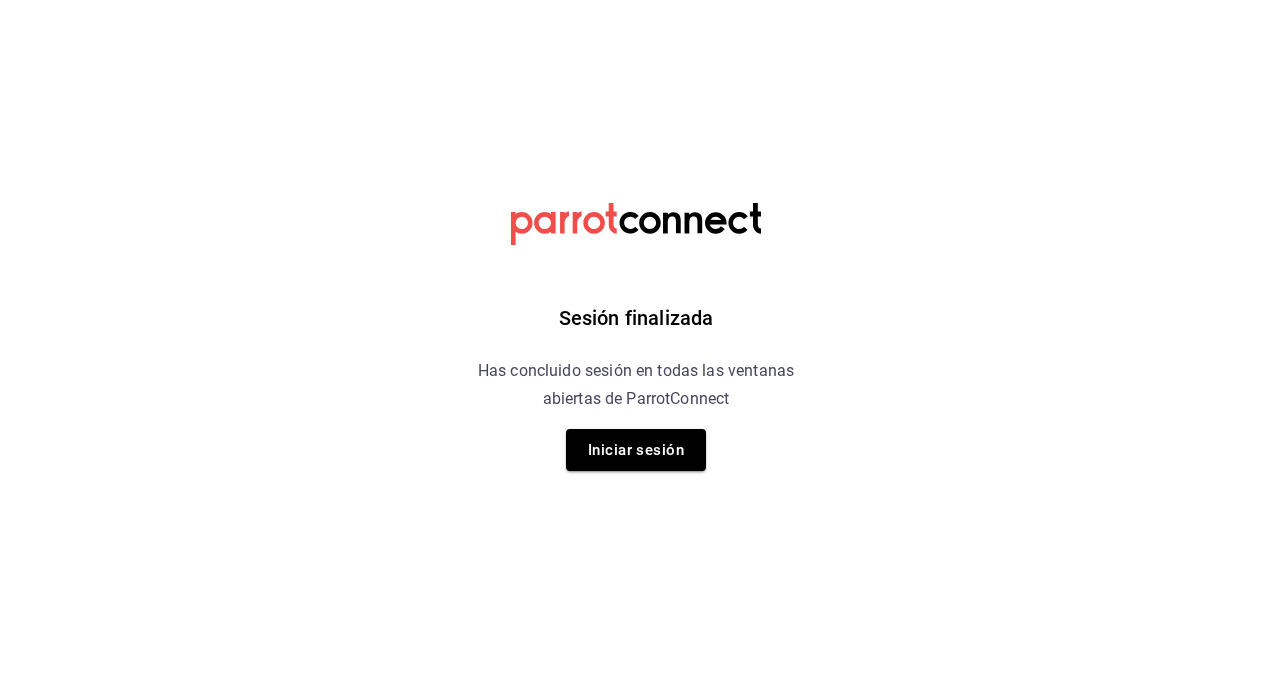 scroll, scrollTop: 0, scrollLeft: 0, axis: both 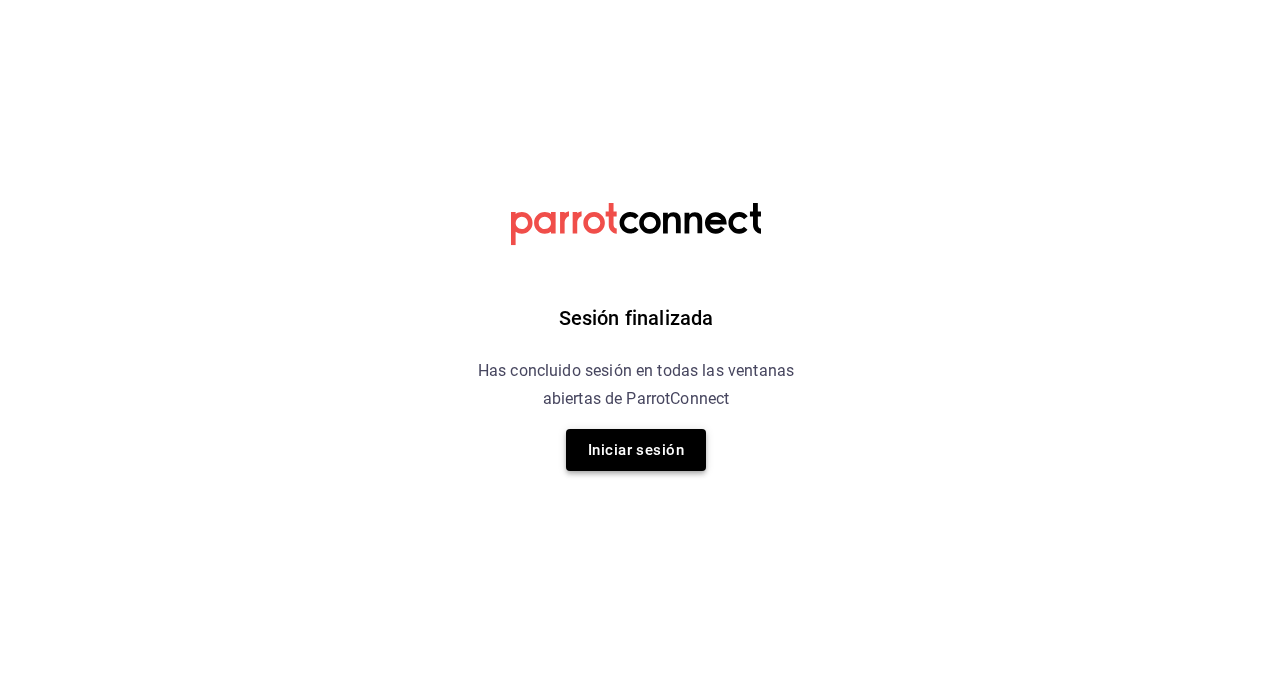 click on "Iniciar sesión" at bounding box center (636, 450) 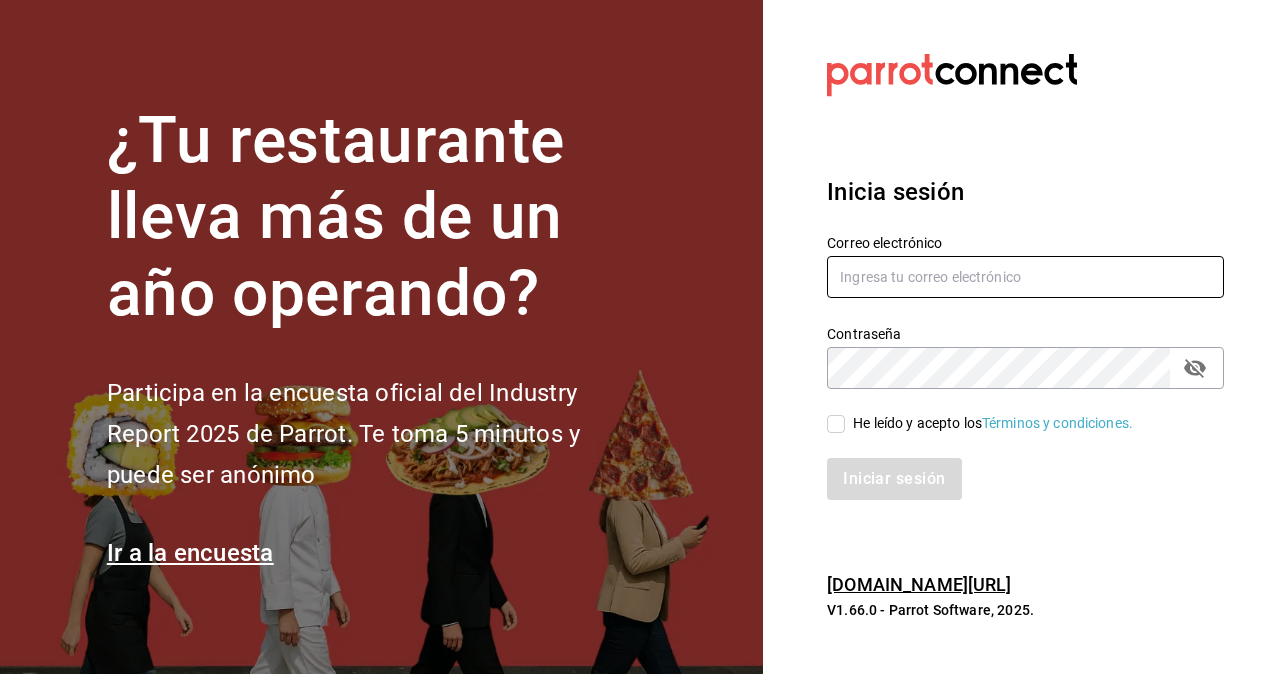 type on "omar.hernandez@grupocosteno.com" 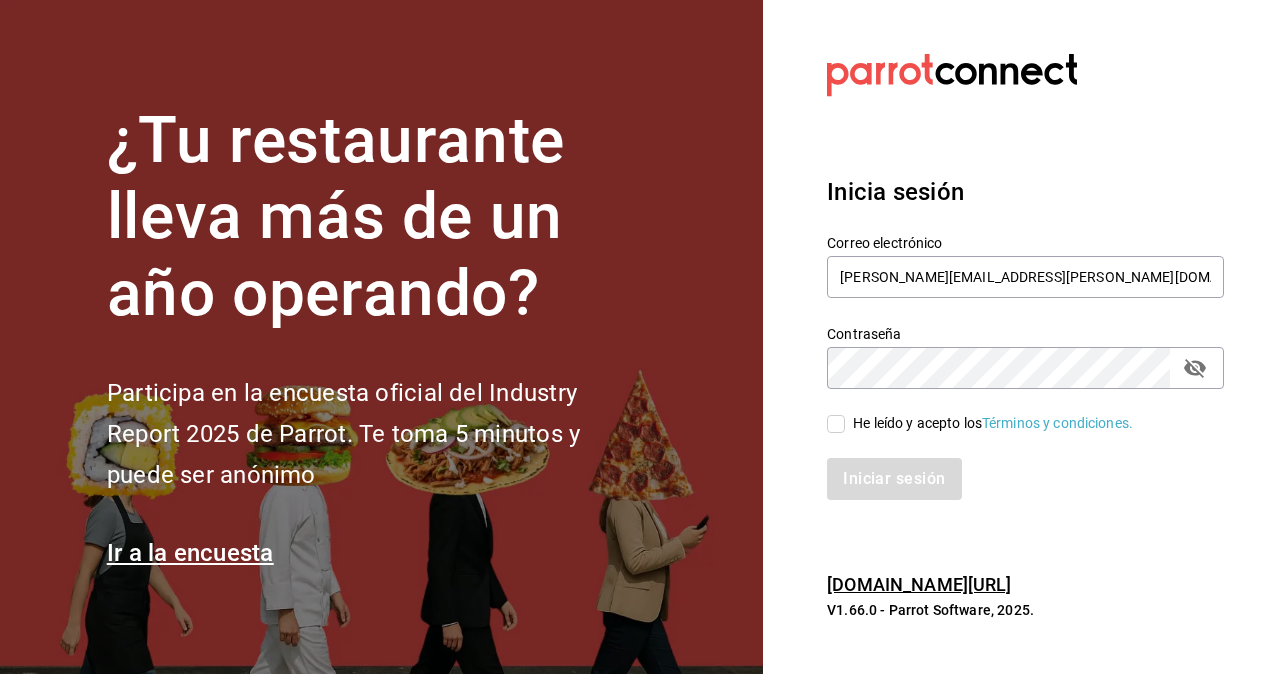 click on "He leído y acepto los  Términos y condiciones." at bounding box center (836, 424) 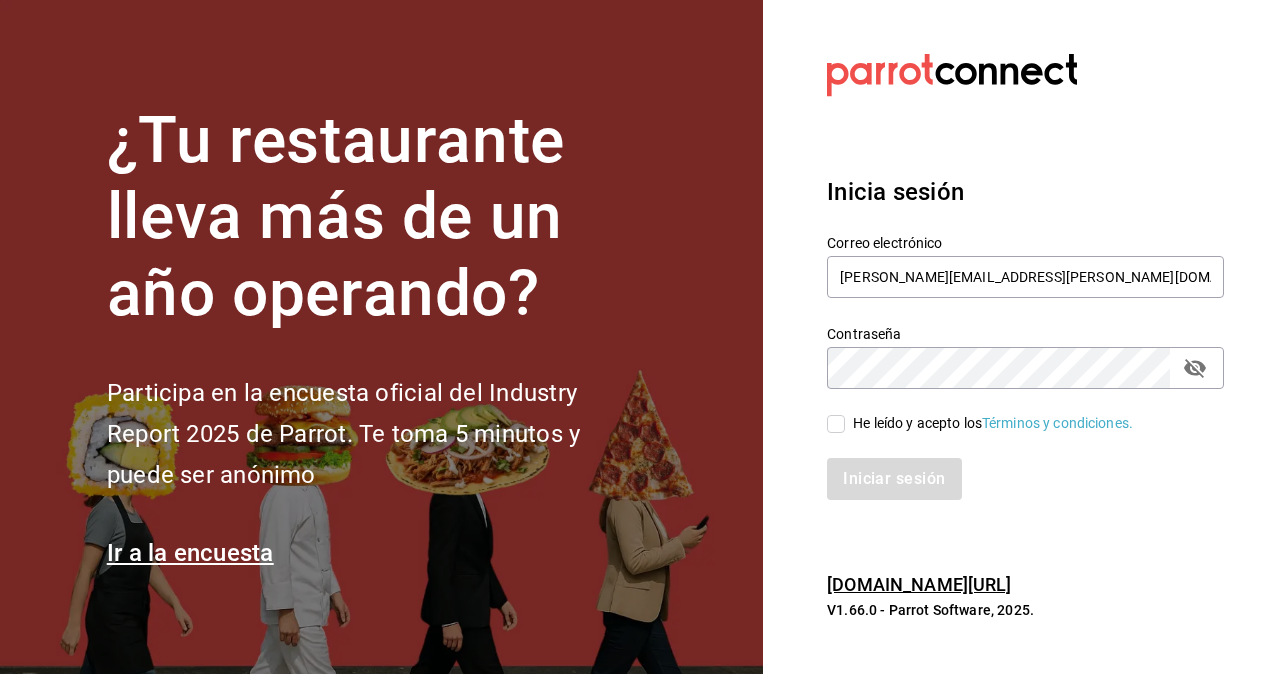 checkbox on "true" 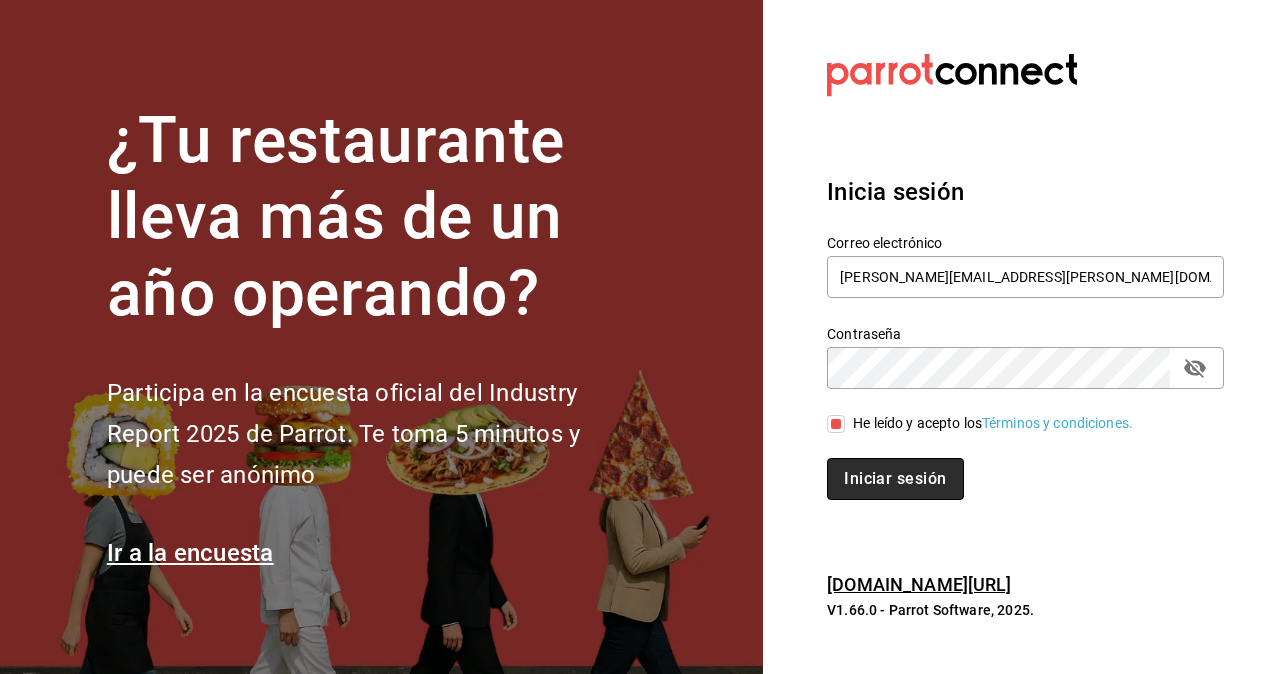 click on "Iniciar sesión" at bounding box center [895, 479] 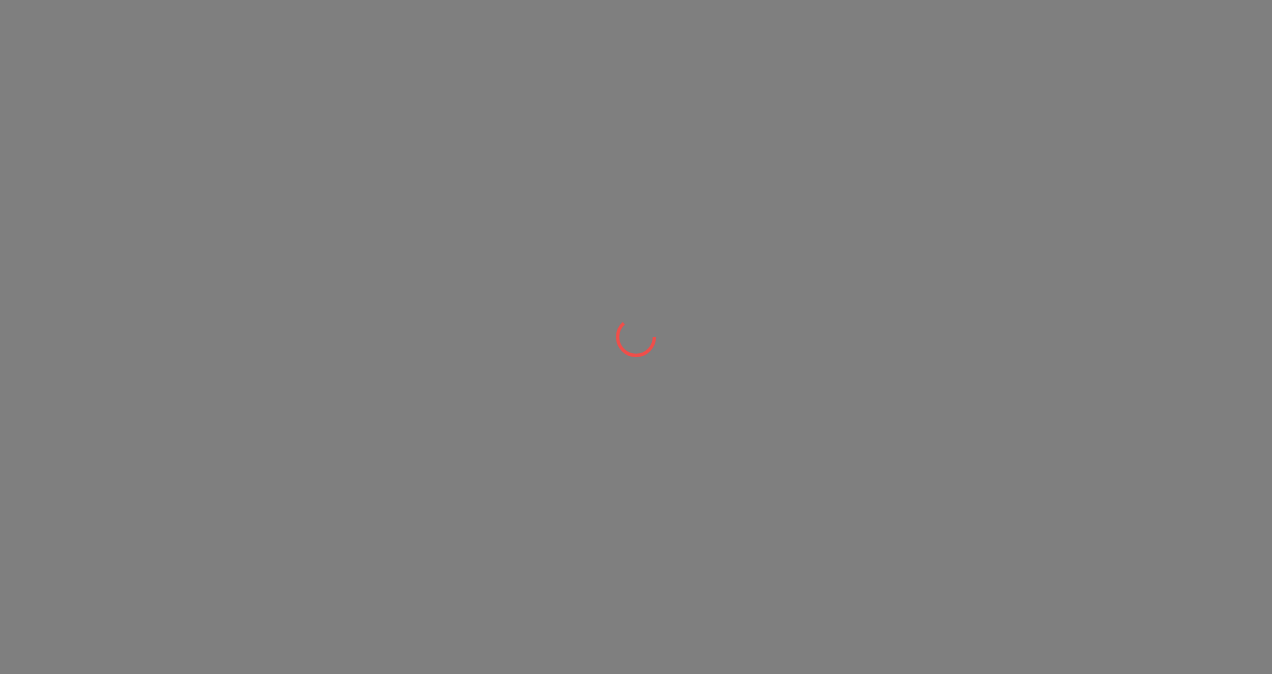 scroll, scrollTop: 0, scrollLeft: 0, axis: both 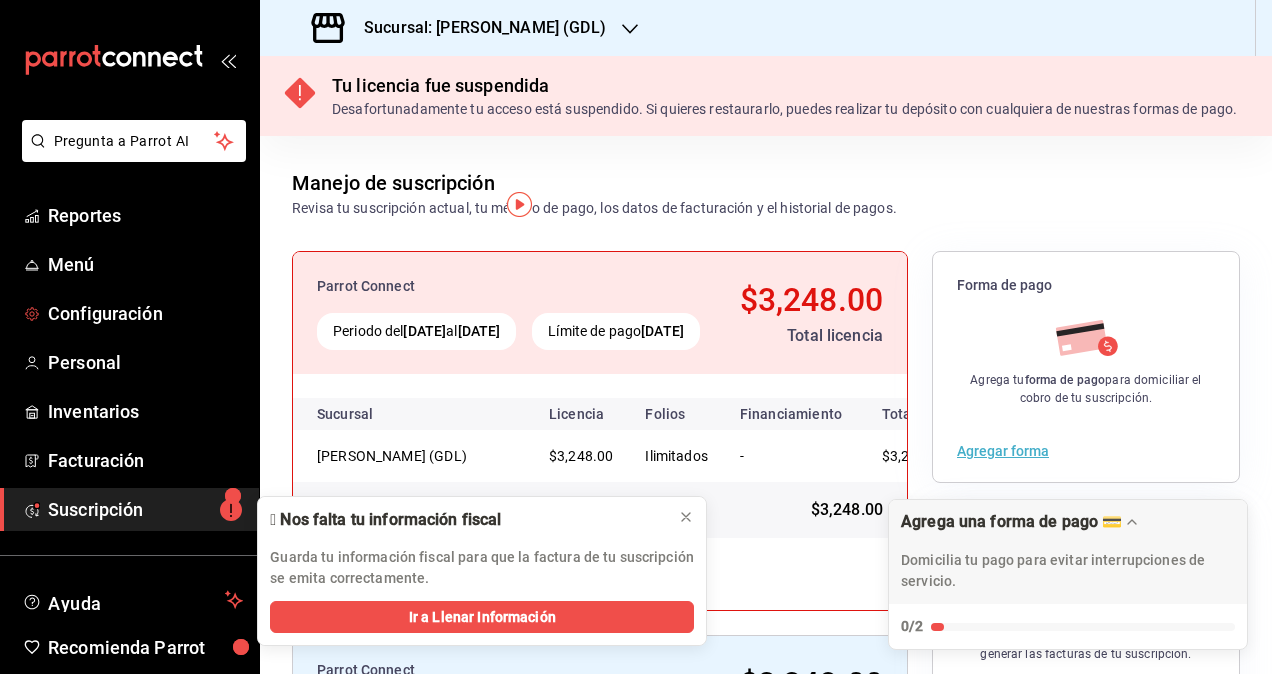 click on "Reportes   Menú   Configuración   Personal   Inventarios   Facturación   Suscripción" at bounding box center (129, 362) 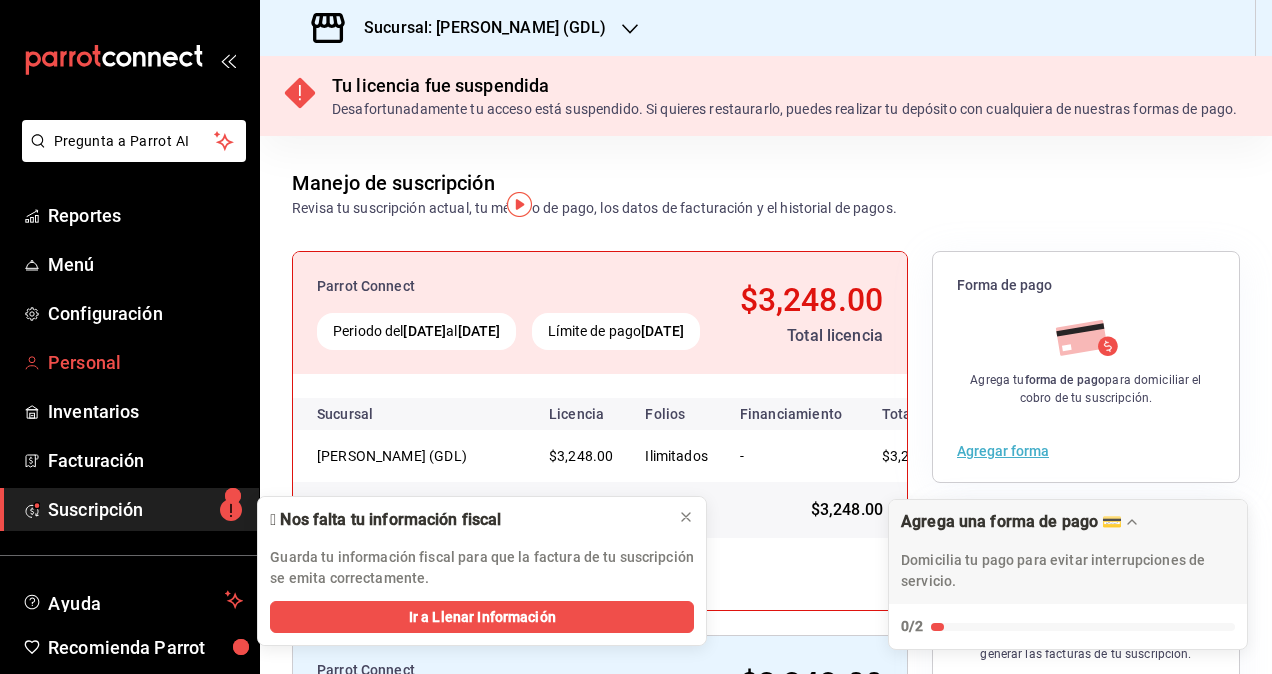 click on "Personal" at bounding box center (145, 362) 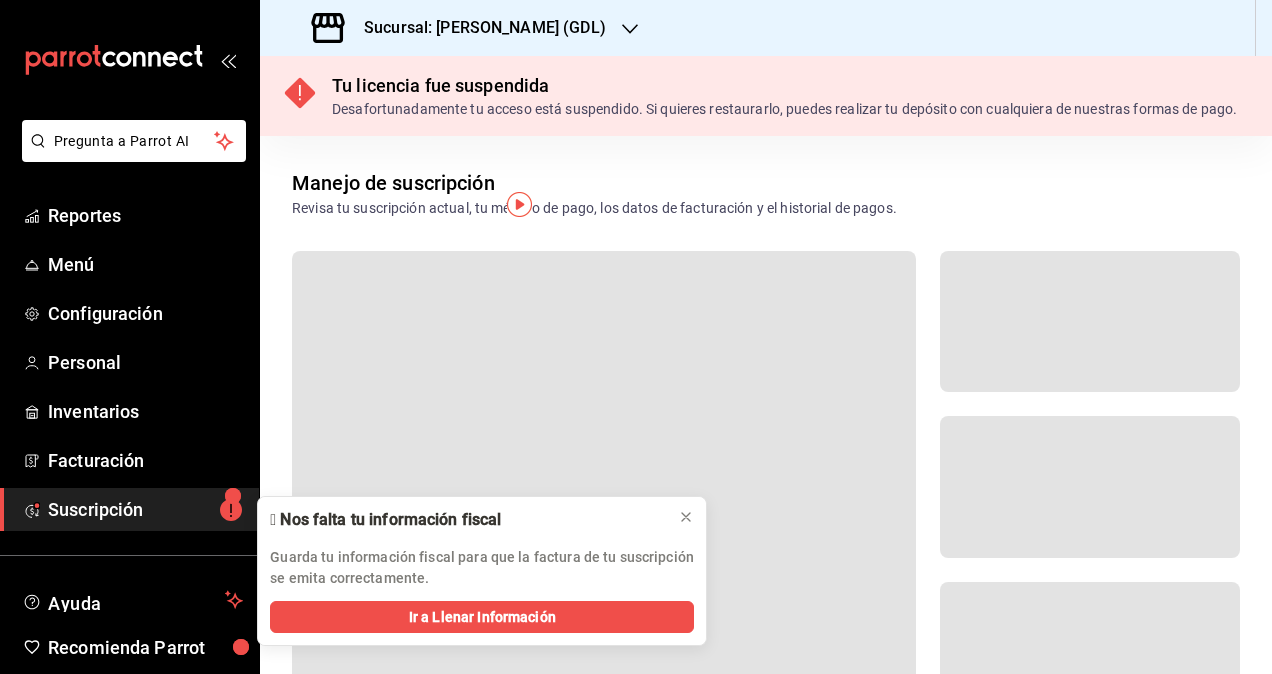 click on "Sucursal: Mika (GDL)" at bounding box center (477, 28) 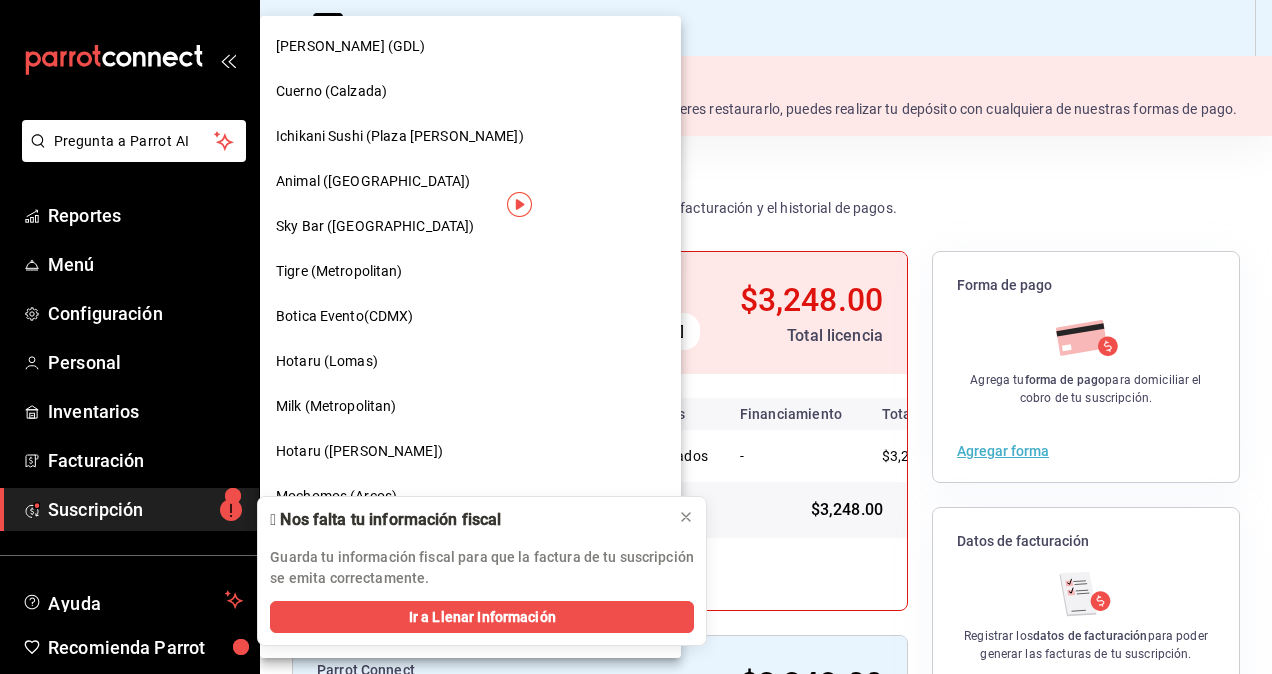 click on "Cuerno (Calzada)" at bounding box center (470, 91) 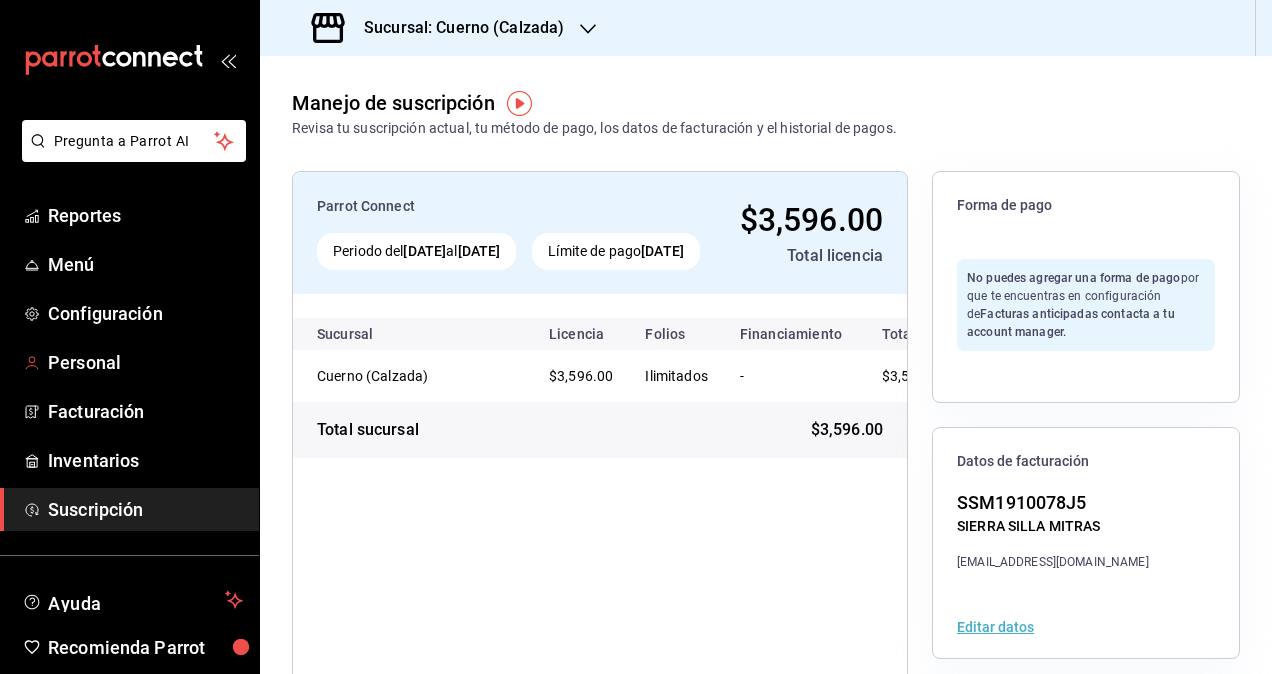drag, startPoint x: 100, startPoint y: 367, endPoint x: 421, endPoint y: 248, distance: 342.34778 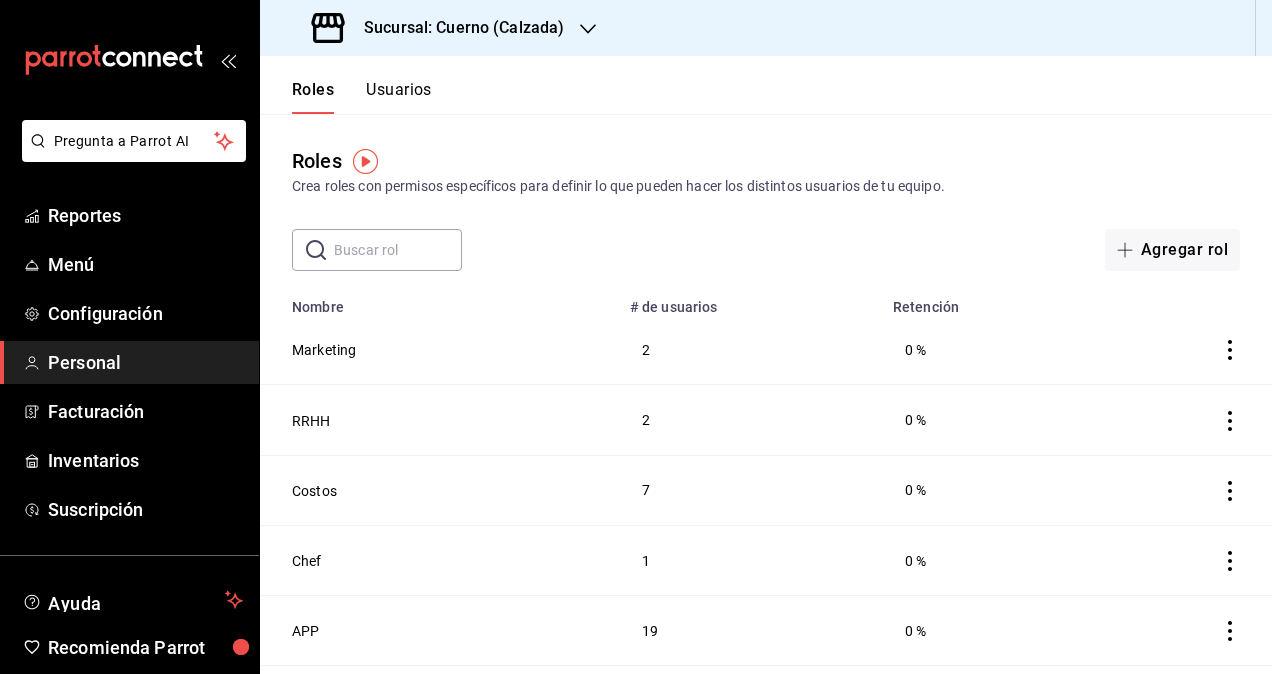 click on "Usuarios" at bounding box center (399, 97) 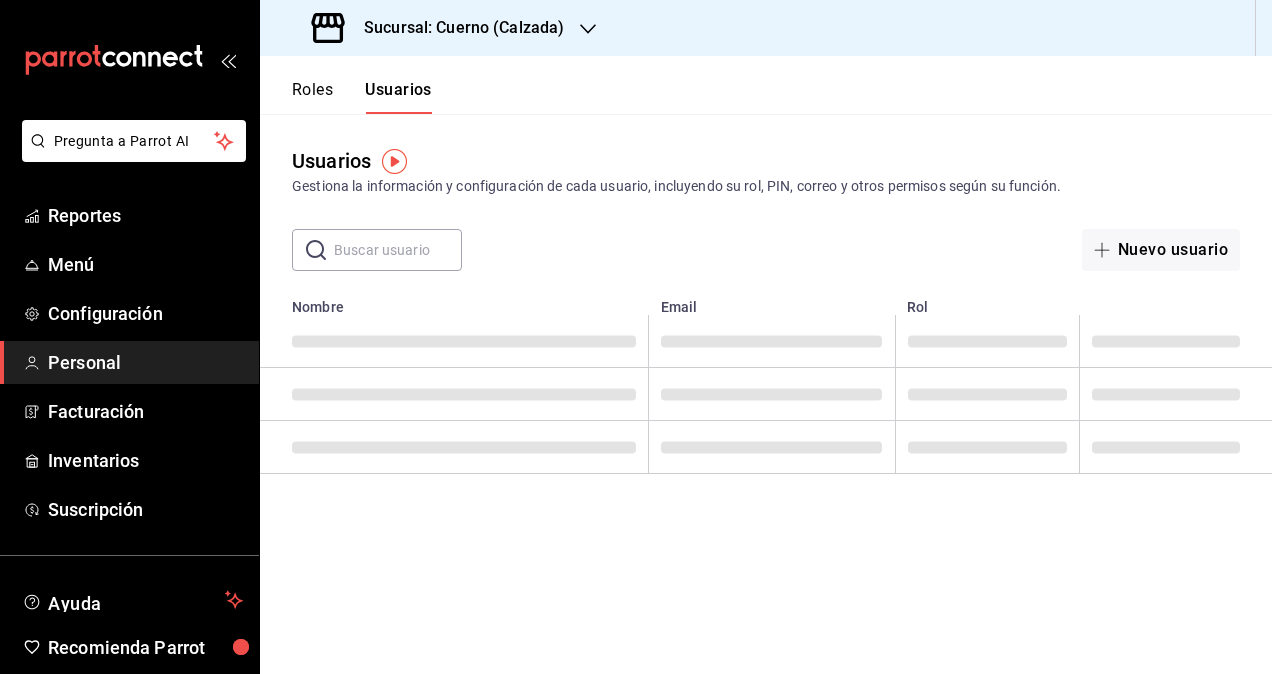 click at bounding box center [398, 250] 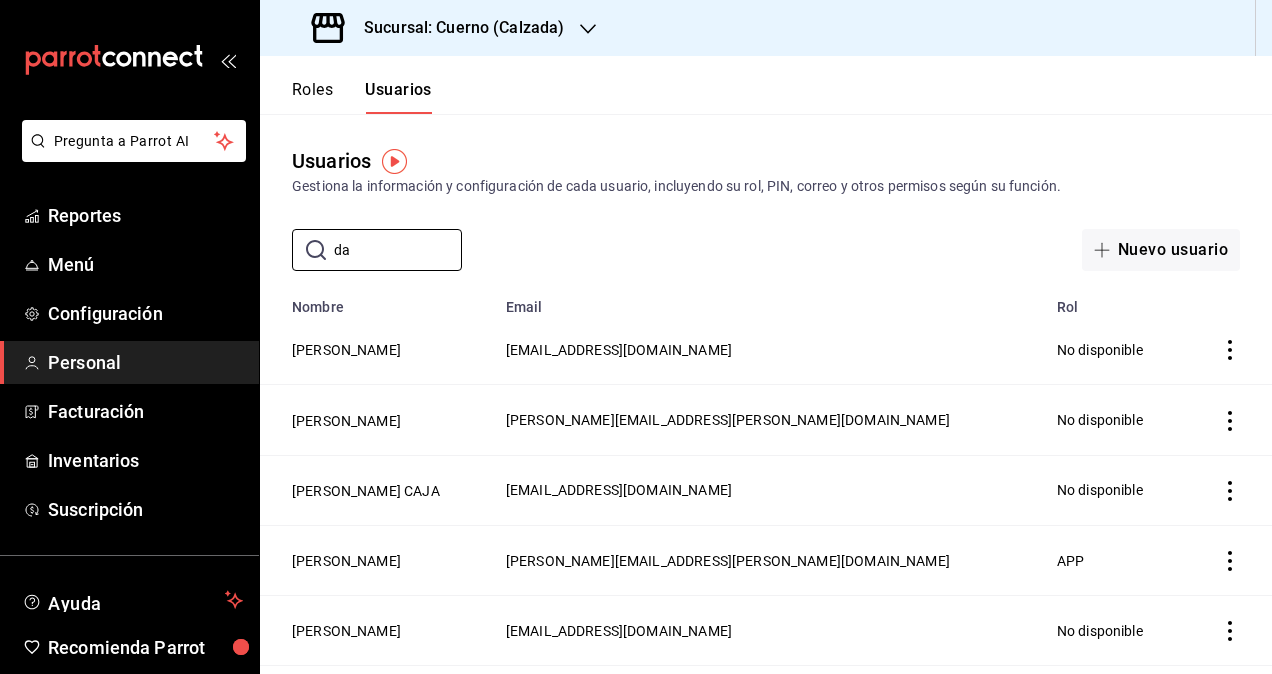 type on "d" 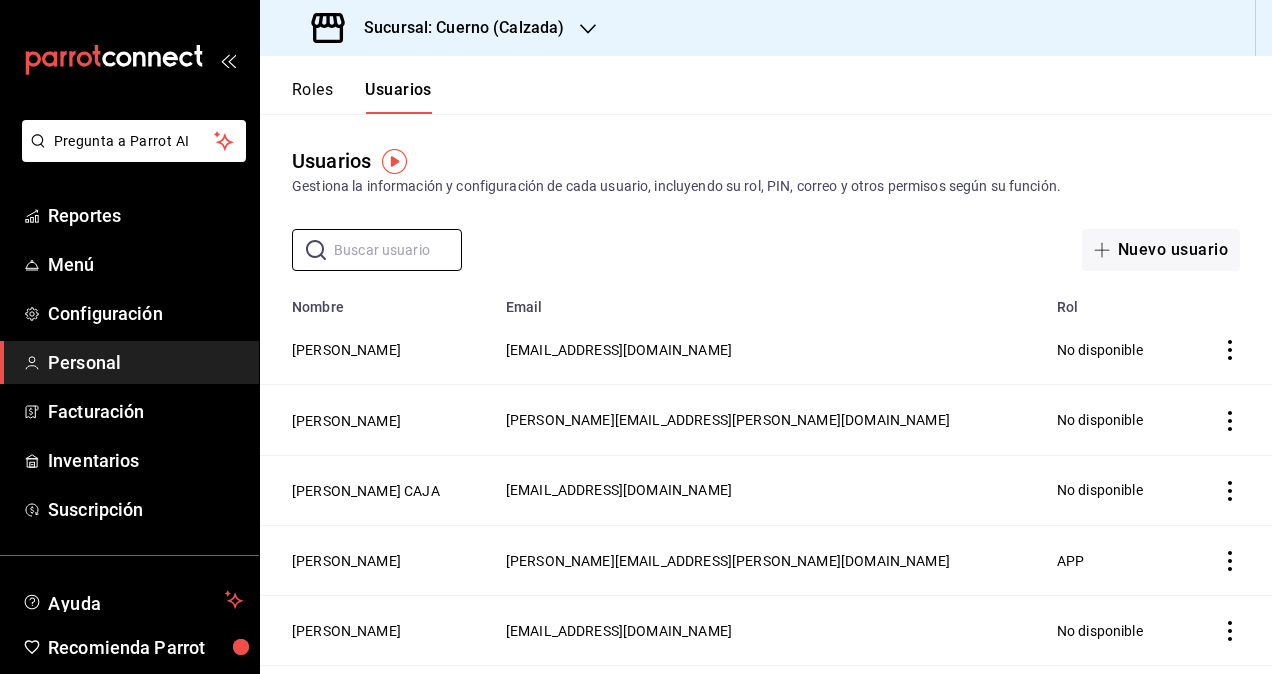 paste on "daniela.diaz" 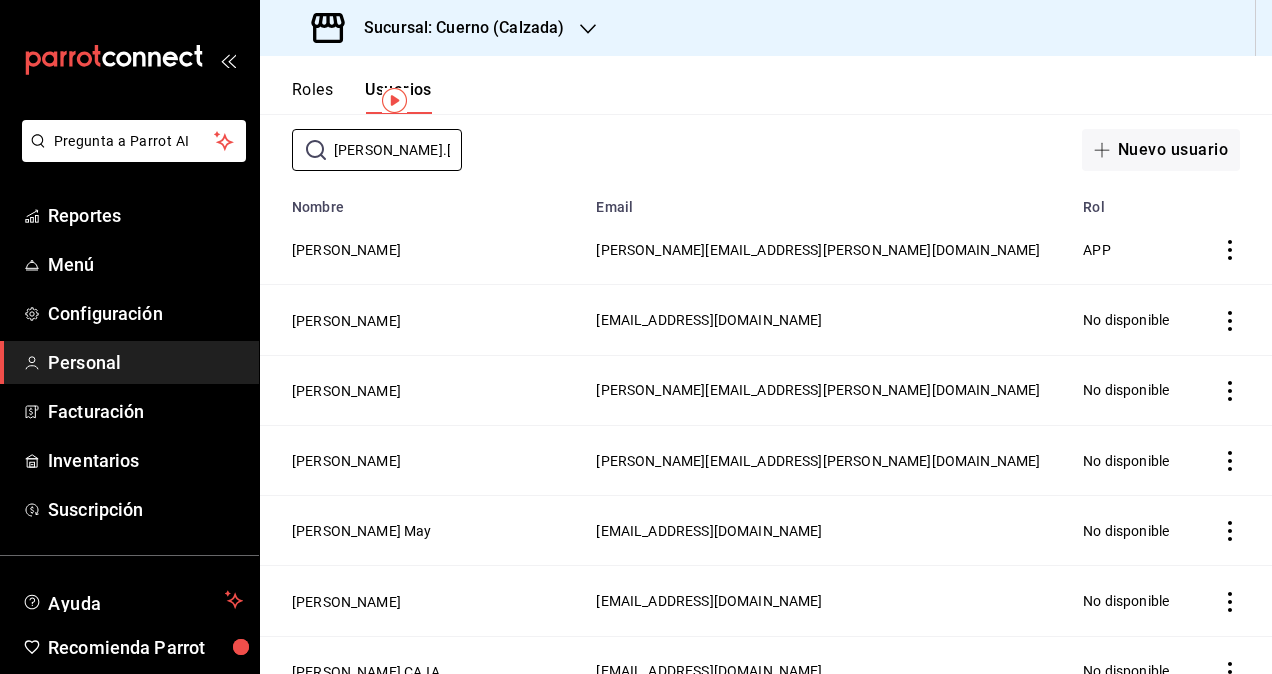 scroll, scrollTop: 0, scrollLeft: 0, axis: both 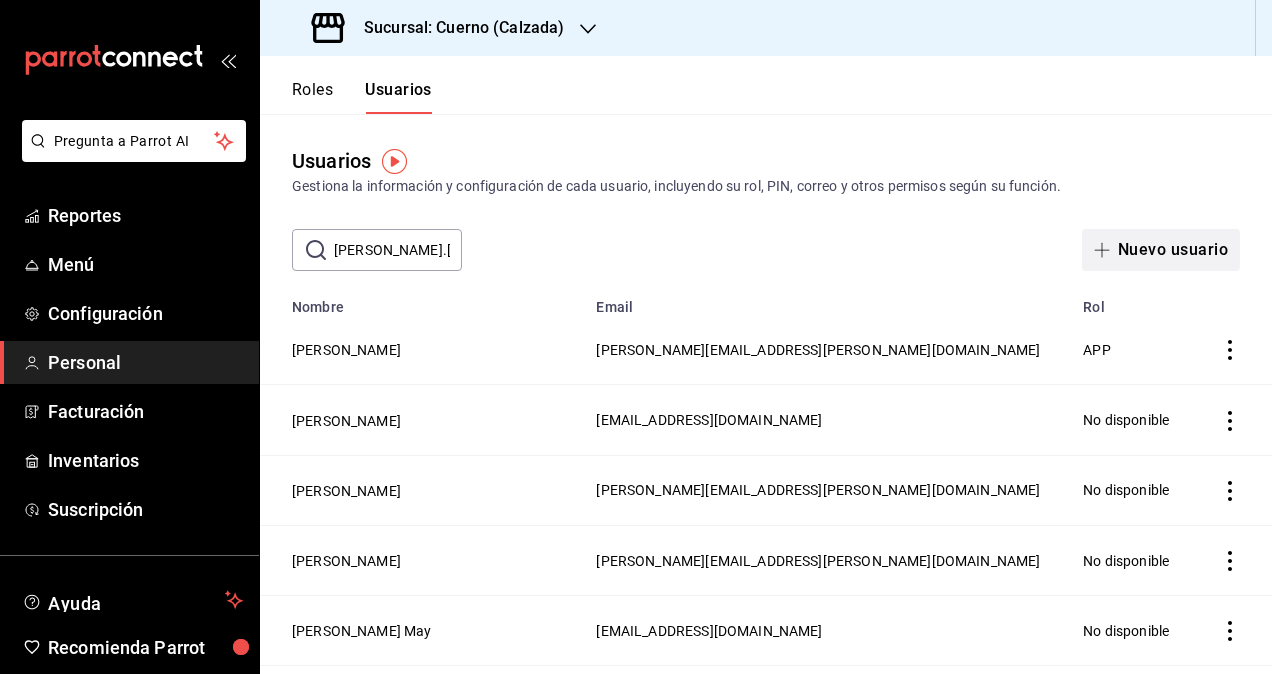click on "Nuevo usuario" at bounding box center (1161, 250) 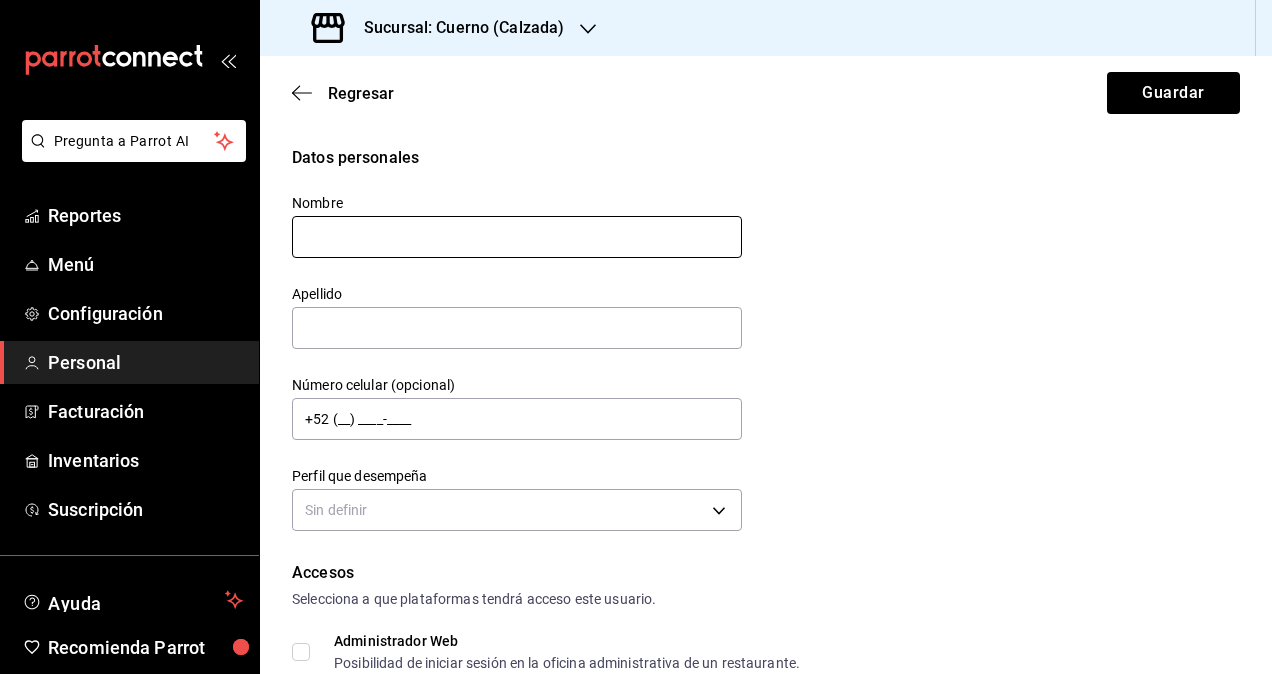 click at bounding box center [517, 237] 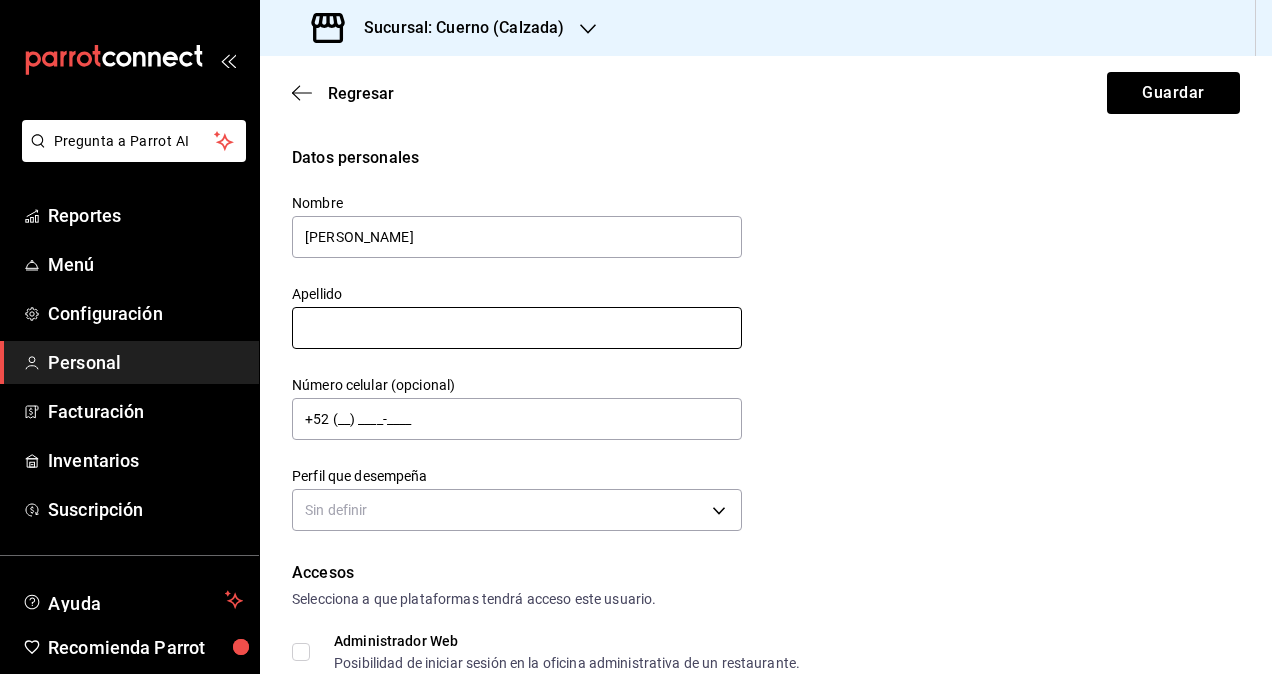 type on "daniela" 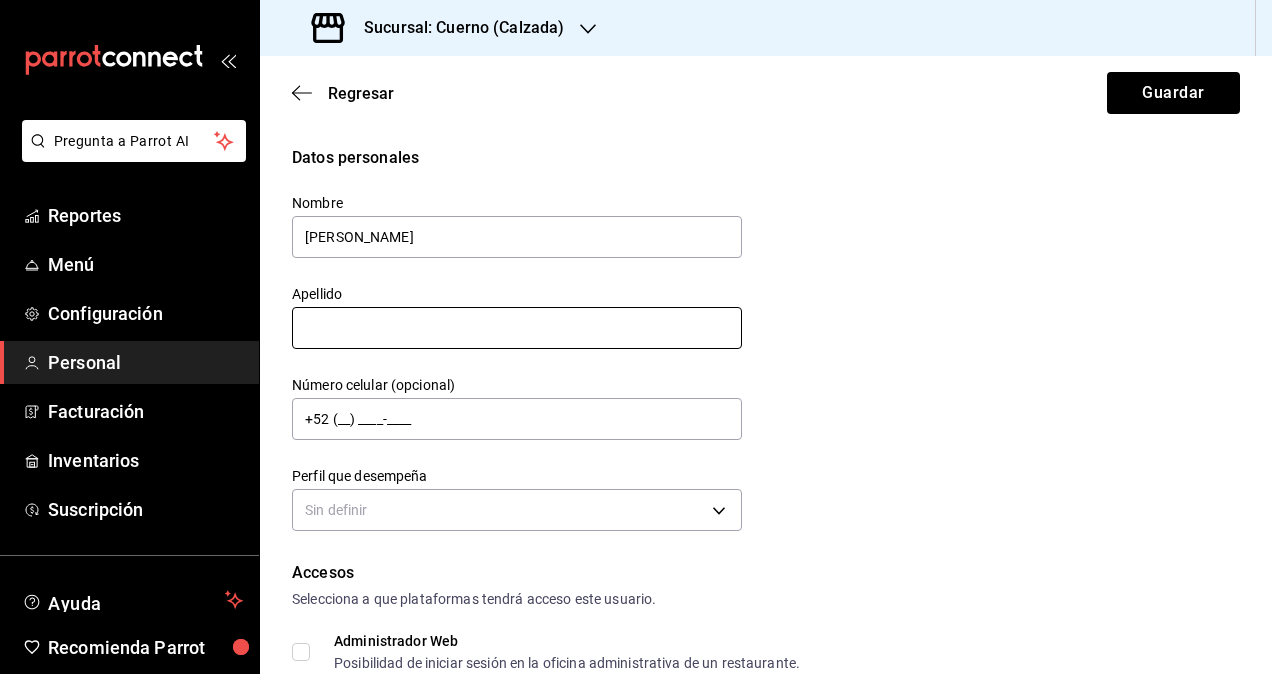 click at bounding box center [517, 328] 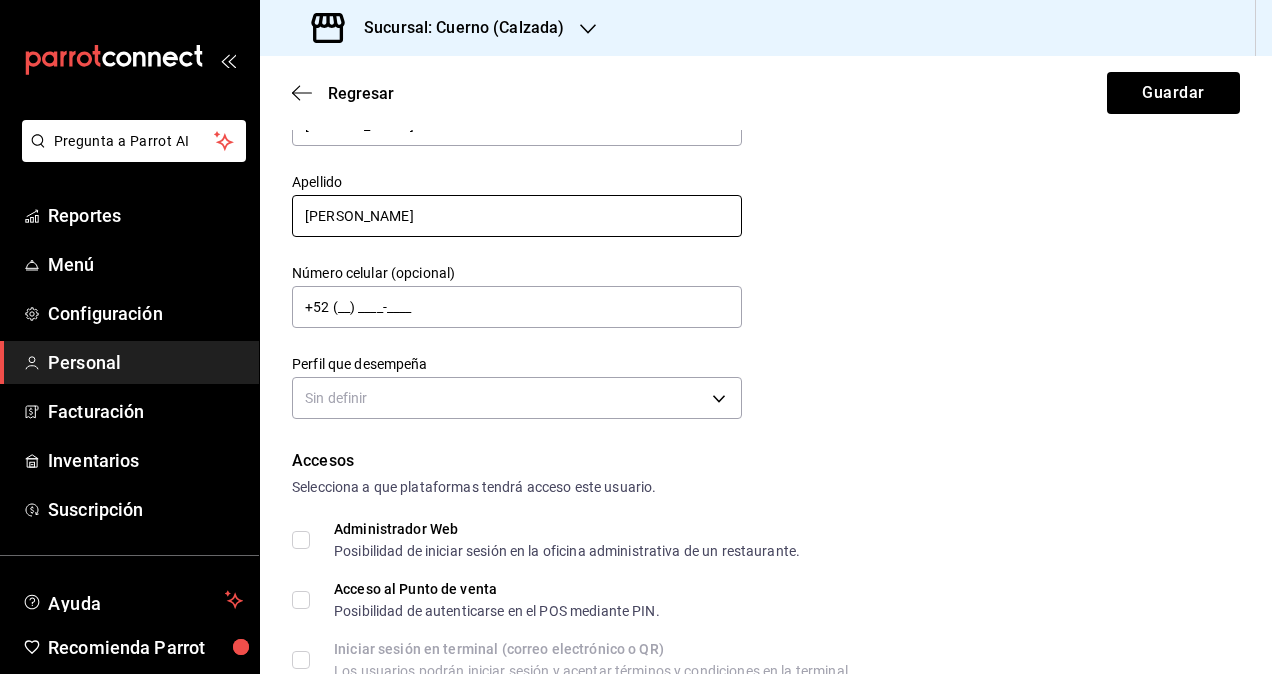 scroll, scrollTop: 200, scrollLeft: 0, axis: vertical 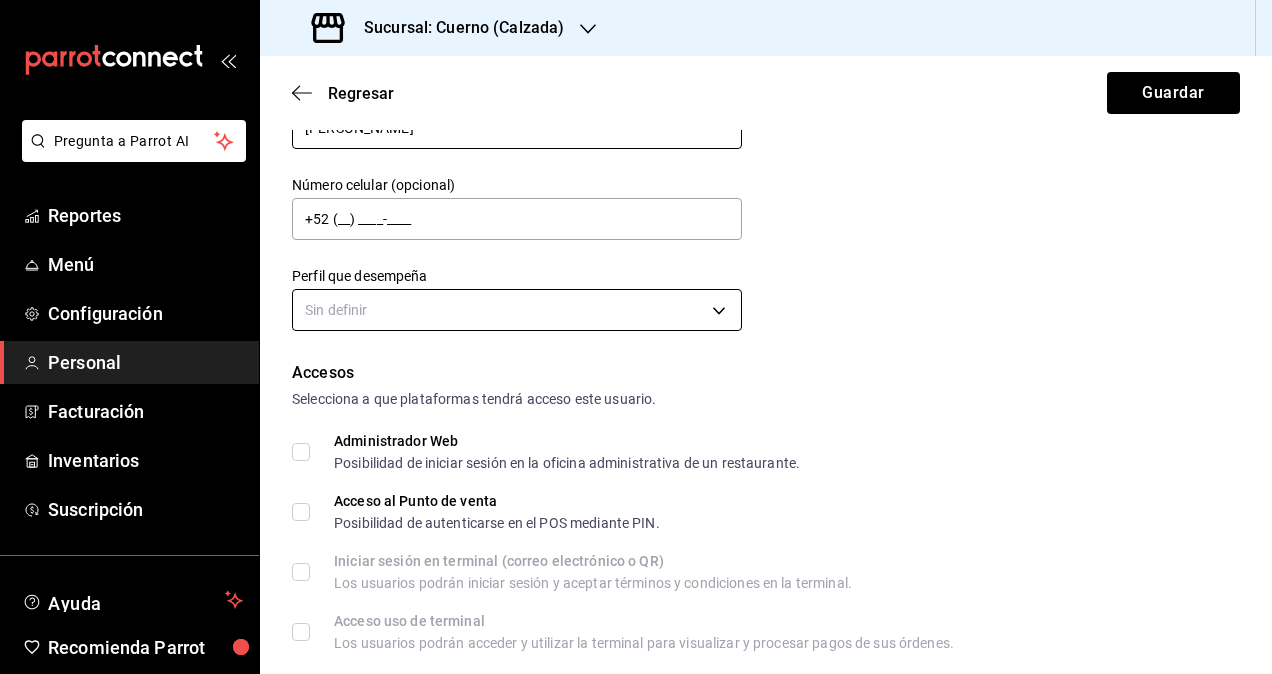 type on "Diaz" 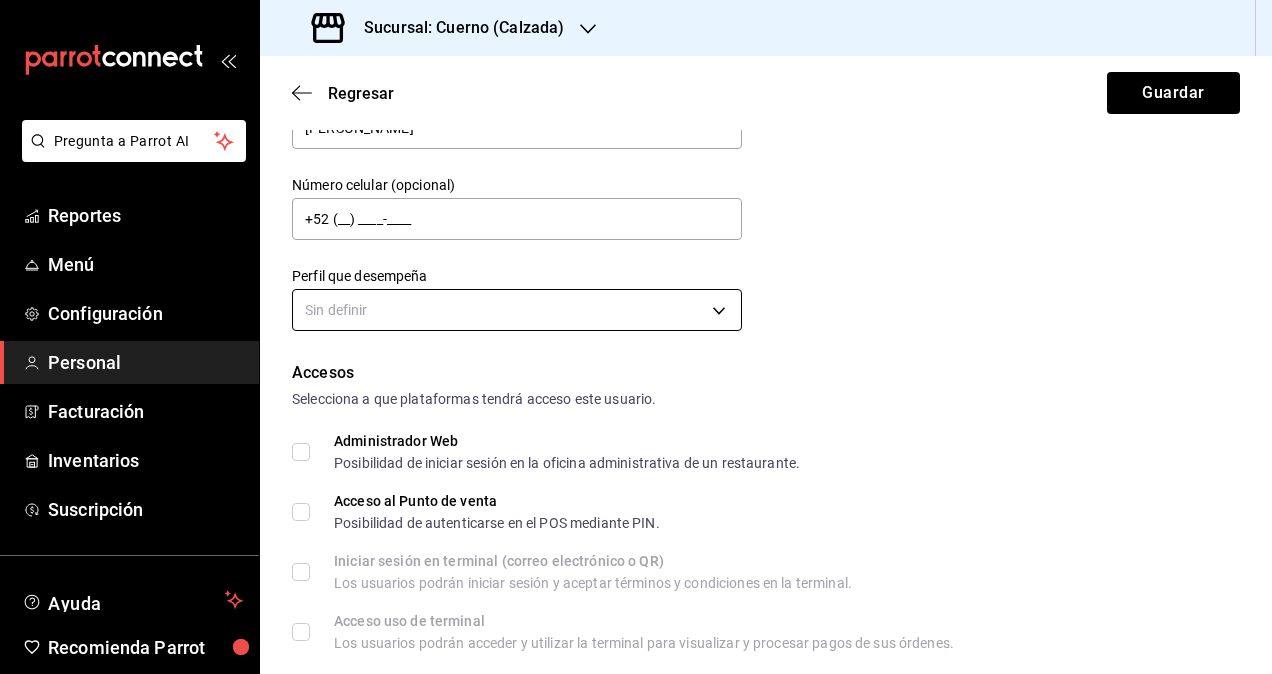 click on "Pregunta a Parrot AI Reportes   Menú   Configuración   Personal   Facturación   Inventarios   Suscripción   Ayuda Recomienda Parrot   Omar Hernandez   Sugerir nueva función   Sucursal: Cuerno (Calzada) Regresar Guardar Datos personales Nombre daniela Apellido Diaz Número celular (opcional) +52 (__) ____-____ Perfil que desempeña Sin definir Accesos Selecciona a que plataformas tendrá acceso este usuario. Administrador Web Posibilidad de iniciar sesión en la oficina administrativa de un restaurante.  Acceso al Punto de venta Posibilidad de autenticarse en el POS mediante PIN.  Iniciar sesión en terminal (correo electrónico o QR) Los usuarios podrán iniciar sesión y aceptar términos y condiciones en la terminal. Acceso uso de terminal Los usuarios podrán acceder y utilizar la terminal para visualizar y procesar pagos de sus órdenes. Correo electrónico Se volverá obligatorio al tener ciertos accesos activados. Contraseña Contraseña Repetir contraseña Repetir contraseña PIN Validar PIN ​" at bounding box center (636, 337) 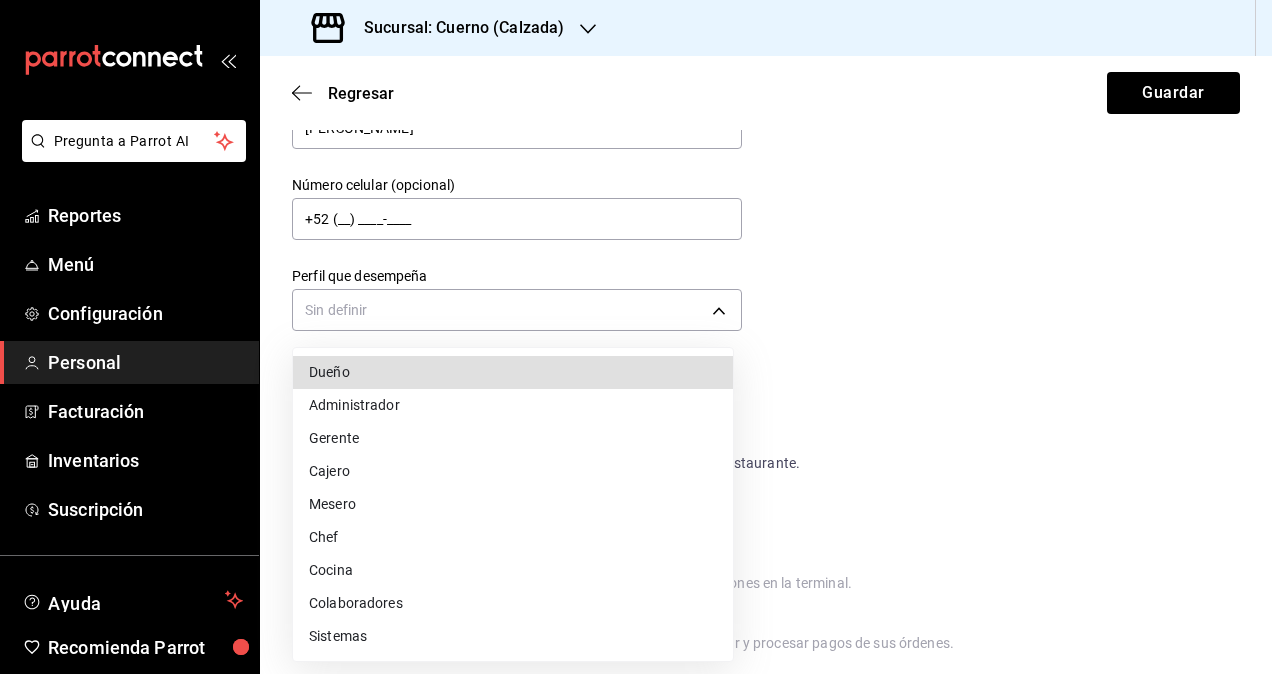 click on "Colaboradores" at bounding box center (513, 603) 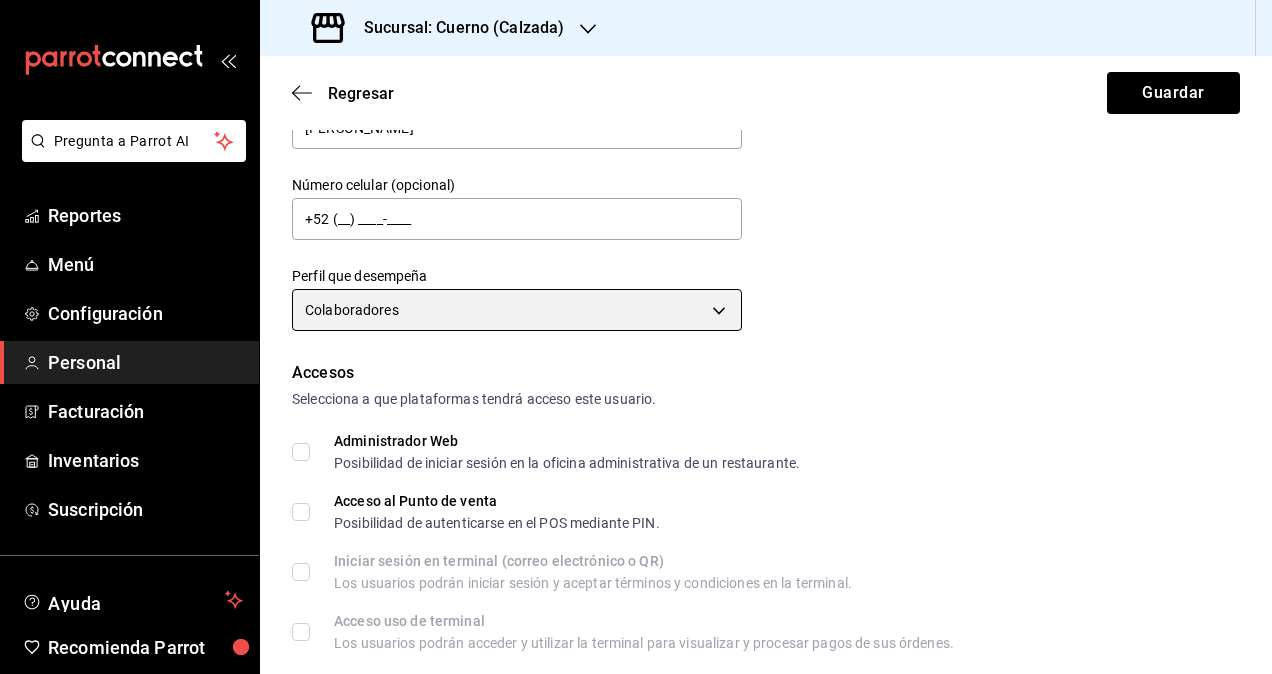 type on "STAFF" 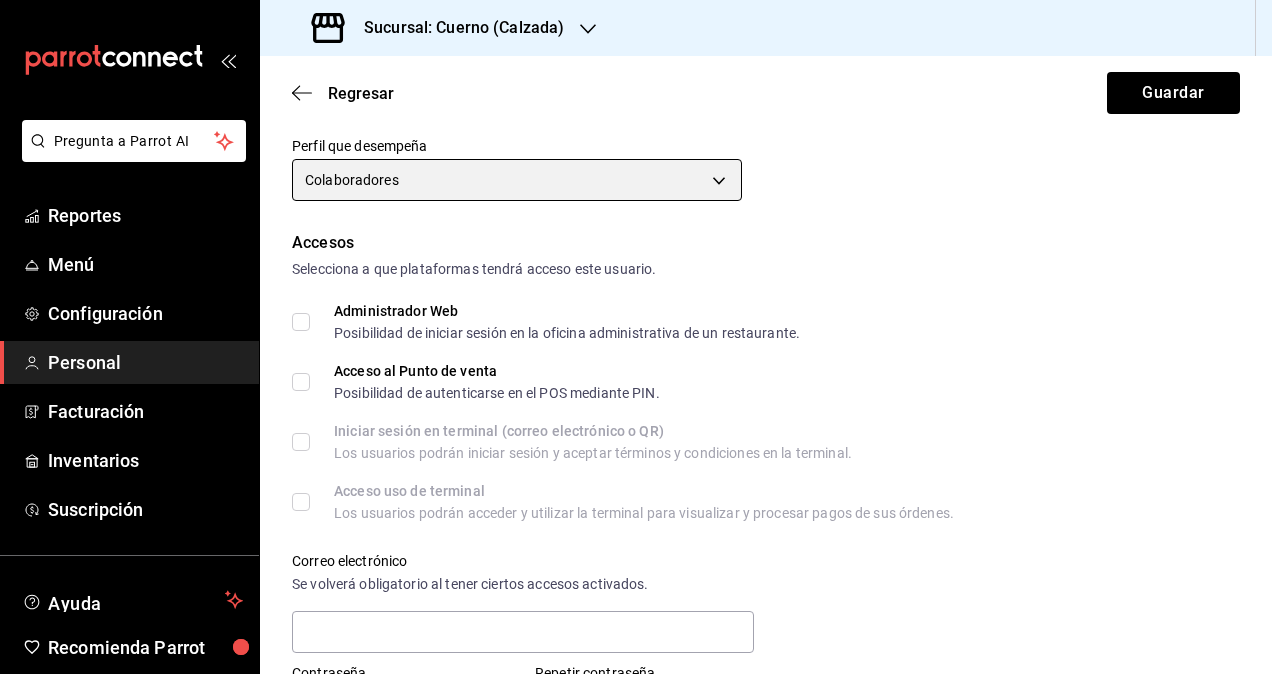 scroll, scrollTop: 400, scrollLeft: 0, axis: vertical 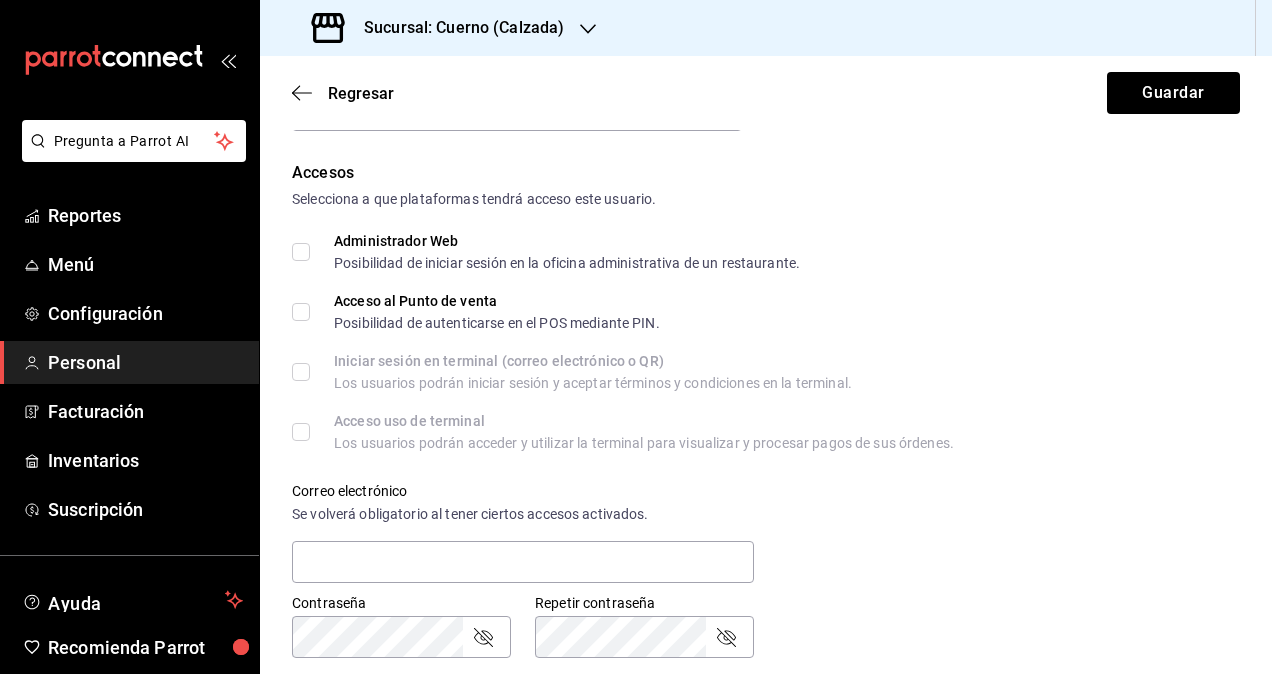 click on "Administrador Web Posibilidad de iniciar sesión en la oficina administrativa de un restaurante." at bounding box center [301, 252] 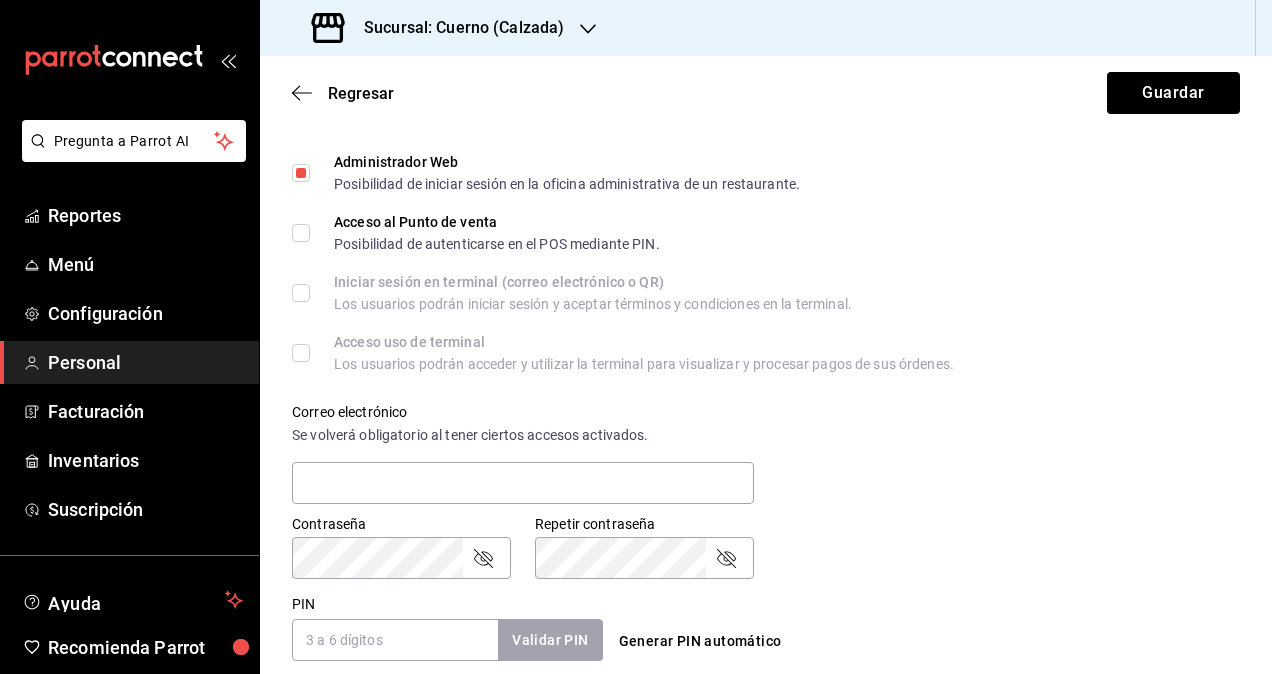 scroll, scrollTop: 700, scrollLeft: 0, axis: vertical 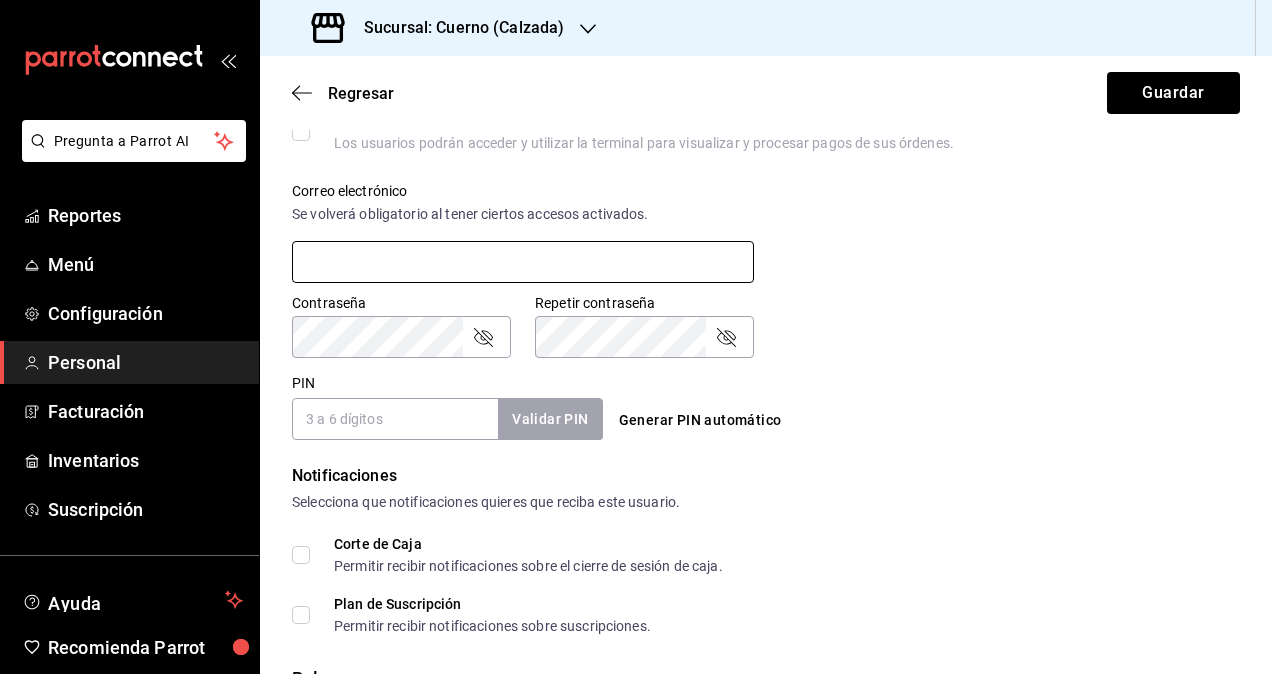 click at bounding box center [523, 262] 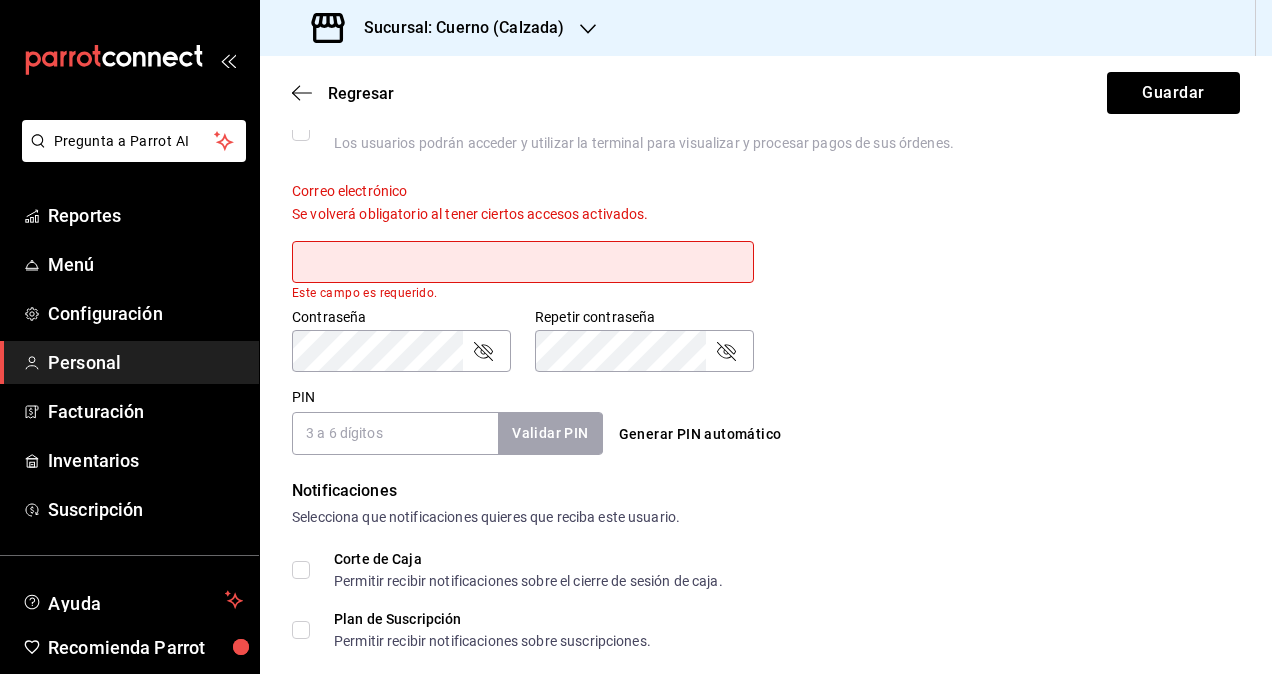click at bounding box center (523, 262) 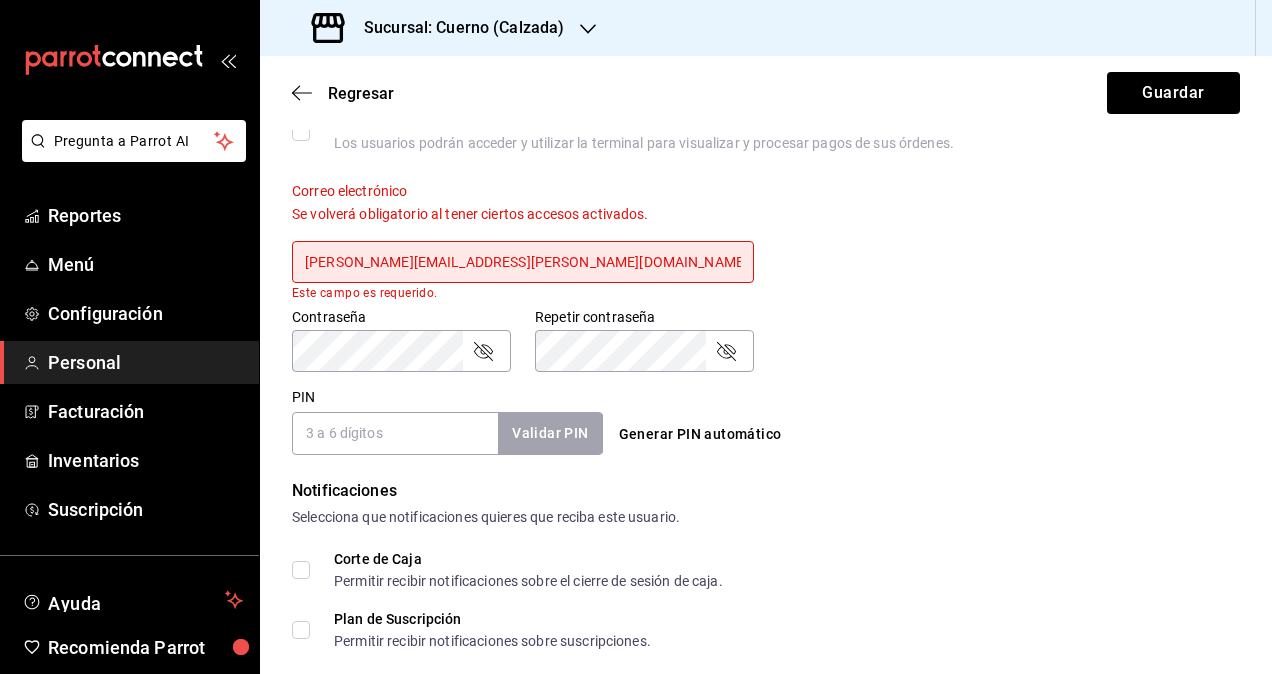 click on "[PERSON_NAME][EMAIL_ADDRESS][PERSON_NAME][DOMAIN_NAME]" at bounding box center [523, 262] 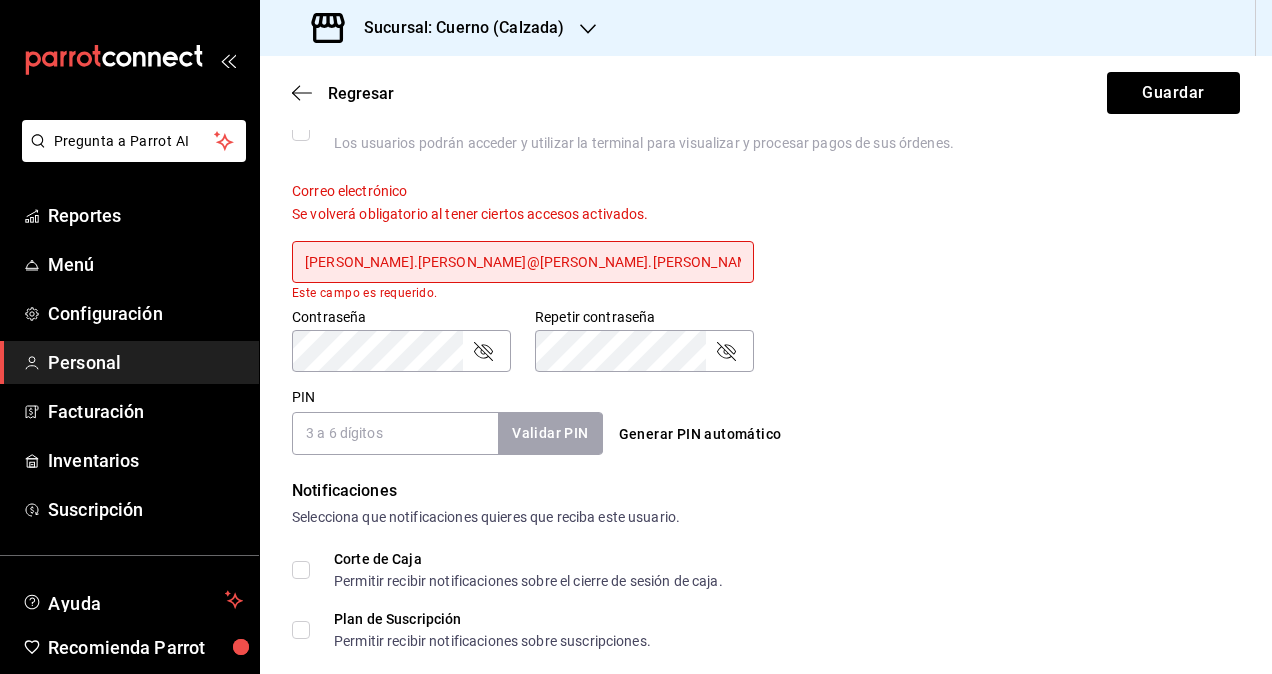 click on "daniela.diaz@daniela.diaz@grupocosteno.com.com" at bounding box center (523, 262) 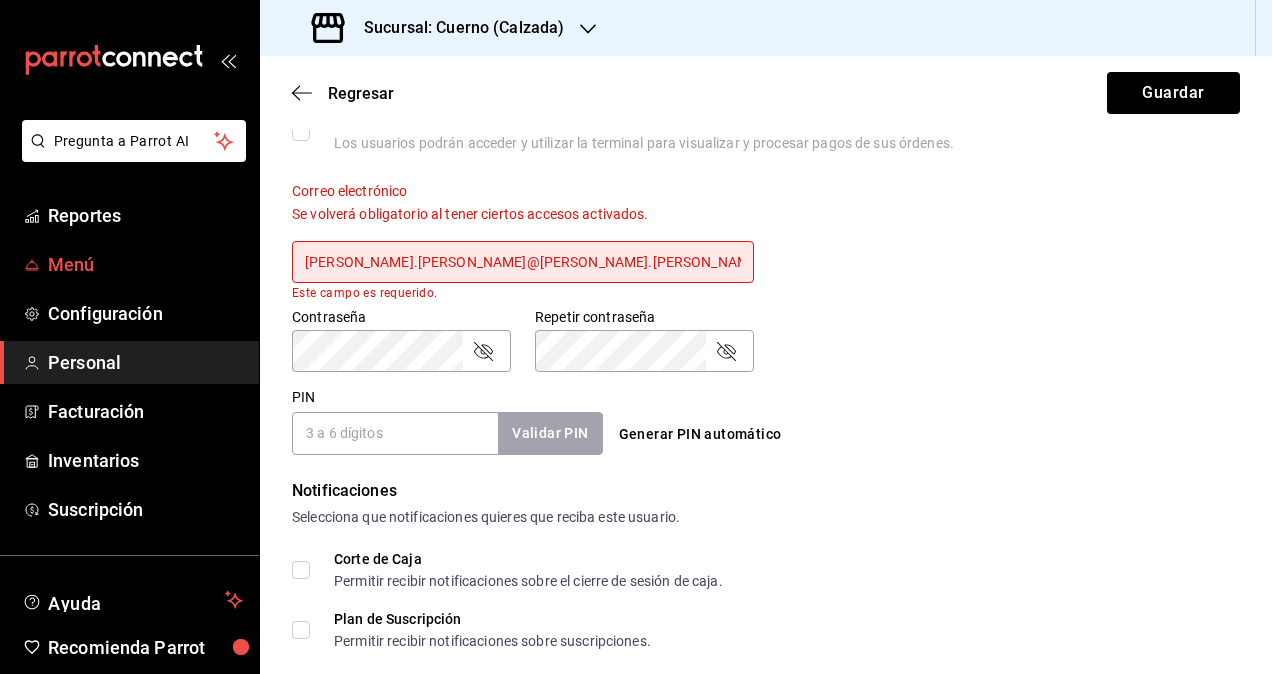 drag, startPoint x: 662, startPoint y: 264, endPoint x: 142, endPoint y: 284, distance: 520.38446 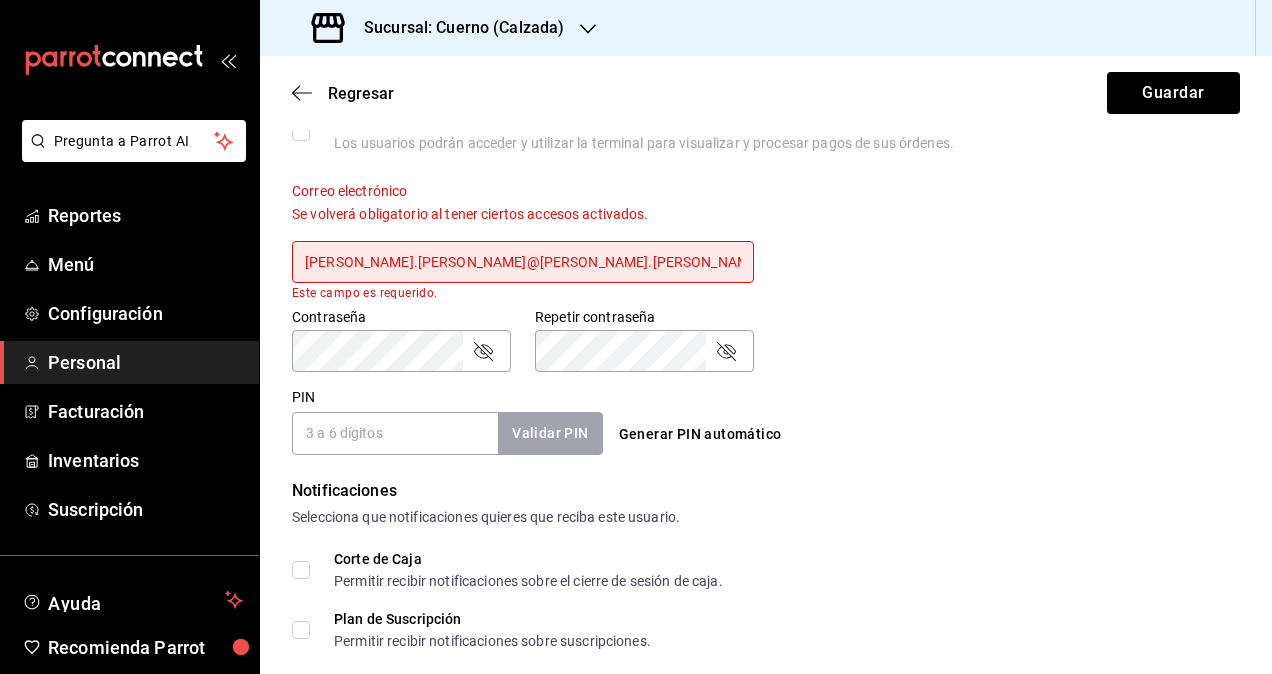 paste on "grupocosteno" 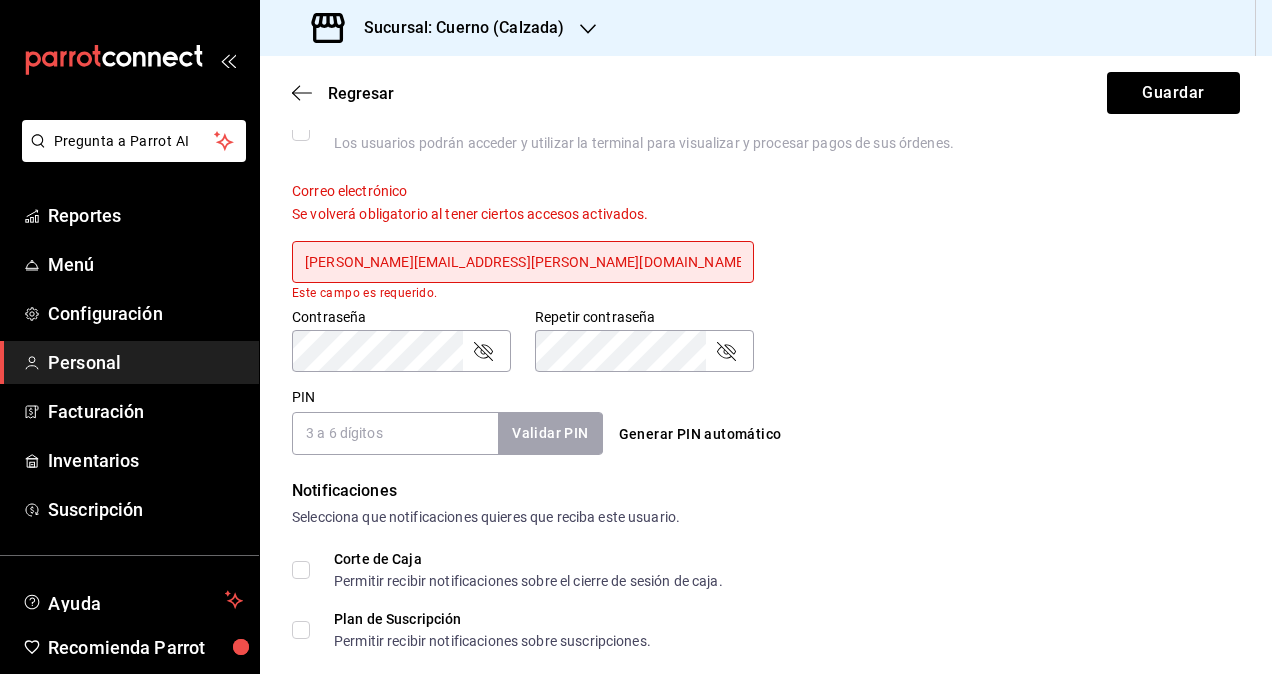 type on "[PERSON_NAME][EMAIL_ADDRESS][PERSON_NAME][DOMAIN_NAME]" 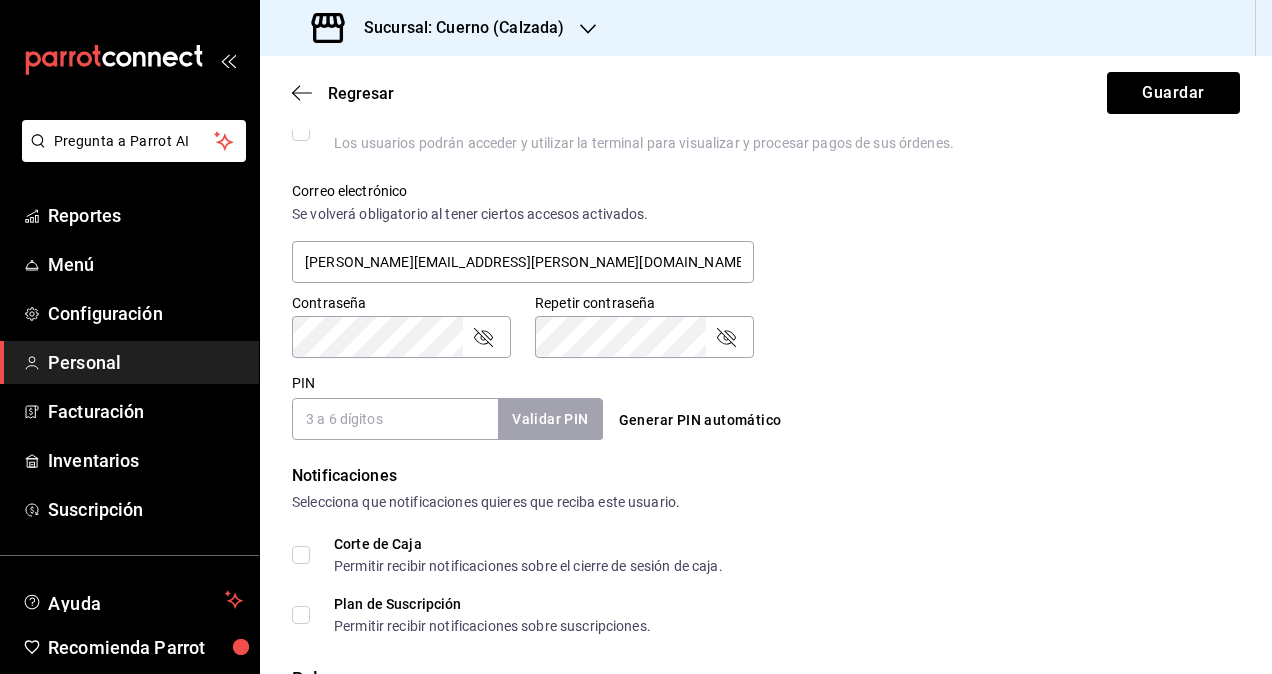 click 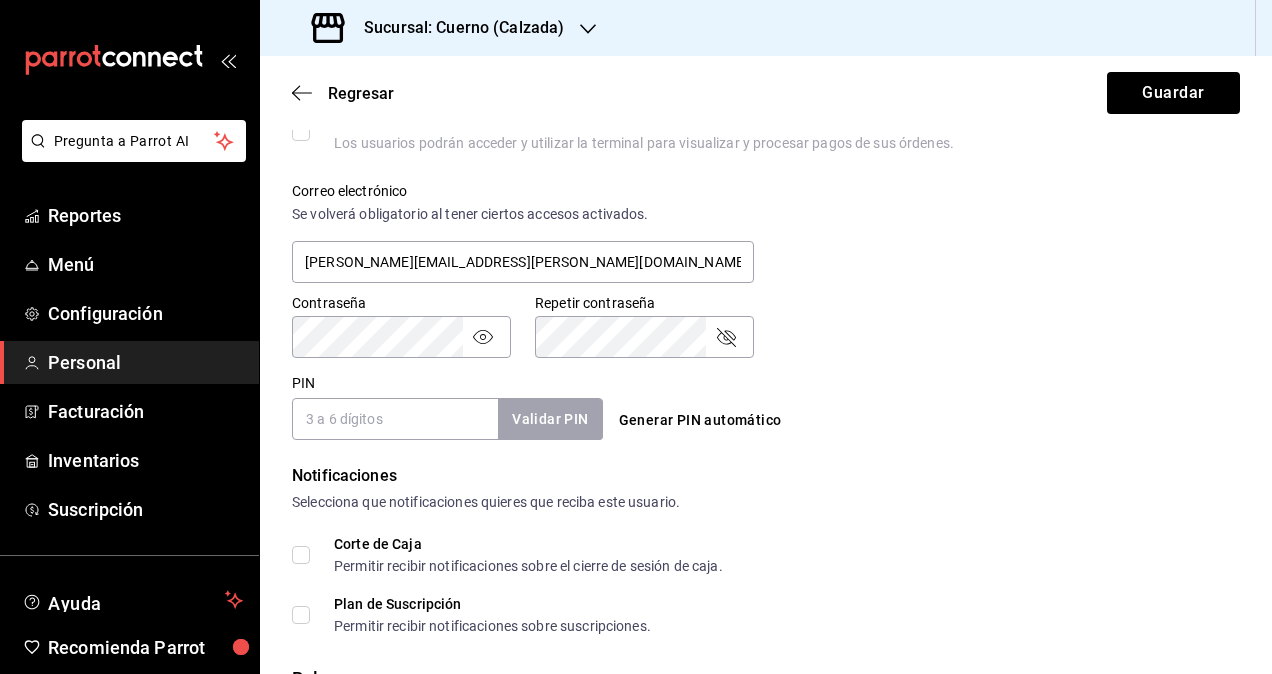 click 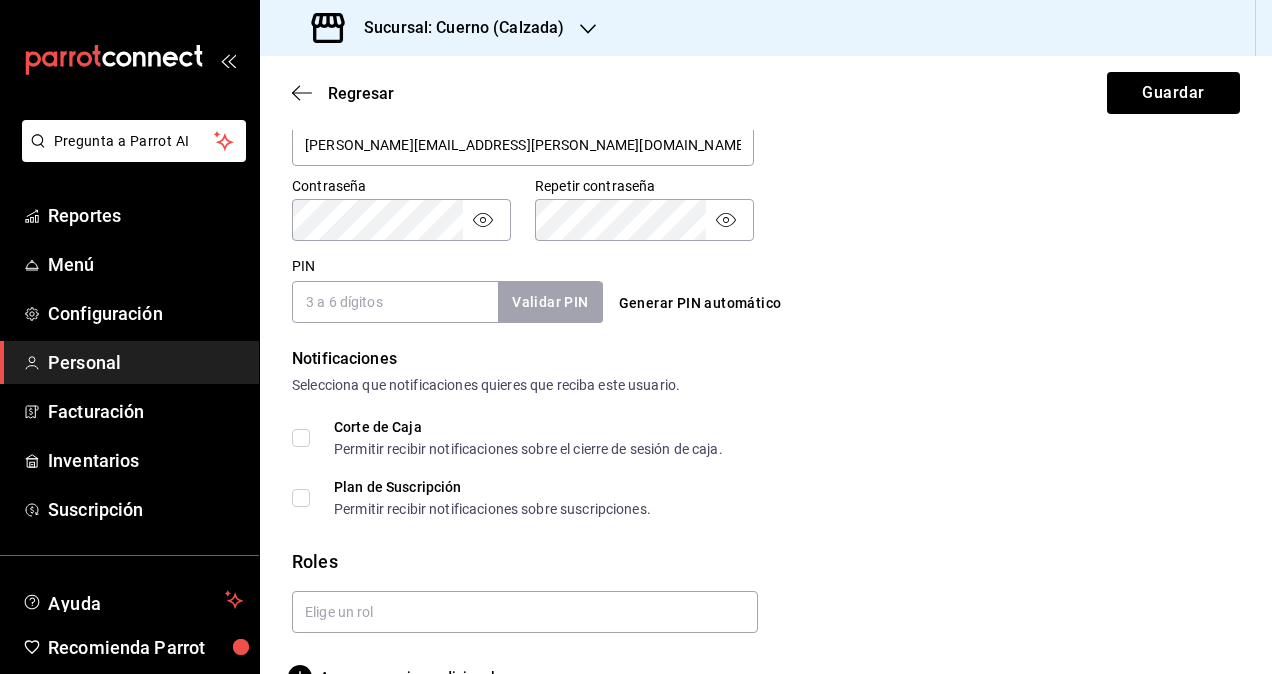 scroll, scrollTop: 864, scrollLeft: 0, axis: vertical 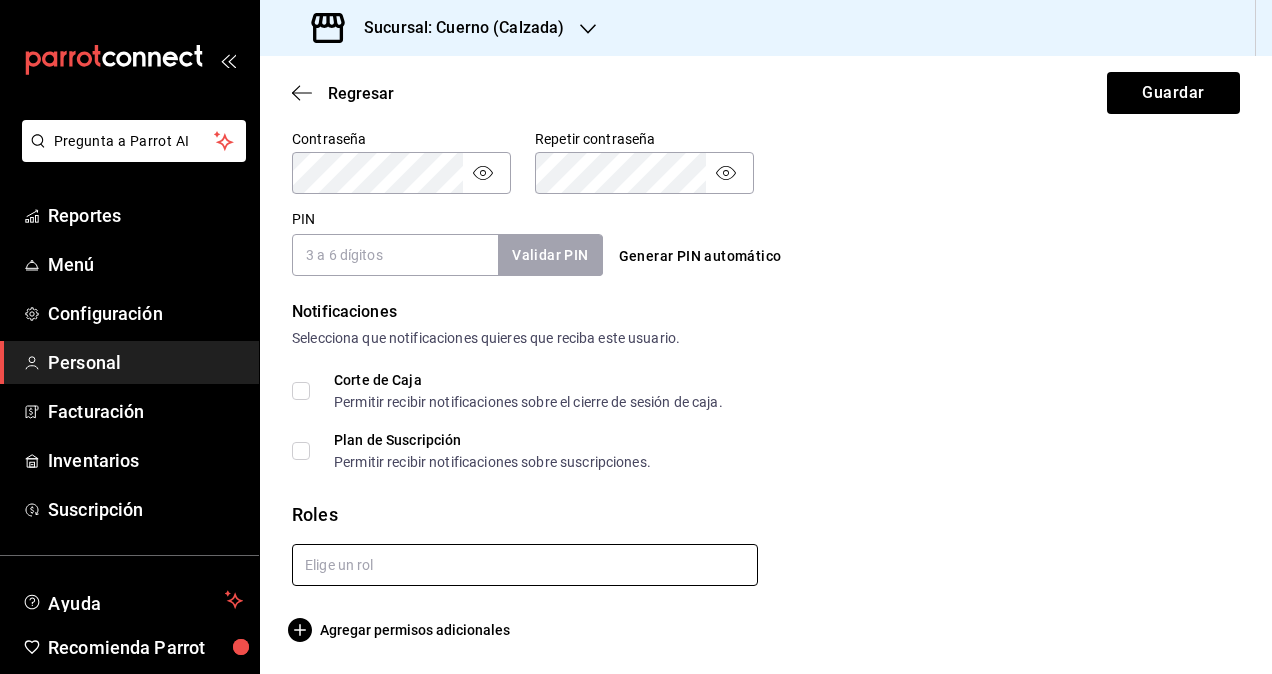 click at bounding box center [525, 565] 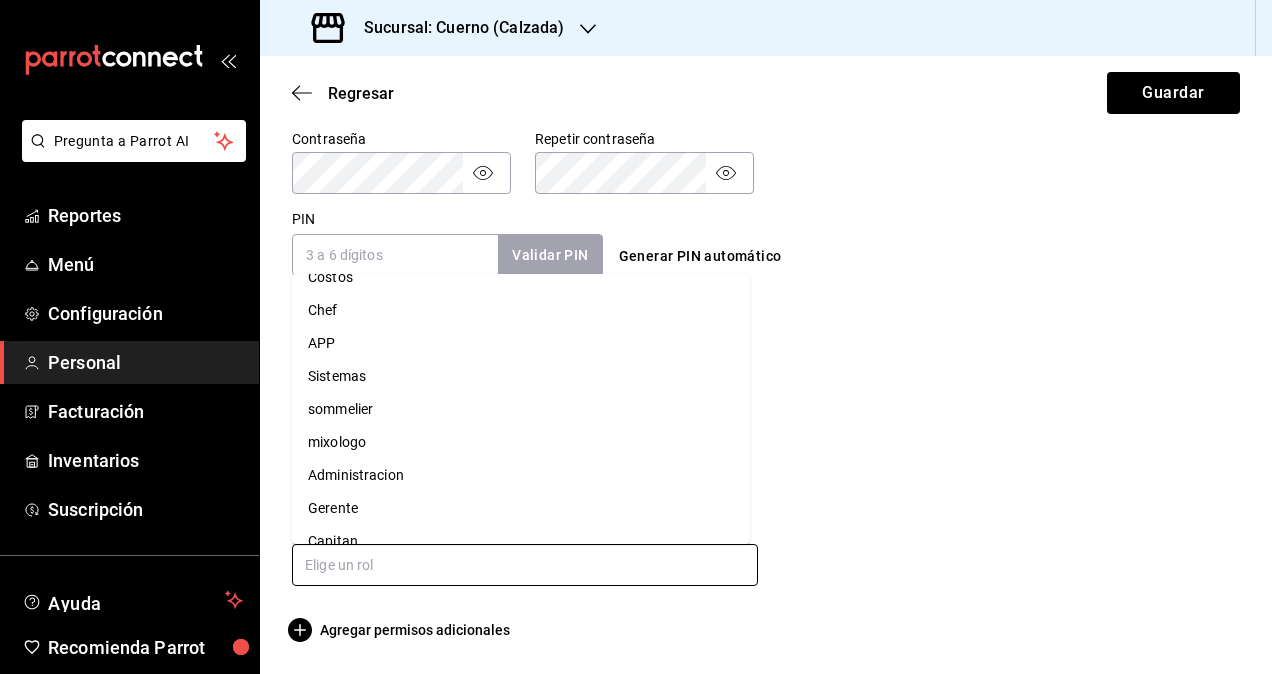 scroll, scrollTop: 208, scrollLeft: 0, axis: vertical 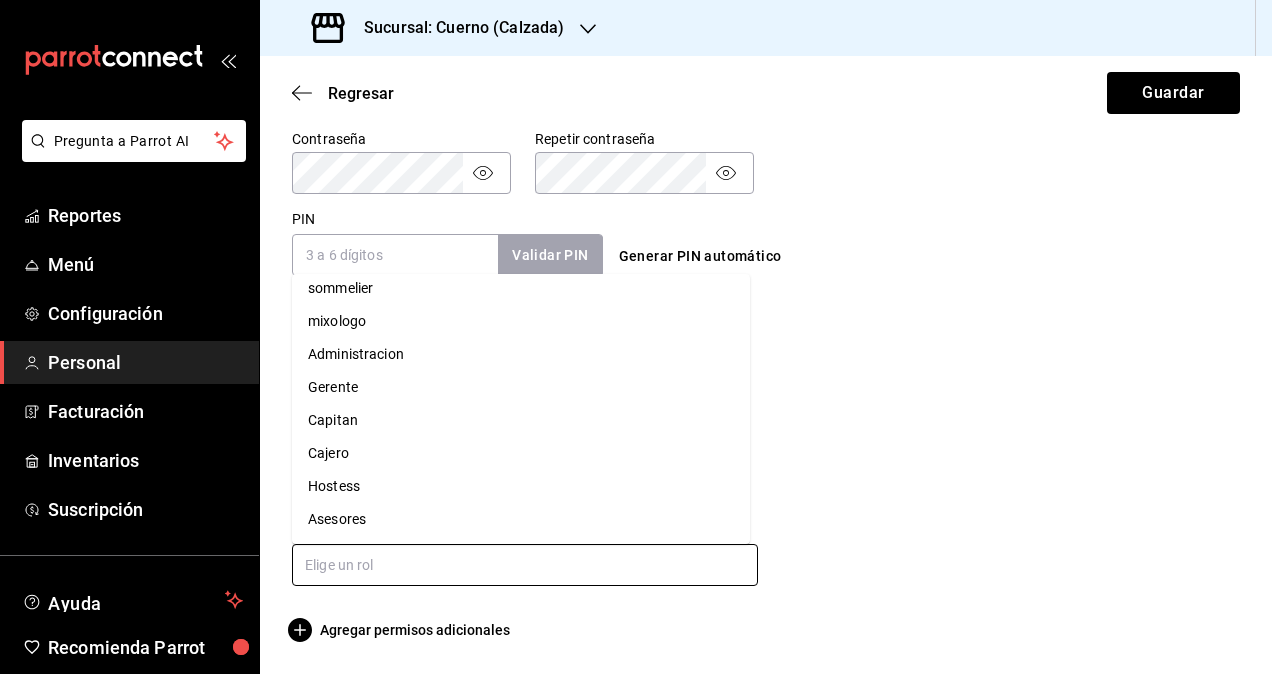 click on "Administracion" at bounding box center [521, 354] 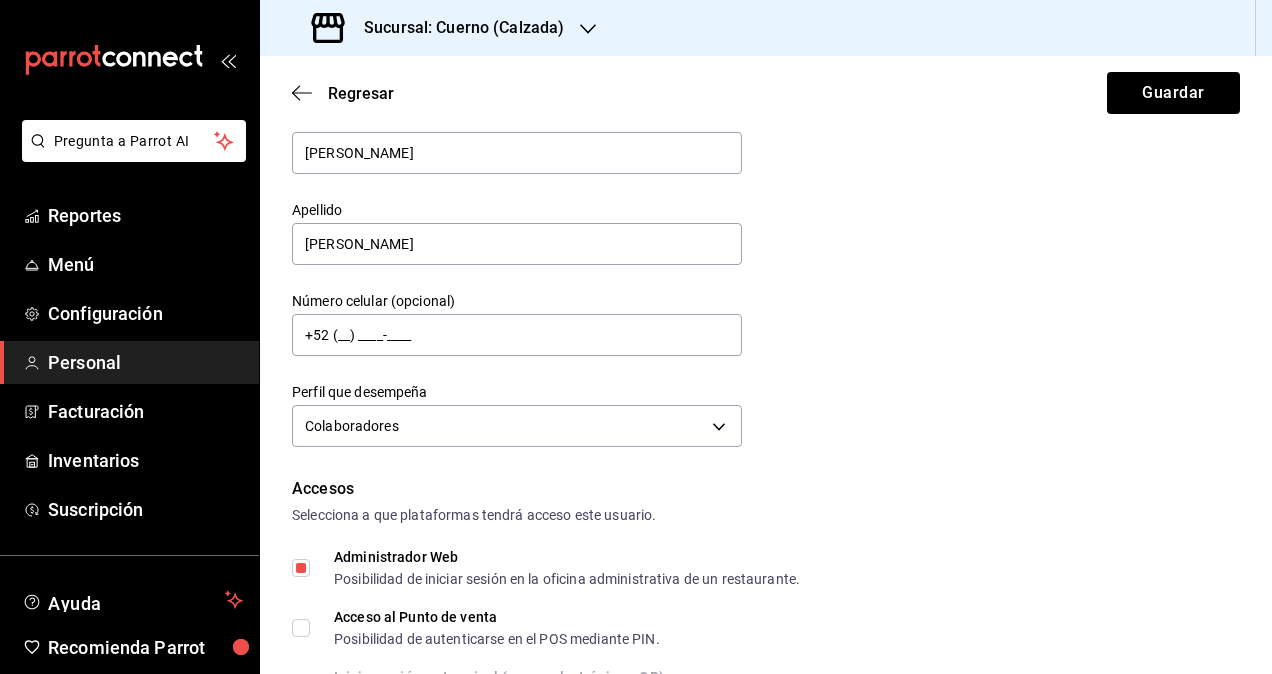 scroll, scrollTop: 0, scrollLeft: 0, axis: both 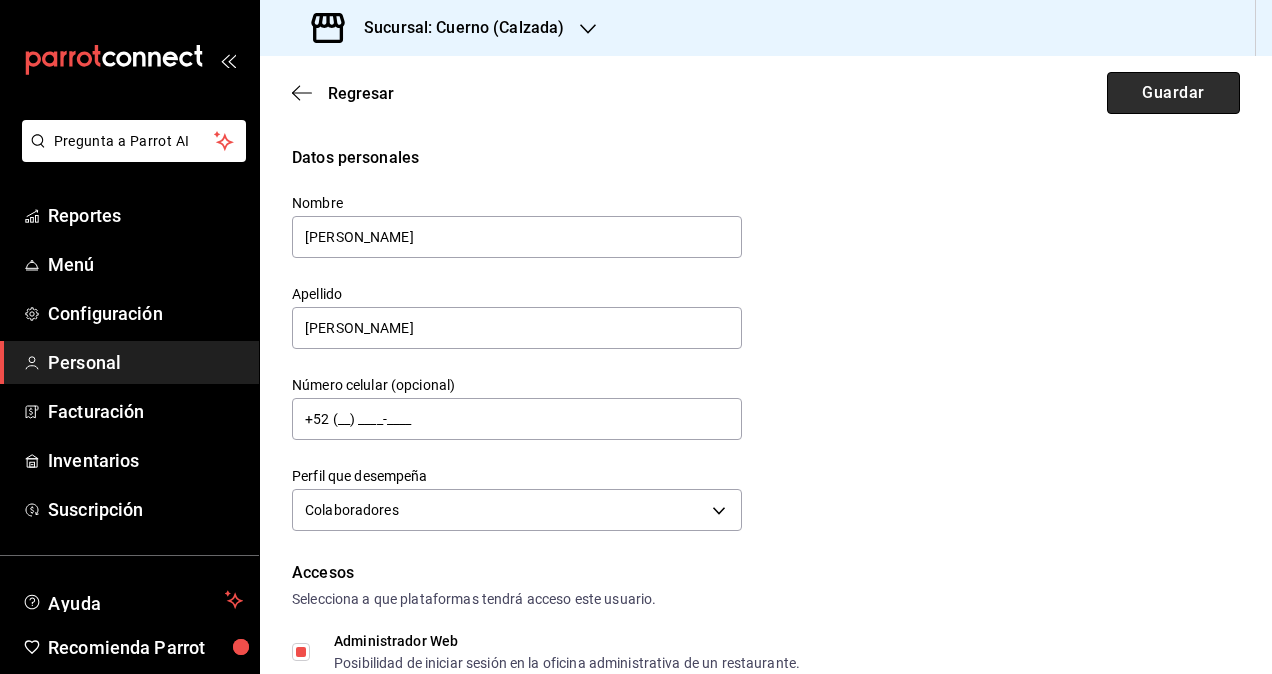 click on "Guardar" at bounding box center (1173, 93) 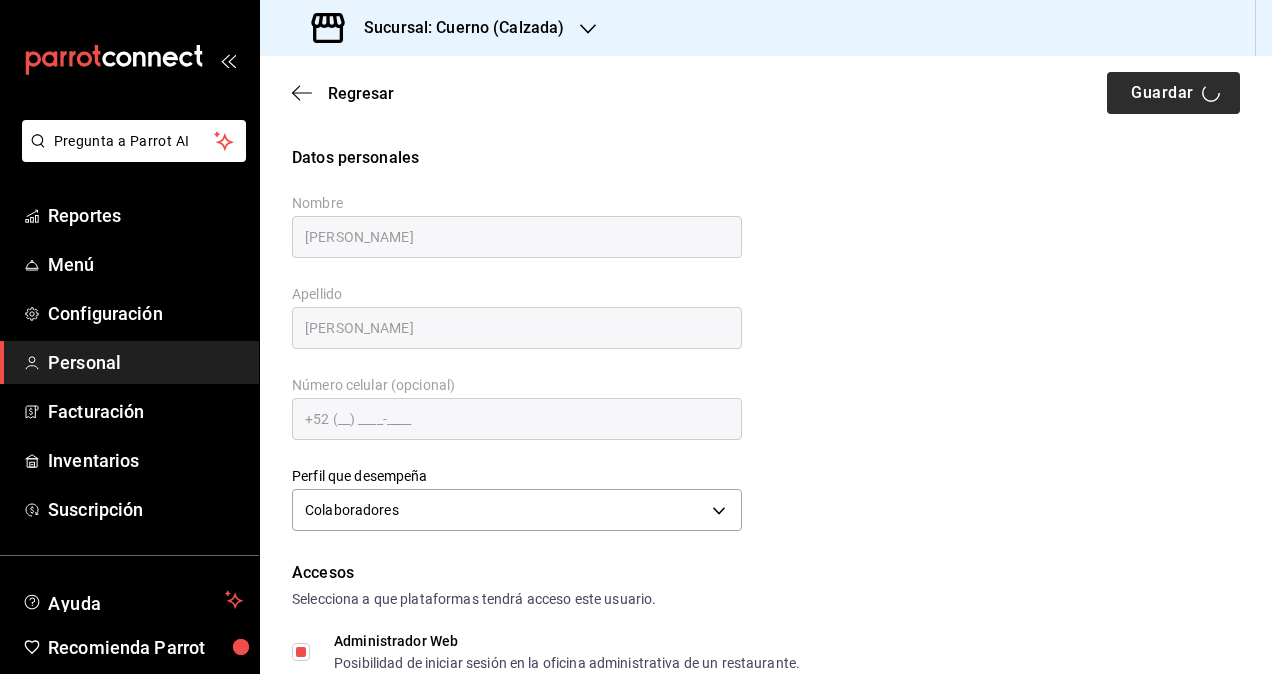 checkbox on "true" 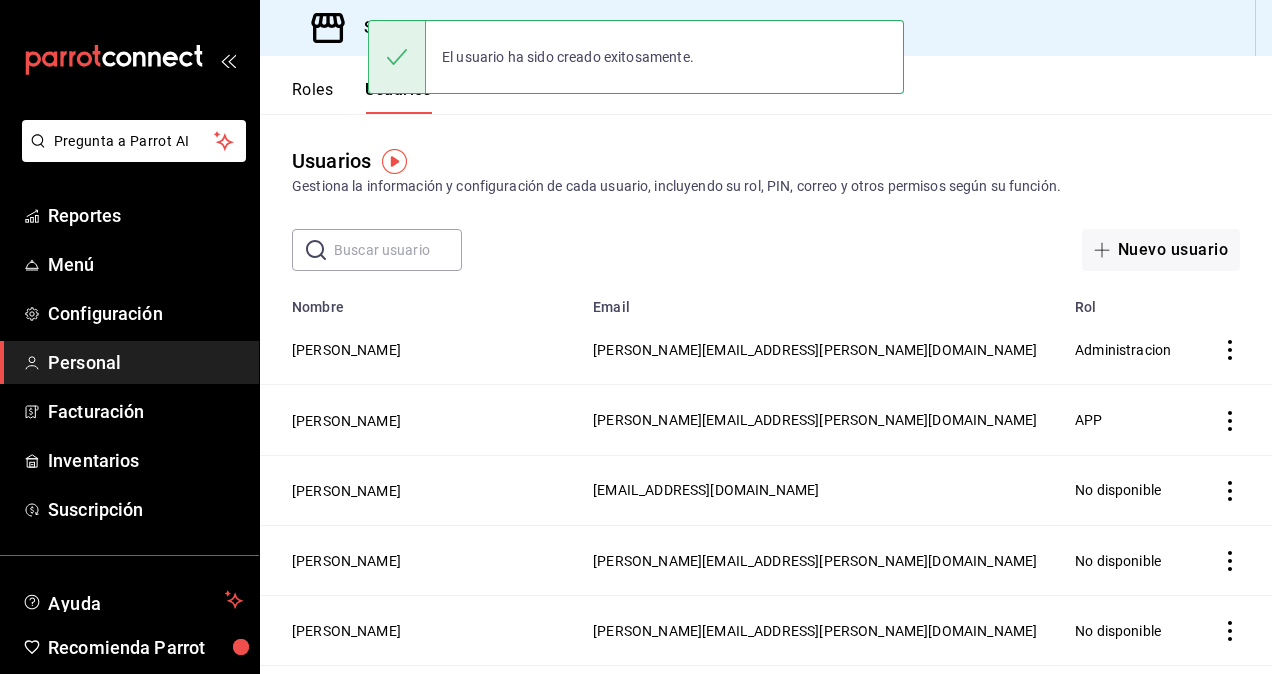 click at bounding box center (398, 250) 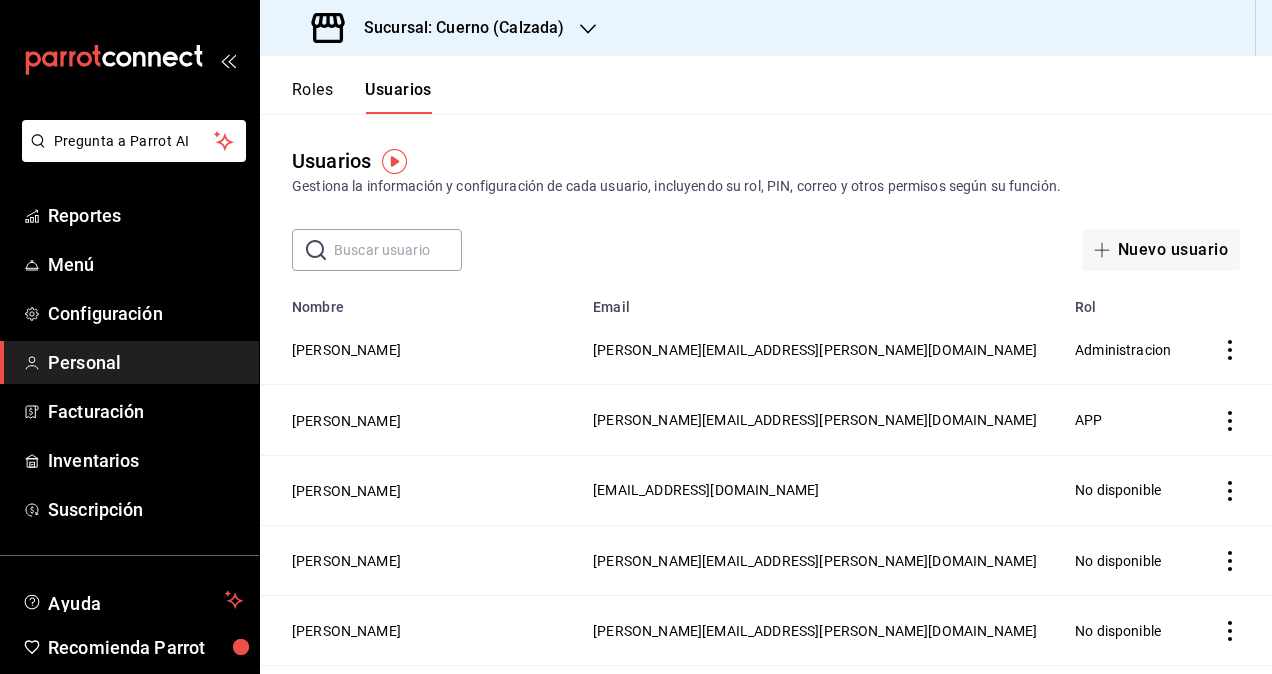 paste on "marco.ruiz" 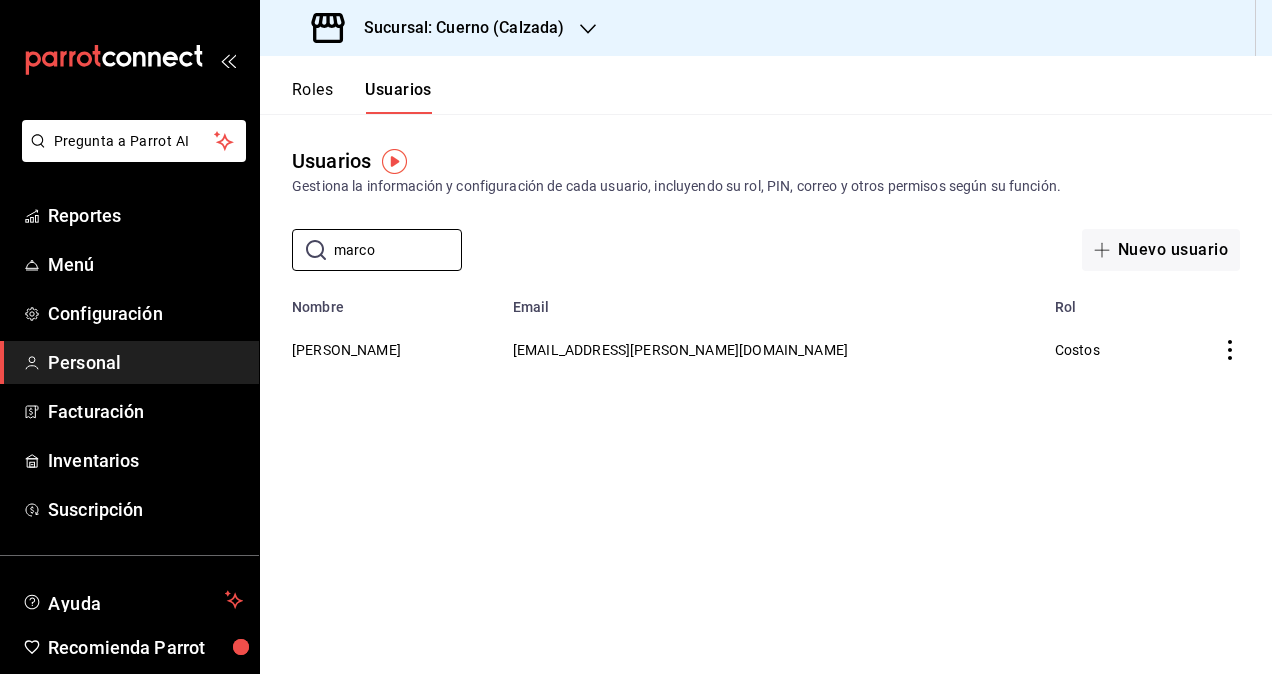 type on "marco" 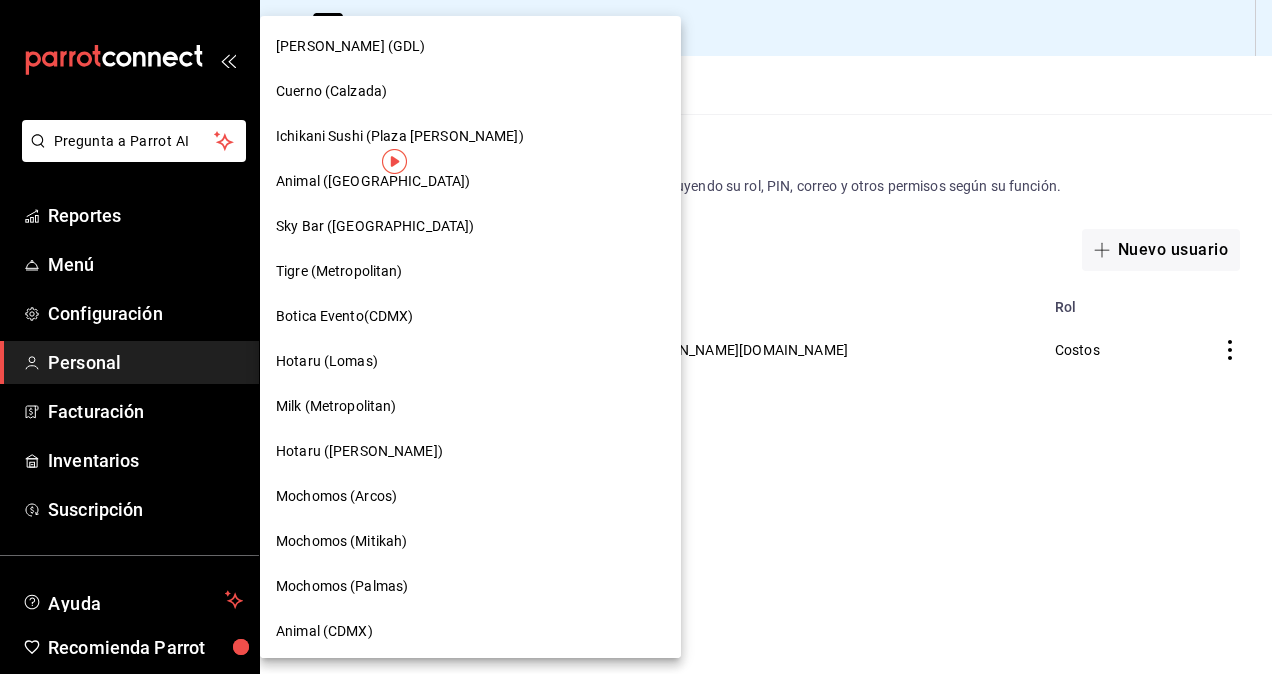 click on "Ichikani Sushi (Plaza Artz)" at bounding box center (400, 136) 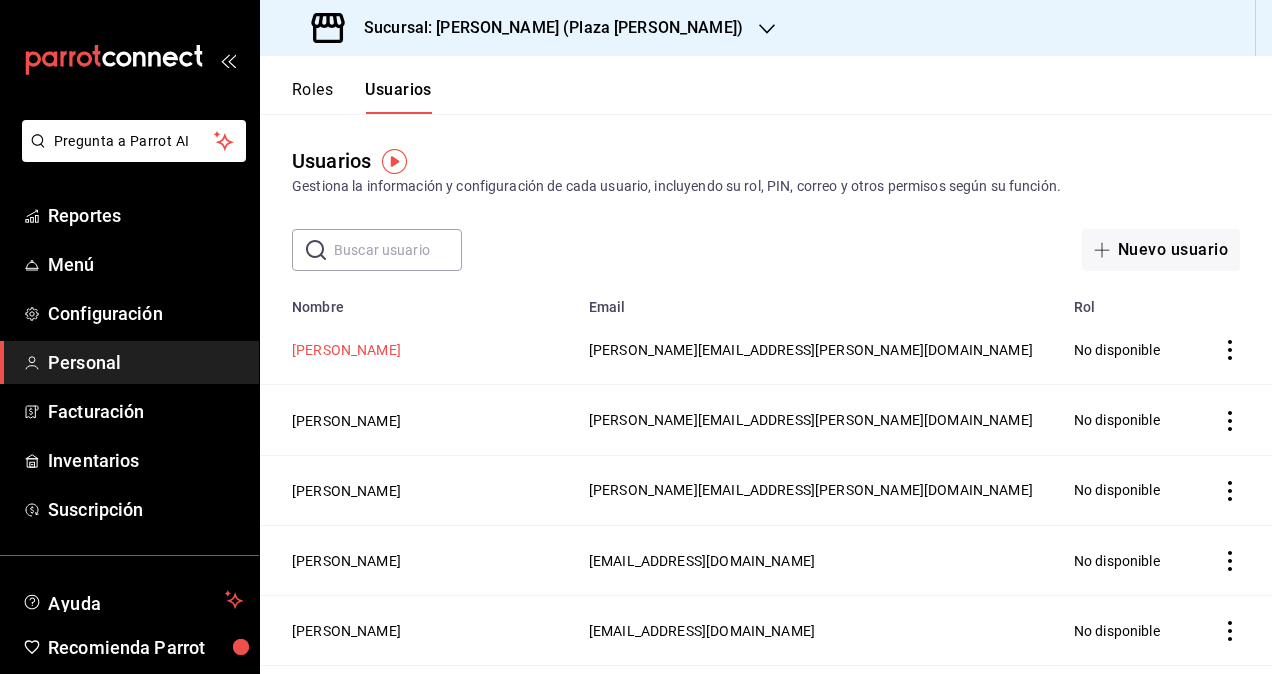 click on "[PERSON_NAME]" at bounding box center [346, 350] 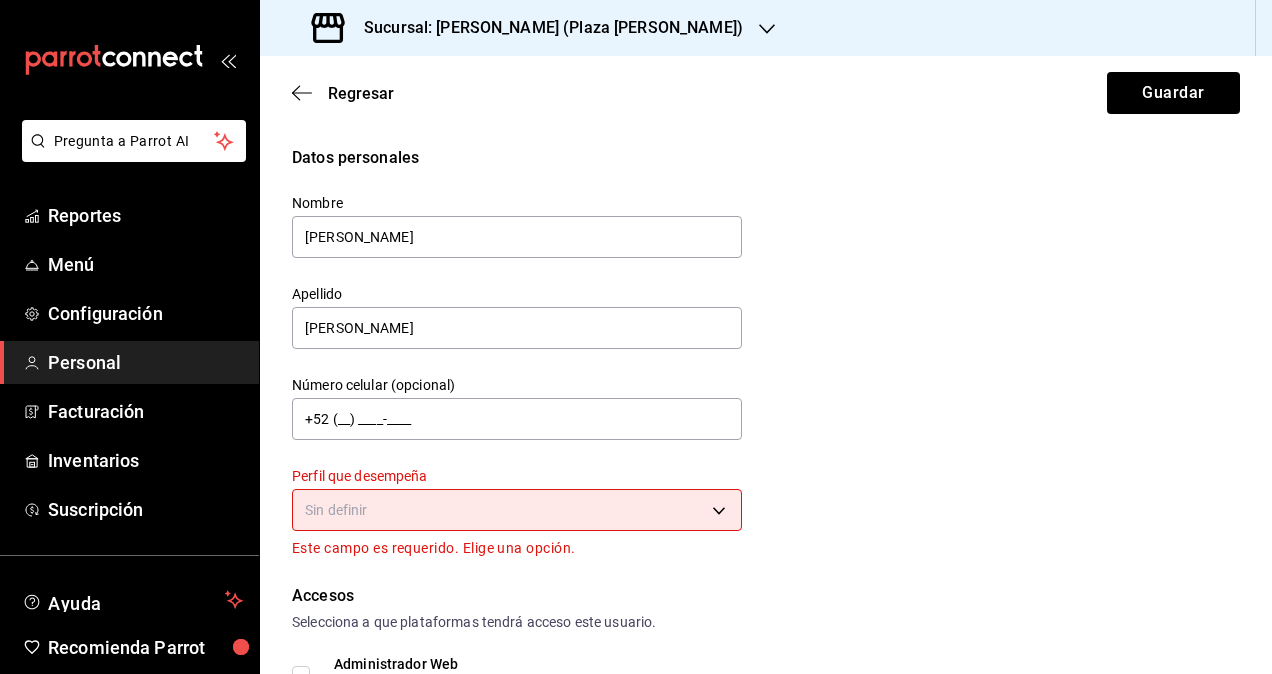 click on "Pregunta a Parrot AI Reportes   Menú   Configuración   Personal   Facturación   Inventarios   Suscripción   Ayuda Recomienda Parrot   Omar Hernandez   Sugerir nueva función   Sucursal: Ichikani Sushi (Plaza Artz) Regresar Guardar Datos personales Nombre daniela Apellido Diaz Número celular (opcional) +52 (__) ____-____ Perfil que desempeña Sin definir Este campo es requerido. Elige una opción. Accesos Selecciona a que plataformas tendrá acceso este usuario. Administrador Web Posibilidad de iniciar sesión en la oficina administrativa de un restaurante.  Acceso al Punto de venta Posibilidad de autenticarse en el POS mediante PIN.  Iniciar sesión en terminal (correo electrónico o QR) Los usuarios podrán iniciar sesión y aceptar términos y condiciones en la terminal. Acceso uso de terminal Los usuarios podrán acceder y utilizar la terminal para visualizar y procesar pagos de sus órdenes. Correo electrónico Se volverá obligatorio al tener ciertos accesos activados. daniela.diaz@grupocosteno.com" at bounding box center (636, 337) 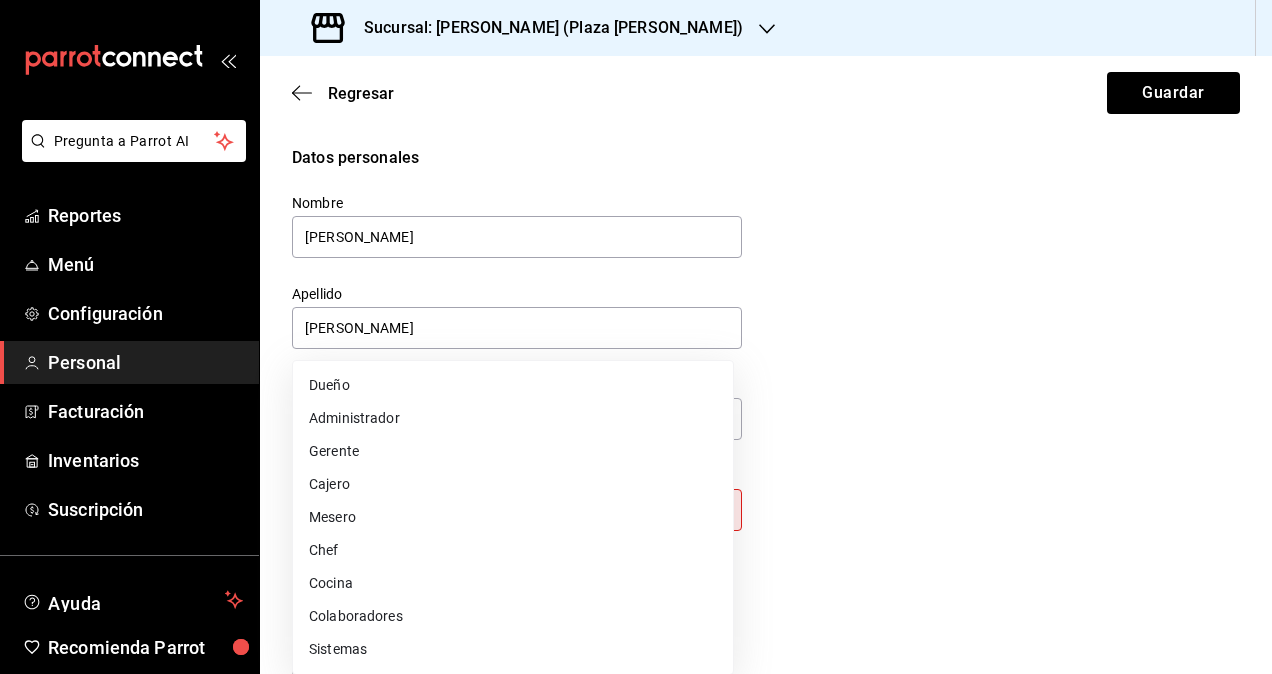 click on "Colaboradores" at bounding box center [513, 616] 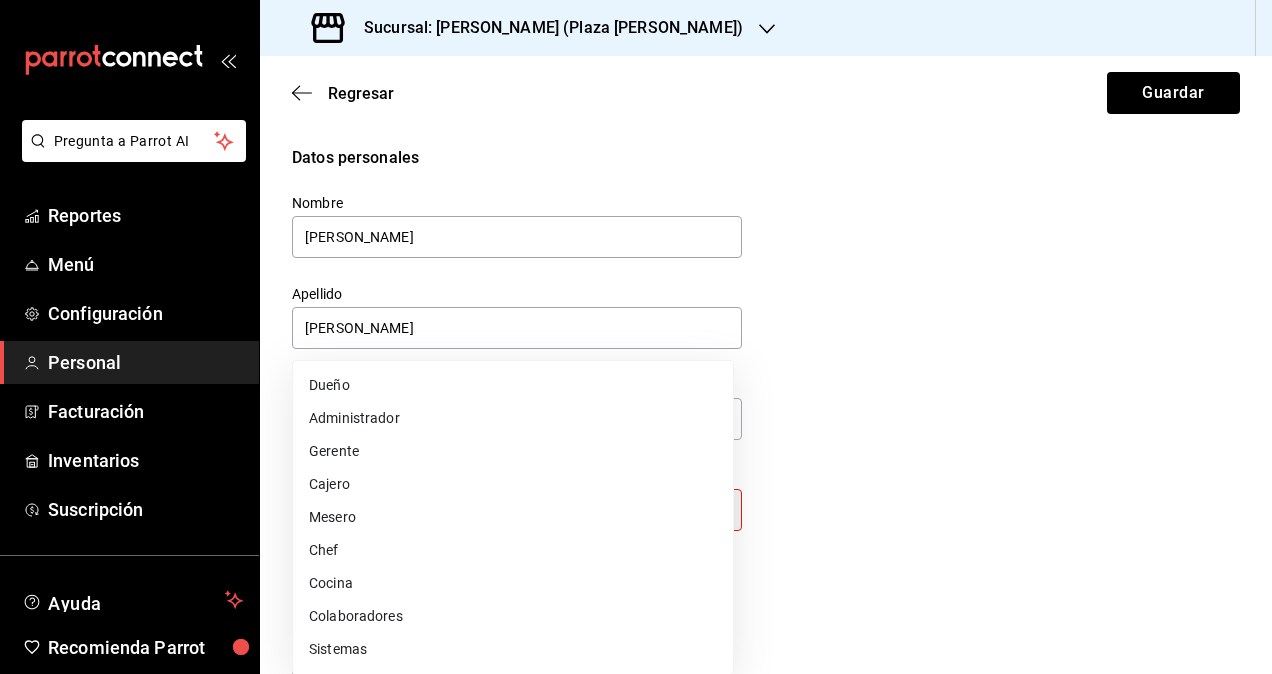 type on "STAFF" 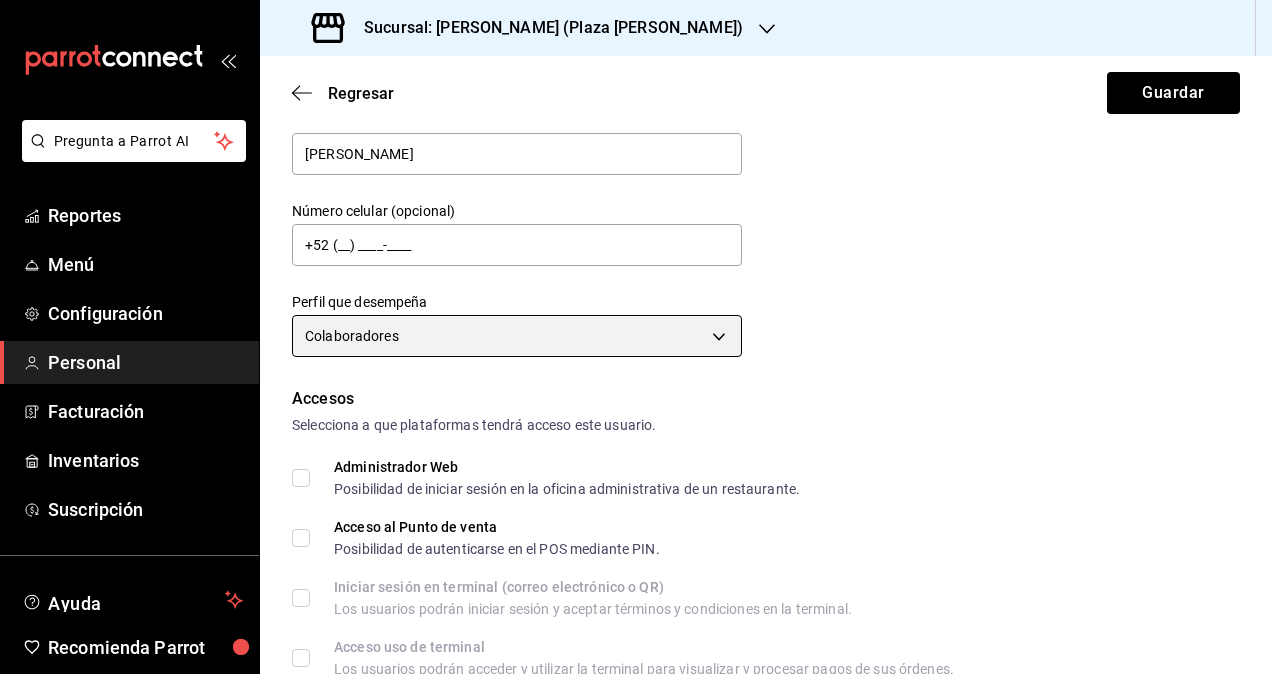 scroll, scrollTop: 300, scrollLeft: 0, axis: vertical 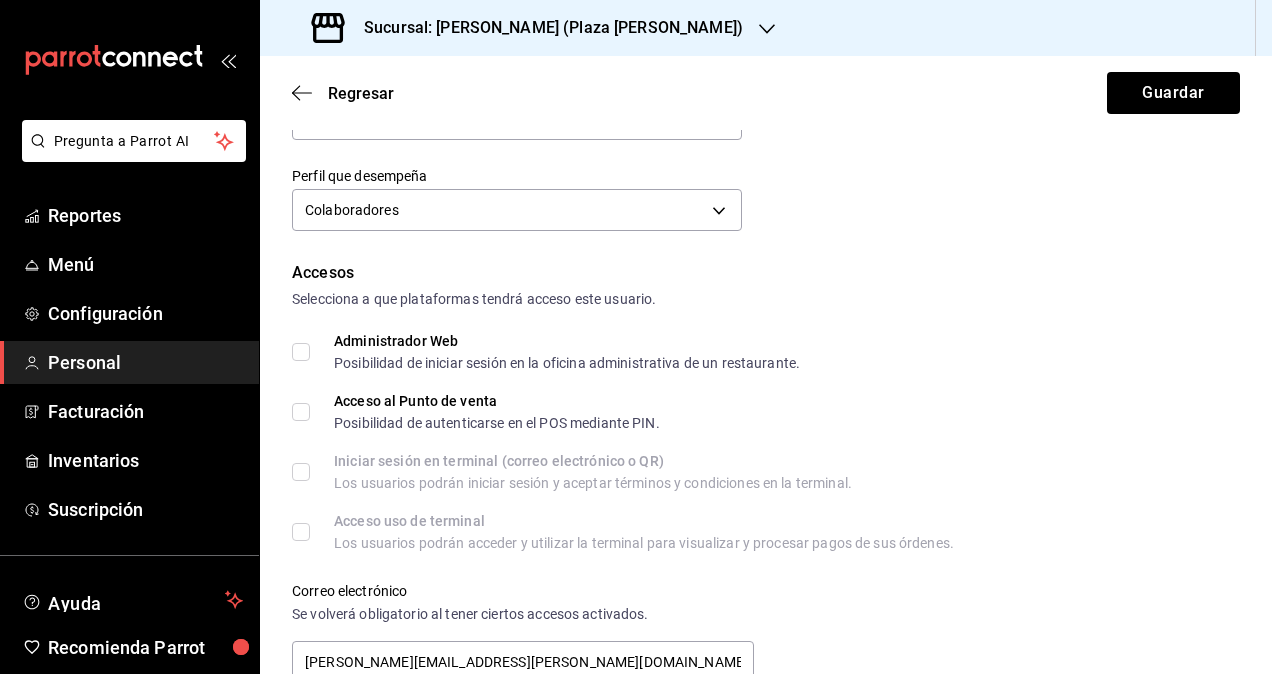 click on "Administrador Web Posibilidad de iniciar sesión en la oficina administrativa de un restaurante." at bounding box center (301, 352) 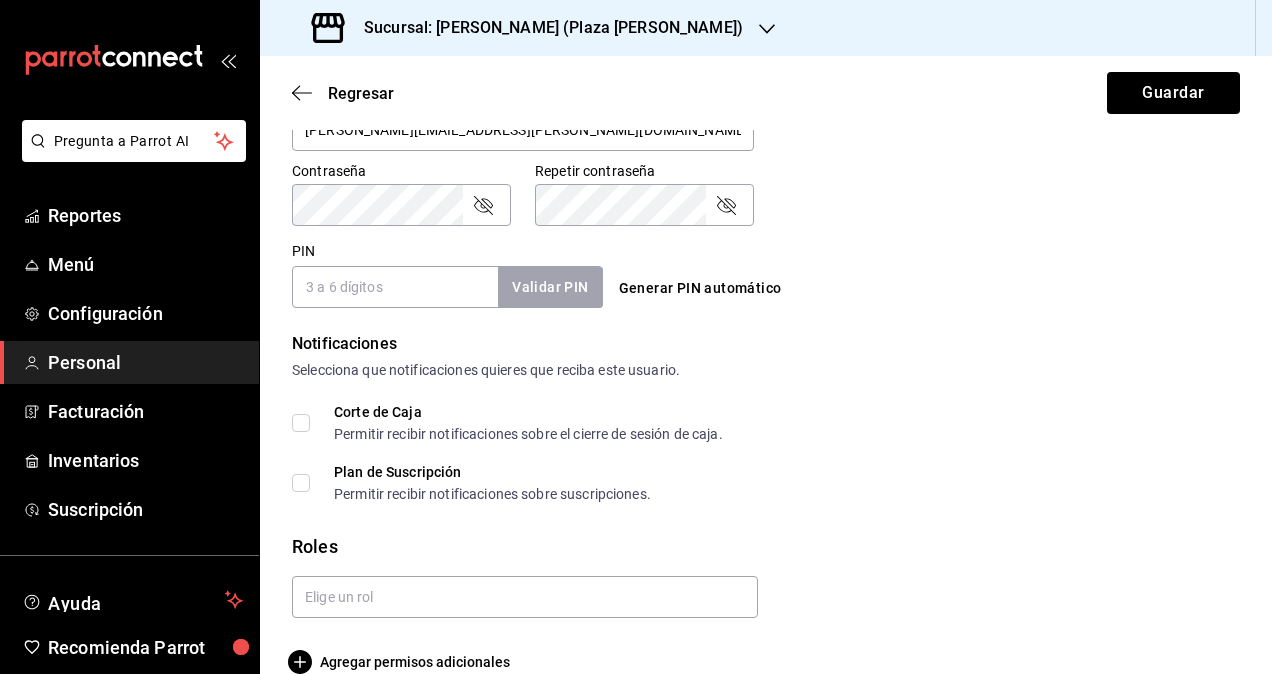 scroll, scrollTop: 864, scrollLeft: 0, axis: vertical 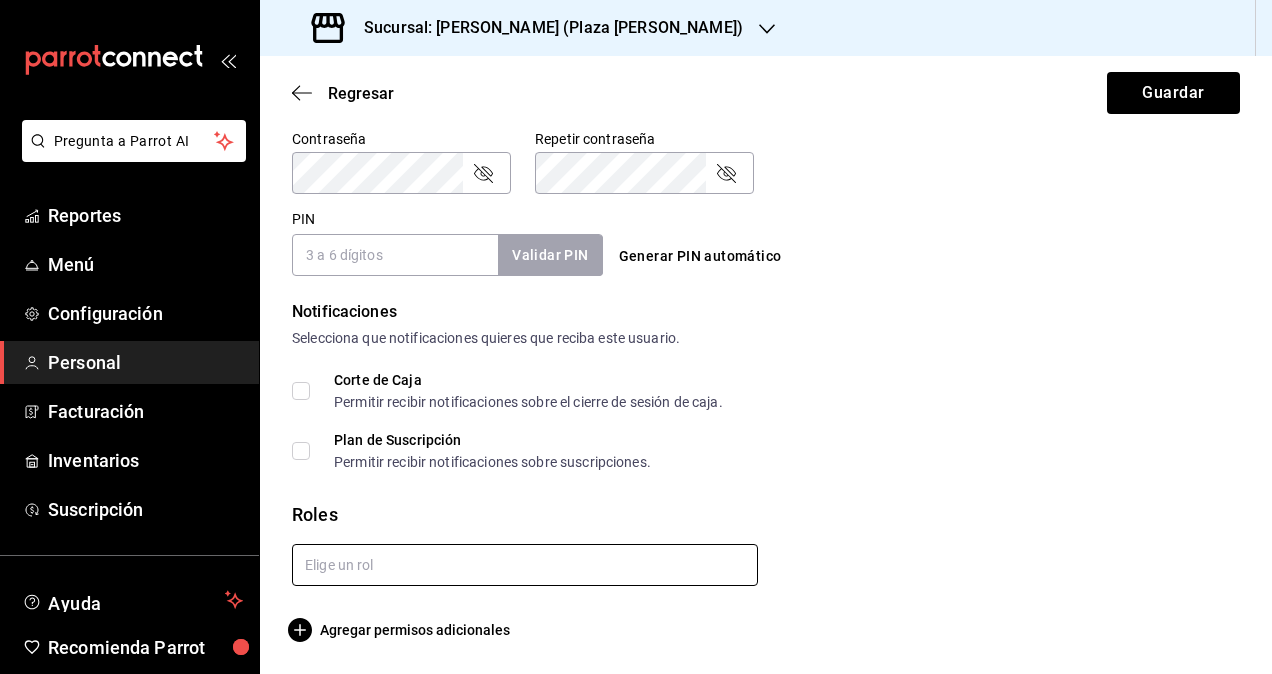 click at bounding box center [525, 565] 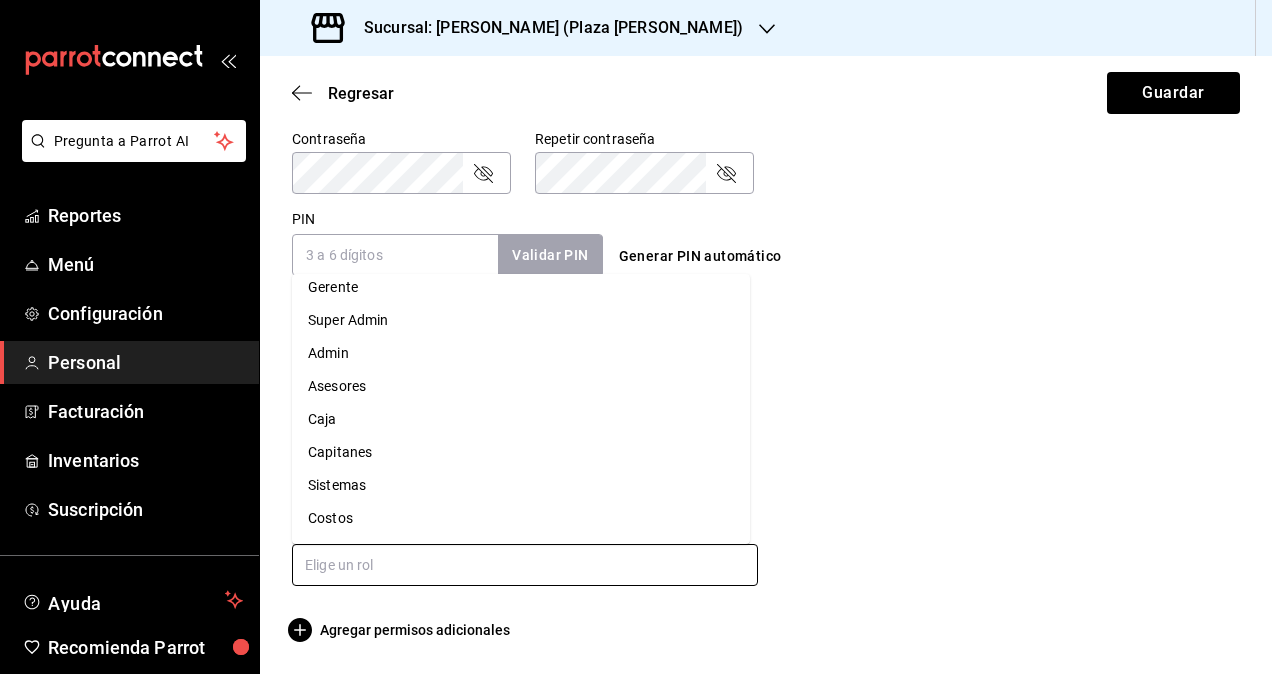 scroll, scrollTop: 400, scrollLeft: 0, axis: vertical 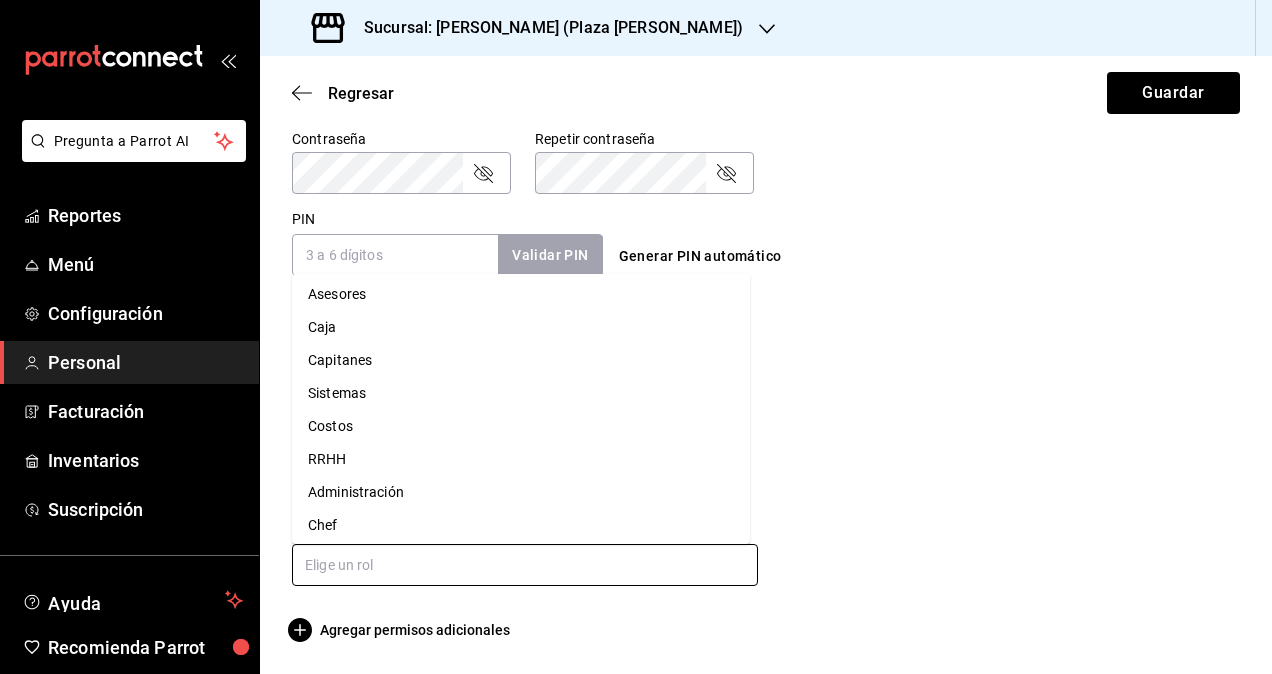click on "Administración" at bounding box center [521, 492] 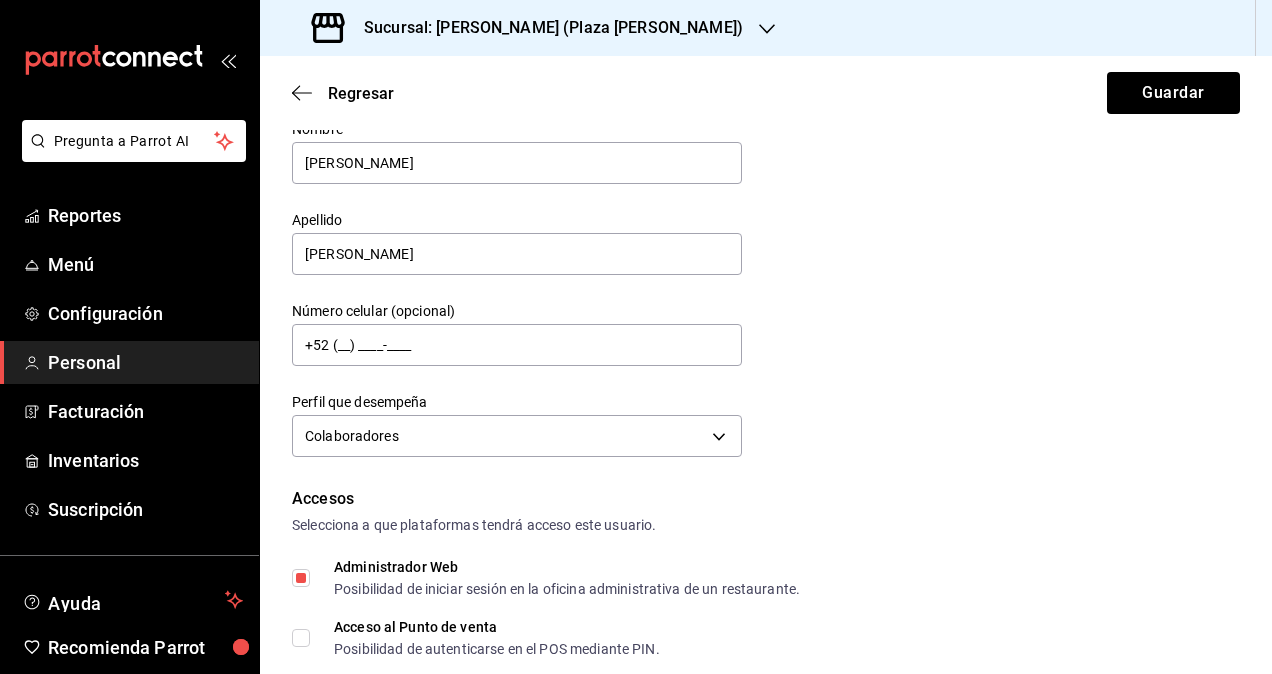 scroll, scrollTop: 0, scrollLeft: 0, axis: both 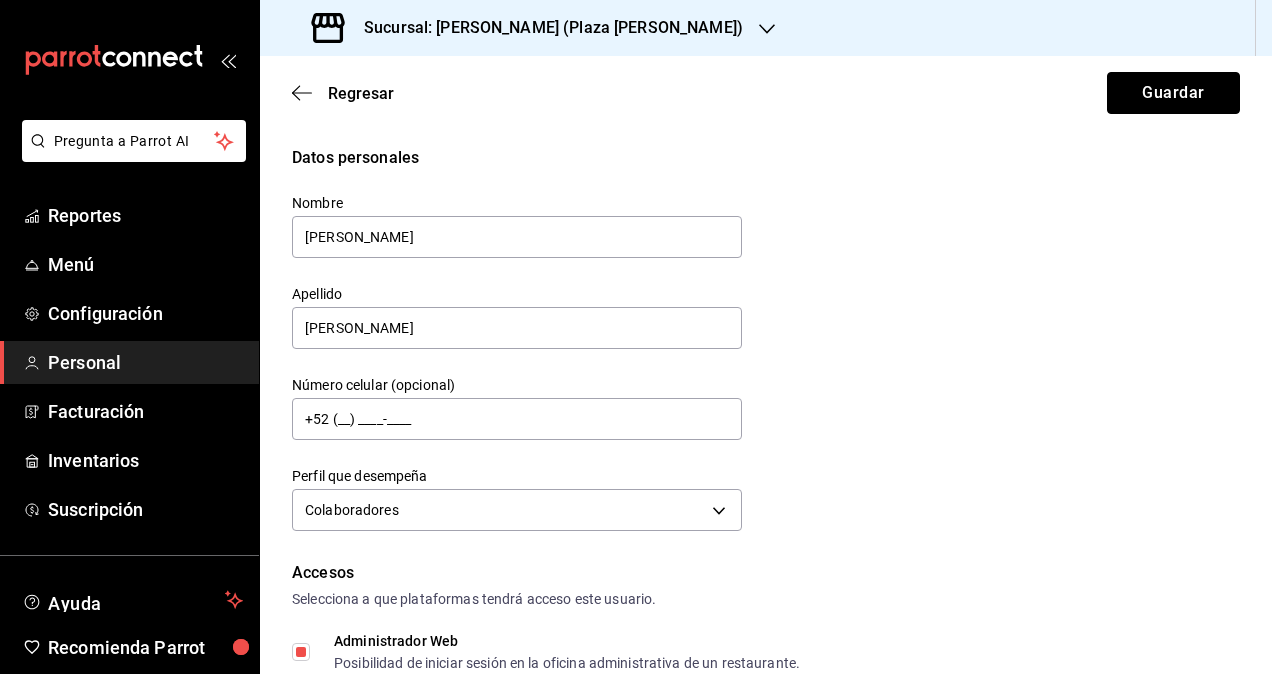 click on "Guardar" at bounding box center (1173, 93) 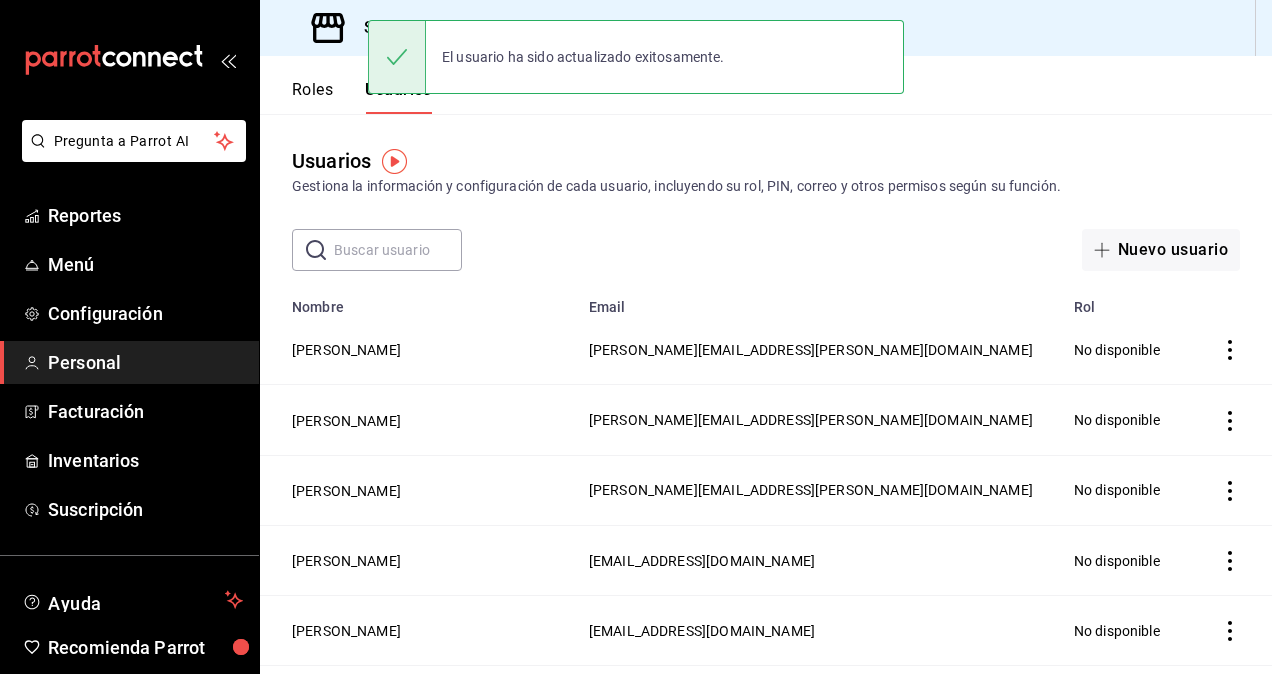 click at bounding box center [398, 250] 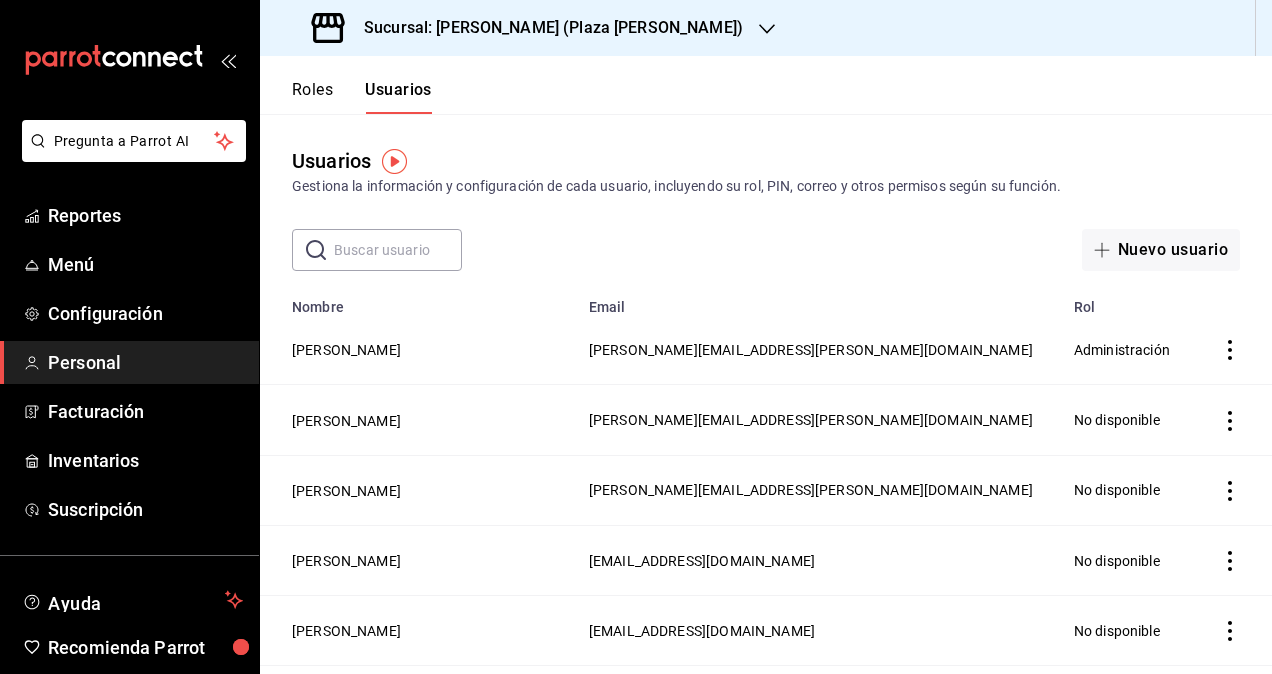 paste on "marco.ruiz" 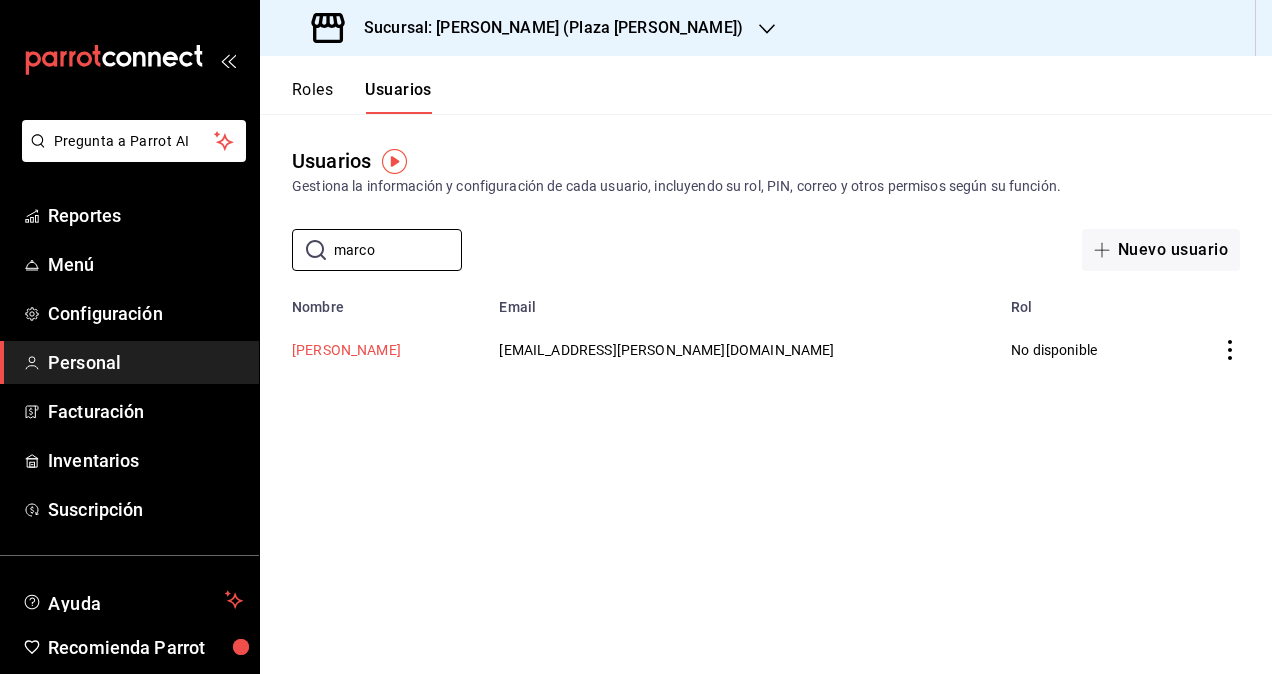 type on "marco" 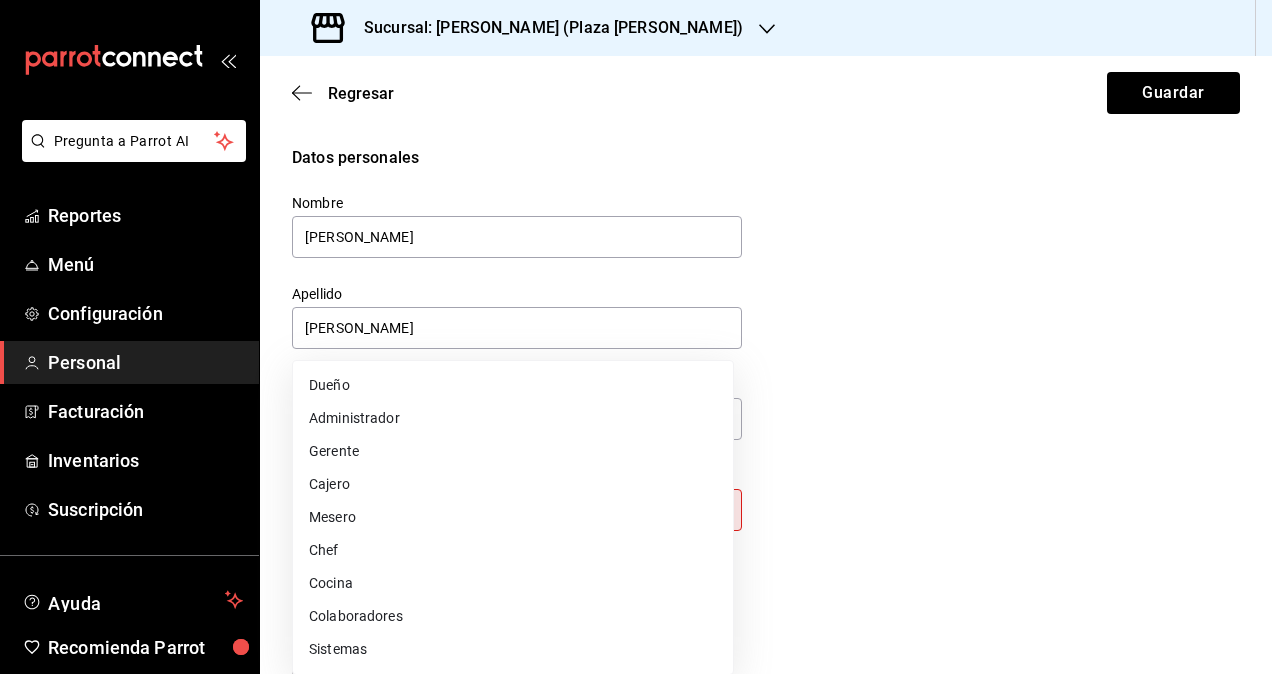 click on "Pregunta a Parrot AI Reportes   Menú   Configuración   Personal   Facturación   Inventarios   Suscripción   Ayuda Recomienda Parrot   Omar Hernandez   Sugerir nueva función   Sucursal: Ichikani Sushi (Plaza Artz) Regresar Guardar Datos personales Nombre Marco Apellido Ruiz Número celular (opcional) +52 (__) ____-____ Perfil que desempeña Sin definir Este campo es requerido. Elige una opción. Accesos Selecciona a que plataformas tendrá acceso este usuario. Administrador Web Posibilidad de iniciar sesión en la oficina administrativa de un restaurante.  Acceso al Punto de venta Posibilidad de autenticarse en el POS mediante PIN.  Iniciar sesión en terminal (correo electrónico o QR) Los usuarios podrán iniciar sesión y aceptar términos y condiciones en la terminal. Acceso uso de terminal Los usuarios podrán acceder y utilizar la terminal para visualizar y procesar pagos de sus órdenes. Correo electrónico Se volverá obligatorio al tener ciertos accesos activados. marco.ruiz@grupocosteno.com PIN" at bounding box center (636, 337) 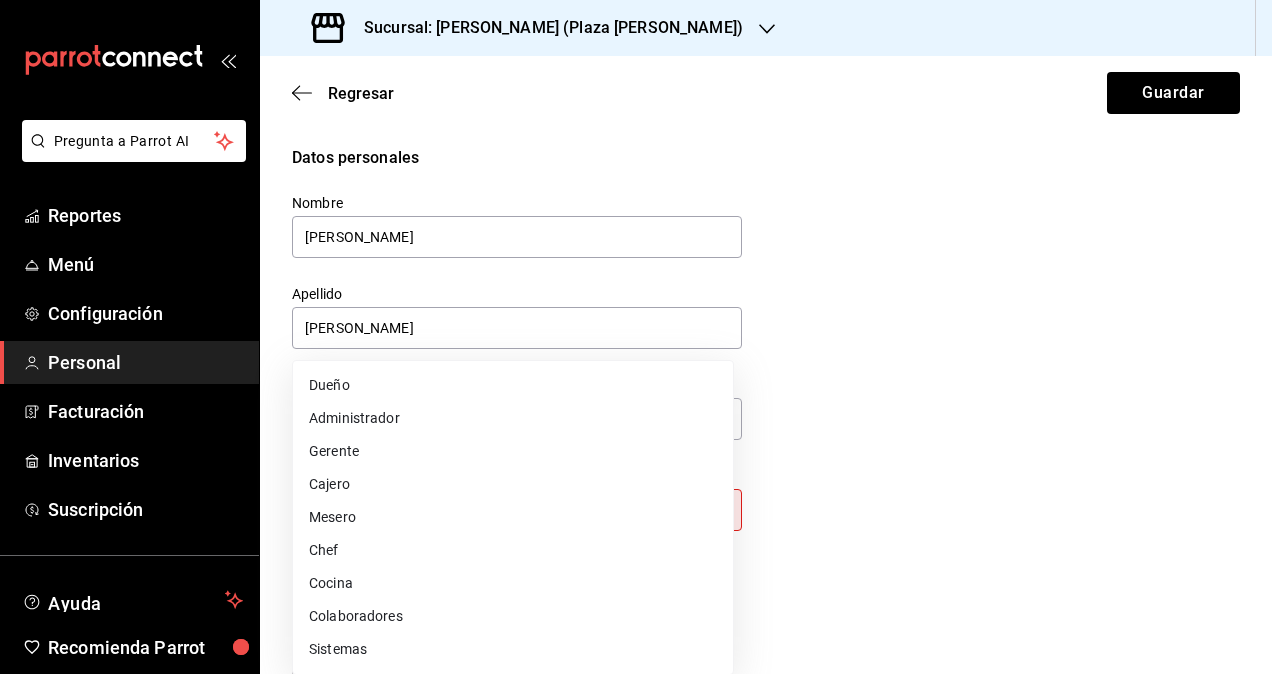 click on "Colaboradores" at bounding box center (513, 616) 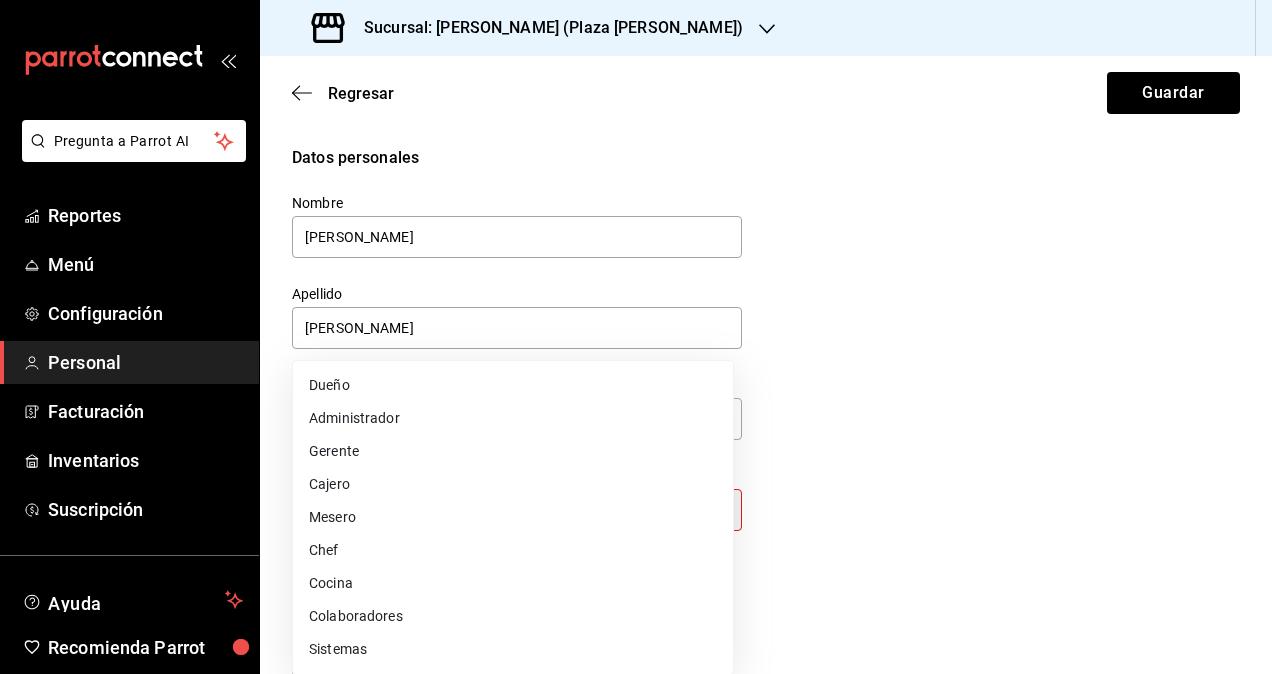 type on "STAFF" 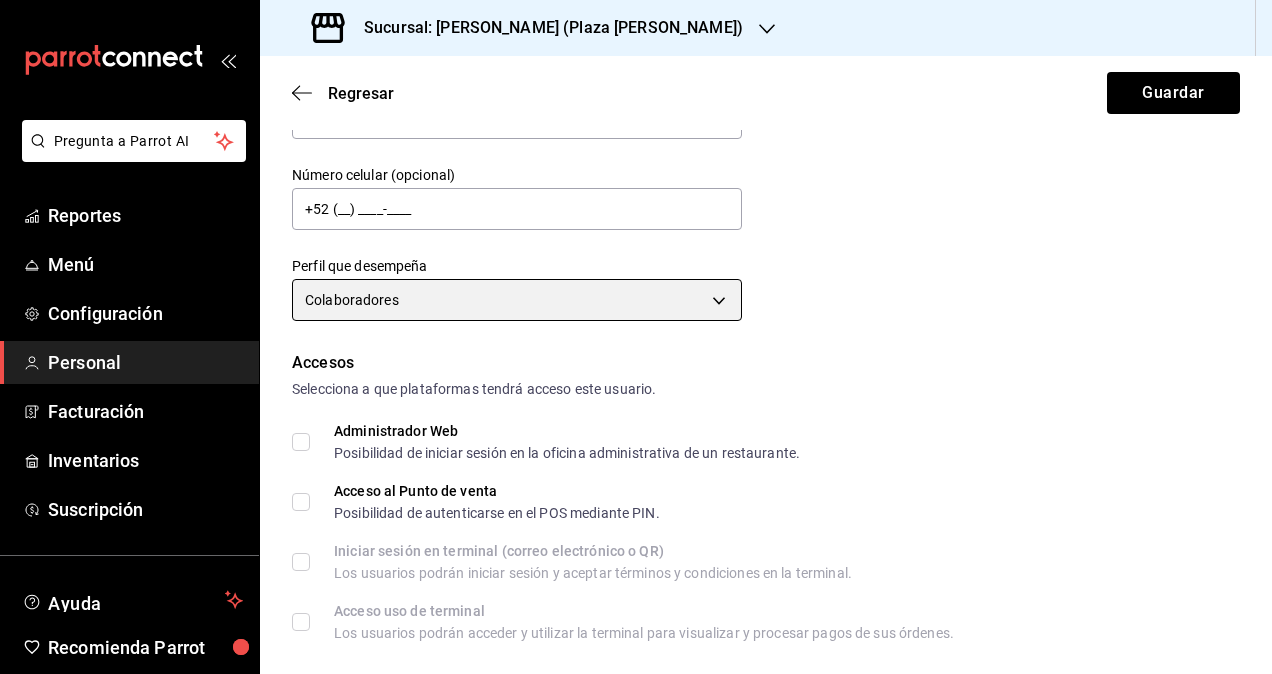 scroll, scrollTop: 300, scrollLeft: 0, axis: vertical 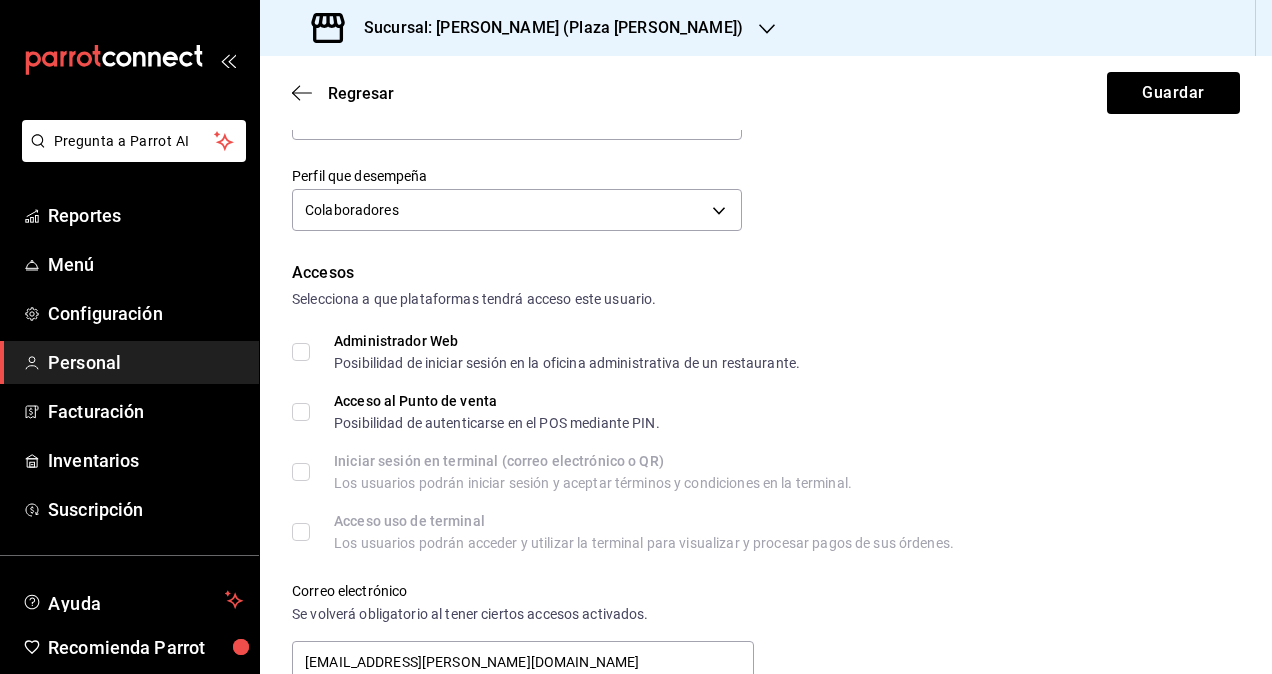click on "Administrador Web Posibilidad de iniciar sesión en la oficina administrativa de un restaurante." at bounding box center (301, 352) 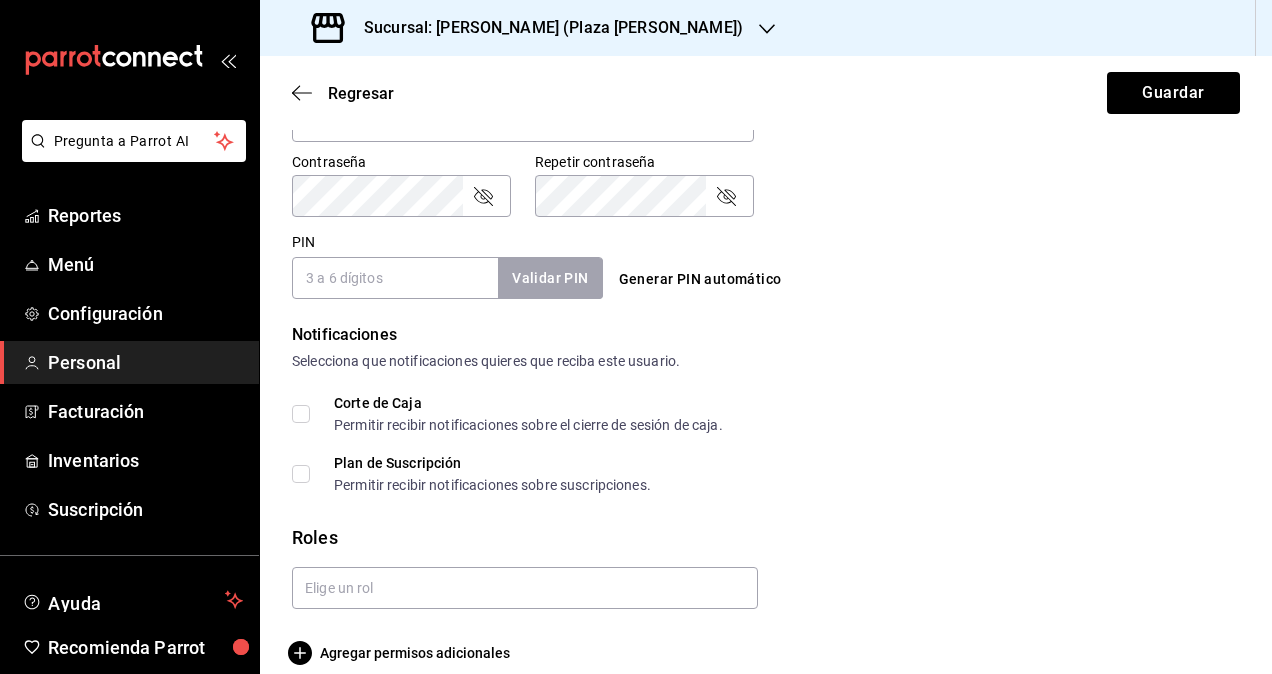 scroll, scrollTop: 864, scrollLeft: 0, axis: vertical 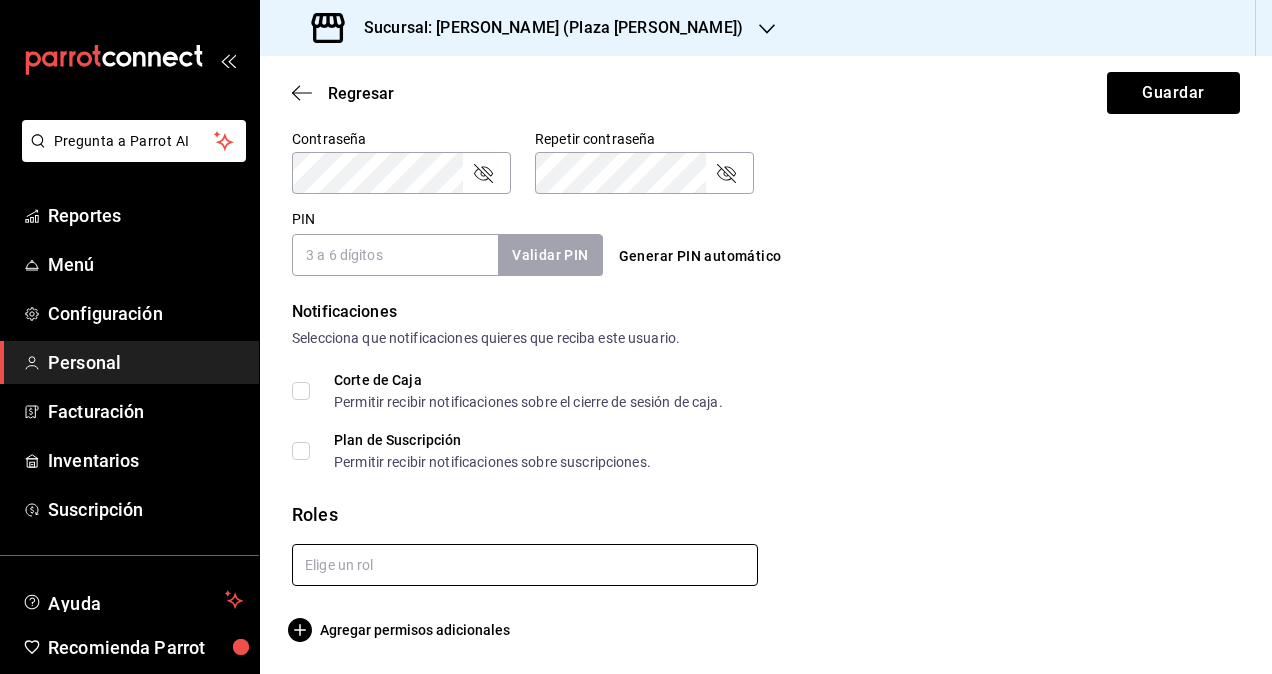 click at bounding box center (525, 565) 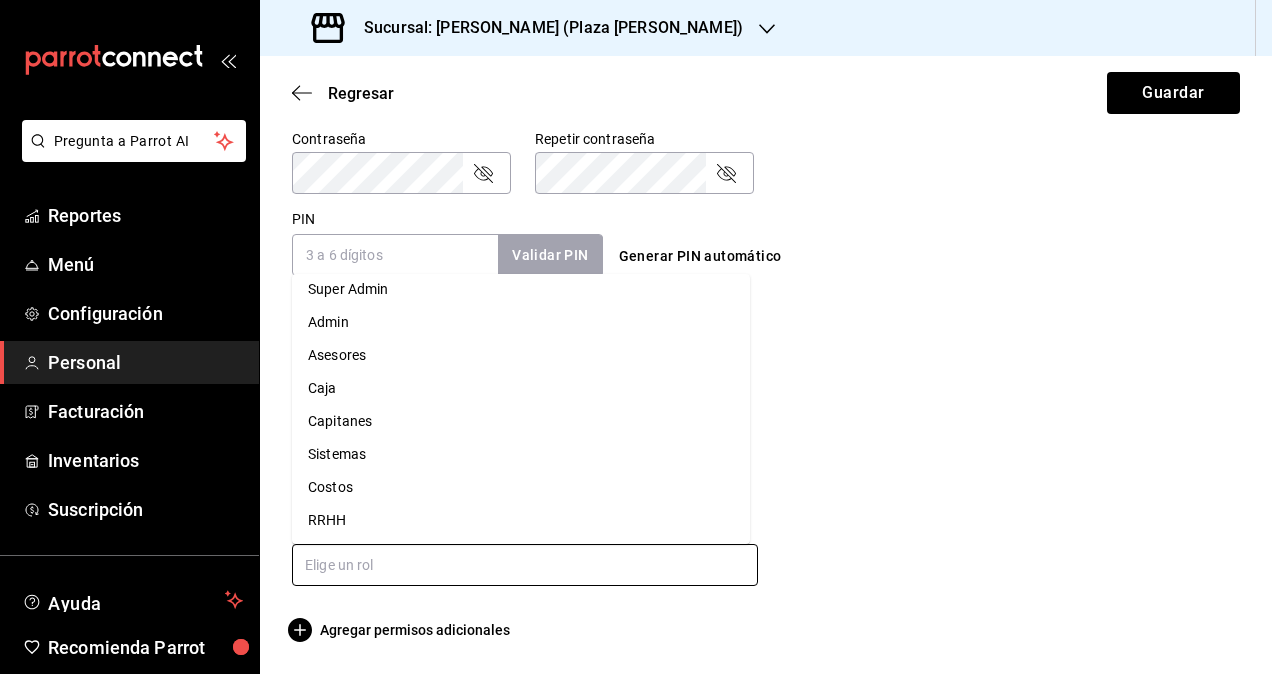 scroll, scrollTop: 400, scrollLeft: 0, axis: vertical 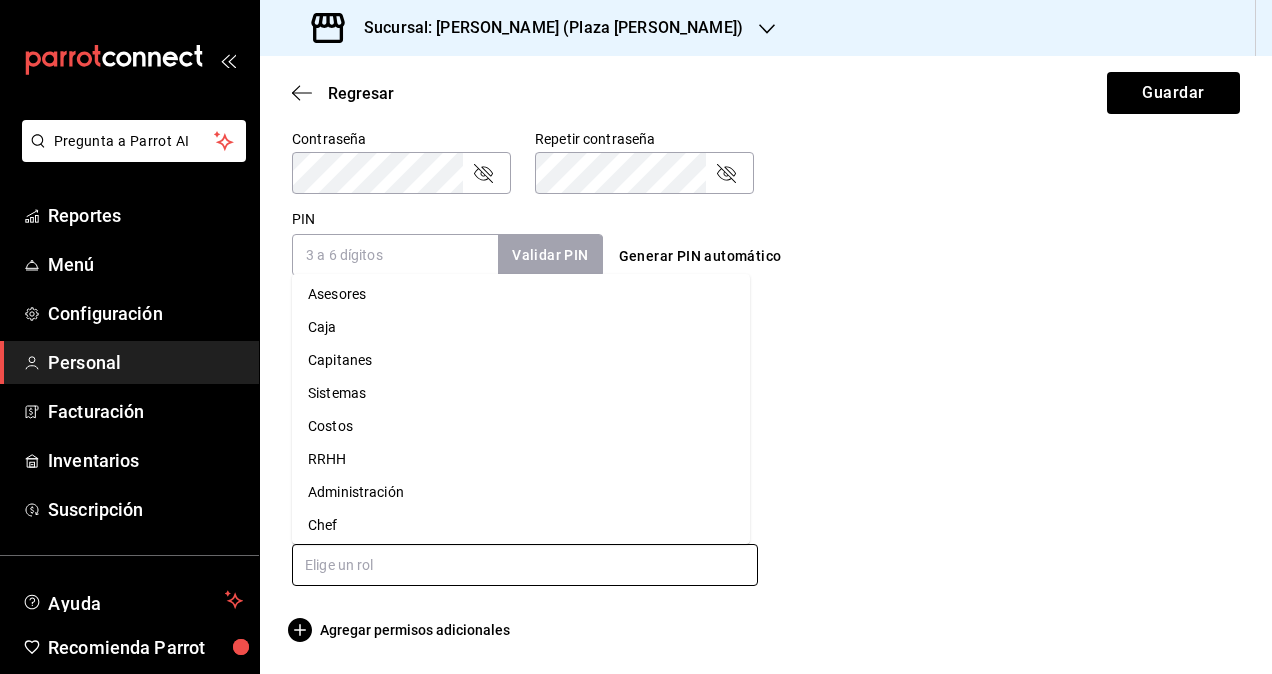 click on "Administración" at bounding box center (521, 492) 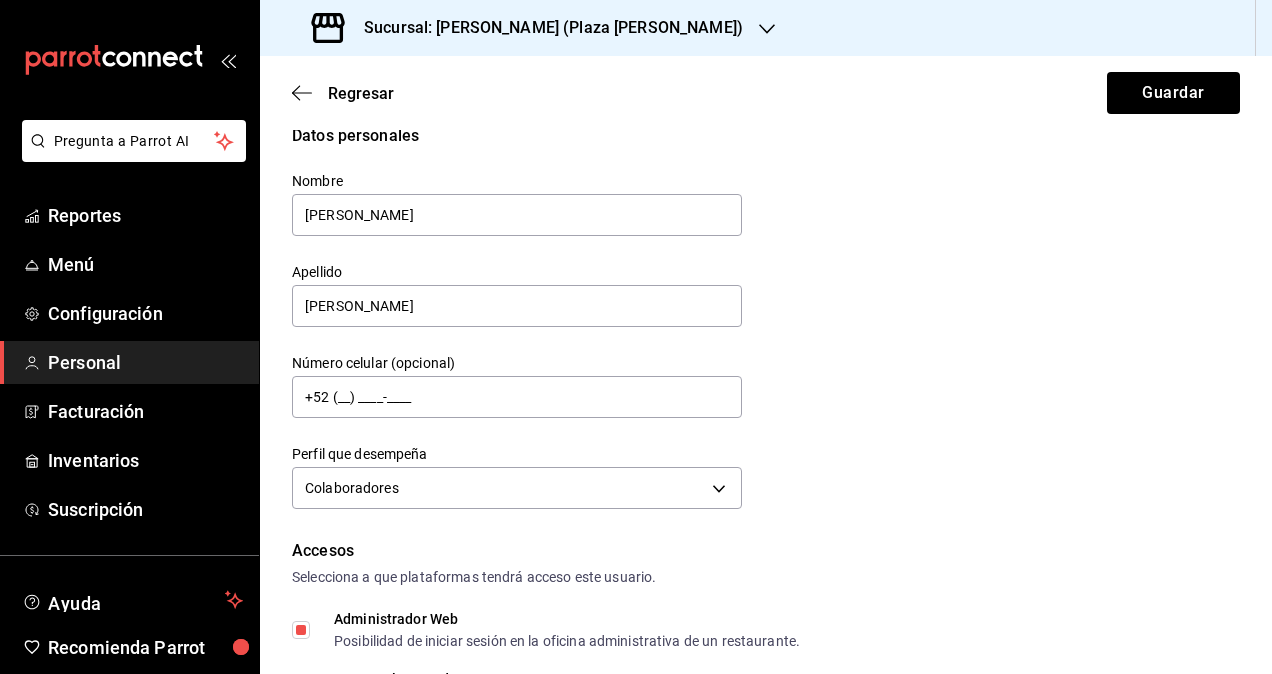 scroll, scrollTop: 0, scrollLeft: 0, axis: both 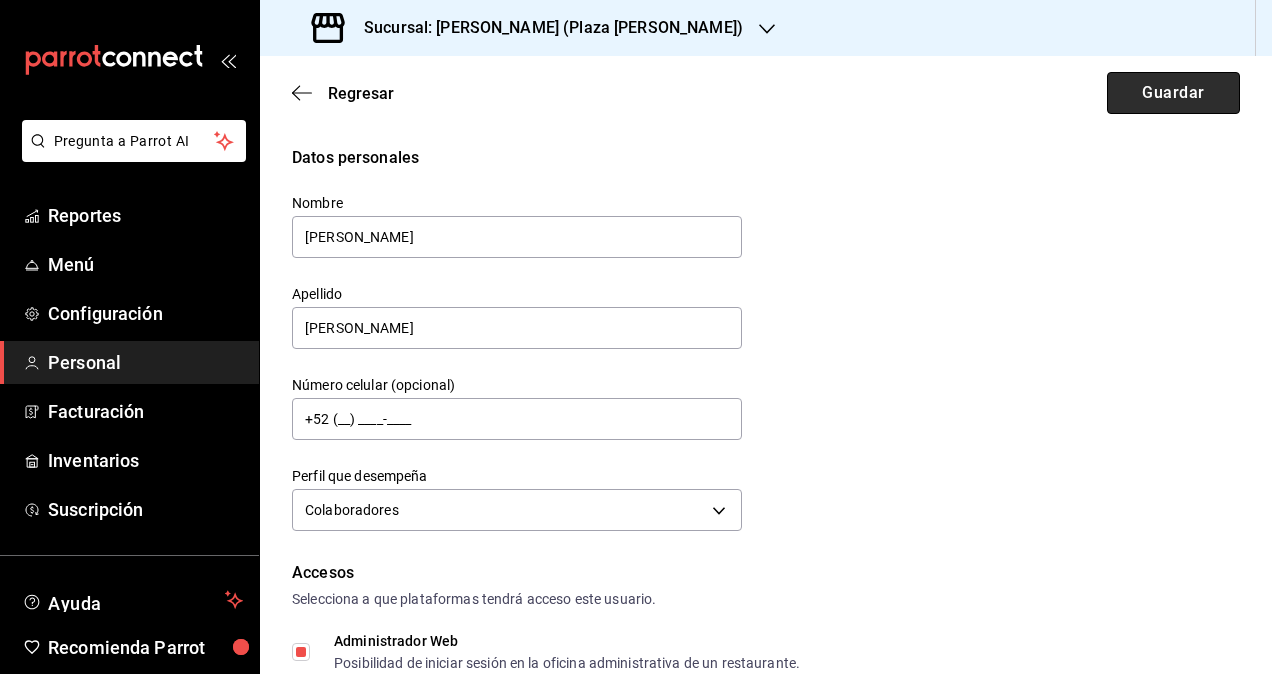click on "Guardar" at bounding box center (1173, 93) 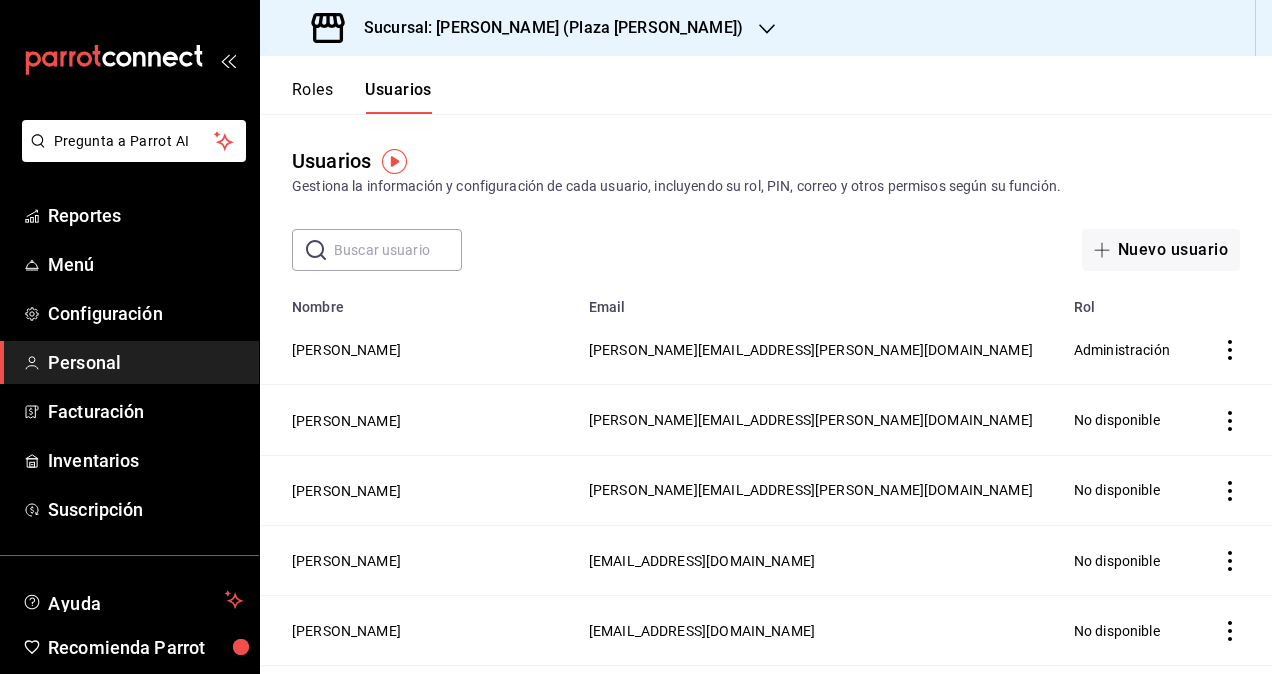 click on "Sucursal: Ichikani Sushi (Plaza Artz)" at bounding box center [545, 28] 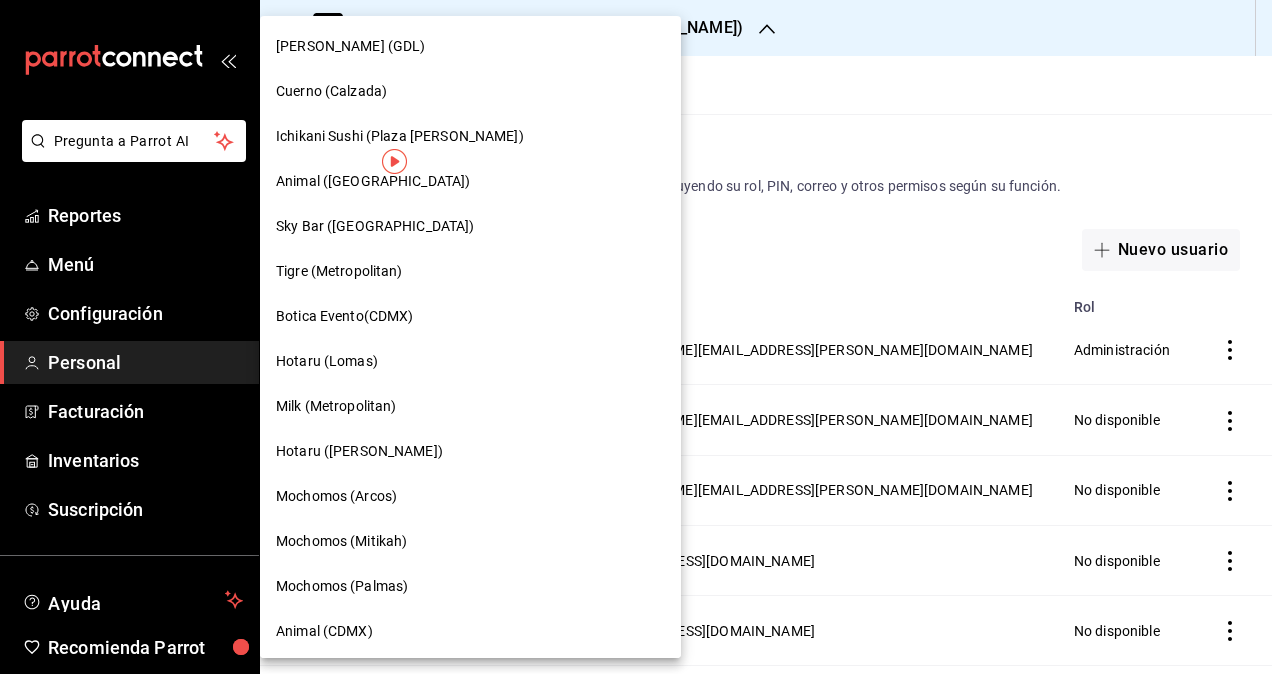 click on "Animal (St Regis)" at bounding box center [470, 181] 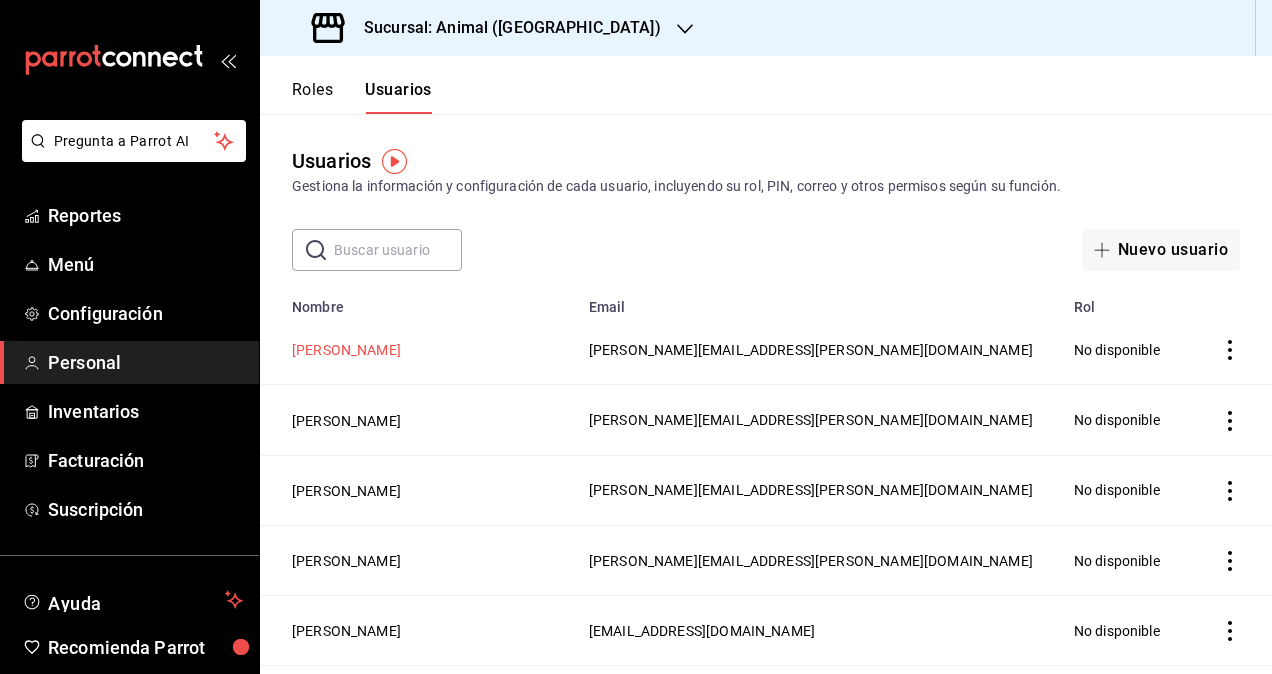 click on "[PERSON_NAME]" at bounding box center [346, 350] 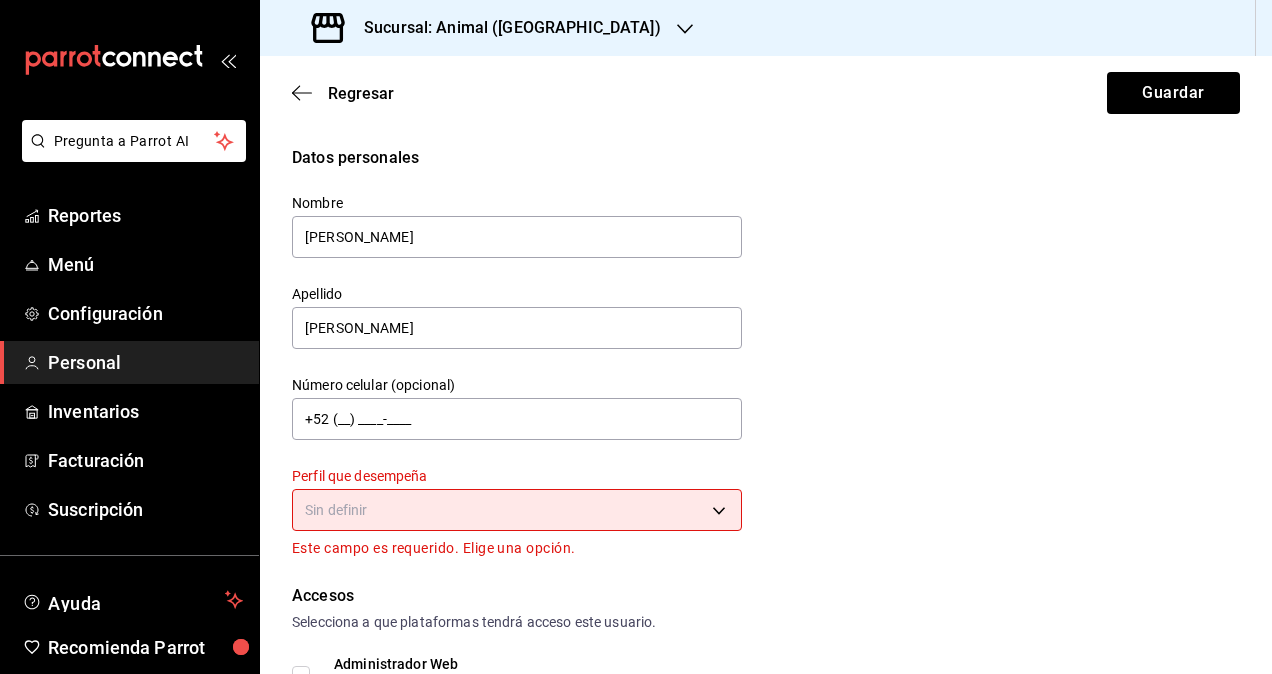 click on "Pregunta a Parrot AI Reportes   Menú   Configuración   Personal   Inventarios   Facturación   Suscripción   Ayuda Recomienda Parrot   Omar Hernandez   Sugerir nueva función   Sucursal: Animal (St Regis) Regresar Guardar Datos personales Nombre daniela Apellido Diaz Número celular (opcional) +52 (__) ____-____ Perfil que desempeña Sin definir Este campo es requerido. Elige una opción. Accesos Selecciona a que plataformas tendrá acceso este usuario. Administrador Web Posibilidad de iniciar sesión en la oficina administrativa de un restaurante.  Acceso al Punto de venta Posibilidad de autenticarse en el POS mediante PIN.  Iniciar sesión en terminal (correo electrónico o QR) Los usuarios podrán iniciar sesión y aceptar términos y condiciones en la terminal. Acceso uso de terminal Los usuarios podrán acceder y utilizar la terminal para visualizar y procesar pagos de sus órdenes. Correo electrónico Se volverá obligatorio al tener ciertos accesos activados. daniela.diaz@grupocosteno.com PIN ​" at bounding box center (636, 337) 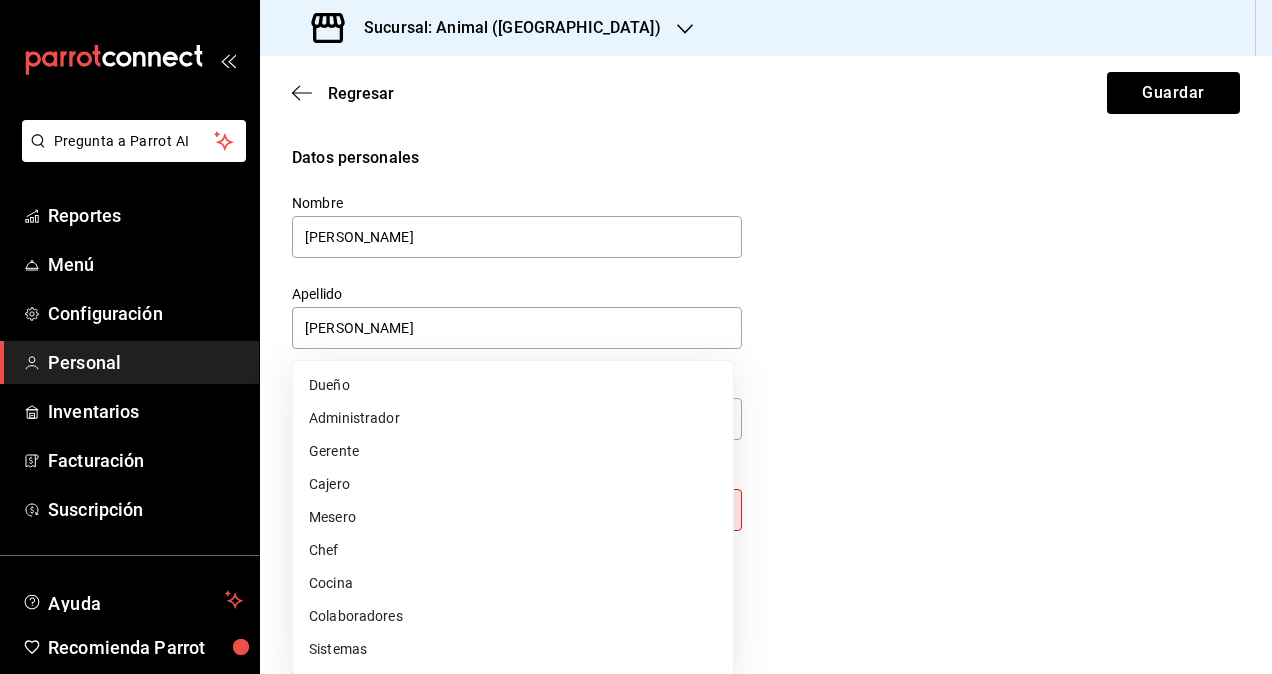 click on "Colaboradores" at bounding box center [513, 616] 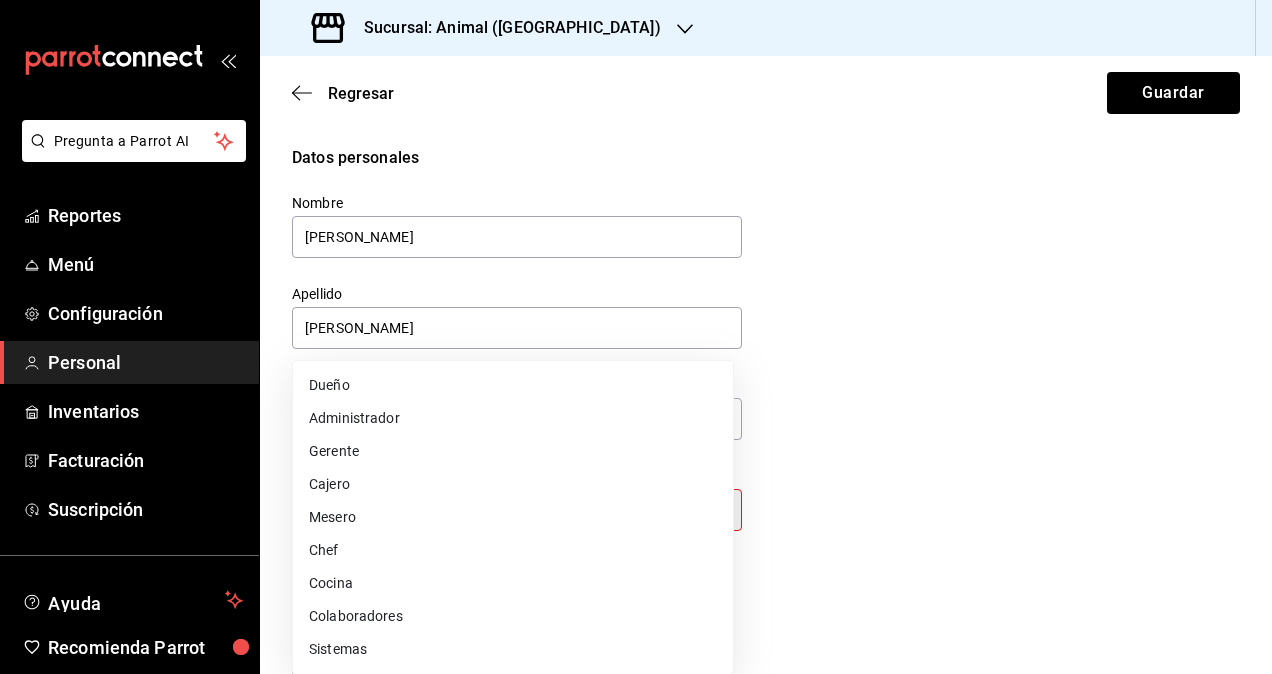 type on "STAFF" 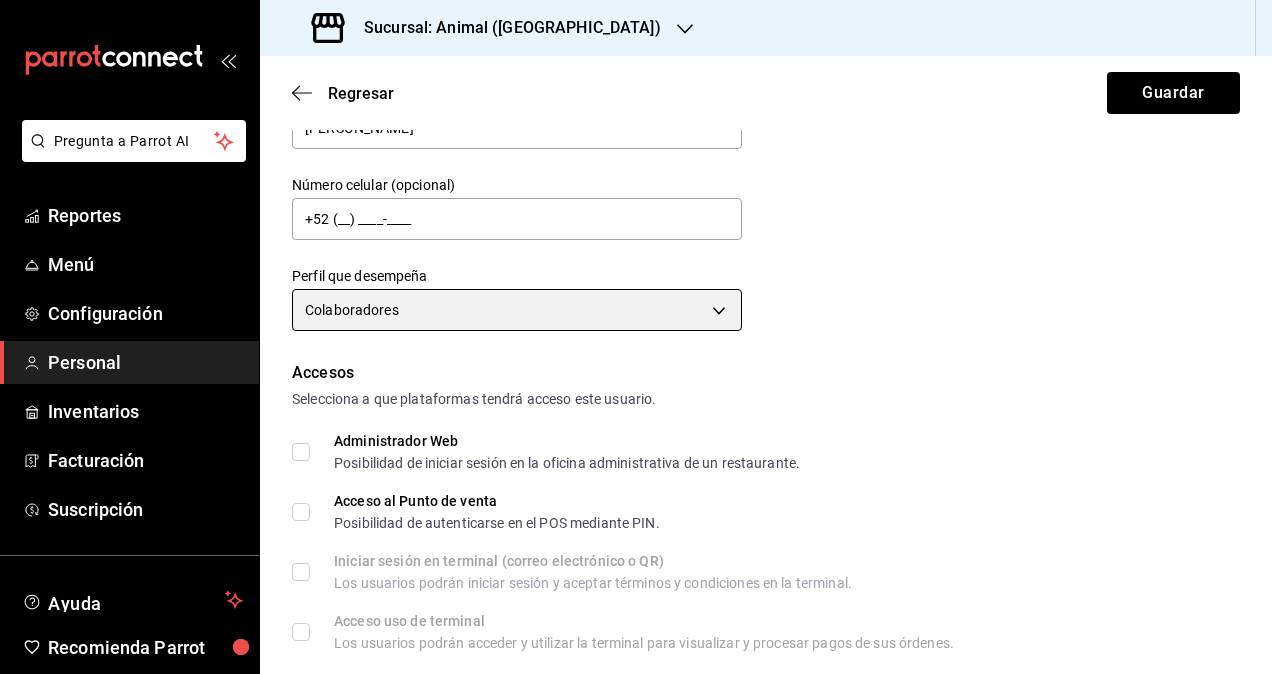 scroll, scrollTop: 400, scrollLeft: 0, axis: vertical 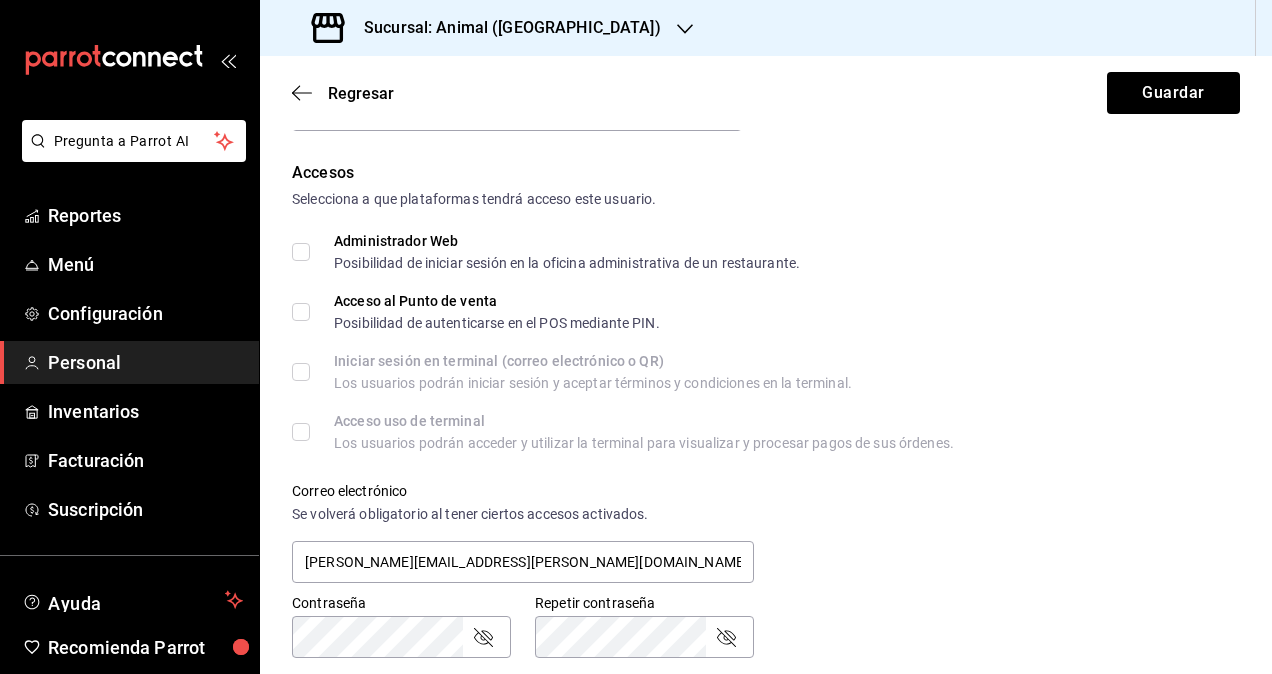 click on "Administrador Web Posibilidad de iniciar sesión en la oficina administrativa de un restaurante." at bounding box center (301, 252) 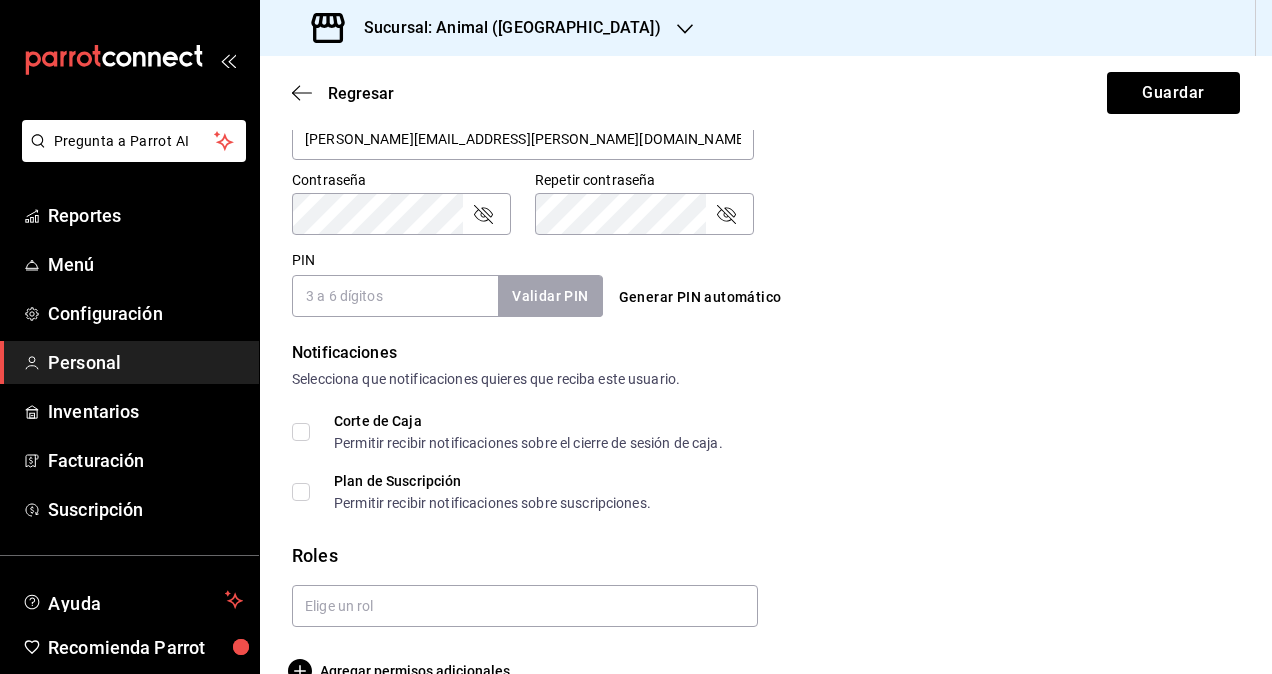 scroll, scrollTop: 864, scrollLeft: 0, axis: vertical 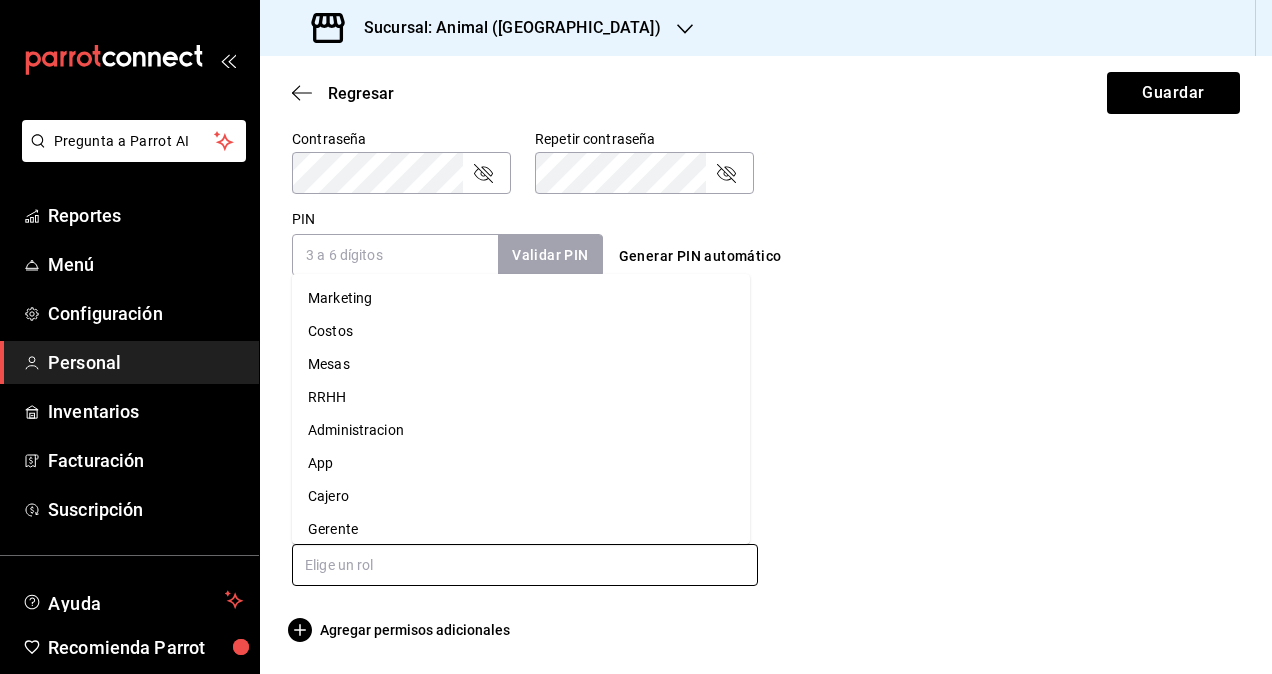 click at bounding box center (525, 565) 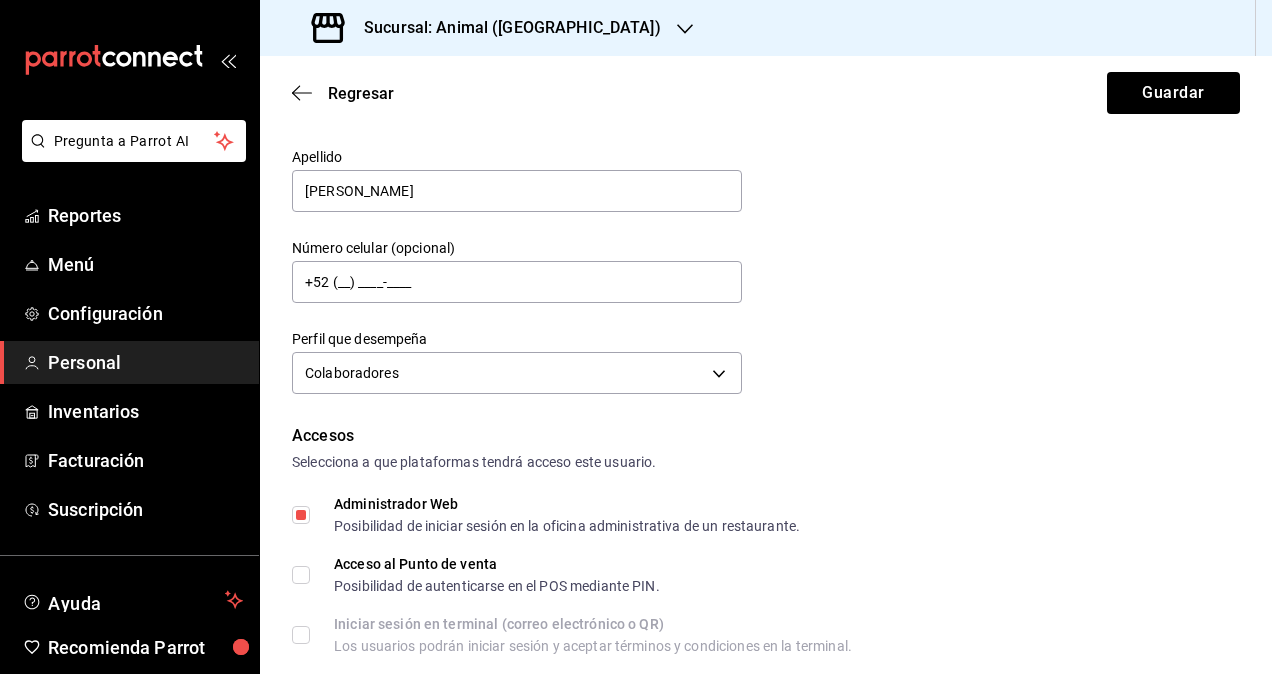 scroll, scrollTop: 129, scrollLeft: 0, axis: vertical 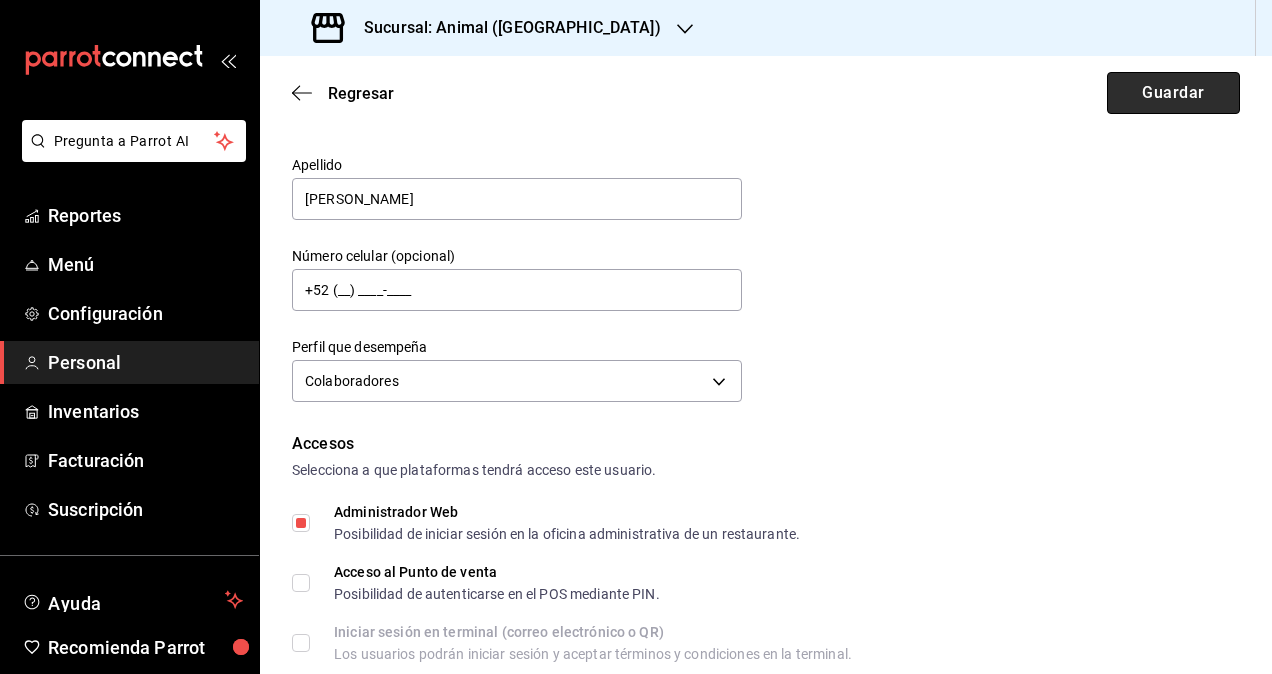 click on "Guardar" at bounding box center (1173, 93) 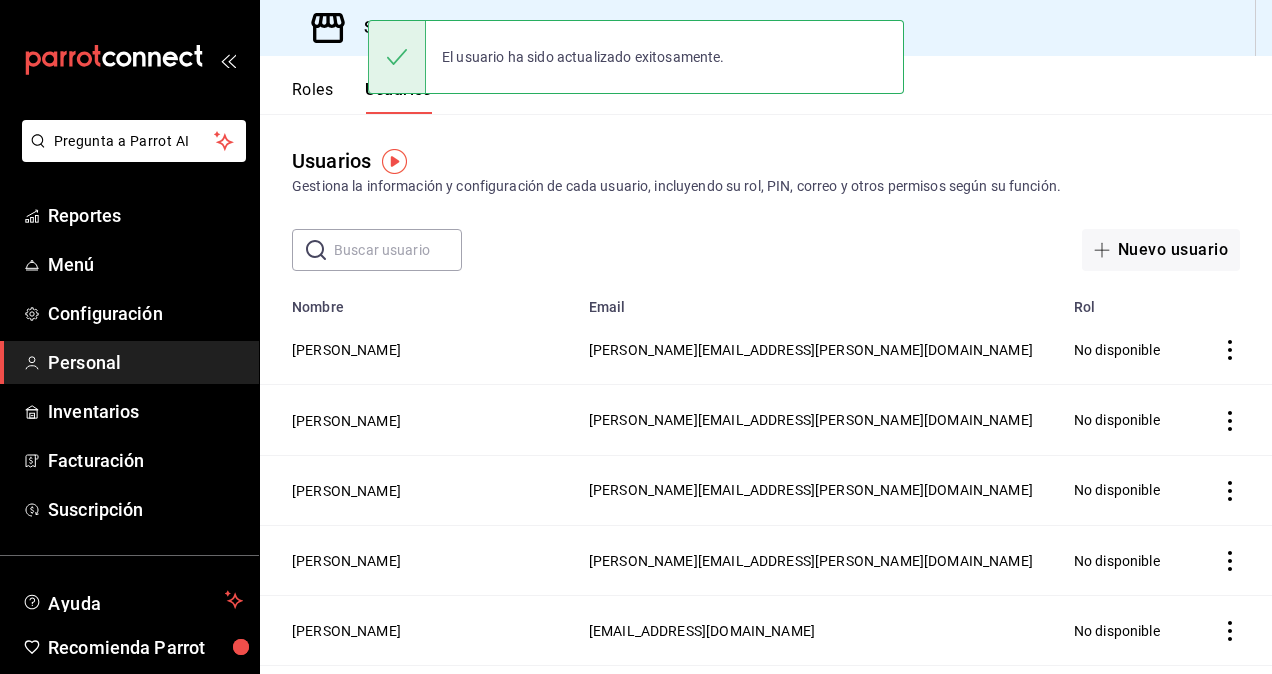 click at bounding box center (398, 250) 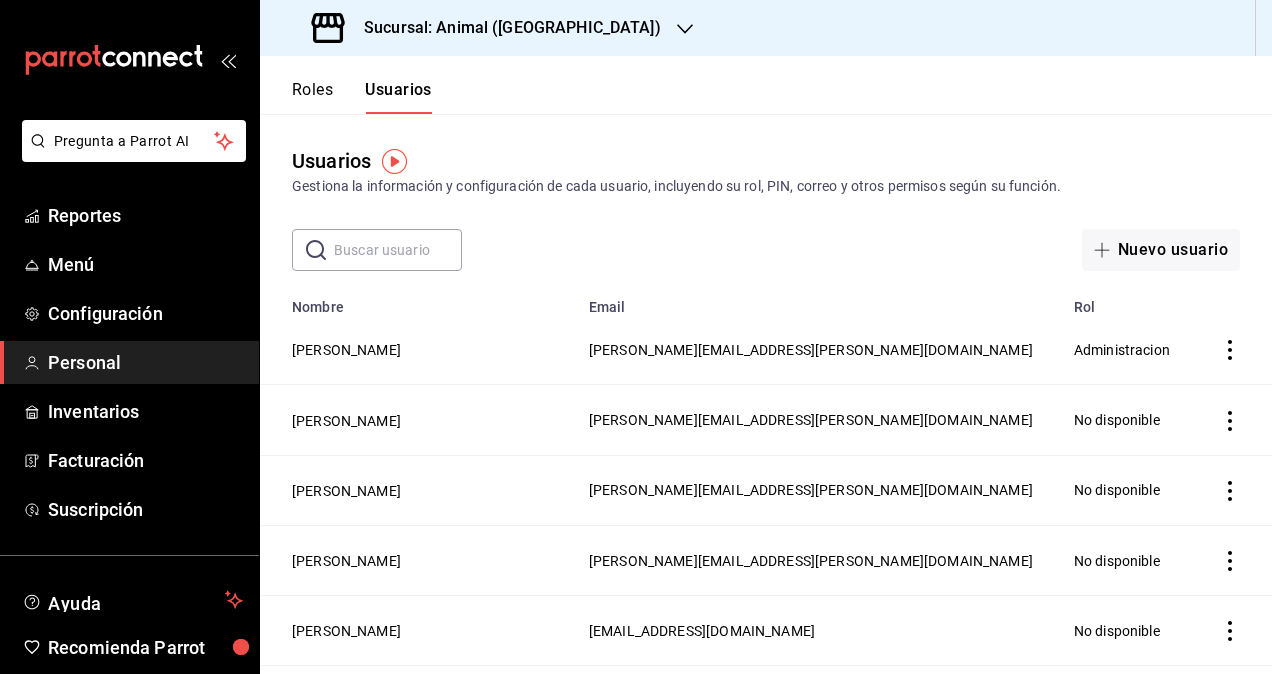 paste on "marco.ruiz" 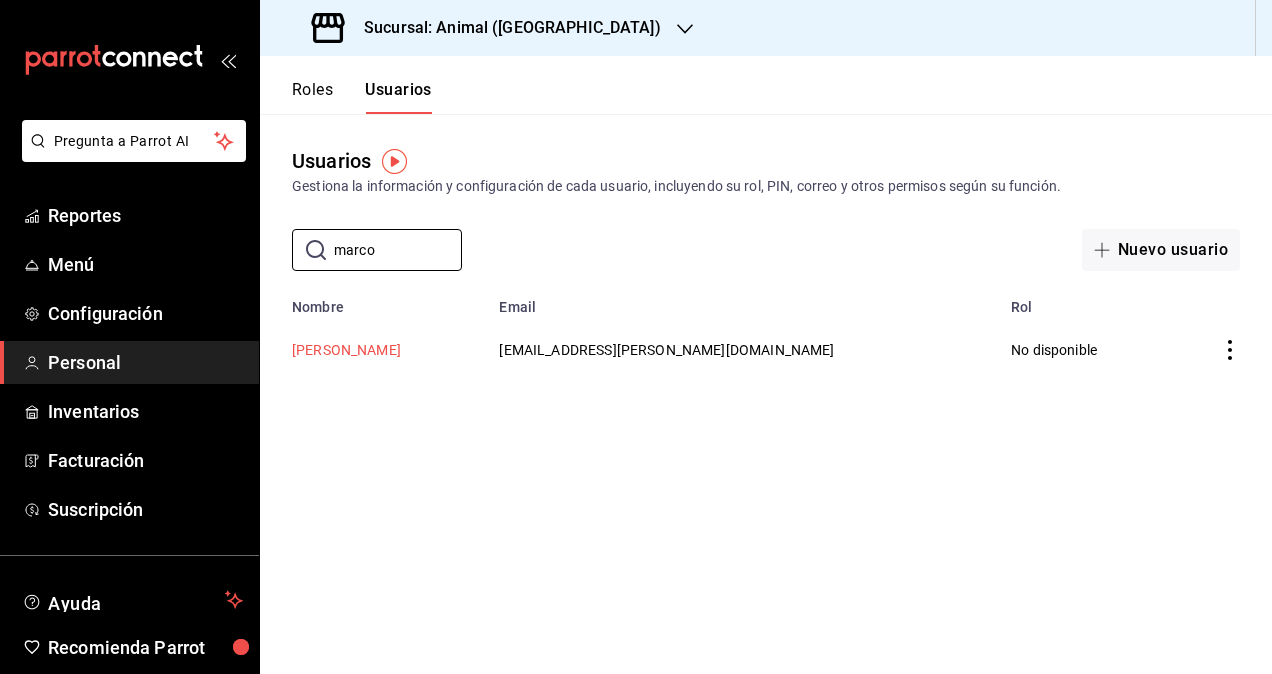 type on "marco" 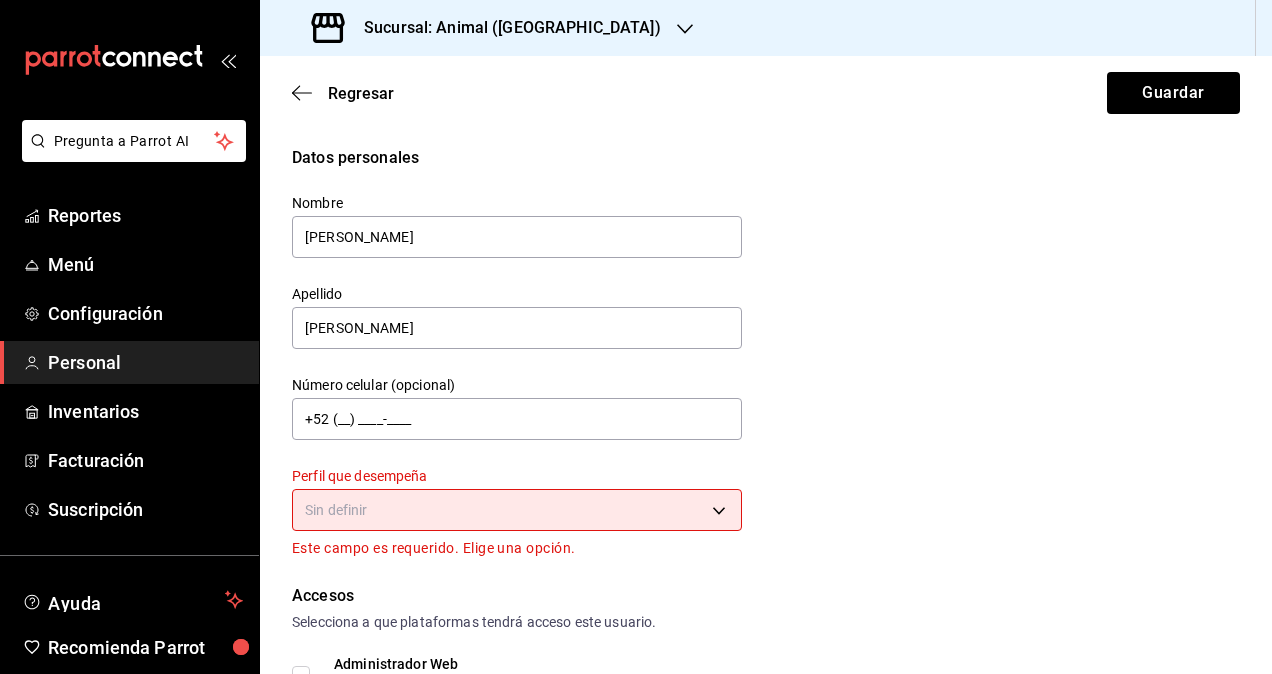 click on "Pregunta a Parrot AI Reportes   Menú   Configuración   Personal   Inventarios   Facturación   Suscripción   Ayuda Recomienda Parrot   Omar Hernandez   Sugerir nueva función   Sucursal: Animal (St Regis) Regresar Guardar Datos personales Nombre Marco Apellido Ruiz Número celular (opcional) +52 (__) ____-____ Perfil que desempeña Sin definir Este campo es requerido. Elige una opción. Accesos Selecciona a que plataformas tendrá acceso este usuario. Administrador Web Posibilidad de iniciar sesión en la oficina administrativa de un restaurante.  Acceso al Punto de venta Posibilidad de autenticarse en el POS mediante PIN.  Iniciar sesión en terminal (correo electrónico o QR) Los usuarios podrán iniciar sesión y aceptar términos y condiciones en la terminal. Acceso uso de terminal Los usuarios podrán acceder y utilizar la terminal para visualizar y procesar pagos de sus órdenes. Correo electrónico Se volverá obligatorio al tener ciertos accesos activados. marco.ruiz@grupocosteno.com Contraseña" at bounding box center [636, 337] 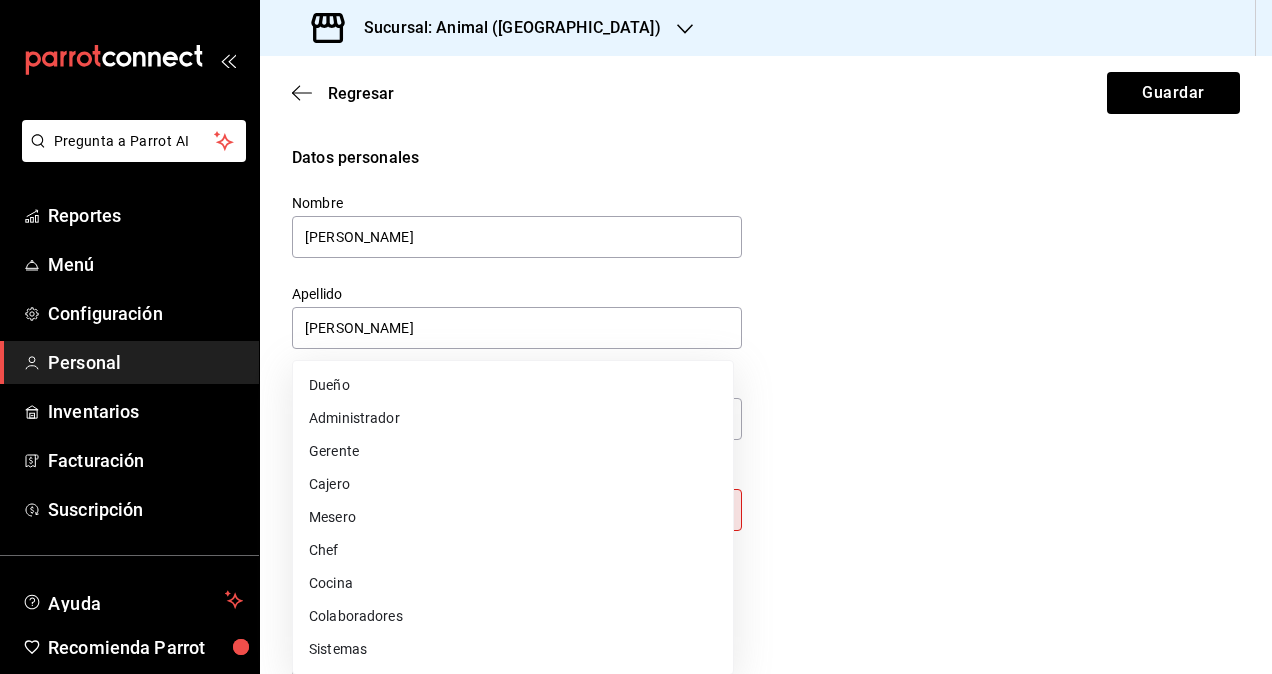 click on "Colaboradores" at bounding box center (513, 616) 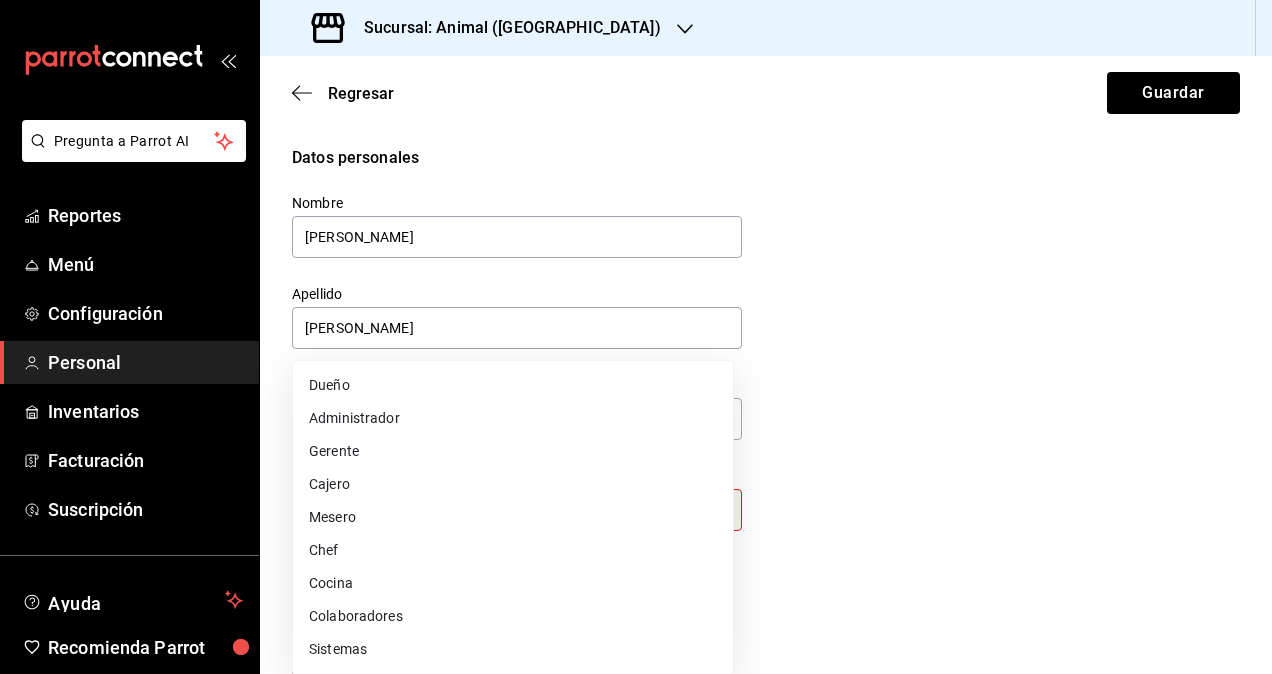 type on "STAFF" 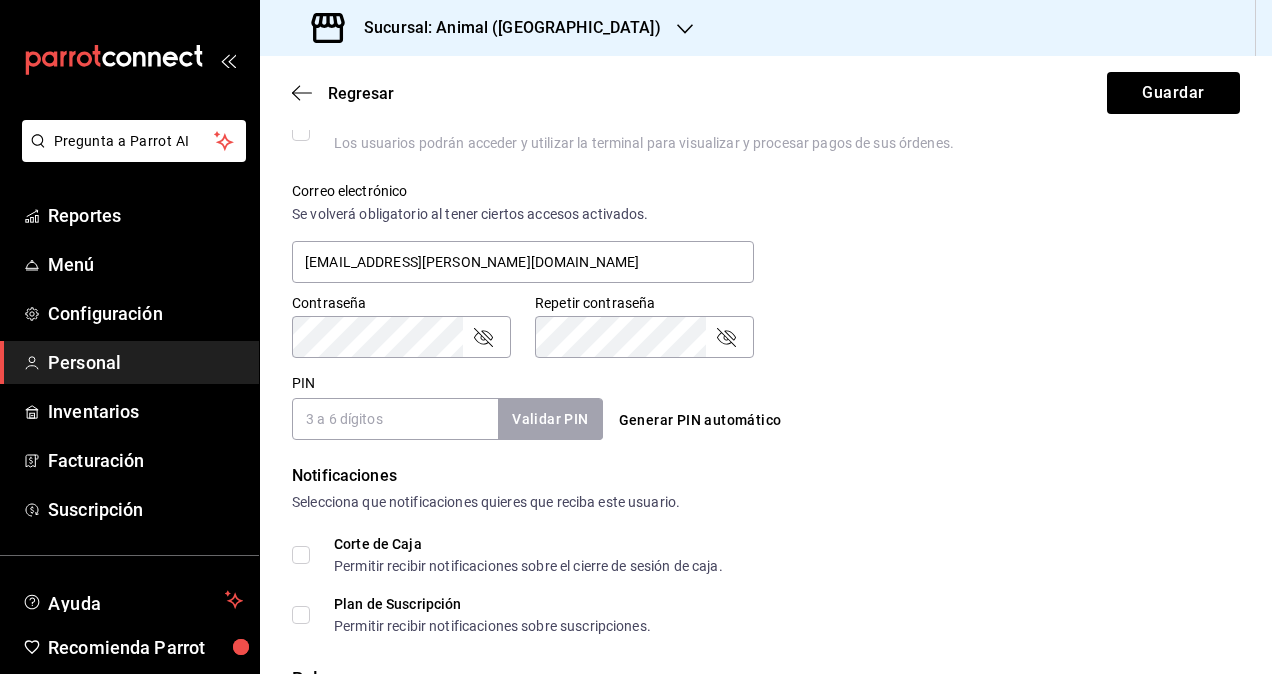 scroll, scrollTop: 864, scrollLeft: 0, axis: vertical 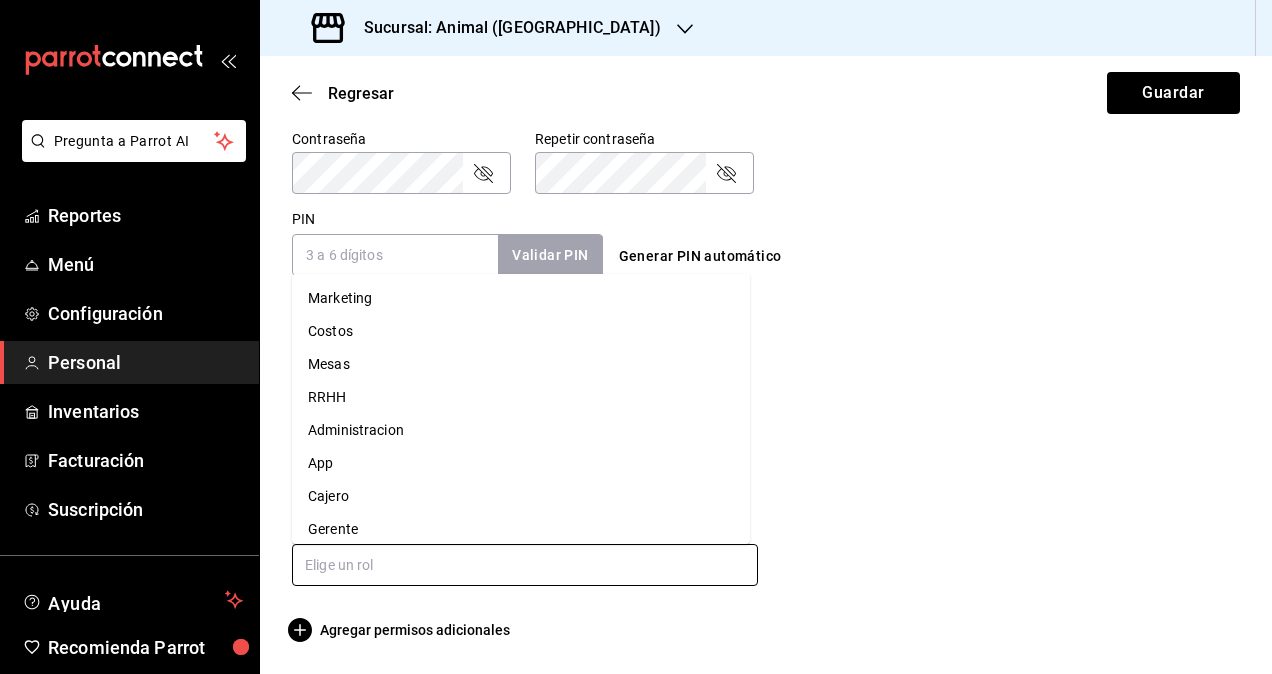 click at bounding box center (525, 565) 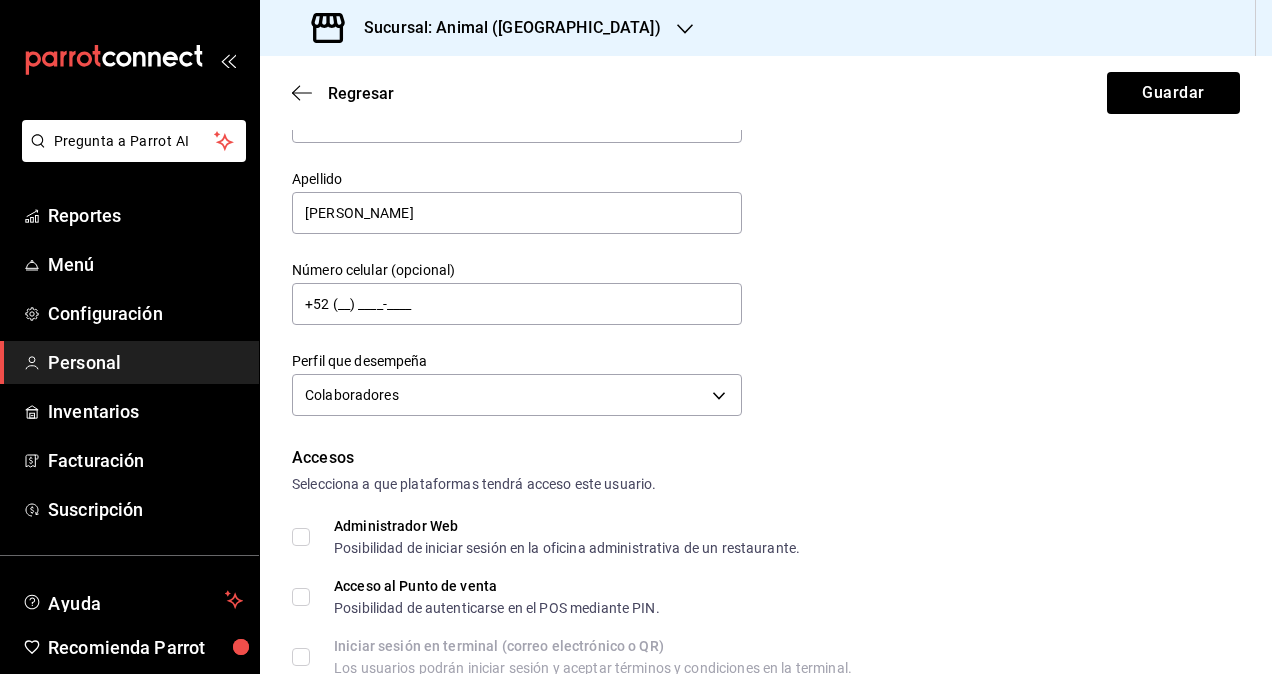 scroll, scrollTop: 0, scrollLeft: 0, axis: both 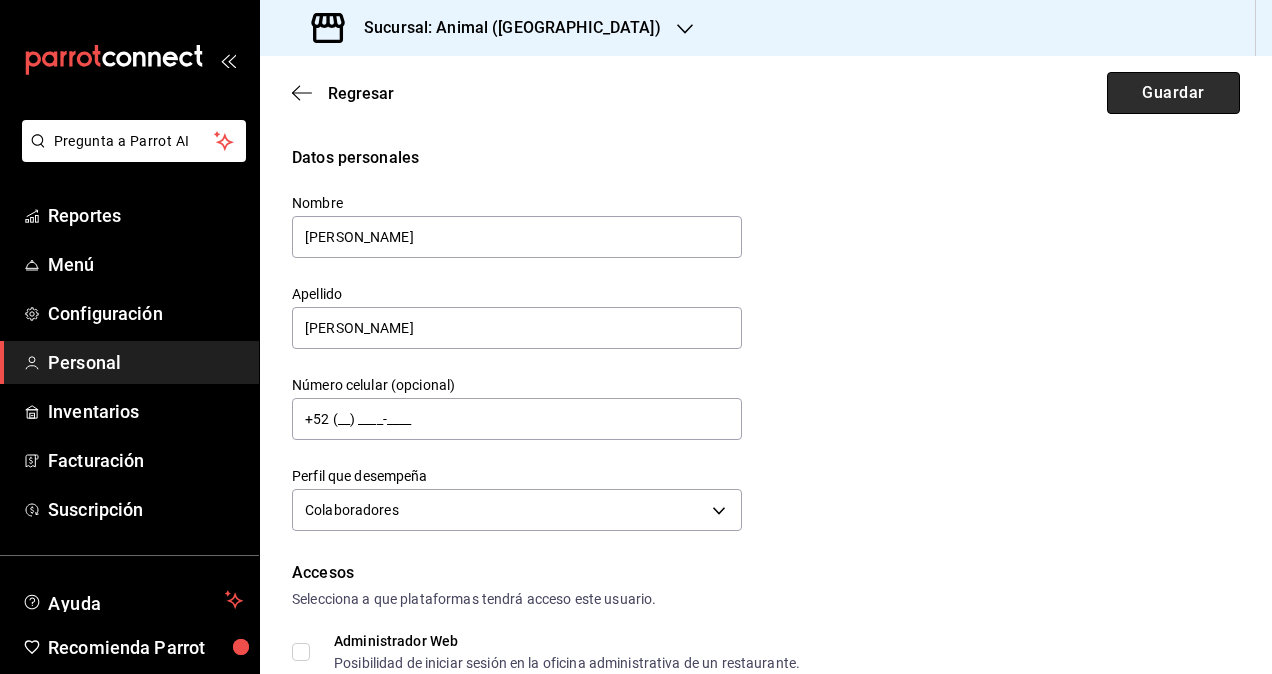 click on "Guardar" at bounding box center [1173, 93] 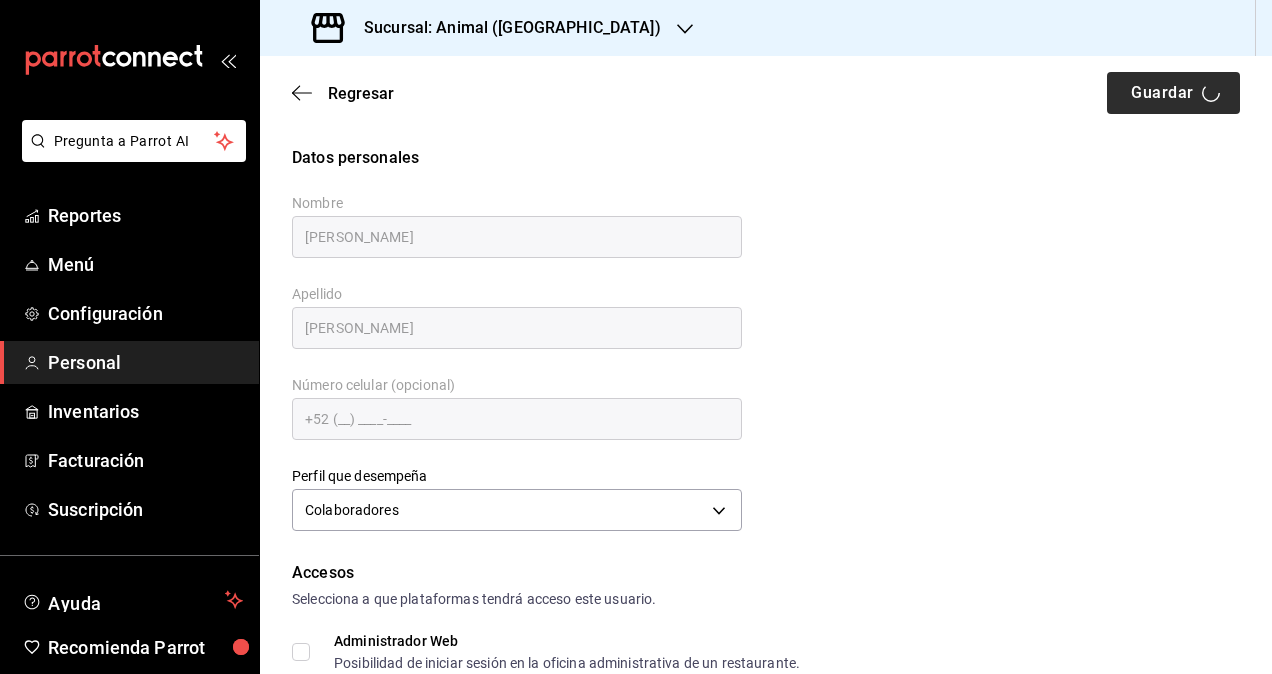 checkbox on "true" 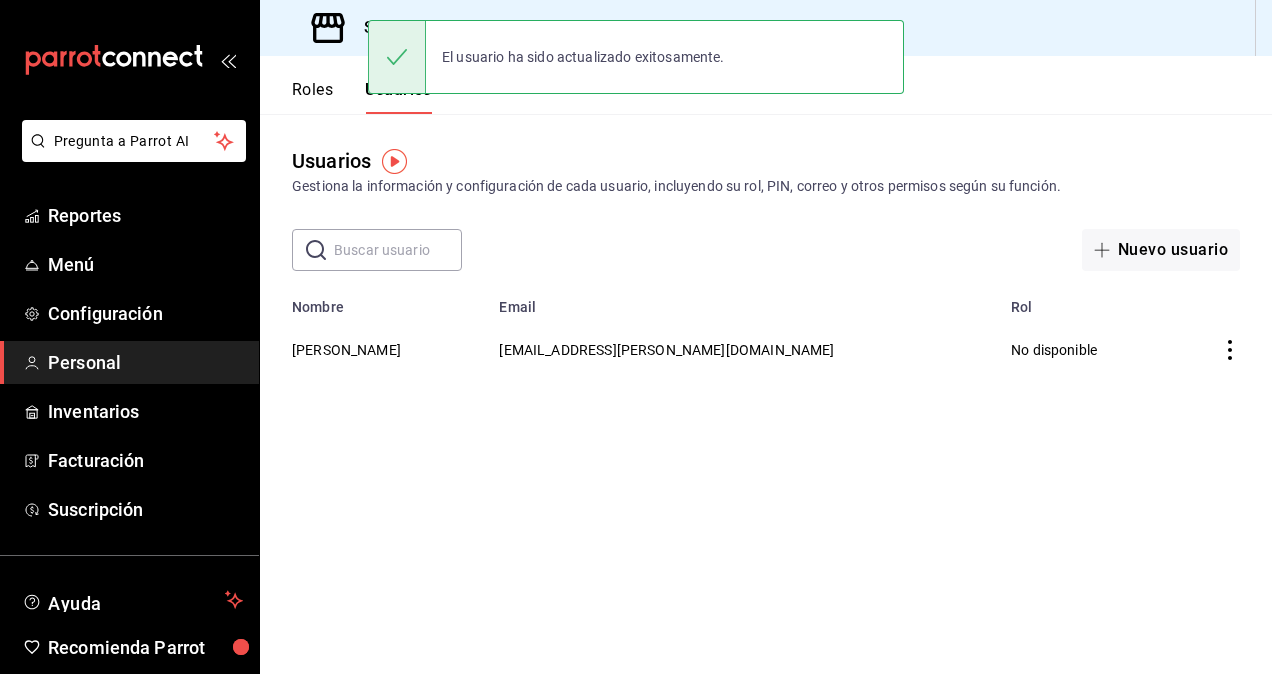 click on "Sucursal: Animal (St Regis)" at bounding box center [504, 28] 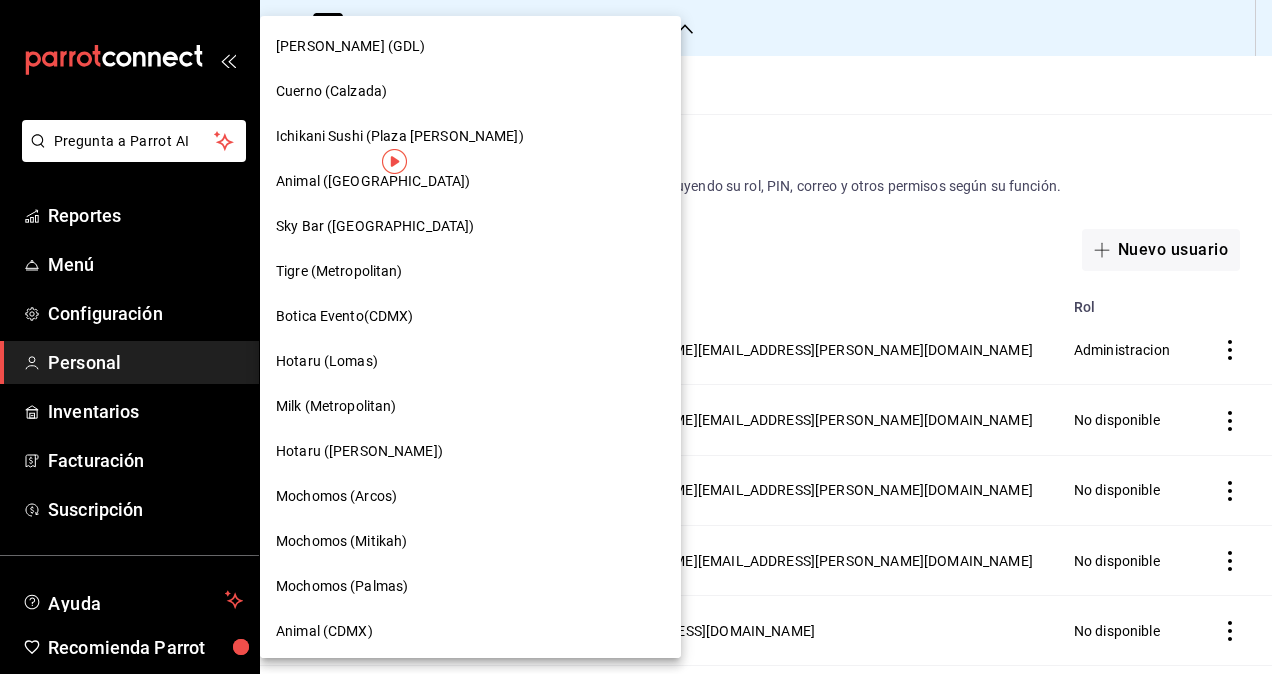 click at bounding box center (636, 337) 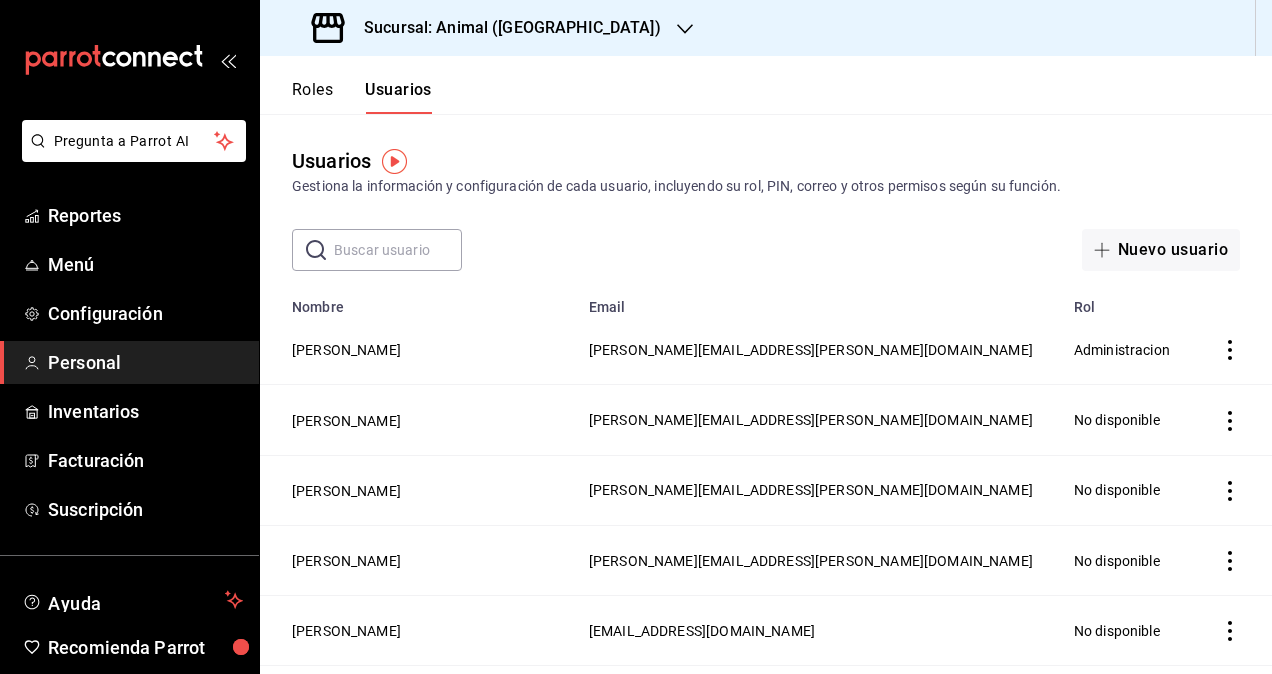 click on "Sucursal: Animal (St Regis)" at bounding box center (504, 28) 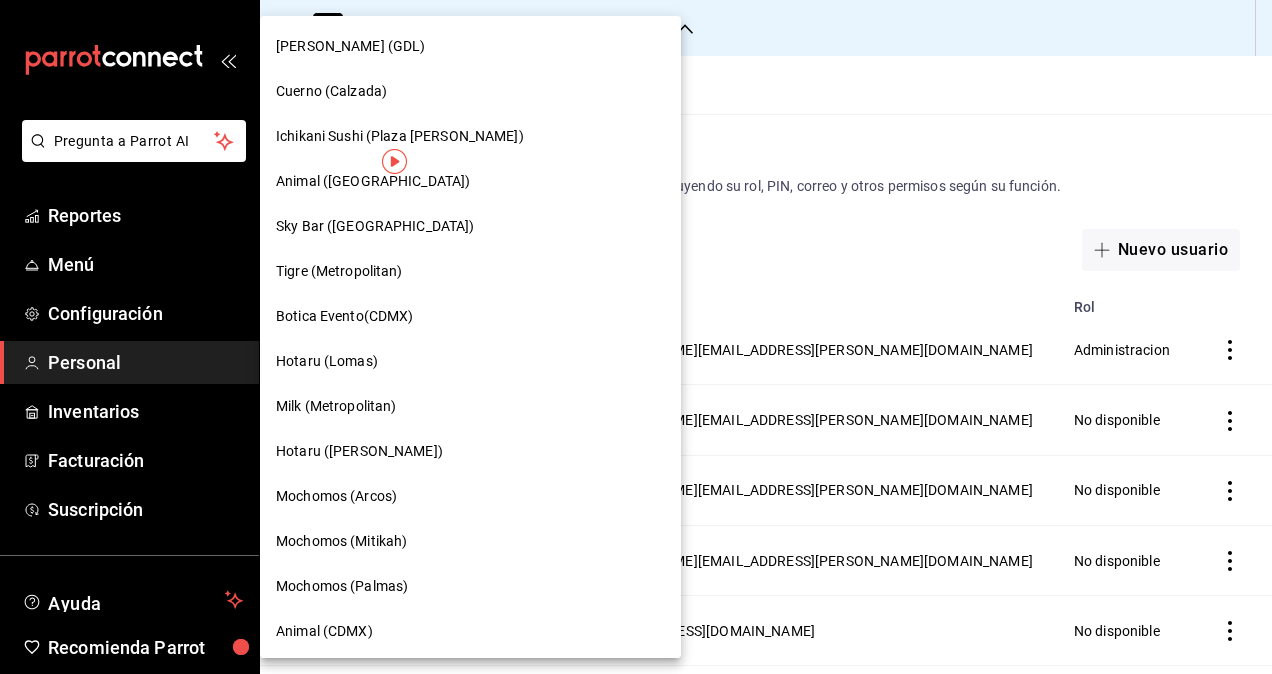 click on "Sky Bar (Metropolitan Center)" at bounding box center [375, 226] 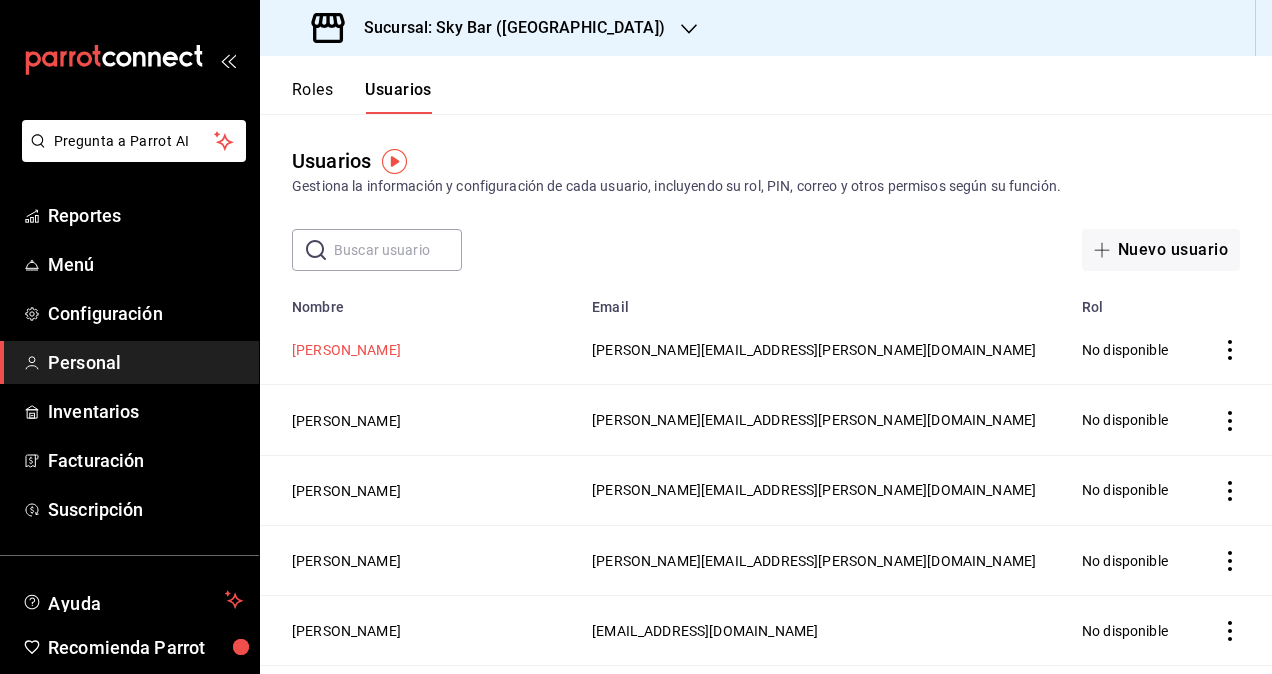 click on "[PERSON_NAME]" at bounding box center (346, 350) 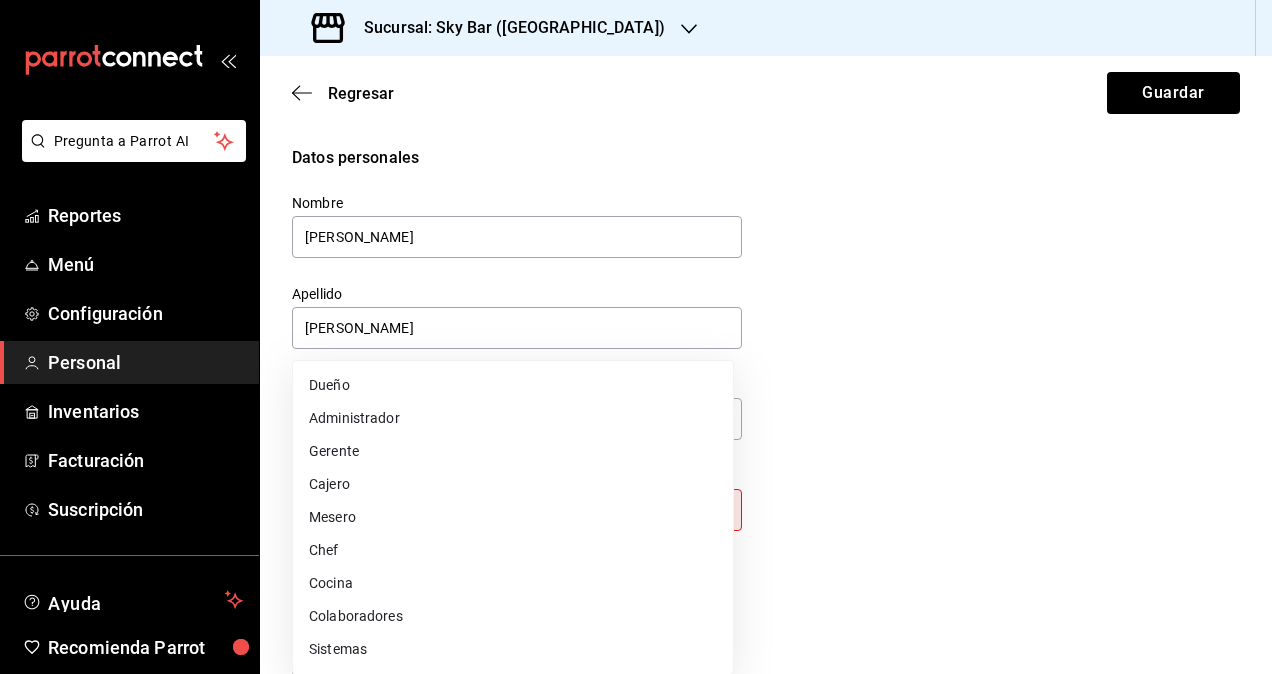click on "Pregunta a Parrot AI Reportes   Menú   Configuración   Personal   Inventarios   Facturación   Suscripción   Ayuda Recomienda Parrot   Omar Hernandez   Sugerir nueva función   Sucursal: Sky Bar (Metropolitan Center) Regresar Guardar Datos personales Nombre daniela Apellido Diaz Número celular (opcional) +52 (__) ____-____ Perfil que desempeña Sin definir Este campo es requerido. Elige una opción. Accesos Selecciona a que plataformas tendrá acceso este usuario. Administrador Web Posibilidad de iniciar sesión en la oficina administrativa de un restaurante.  Acceso al Punto de venta Posibilidad de autenticarse en el POS mediante PIN.  Iniciar sesión en terminal (correo electrónico o QR) Los usuarios podrán iniciar sesión y aceptar términos y condiciones en la terminal. Acceso uso de terminal Los usuarios podrán acceder y utilizar la terminal para visualizar y procesar pagos de sus órdenes. Correo electrónico Se volverá obligatorio al tener ciertos accesos activados. Contraseña Contraseña PIN" at bounding box center [636, 337] 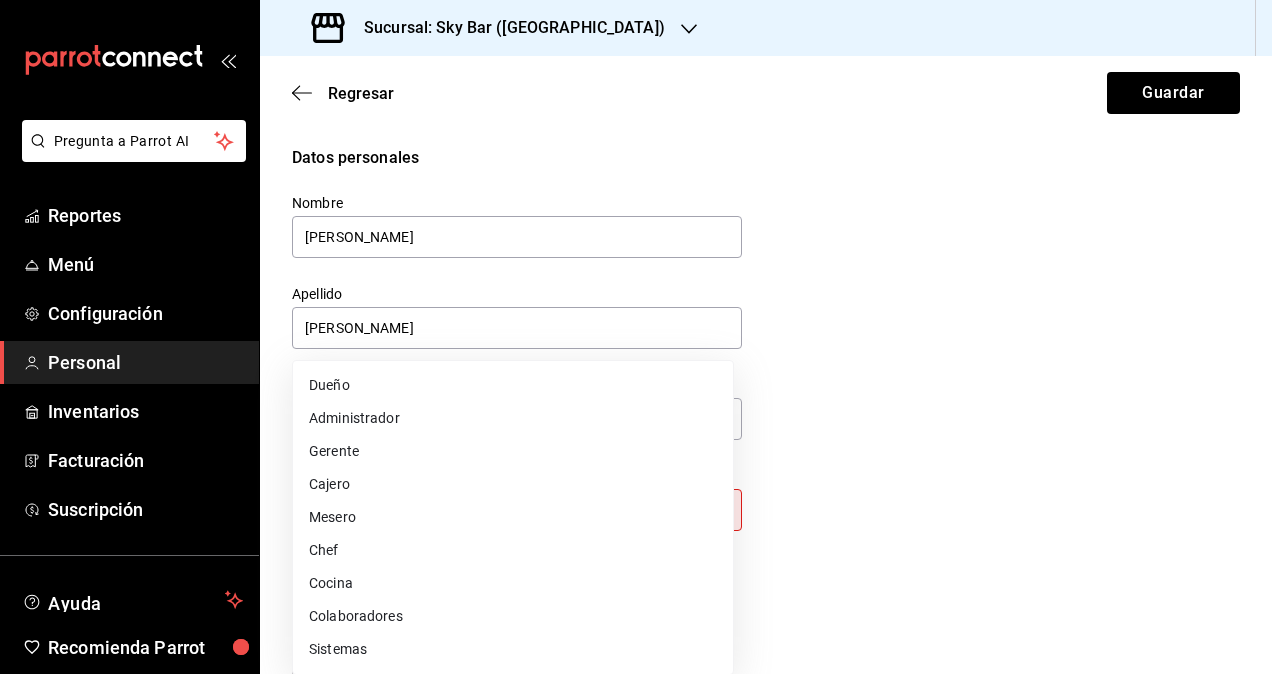 click on "Colaboradores" at bounding box center [513, 616] 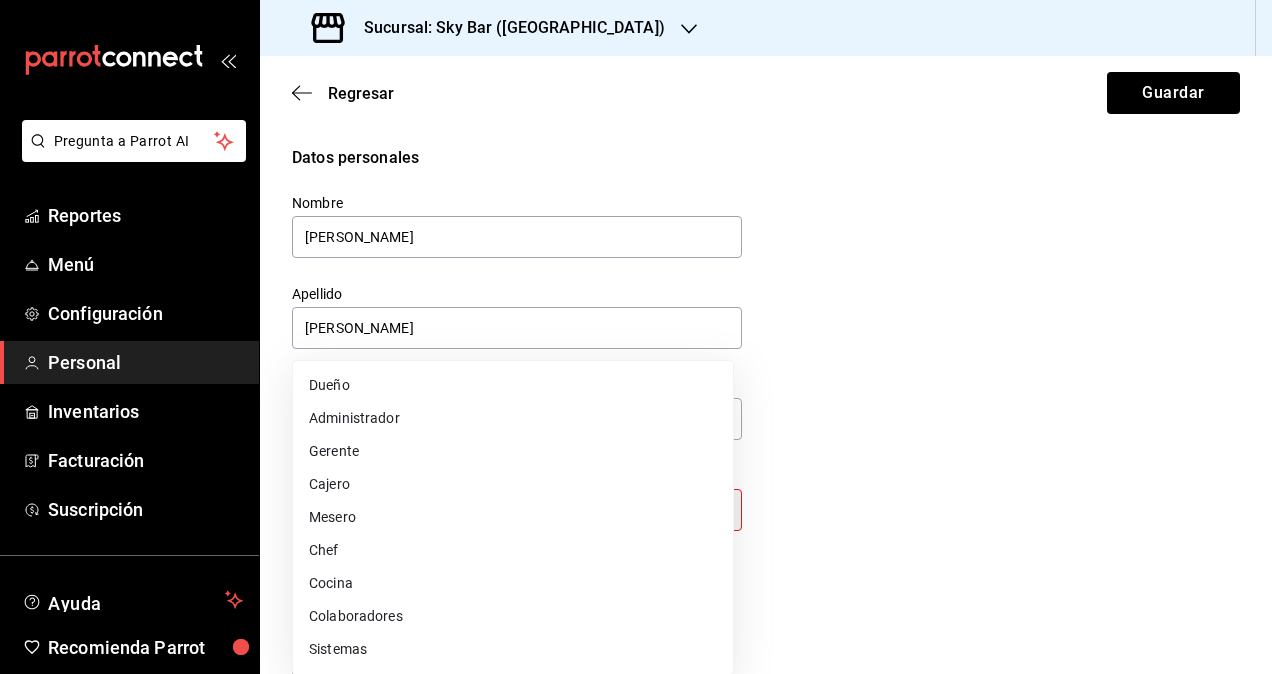 type on "STAFF" 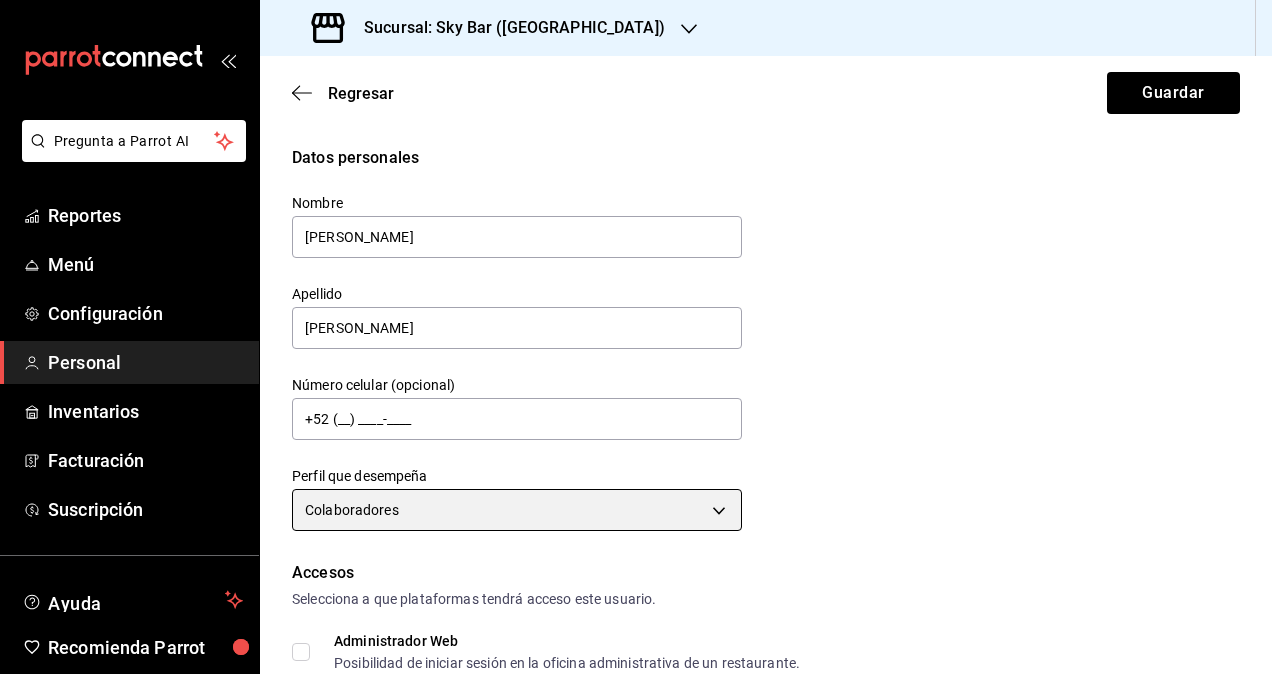 scroll, scrollTop: 300, scrollLeft: 0, axis: vertical 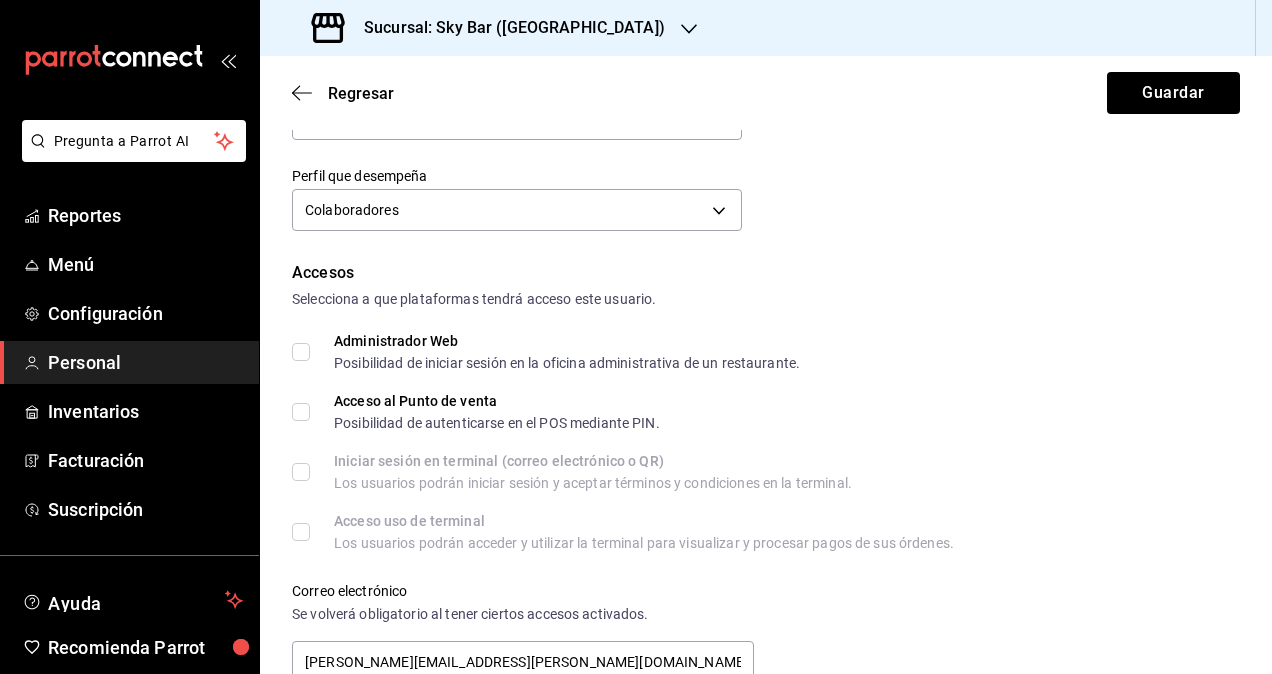 click on "Datos personales Nombre daniela Apellido Diaz Número celular (opcional) +52 (__) ____-____ Perfil que desempeña Colaboradores STAFF Accesos Selecciona a que plataformas tendrá acceso este usuario. Administrador Web Posibilidad de iniciar sesión en la oficina administrativa de un restaurante.  Acceso al Punto de venta Posibilidad de autenticarse en el POS mediante PIN.  Iniciar sesión en terminal (correo electrónico o QR) Los usuarios podrán iniciar sesión y aceptar términos y condiciones en la terminal. Acceso uso de terminal Los usuarios podrán acceder y utilizar la terminal para visualizar y procesar pagos de sus órdenes. Correo electrónico Se volverá obligatorio al tener ciertos accesos activados. daniela.diaz@grupocosteno.com Contraseña Contraseña Repetir contraseña Repetir contraseña PIN Validar PIN ​ Generar PIN automático Notificaciones Selecciona que notificaciones quieres que reciba este usuario. Corte de Caja Permitir recibir notificaciones sobre el cierre de sesión de caja." at bounding box center (766, 526) 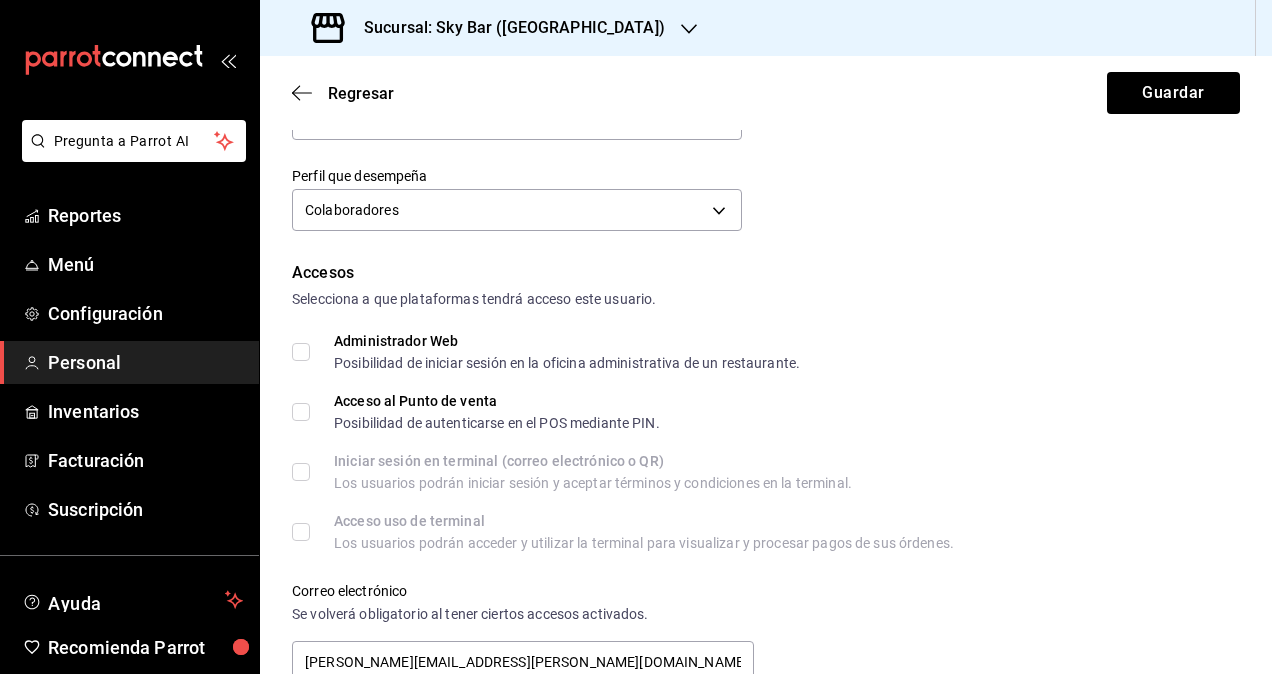 click on "Administrador Web Posibilidad de iniciar sesión en la oficina administrativa de un restaurante." at bounding box center [301, 352] 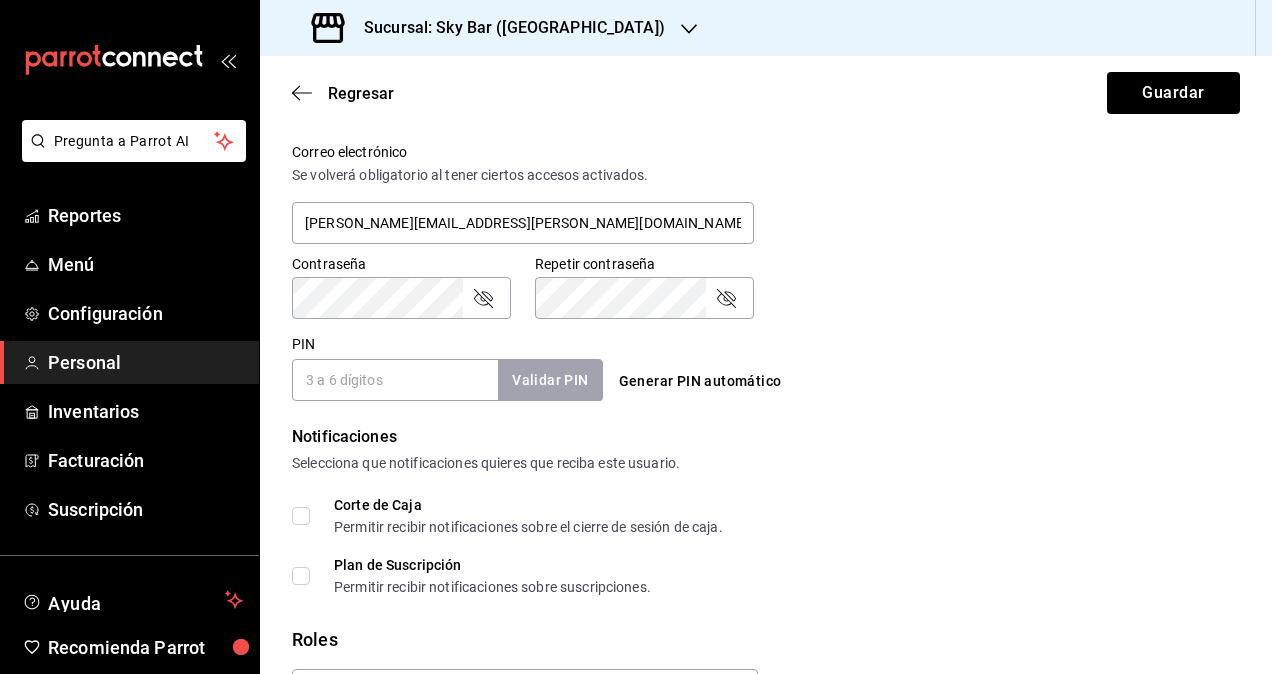 scroll, scrollTop: 864, scrollLeft: 0, axis: vertical 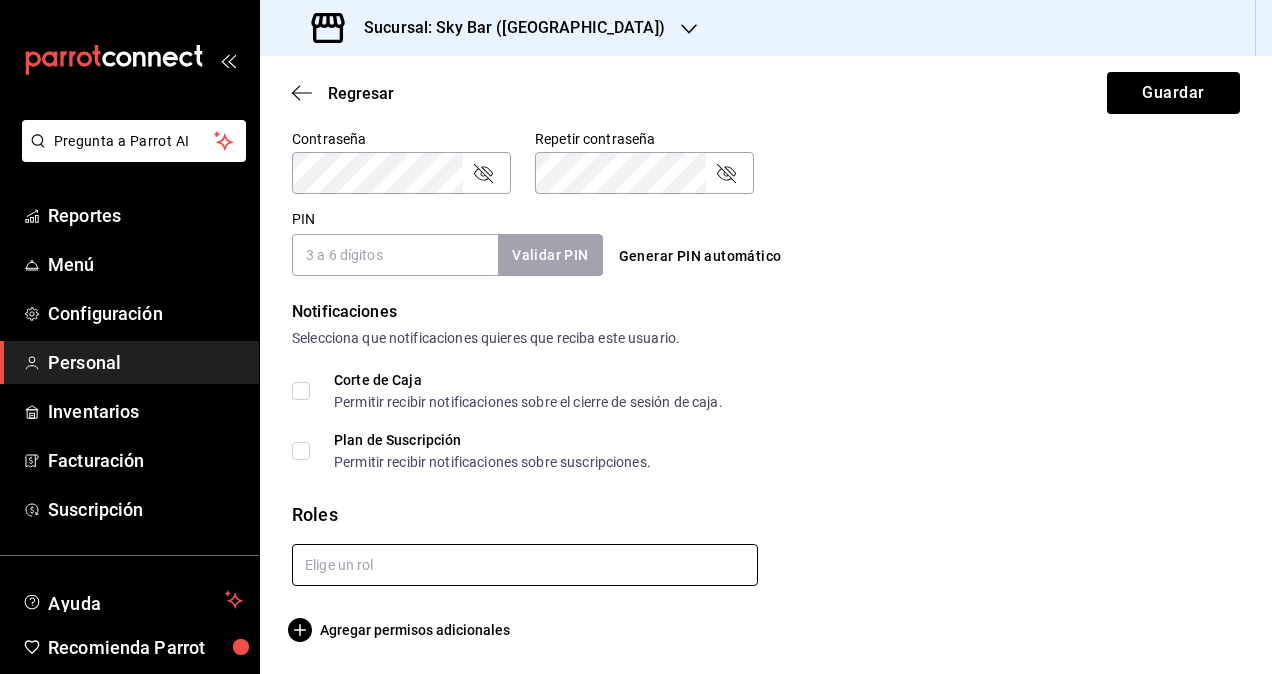 click at bounding box center [525, 565] 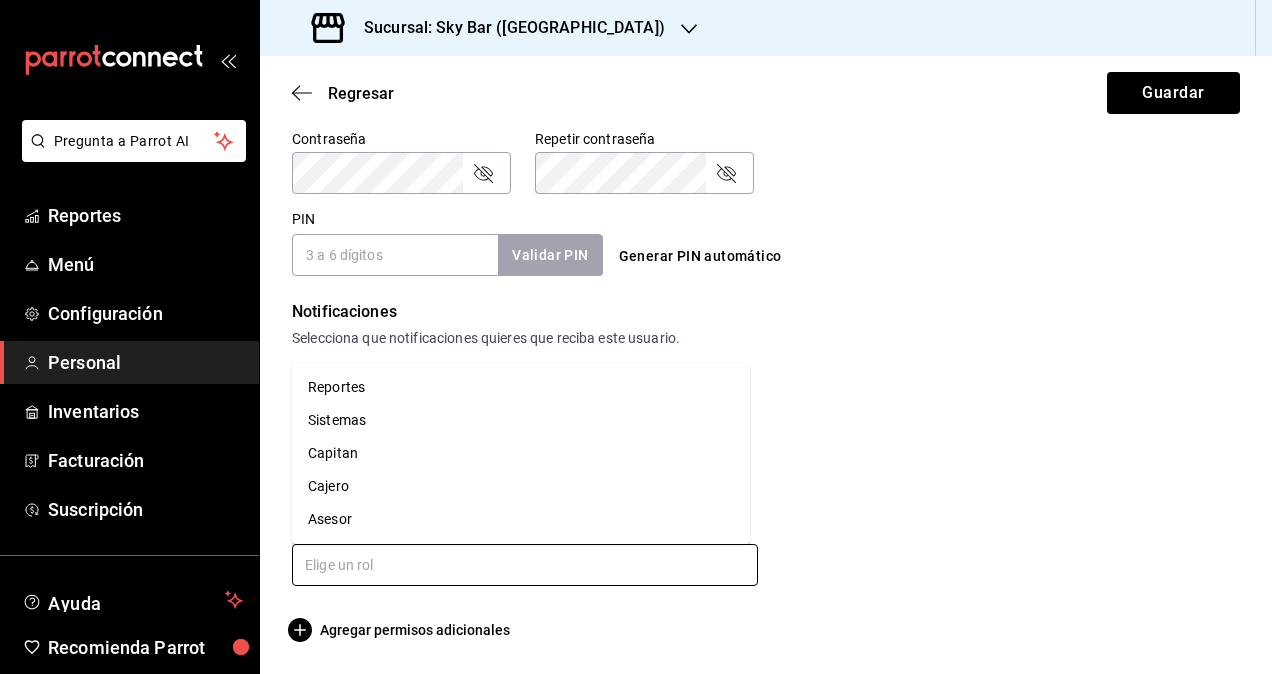click on "Reportes" at bounding box center [521, 387] 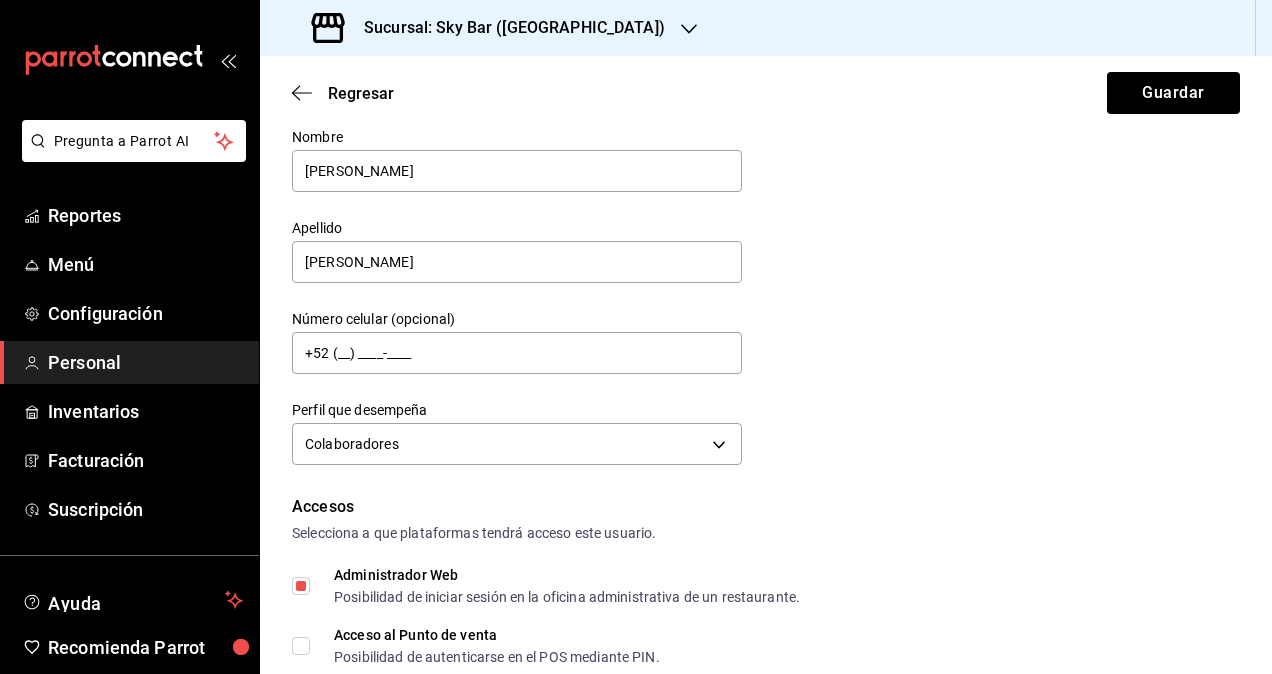 scroll, scrollTop: 0, scrollLeft: 0, axis: both 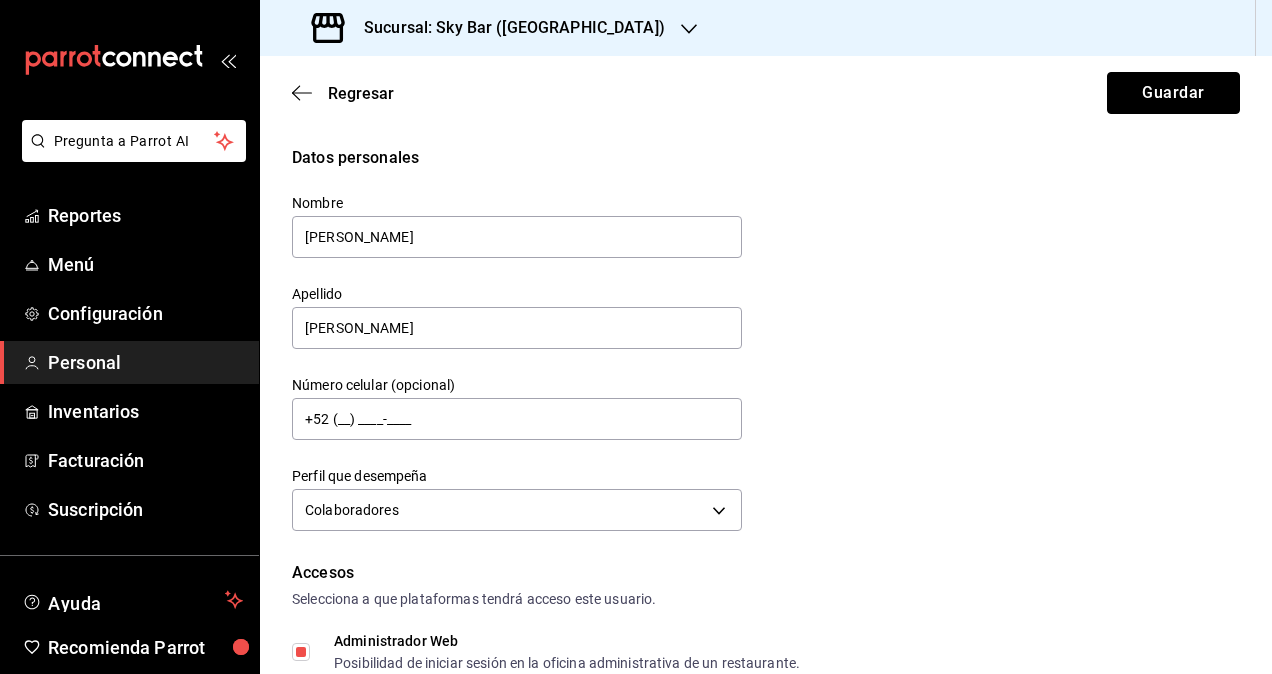 click on "Guardar" at bounding box center (1173, 93) 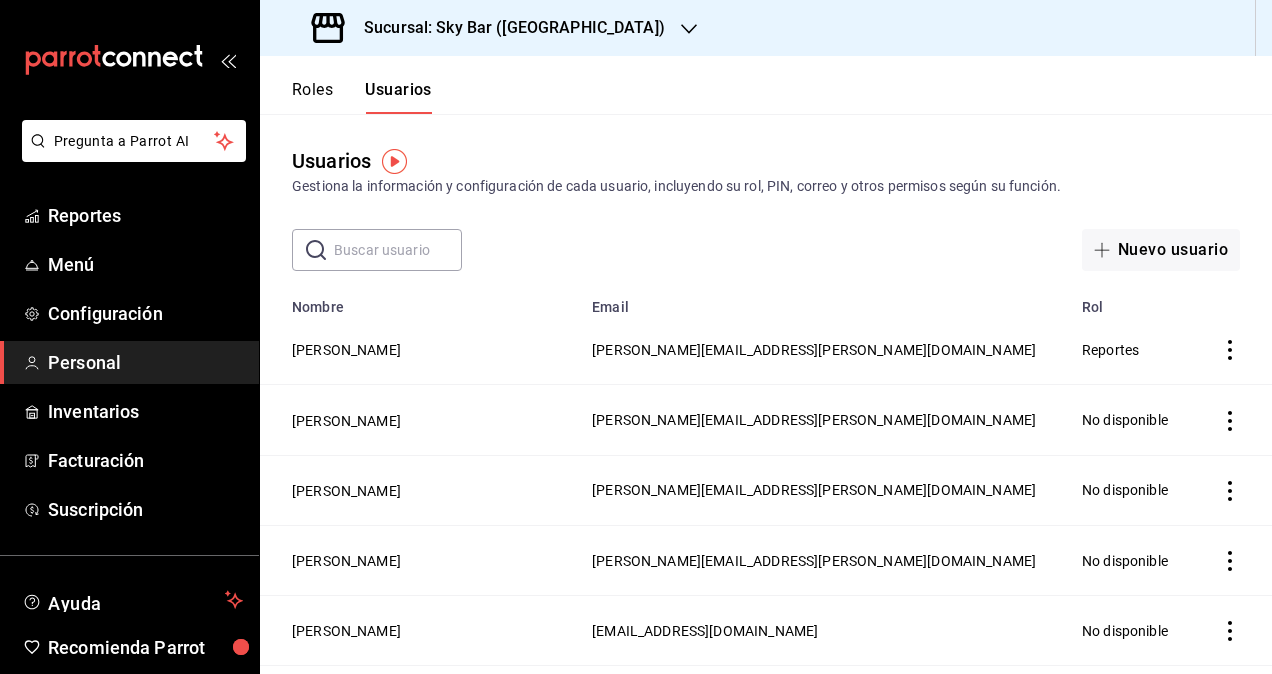 click at bounding box center [398, 250] 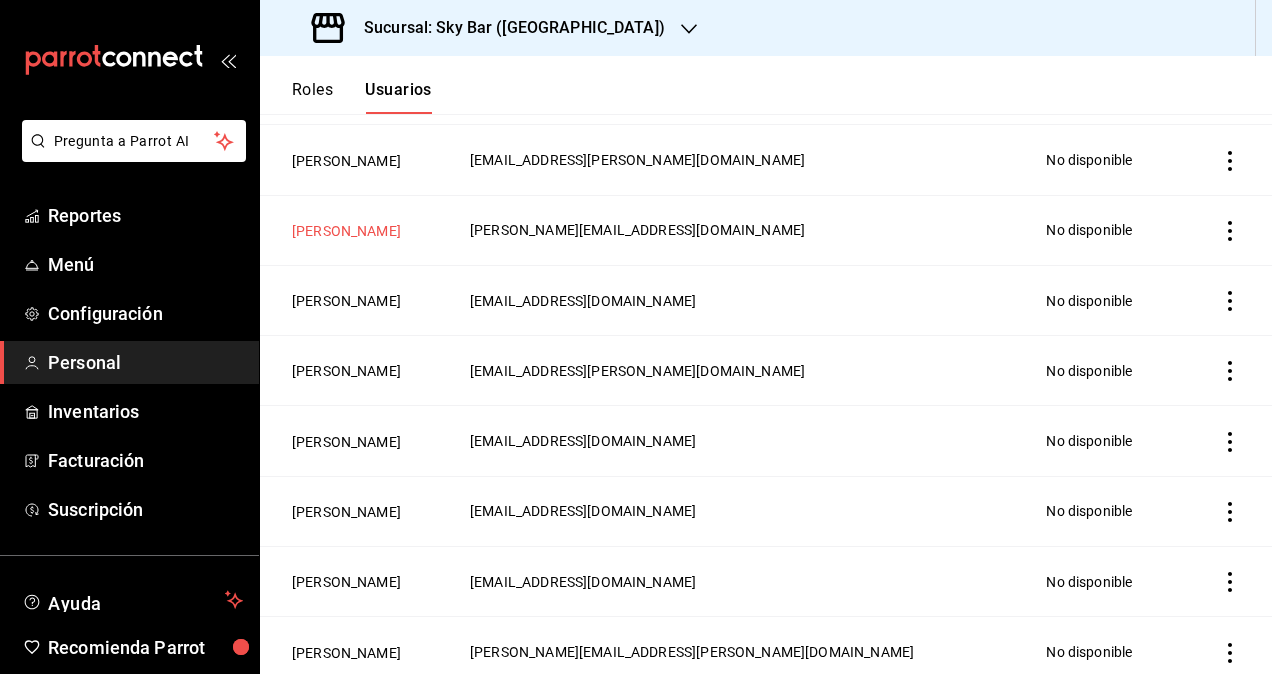 scroll, scrollTop: 476, scrollLeft: 0, axis: vertical 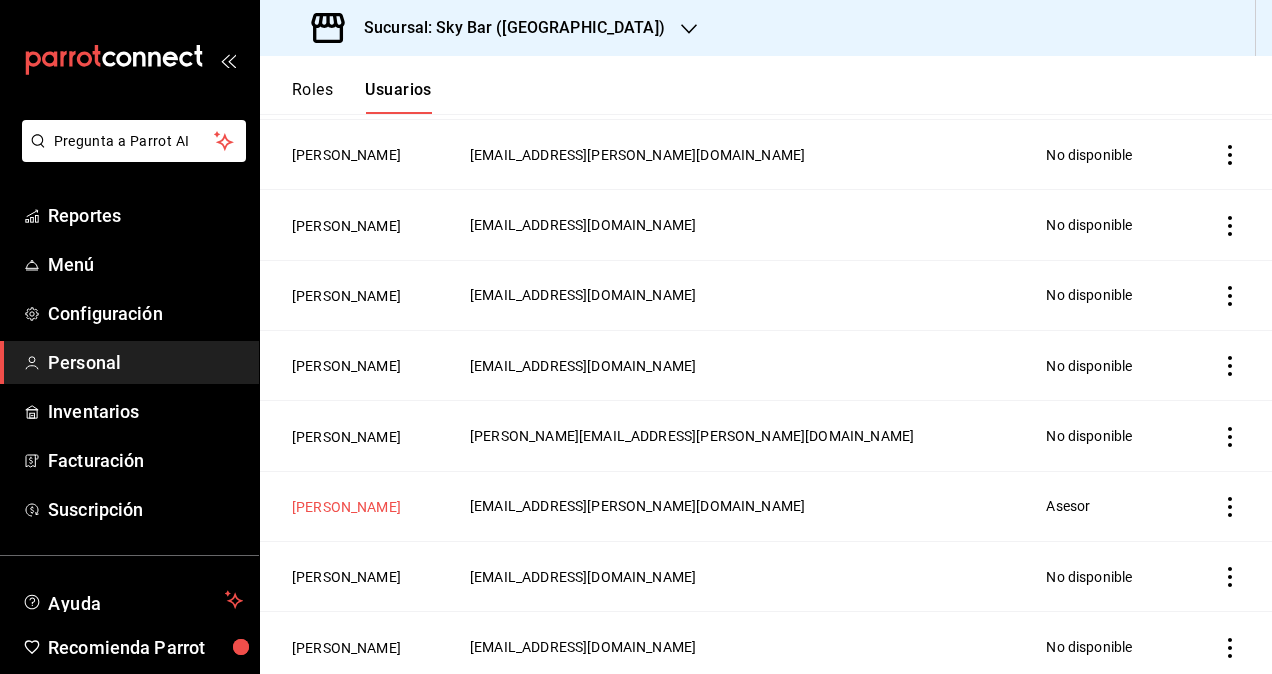 type on "marco" 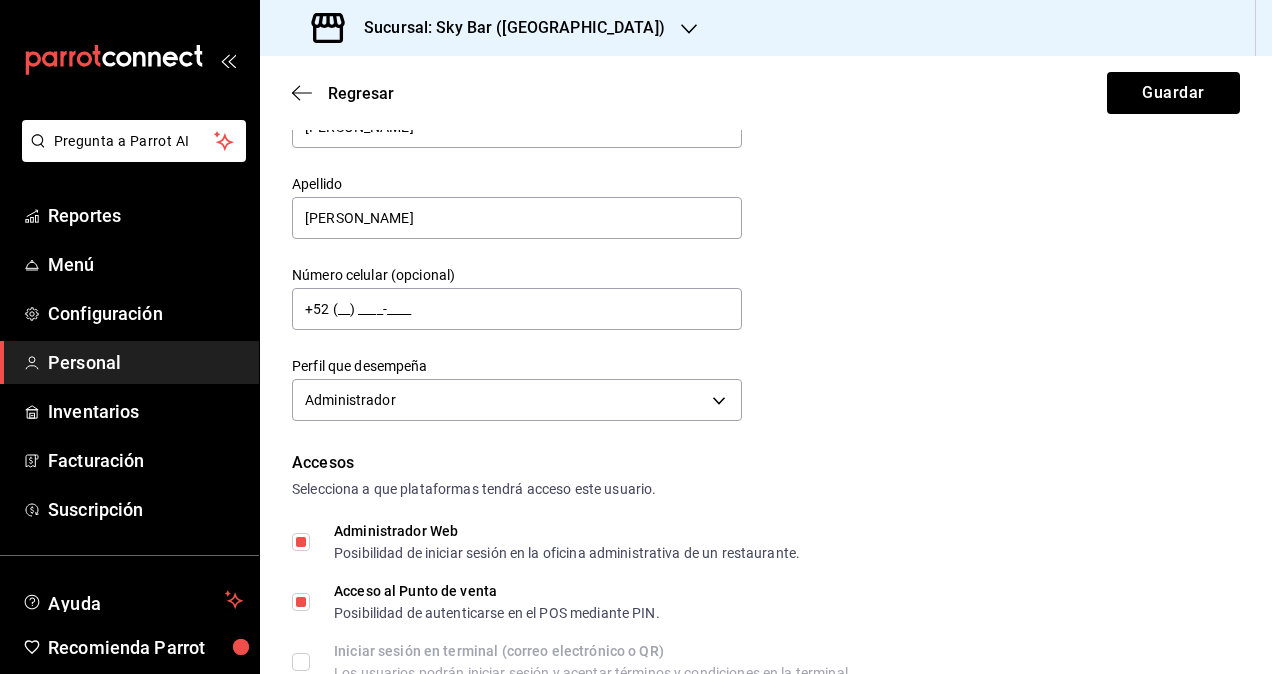scroll, scrollTop: 0, scrollLeft: 0, axis: both 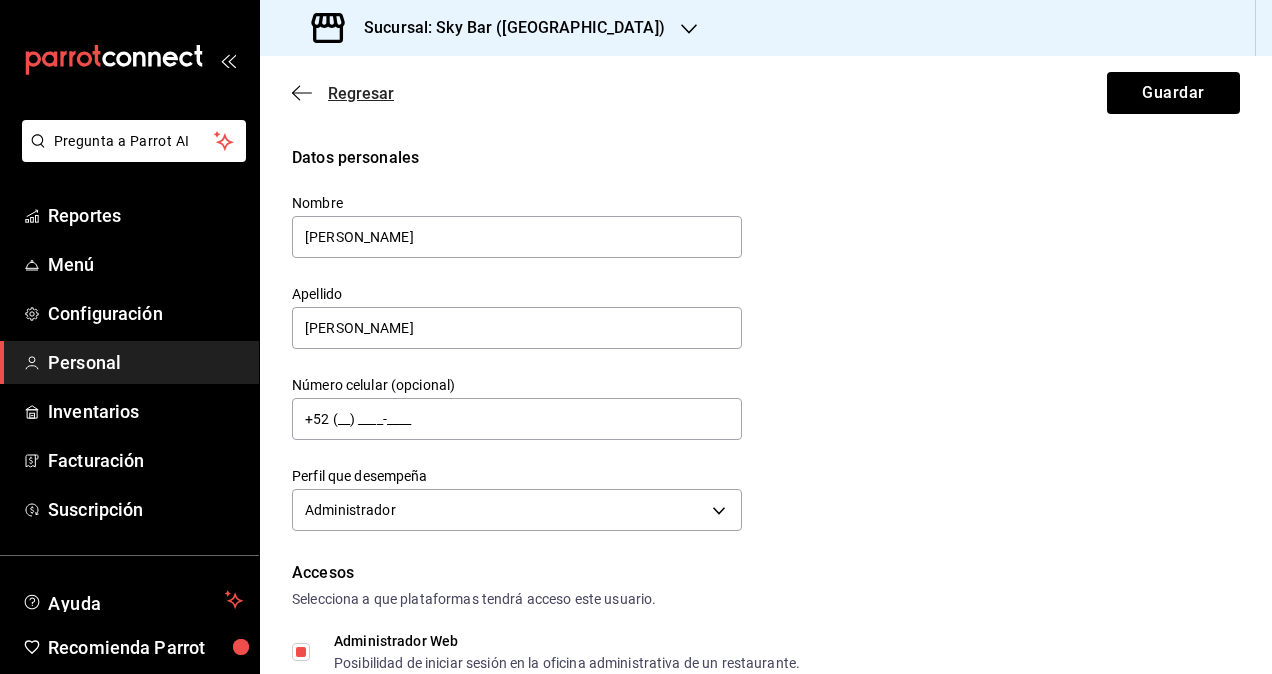 click 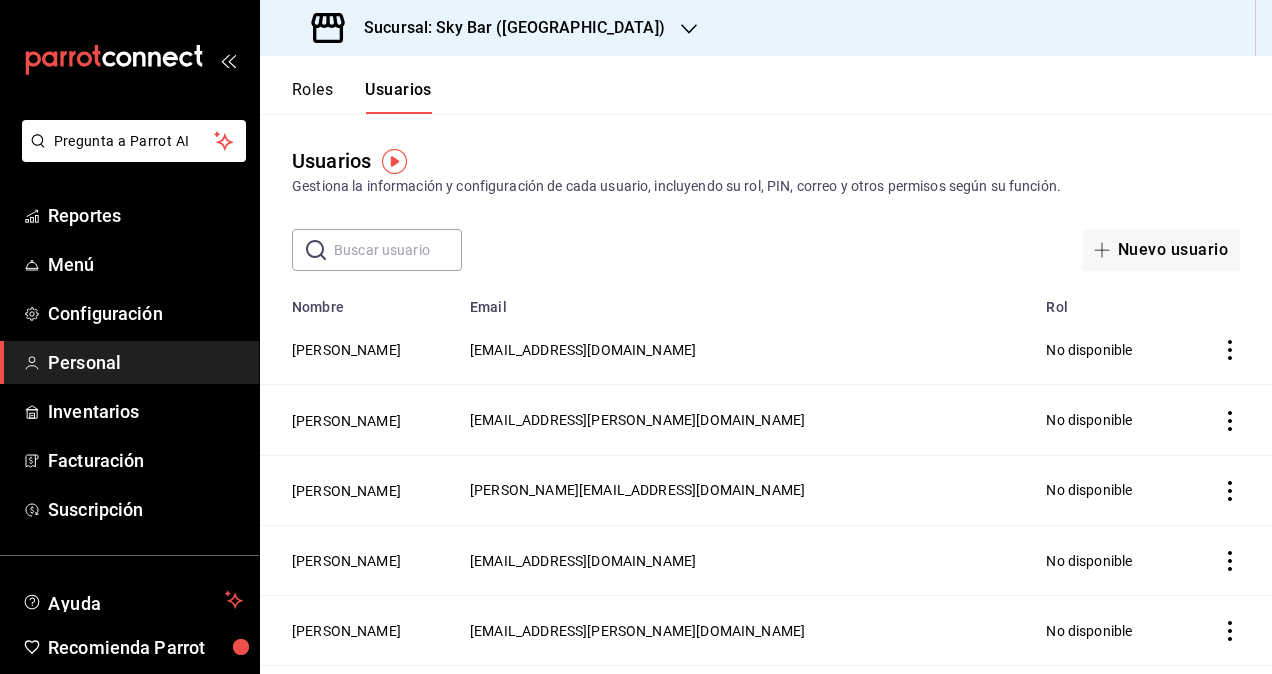 click on "Sucursal: Sky Bar (Metropolitan Center)" at bounding box center [506, 28] 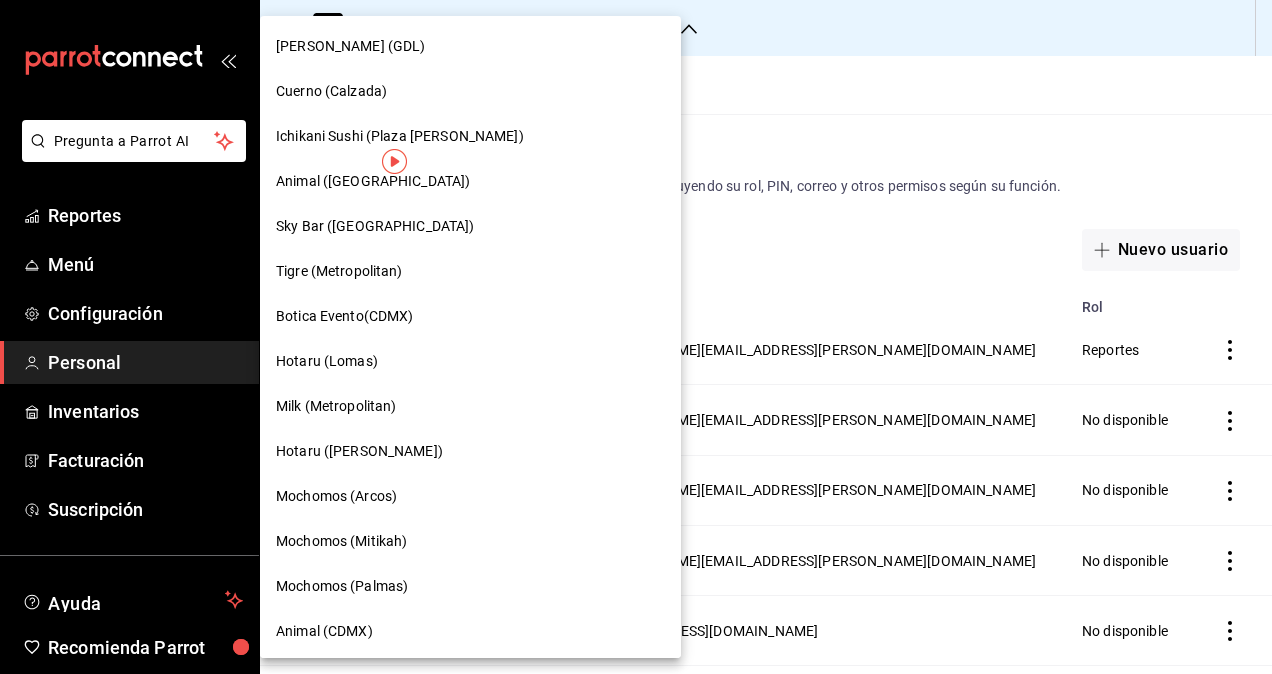 click on "Tigre (Metropolitan)" at bounding box center [339, 271] 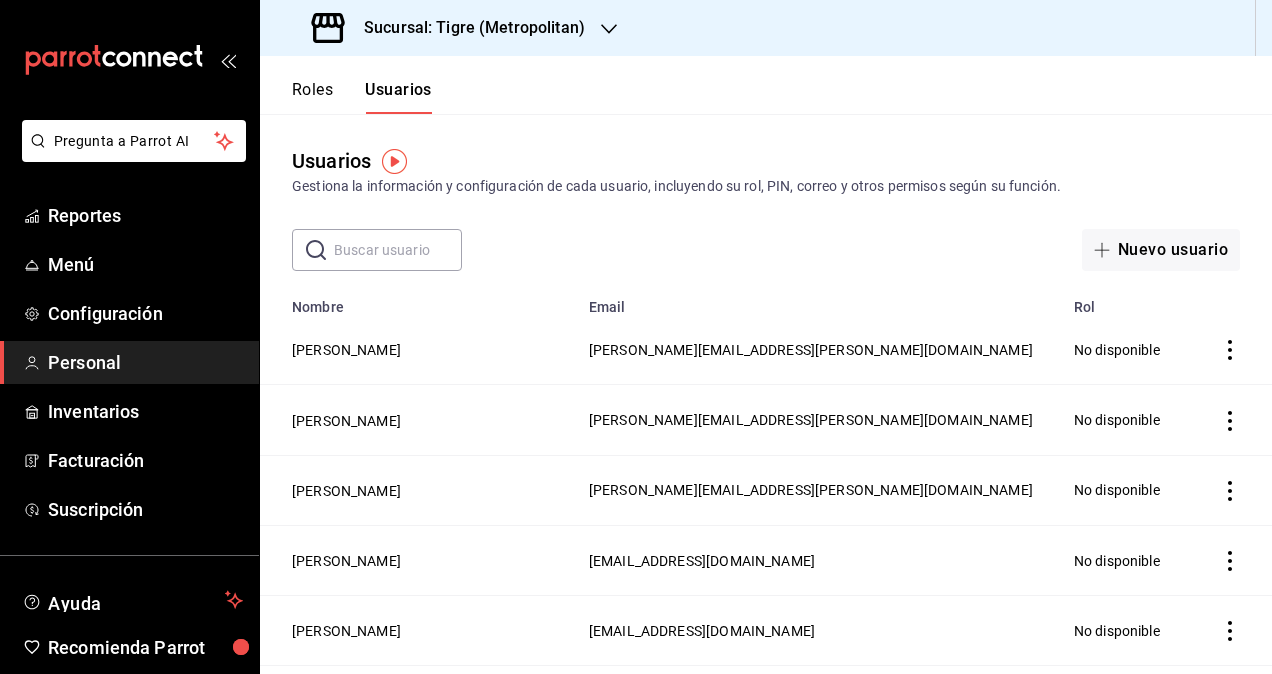 click on "​ ​" at bounding box center (377, 250) 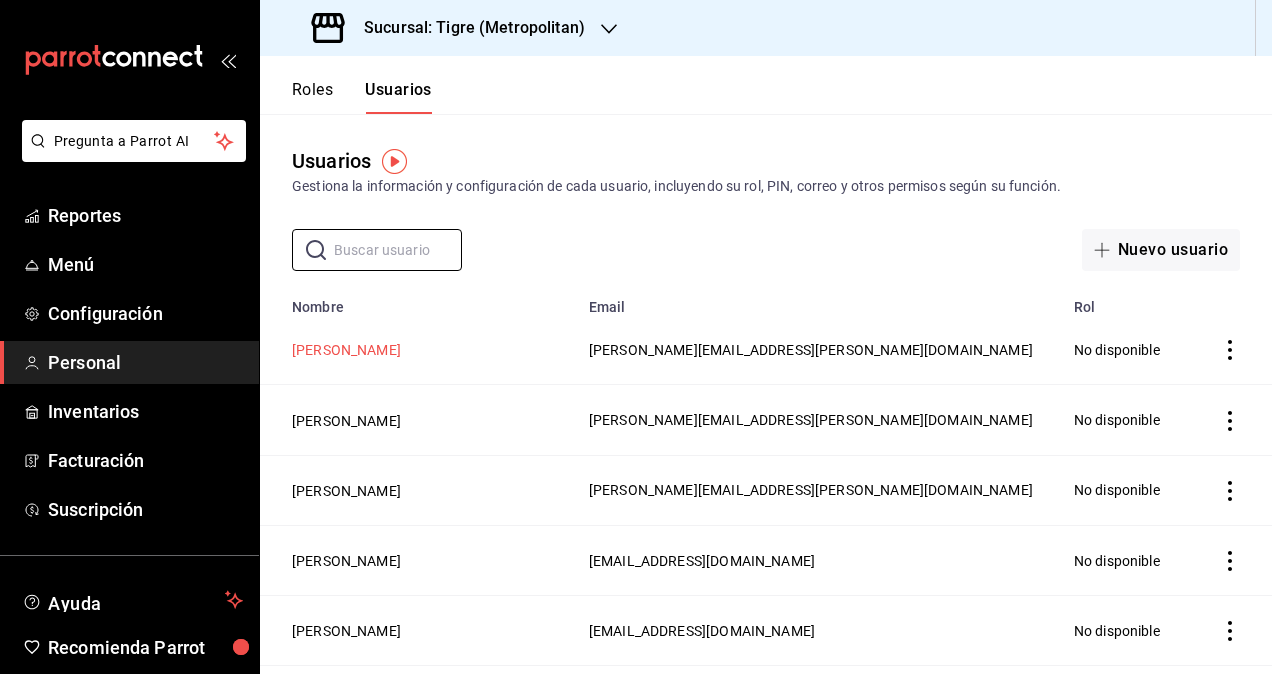 click on "[PERSON_NAME]" at bounding box center [346, 350] 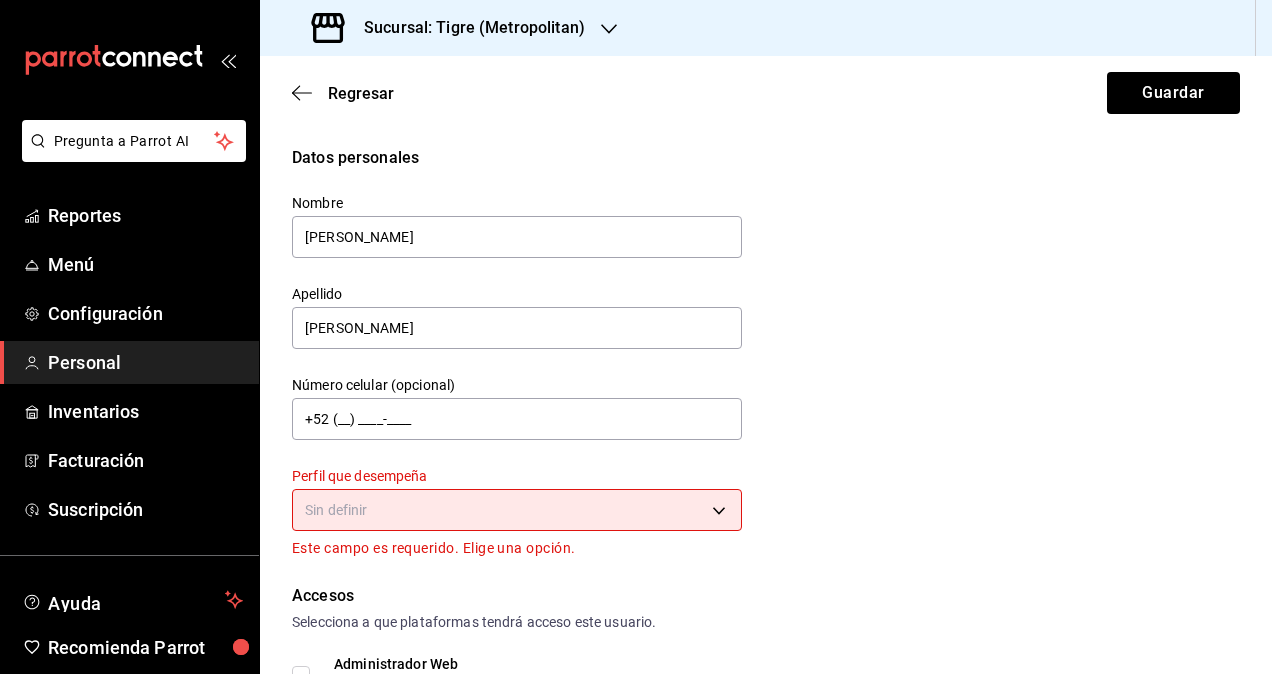 click on "Pregunta a Parrot AI Reportes   Menú   Configuración   Personal   Inventarios   Facturación   Suscripción   Ayuda Recomienda Parrot   Omar Hernandez   Sugerir nueva función   Sucursal: Tigre (Metropolitan) Regresar Guardar Datos personales Nombre daniela Apellido Diaz Número celular (opcional) +52 (__) ____-____ Perfil que desempeña Sin definir Este campo es requerido. Elige una opción. Accesos Selecciona a que plataformas tendrá acceso este usuario. Administrador Web Posibilidad de iniciar sesión en la oficina administrativa de un restaurante.  Acceso al Punto de venta Posibilidad de autenticarse en el POS mediante PIN.  Iniciar sesión en terminal (correo electrónico o QR) Los usuarios podrán iniciar sesión y aceptar términos y condiciones en la terminal. Acceso uso de terminal Los usuarios podrán acceder y utilizar la terminal para visualizar y procesar pagos de sus órdenes. Correo electrónico Se volverá obligatorio al tener ciertos accesos activados. daniela.diaz@grupocosteno.com PIN ​" at bounding box center [636, 337] 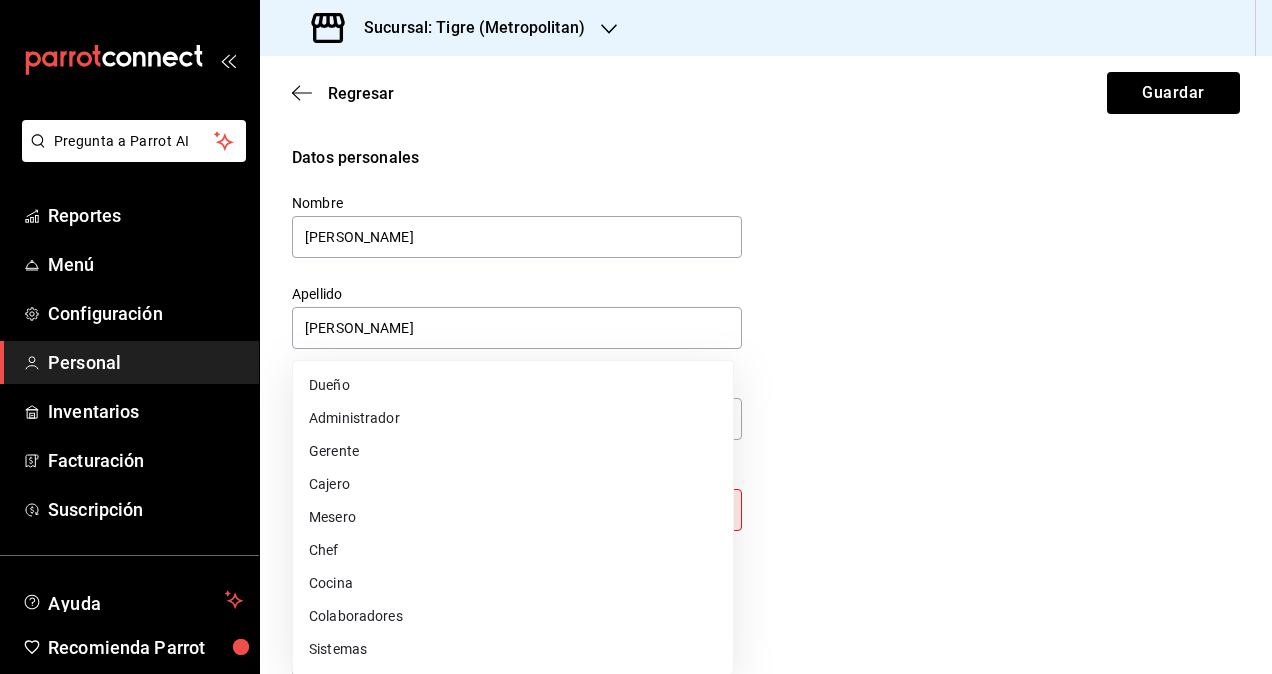 click on "Colaboradores" at bounding box center [513, 616] 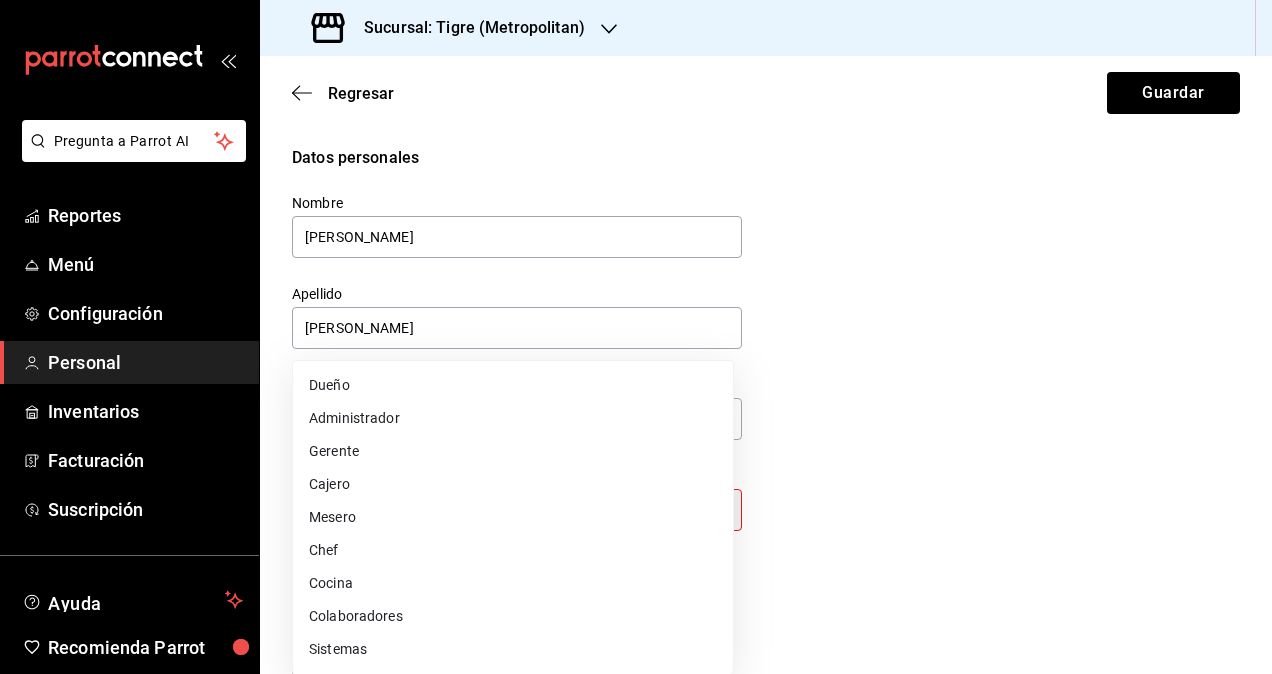 type on "STAFF" 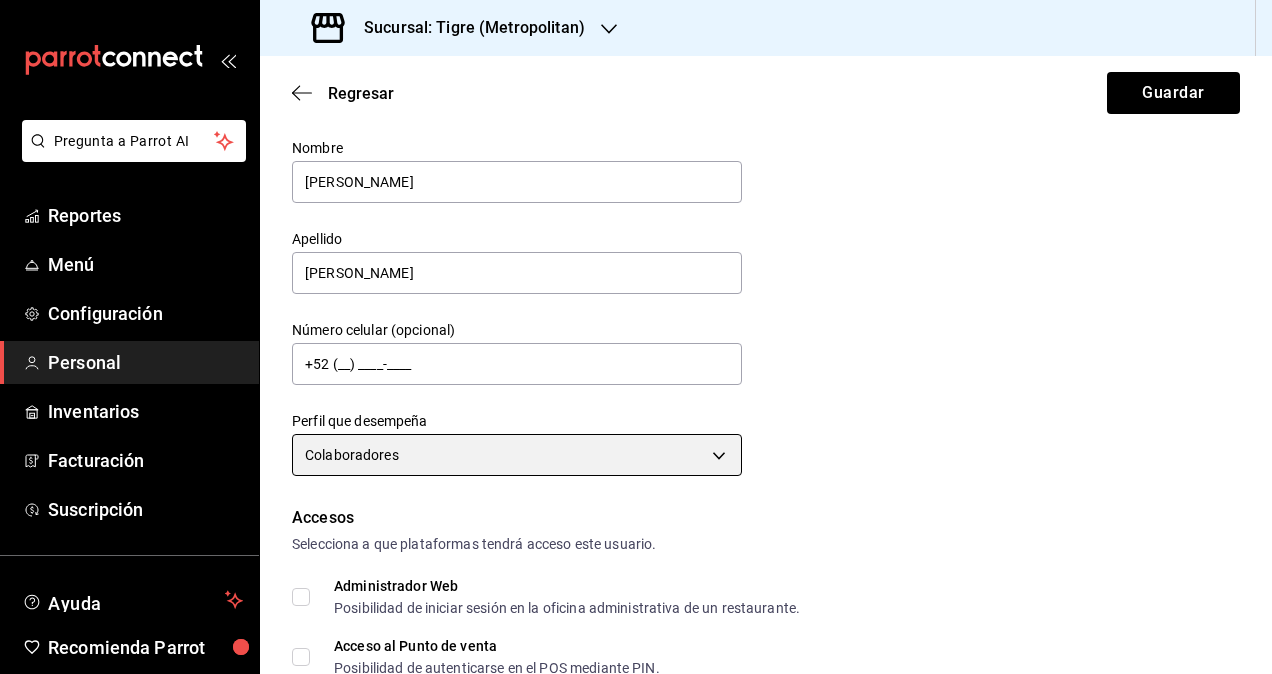 scroll, scrollTop: 100, scrollLeft: 0, axis: vertical 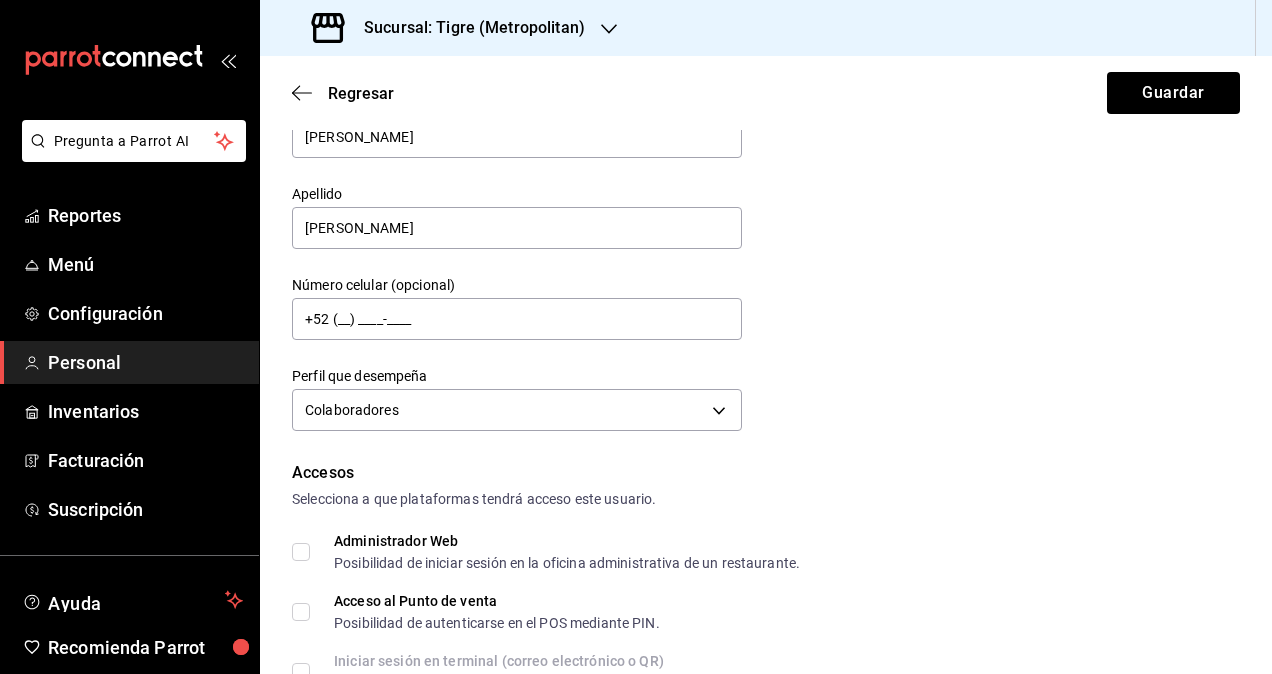 click on "Administrador Web Posibilidad de iniciar sesión en la oficina administrativa de un restaurante." at bounding box center (301, 552) 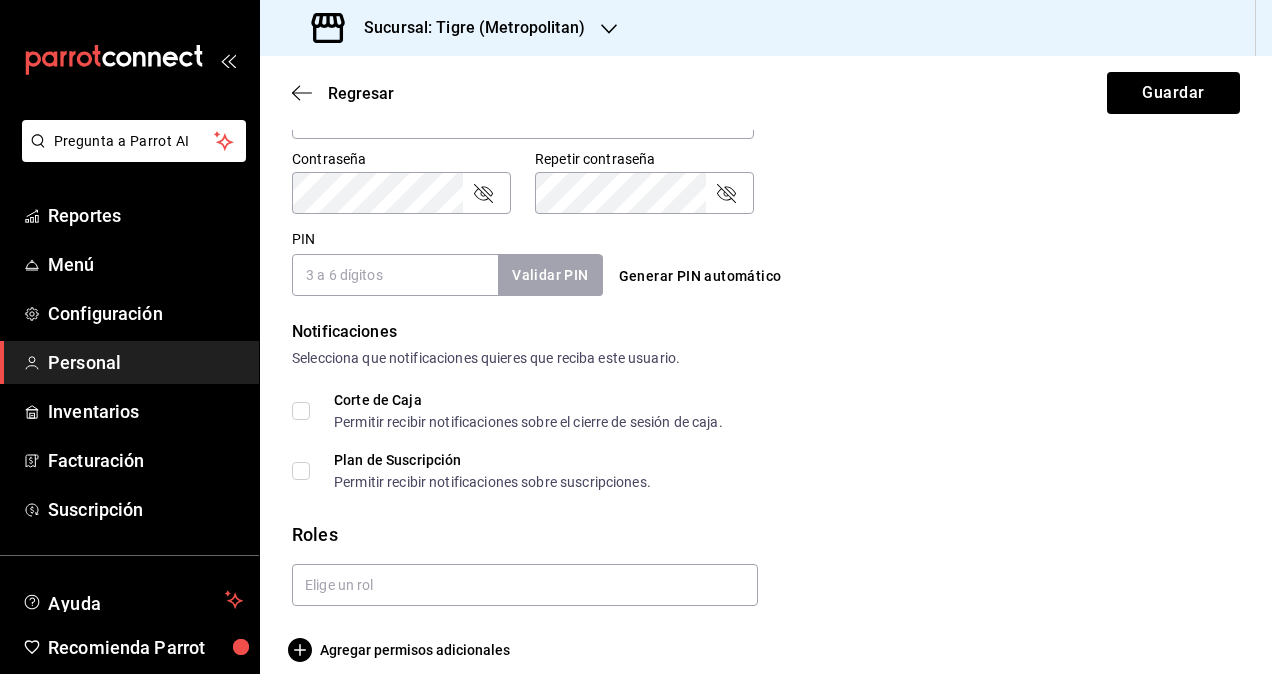 scroll, scrollTop: 864, scrollLeft: 0, axis: vertical 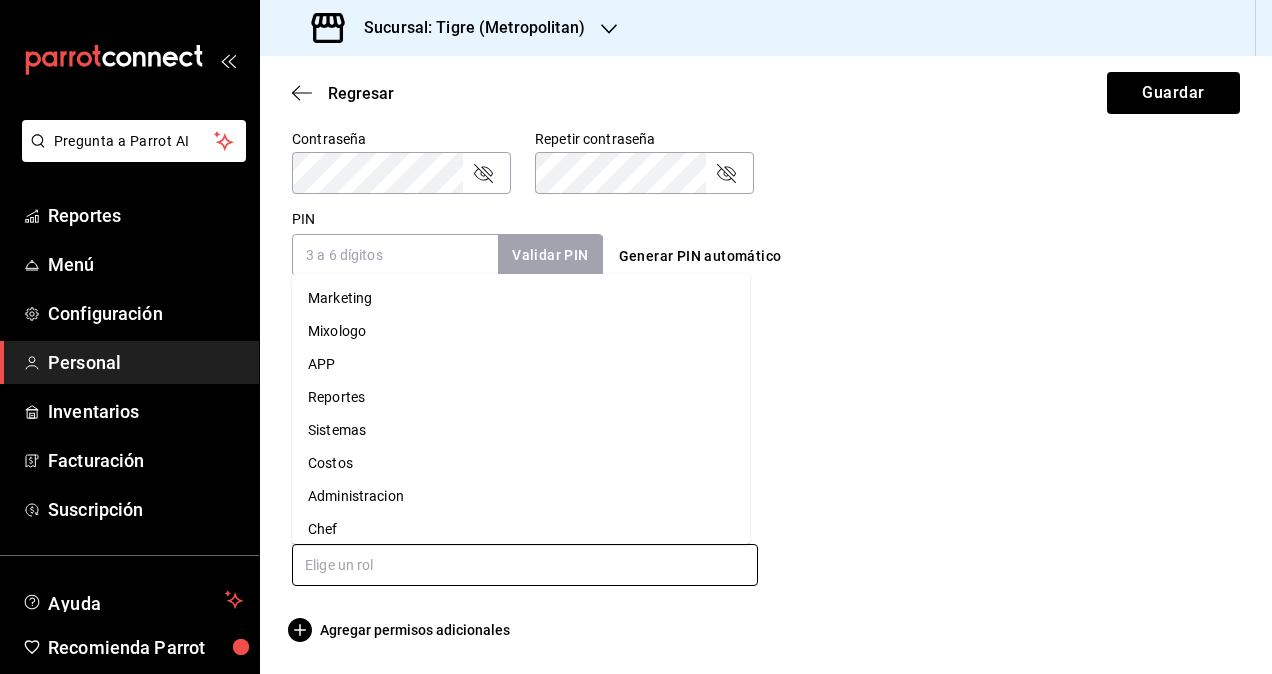 click at bounding box center [525, 565] 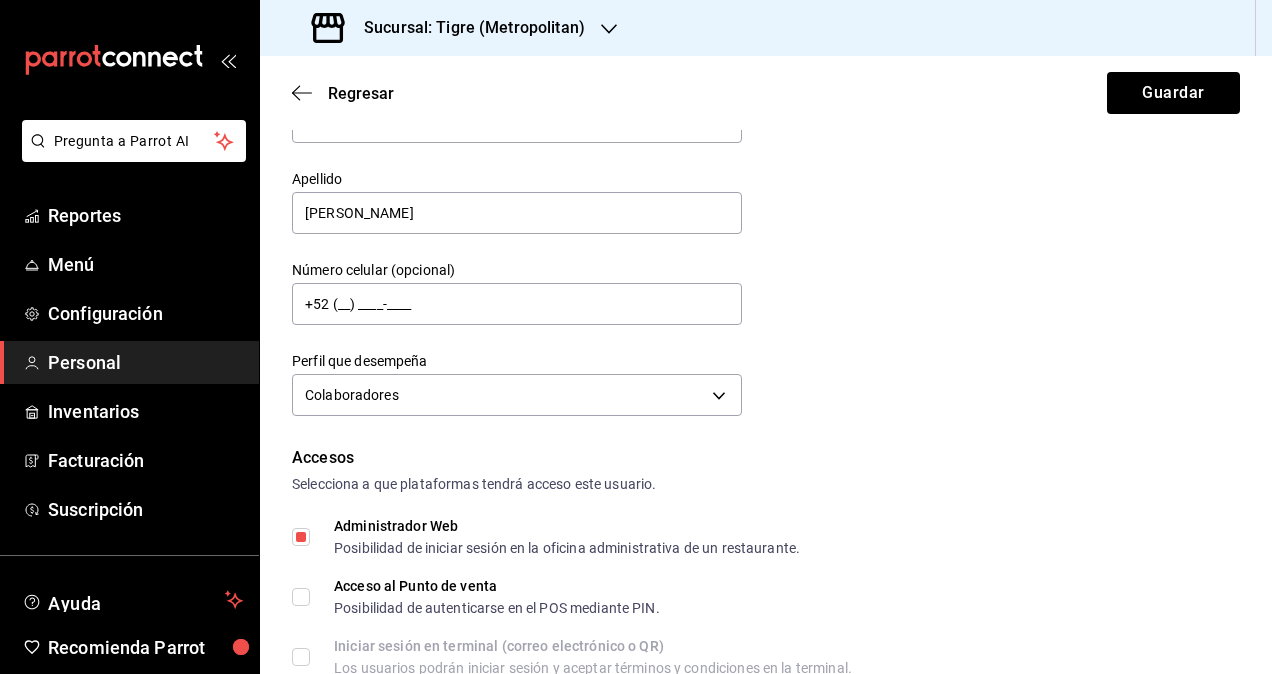 scroll, scrollTop: 0, scrollLeft: 0, axis: both 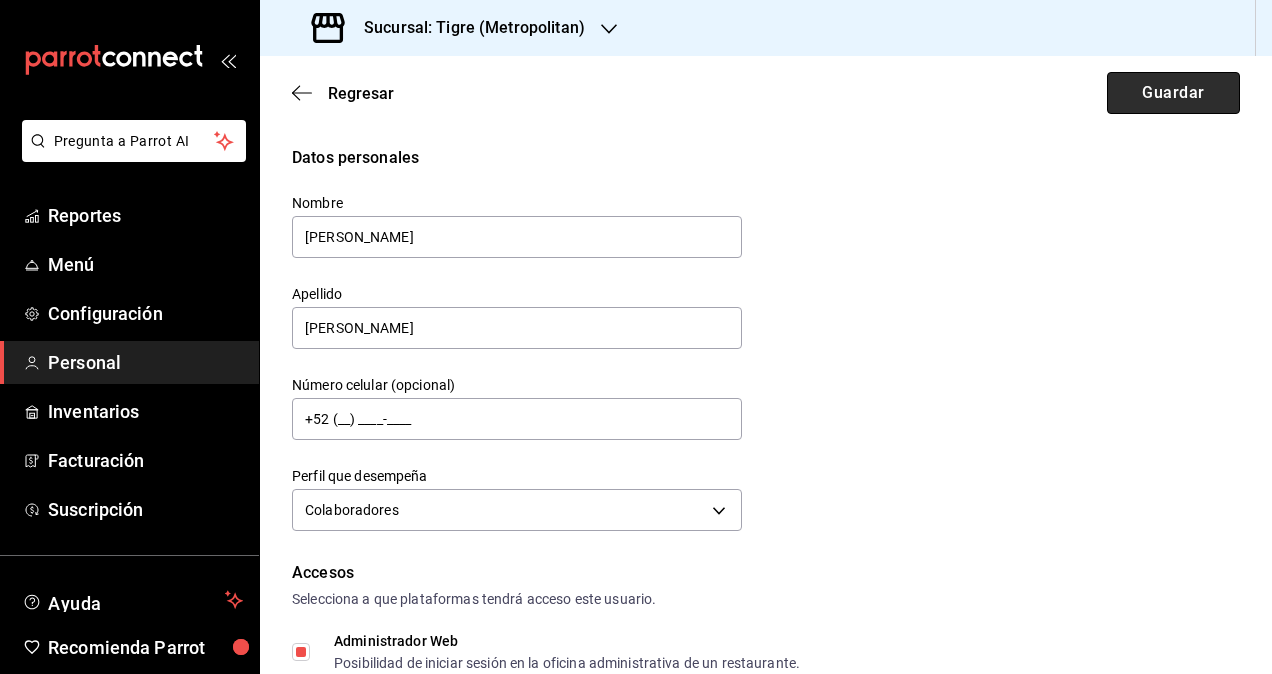click on "Guardar" at bounding box center (1173, 93) 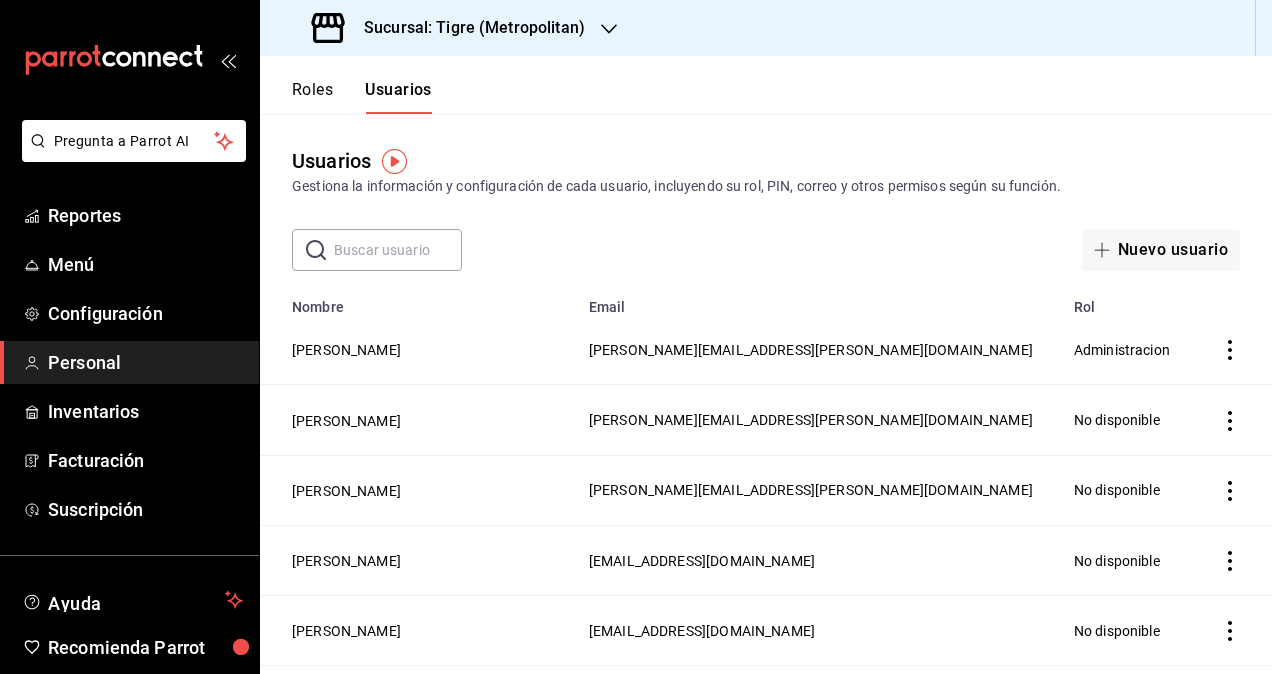 click at bounding box center [398, 250] 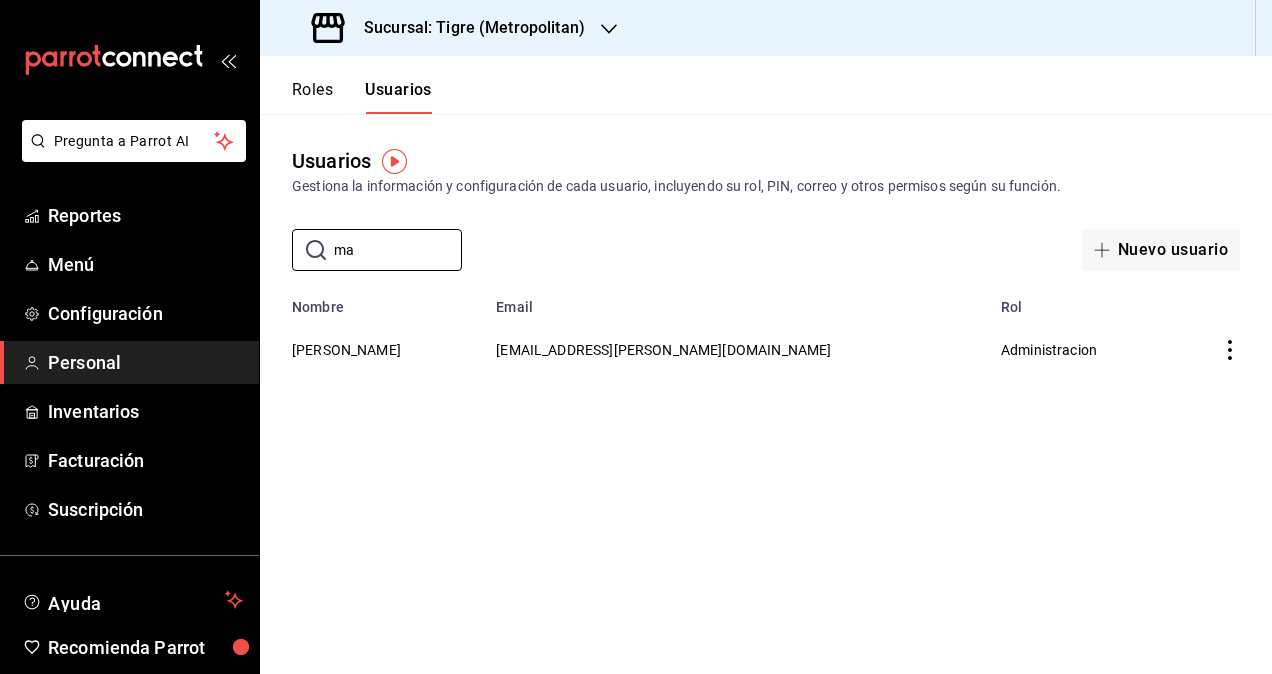 type on "m" 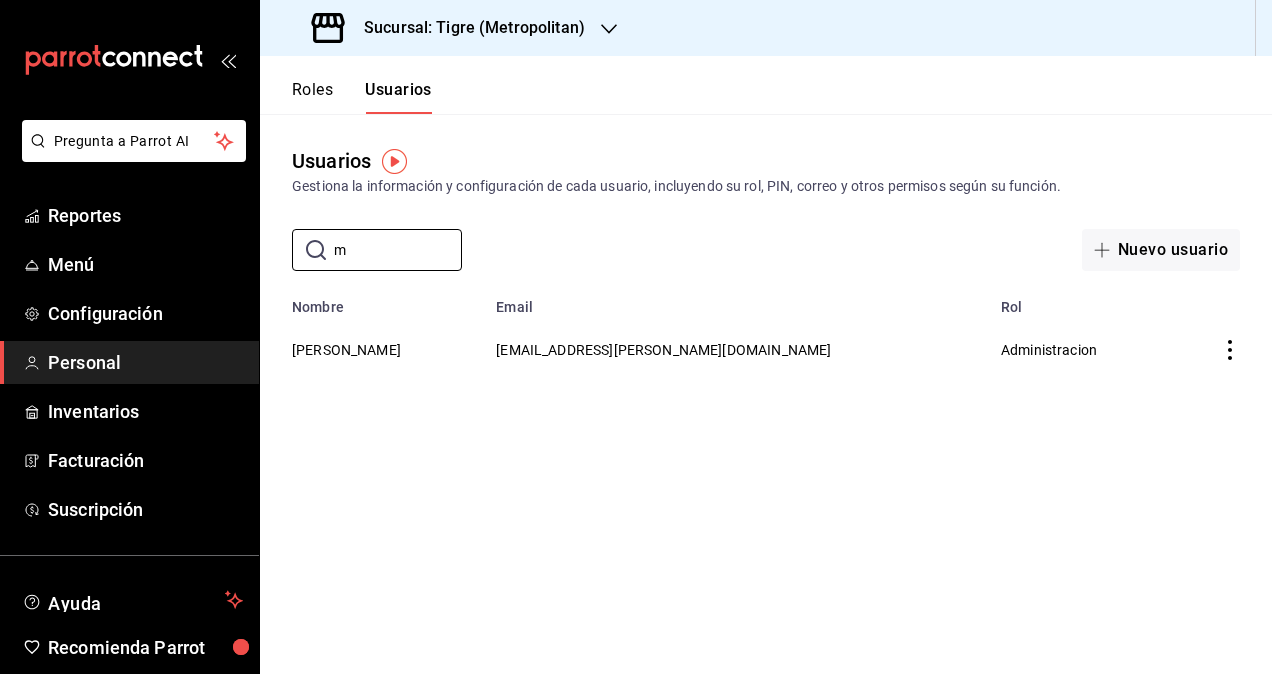 type 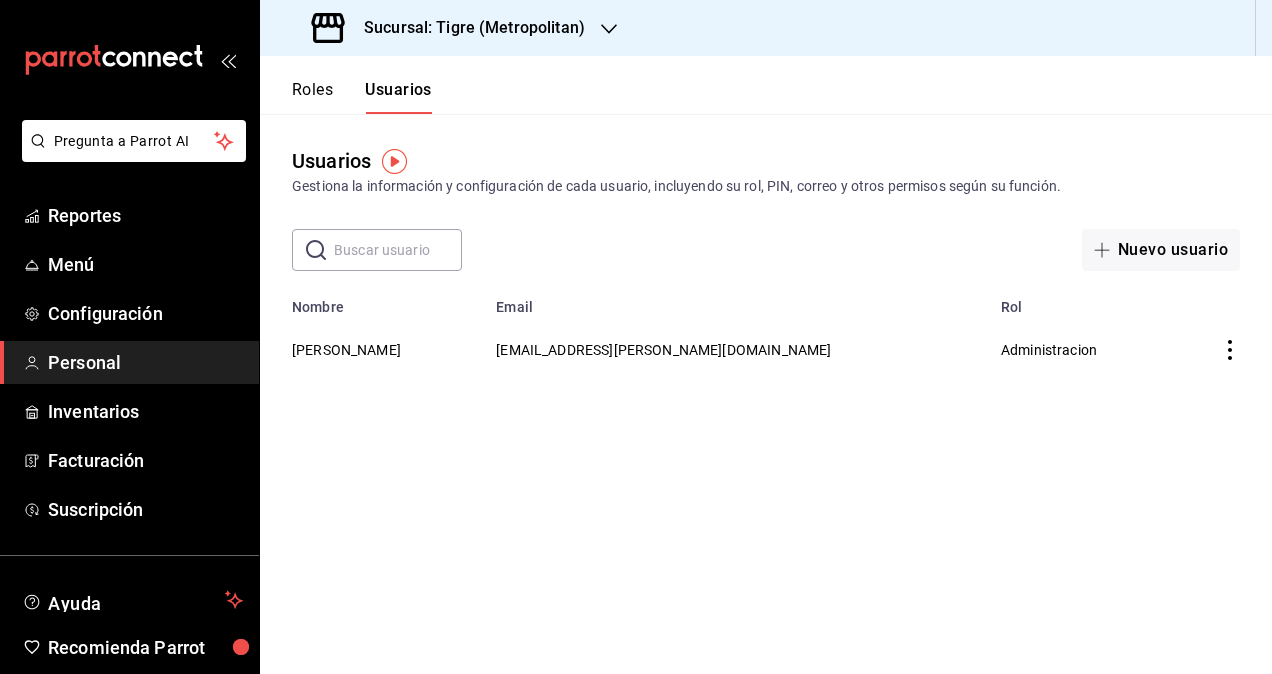 click on "Sucursal: Tigre (Metropolitan)" at bounding box center (466, 28) 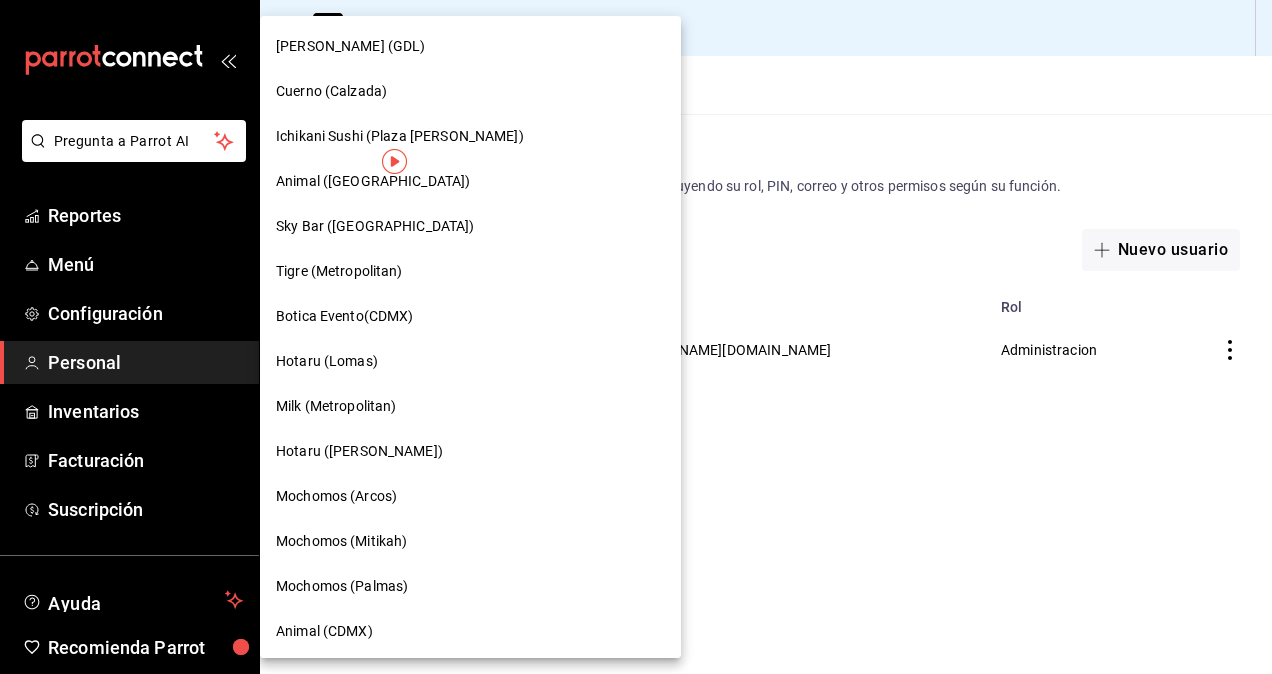 click on "Botica  Evento(CDMX)" at bounding box center (345, 316) 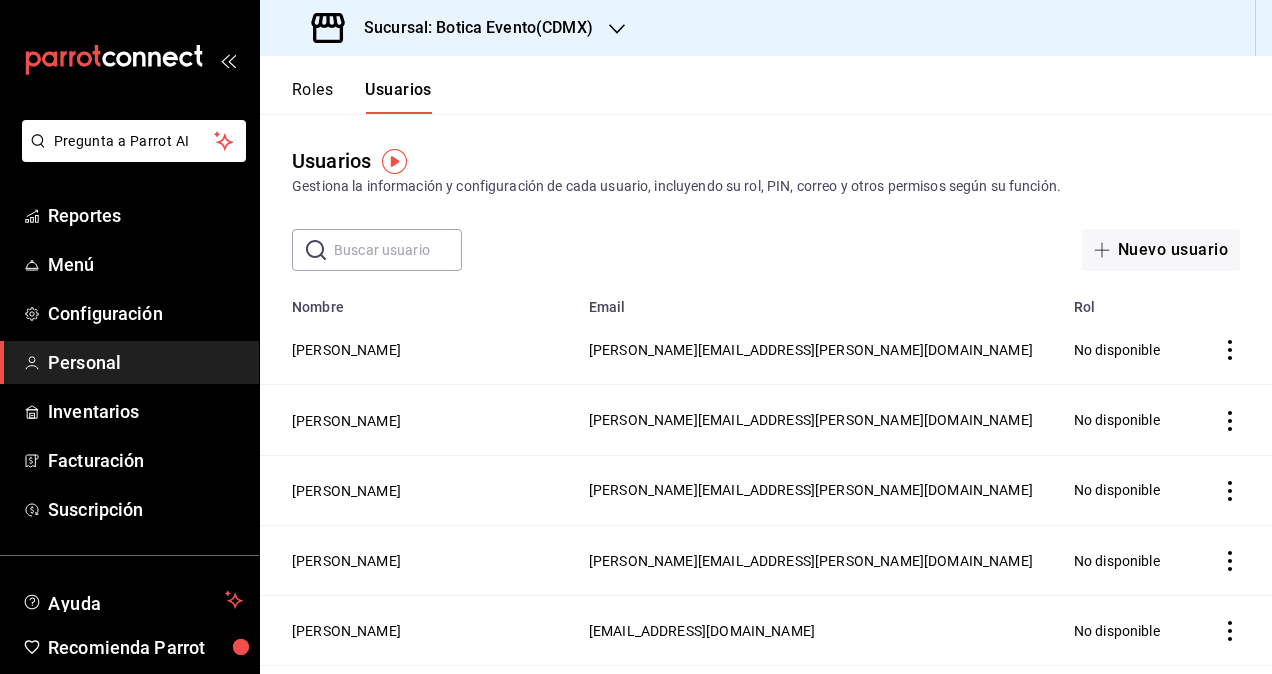 click at bounding box center (398, 250) 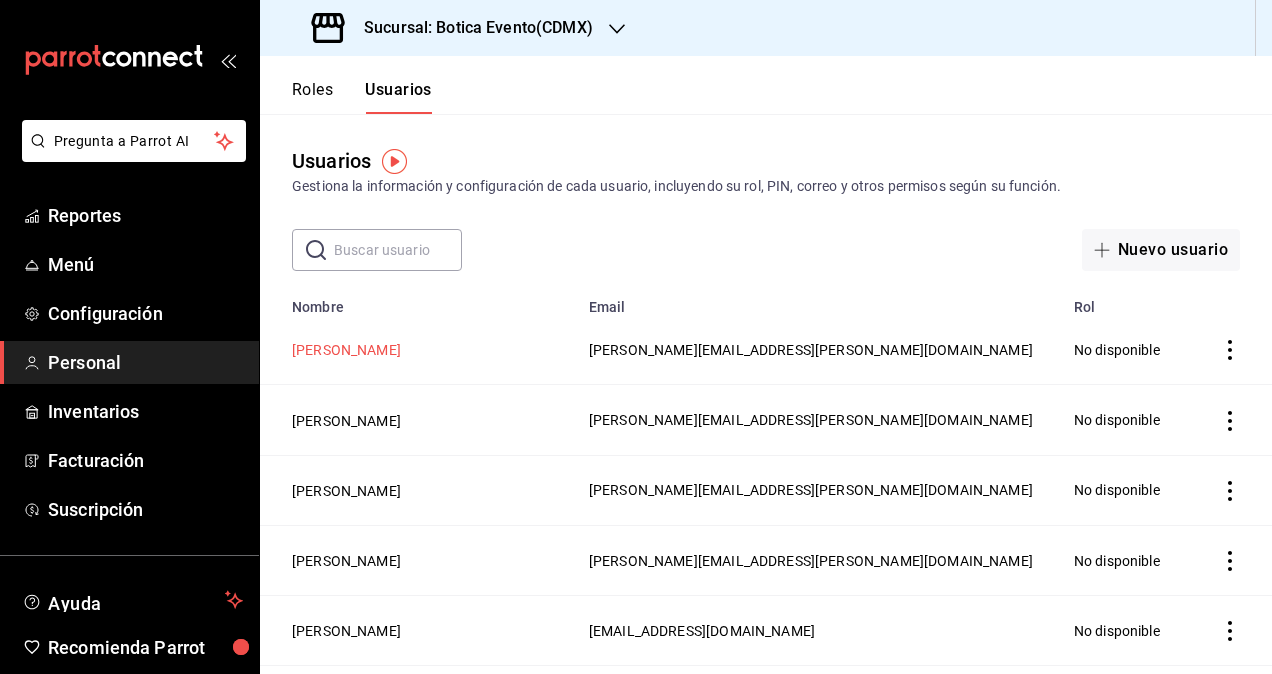 click on "[PERSON_NAME]" at bounding box center [346, 350] 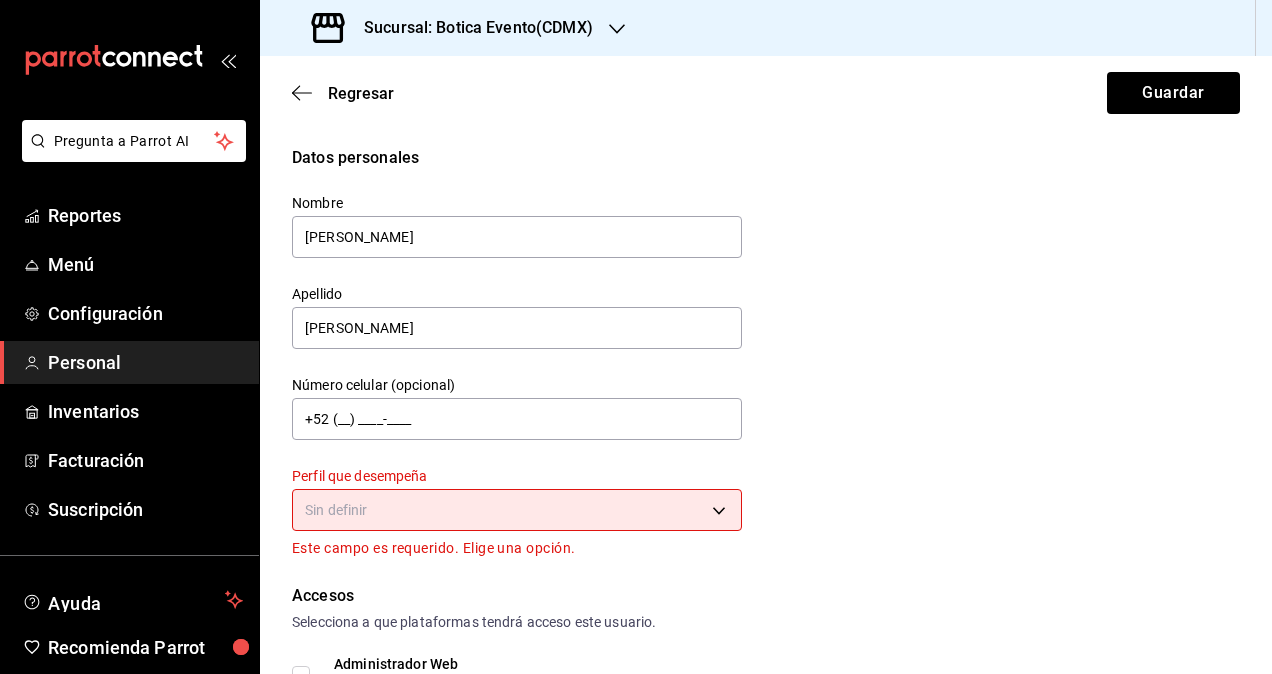 click on "Pregunta a Parrot AI Reportes   Menú   Configuración   Personal   Inventarios   Facturación   Suscripción   Ayuda Recomienda Parrot   Omar Hernandez   Sugerir nueva función   Sucursal: Botica  Evento(CDMX) Regresar Guardar Datos personales Nombre daniela Apellido Diaz Número celular (opcional) +52 (__) ____-____ Perfil que desempeña Sin definir Este campo es requerido. Elige una opción. Accesos Selecciona a que plataformas tendrá acceso este usuario. Administrador Web Posibilidad de iniciar sesión en la oficina administrativa de un restaurante.  Acceso al Punto de venta Posibilidad de autenticarse en el POS mediante PIN.  Iniciar sesión en terminal (correo electrónico o QR) Los usuarios podrán iniciar sesión y aceptar términos y condiciones en la terminal. Acceso uso de terminal Los usuarios podrán acceder y utilizar la terminal para visualizar y procesar pagos de sus órdenes. Correo electrónico Se volverá obligatorio al tener ciertos accesos activados. daniela.diaz@grupocosteno.com PIN ​" at bounding box center [636, 337] 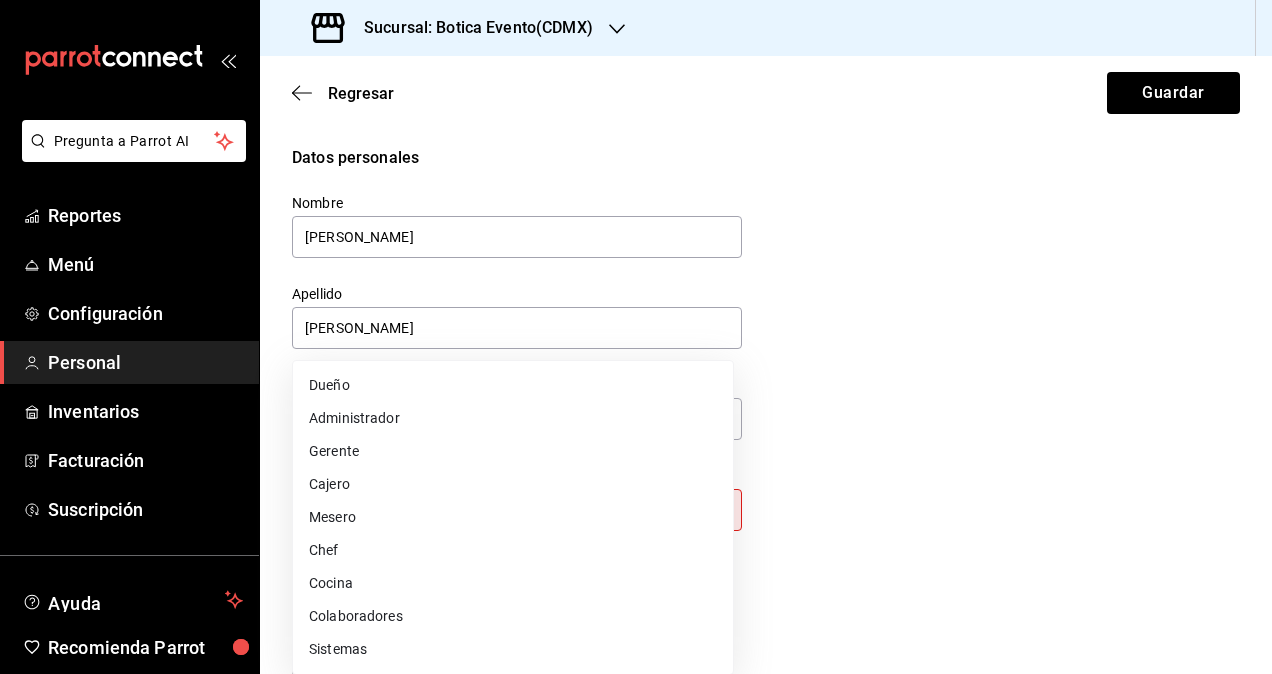 click on "Colaboradores" at bounding box center (513, 616) 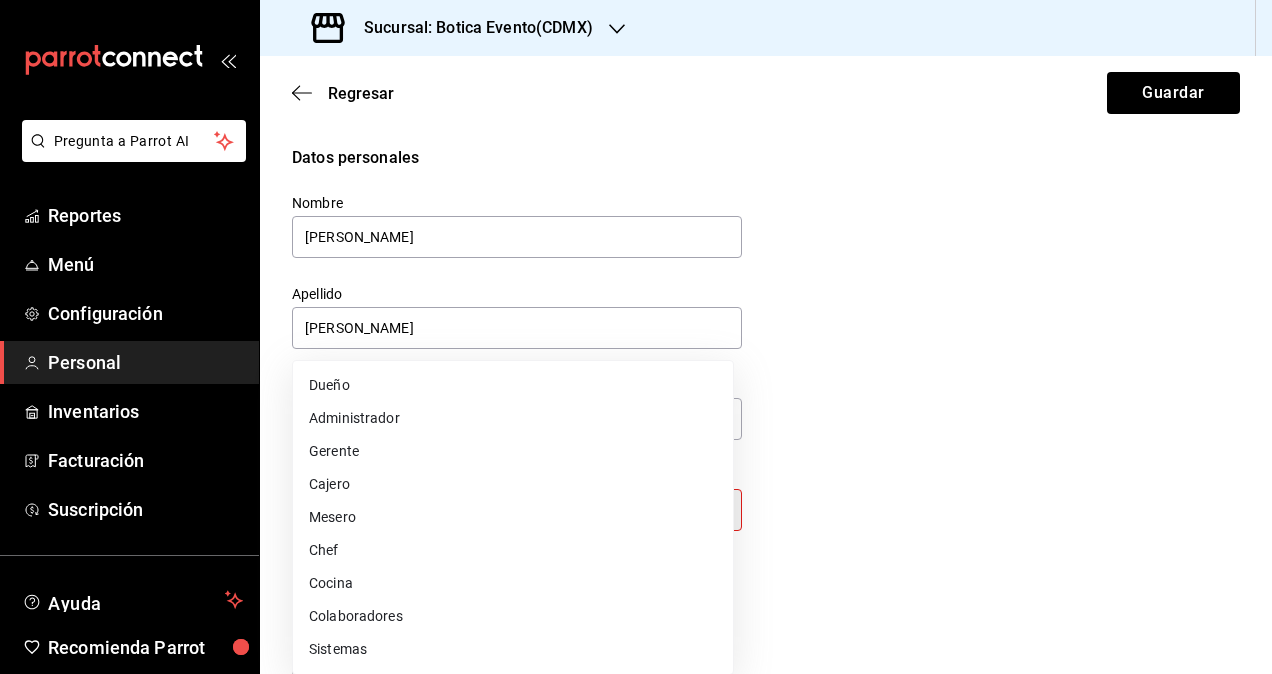type on "STAFF" 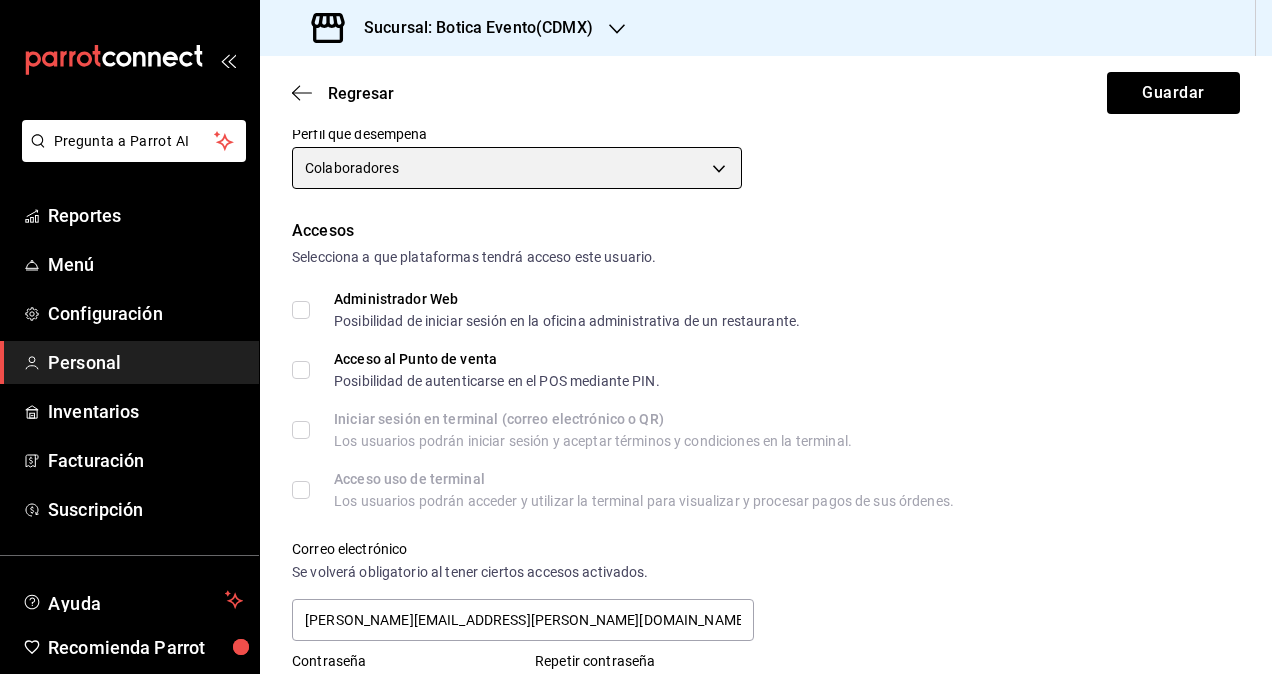 scroll, scrollTop: 400, scrollLeft: 0, axis: vertical 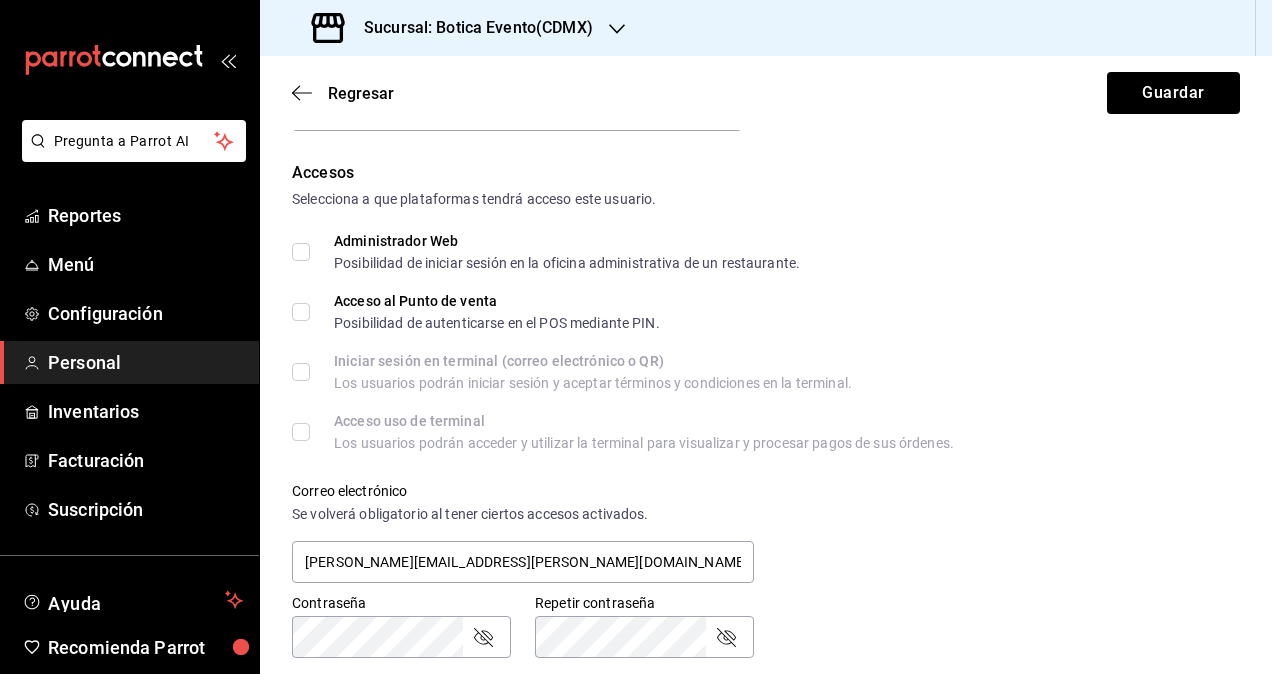 click on "Administrador Web Posibilidad de iniciar sesión en la oficina administrativa de un restaurante." at bounding box center (301, 252) 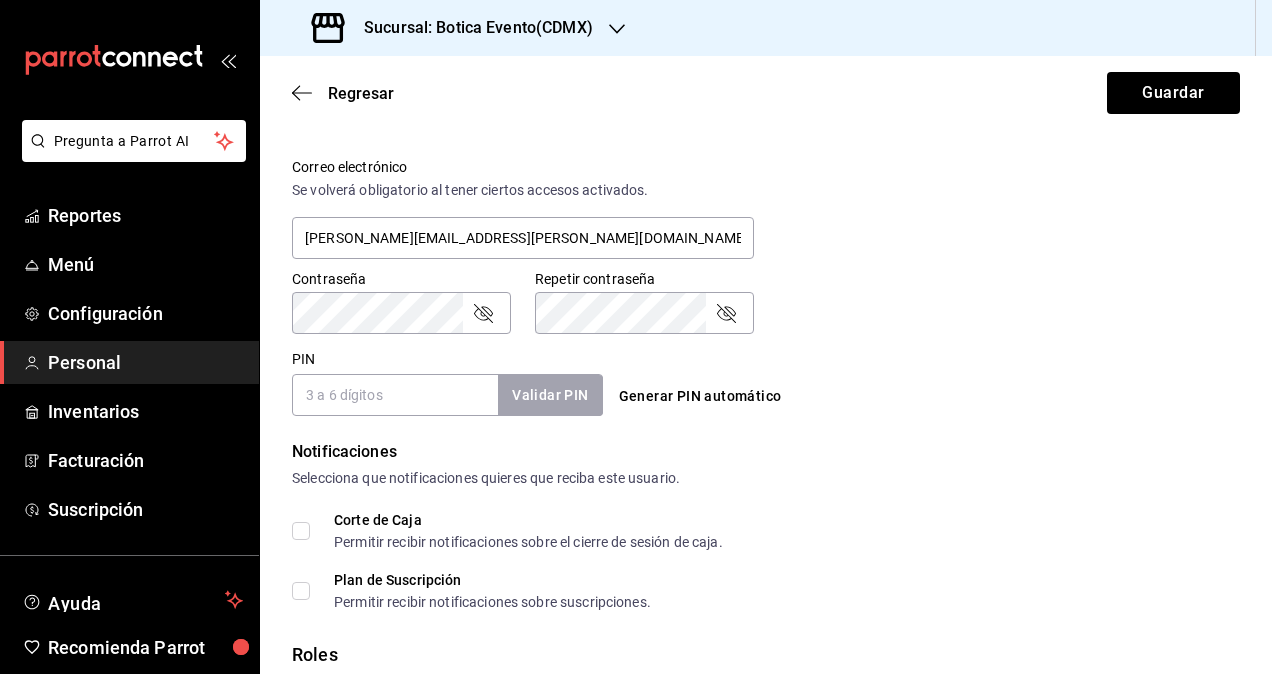scroll, scrollTop: 864, scrollLeft: 0, axis: vertical 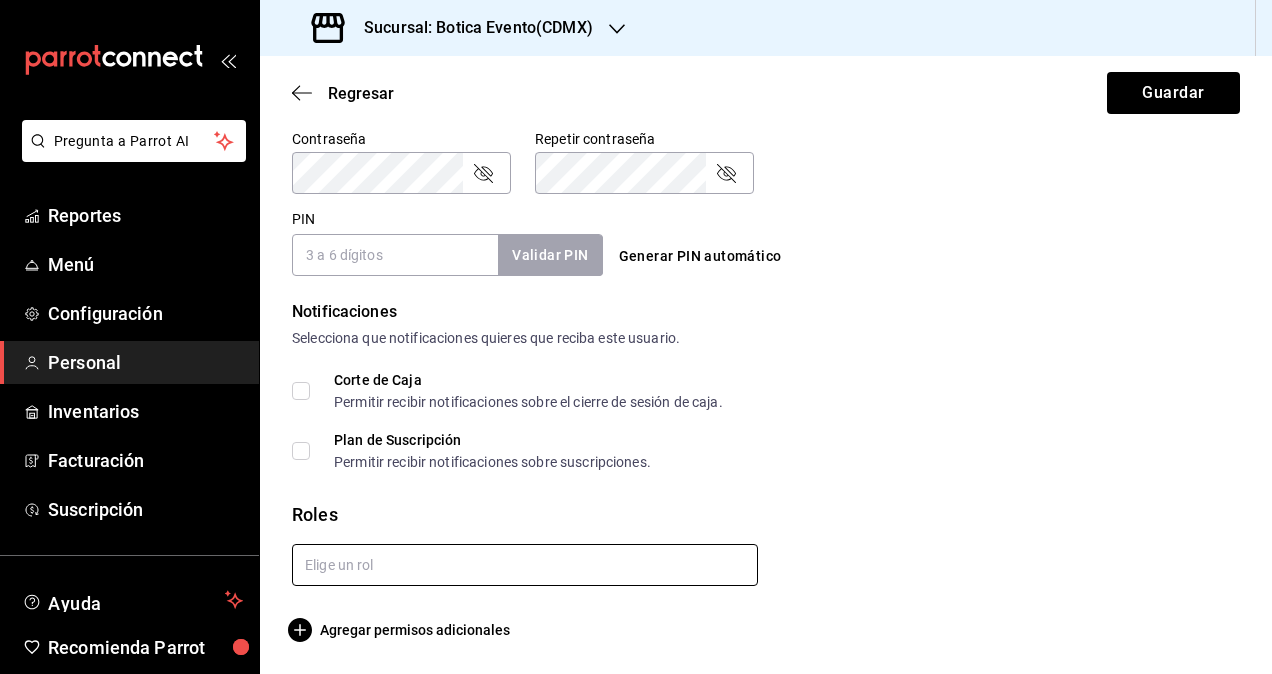 click at bounding box center [525, 565] 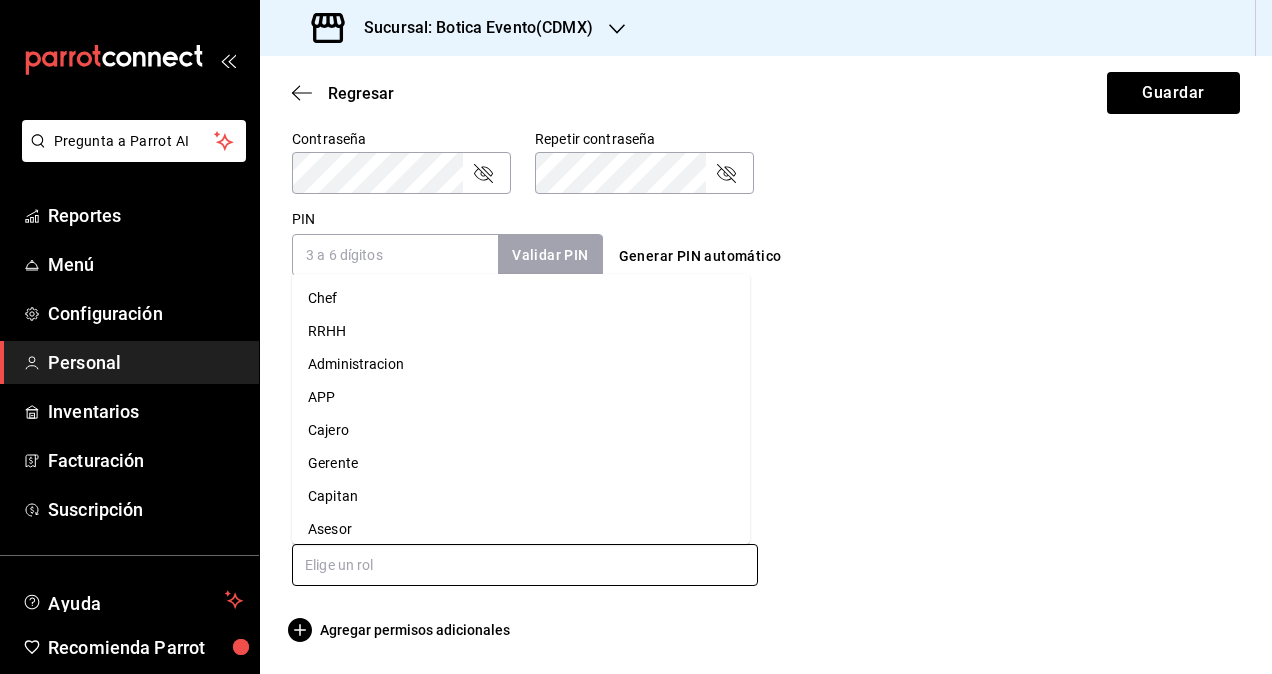 click on "Administracion" at bounding box center (521, 364) 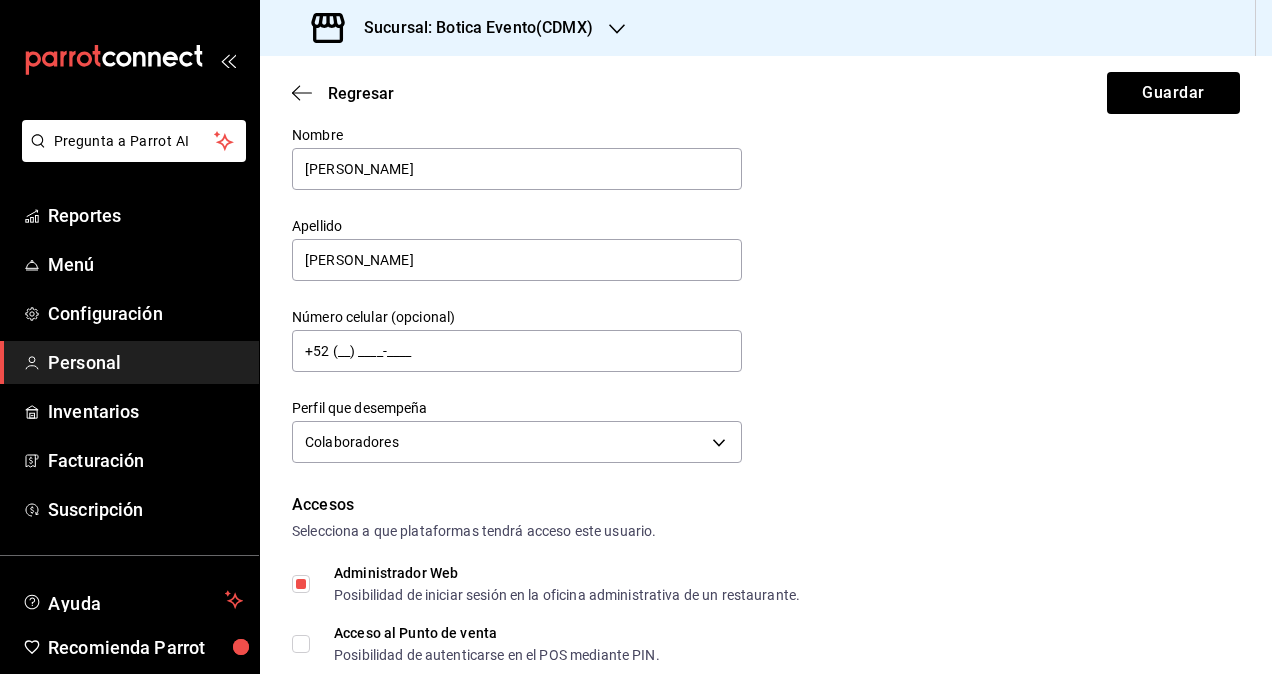 scroll, scrollTop: 0, scrollLeft: 0, axis: both 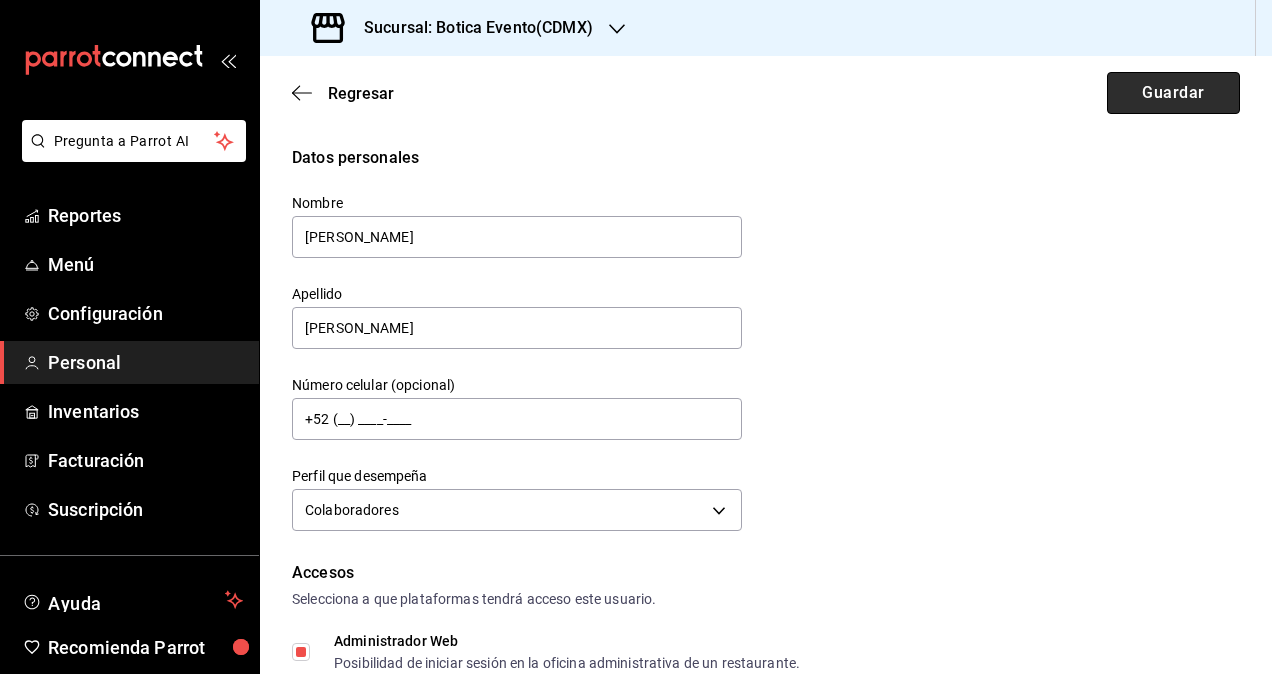 click on "Guardar" at bounding box center [1173, 93] 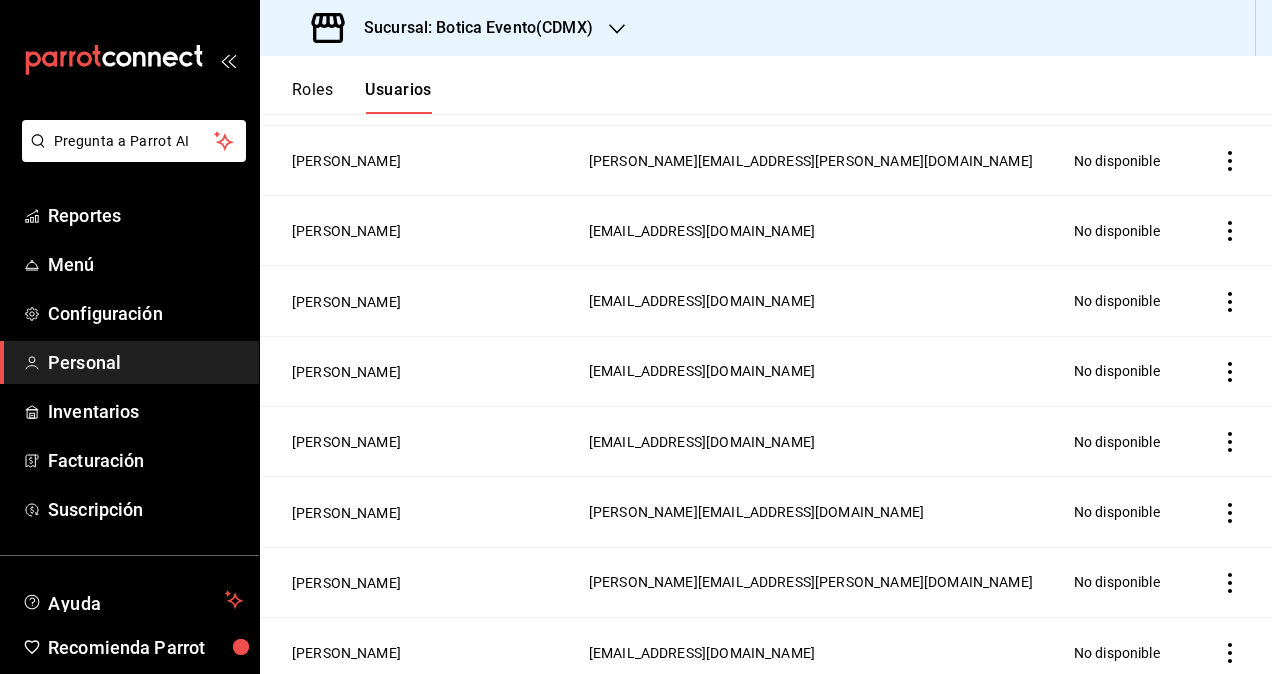 scroll, scrollTop: 0, scrollLeft: 0, axis: both 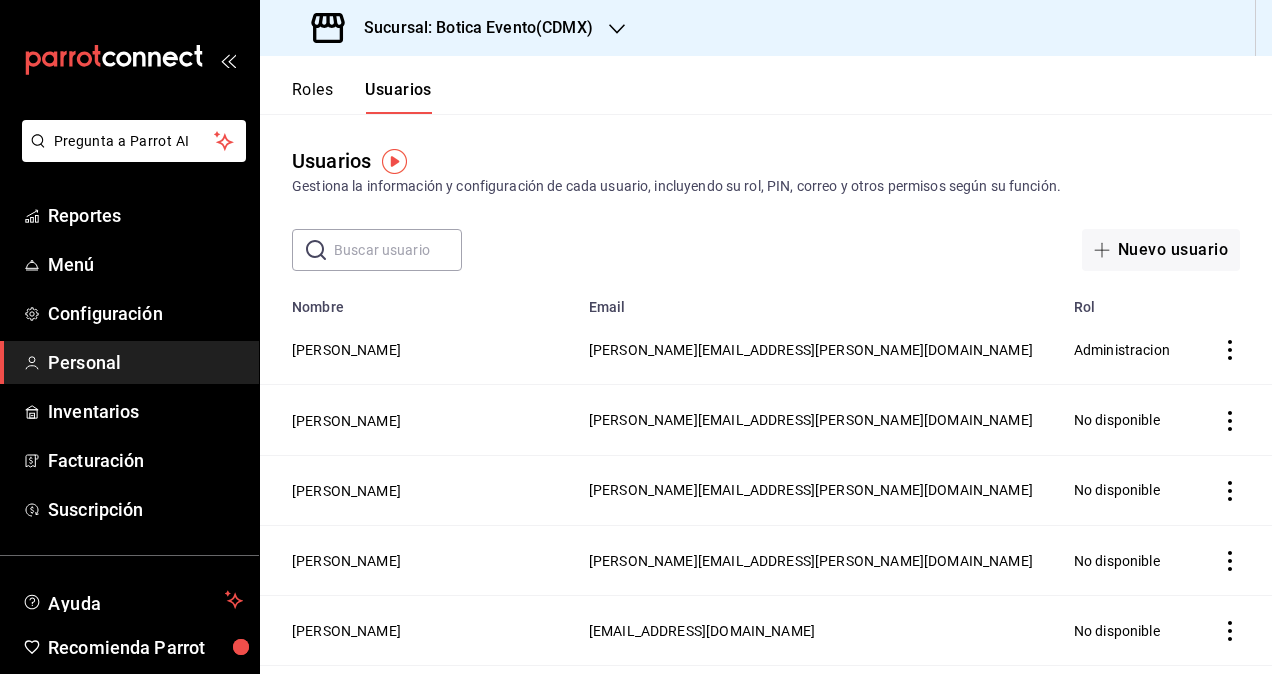 click at bounding box center [398, 250] 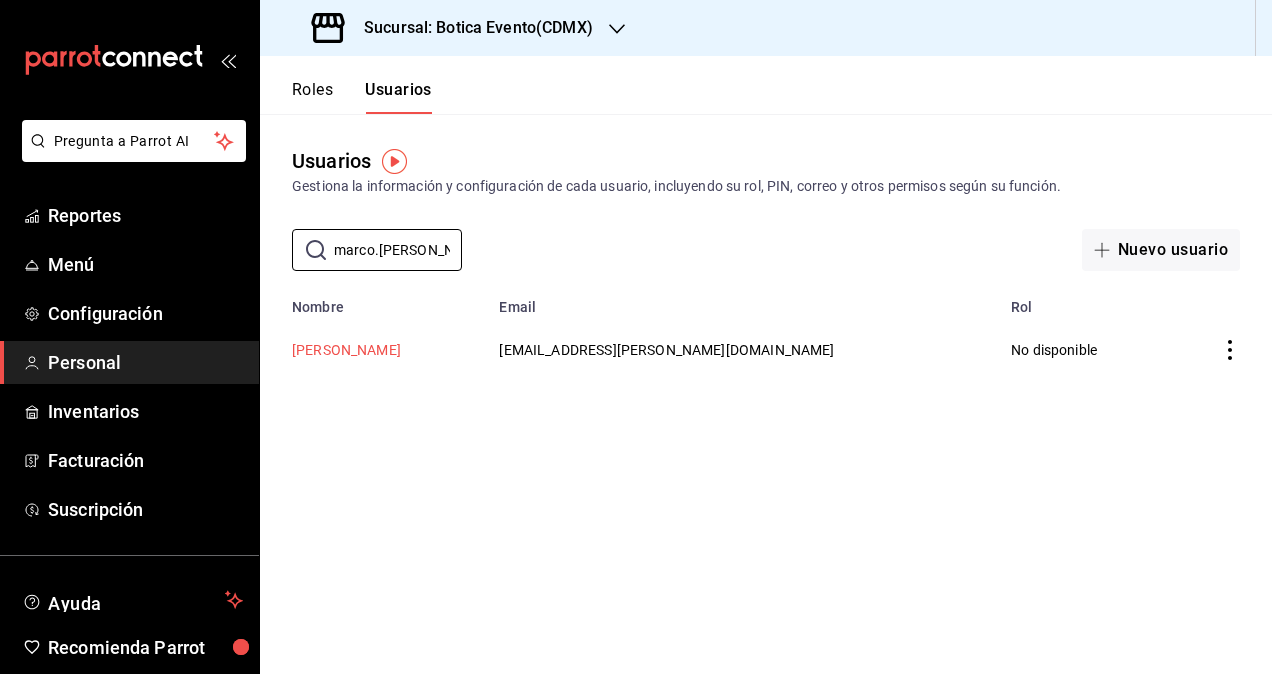 type on "marco.ruiz" 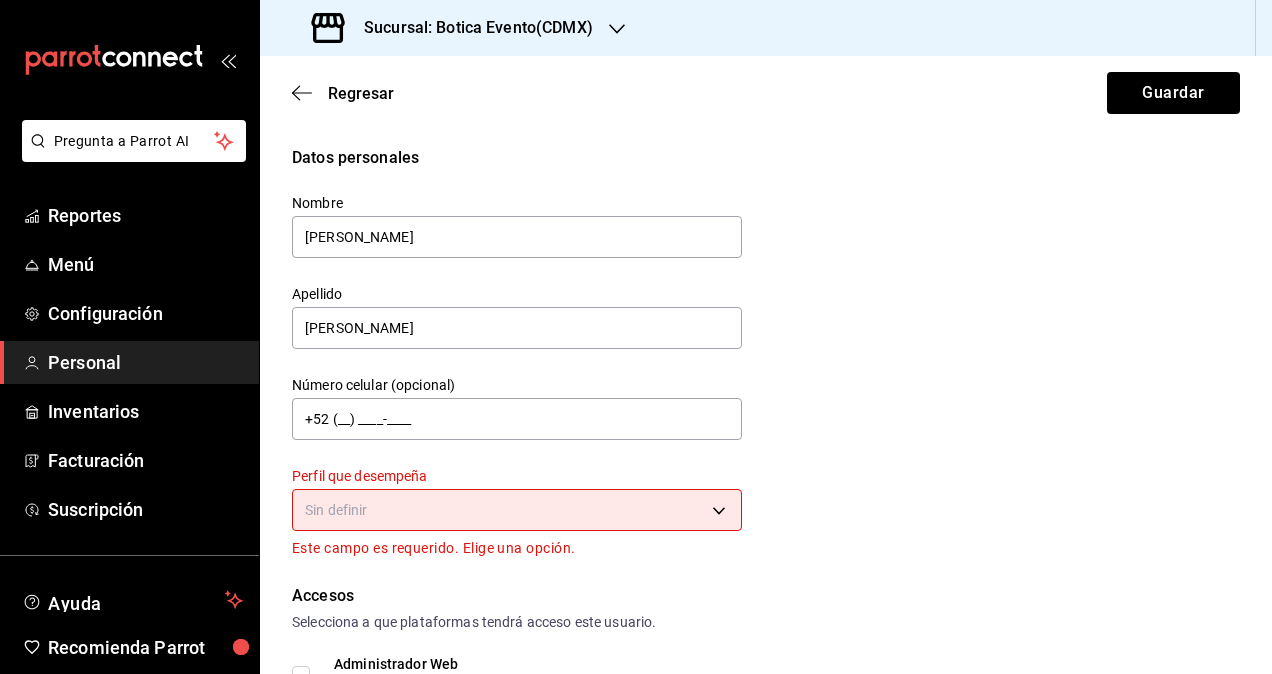 click on "Pregunta a Parrot AI Reportes   Menú   Configuración   Personal   Inventarios   Facturación   Suscripción   Ayuda Recomienda Parrot   Omar Hernandez   Sugerir nueva función   Sucursal: Botica  Evento(CDMX) Regresar Guardar Datos personales Nombre Marco Apellido Ruiz Número celular (opcional) +52 (__) ____-____ Perfil que desempeña Sin definir Este campo es requerido. Elige una opción. Accesos Selecciona a que plataformas tendrá acceso este usuario. Administrador Web Posibilidad de iniciar sesión en la oficina administrativa de un restaurante.  Acceso al Punto de venta Posibilidad de autenticarse en el POS mediante PIN.  Iniciar sesión en terminal (correo electrónico o QR) Los usuarios podrán iniciar sesión y aceptar términos y condiciones en la terminal. Acceso uso de terminal Los usuarios podrán acceder y utilizar la terminal para visualizar y procesar pagos de sus órdenes. Correo electrónico Se volverá obligatorio al tener ciertos accesos activados. marco.ruiz@grupocosteno.com Contraseña" at bounding box center (636, 337) 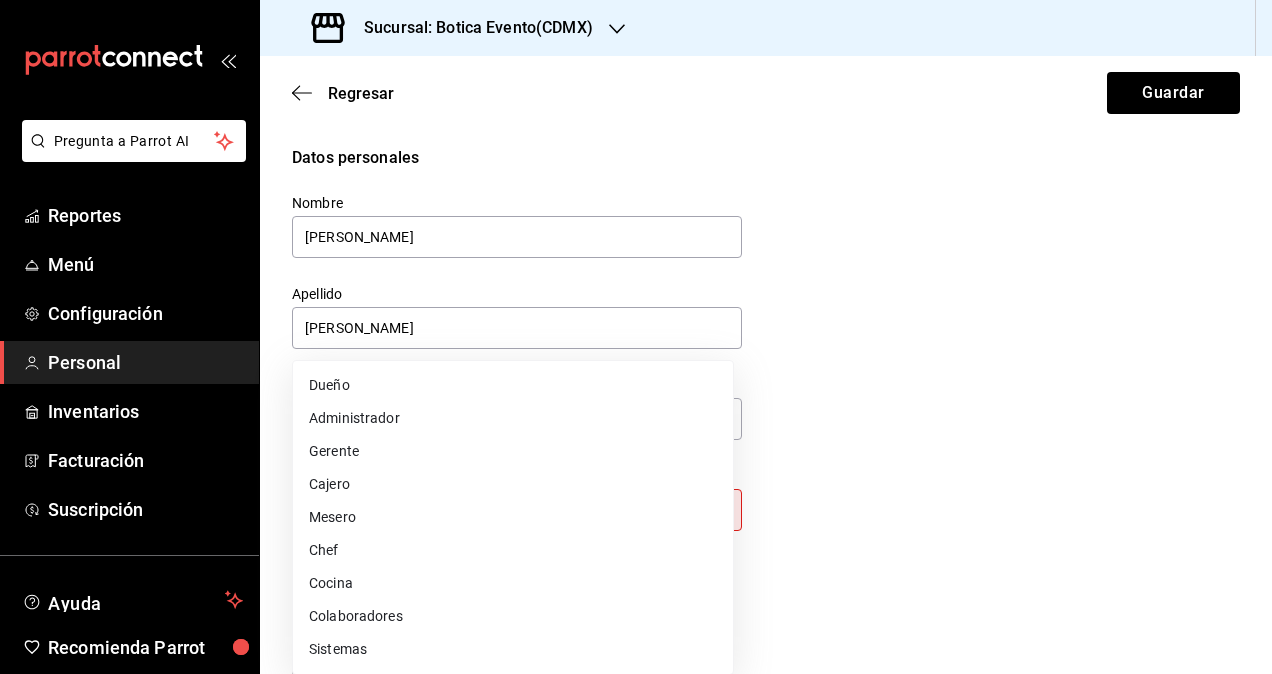 click on "Colaboradores" at bounding box center [513, 616] 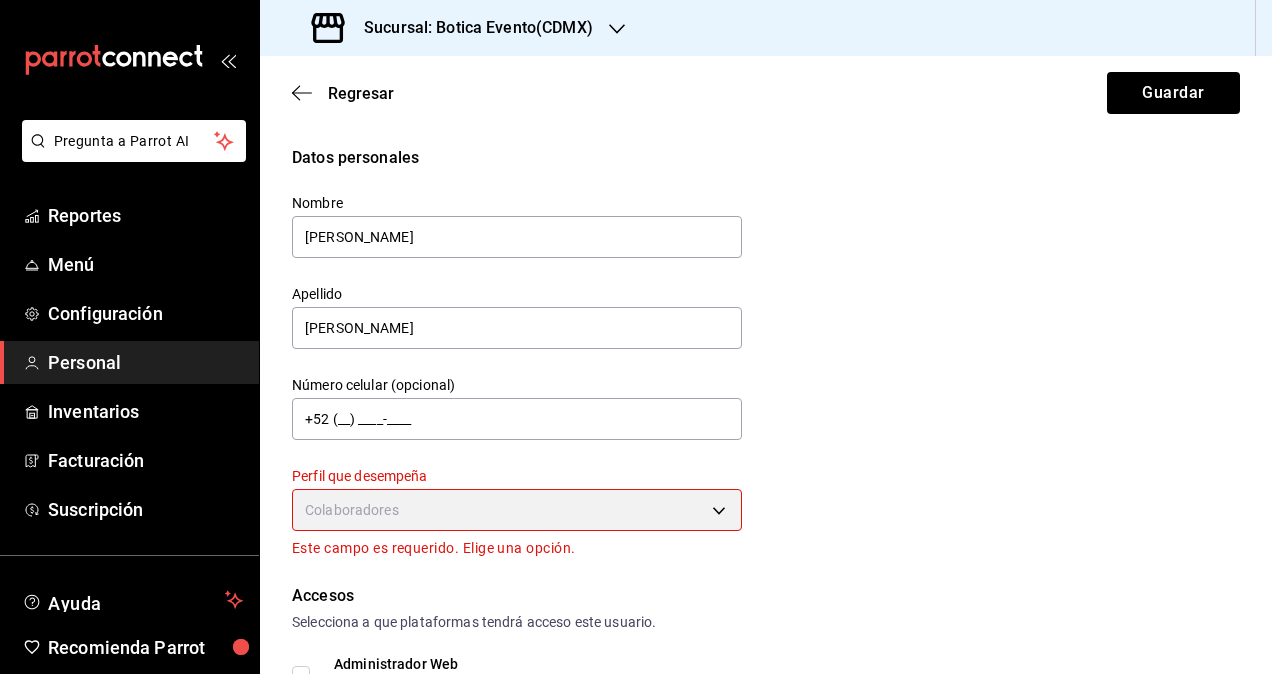 type on "STAFF" 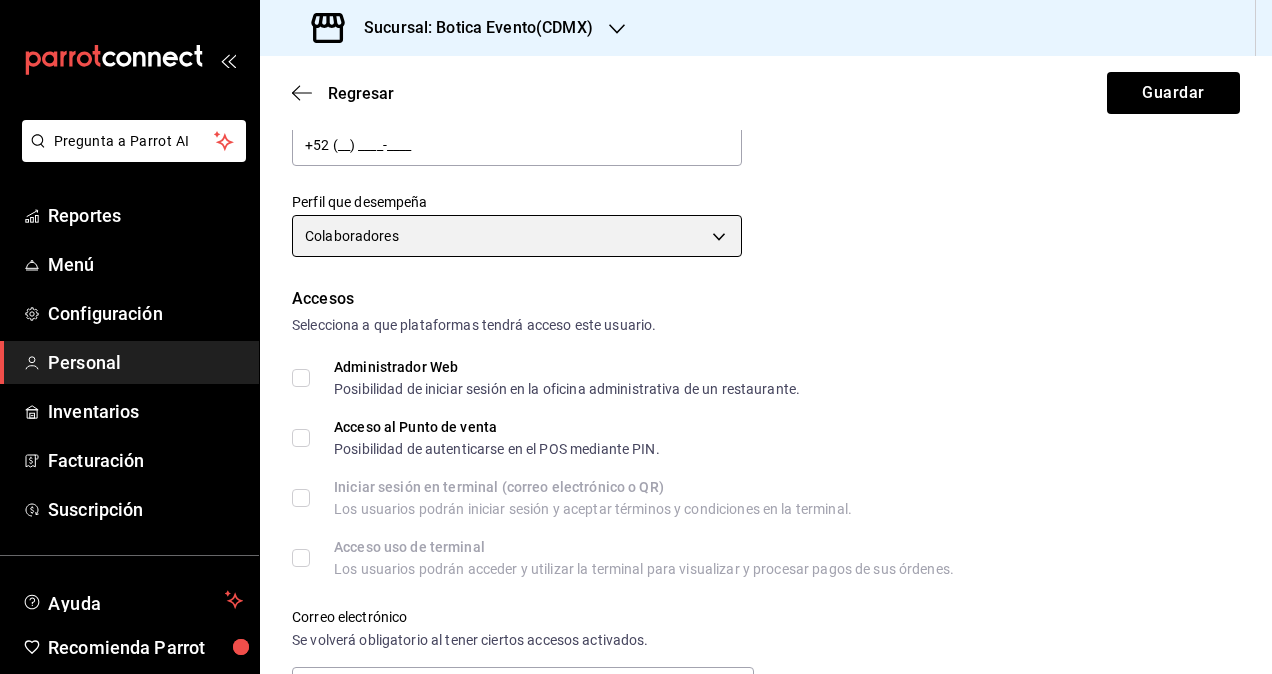 scroll, scrollTop: 400, scrollLeft: 0, axis: vertical 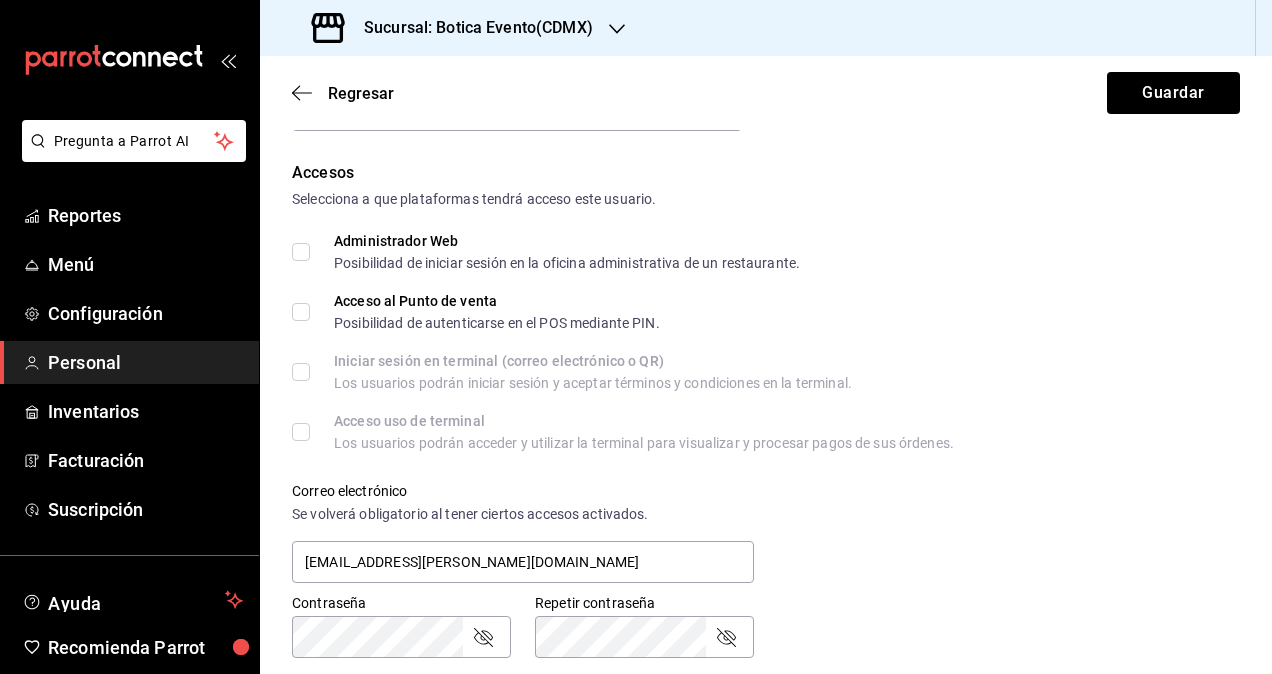 click on "Administrador Web Posibilidad de iniciar sesión en la oficina administrativa de un restaurante." at bounding box center [555, 252] 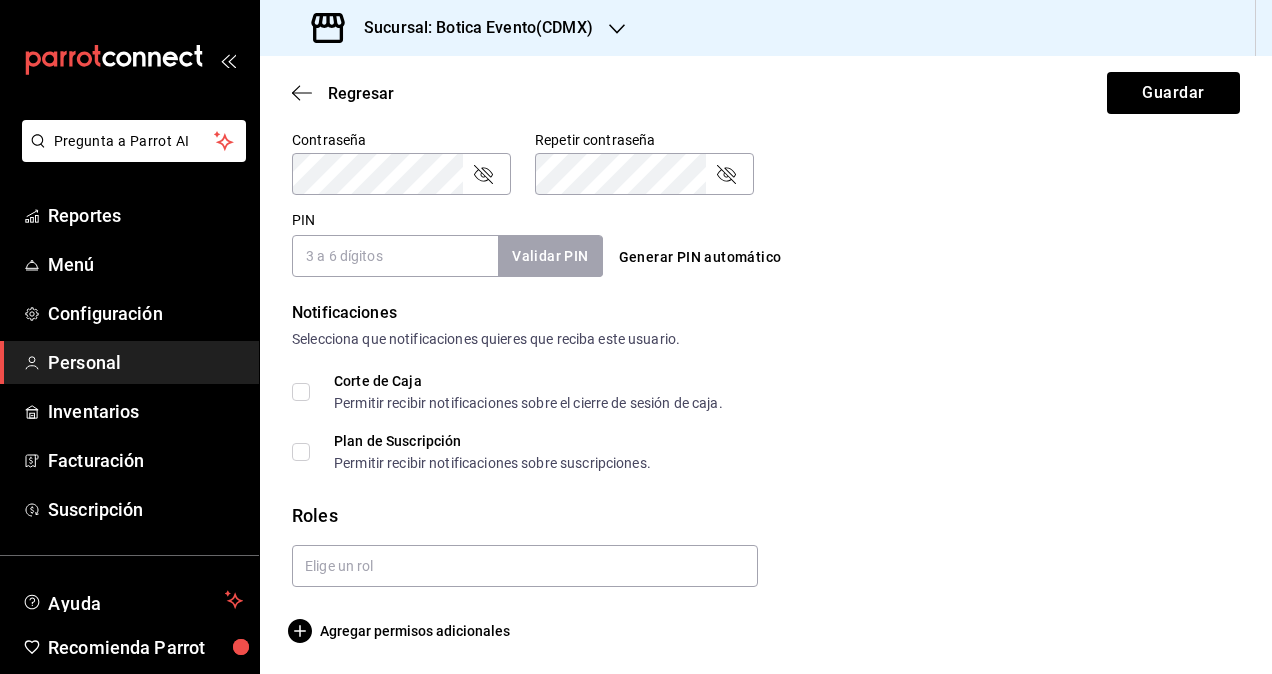 scroll, scrollTop: 864, scrollLeft: 0, axis: vertical 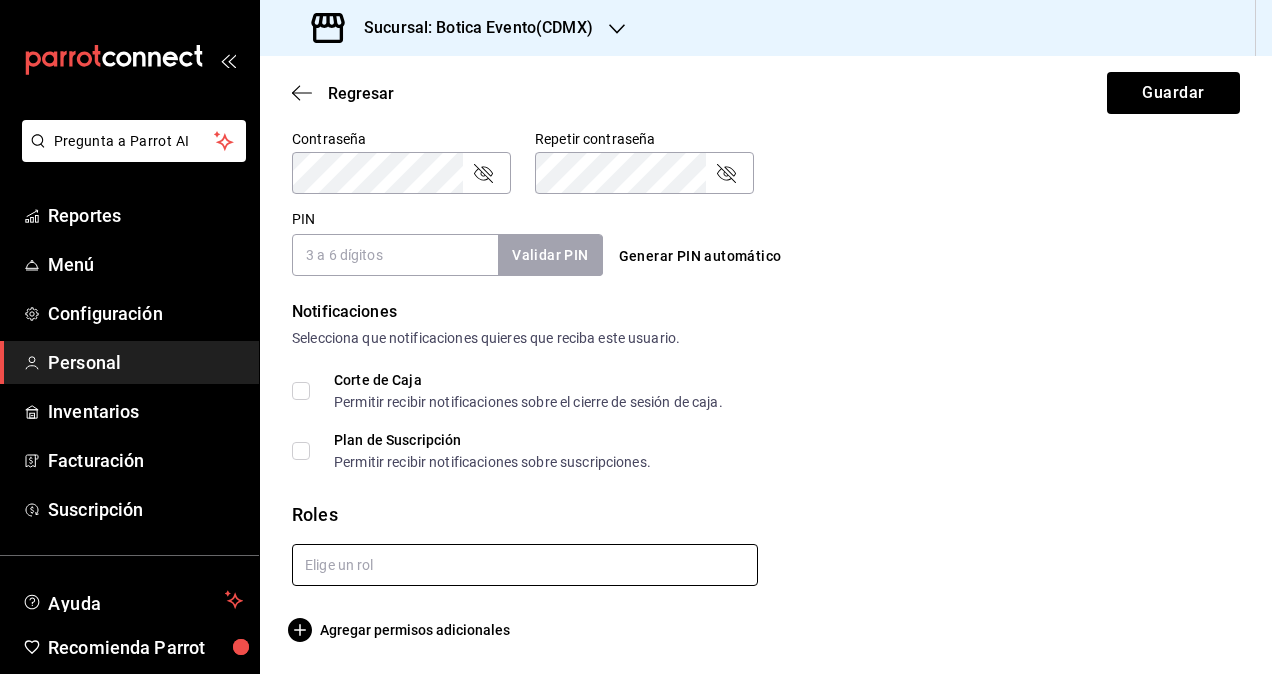 click at bounding box center [525, 565] 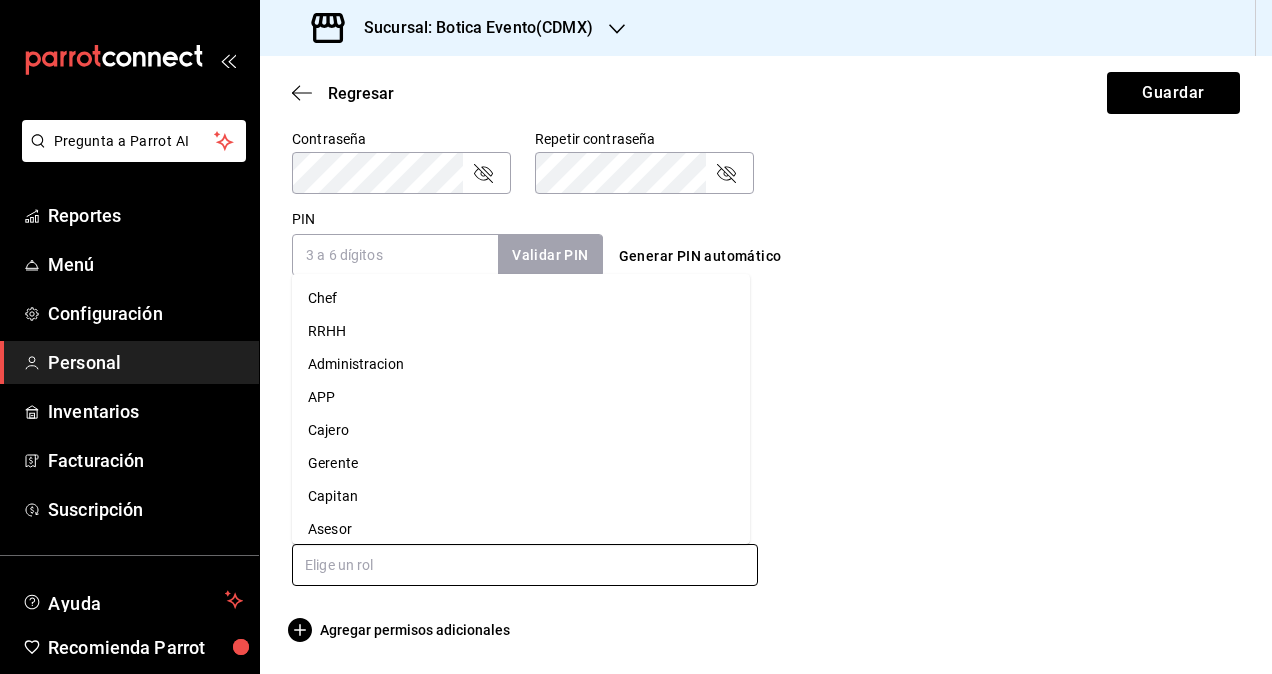 click on "Administracion" at bounding box center (521, 364) 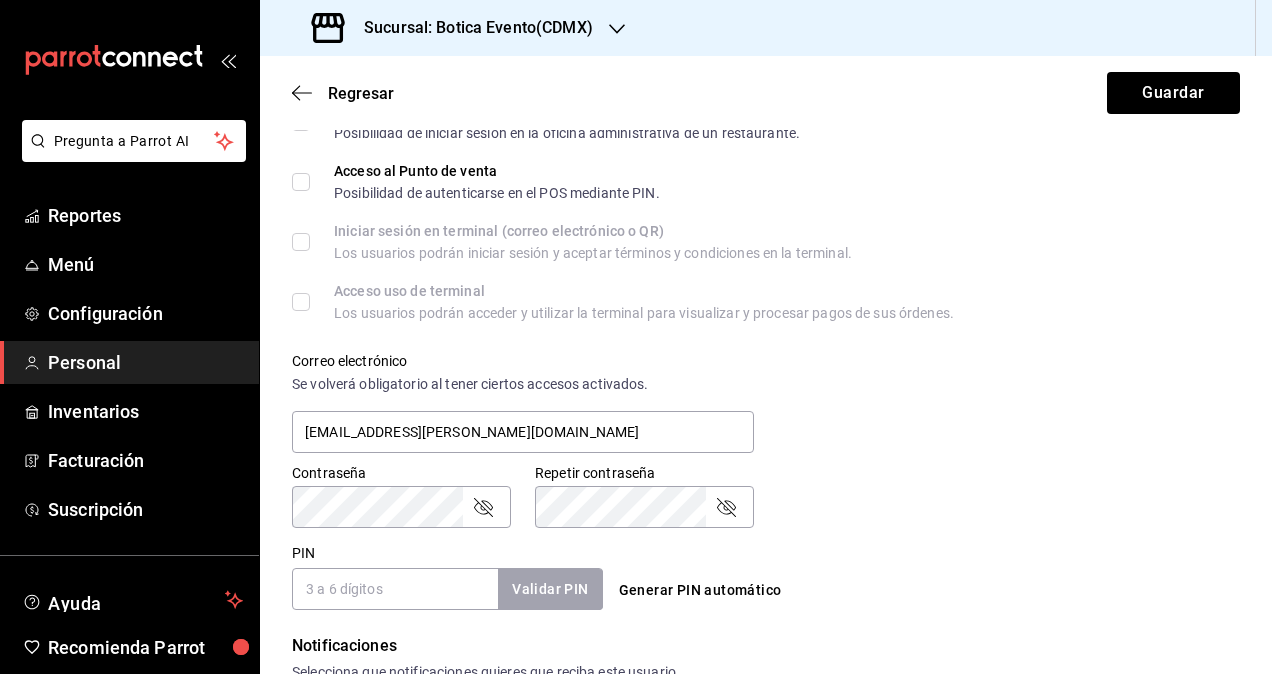 scroll, scrollTop: 364, scrollLeft: 0, axis: vertical 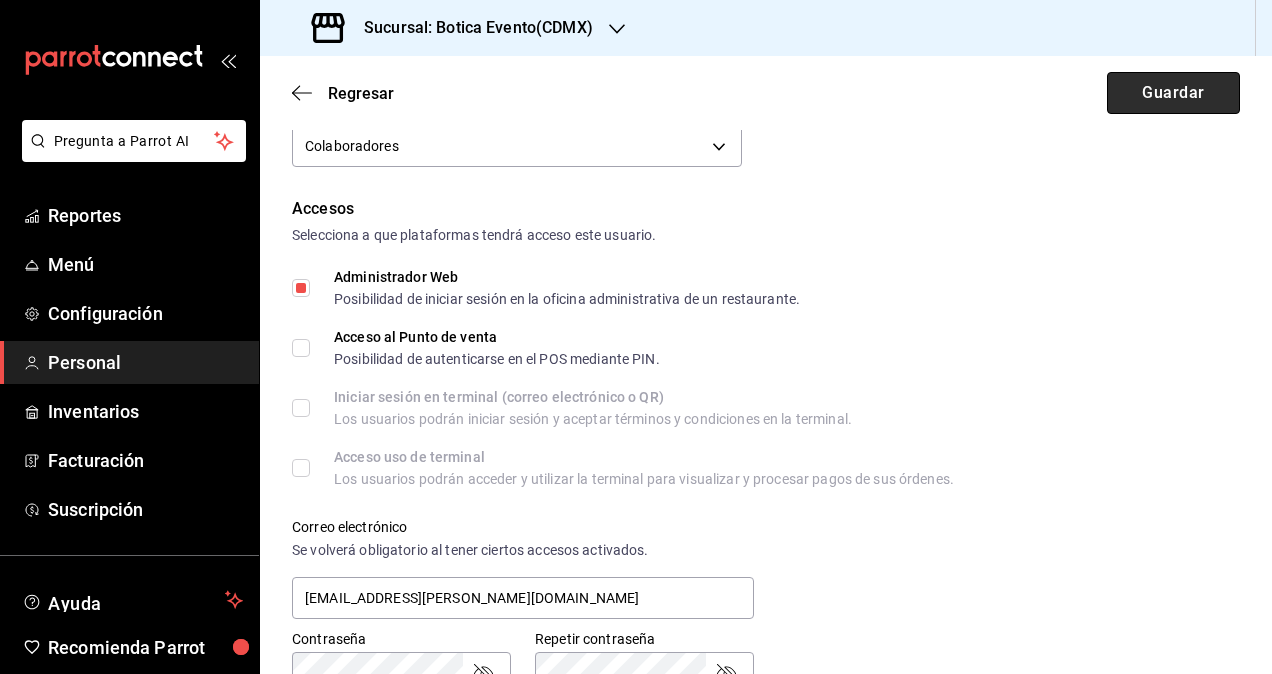 click on "Guardar" at bounding box center [1173, 93] 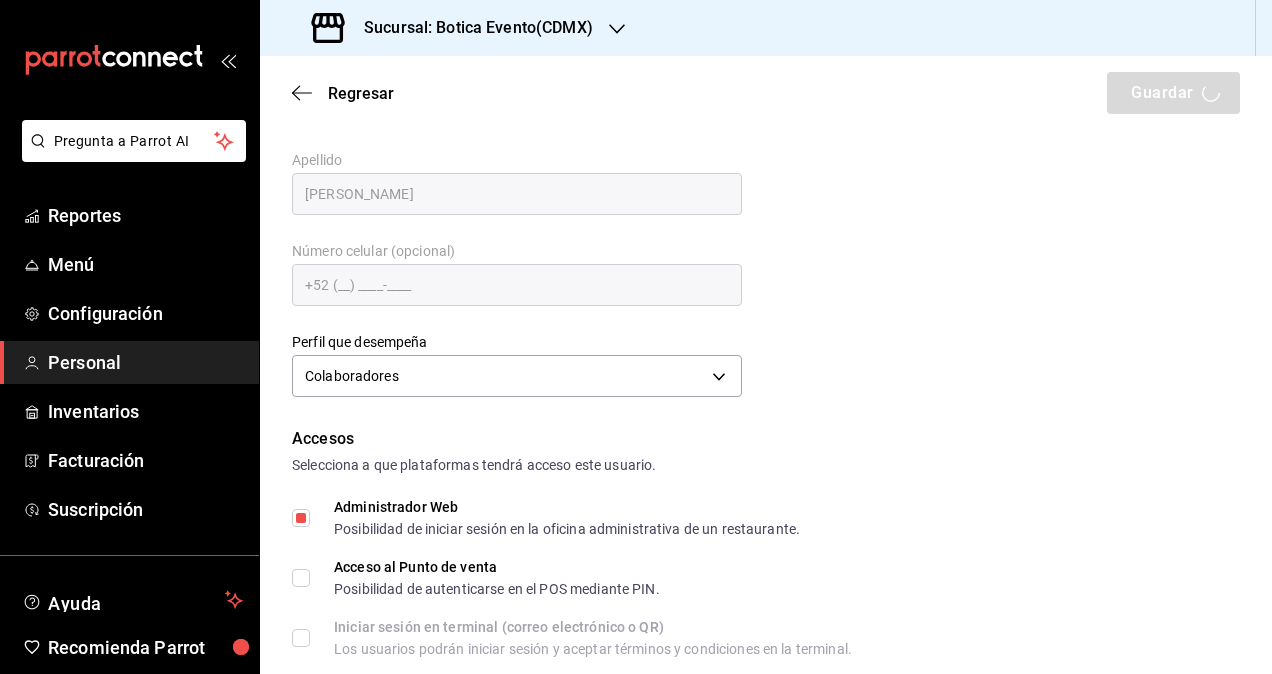 scroll, scrollTop: 0, scrollLeft: 0, axis: both 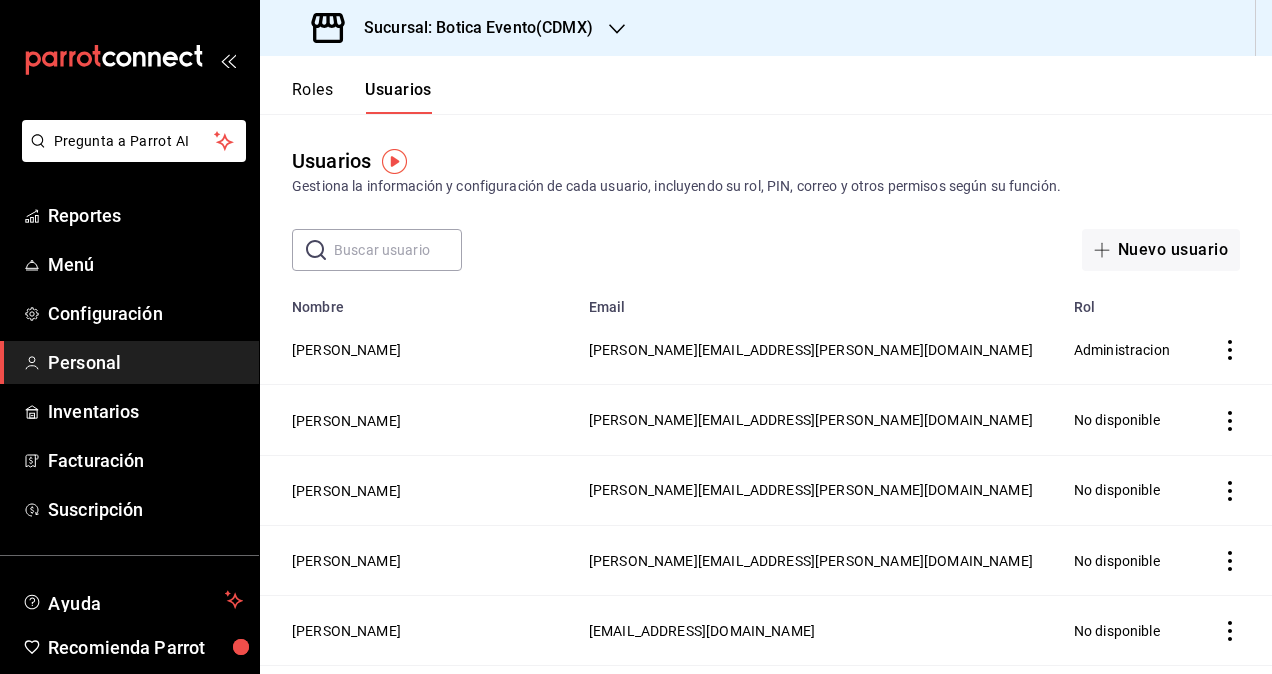 click on "Sucursal: Botica  Evento(CDMX)" at bounding box center (470, 28) 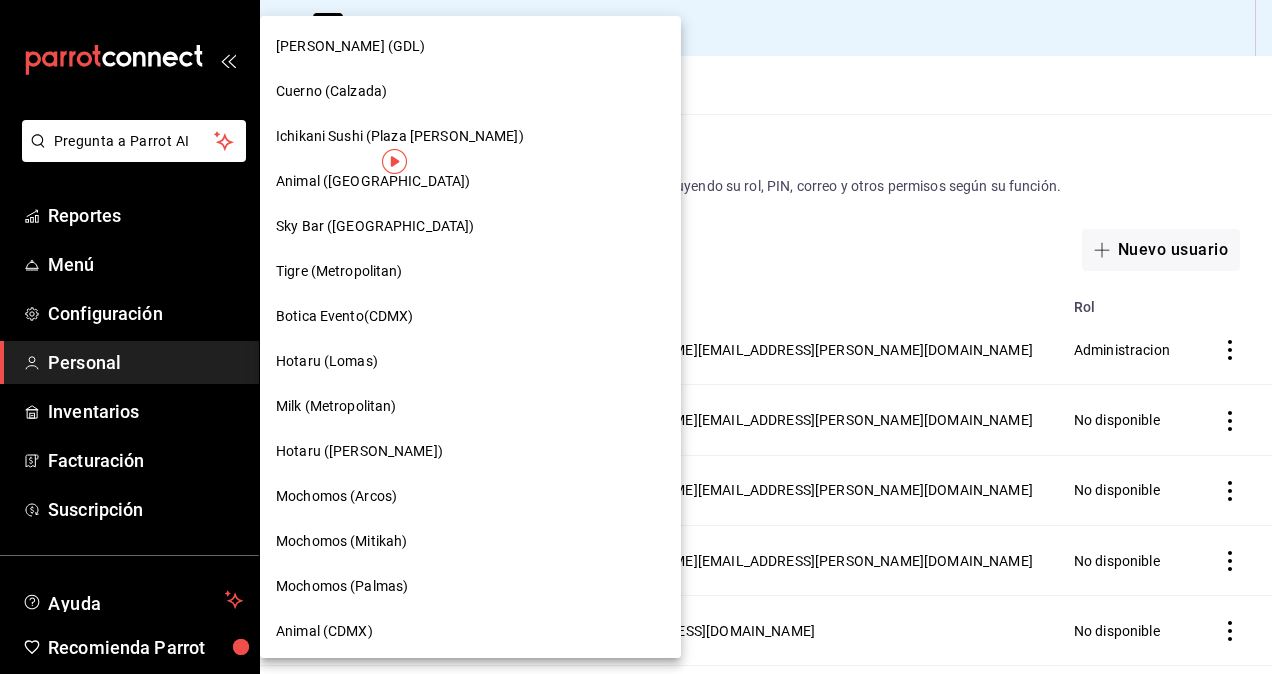 click on "Hotaru (Lomas)" at bounding box center [327, 361] 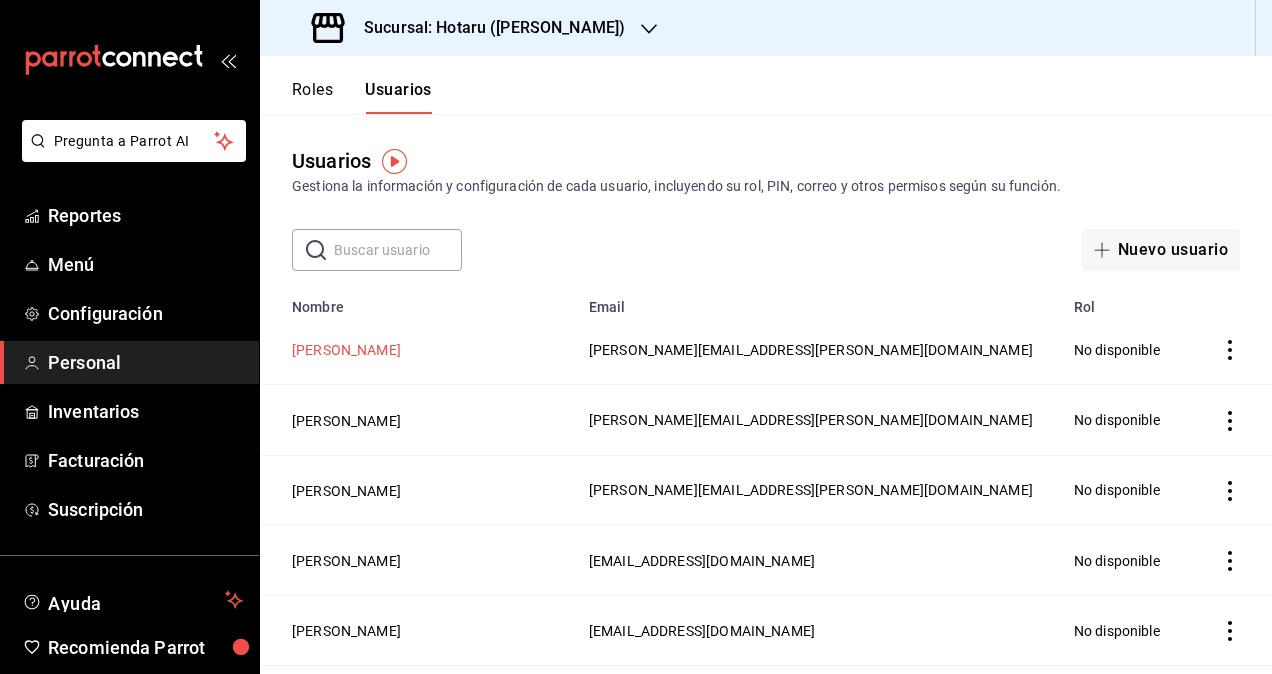 click on "[PERSON_NAME]" at bounding box center [346, 350] 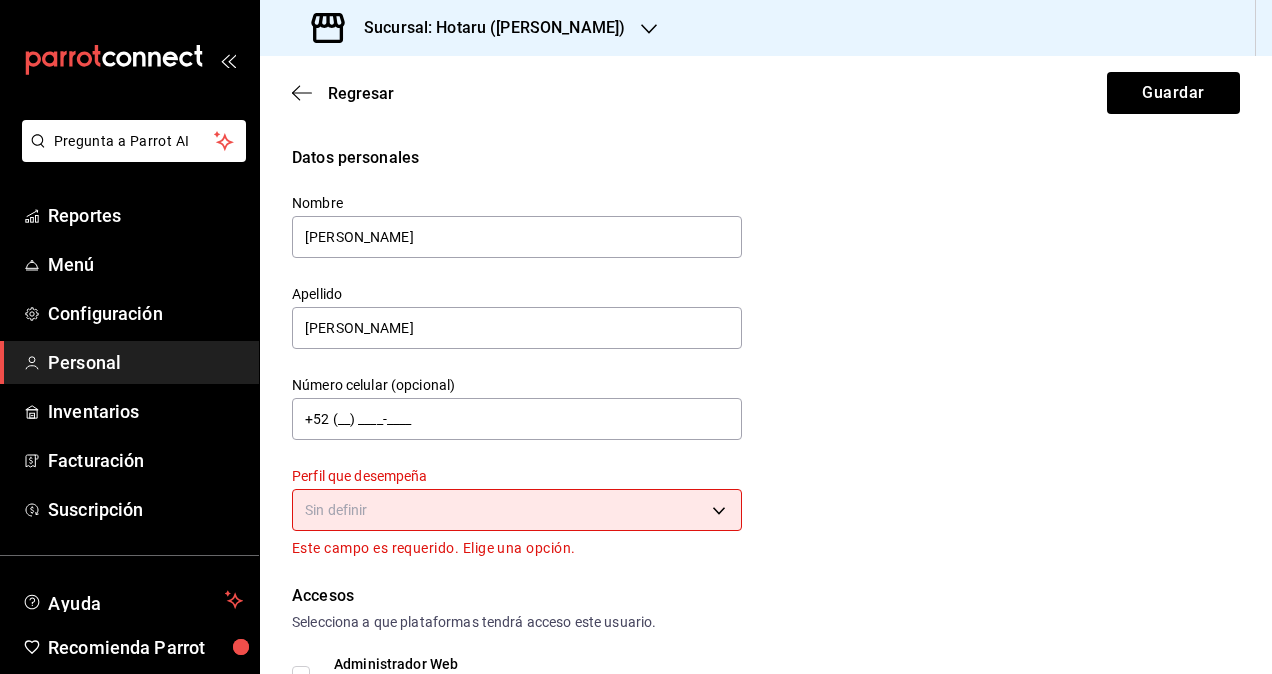 click on "Pregunta a Parrot AI Reportes   Menú   Configuración   Personal   Inventarios   Facturación   Suscripción   Ayuda Recomienda Parrot   Omar Hernandez   Sugerir nueva función   Sucursal: Hotaru (Lomas) Regresar Guardar Datos personales Nombre daniela Apellido Diaz Número celular (opcional) +52 (__) ____-____ Perfil que desempeña Sin definir Este campo es requerido. Elige una opción. Accesos Selecciona a que plataformas tendrá acceso este usuario. Administrador Web Posibilidad de iniciar sesión en la oficina administrativa de un restaurante.  Acceso al Punto de venta Posibilidad de autenticarse en el POS mediante PIN.  Iniciar sesión en terminal (correo electrónico o QR) Los usuarios podrán iniciar sesión y aceptar términos y condiciones en la terminal. Acceso uso de terminal Los usuarios podrán acceder y utilizar la terminal para visualizar y procesar pagos de sus órdenes. Correo electrónico Se volverá obligatorio al tener ciertos accesos activados. daniela.diaz@grupocosteno.com Contraseña" at bounding box center (636, 337) 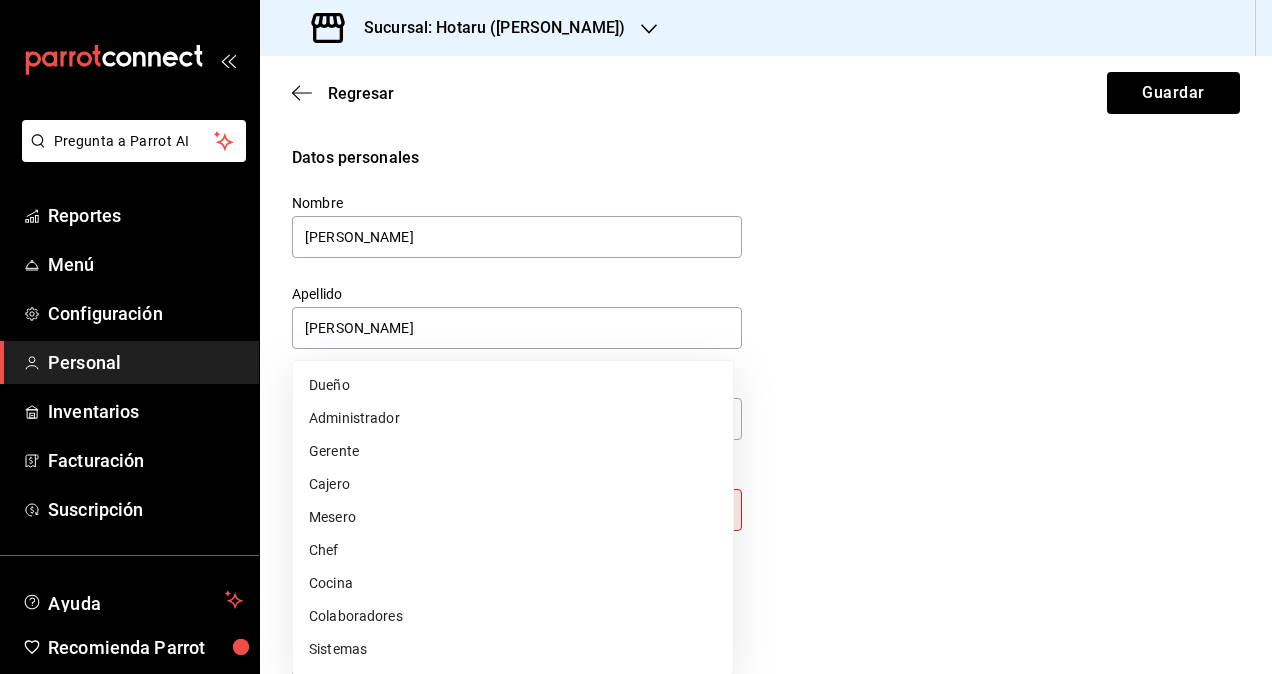 click on "Colaboradores" at bounding box center [513, 616] 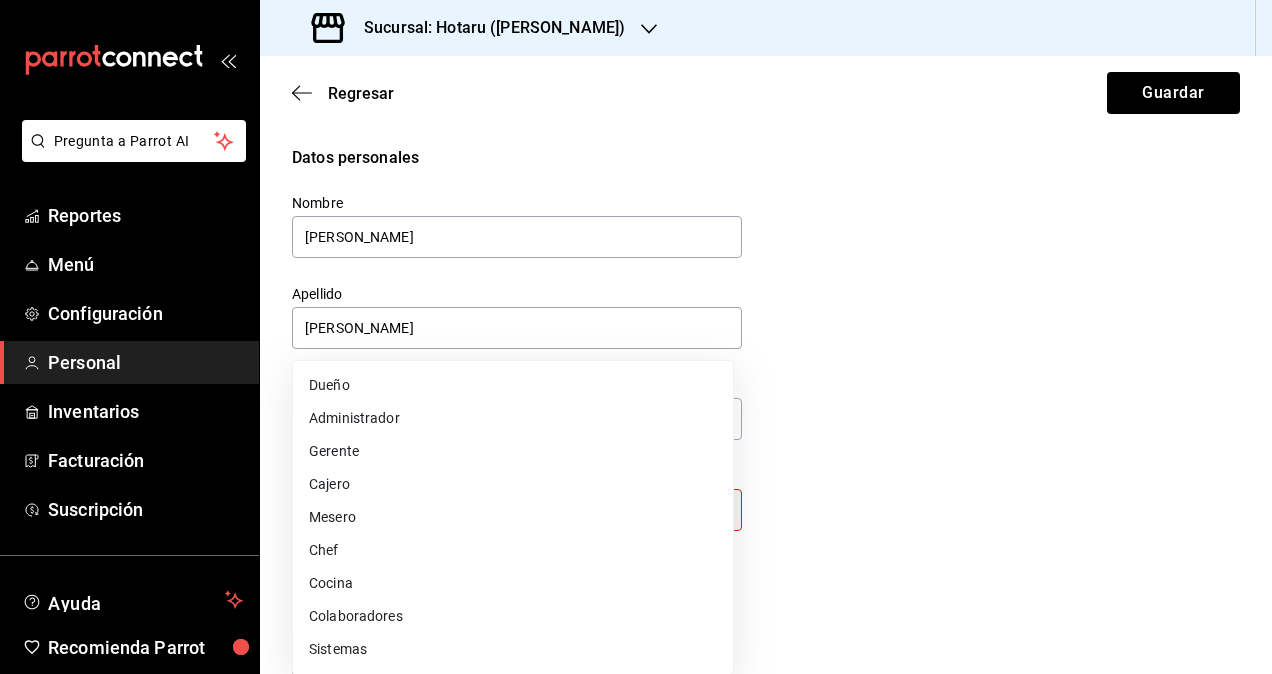 type on "STAFF" 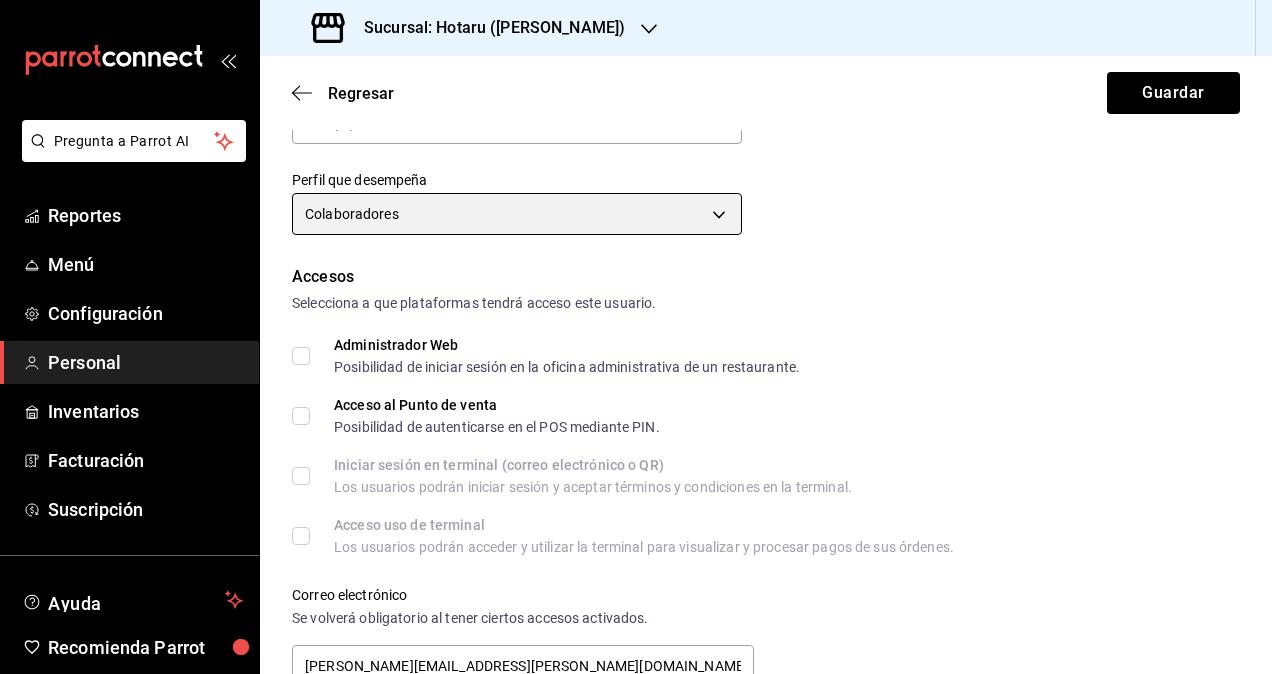 scroll, scrollTop: 400, scrollLeft: 0, axis: vertical 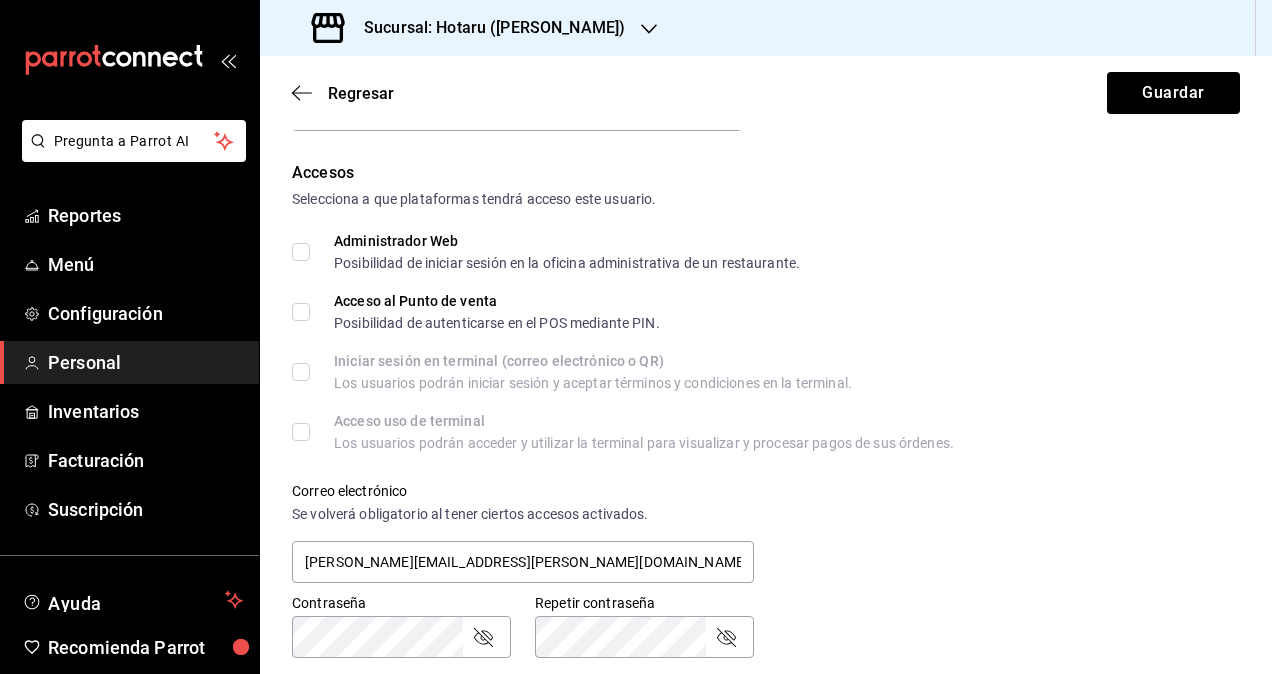 click on "Administrador Web Posibilidad de iniciar sesión en la oficina administrativa de un restaurante." at bounding box center (301, 252) 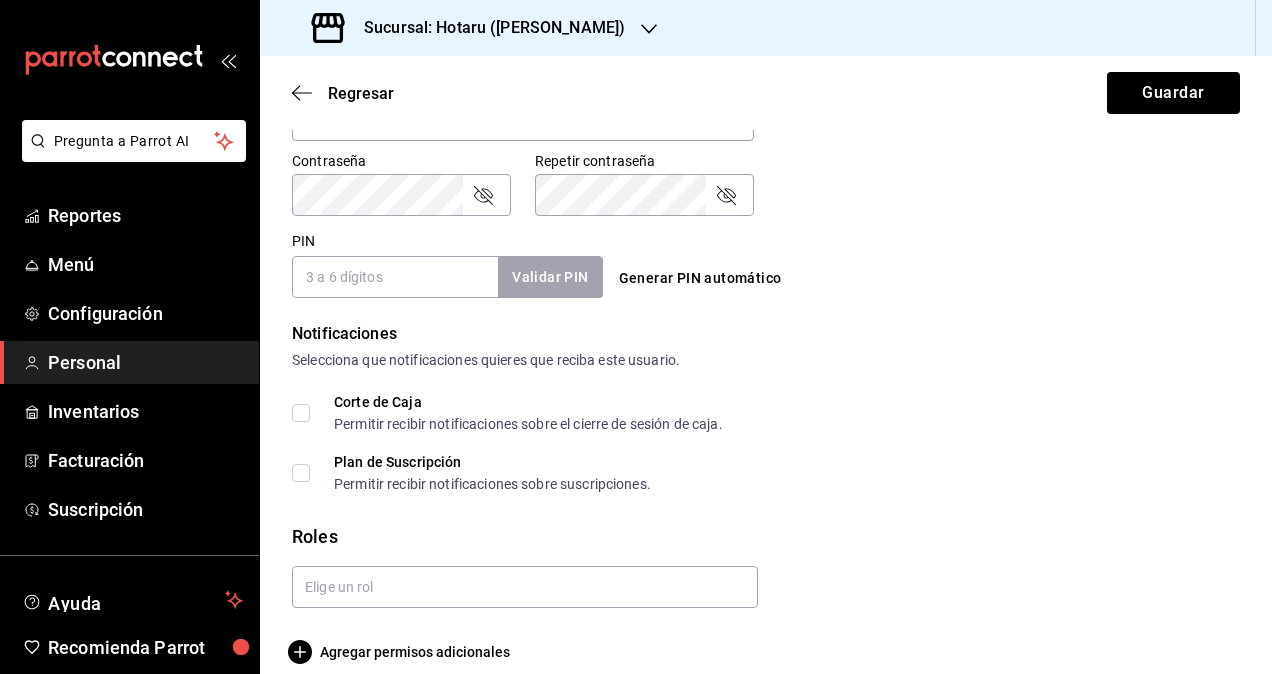 scroll, scrollTop: 864, scrollLeft: 0, axis: vertical 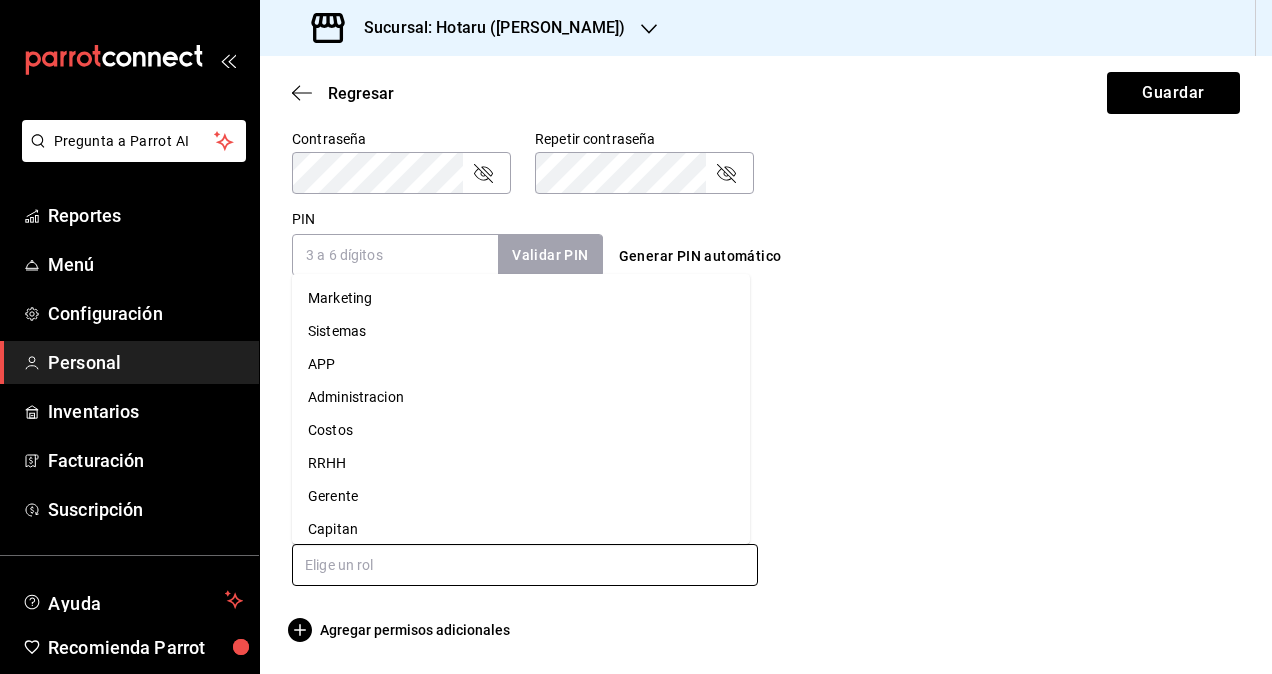 click at bounding box center (525, 565) 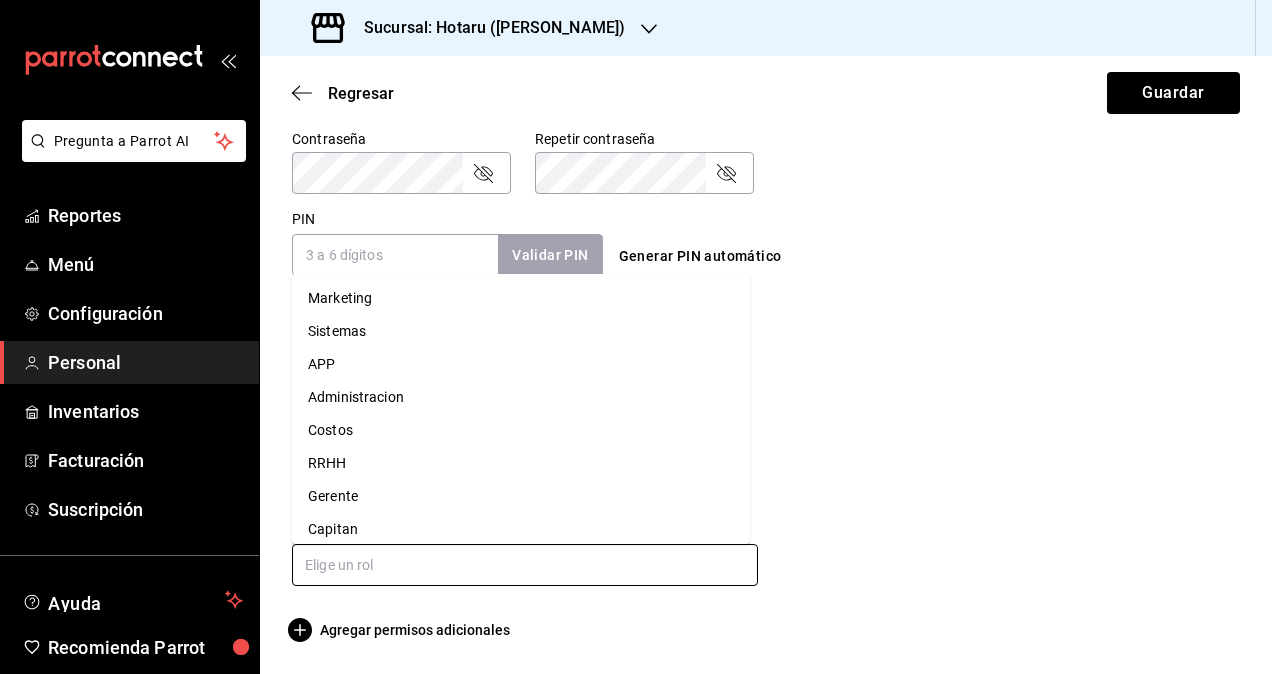 click on "Administracion" at bounding box center [521, 397] 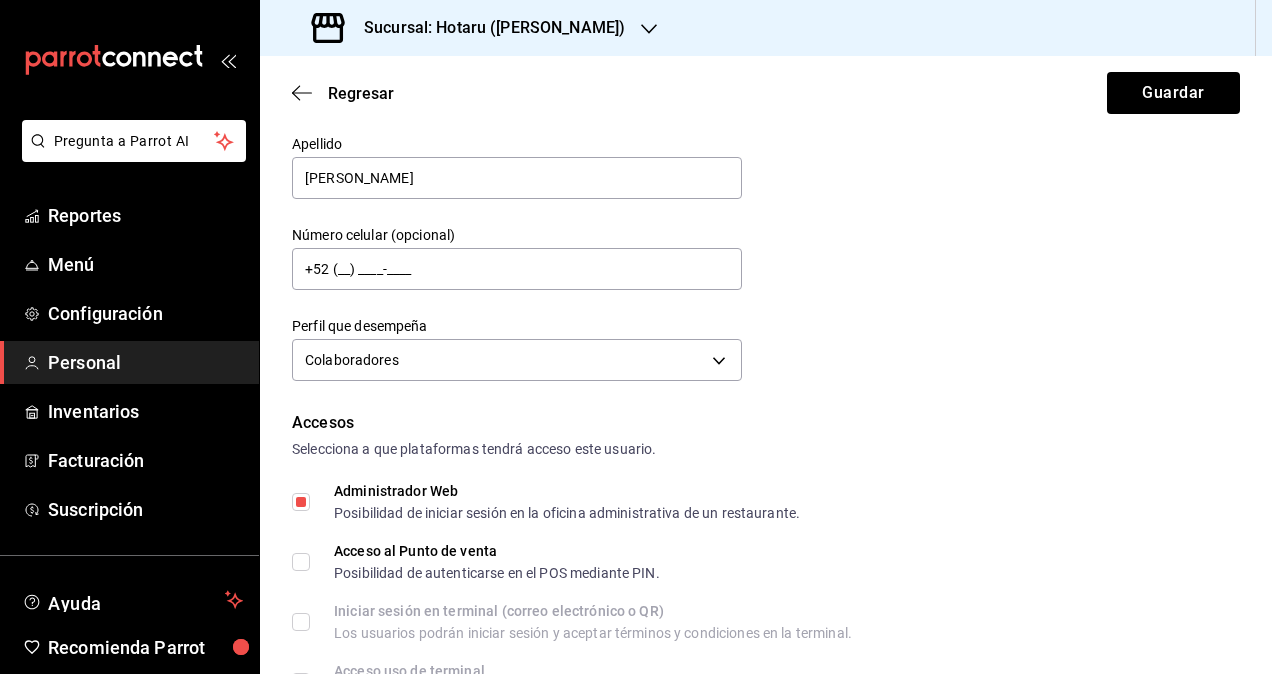 scroll, scrollTop: 0, scrollLeft: 0, axis: both 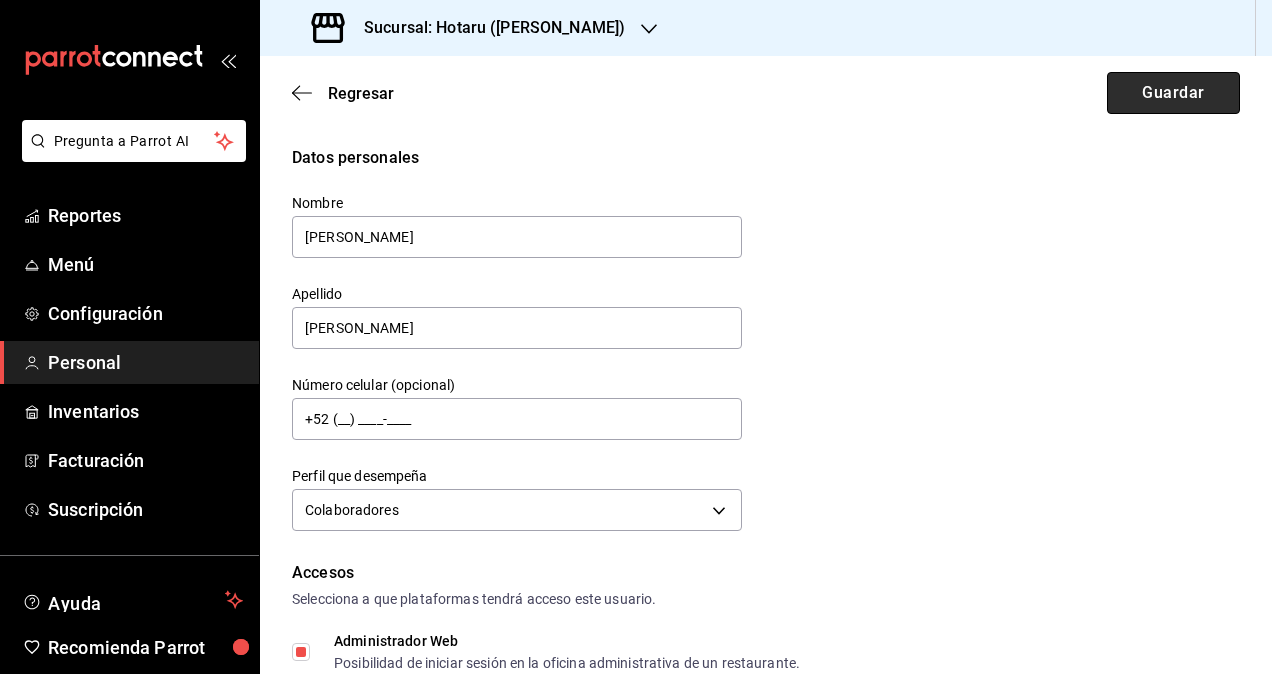 click on "Guardar" at bounding box center [1173, 93] 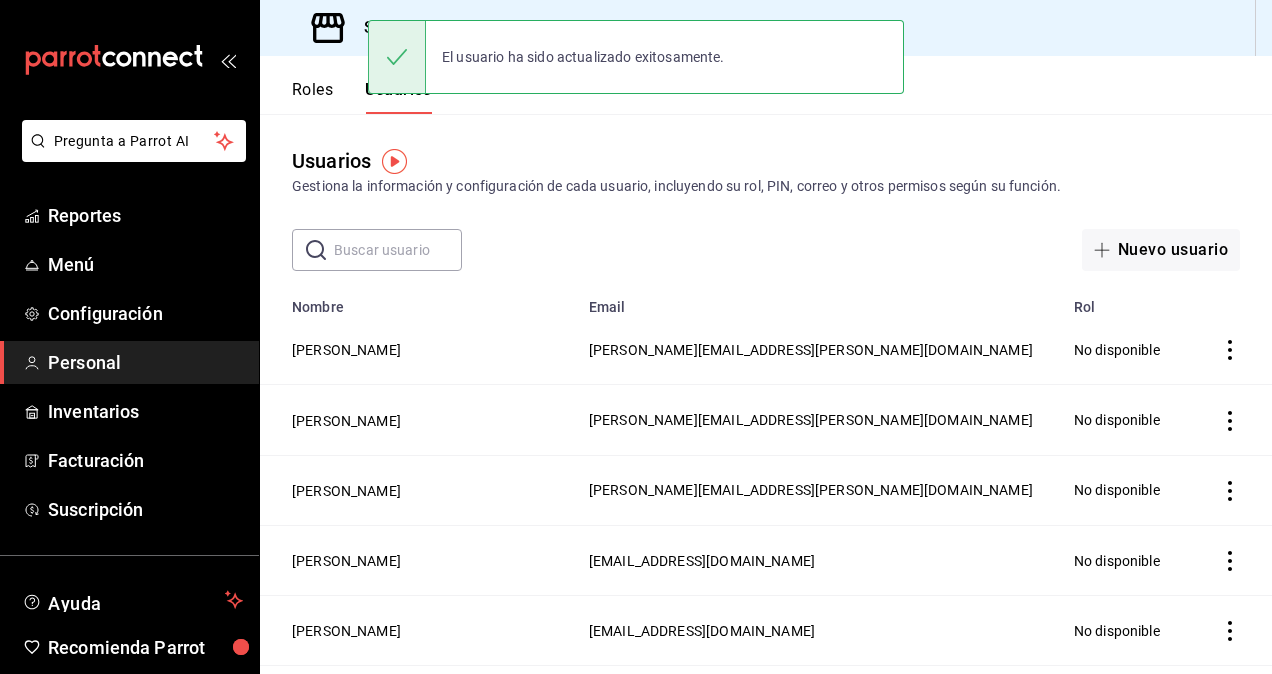 click at bounding box center (398, 250) 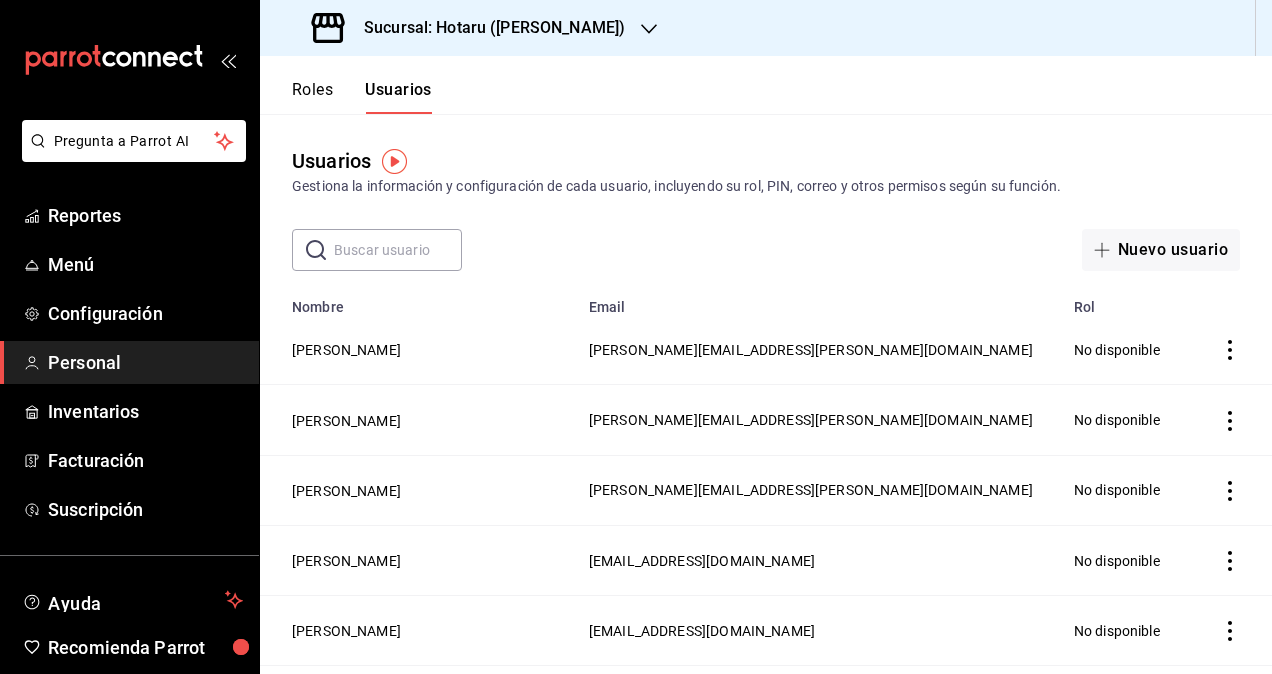 paste on "marco.ruiz" 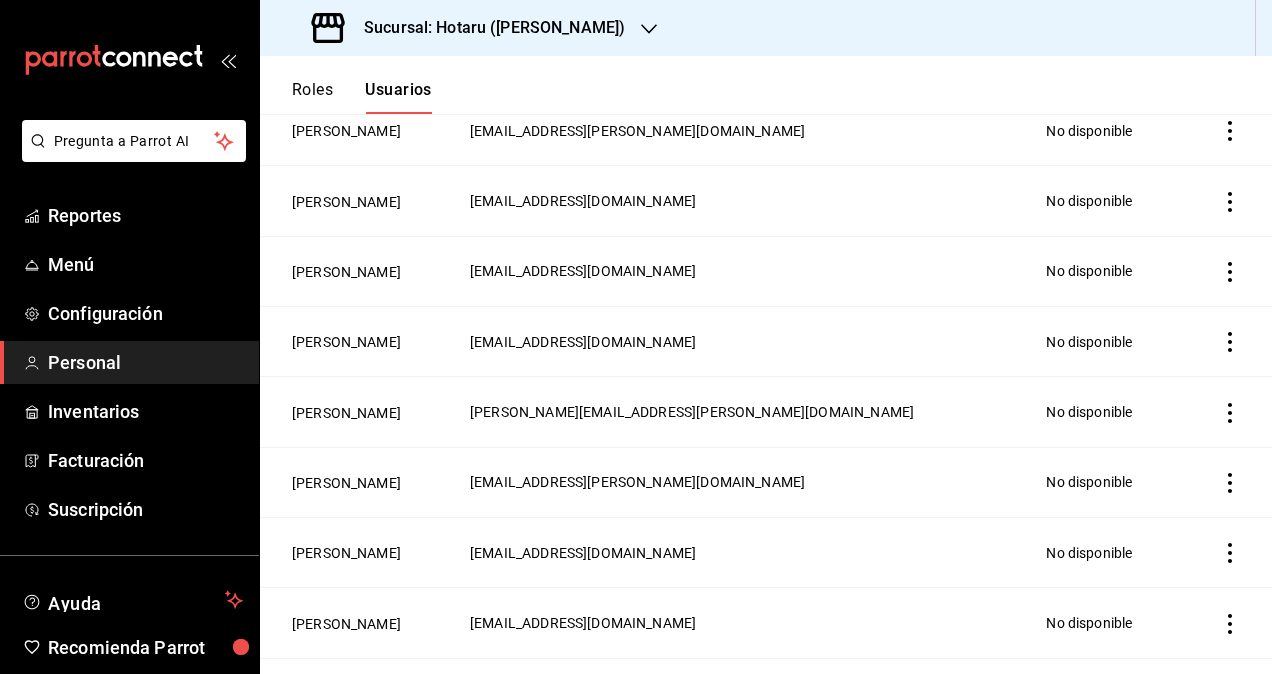 scroll, scrollTop: 600, scrollLeft: 0, axis: vertical 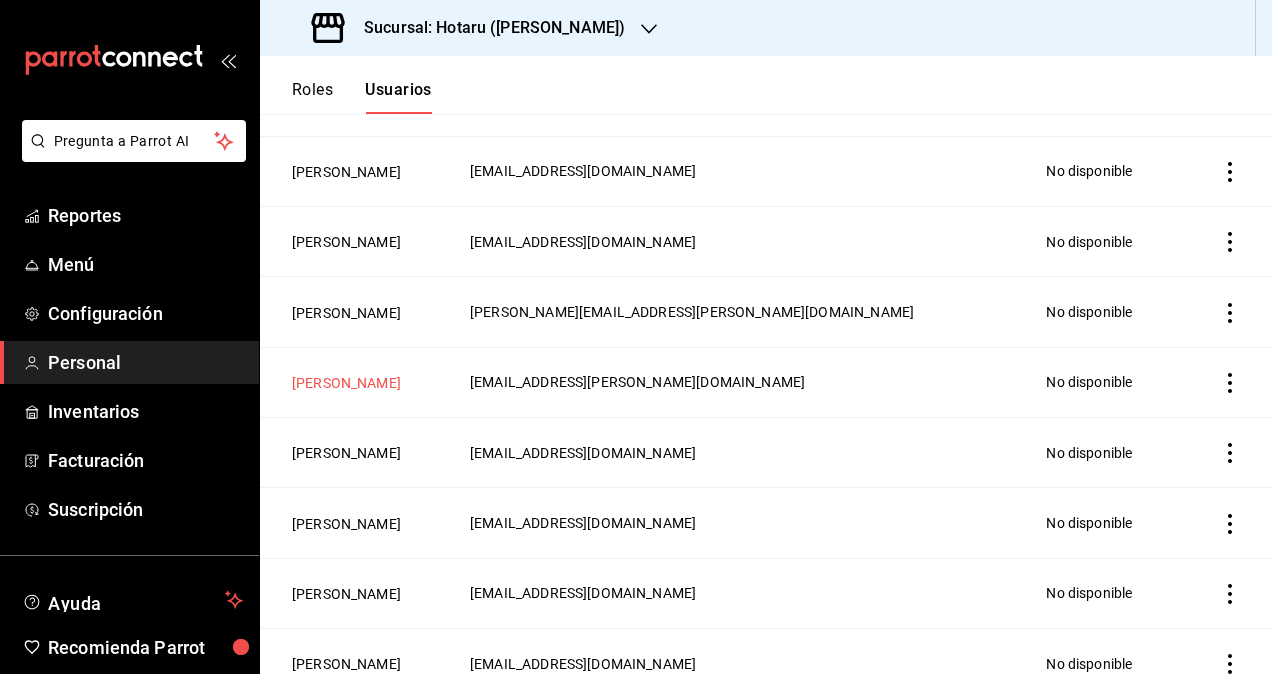 type on "marco" 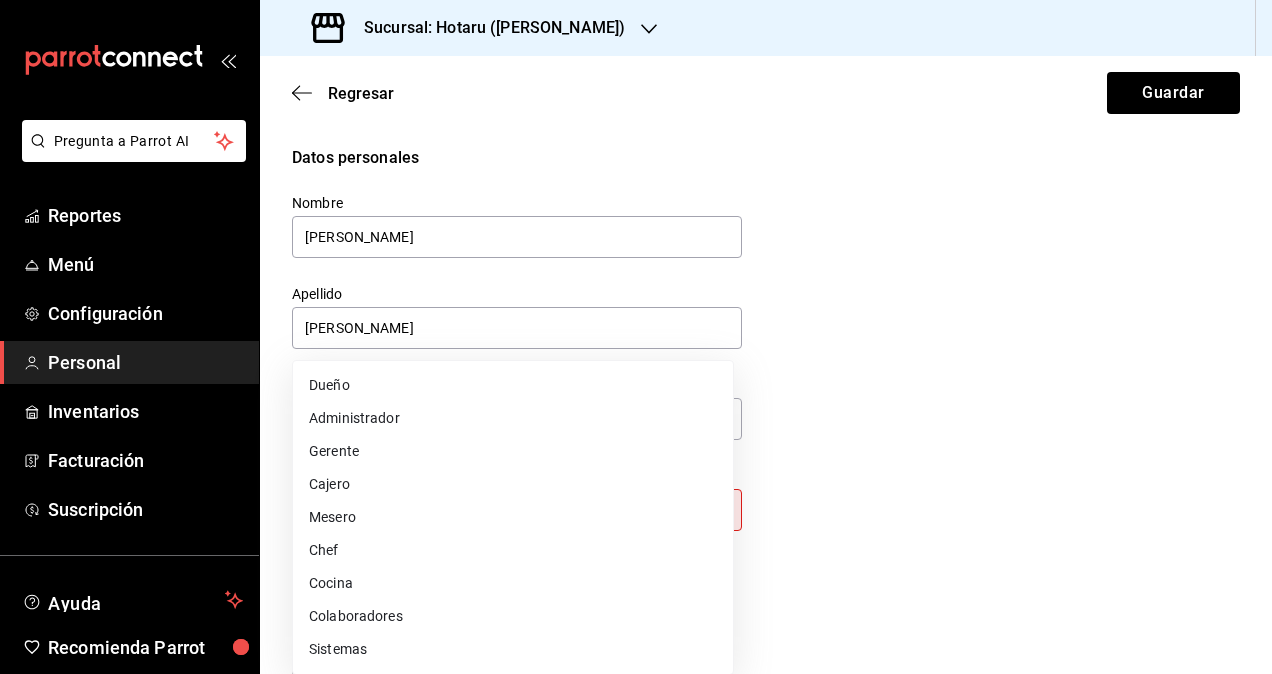 click on "Pregunta a Parrot AI Reportes   Menú   Configuración   Personal   Inventarios   Facturación   Suscripción   Ayuda Recomienda Parrot   Omar Hernandez   Sugerir nueva función   Sucursal: Hotaru (Lomas) Regresar Guardar Datos personales Nombre Marco Apellido Ruiz Número celular (opcional) +52 (__) ____-____ Perfil que desempeña Sin definir Este campo es requerido. Elige una opción. Accesos Selecciona a que plataformas tendrá acceso este usuario. Administrador Web Posibilidad de iniciar sesión en la oficina administrativa de un restaurante.  Acceso al Punto de venta Posibilidad de autenticarse en el POS mediante PIN.  Iniciar sesión en terminal (correo electrónico o QR) Los usuarios podrán iniciar sesión y aceptar términos y condiciones en la terminal. Acceso uso de terminal Los usuarios podrán acceder y utilizar la terminal para visualizar y procesar pagos de sus órdenes. Correo electrónico Se volverá obligatorio al tener ciertos accesos activados. marco.ruiz@grupocosteno.com Contraseña PIN" at bounding box center [636, 337] 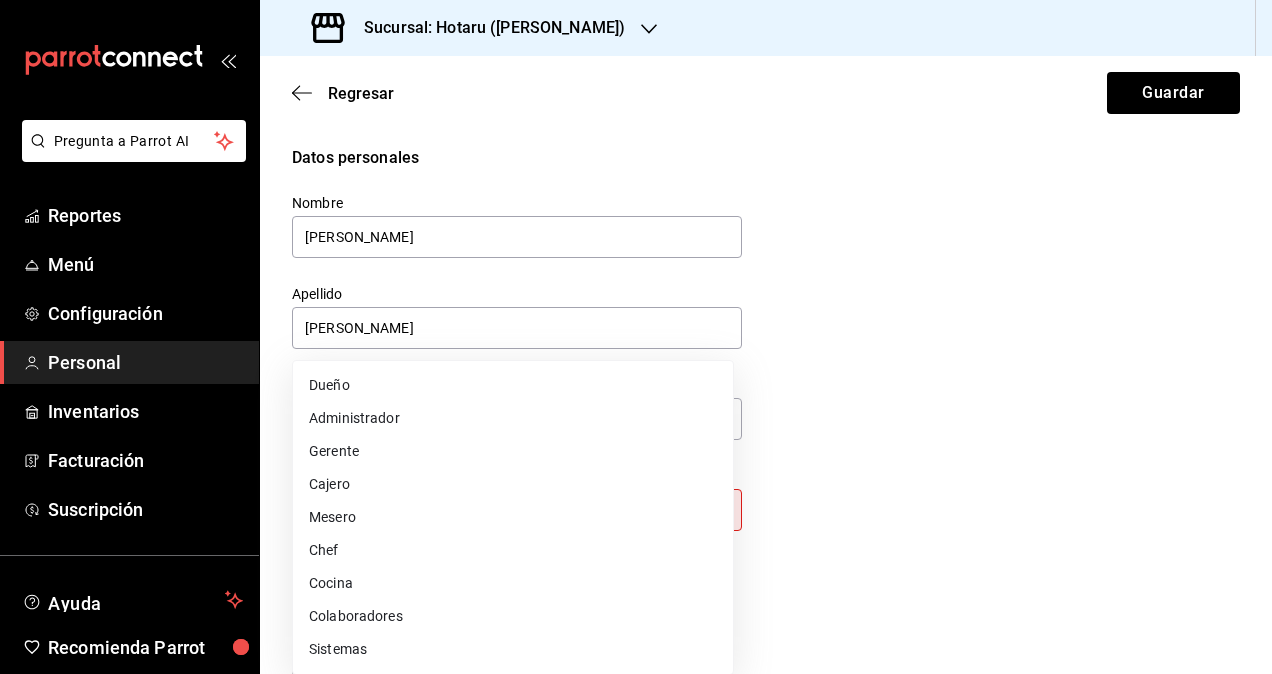 click on "Colaboradores" at bounding box center (513, 616) 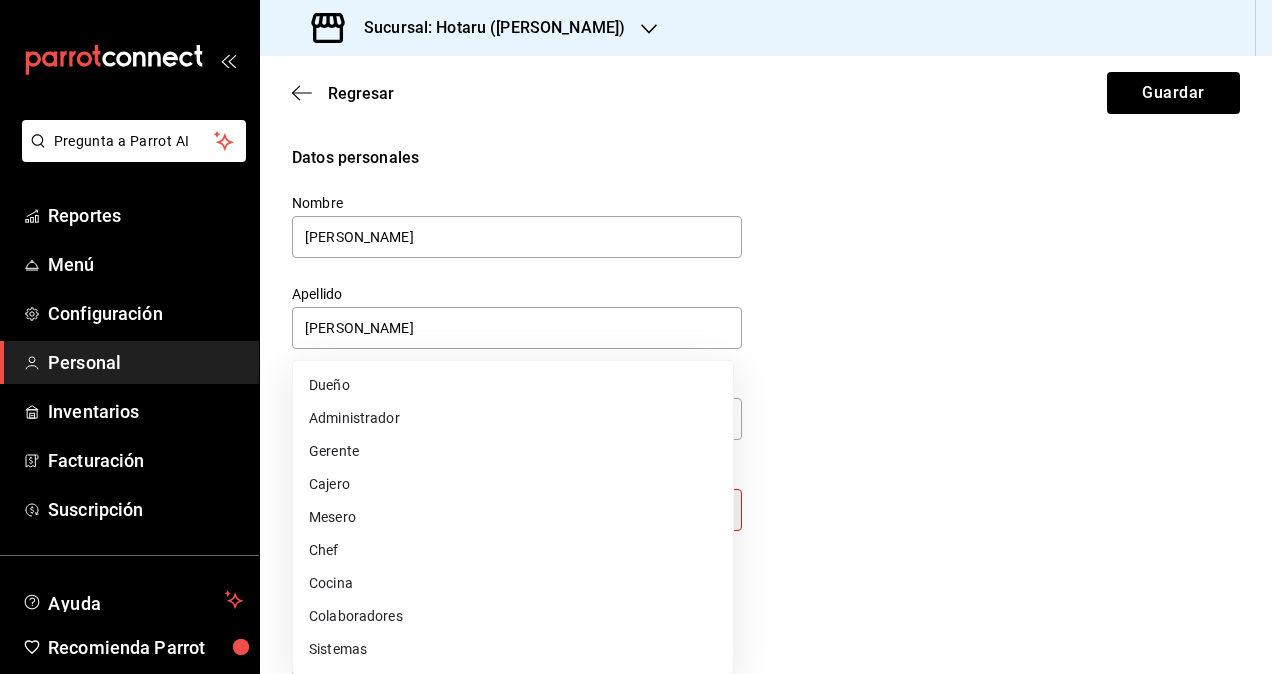 type on "STAFF" 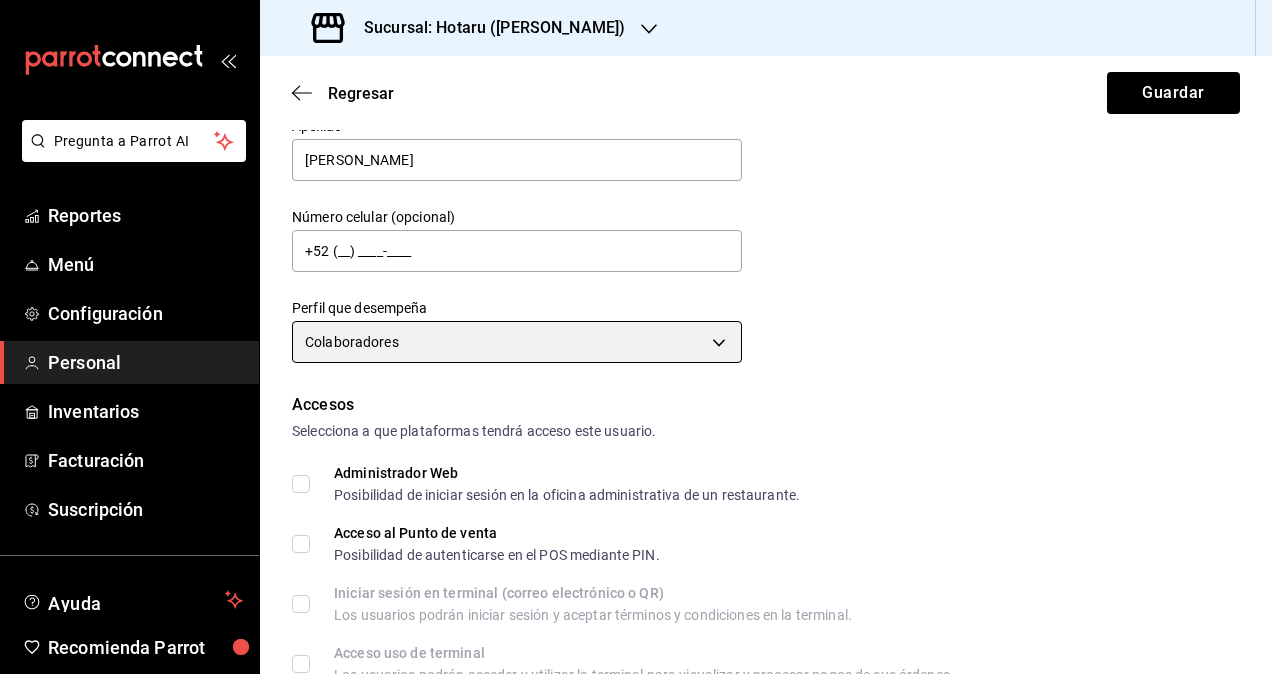scroll, scrollTop: 300, scrollLeft: 0, axis: vertical 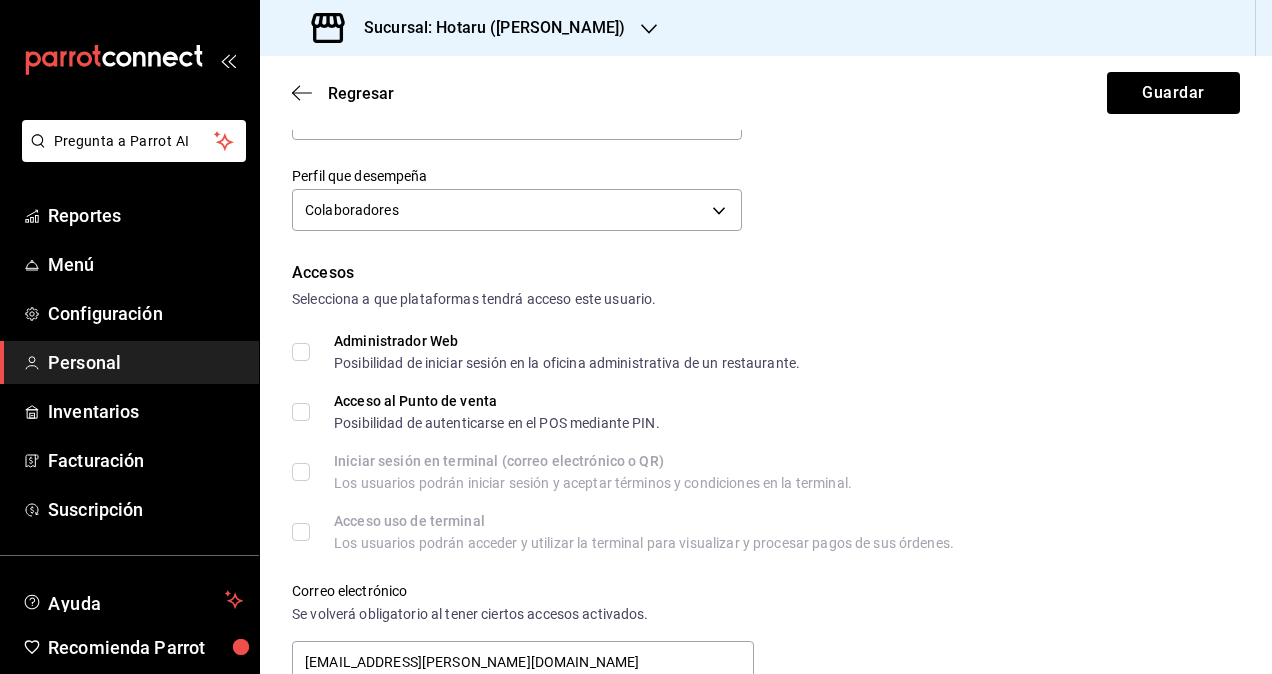 click on "Administrador Web Posibilidad de iniciar sesión en la oficina administrativa de un restaurante." at bounding box center [301, 352] 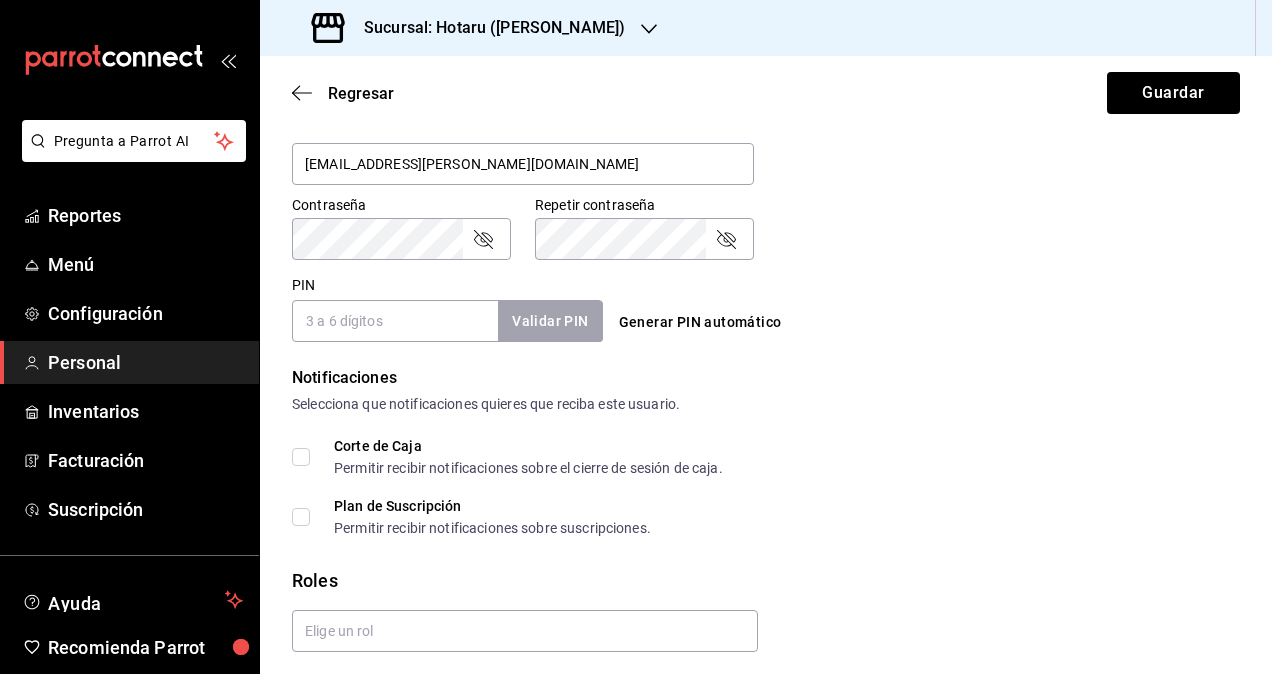 scroll, scrollTop: 864, scrollLeft: 0, axis: vertical 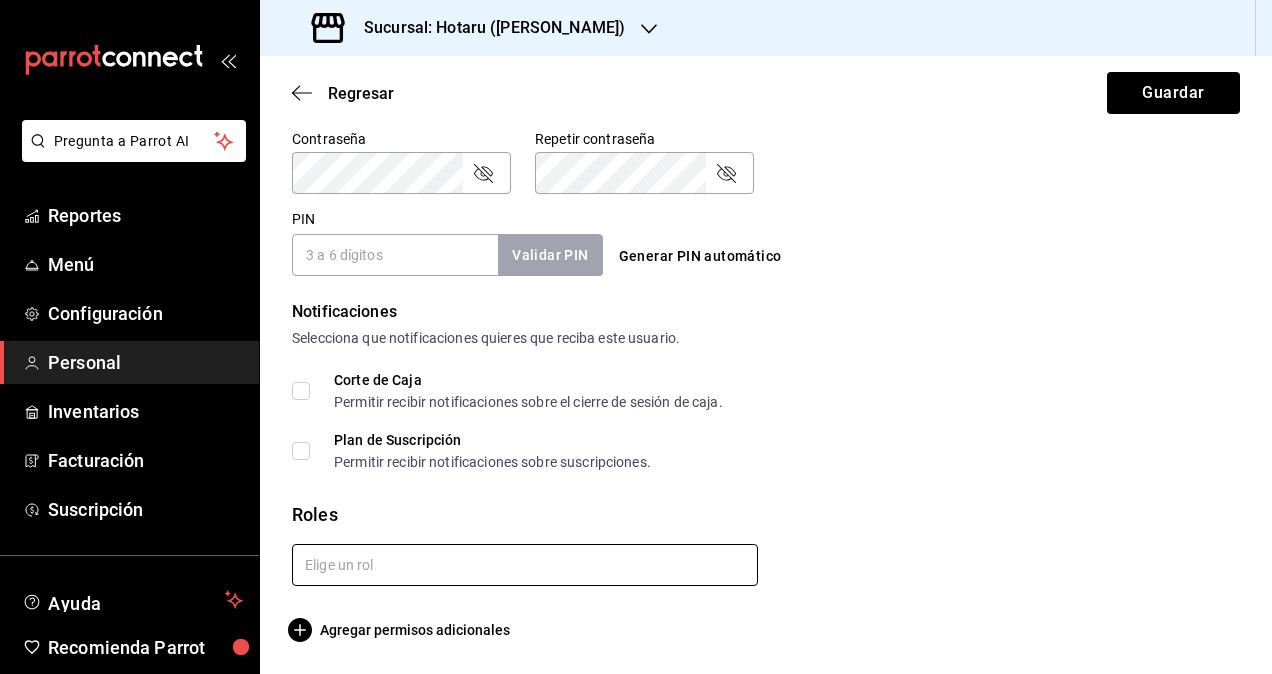click at bounding box center [525, 565] 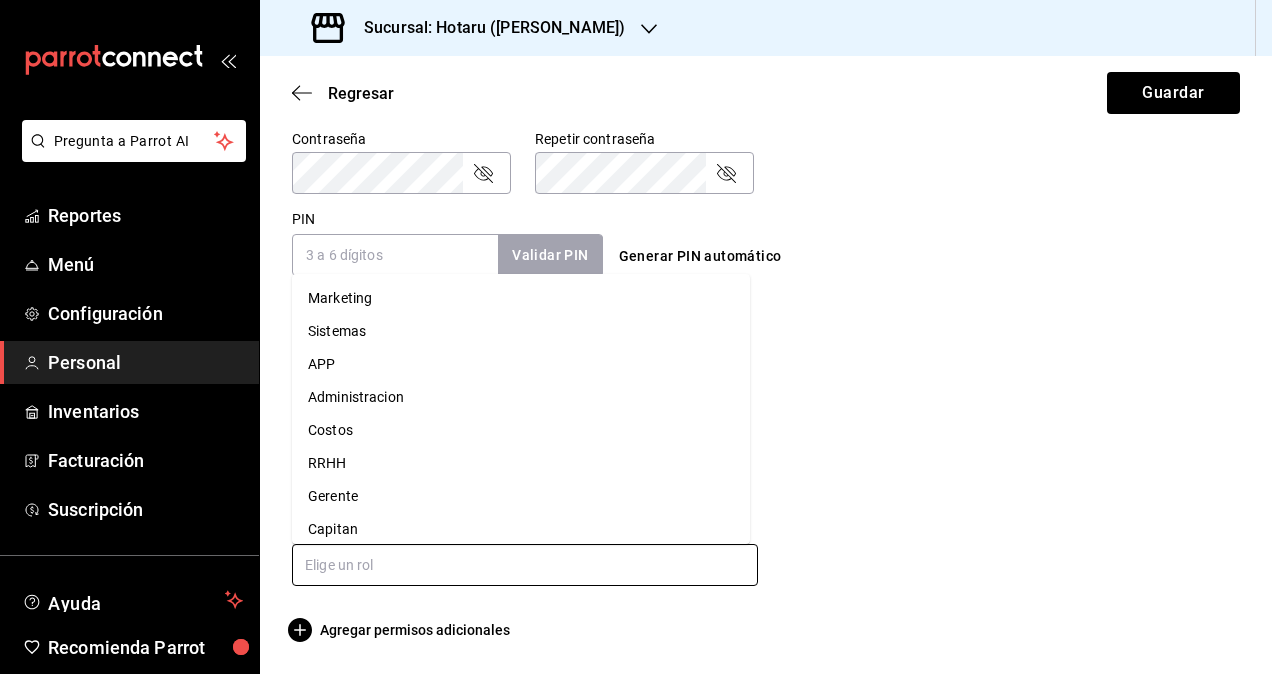 click on "Administracion" at bounding box center [521, 397] 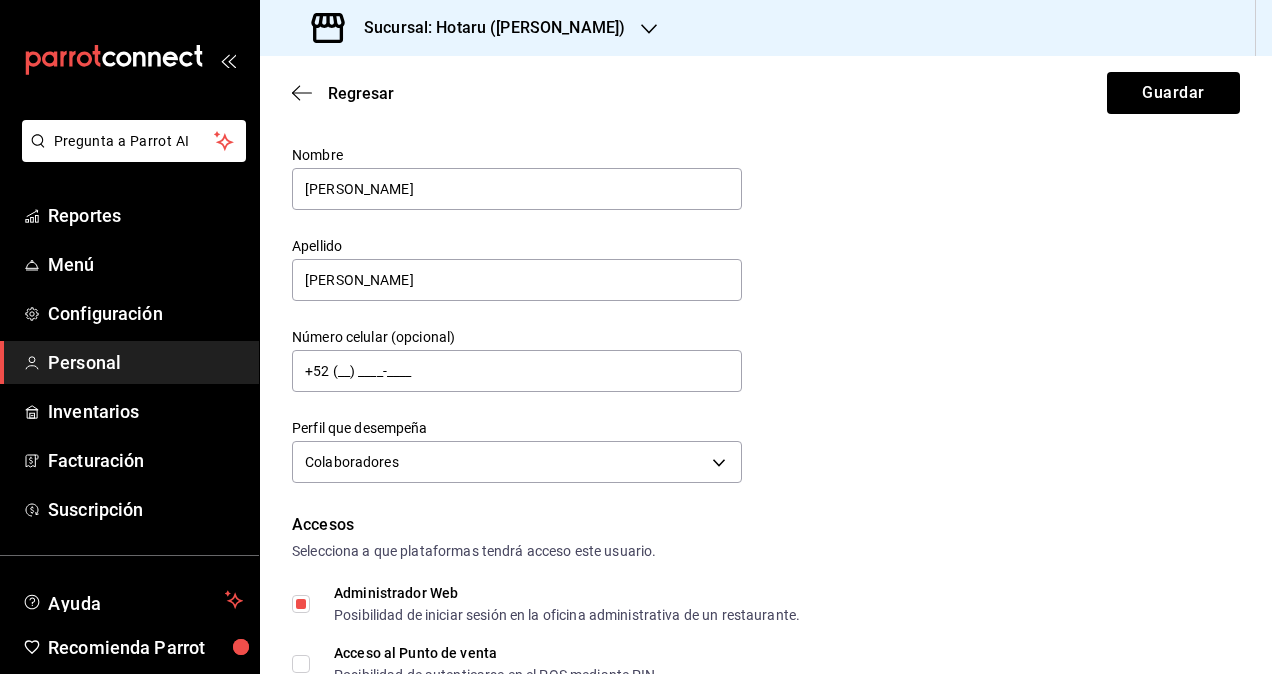 scroll, scrollTop: 0, scrollLeft: 0, axis: both 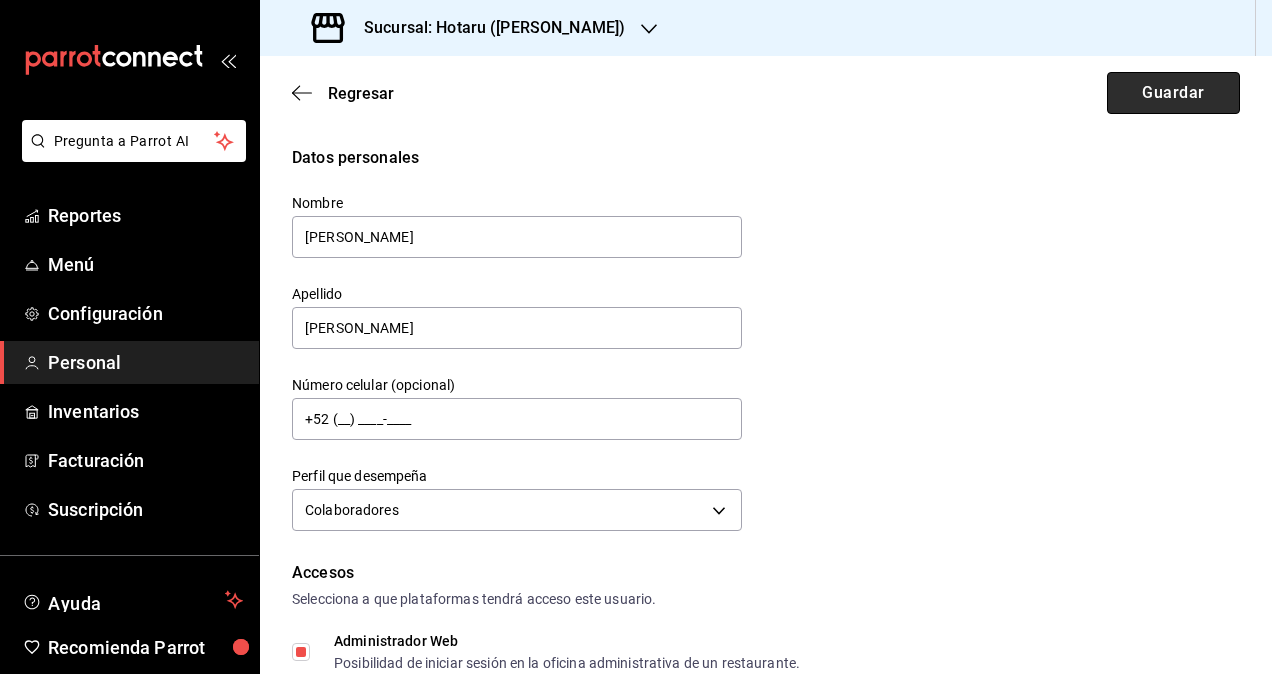 click on "Guardar" at bounding box center (1173, 93) 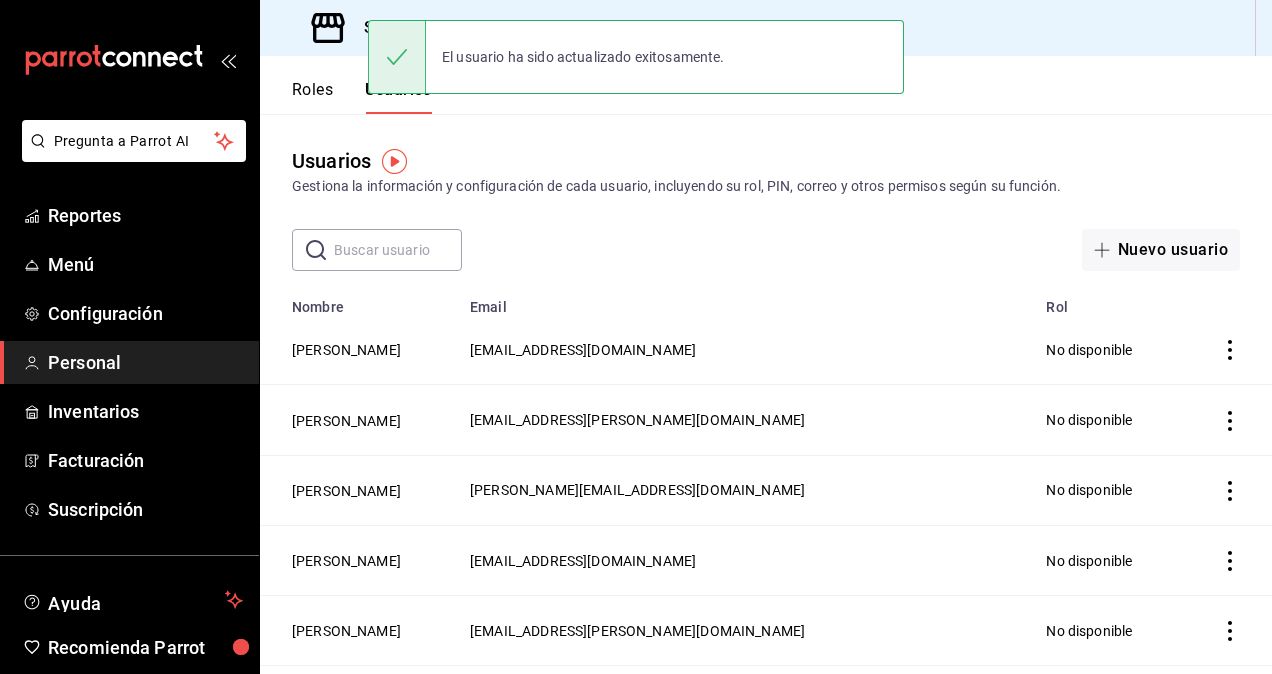 click on "Sucursal: Hotaru (Lomas)" at bounding box center (470, 28) 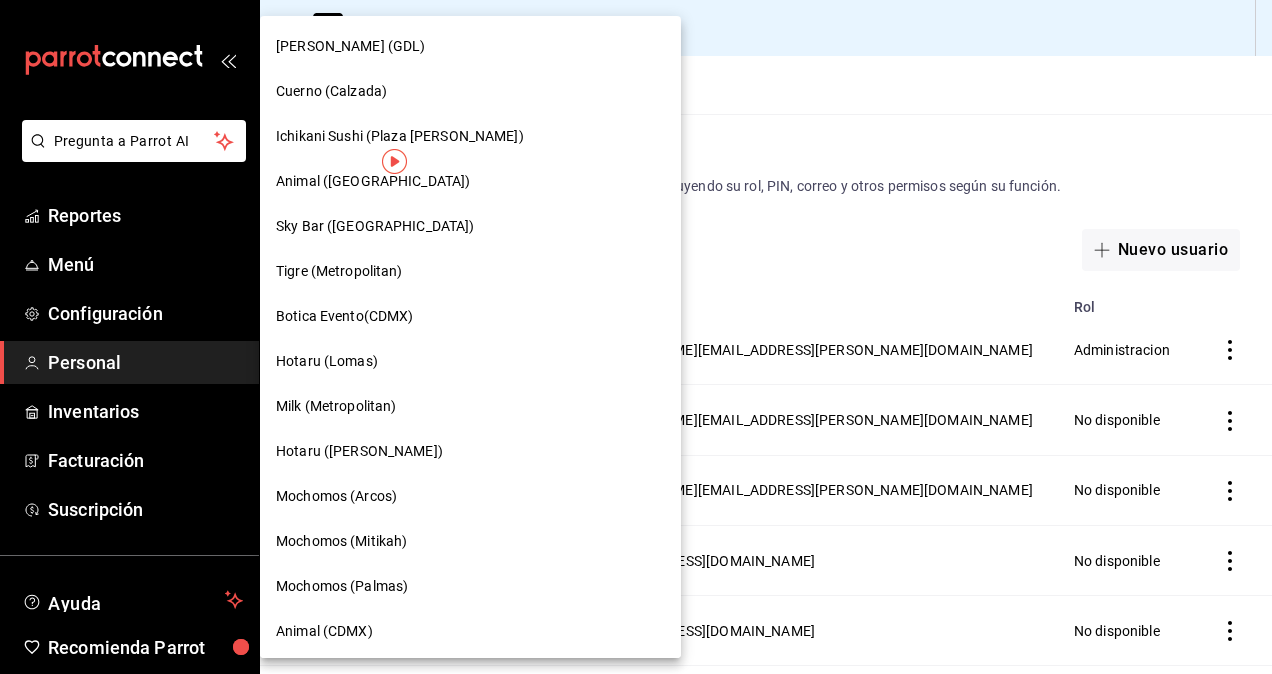 click at bounding box center (636, 337) 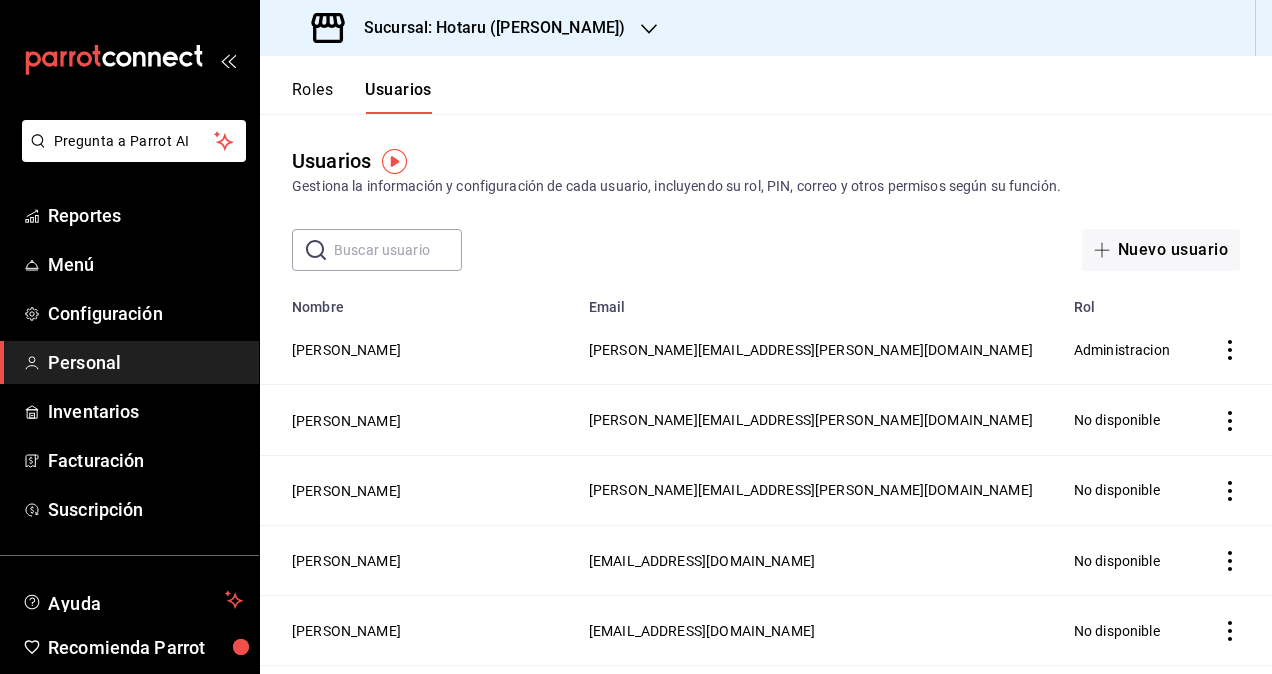 click on "Sucursal: Hotaru (Lomas)" at bounding box center [486, 28] 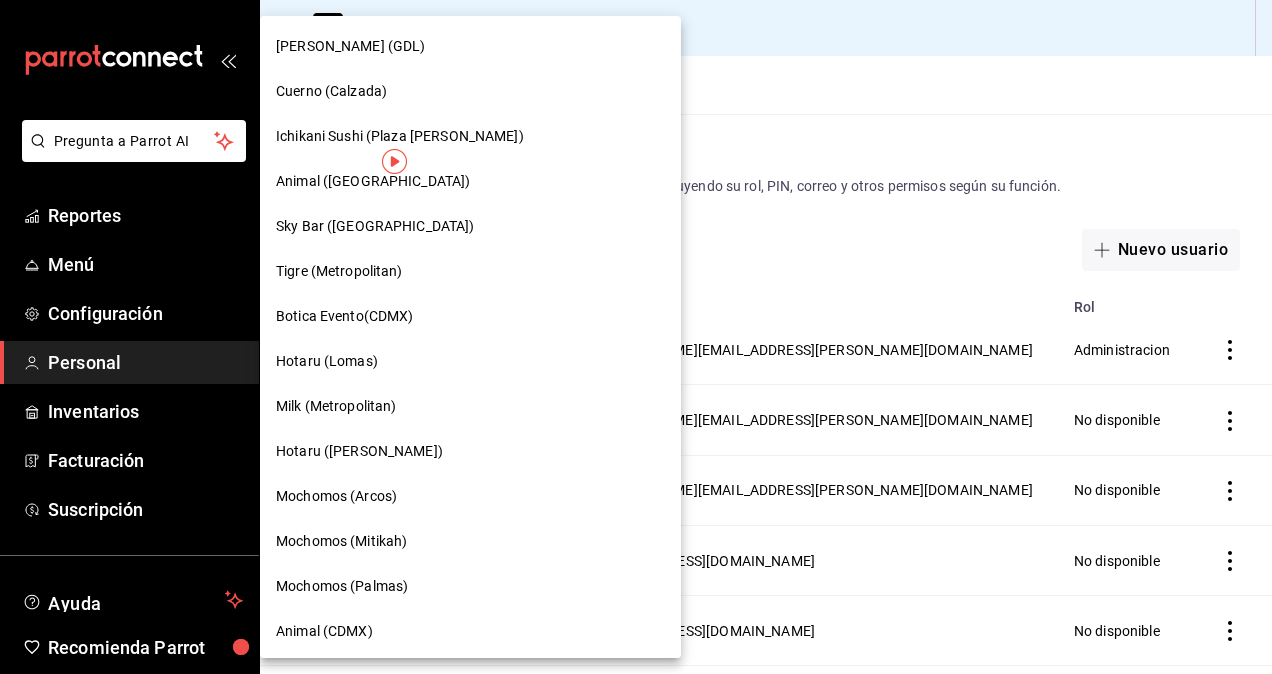 click on "Milk (Metropolitan)" at bounding box center (336, 406) 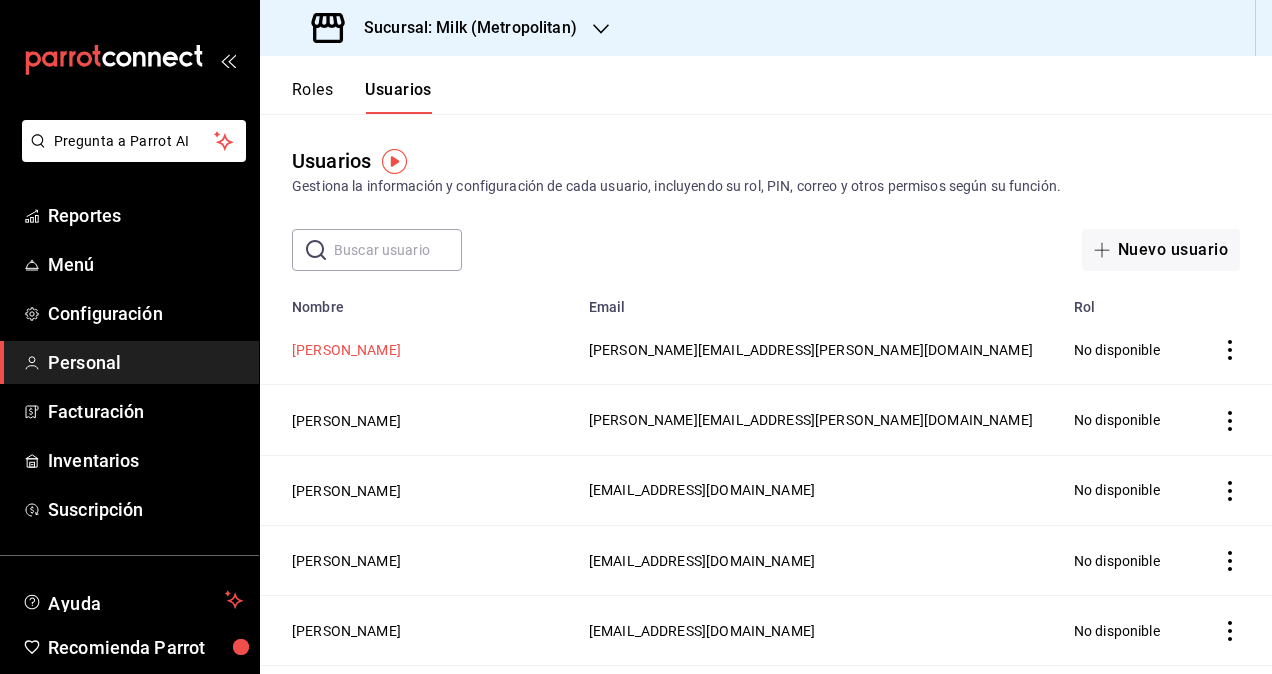 click on "[PERSON_NAME]" at bounding box center (346, 350) 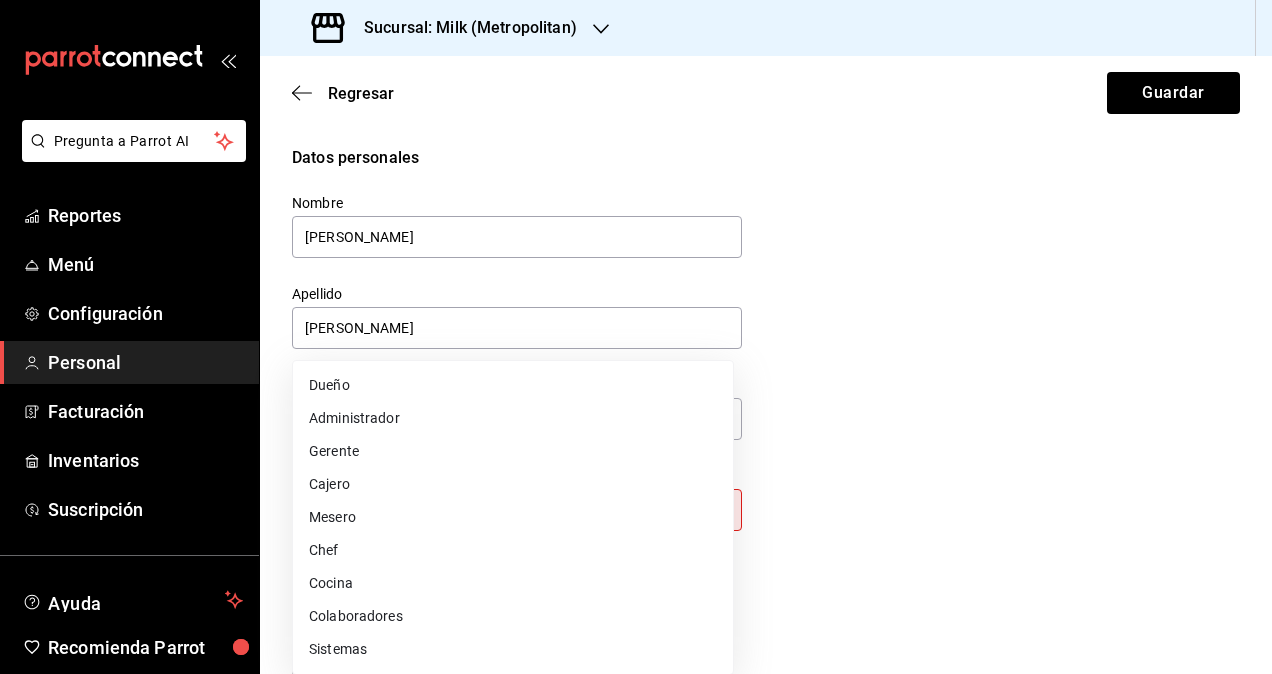 click on "Pregunta a Parrot AI Reportes   Menú   Configuración   Personal   Facturación   Inventarios   Suscripción   Ayuda Recomienda Parrot   Omar Hernandez   Sugerir nueva función   Sucursal: Milk (Metropolitan) Regresar Guardar Datos personales Nombre daniela Apellido Diaz Número celular (opcional) +52 (__) ____-____ Perfil que desempeña Sin definir Este campo es requerido. Elige una opción. Accesos Selecciona a que plataformas tendrá acceso este usuario. Administrador Web Posibilidad de iniciar sesión en la oficina administrativa de un restaurante.  Acceso al Punto de venta Posibilidad de autenticarse en el POS mediante PIN.  Iniciar sesión en terminal (correo electrónico o QR) Los usuarios podrán iniciar sesión y aceptar términos y condiciones en la terminal. Acceso uso de terminal Los usuarios podrán acceder y utilizar la terminal para visualizar y procesar pagos de sus órdenes. Correo electrónico Se volverá obligatorio al tener ciertos accesos activados. daniela.diaz@grupocosteno.com PIN ​" at bounding box center [636, 337] 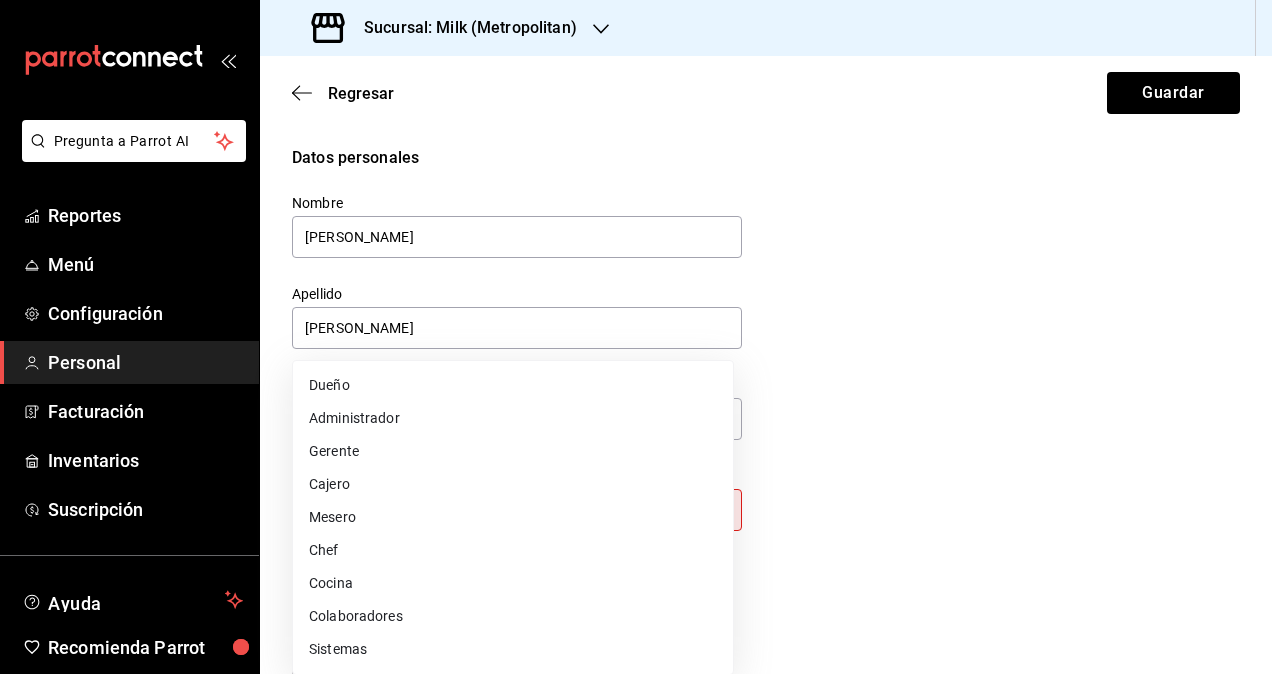 click on "Colaboradores" at bounding box center (513, 616) 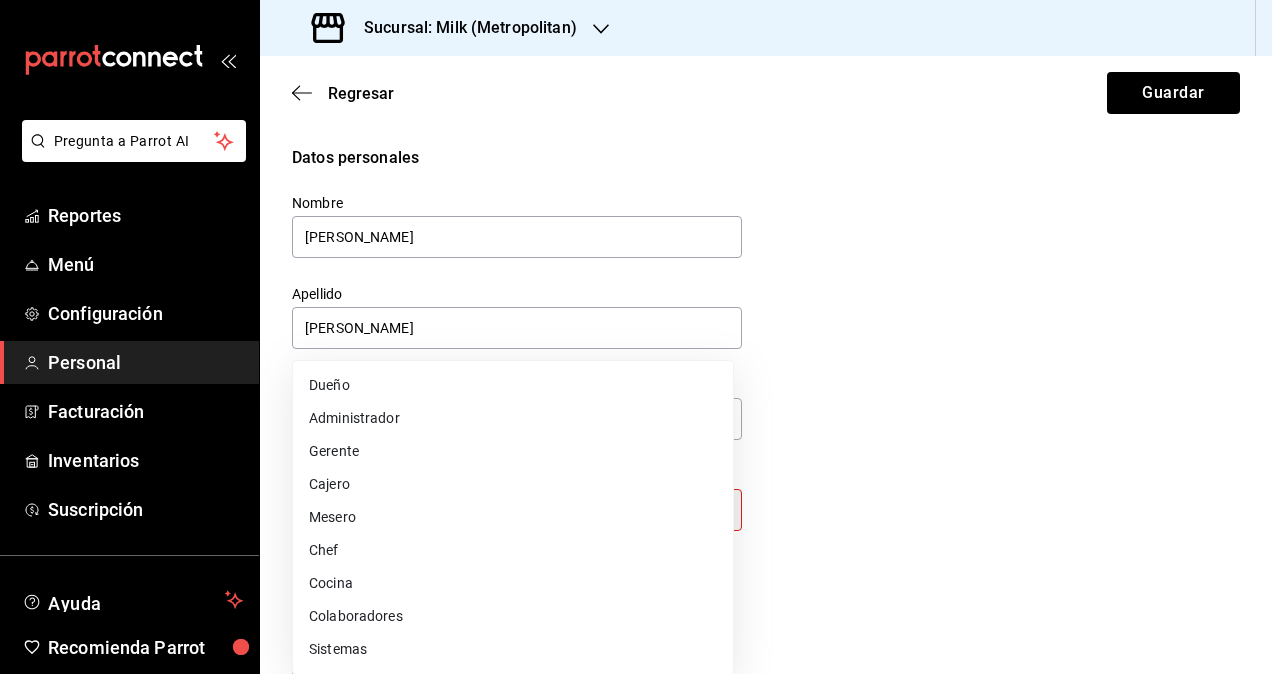 type on "STAFF" 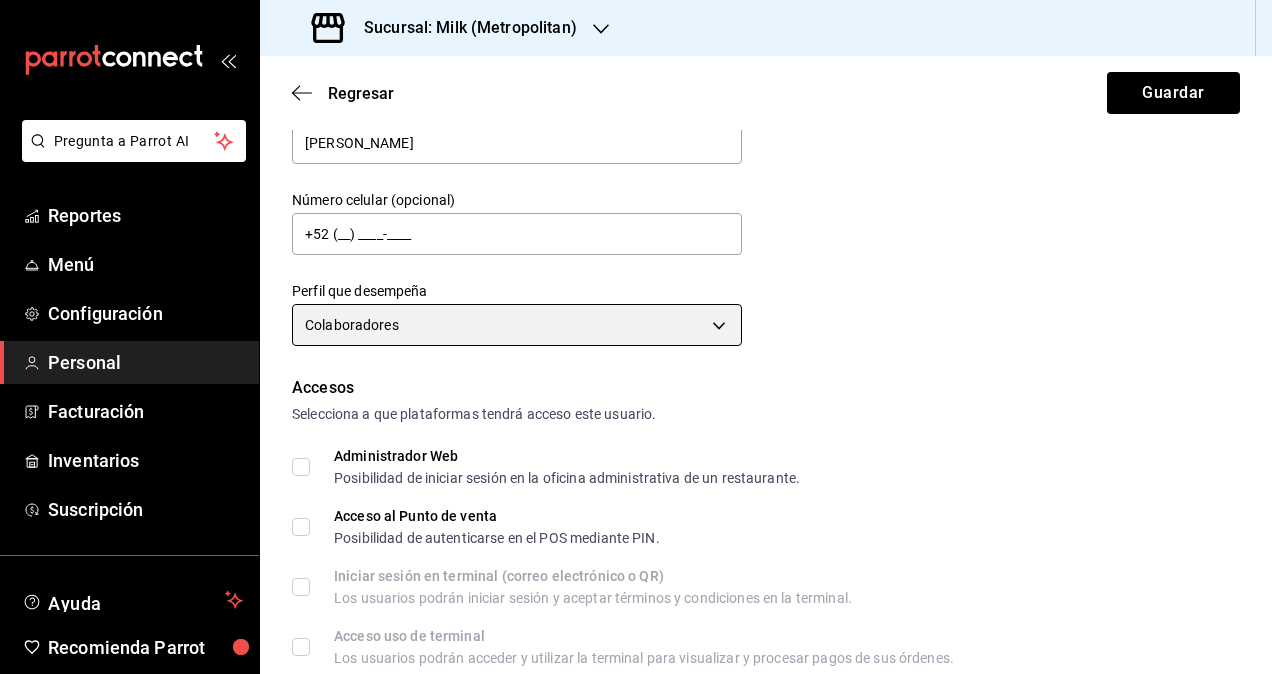 scroll, scrollTop: 300, scrollLeft: 0, axis: vertical 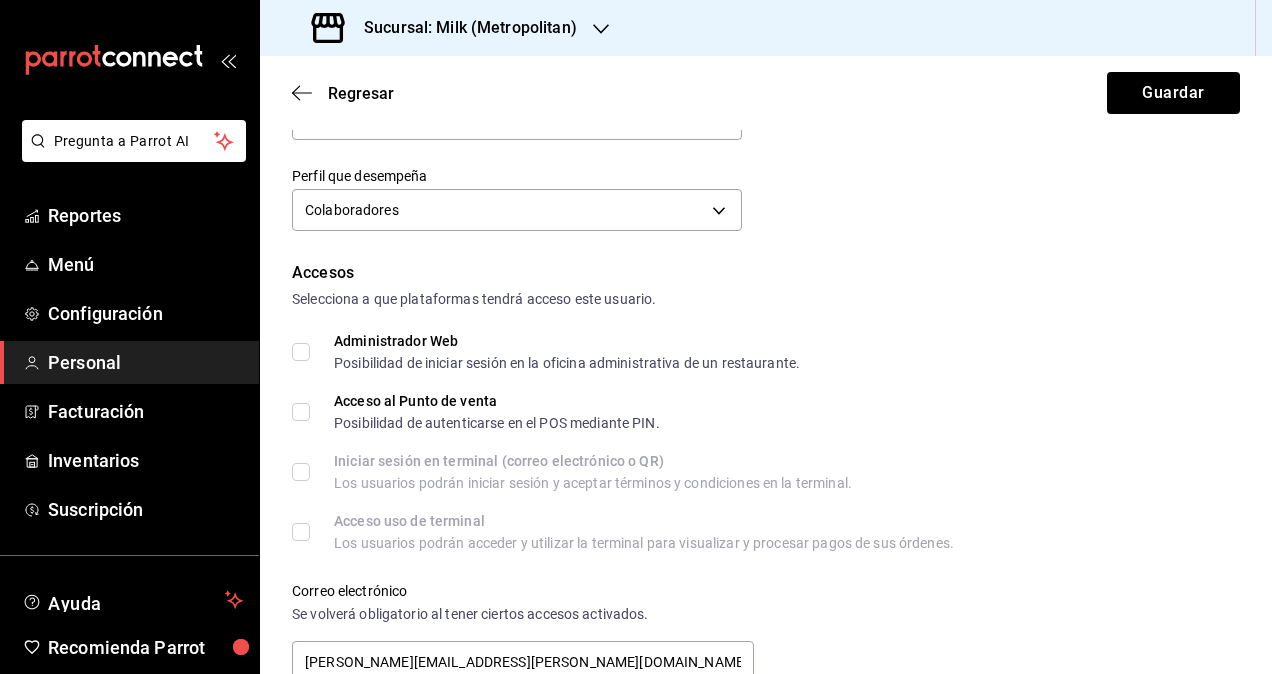 click on "Administrador Web Posibilidad de iniciar sesión en la oficina administrativa de un restaurante." at bounding box center [555, 352] 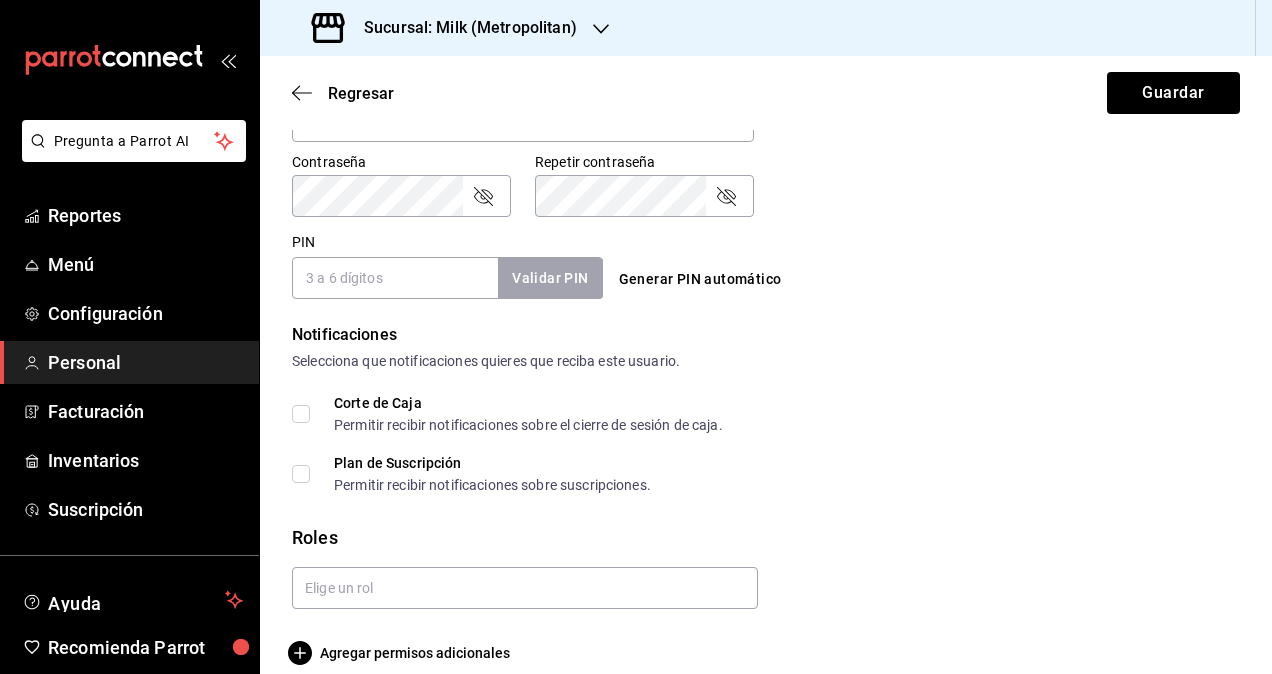 scroll, scrollTop: 864, scrollLeft: 0, axis: vertical 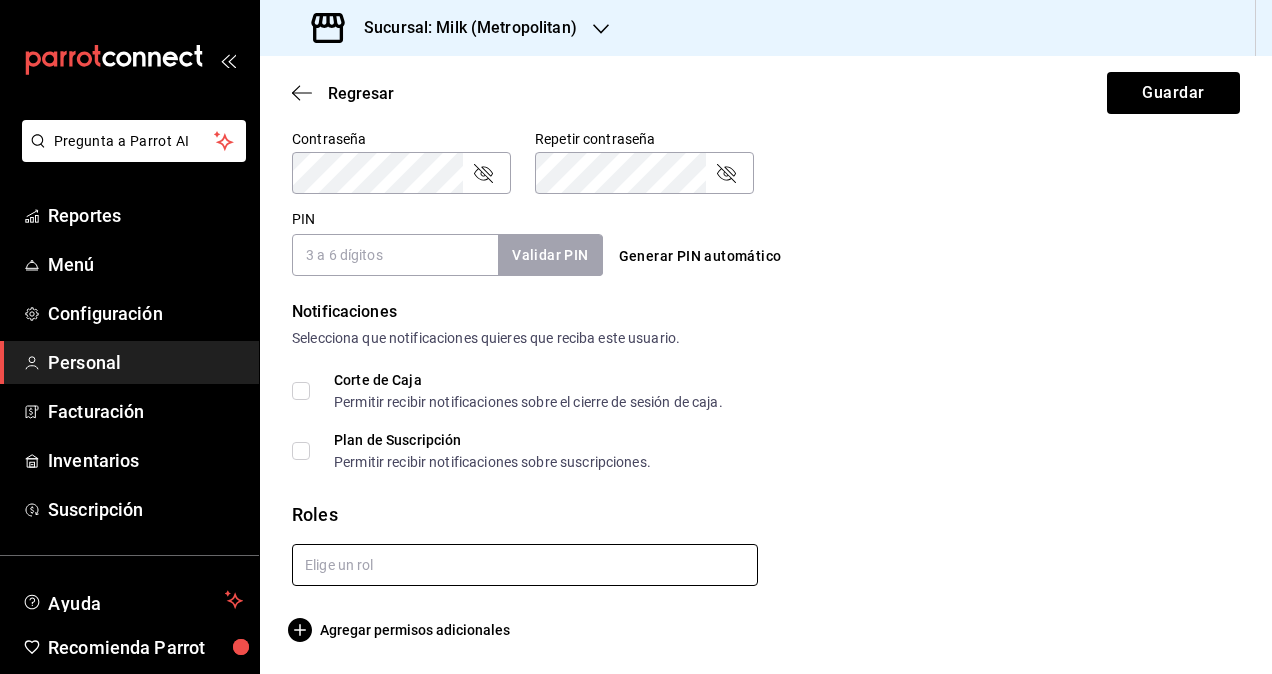 click at bounding box center [525, 565] 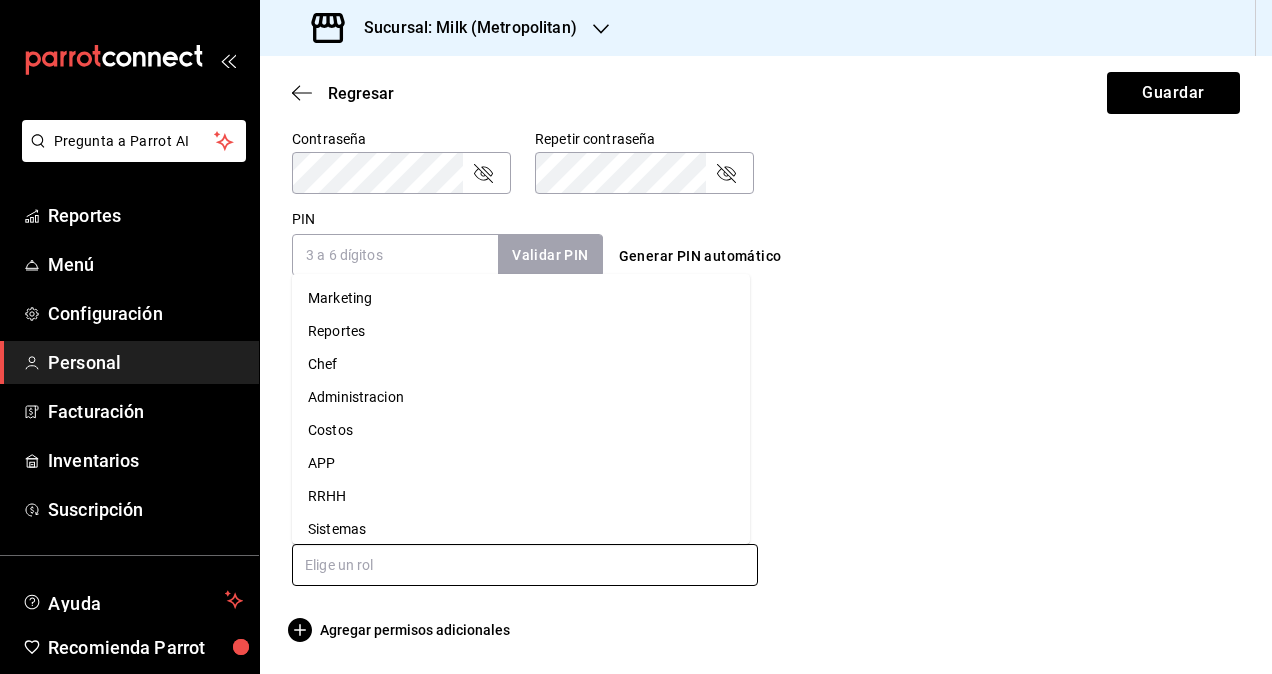 click on "Administracion" at bounding box center (521, 397) 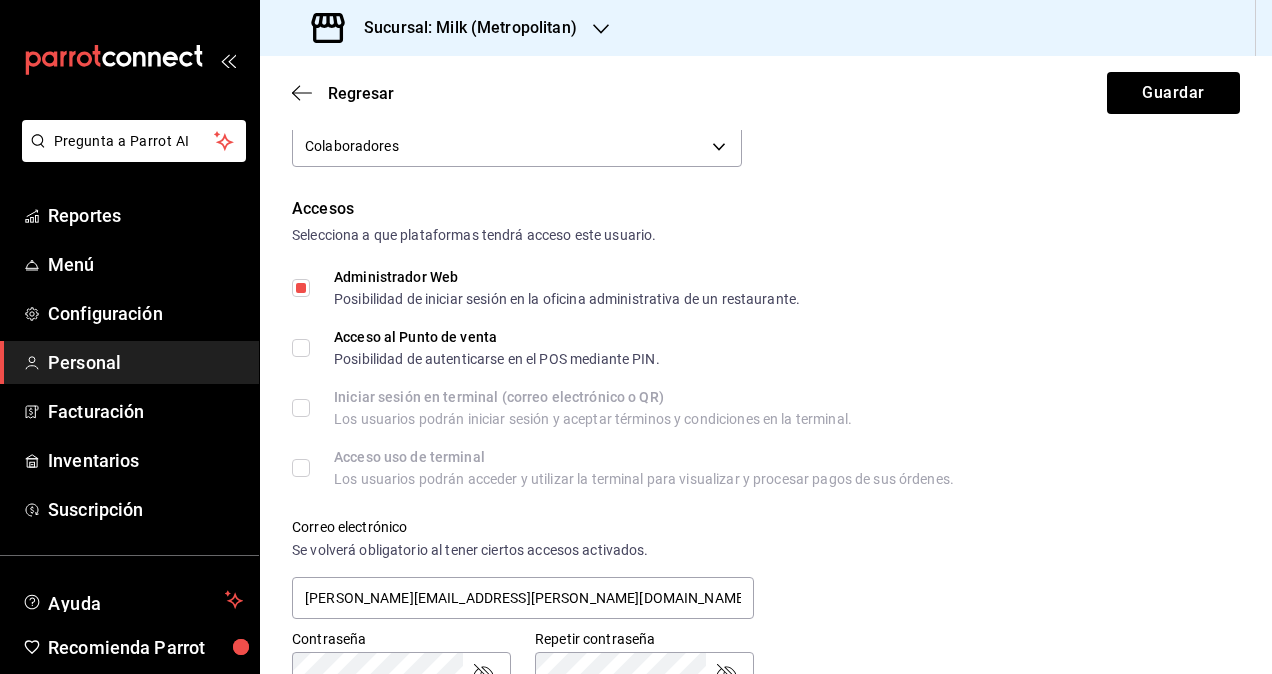 scroll, scrollTop: 0, scrollLeft: 0, axis: both 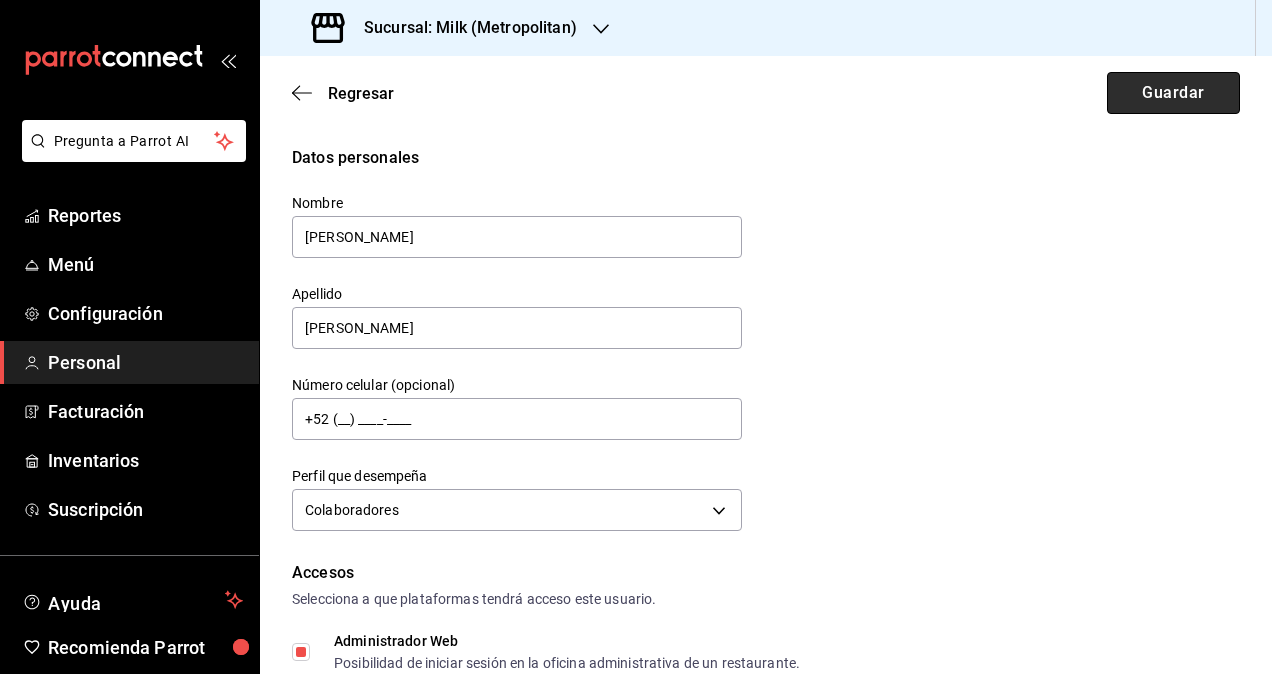 click on "Guardar" at bounding box center (1173, 93) 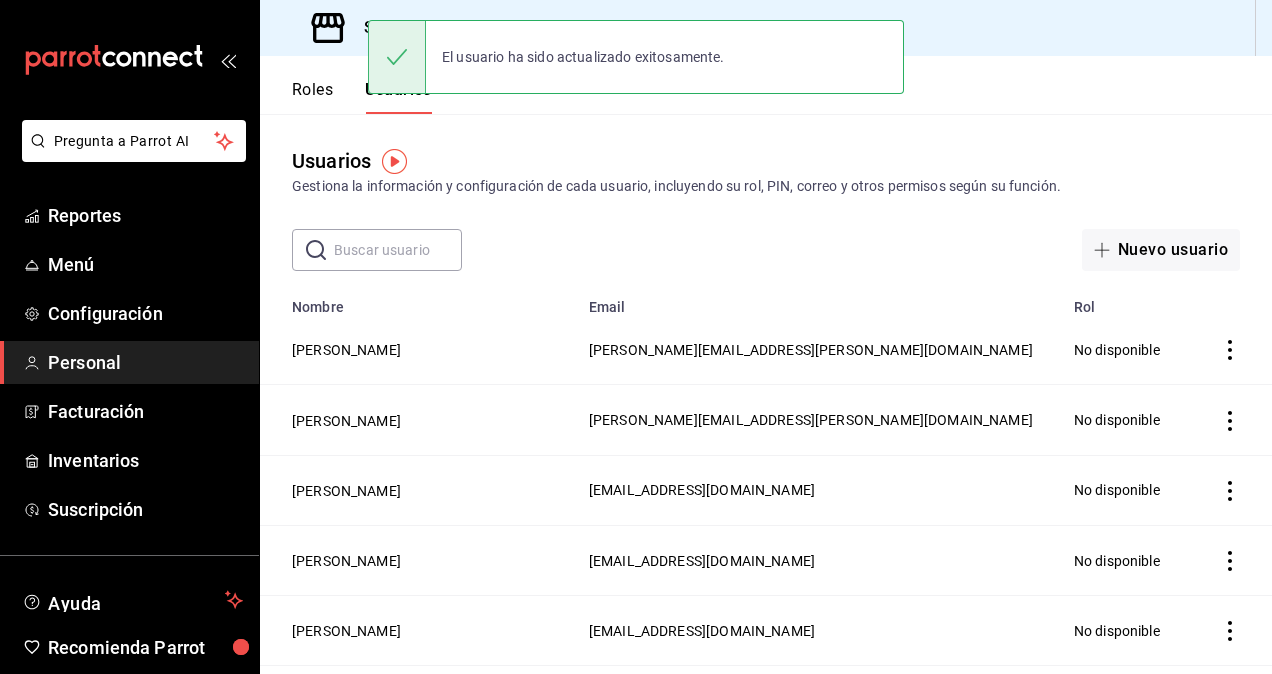 click at bounding box center (398, 250) 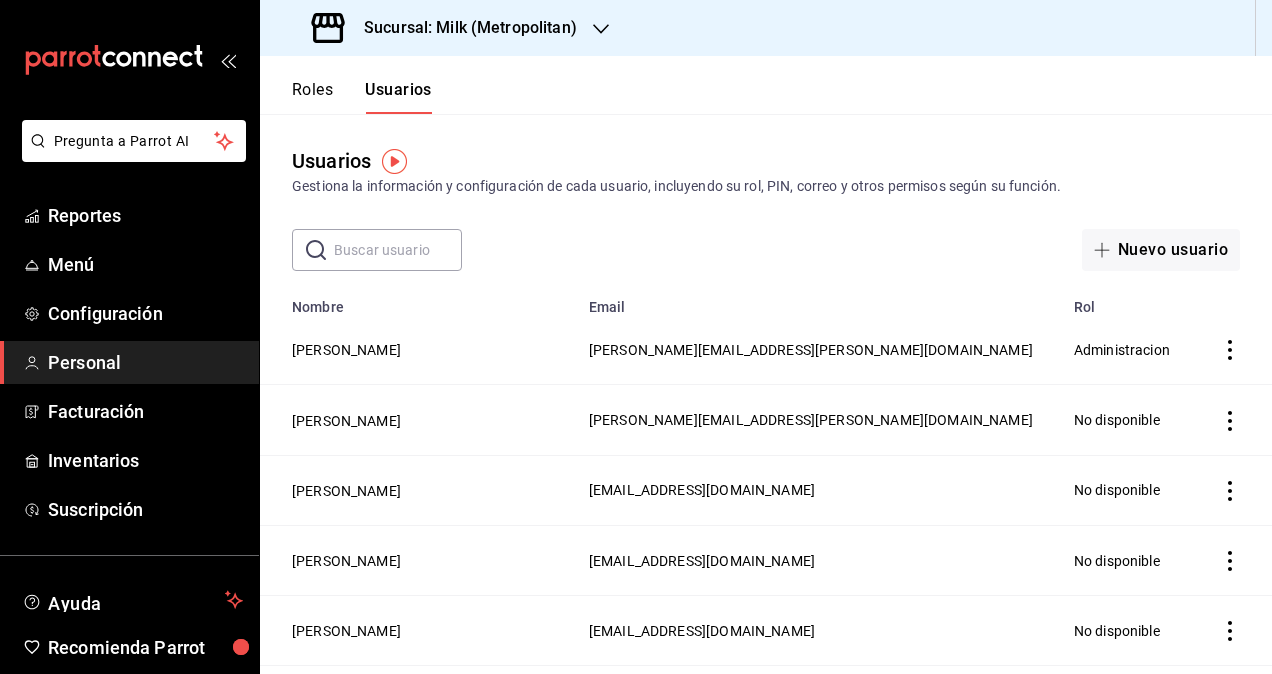 paste on "marco.ruiz" 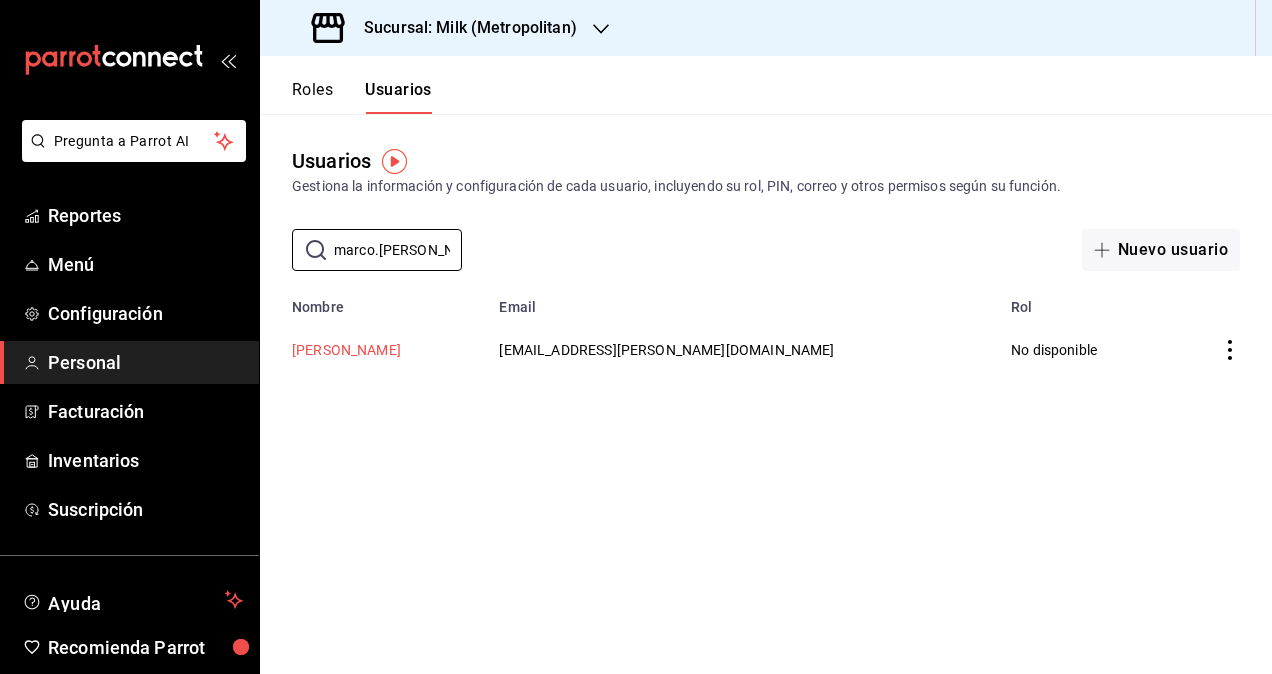 type on "marco.ruiz" 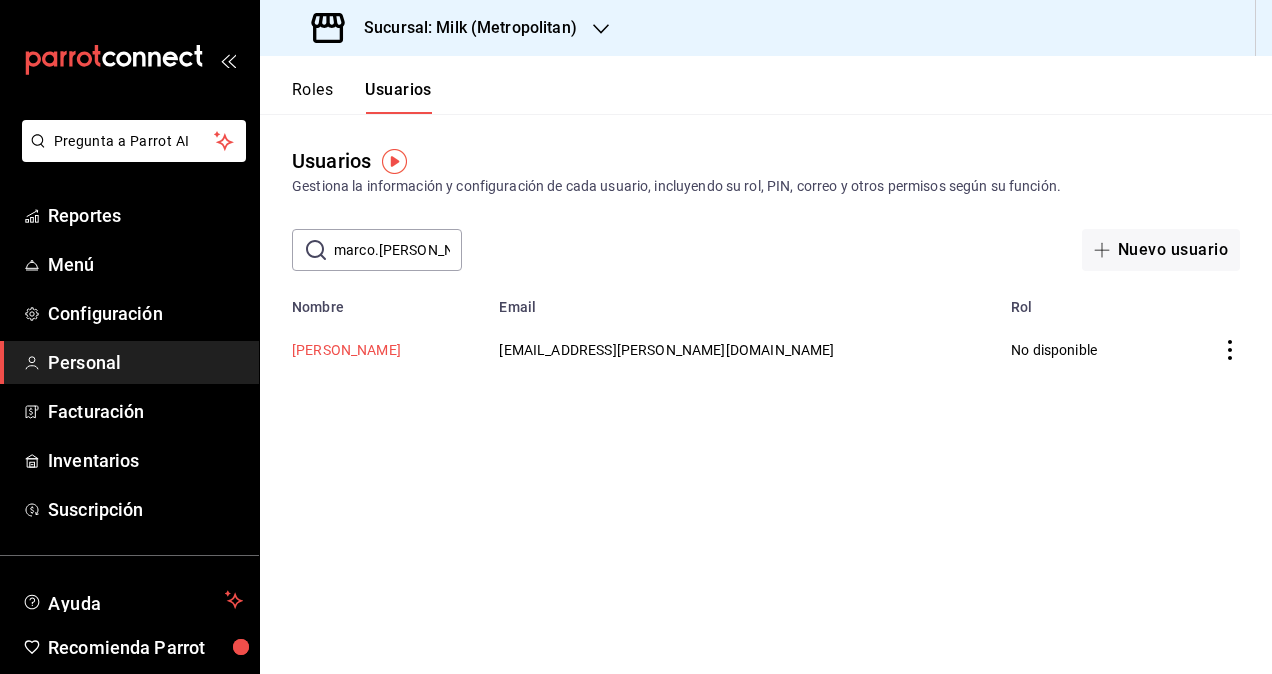click on "[PERSON_NAME]" at bounding box center [346, 350] 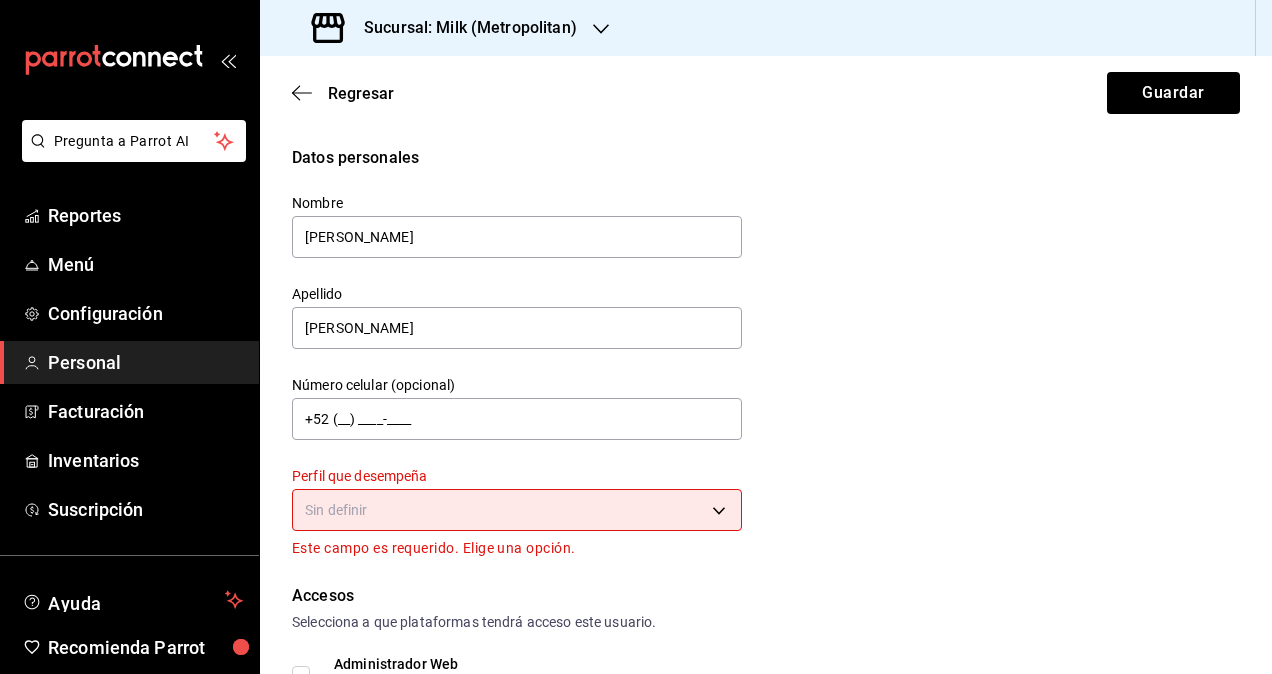 click on "Pregunta a Parrot AI Reportes   Menú   Configuración   Personal   Facturación   Inventarios   Suscripción   Ayuda Recomienda Parrot   Omar Hernandez   Sugerir nueva función   Sucursal: Milk (Metropolitan) Regresar Guardar Datos personales Nombre Marco Apellido Ruiz Número celular (opcional) +52 (__) ____-____ Perfil que desempeña Sin definir Este campo es requerido. Elige una opción. Accesos Selecciona a que plataformas tendrá acceso este usuario. Administrador Web Posibilidad de iniciar sesión en la oficina administrativa de un restaurante.  Acceso al Punto de venta Posibilidad de autenticarse en el POS mediante PIN.  Iniciar sesión en terminal (correo electrónico o QR) Los usuarios podrán iniciar sesión y aceptar términos y condiciones en la terminal. Acceso uso de terminal Los usuarios podrán acceder y utilizar la terminal para visualizar y procesar pagos de sus órdenes. Correo electrónico Se volverá obligatorio al tener ciertos accesos activados. marco.ruiz@grupocosteno.com Contraseña" at bounding box center [636, 337] 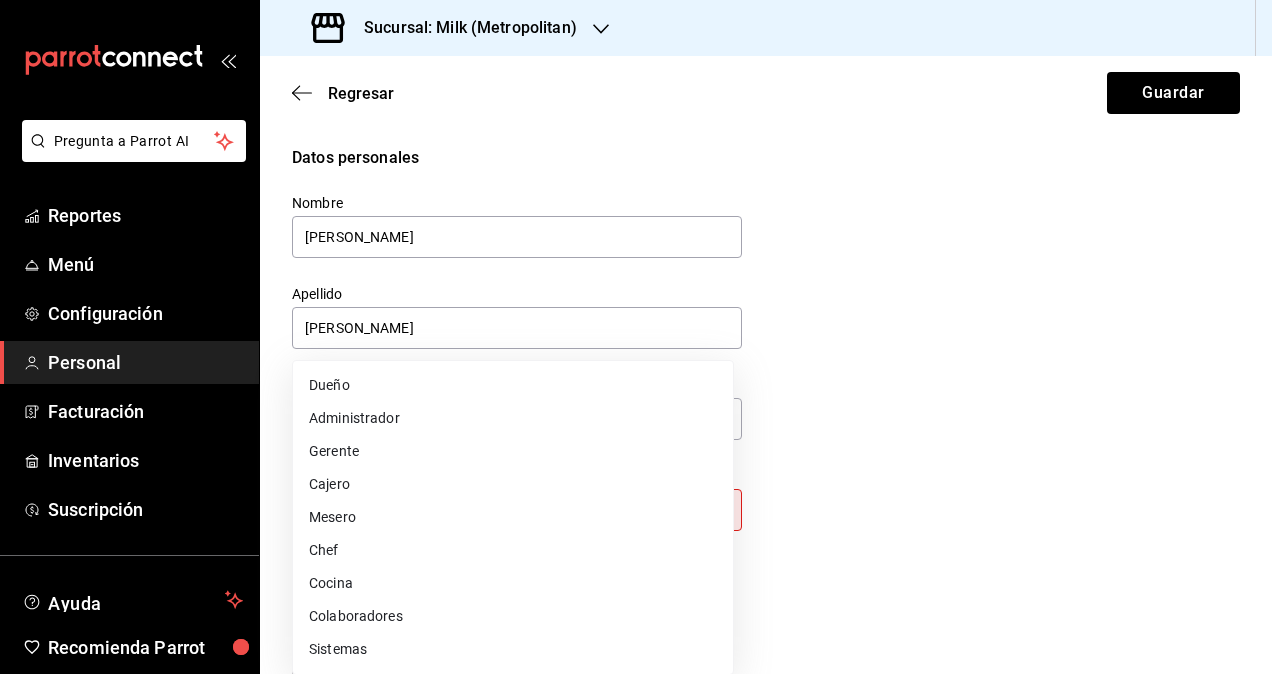 click on "Colaboradores" at bounding box center (513, 616) 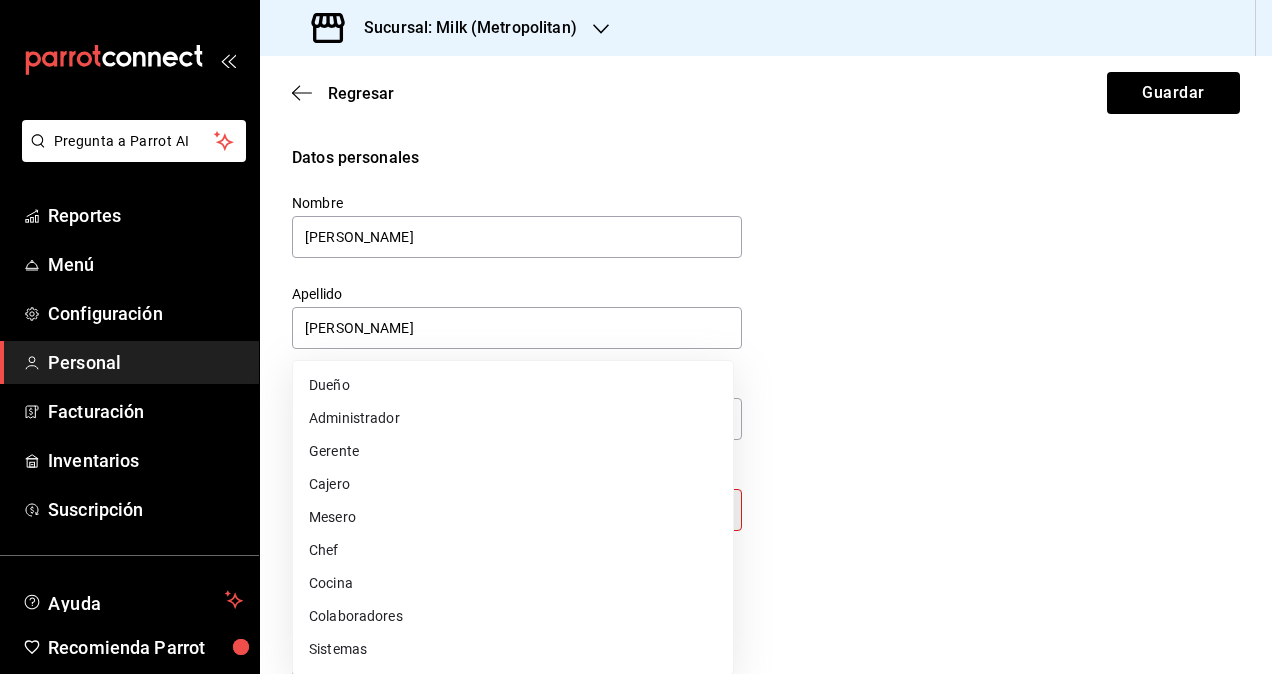 type on "STAFF" 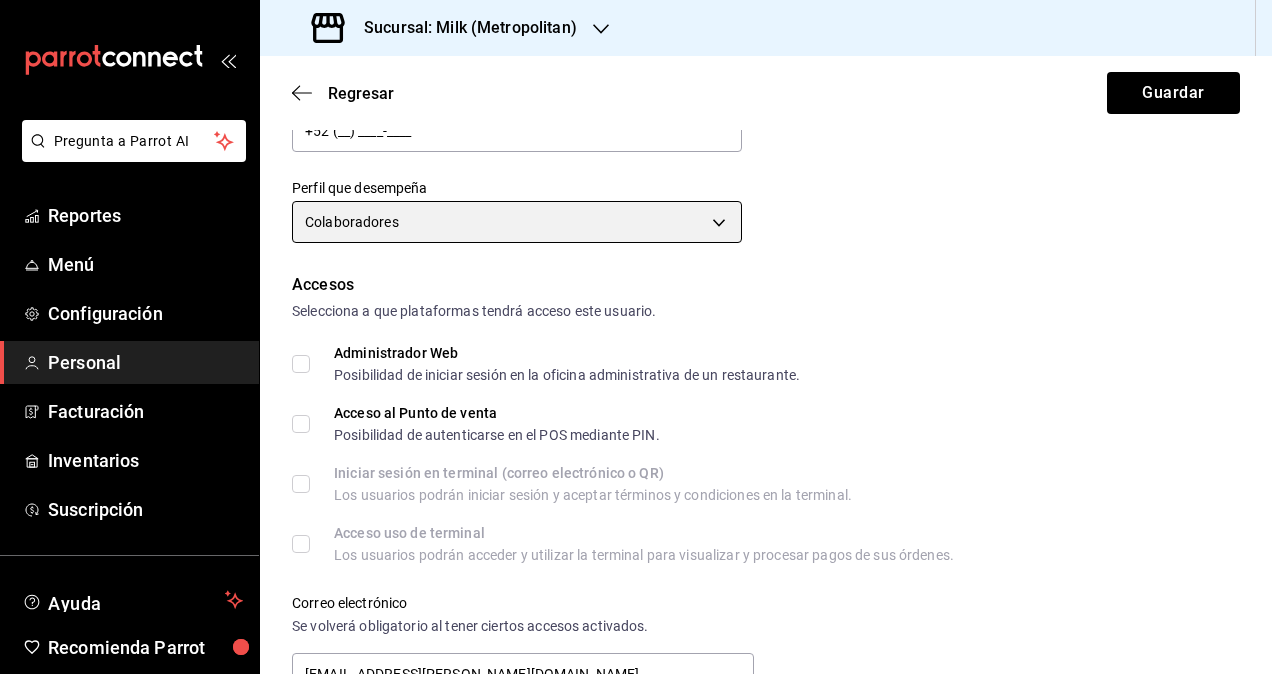 scroll, scrollTop: 300, scrollLeft: 0, axis: vertical 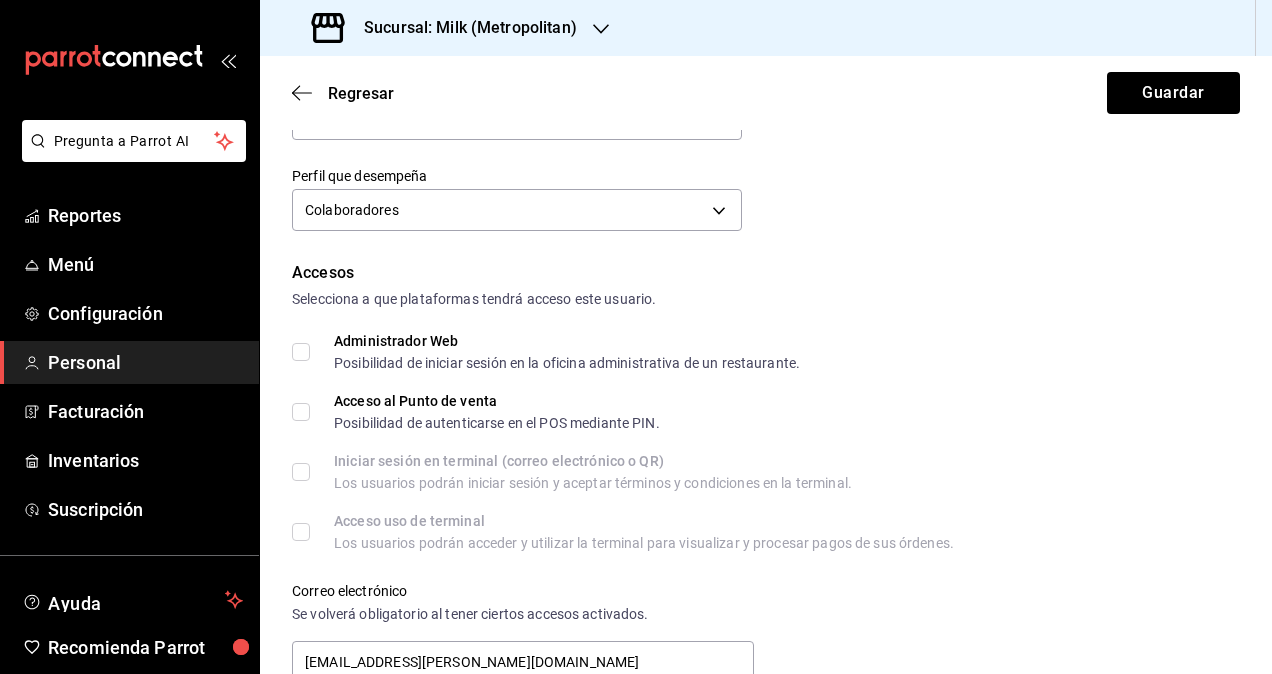 click on "Administrador Web Posibilidad de iniciar sesión en la oficina administrativa de un restaurante." at bounding box center [301, 352] 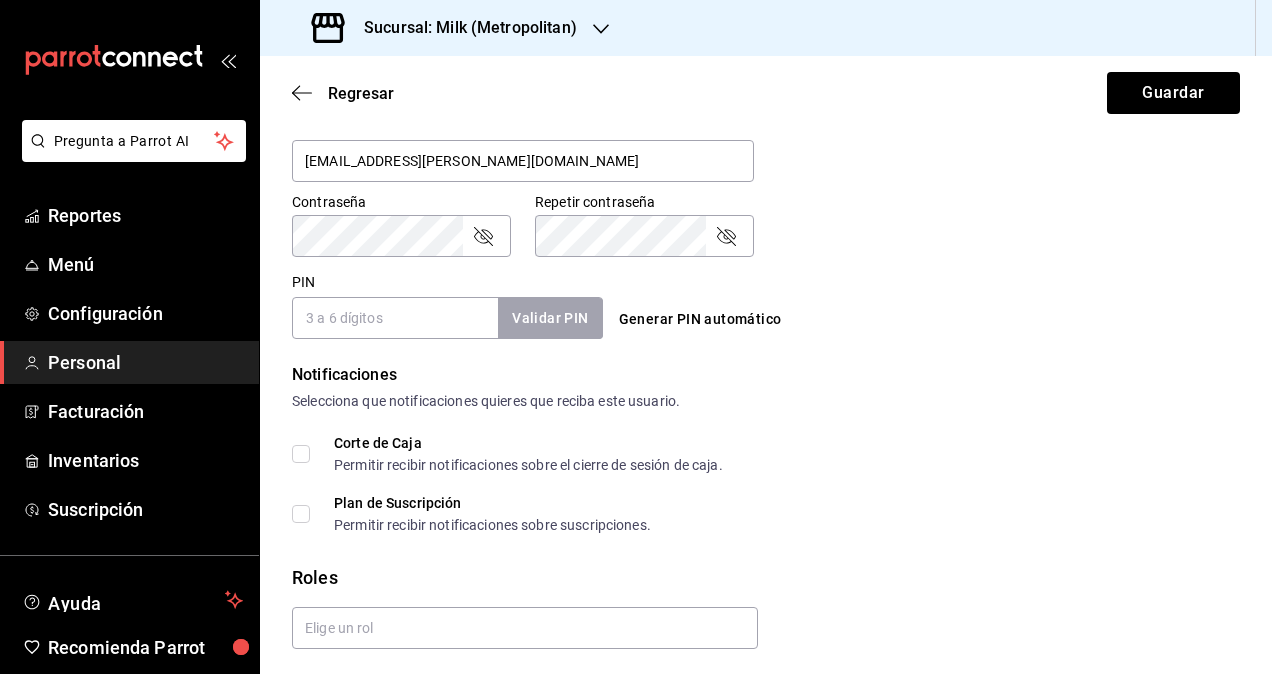 scroll, scrollTop: 864, scrollLeft: 0, axis: vertical 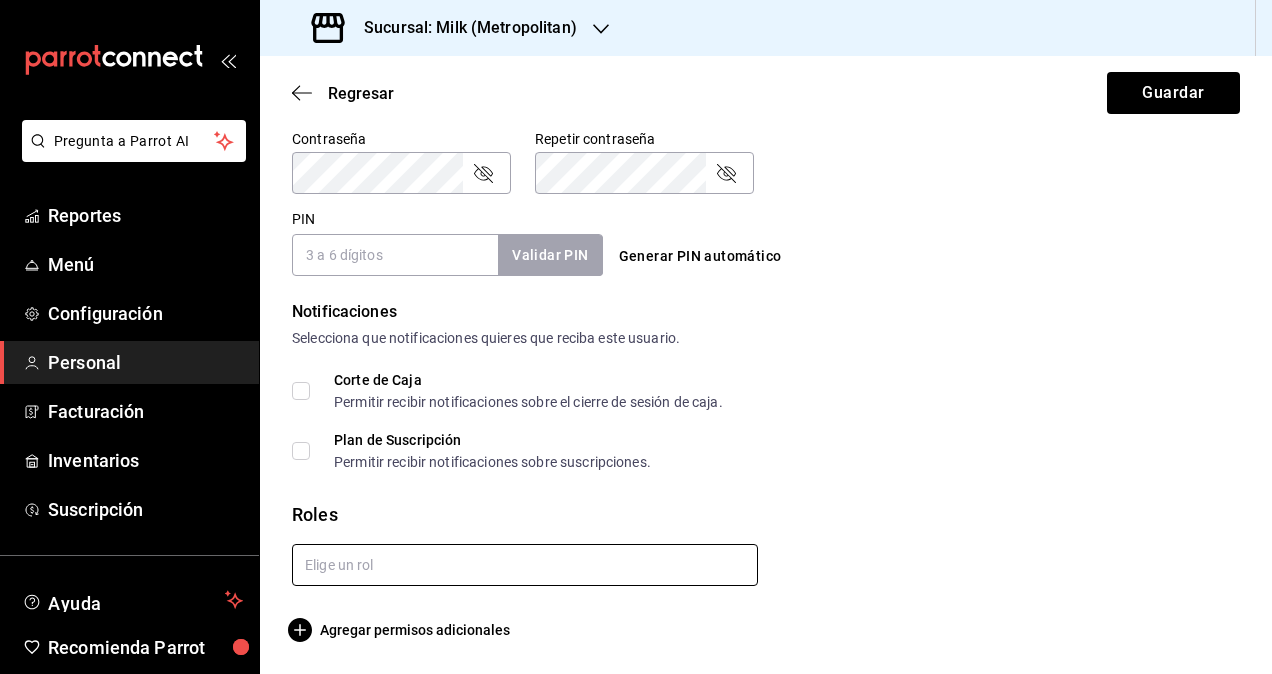 click at bounding box center (525, 565) 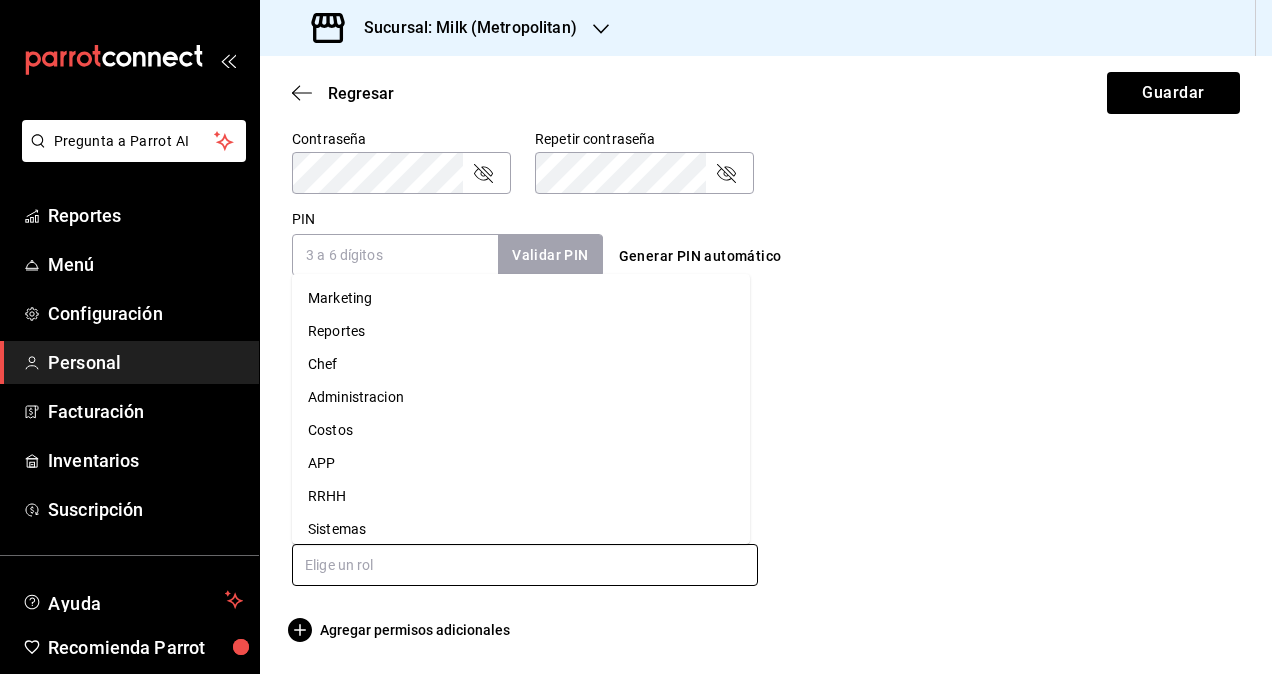 click on "Administracion" at bounding box center (521, 397) 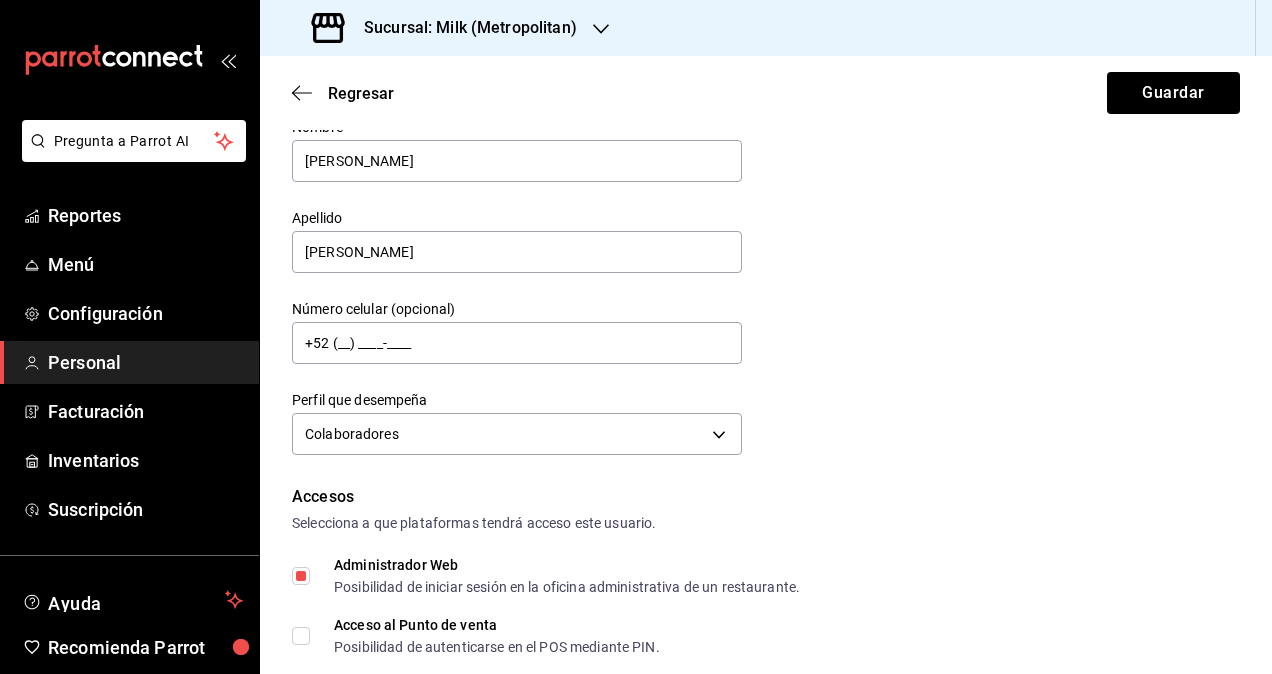 scroll, scrollTop: 0, scrollLeft: 0, axis: both 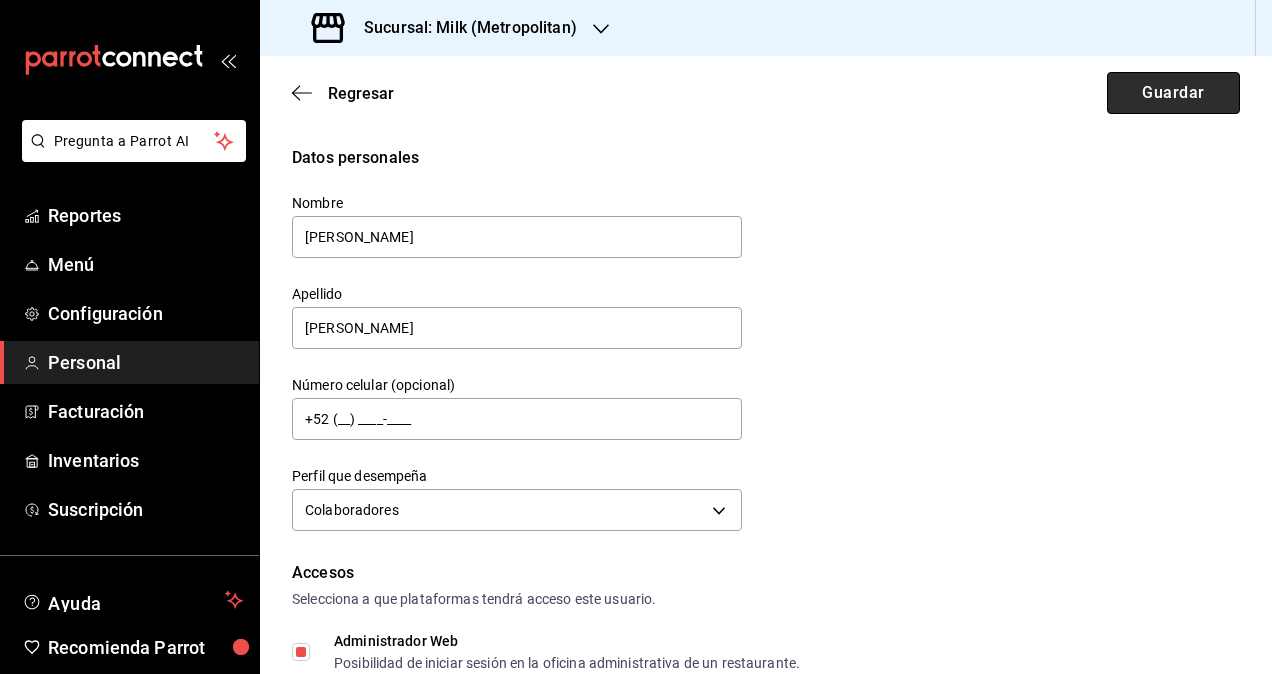 click on "Guardar" at bounding box center [1173, 93] 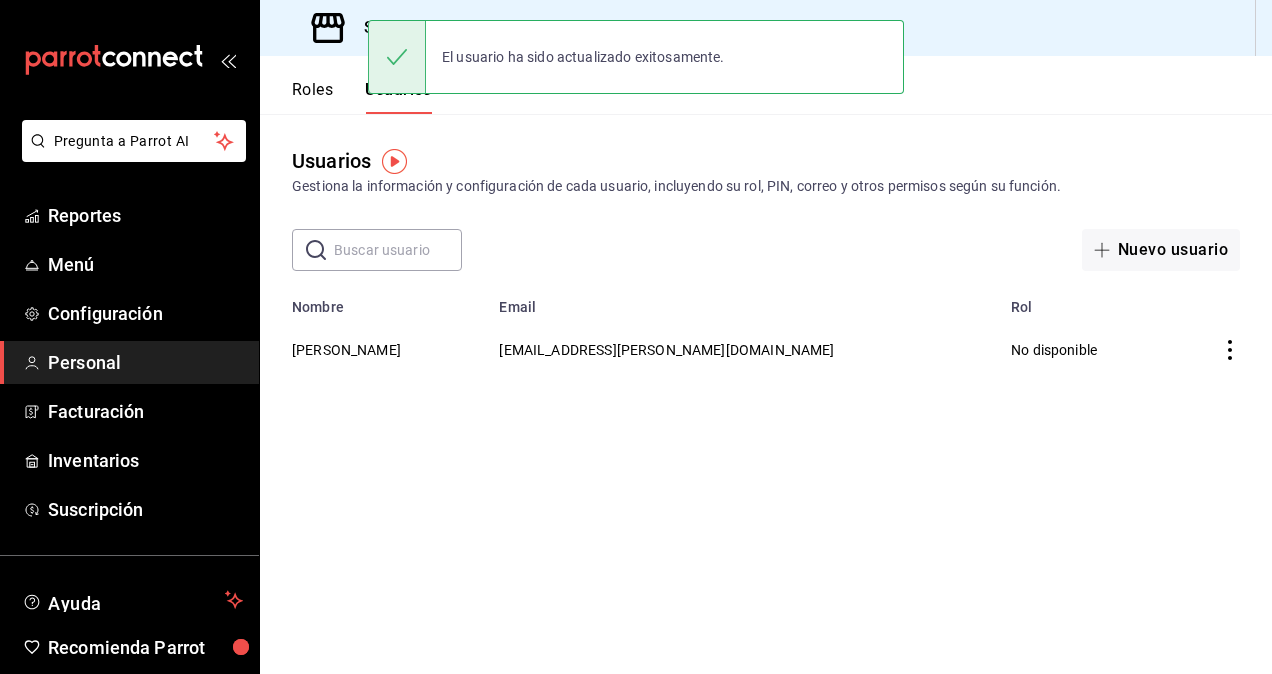 click on "El usuario ha sido actualizado exitosamente." at bounding box center [636, 57] 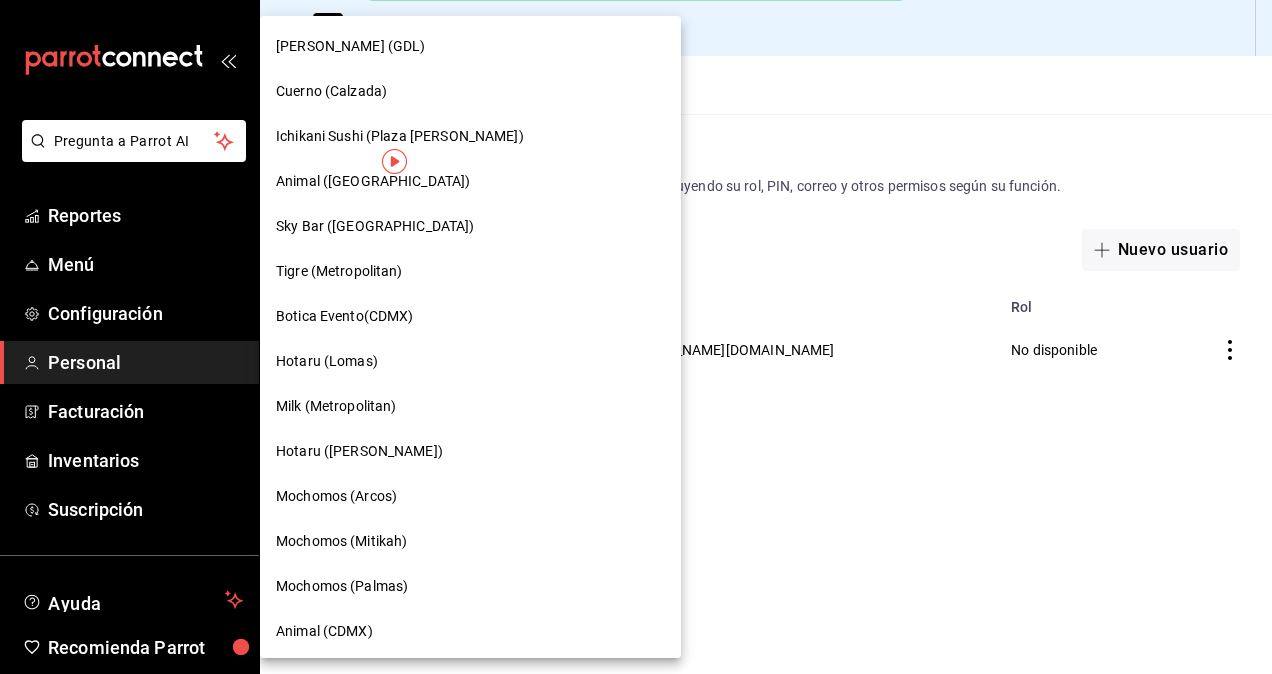 click on "Hotaru (Valle)" at bounding box center [470, 451] 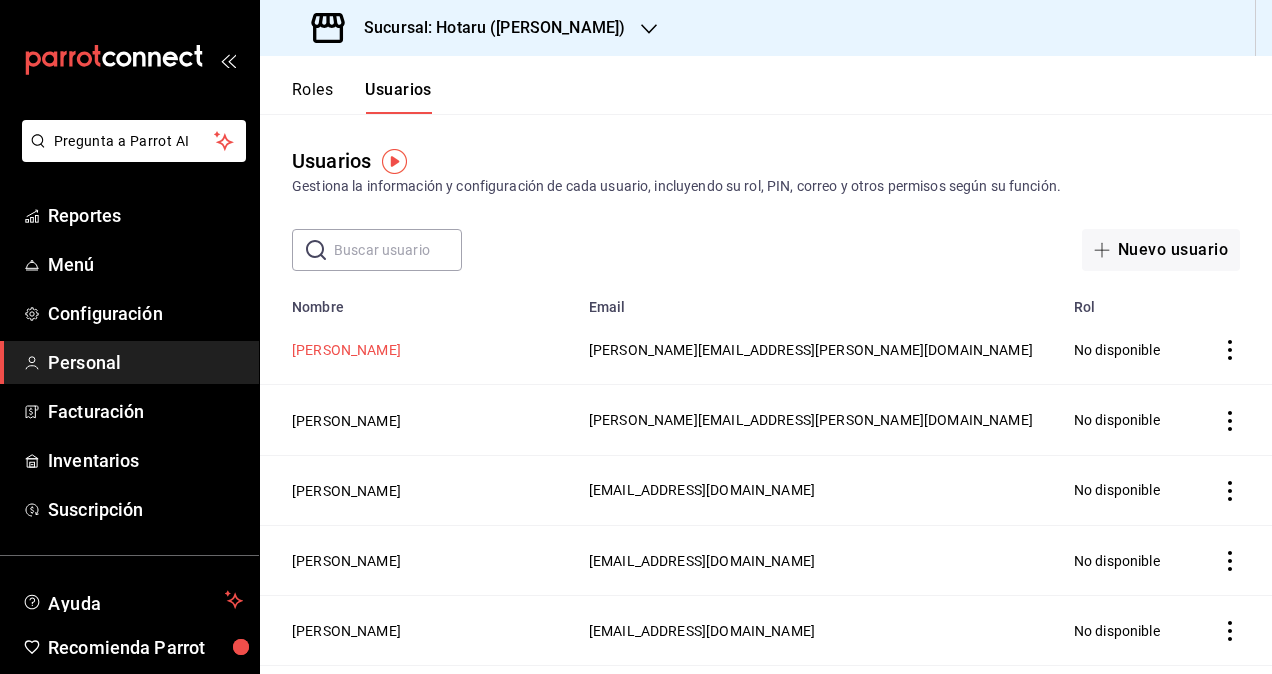 click on "[PERSON_NAME]" at bounding box center (346, 350) 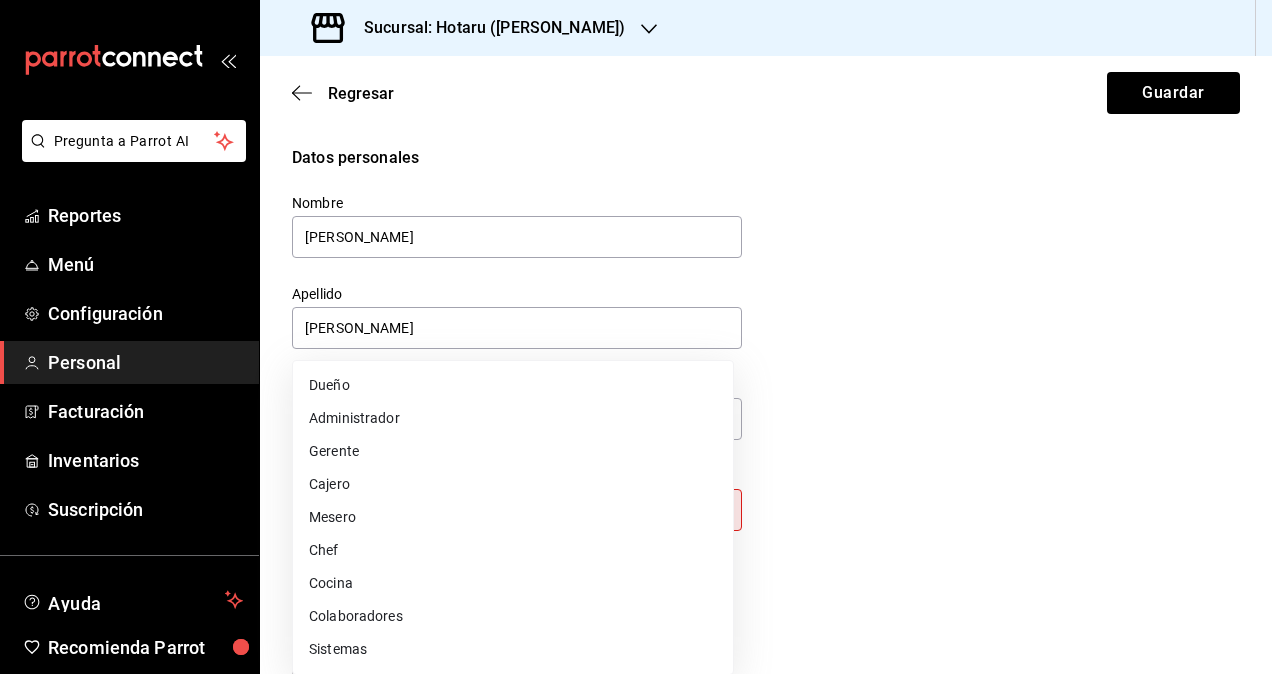 click on "Pregunta a Parrot AI Reportes   Menú   Configuración   Personal   Facturación   Inventarios   Suscripción   Ayuda Recomienda Parrot   Omar Hernandez   Sugerir nueva función   Sucursal: Hotaru (Valle) Regresar Guardar Datos personales Nombre daniela Apellido Diaz Número celular (opcional) +52 (__) ____-____ Perfil que desempeña Sin definir Este campo es requerido. Elige una opción. Accesos Selecciona a que plataformas tendrá acceso este usuario. Administrador Web Posibilidad de iniciar sesión en la oficina administrativa de un restaurante.  Acceso al Punto de venta Posibilidad de autenticarse en el POS mediante PIN.  Iniciar sesión en terminal (correo electrónico o QR) Los usuarios podrán iniciar sesión y aceptar términos y condiciones en la terminal. Acceso uso de terminal Los usuarios podrán acceder y utilizar la terminal para visualizar y procesar pagos de sus órdenes. Correo electrónico Se volverá obligatorio al tener ciertos accesos activados. daniela.diaz@grupocosteno.com Contraseña" at bounding box center (636, 337) 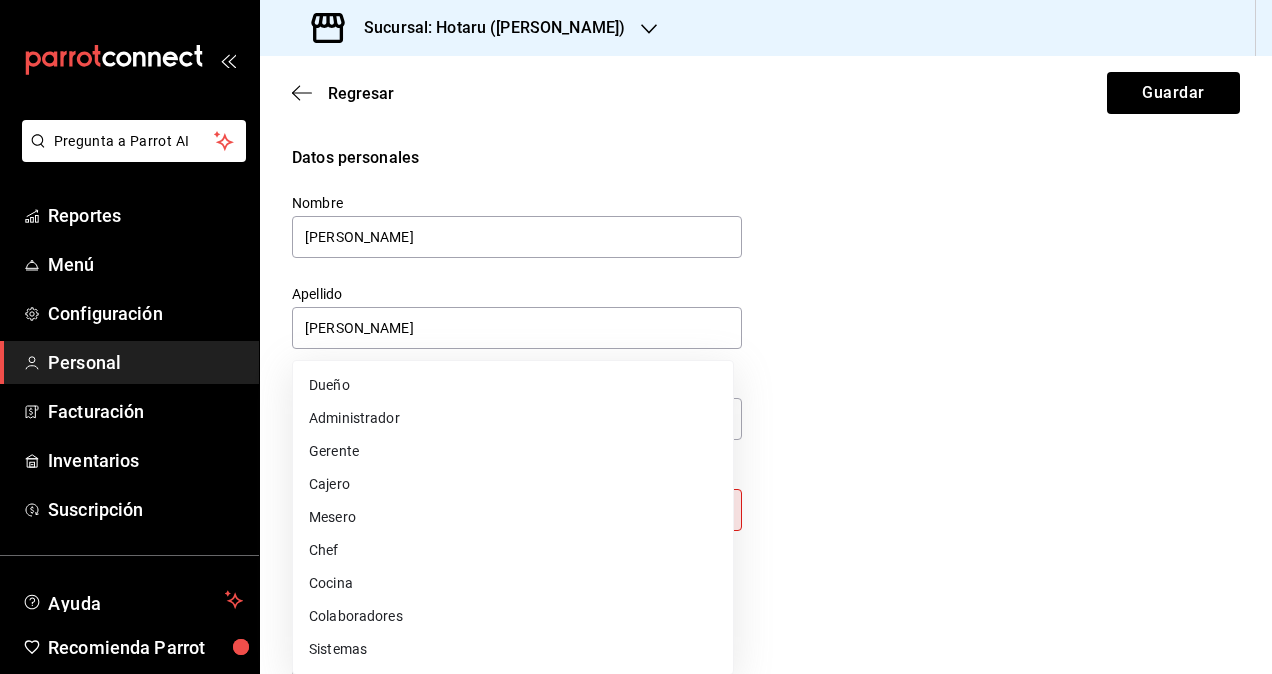 click on "Colaboradores" at bounding box center (513, 616) 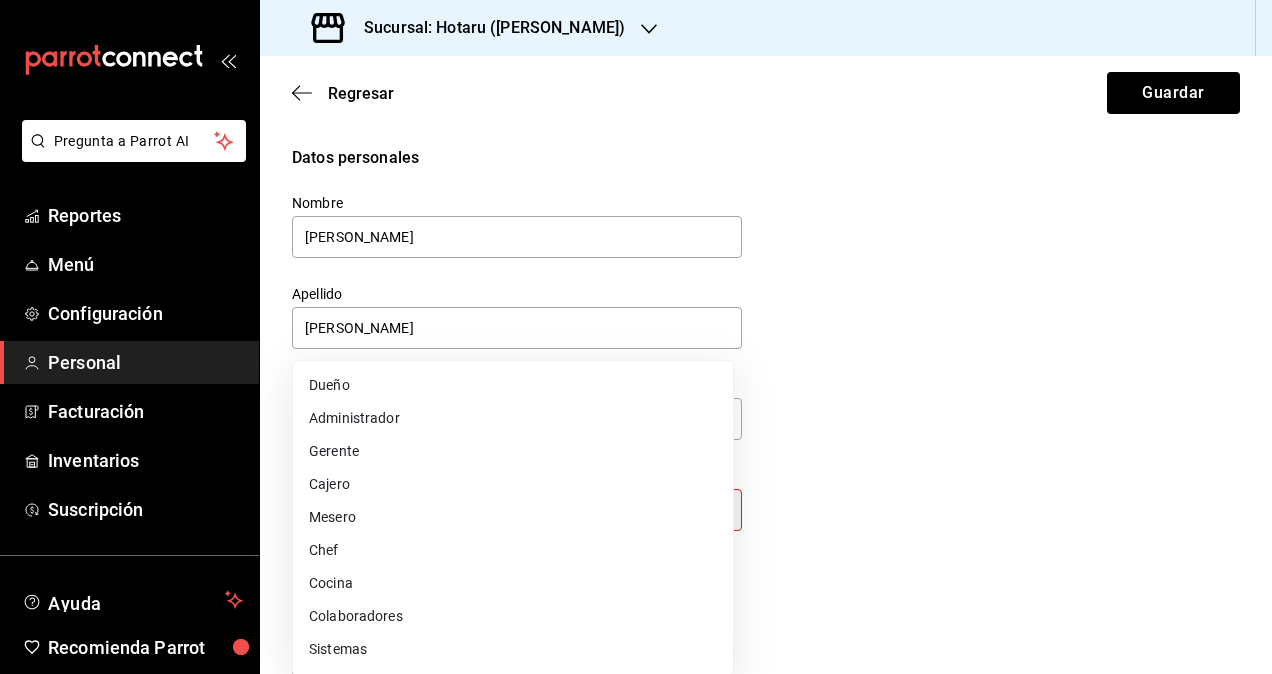type on "STAFF" 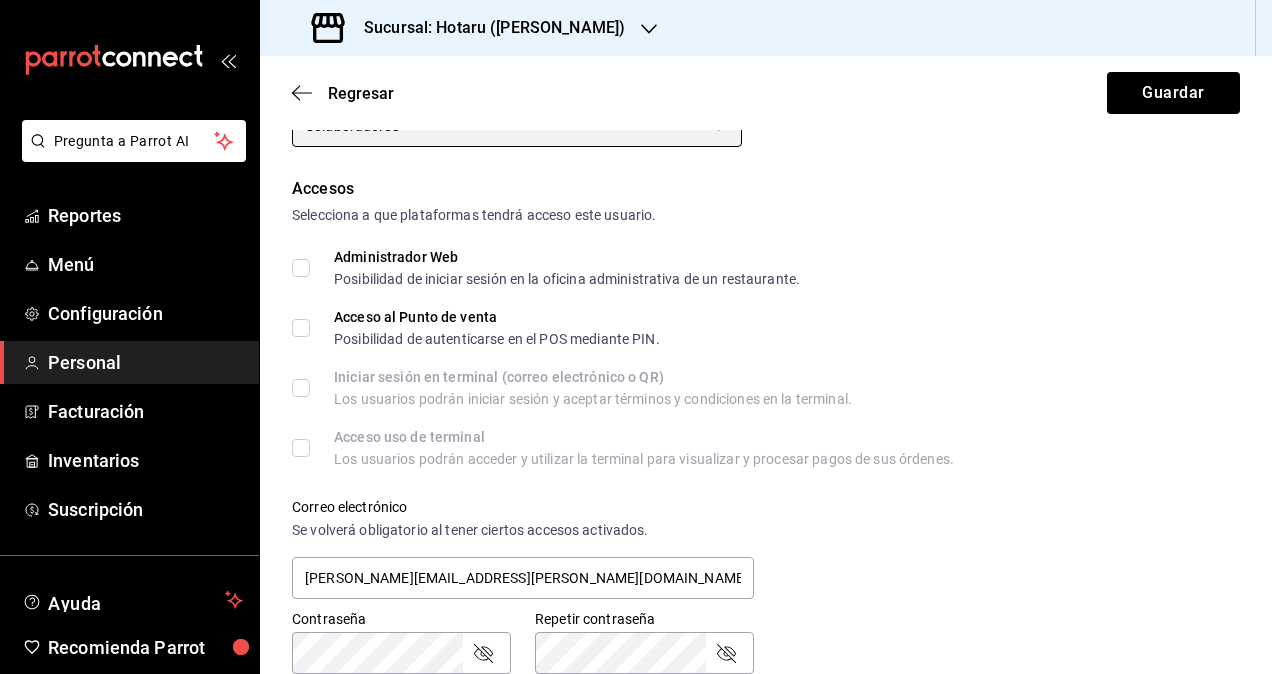 scroll, scrollTop: 300, scrollLeft: 0, axis: vertical 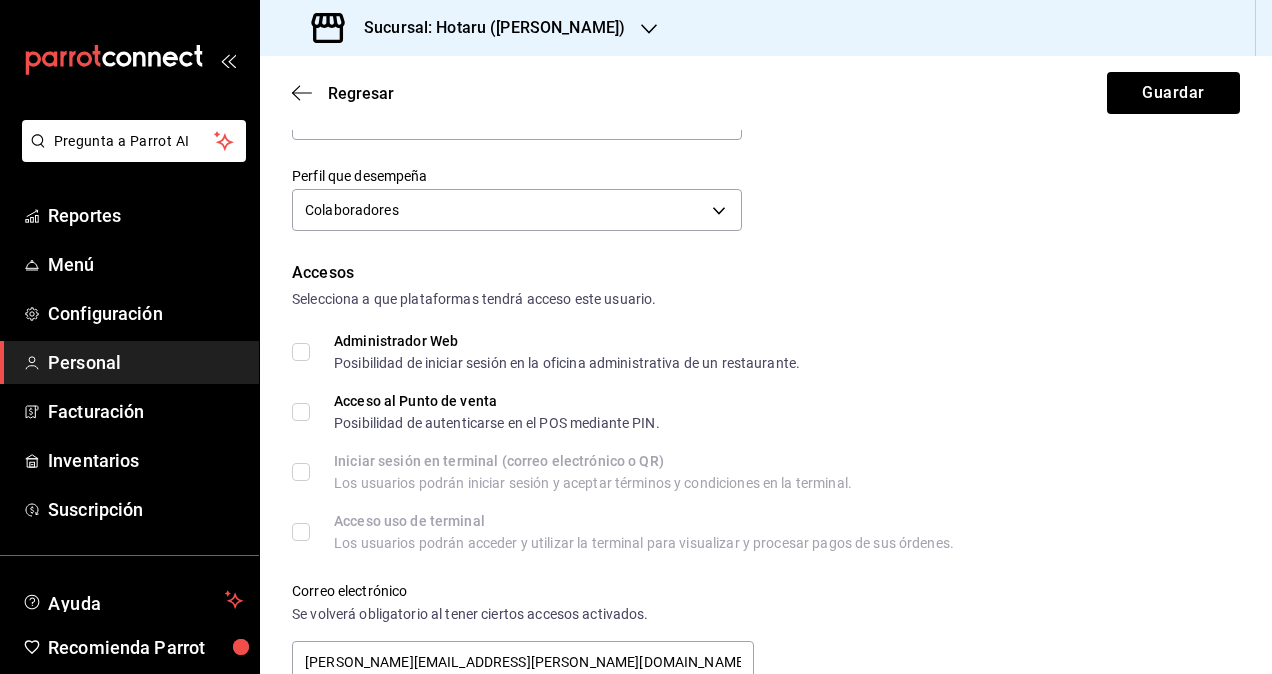 click on "Administrador Web Posibilidad de iniciar sesión en la oficina administrativa de un restaurante." at bounding box center [555, 352] 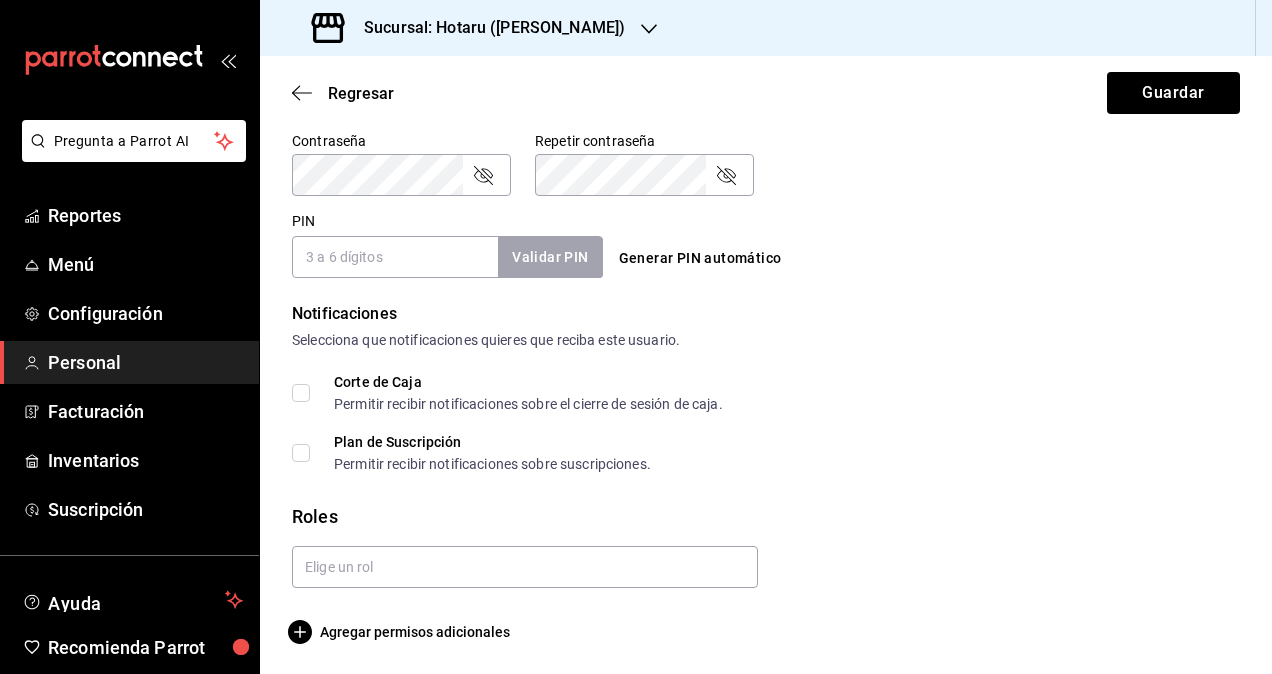 scroll, scrollTop: 864, scrollLeft: 0, axis: vertical 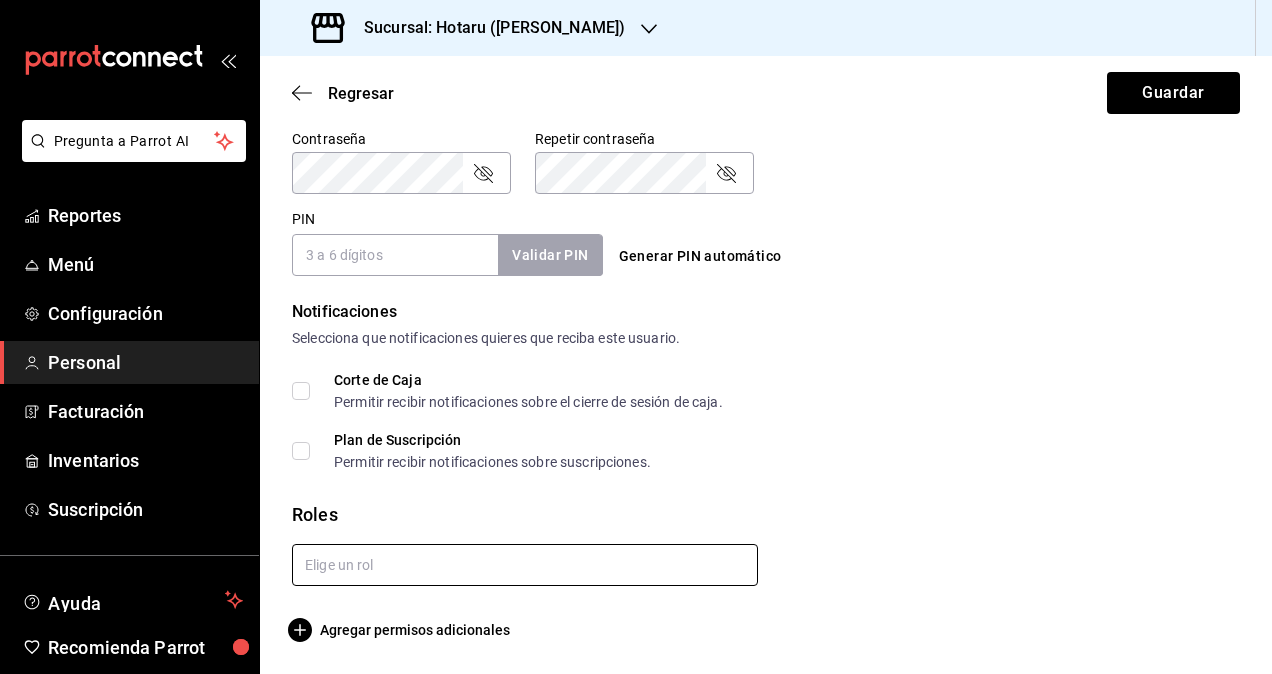 click at bounding box center (525, 565) 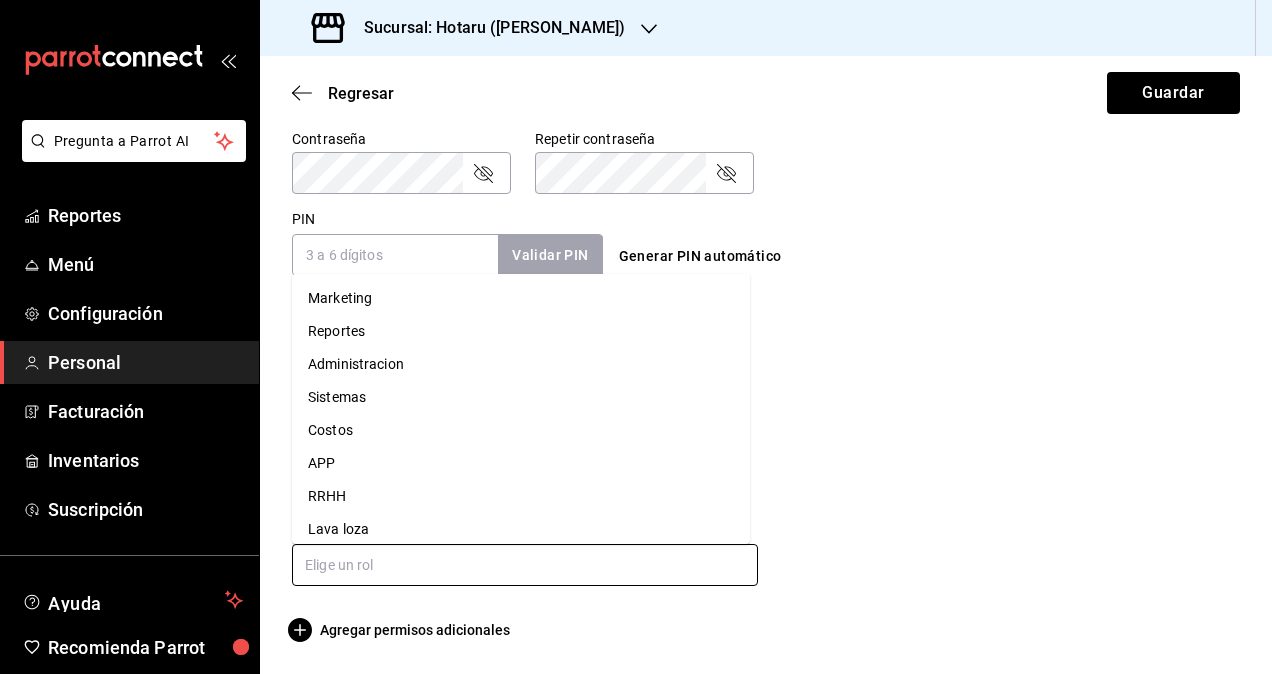 click on "Administracion" at bounding box center (521, 364) 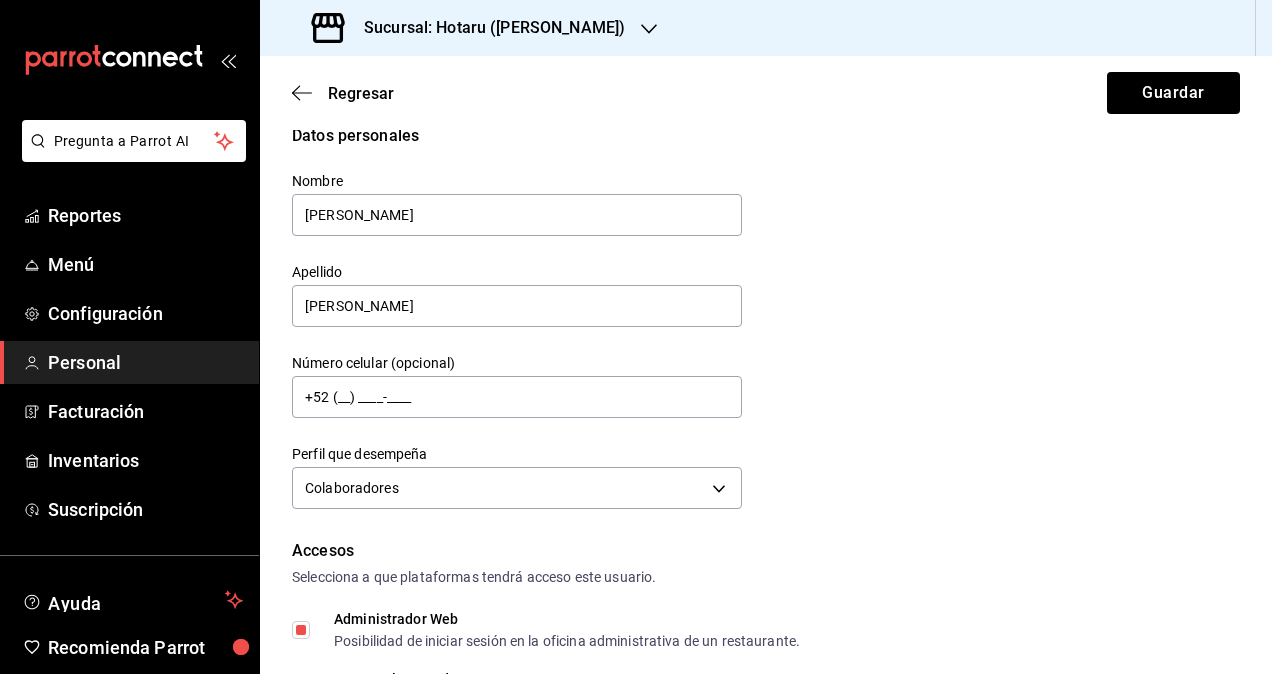 scroll, scrollTop: 0, scrollLeft: 0, axis: both 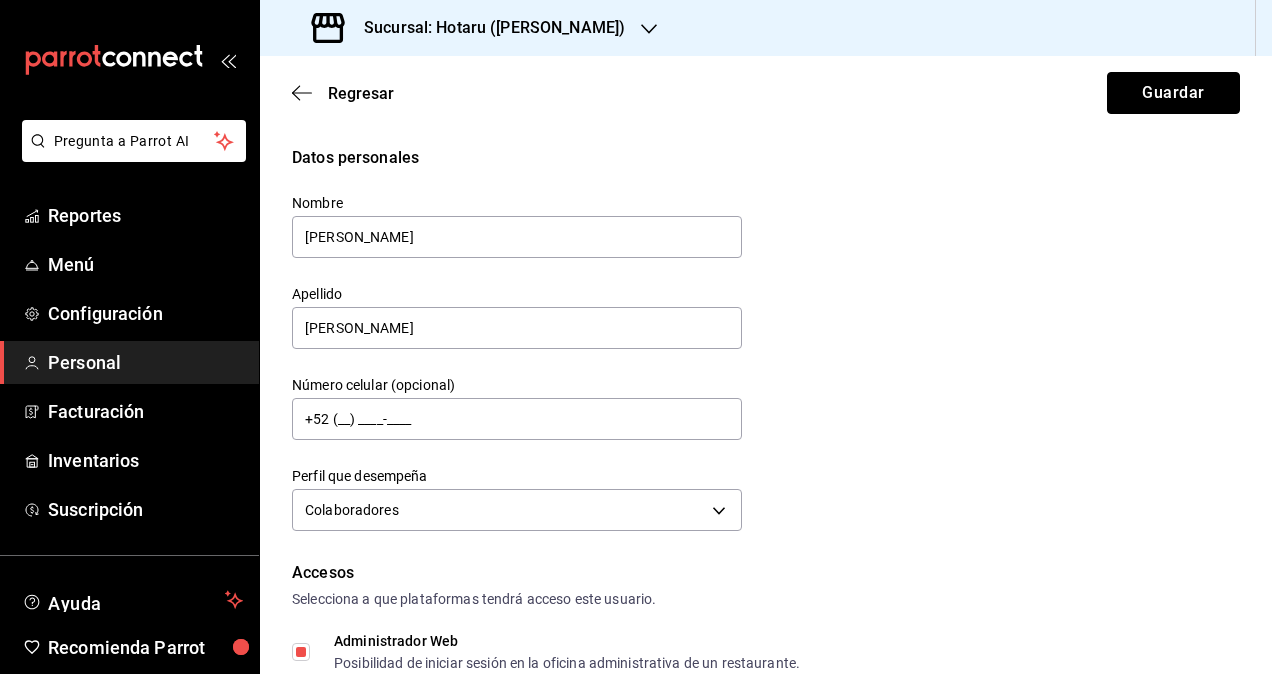 click on "Guardar" at bounding box center [1173, 93] 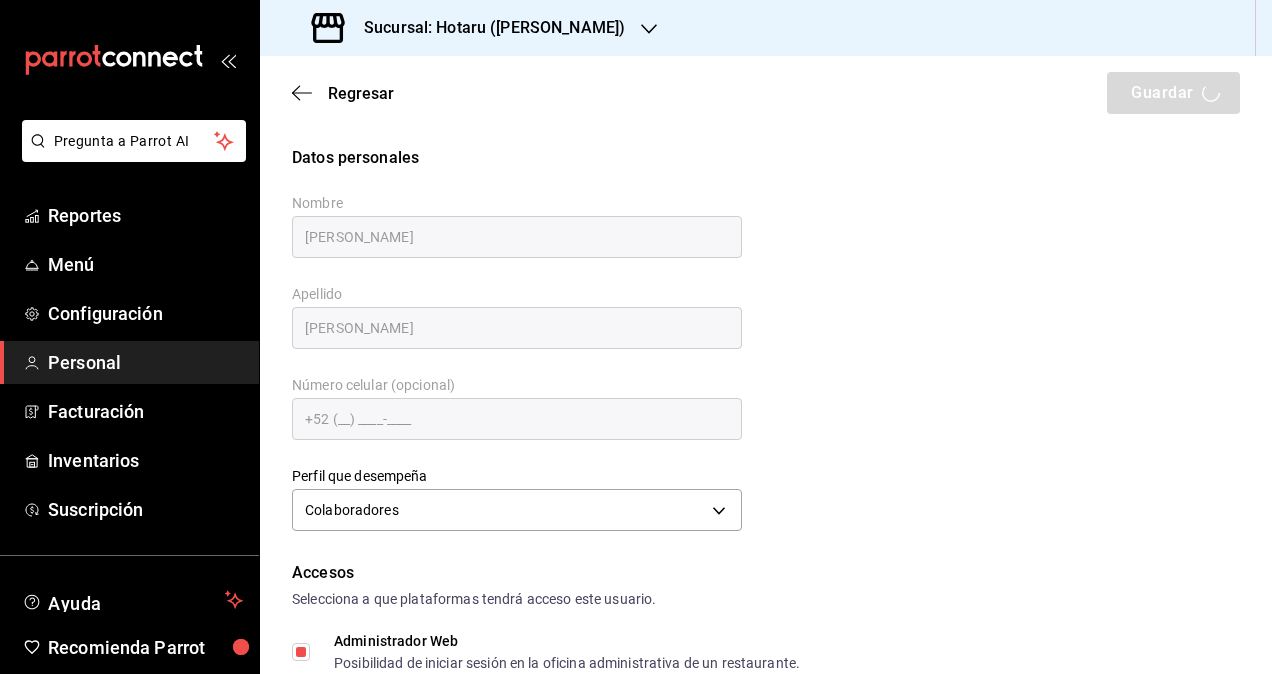 checkbox on "true" 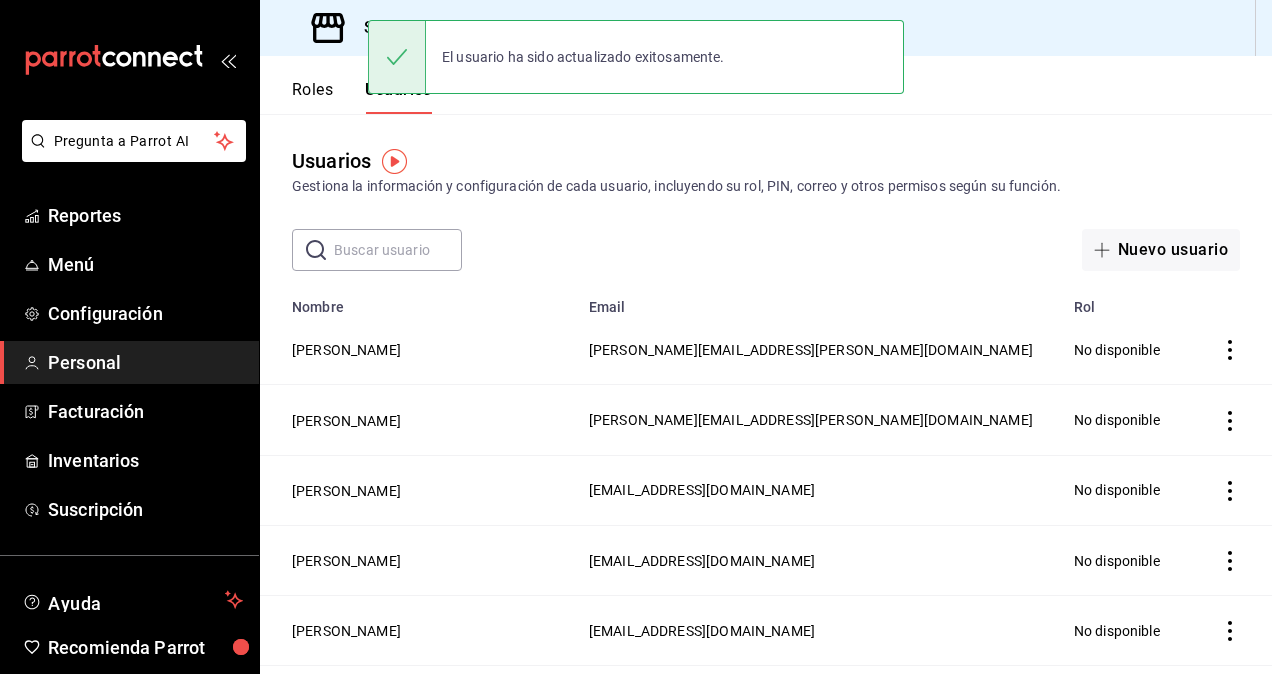 click at bounding box center (398, 250) 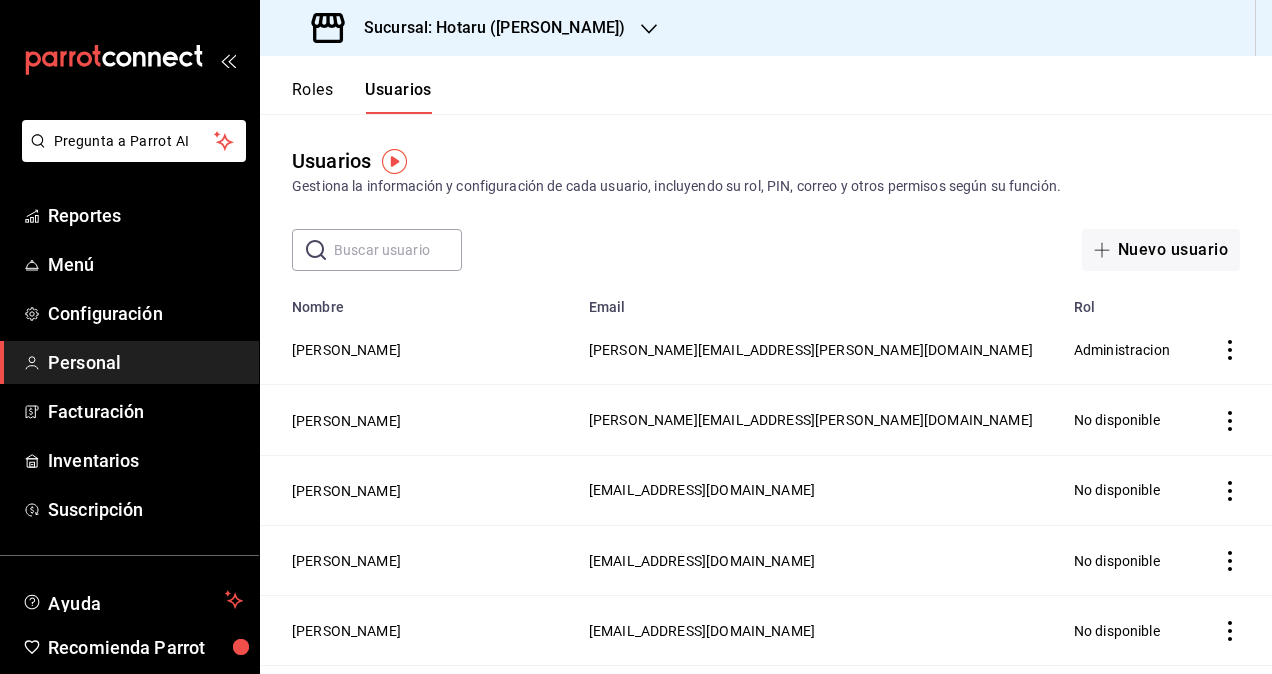 paste on "marco.ruiz" 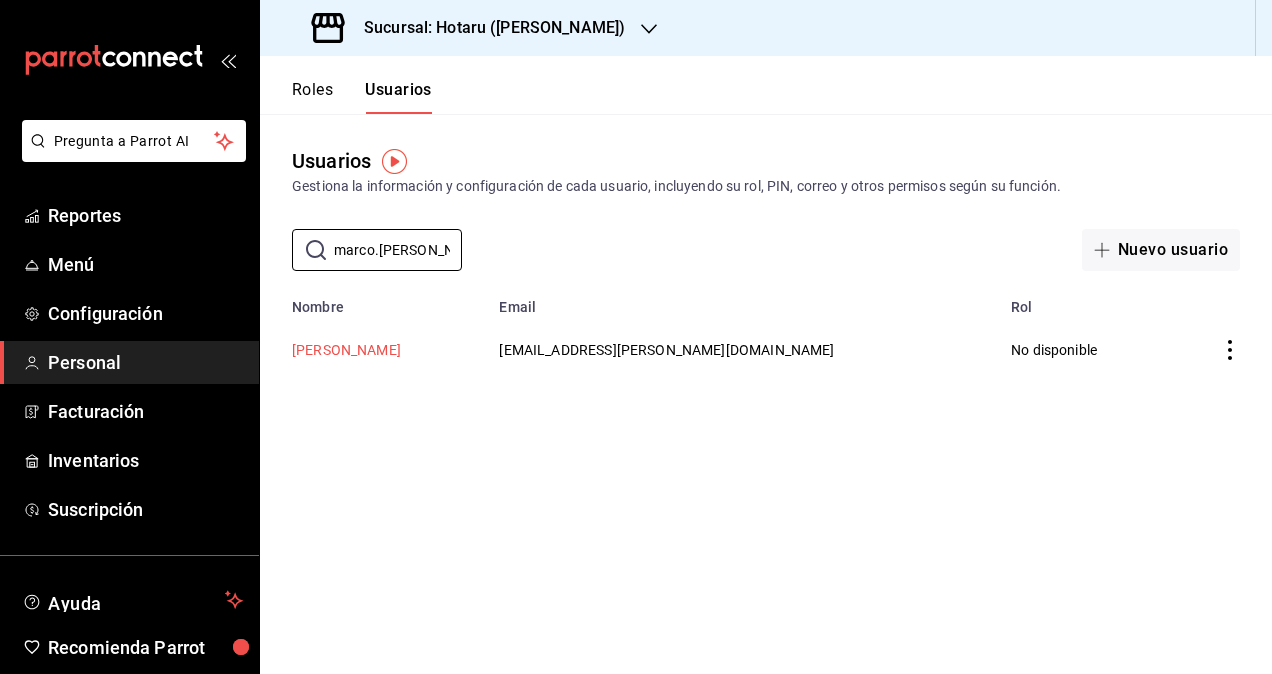 type on "marco.ruiz" 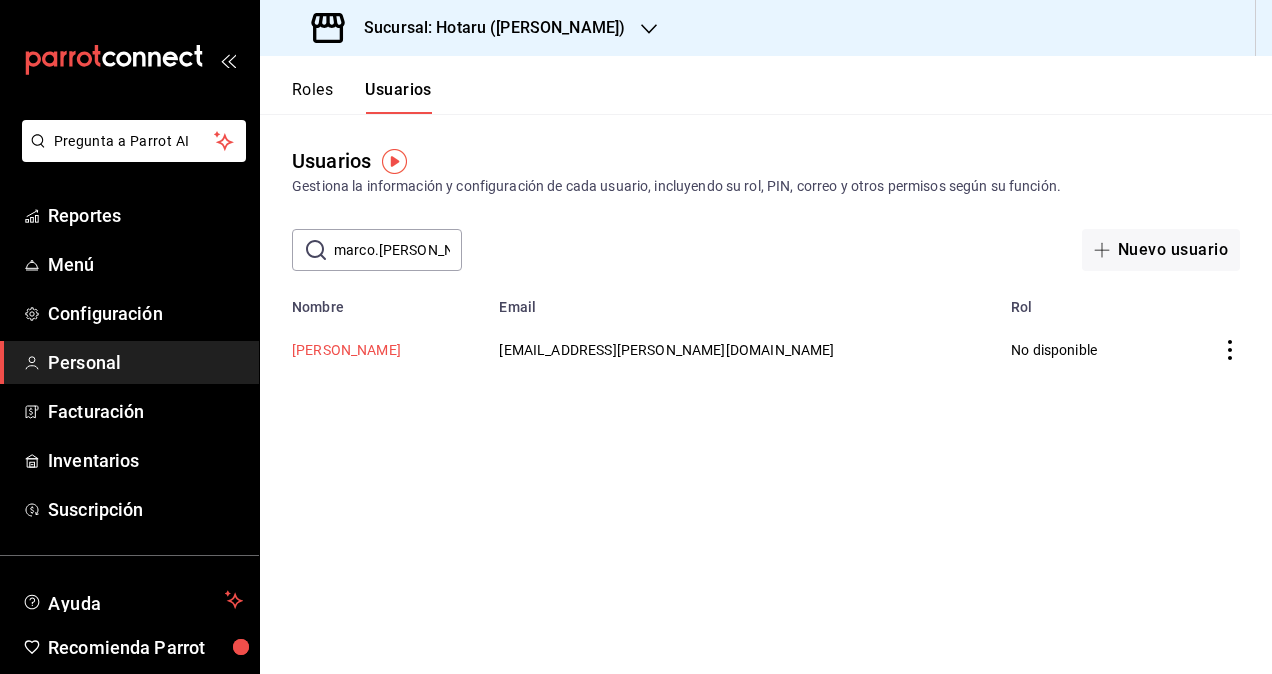 click on "[PERSON_NAME]" at bounding box center [346, 350] 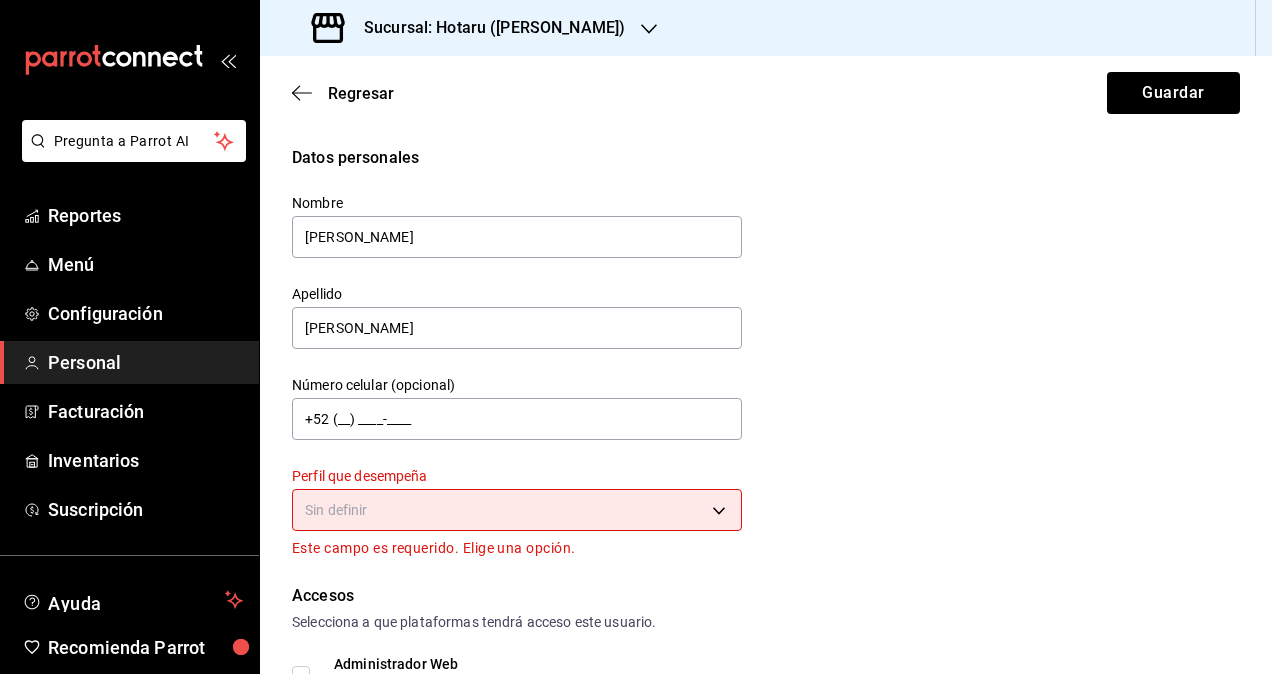 click on "Pregunta a Parrot AI Reportes   Menú   Configuración   Personal   Facturación   Inventarios   Suscripción   Ayuda Recomienda Parrot   Omar Hernandez   Sugerir nueva función   Sucursal: Hotaru (Valle) Regresar Guardar Datos personales Nombre Marco Apellido Ruiz Número celular (opcional) +52 (__) ____-____ Perfil que desempeña Sin definir Este campo es requerido. Elige una opción. Accesos Selecciona a que plataformas tendrá acceso este usuario. Administrador Web Posibilidad de iniciar sesión en la oficina administrativa de un restaurante.  Acceso al Punto de venta Posibilidad de autenticarse en el POS mediante PIN.  Iniciar sesión en terminal (correo electrónico o QR) Los usuarios podrán iniciar sesión y aceptar términos y condiciones en la terminal. Acceso uso de terminal Los usuarios podrán acceder y utilizar la terminal para visualizar y procesar pagos de sus órdenes. Correo electrónico Se volverá obligatorio al tener ciertos accesos activados. marco.ruiz@grupocosteno.com Contraseña PIN" at bounding box center (636, 337) 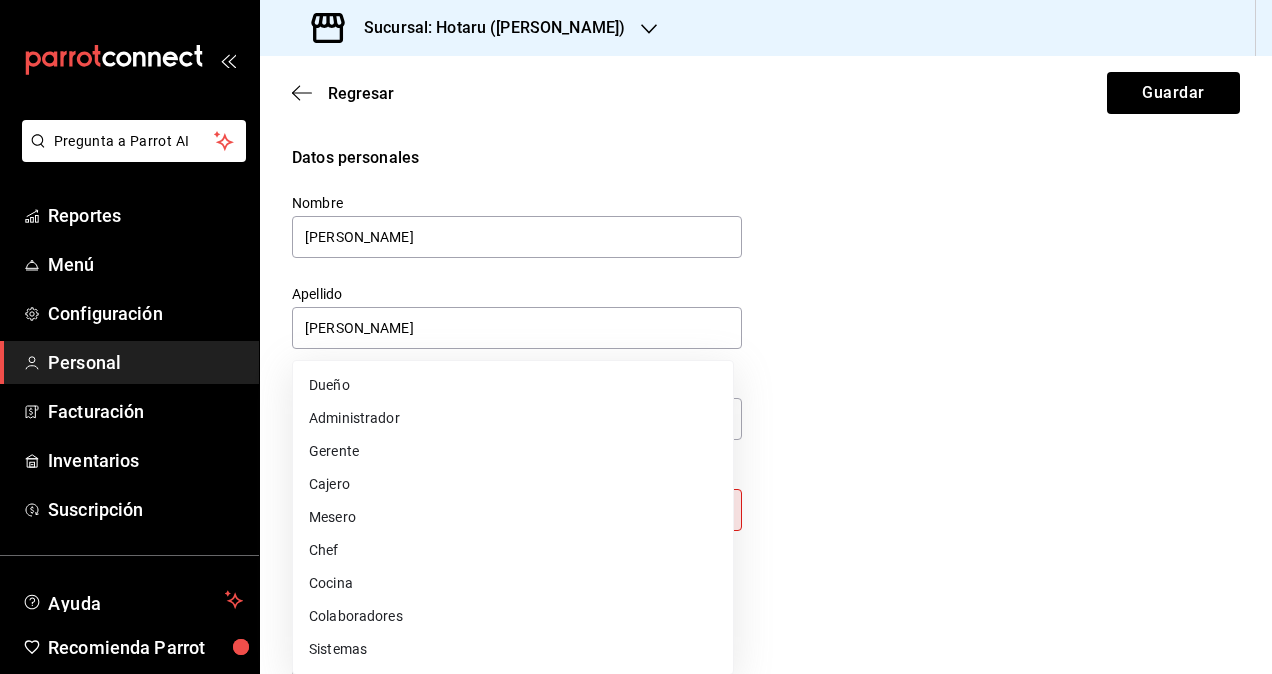 click on "Colaboradores" at bounding box center (513, 616) 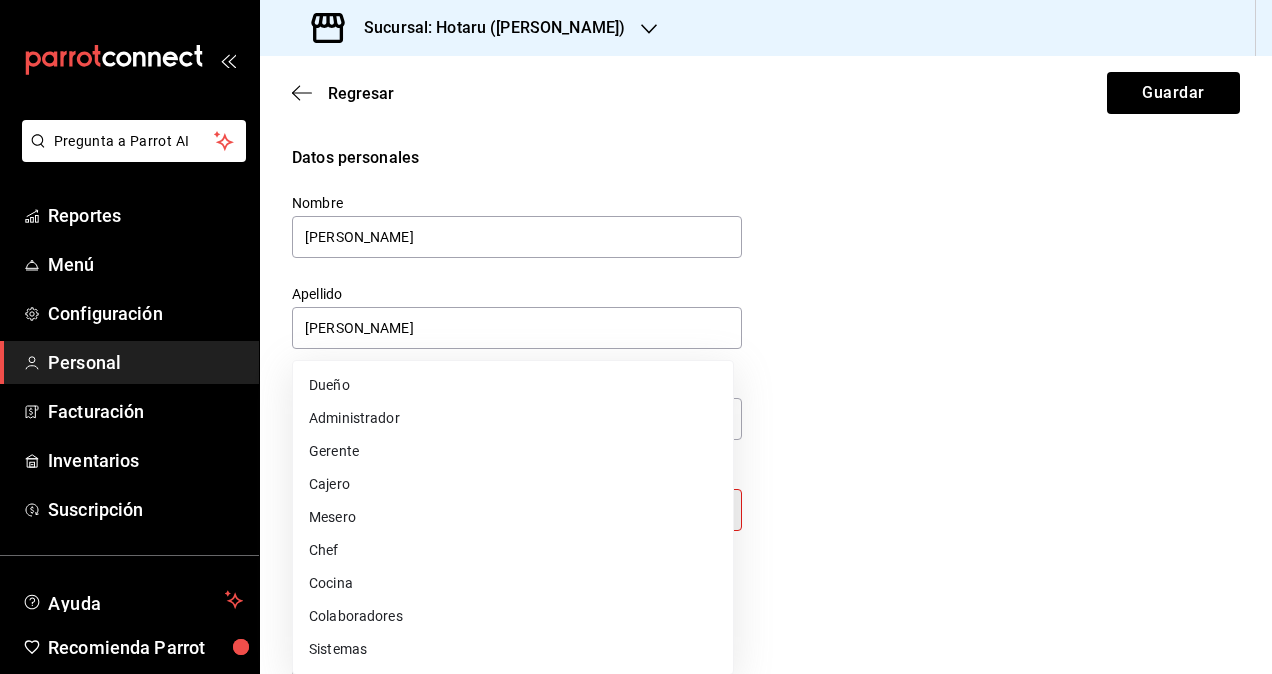 type on "STAFF" 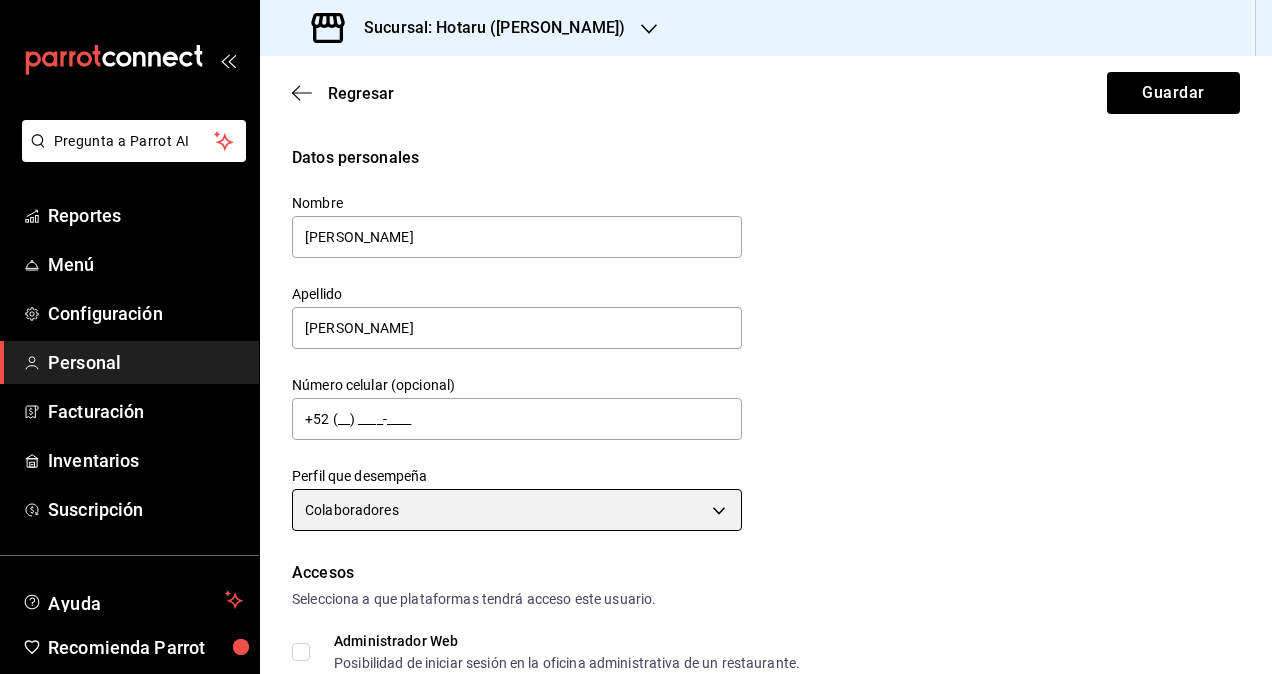 scroll, scrollTop: 200, scrollLeft: 0, axis: vertical 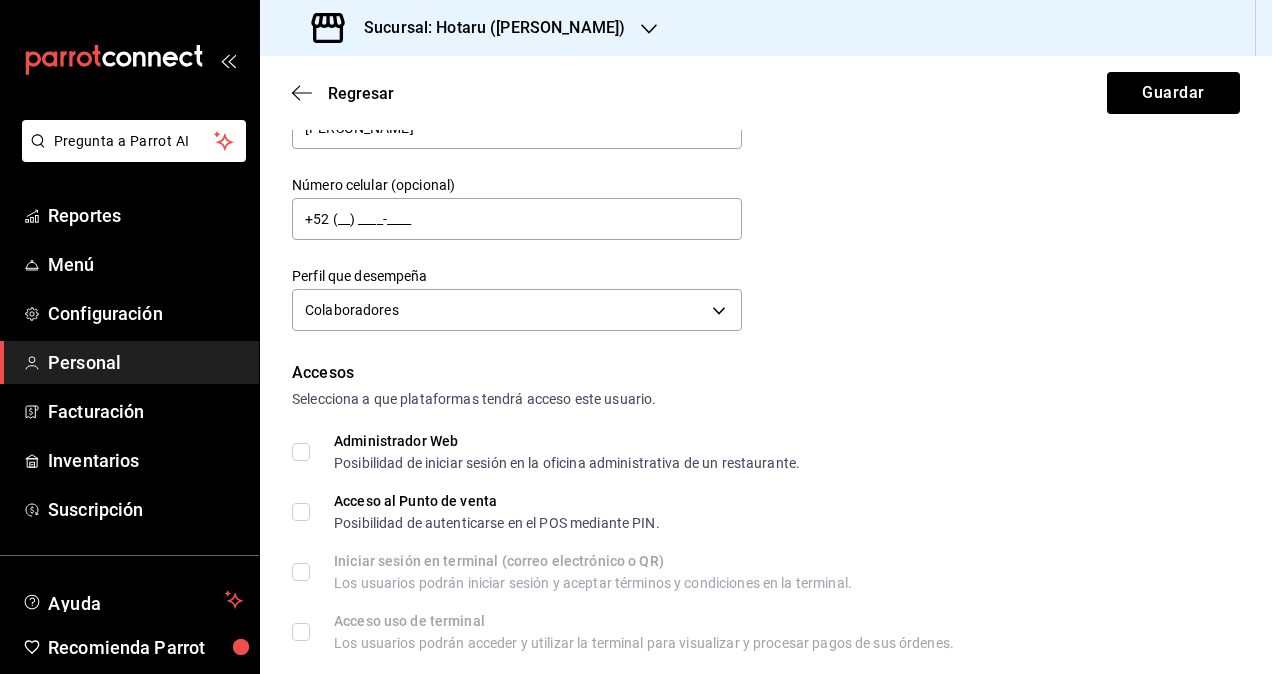 click on "Administrador Web Posibilidad de iniciar sesión en la oficina administrativa de un restaurante." at bounding box center (301, 452) 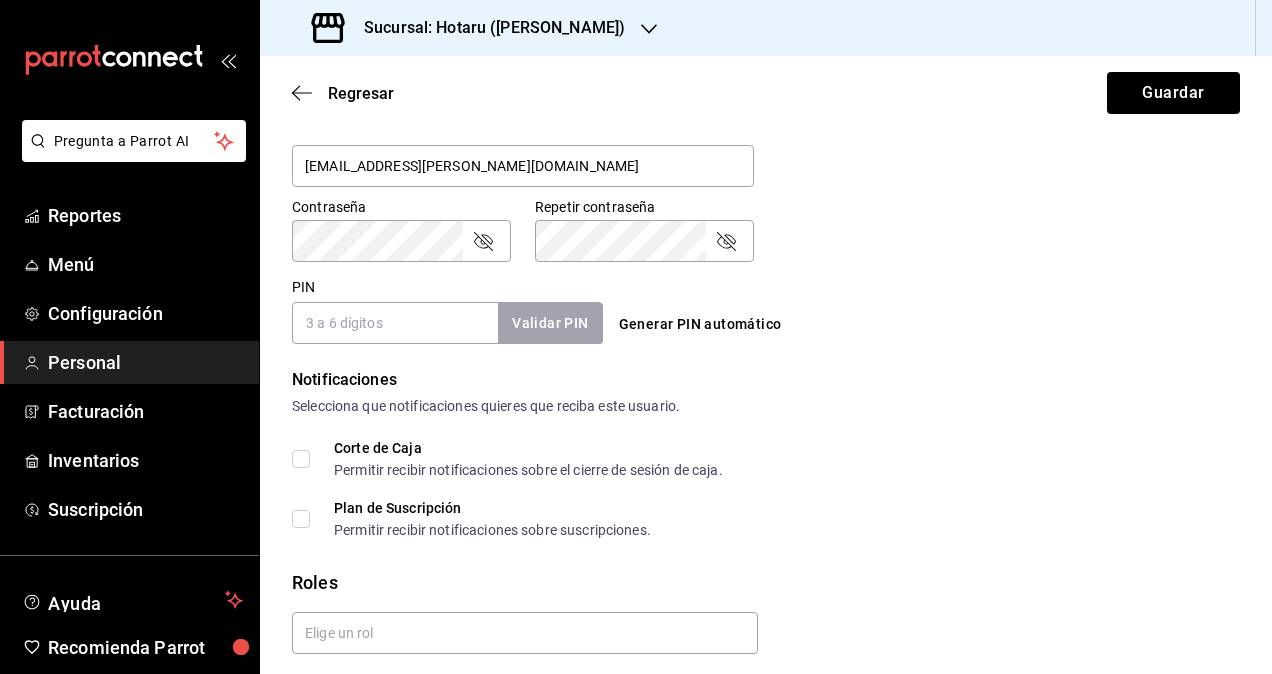 scroll, scrollTop: 864, scrollLeft: 0, axis: vertical 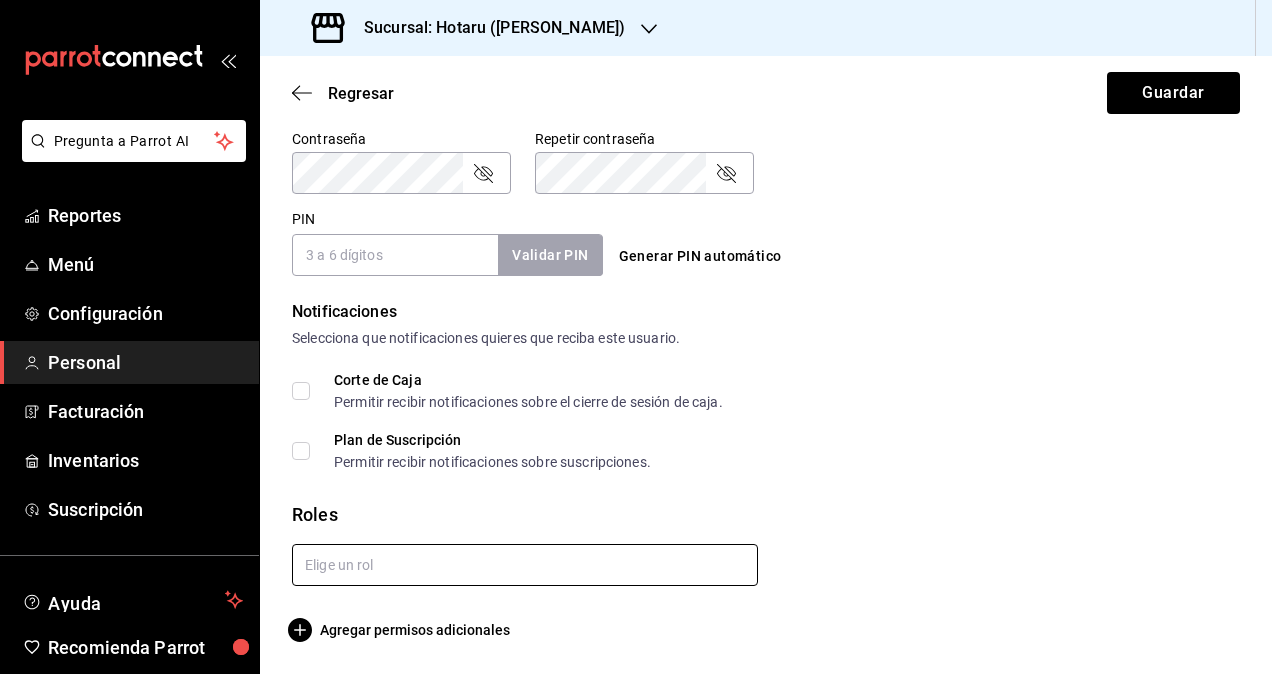 click at bounding box center [525, 565] 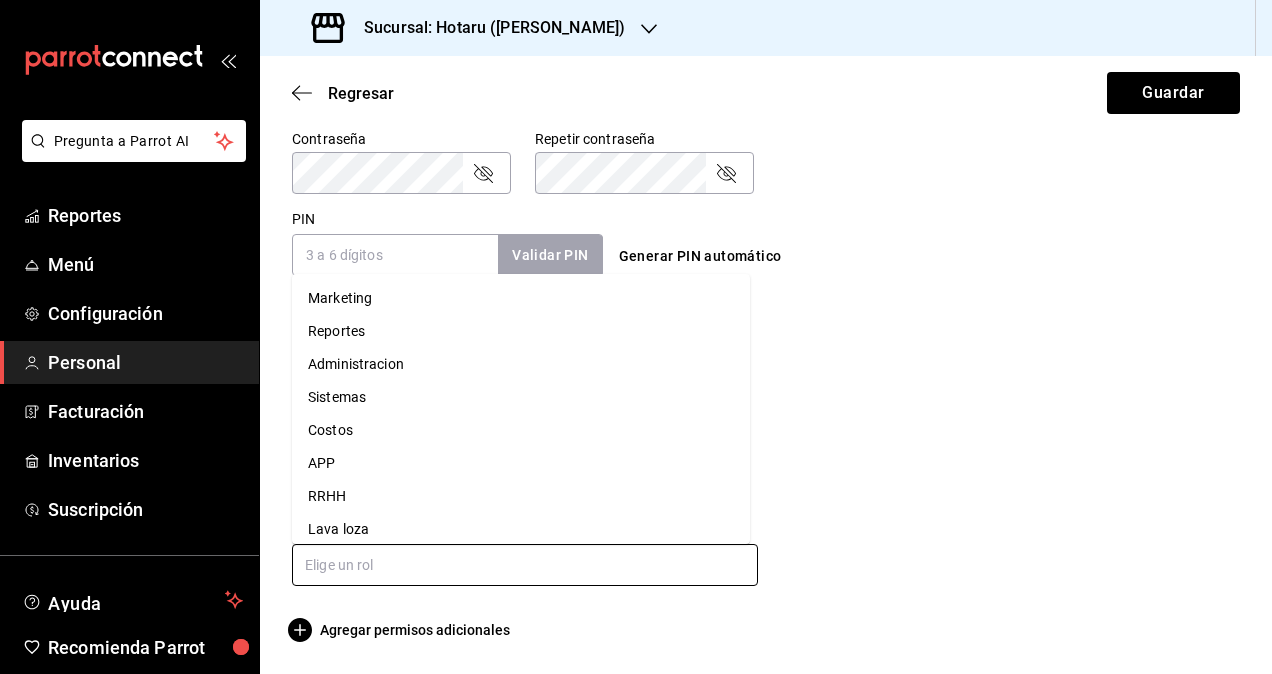 click on "Administracion" at bounding box center [521, 364] 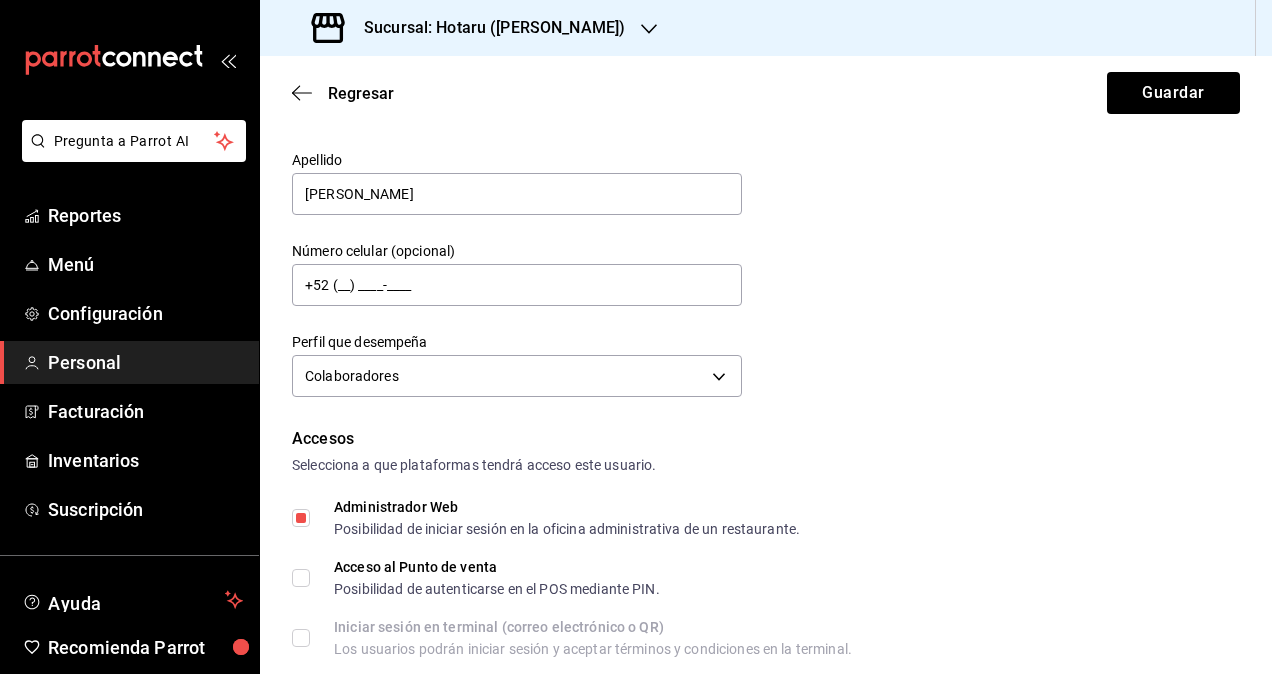 scroll, scrollTop: 0, scrollLeft: 0, axis: both 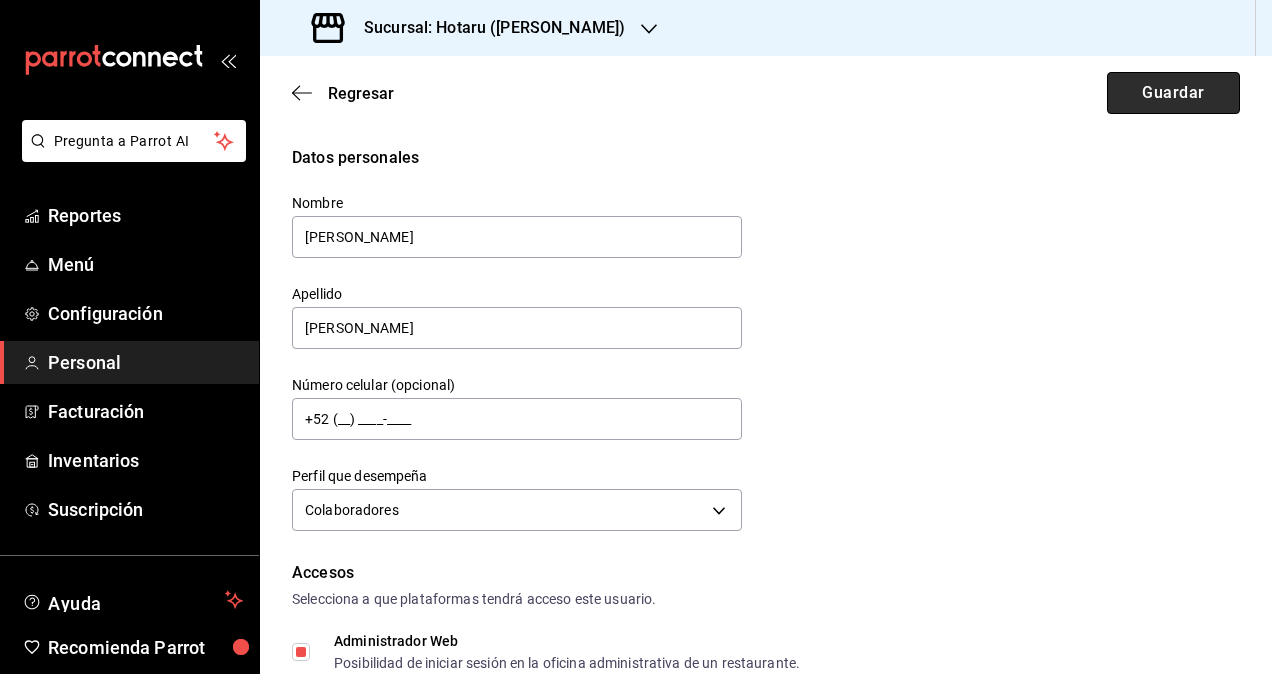 click on "Guardar" at bounding box center [1173, 93] 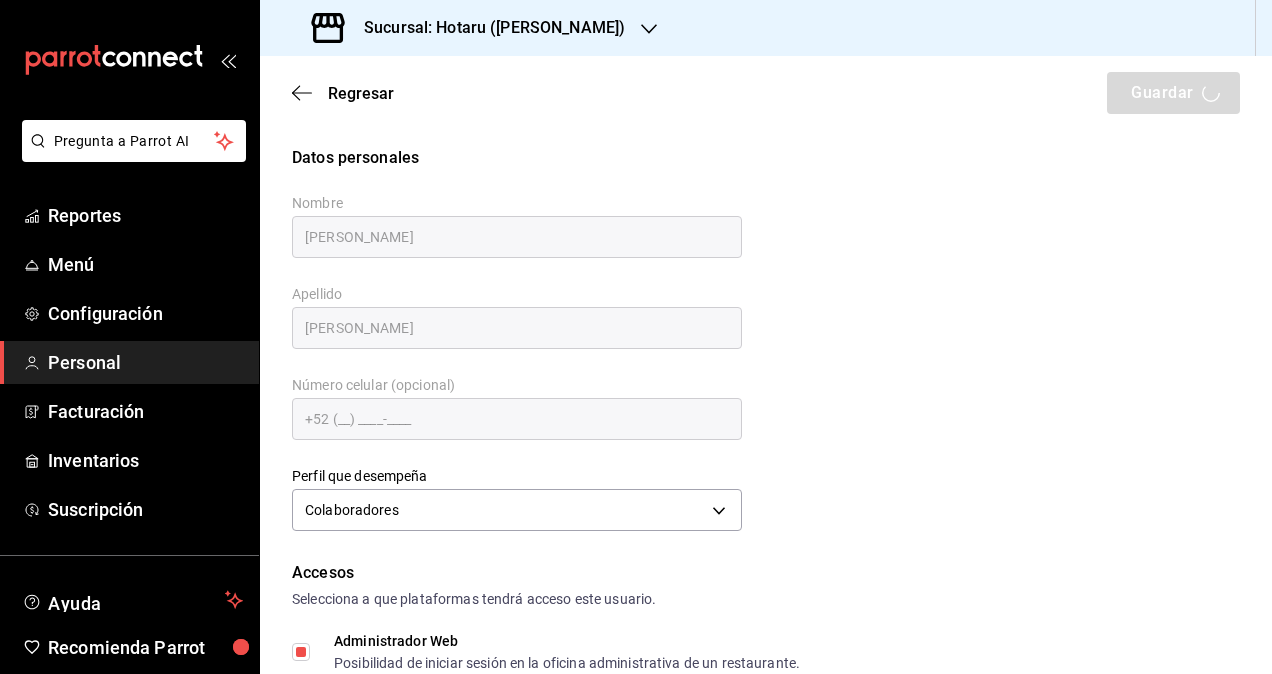 checkbox on "true" 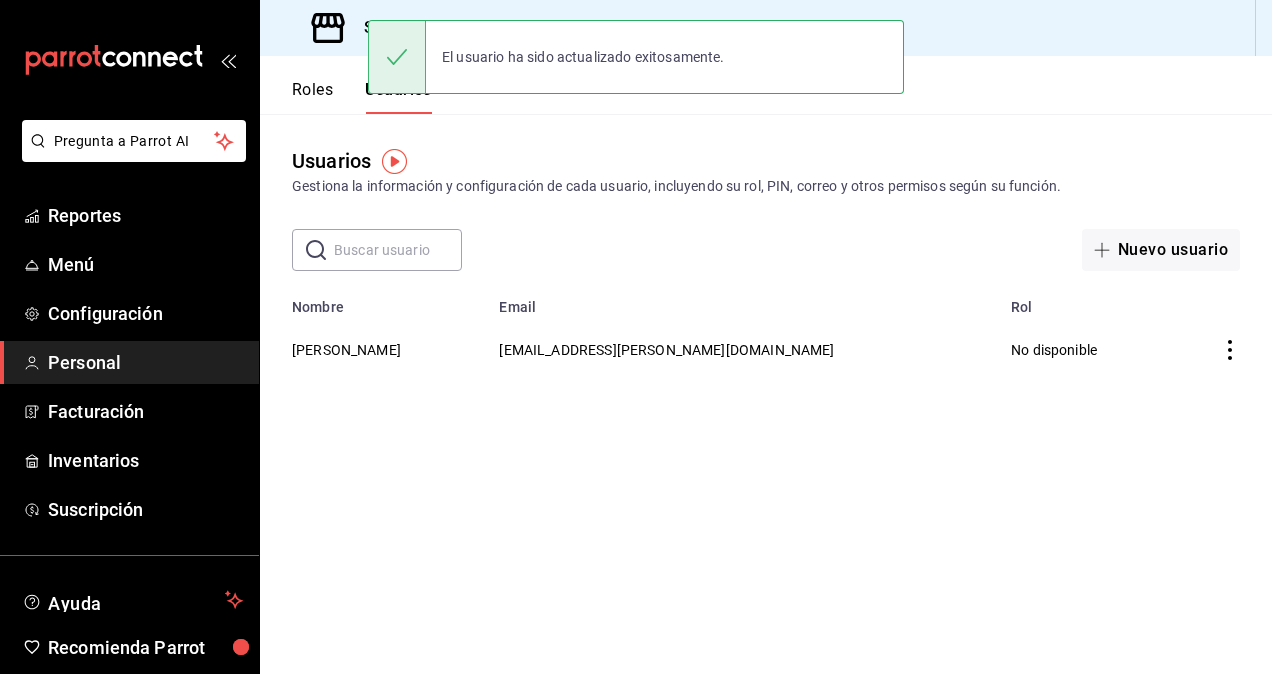 click on "Sucursal: Hotaru (Valle)" at bounding box center (486, 28) 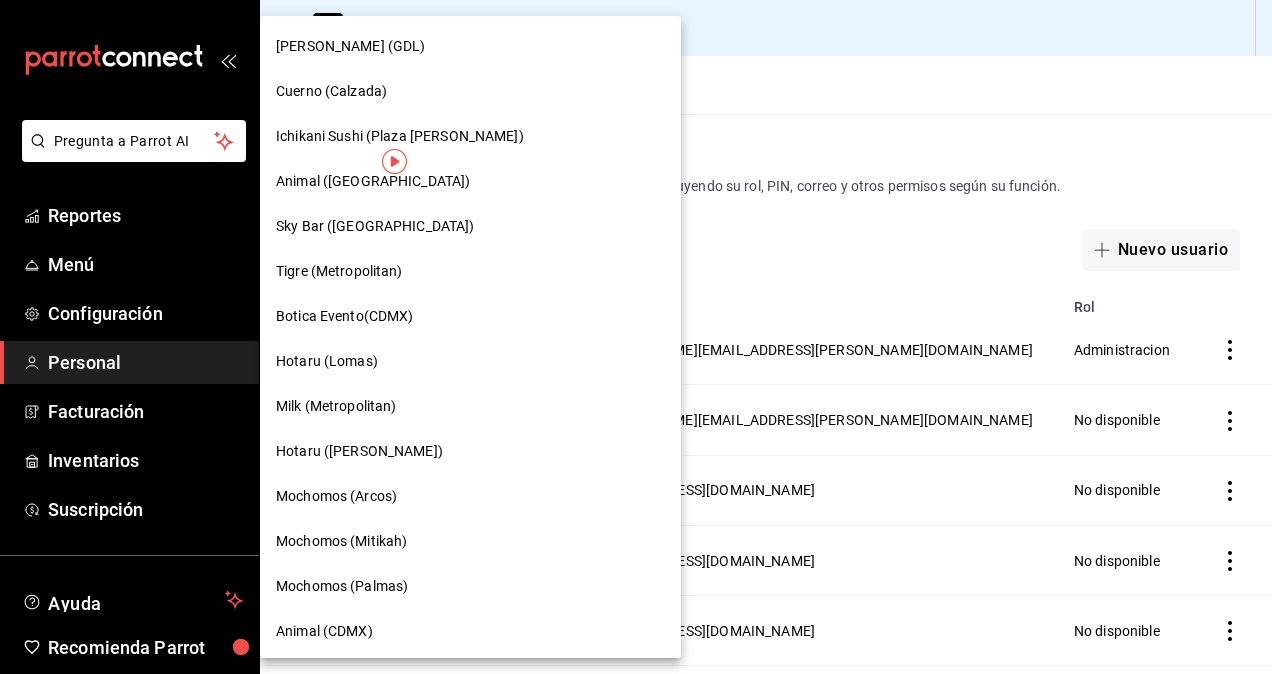 click on "Mochomos (Arcos)" at bounding box center (336, 496) 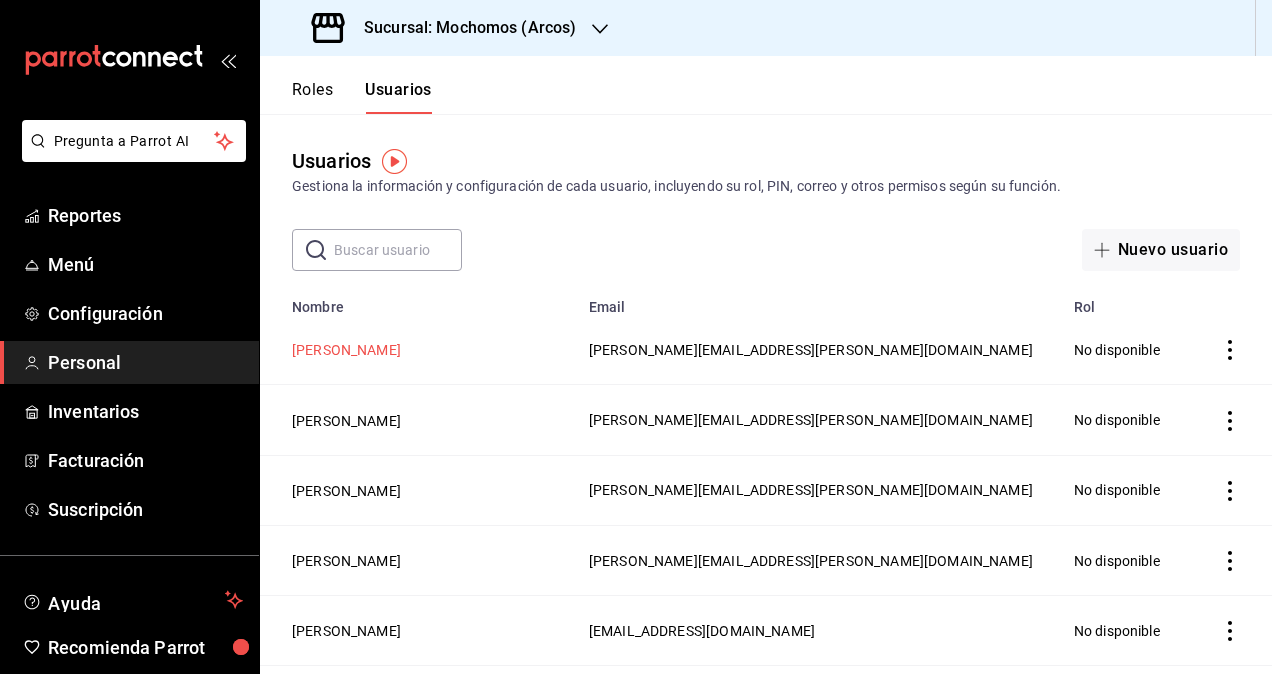 click on "[PERSON_NAME]" at bounding box center (346, 350) 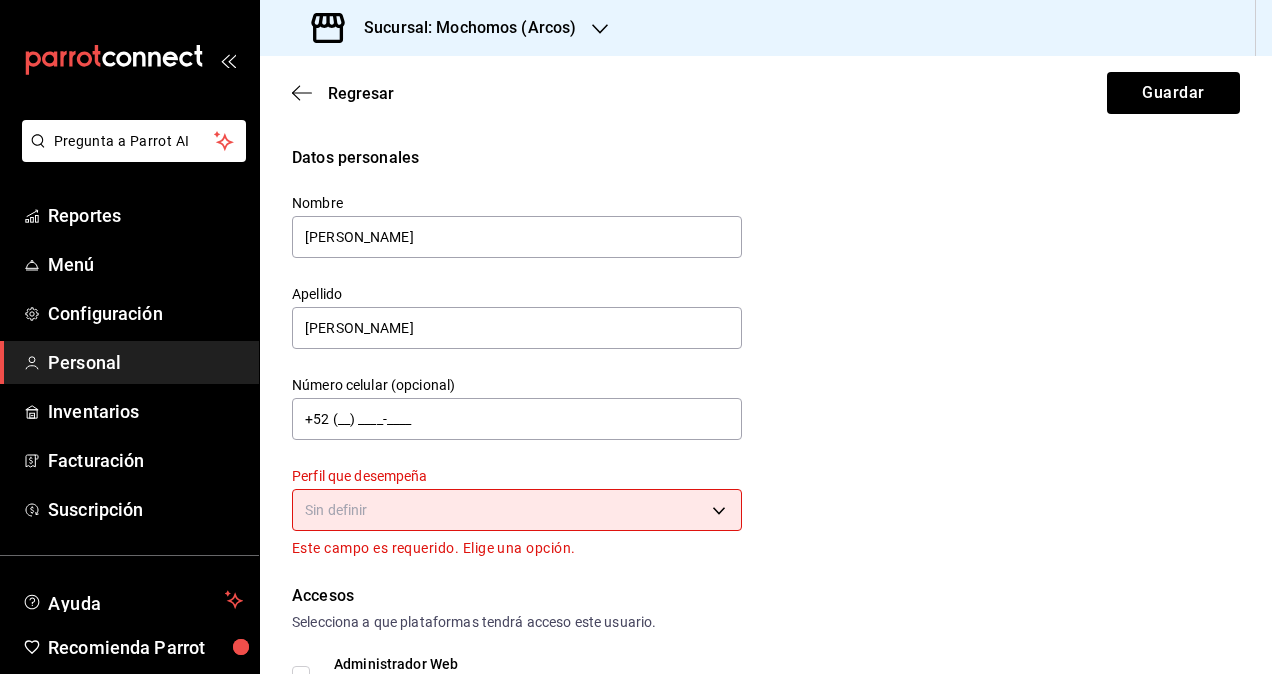 click on "Perfil que desempeña" at bounding box center (517, 476) 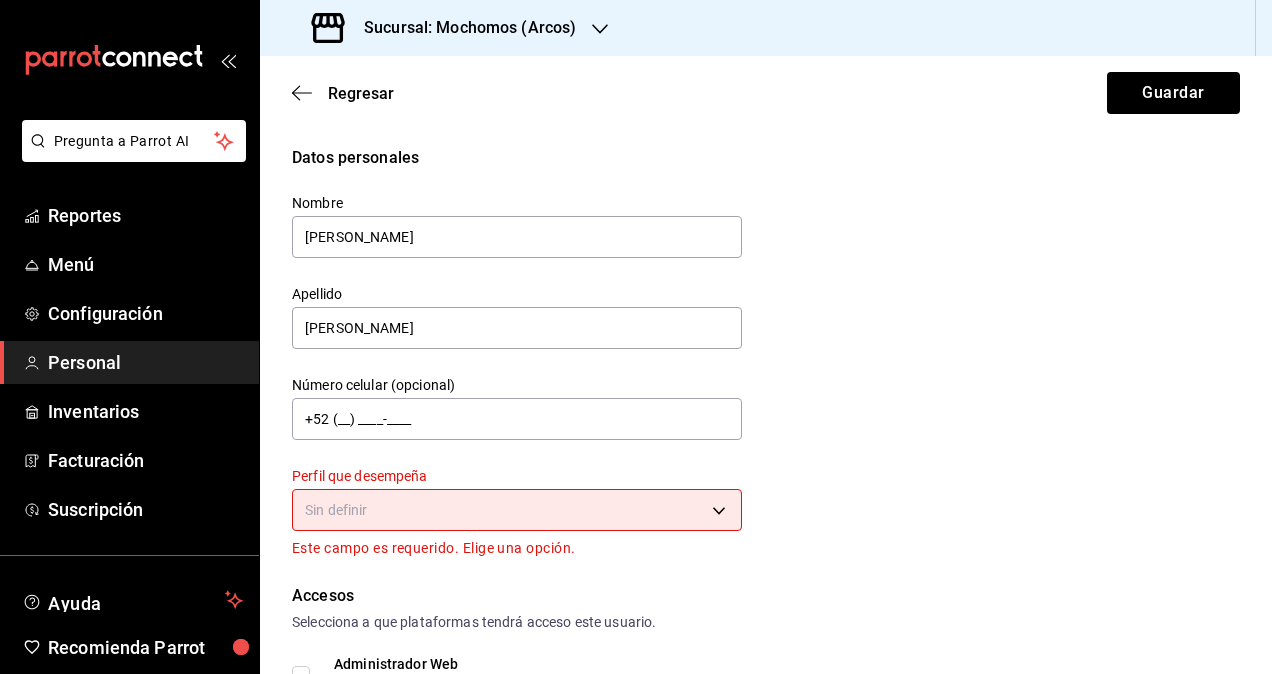 click on "Pregunta a Parrot AI Reportes   Menú   Configuración   Personal   Inventarios   Facturación   Suscripción   Ayuda Recomienda Parrot   Omar Hernandez   Sugerir nueva función   Sucursal: Mochomos (Arcos) Regresar Guardar Datos personales Nombre daniela Apellido Diaz Número celular (opcional) +52 (__) ____-____ Perfil que desempeña Sin definir Este campo es requerido. Elige una opción. Accesos Selecciona a que plataformas tendrá acceso este usuario. Administrador Web Posibilidad de iniciar sesión en la oficina administrativa de un restaurante.  Acceso al Punto de venta Posibilidad de autenticarse en el POS mediante PIN.  Iniciar sesión en terminal (correo electrónico o QR) Los usuarios podrán iniciar sesión y aceptar términos y condiciones en la terminal. Acceso uso de terminal Los usuarios podrán acceder y utilizar la terminal para visualizar y procesar pagos de sus órdenes. Correo electrónico Se volverá obligatorio al tener ciertos accesos activados. daniela.diaz@grupocosteno.com Contraseña" at bounding box center (636, 337) 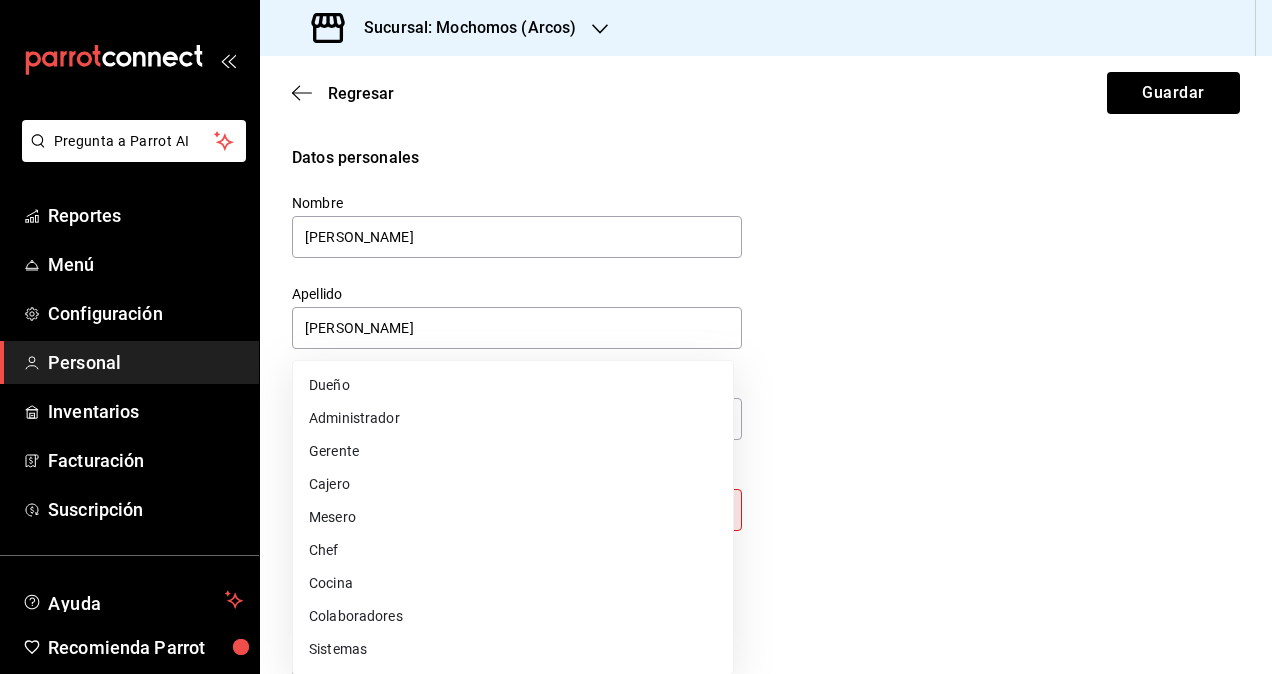click on "Colaboradores" at bounding box center [513, 616] 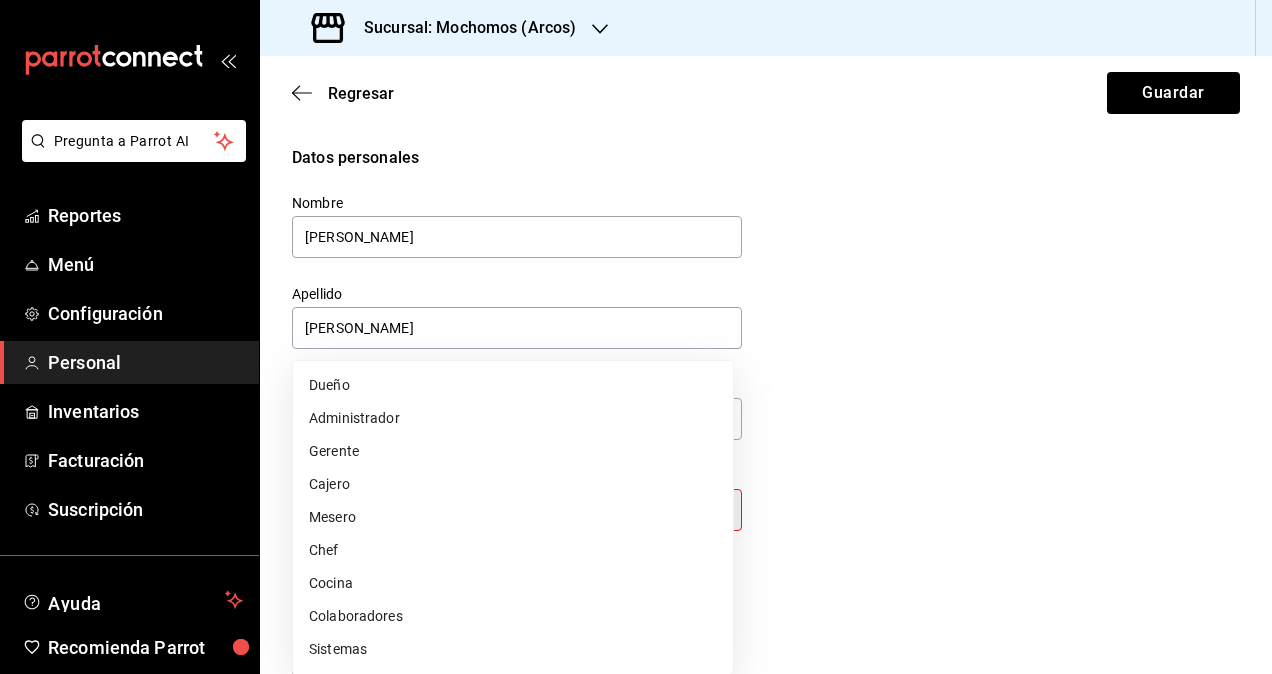 type on "STAFF" 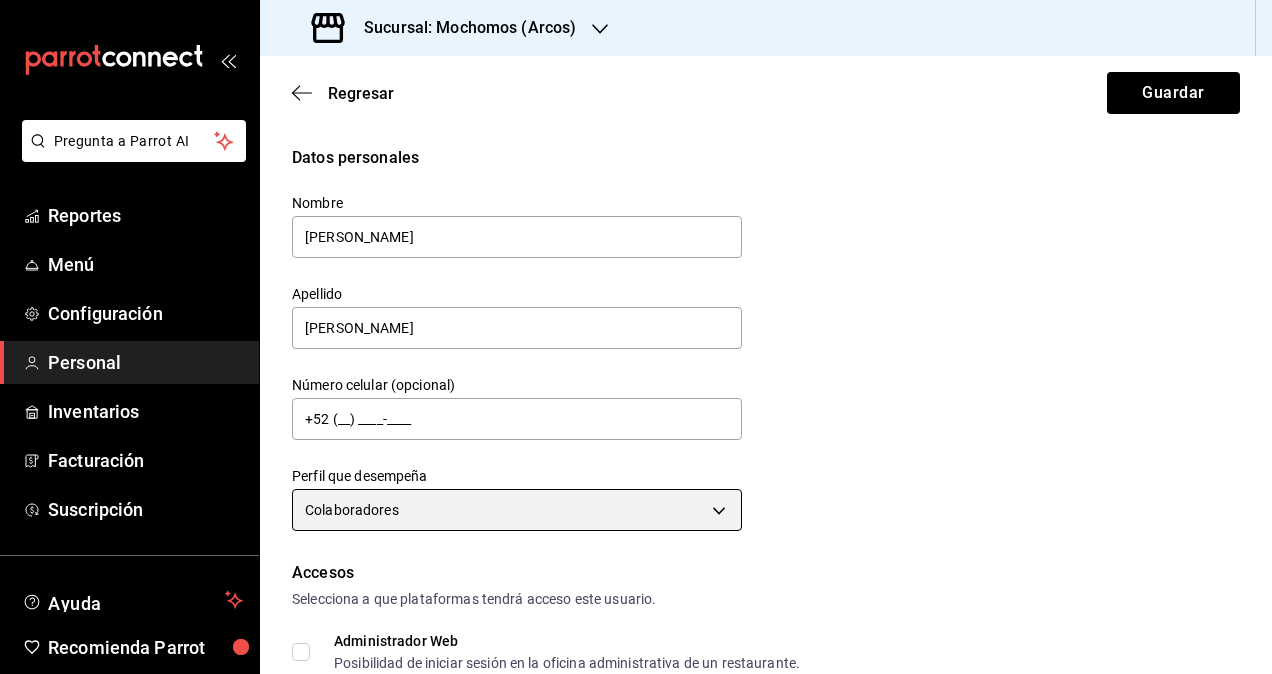 scroll, scrollTop: 200, scrollLeft: 0, axis: vertical 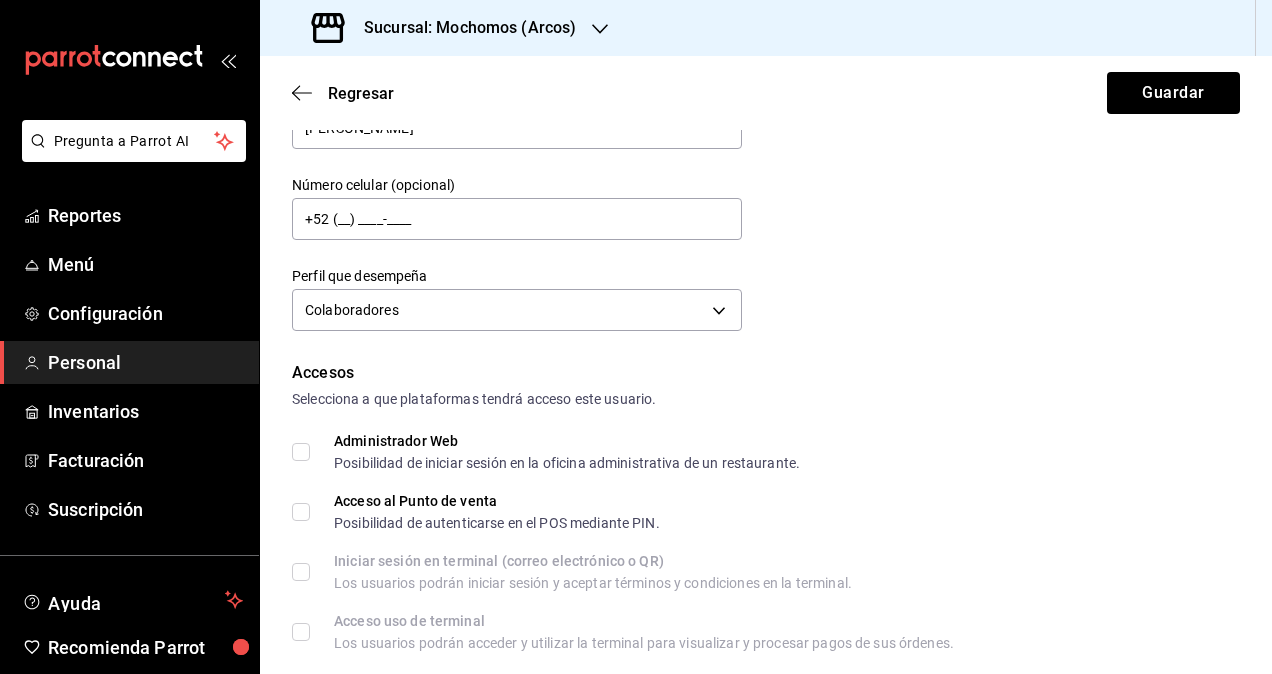 click on "Administrador Web Posibilidad de iniciar sesión en la oficina administrativa de un restaurante." at bounding box center (555, 452) 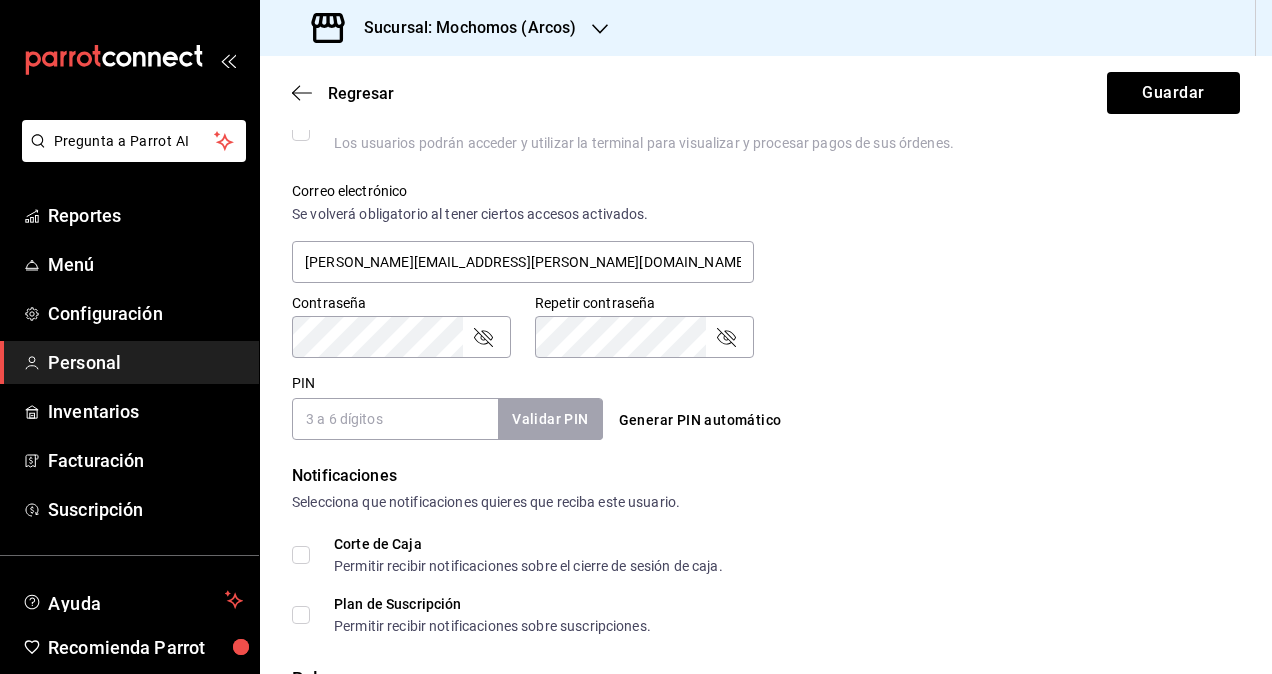 scroll, scrollTop: 864, scrollLeft: 0, axis: vertical 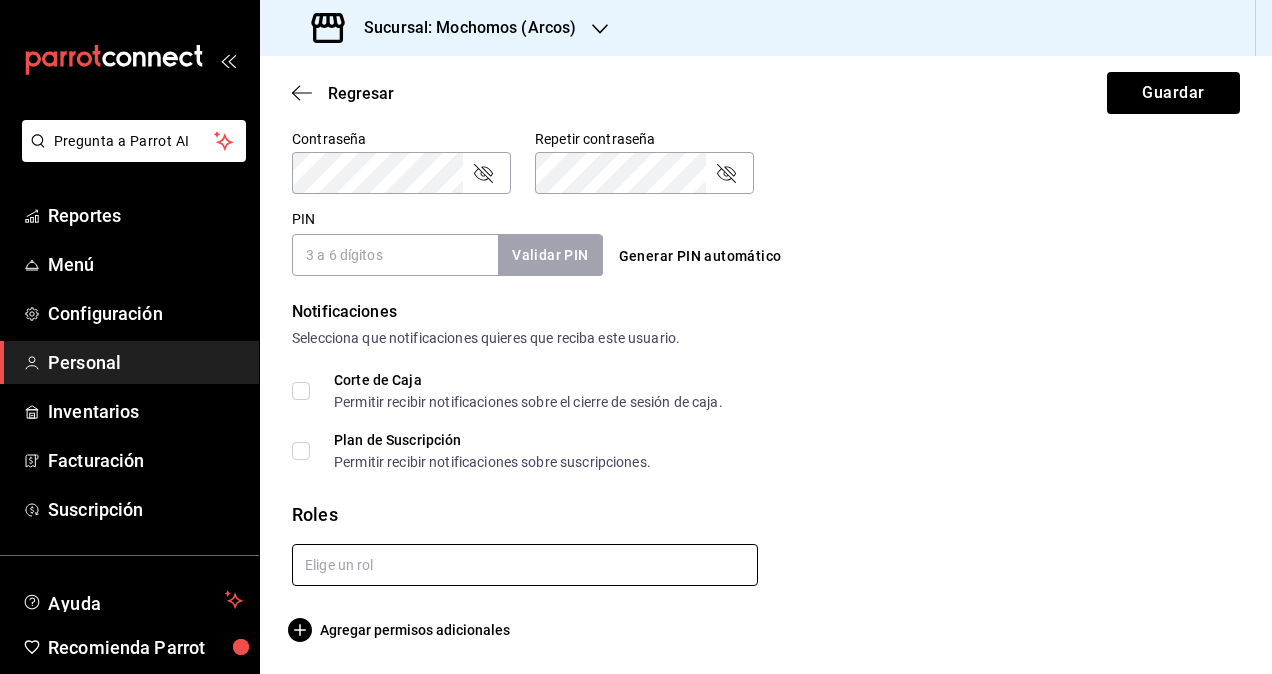 click at bounding box center [525, 565] 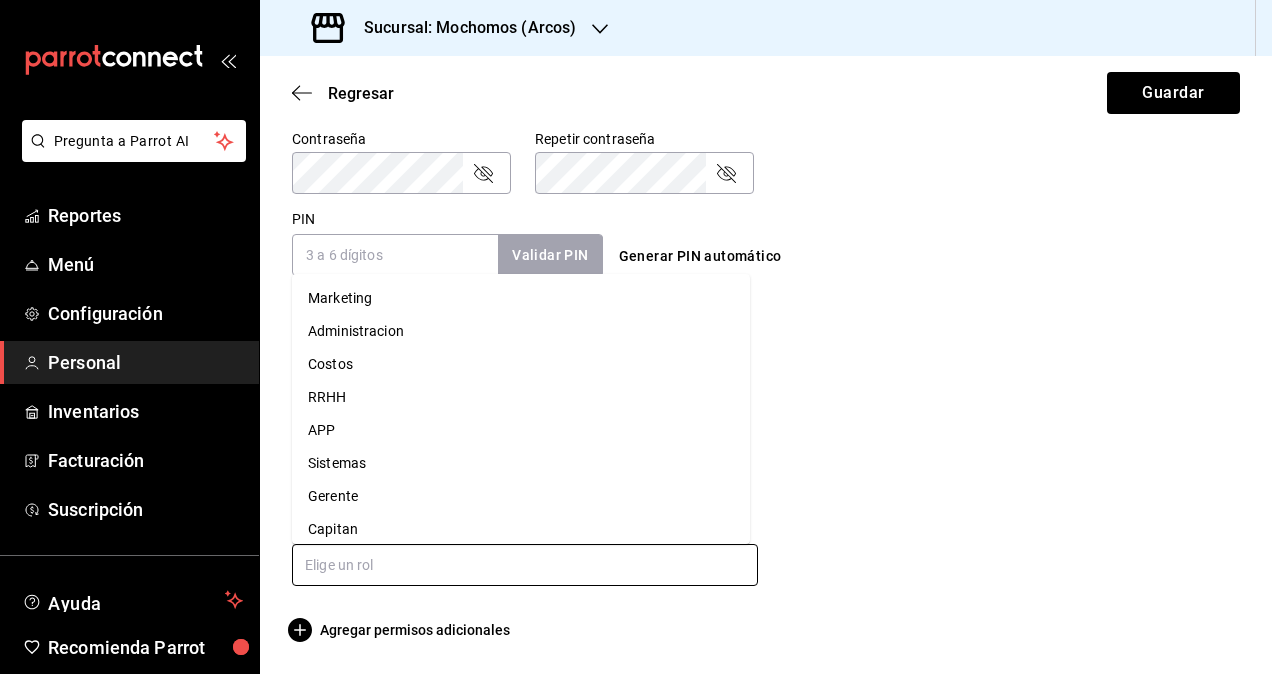 click on "Administracion" at bounding box center (521, 331) 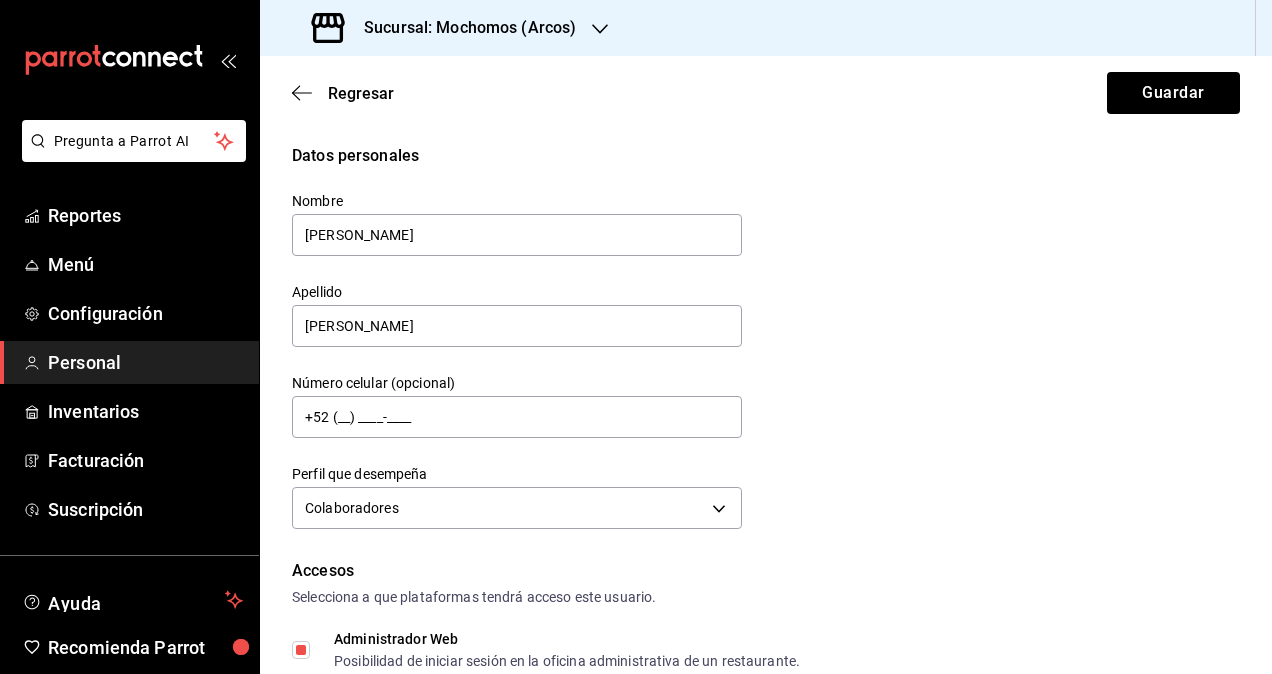 scroll, scrollTop: 0, scrollLeft: 0, axis: both 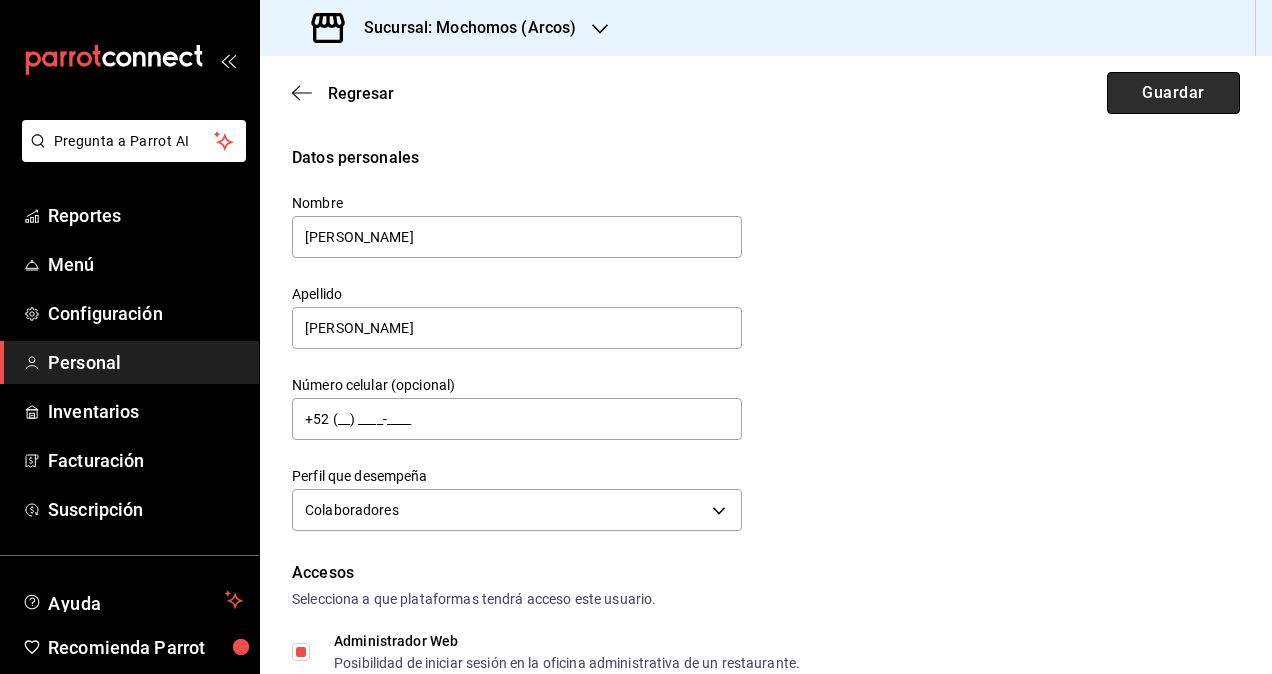 click on "Guardar" at bounding box center (1173, 93) 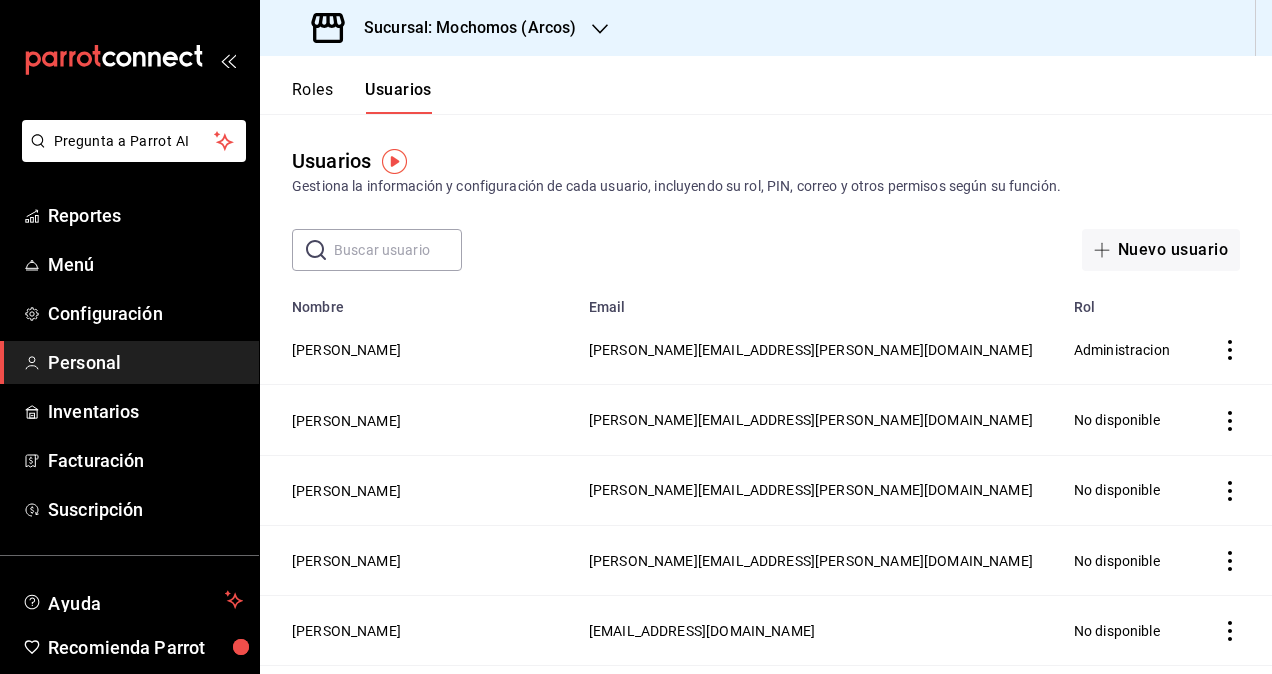 click at bounding box center [398, 250] 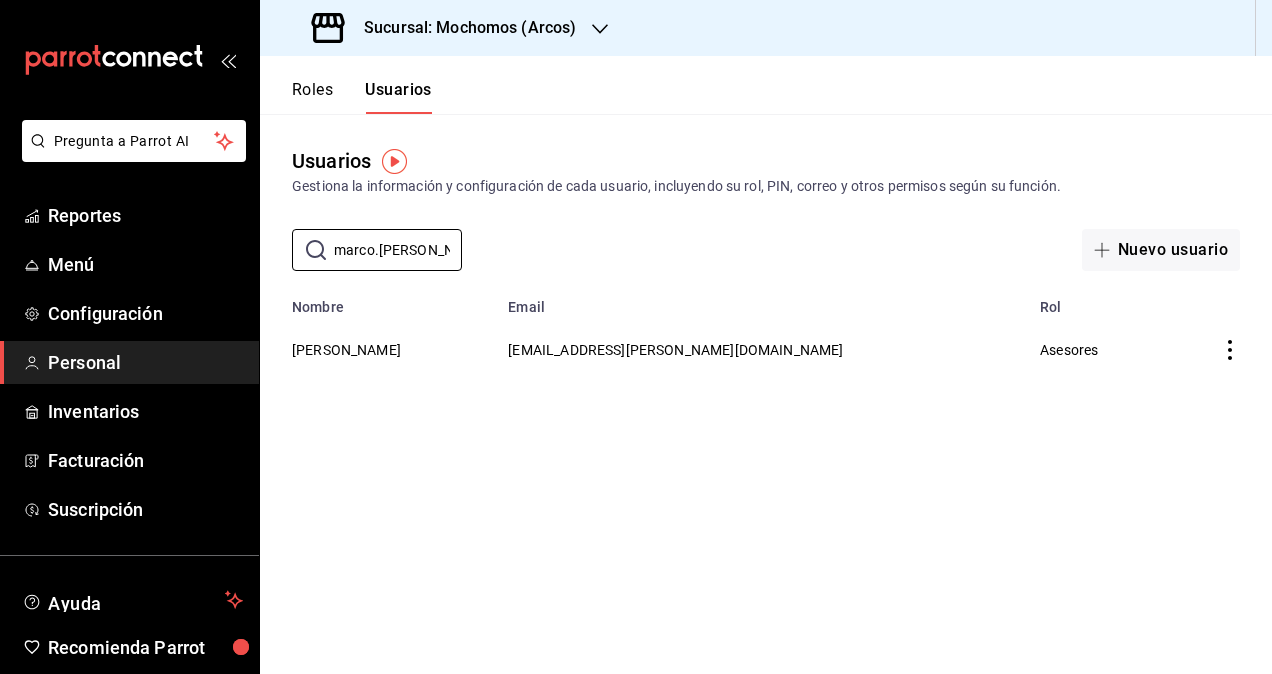 type on "marco.ruiz" 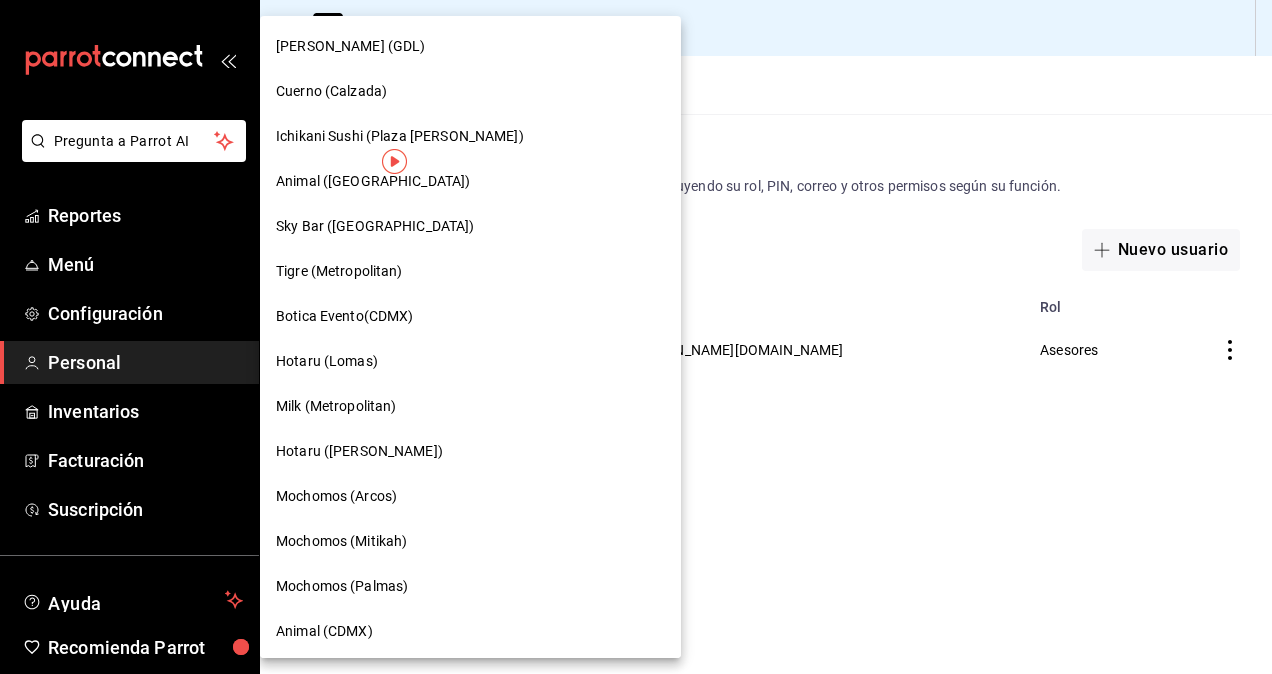 click on "Mochomos (Mitikah)" at bounding box center (341, 541) 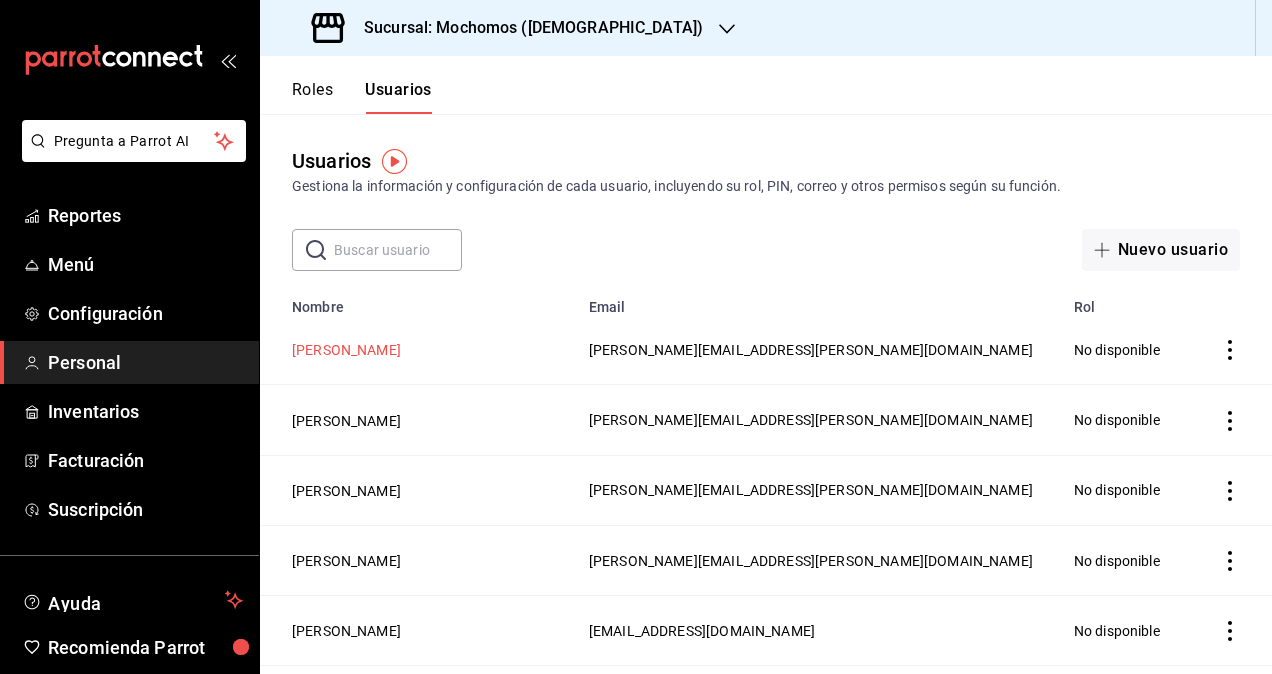 click on "[PERSON_NAME]" at bounding box center [346, 350] 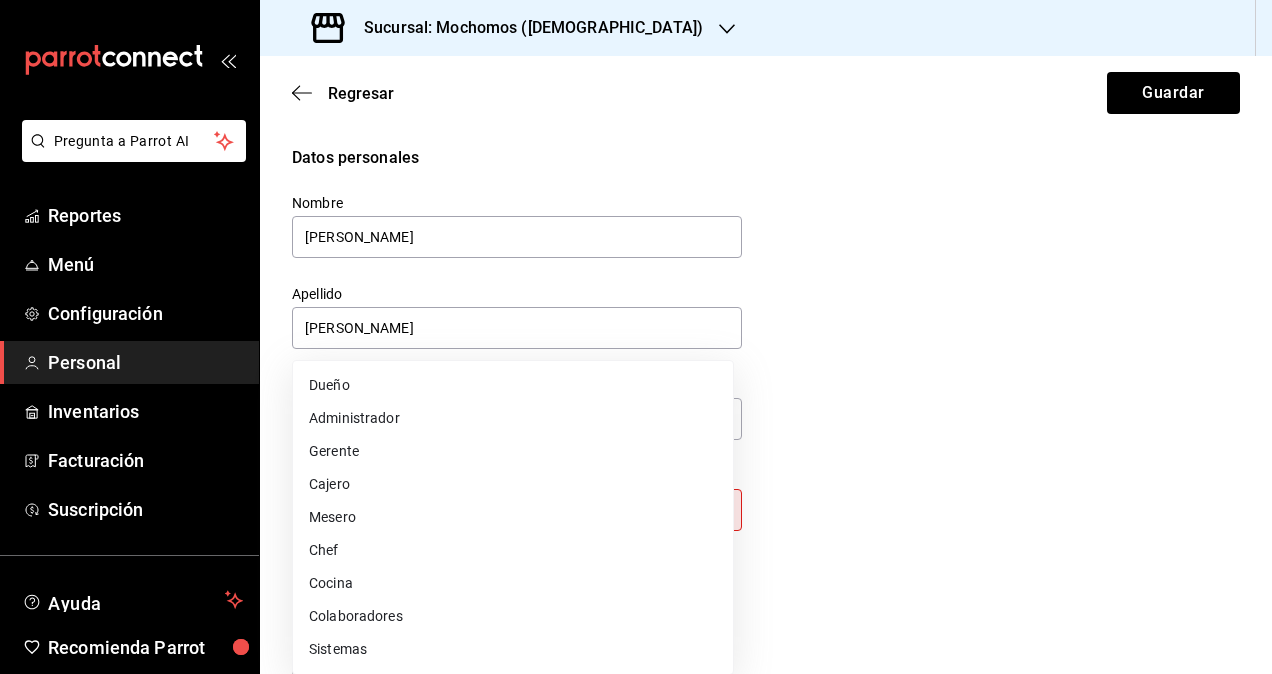 click on "Pregunta a Parrot AI Reportes   Menú   Configuración   Personal   Inventarios   Facturación   Suscripción   Ayuda Recomienda Parrot   Omar Hernandez   Sugerir nueva función   Sucursal: Mochomos (Mitikah) Regresar Guardar Datos personales Nombre daniela Apellido Diaz Número celular (opcional) +52 (__) ____-____ Perfil que desempeña Sin definir Este campo es requerido. Elige una opción. Accesos Selecciona a que plataformas tendrá acceso este usuario. Administrador Web Posibilidad de iniciar sesión en la oficina administrativa de un restaurante.  Acceso al Punto de venta Posibilidad de autenticarse en el POS mediante PIN.  Iniciar sesión en terminal (correo electrónico o QR) Los usuarios podrán iniciar sesión y aceptar términos y condiciones en la terminal. Acceso uso de terminal Los usuarios podrán acceder y utilizar la terminal para visualizar y procesar pagos de sus órdenes. Correo electrónico Se volverá obligatorio al tener ciertos accesos activados. daniela.diaz@grupocosteno.com PIN ​" at bounding box center (636, 337) 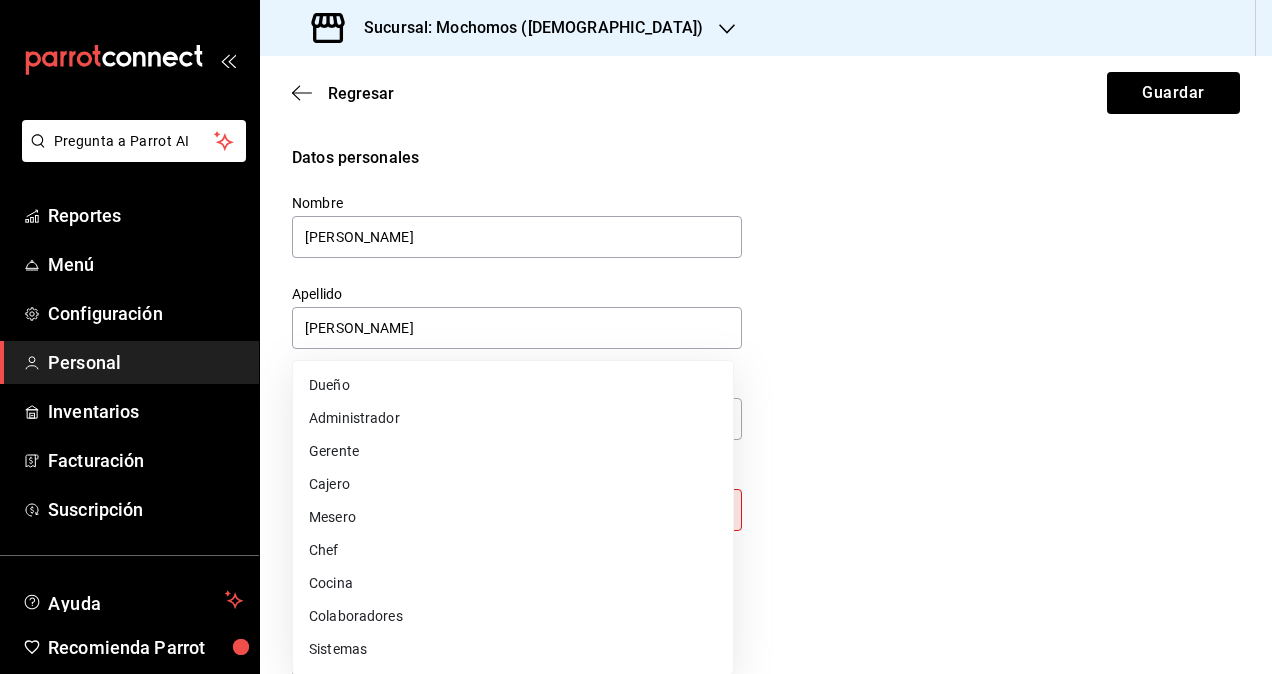 click on "Colaboradores" at bounding box center [513, 616] 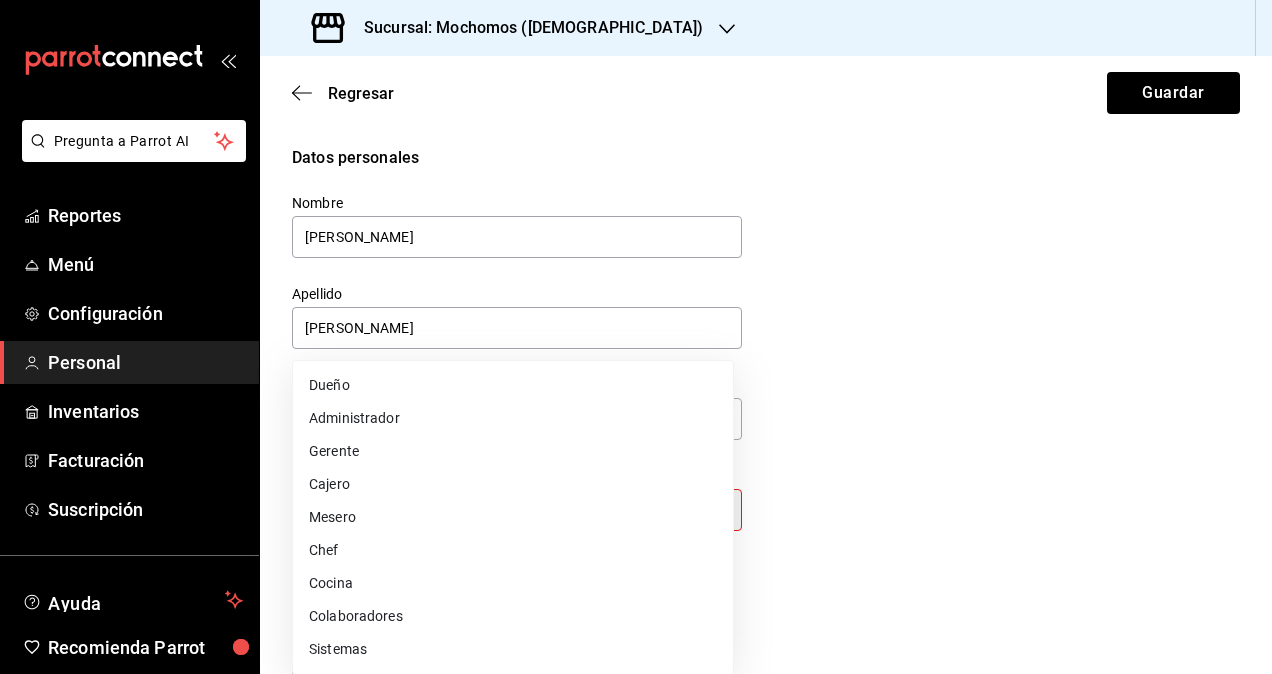 type on "STAFF" 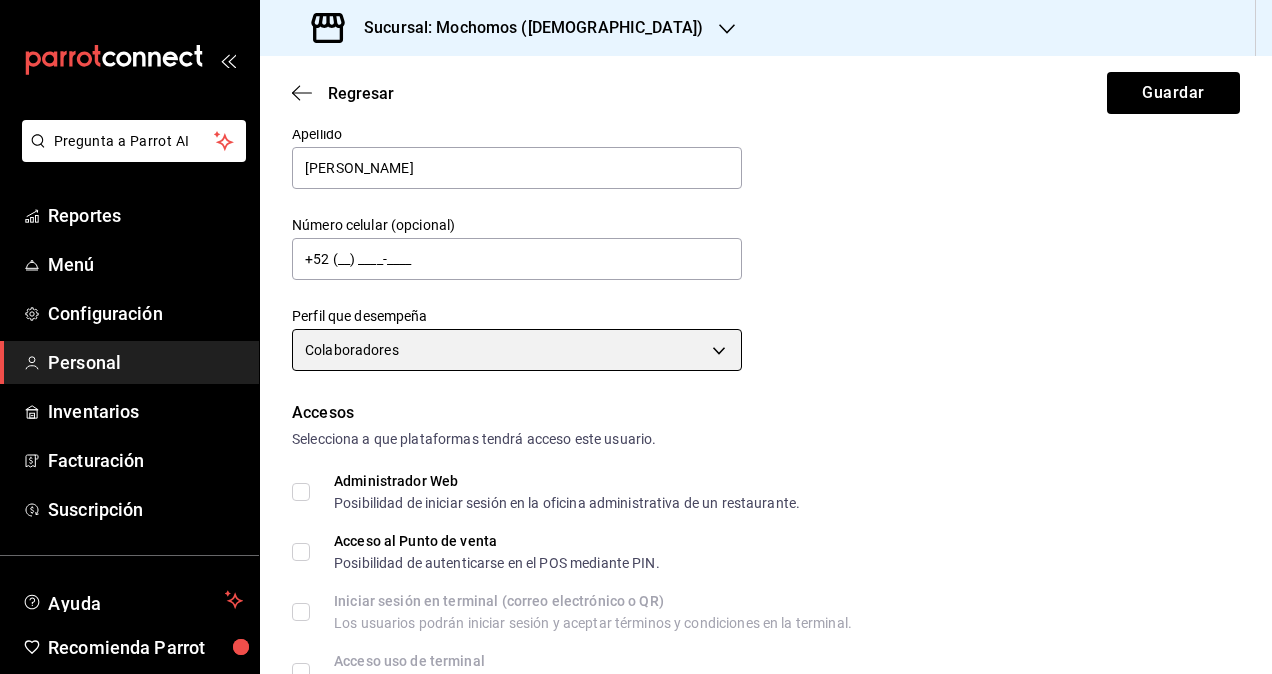 scroll, scrollTop: 400, scrollLeft: 0, axis: vertical 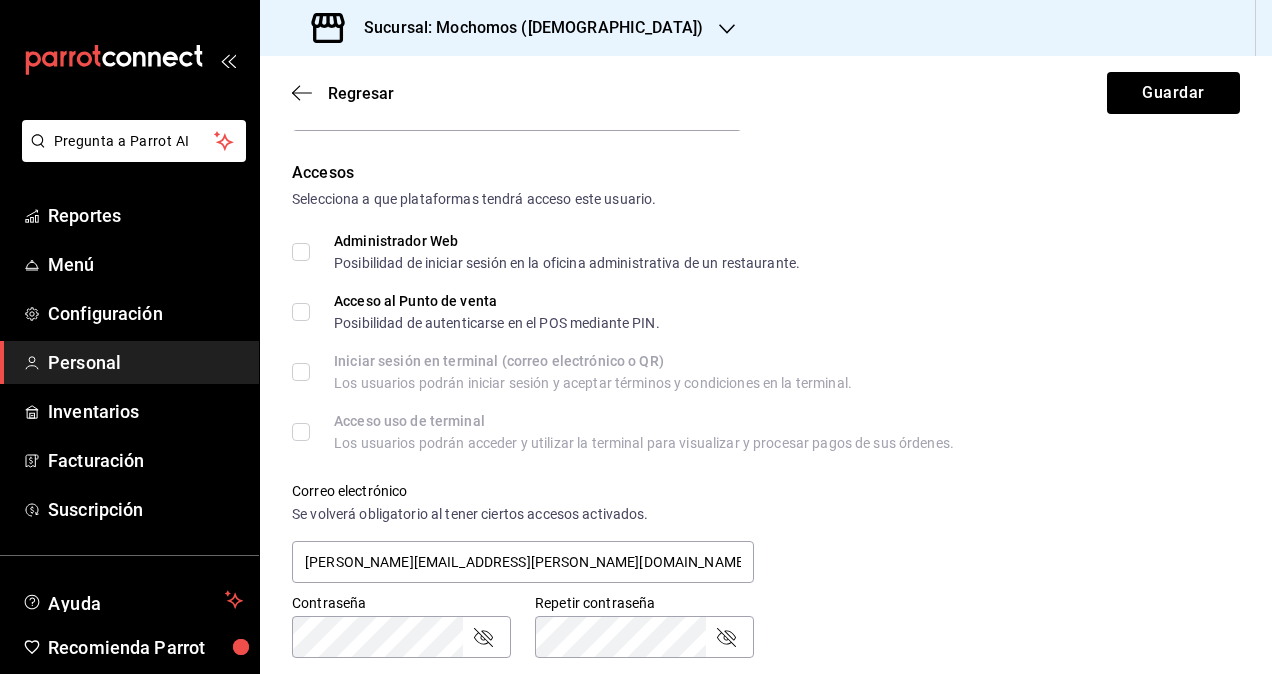 click on "Administrador Web Posibilidad de iniciar sesión en la oficina administrativa de un restaurante." at bounding box center (555, 252) 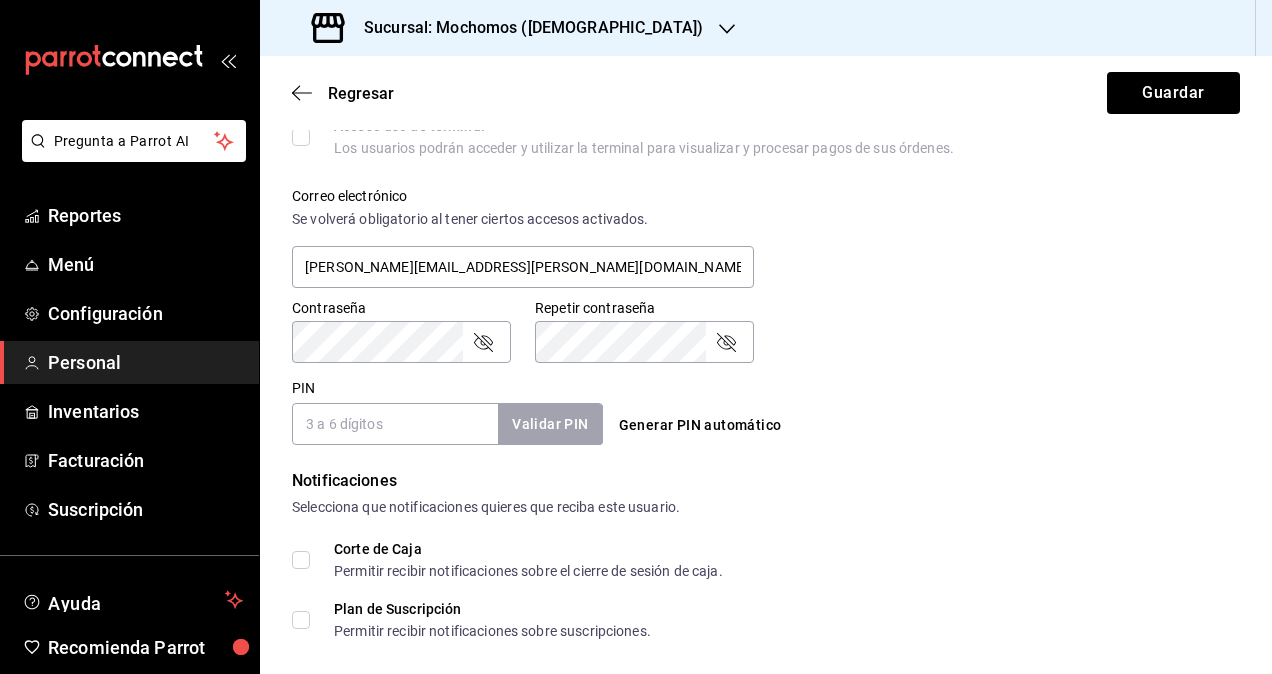 scroll, scrollTop: 800, scrollLeft: 0, axis: vertical 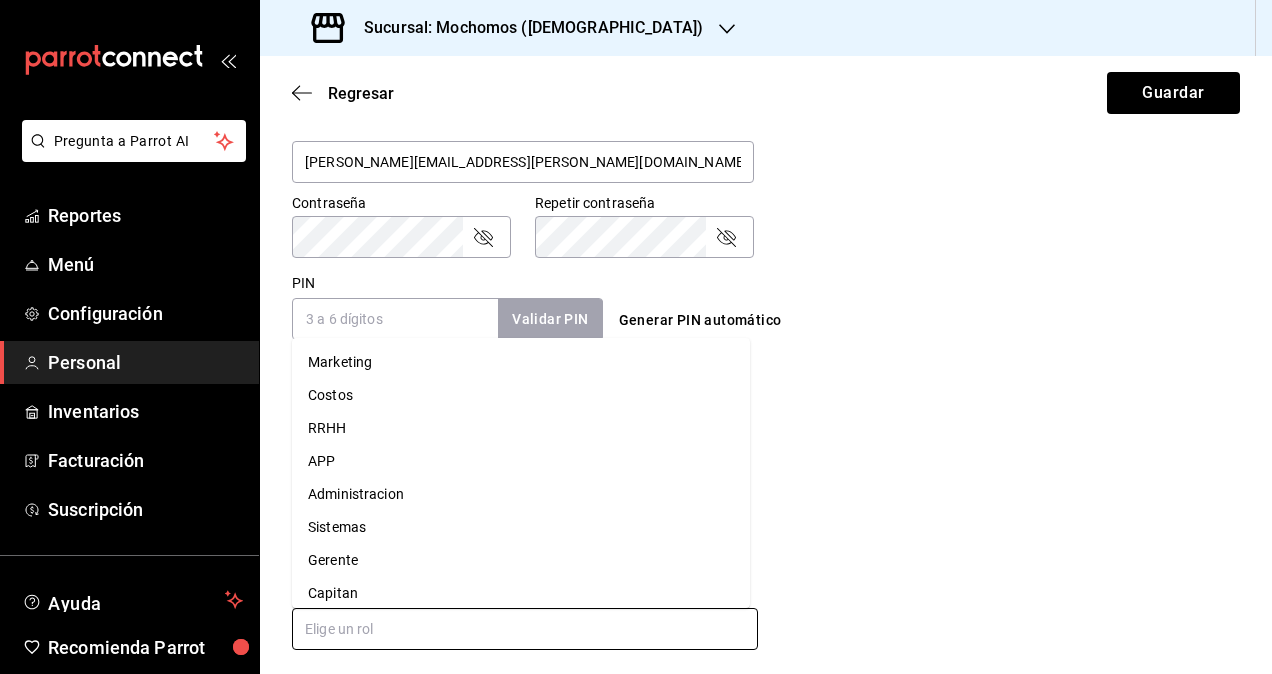click at bounding box center (525, 629) 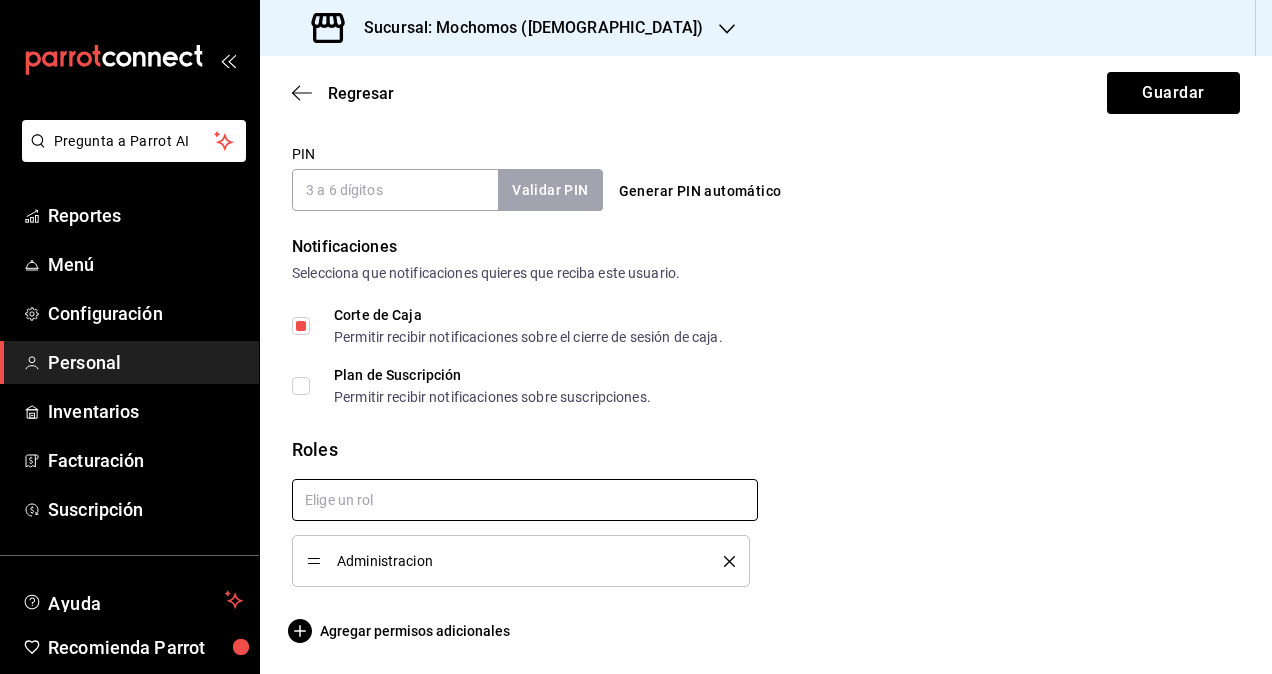 checkbox on "true" 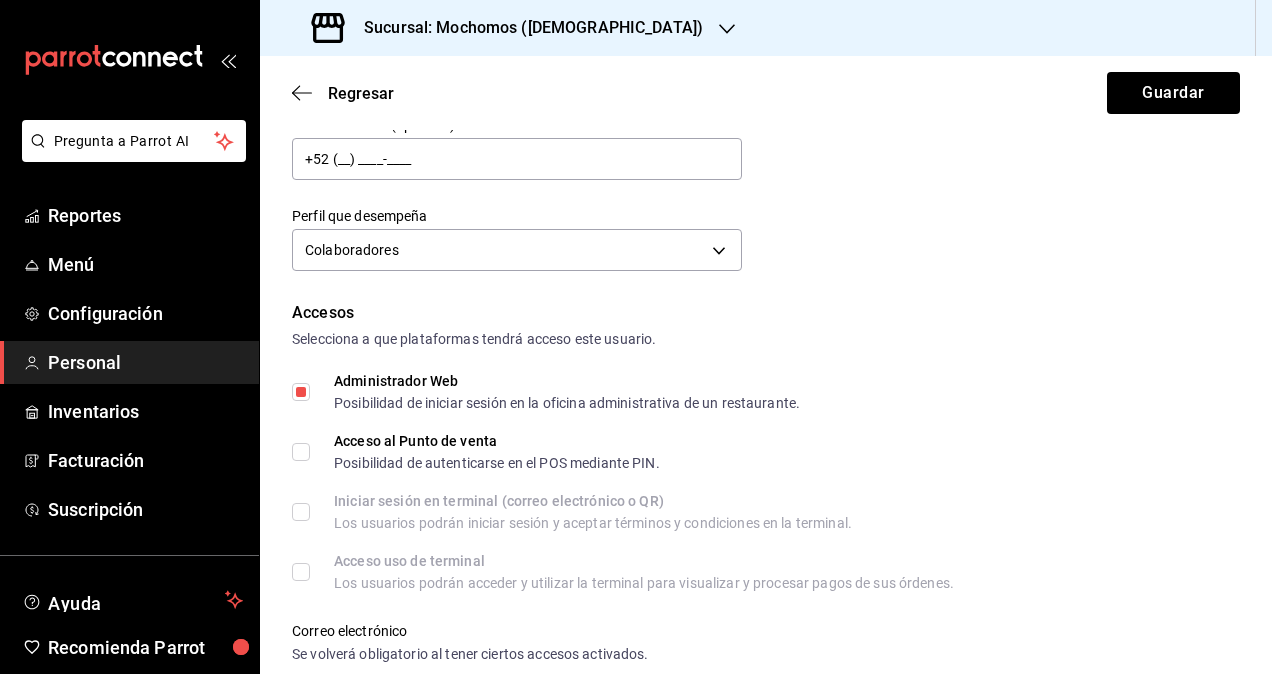 scroll, scrollTop: 0, scrollLeft: 0, axis: both 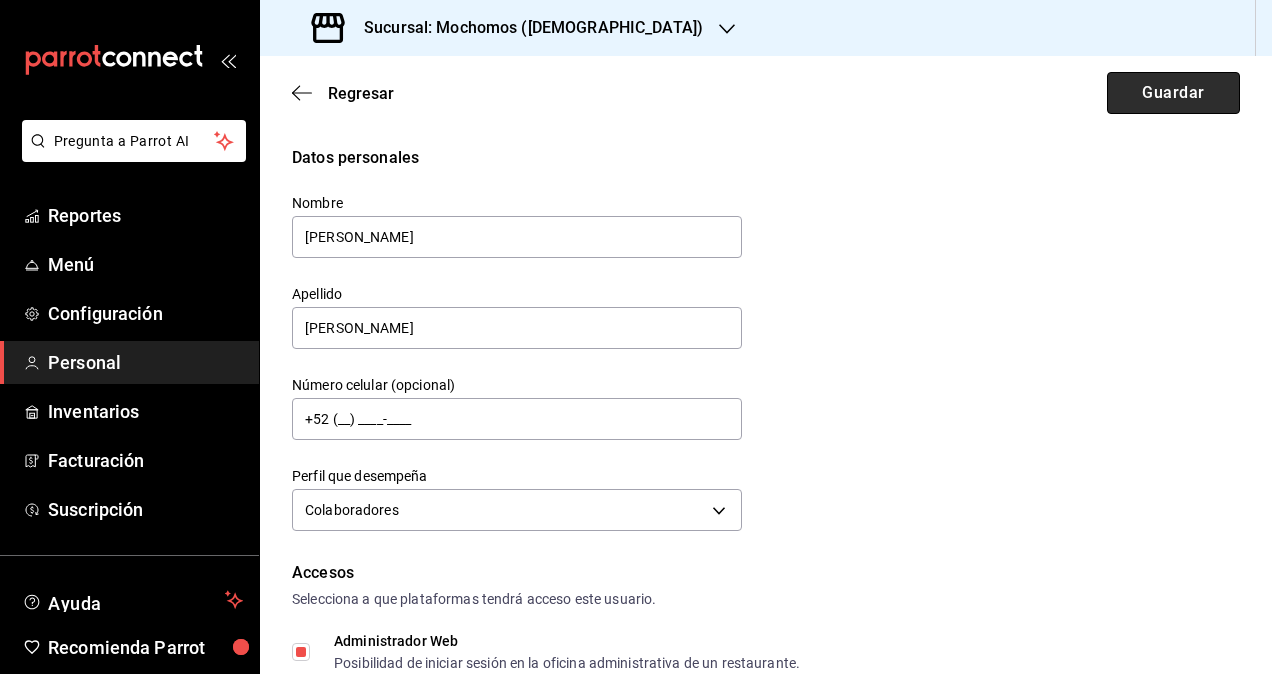 click on "Guardar" at bounding box center (1173, 93) 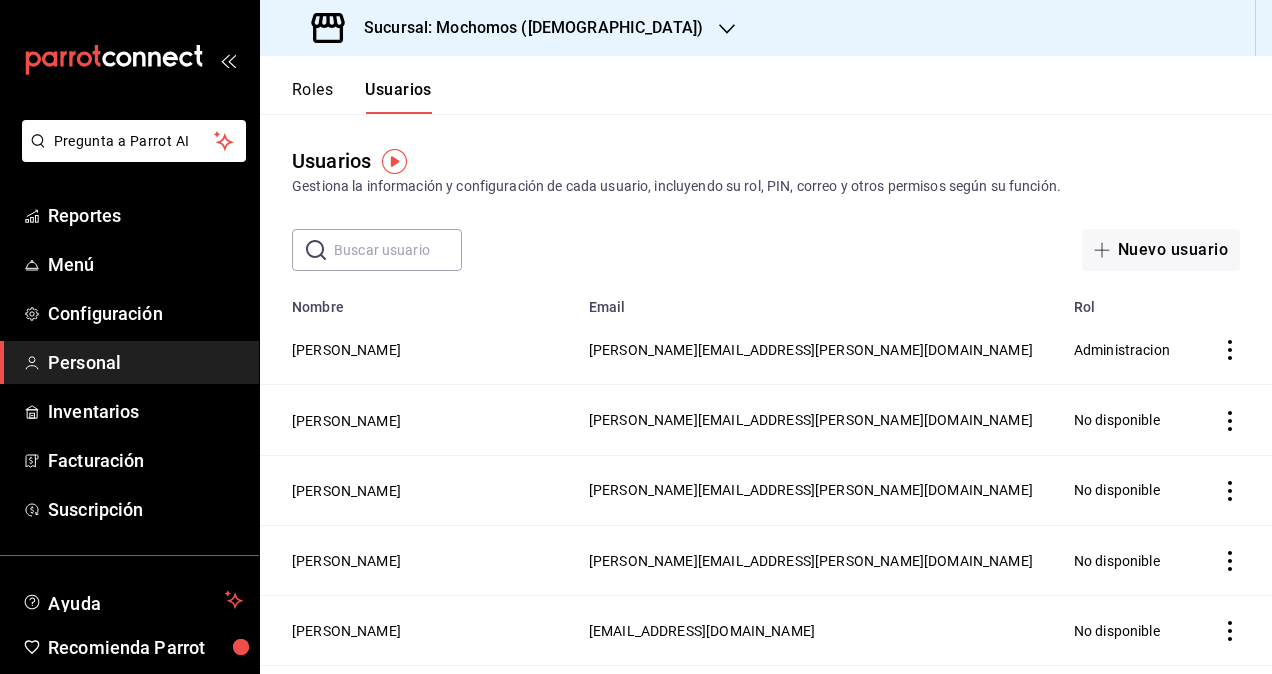 click at bounding box center (398, 250) 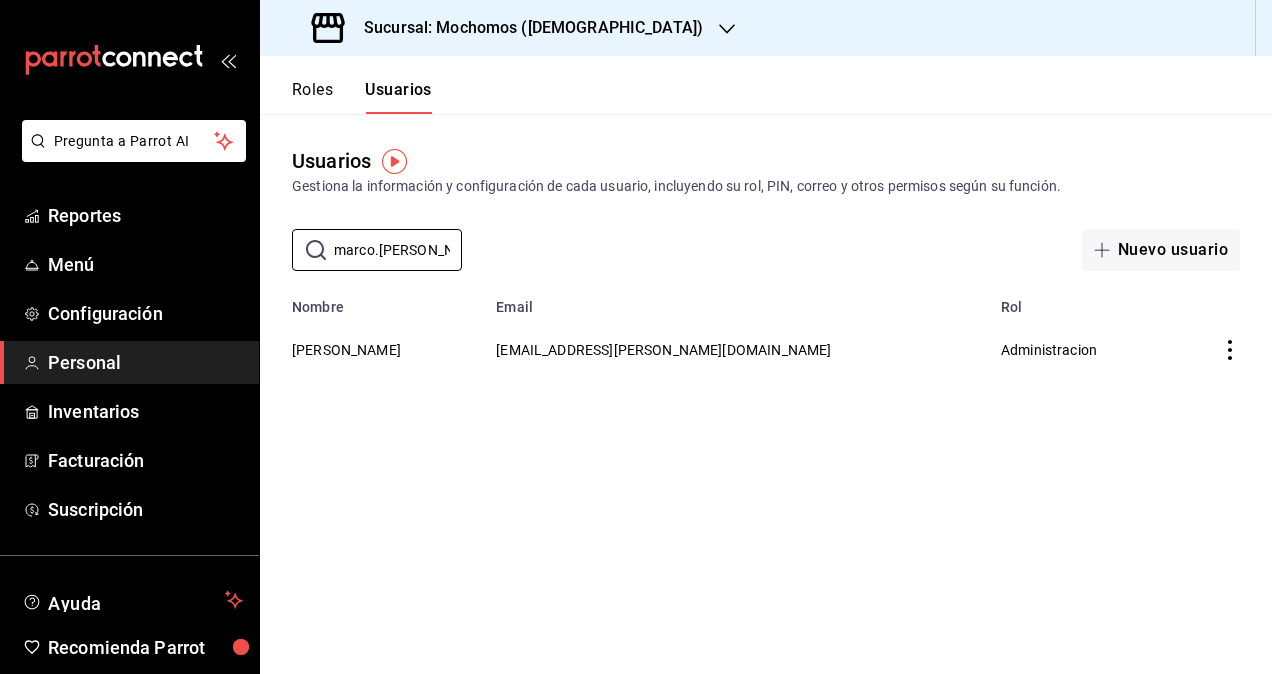 type on "marco.ruiz" 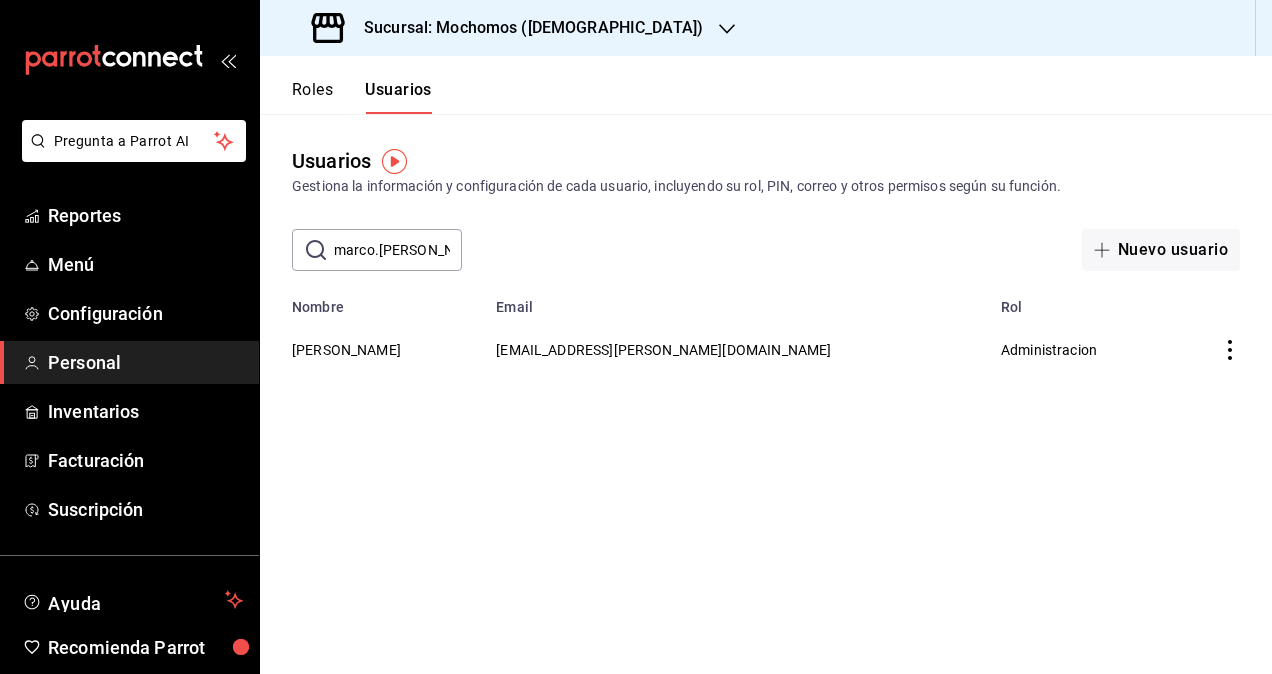 click on "Sucursal: Mochomos (Mitikah)" at bounding box center [509, 28] 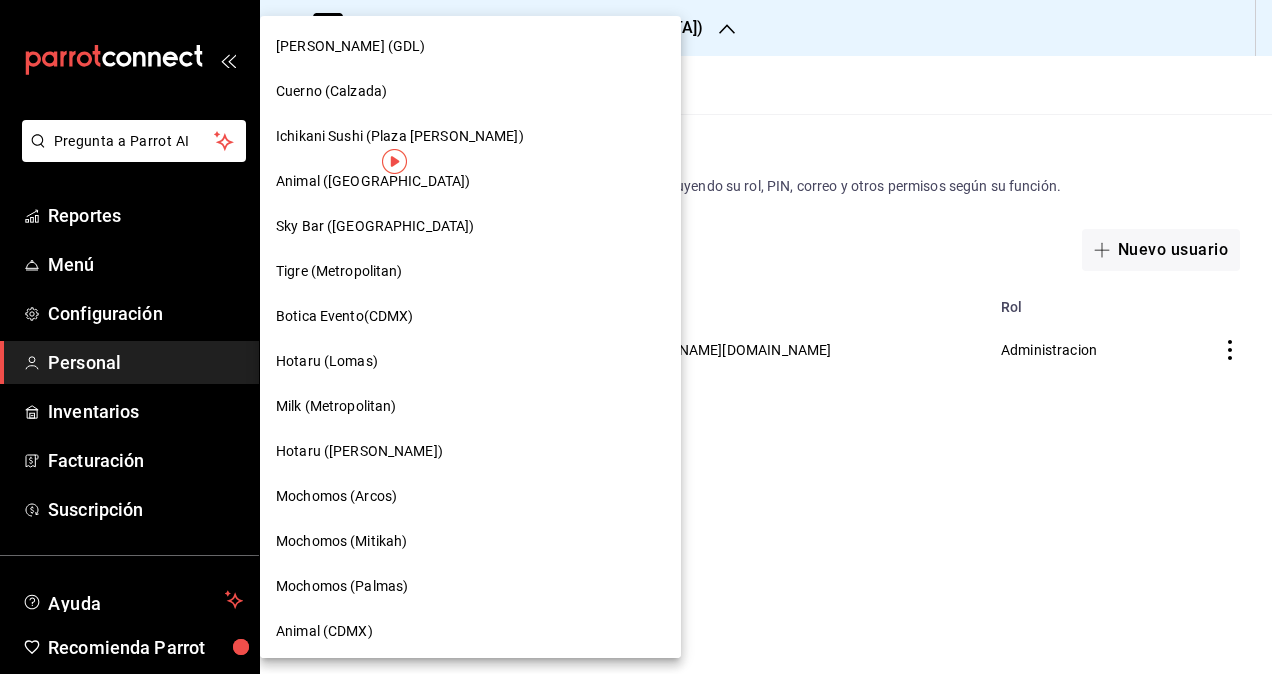 click on "Mochomos (Palmas)" at bounding box center (342, 586) 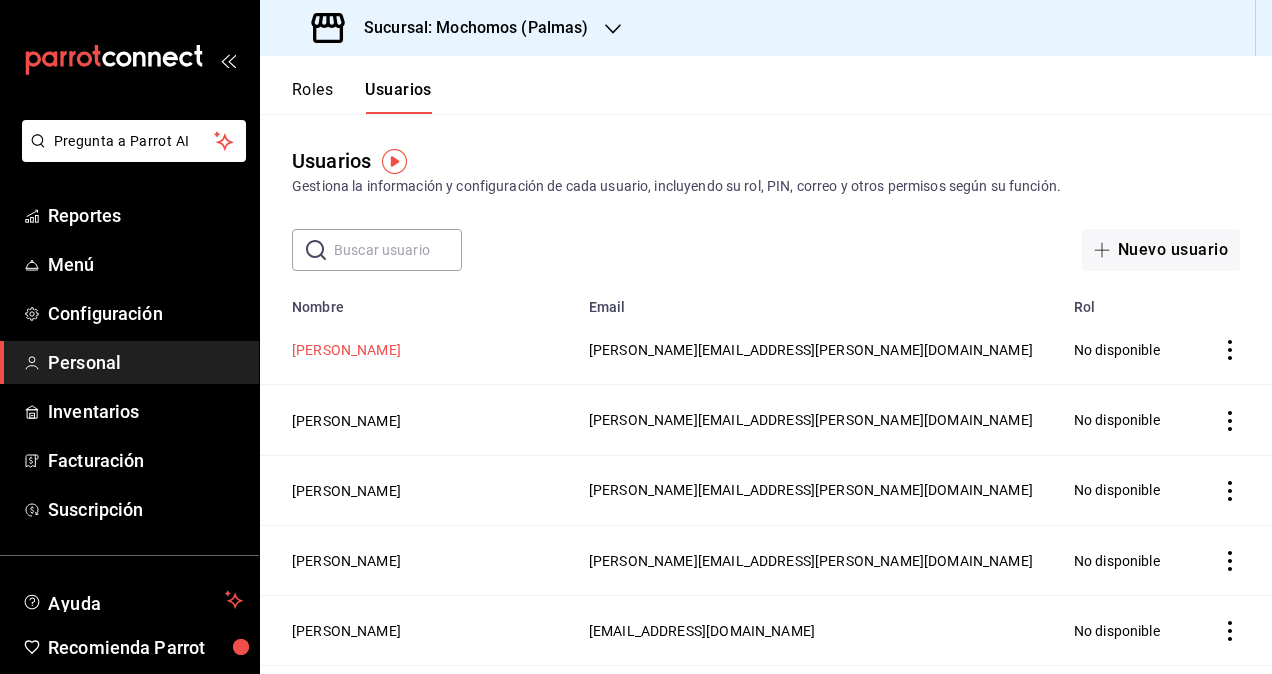 click on "[PERSON_NAME]" at bounding box center (346, 350) 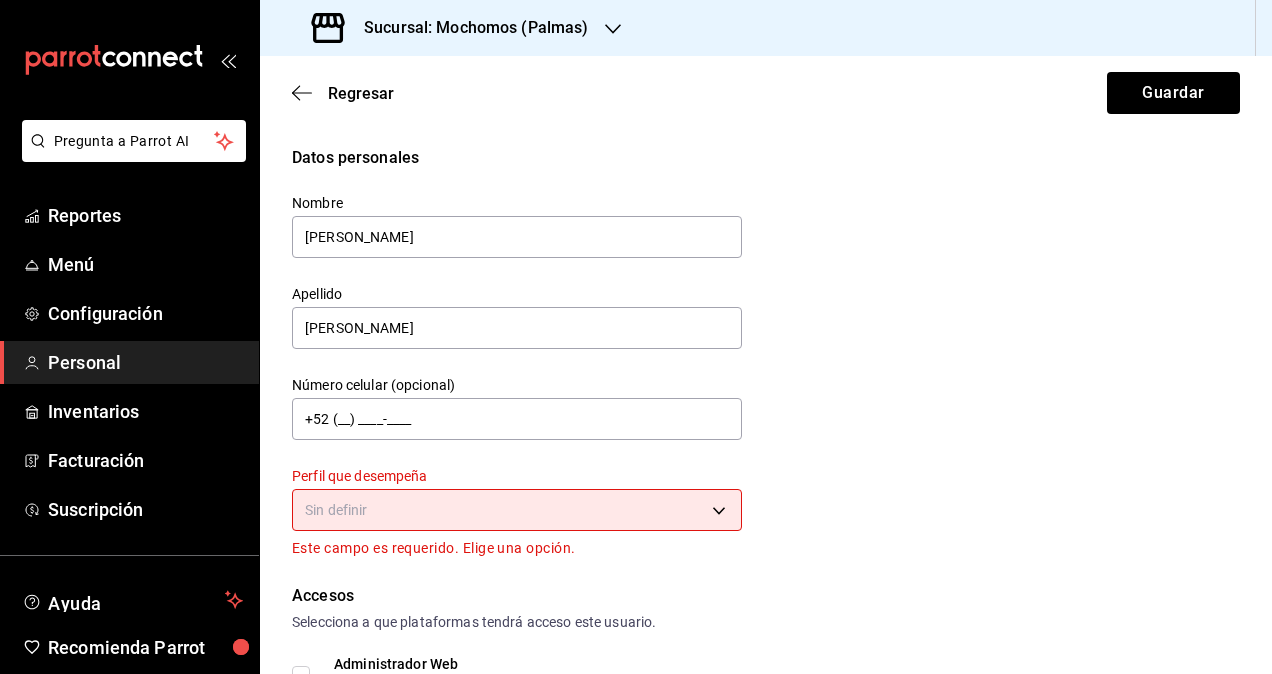 click on "Pregunta a Parrot AI Reportes   Menú   Configuración   Personal   Inventarios   Facturación   Suscripción   Ayuda Recomienda Parrot   Omar Hernandez   Sugerir nueva función   Sucursal: Mochomos (Palmas) Regresar Guardar Datos personales Nombre daniela Apellido Diaz Número celular (opcional) +52 (__) ____-____ Perfil que desempeña Sin definir Este campo es requerido. Elige una opción. Accesos Selecciona a que plataformas tendrá acceso este usuario. Administrador Web Posibilidad de iniciar sesión en la oficina administrativa de un restaurante.  Acceso al Punto de venta Posibilidad de autenticarse en el POS mediante PIN.  Iniciar sesión en terminal (correo electrónico o QR) Los usuarios podrán iniciar sesión y aceptar términos y condiciones en la terminal. Acceso uso de terminal Los usuarios podrán acceder y utilizar la terminal para visualizar y procesar pagos de sus órdenes. Correo electrónico Se volverá obligatorio al tener ciertos accesos activados. daniela.diaz@grupocosteno.com PIN ​" at bounding box center [636, 337] 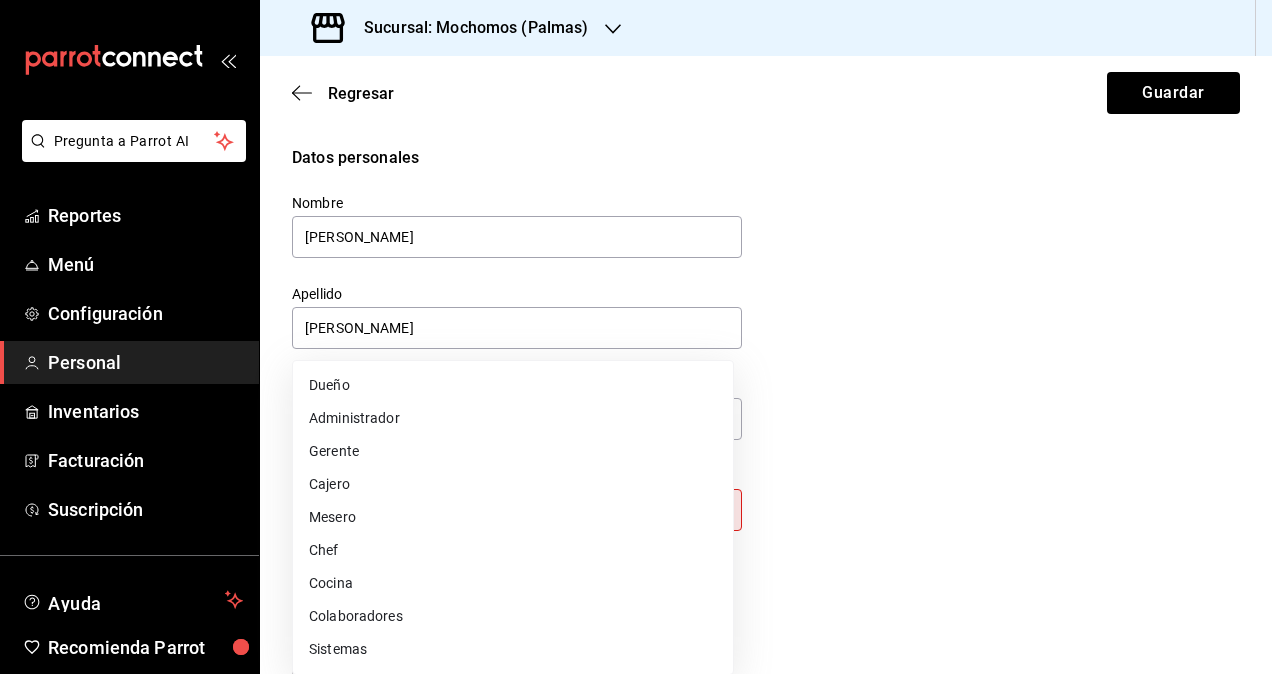 click on "Colaboradores" at bounding box center [513, 616] 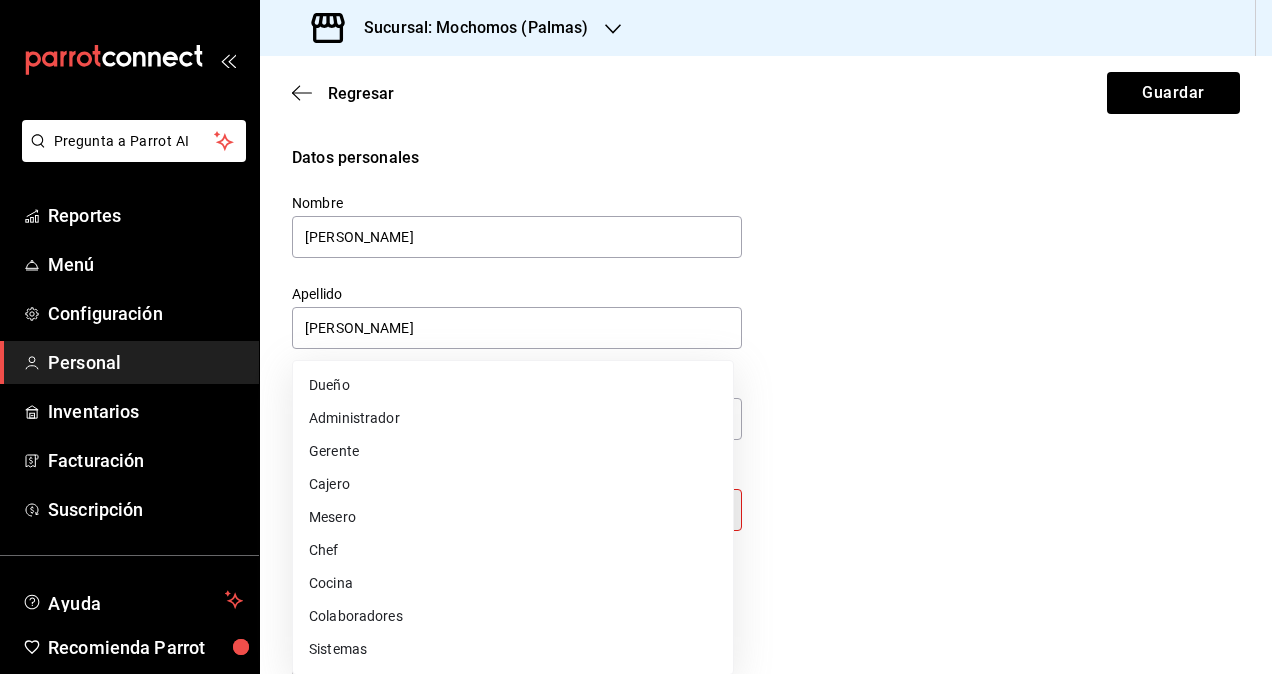 type on "STAFF" 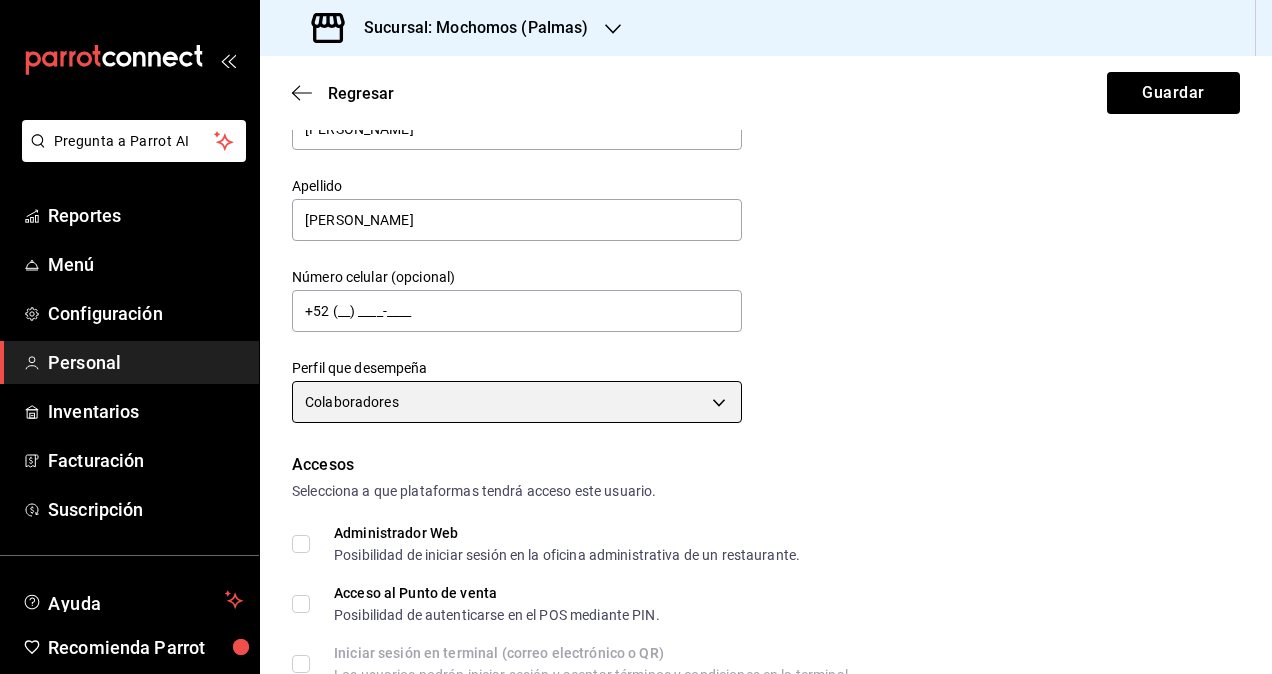 scroll, scrollTop: 200, scrollLeft: 0, axis: vertical 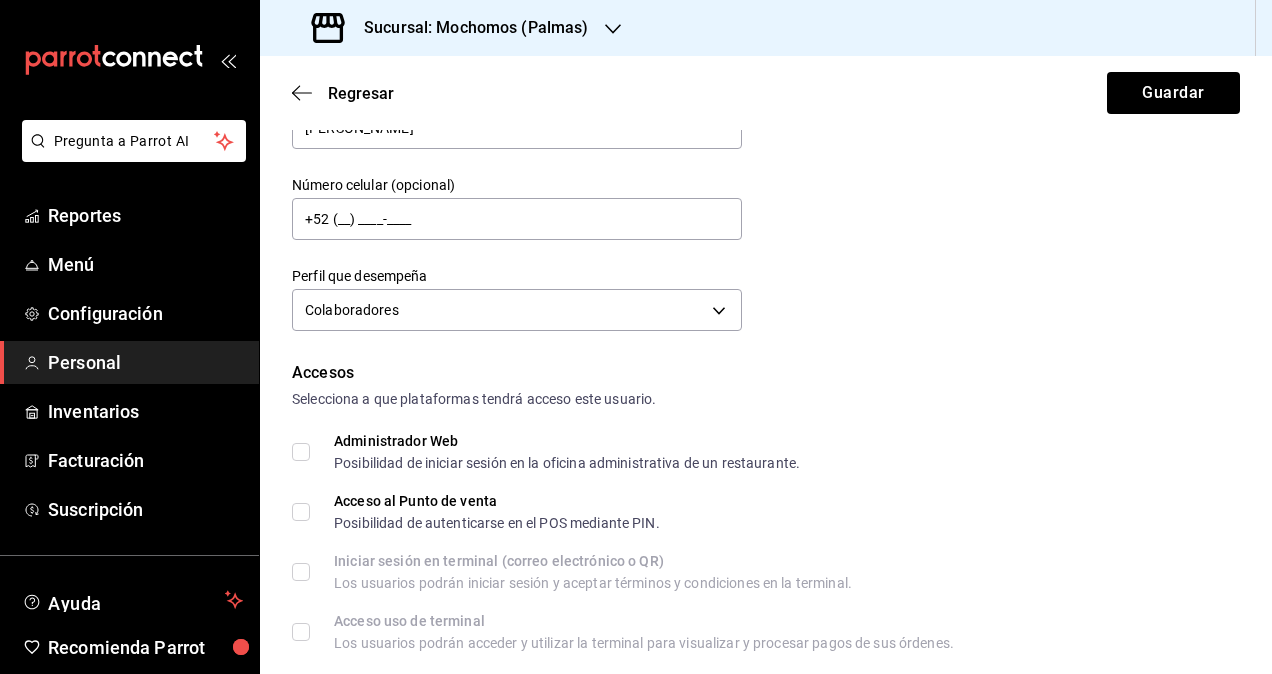 click on "Administrador Web Posibilidad de iniciar sesión en la oficina administrativa de un restaurante." at bounding box center [301, 452] 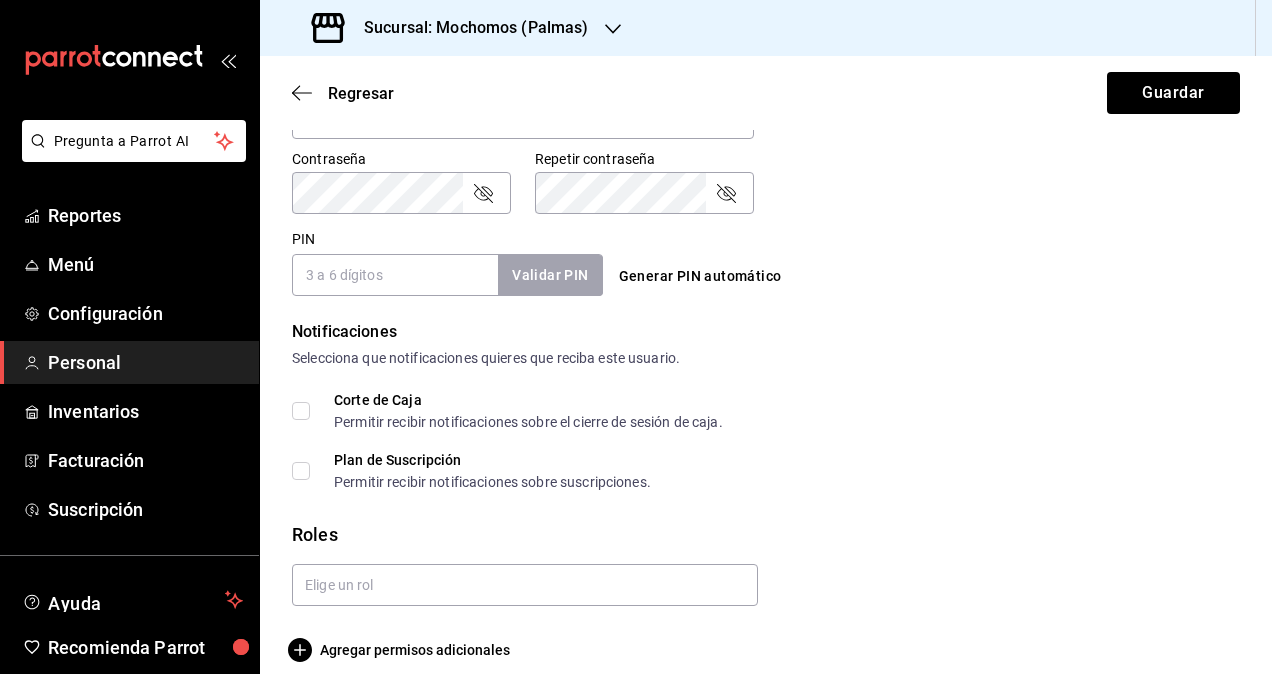 scroll, scrollTop: 864, scrollLeft: 0, axis: vertical 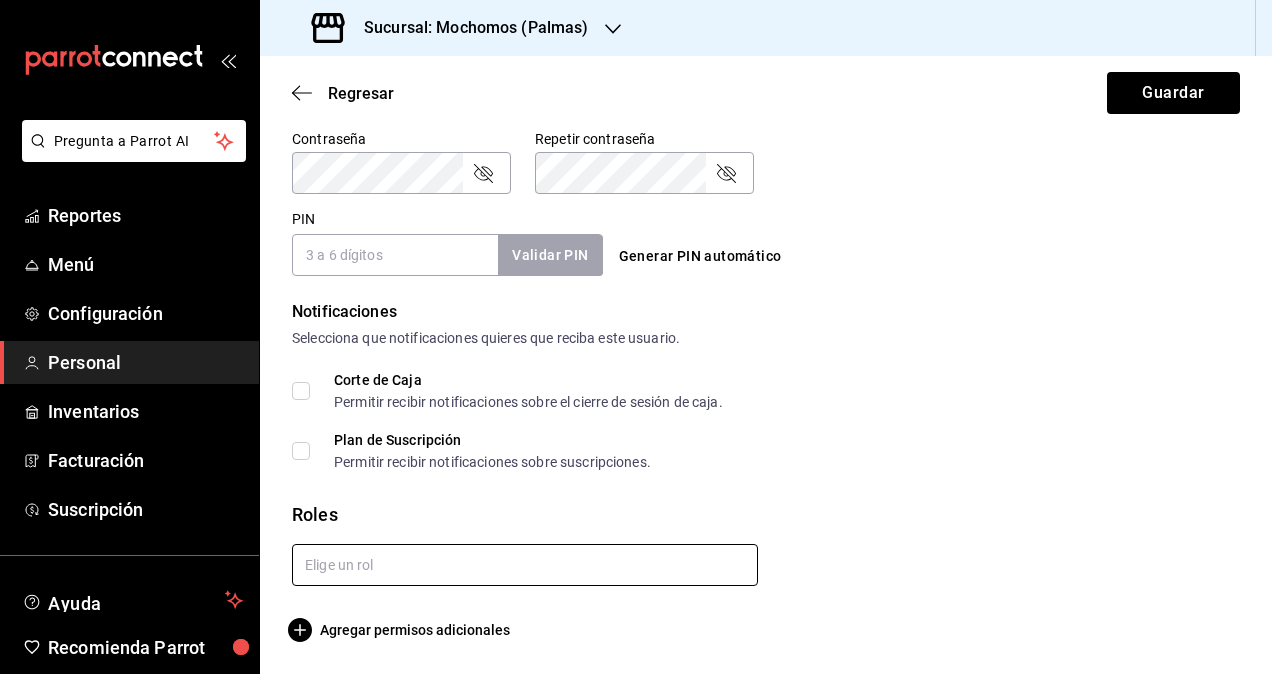 click at bounding box center [525, 565] 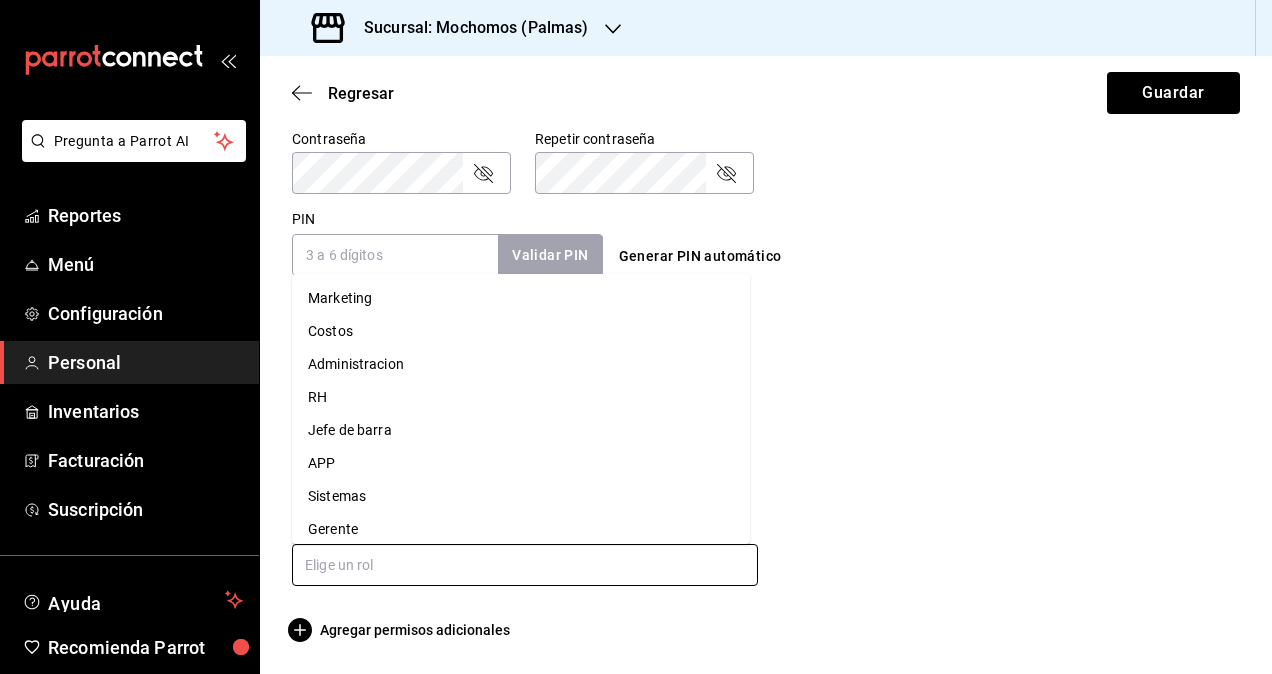 click on "Administracion" at bounding box center (521, 364) 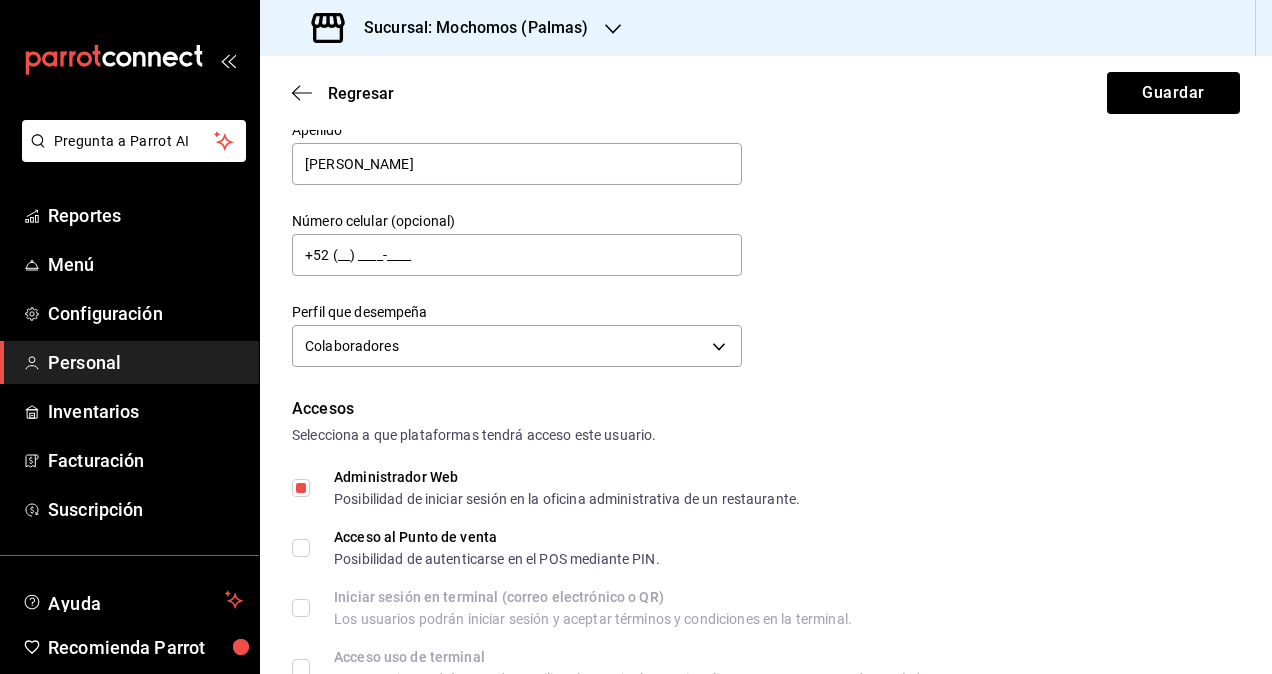 scroll, scrollTop: 0, scrollLeft: 0, axis: both 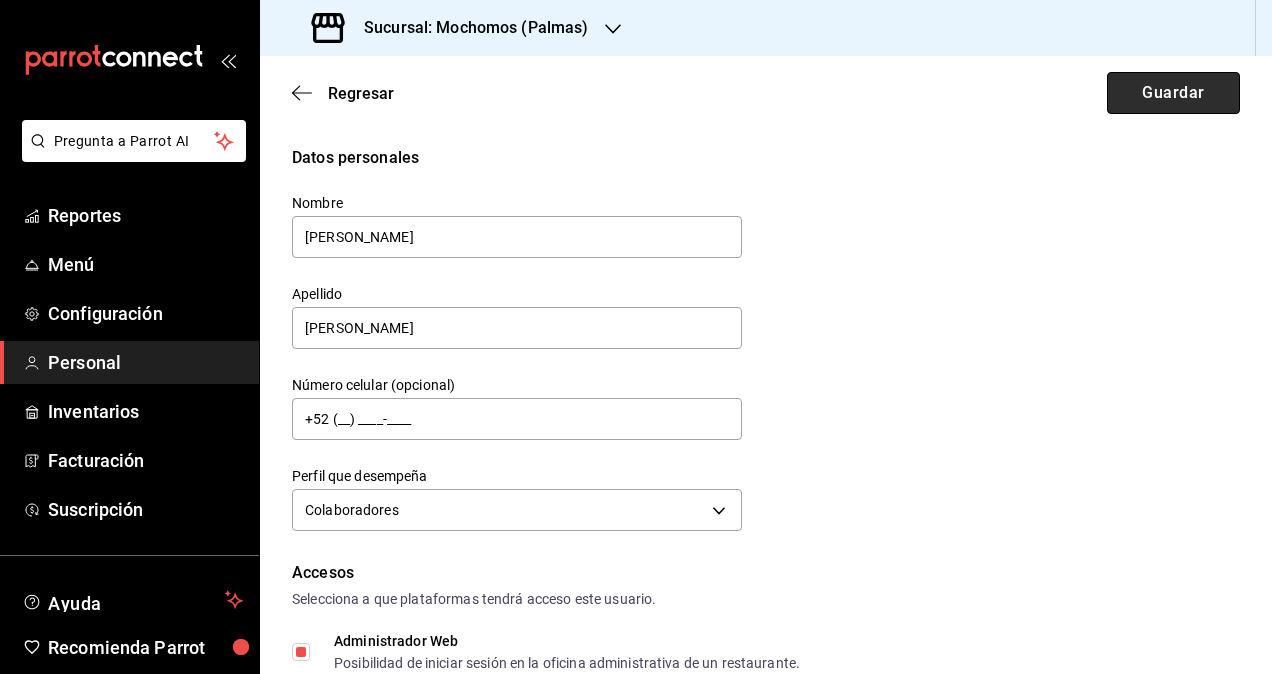click on "Guardar" at bounding box center [1173, 93] 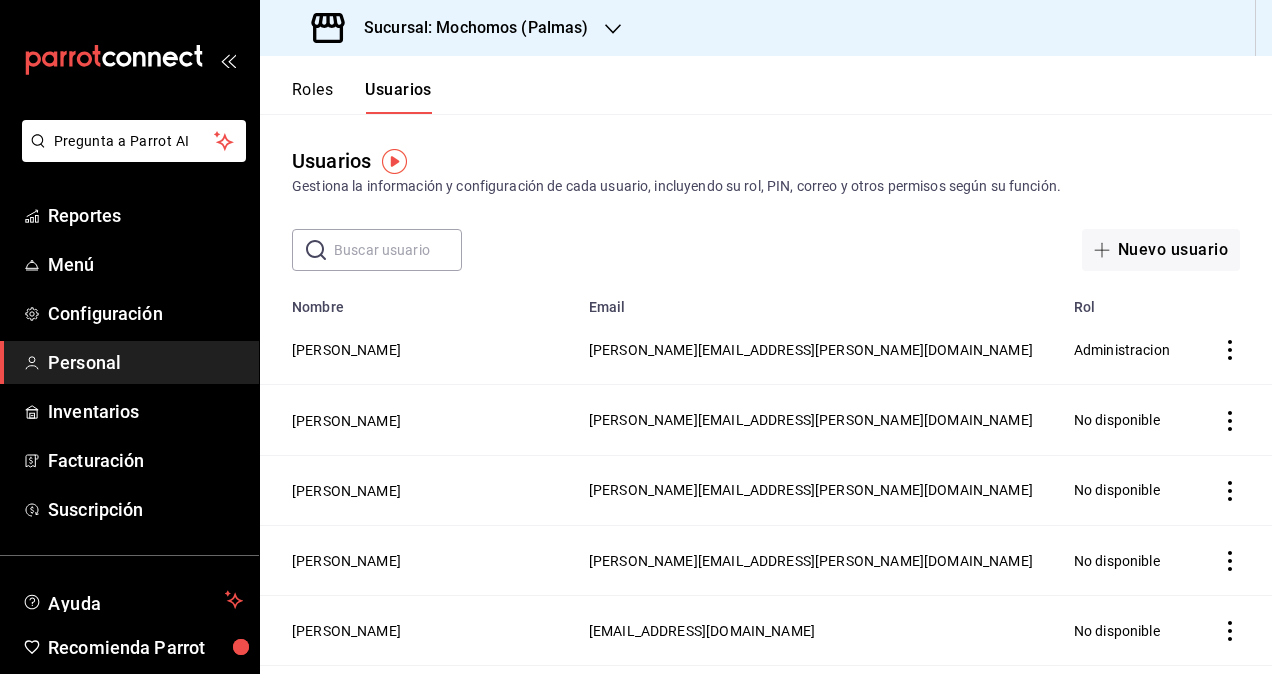 click on "Sucursal: Mochomos (Palmas)" at bounding box center [468, 28] 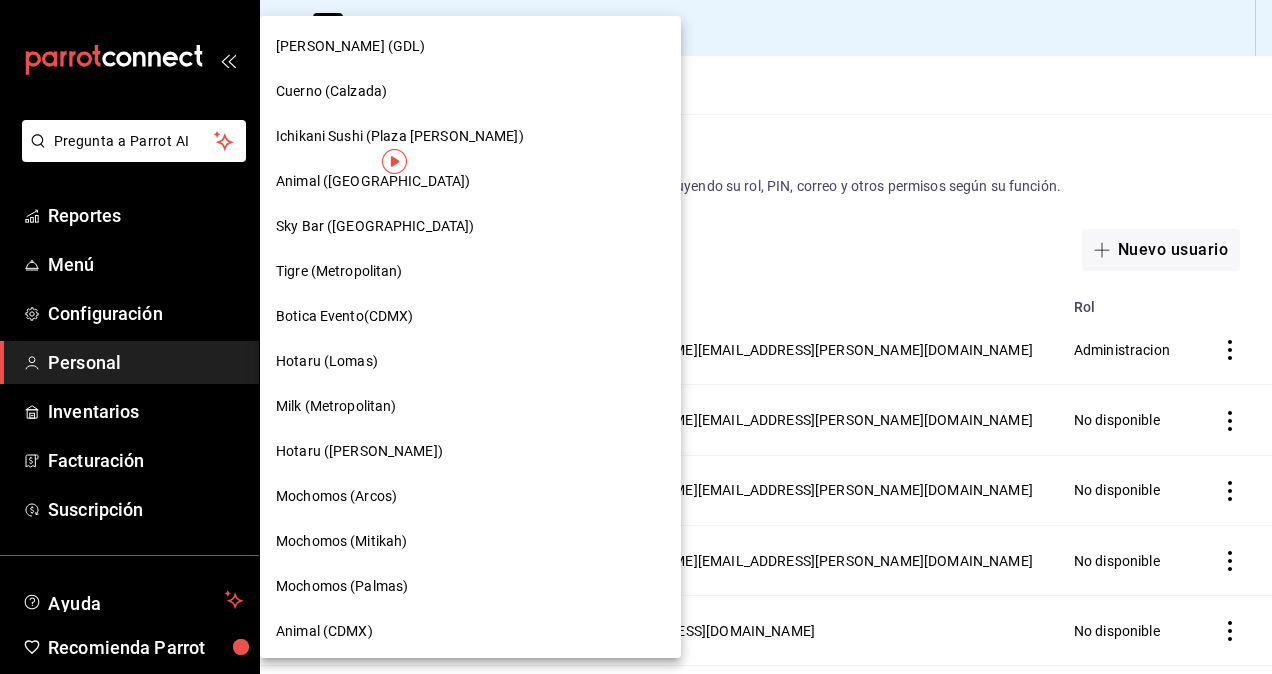 click at bounding box center [636, 337] 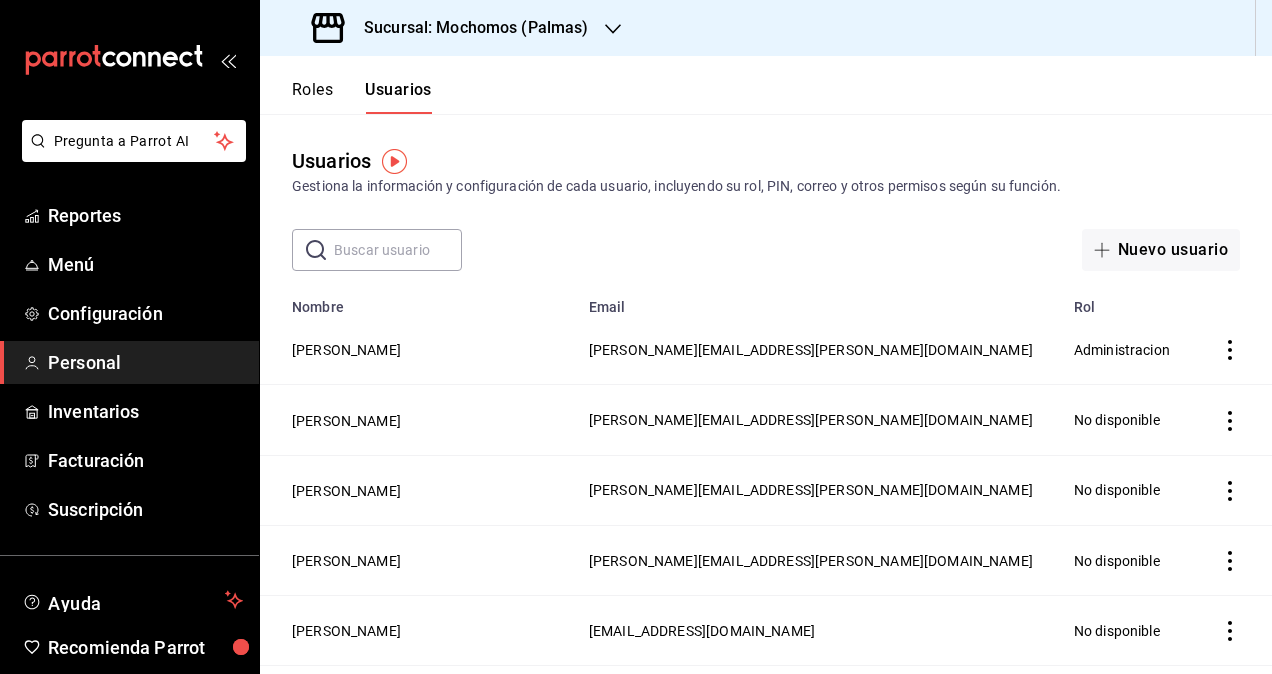 click at bounding box center [398, 250] 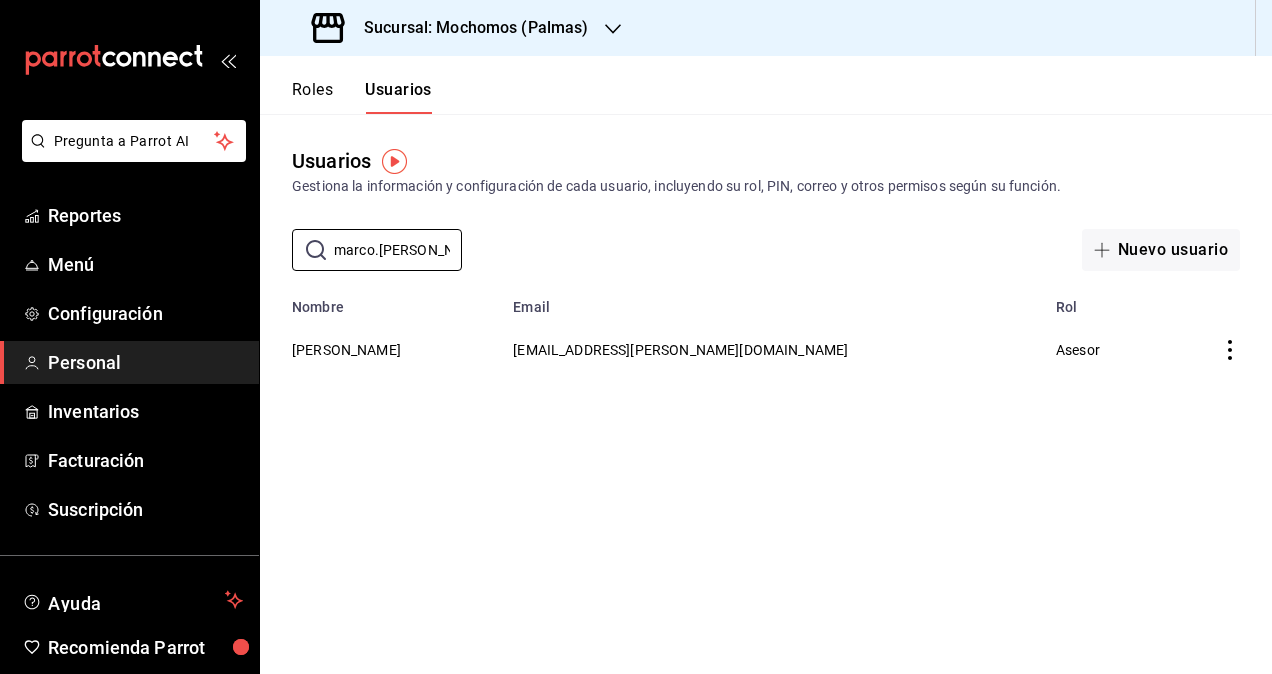 type on "marco.ruiz" 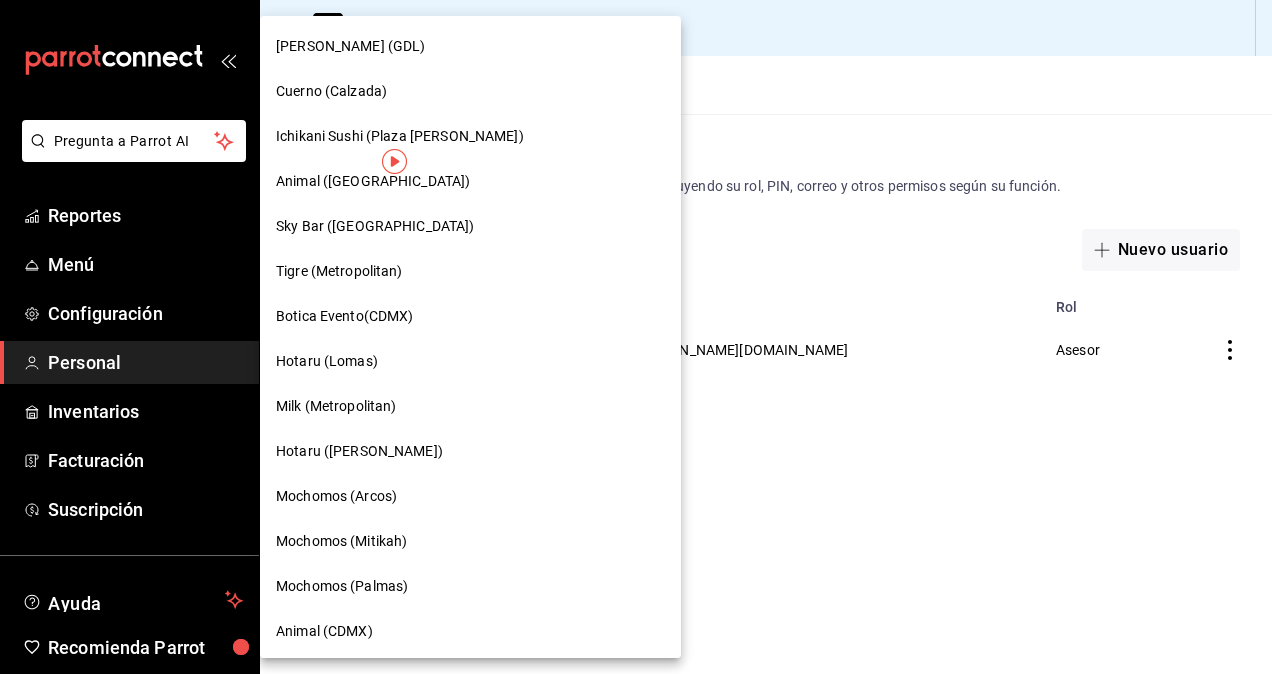 click on "Animal (CDMX)" at bounding box center [470, 631] 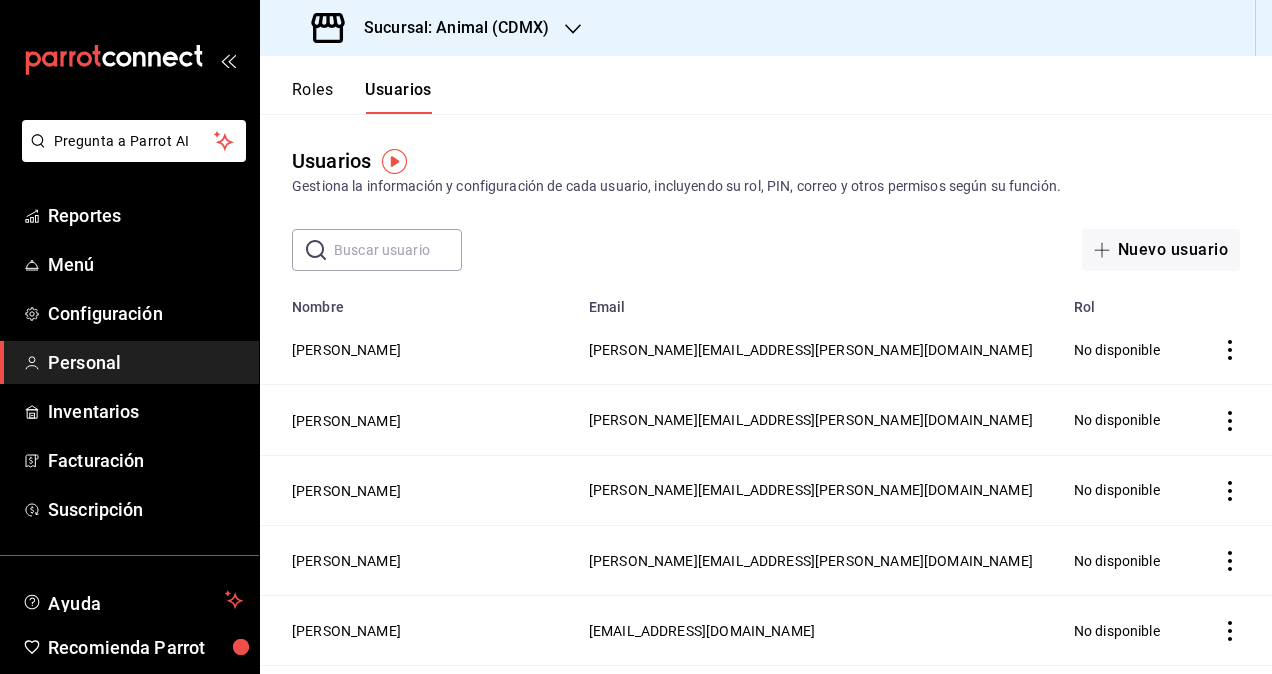 click on "[PERSON_NAME]" at bounding box center [418, 350] 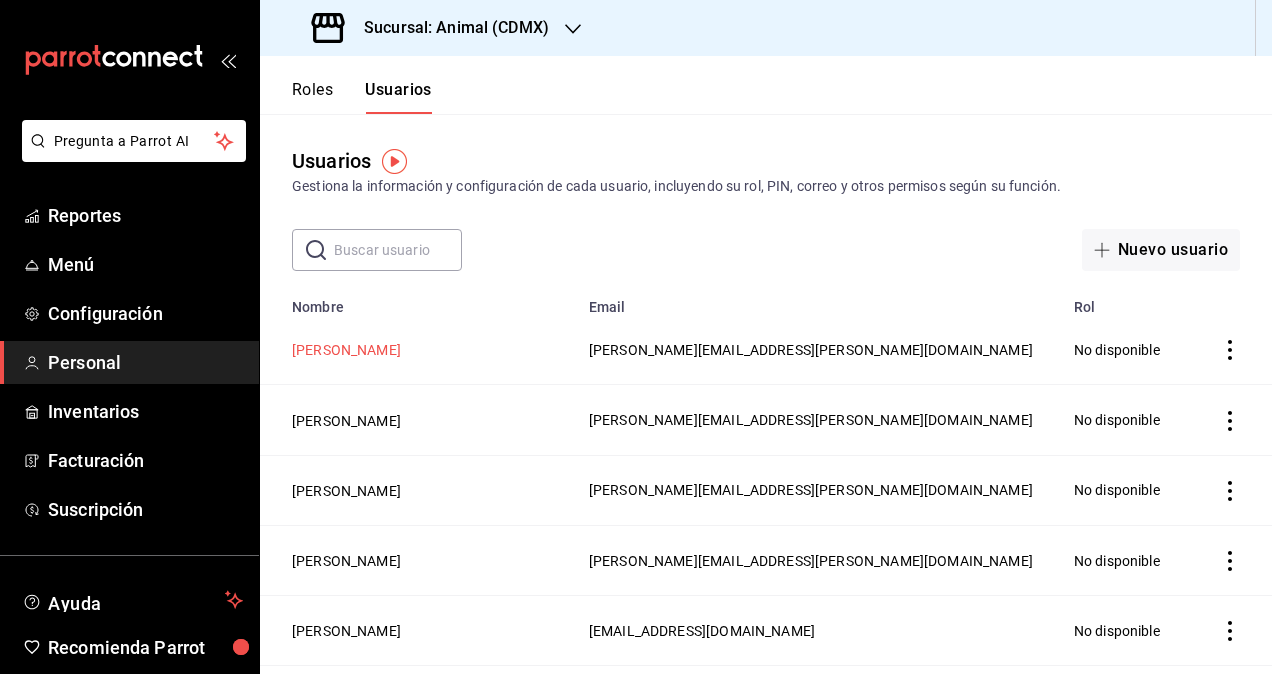 click on "[PERSON_NAME]" at bounding box center (346, 350) 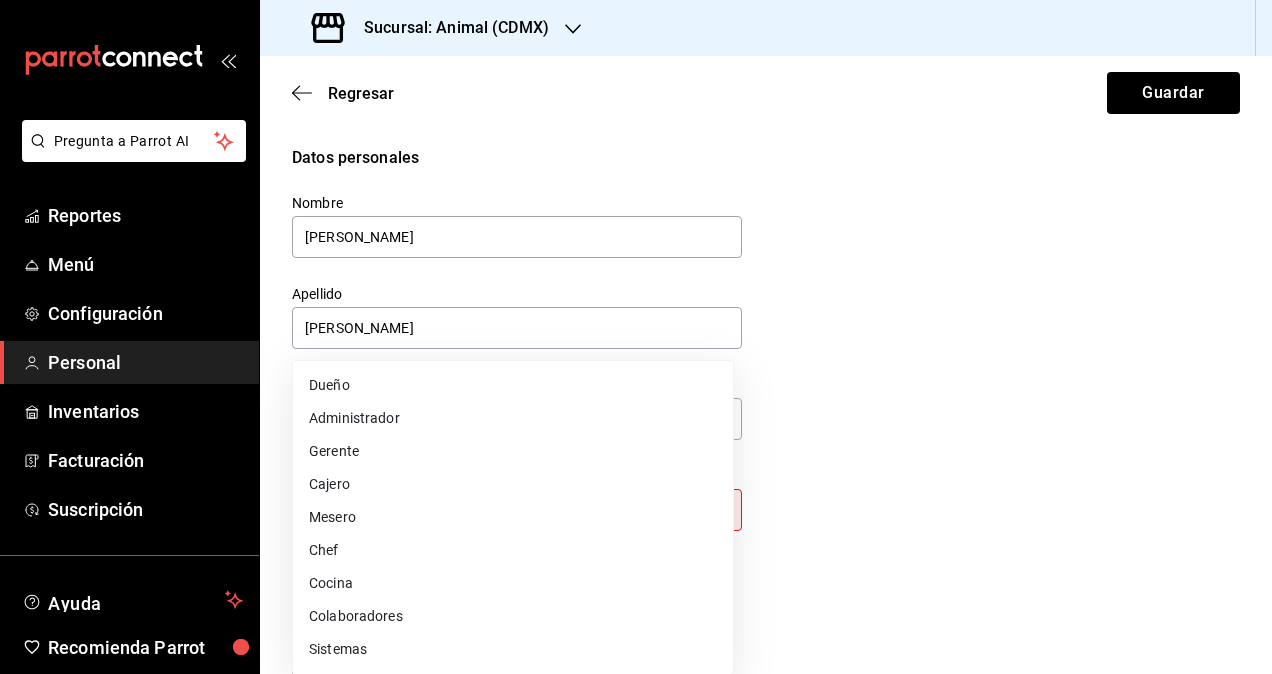 click on "Pregunta a Parrot AI Reportes   Menú   Configuración   Personal   Inventarios   Facturación   Suscripción   Ayuda Recomienda Parrot   Omar Hernandez   Sugerir nueva función   Sucursal: Animal (CDMX) Regresar Guardar Datos personales Nombre daniela Apellido Diaz Número celular (opcional) +52 (__) ____-____ Perfil que desempeña Sin definir Este campo es requerido. Elige una opción. Accesos Selecciona a que plataformas tendrá acceso este usuario. Administrador Web Posibilidad de iniciar sesión en la oficina administrativa de un restaurante.  Acceso al Punto de venta Posibilidad de autenticarse en el POS mediante PIN.  Iniciar sesión en terminal (correo electrónico o QR) Los usuarios podrán iniciar sesión y aceptar términos y condiciones en la terminal. Acceso uso de terminal Los usuarios podrán acceder y utilizar la terminal para visualizar y procesar pagos de sus órdenes. Correo electrónico Se volverá obligatorio al tener ciertos accesos activados. daniela.diaz@grupocosteno.com Contraseña" at bounding box center [636, 337] 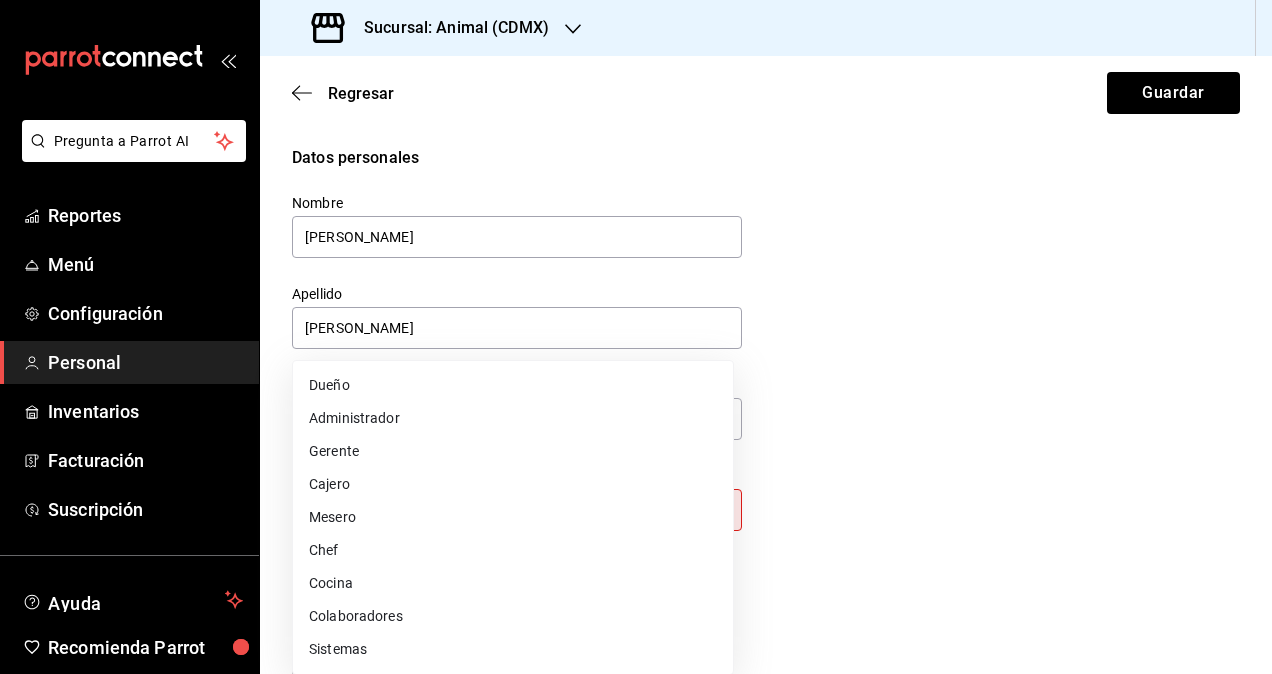click on "Colaboradores" at bounding box center (513, 616) 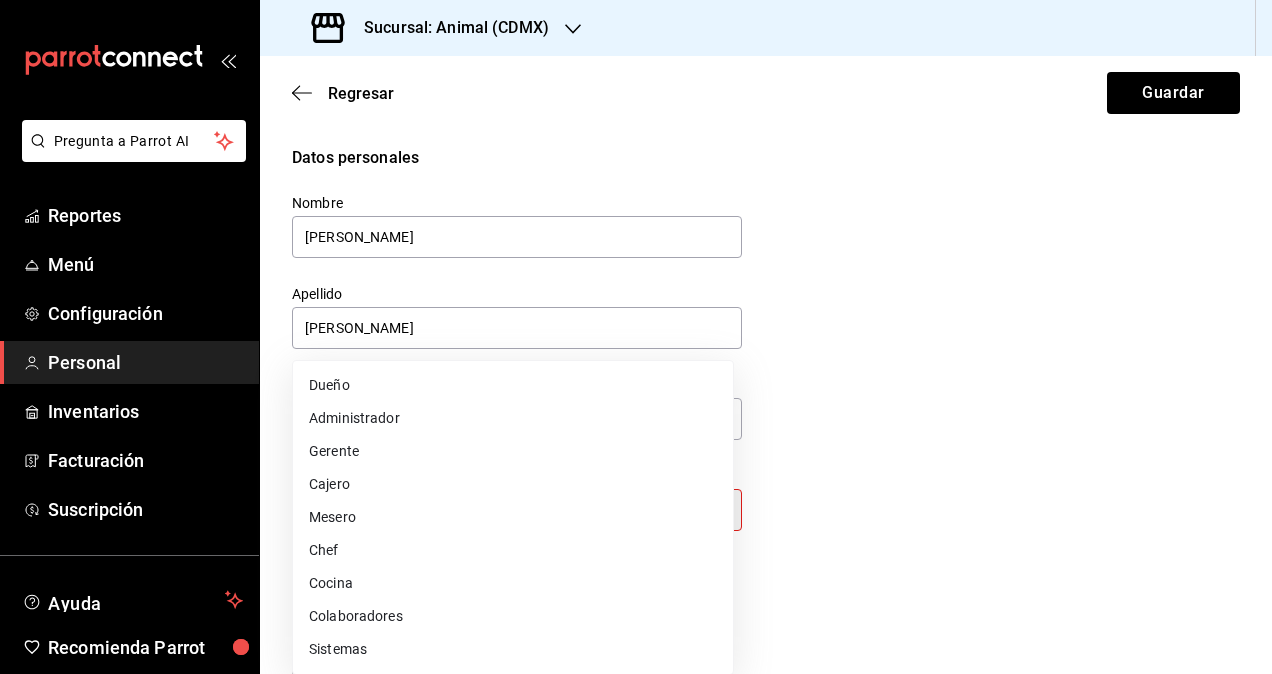 type on "STAFF" 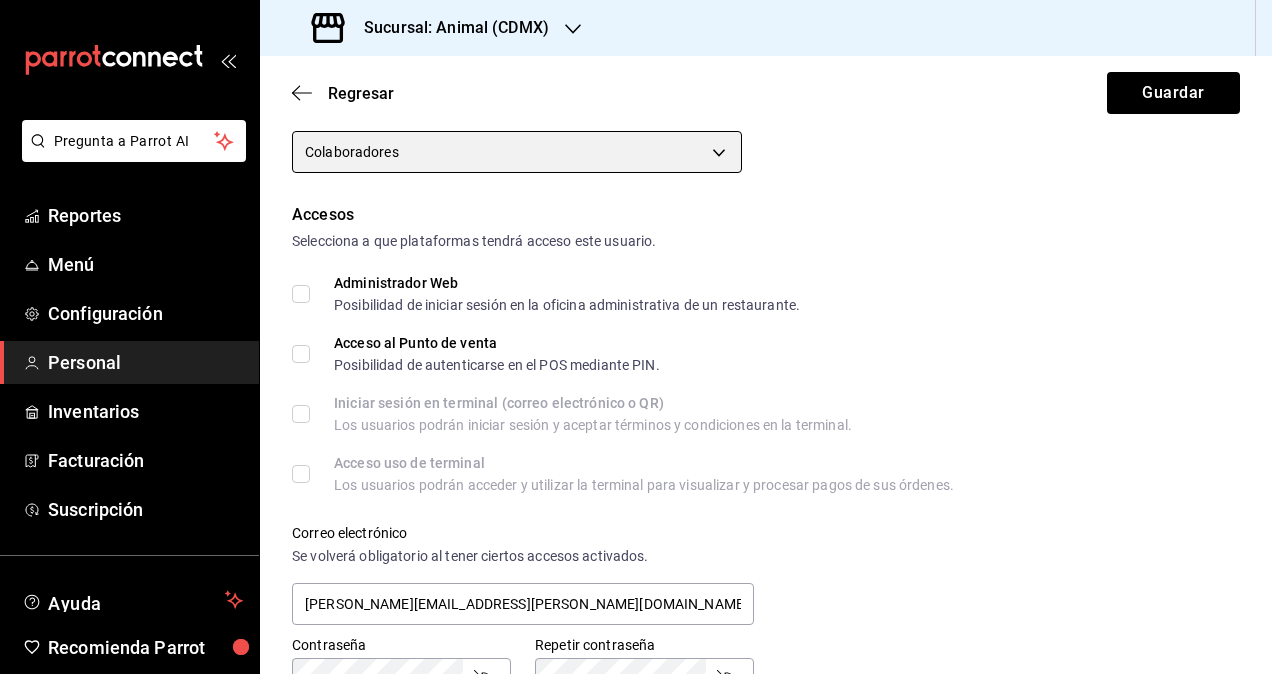 scroll, scrollTop: 400, scrollLeft: 0, axis: vertical 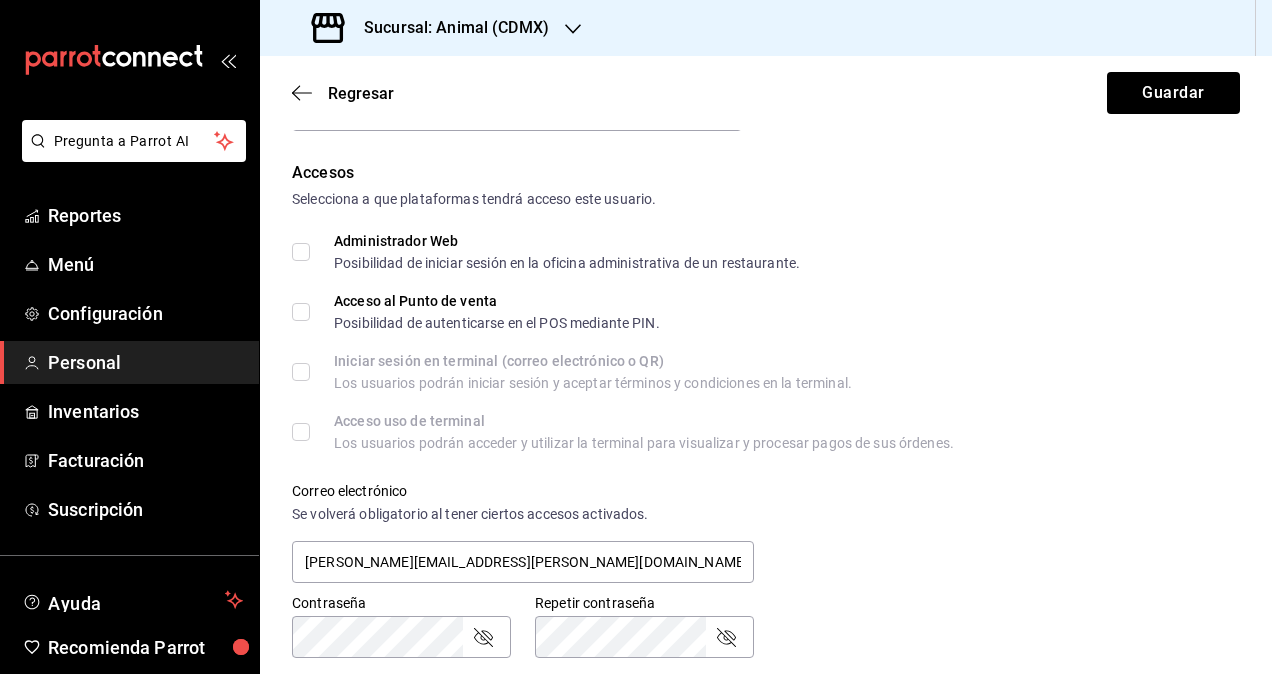 click on "Administrador Web Posibilidad de iniciar sesión en la oficina administrativa de un restaurante." at bounding box center [546, 252] 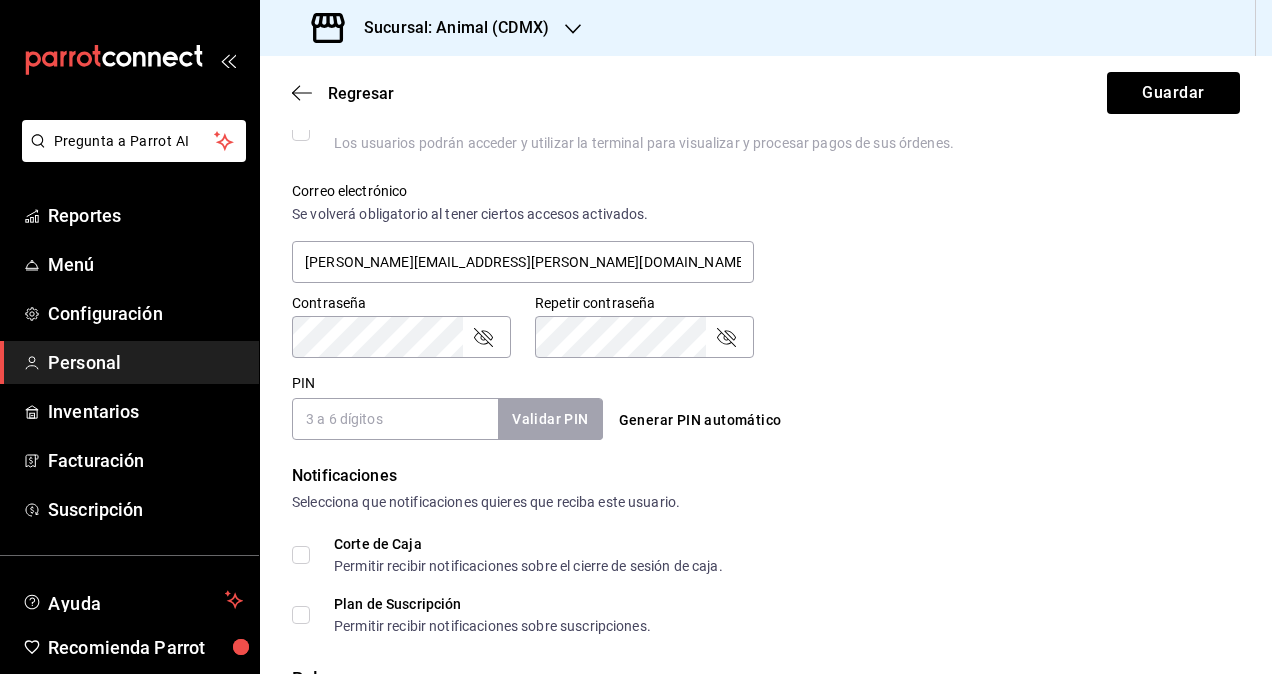 scroll, scrollTop: 864, scrollLeft: 0, axis: vertical 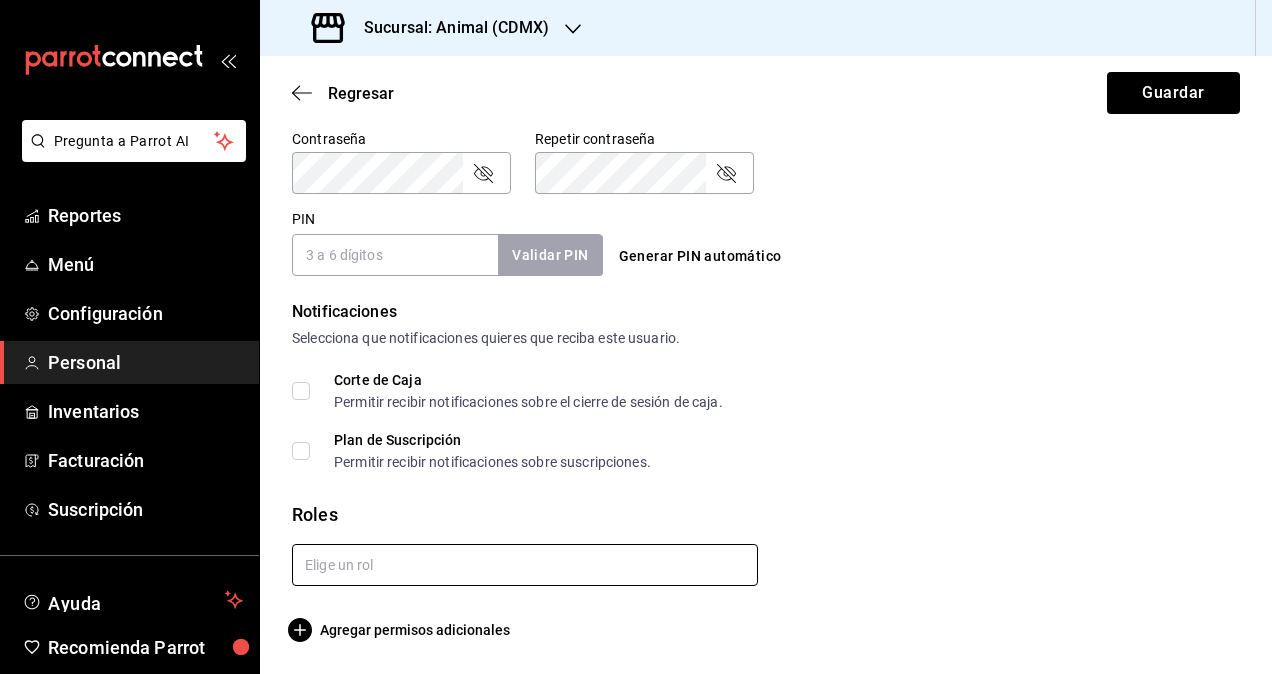 click at bounding box center (525, 565) 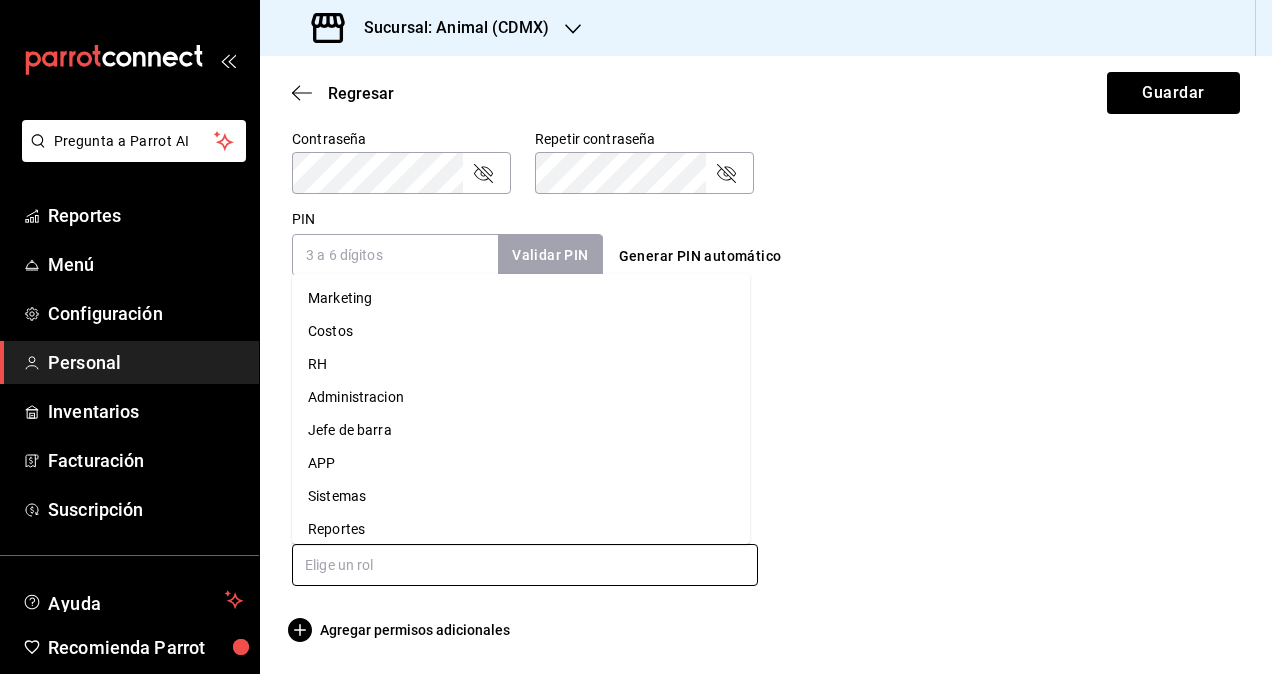 click on "Administracion" at bounding box center (521, 397) 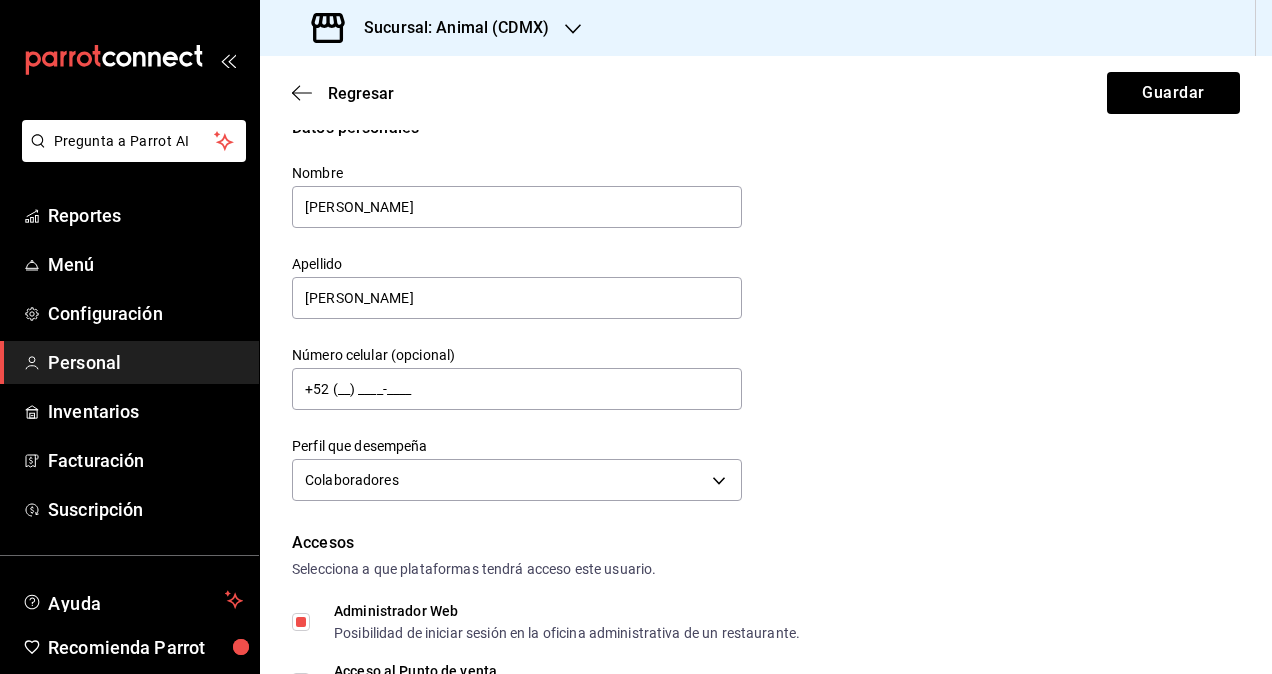 scroll, scrollTop: 0, scrollLeft: 0, axis: both 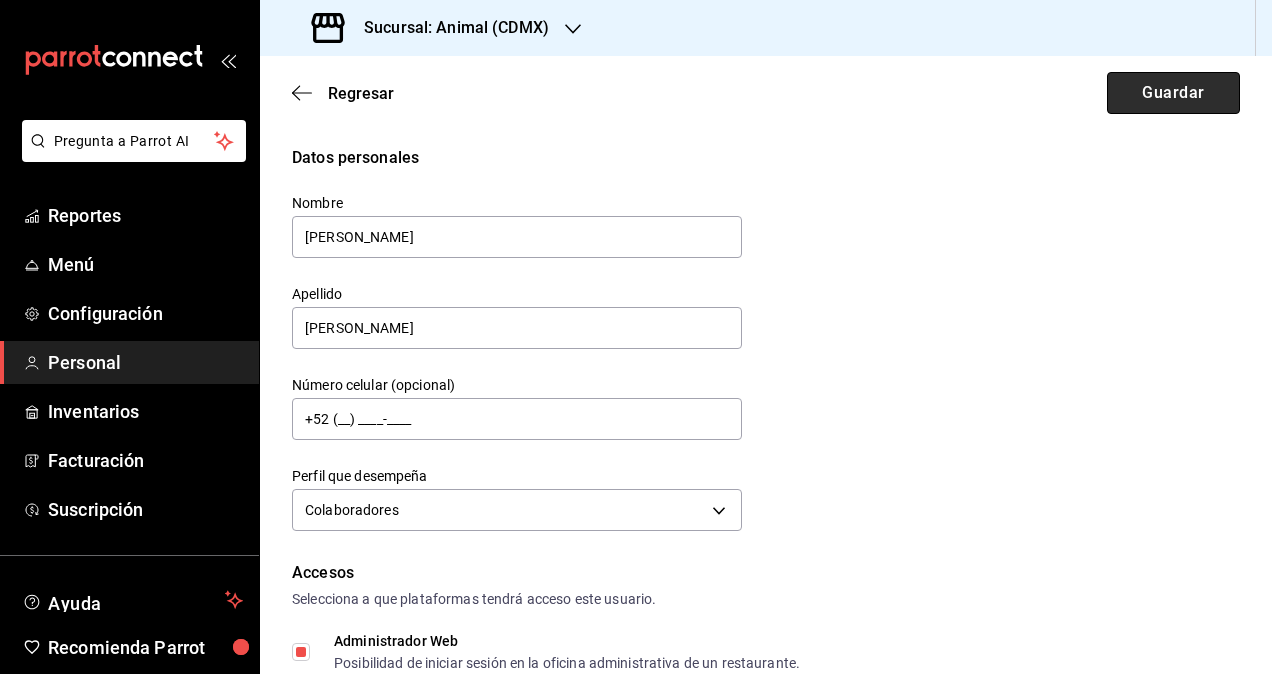 click on "Guardar" at bounding box center [1173, 93] 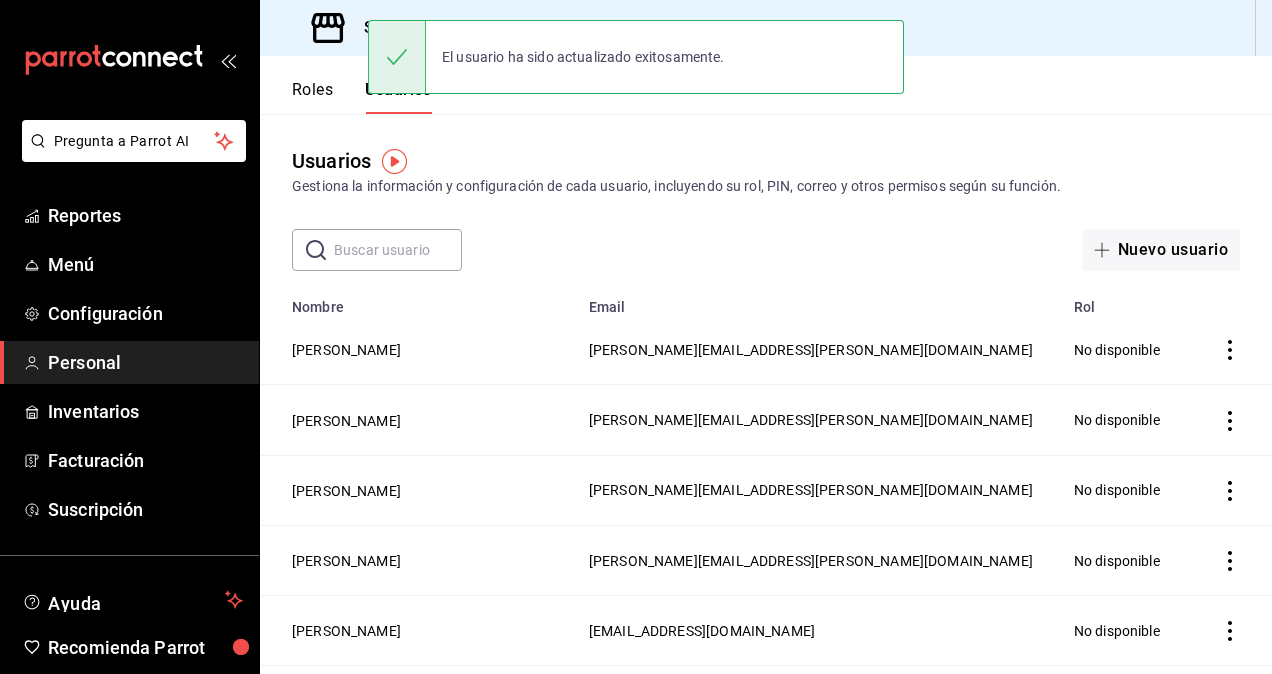 click at bounding box center (398, 250) 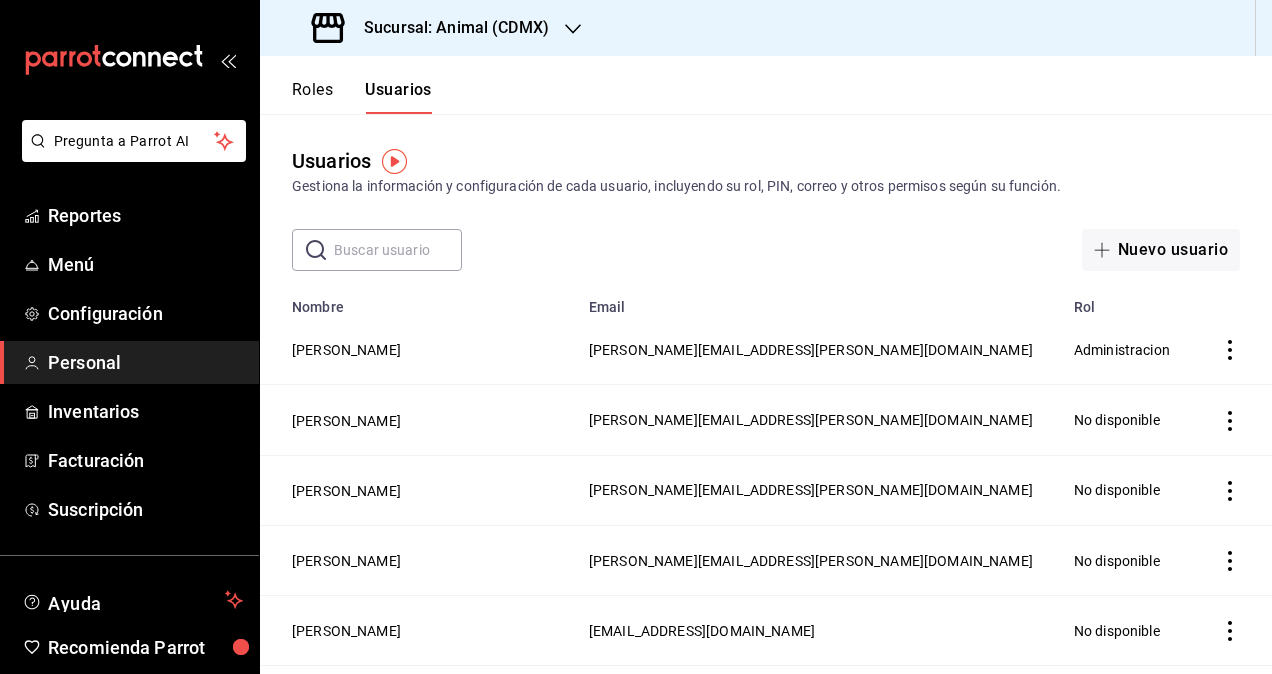 paste on "marco.ruiz" 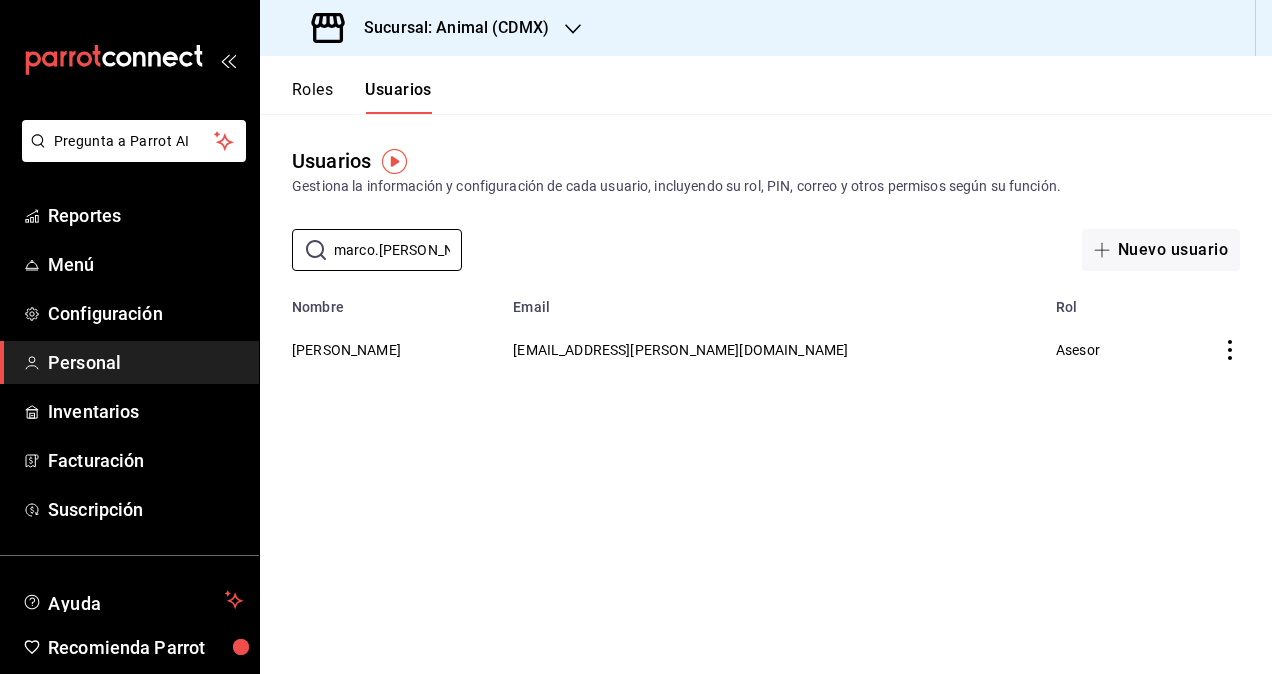 type on "marco.ruiz" 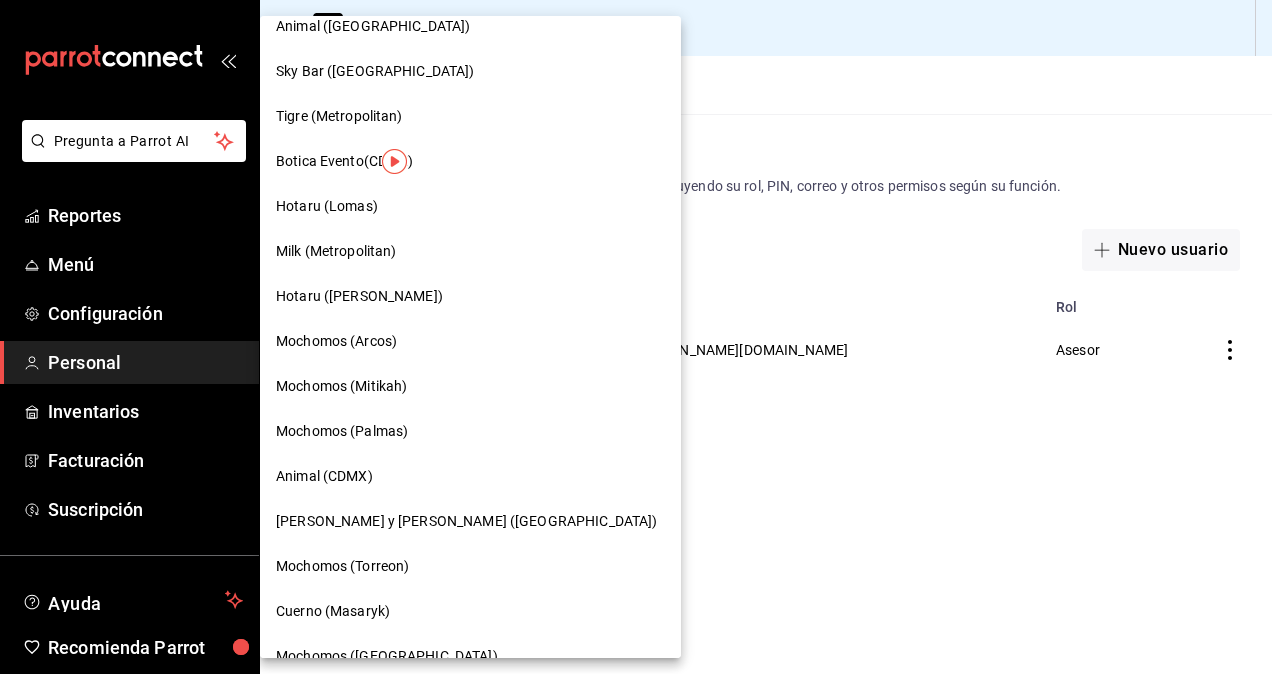 scroll, scrollTop: 200, scrollLeft: 0, axis: vertical 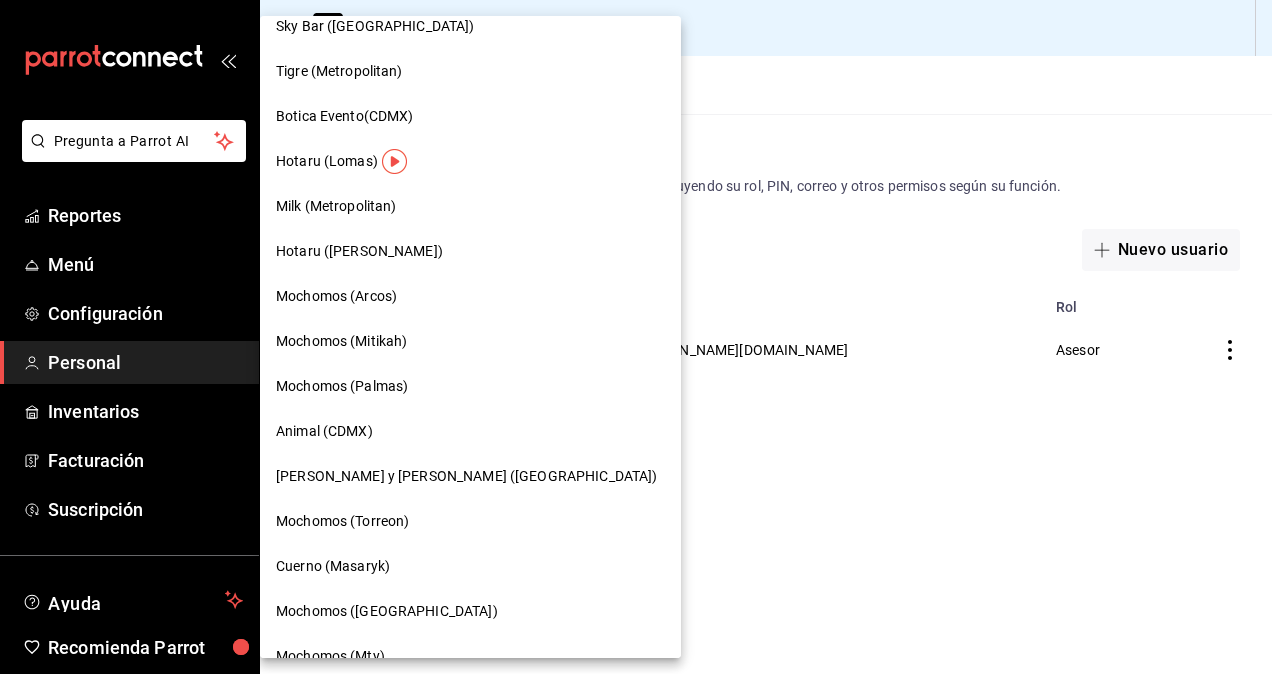 click on "Lazaro y Diego (Metropolitan)" at bounding box center [466, 476] 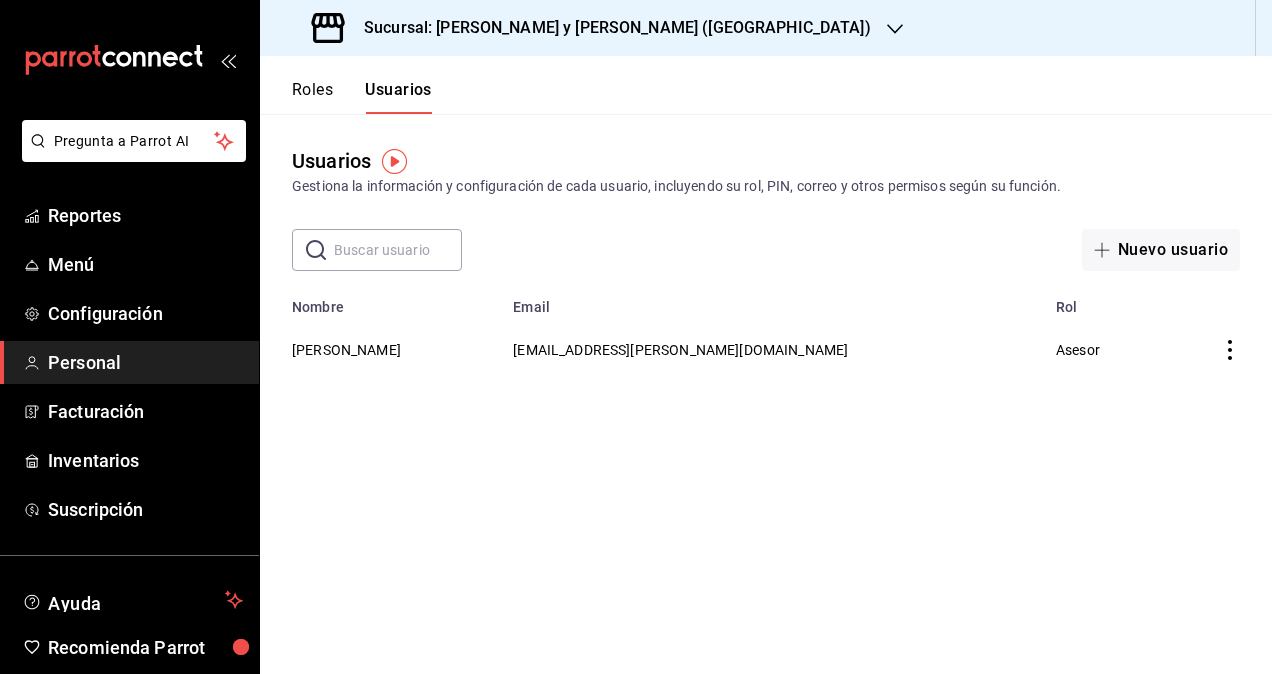 click at bounding box center [398, 250] 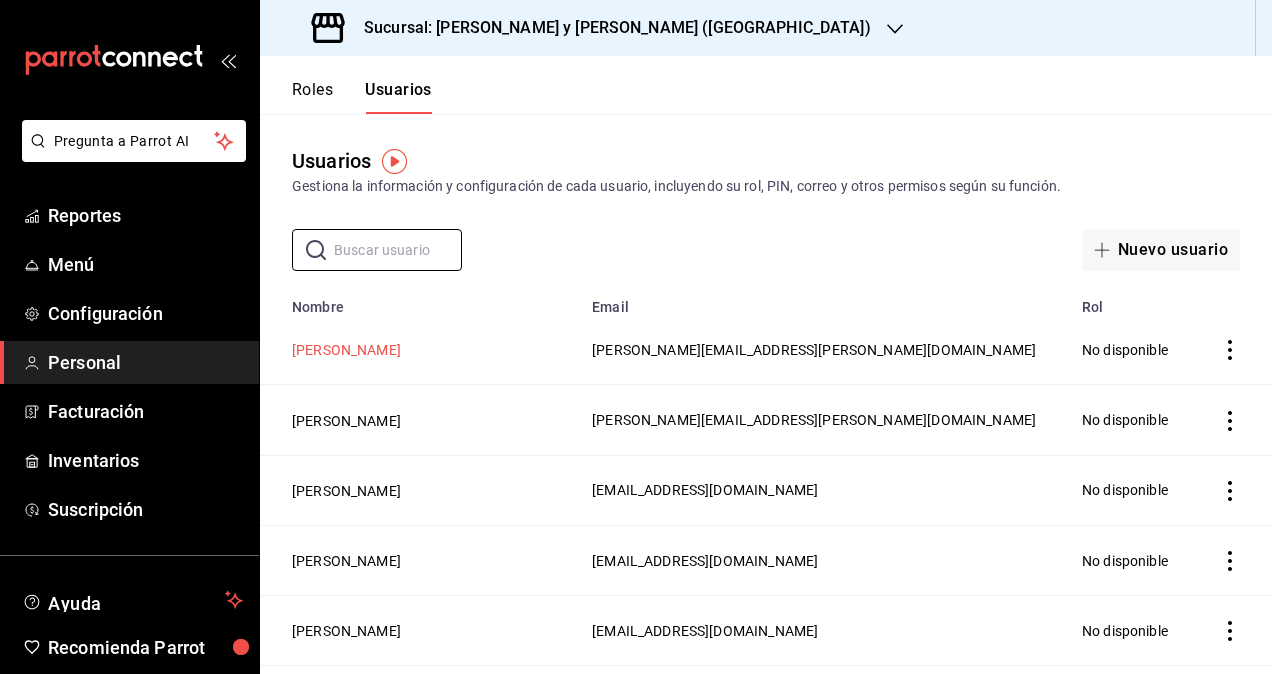 click on "[PERSON_NAME]" at bounding box center [346, 350] 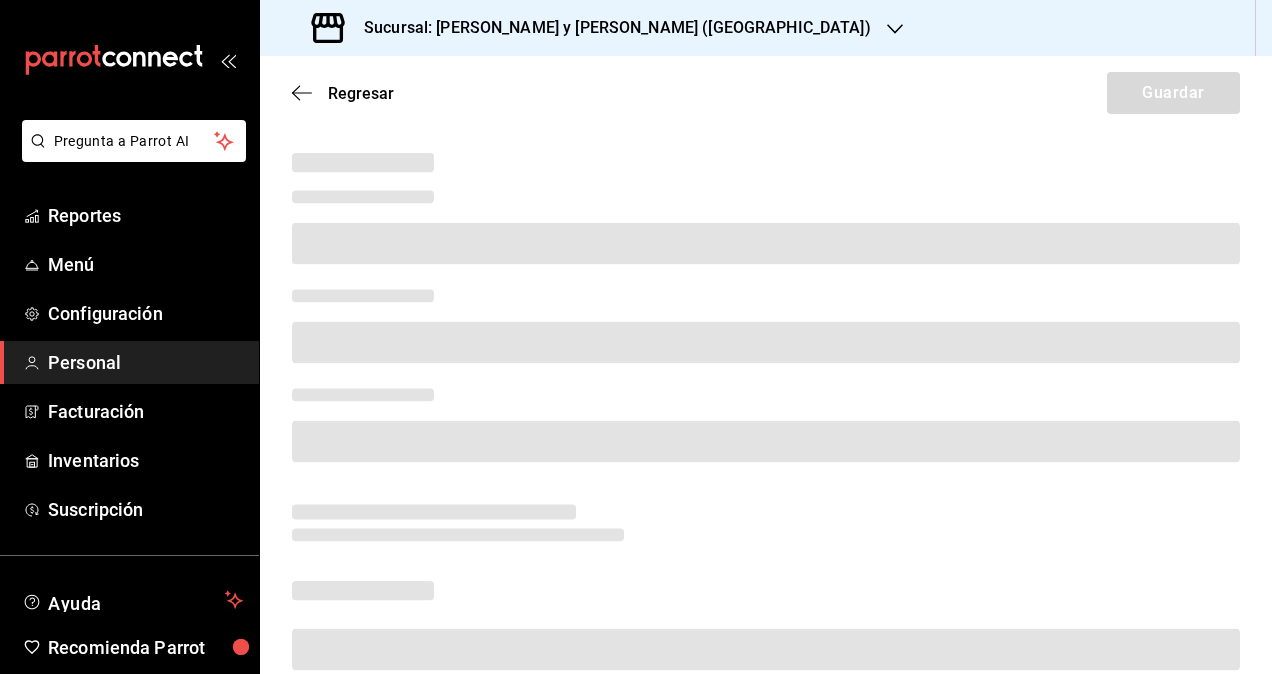 scroll, scrollTop: 0, scrollLeft: 0, axis: both 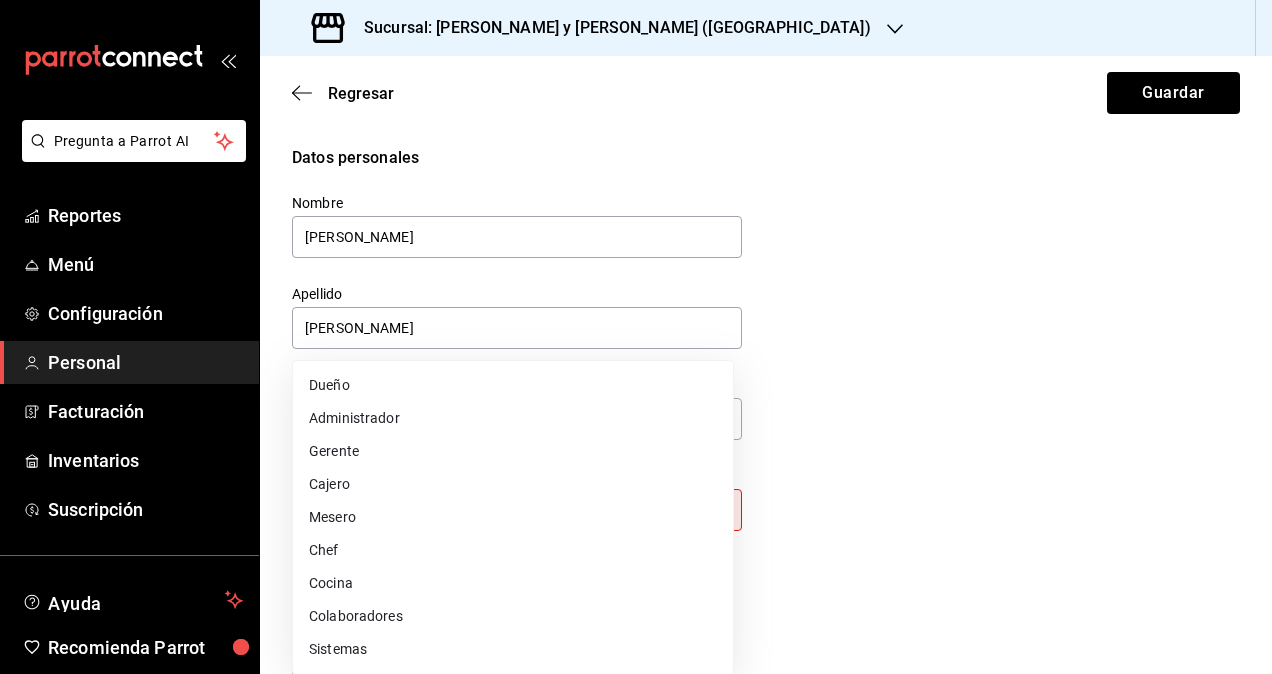 click on "Pregunta a Parrot AI Reportes   Menú   Configuración   Personal   Facturación   Inventarios   Suscripción   Ayuda Recomienda Parrot   Omar Hernandez   Sugerir nueva función   Sucursal: Lazaro y Diego (Metropolitan) Regresar Guardar Datos personales Nombre daniela Apellido Diaz Número celular (opcional) +52 (__) ____-____ Perfil que desempeña Sin definir Este campo es requerido. Elige una opción. Accesos Selecciona a que plataformas tendrá acceso este usuario. Administrador Web Posibilidad de iniciar sesión en la oficina administrativa de un restaurante.  Acceso al Punto de venta Posibilidad de autenticarse en el POS mediante PIN.  Iniciar sesión en terminal (correo electrónico o QR) Los usuarios podrán iniciar sesión y aceptar términos y condiciones en la terminal. Acceso uso de terminal Los usuarios podrán acceder y utilizar la terminal para visualizar y procesar pagos de sus órdenes. Correo electrónico Se volverá obligatorio al tener ciertos accesos activados. Contraseña Contraseña PIN" at bounding box center (636, 337) 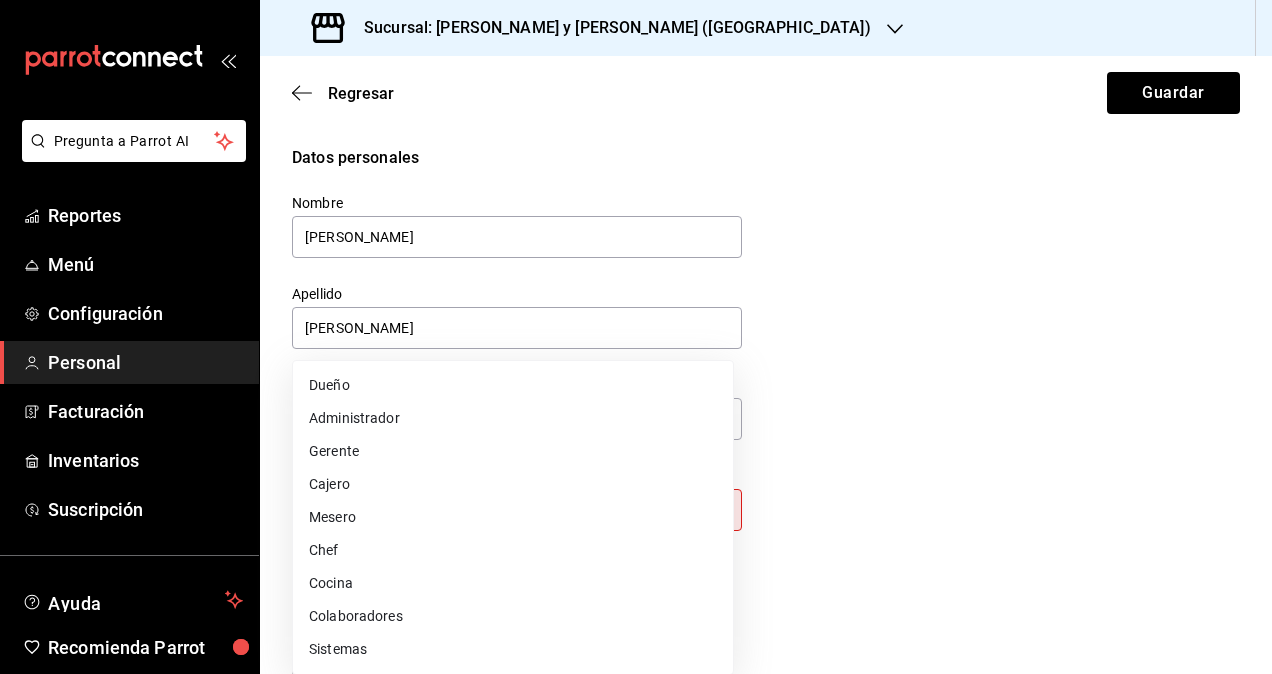 click on "Colaboradores" at bounding box center (513, 616) 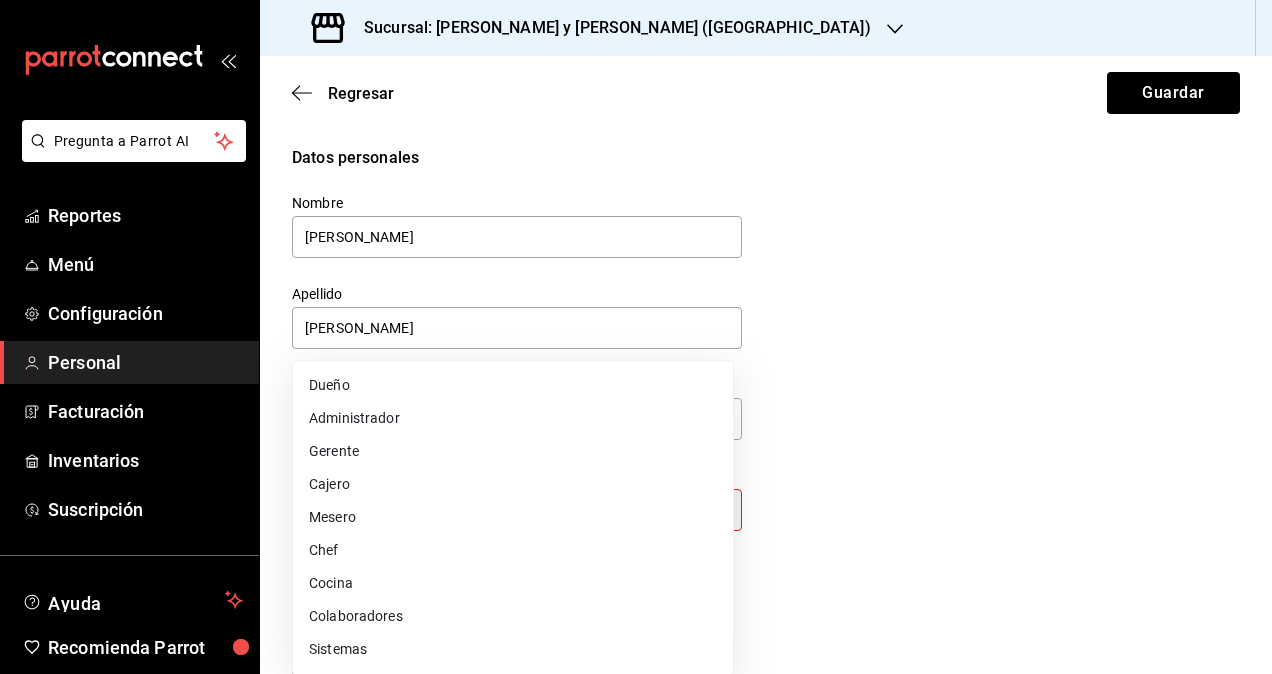 type on "STAFF" 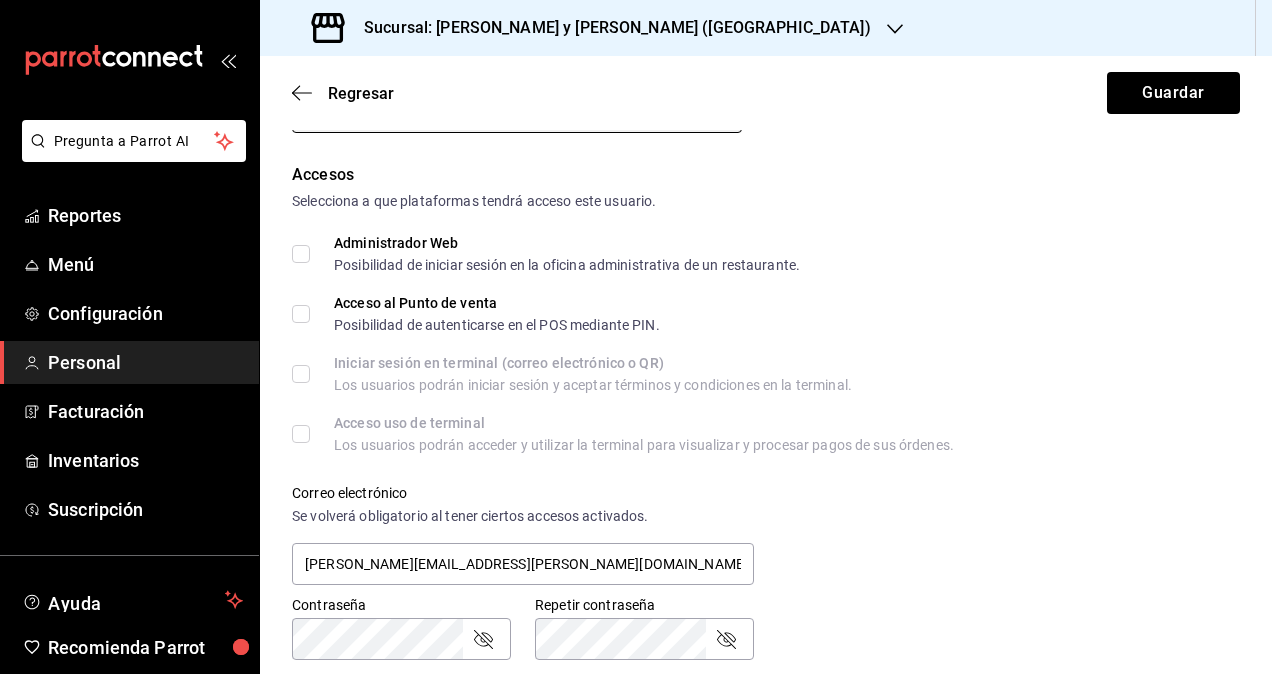 scroll, scrollTop: 400, scrollLeft: 0, axis: vertical 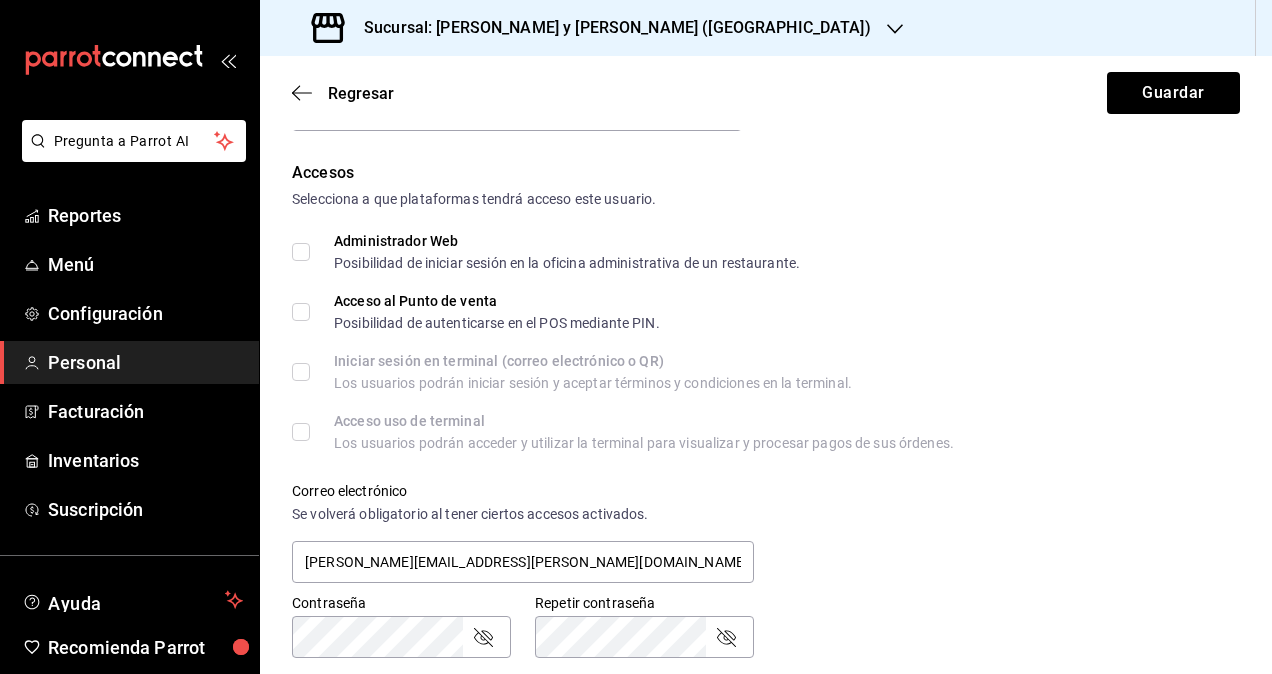click on "Administrador Web Posibilidad de iniciar sesión en la oficina administrativa de un restaurante." at bounding box center [301, 252] 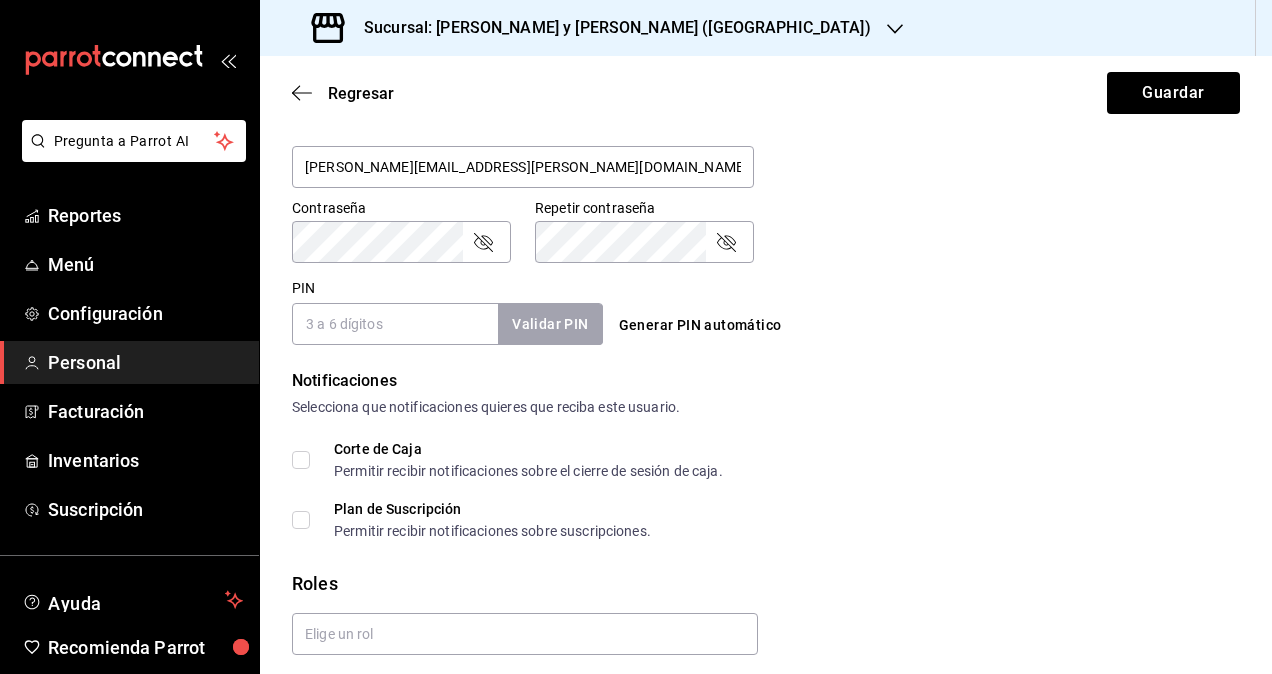 scroll, scrollTop: 864, scrollLeft: 0, axis: vertical 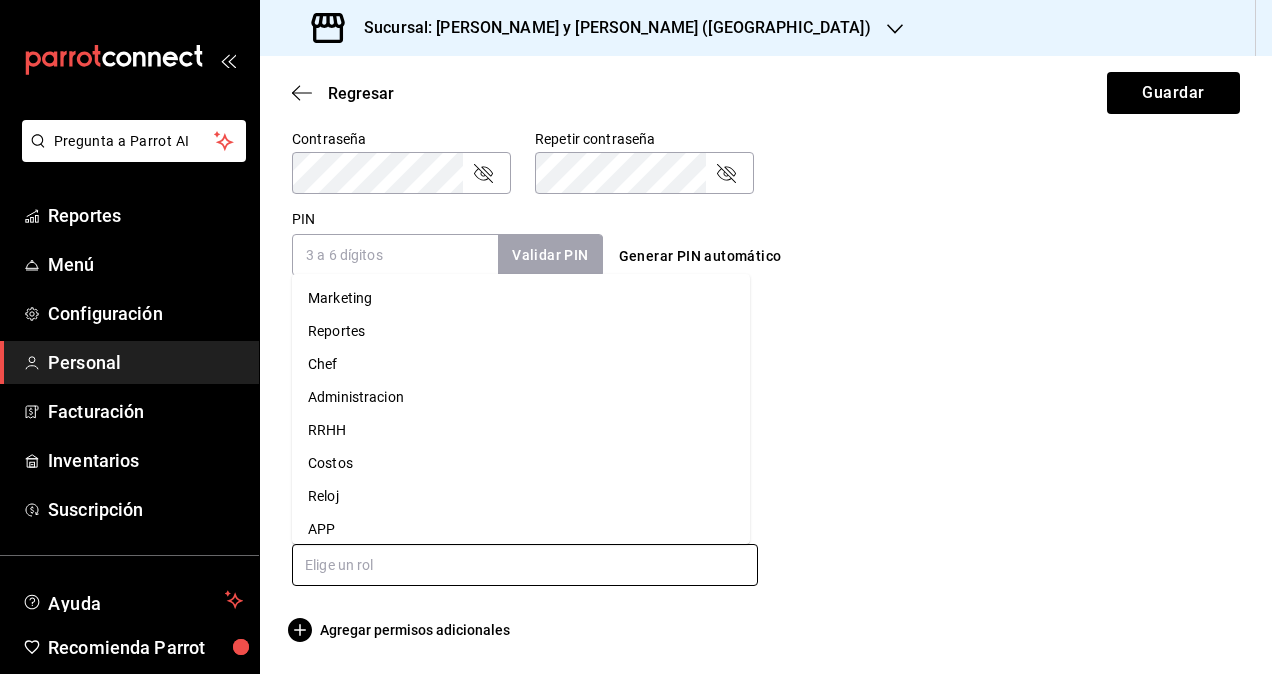 click at bounding box center (525, 565) 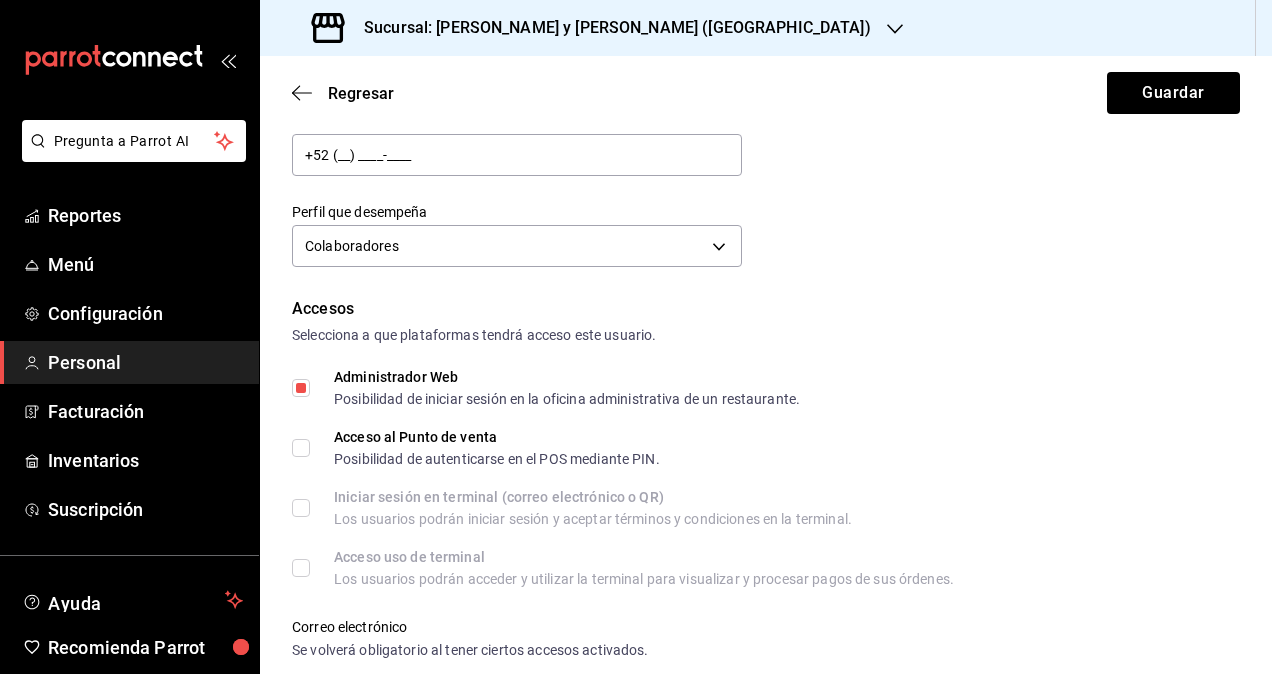 scroll, scrollTop: 0, scrollLeft: 0, axis: both 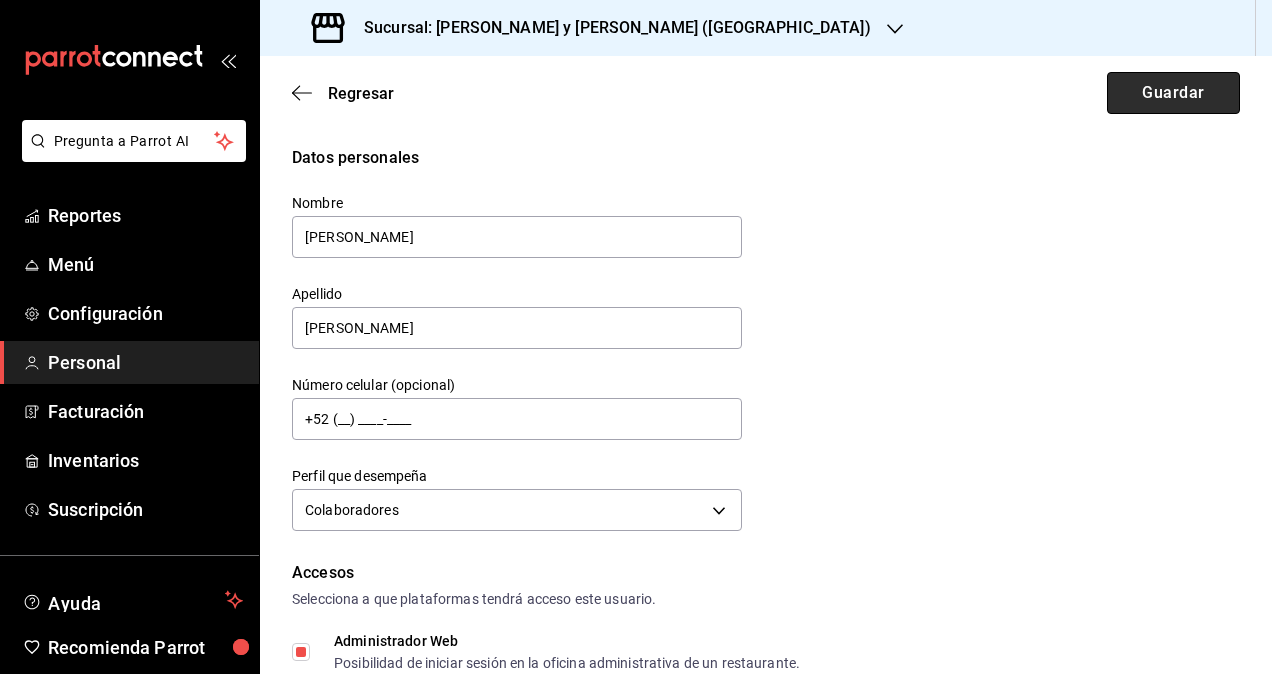 click on "Guardar" at bounding box center [1173, 93] 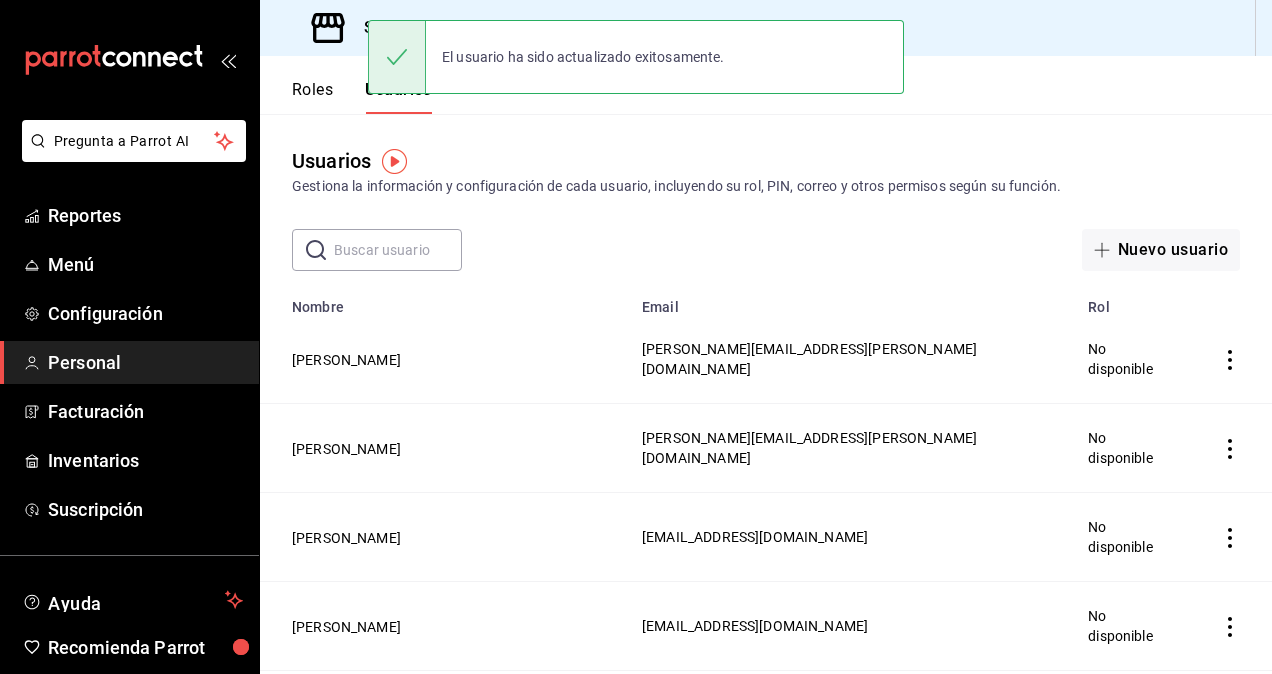 click at bounding box center (398, 250) 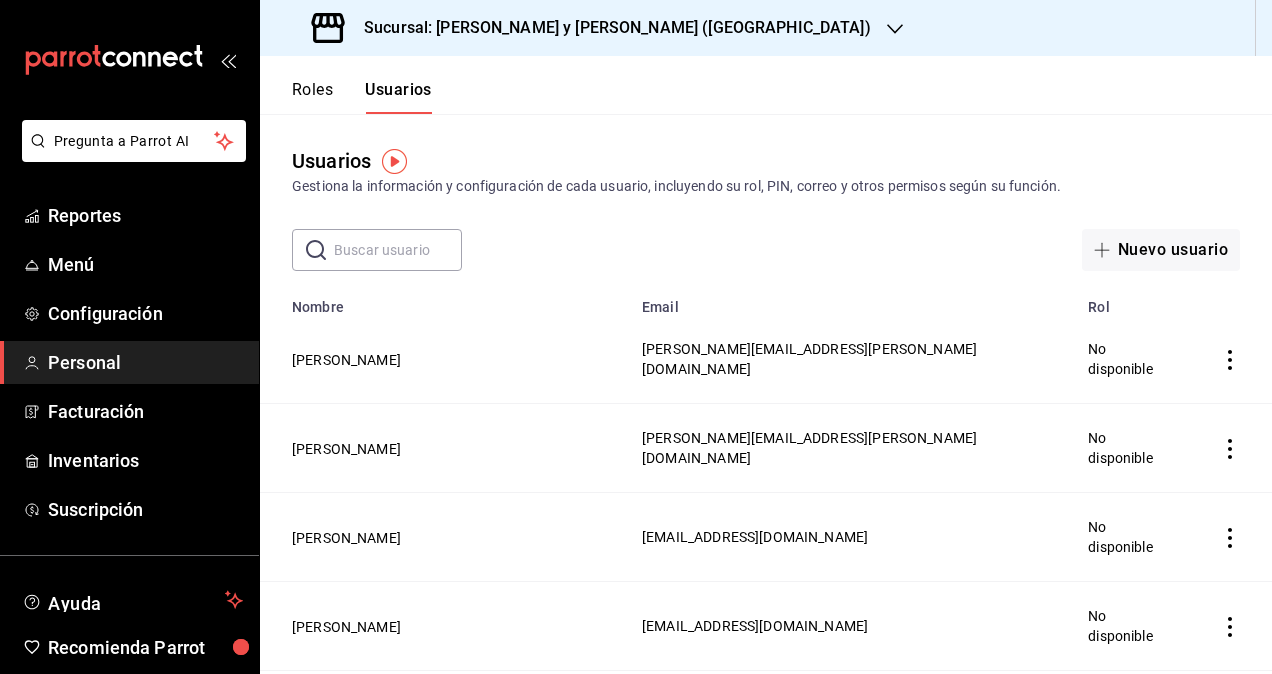 paste on "marco.ruiz" 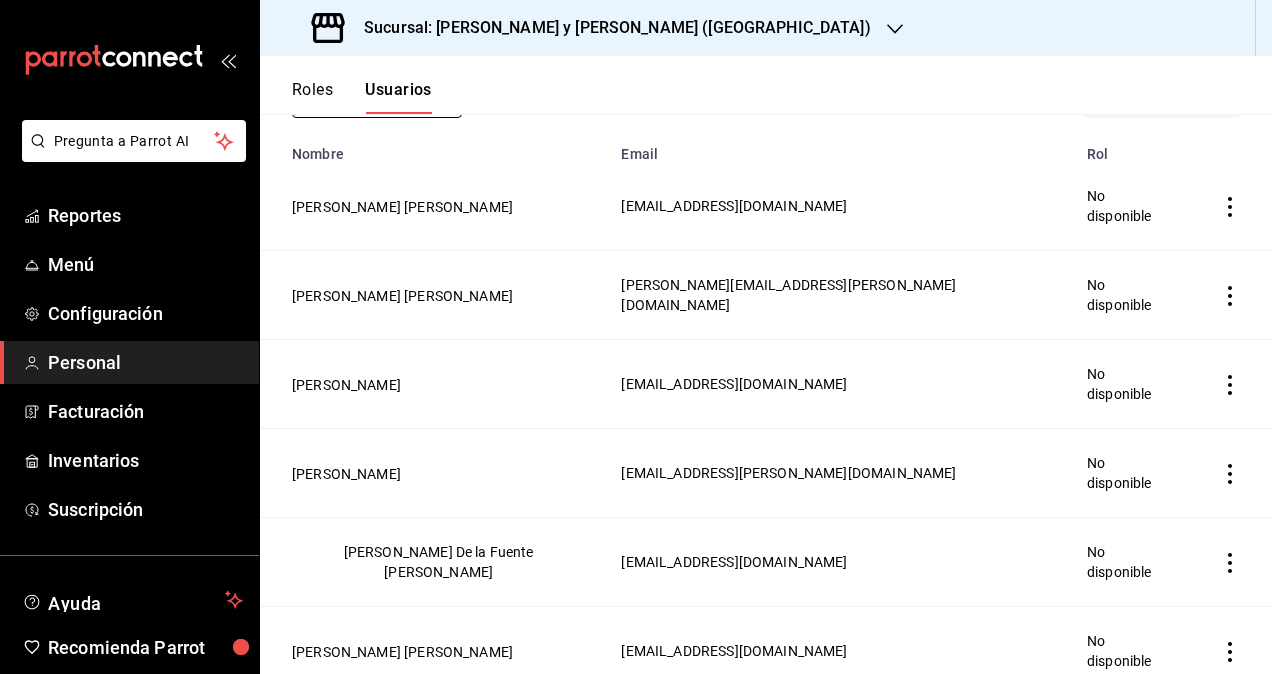 scroll, scrollTop: 300, scrollLeft: 0, axis: vertical 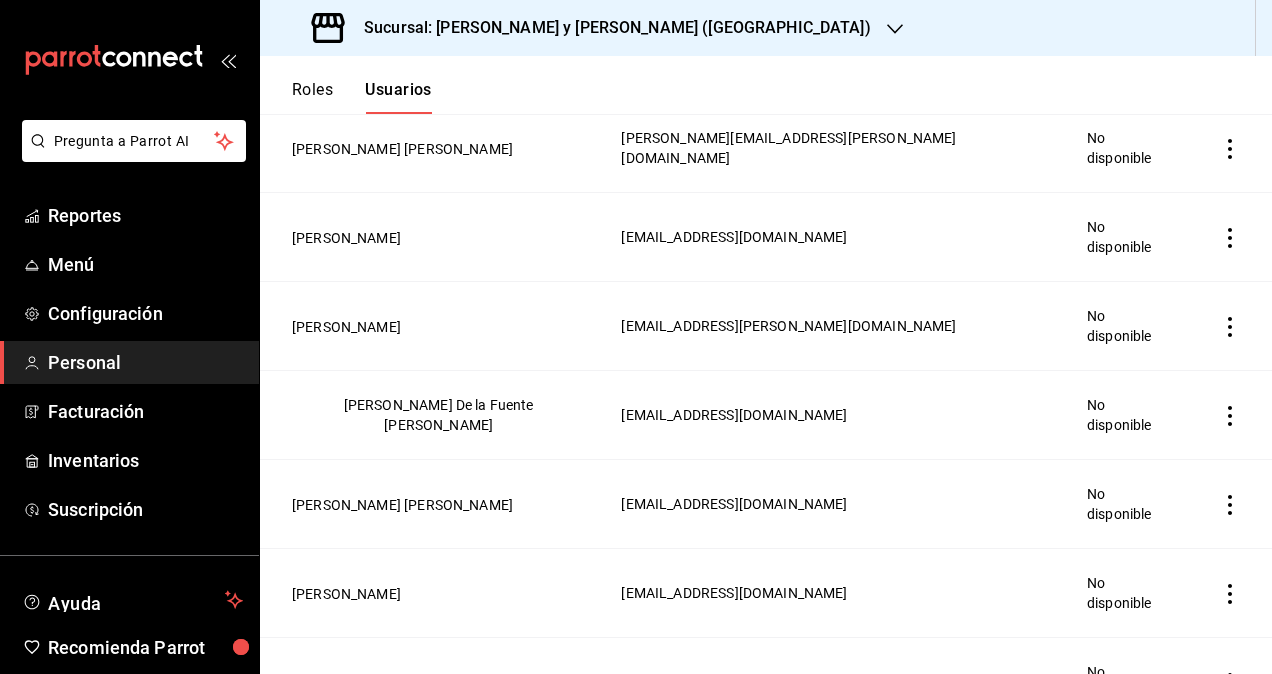 type on "marco" 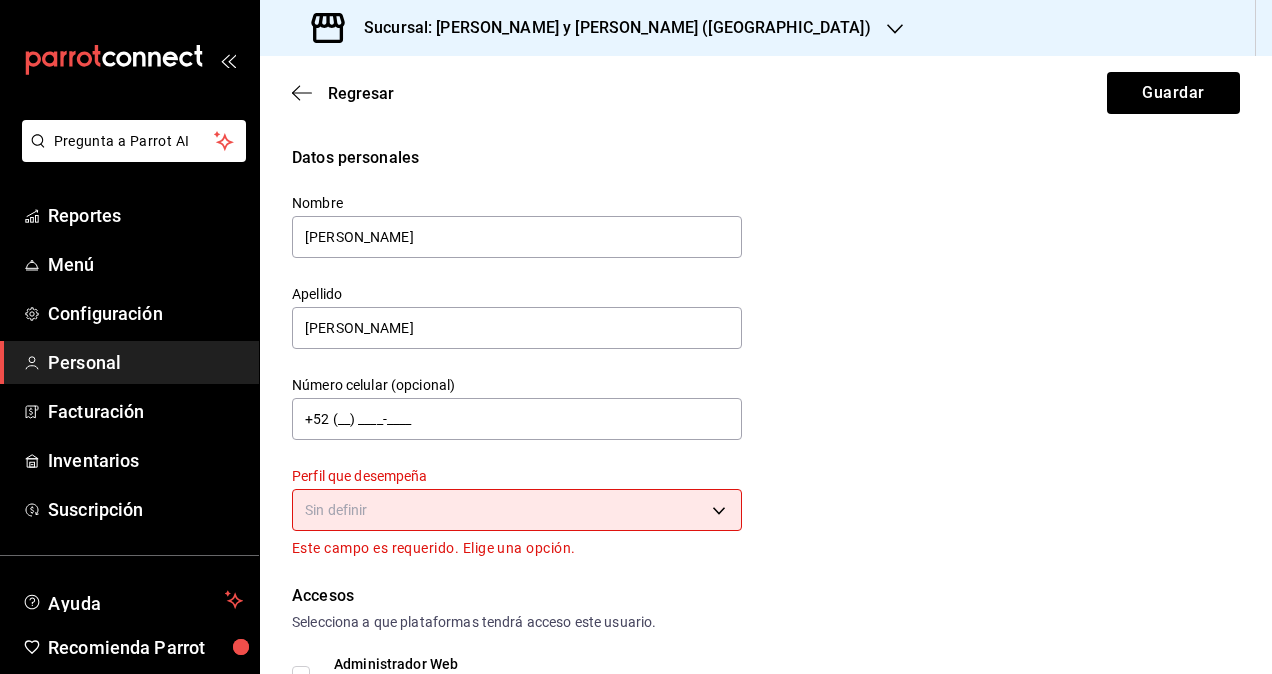 click on "Pregunta a Parrot AI Reportes   Menú   Configuración   Personal   Facturación   Inventarios   Suscripción   Ayuda Recomienda Parrot   Omar Hernandez   Sugerir nueva función   Sucursal: Lazaro y Diego (Metropolitan) Regresar Guardar Datos personales Nombre Marco Apellido Ruiz Número celular (opcional) +52 (__) ____-____ Perfil que desempeña Sin definir Este campo es requerido. Elige una opción. Accesos Selecciona a que plataformas tendrá acceso este usuario. Administrador Web Posibilidad de iniciar sesión en la oficina administrativa de un restaurante.  Acceso al Punto de venta Posibilidad de autenticarse en el POS mediante PIN.  Iniciar sesión en terminal (correo electrónico o QR) Los usuarios podrán iniciar sesión y aceptar términos y condiciones en la terminal. Acceso uso de terminal Los usuarios podrán acceder y utilizar la terminal para visualizar y procesar pagos de sus órdenes. Correo electrónico Se volverá obligatorio al tener ciertos accesos activados. marco.ruiz@grupocosteno.com" at bounding box center (636, 337) 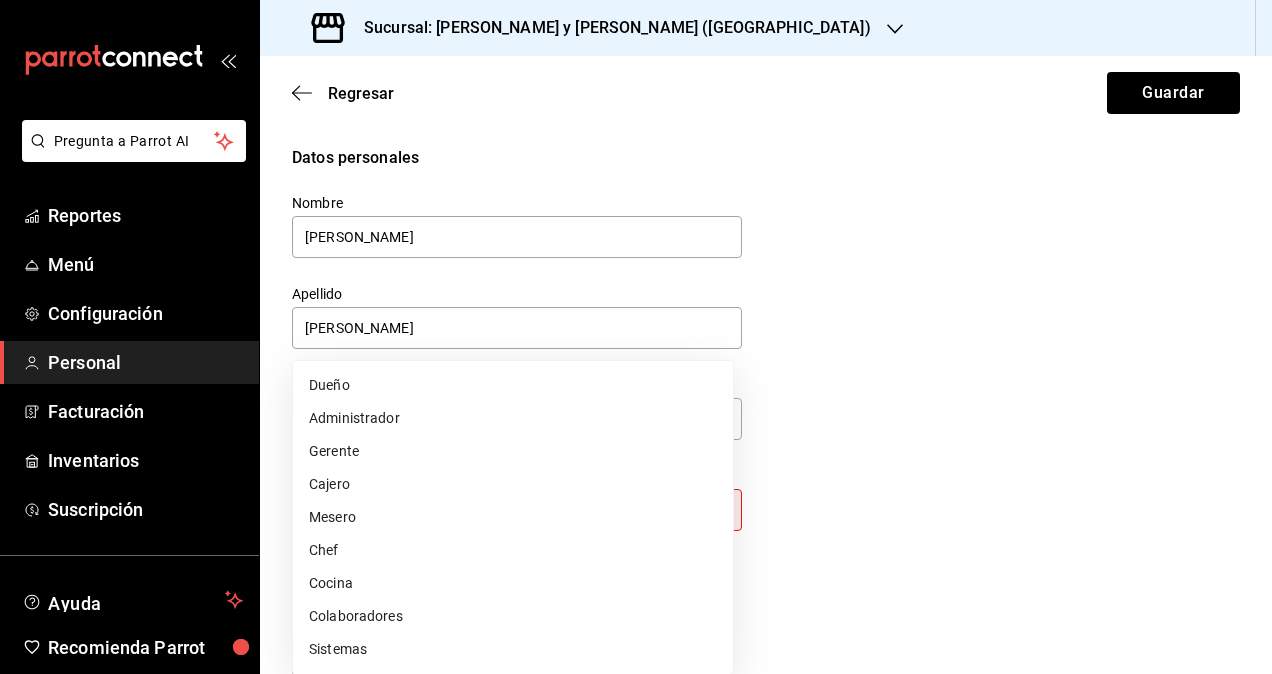 click on "Colaboradores" at bounding box center (513, 616) 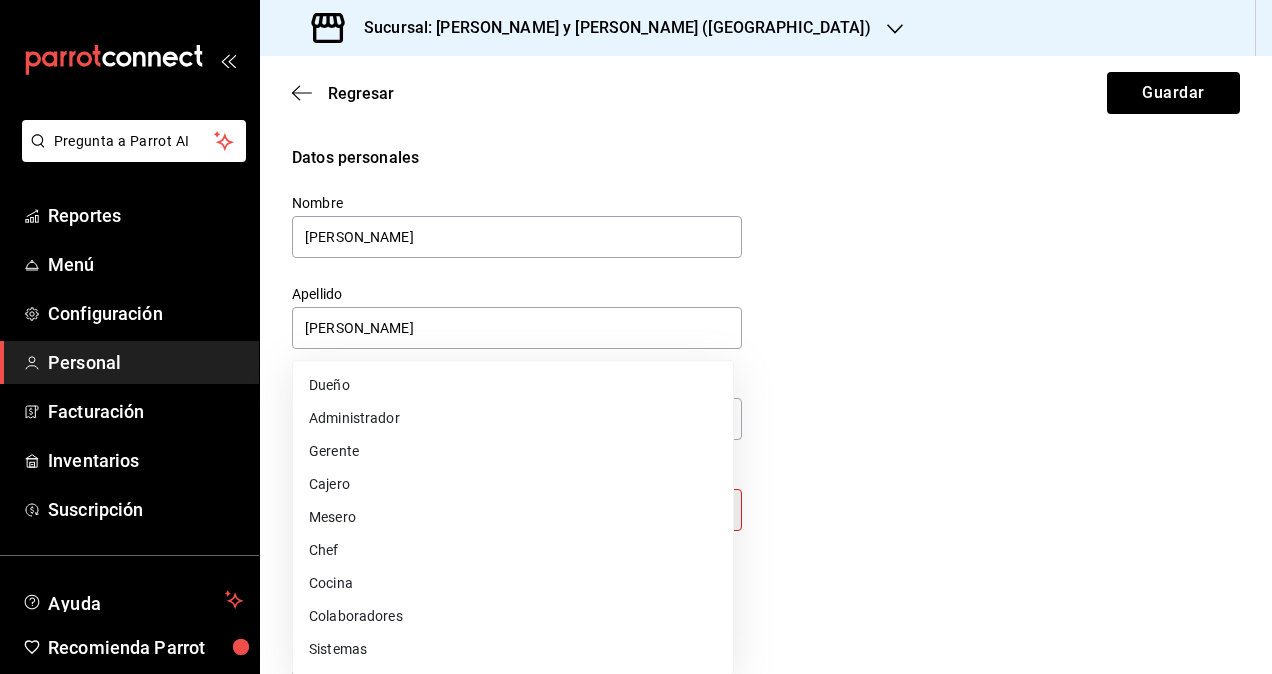 type on "STAFF" 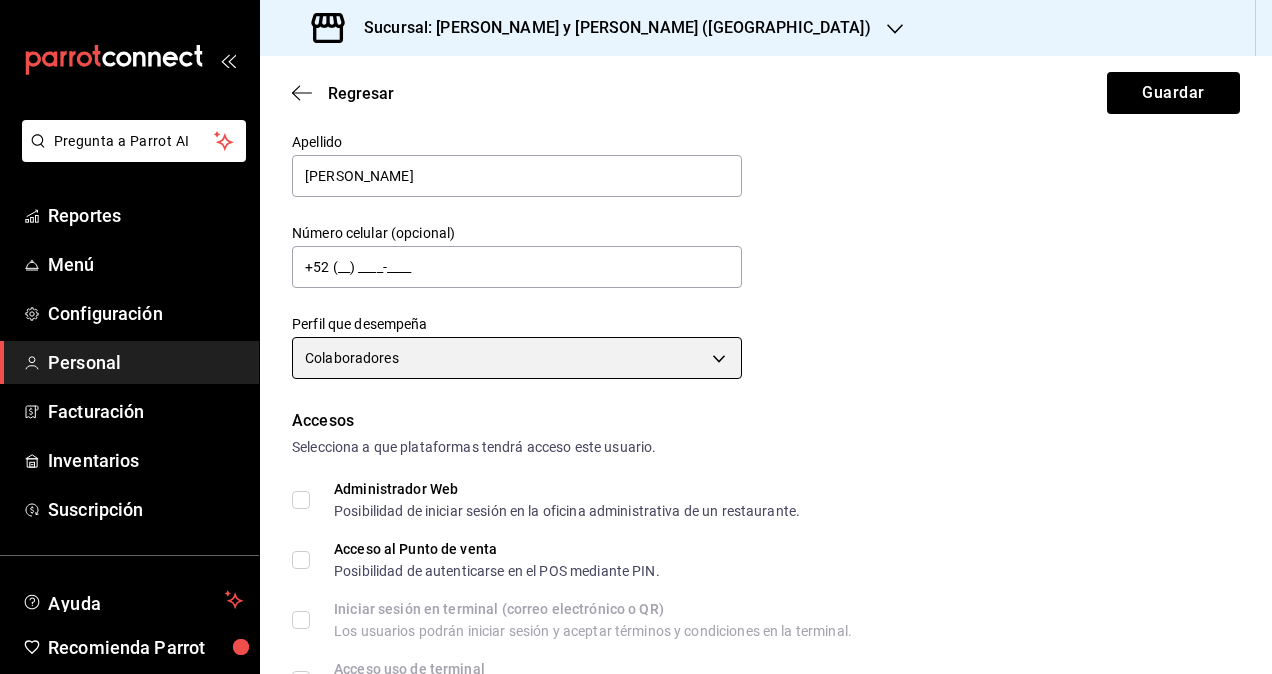 scroll, scrollTop: 300, scrollLeft: 0, axis: vertical 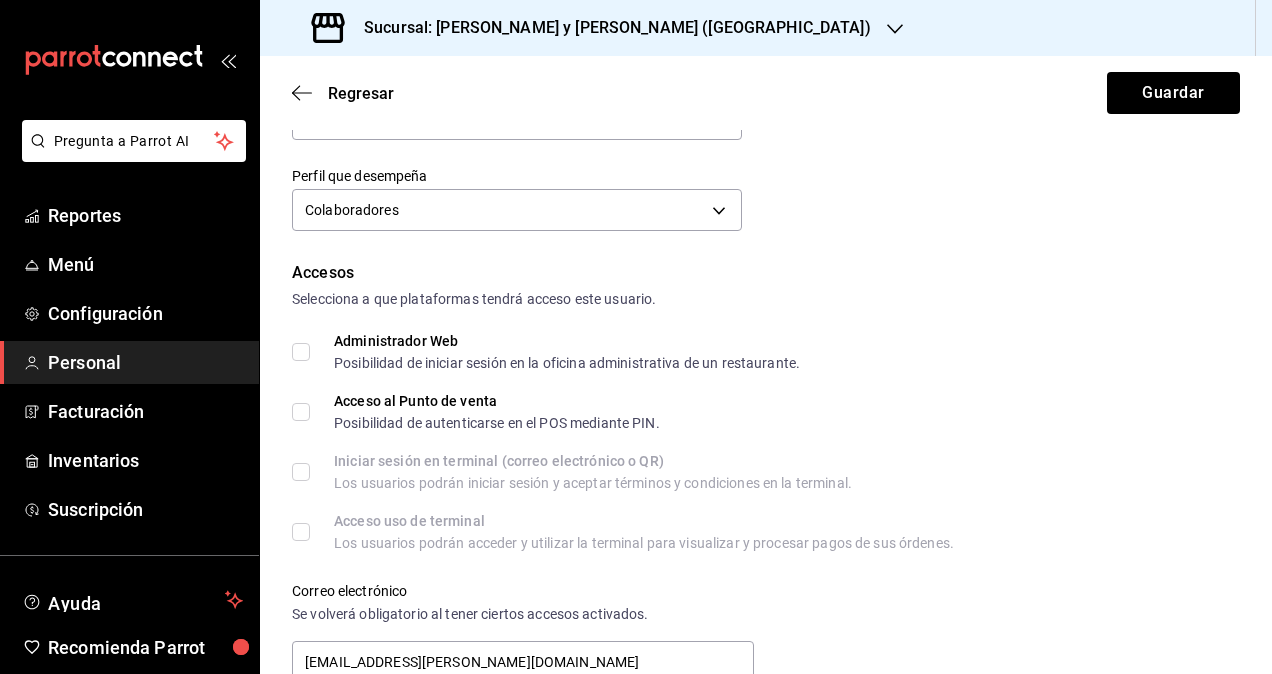 click on "Administrador Web Posibilidad de iniciar sesión en la oficina administrativa de un restaurante." at bounding box center [546, 352] 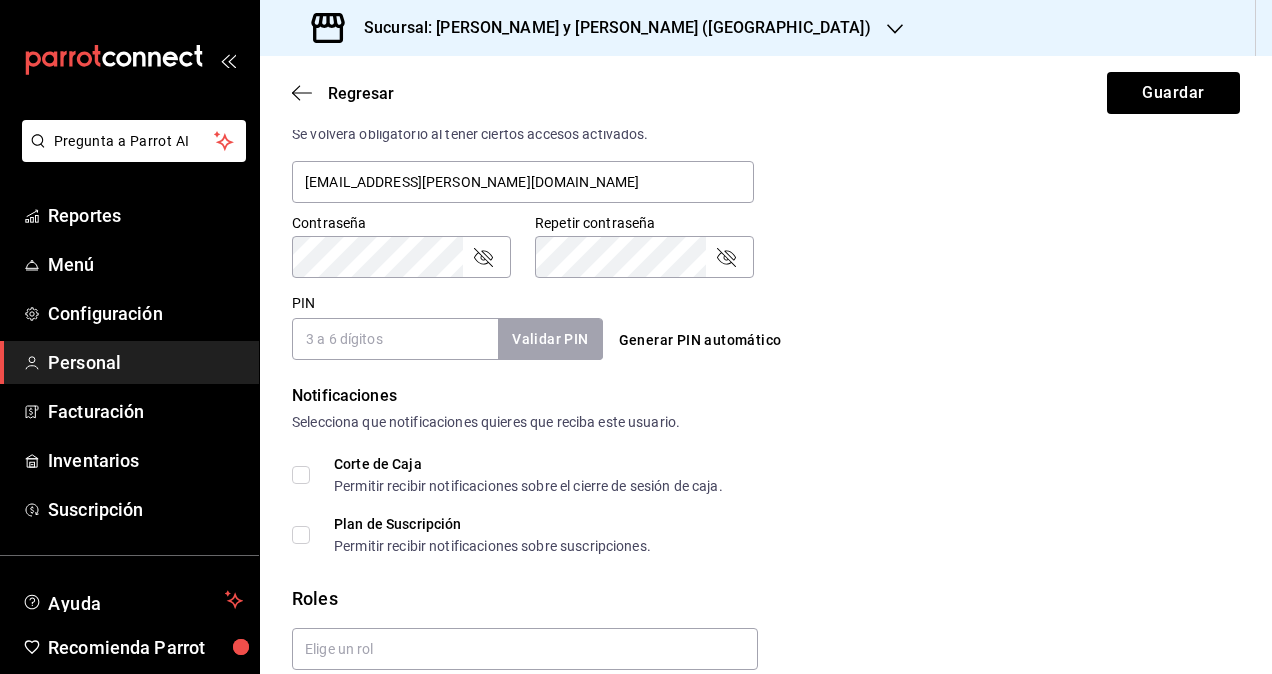 scroll, scrollTop: 864, scrollLeft: 0, axis: vertical 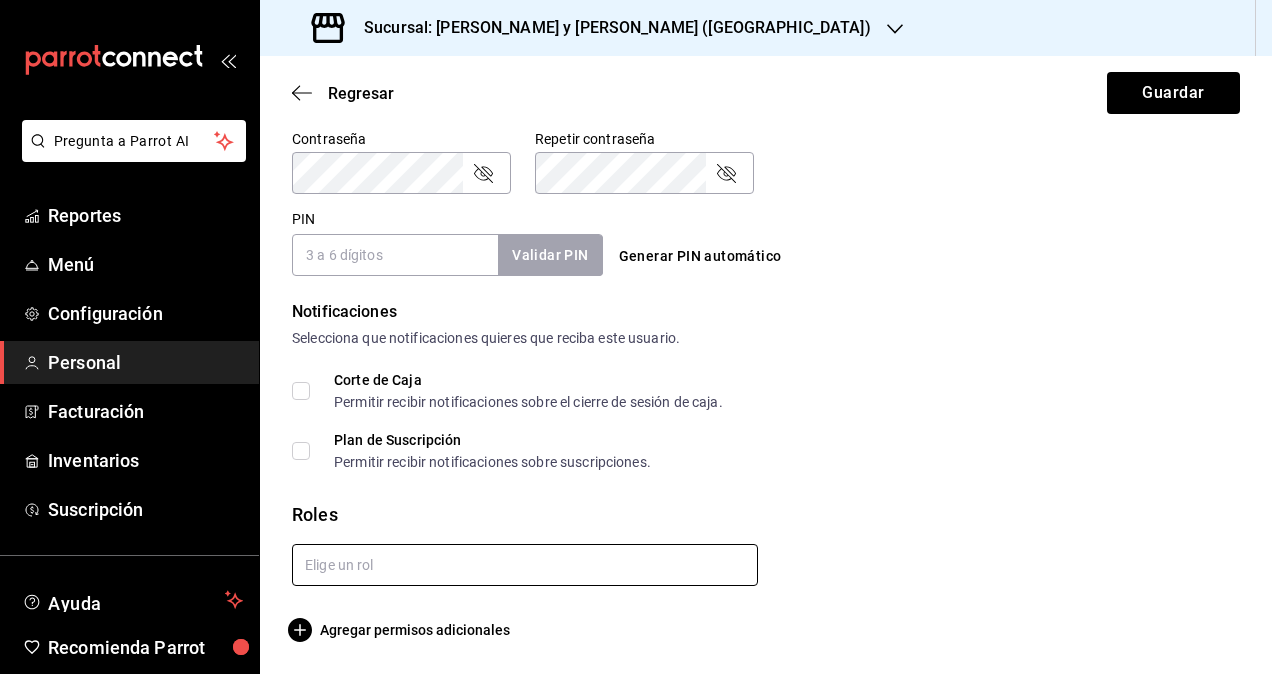 click at bounding box center [525, 565] 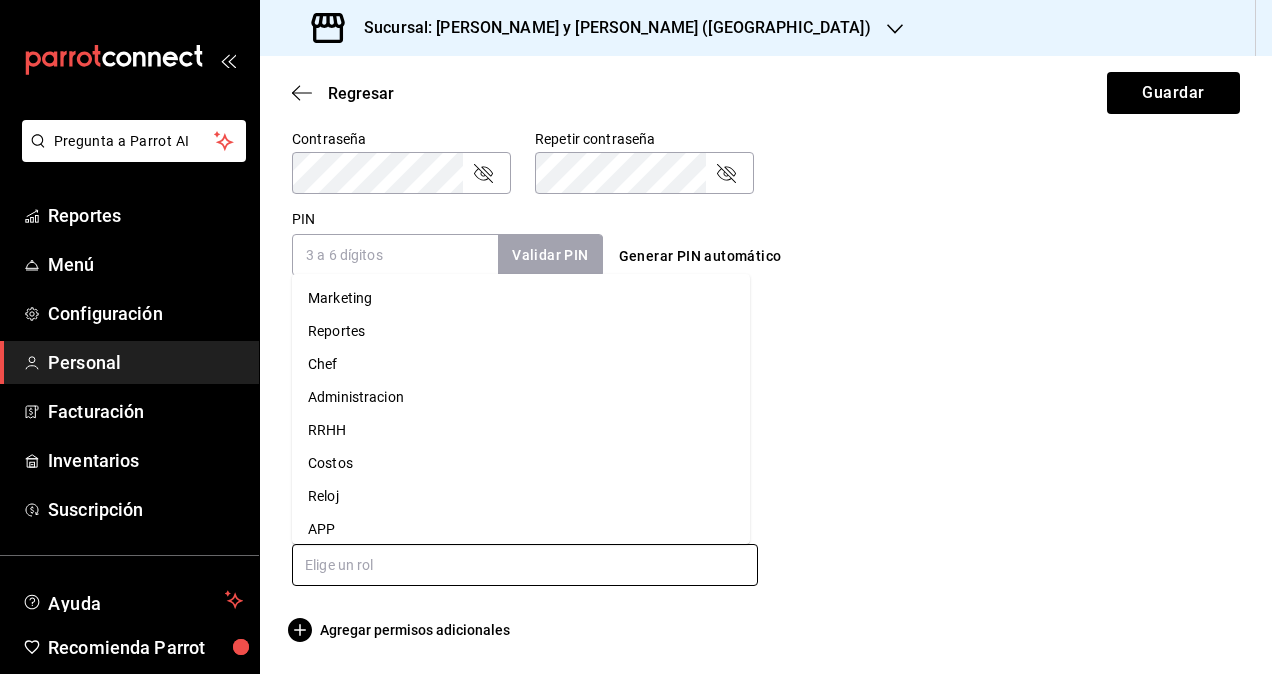 click on "Administracion" at bounding box center (521, 397) 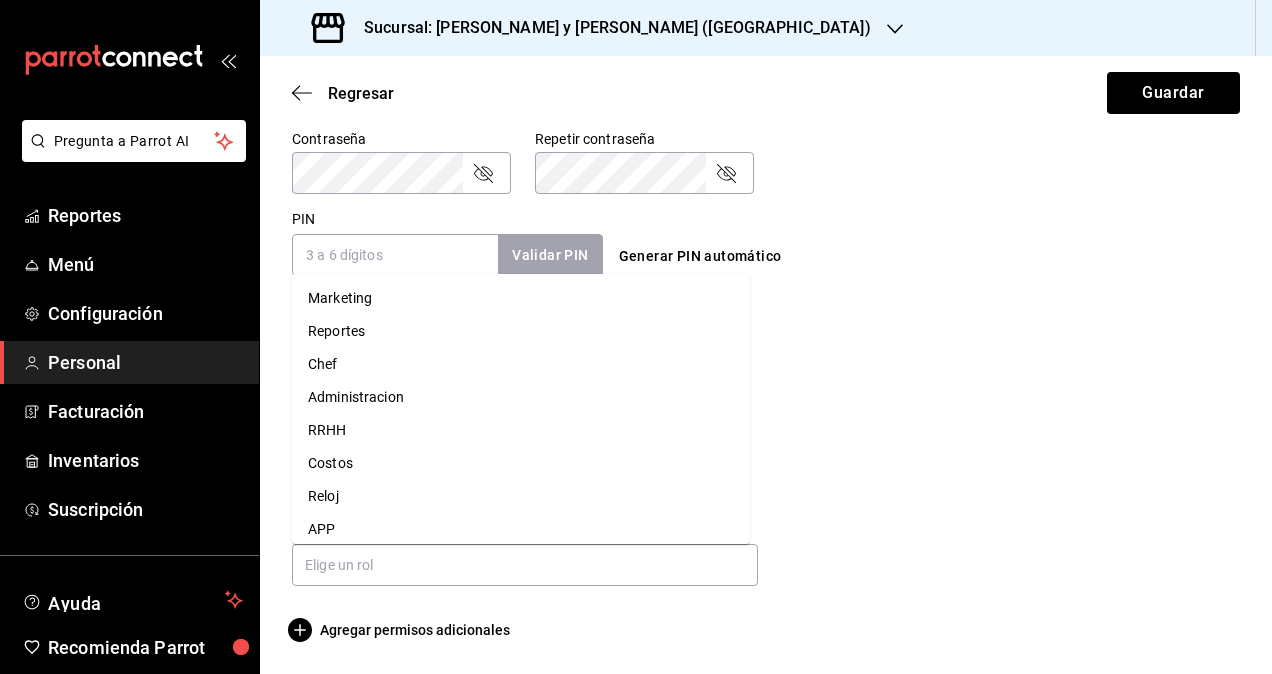 click on "Permitir recibir notificaciones sobre el cierre de sesión de caja." at bounding box center (528, 402) 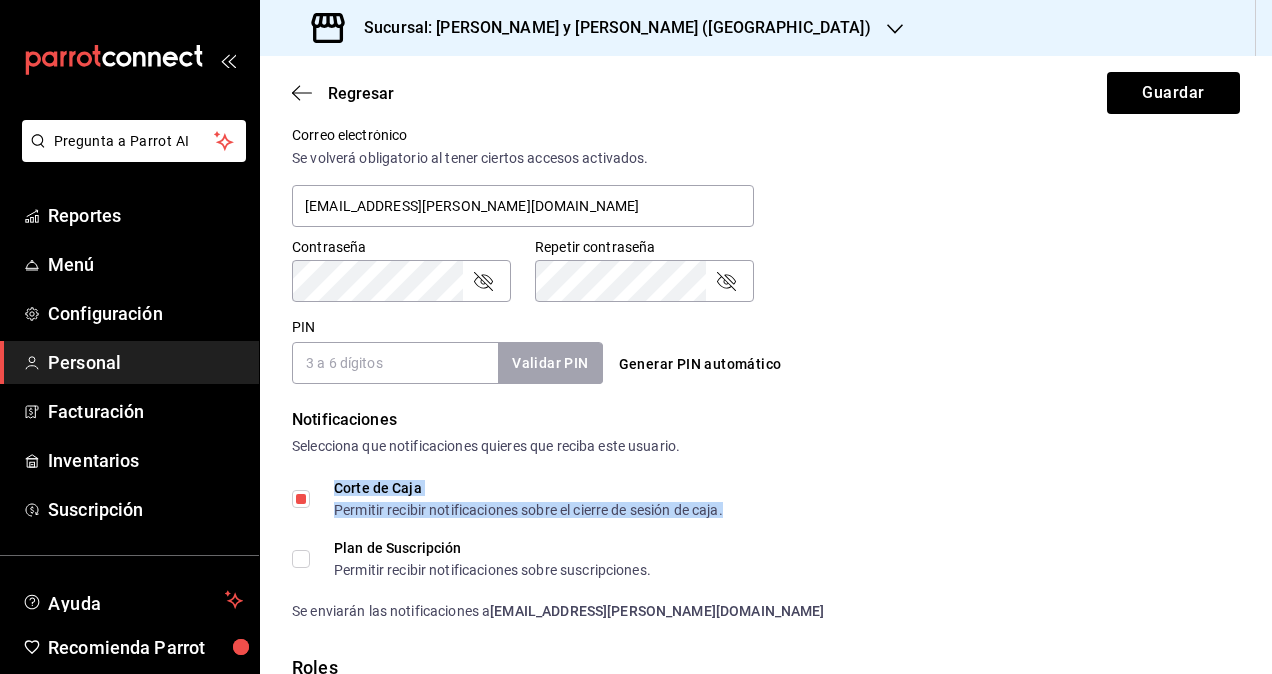 scroll, scrollTop: 900, scrollLeft: 0, axis: vertical 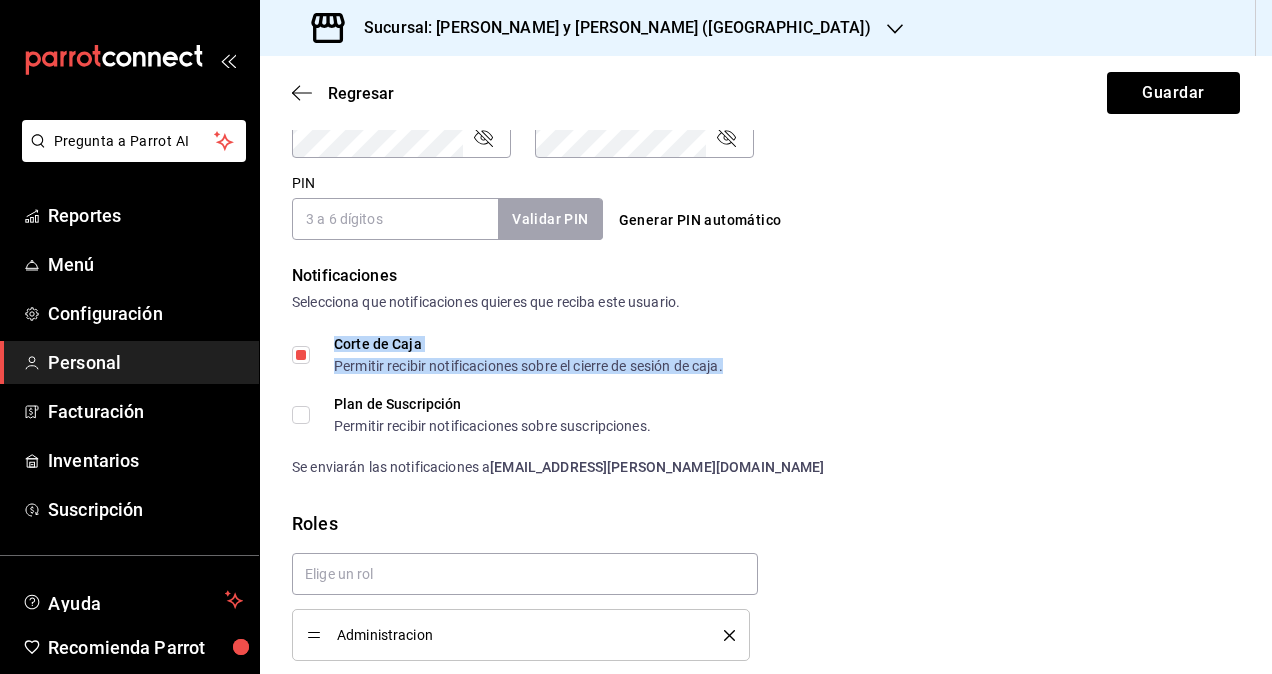 click on "Corte de Caja Permitir recibir notificaciones sobre el cierre de sesión de caja." at bounding box center (516, 355) 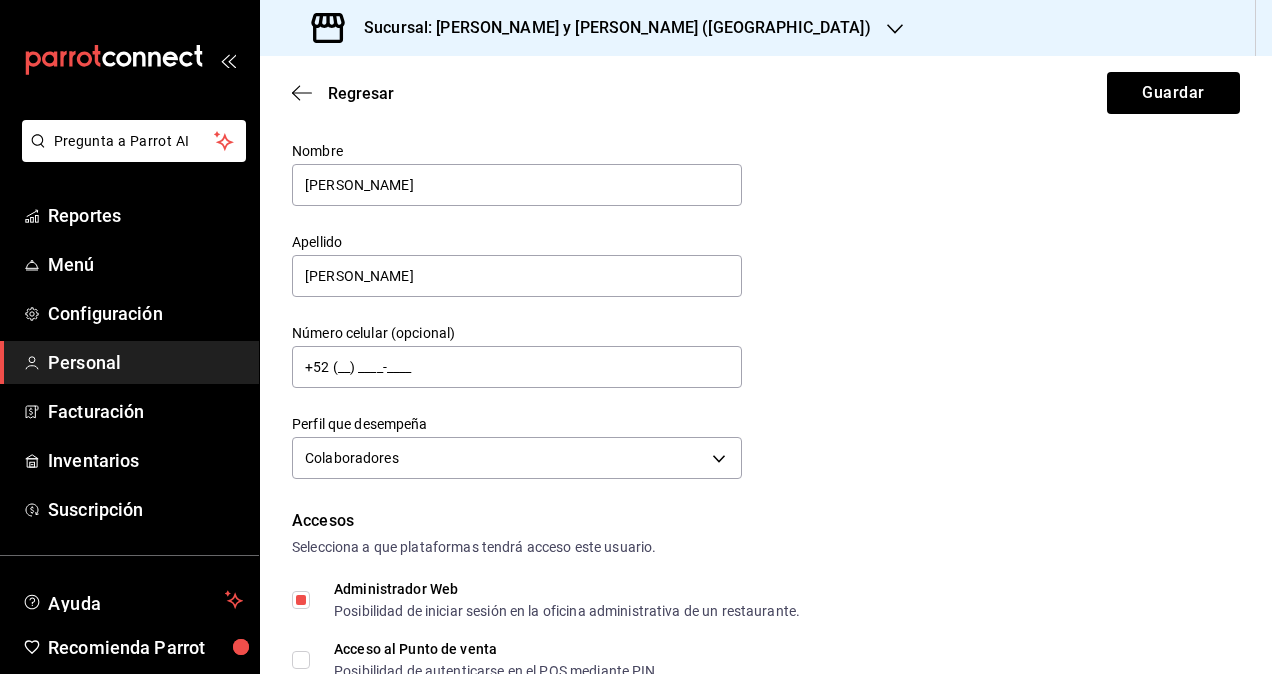 scroll, scrollTop: 100, scrollLeft: 0, axis: vertical 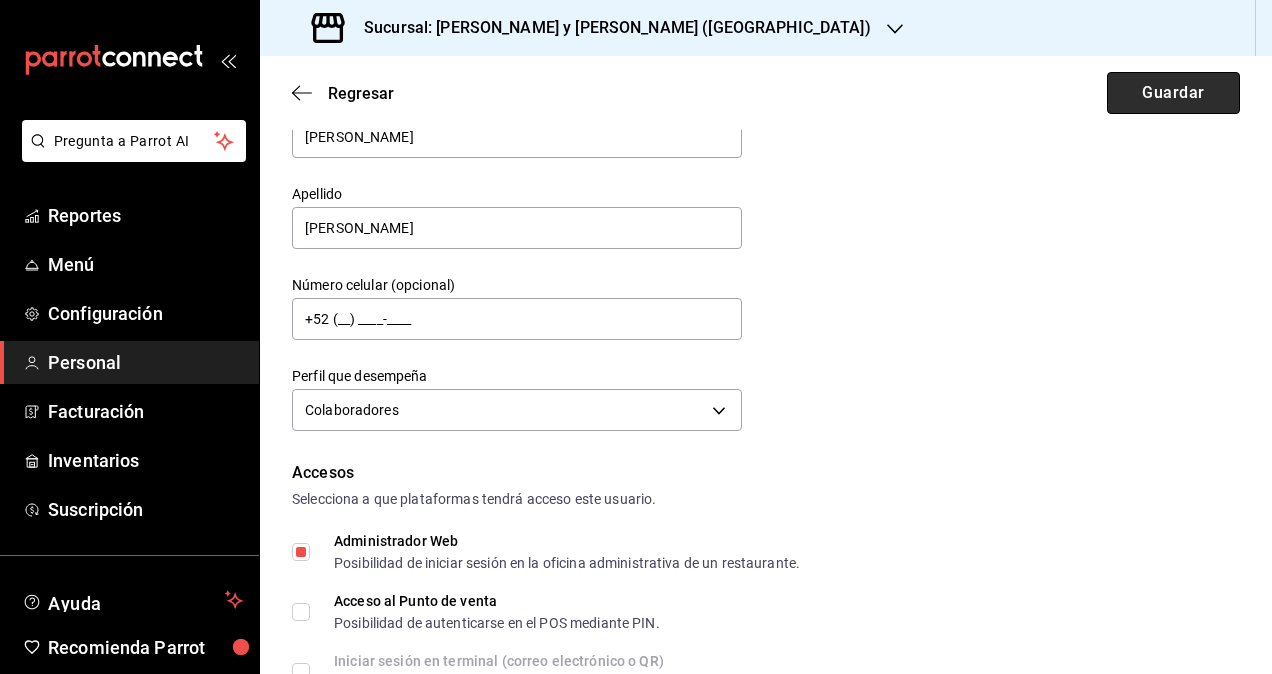 click on "Guardar" at bounding box center (1173, 93) 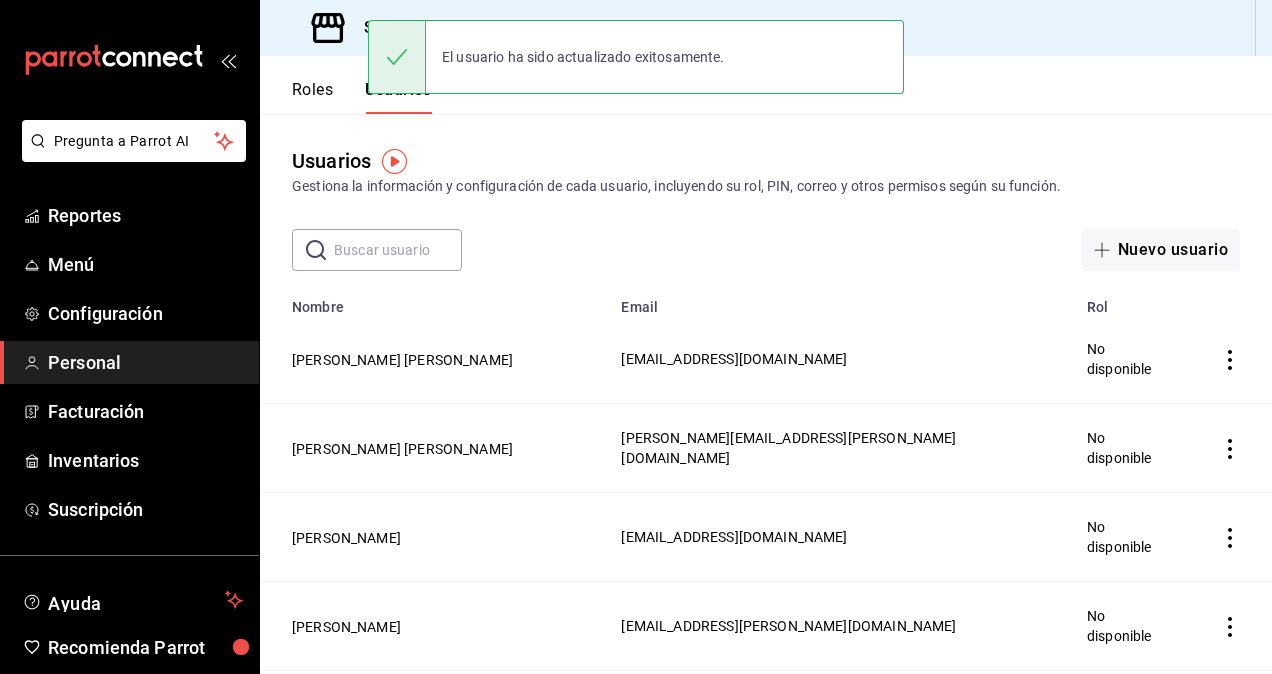 click on "Sucursal: Lazaro y Diego (Metropolitan)" at bounding box center (609, 28) 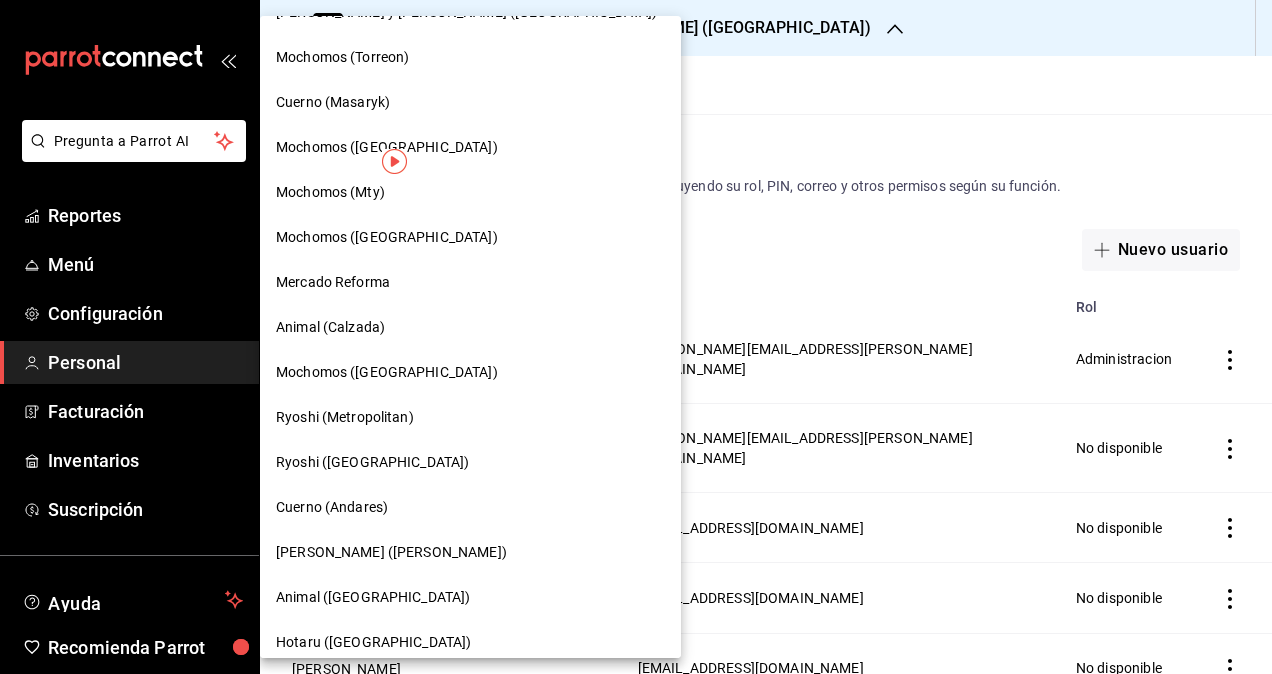 scroll, scrollTop: 639, scrollLeft: 0, axis: vertical 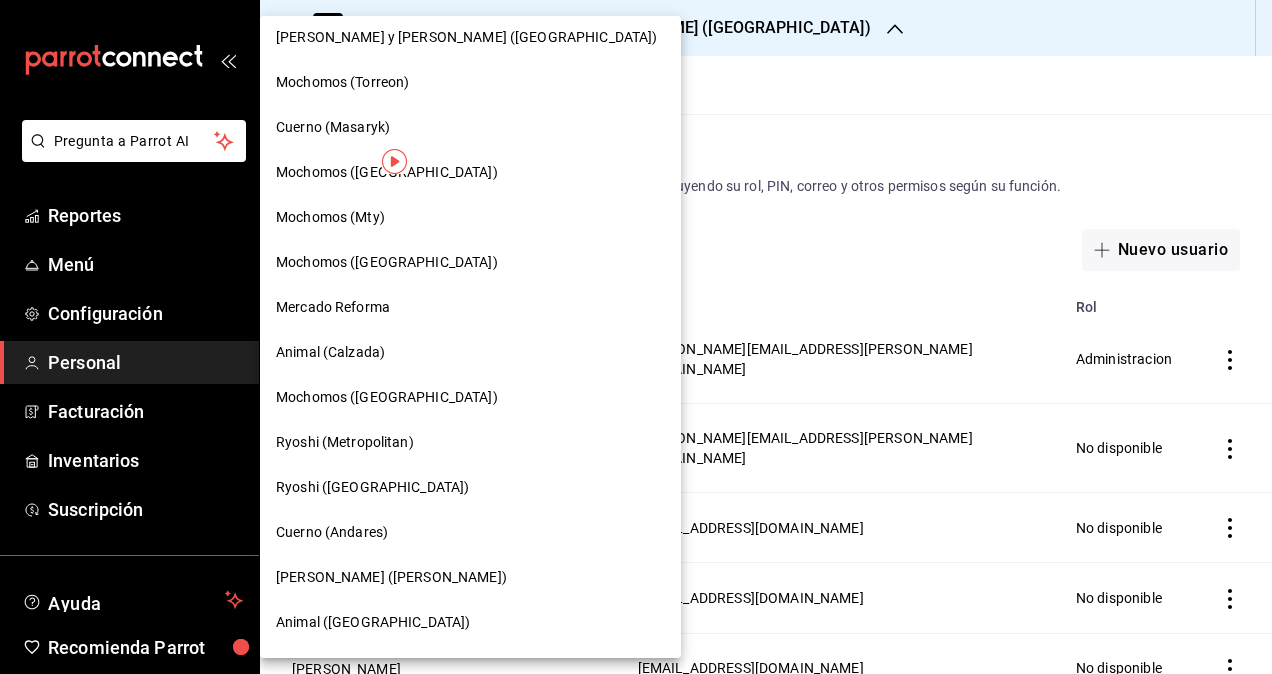 click on "Mochomos (Torreon)" at bounding box center (470, 82) 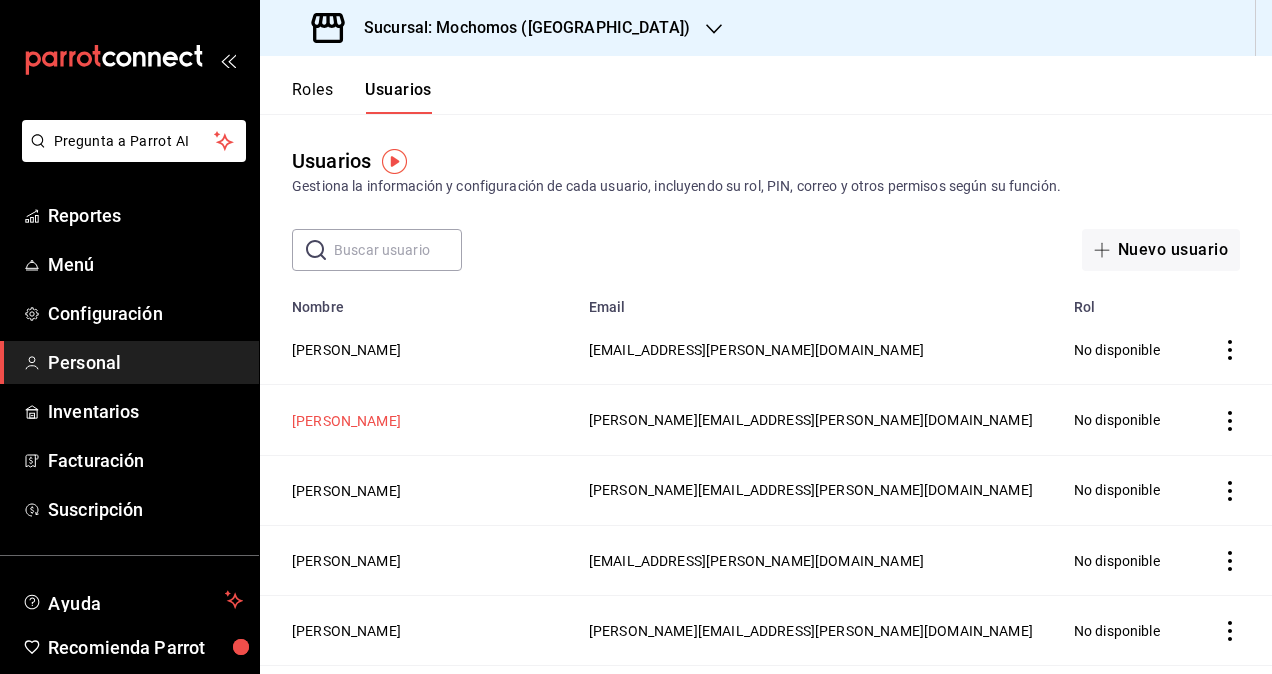 click on "[PERSON_NAME]" at bounding box center (346, 421) 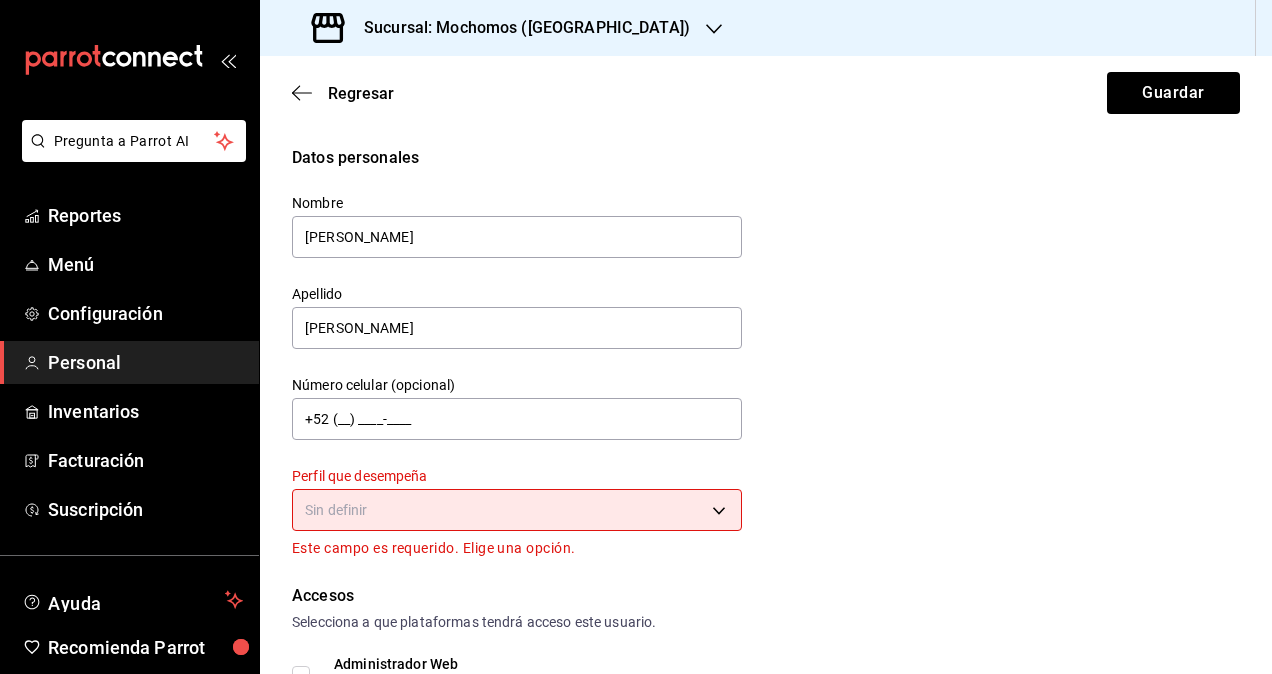 click on "Pregunta a Parrot AI Reportes   Menú   Configuración   Personal   Inventarios   Facturación   Suscripción   Ayuda Recomienda Parrot   Omar Hernandez   Sugerir nueva función   Sucursal: Mochomos (Torreon) Regresar Guardar Datos personales Nombre daniela Apellido Diaz Número celular (opcional) +52 (__) ____-____ Perfil que desempeña Sin definir Este campo es requerido. Elige una opción. Accesos Selecciona a que plataformas tendrá acceso este usuario. Administrador Web Posibilidad de iniciar sesión en la oficina administrativa de un restaurante.  Acceso al Punto de venta Posibilidad de autenticarse en el POS mediante PIN.  Iniciar sesión en terminal (correo electrónico o QR) Los usuarios podrán iniciar sesión y aceptar términos y condiciones en la terminal. Acceso uso de terminal Los usuarios podrán acceder y utilizar la terminal para visualizar y procesar pagos de sus órdenes. Correo electrónico Se volverá obligatorio al tener ciertos accesos activados. daniela.diaz@grupocosteno.com PIN ​" at bounding box center (636, 337) 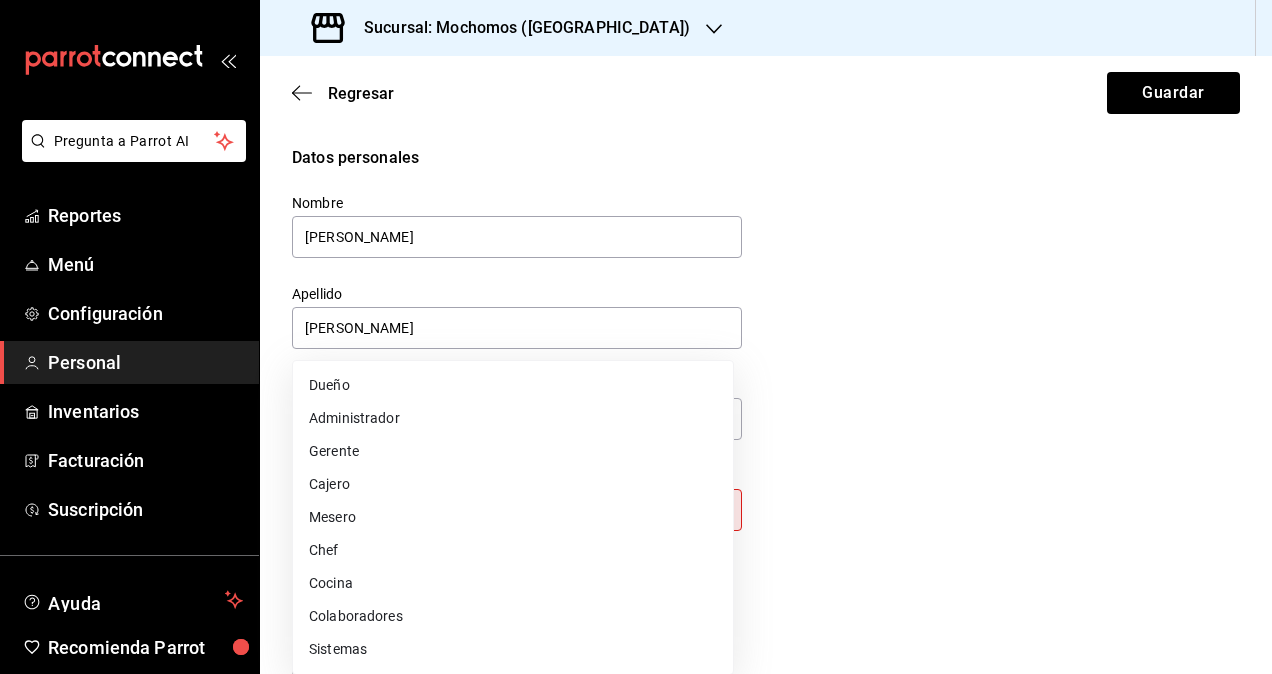 click on "Colaboradores" at bounding box center [513, 616] 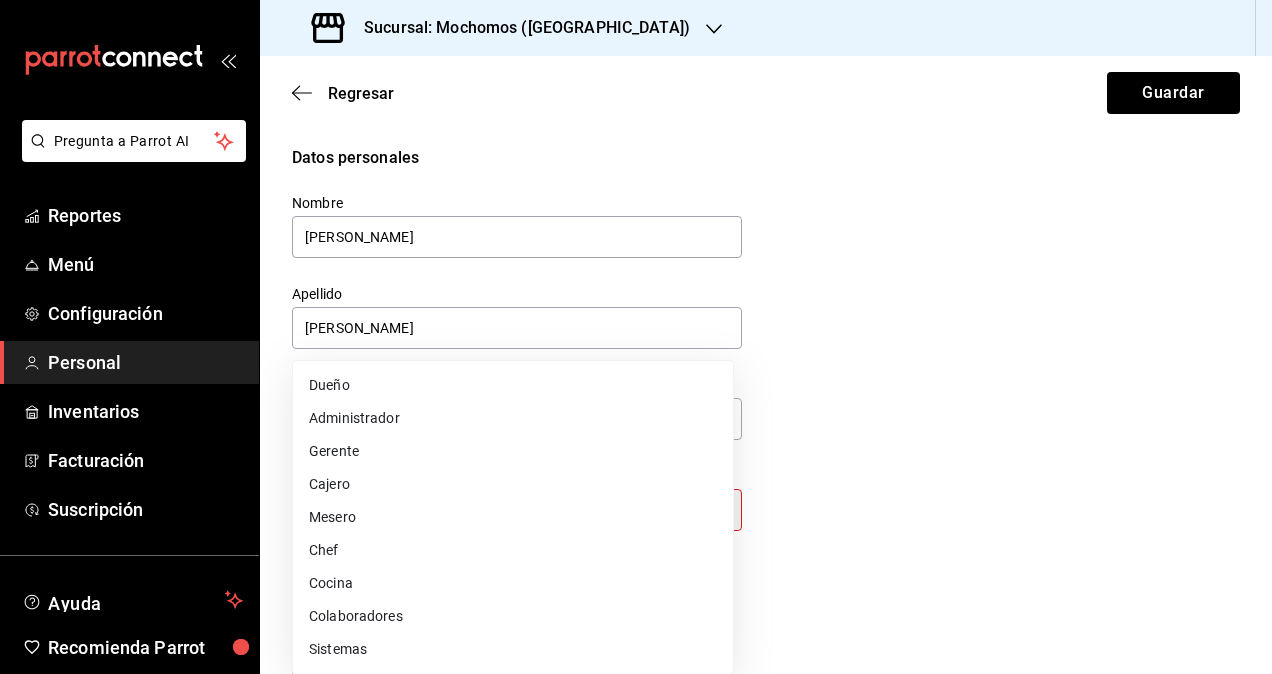 type on "STAFF" 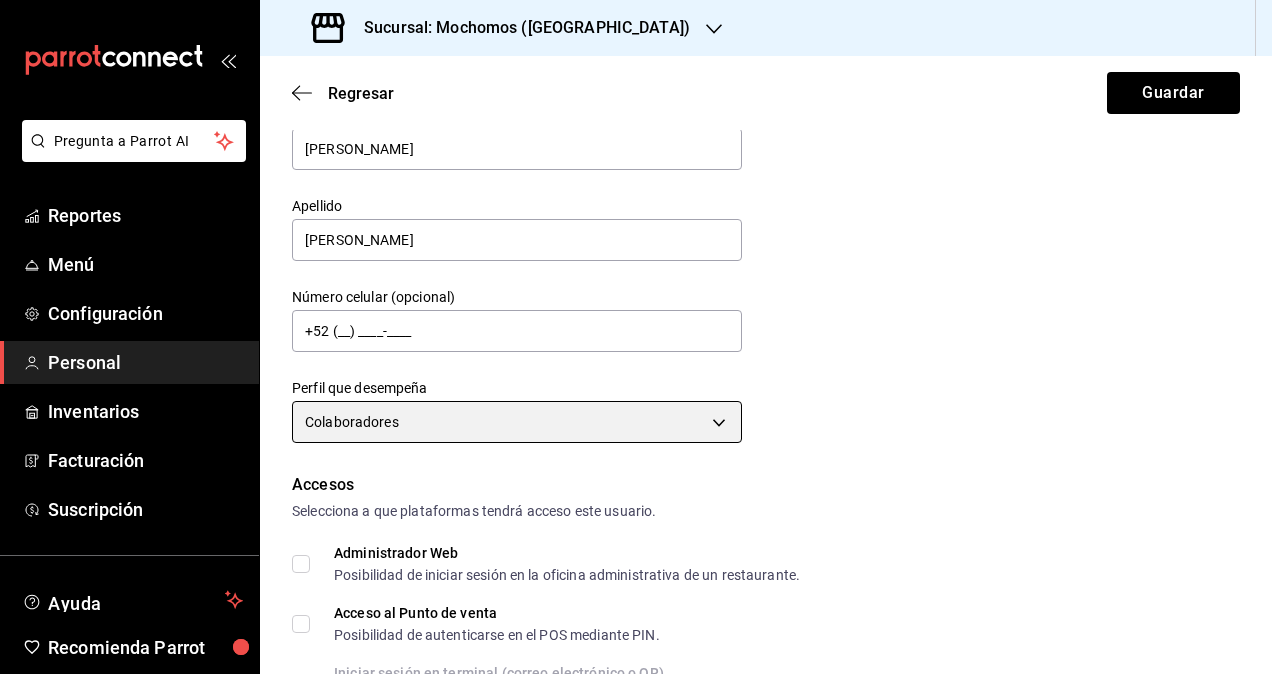 scroll, scrollTop: 200, scrollLeft: 0, axis: vertical 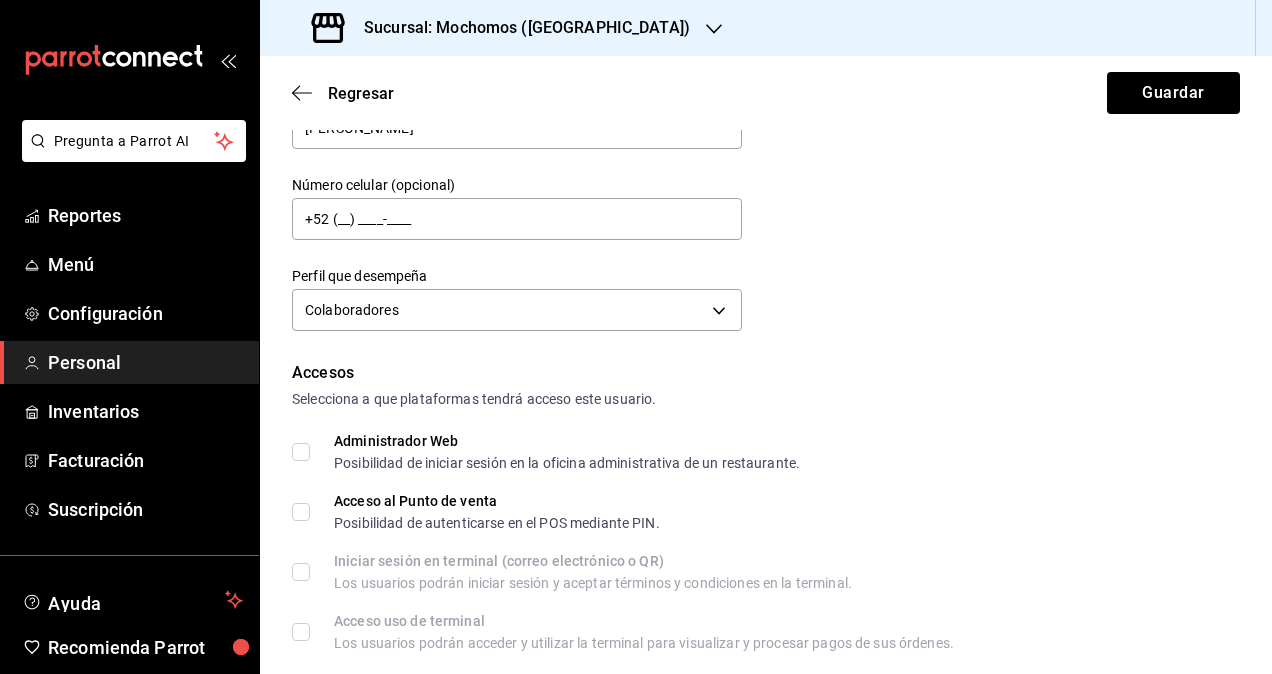 click on "Administrador Web Posibilidad de iniciar sesión en la oficina administrativa de un restaurante." at bounding box center [301, 452] 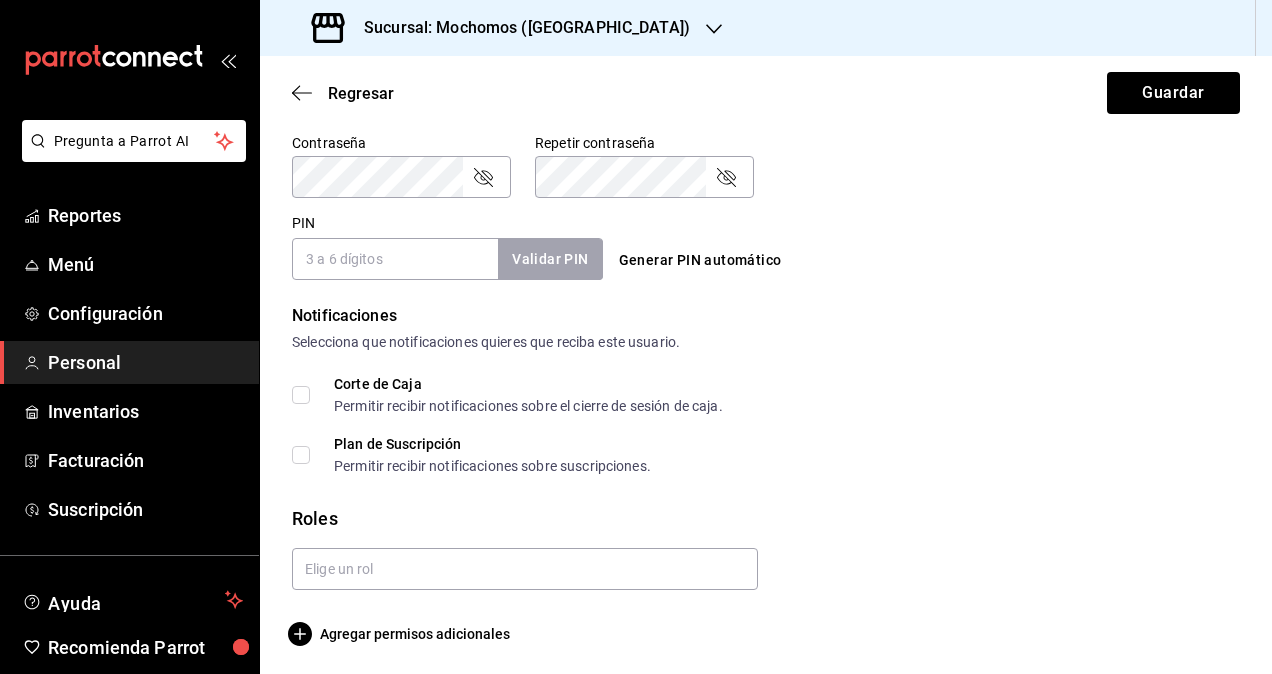 scroll, scrollTop: 864, scrollLeft: 0, axis: vertical 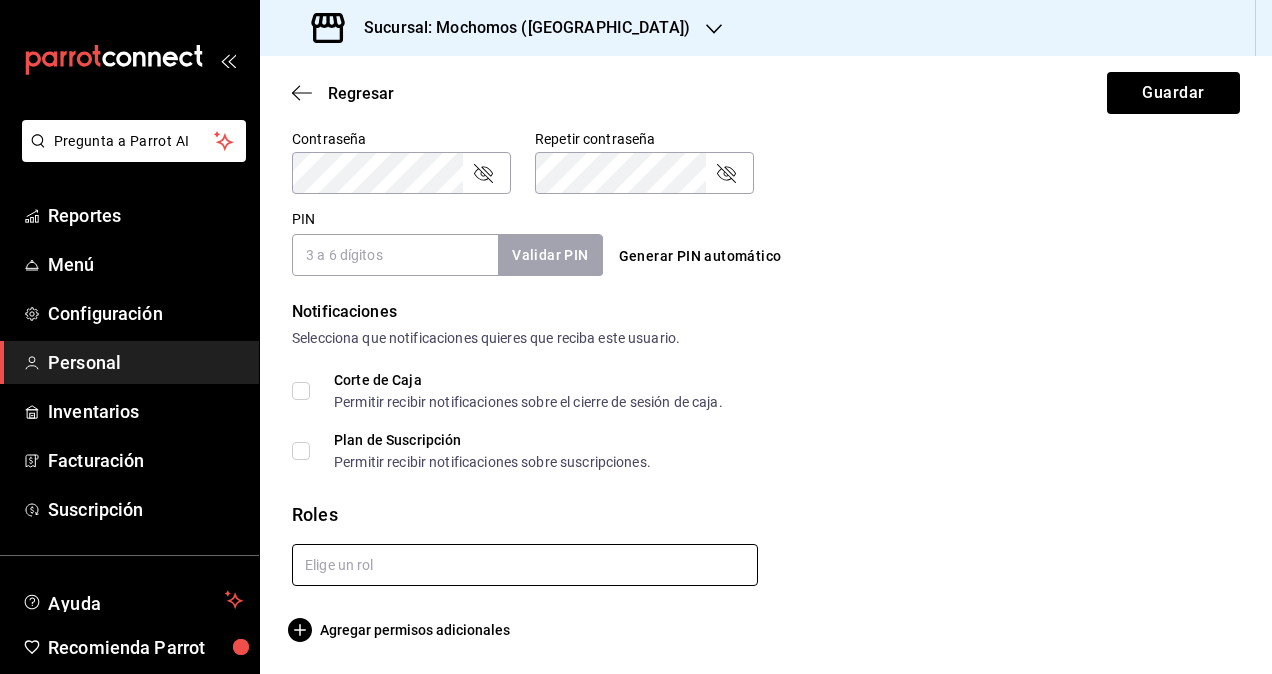 click at bounding box center (525, 565) 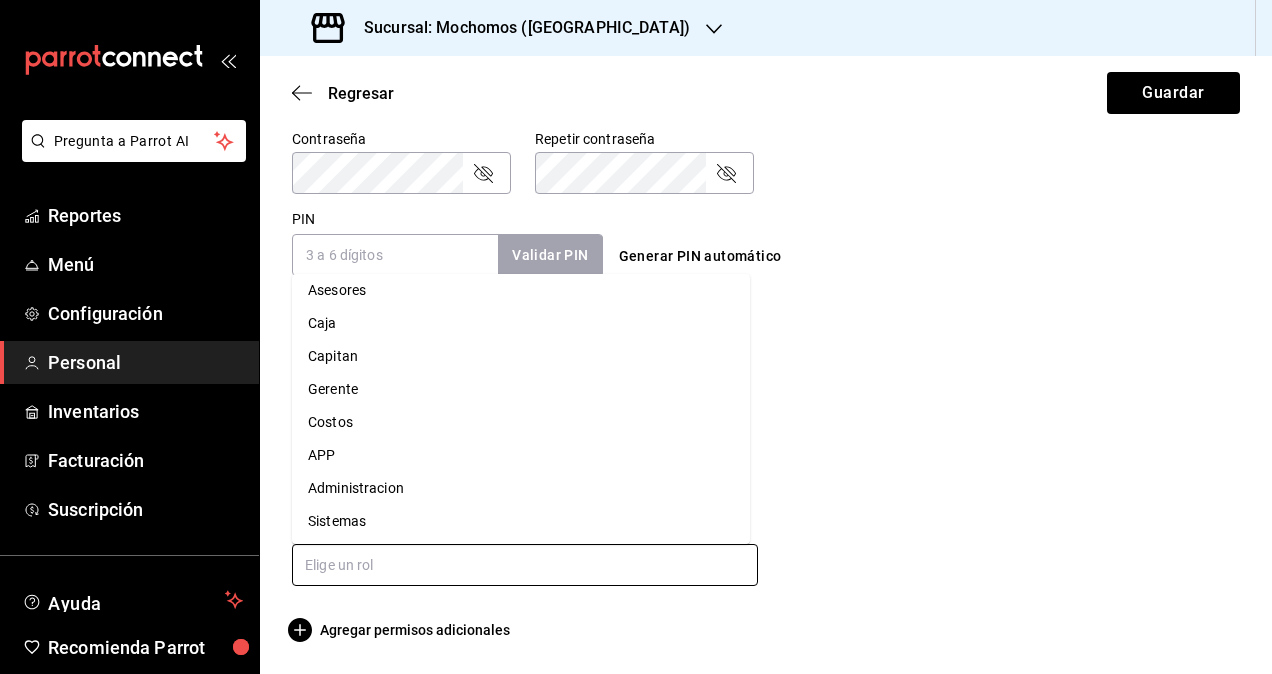 scroll, scrollTop: 142, scrollLeft: 0, axis: vertical 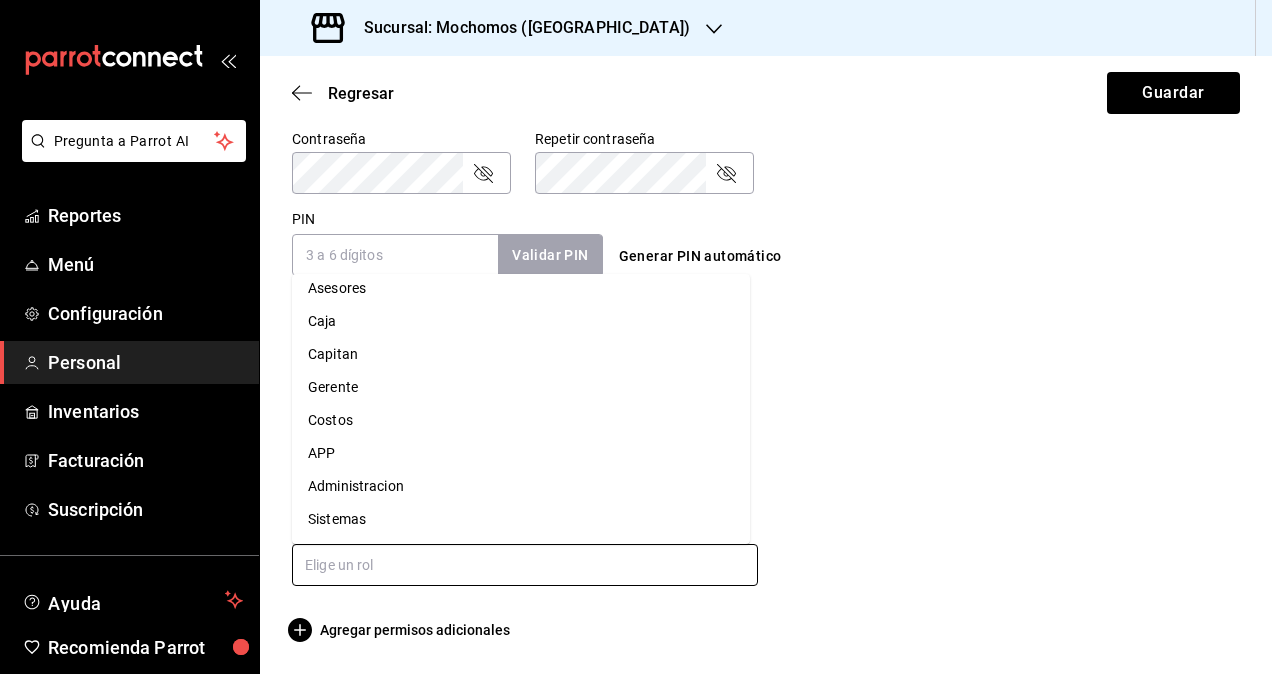 click on "Administracion" at bounding box center (521, 486) 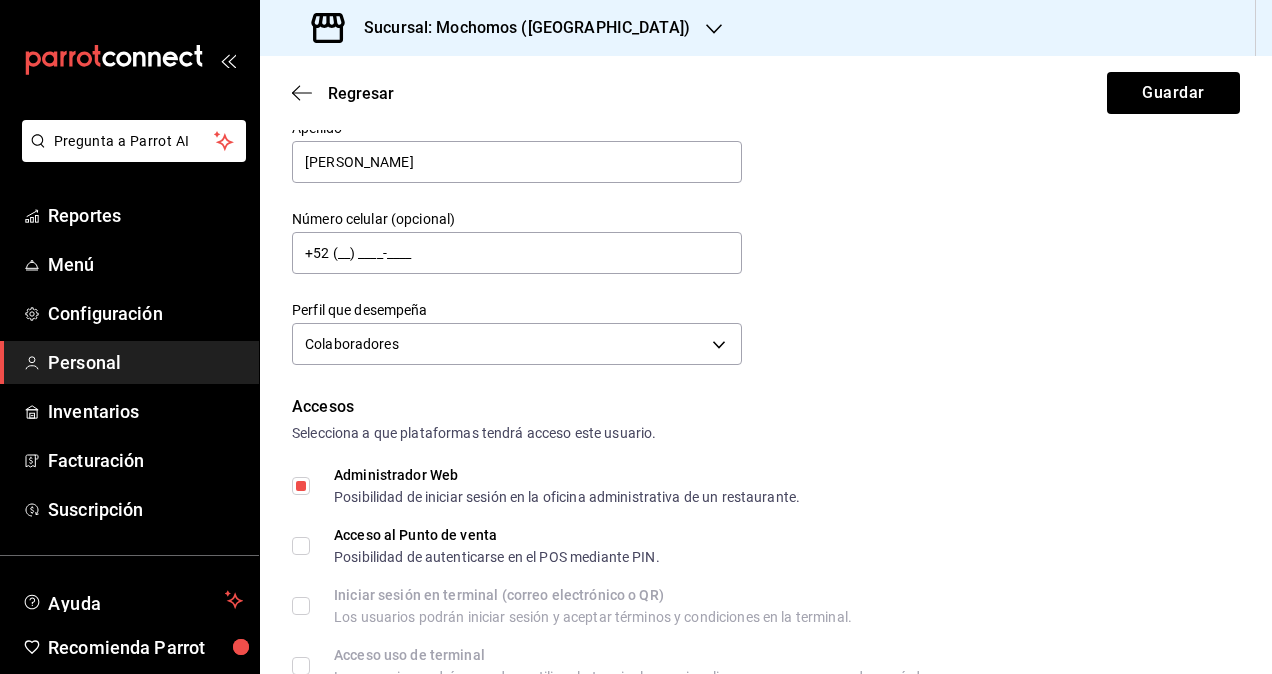 scroll, scrollTop: 0, scrollLeft: 0, axis: both 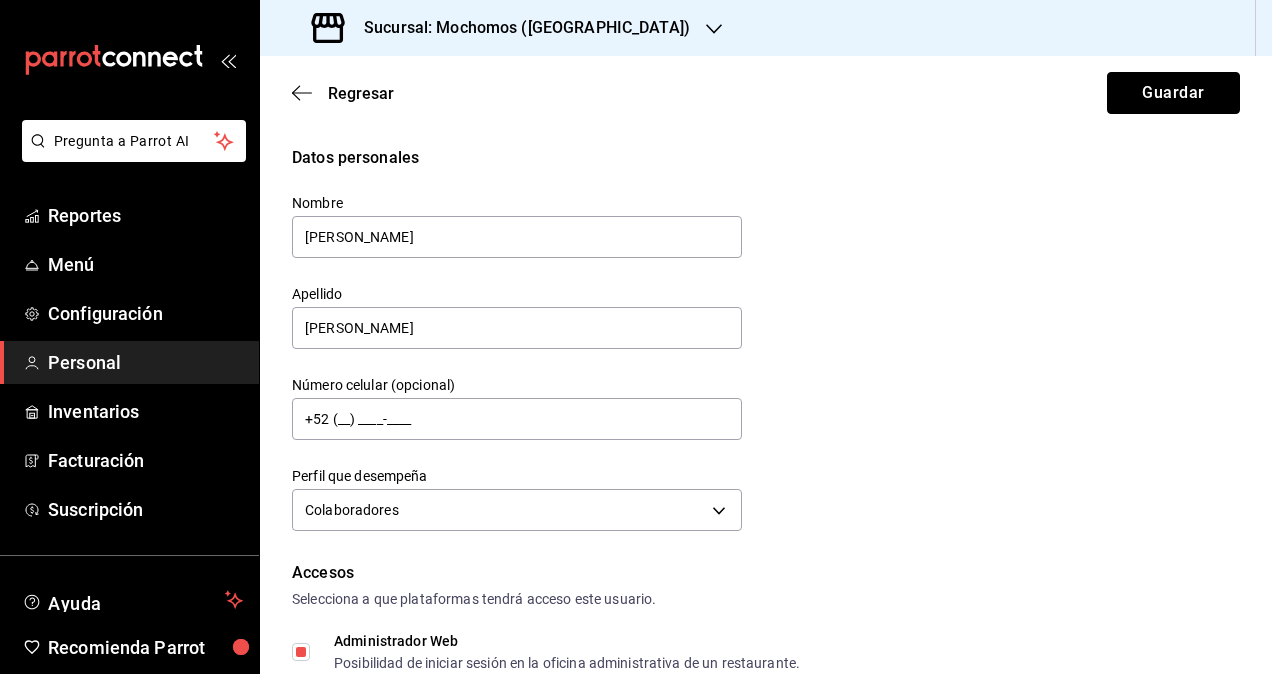 drag, startPoint x: 1166, startPoint y: 108, endPoint x: 1152, endPoint y: 109, distance: 14.035668 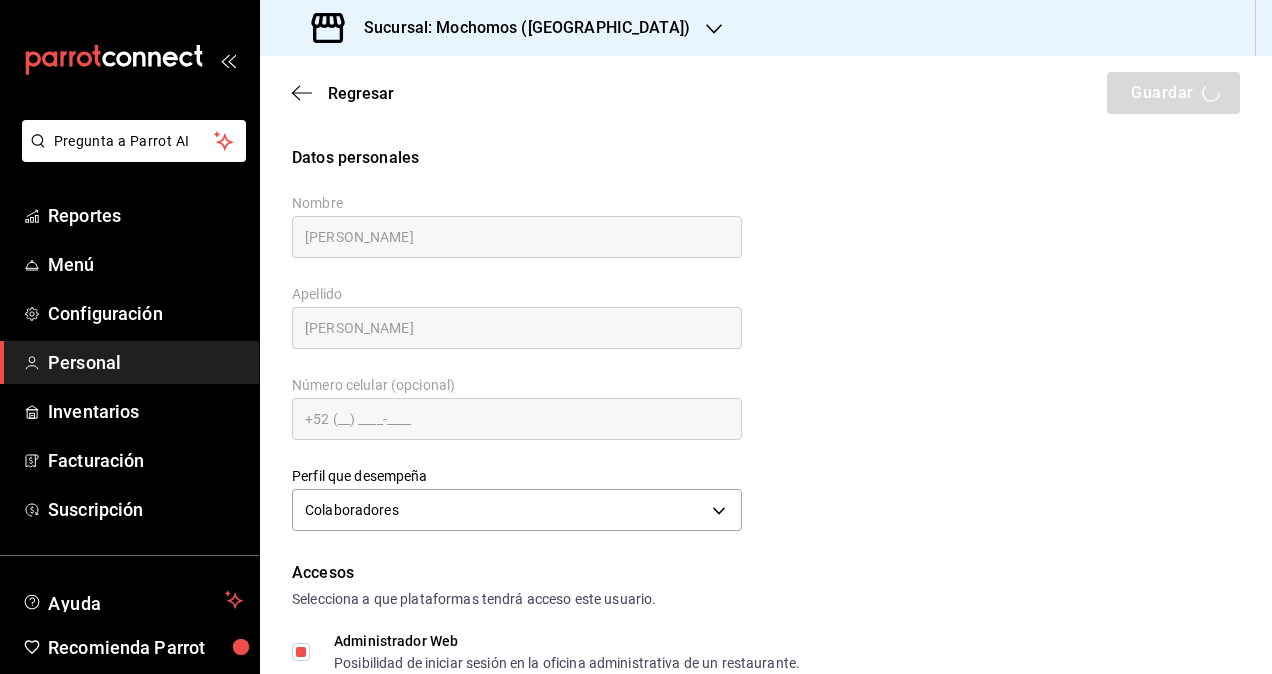 checkbox on "true" 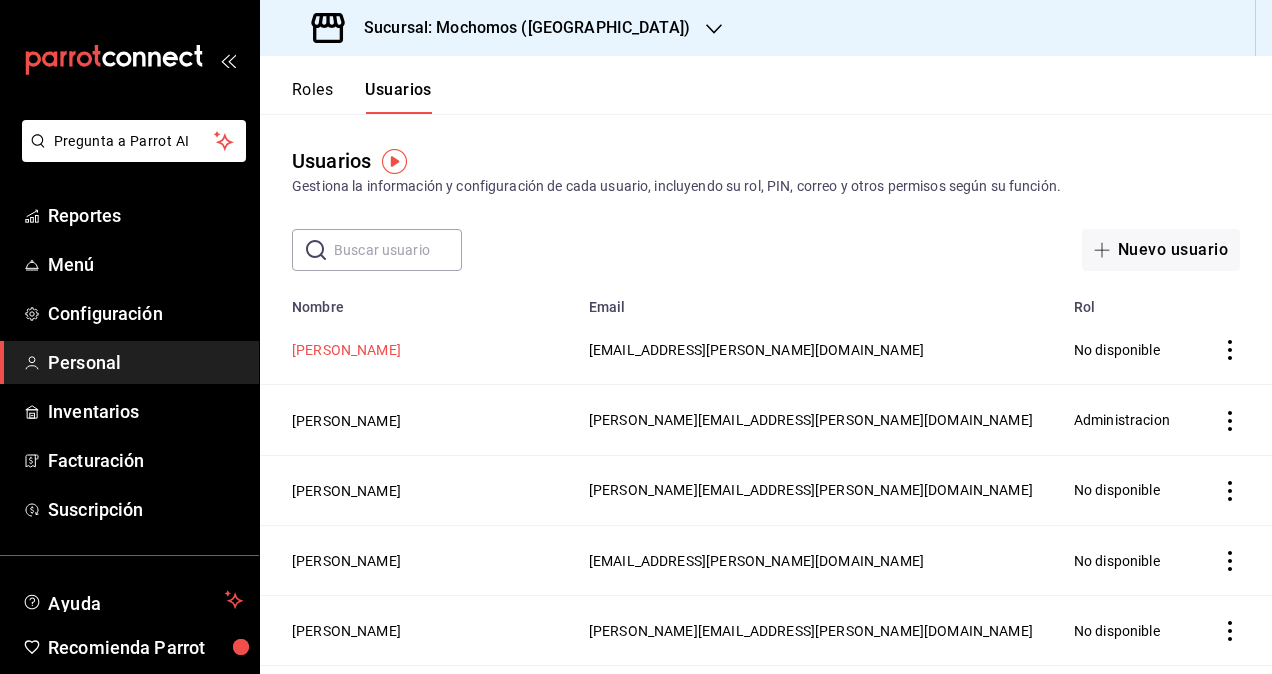 click on "[PERSON_NAME]" at bounding box center (346, 350) 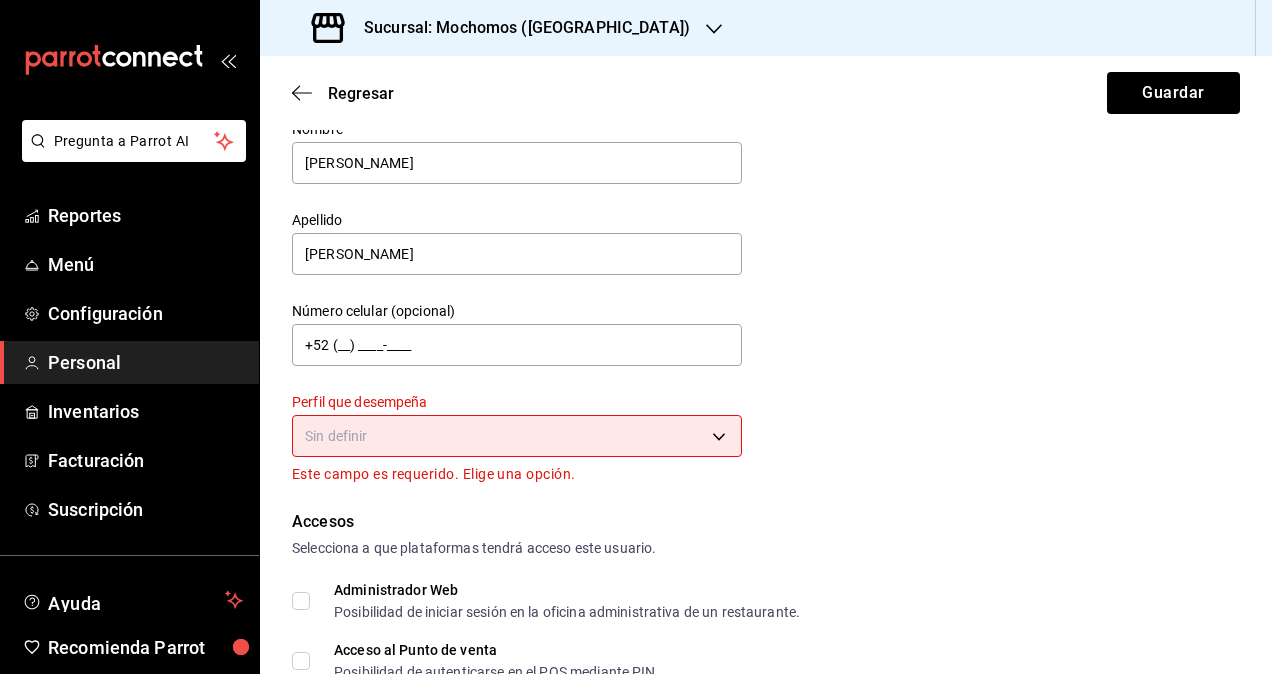 scroll, scrollTop: 100, scrollLeft: 0, axis: vertical 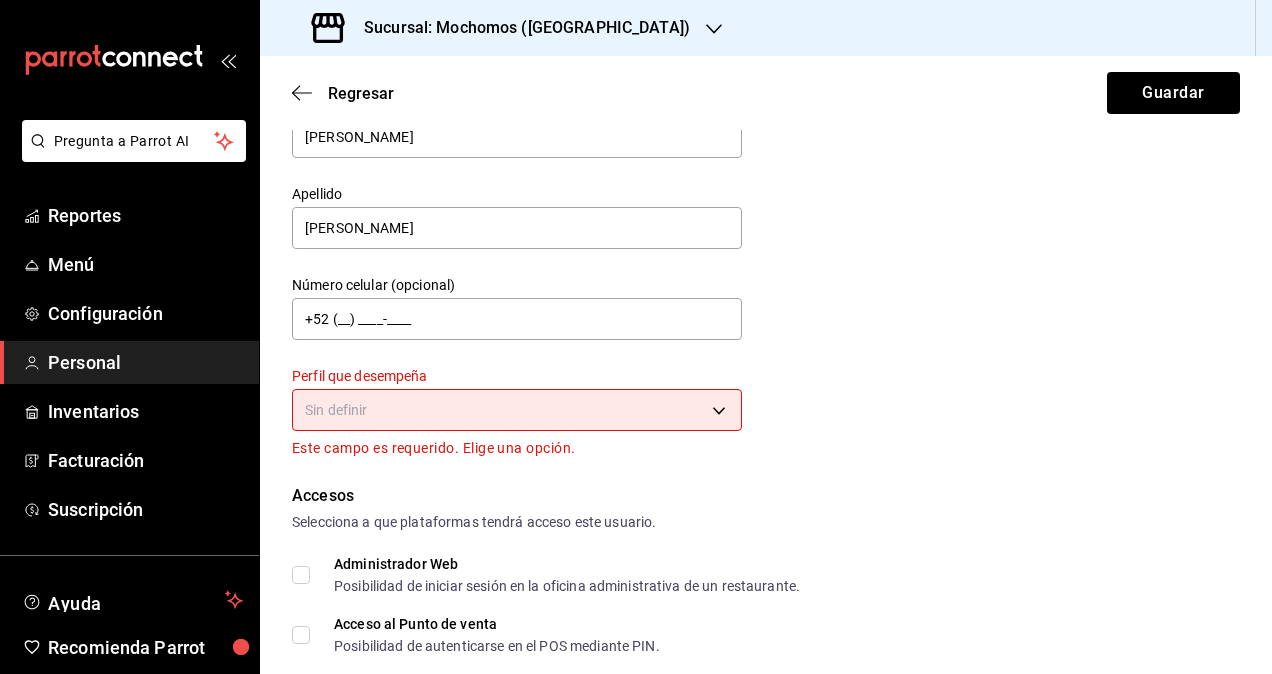 click on "Pregunta a Parrot AI Reportes   Menú   Configuración   Personal   Inventarios   Facturación   Suscripción   Ayuda Recomienda Parrot   Omar Hernandez   Sugerir nueva función   Sucursal: Mochomos (Torreon) Regresar Guardar Datos personales Nombre Marco Apellido Ruiz Número celular (opcional) +52 (__) ____-____ Perfil que desempeña Sin definir Este campo es requerido. Elige una opción. Accesos Selecciona a que plataformas tendrá acceso este usuario. Administrador Web Posibilidad de iniciar sesión en la oficina administrativa de un restaurante.  Acceso al Punto de venta Posibilidad de autenticarse en el POS mediante PIN.  Iniciar sesión en terminal (correo electrónico o QR) Los usuarios podrán iniciar sesión y aceptar términos y condiciones en la terminal. Acceso uso de terminal Los usuarios podrán acceder y utilizar la terminal para visualizar y procesar pagos de sus órdenes. Correo electrónico Se volverá obligatorio al tener ciertos accesos activados. marco.ruiz@grupocosteno.com Contraseña" at bounding box center [636, 337] 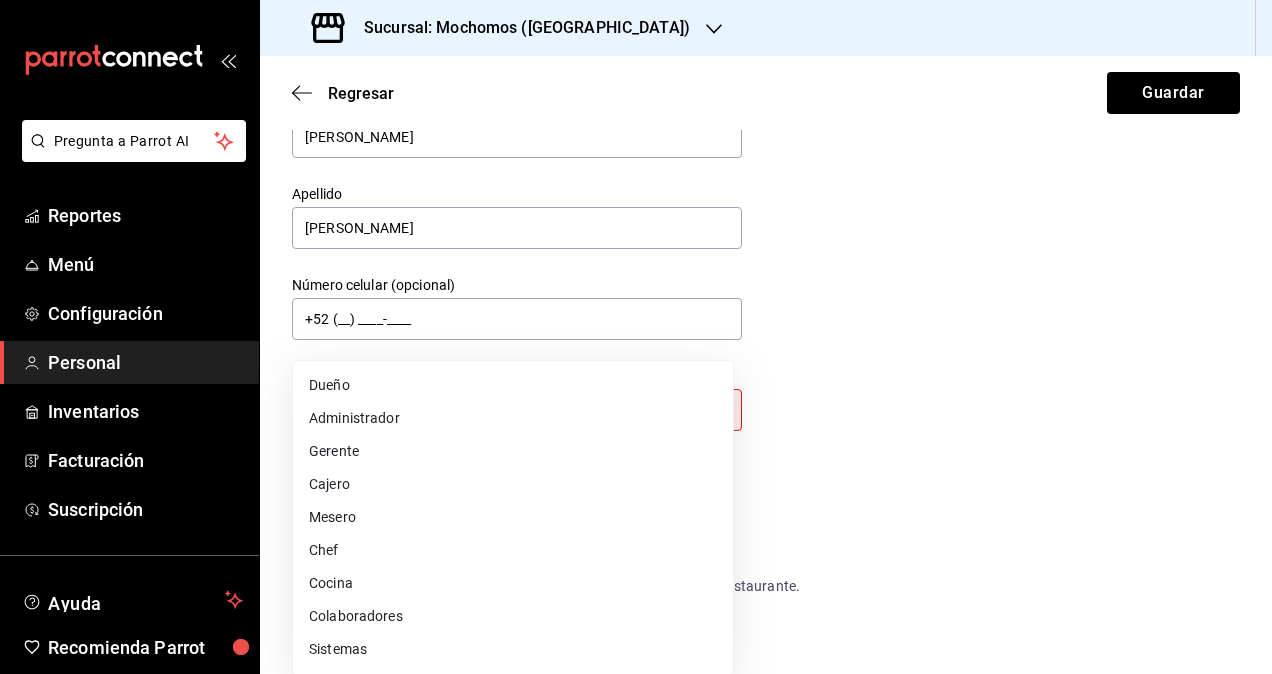click on "Colaboradores" at bounding box center [513, 616] 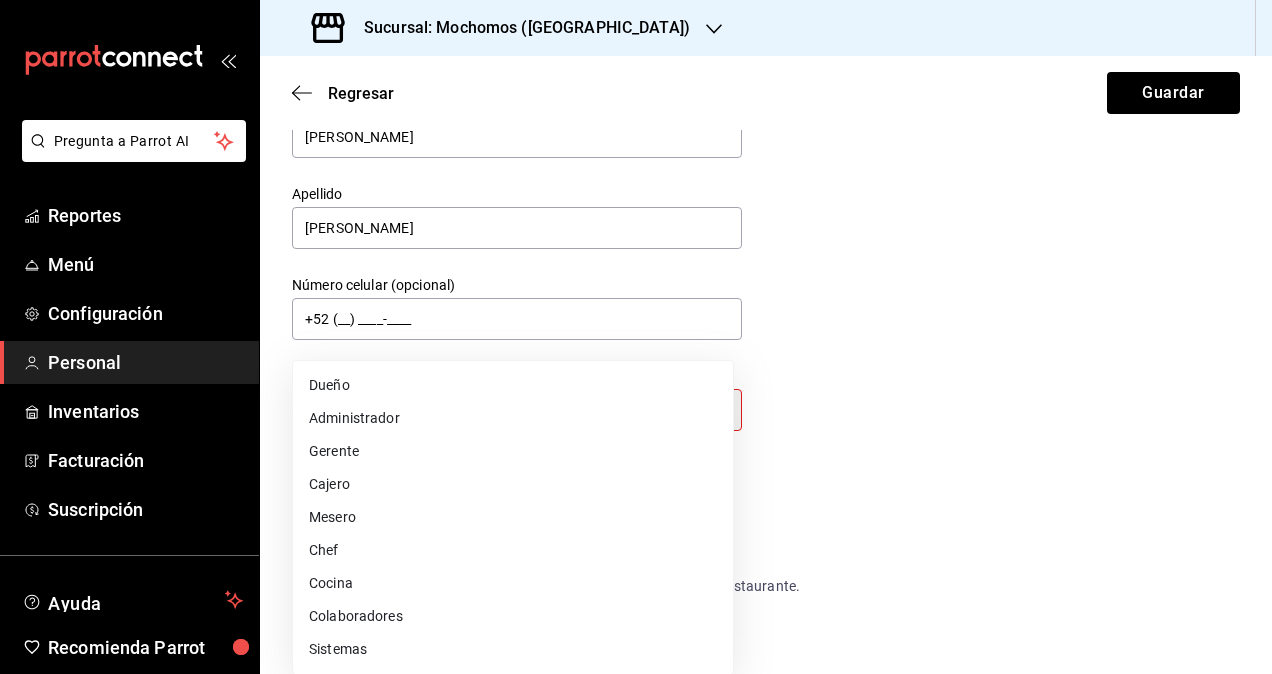 type on "STAFF" 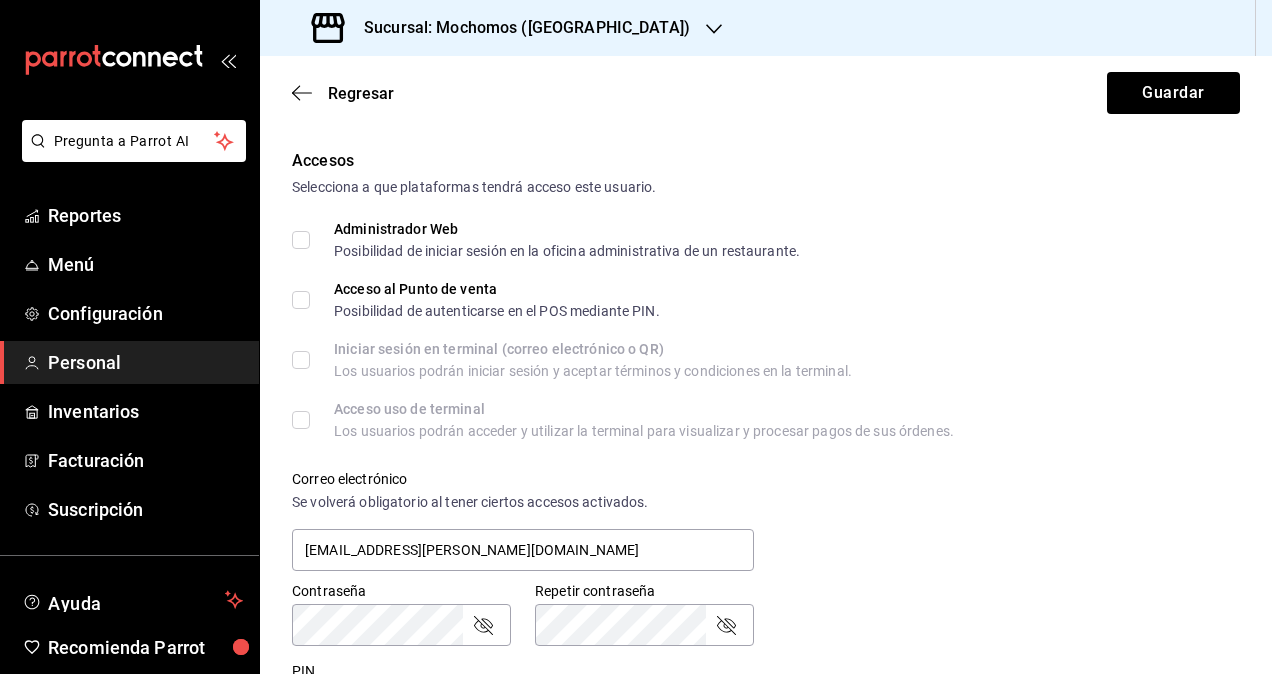 scroll, scrollTop: 300, scrollLeft: 0, axis: vertical 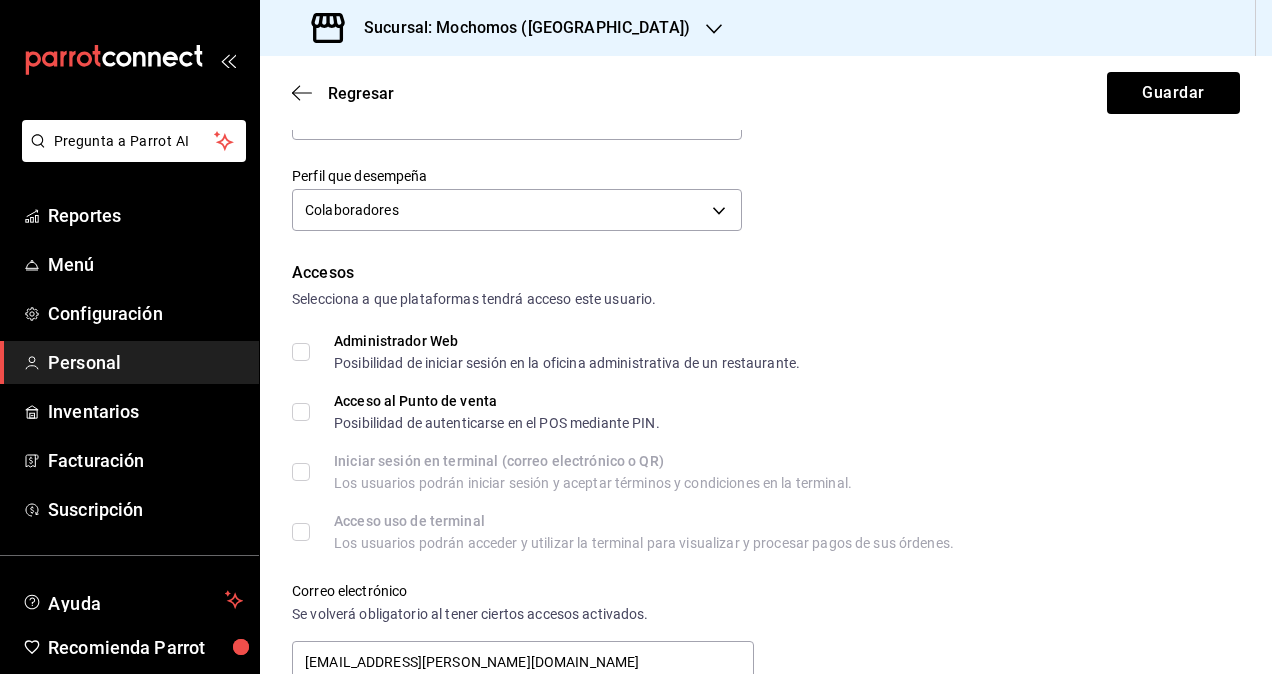 click on "Administrador Web Posibilidad de iniciar sesión en la oficina administrativa de un restaurante." at bounding box center (546, 352) 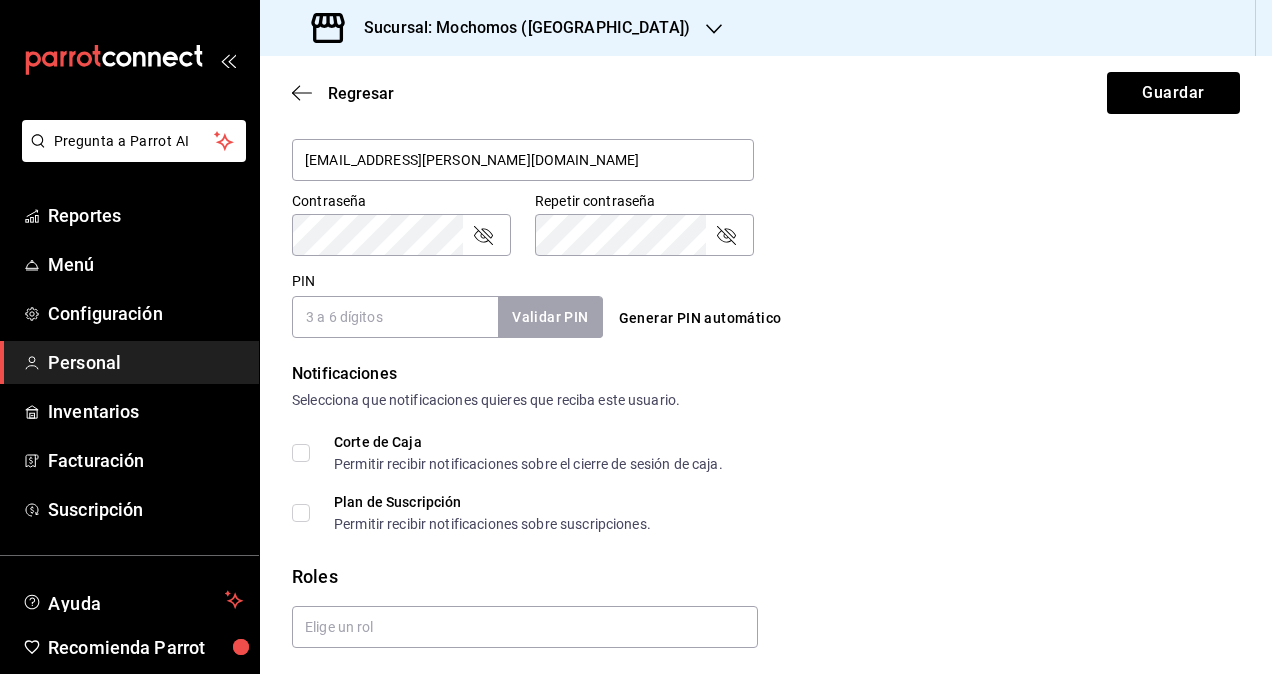 scroll, scrollTop: 864, scrollLeft: 0, axis: vertical 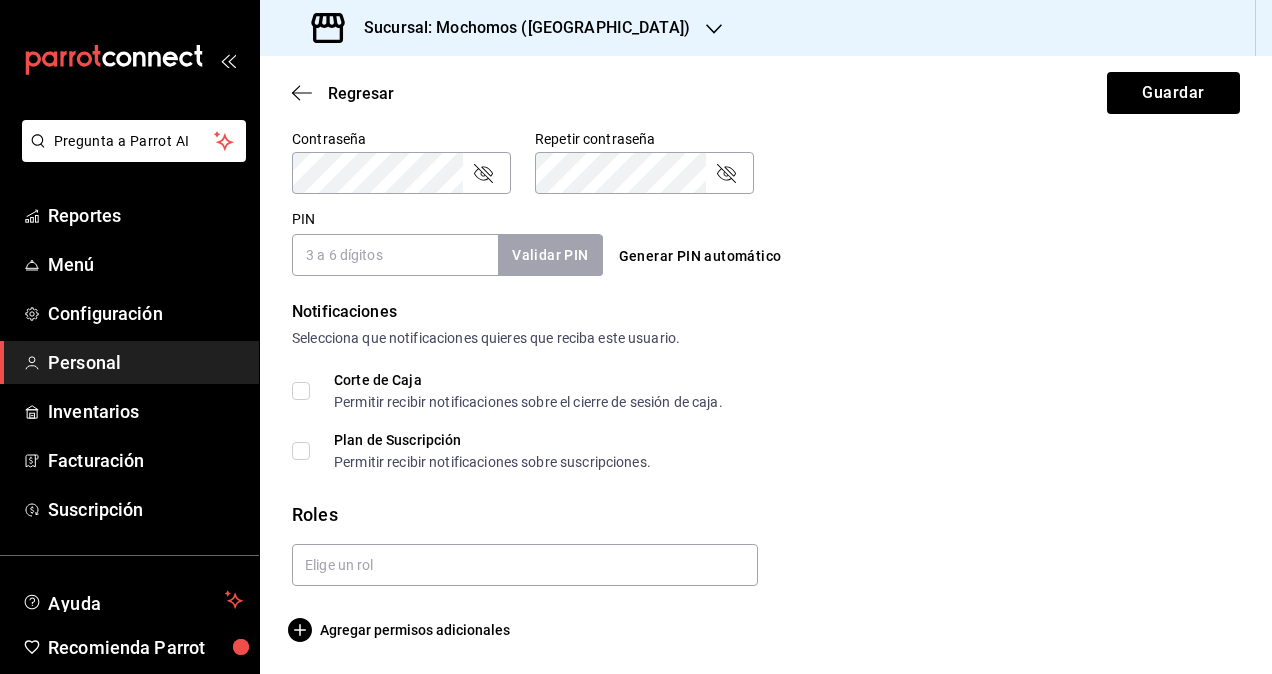 click at bounding box center [517, 557] 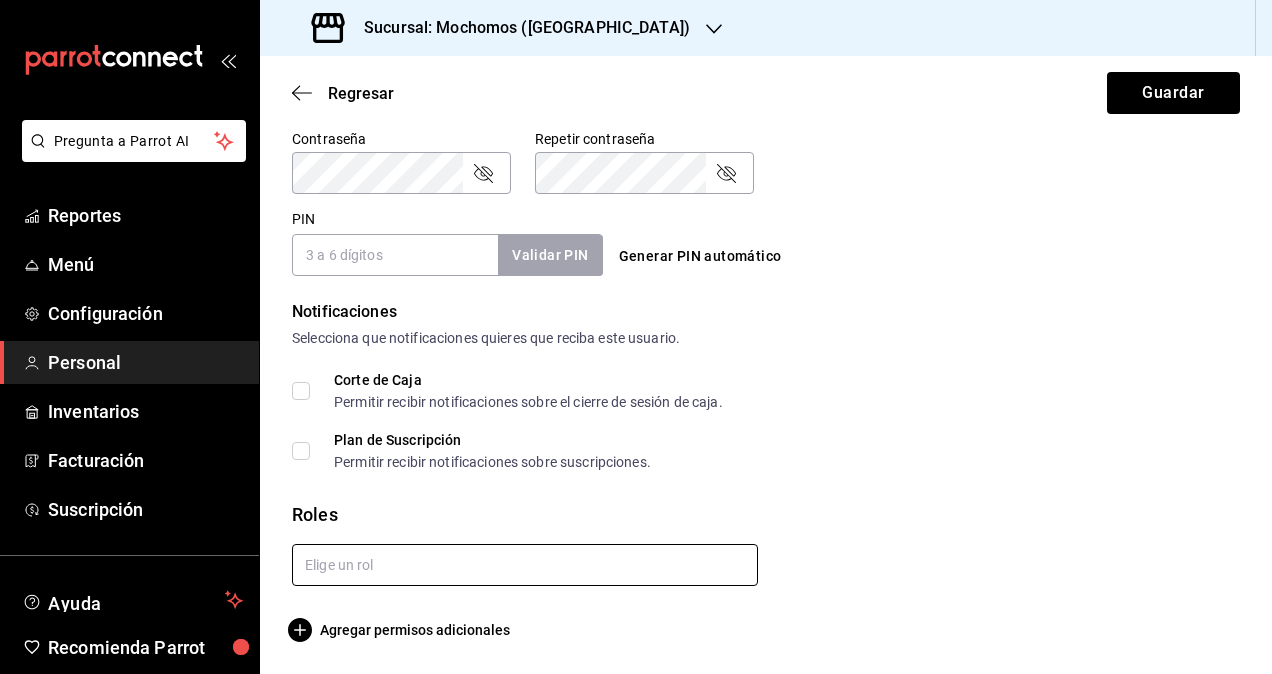 click at bounding box center [525, 565] 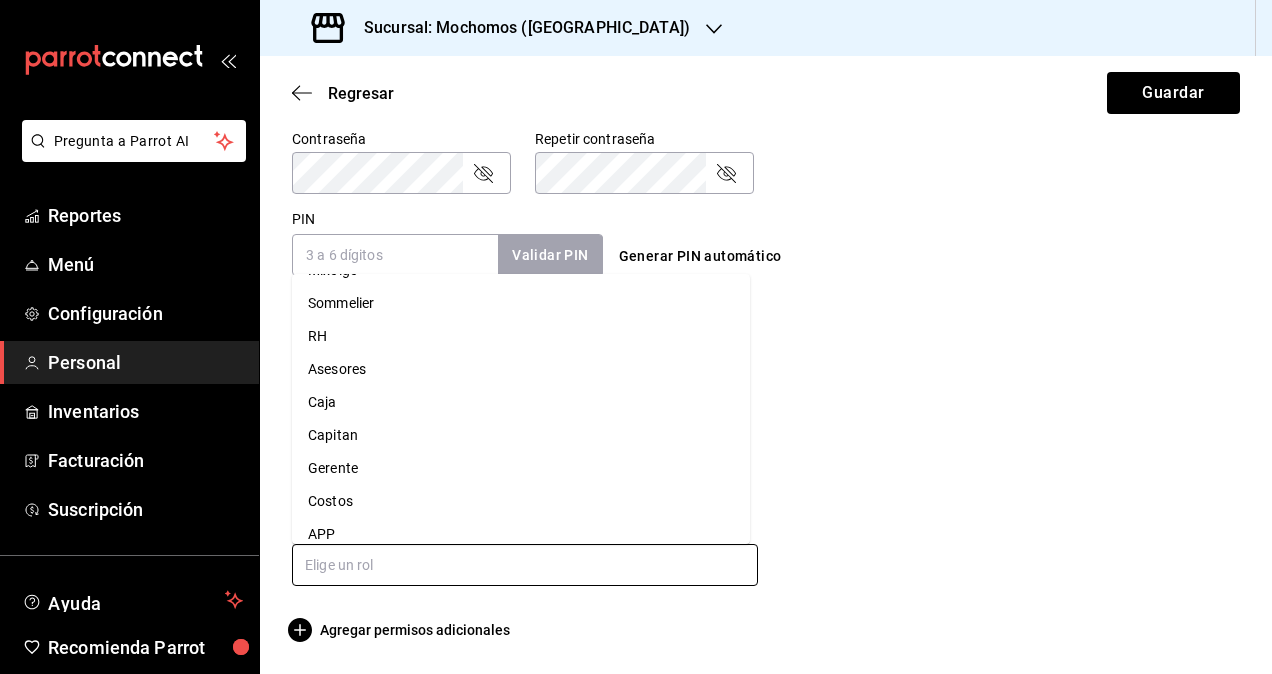scroll, scrollTop: 142, scrollLeft: 0, axis: vertical 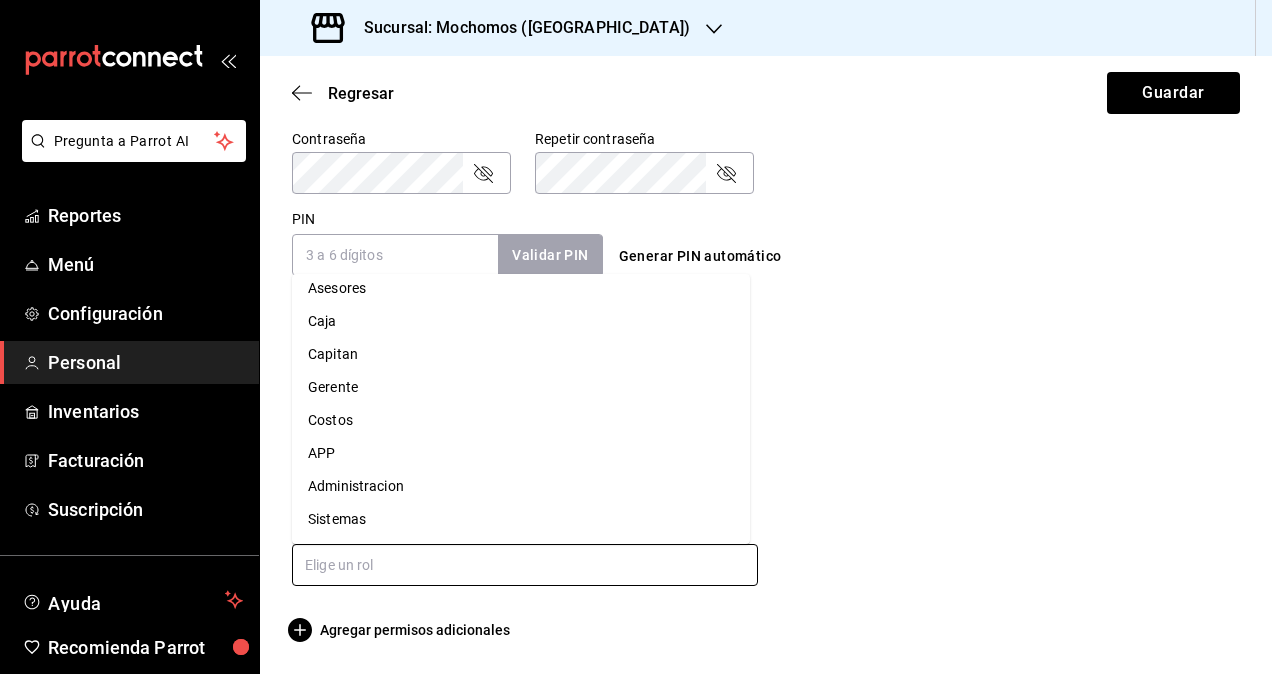 click on "Administracion" at bounding box center [521, 486] 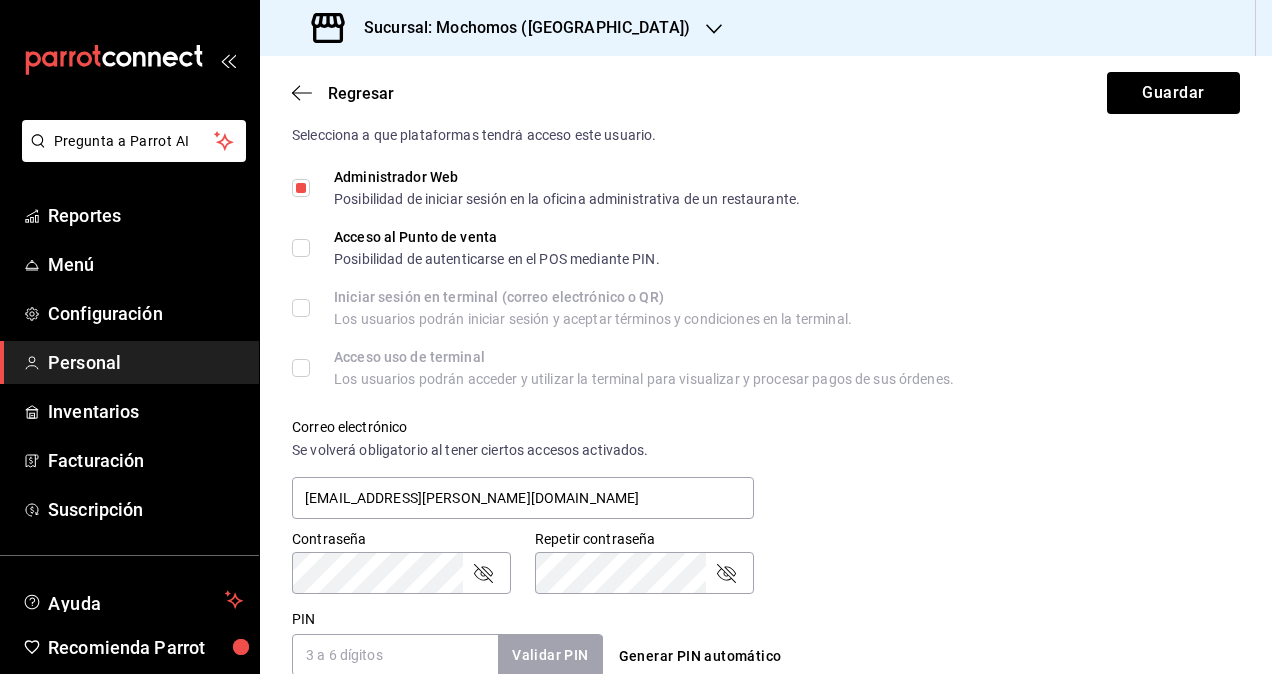scroll, scrollTop: 0, scrollLeft: 0, axis: both 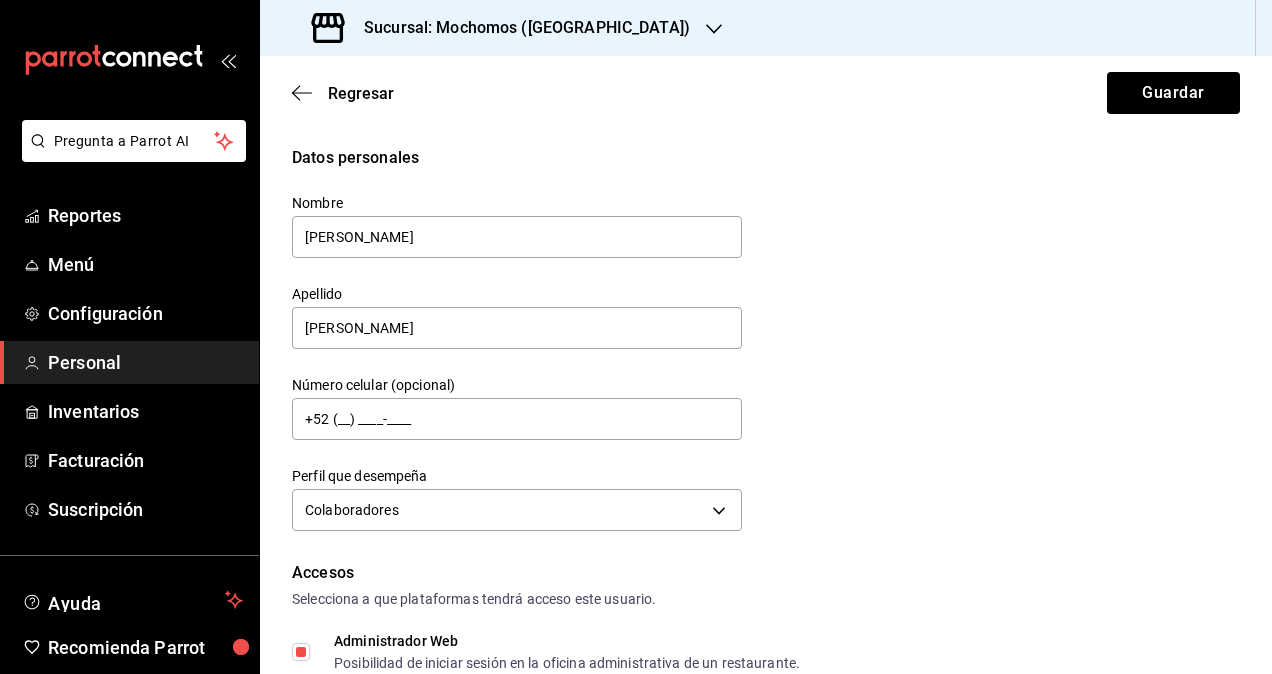 checkbox on "true" 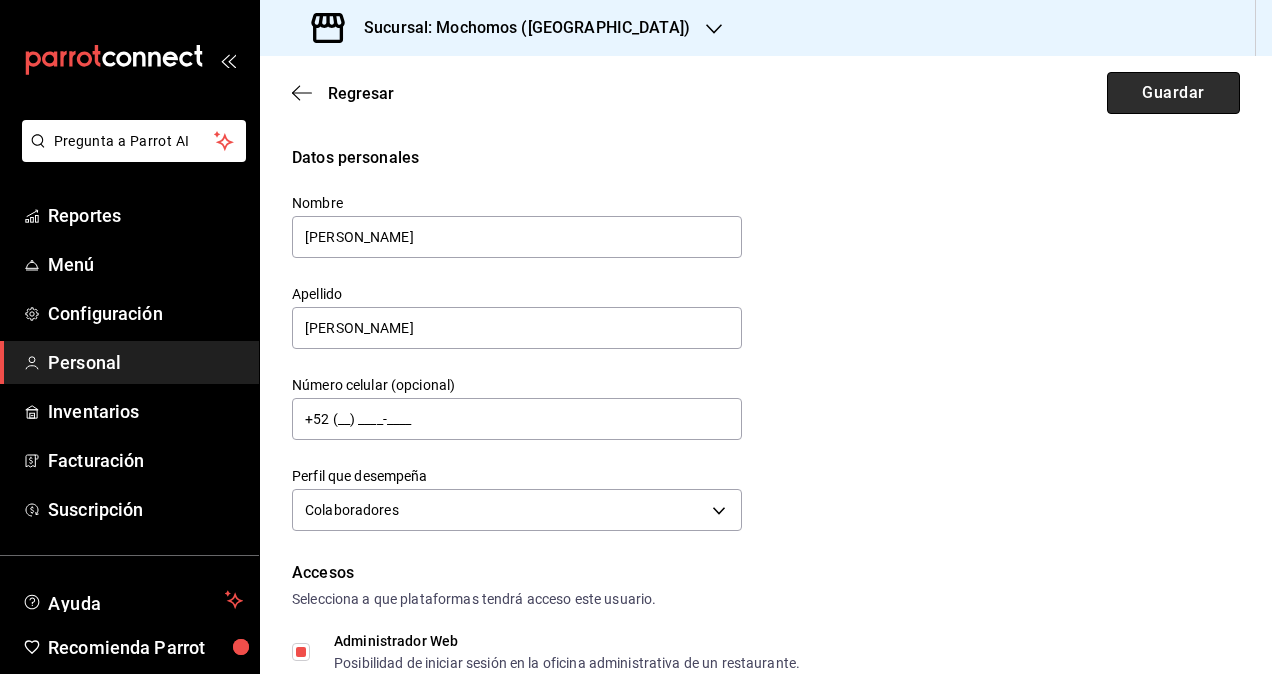 click on "Guardar" at bounding box center (1173, 93) 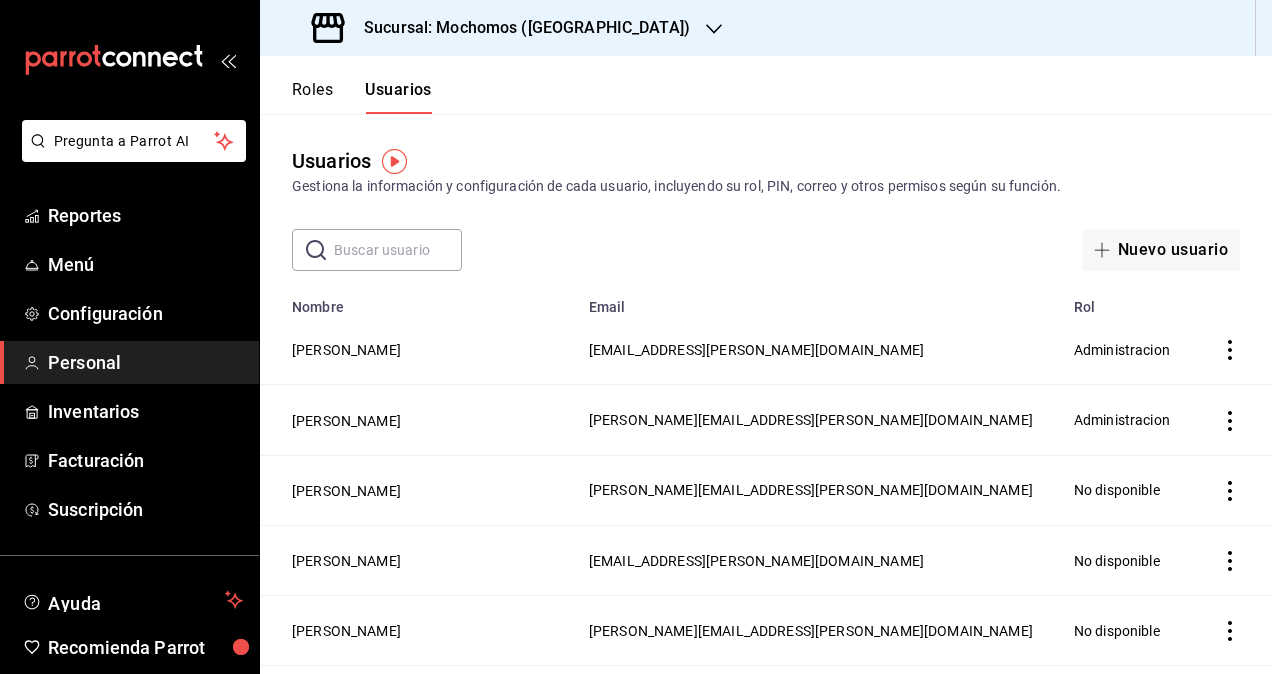 click on "Sucursal: Mochomos (Torreon)" at bounding box center [503, 28] 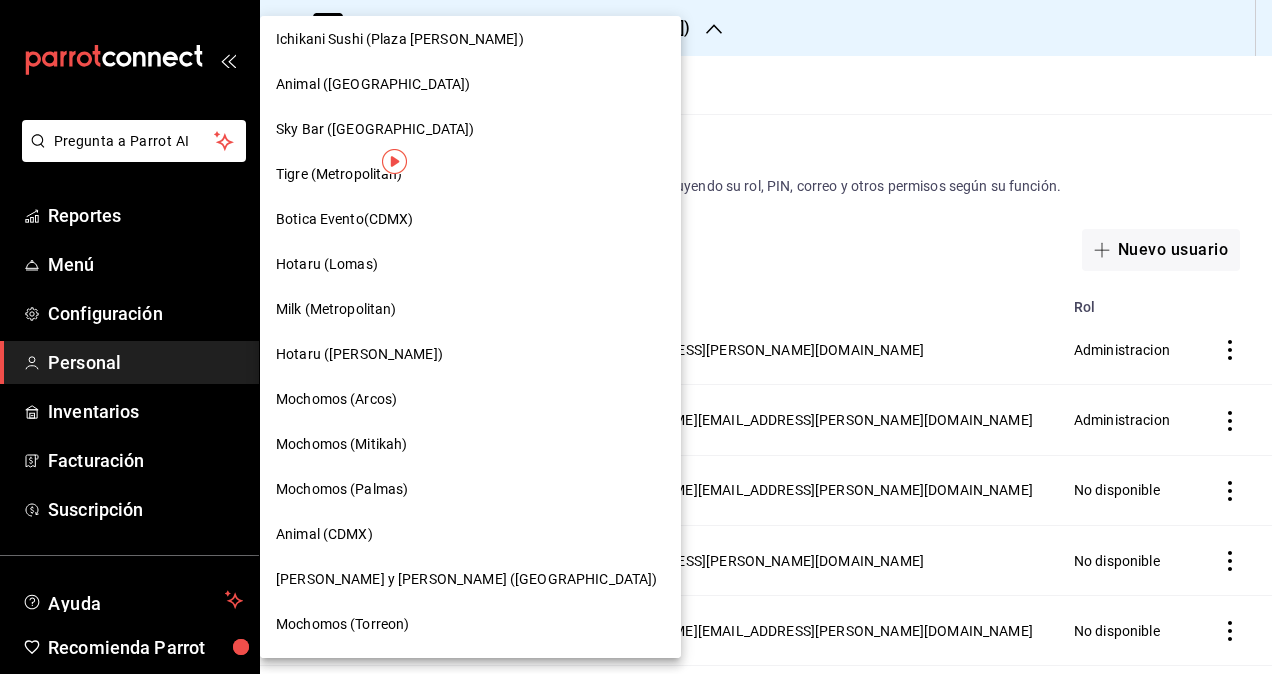 scroll, scrollTop: 200, scrollLeft: 0, axis: vertical 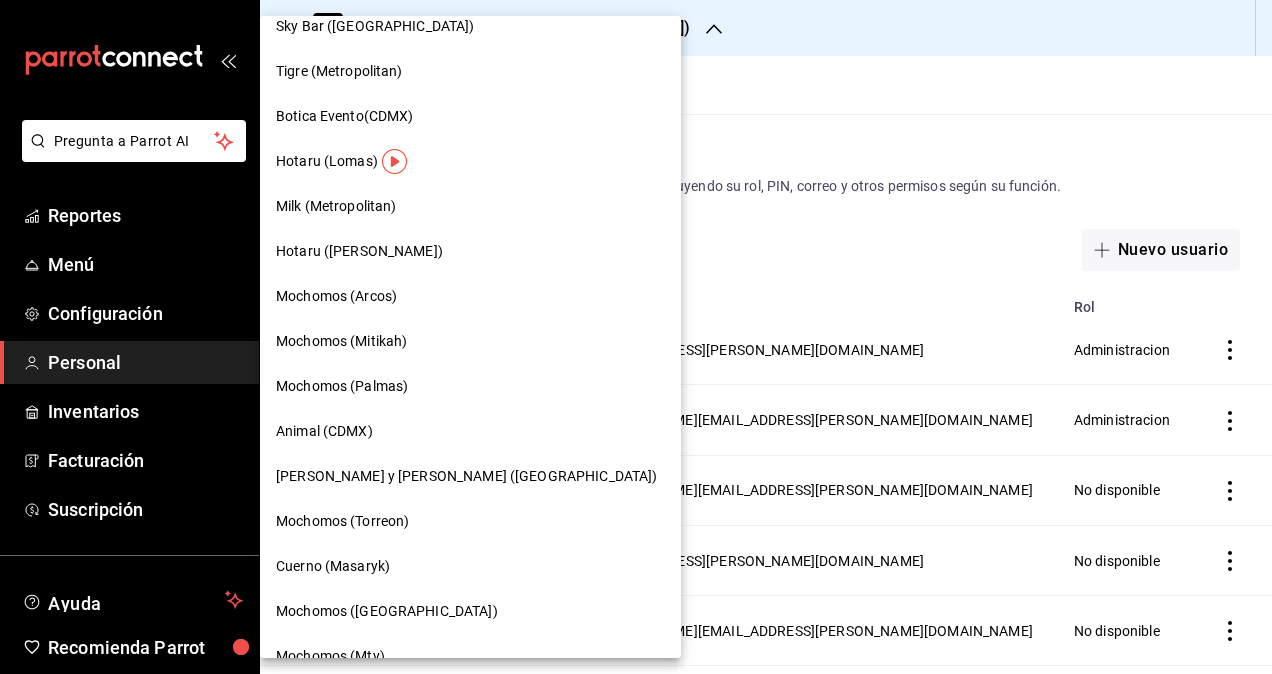 click on "Cuerno (Masaryk)" at bounding box center [470, 566] 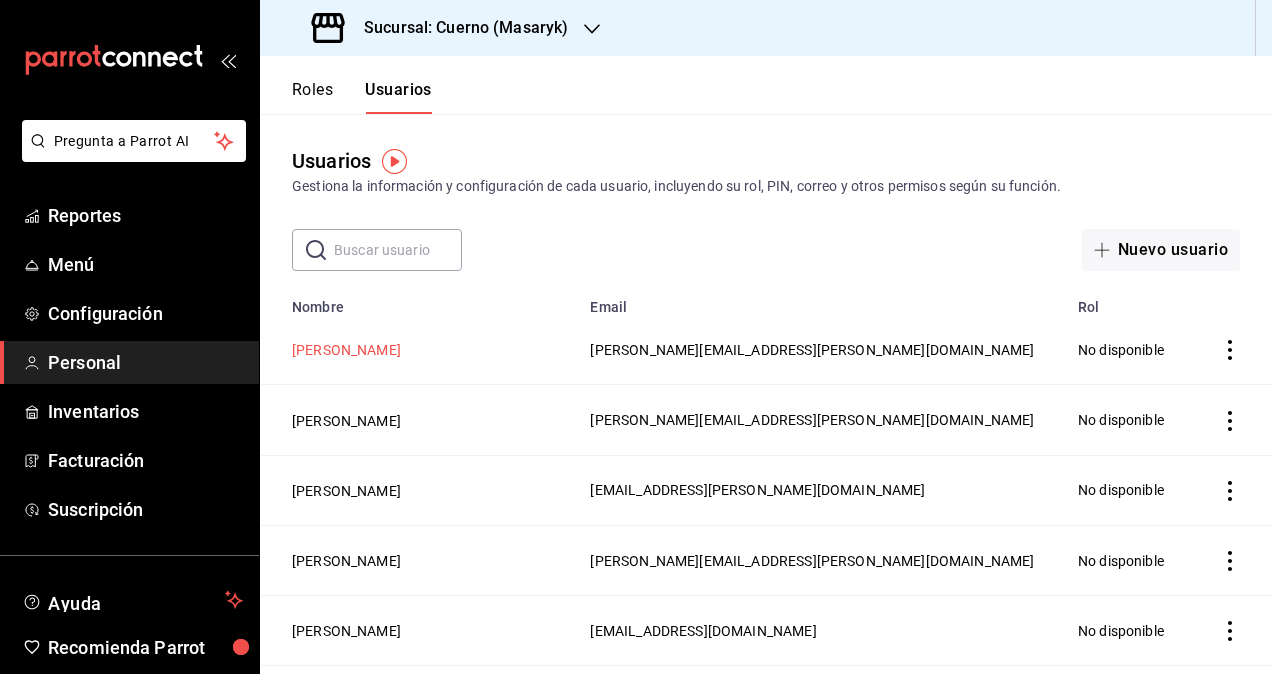 click on "[PERSON_NAME]" at bounding box center (346, 350) 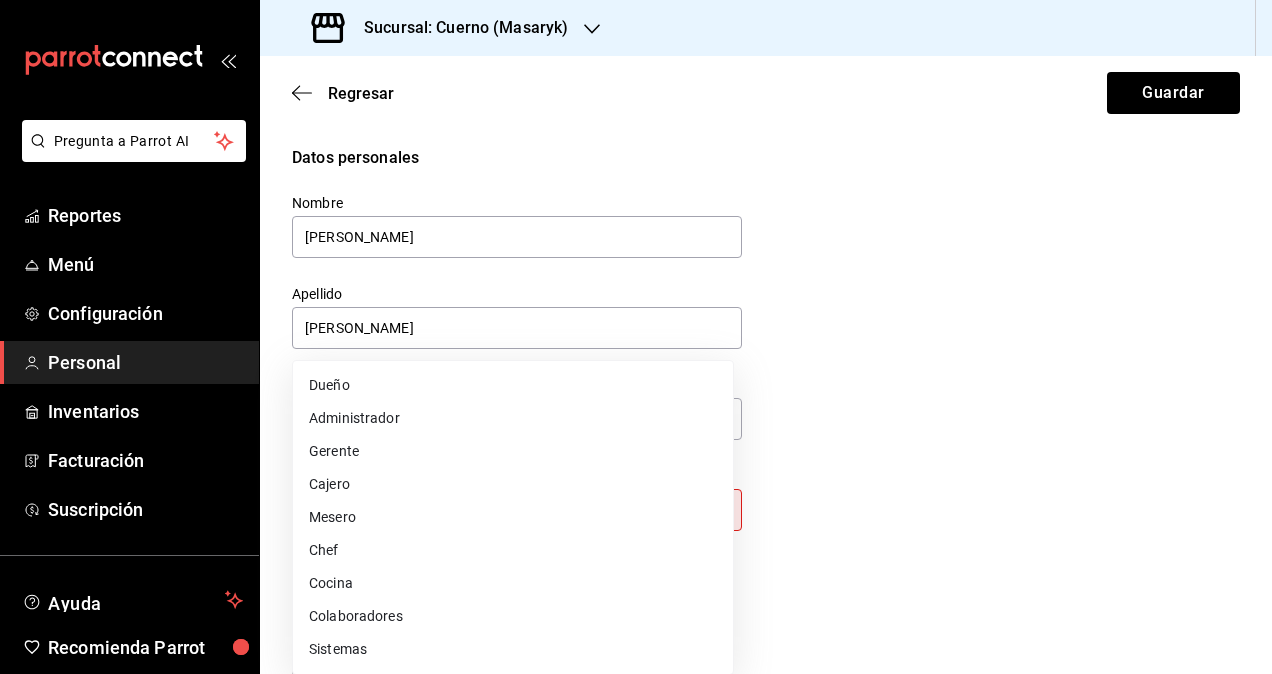 click on "Pregunta a Parrot AI Reportes   Menú   Configuración   Personal   Inventarios   Facturación   Suscripción   Ayuda Recomienda Parrot   Omar Hernandez   Sugerir nueva función   Sucursal: Cuerno (Masaryk) Regresar Guardar Datos personales Nombre daniela Apellido Diaz Número celular (opcional) +52 (__) ____-____ Perfil que desempeña Sin definir Este campo es requerido. Elige una opción. Accesos Selecciona a que plataformas tendrá acceso este usuario. Administrador Web Posibilidad de iniciar sesión en la oficina administrativa de un restaurante.  Acceso al Punto de venta Posibilidad de autenticarse en el POS mediante PIN.  Iniciar sesión en terminal (correo electrónico o QR) Los usuarios podrán iniciar sesión y aceptar términos y condiciones en la terminal. Acceso uso de terminal Los usuarios podrán acceder y utilizar la terminal para visualizar y procesar pagos de sus órdenes. Correo electrónico Se volverá obligatorio al tener ciertos accesos activados. daniela.diaz@grupocosteno.com Contraseña" at bounding box center (636, 337) 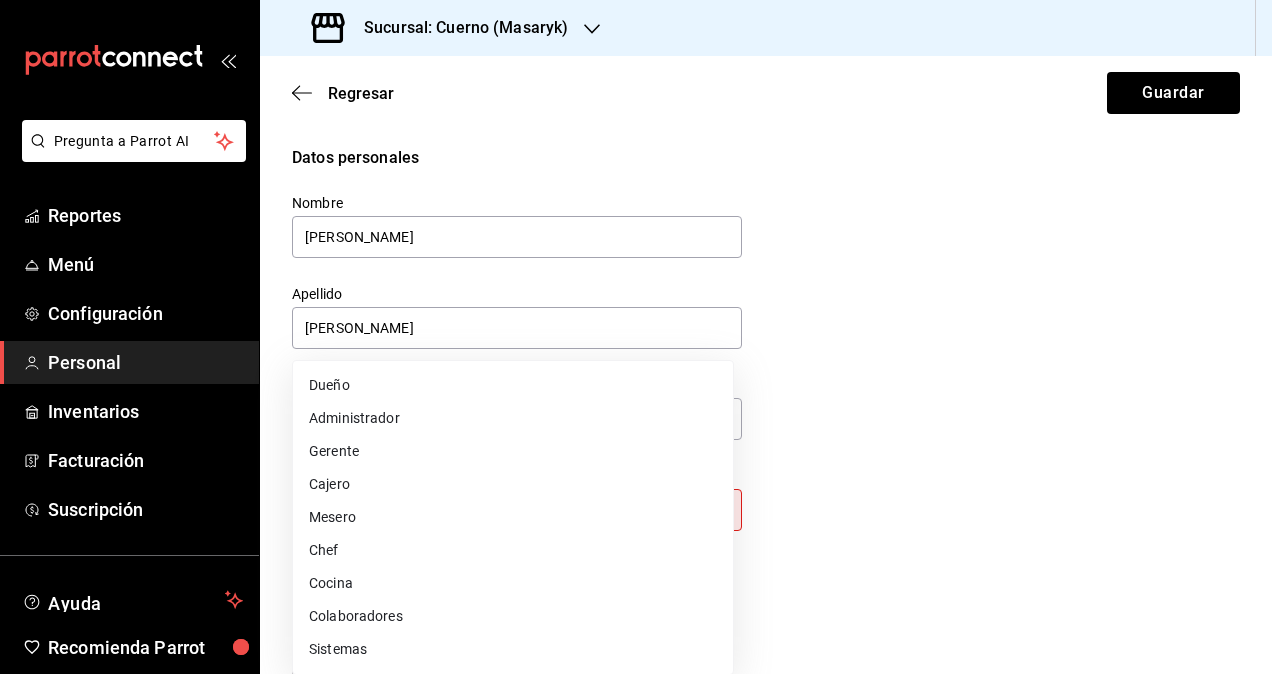 click on "Colaboradores" at bounding box center (513, 616) 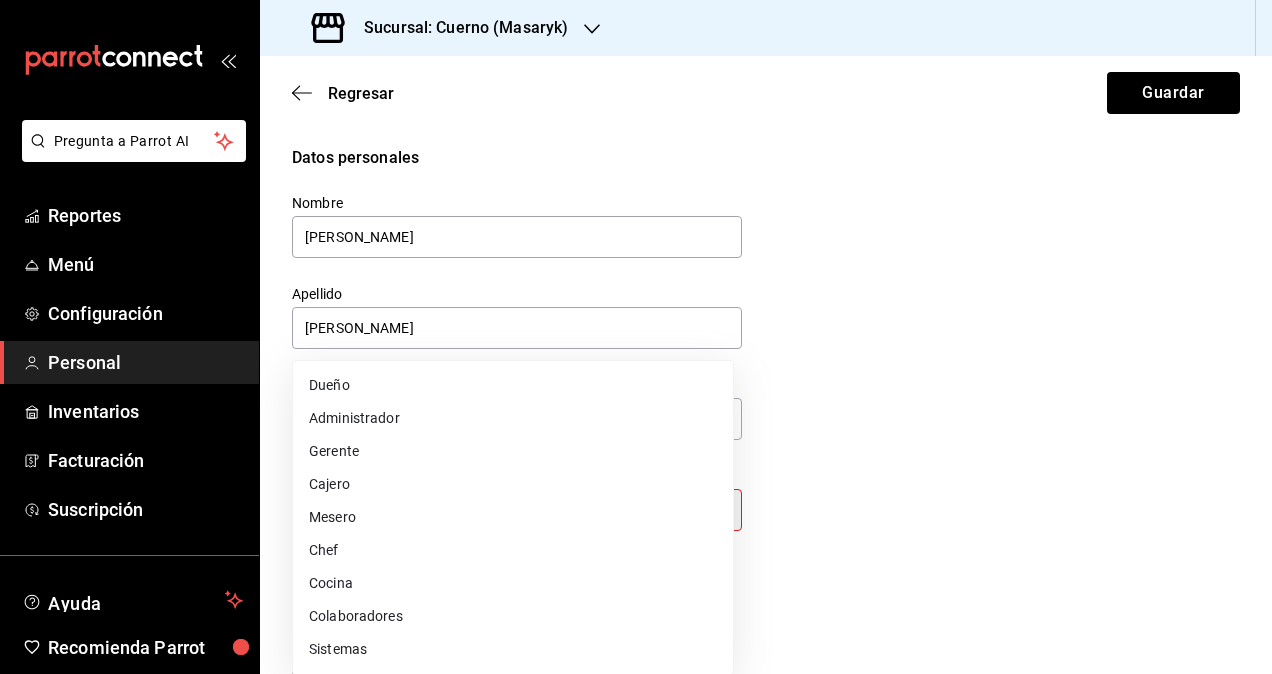 type on "STAFF" 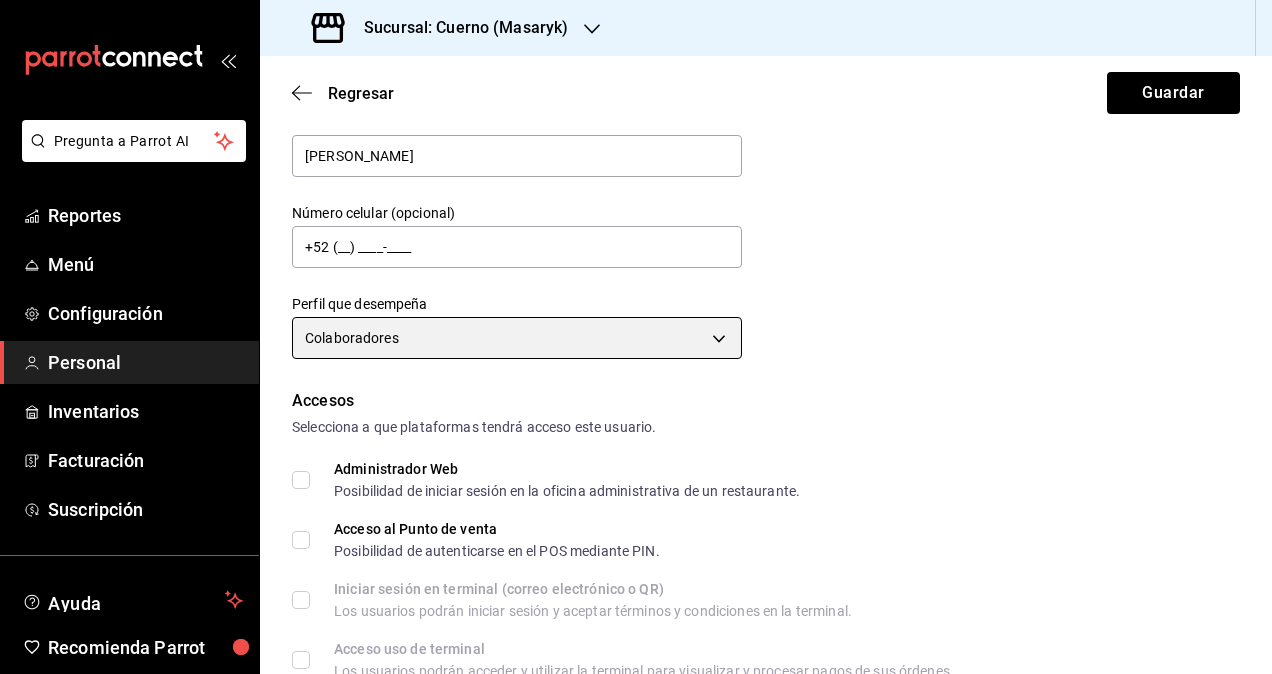 scroll, scrollTop: 300, scrollLeft: 0, axis: vertical 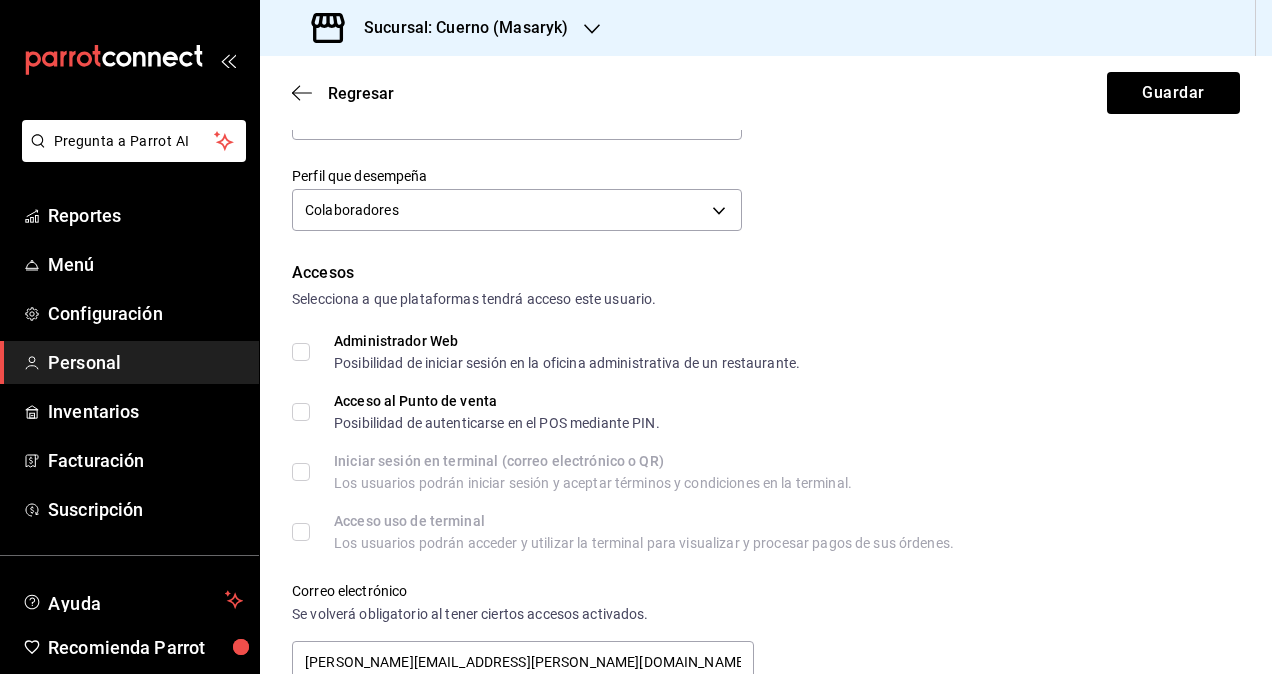click on "Administrador Web Posibilidad de iniciar sesión en la oficina administrativa de un restaurante." at bounding box center [546, 352] 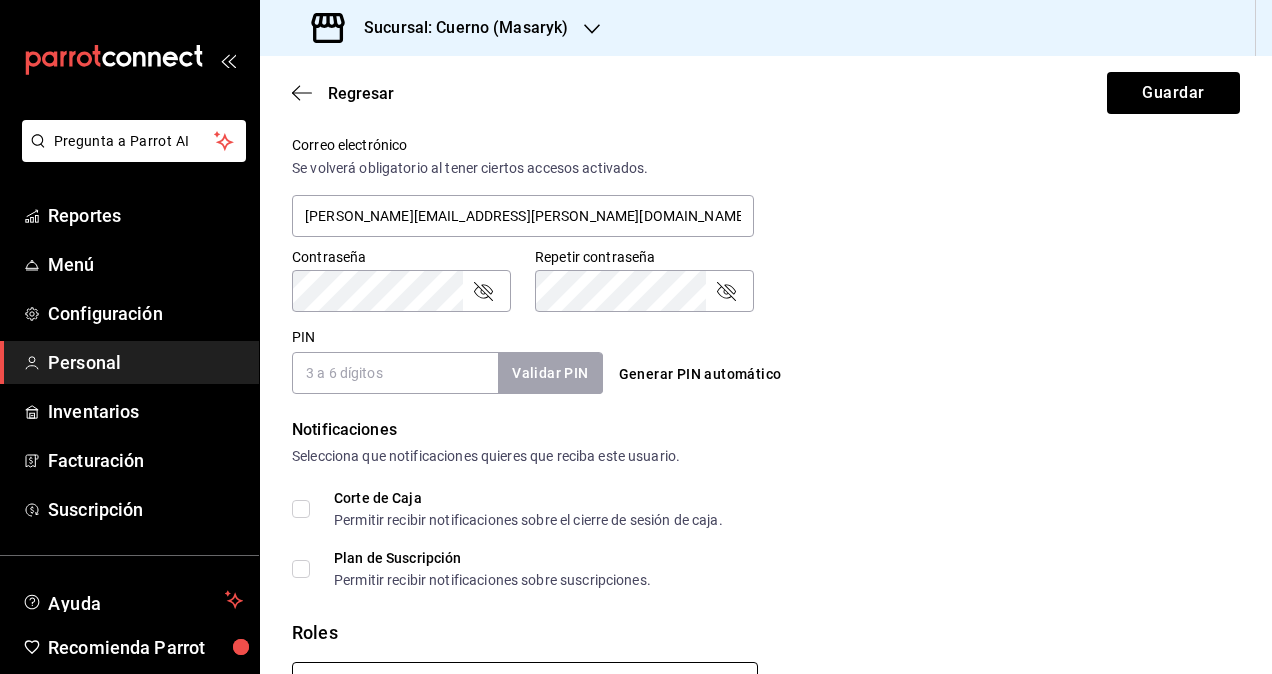 scroll, scrollTop: 864, scrollLeft: 0, axis: vertical 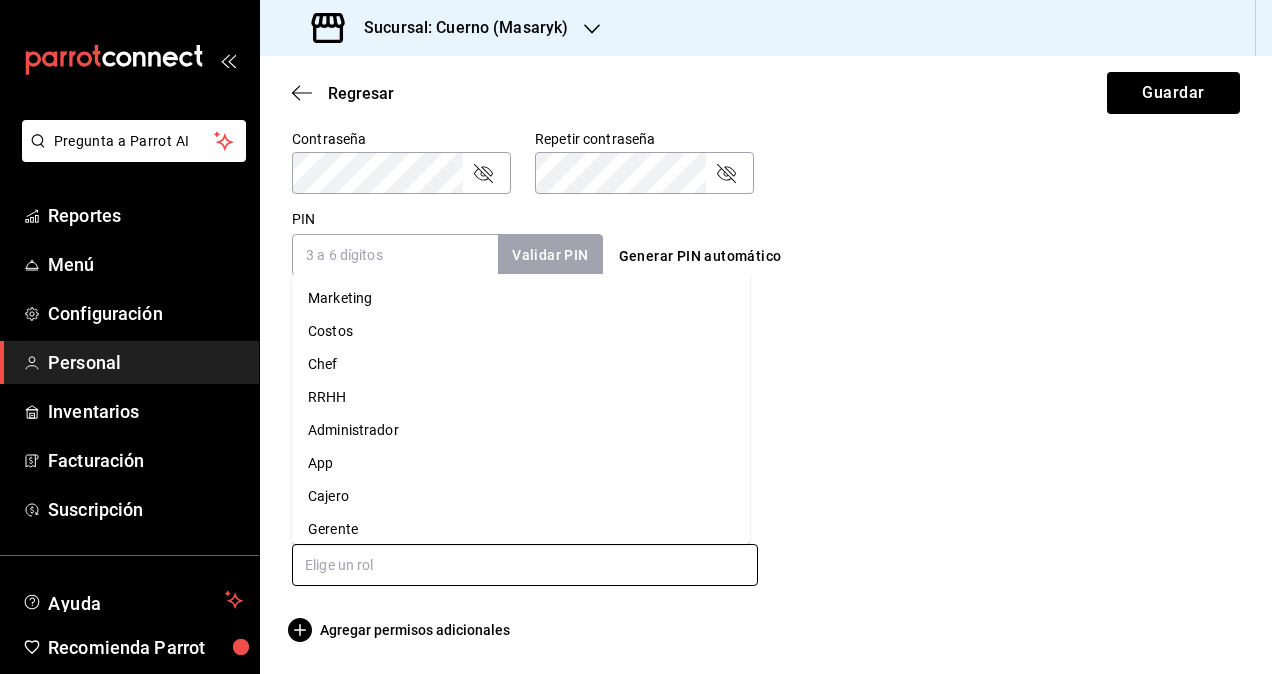 click at bounding box center (525, 565) 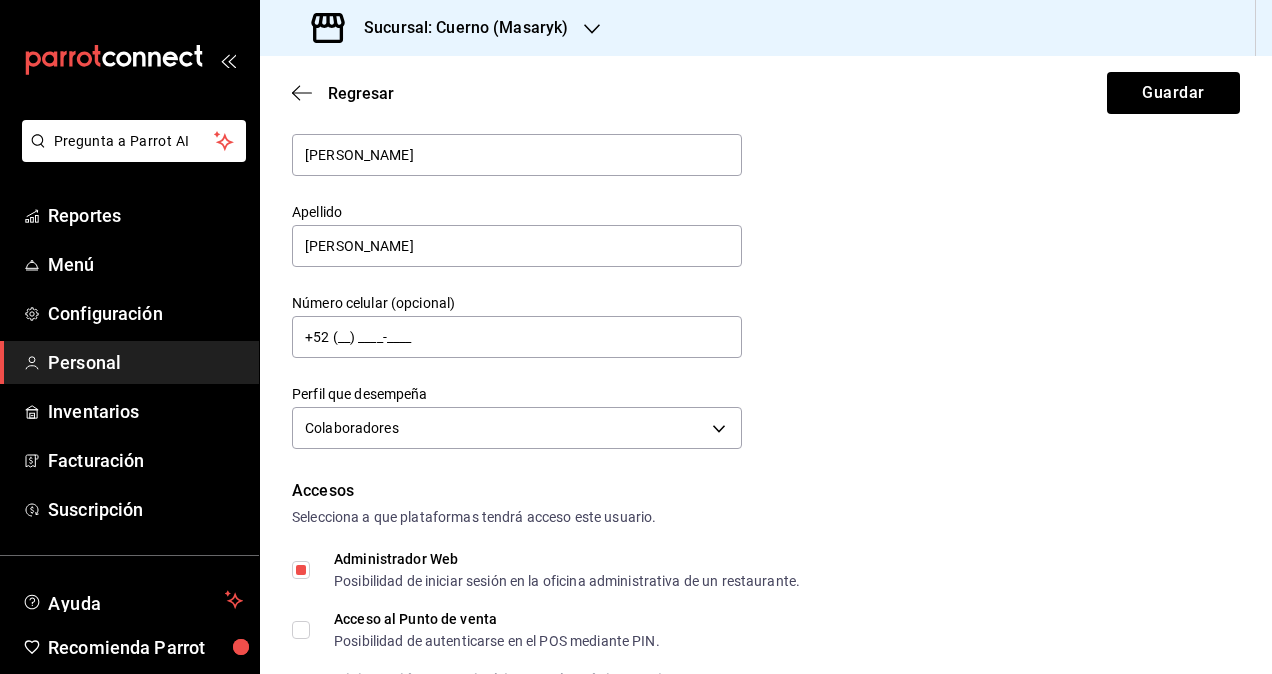 scroll, scrollTop: 0, scrollLeft: 0, axis: both 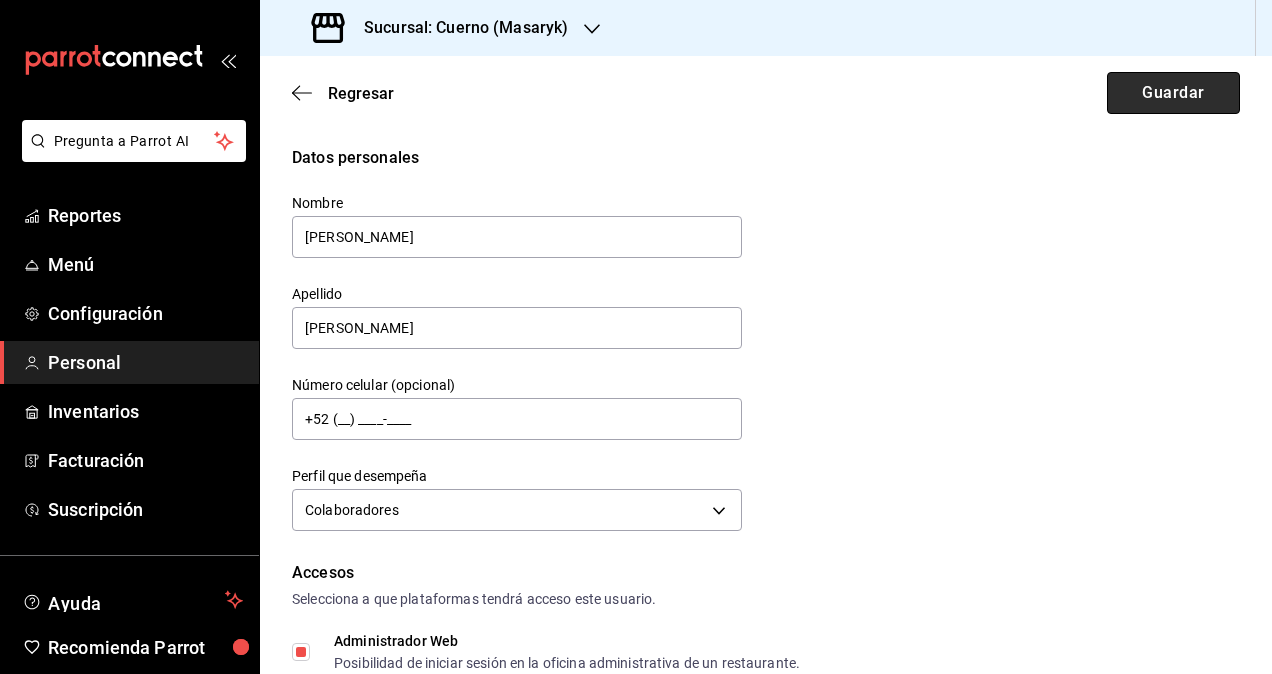 click on "Guardar" at bounding box center [1173, 93] 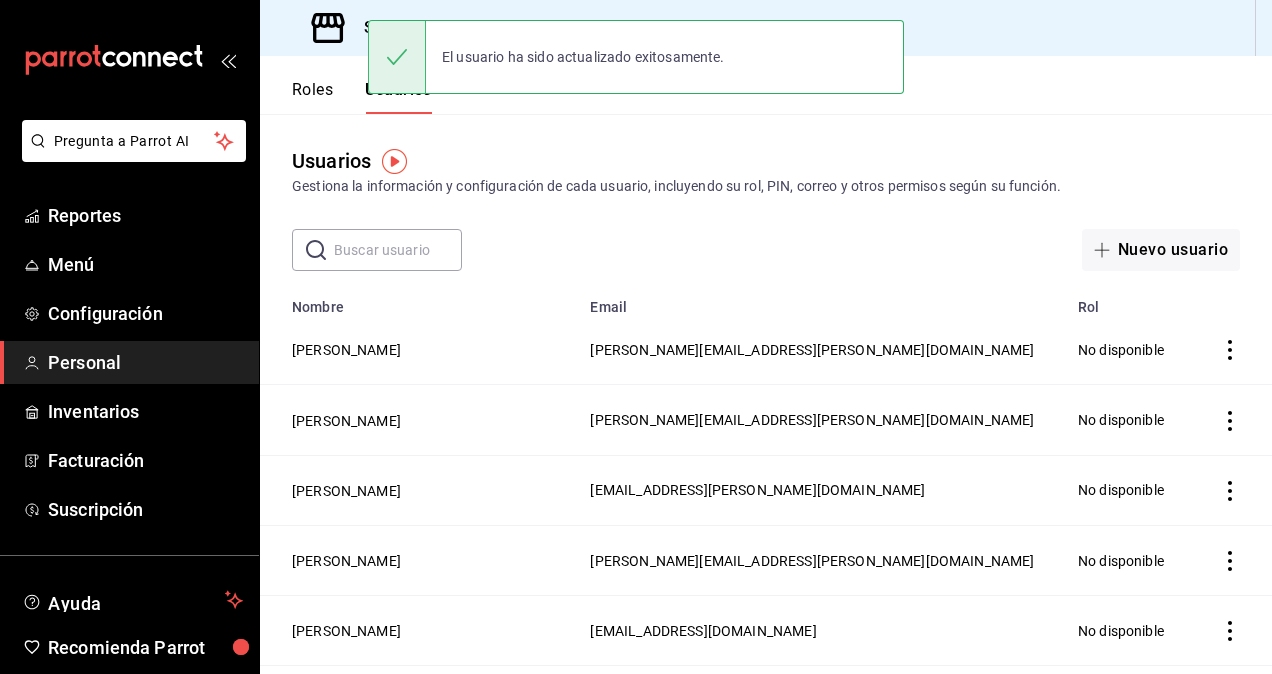click at bounding box center [398, 250] 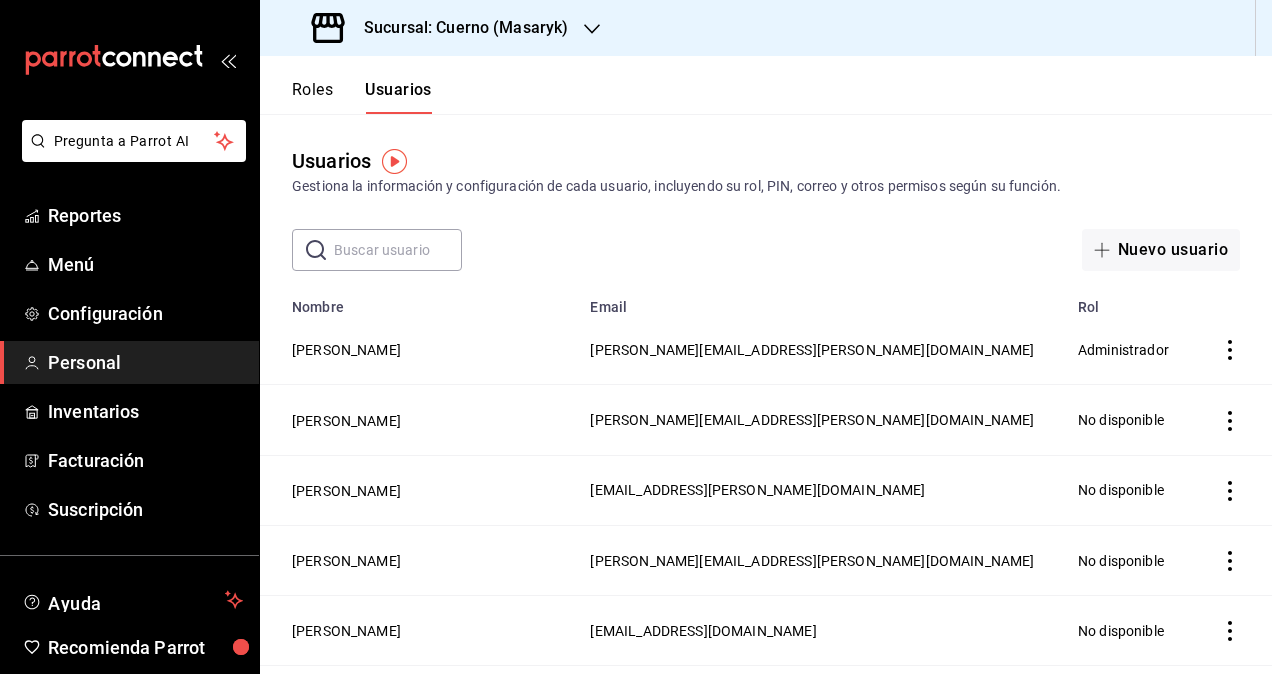 paste on "marco.ruiz" 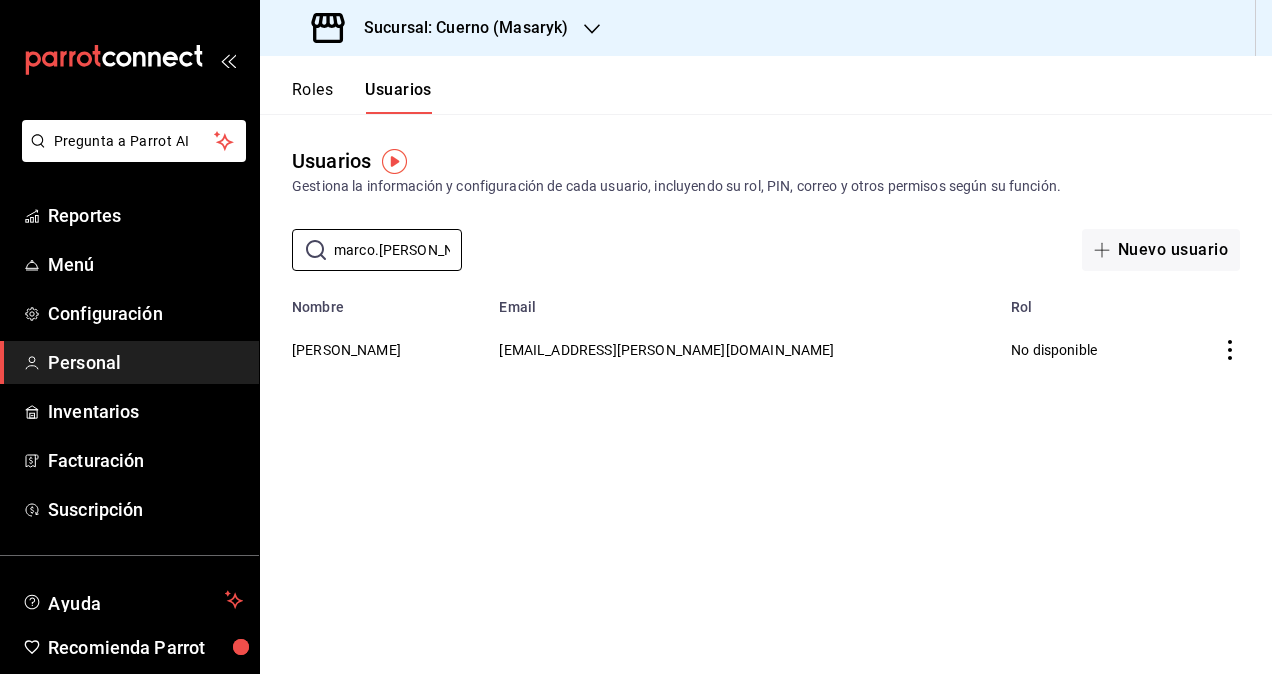 type on "marco.ruiz" 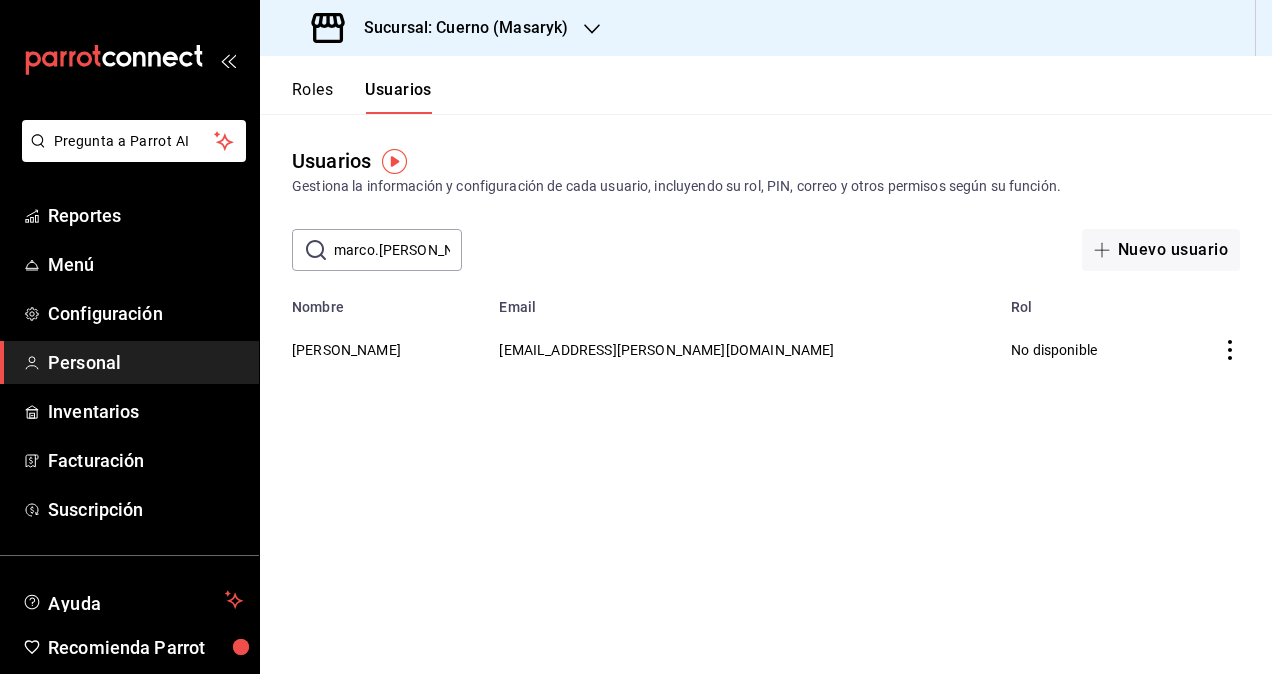 click on "[PERSON_NAME]" at bounding box center (373, 349) 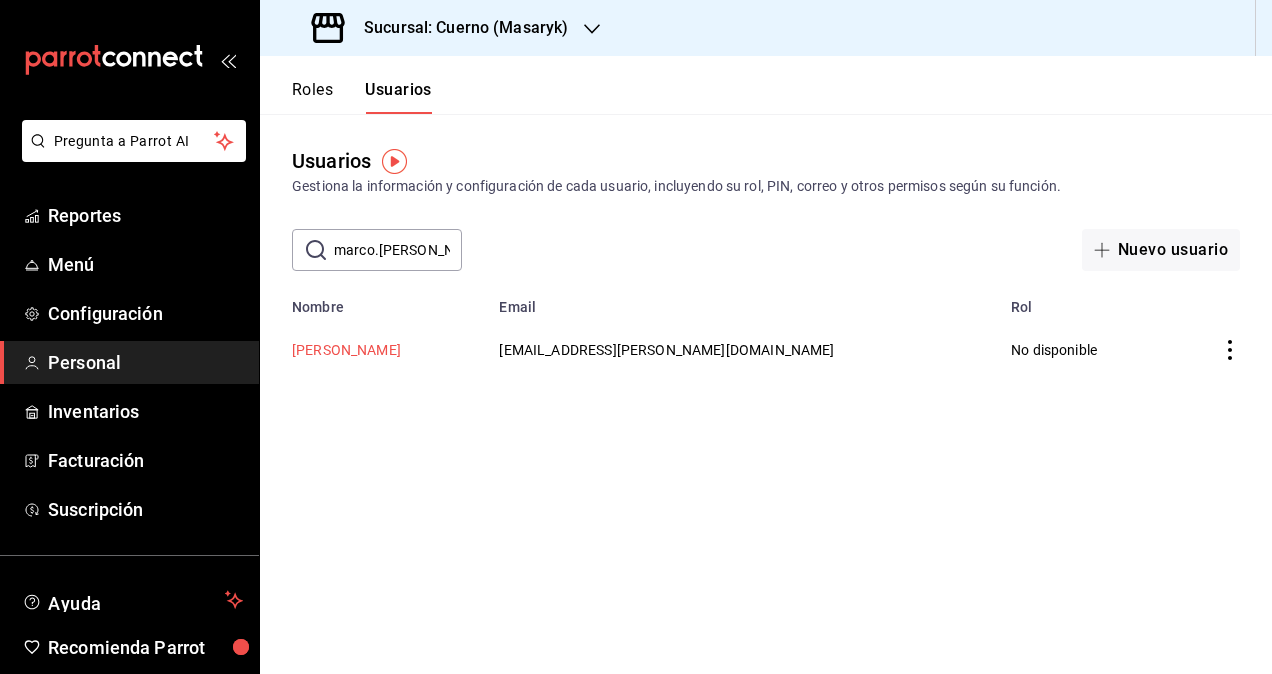 click on "[PERSON_NAME]" at bounding box center (346, 350) 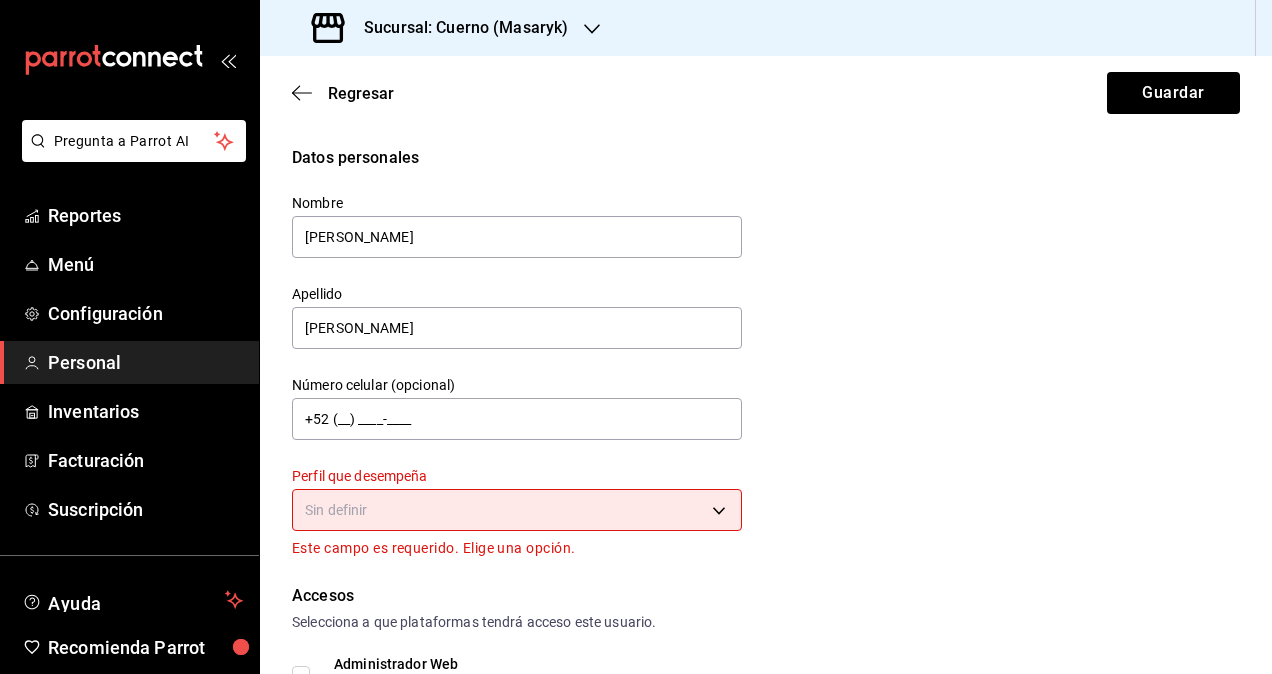 click on "Pregunta a Parrot AI Reportes   Menú   Configuración   Personal   Inventarios   Facturación   Suscripción   Ayuda Recomienda Parrot   Omar Hernandez   Sugerir nueva función   Sucursal: Cuerno (Masaryk) Regresar Guardar Datos personales Nombre Marco Apellido Ruiz Número celular (opcional) +52 (__) ____-____ Perfil que desempeña Sin definir Este campo es requerido. Elige una opción. Accesos Selecciona a que plataformas tendrá acceso este usuario. Administrador Web Posibilidad de iniciar sesión en la oficina administrativa de un restaurante.  Acceso al Punto de venta Posibilidad de autenticarse en el POS mediante PIN.  Iniciar sesión en terminal (correo electrónico o QR) Los usuarios podrán iniciar sesión y aceptar términos y condiciones en la terminal. Acceso uso de terminal Los usuarios podrán acceder y utilizar la terminal para visualizar y procesar pagos de sus órdenes. Correo electrónico Se volverá obligatorio al tener ciertos accesos activados. marco.ruiz@grupocosteno.com Contraseña PIN" at bounding box center (636, 337) 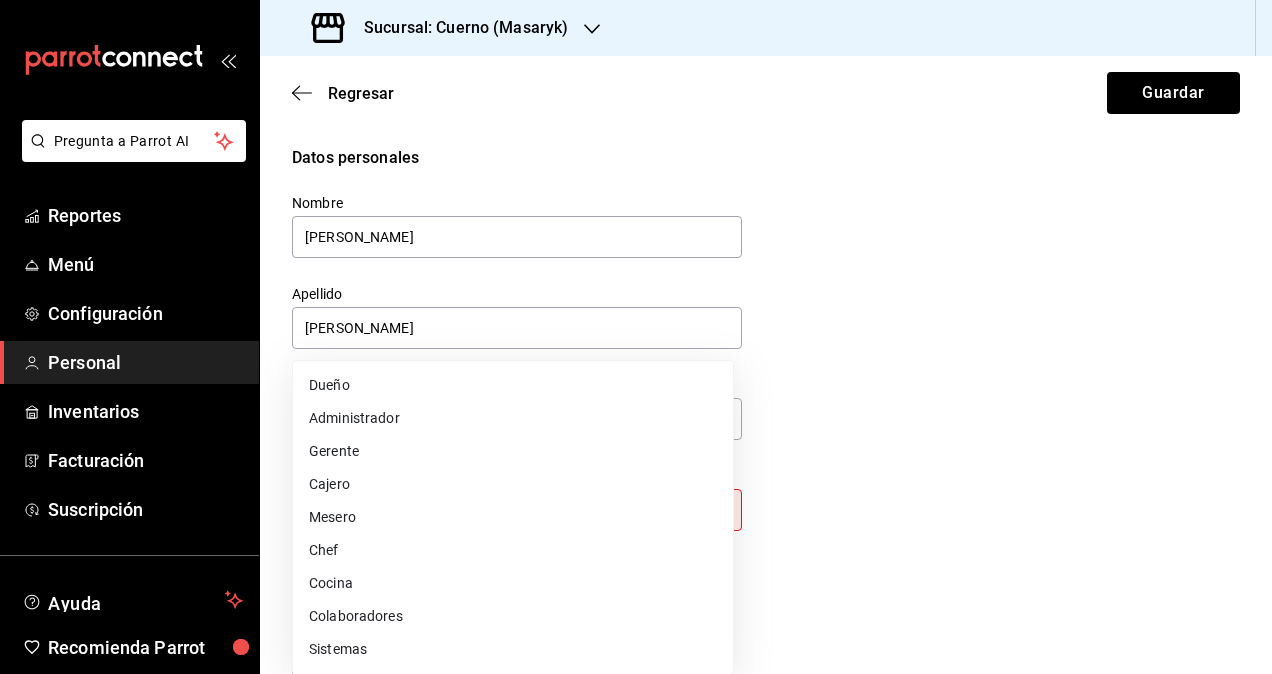 click on "Colaboradores" at bounding box center [513, 616] 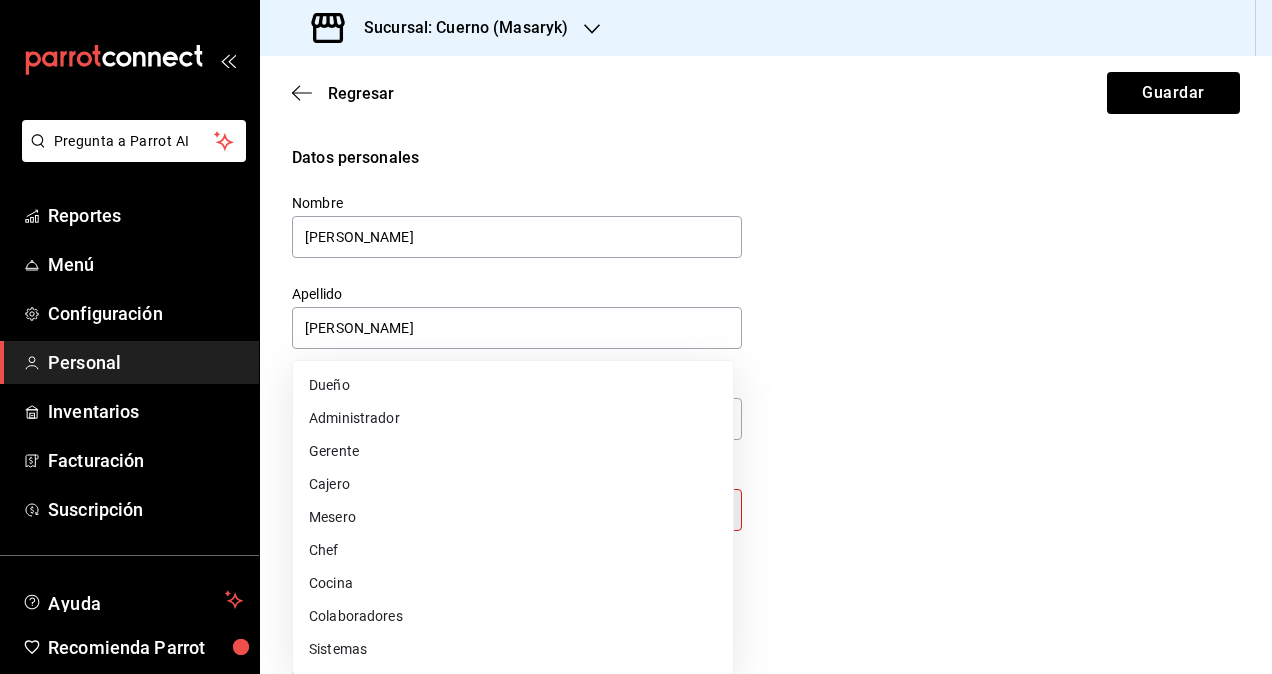 type on "STAFF" 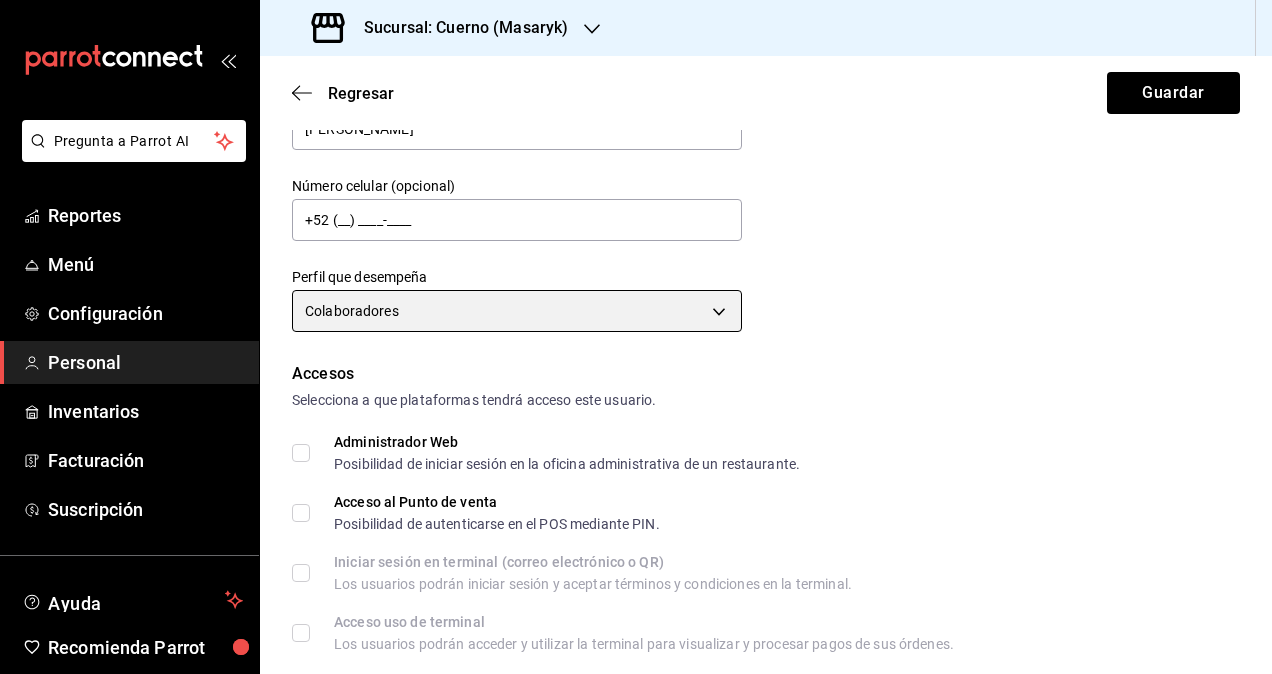 scroll, scrollTop: 200, scrollLeft: 0, axis: vertical 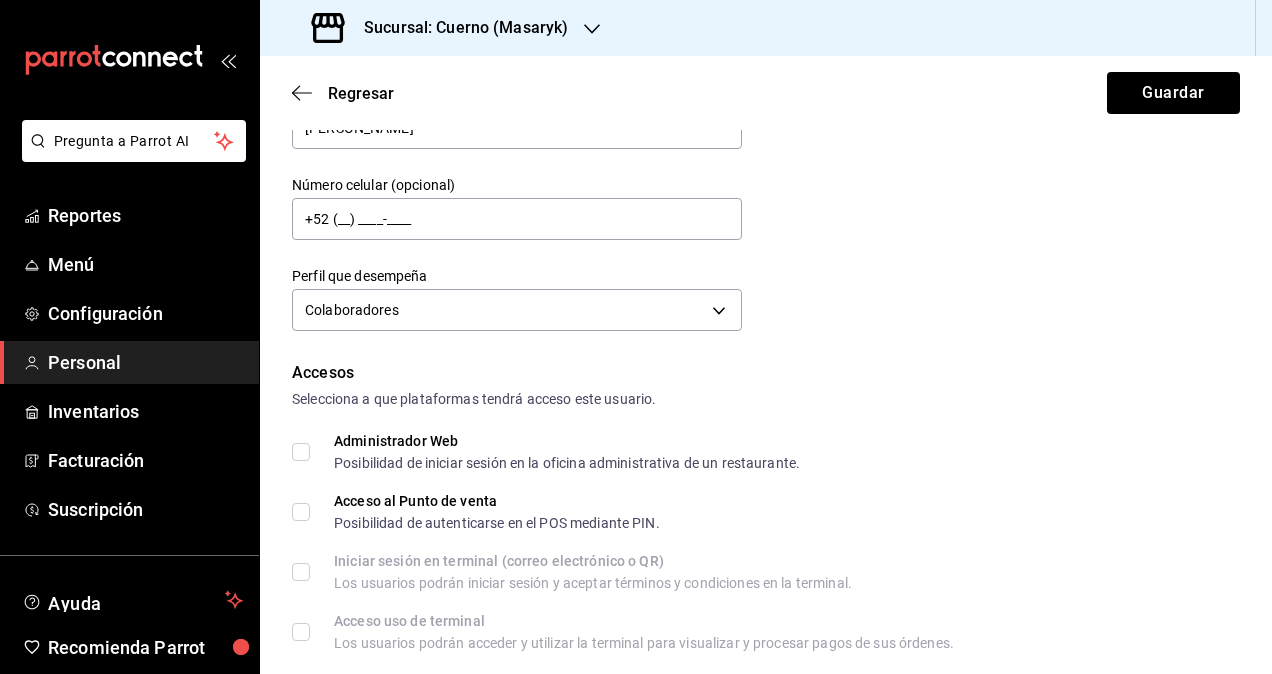click on "Administrador Web Posibilidad de iniciar sesión en la oficina administrativa de un restaurante." at bounding box center (301, 452) 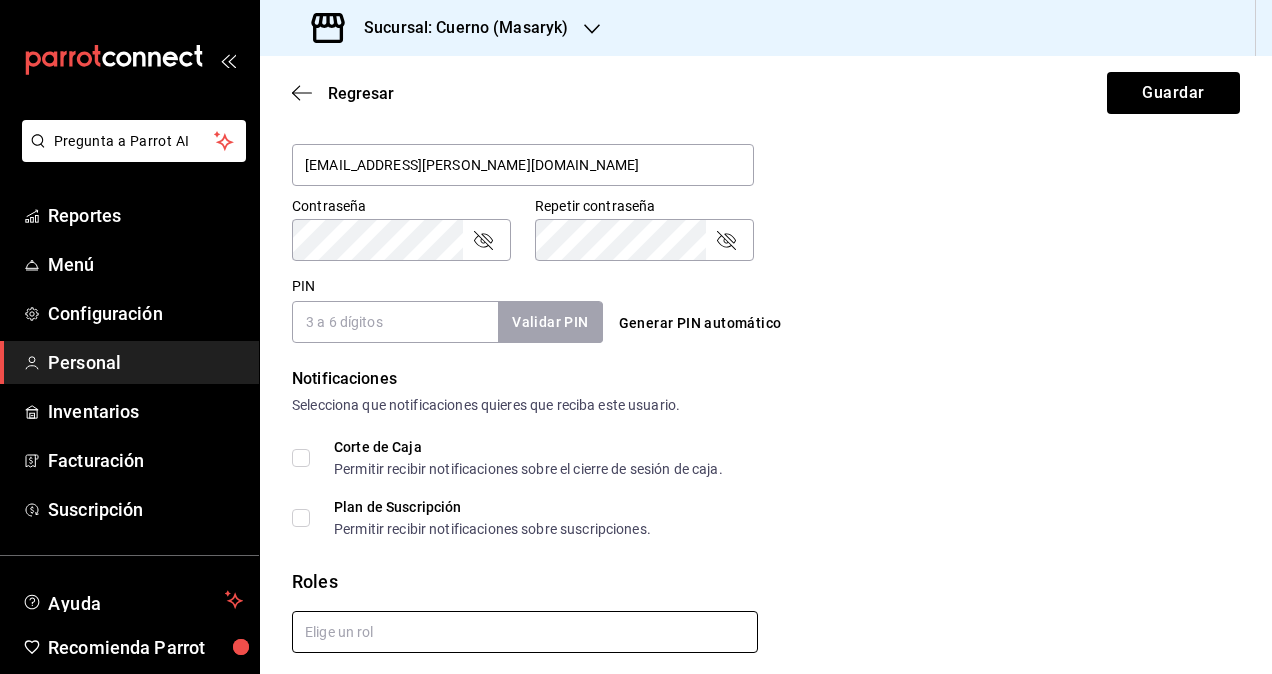 scroll, scrollTop: 864, scrollLeft: 0, axis: vertical 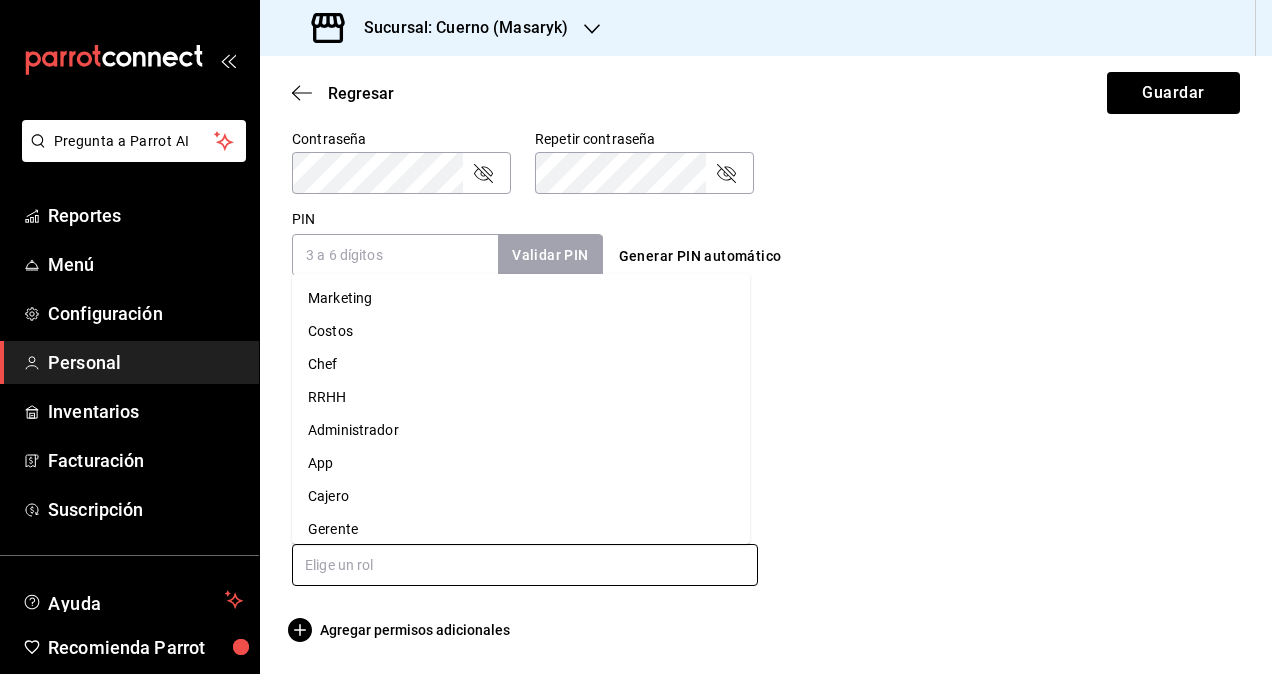 click at bounding box center (525, 565) 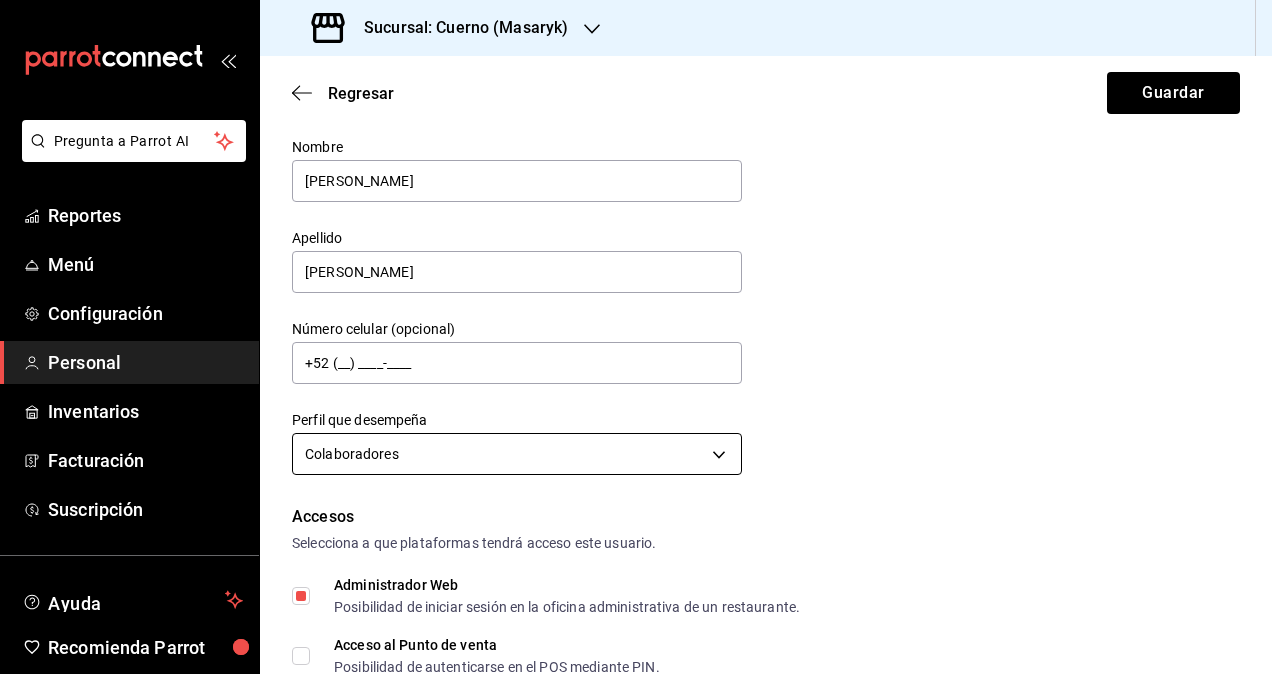 scroll, scrollTop: 0, scrollLeft: 0, axis: both 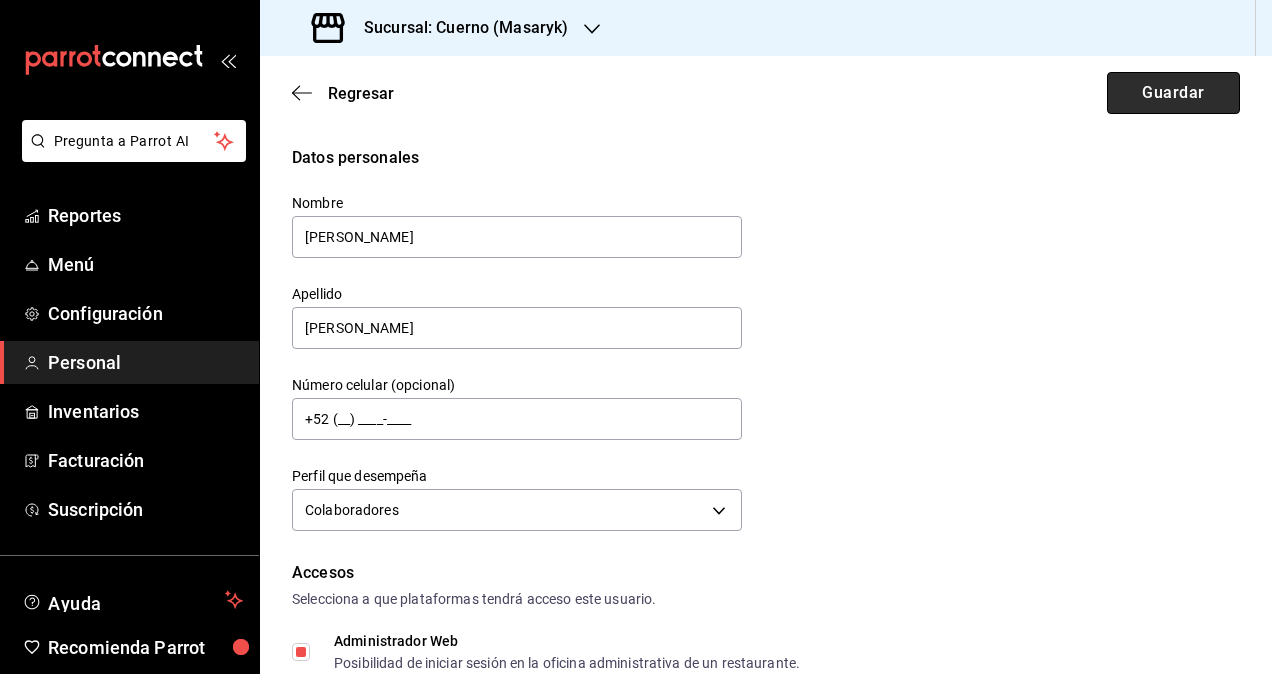 click on "Guardar" at bounding box center (1173, 93) 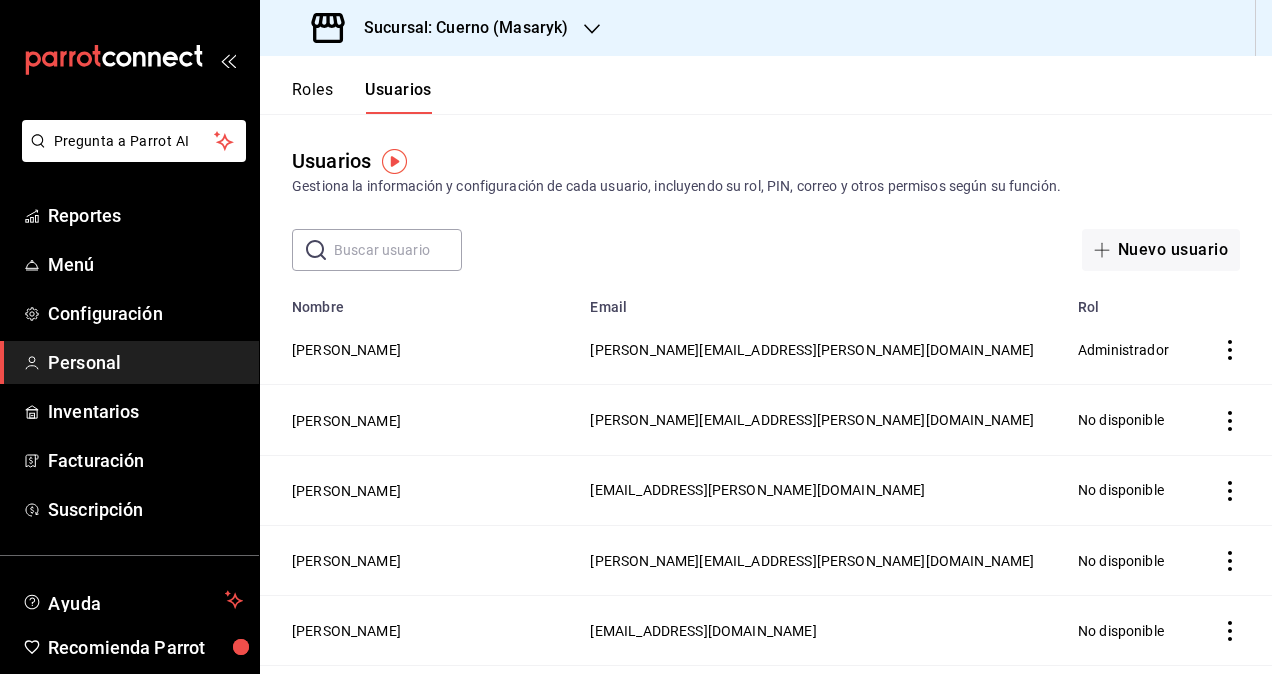 click on "Sucursal: Cuerno (Masaryk)" at bounding box center (458, 28) 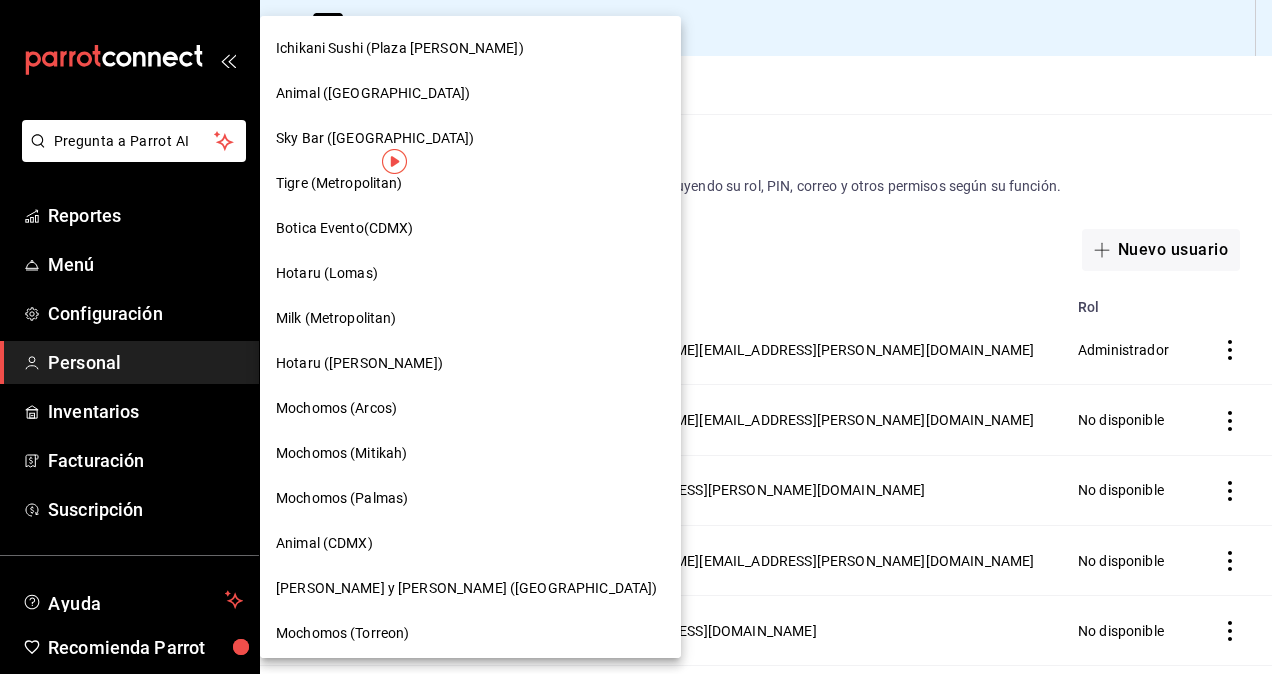 scroll, scrollTop: 300, scrollLeft: 0, axis: vertical 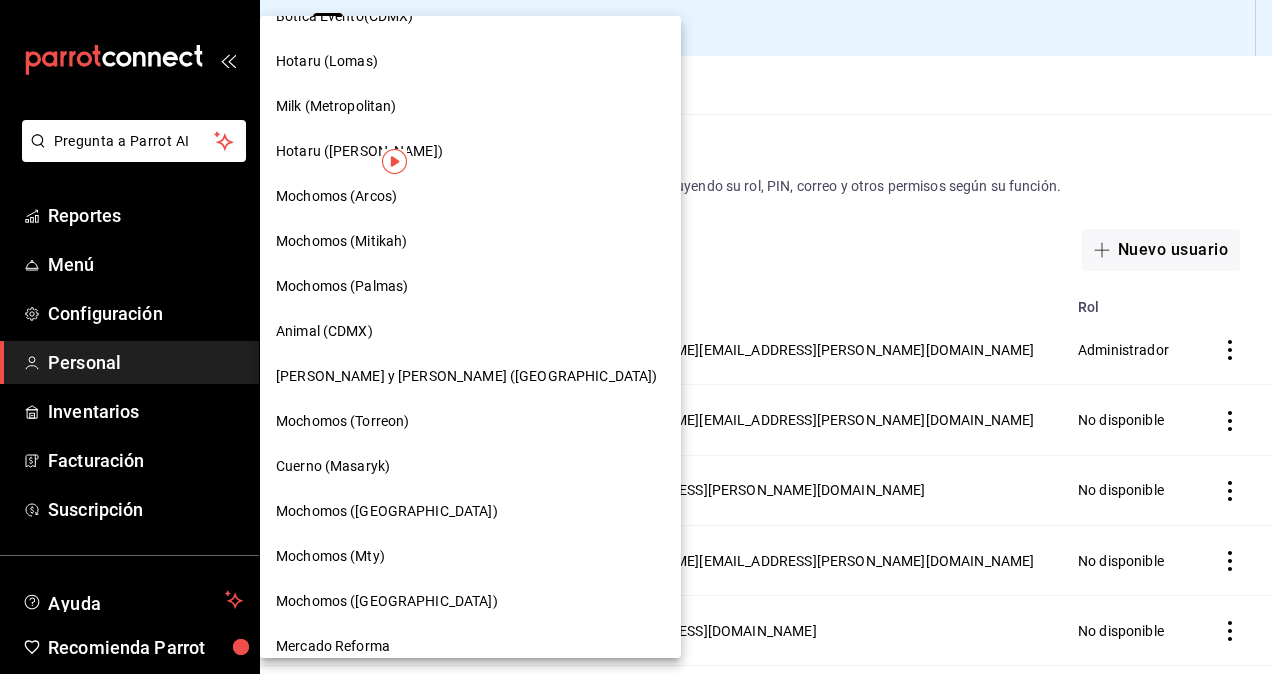click on "Mochomos (Puebla)" at bounding box center [387, 511] 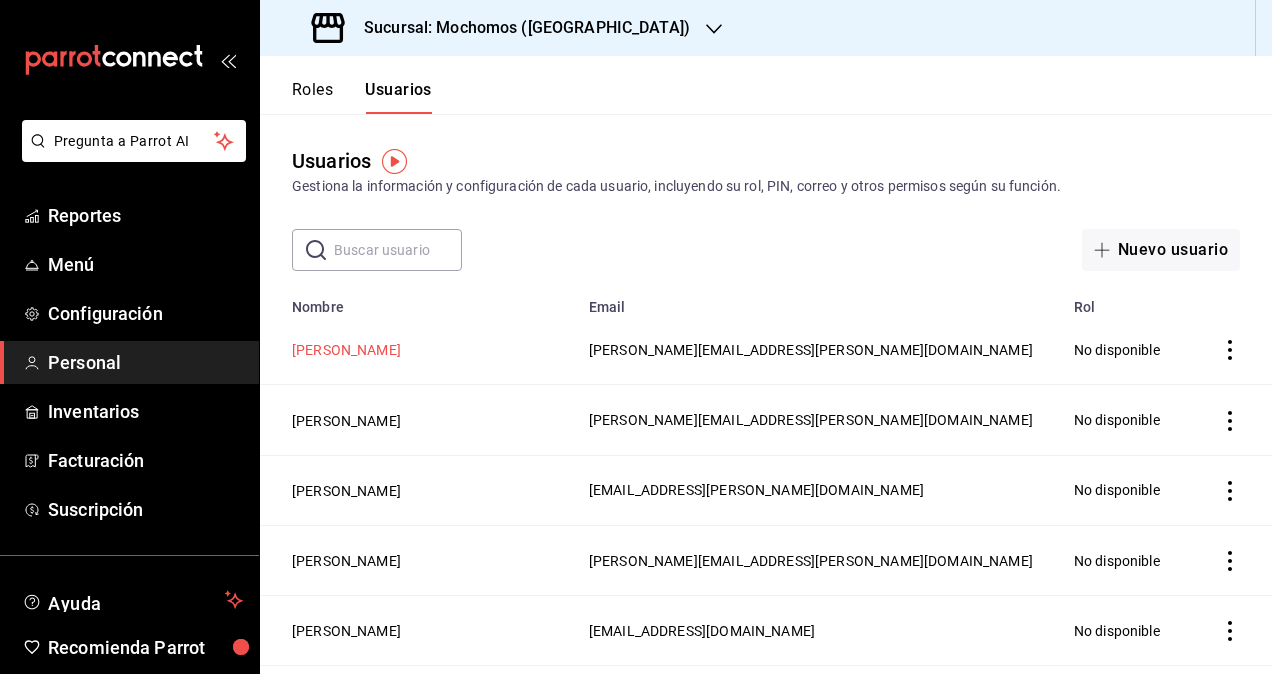 click on "[PERSON_NAME]" at bounding box center [346, 350] 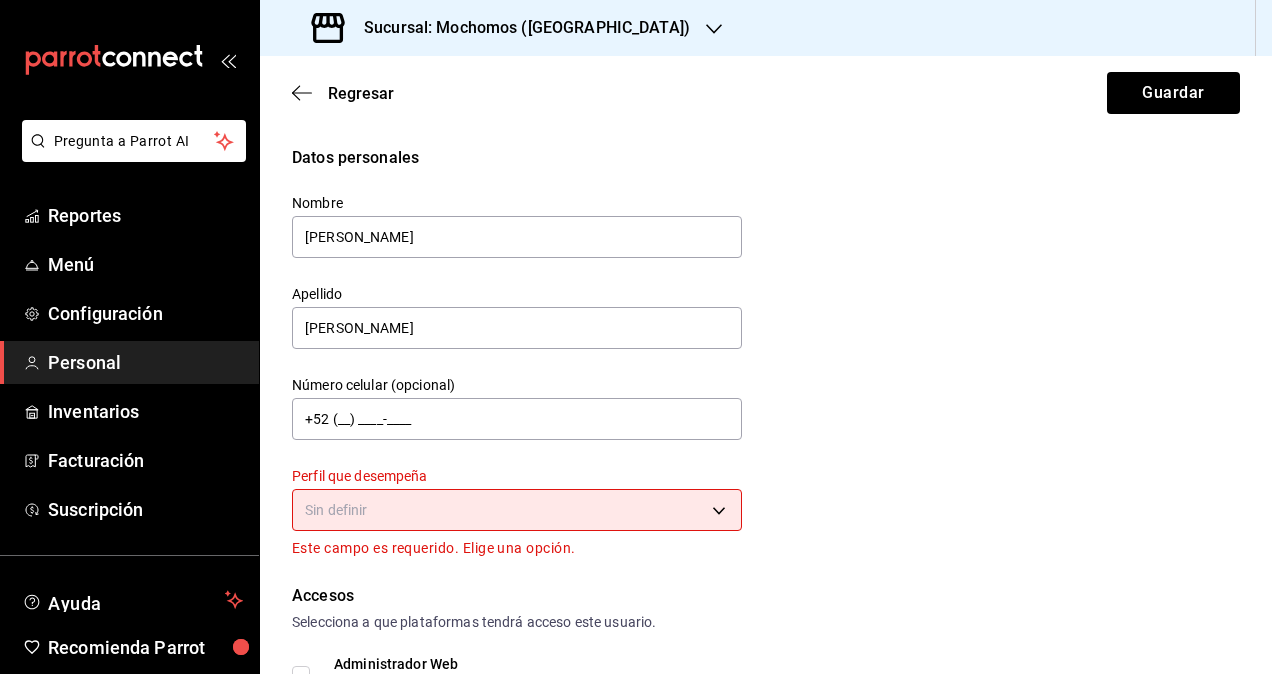 click on "Pregunta a Parrot AI Reportes   Menú   Configuración   Personal   Inventarios   Facturación   Suscripción   Ayuda Recomienda Parrot   Omar Hernandez   Sugerir nueva función   Sucursal: Mochomos (Puebla) Regresar Guardar Datos personales Nombre daniela Apellido Diaz Número celular (opcional) +52 (__) ____-____ Perfil que desempeña Sin definir Este campo es requerido. Elige una opción. Accesos Selecciona a que plataformas tendrá acceso este usuario. Administrador Web Posibilidad de iniciar sesión en la oficina administrativa de un restaurante.  Acceso al Punto de venta Posibilidad de autenticarse en el POS mediante PIN.  Iniciar sesión en terminal (correo electrónico o QR) Los usuarios podrán iniciar sesión y aceptar términos y condiciones en la terminal. Acceso uso de terminal Los usuarios podrán acceder y utilizar la terminal para visualizar y procesar pagos de sus órdenes. Correo electrónico Se volverá obligatorio al tener ciertos accesos activados. daniela.diaz@grupocosteno.com PIN ​" at bounding box center (636, 337) 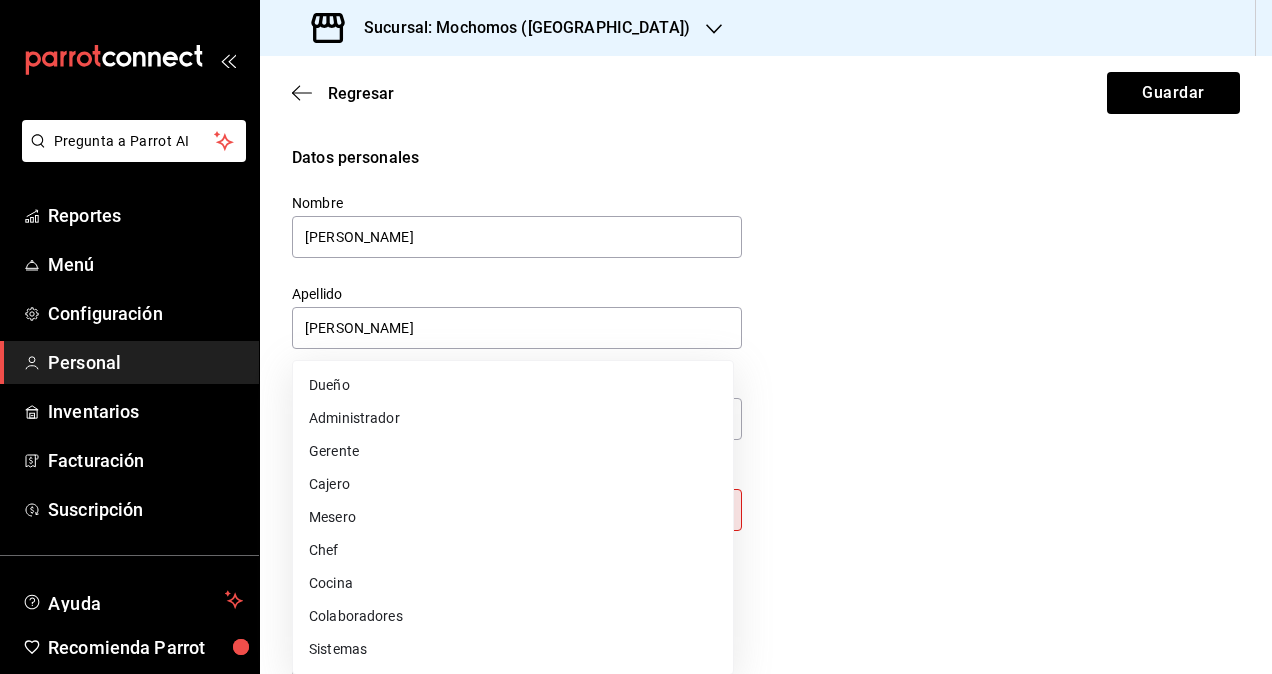 click on "Colaboradores" at bounding box center [513, 616] 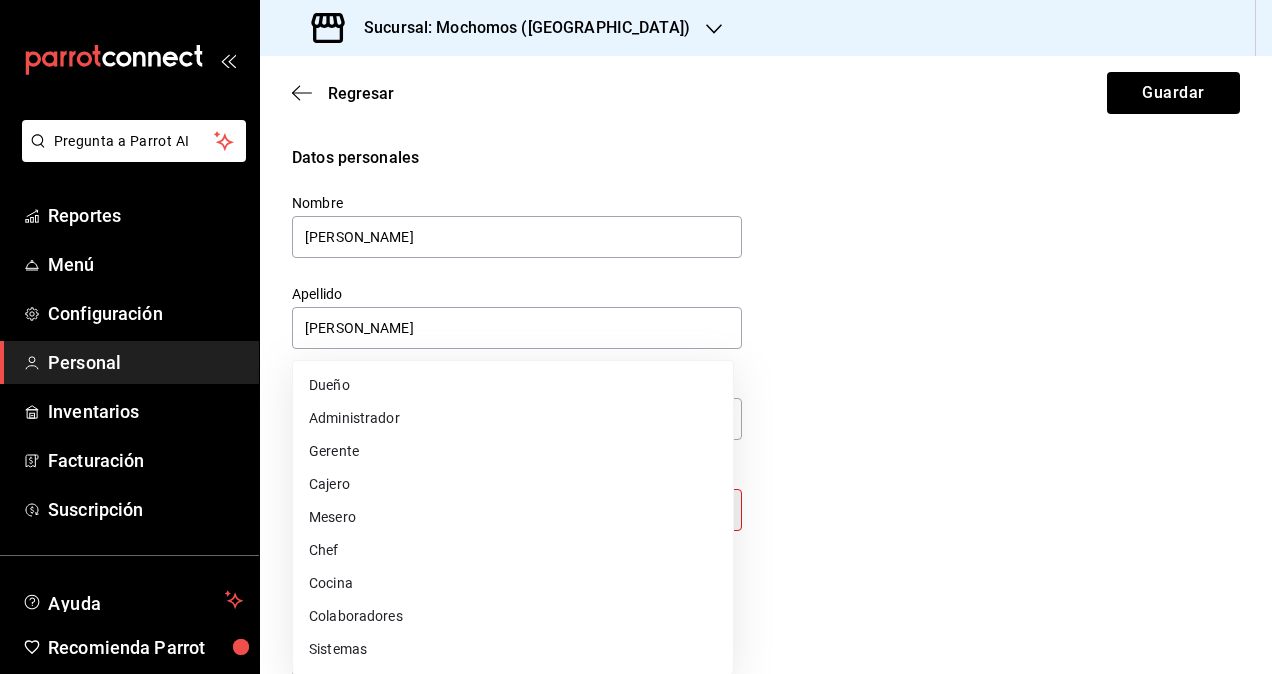 type on "STAFF" 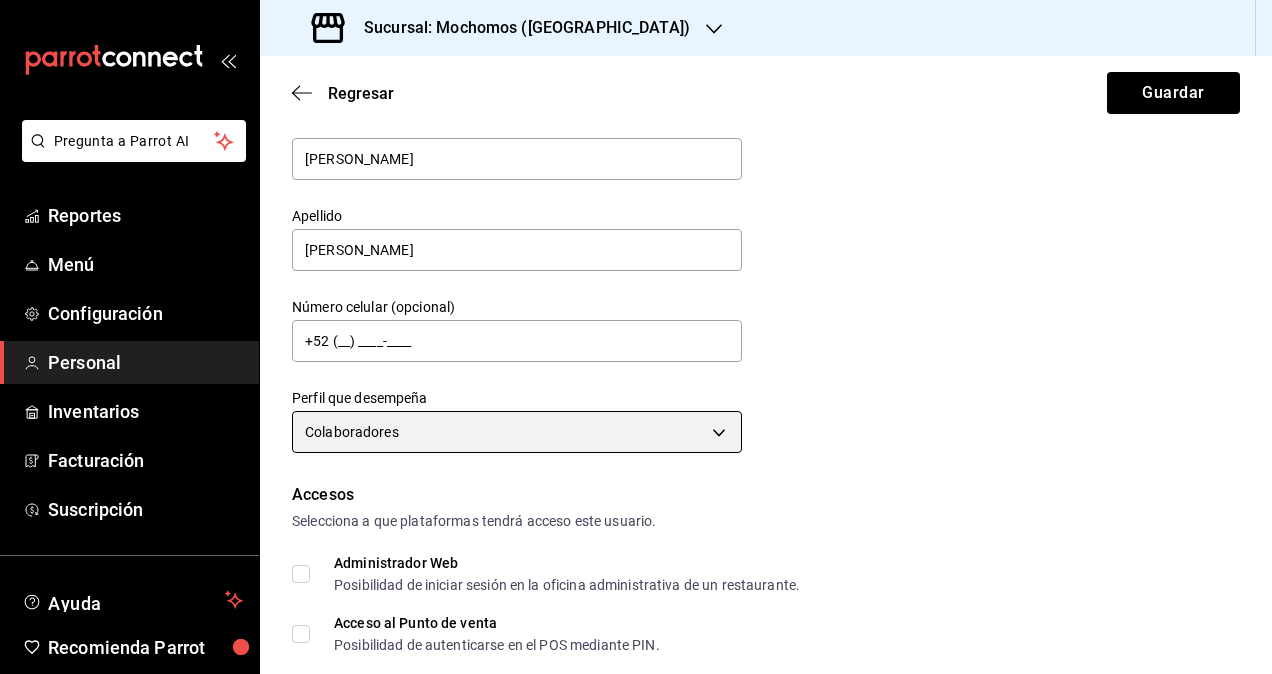 scroll, scrollTop: 200, scrollLeft: 0, axis: vertical 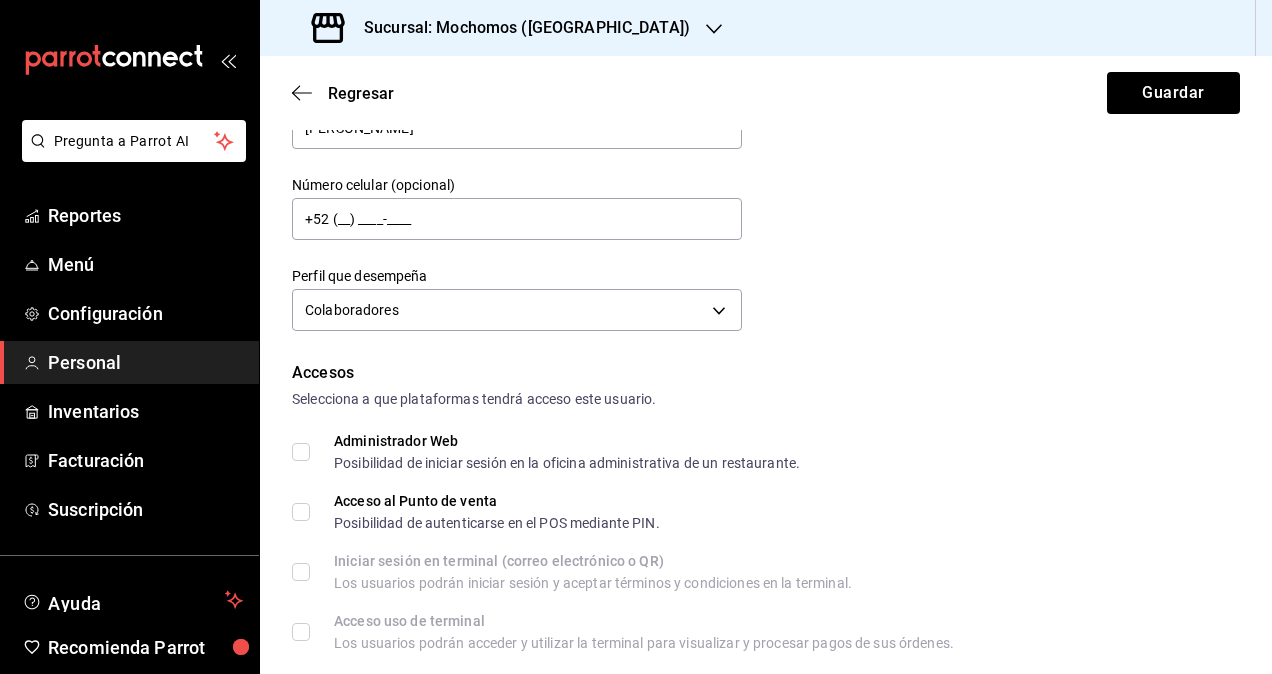 click on "Administrador Web Posibilidad de iniciar sesión en la oficina administrativa de un restaurante." at bounding box center (301, 452) 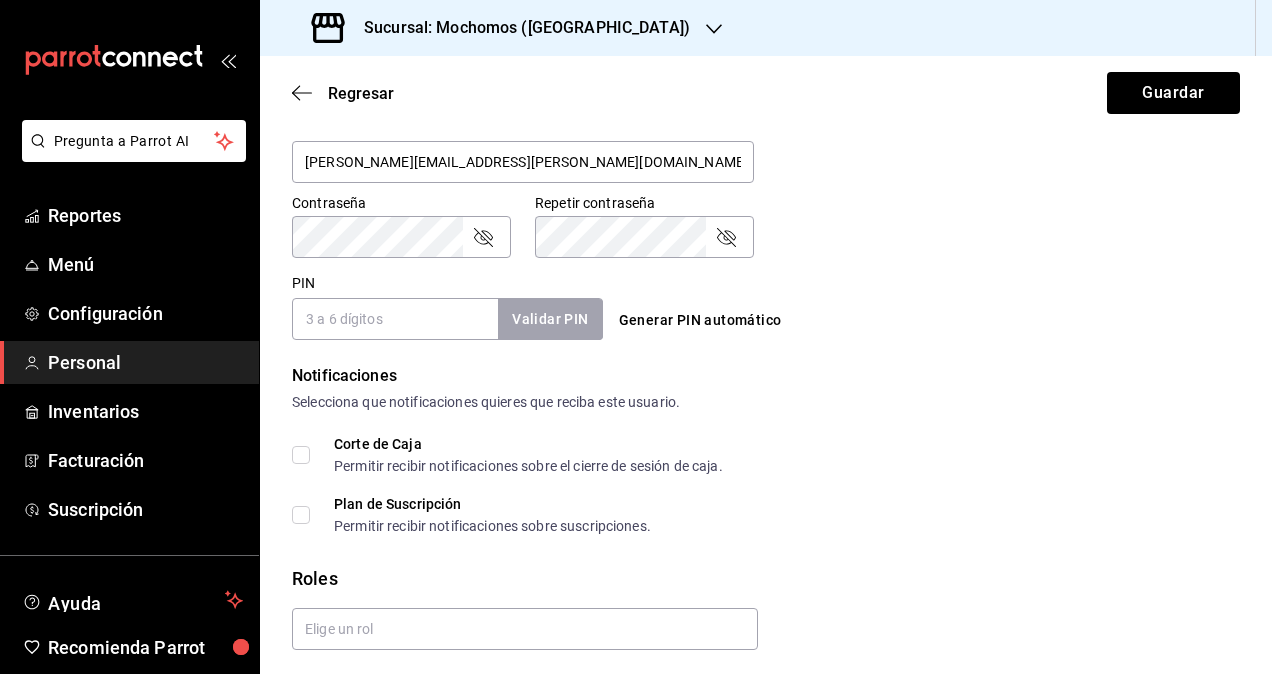 scroll, scrollTop: 864, scrollLeft: 0, axis: vertical 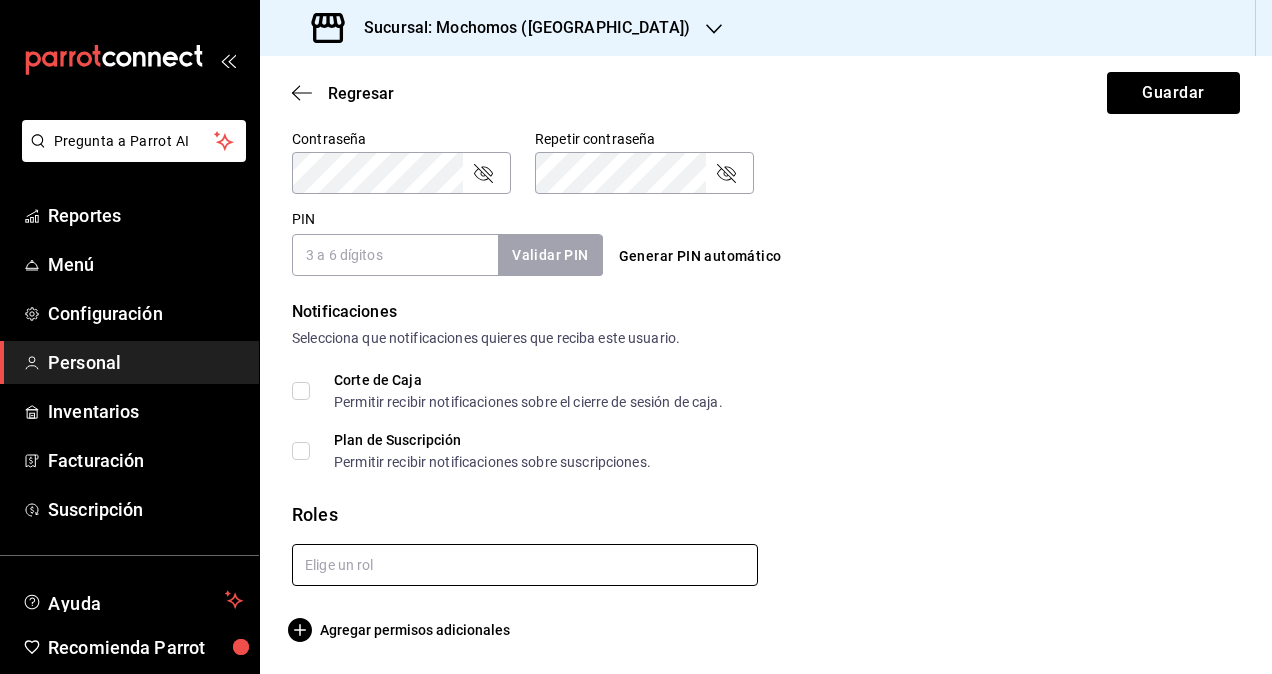 click at bounding box center [525, 565] 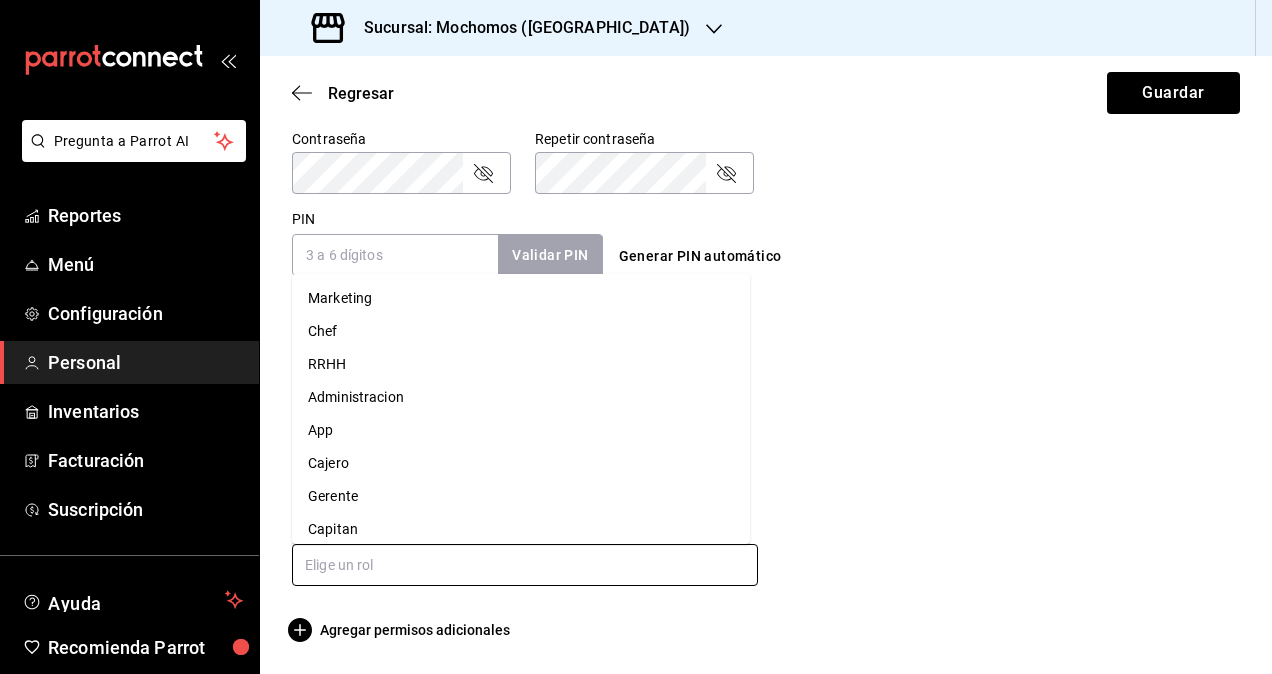click on "Administracion" at bounding box center [521, 397] 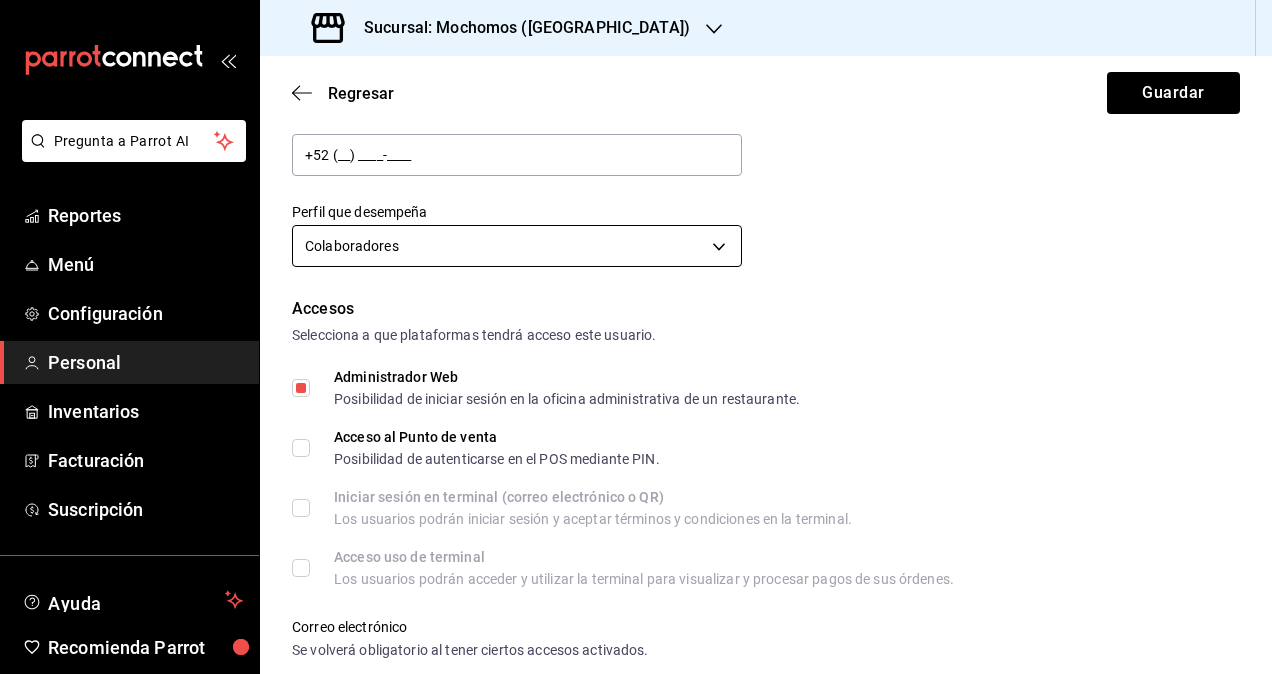 scroll, scrollTop: 0, scrollLeft: 0, axis: both 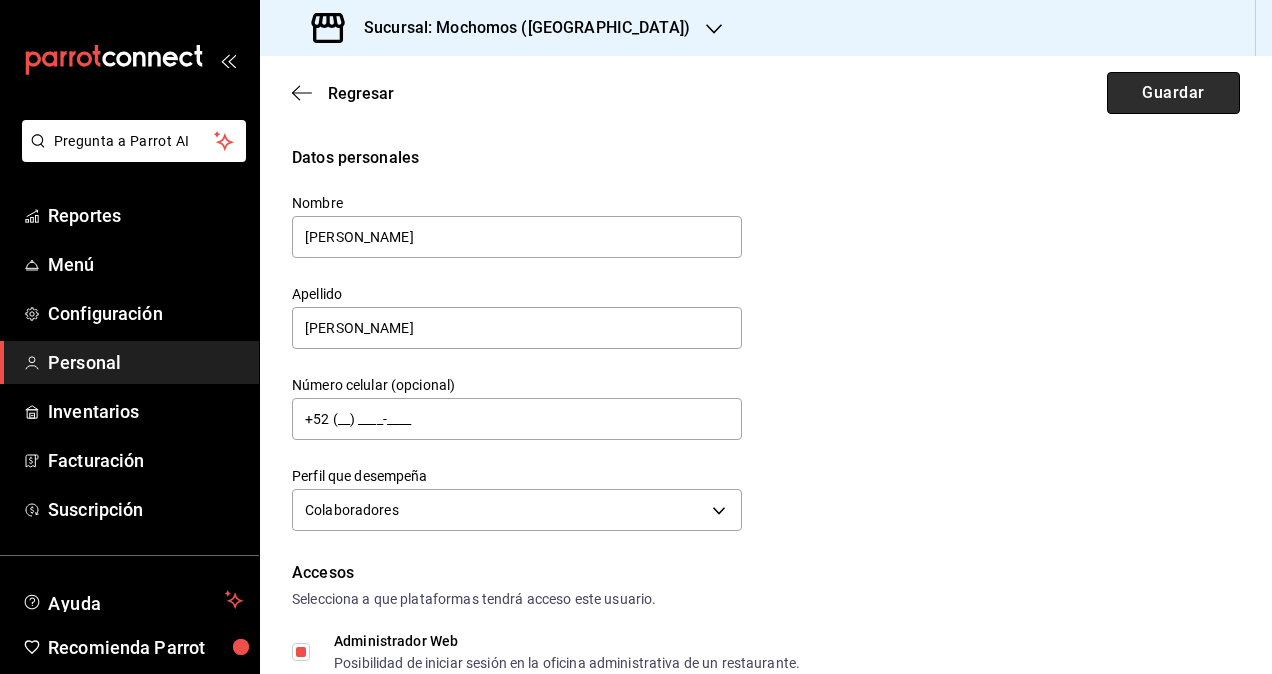 click on "Guardar" at bounding box center (1173, 93) 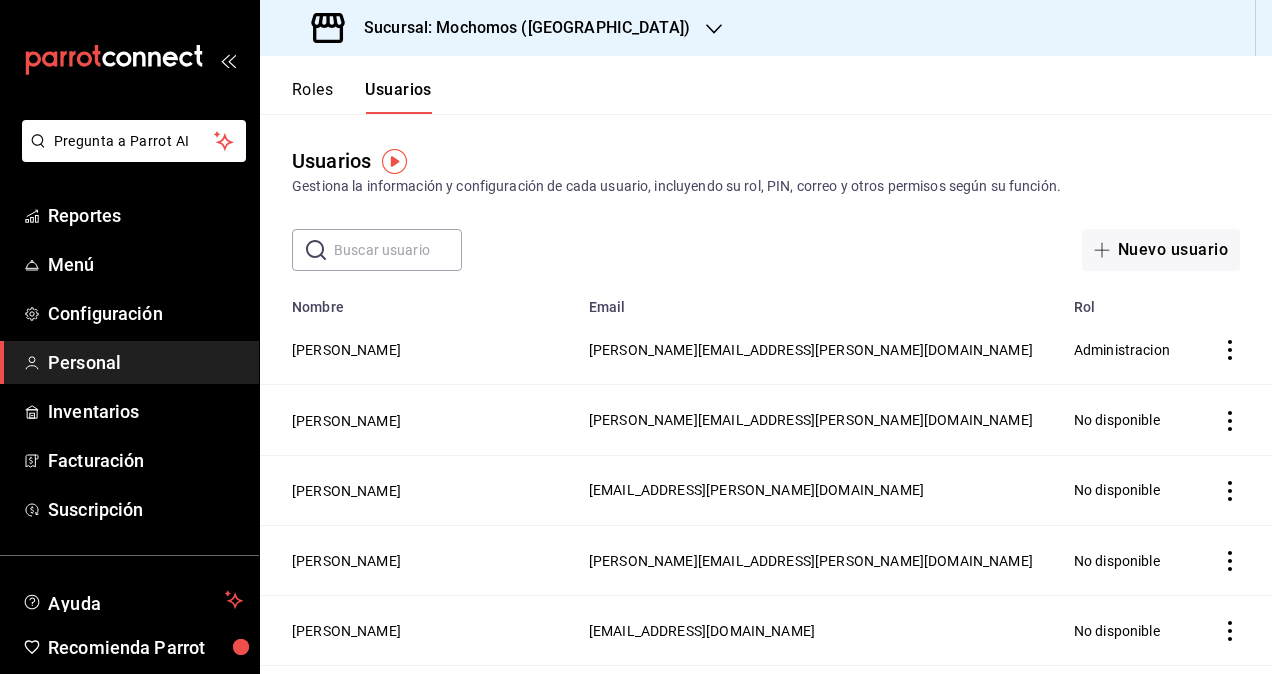 click at bounding box center [398, 250] 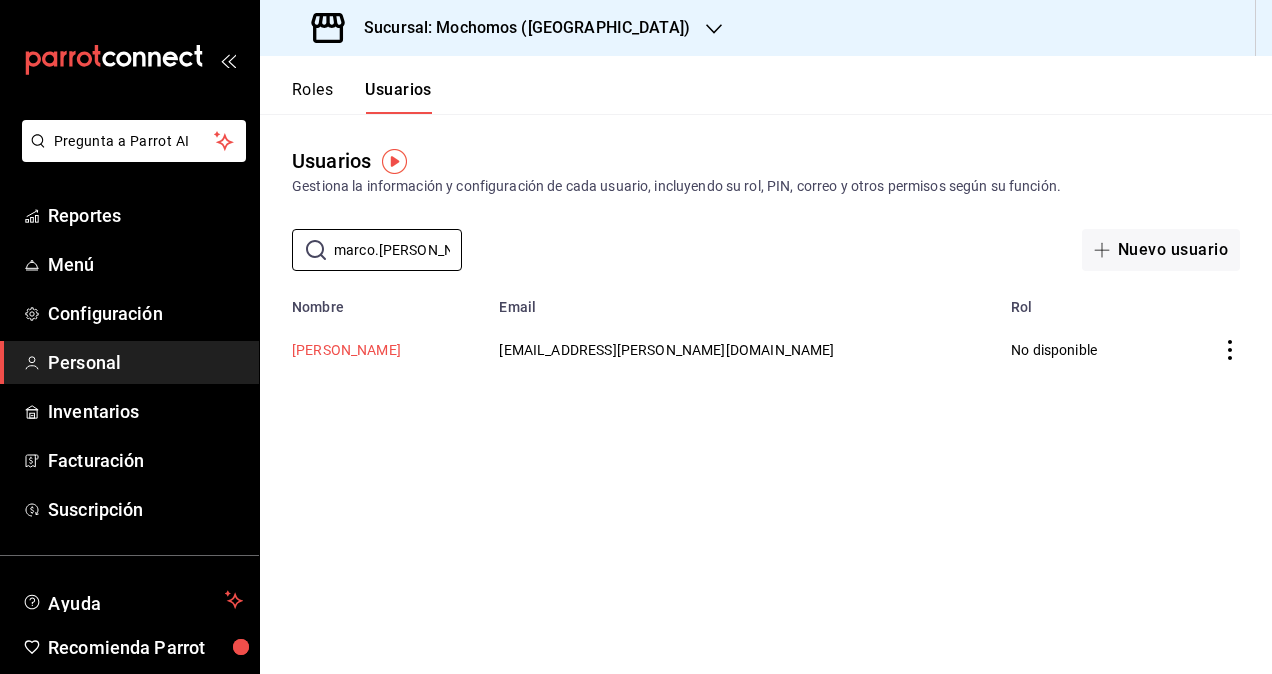 type on "marco.ruiz" 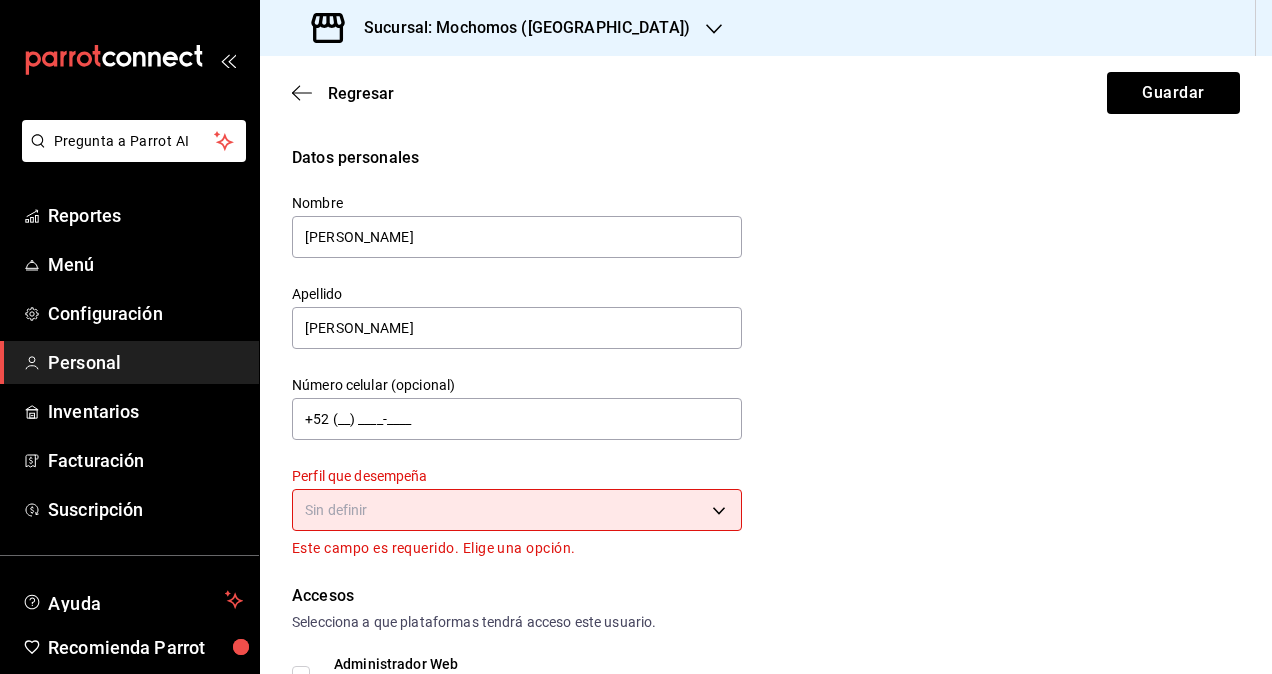 click on "Pregunta a Parrot AI Reportes   Menú   Configuración   Personal   Inventarios   Facturación   Suscripción   Ayuda Recomienda Parrot   Omar Hernandez   Sugerir nueva función   Sucursal: Mochomos (Puebla) Regresar Guardar Datos personales Nombre Marco Apellido Ruiz Número celular (opcional) +52 (__) ____-____ Perfil que desempeña Sin definir Este campo es requerido. Elige una opción. Accesos Selecciona a que plataformas tendrá acceso este usuario. Administrador Web Posibilidad de iniciar sesión en la oficina administrativa de un restaurante.  Acceso al Punto de venta Posibilidad de autenticarse en el POS mediante PIN.  Iniciar sesión en terminal (correo electrónico o QR) Los usuarios podrán iniciar sesión y aceptar términos y condiciones en la terminal. Acceso uso de terminal Los usuarios podrán acceder y utilizar la terminal para visualizar y procesar pagos de sus órdenes. Correo electrónico Se volverá obligatorio al tener ciertos accesos activados. marco.ruiz@grupocosteno.com Contraseña" at bounding box center (636, 337) 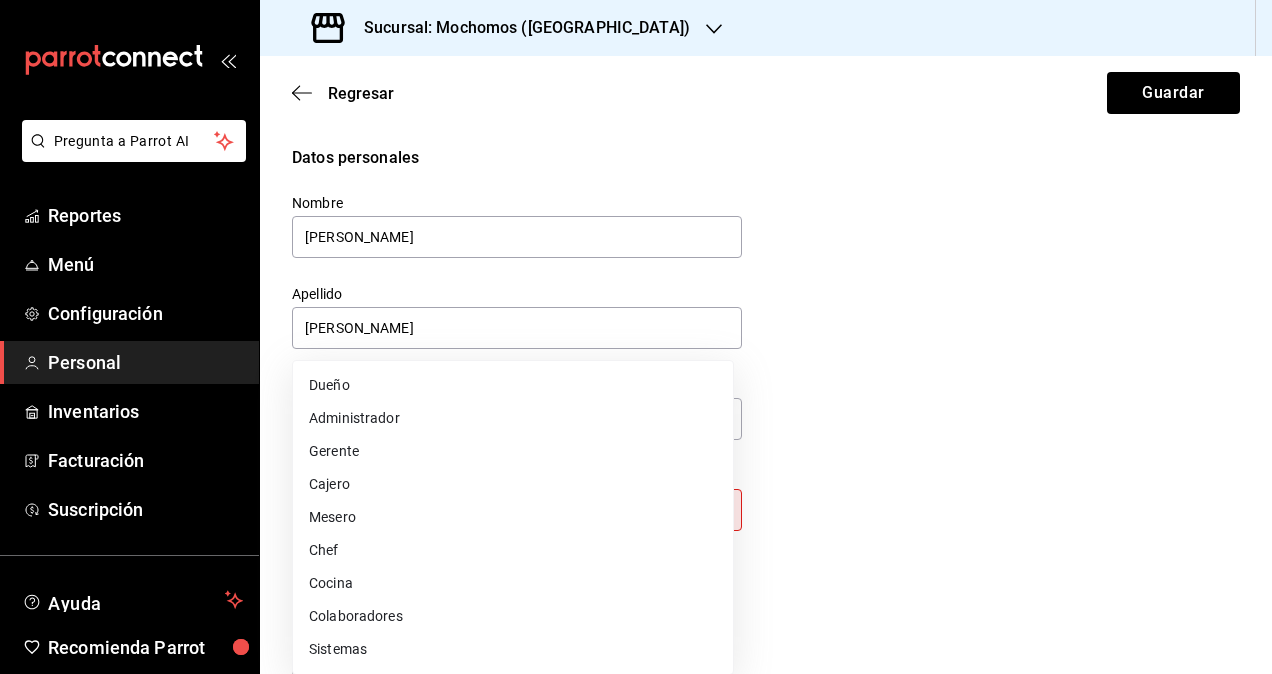 click on "Colaboradores" at bounding box center (513, 616) 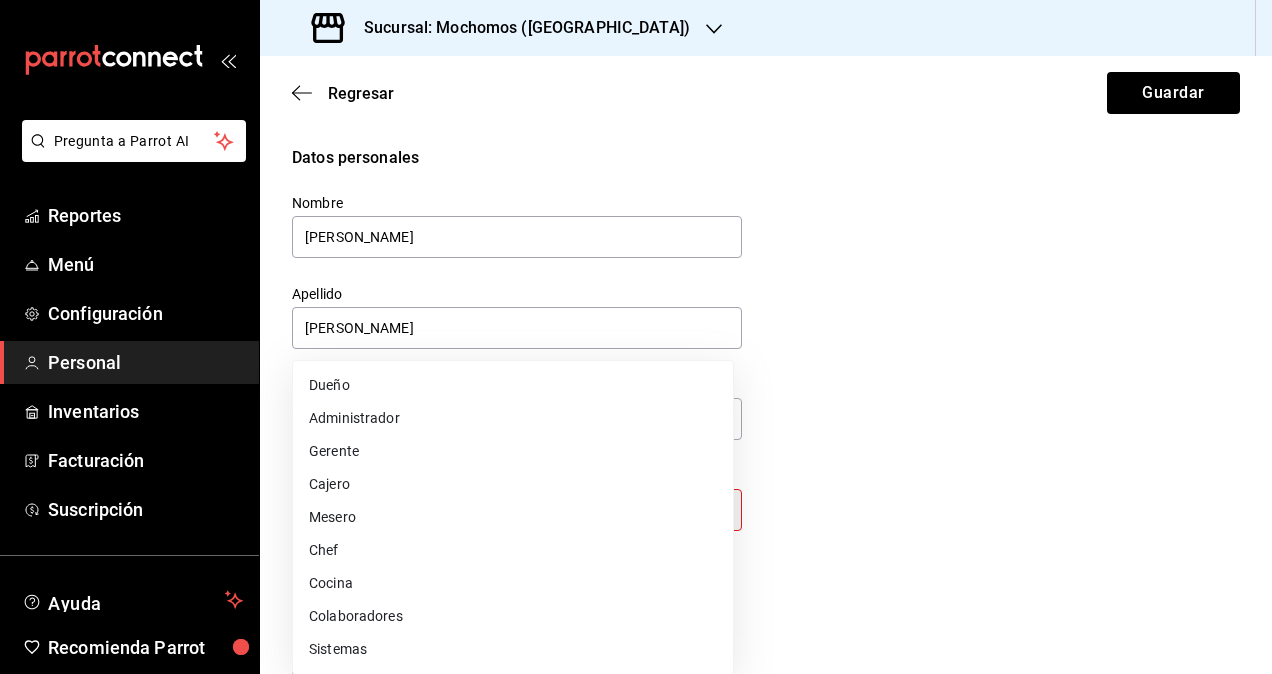 type on "STAFF" 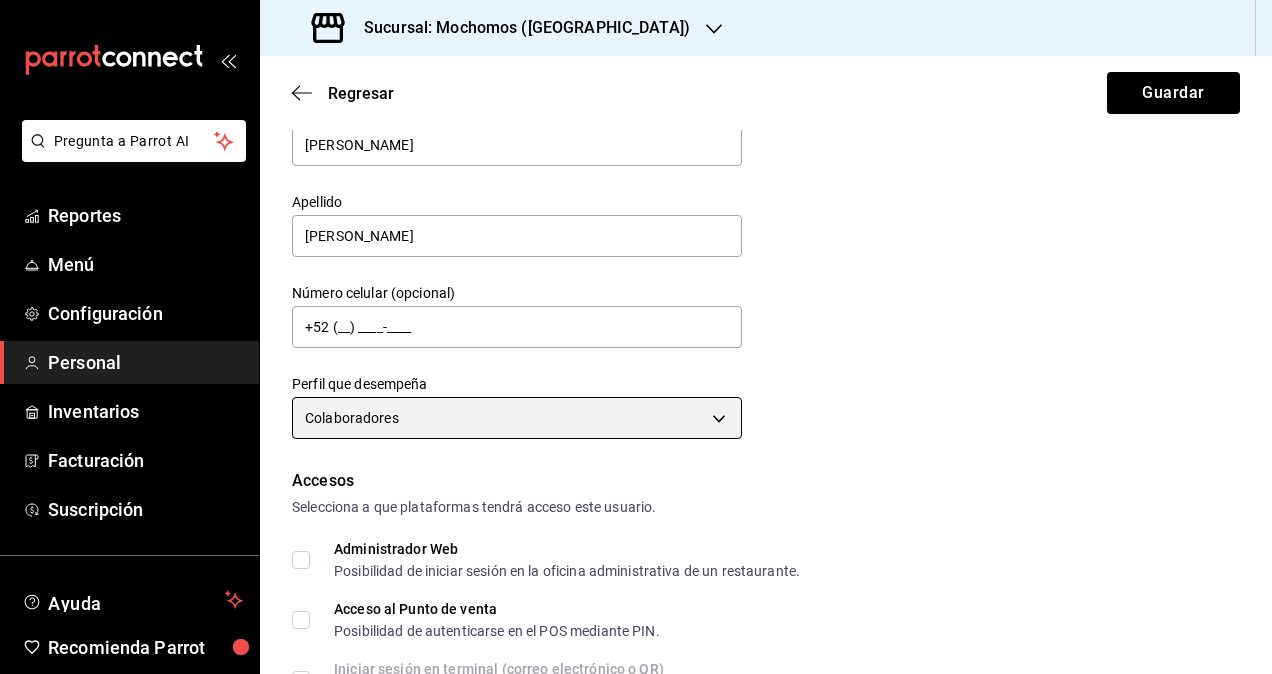 scroll, scrollTop: 400, scrollLeft: 0, axis: vertical 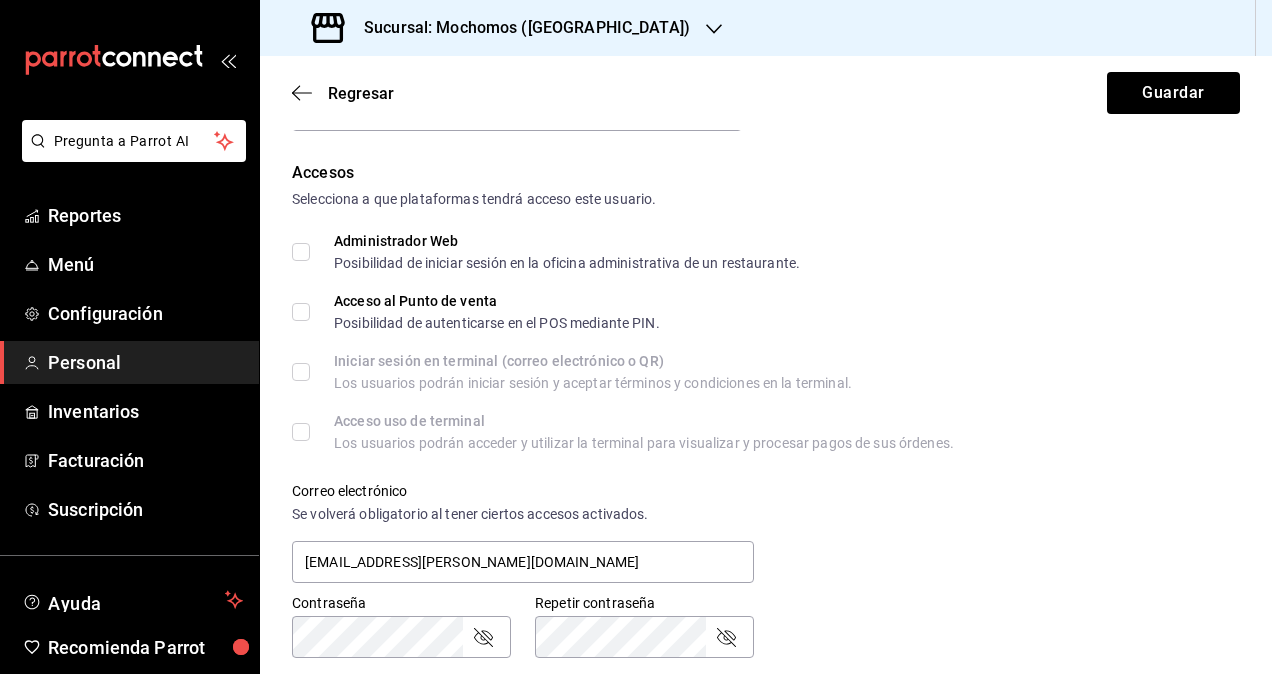 click on "Administrador Web Posibilidad de iniciar sesión en la oficina administrativa de un restaurante." at bounding box center [301, 252] 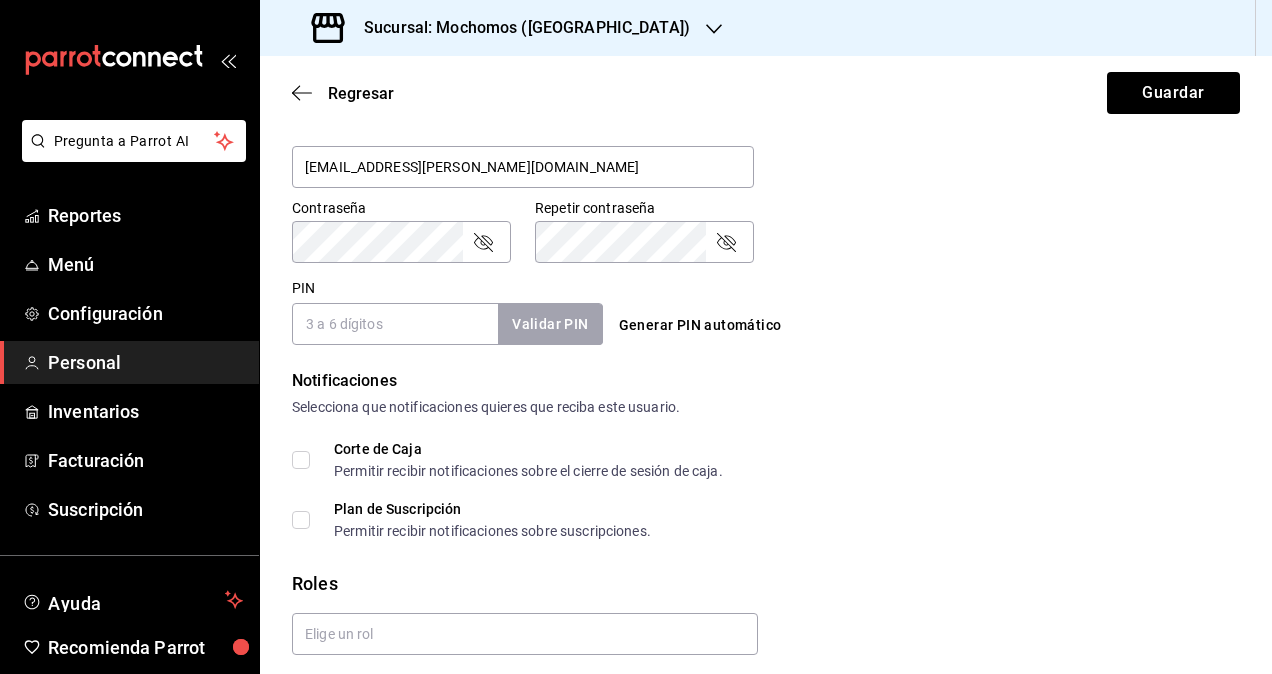 scroll, scrollTop: 864, scrollLeft: 0, axis: vertical 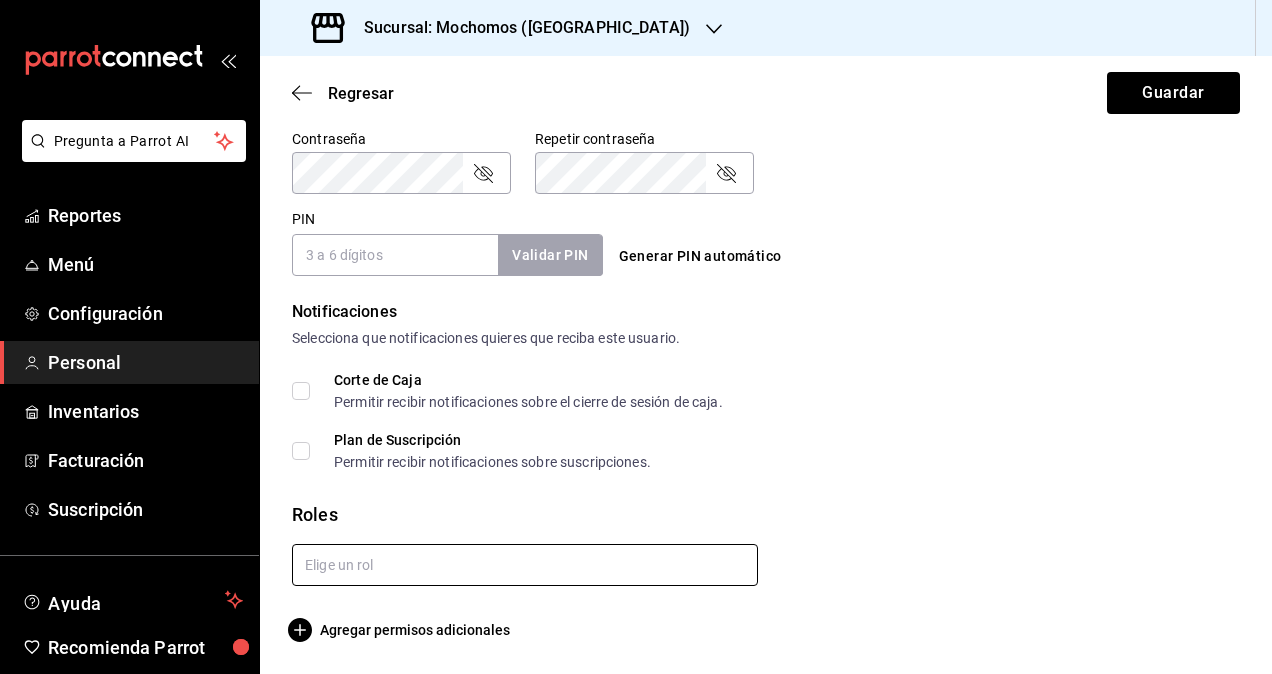 click at bounding box center [525, 565] 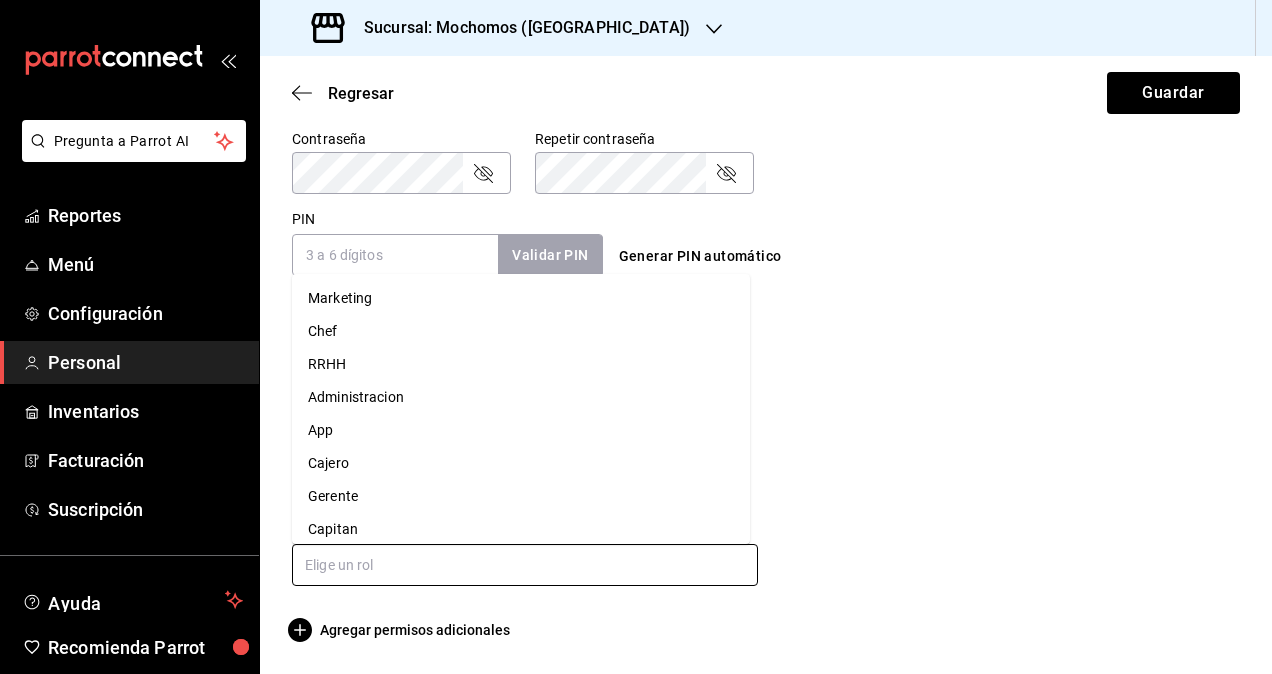 click on "Administracion" at bounding box center [521, 397] 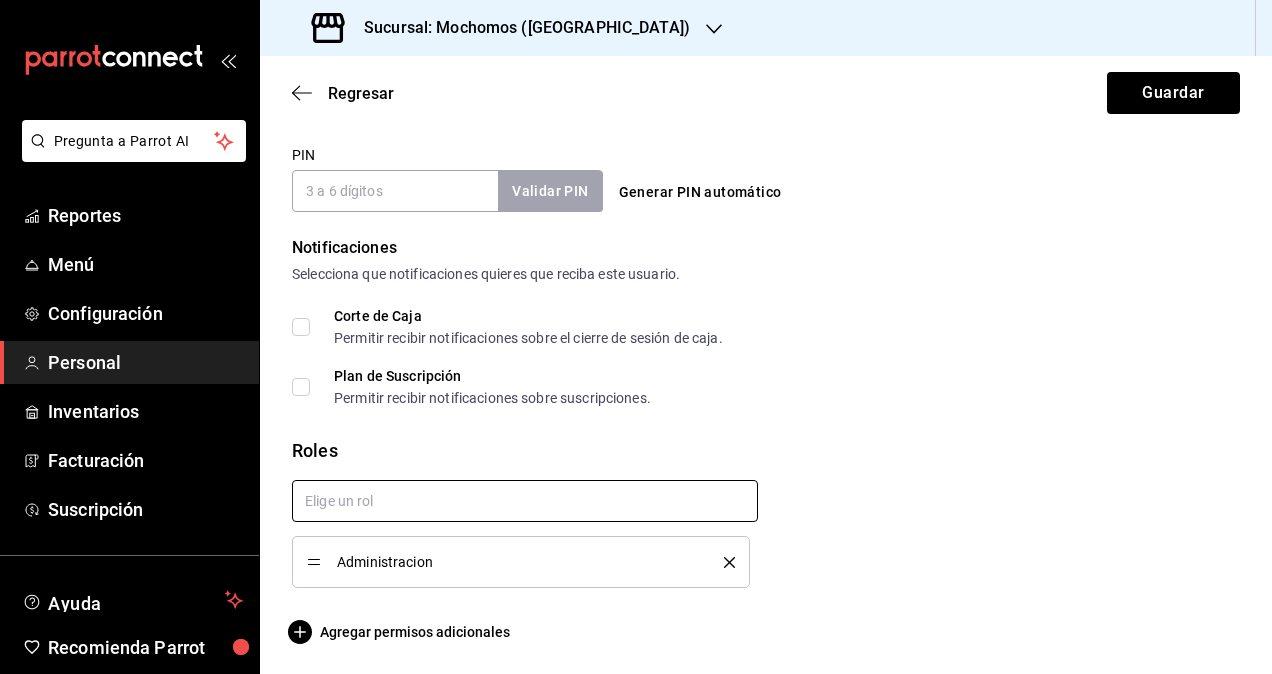 scroll, scrollTop: 929, scrollLeft: 0, axis: vertical 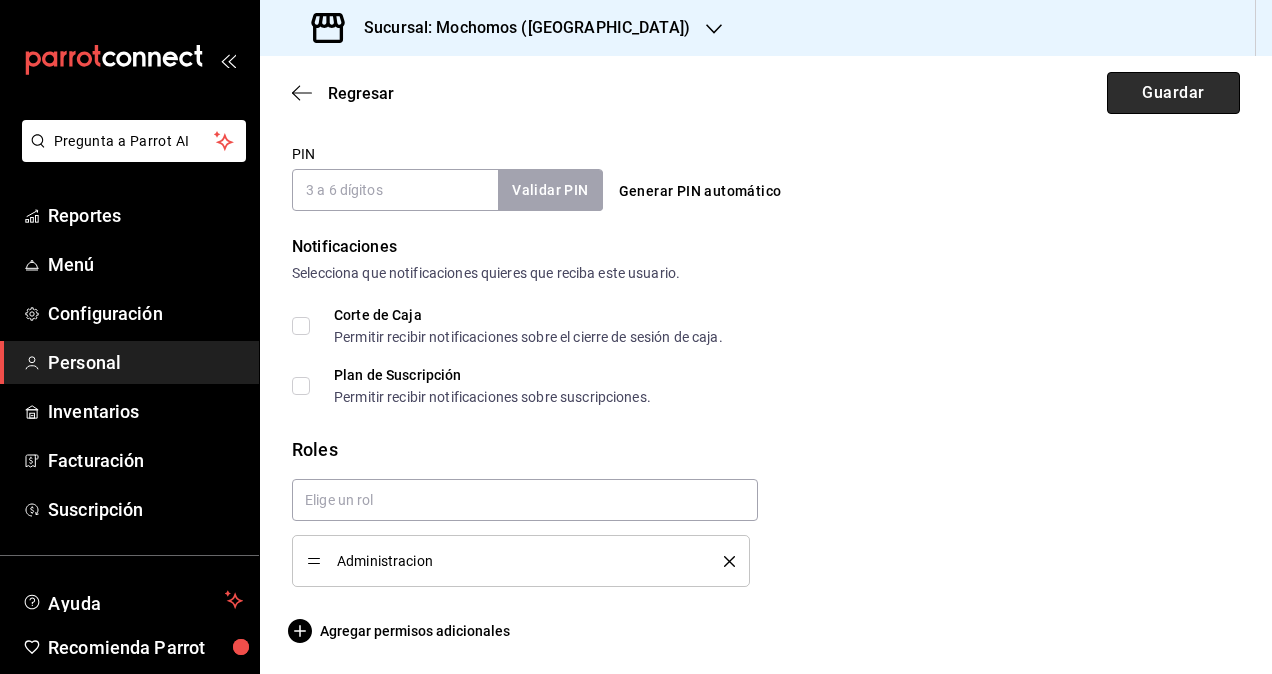 click on "Guardar" at bounding box center [1173, 93] 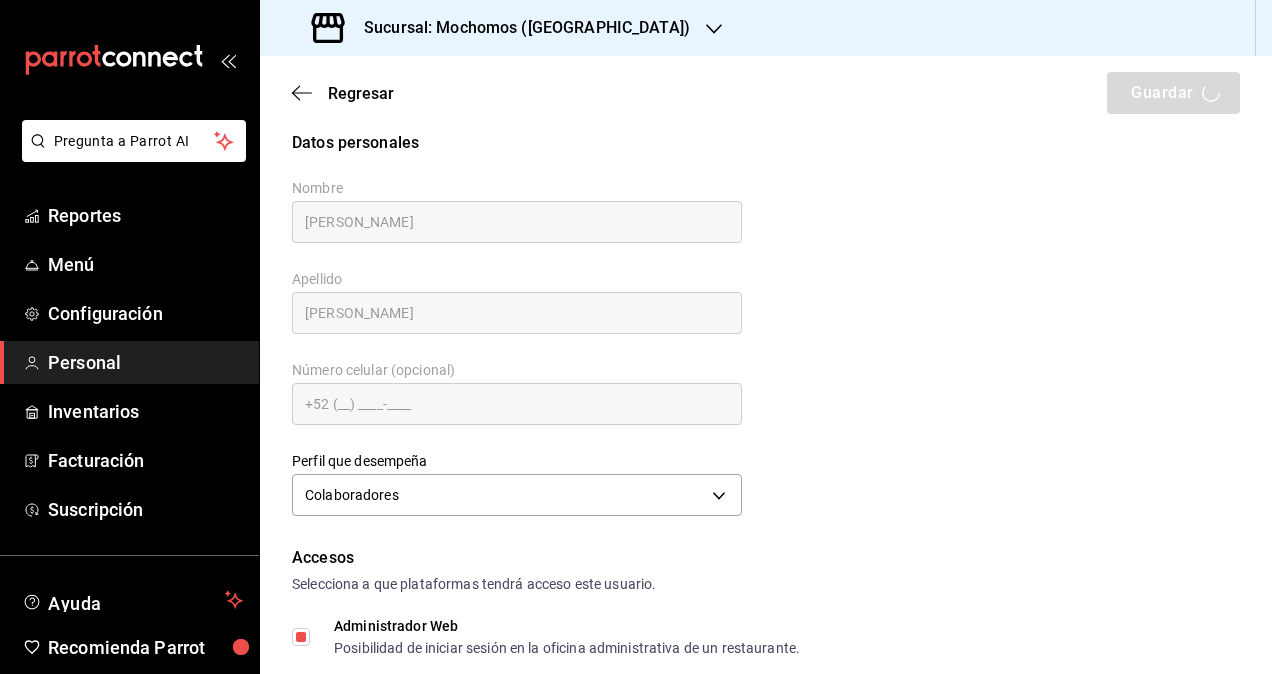 scroll, scrollTop: 0, scrollLeft: 0, axis: both 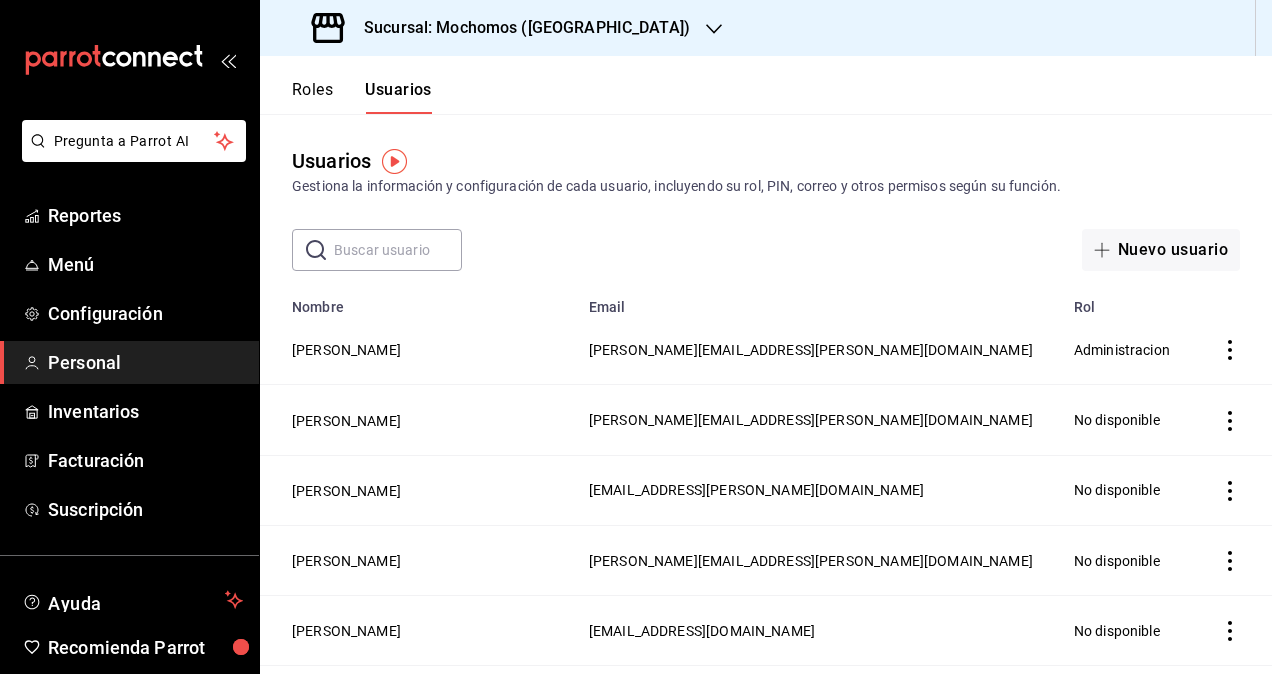 click on "Sucursal: Mochomos (Puebla)" at bounding box center [519, 28] 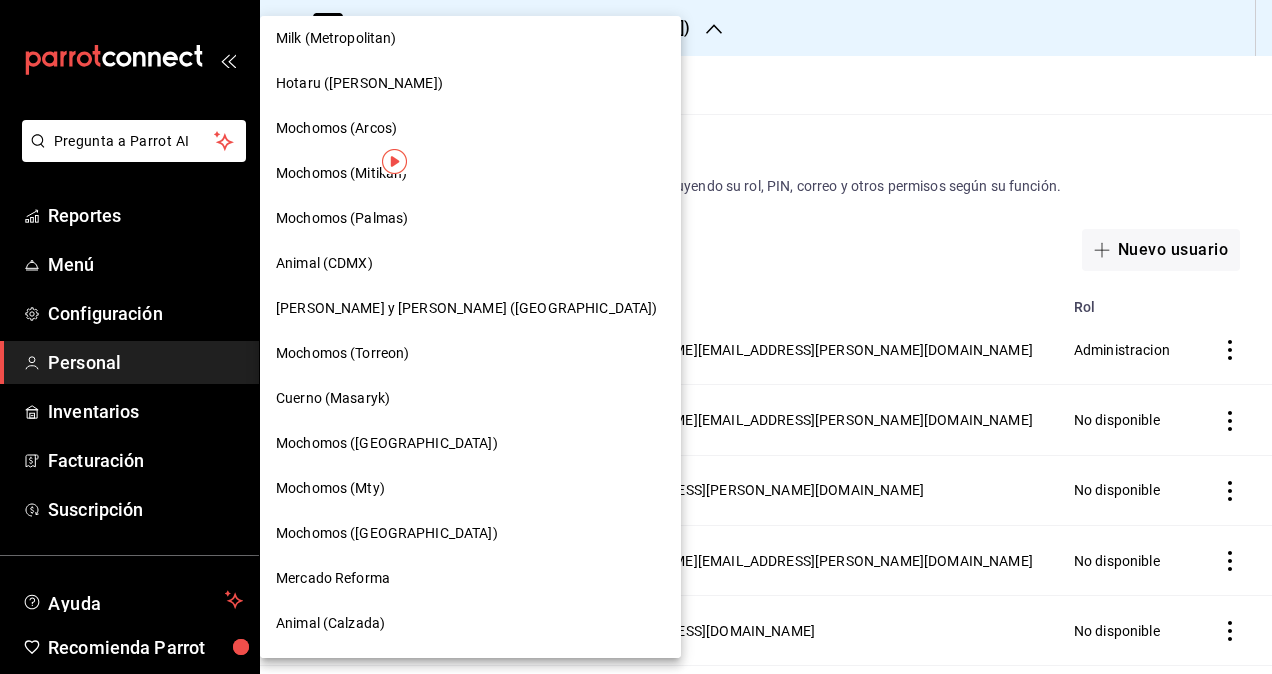 scroll, scrollTop: 400, scrollLeft: 0, axis: vertical 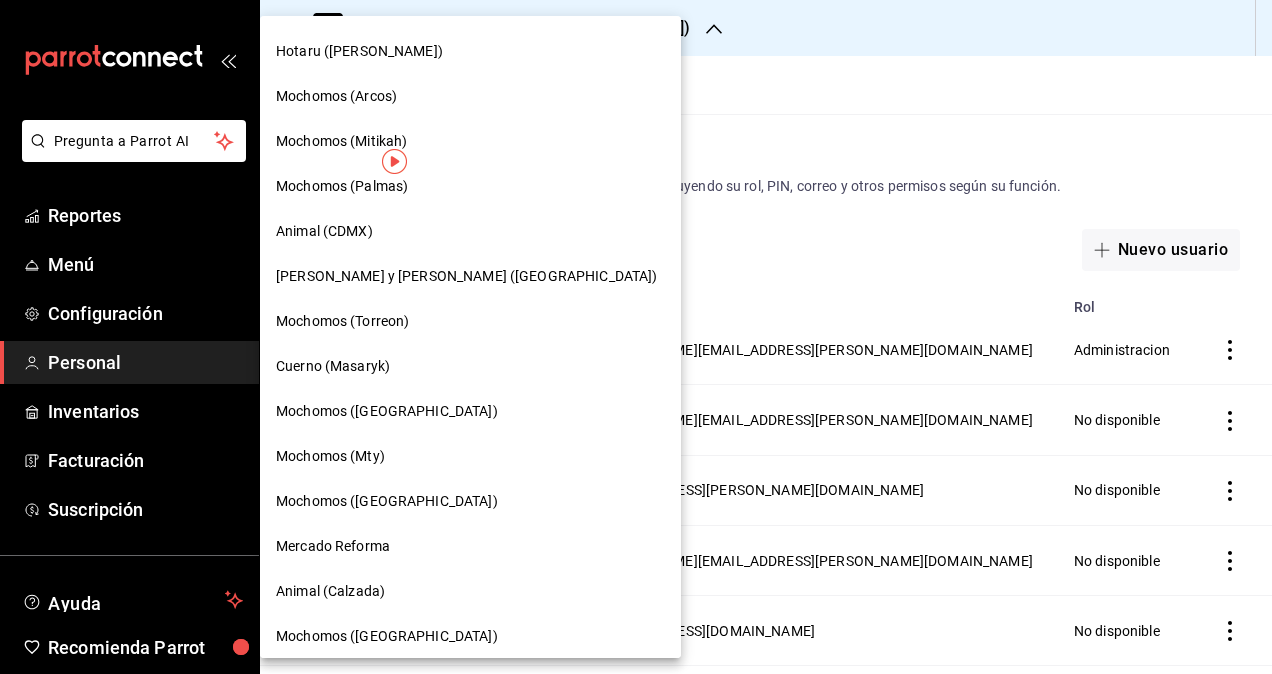 click on "Mochomos (Mty)" at bounding box center (470, 456) 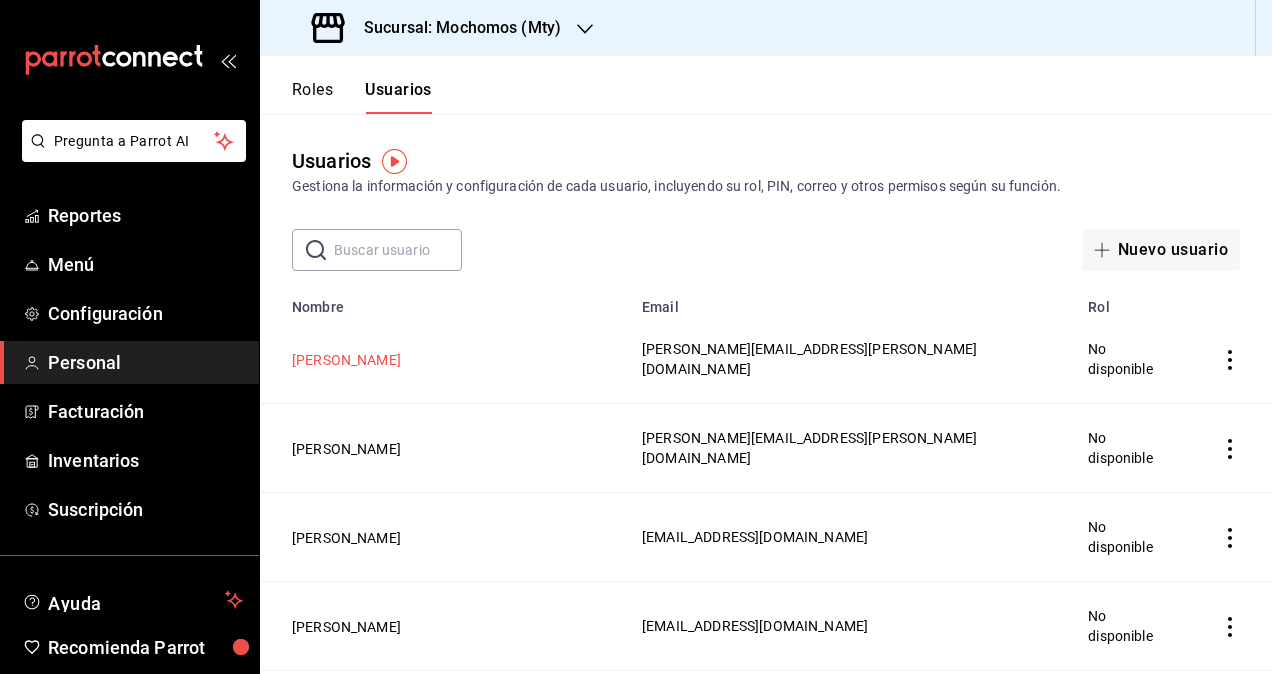 click on "[PERSON_NAME]" at bounding box center (346, 360) 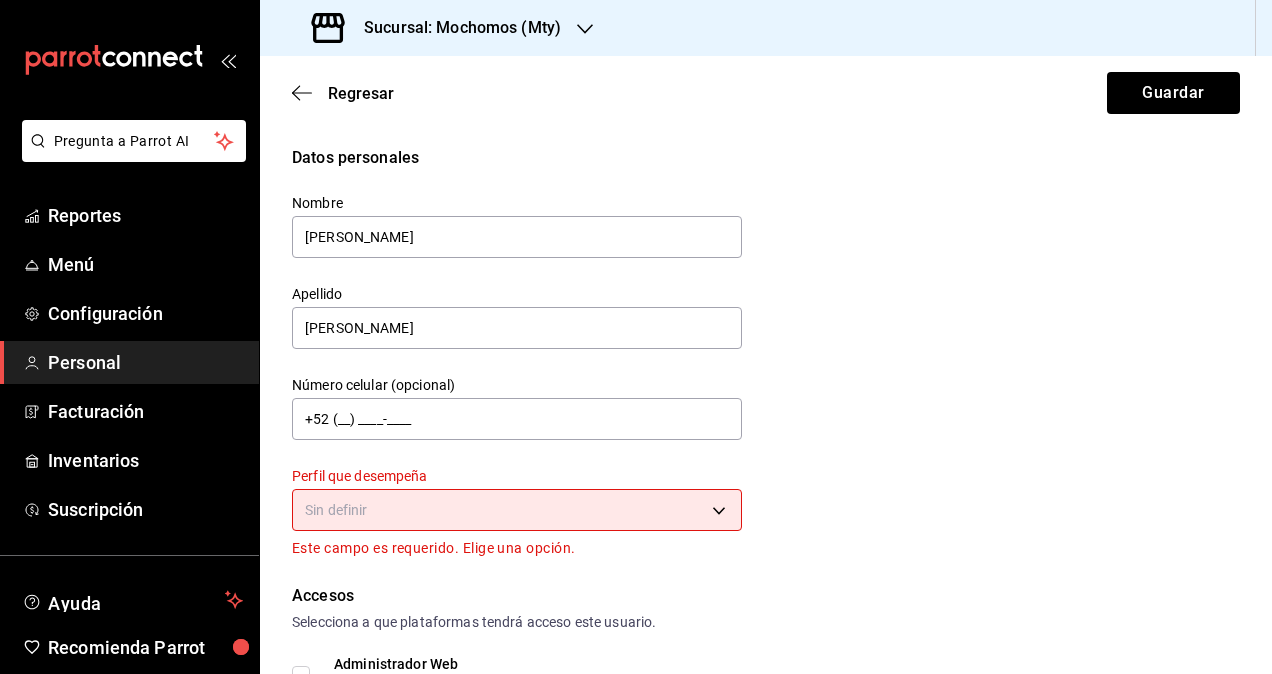 click on "Pregunta a Parrot AI Reportes   Menú   Configuración   Personal   Facturación   Inventarios   Suscripción   Ayuda Recomienda Parrot   Omar Hernandez   Sugerir nueva función   Sucursal: Mochomos (Mty) Regresar Guardar Datos personales Nombre daniela Apellido Diaz Número celular (opcional) +52 (__) ____-____ Perfil que desempeña Sin definir Este campo es requerido. Elige una opción. Accesos Selecciona a que plataformas tendrá acceso este usuario. Administrador Web Posibilidad de iniciar sesión en la oficina administrativa de un restaurante.  Acceso al Punto de venta Posibilidad de autenticarse en el POS mediante PIN.  Iniciar sesión en terminal (correo electrónico o QR) Los usuarios podrán iniciar sesión y aceptar términos y condiciones en la terminal. Acceso uso de terminal Los usuarios podrán acceder y utilizar la terminal para visualizar y procesar pagos de sus órdenes. Correo electrónico Se volverá obligatorio al tener ciertos accesos activados. daniela.diaz@grupocosteno.com Contraseña" at bounding box center (636, 337) 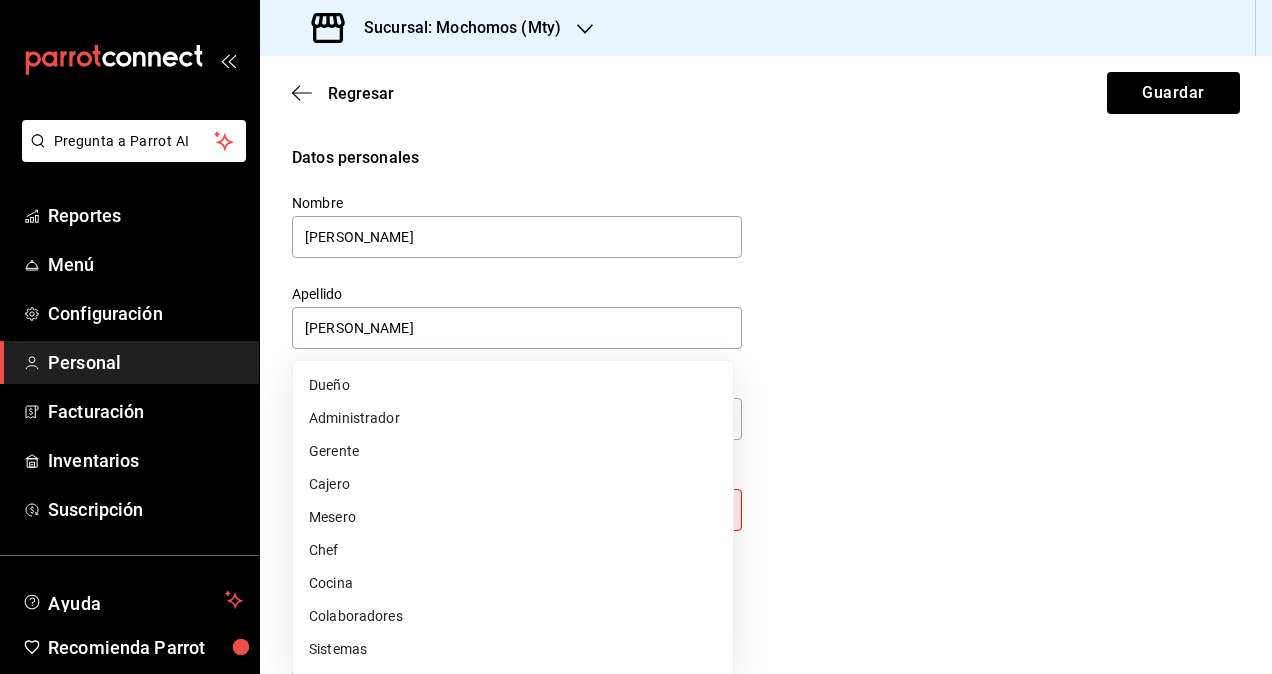 click on "Colaboradores" at bounding box center (513, 616) 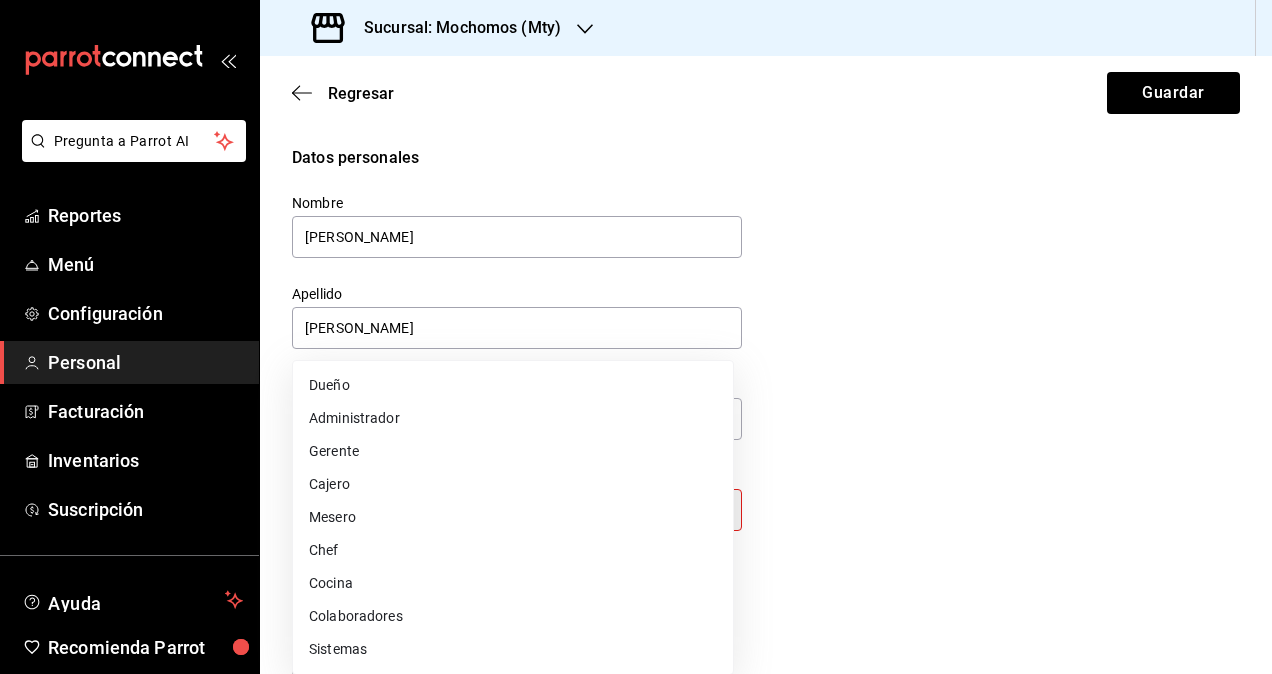 type on "STAFF" 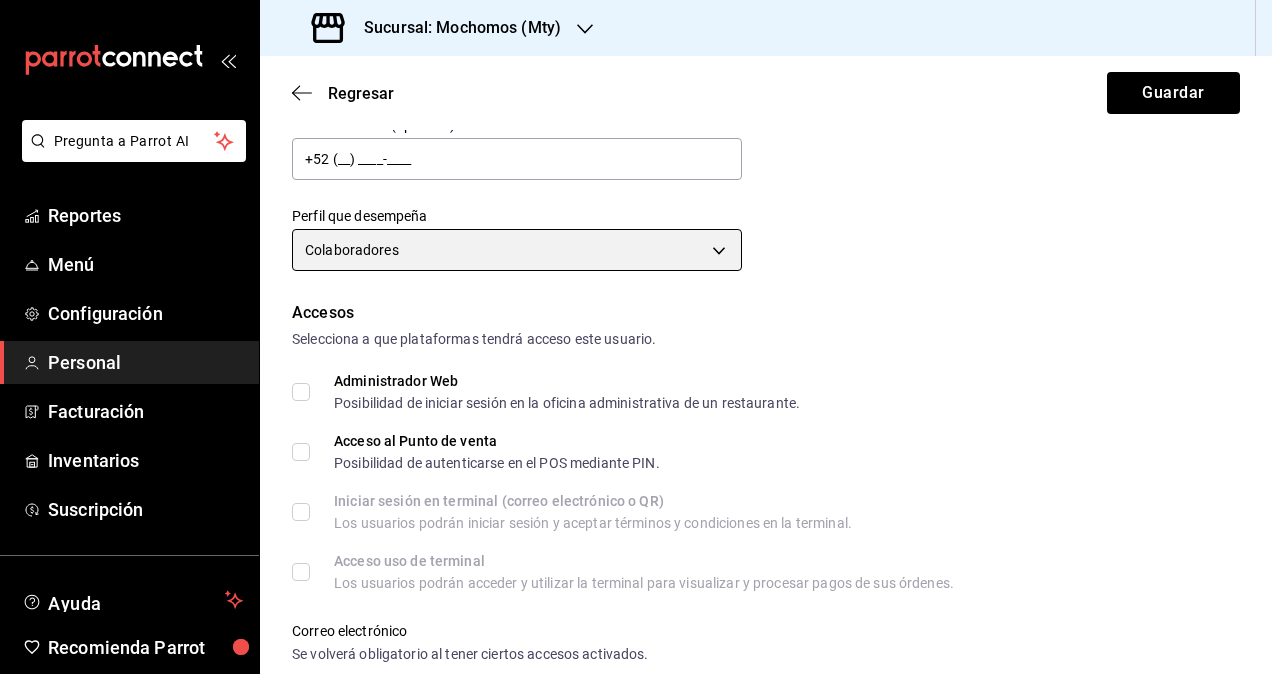 scroll, scrollTop: 200, scrollLeft: 0, axis: vertical 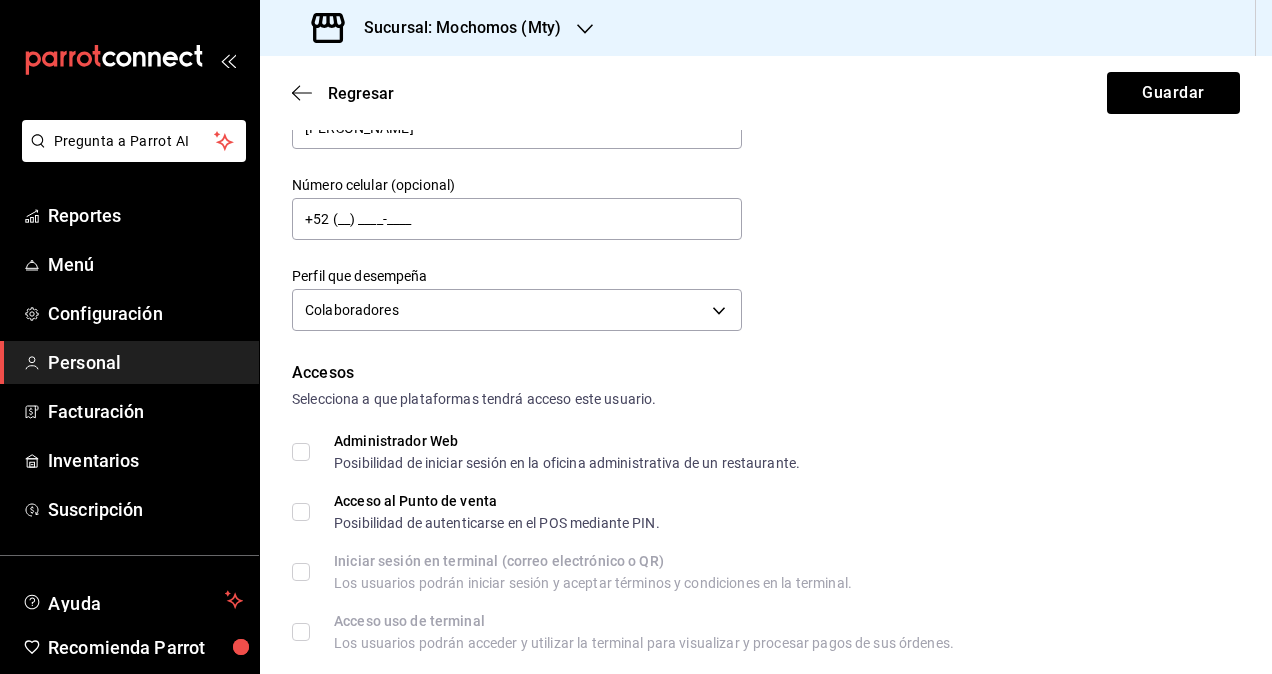 click on "Administrador Web Posibilidad de iniciar sesión en la oficina administrativa de un restaurante." at bounding box center (301, 452) 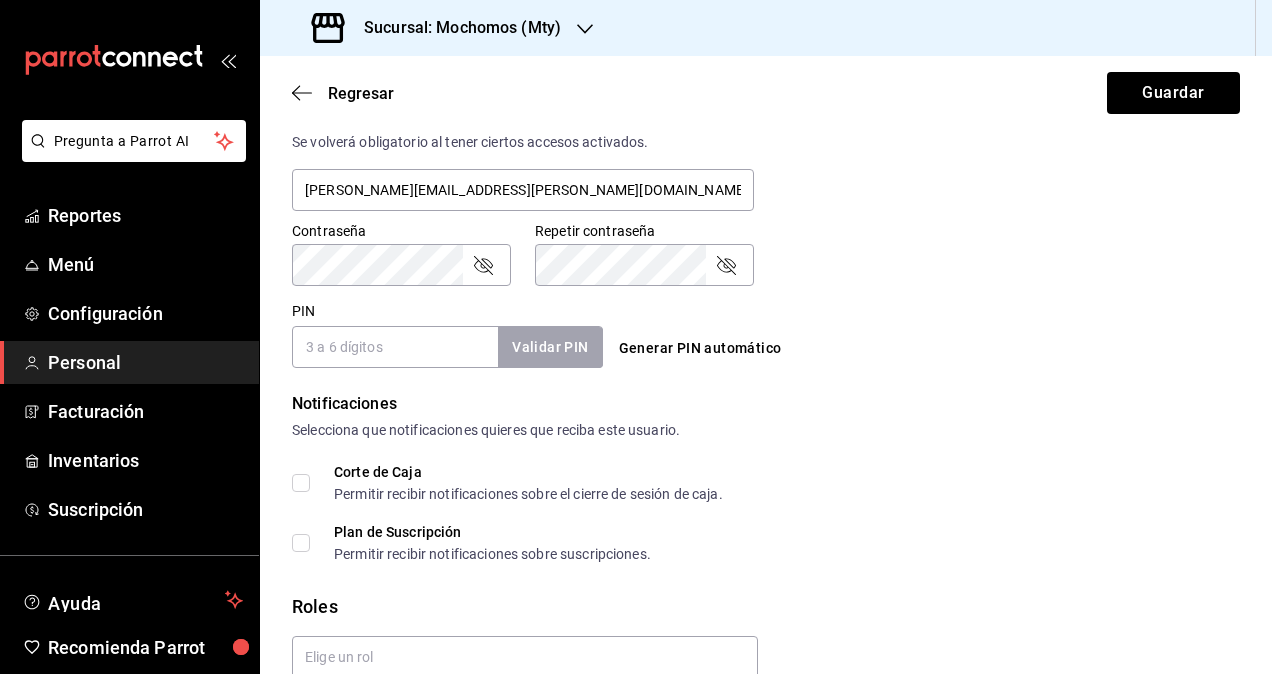 scroll, scrollTop: 864, scrollLeft: 0, axis: vertical 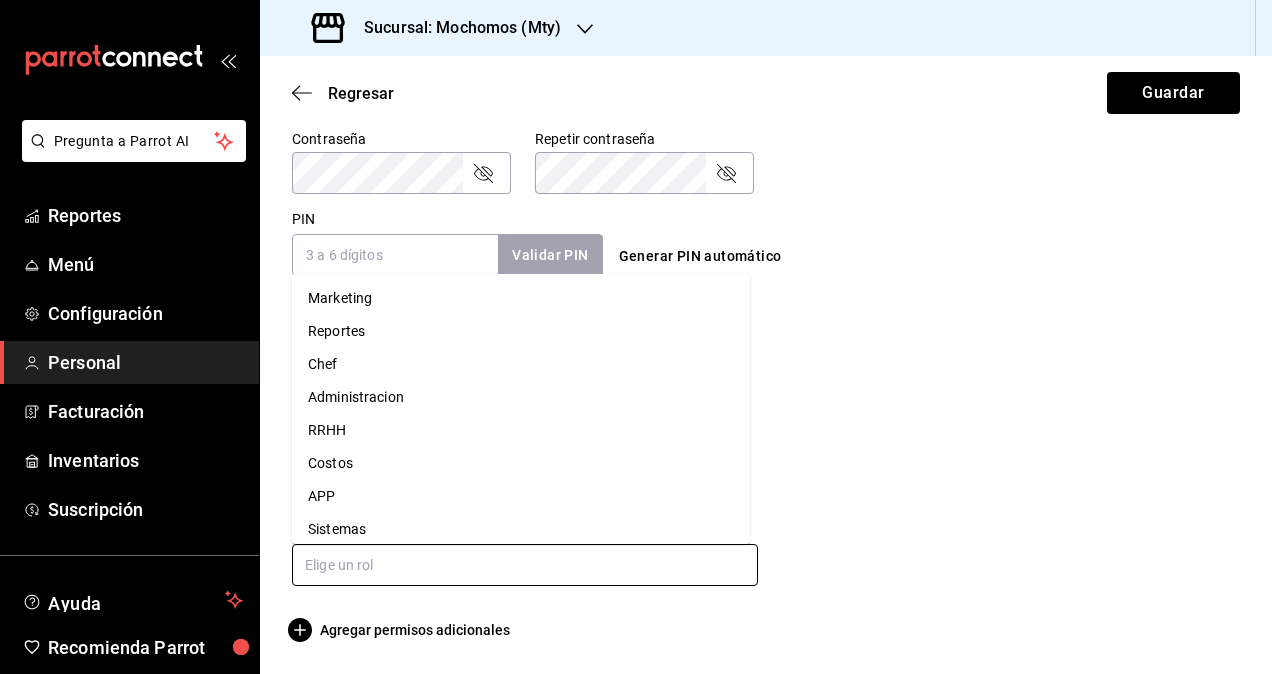 click at bounding box center (525, 565) 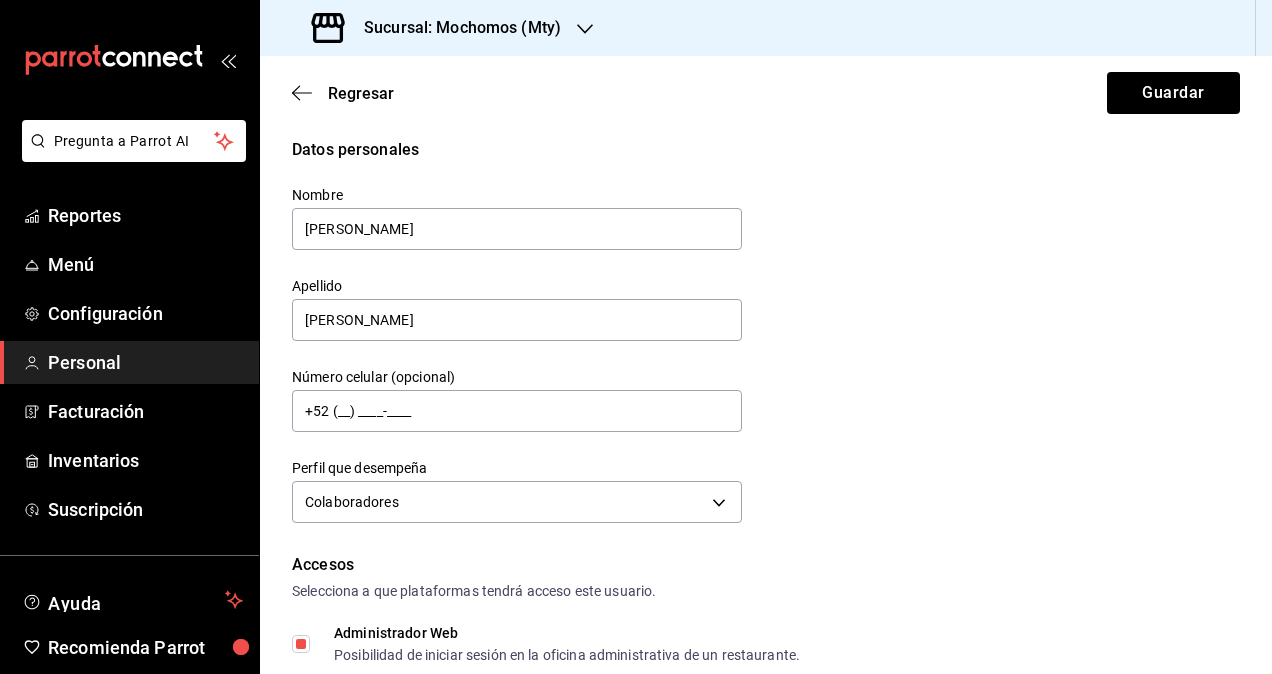 scroll, scrollTop: 0, scrollLeft: 0, axis: both 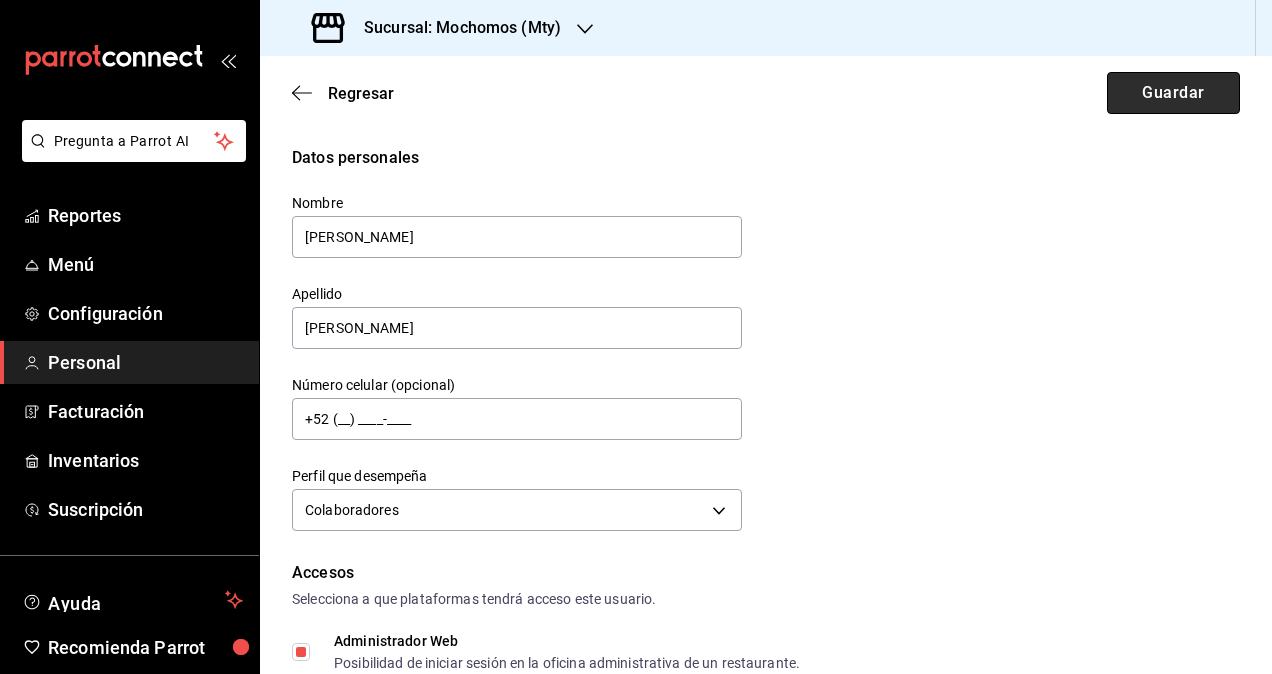 click on "Guardar" at bounding box center (1173, 93) 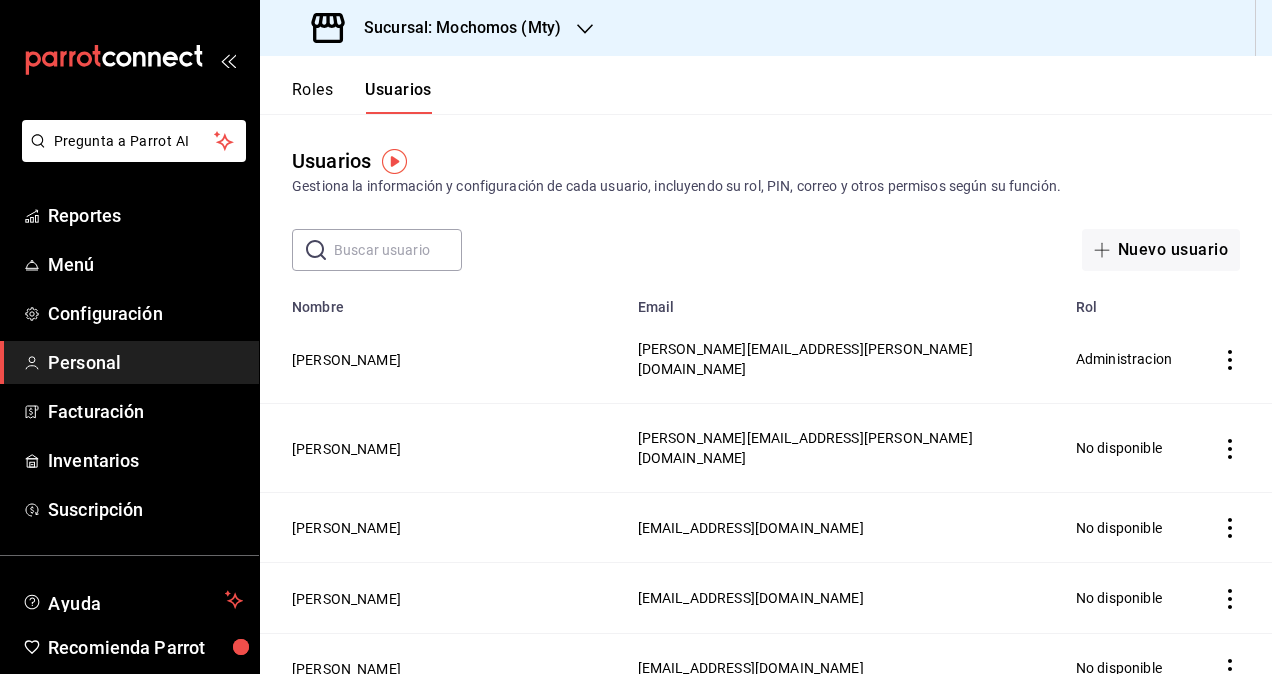 click at bounding box center (398, 250) 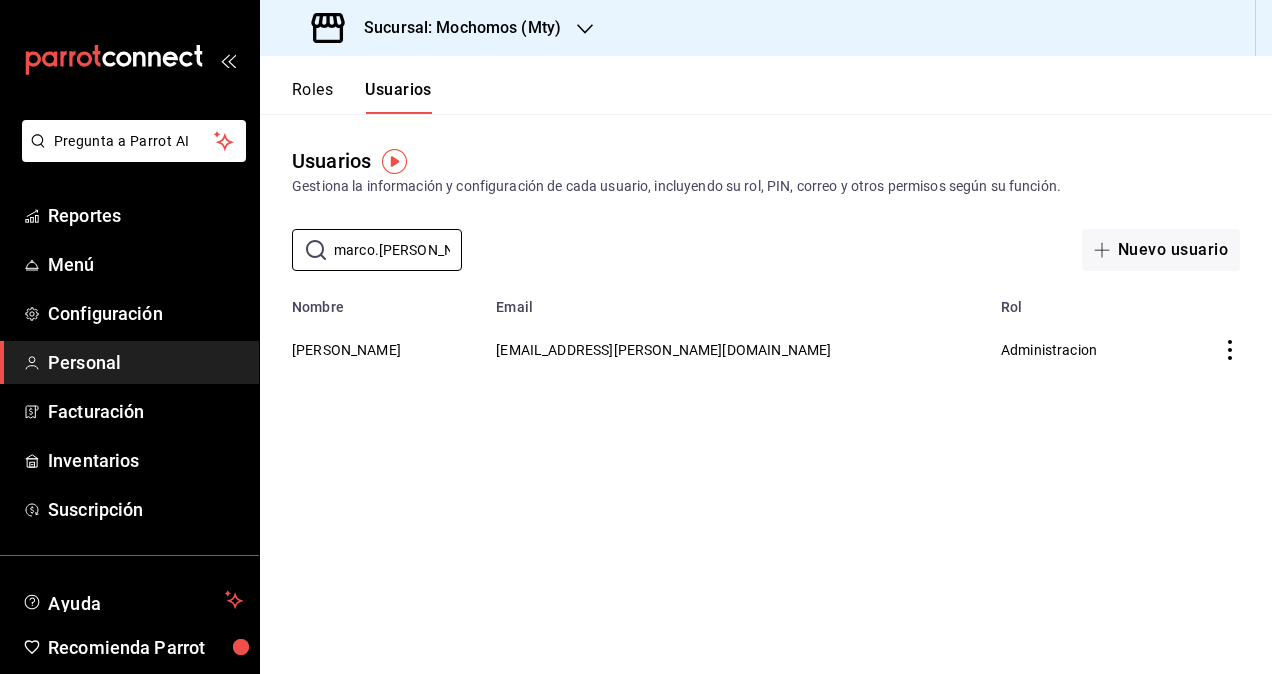type on "marco.ruiz" 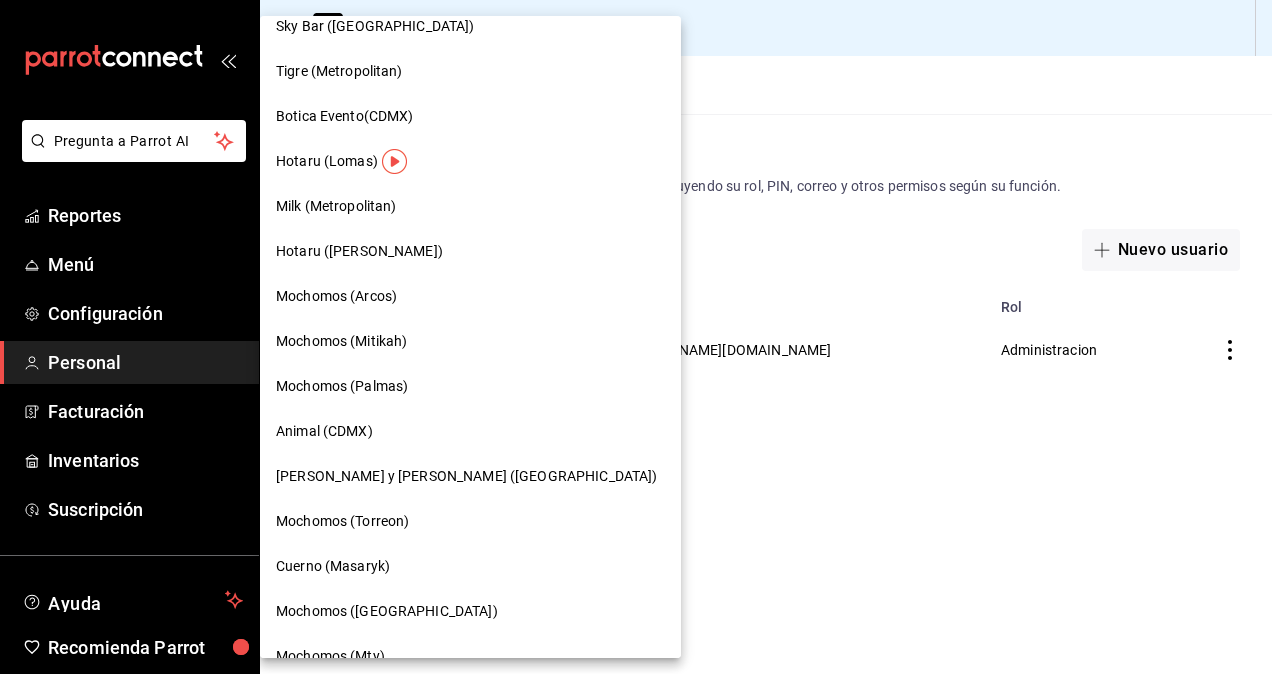 scroll, scrollTop: 400, scrollLeft: 0, axis: vertical 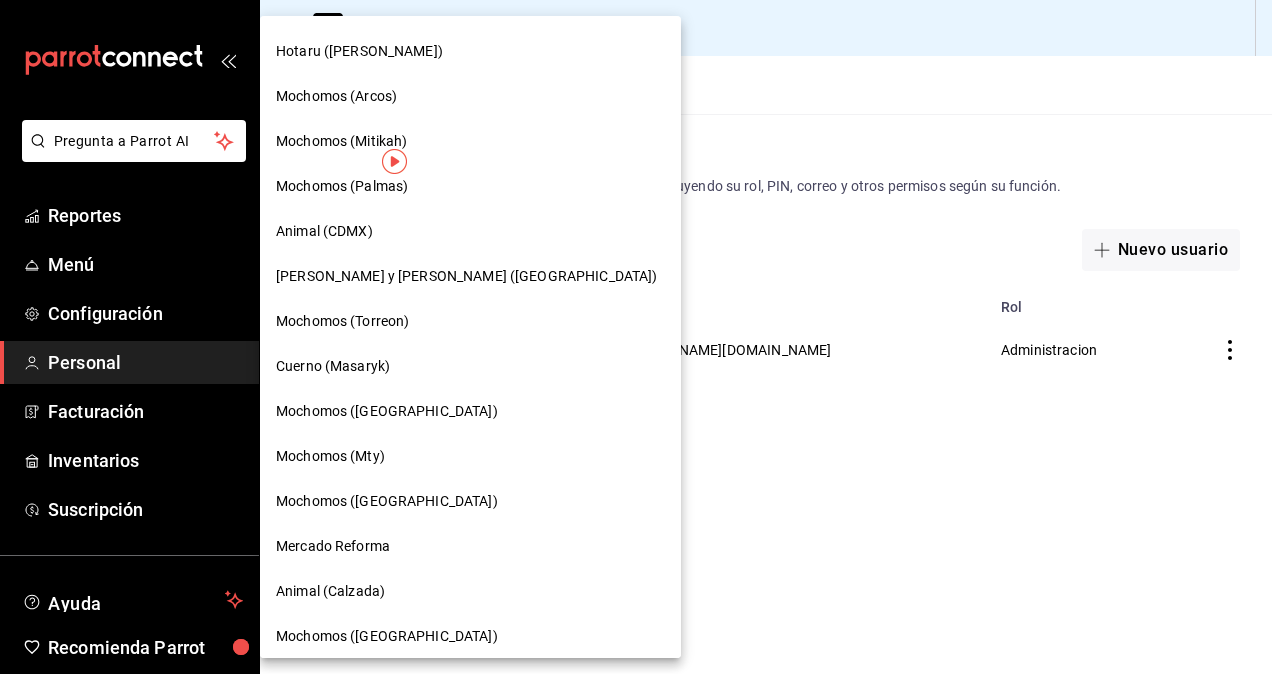 click on "Mochomos (Chihuahua)" at bounding box center (387, 501) 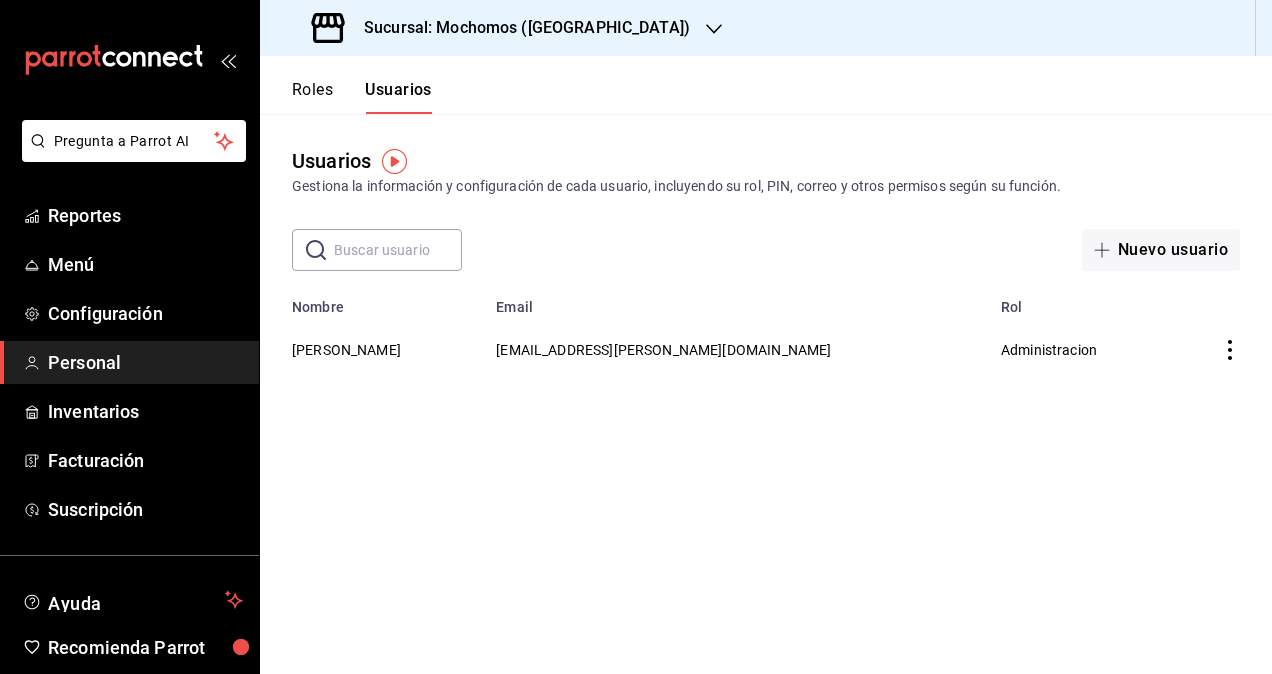 click at bounding box center [398, 250] 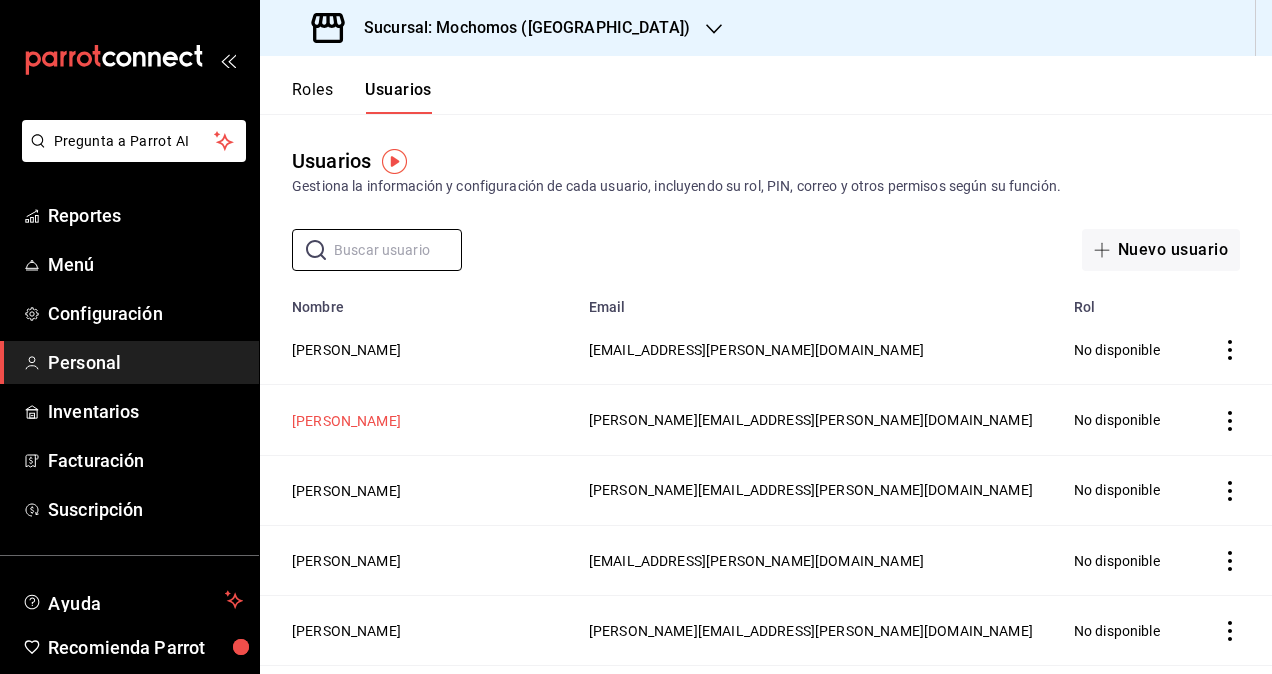 click on "[PERSON_NAME]" at bounding box center [346, 421] 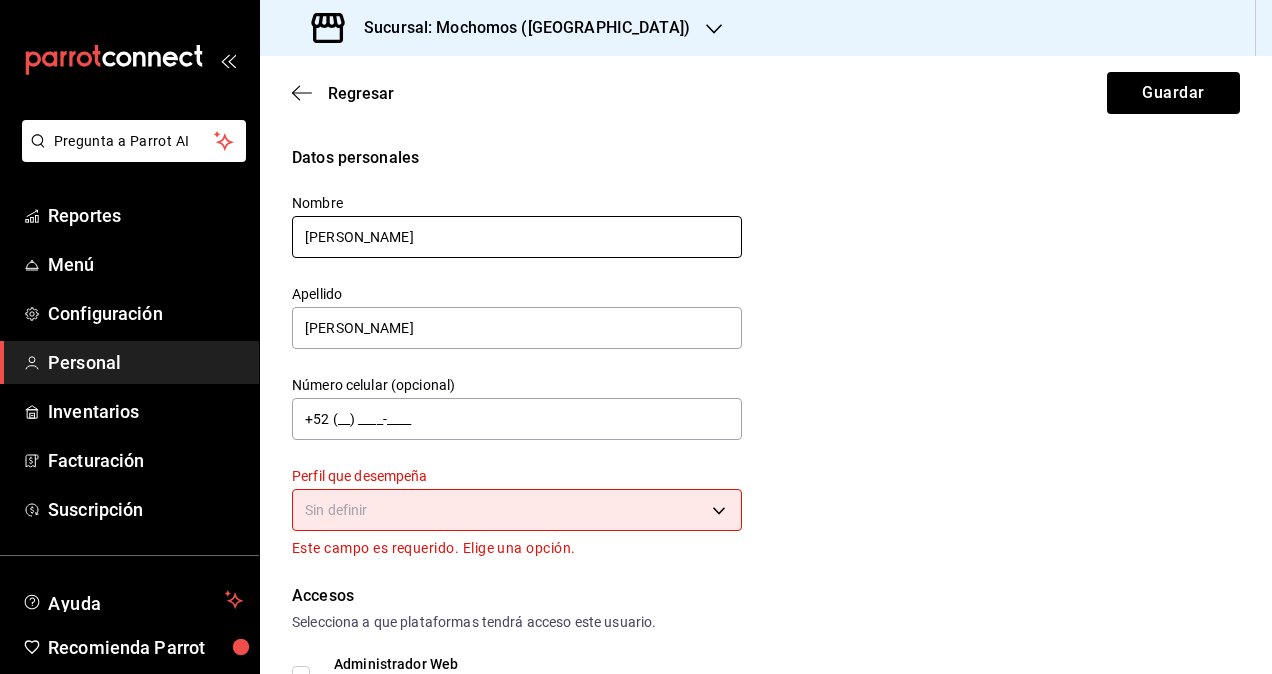 scroll, scrollTop: 200, scrollLeft: 0, axis: vertical 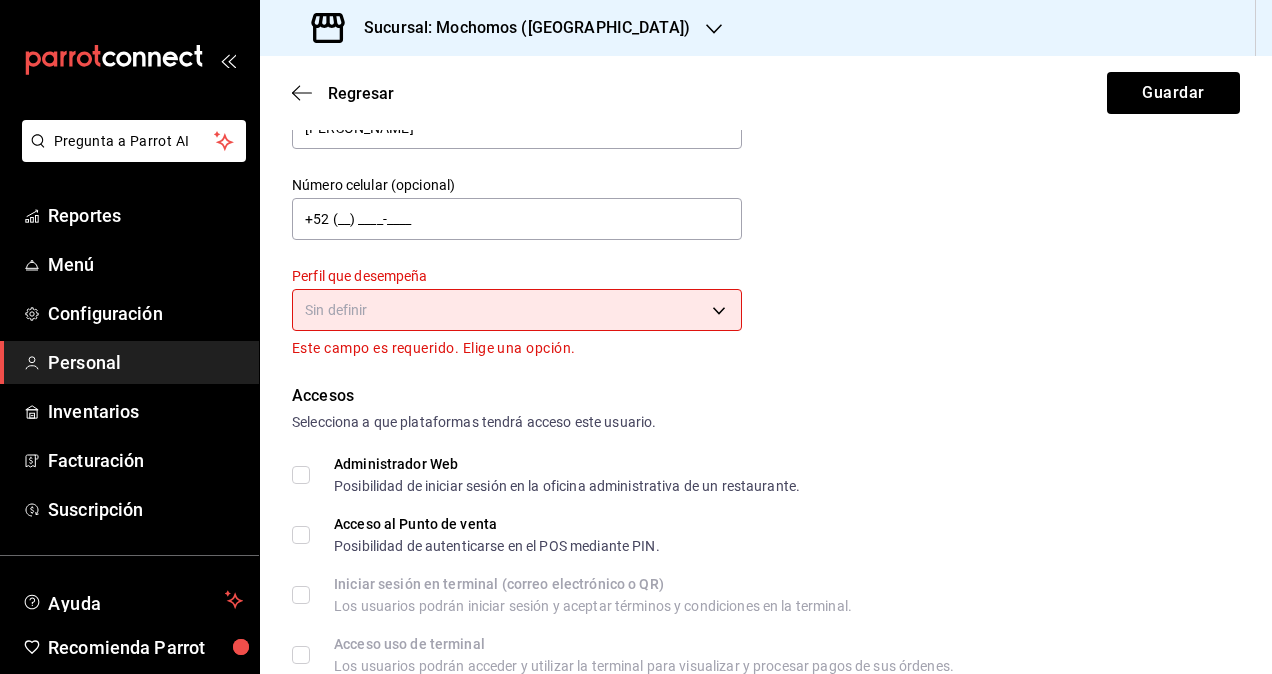 click on "Pregunta a Parrot AI Reportes   Menú   Configuración   Personal   Inventarios   Facturación   Suscripción   Ayuda Recomienda Parrot   Omar Hernandez   Sugerir nueva función   Sucursal: Mochomos (Chihuahua) Regresar Guardar Datos personales Nombre daniela Apellido Diaz Número celular (opcional) +52 (__) ____-____ Perfil que desempeña Sin definir Este campo es requerido. Elige una opción. Accesos Selecciona a que plataformas tendrá acceso este usuario. Administrador Web Posibilidad de iniciar sesión en la oficina administrativa de un restaurante.  Acceso al Punto de venta Posibilidad de autenticarse en el POS mediante PIN.  Iniciar sesión en terminal (correo electrónico o QR) Los usuarios podrán iniciar sesión y aceptar términos y condiciones en la terminal. Acceso uso de terminal Los usuarios podrán acceder y utilizar la terminal para visualizar y procesar pagos de sus órdenes. Correo electrónico Se volverá obligatorio al tener ciertos accesos activados. daniela.diaz@grupocosteno.com PIN ​" at bounding box center (636, 337) 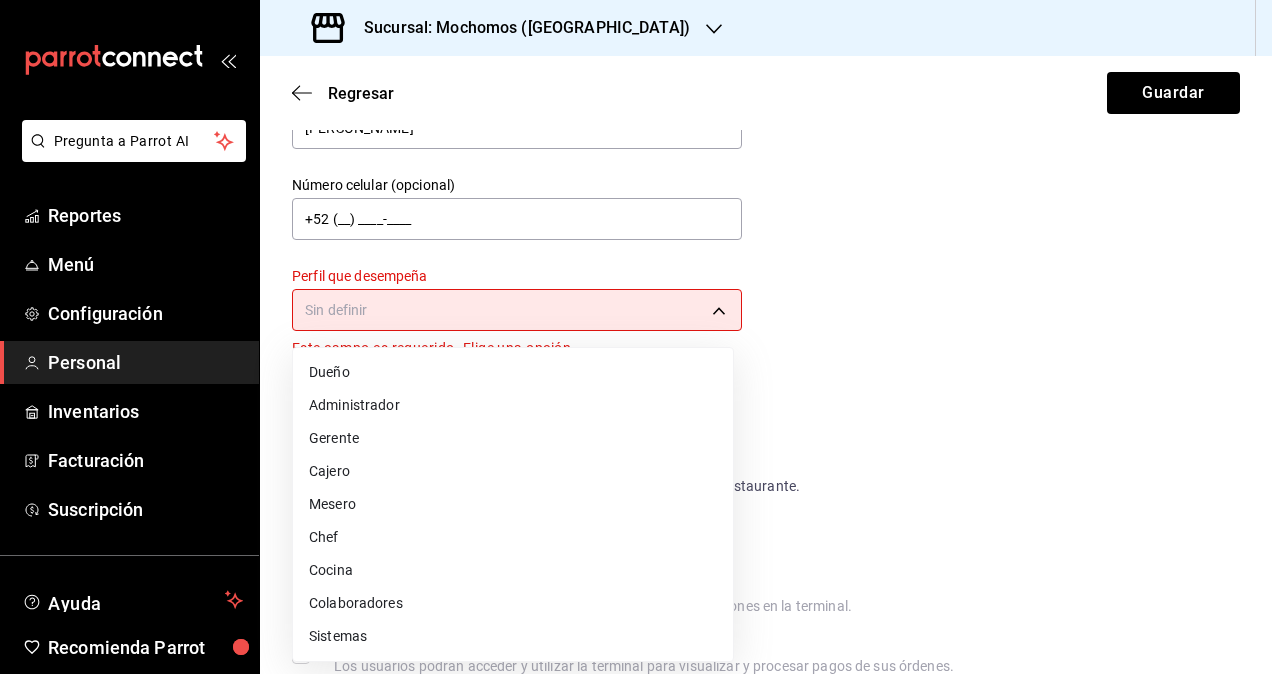 click on "Colaboradores" at bounding box center (513, 603) 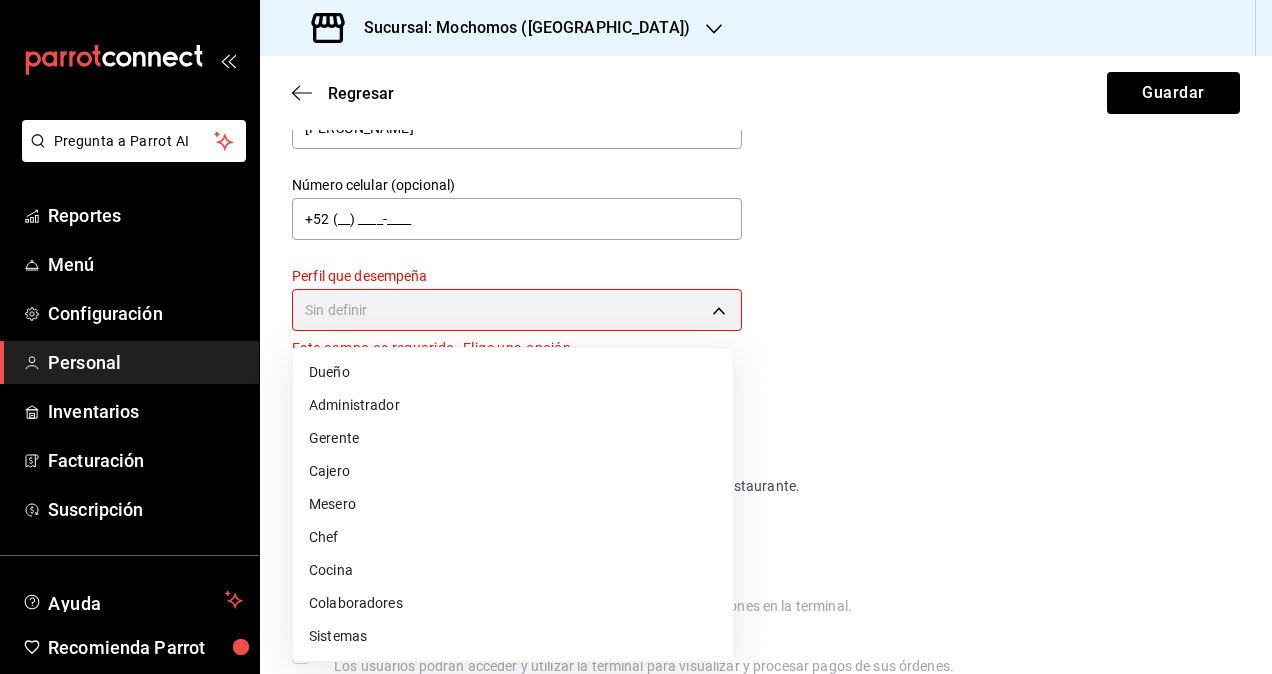 type on "STAFF" 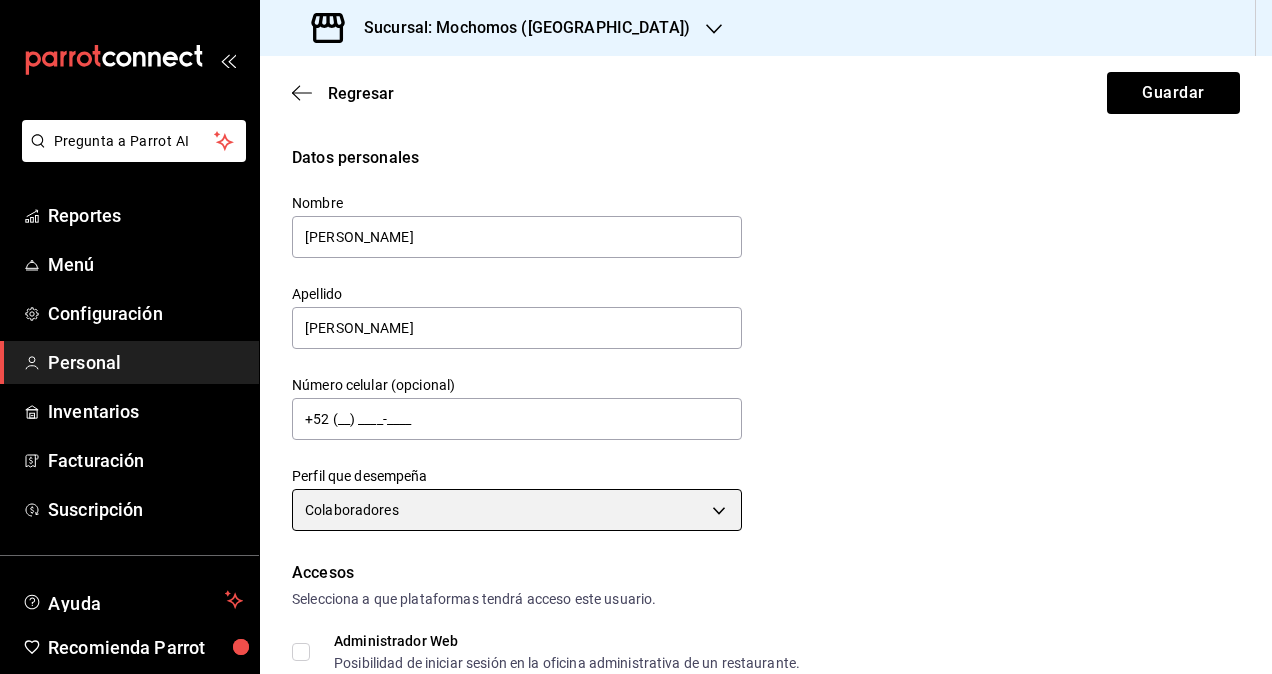scroll, scrollTop: 500, scrollLeft: 0, axis: vertical 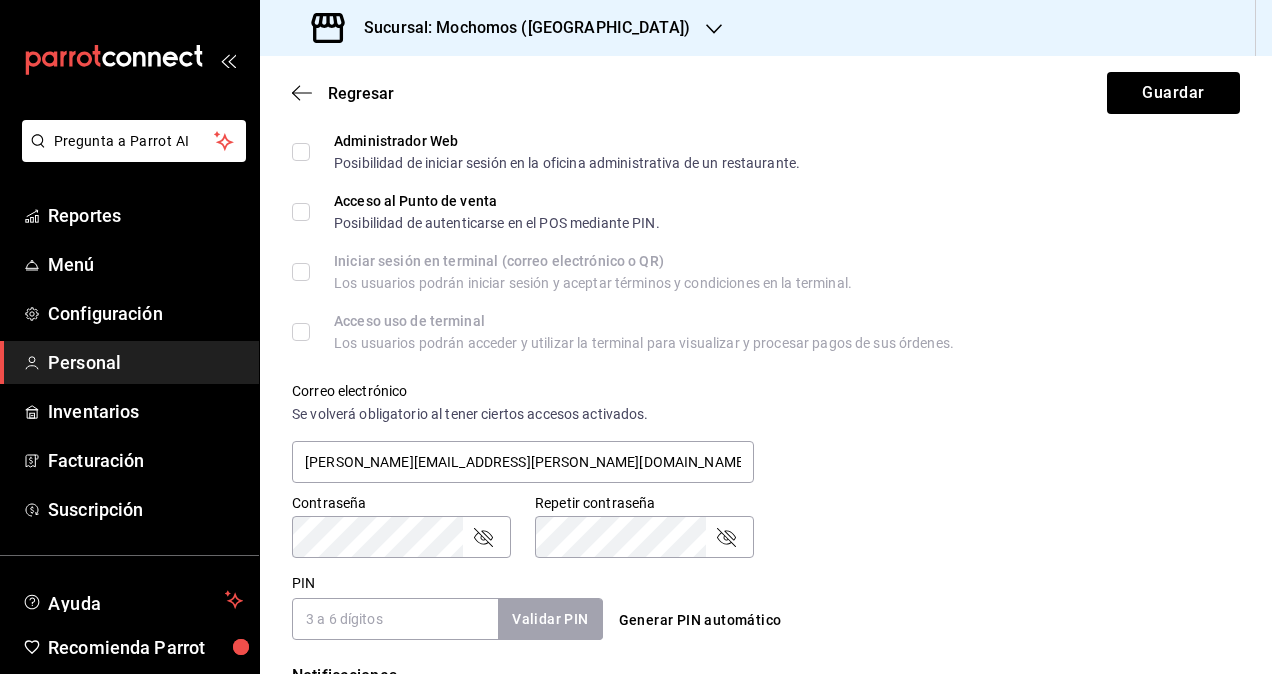 click on "Administrador Web Posibilidad de iniciar sesión en la oficina administrativa de un restaurante." at bounding box center (301, 152) 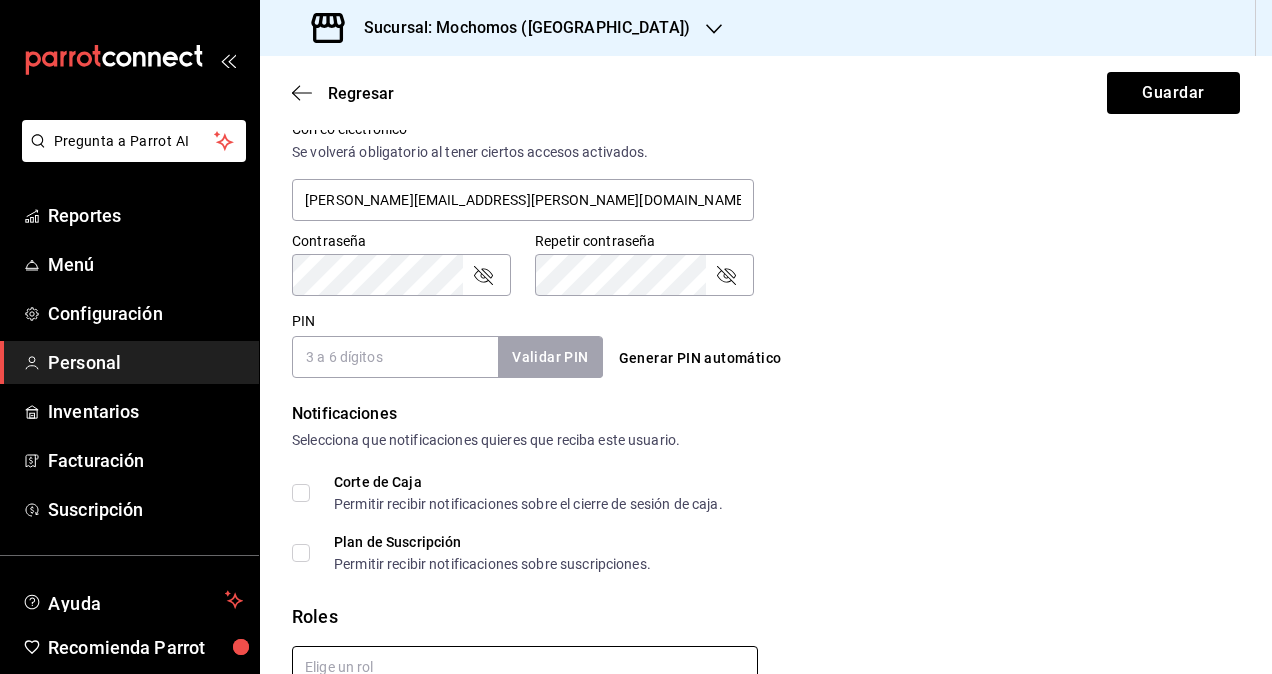 scroll, scrollTop: 864, scrollLeft: 0, axis: vertical 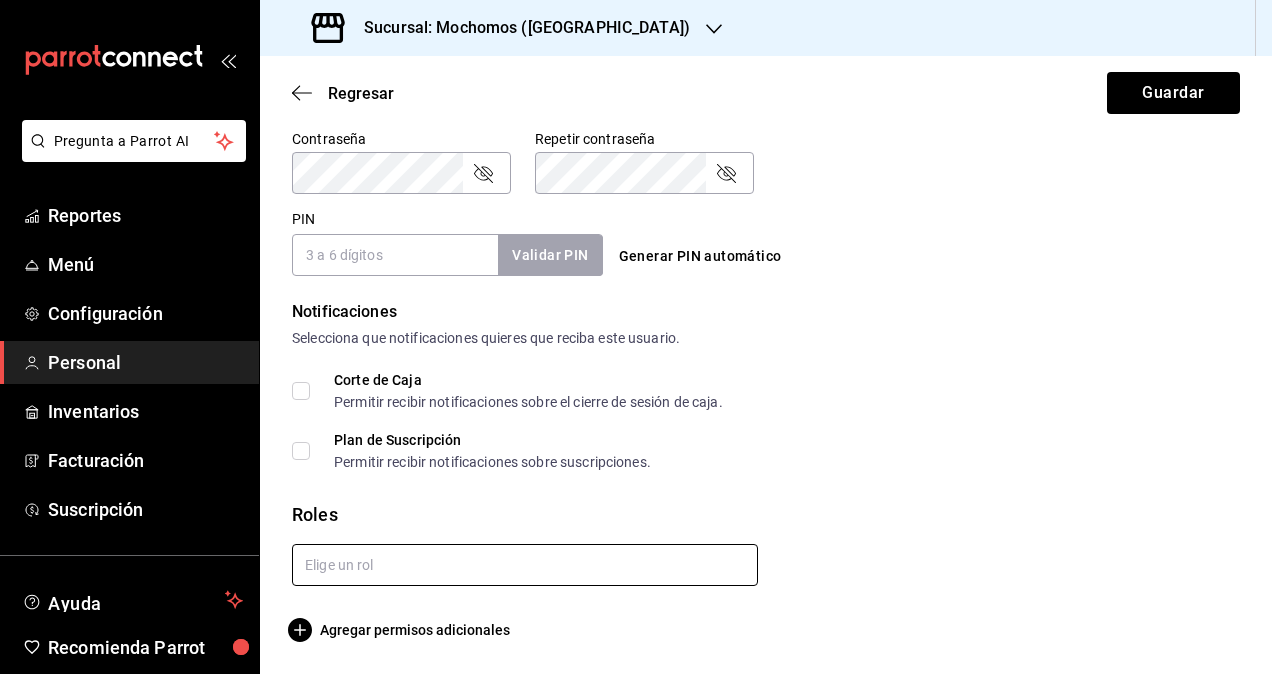 click at bounding box center [525, 565] 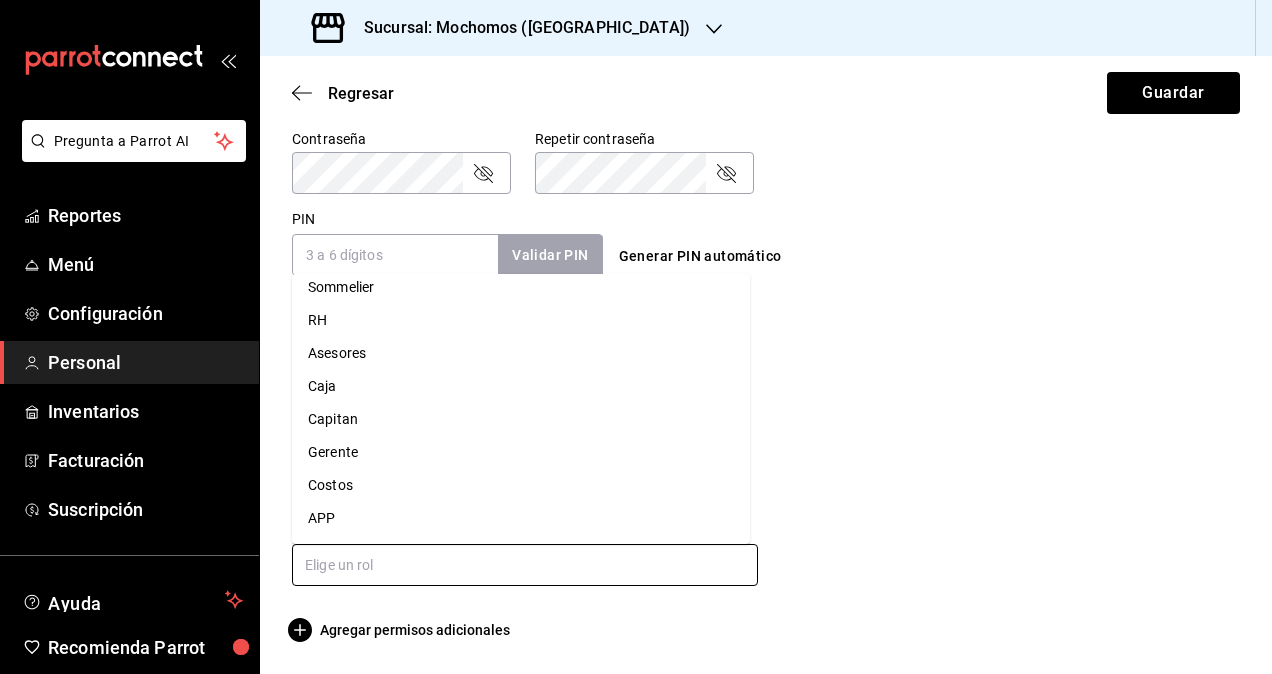 scroll, scrollTop: 175, scrollLeft: 0, axis: vertical 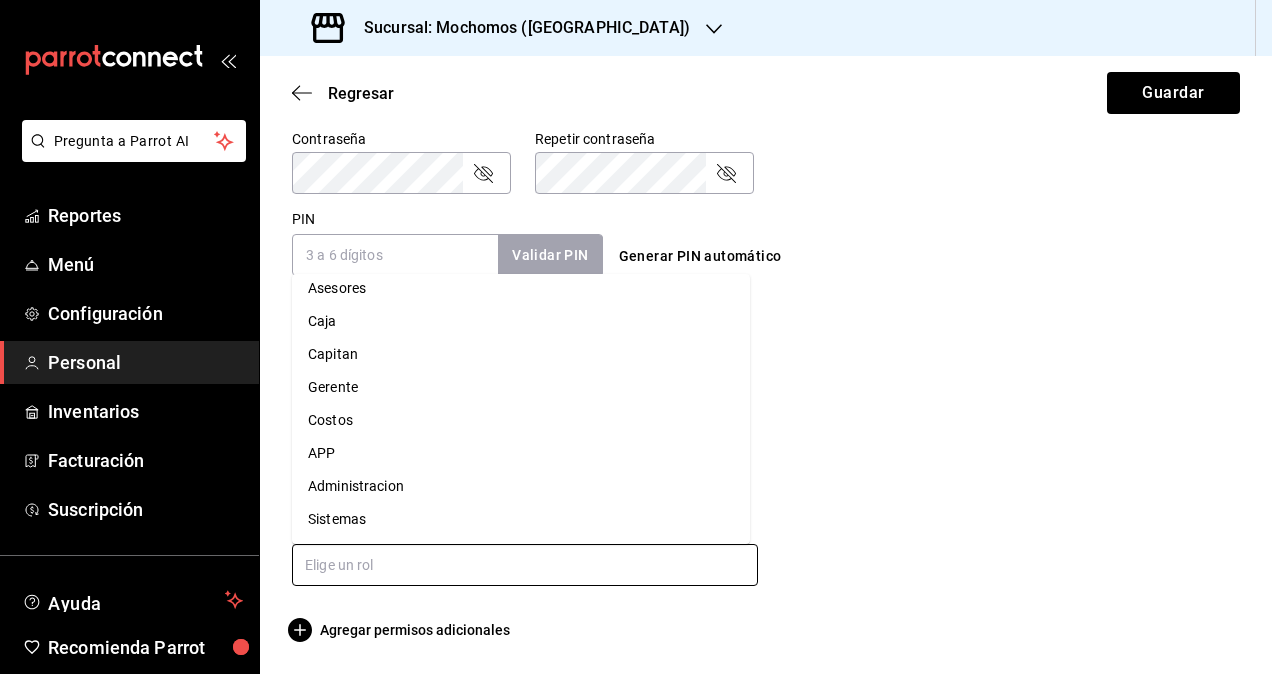 click on "Administracion" at bounding box center (521, 486) 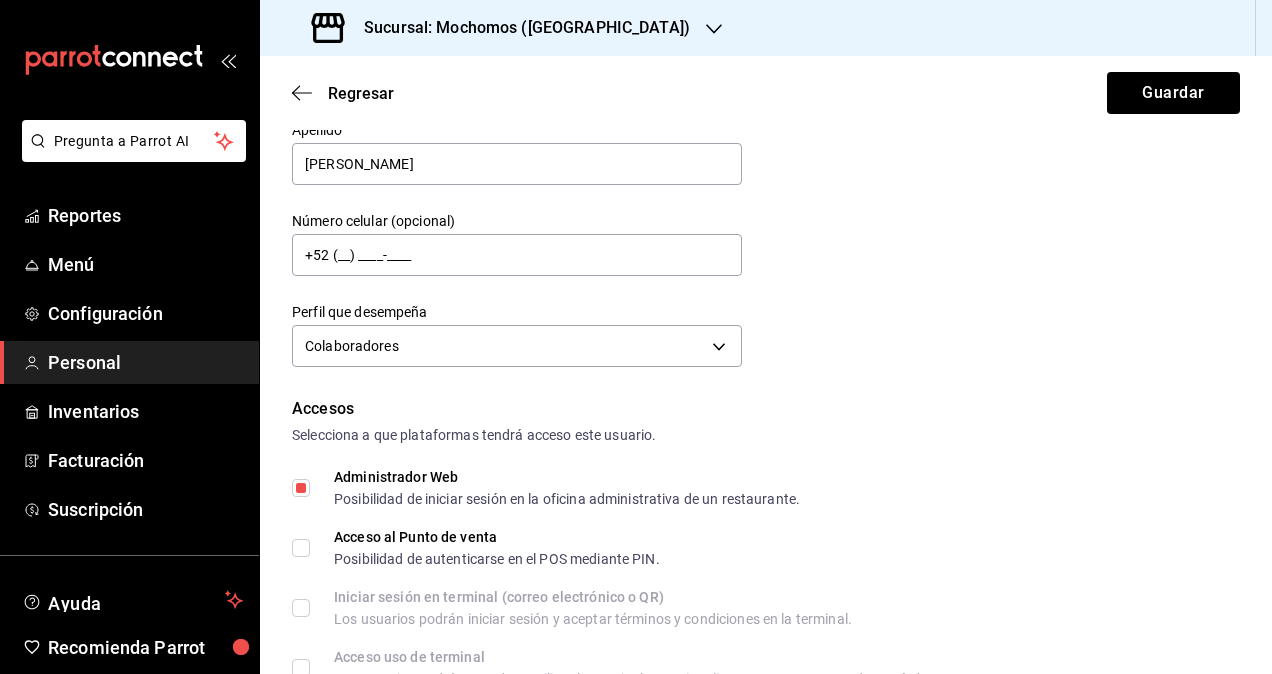 scroll, scrollTop: 0, scrollLeft: 0, axis: both 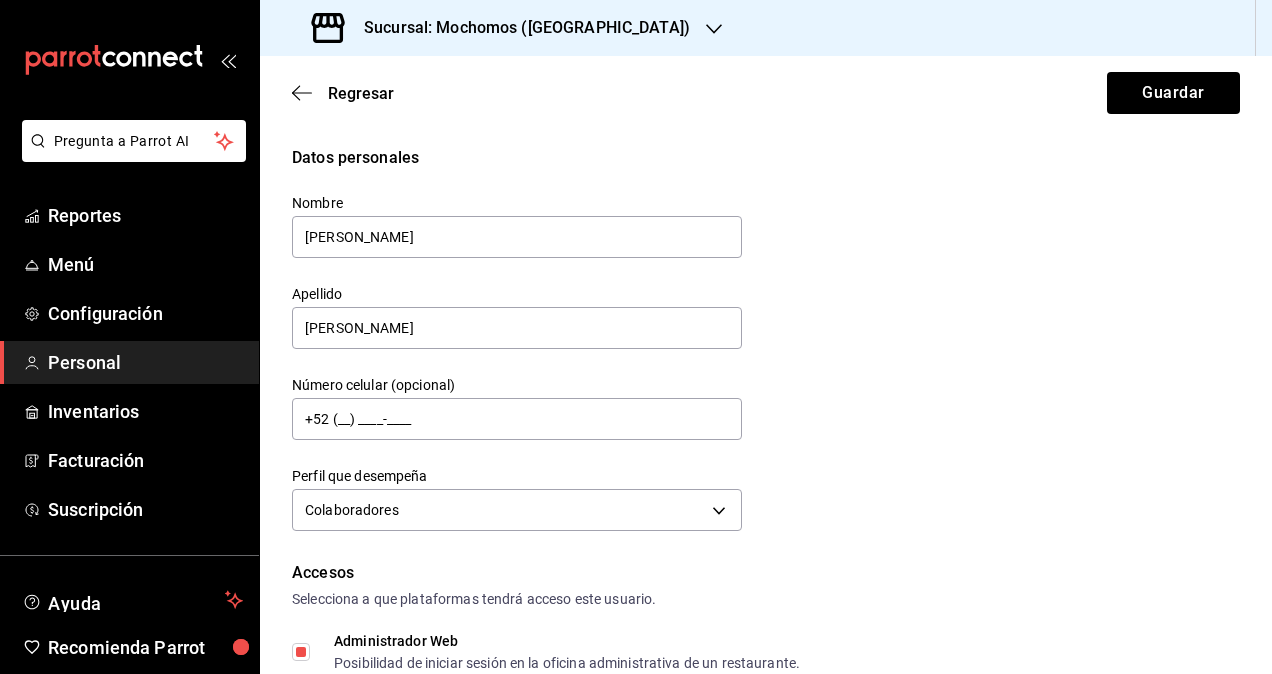 checkbox on "true" 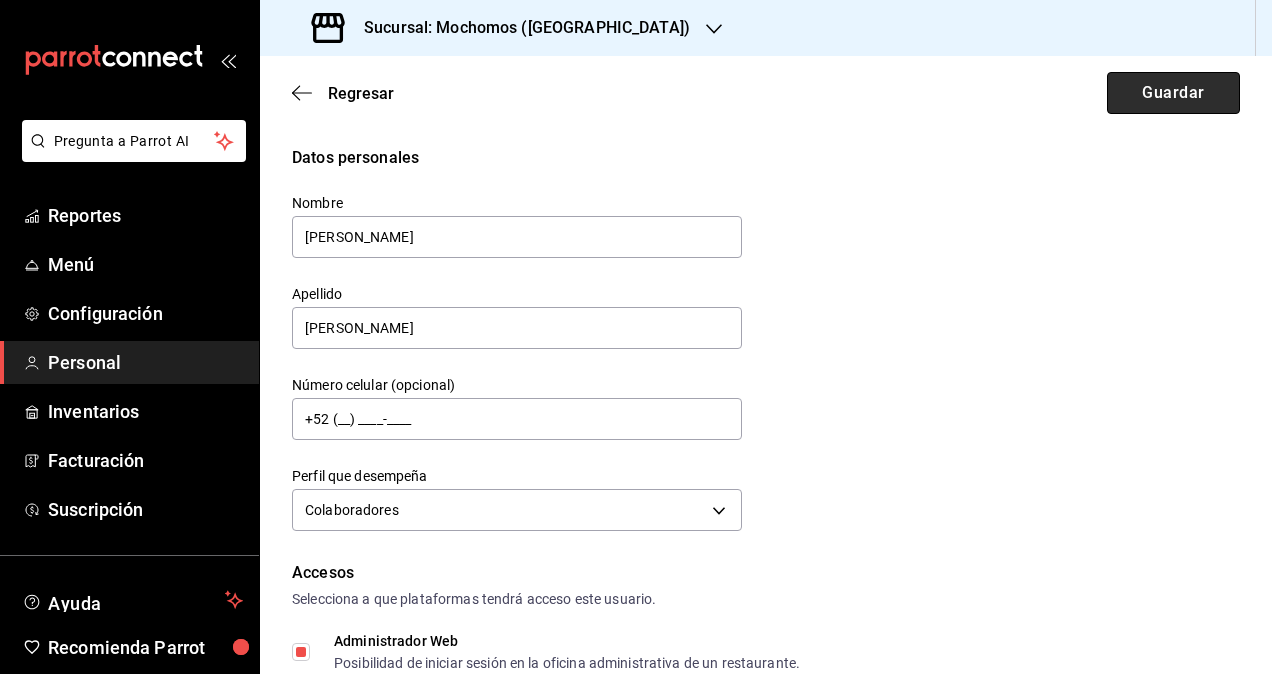 click on "Guardar" at bounding box center (1173, 93) 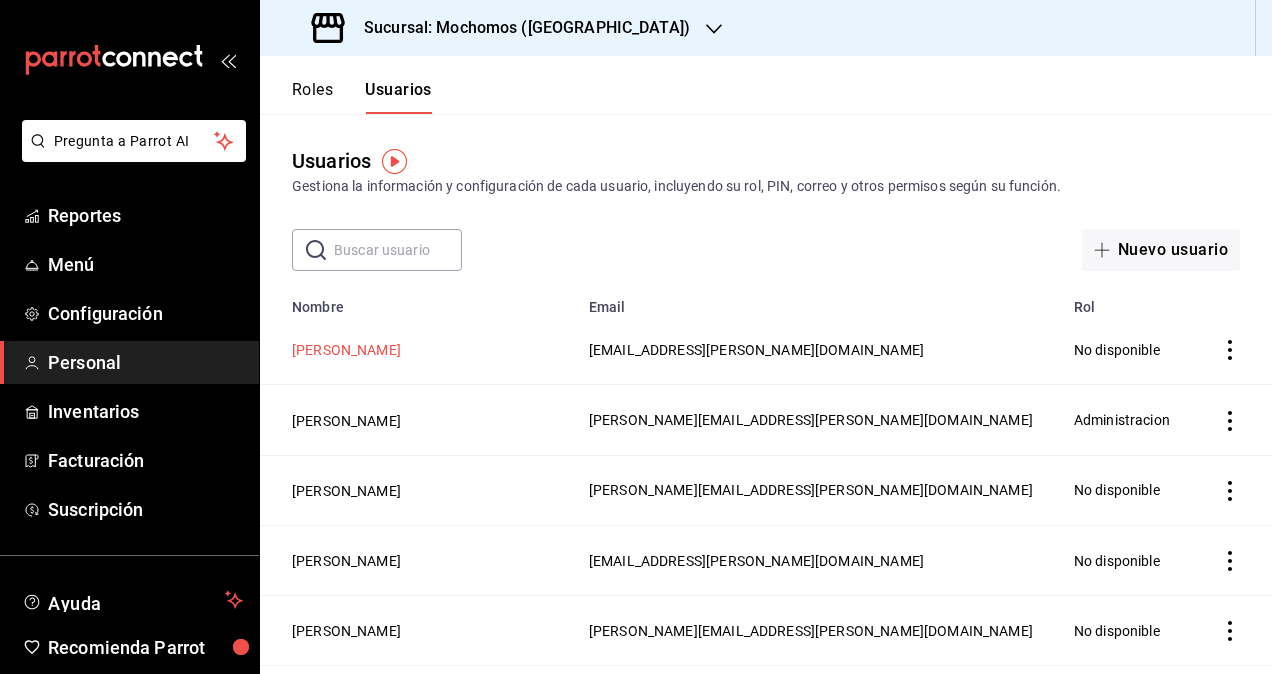 click on "[PERSON_NAME]" at bounding box center [346, 350] 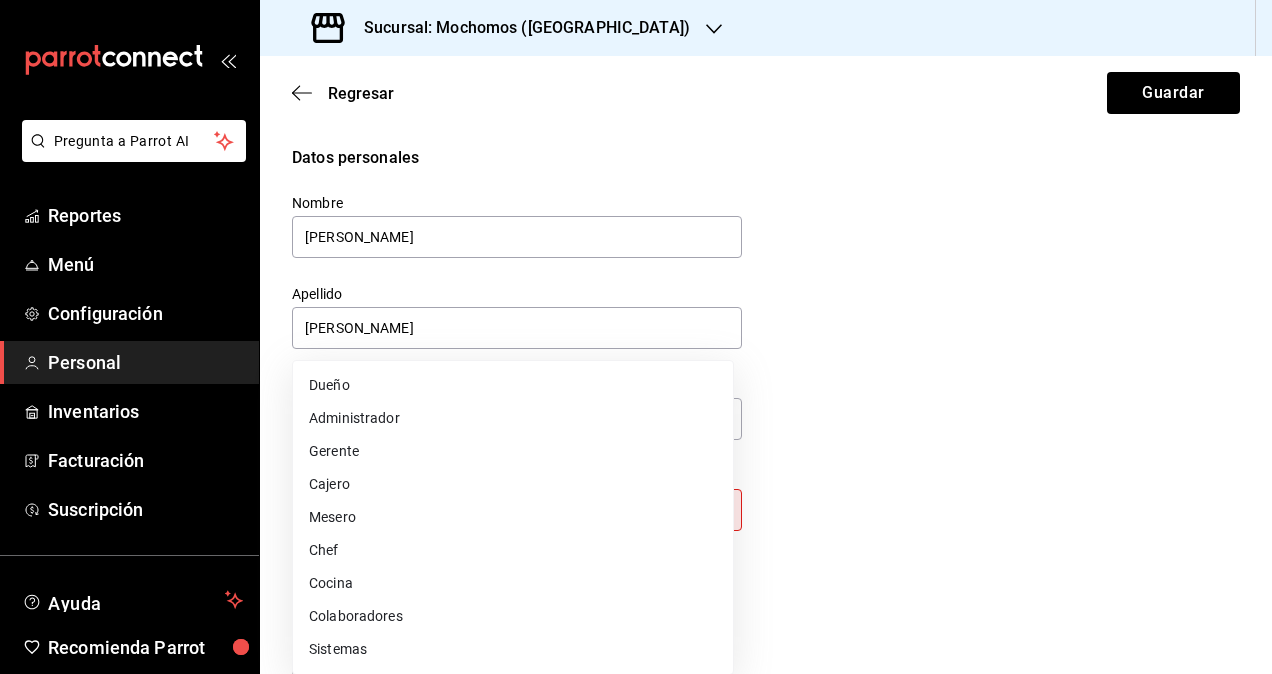 click on "Pregunta a Parrot AI Reportes   Menú   Configuración   Personal   Inventarios   Facturación   Suscripción   Ayuda Recomienda Parrot   Omar Hernandez   Sugerir nueva función   Sucursal: Mochomos (Chihuahua) Regresar Guardar Datos personales Nombre Marco Apellido Ruiz Número celular (opcional) +52 (__) ____-____ Perfil que desempeña Sin definir Este campo es requerido. Elige una opción. Accesos Selecciona a que plataformas tendrá acceso este usuario. Administrador Web Posibilidad de iniciar sesión en la oficina administrativa de un restaurante.  Acceso al Punto de venta Posibilidad de autenticarse en el POS mediante PIN.  Iniciar sesión en terminal (correo electrónico o QR) Los usuarios podrán iniciar sesión y aceptar términos y condiciones en la terminal. Acceso uso de terminal Los usuarios podrán acceder y utilizar la terminal para visualizar y procesar pagos de sus órdenes. Correo electrónico Se volverá obligatorio al tener ciertos accesos activados. marco.ruiz@grupocosteno.com Contraseña" at bounding box center (636, 337) 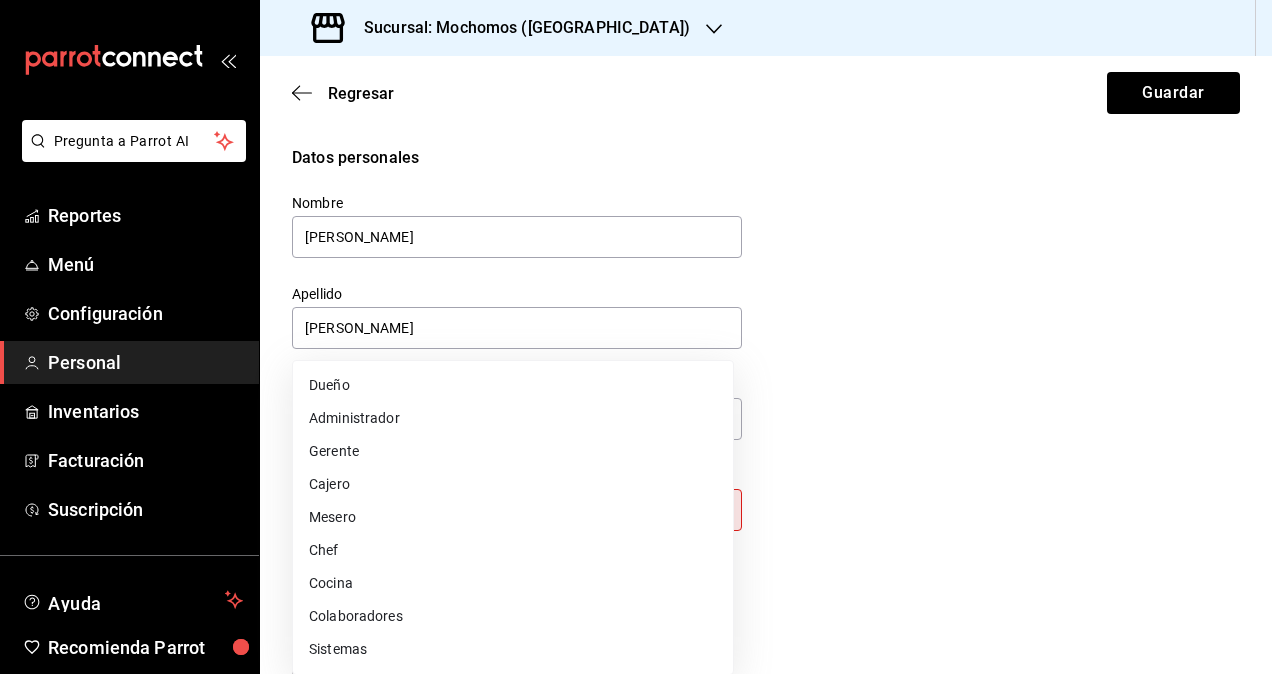 click on "Colaboradores" at bounding box center (513, 616) 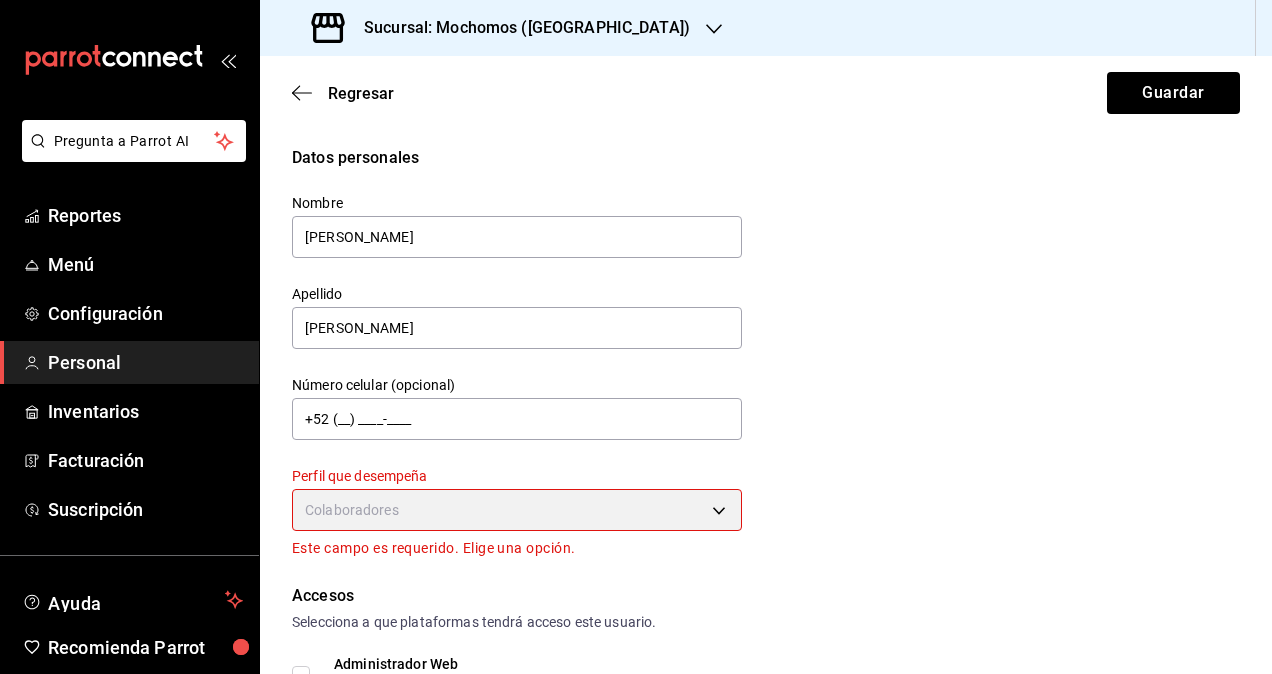 type on "STAFF" 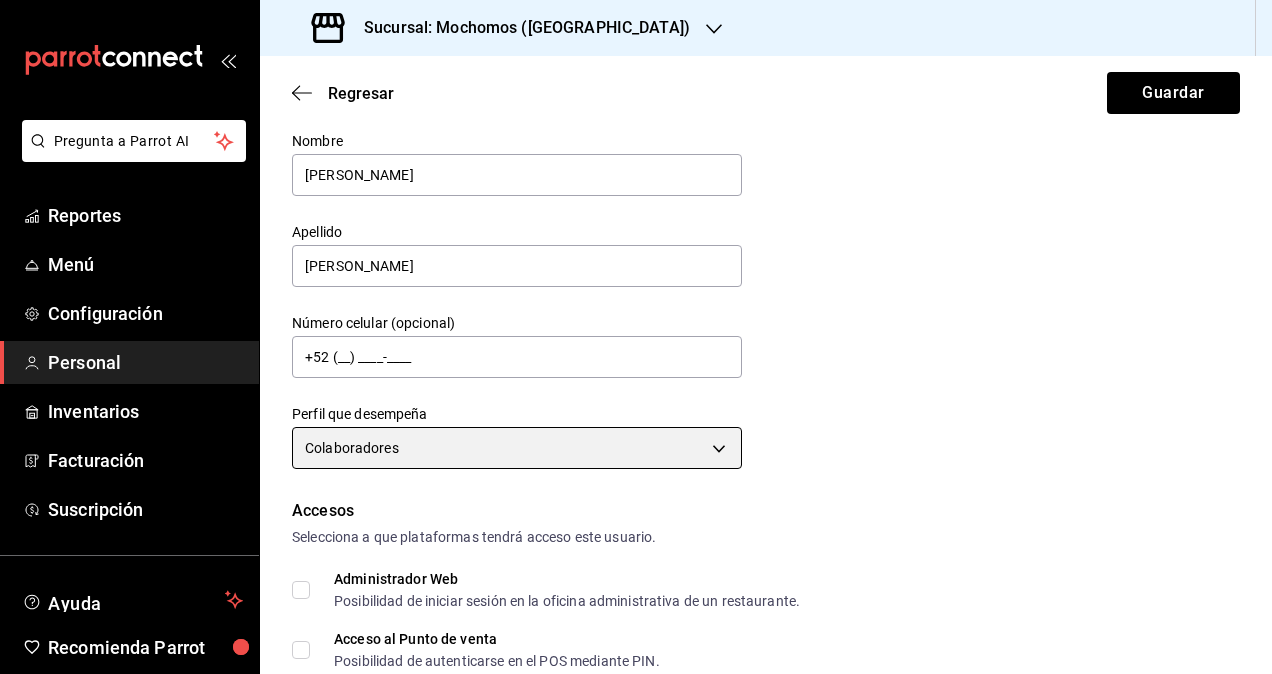 scroll, scrollTop: 200, scrollLeft: 0, axis: vertical 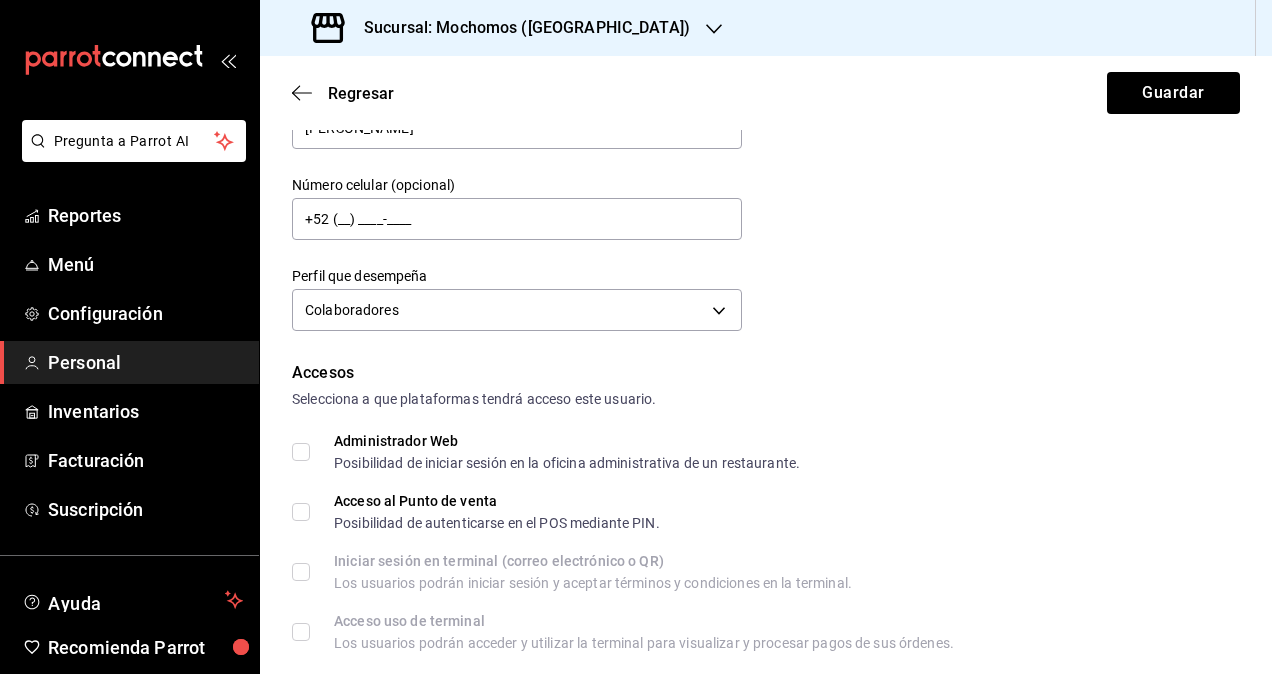 click on "Administrador Web Posibilidad de iniciar sesión en la oficina administrativa de un restaurante." at bounding box center (301, 452) 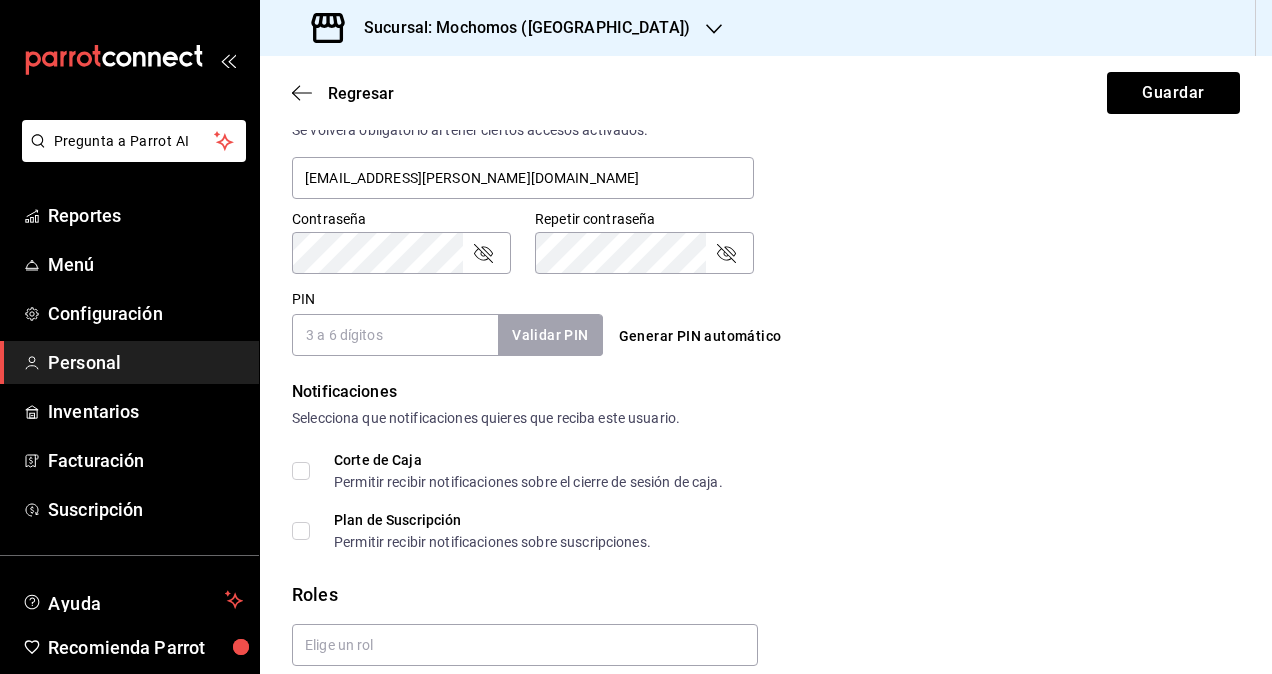 scroll, scrollTop: 864, scrollLeft: 0, axis: vertical 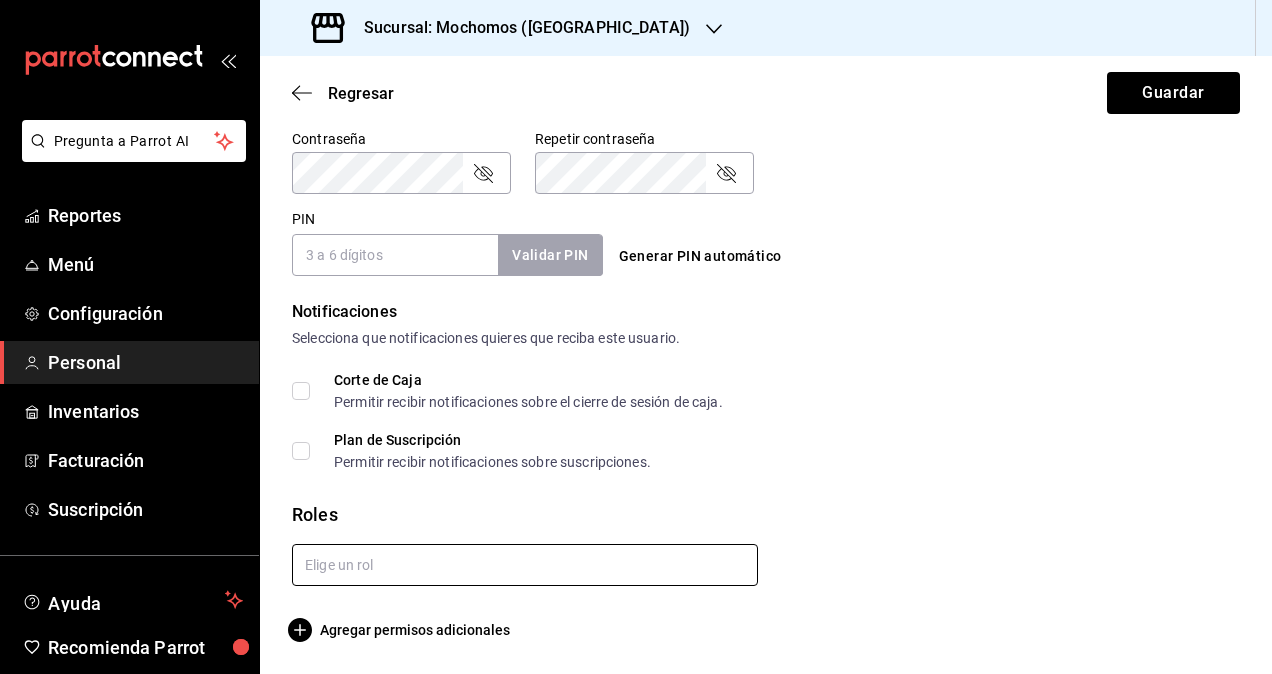 click at bounding box center (525, 565) 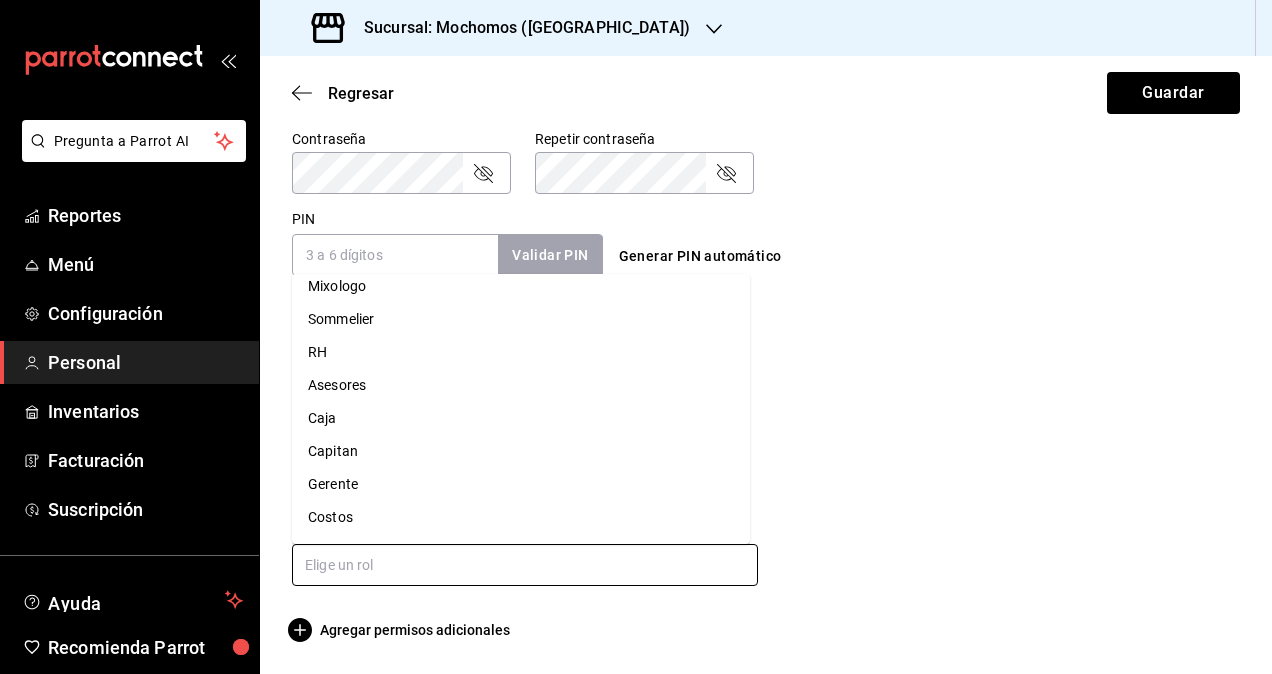 scroll, scrollTop: 175, scrollLeft: 0, axis: vertical 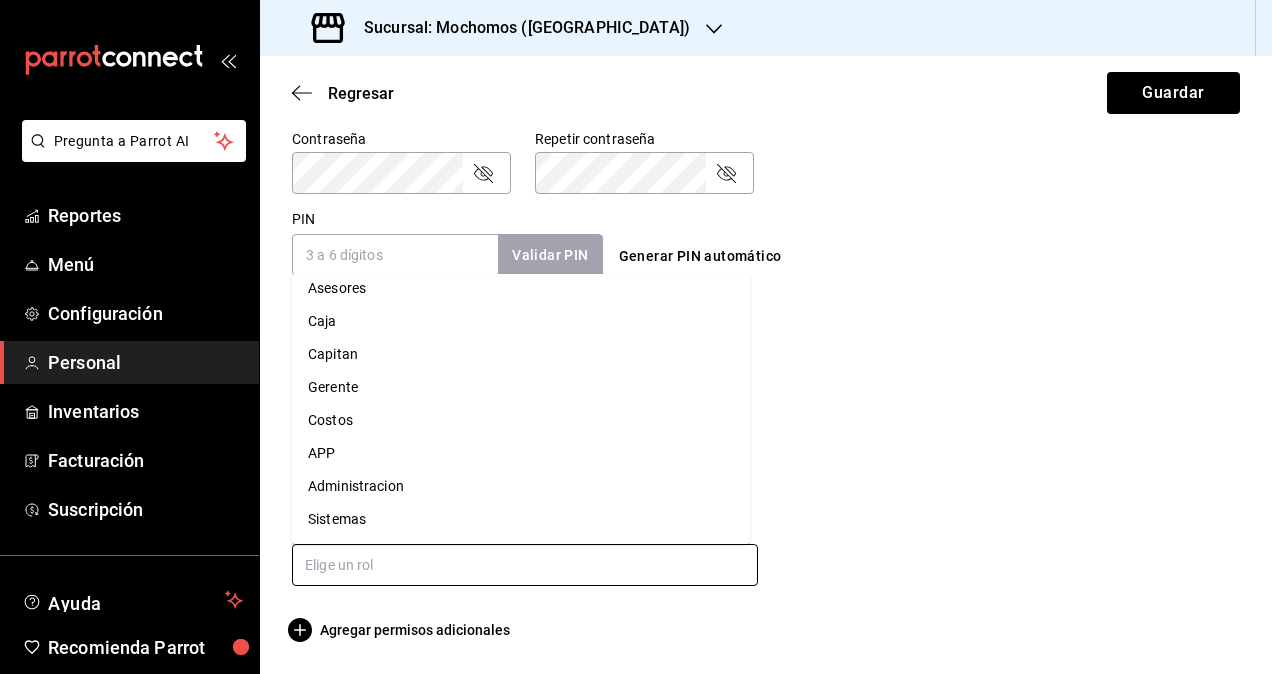 click on "Administracion" at bounding box center [521, 486] 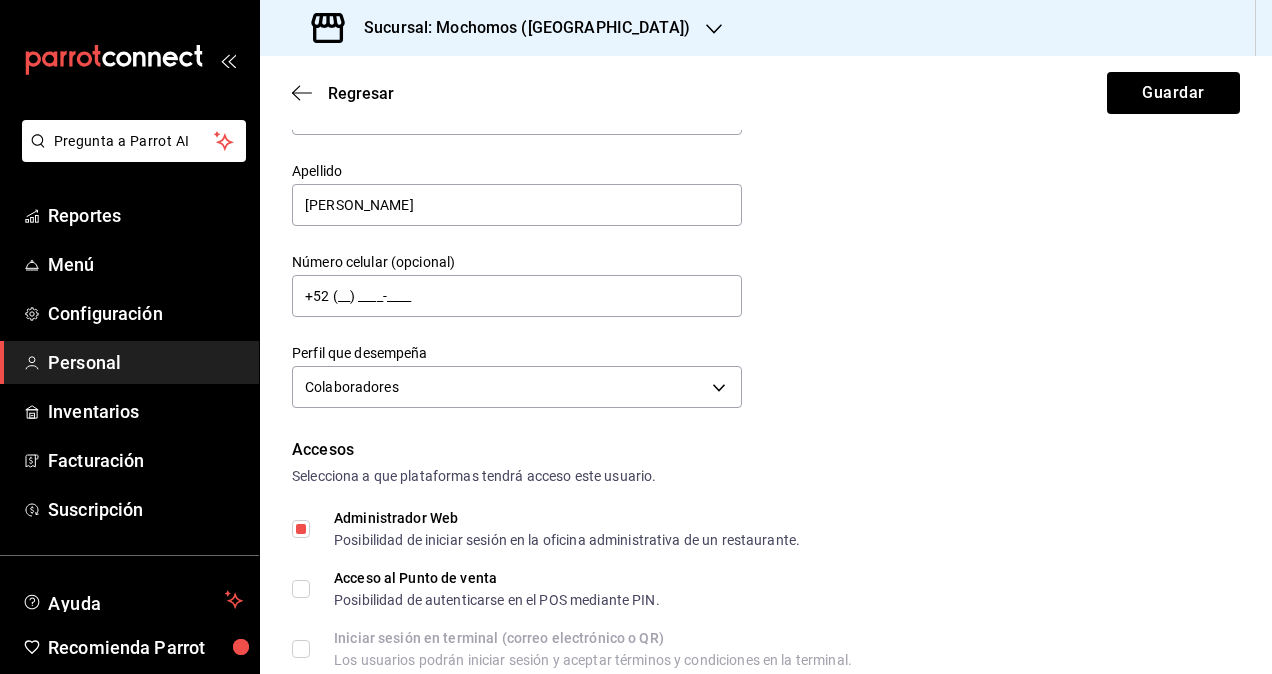 scroll, scrollTop: 0, scrollLeft: 0, axis: both 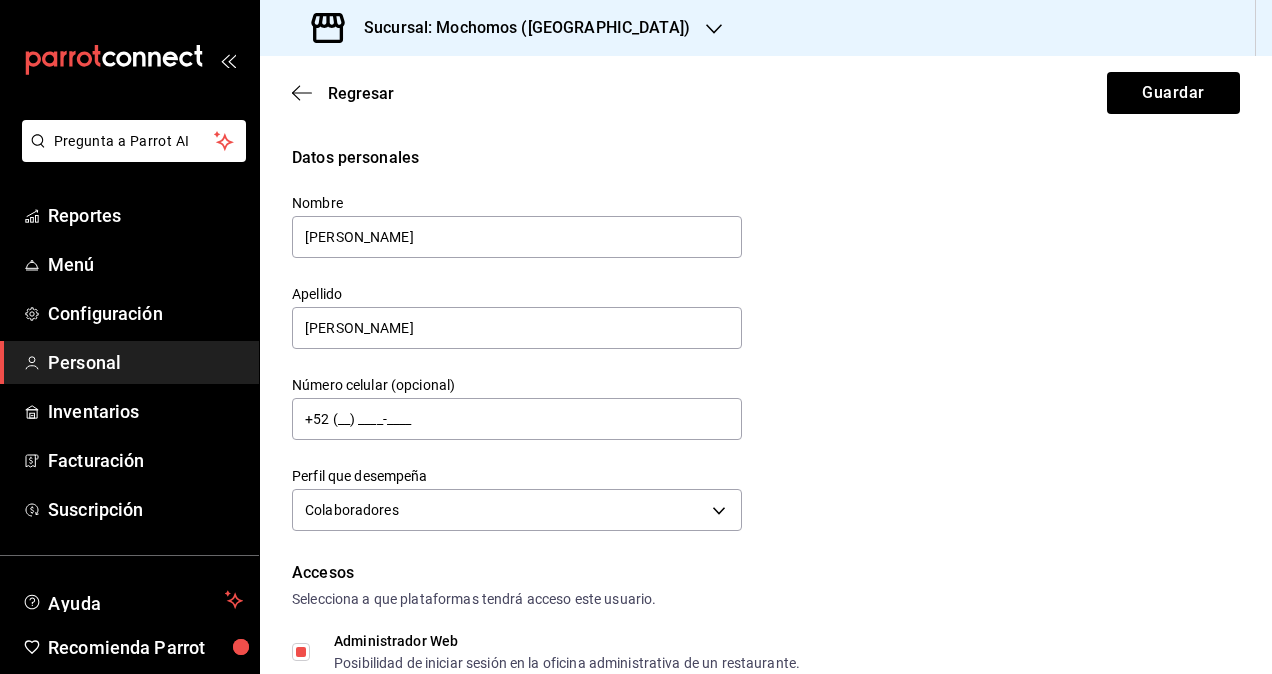 checkbox on "true" 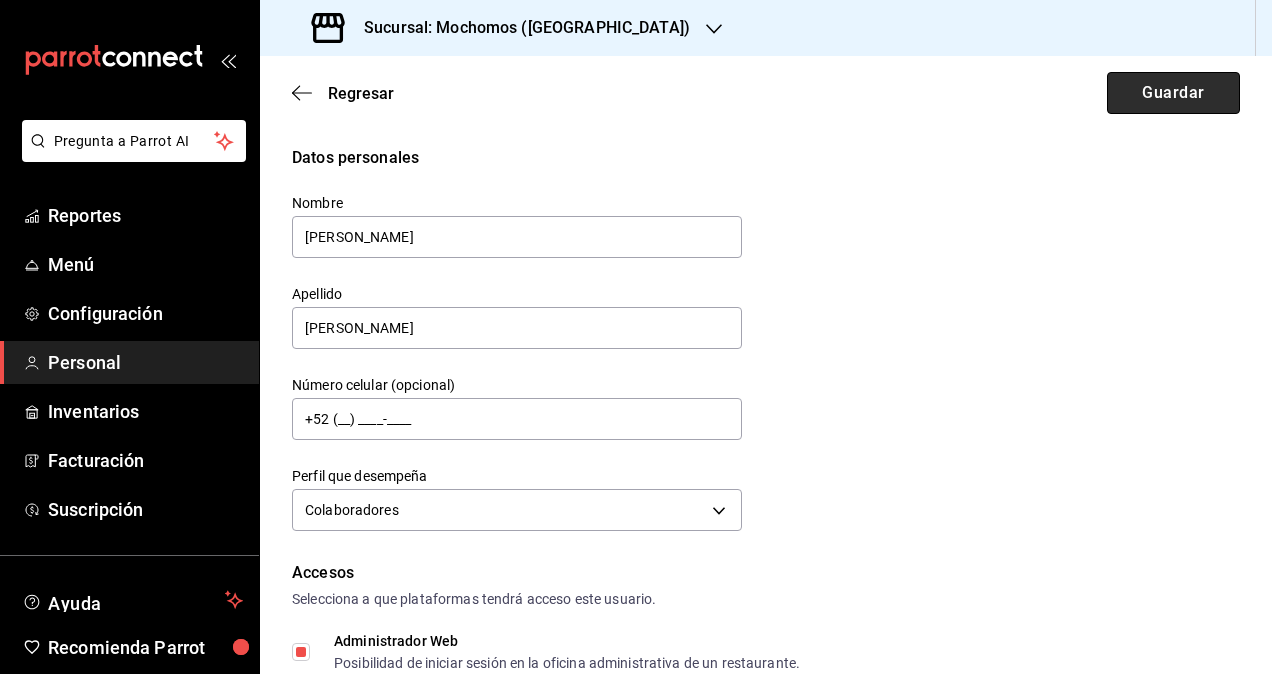click on "Guardar" at bounding box center (1173, 93) 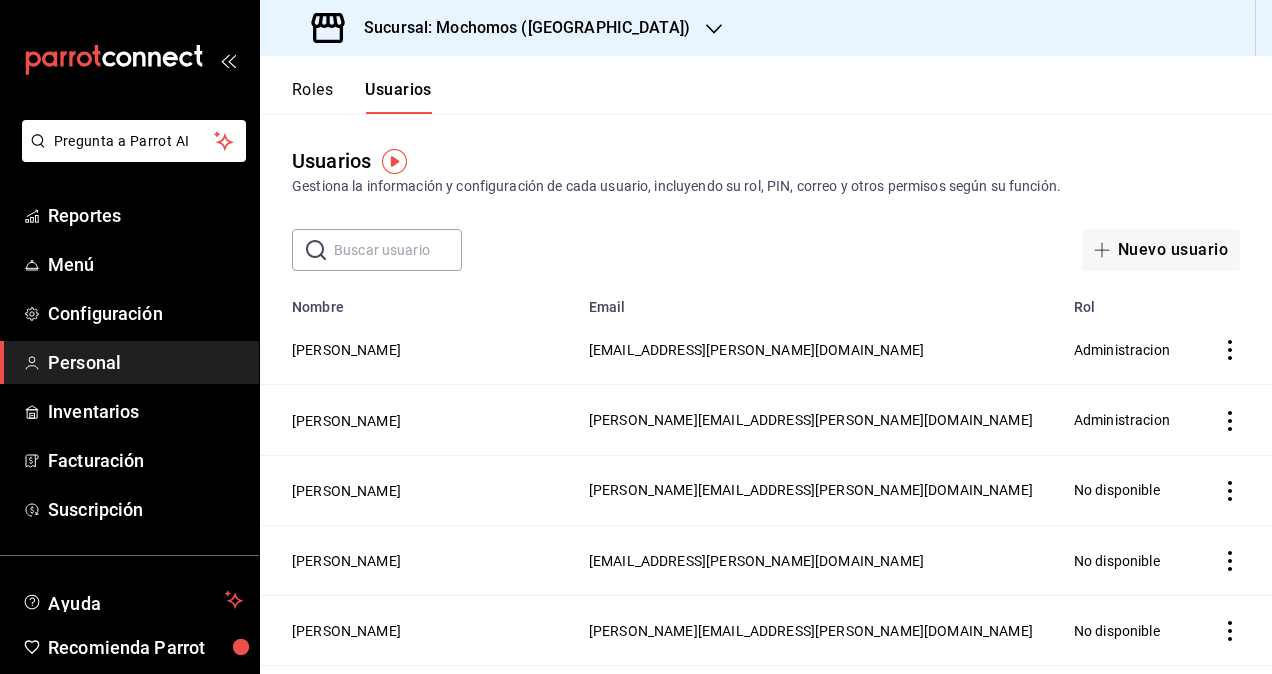 click on "Sucursal: Mochomos (Chihuahua)" at bounding box center (519, 28) 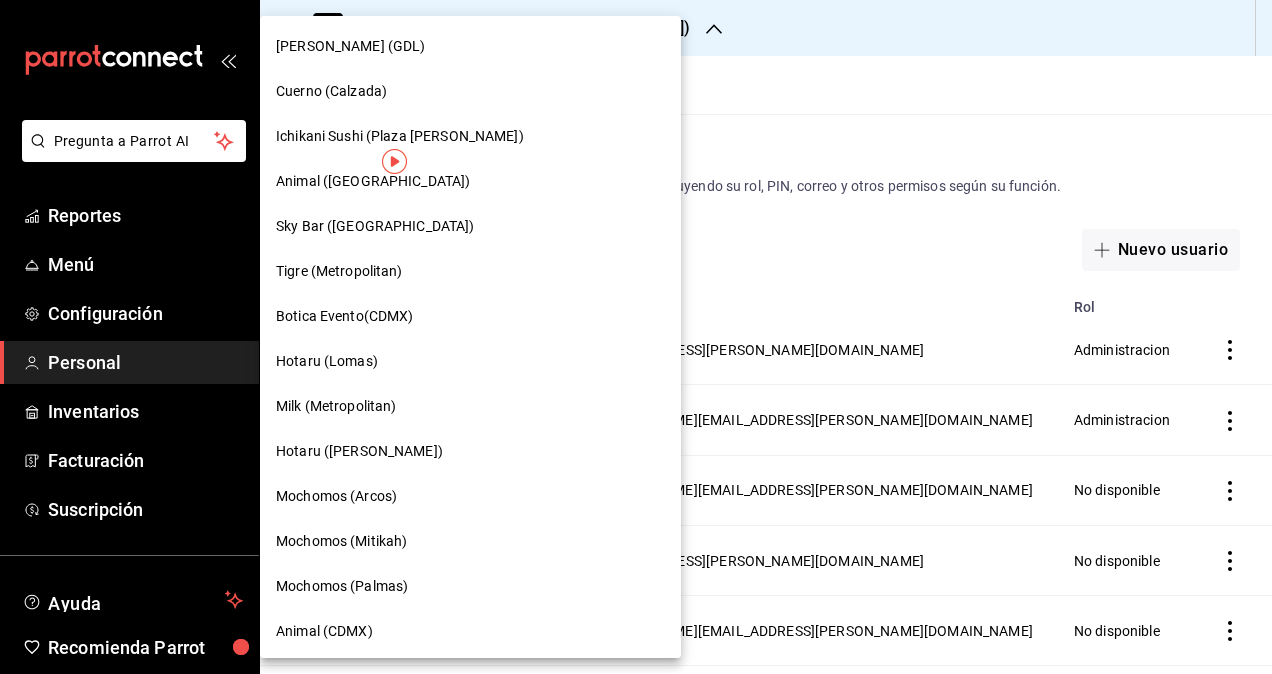 click at bounding box center (636, 337) 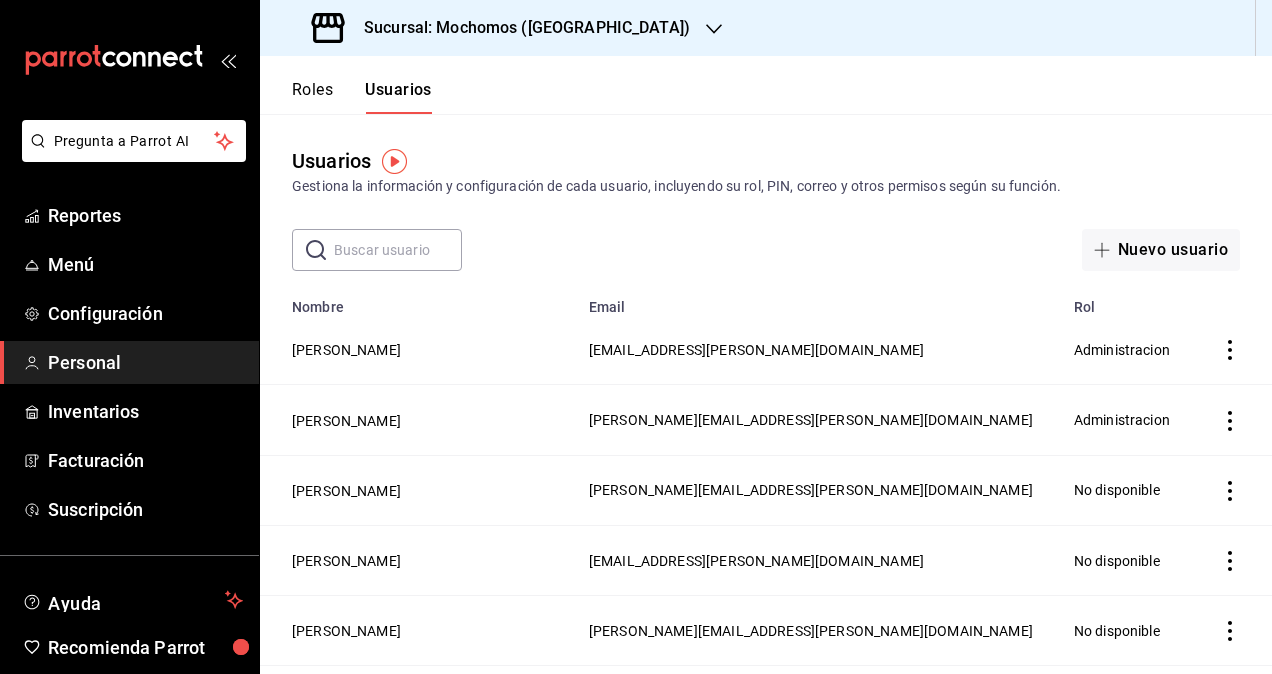 click on "Sucursal: Mochomos (Chihuahua)" at bounding box center (519, 28) 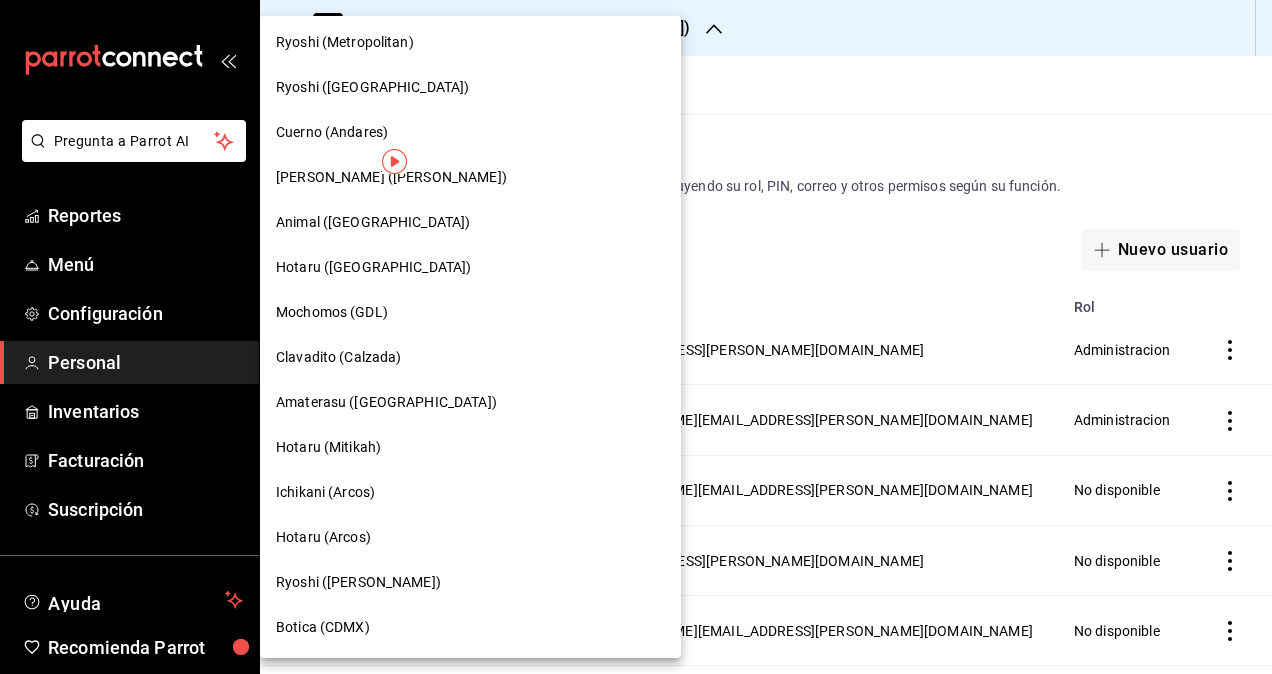 scroll, scrollTop: 839, scrollLeft: 0, axis: vertical 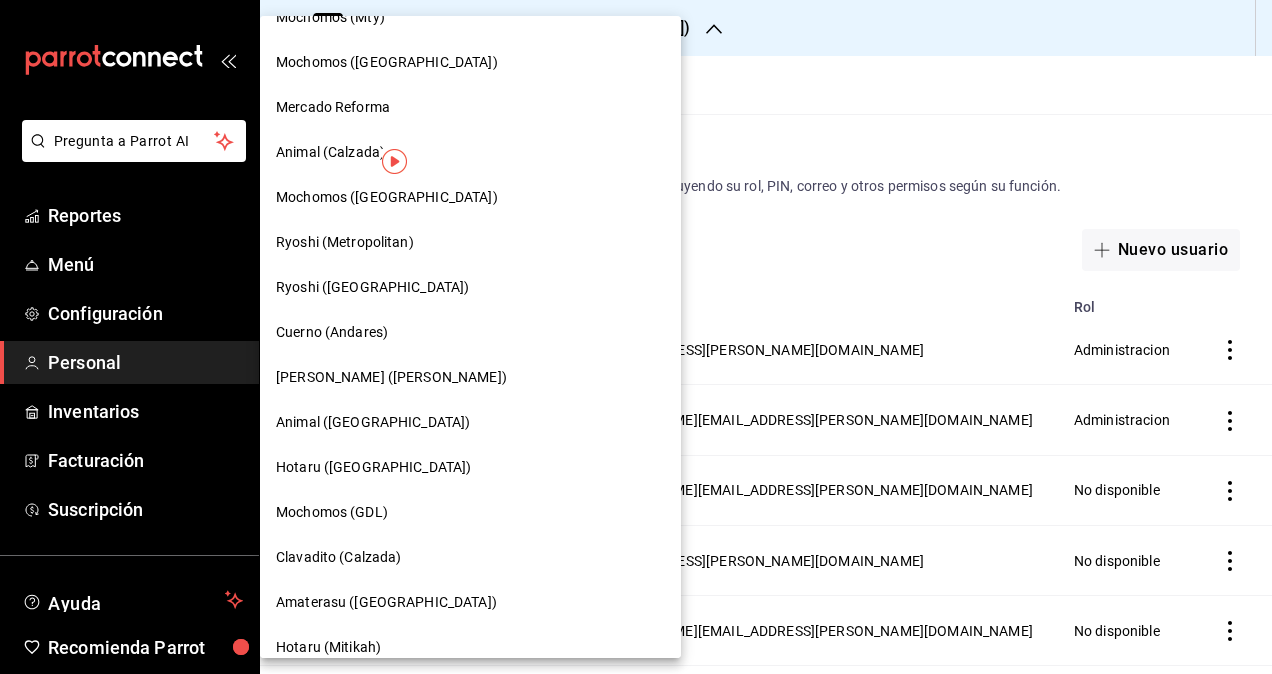 click on "Mercado Reforma" at bounding box center [470, 107] 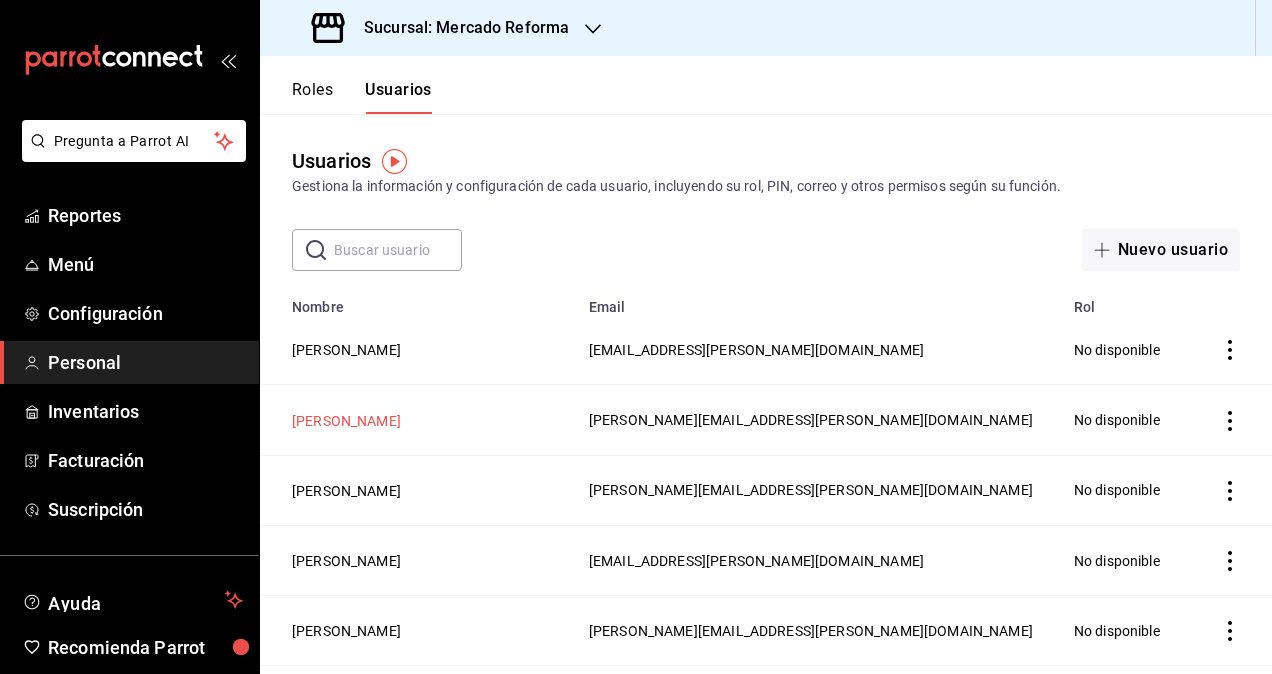 click on "[PERSON_NAME]" at bounding box center (346, 421) 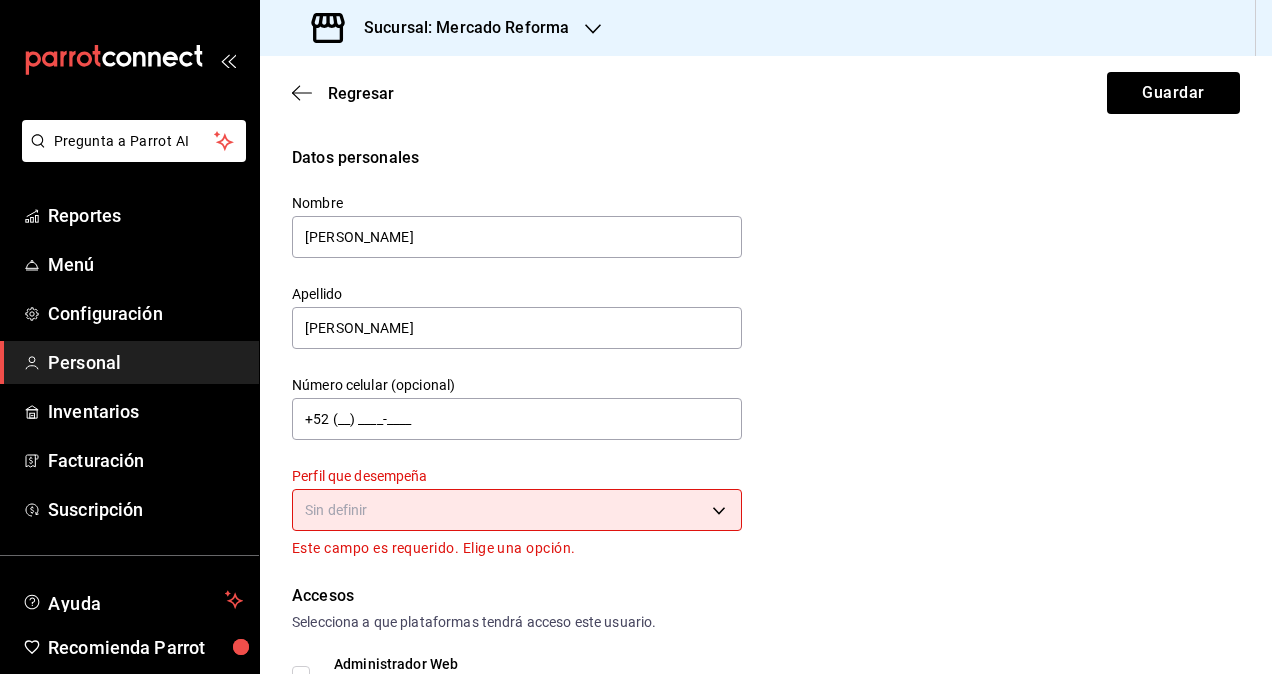 click on "Pregunta a Parrot AI Reportes   Menú   Configuración   Personal   Inventarios   Facturación   Suscripción   Ayuda Recomienda Parrot   Omar Hernandez   Sugerir nueva función   Sucursal: Mercado Reforma Regresar Guardar Datos personales Nombre daniela Apellido Diaz Número celular (opcional) +52 (__) ____-____ Perfil que desempeña Sin definir Este campo es requerido. Elige una opción. Accesos Selecciona a que plataformas tendrá acceso este usuario. Administrador Web Posibilidad de iniciar sesión en la oficina administrativa de un restaurante.  Acceso al Punto de venta Posibilidad de autenticarse en el POS mediante PIN.  Iniciar sesión en terminal (correo electrónico o QR) Los usuarios podrán iniciar sesión y aceptar términos y condiciones en la terminal. Acceso uso de terminal Los usuarios podrán acceder y utilizar la terminal para visualizar y procesar pagos de sus órdenes. Correo electrónico Se volverá obligatorio al tener ciertos accesos activados. daniela.diaz@grupocosteno.com Contraseña" at bounding box center [636, 337] 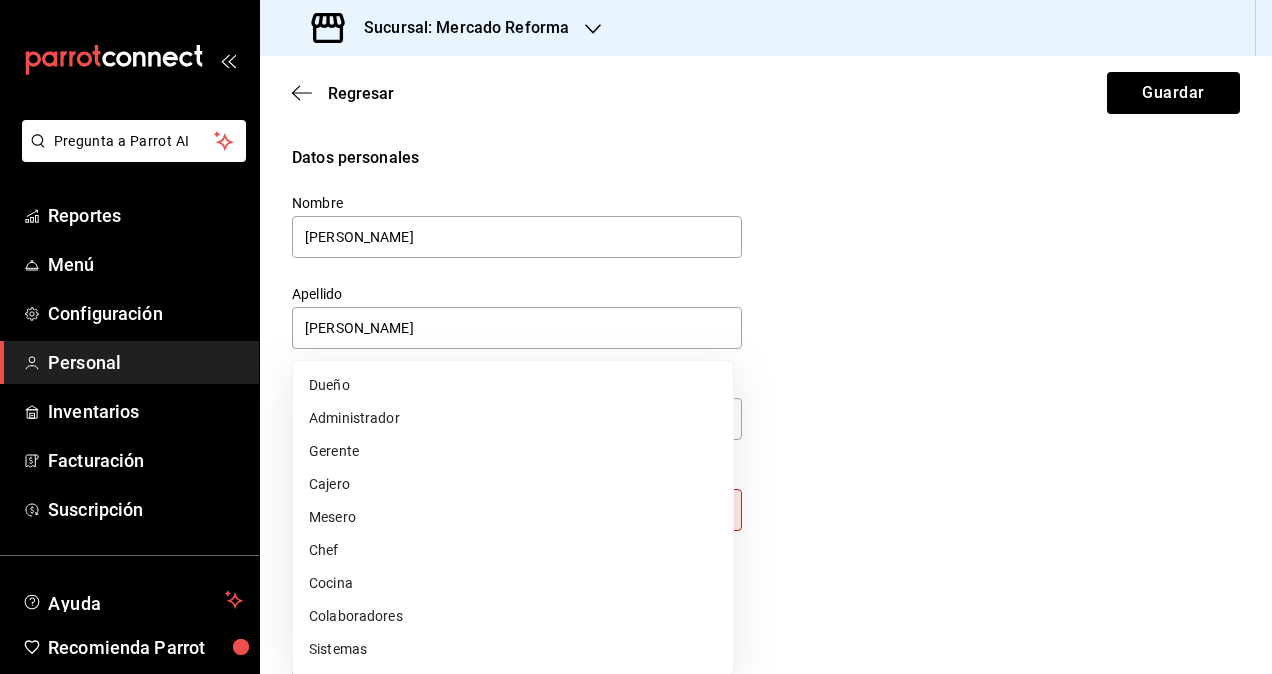 click on "Colaboradores" at bounding box center [513, 616] 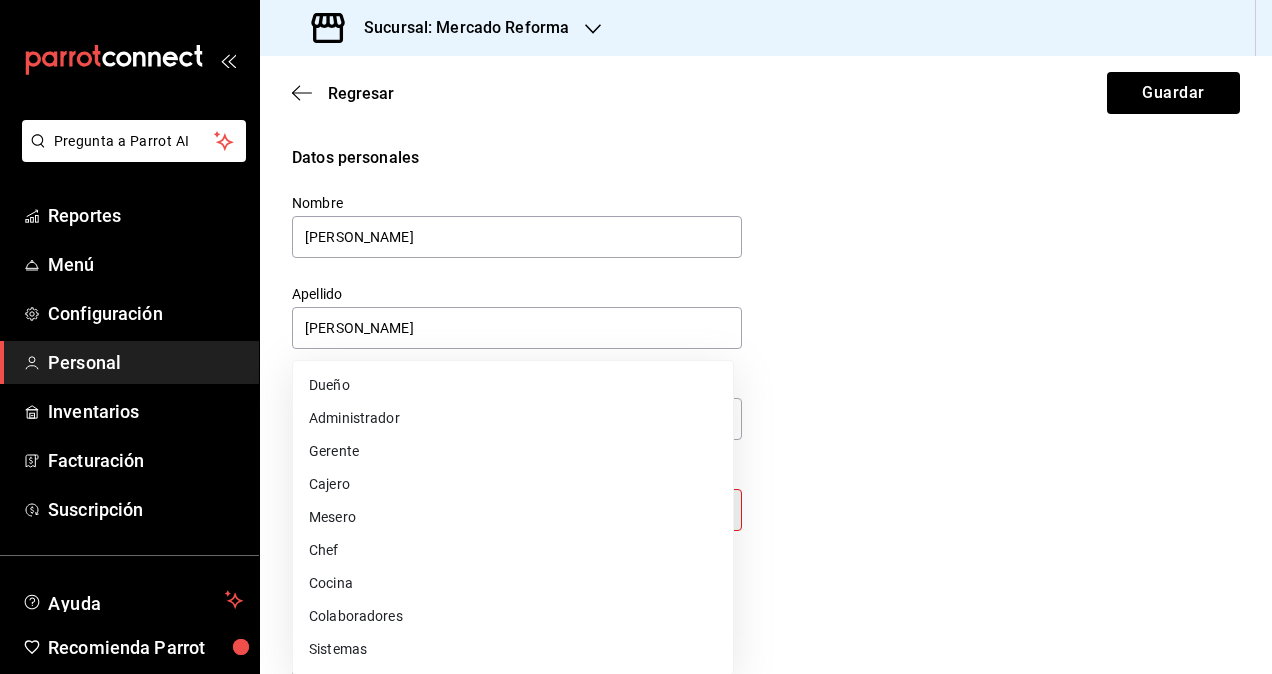 type on "STAFF" 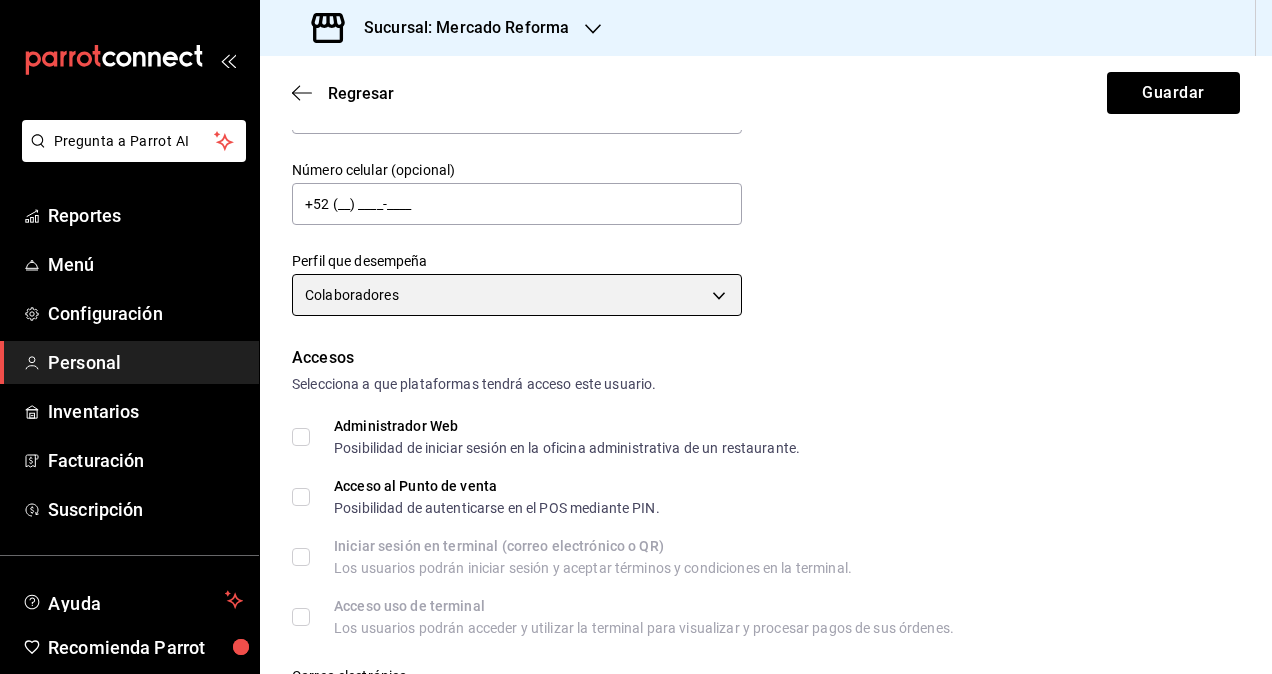 scroll, scrollTop: 400, scrollLeft: 0, axis: vertical 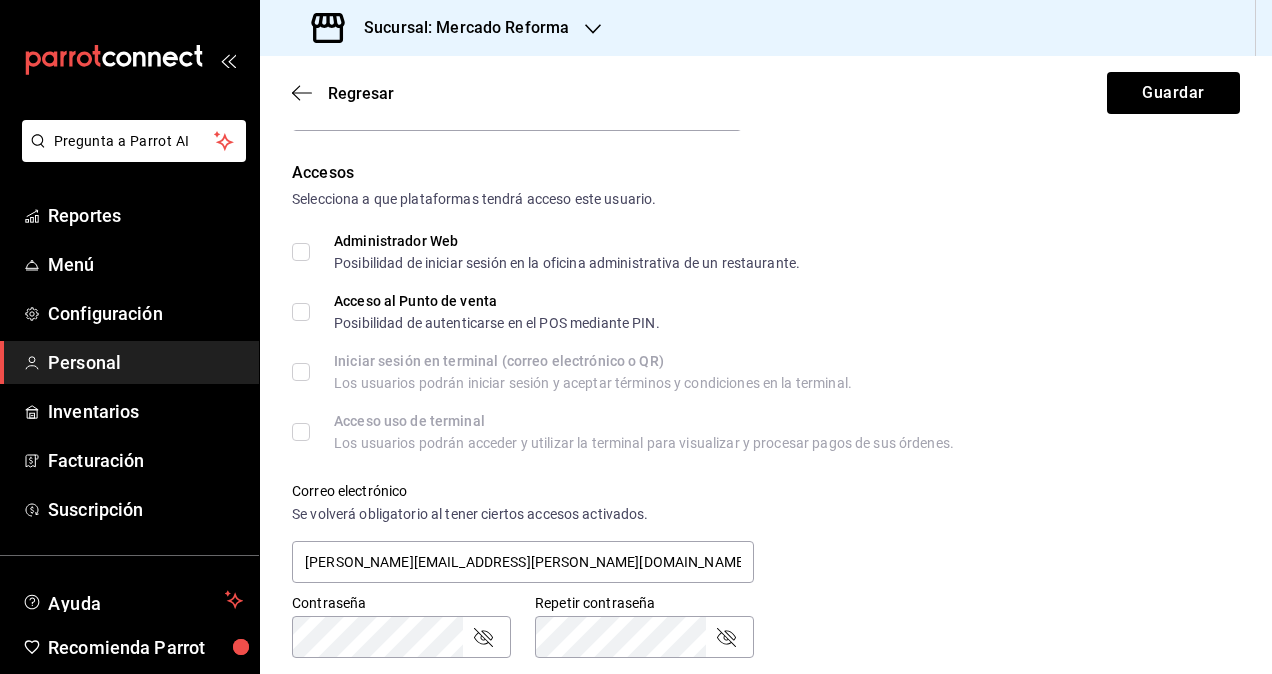click on "Administrador Web Posibilidad de iniciar sesión en la oficina administrativa de un restaurante." at bounding box center (301, 252) 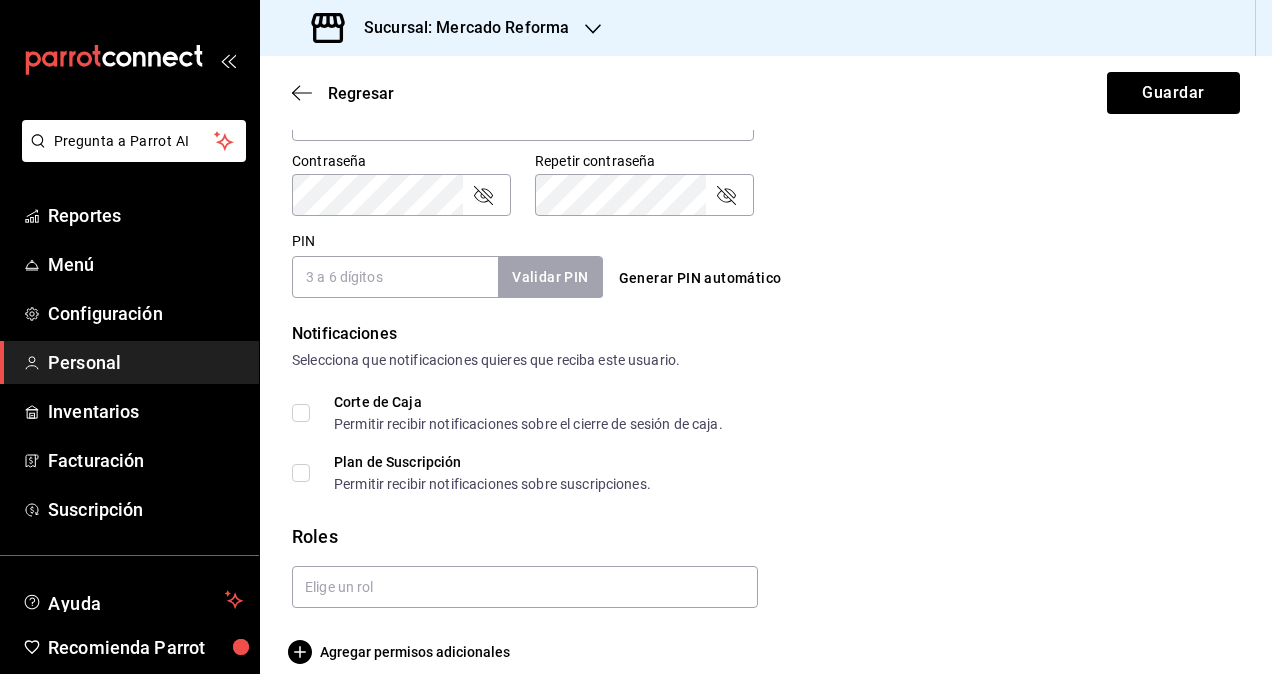 scroll, scrollTop: 864, scrollLeft: 0, axis: vertical 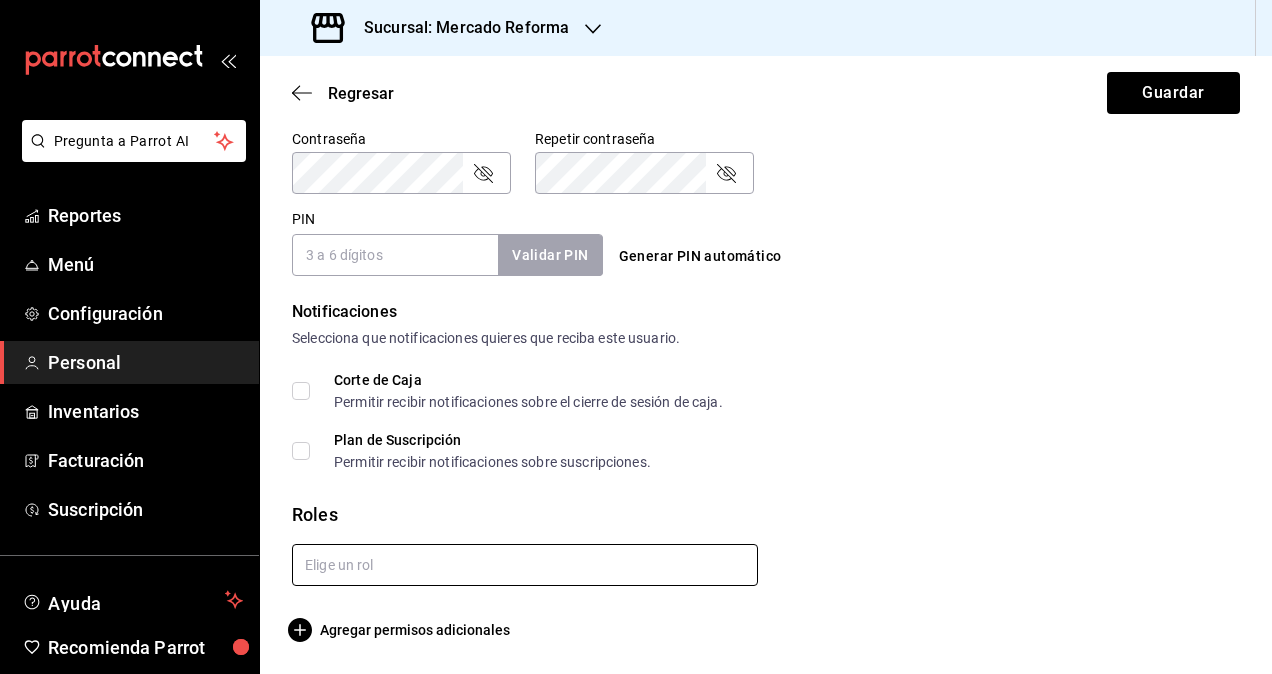 click at bounding box center (525, 565) 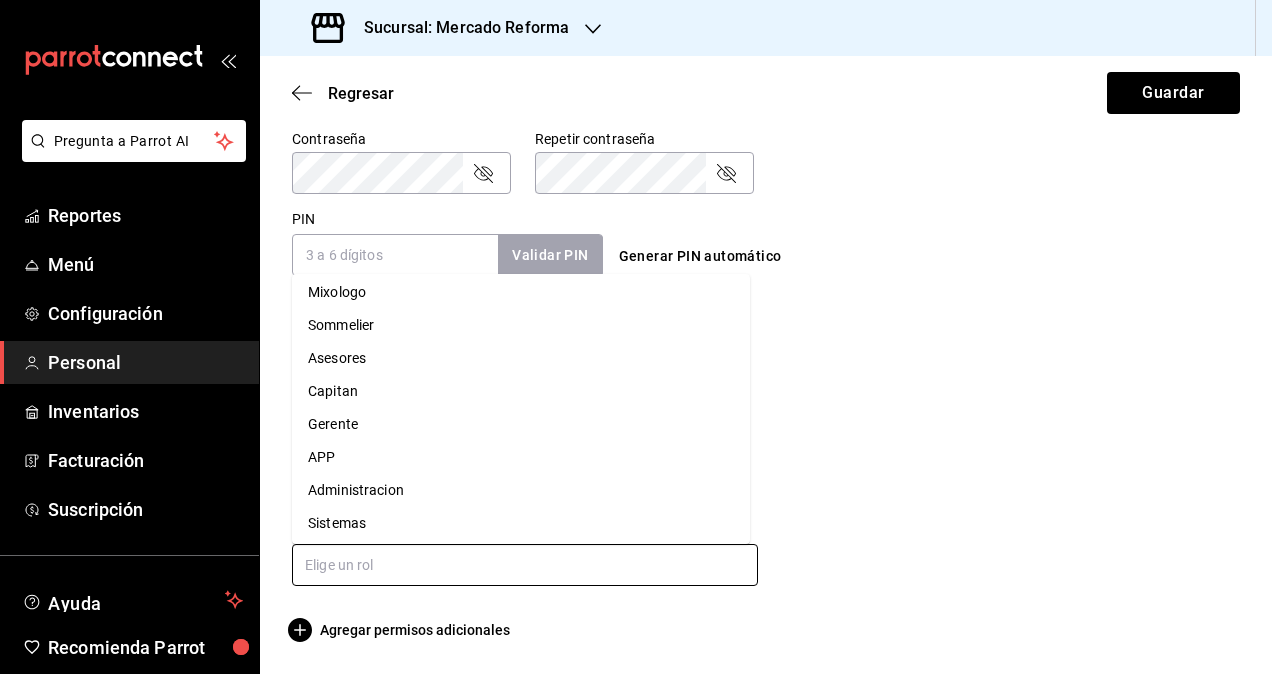 scroll, scrollTop: 142, scrollLeft: 0, axis: vertical 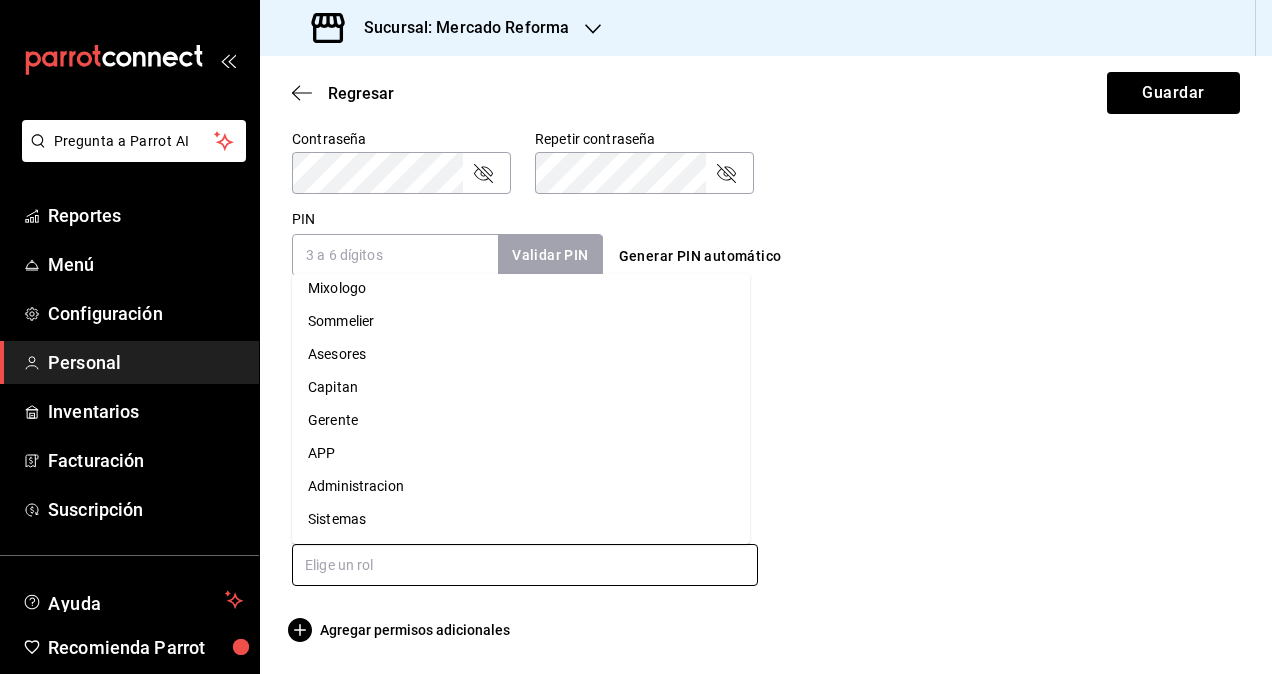 click on "Administracion" at bounding box center (521, 486) 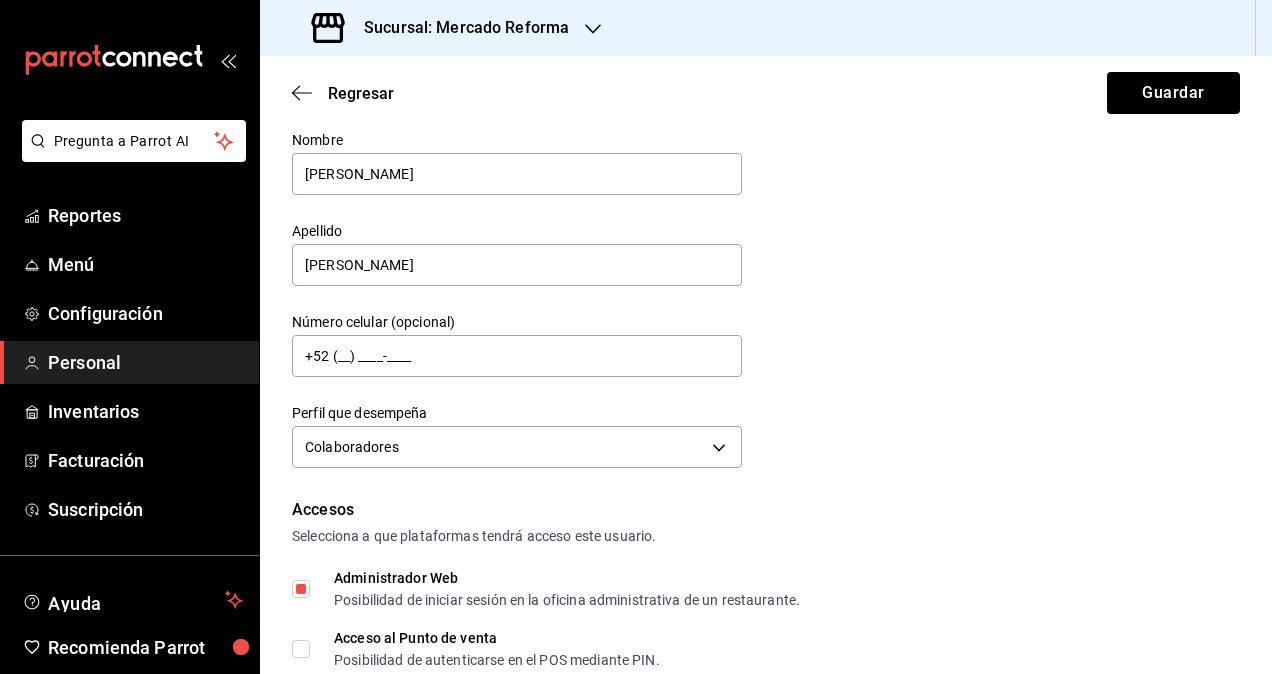 scroll, scrollTop: 0, scrollLeft: 0, axis: both 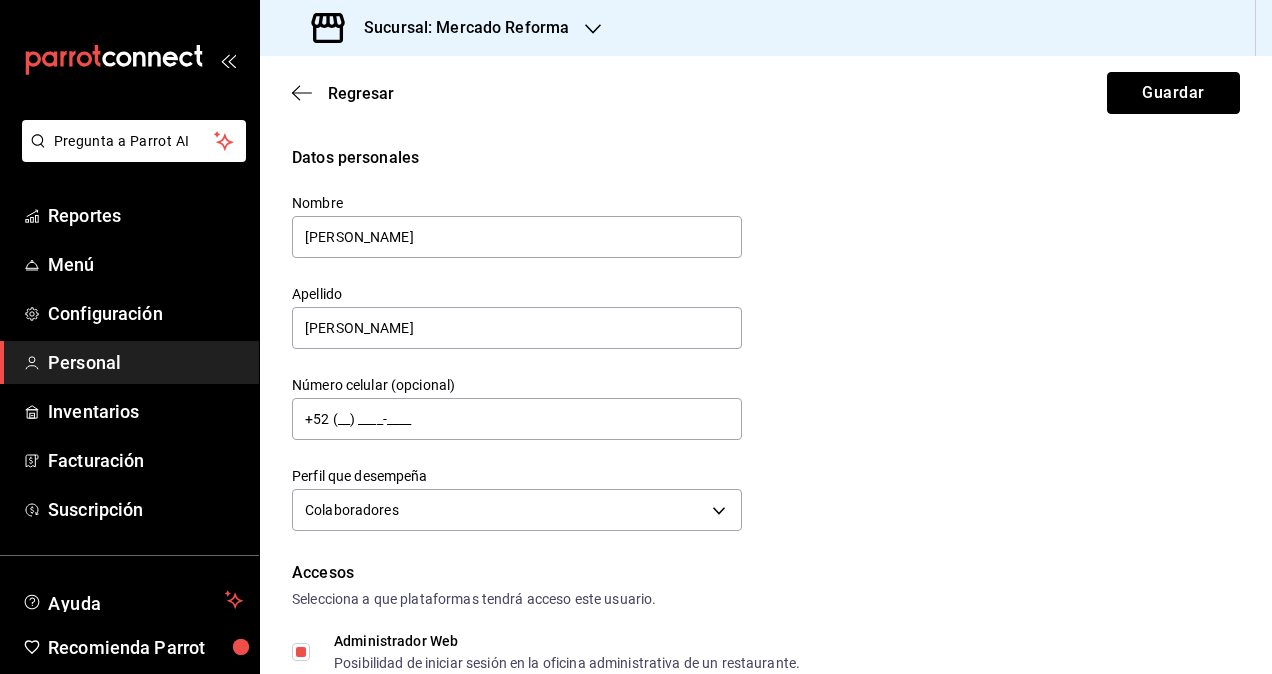 click on "Guardar" at bounding box center [1173, 93] 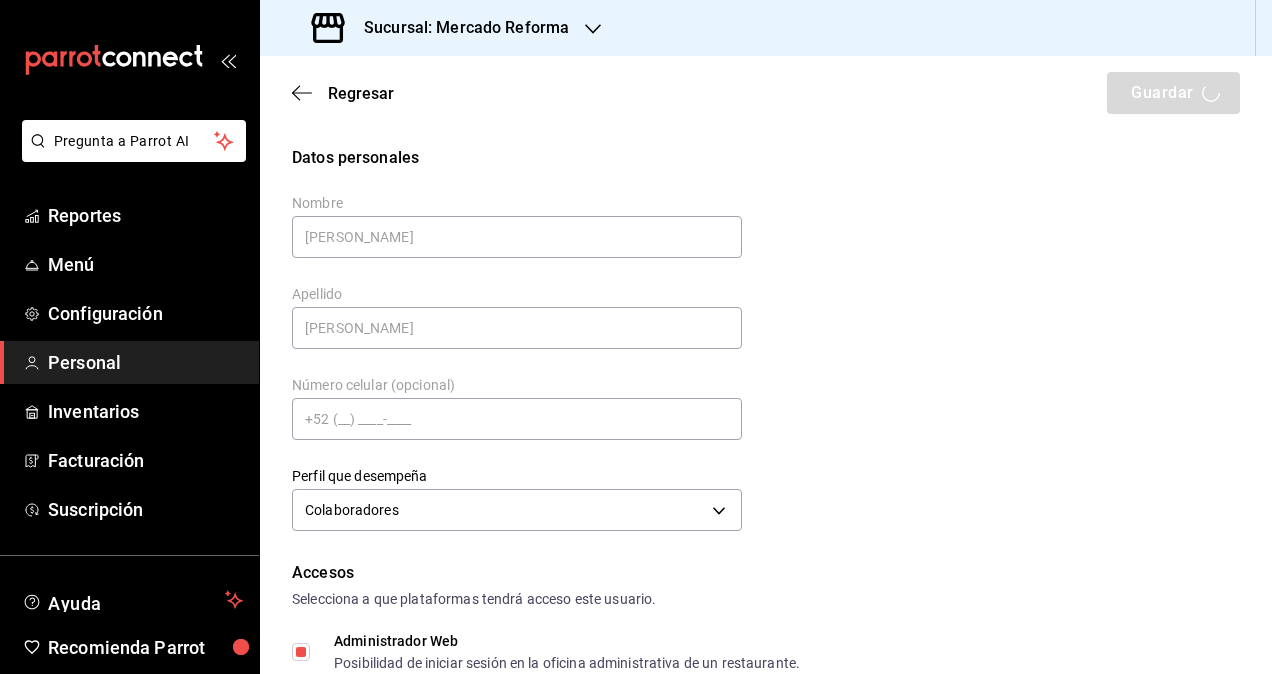 checkbox on "true" 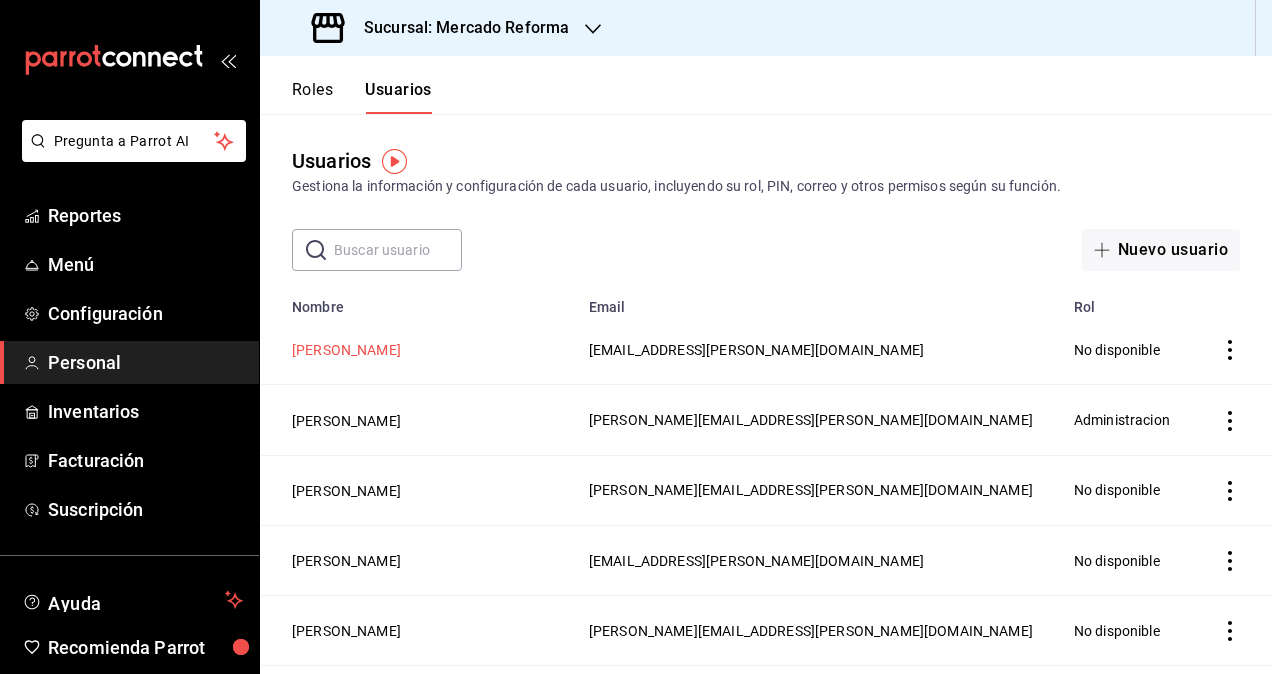 click on "[PERSON_NAME]" at bounding box center [346, 350] 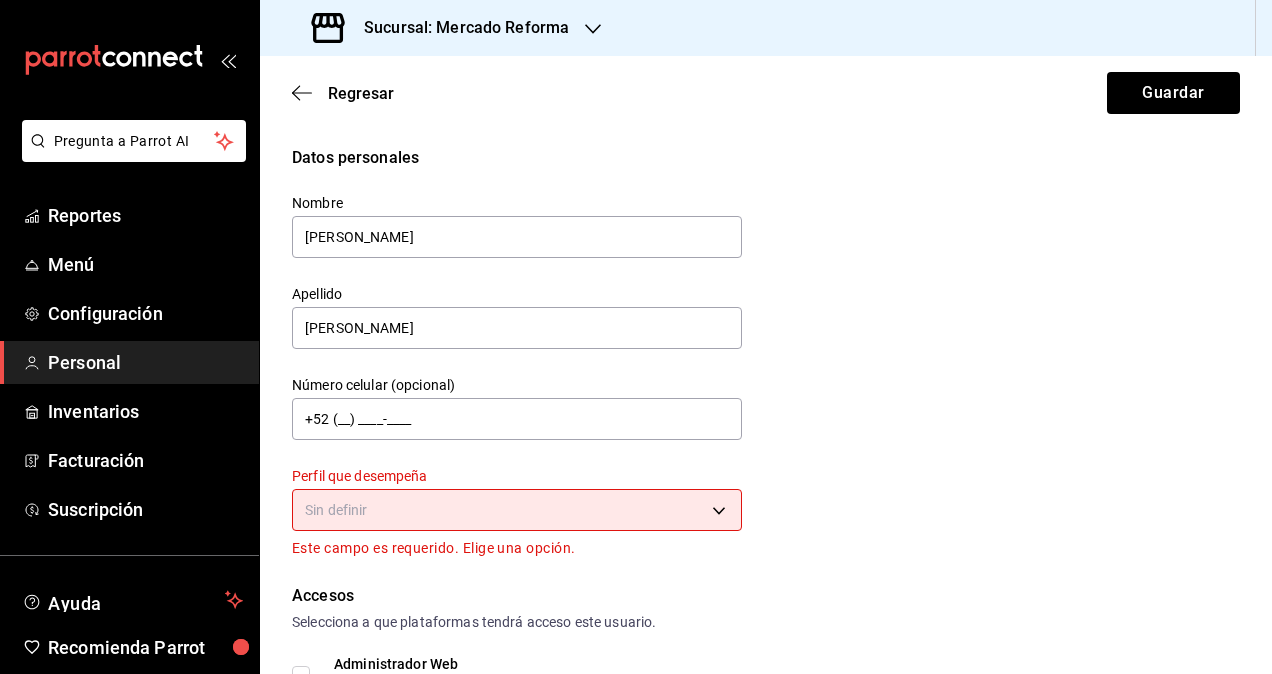 click on "Pregunta a Parrot AI Reportes   Menú   Configuración   Personal   Inventarios   Facturación   Suscripción   Ayuda Recomienda Parrot   Omar Hernandez   Sugerir nueva función   Sucursal: Mercado Reforma Regresar Guardar Datos personales Nombre Marco Apellido Ruiz Número celular (opcional) +52 (__) ____-____ Perfil que desempeña Sin definir Este campo es requerido. Elige una opción. Accesos Selecciona a que plataformas tendrá acceso este usuario. Administrador Web Posibilidad de iniciar sesión en la oficina administrativa de un restaurante.  Acceso al Punto de venta Posibilidad de autenticarse en el POS mediante PIN.  Iniciar sesión en terminal (correo electrónico o QR) Los usuarios podrán iniciar sesión y aceptar términos y condiciones en la terminal. Acceso uso de terminal Los usuarios podrán acceder y utilizar la terminal para visualizar y procesar pagos de sus órdenes. Correo electrónico Se volverá obligatorio al tener ciertos accesos activados. marco.ruiz@grupocosteno.com Contraseña PIN" at bounding box center (636, 337) 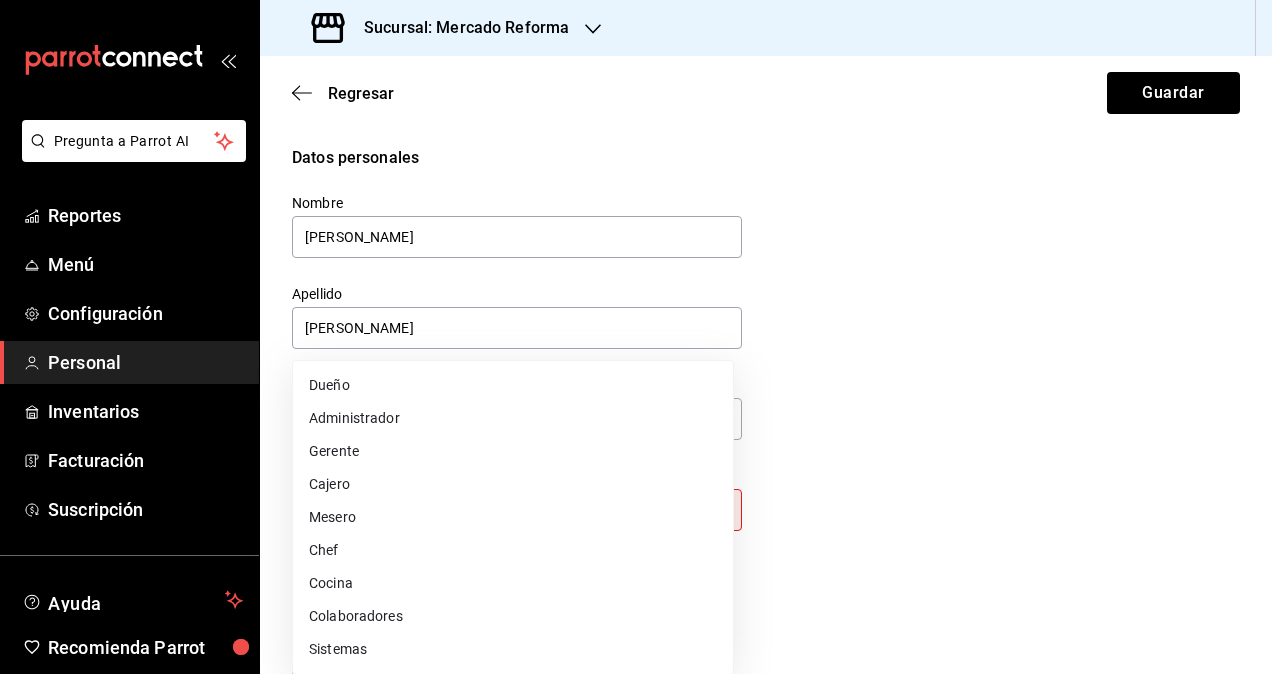 click on "Colaboradores" at bounding box center [513, 616] 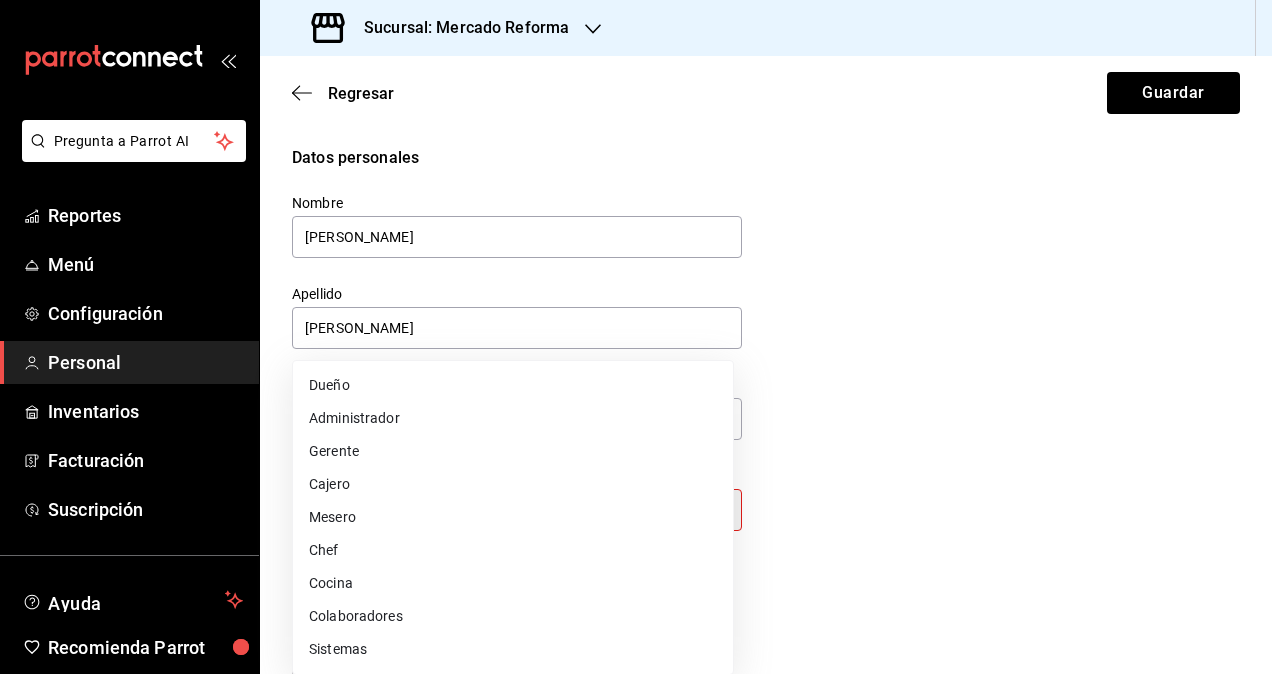 type on "STAFF" 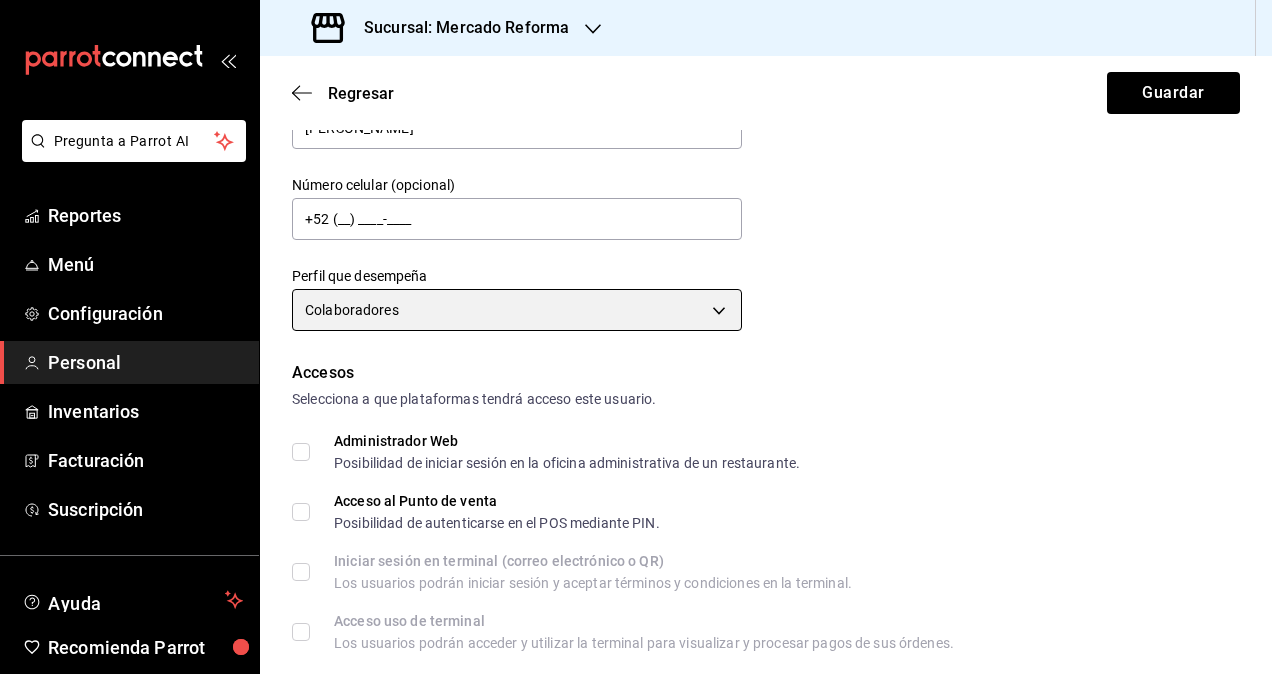scroll, scrollTop: 400, scrollLeft: 0, axis: vertical 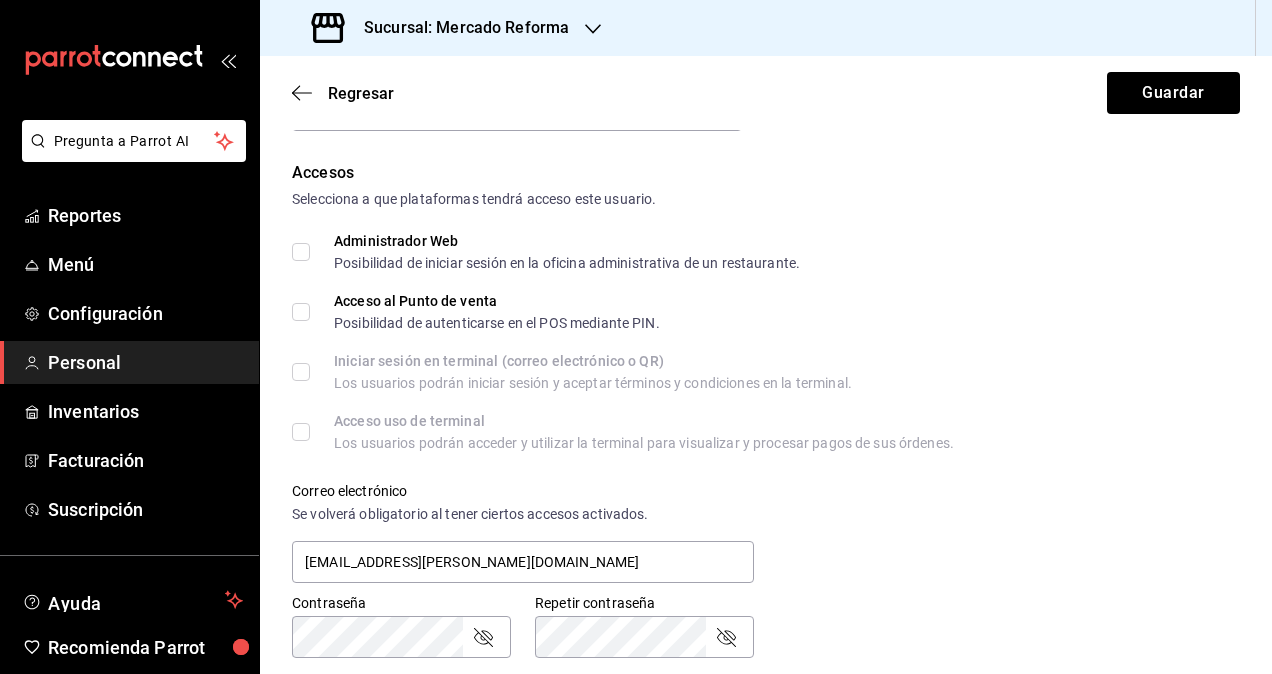 click on "Administrador Web Posibilidad de iniciar sesión en la oficina administrativa de un restaurante." at bounding box center [301, 252] 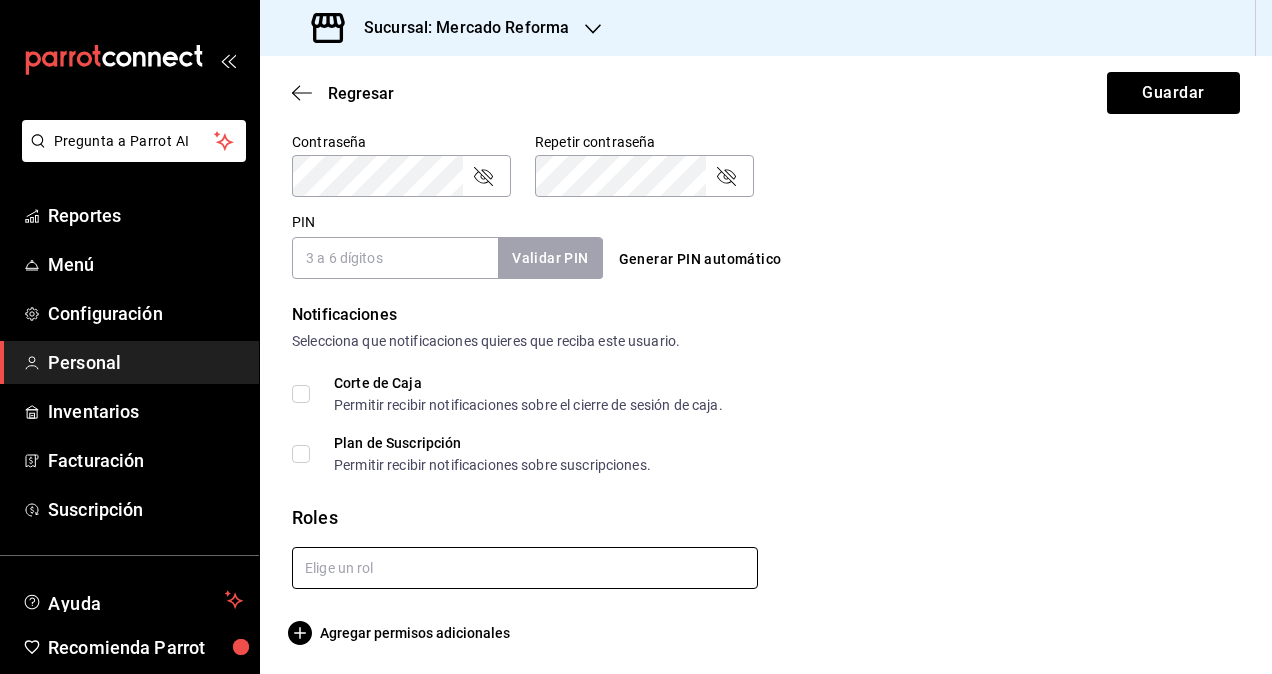 scroll, scrollTop: 864, scrollLeft: 0, axis: vertical 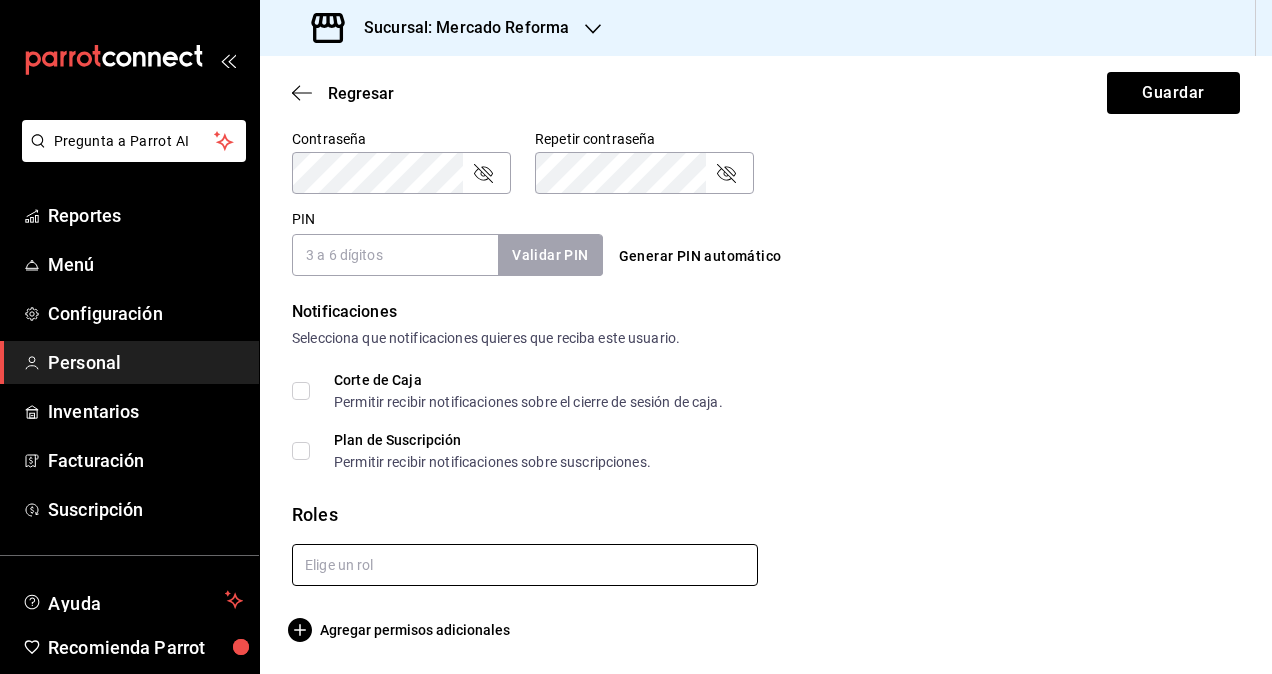 click at bounding box center [525, 565] 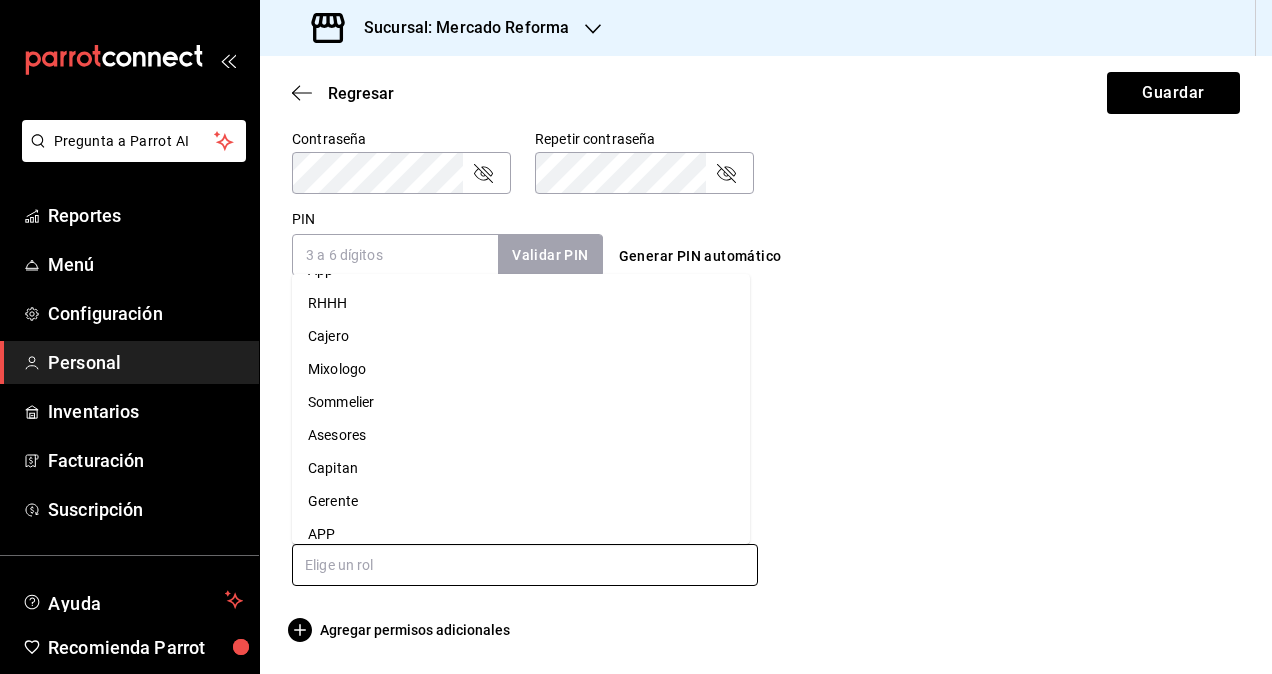 scroll, scrollTop: 142, scrollLeft: 0, axis: vertical 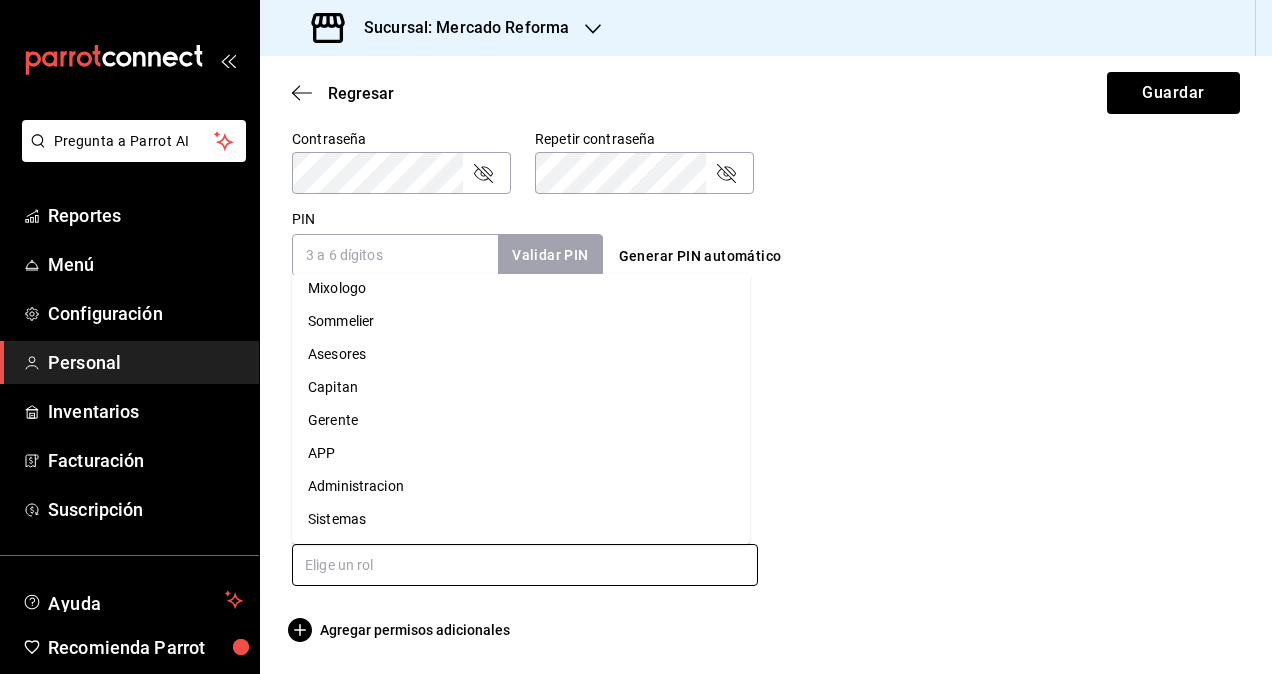 click on "Administracion" at bounding box center (521, 486) 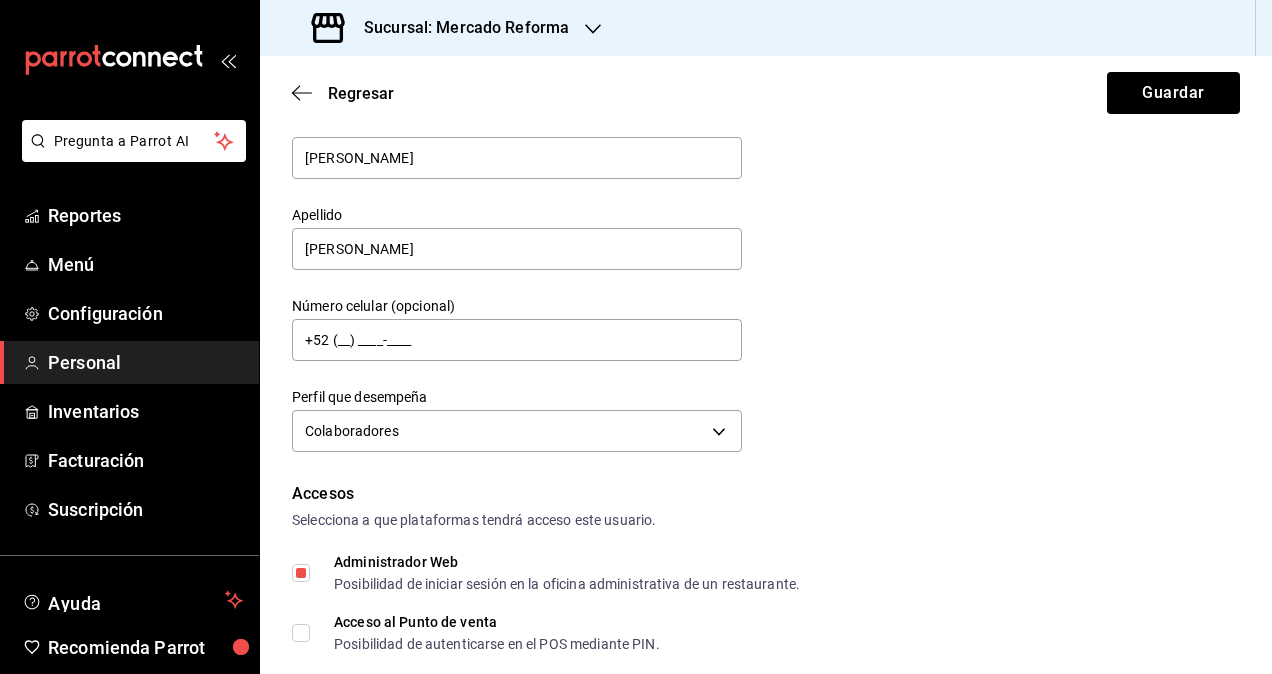 scroll, scrollTop: 0, scrollLeft: 0, axis: both 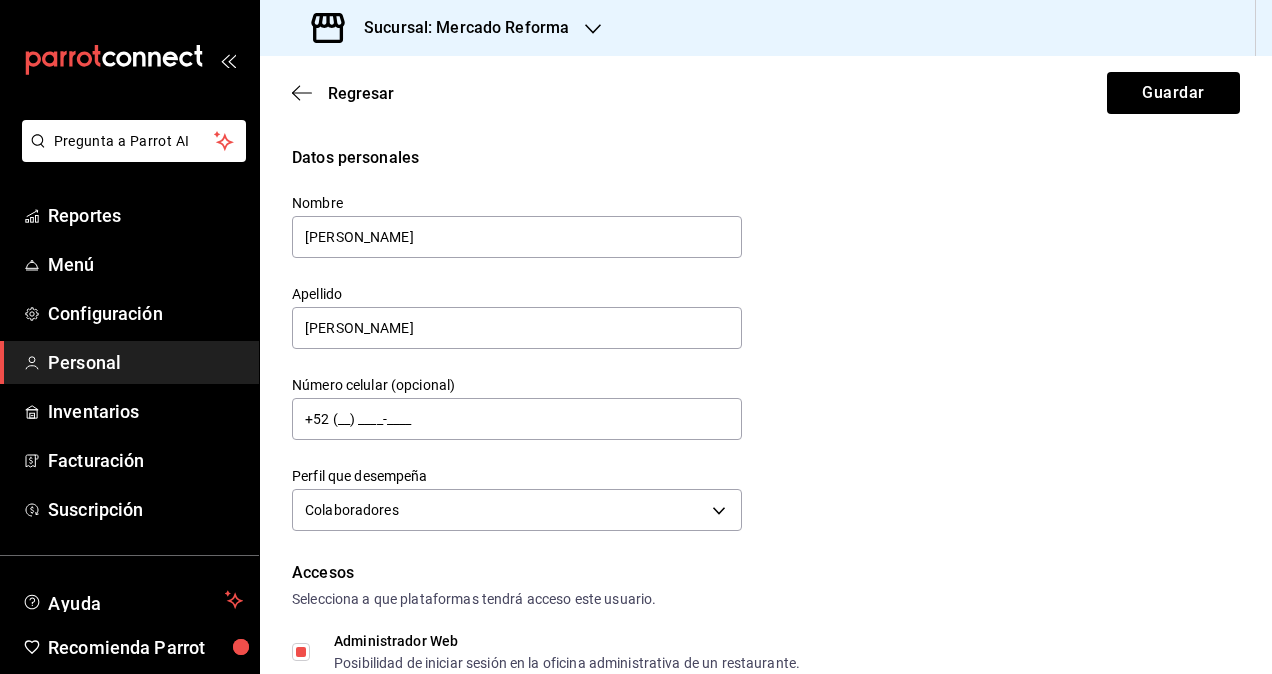 checkbox on "true" 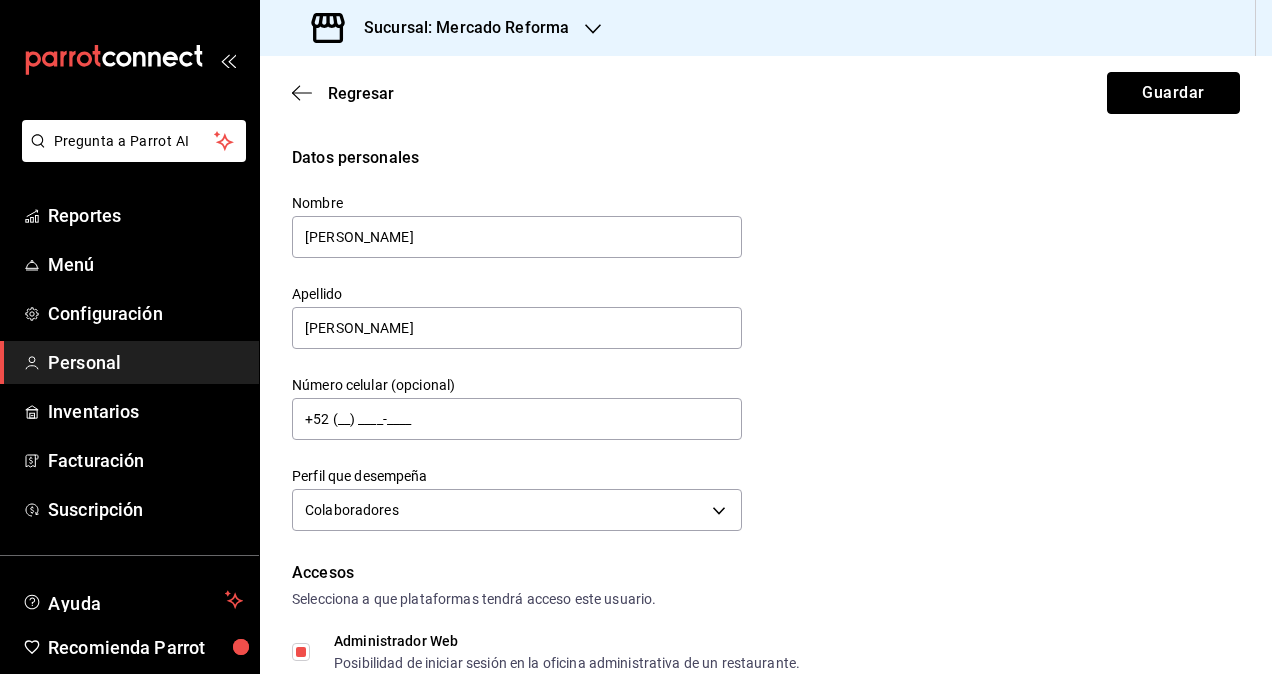 click on "Guardar" at bounding box center (1173, 93) 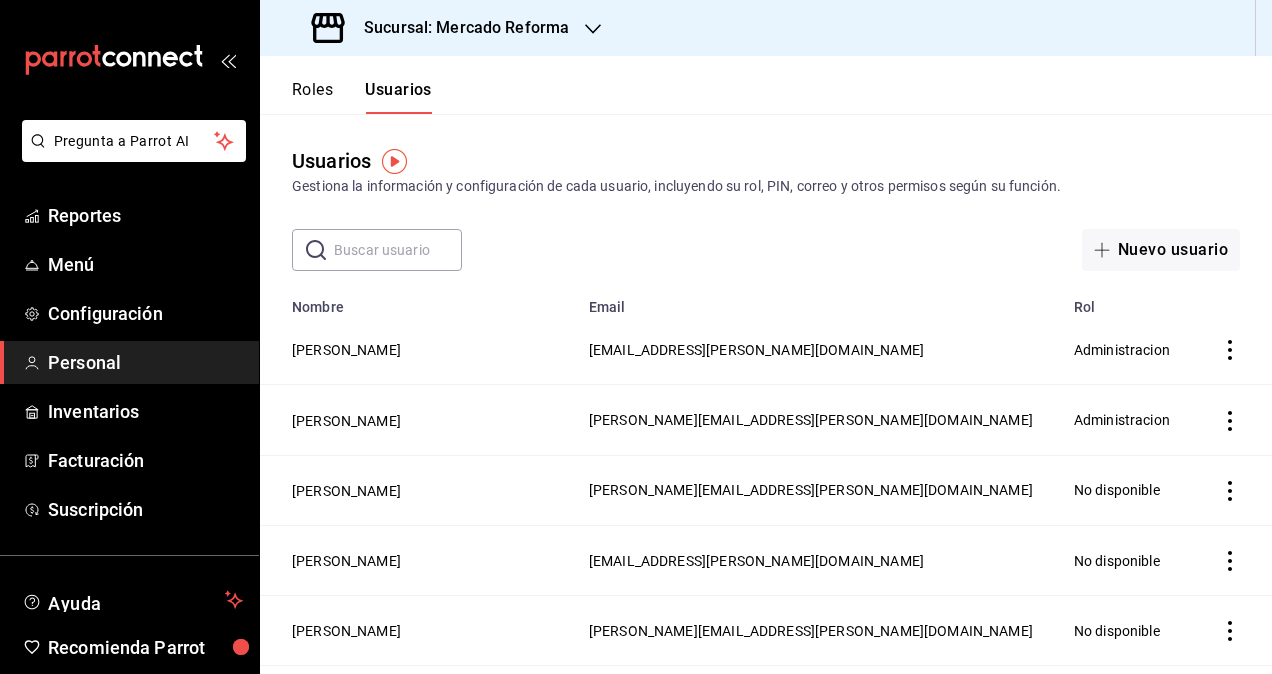 click on "Sucursal: Mercado Reforma" at bounding box center [442, 28] 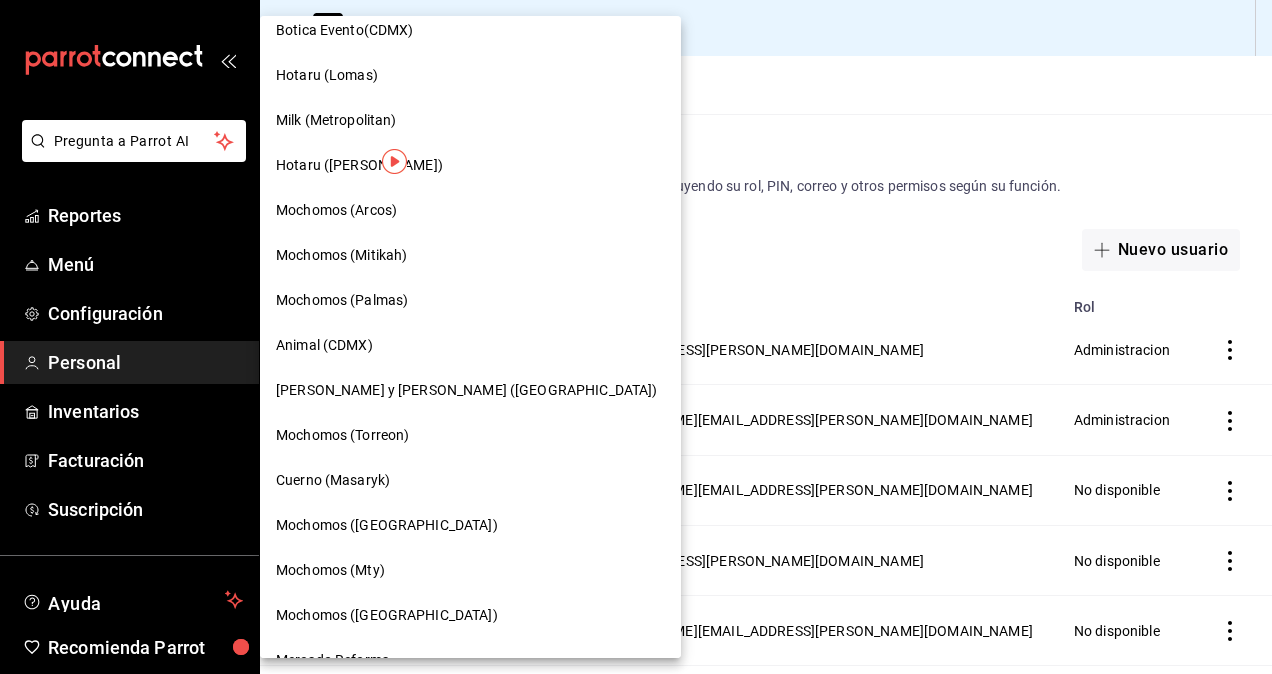 scroll, scrollTop: 400, scrollLeft: 0, axis: vertical 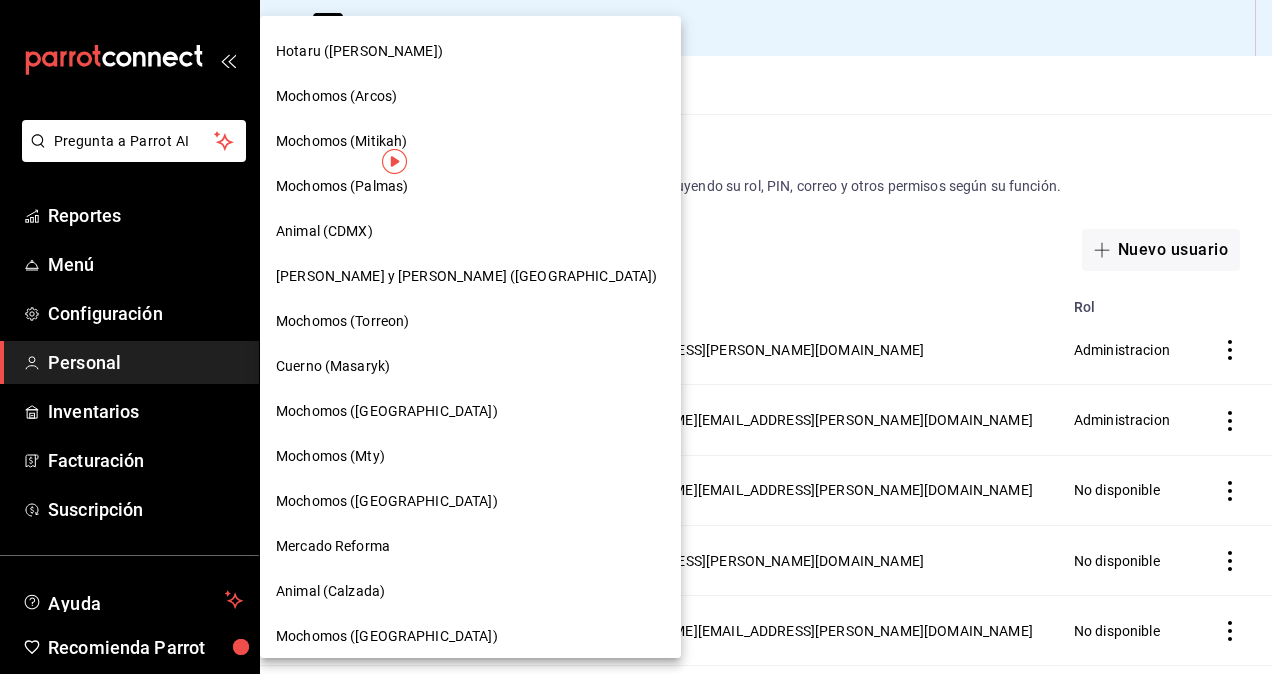 click on "Animal (Calzada)" at bounding box center (330, 591) 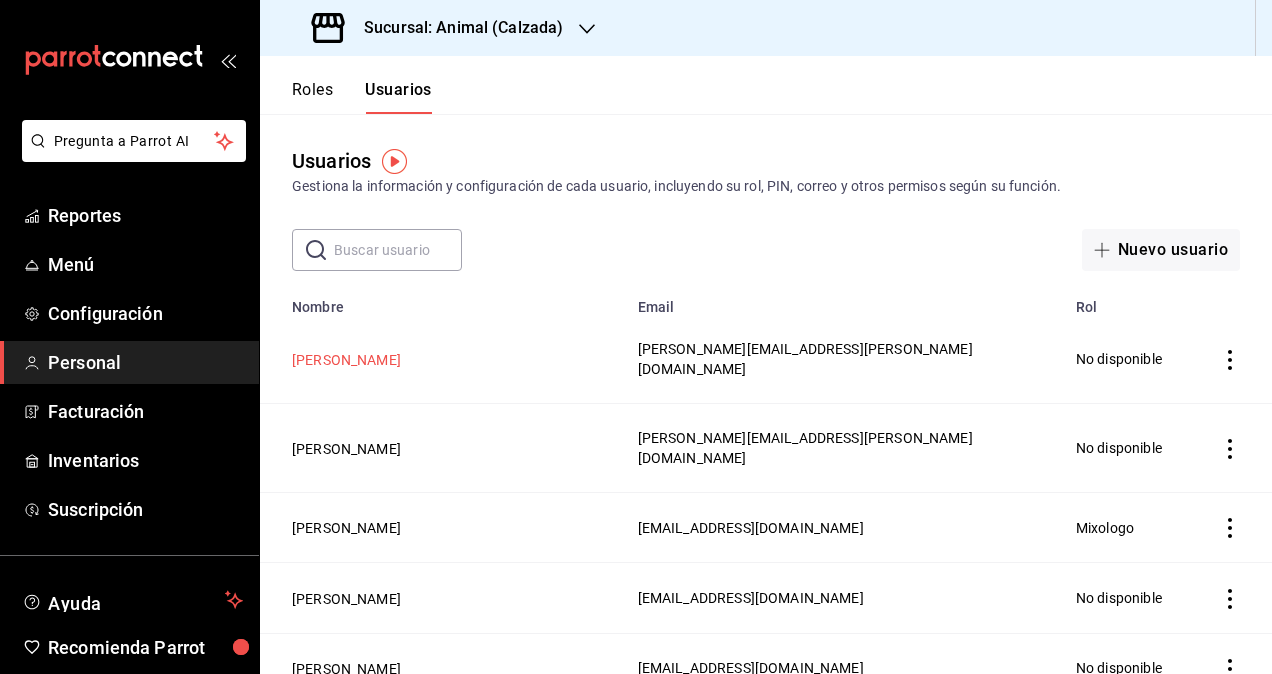 click on "[PERSON_NAME]" at bounding box center [346, 360] 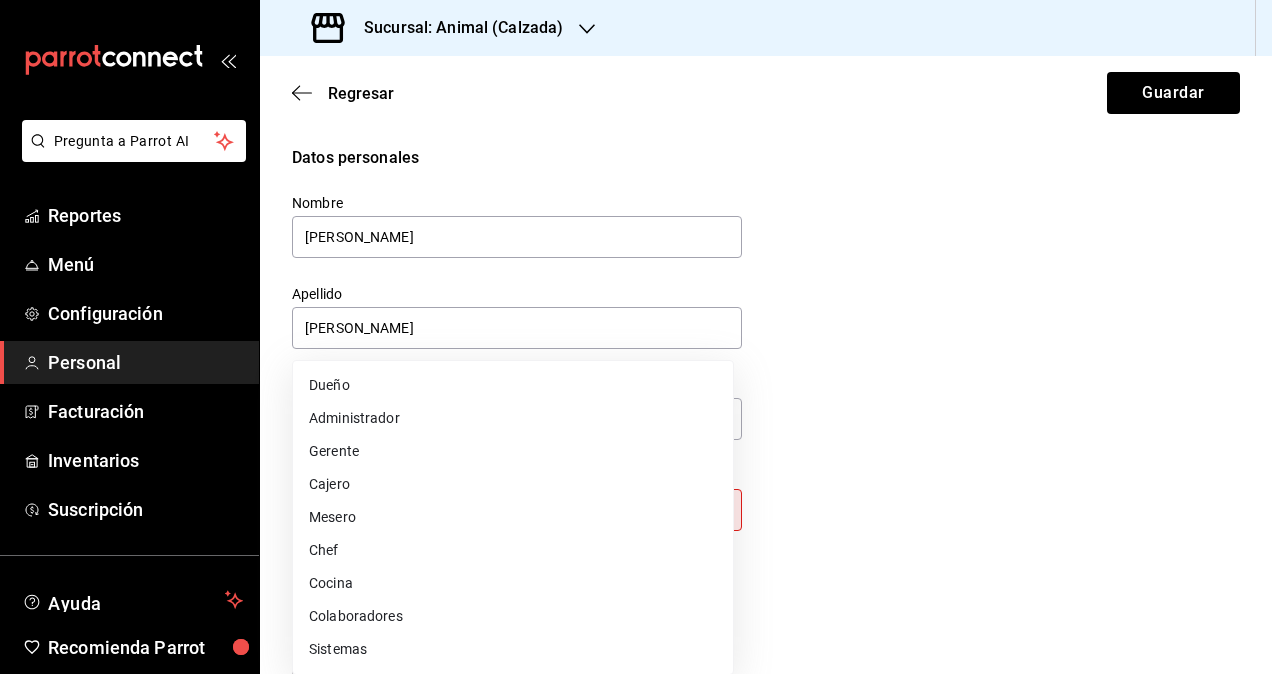 click on "Pregunta a Parrot AI Reportes   Menú   Configuración   Personal   Facturación   Inventarios   Suscripción   Ayuda Recomienda Parrot   Omar Hernandez   Sugerir nueva función   Sucursal: Animal (Calzada) Regresar Guardar Datos personales Nombre daniela Apellido Diaz Número celular (opcional) +52 (__) ____-____ Perfil que desempeña Sin definir Este campo es requerido. Elige una opción. Accesos Selecciona a que plataformas tendrá acceso este usuario. Administrador Web Posibilidad de iniciar sesión en la oficina administrativa de un restaurante.  Acceso al Punto de venta Posibilidad de autenticarse en el POS mediante PIN.  Iniciar sesión en terminal (correo electrónico o QR) Los usuarios podrán iniciar sesión y aceptar términos y condiciones en la terminal. Acceso uso de terminal Los usuarios podrán acceder y utilizar la terminal para visualizar y procesar pagos de sus órdenes. Correo electrónico Se volverá obligatorio al tener ciertos accesos activados. daniela.diaz@grupocosteno.com Contraseña" at bounding box center (636, 337) 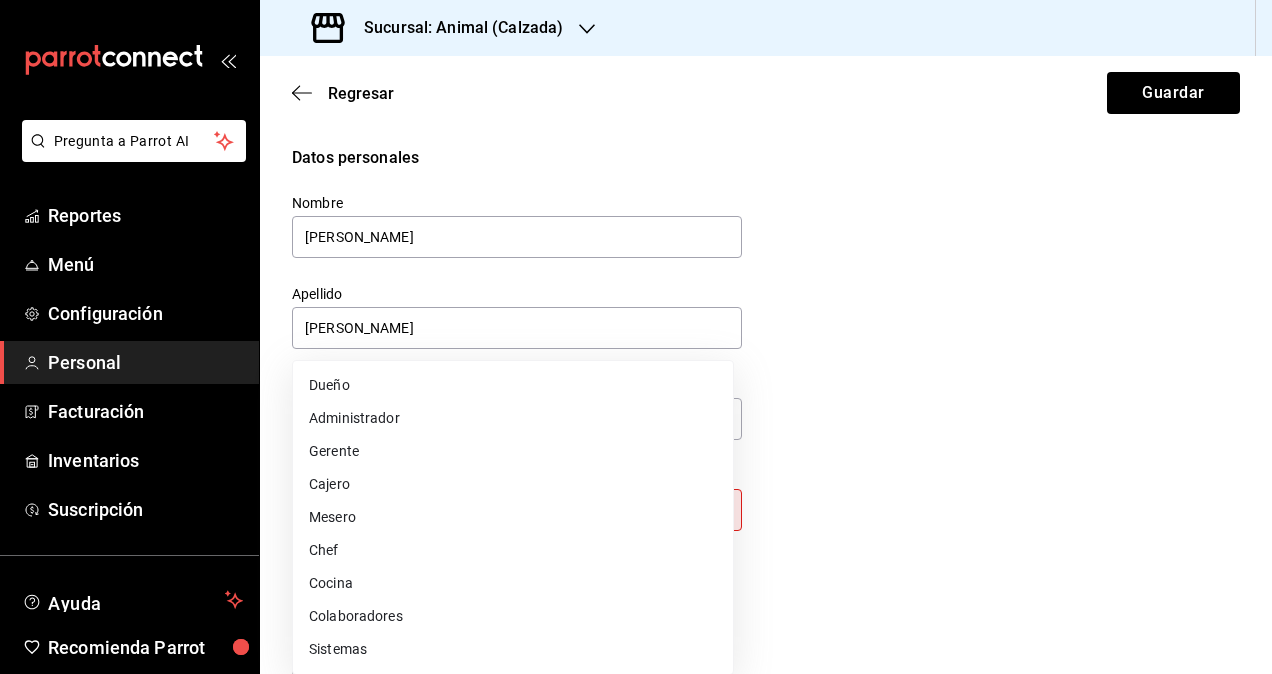 click on "Colaboradores" at bounding box center [513, 616] 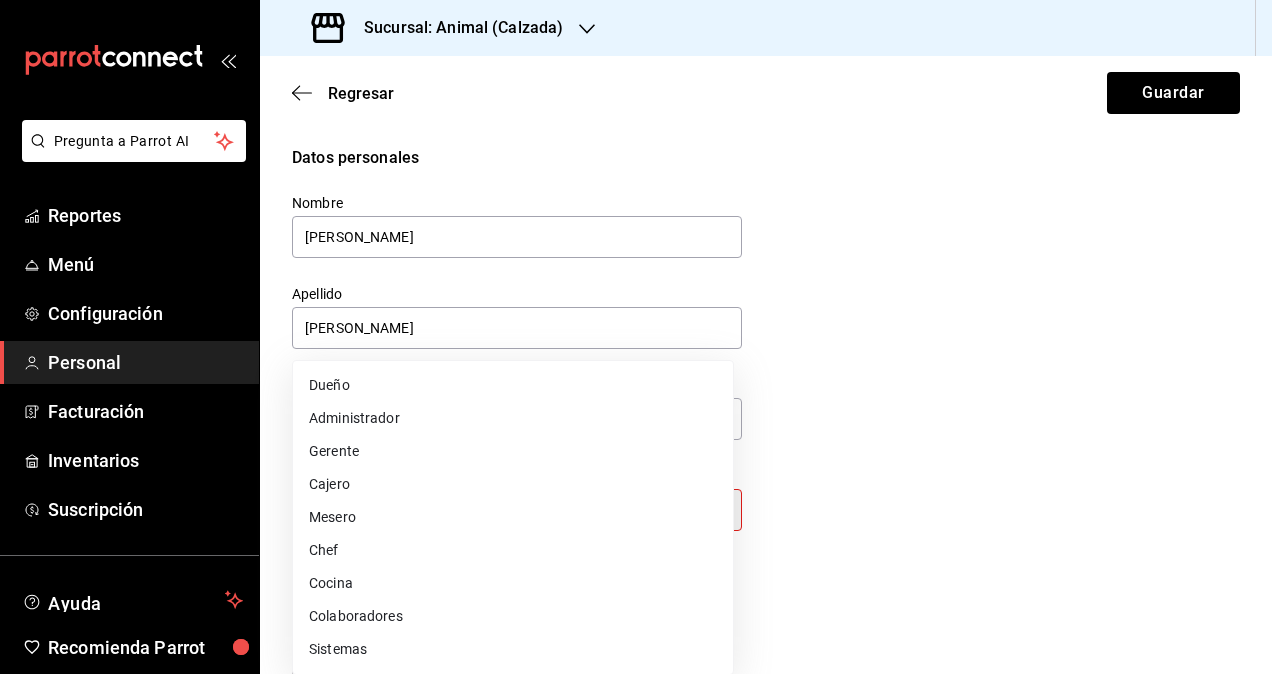 type on "STAFF" 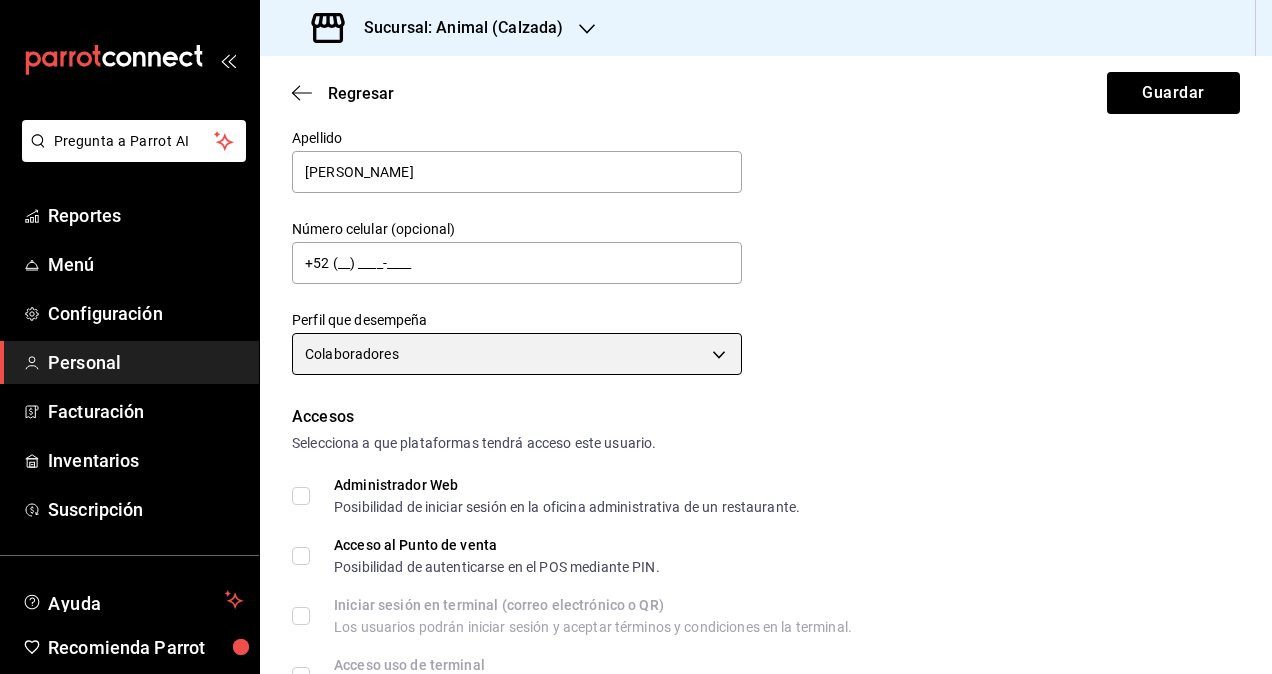scroll, scrollTop: 200, scrollLeft: 0, axis: vertical 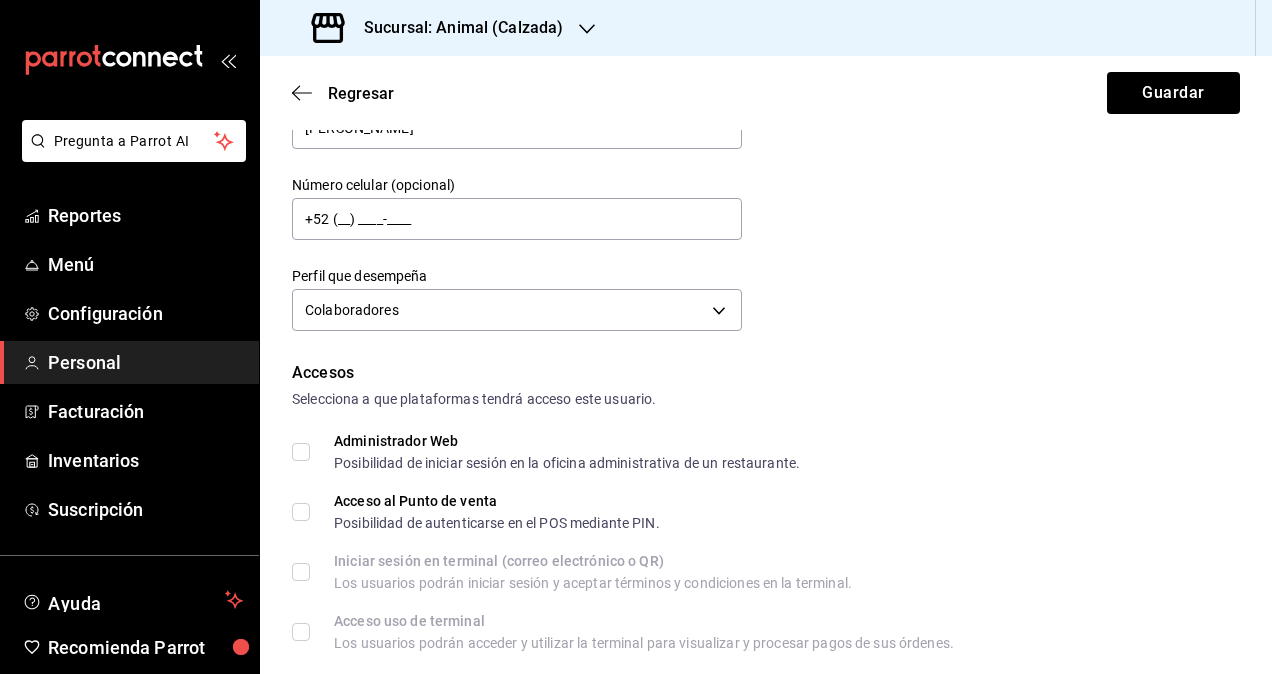 click on "Administrador Web Posibilidad de iniciar sesión en la oficina administrativa de un restaurante." at bounding box center [555, 452] 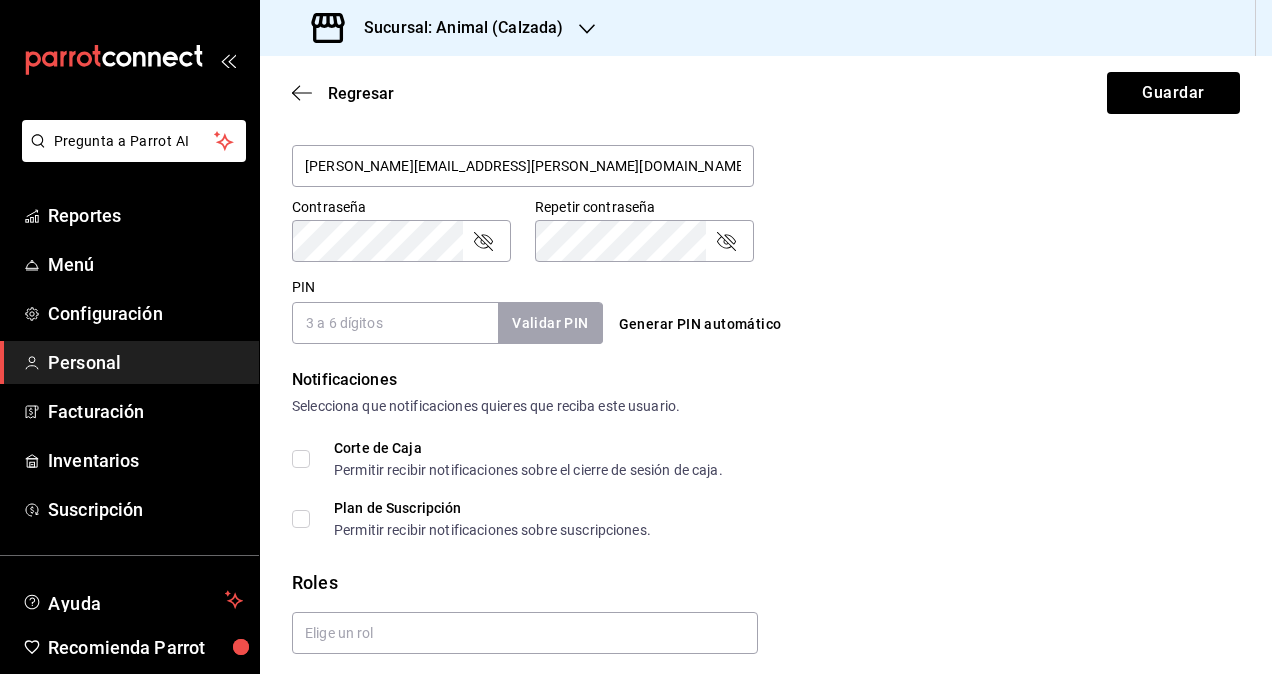 scroll, scrollTop: 864, scrollLeft: 0, axis: vertical 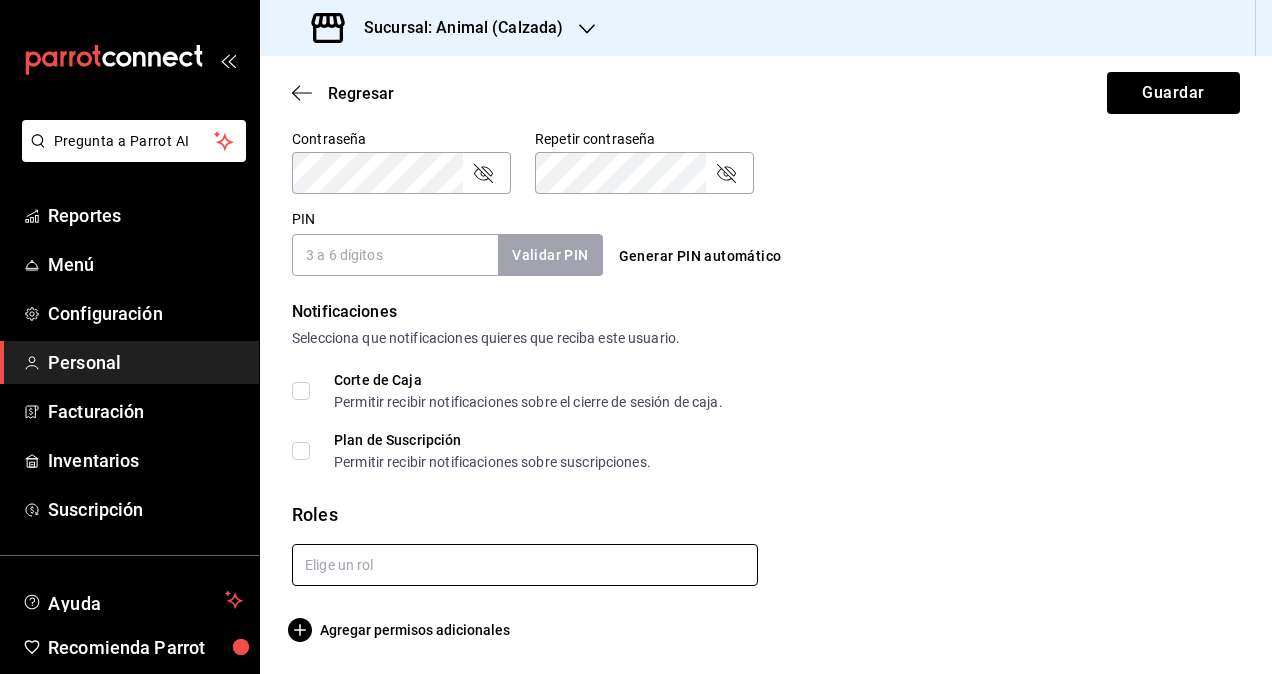 click at bounding box center [525, 565] 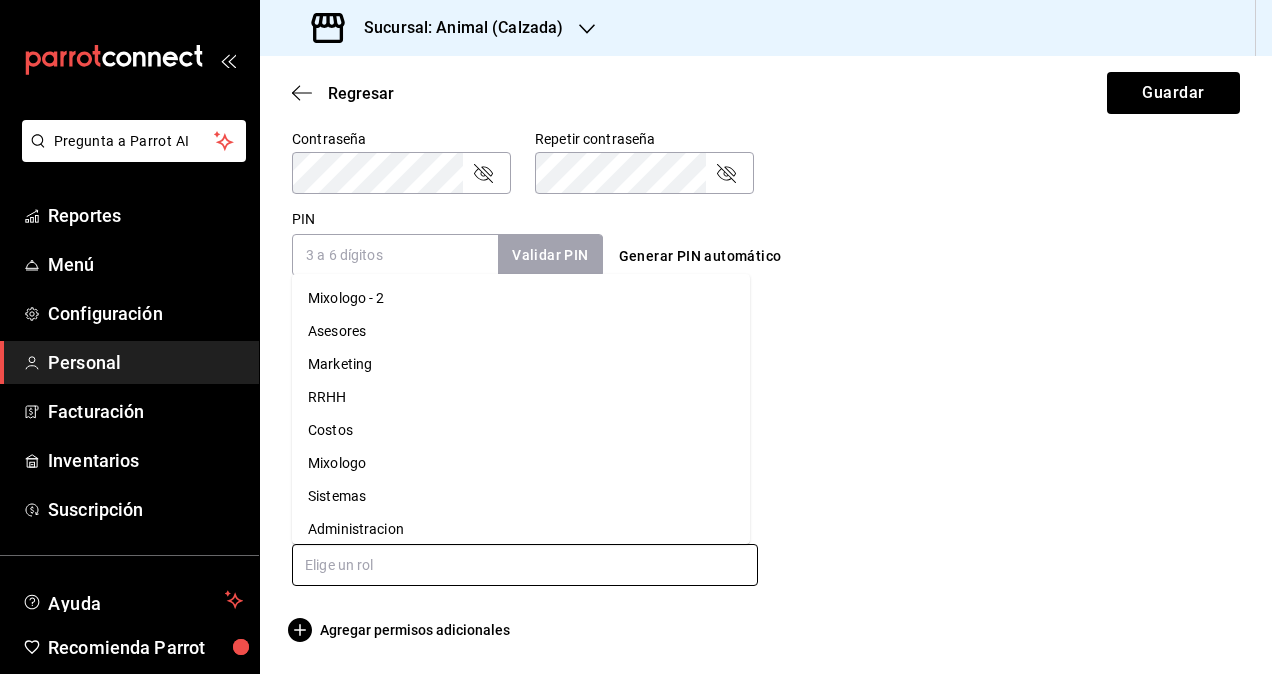 click on "Administracion" at bounding box center (521, 529) 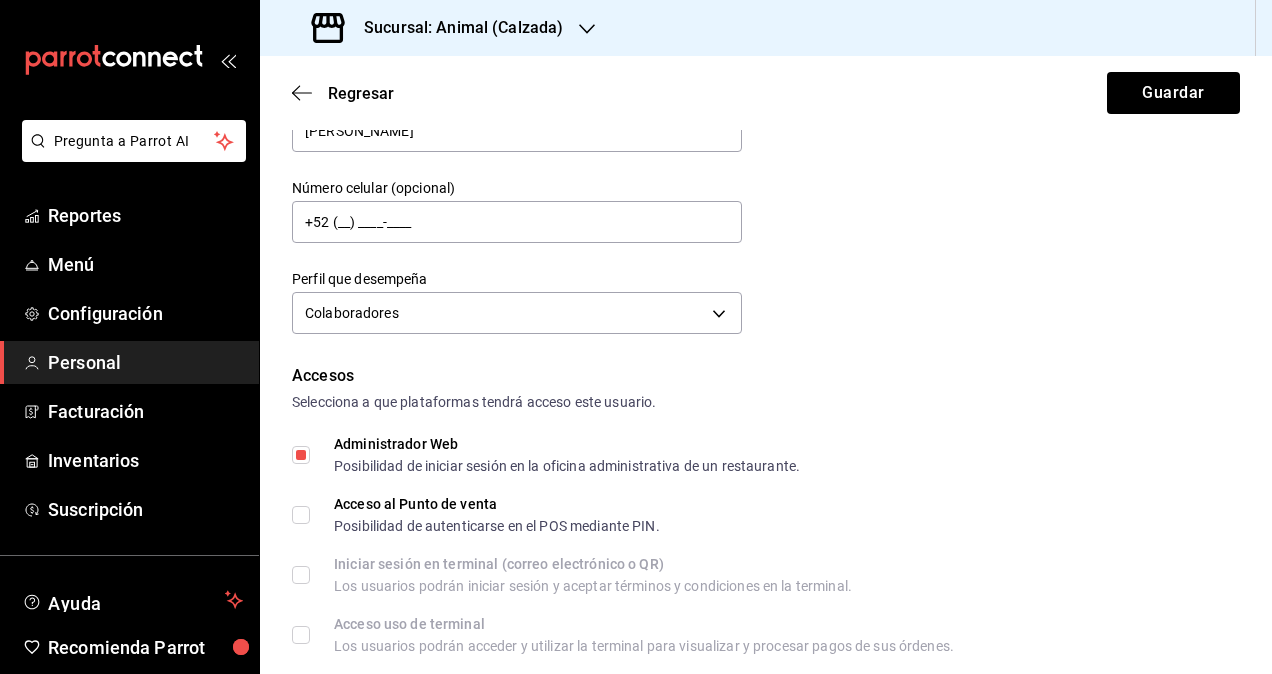 scroll, scrollTop: 0, scrollLeft: 0, axis: both 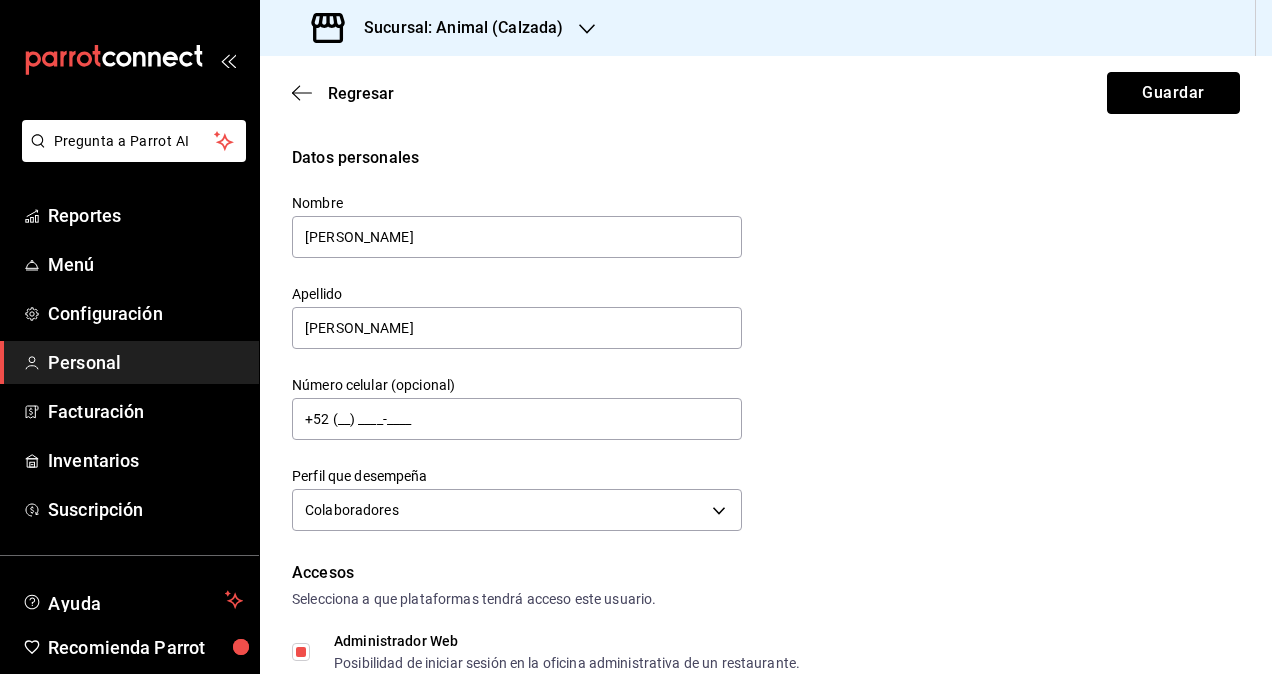 click on "Guardar" at bounding box center [1173, 93] 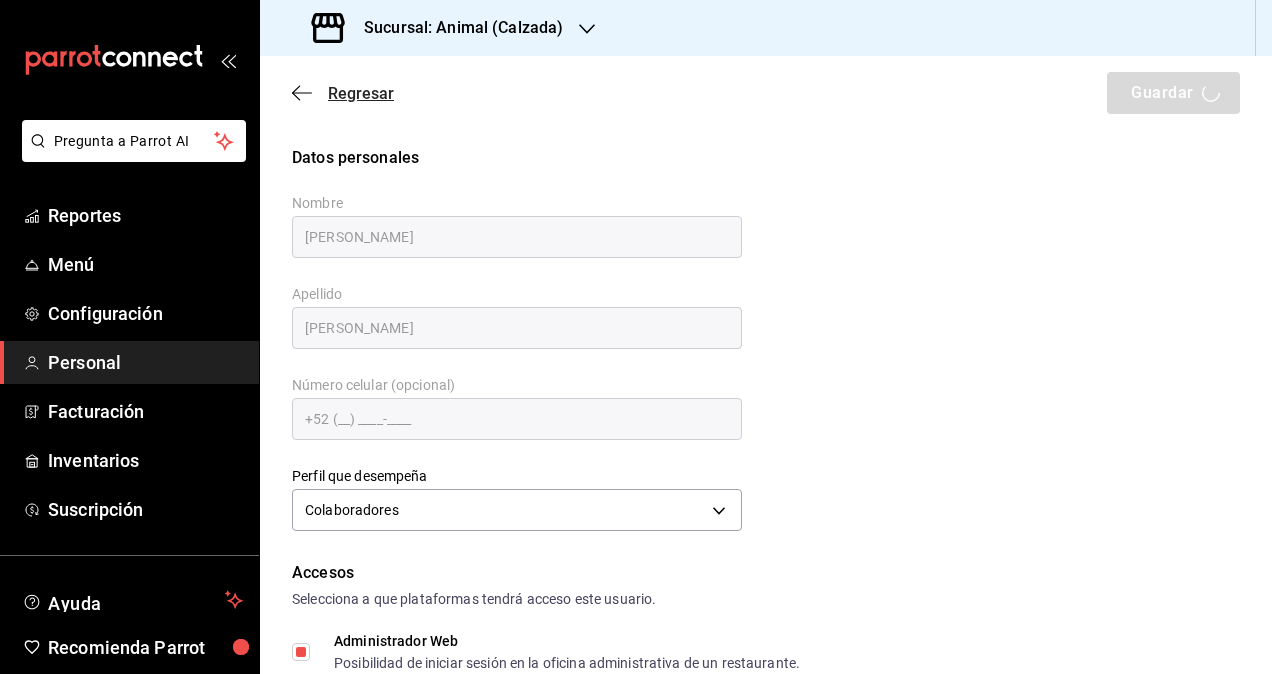 checkbox on "true" 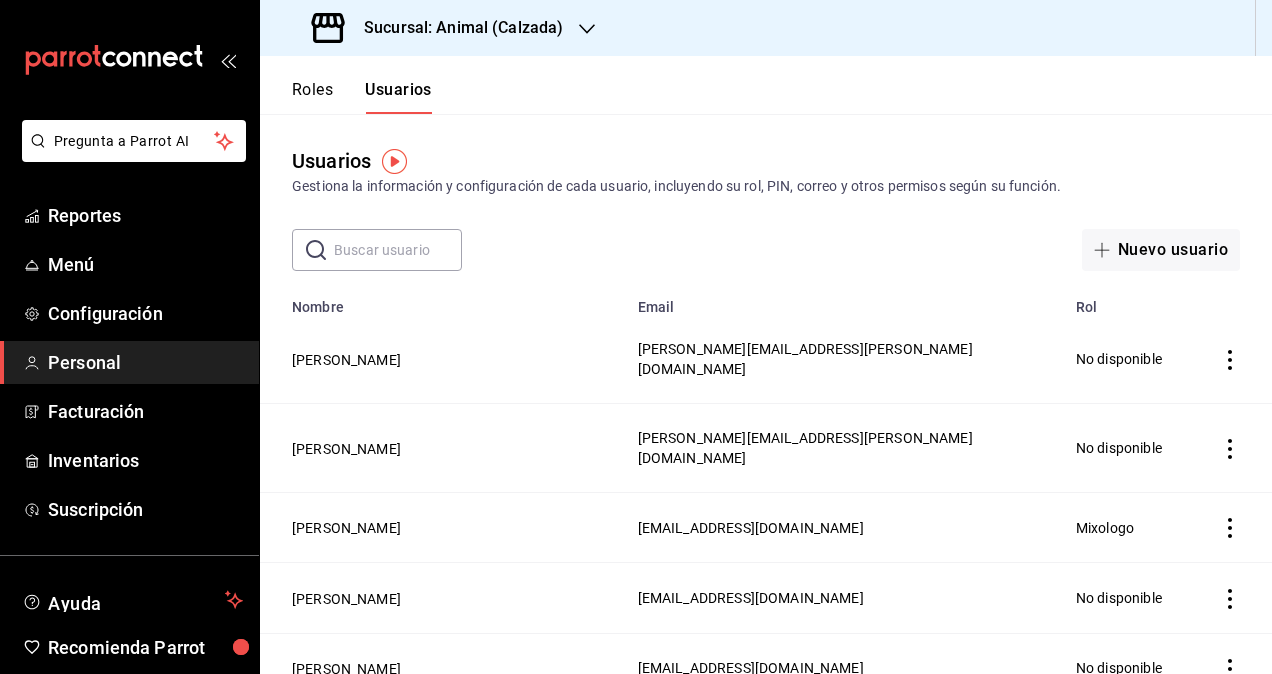 click at bounding box center [398, 250] 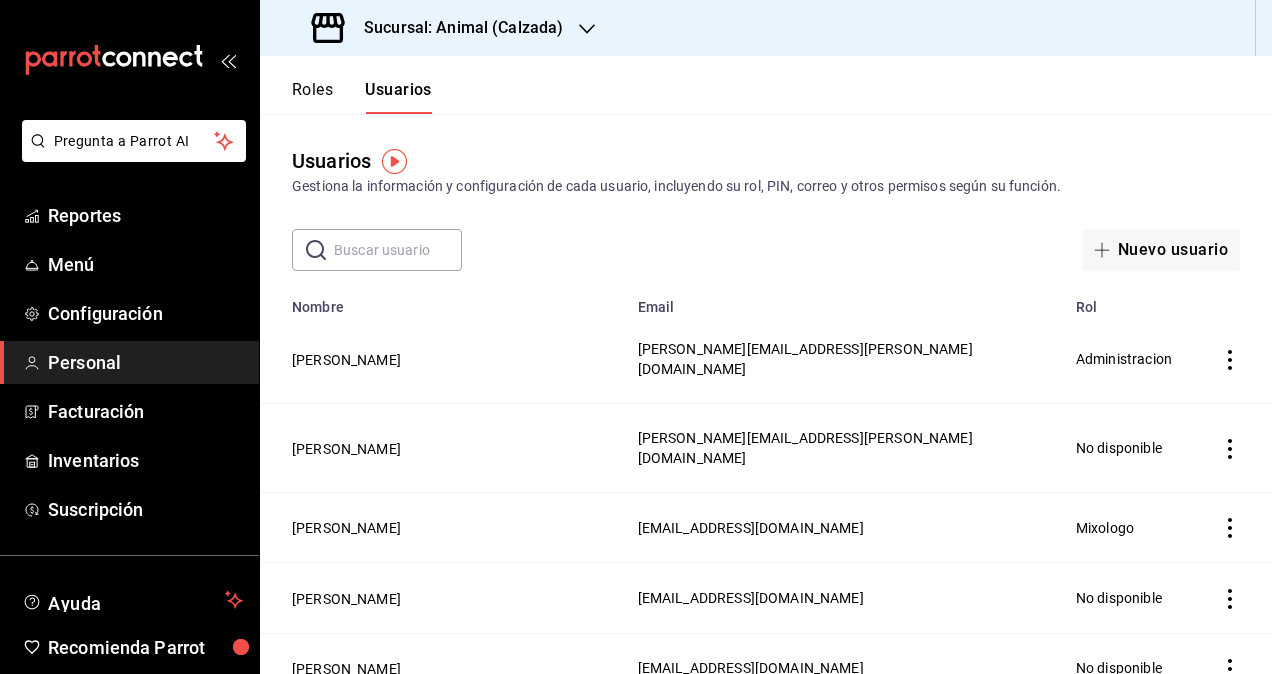 paste on "marco.ruiz" 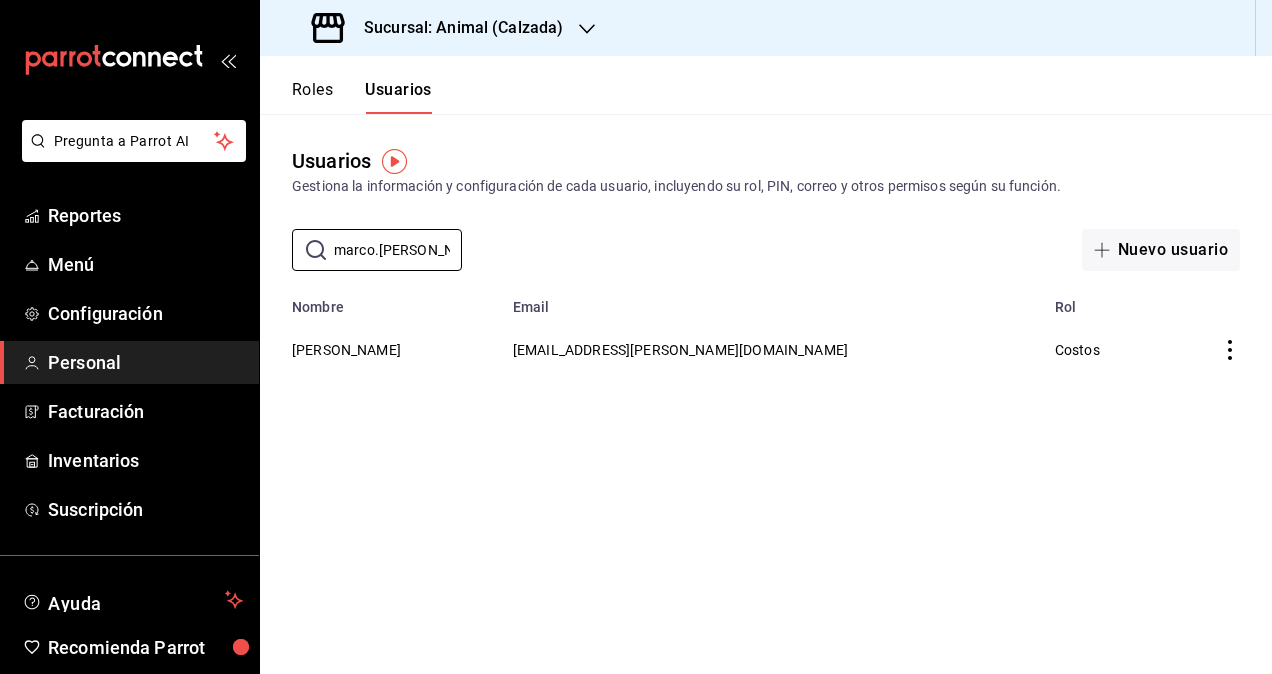 type on "marco.ruiz" 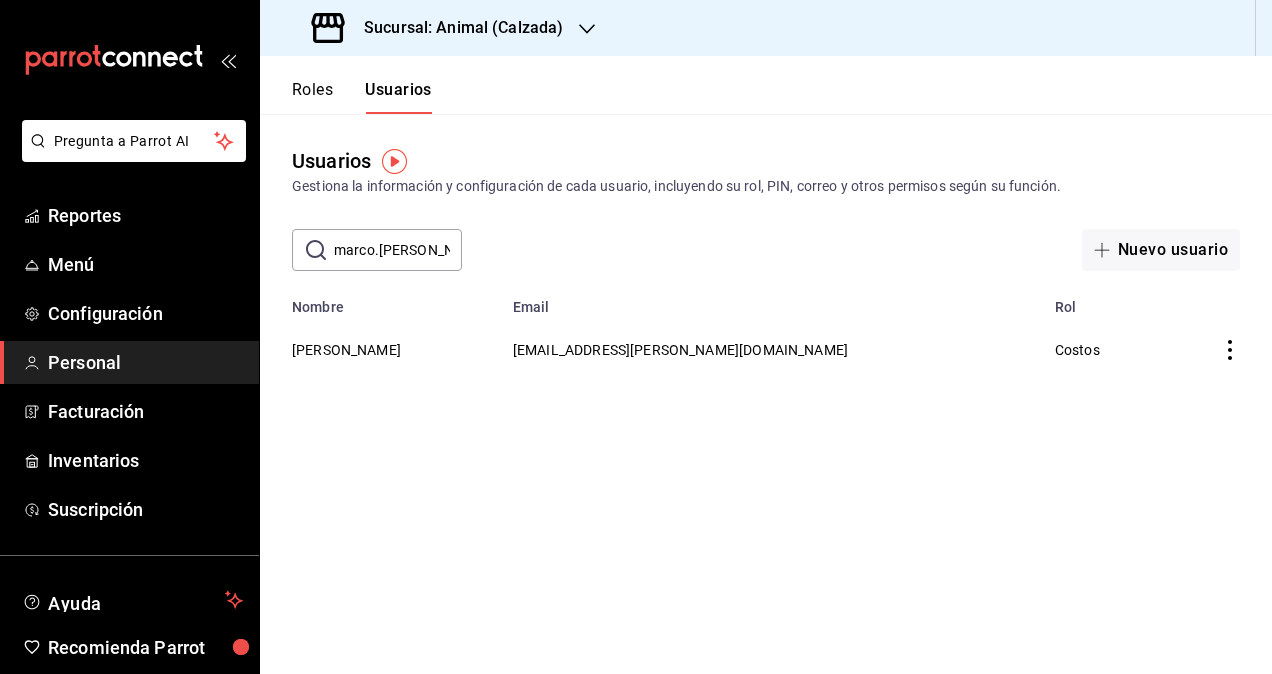 click on "Sucursal: Animal (Calzada)" at bounding box center [439, 28] 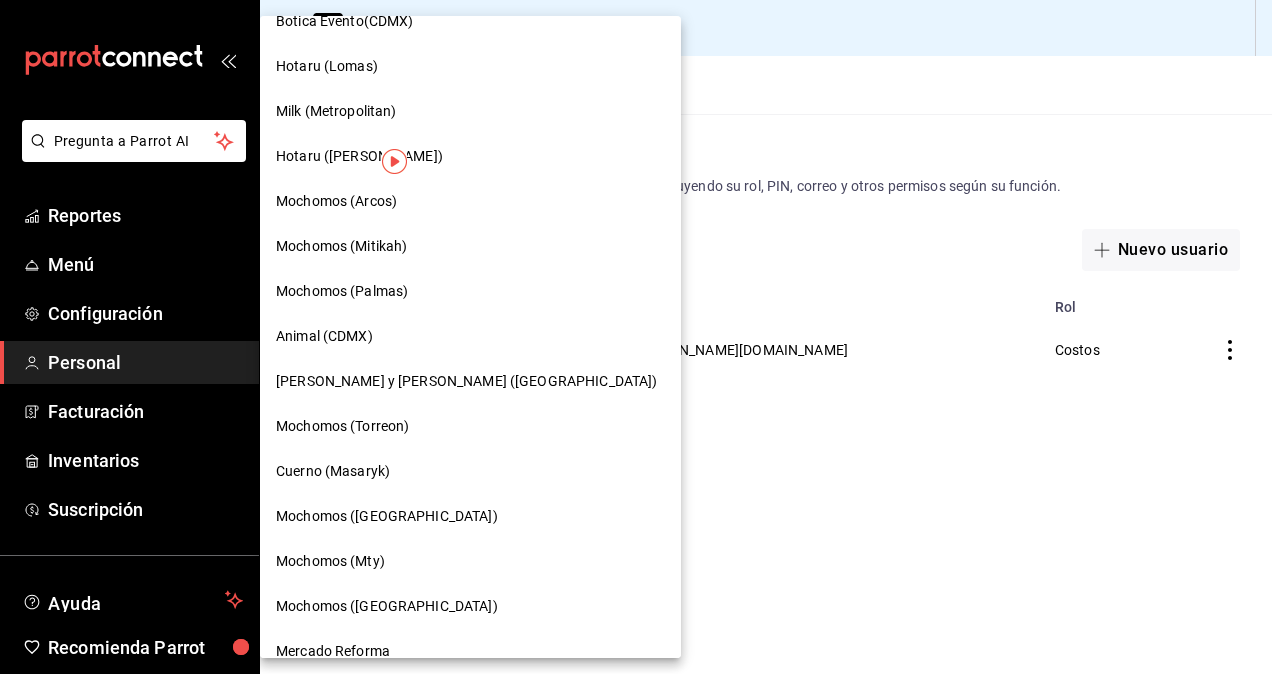 scroll, scrollTop: 500, scrollLeft: 0, axis: vertical 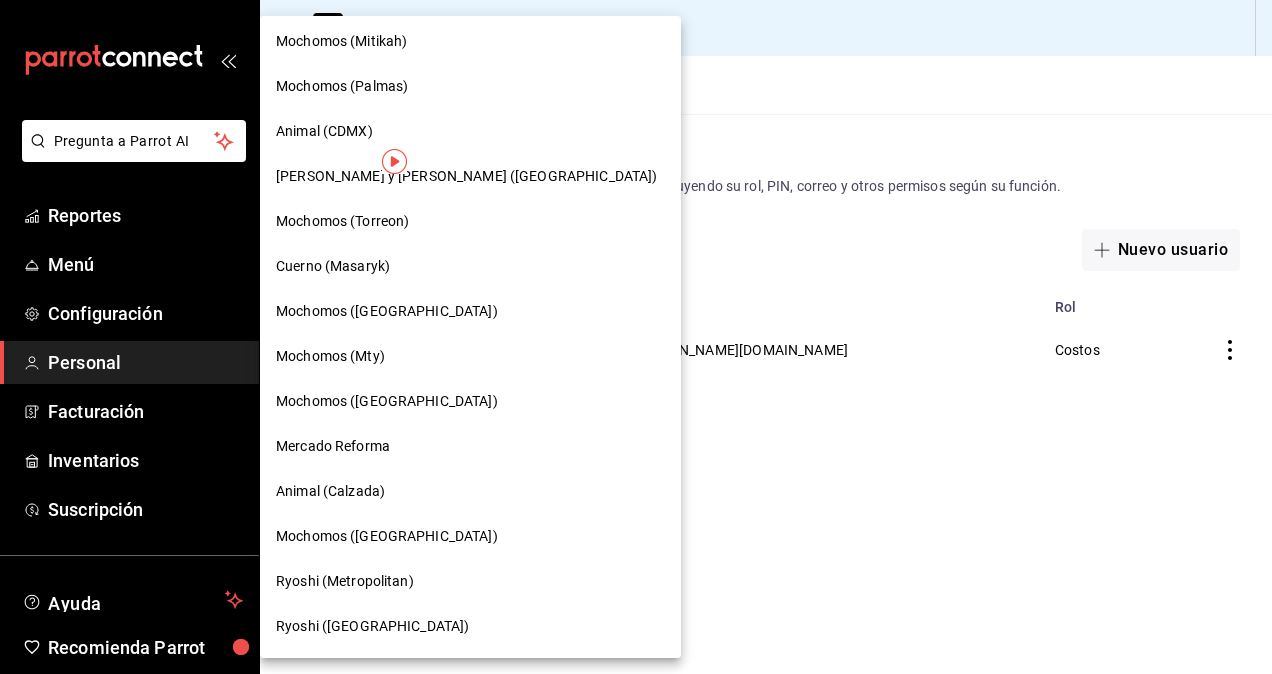 click on "Mochomos (Cancun)" at bounding box center [470, 536] 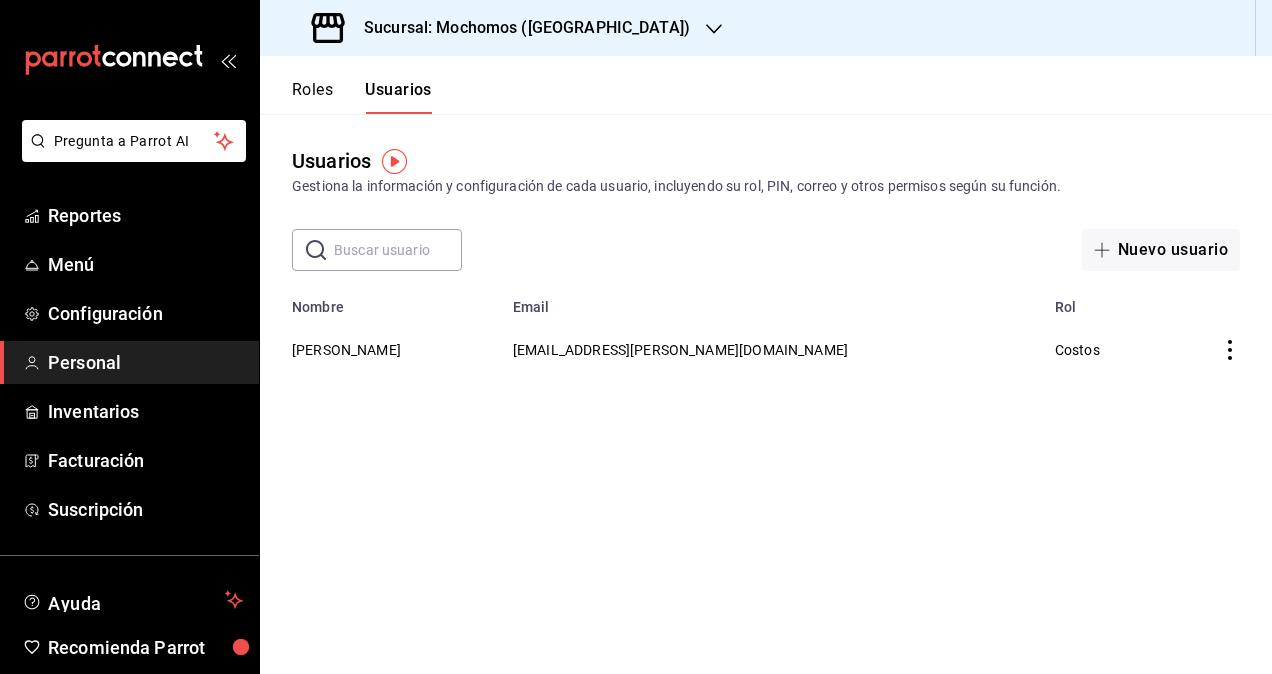 click at bounding box center (398, 250) 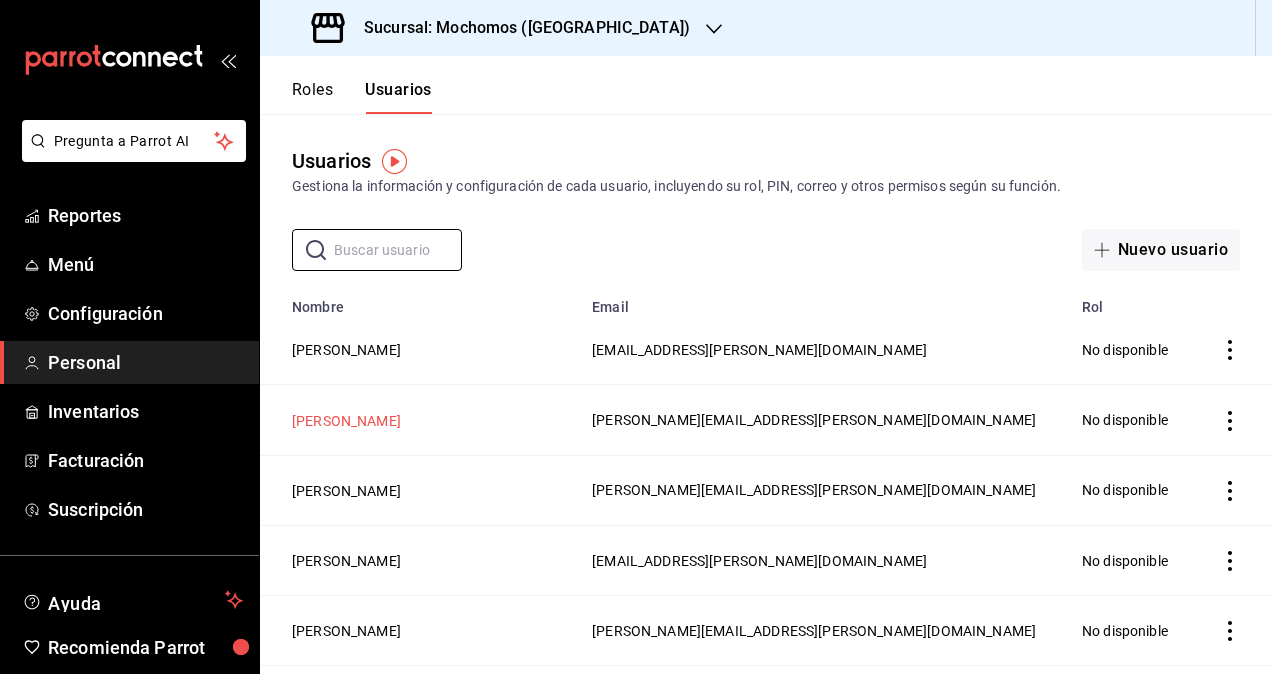 click on "[PERSON_NAME]" at bounding box center (346, 421) 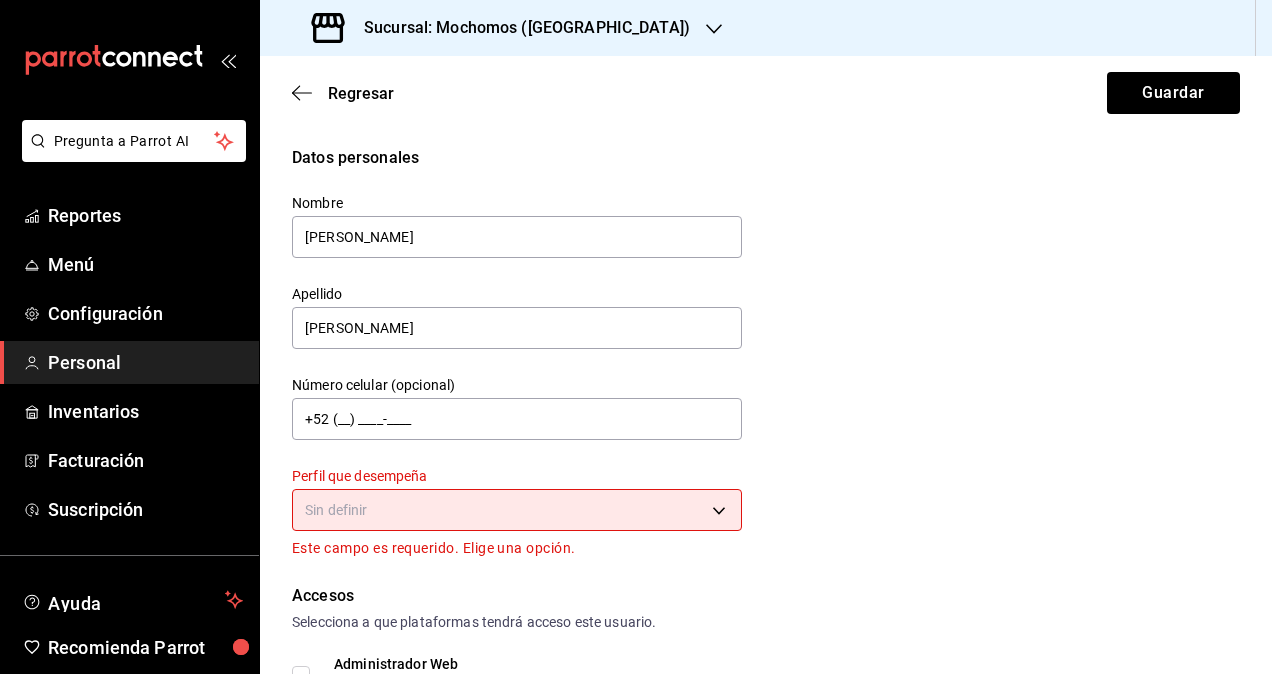 click on "Pregunta a Parrot AI Reportes   Menú   Configuración   Personal   Inventarios   Facturación   Suscripción   Ayuda Recomienda Parrot   Omar Hernandez   Sugerir nueva función   Sucursal: Mochomos (Cancun) Regresar Guardar Datos personales Nombre daniela Apellido Diaz Número celular (opcional) +52 (__) ____-____ Perfil que desempeña Sin definir Este campo es requerido. Elige una opción. Accesos Selecciona a que plataformas tendrá acceso este usuario. Administrador Web Posibilidad de iniciar sesión en la oficina administrativa de un restaurante.  Acceso al Punto de venta Posibilidad de autenticarse en el POS mediante PIN.  Iniciar sesión en terminal (correo electrónico o QR) Los usuarios podrán iniciar sesión y aceptar términos y condiciones en la terminal. Acceso uso de terminal Los usuarios podrán acceder y utilizar la terminal para visualizar y procesar pagos de sus órdenes. Correo electrónico Se volverá obligatorio al tener ciertos accesos activados. daniela.diaz@grupocosteno.com PIN ​" at bounding box center [636, 337] 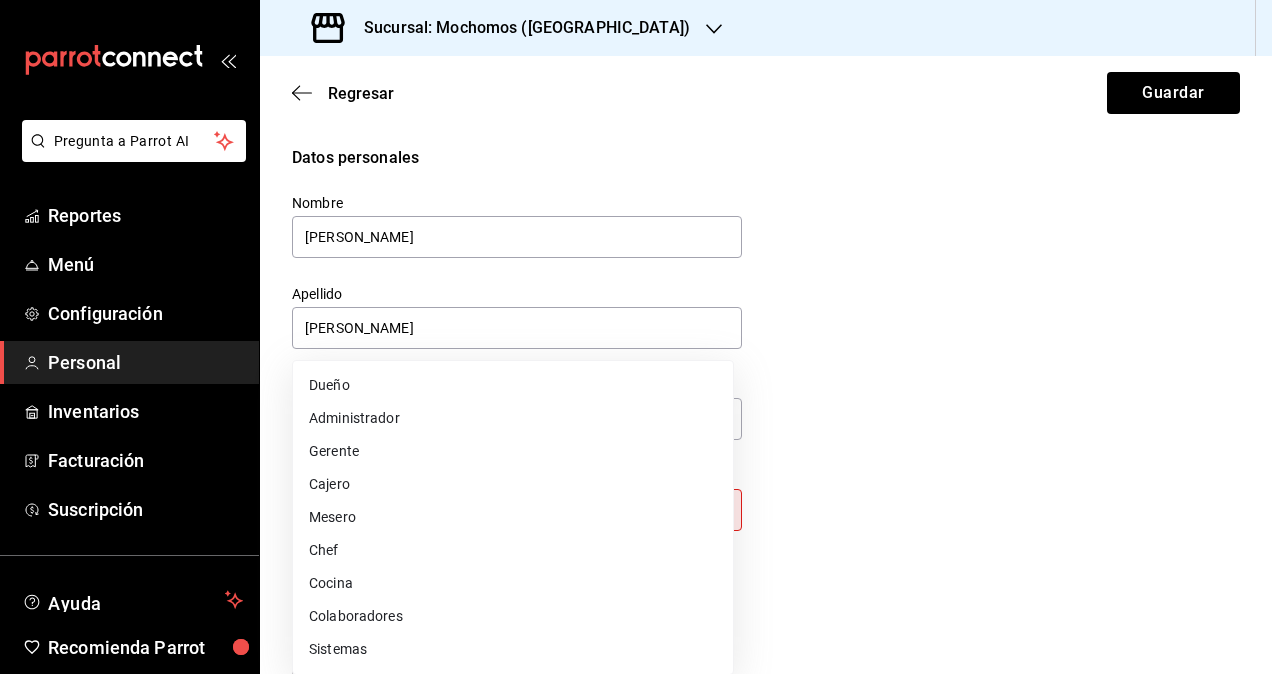 click on "Colaboradores" at bounding box center (513, 616) 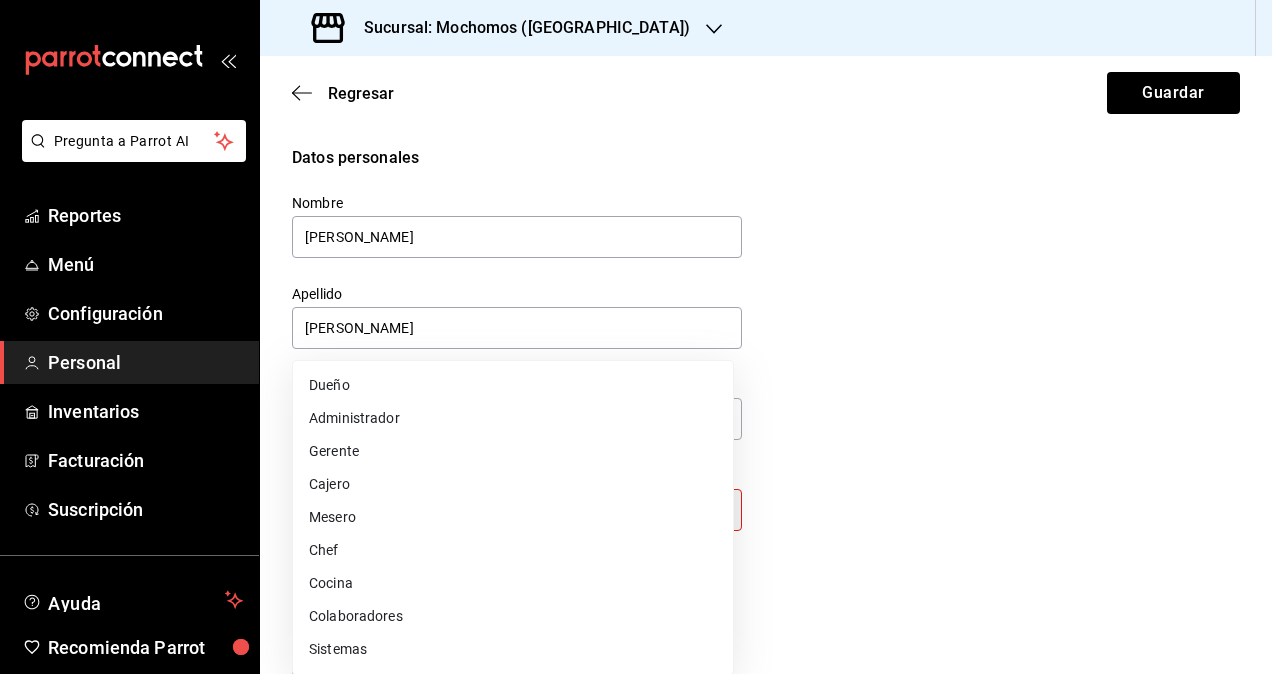 type on "STAFF" 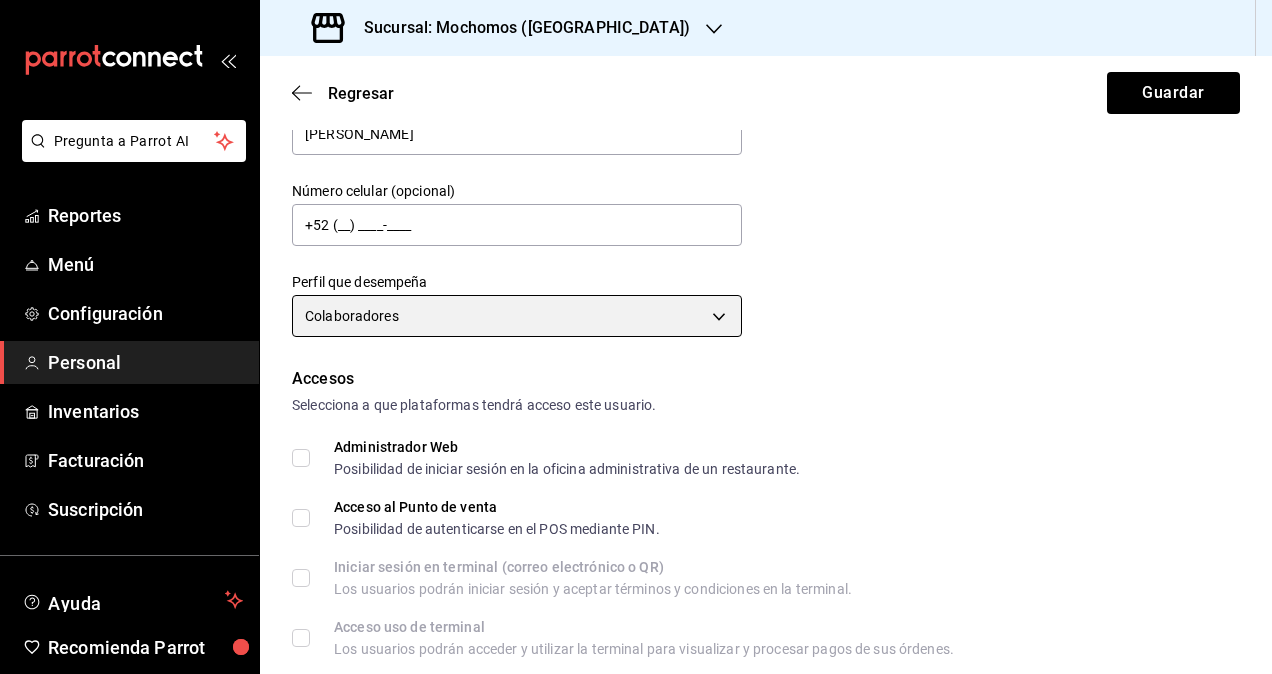scroll, scrollTop: 200, scrollLeft: 0, axis: vertical 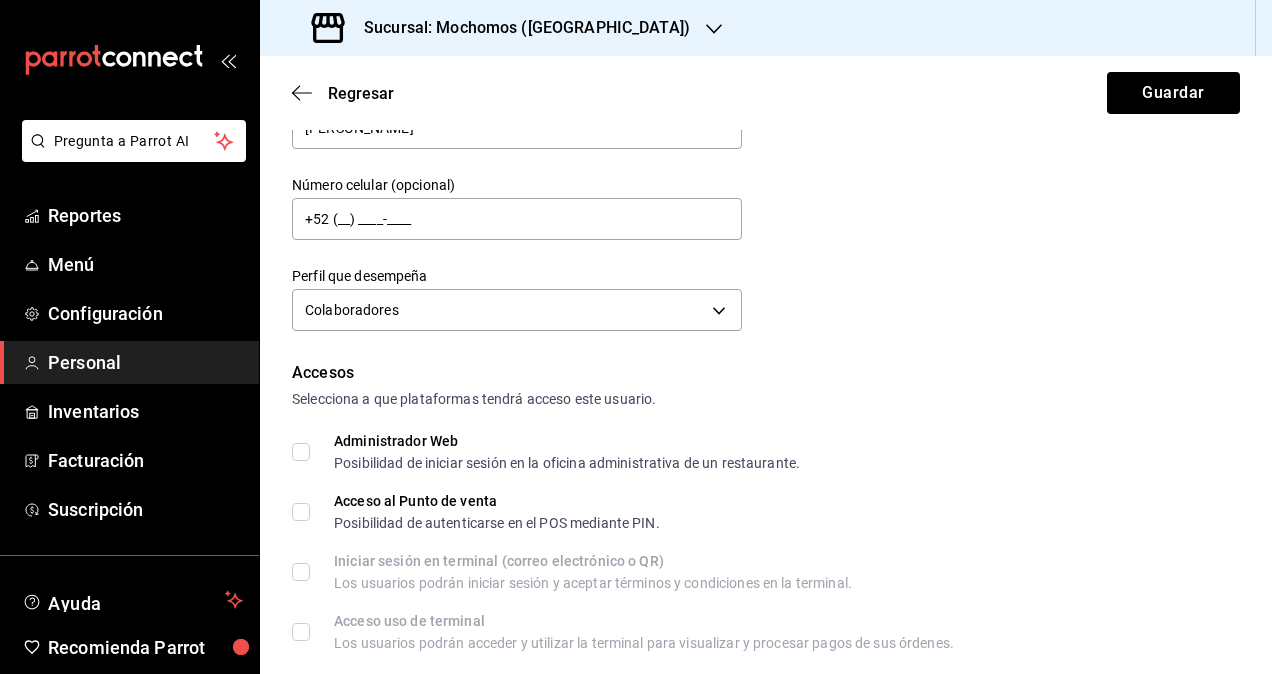 click on "Administrador Web Posibilidad de iniciar sesión en la oficina administrativa de un restaurante." at bounding box center (301, 452) 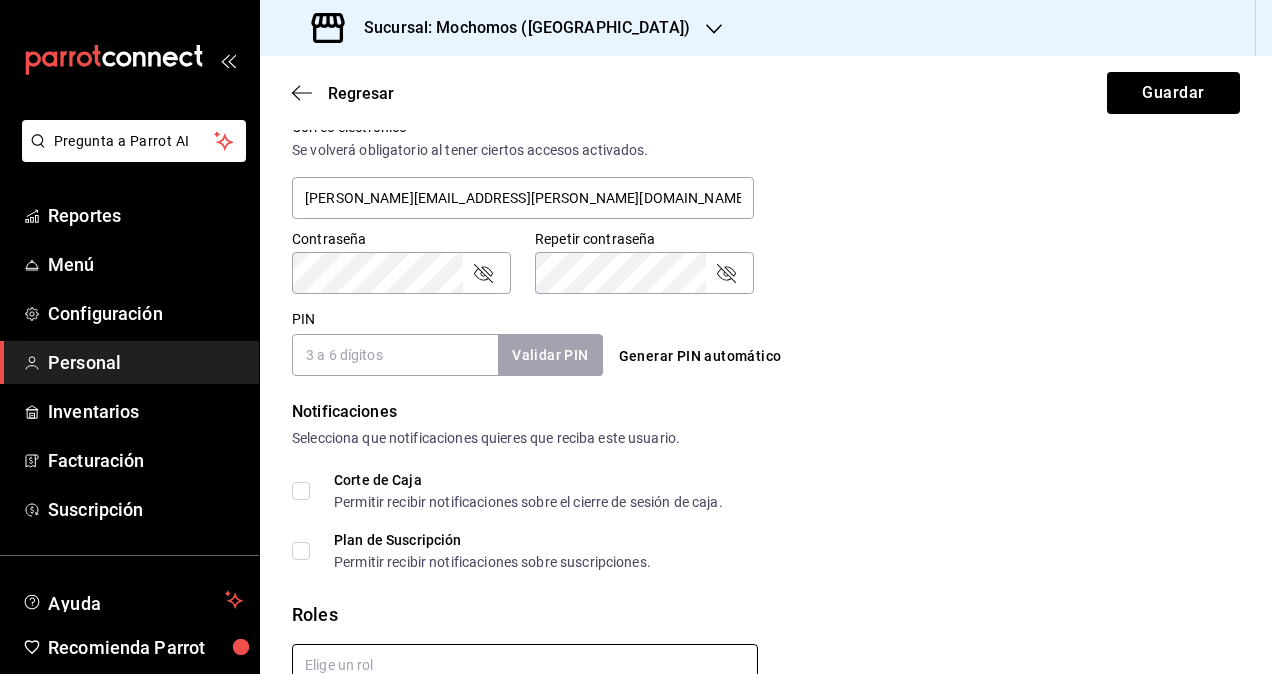 scroll, scrollTop: 864, scrollLeft: 0, axis: vertical 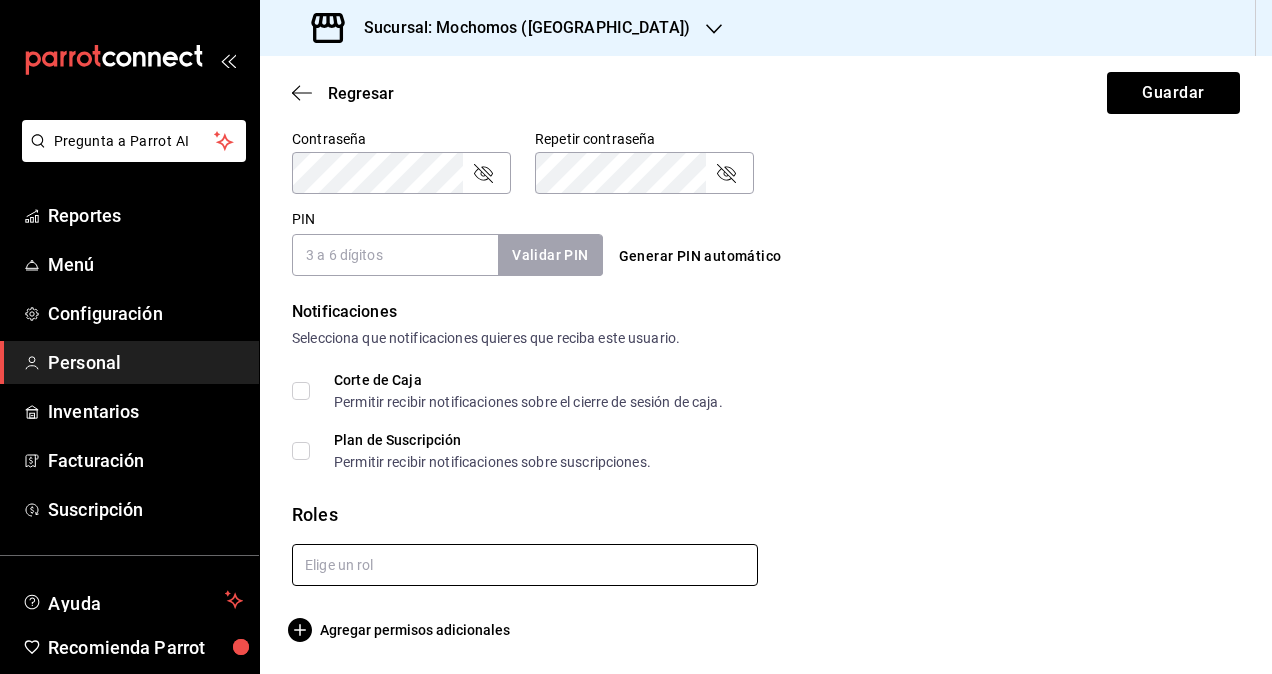 click at bounding box center [525, 565] 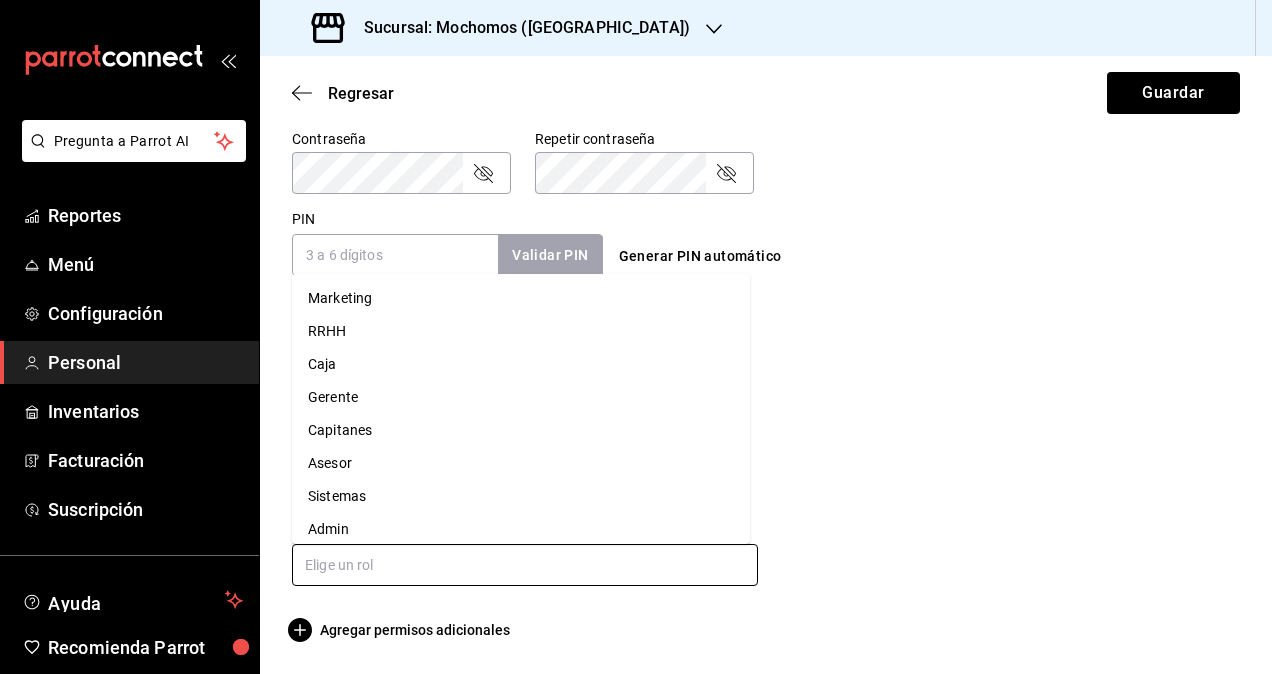 scroll, scrollTop: 76, scrollLeft: 0, axis: vertical 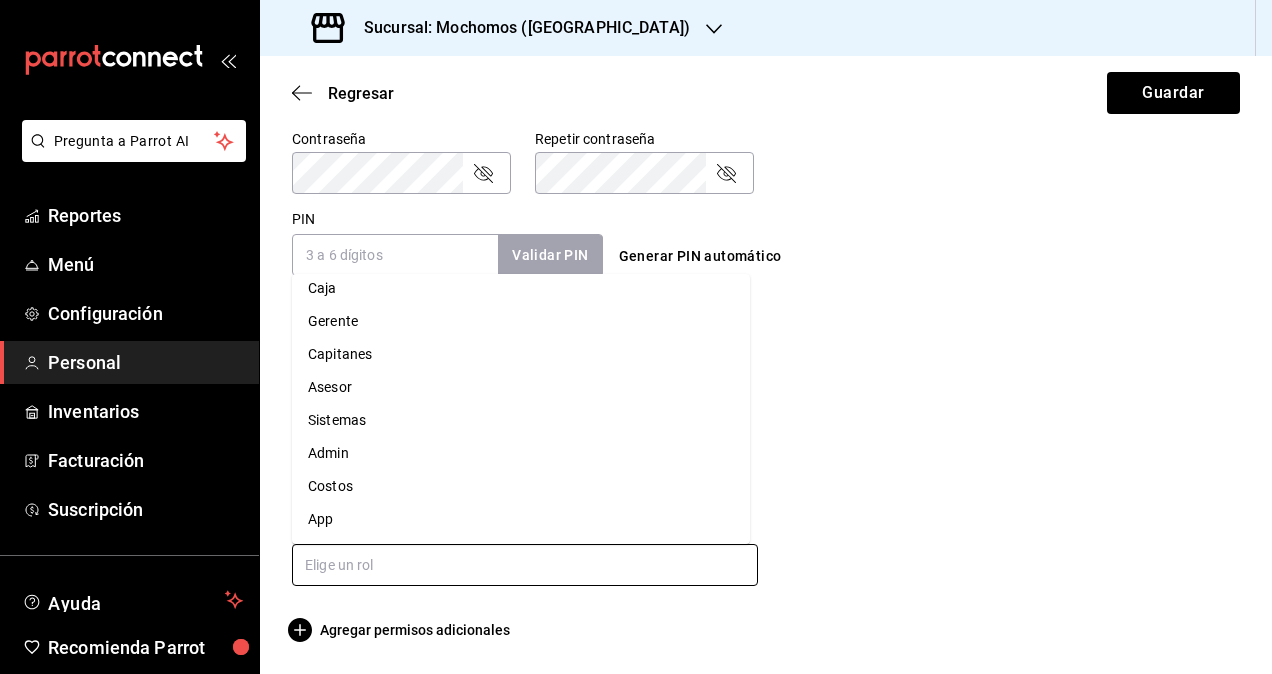 click on "Admin" at bounding box center [521, 453] 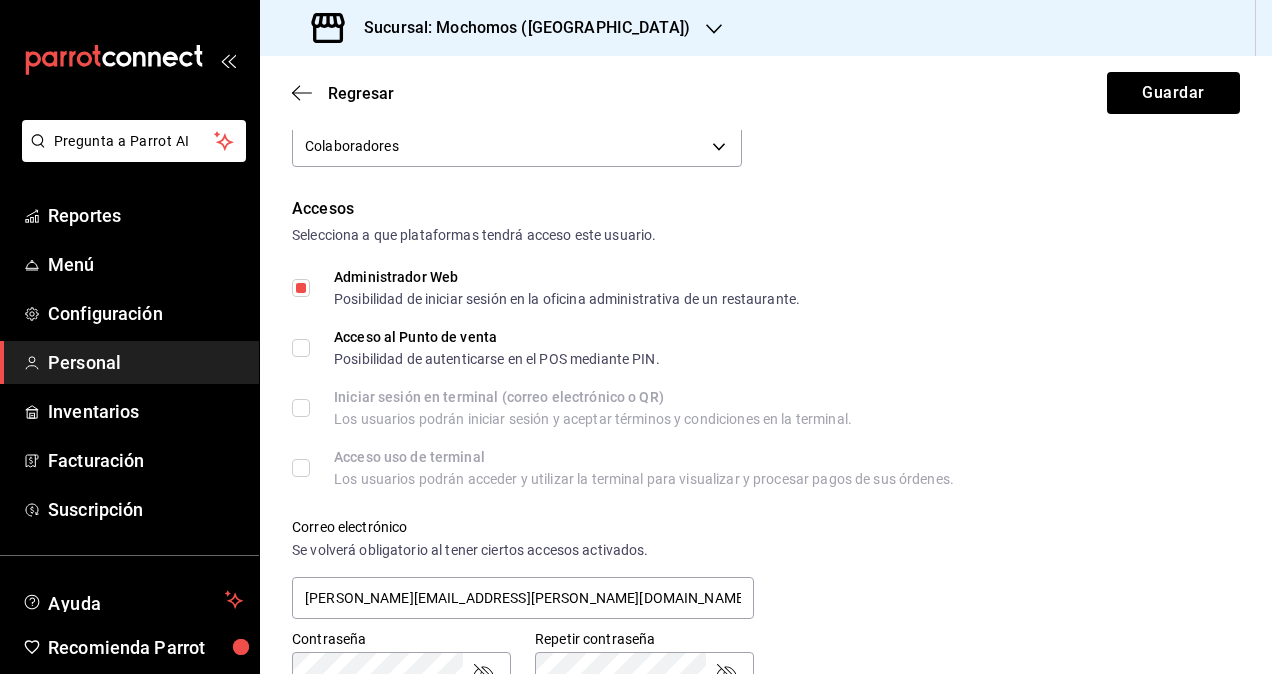 scroll, scrollTop: 0, scrollLeft: 0, axis: both 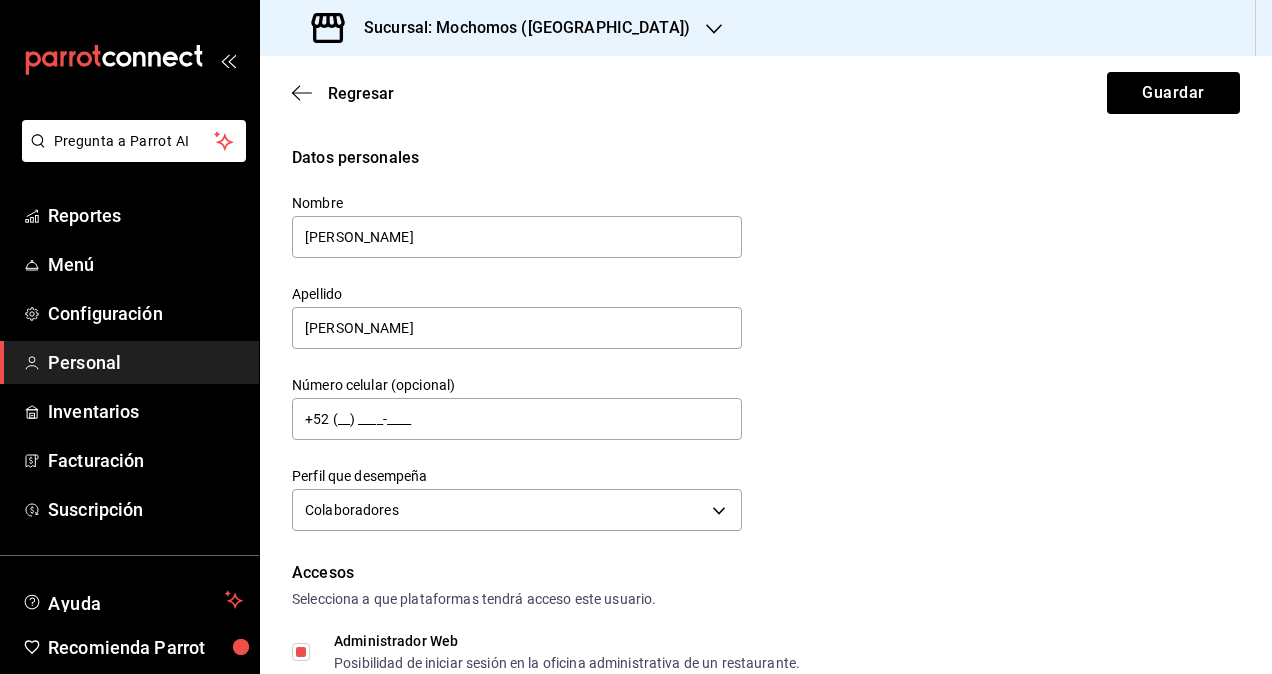 checkbox on "true" 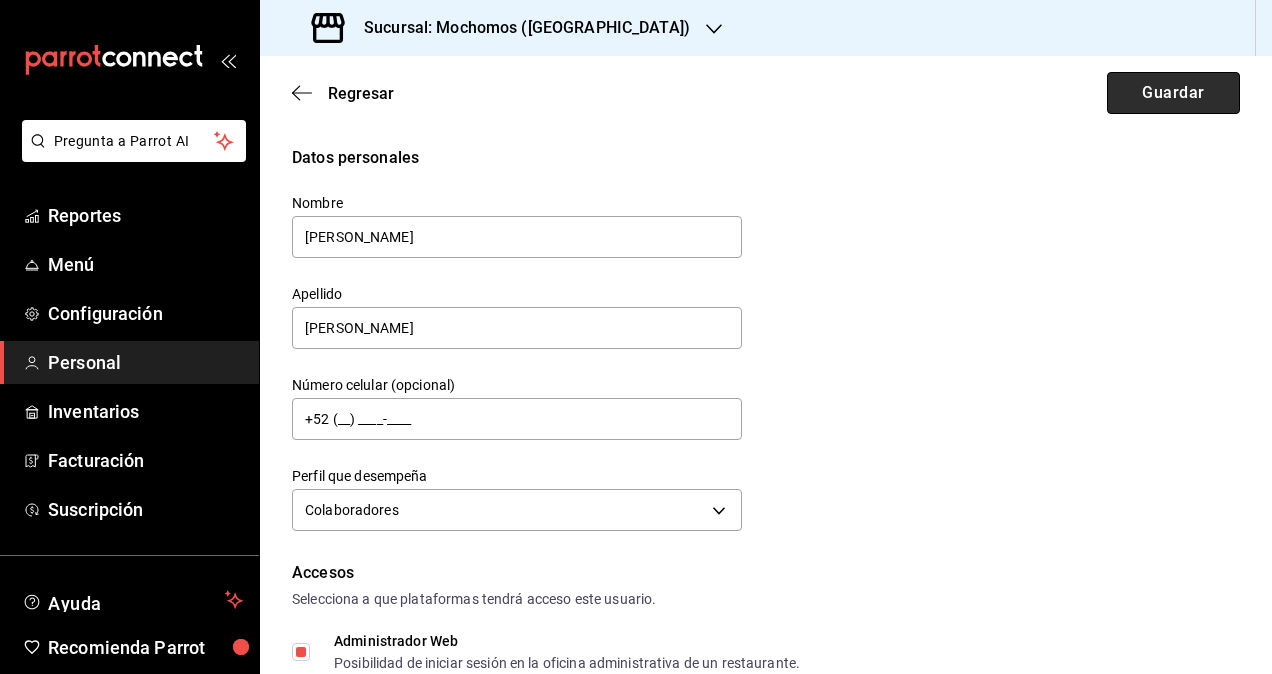 click on "Guardar" at bounding box center (1173, 93) 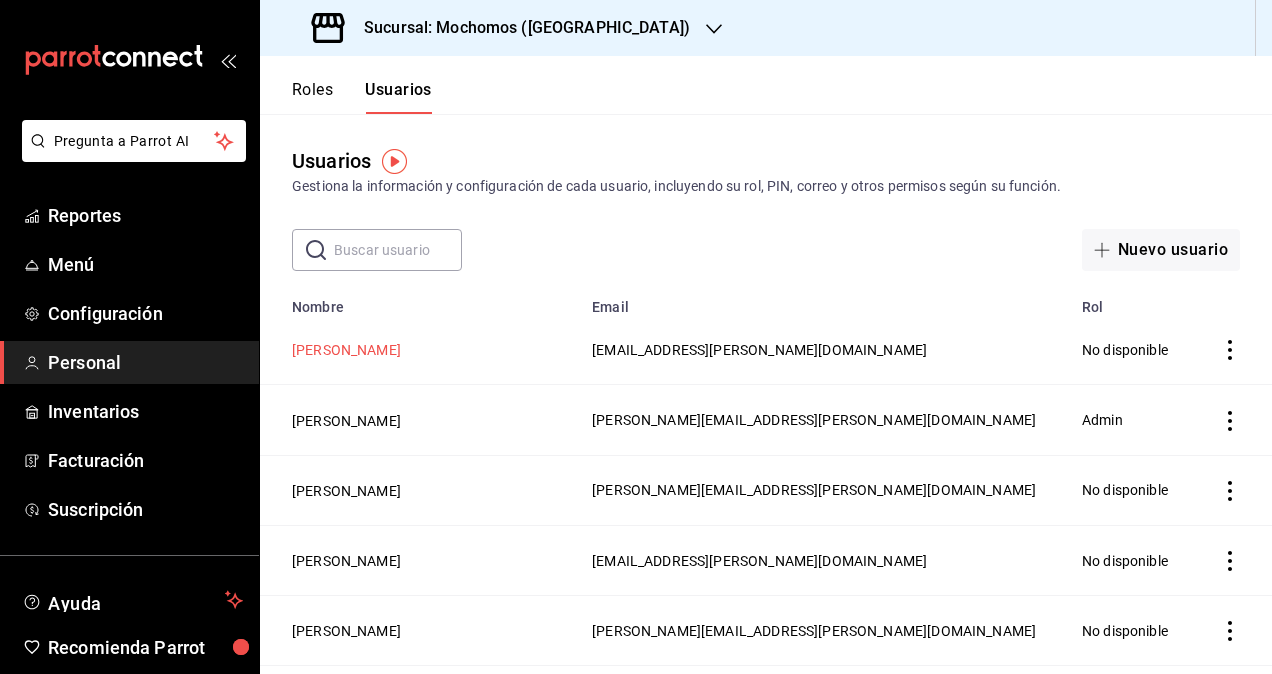 click on "[PERSON_NAME]" at bounding box center [346, 350] 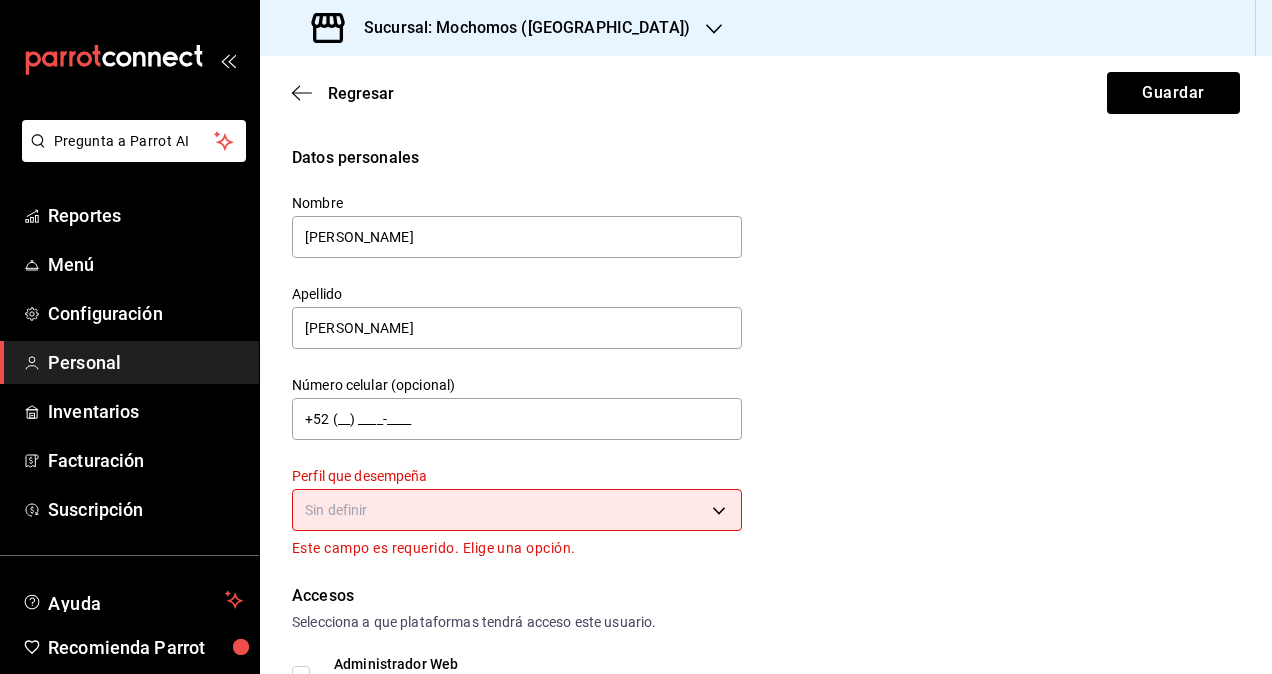 click on "Pregunta a Parrot AI Reportes   Menú   Configuración   Personal   Inventarios   Facturación   Suscripción   Ayuda Recomienda Parrot   Omar Hernandez   Sugerir nueva función   Sucursal: Mochomos (Cancun) Regresar Guardar Datos personales Nombre Marco Apellido Ruiz Número celular (opcional) +52 (__) ____-____ Perfil que desempeña Sin definir Este campo es requerido. Elige una opción. Accesos Selecciona a que plataformas tendrá acceso este usuario. Administrador Web Posibilidad de iniciar sesión en la oficina administrativa de un restaurante.  Acceso al Punto de venta Posibilidad de autenticarse en el POS mediante PIN.  Iniciar sesión en terminal (correo electrónico o QR) Los usuarios podrán iniciar sesión y aceptar términos y condiciones en la terminal. Acceso uso de terminal Los usuarios podrán acceder y utilizar la terminal para visualizar y procesar pagos de sus órdenes. Correo electrónico Se volverá obligatorio al tener ciertos accesos activados. marco.ruiz@grupocosteno.com Contraseña" at bounding box center (636, 337) 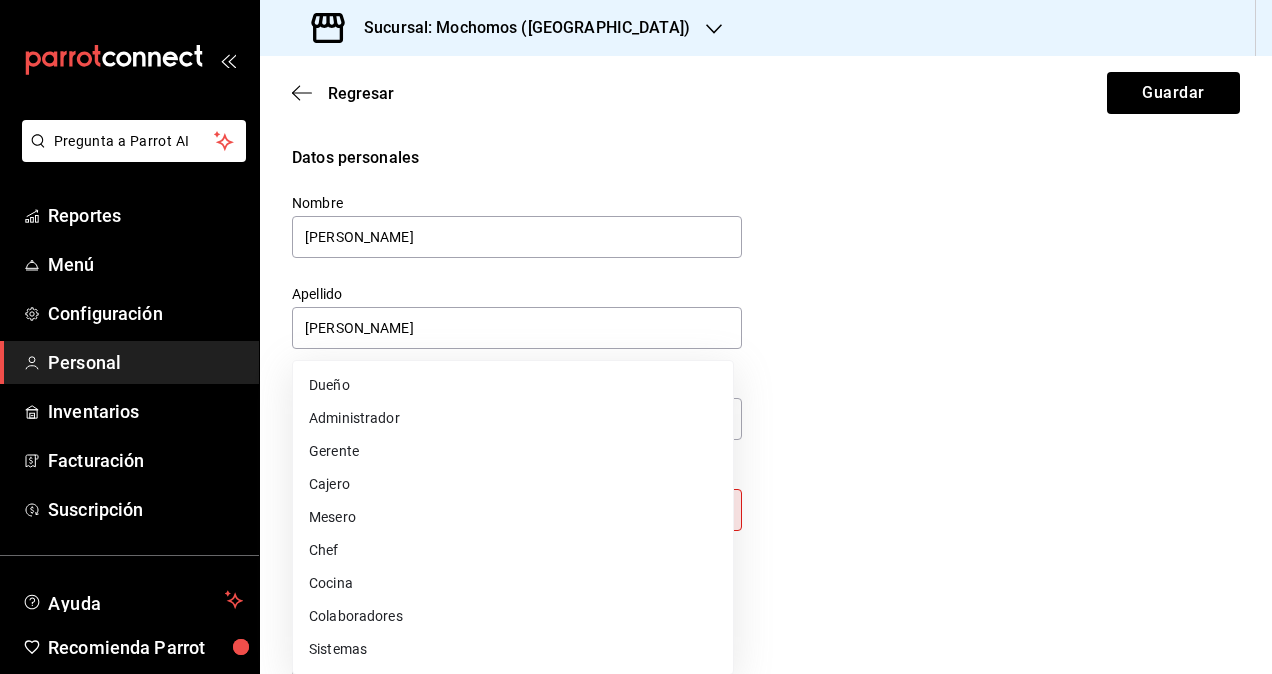 click on "Colaboradores" at bounding box center (513, 616) 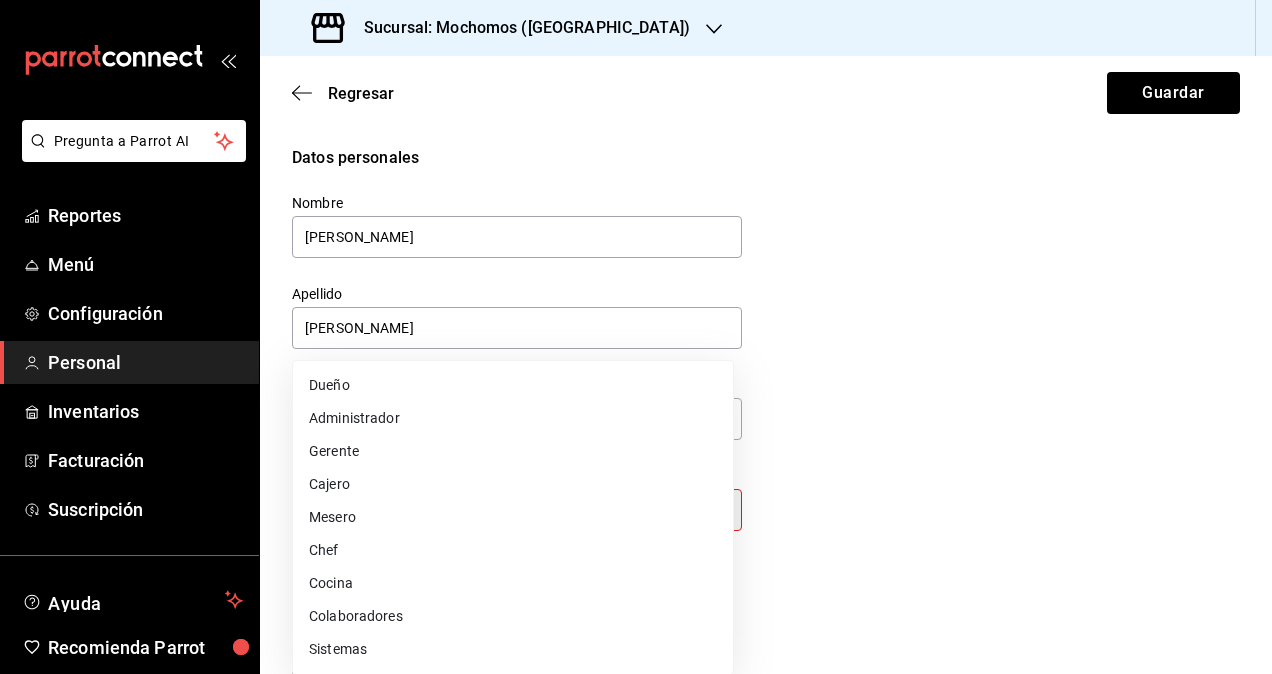 type on "STAFF" 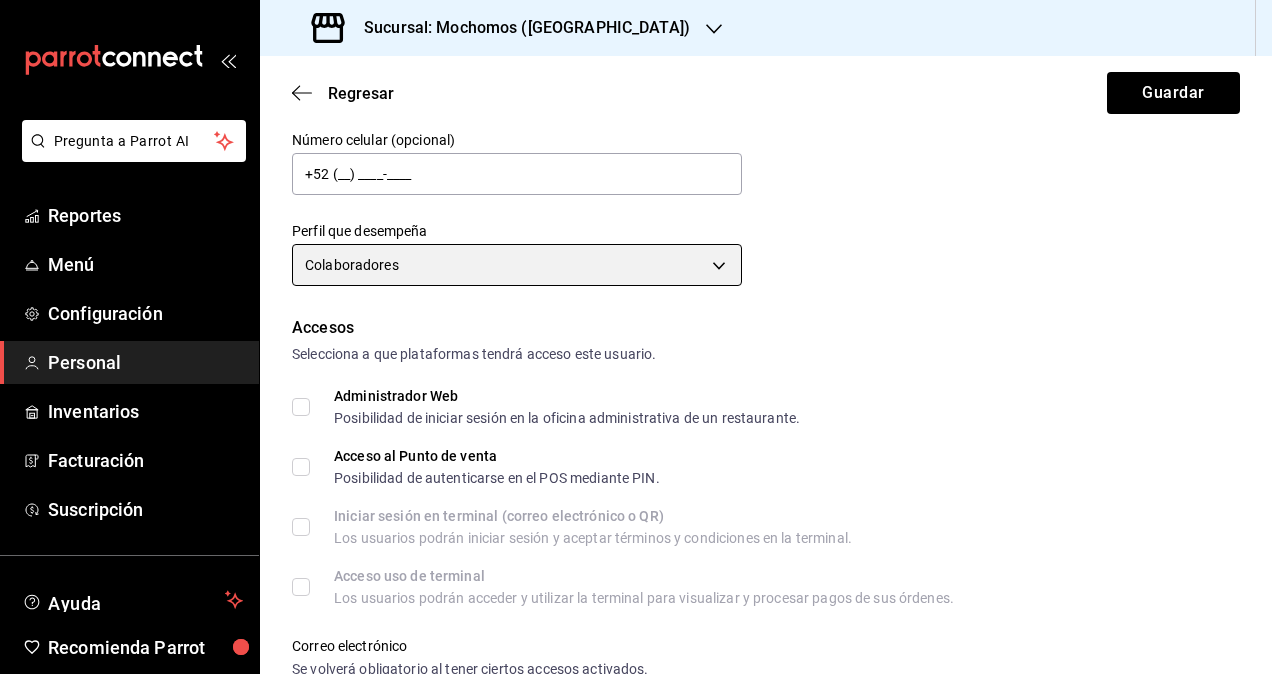 scroll, scrollTop: 300, scrollLeft: 0, axis: vertical 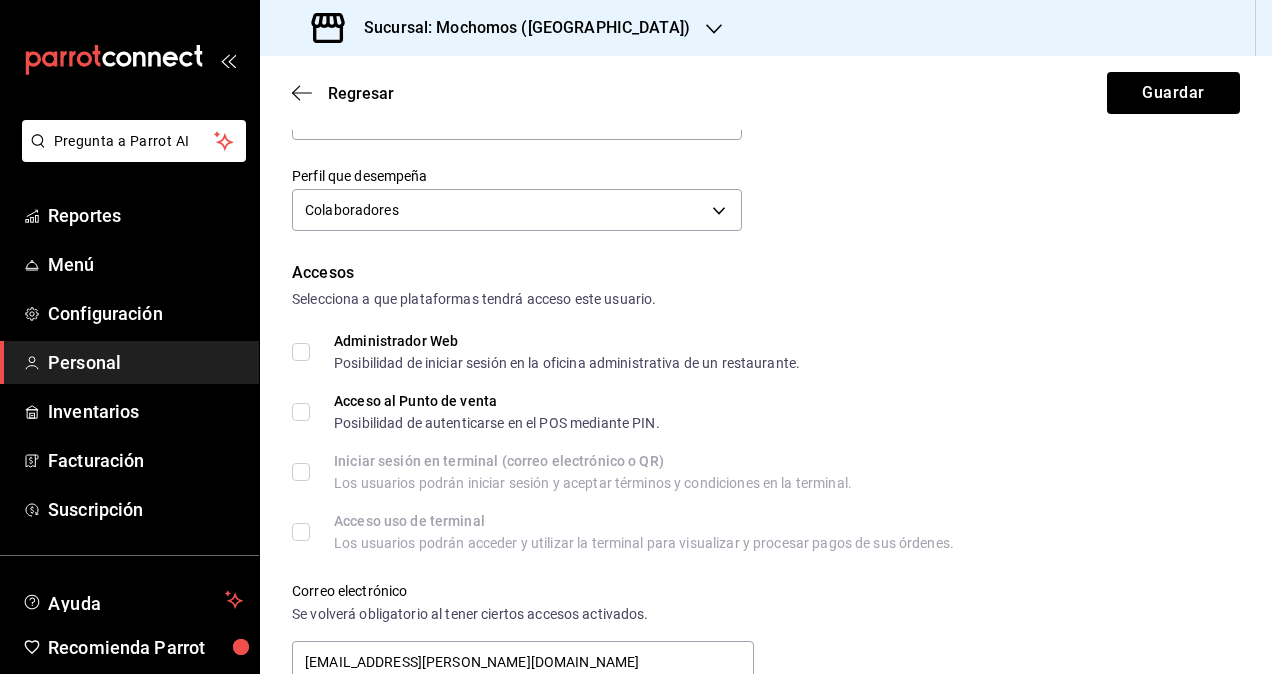 click on "Administrador Web Posibilidad de iniciar sesión en la oficina administrativa de un restaurante." at bounding box center [301, 352] 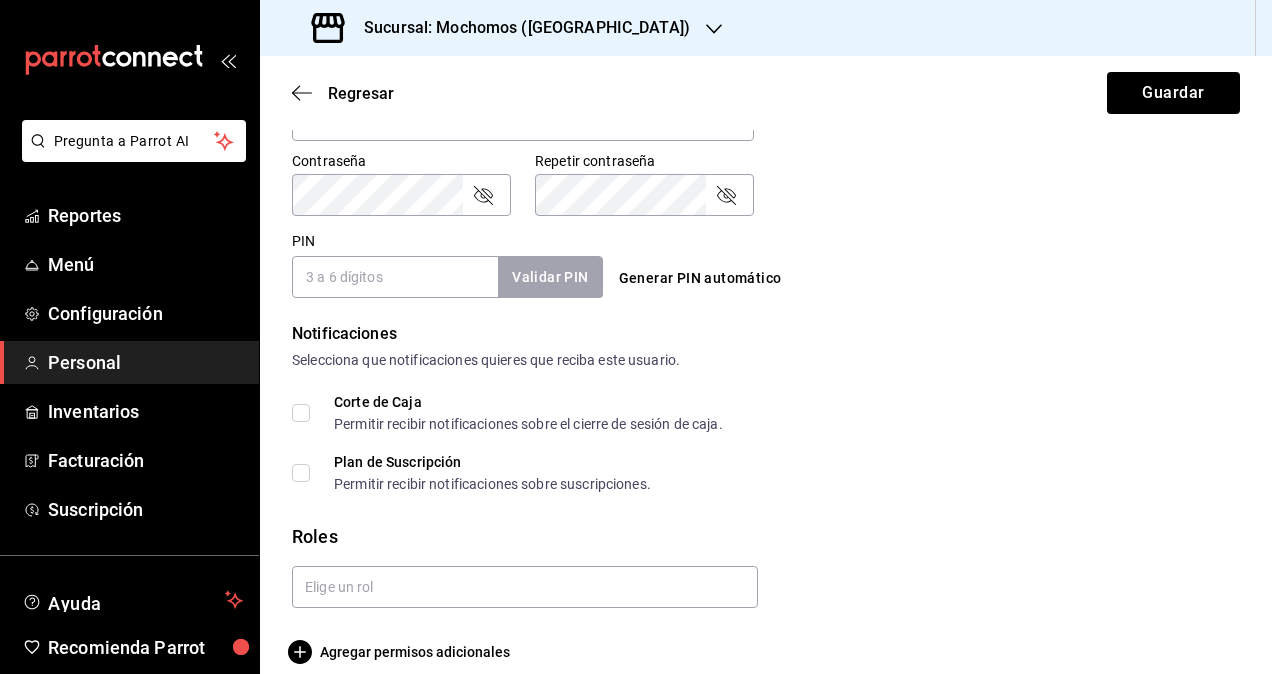 scroll, scrollTop: 864, scrollLeft: 0, axis: vertical 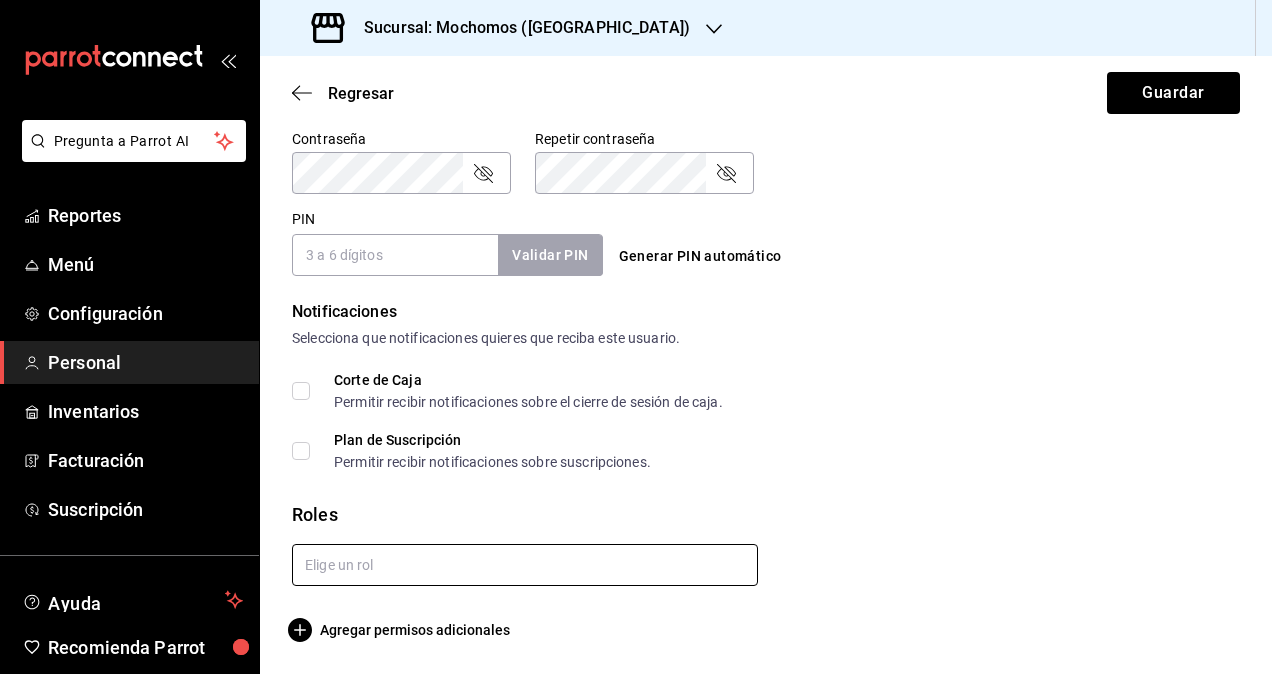 click at bounding box center [525, 565] 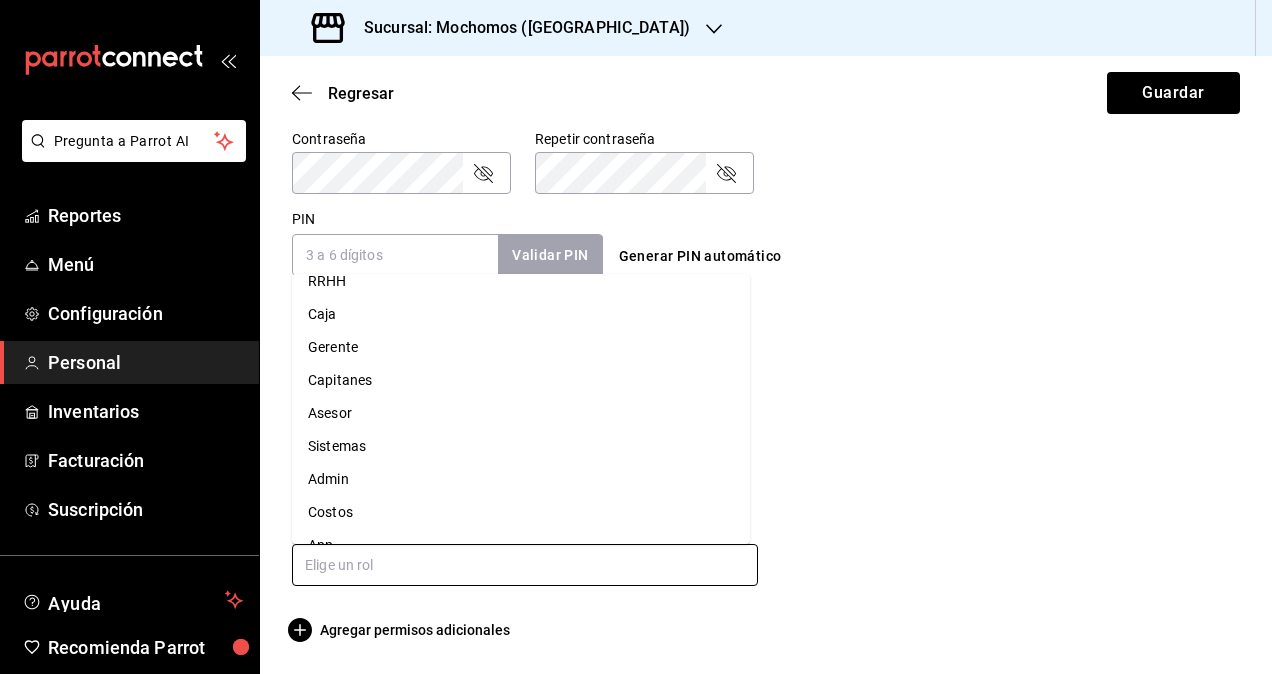 scroll, scrollTop: 76, scrollLeft: 0, axis: vertical 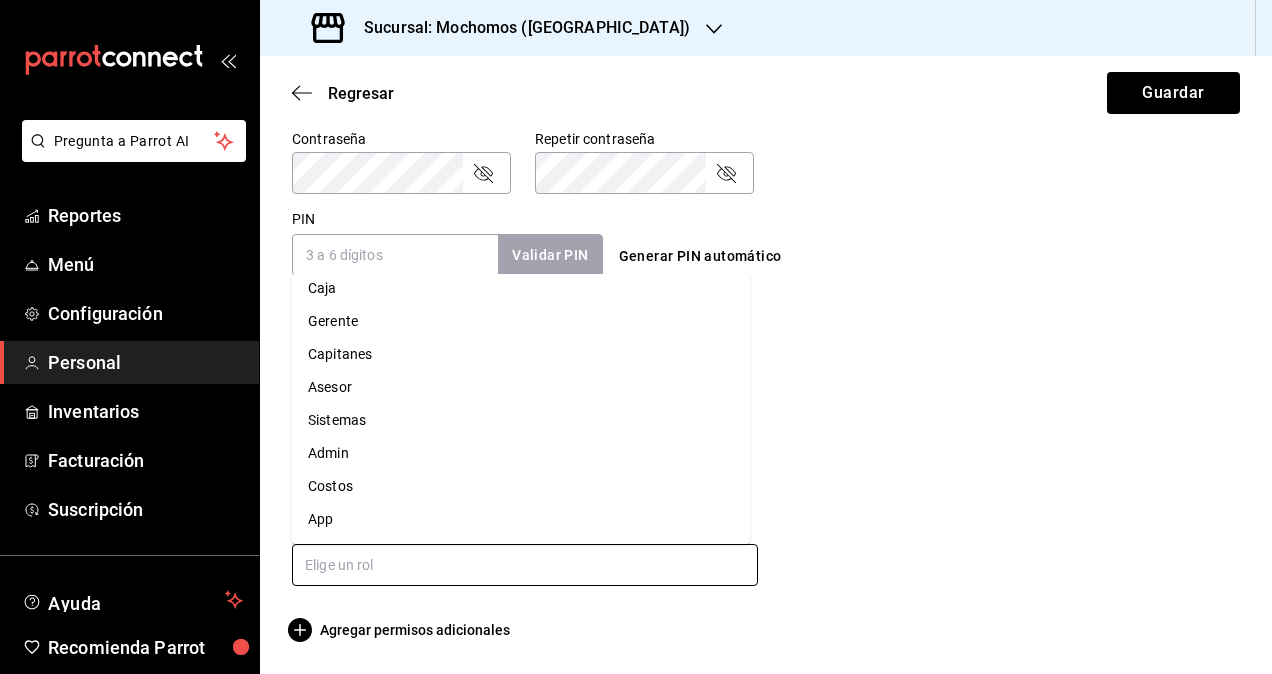 click on "Admin" at bounding box center (521, 453) 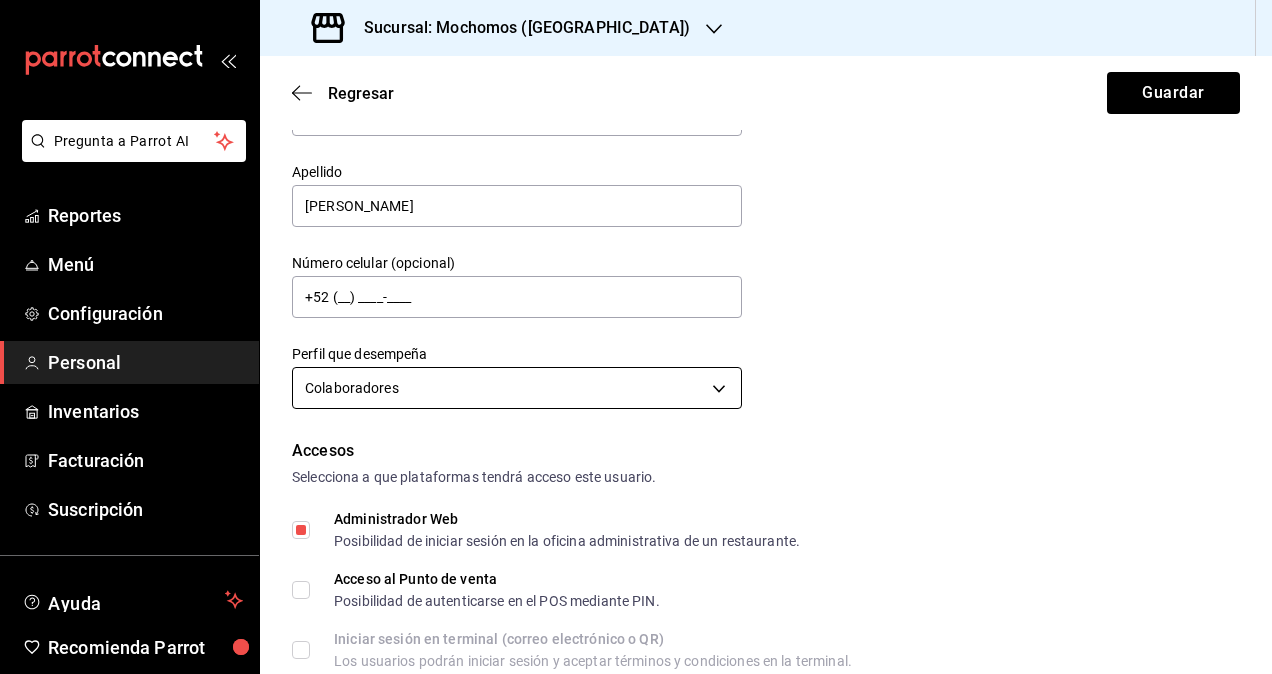 scroll, scrollTop: 0, scrollLeft: 0, axis: both 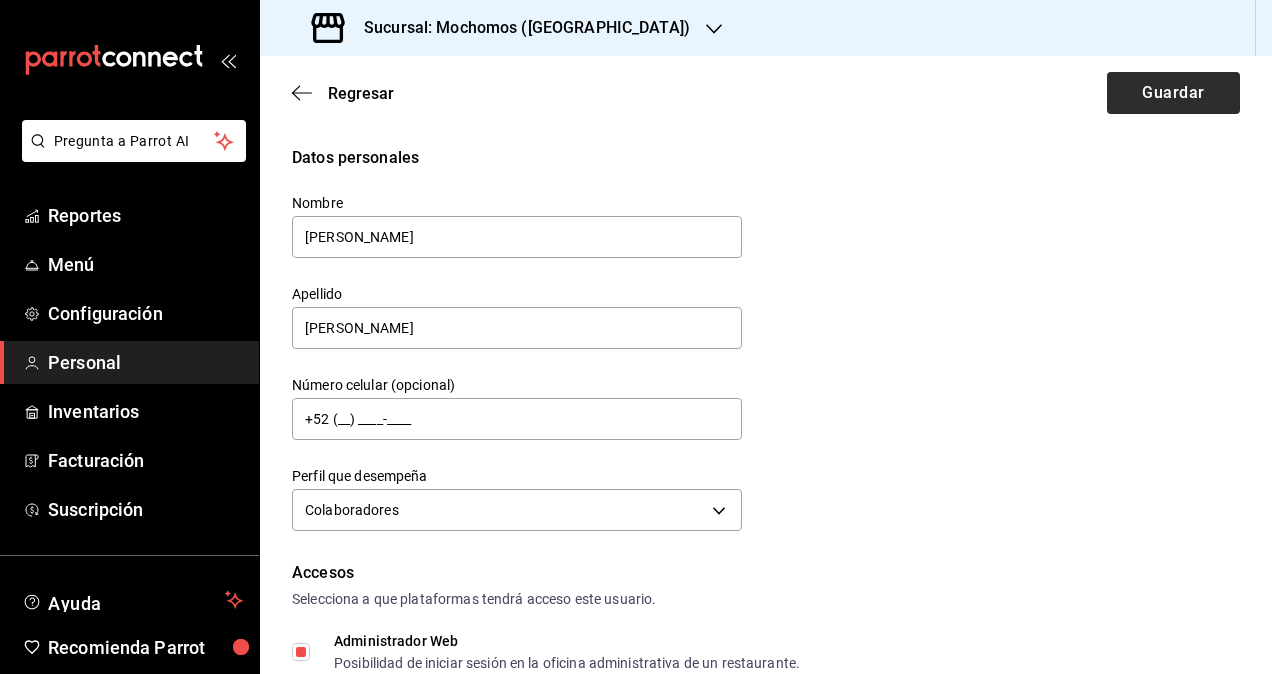 checkbox on "true" 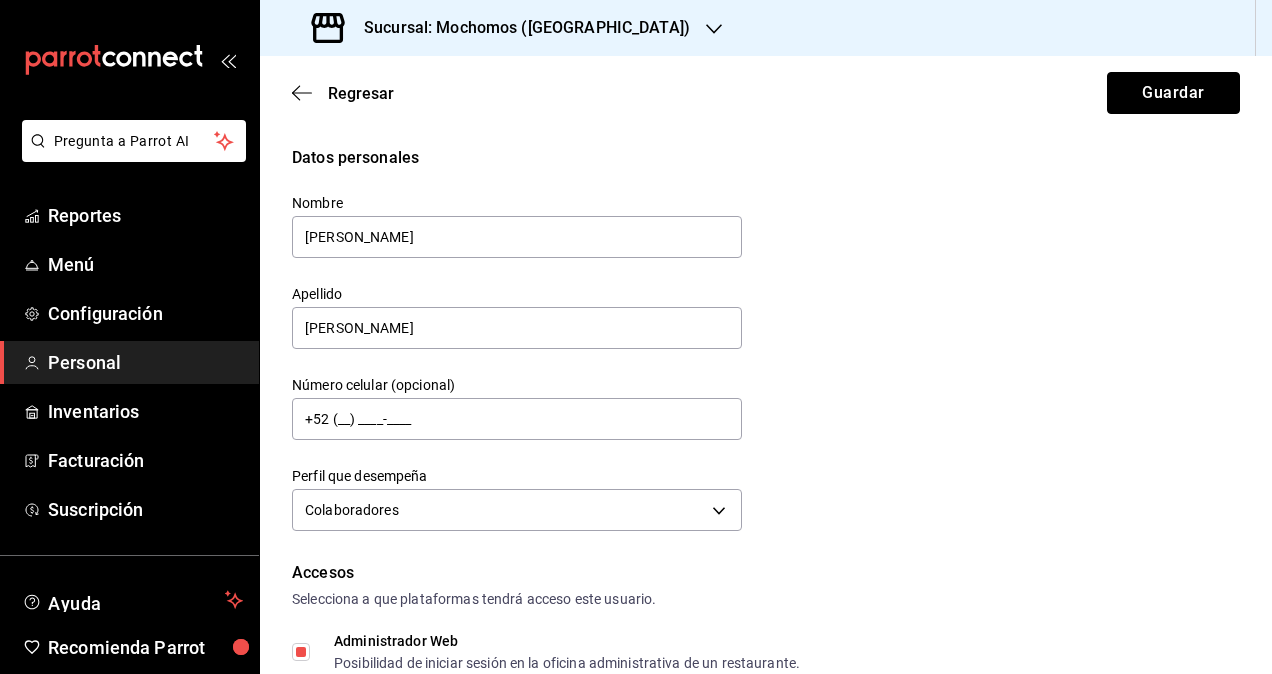 click on "Guardar" at bounding box center (1173, 93) 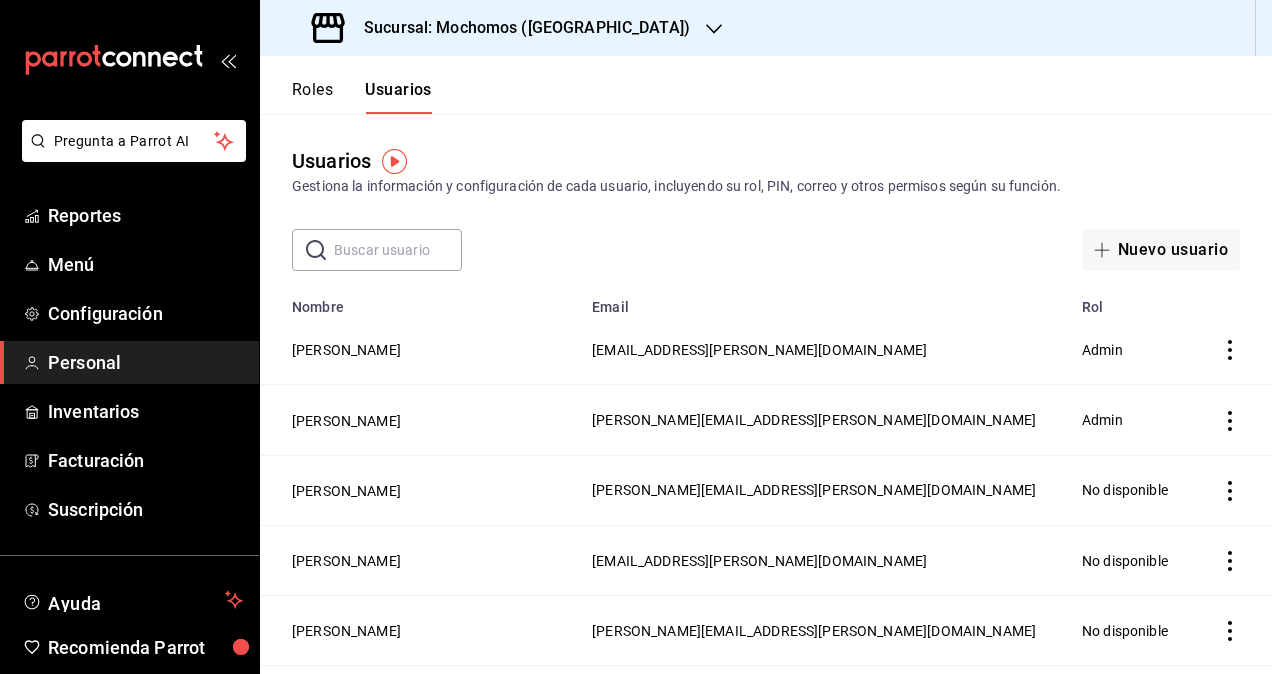 click on "Sucursal: Mochomos (Cancun)" at bounding box center (519, 28) 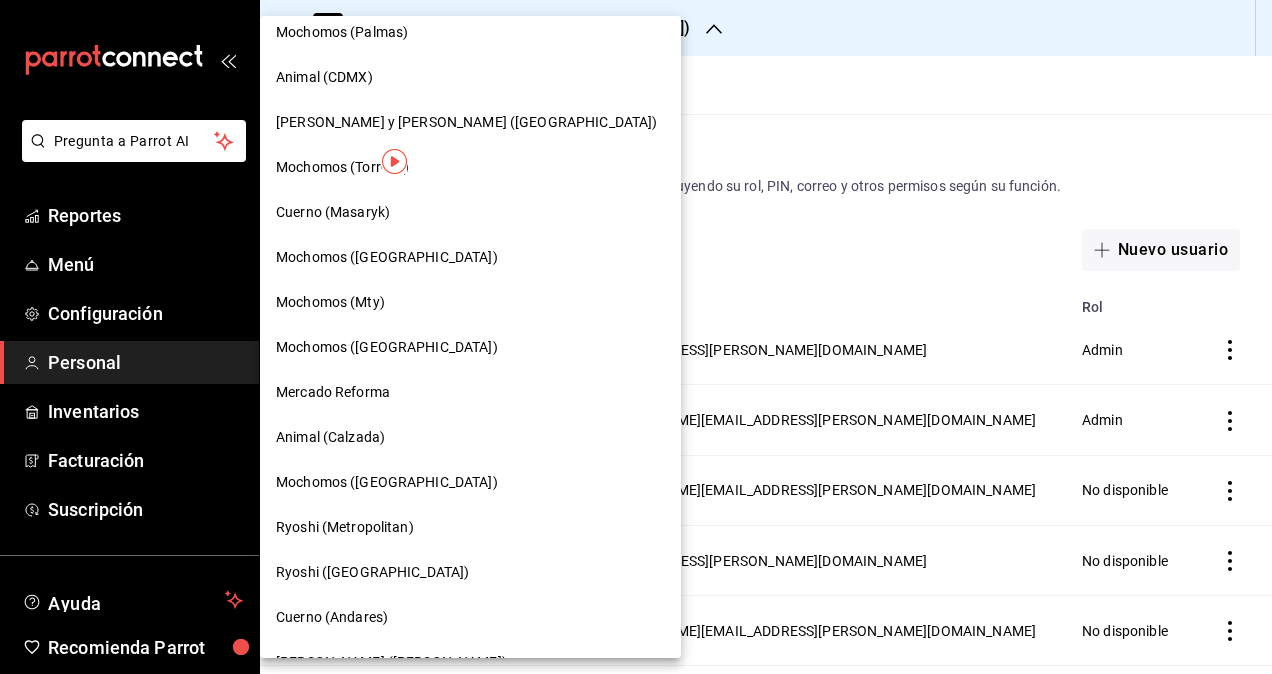 scroll, scrollTop: 600, scrollLeft: 0, axis: vertical 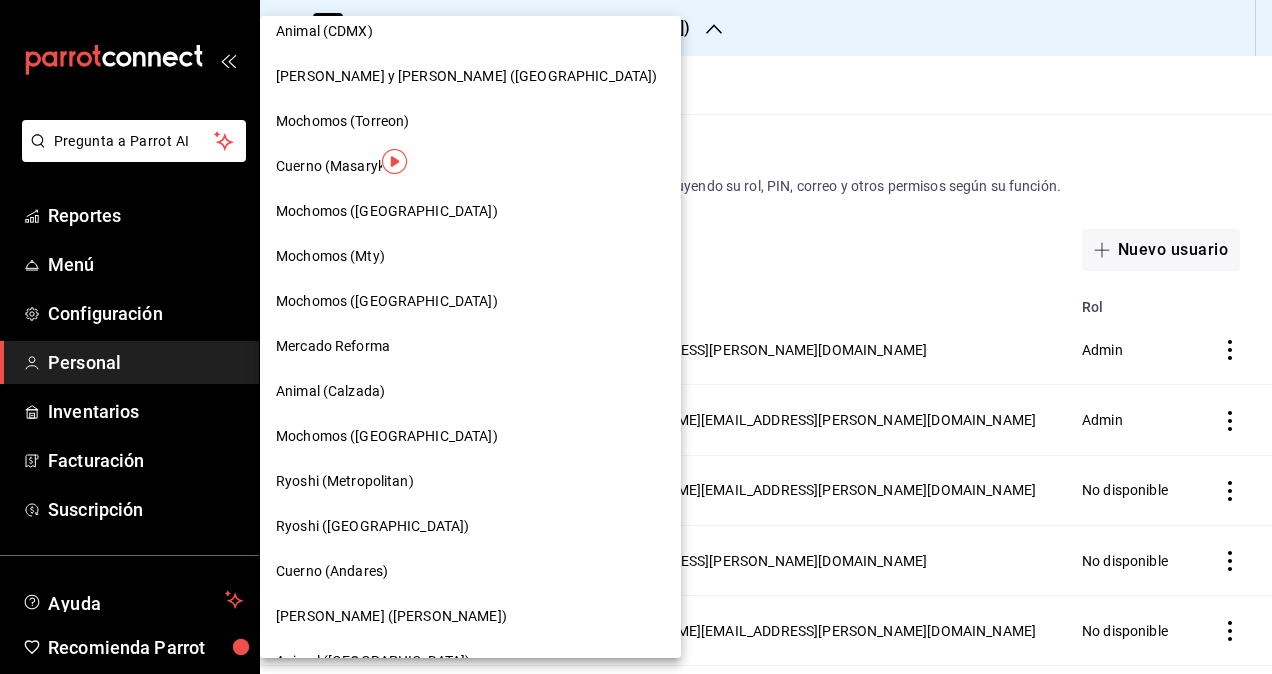 click on "Ryoshi (Metropolitan)" at bounding box center (345, 481) 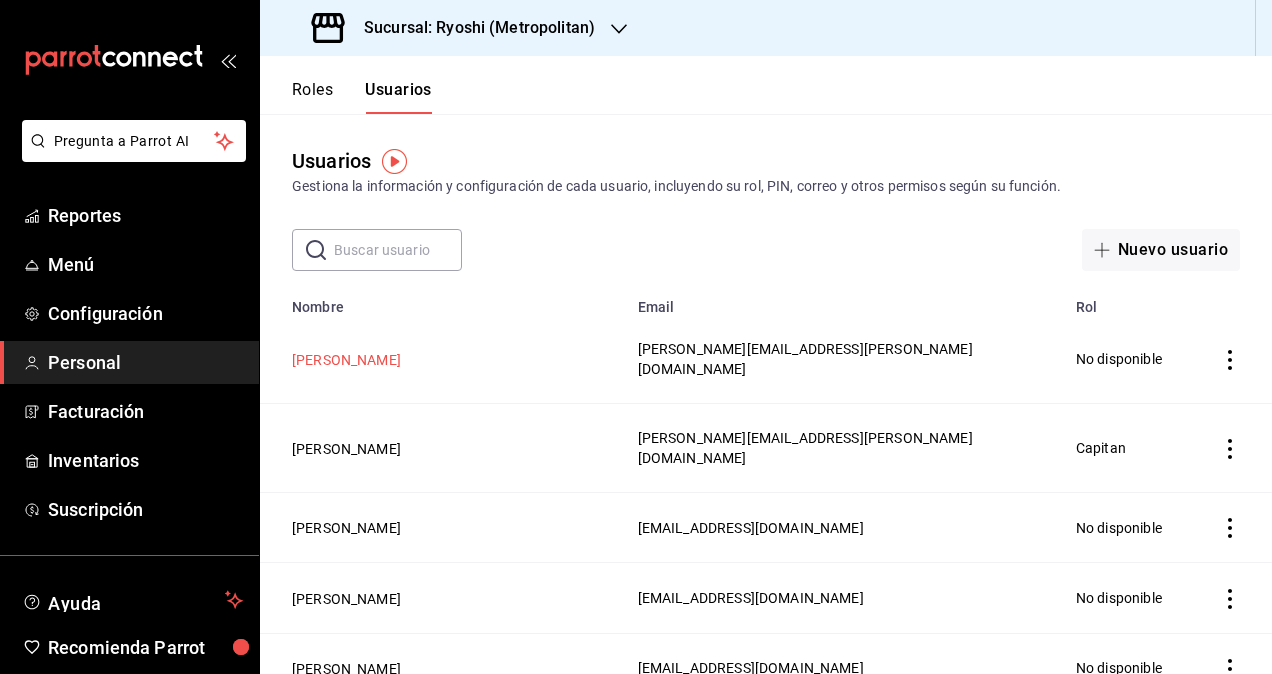 click on "[PERSON_NAME]" at bounding box center [346, 360] 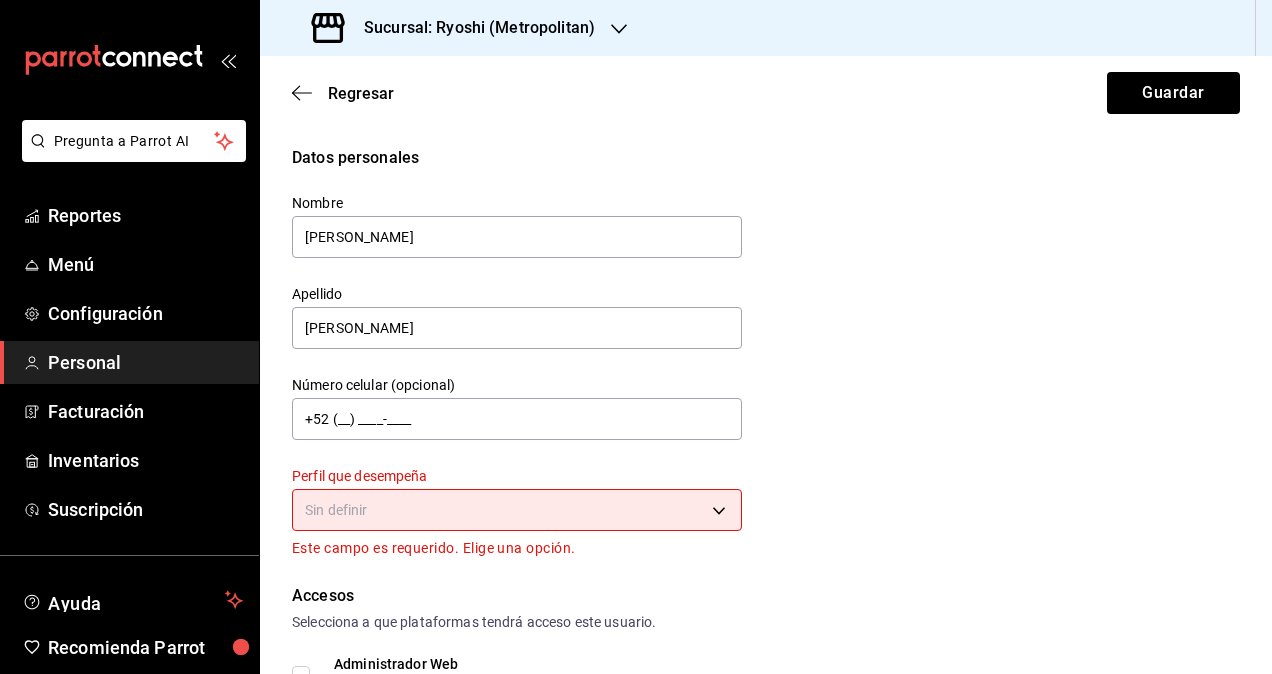 click on "Pregunta a Parrot AI Reportes   Menú   Configuración   Personal   Facturación   Inventarios   Suscripción   Ayuda Recomienda Parrot   Omar Hernandez   Sugerir nueva función   Sucursal: Ryoshi (Metropolitan) Regresar Guardar Datos personales Nombre daniela Apellido Diaz Número celular (opcional) +52 (__) ____-____ Perfil que desempeña Sin definir Este campo es requerido. Elige una opción. Accesos Selecciona a que plataformas tendrá acceso este usuario. Administrador Web Posibilidad de iniciar sesión en la oficina administrativa de un restaurante.  Acceso al Punto de venta Posibilidad de autenticarse en el POS mediante PIN.  Iniciar sesión en terminal (correo electrónico o QR) Los usuarios podrán iniciar sesión y aceptar términos y condiciones en la terminal. Acceso uso de terminal Los usuarios podrán acceder y utilizar la terminal para visualizar y procesar pagos de sus órdenes. Correo electrónico Se volverá obligatorio al tener ciertos accesos activados. daniela.diaz@grupocosteno.com PIN" at bounding box center (636, 337) 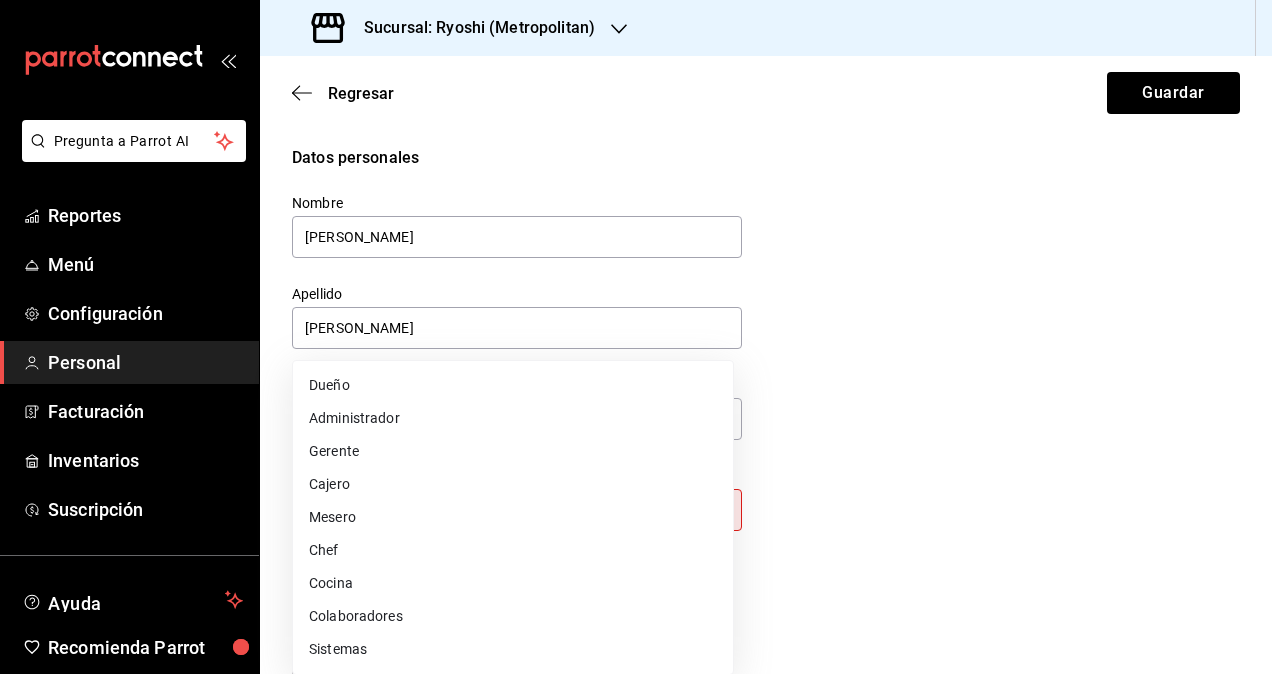 click on "Colaboradores" at bounding box center (513, 616) 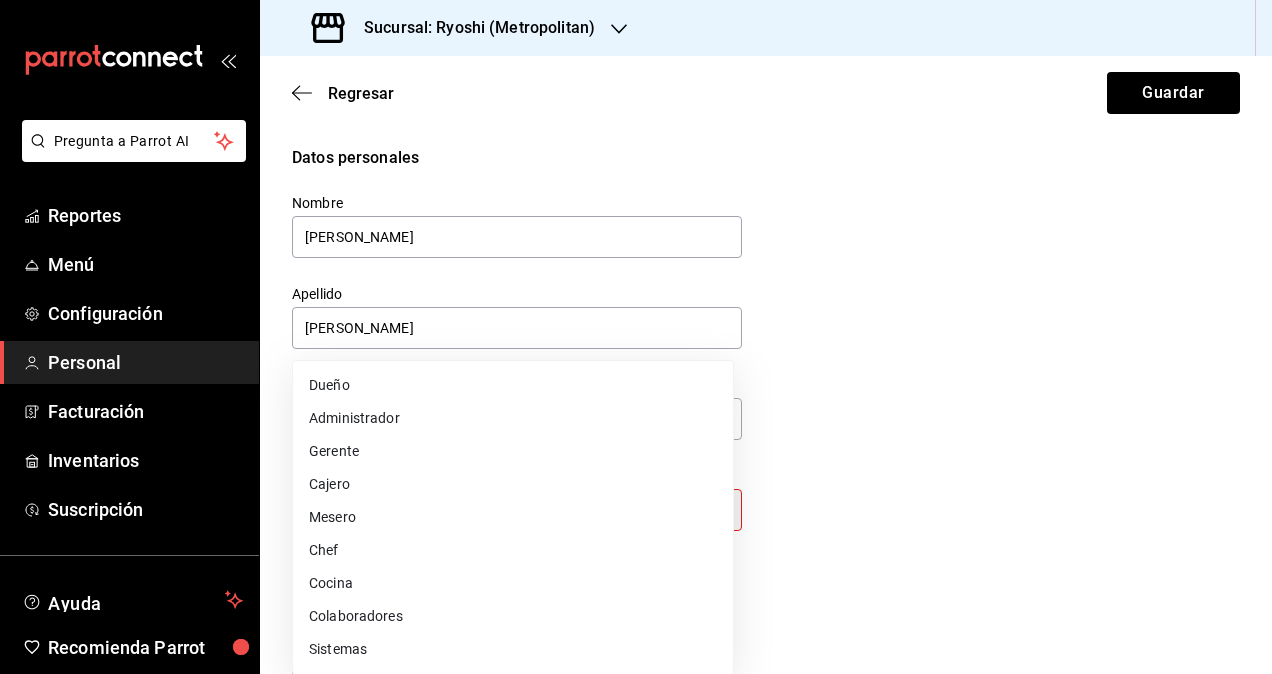 type on "STAFF" 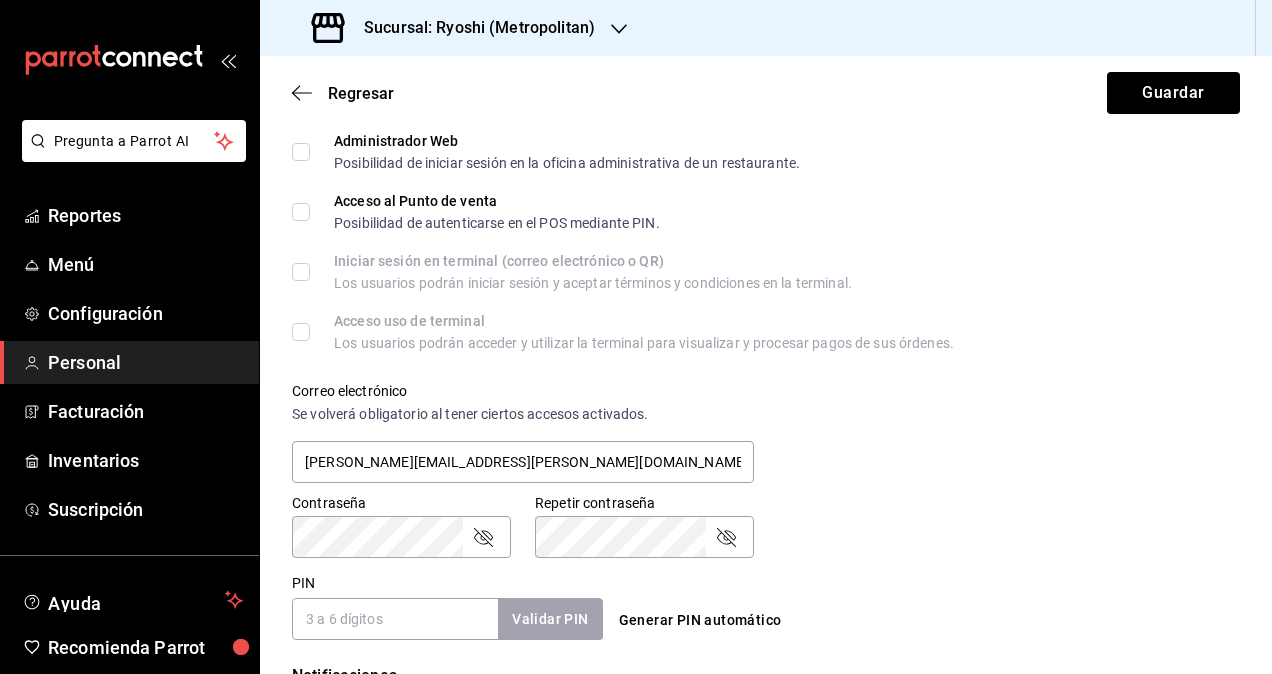 scroll, scrollTop: 300, scrollLeft: 0, axis: vertical 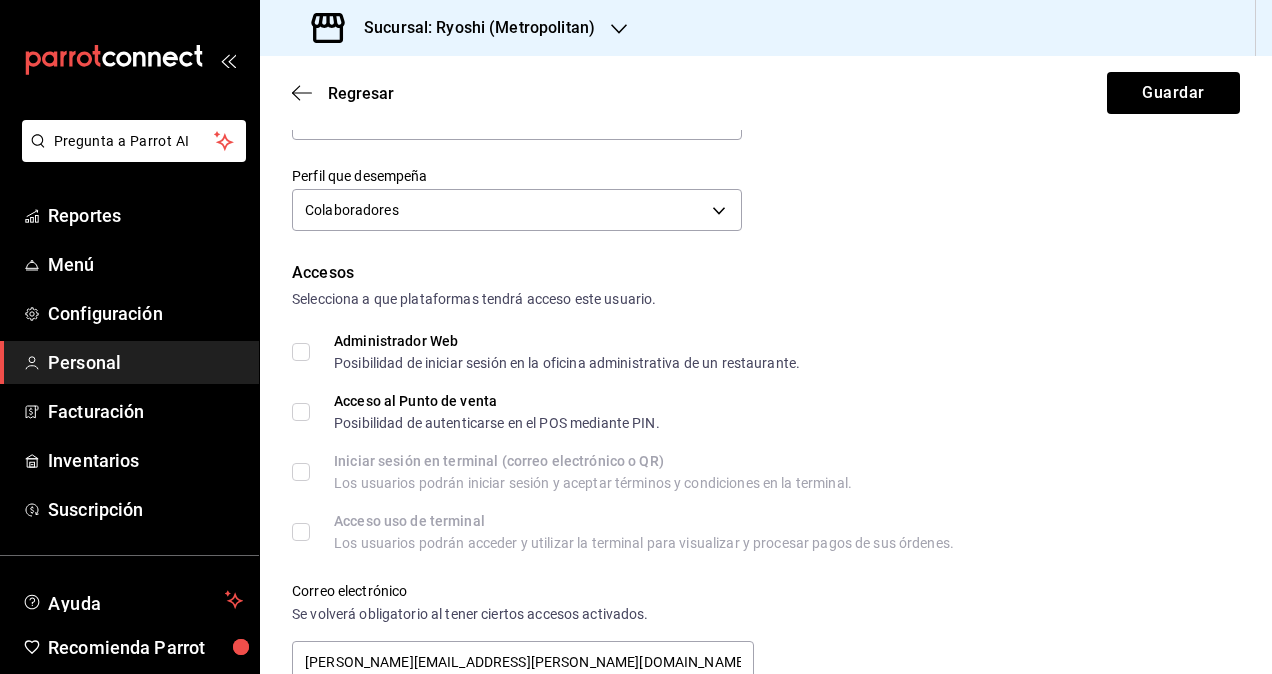 click on "Administrador Web Posibilidad de iniciar sesión en la oficina administrativa de un restaurante." at bounding box center (301, 352) 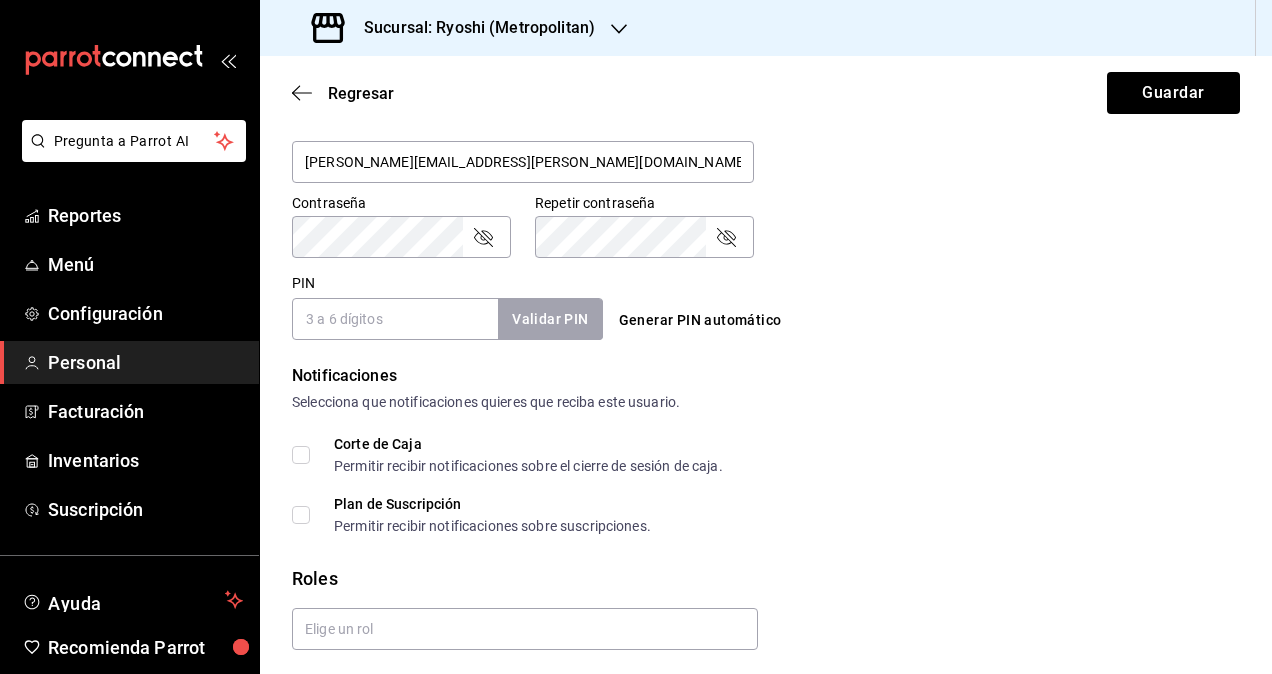 scroll, scrollTop: 864, scrollLeft: 0, axis: vertical 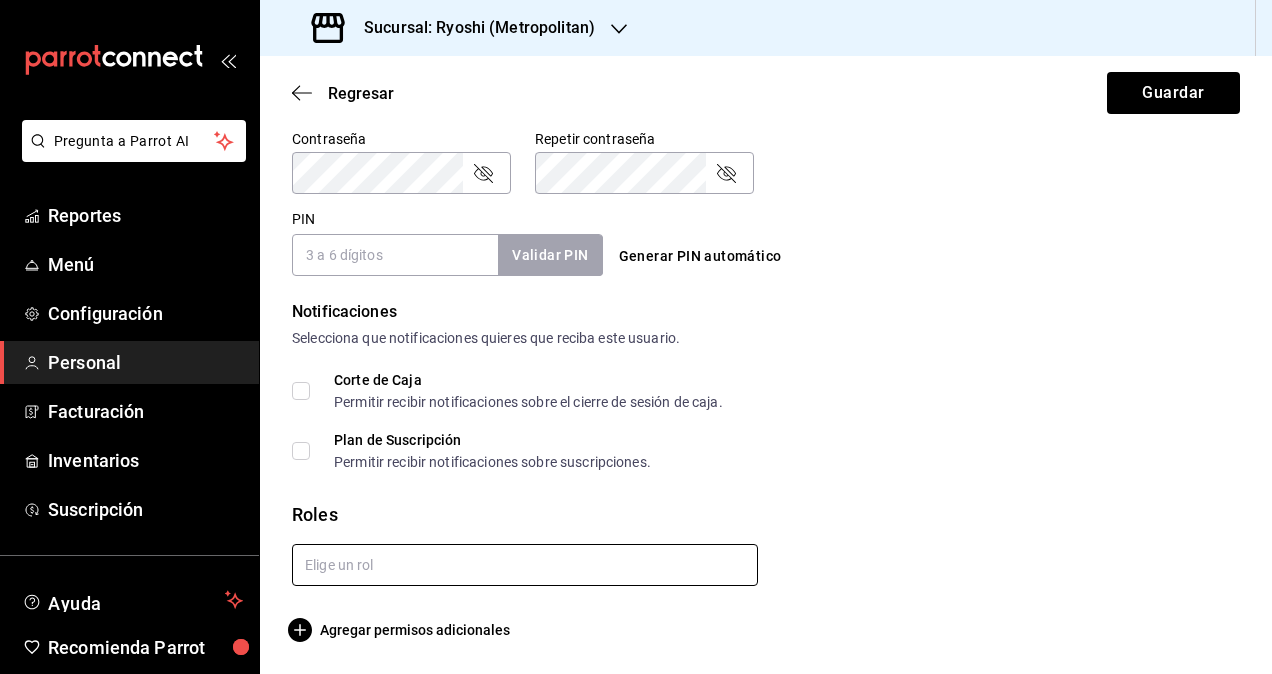 click at bounding box center [525, 565] 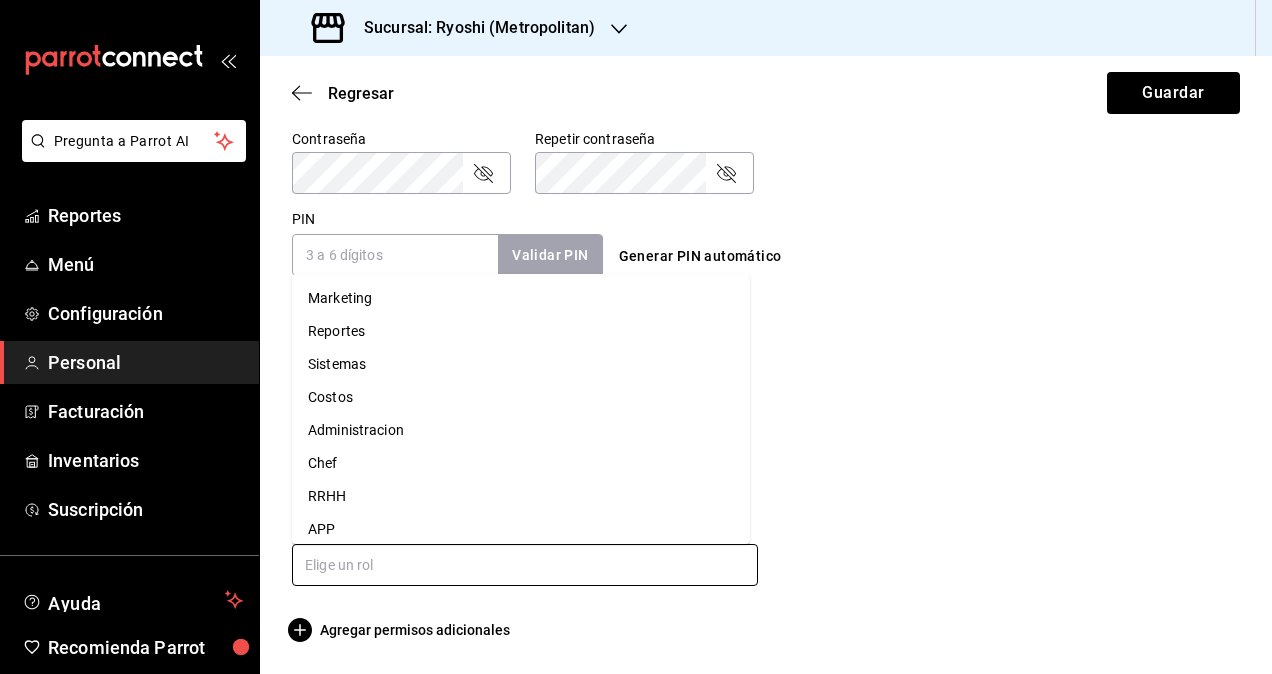 click on "Administracion" at bounding box center (521, 430) 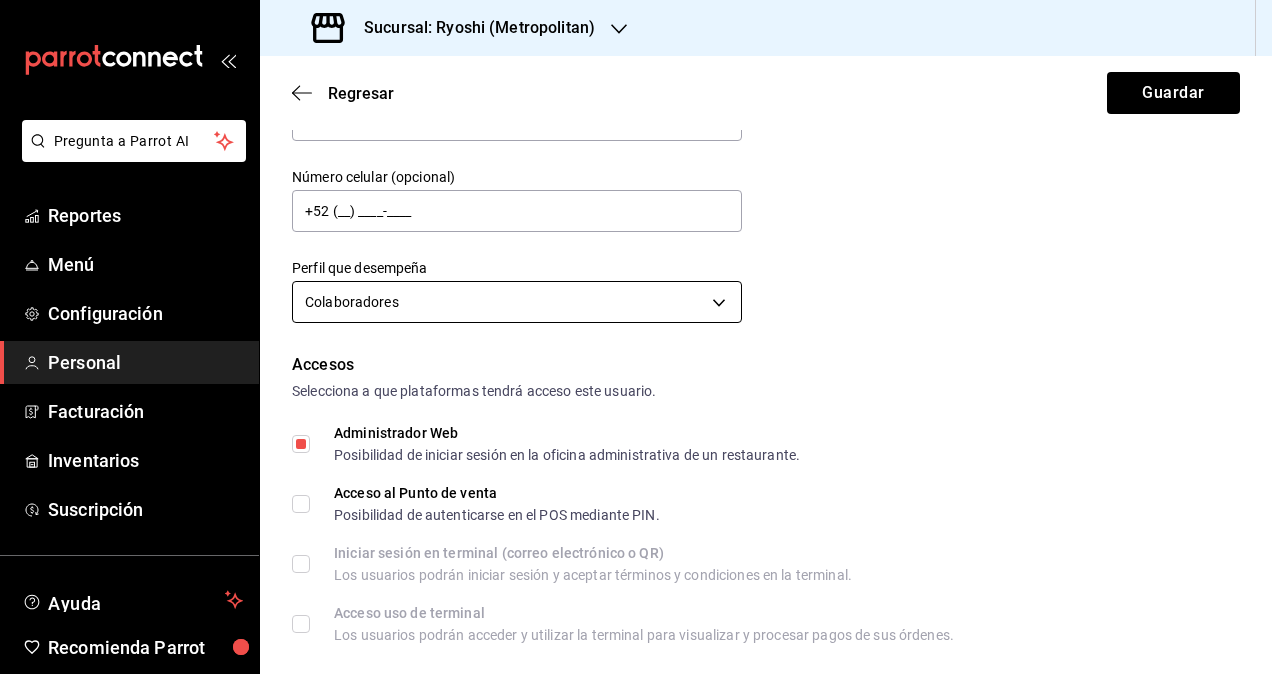 scroll, scrollTop: 0, scrollLeft: 0, axis: both 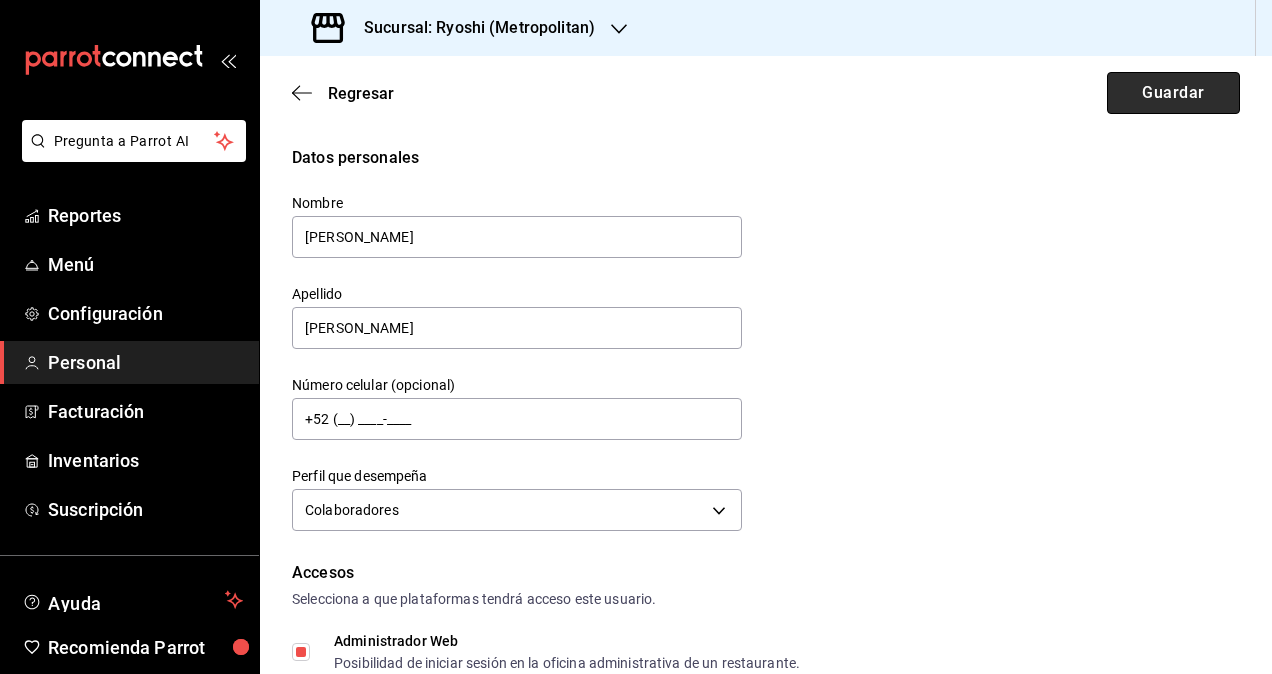 click on "Guardar" at bounding box center [1173, 93] 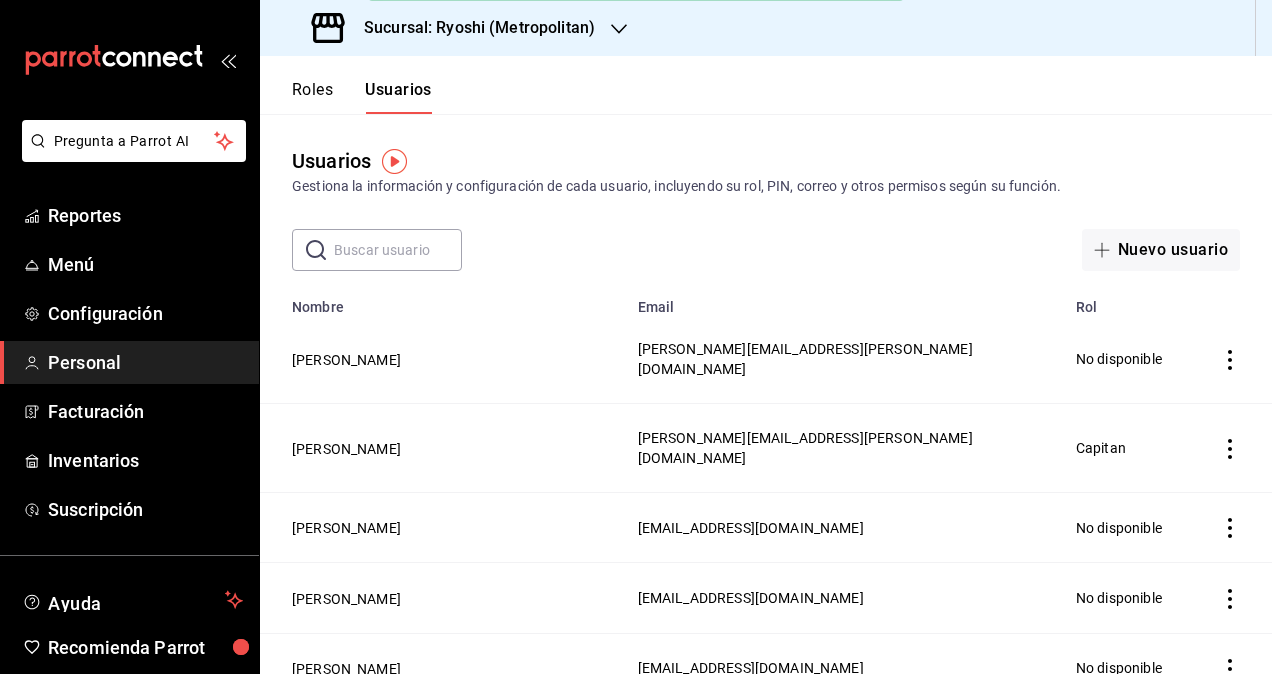 click at bounding box center [398, 250] 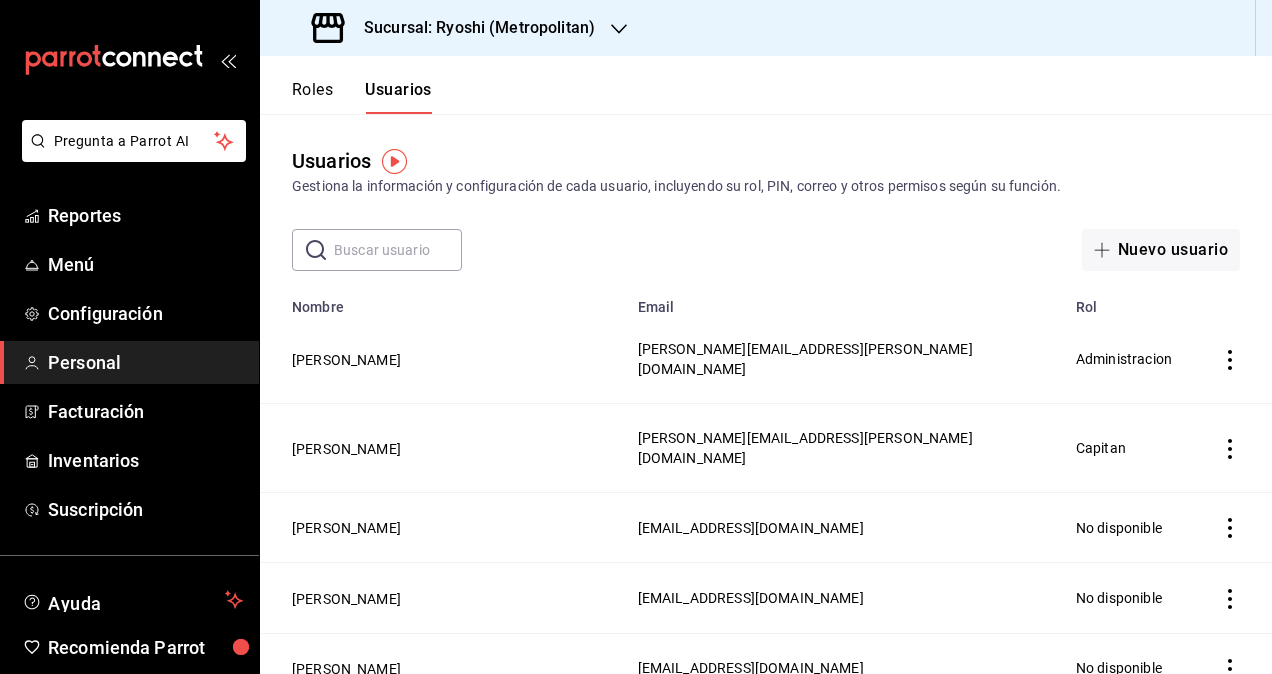 paste on "marco.ruiz" 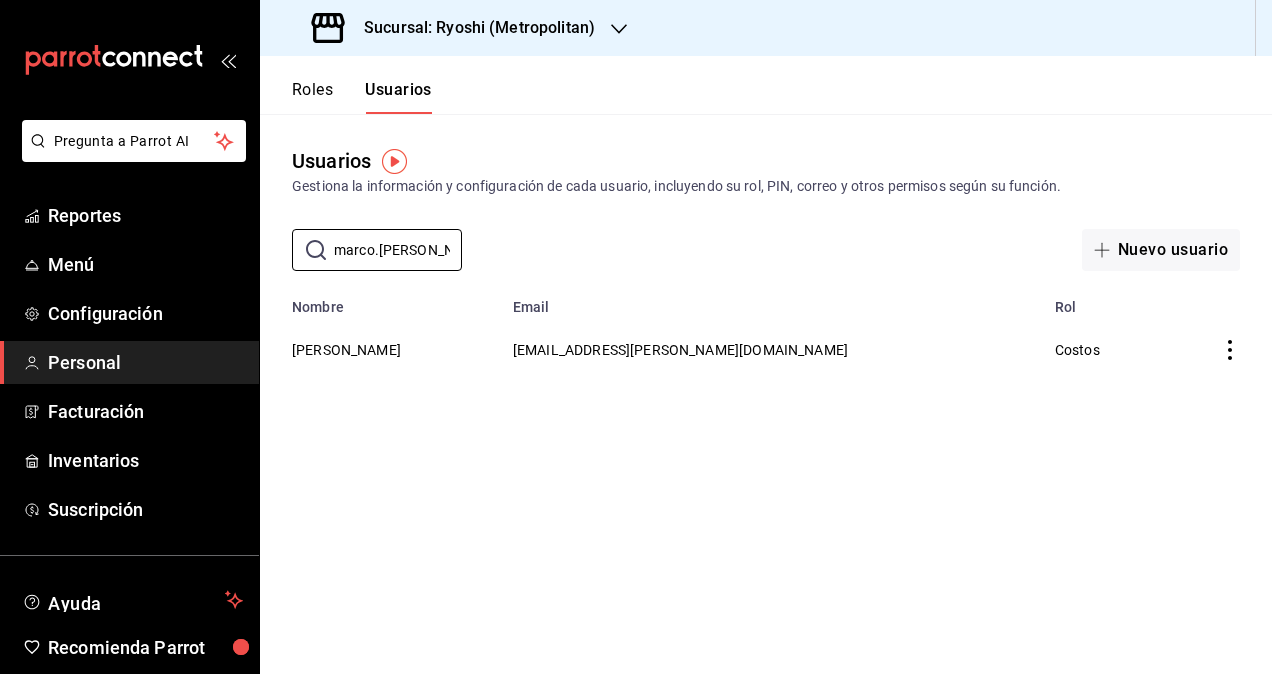 type on "marco.ruiz" 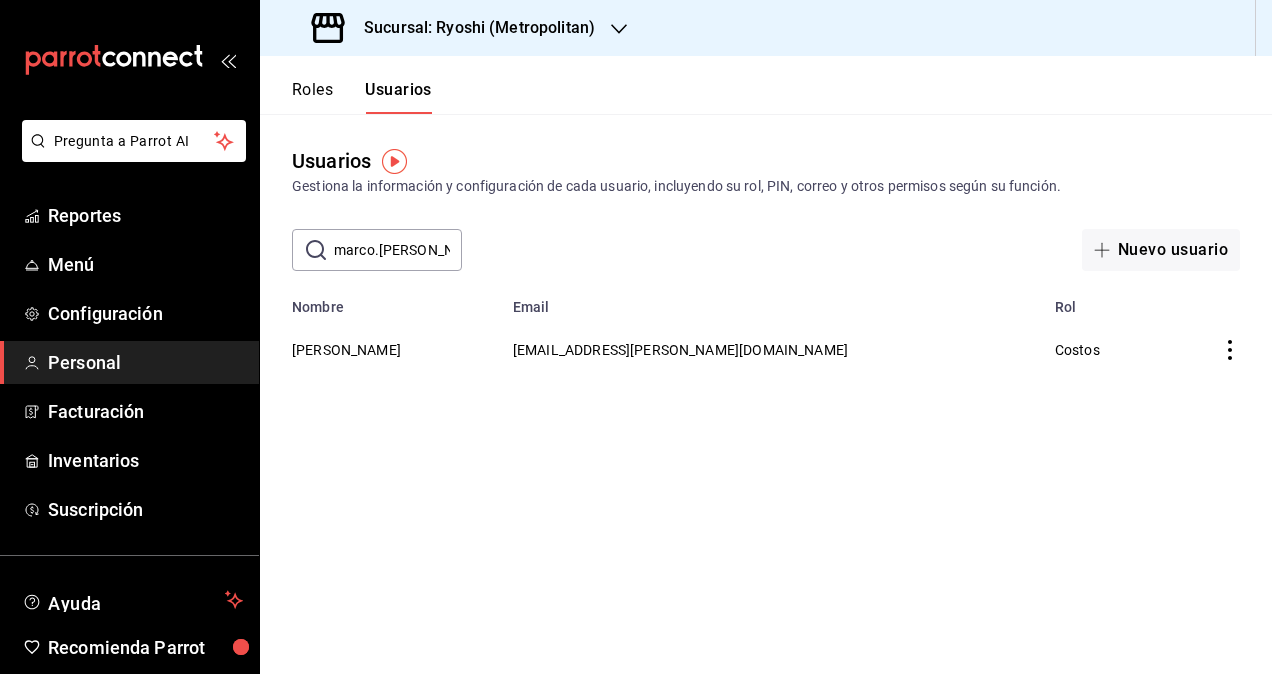 click on "Sucursal: Ryoshi (Metropolitan)" at bounding box center (471, 28) 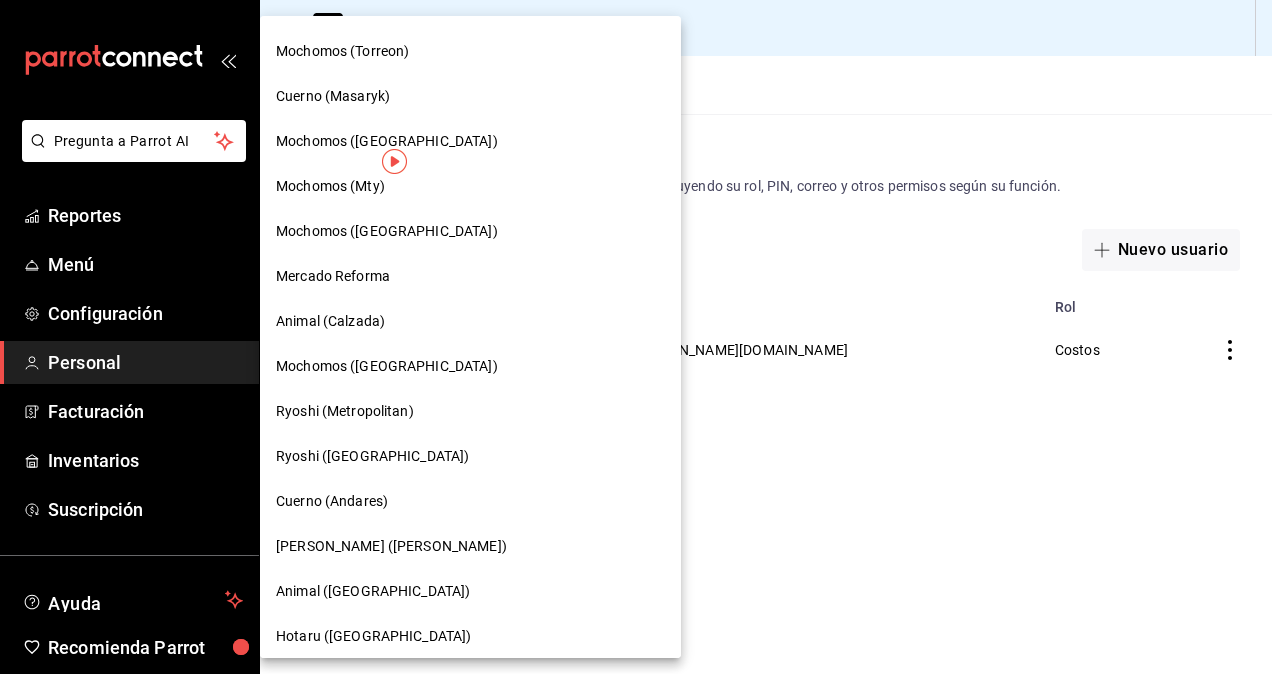 scroll, scrollTop: 700, scrollLeft: 0, axis: vertical 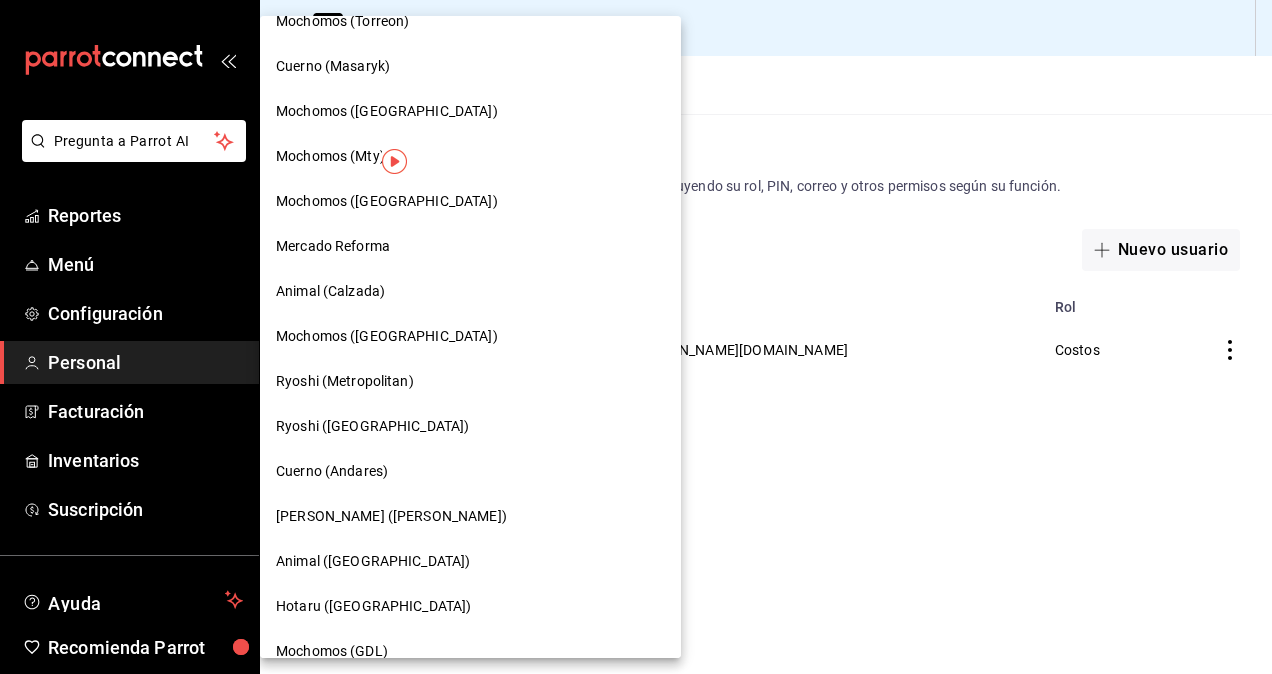 click on "Ryoshi (Cancun)" at bounding box center (470, 426) 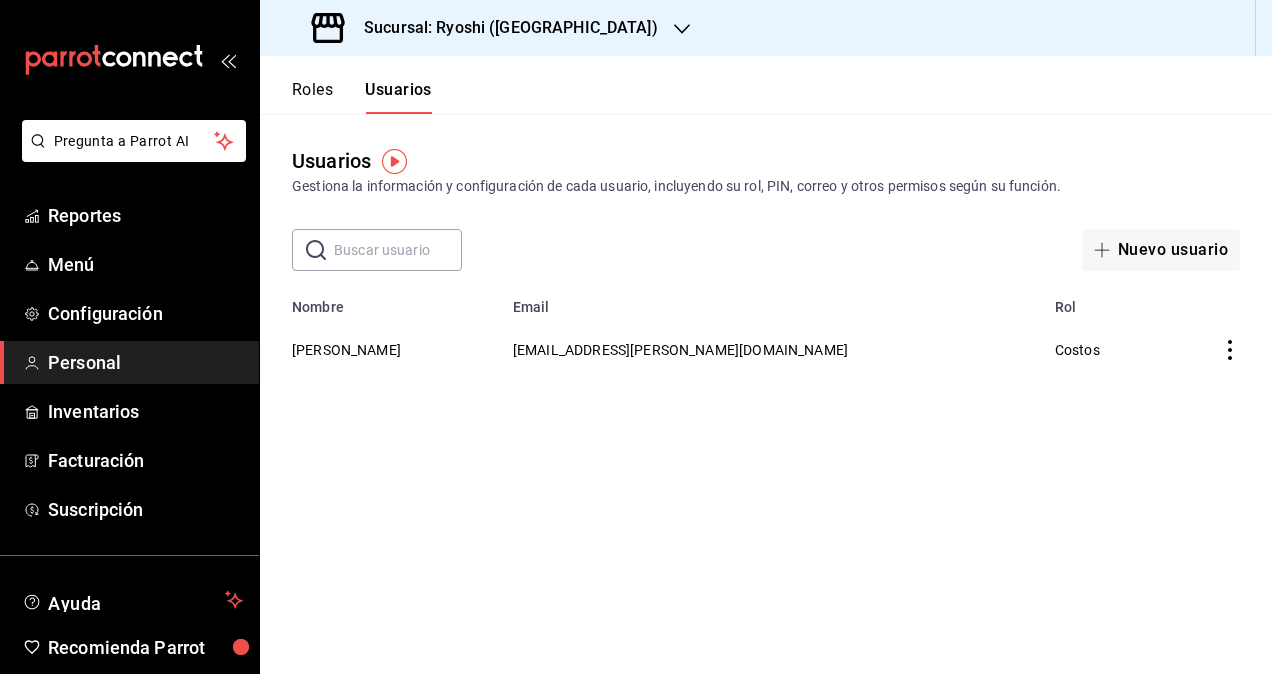 click at bounding box center (398, 250) 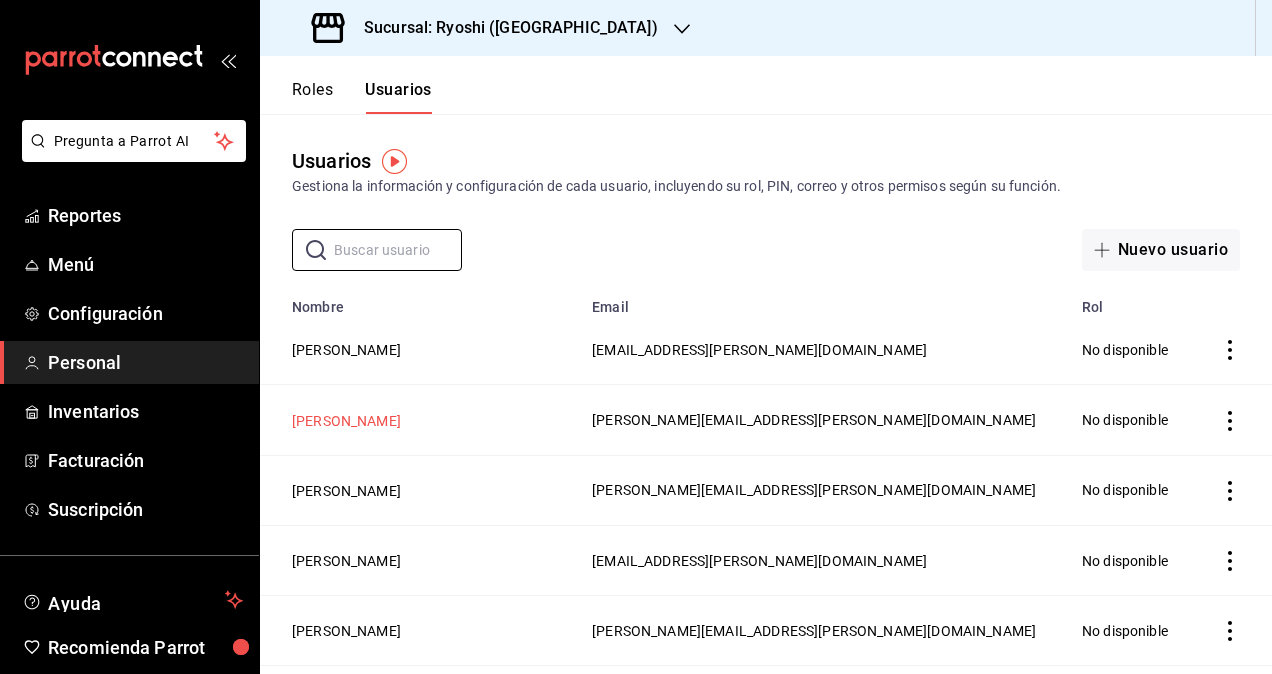 click on "[PERSON_NAME]" at bounding box center [346, 421] 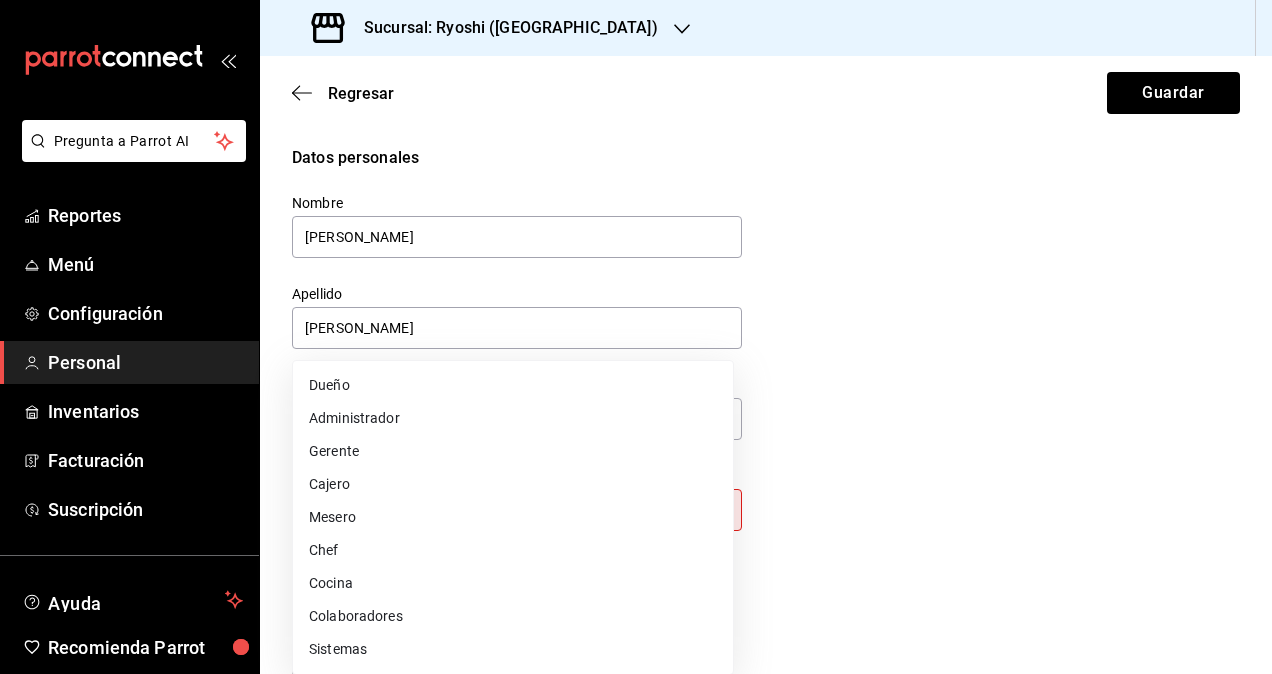 click on "Pregunta a Parrot AI Reportes   Menú   Configuración   Personal   Inventarios   Facturación   Suscripción   Ayuda Recomienda Parrot   Omar Hernandez   Sugerir nueva función   Sucursal: Ryoshi (Cancun) Regresar Guardar Datos personales Nombre daniela Apellido Diaz Número celular (opcional) +52 (__) ____-____ Perfil que desempeña Sin definir Este campo es requerido. Elige una opción. Accesos Selecciona a que plataformas tendrá acceso este usuario. Administrador Web Posibilidad de iniciar sesión en la oficina administrativa de un restaurante.  Acceso al Punto de venta Posibilidad de autenticarse en el POS mediante PIN.  Iniciar sesión en terminal (correo electrónico o QR) Los usuarios podrán iniciar sesión y aceptar términos y condiciones en la terminal. Acceso uso de terminal Los usuarios podrán acceder y utilizar la terminal para visualizar y procesar pagos de sus órdenes. Correo electrónico Se volverá obligatorio al tener ciertos accesos activados. daniela.diaz@grupocosteno.com Contraseña" at bounding box center [636, 337] 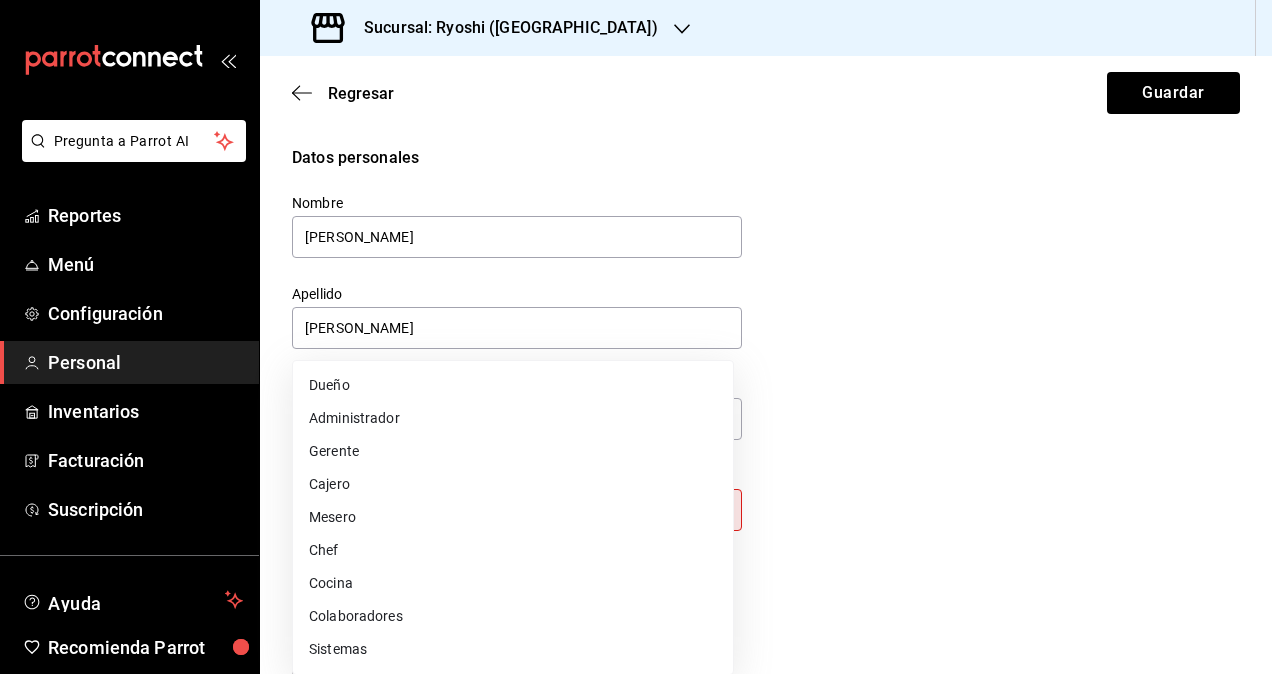 click on "Colaboradores" at bounding box center (513, 616) 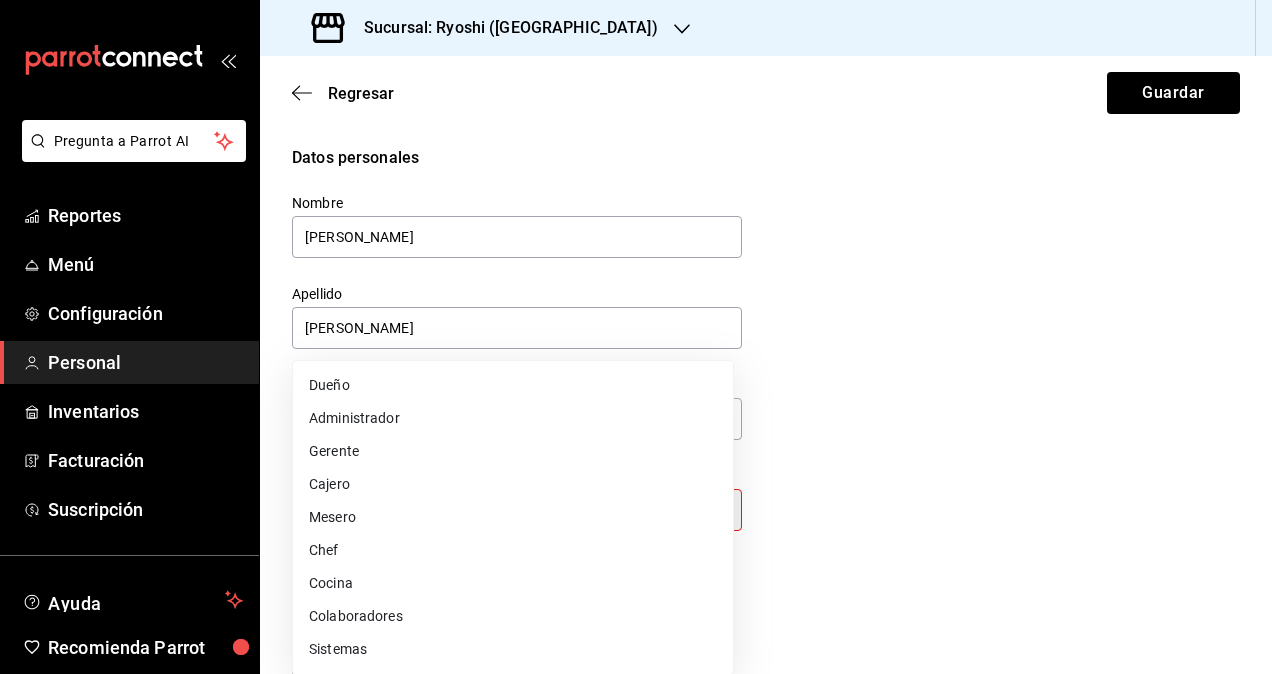 type on "STAFF" 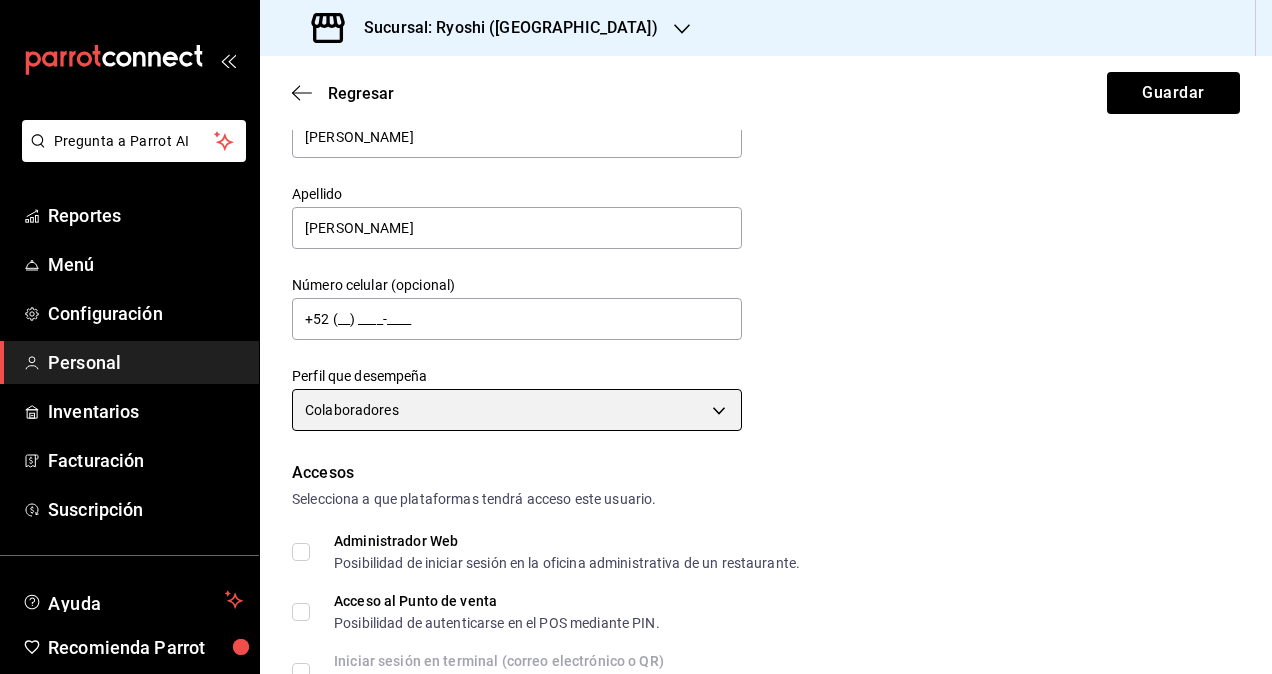 scroll, scrollTop: 200, scrollLeft: 0, axis: vertical 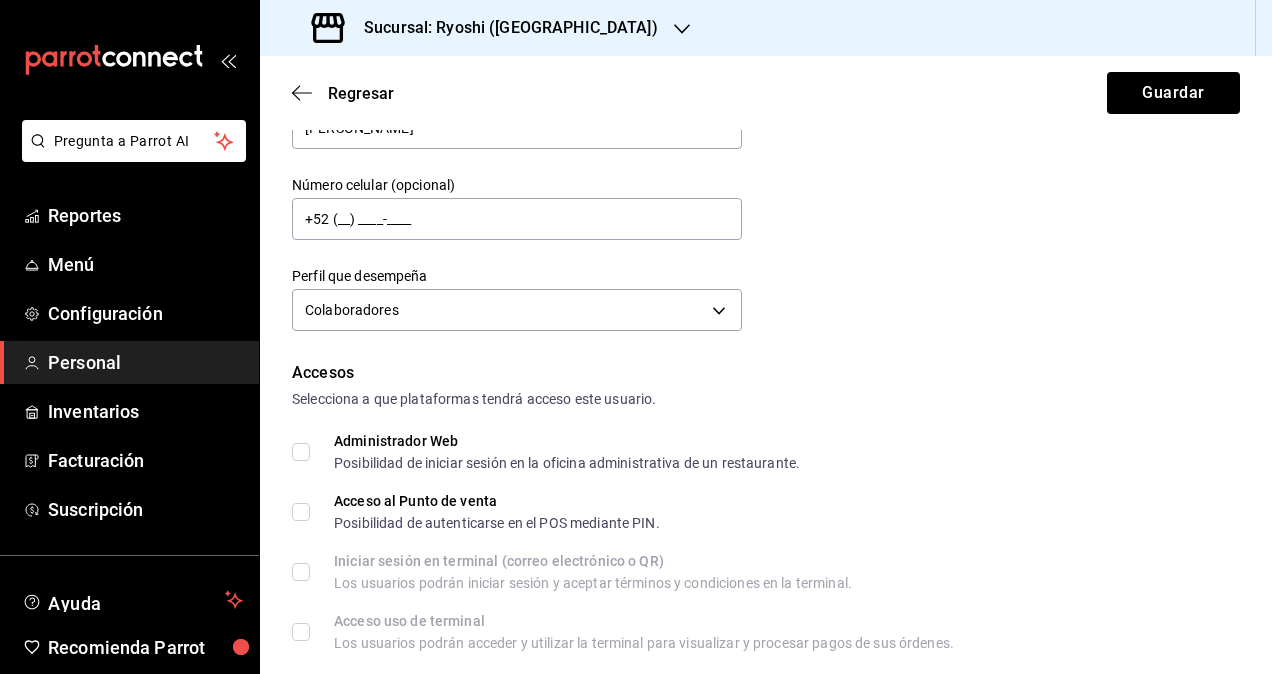 click on "Administrador Web Posibilidad de iniciar sesión en la oficina administrativa de un restaurante." at bounding box center (301, 452) 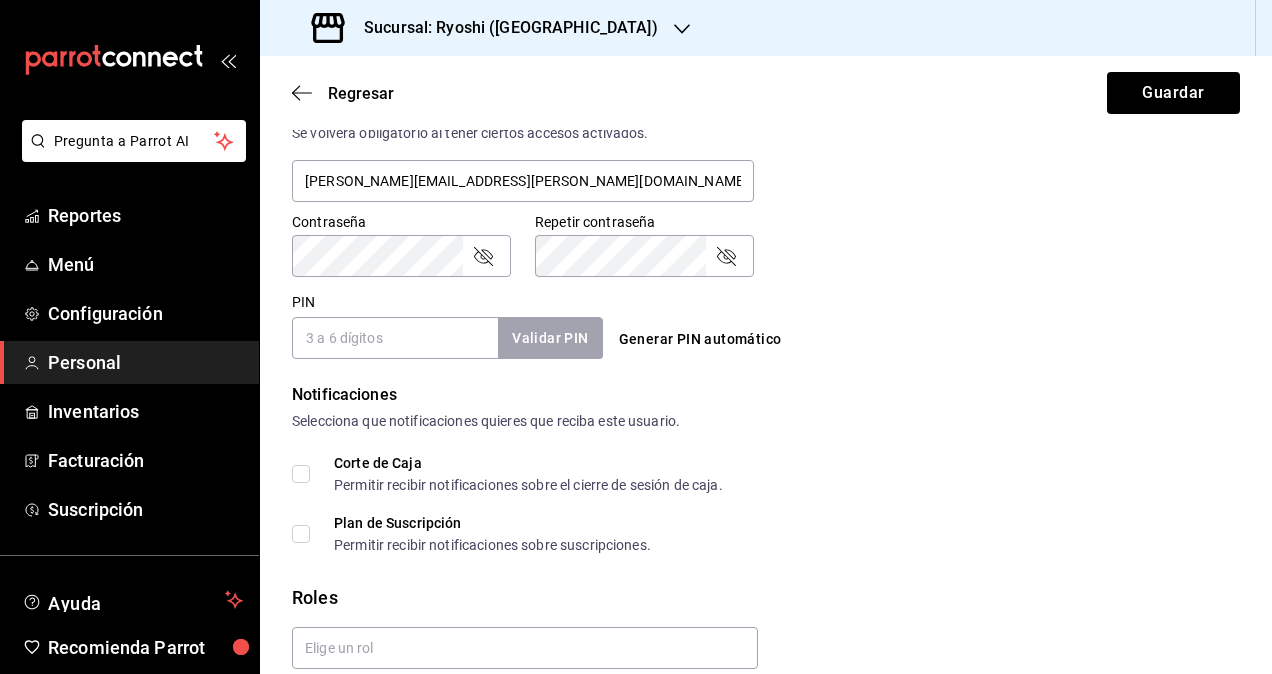 scroll, scrollTop: 864, scrollLeft: 0, axis: vertical 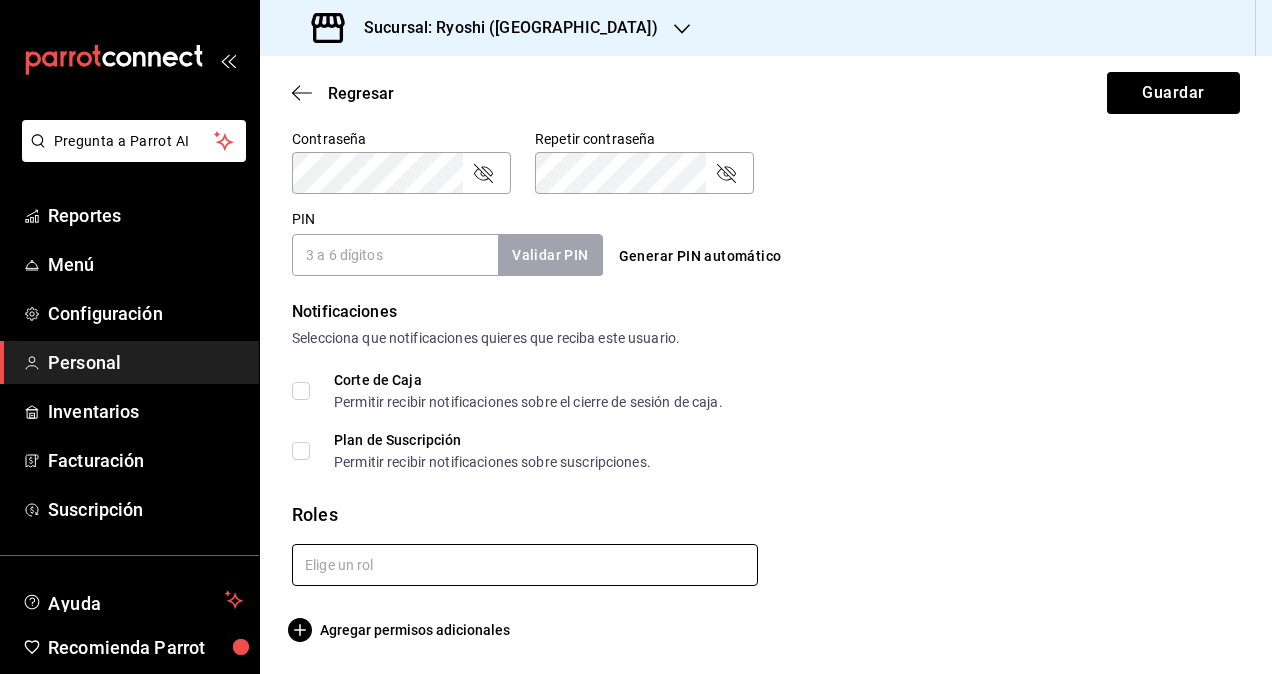 click at bounding box center [525, 565] 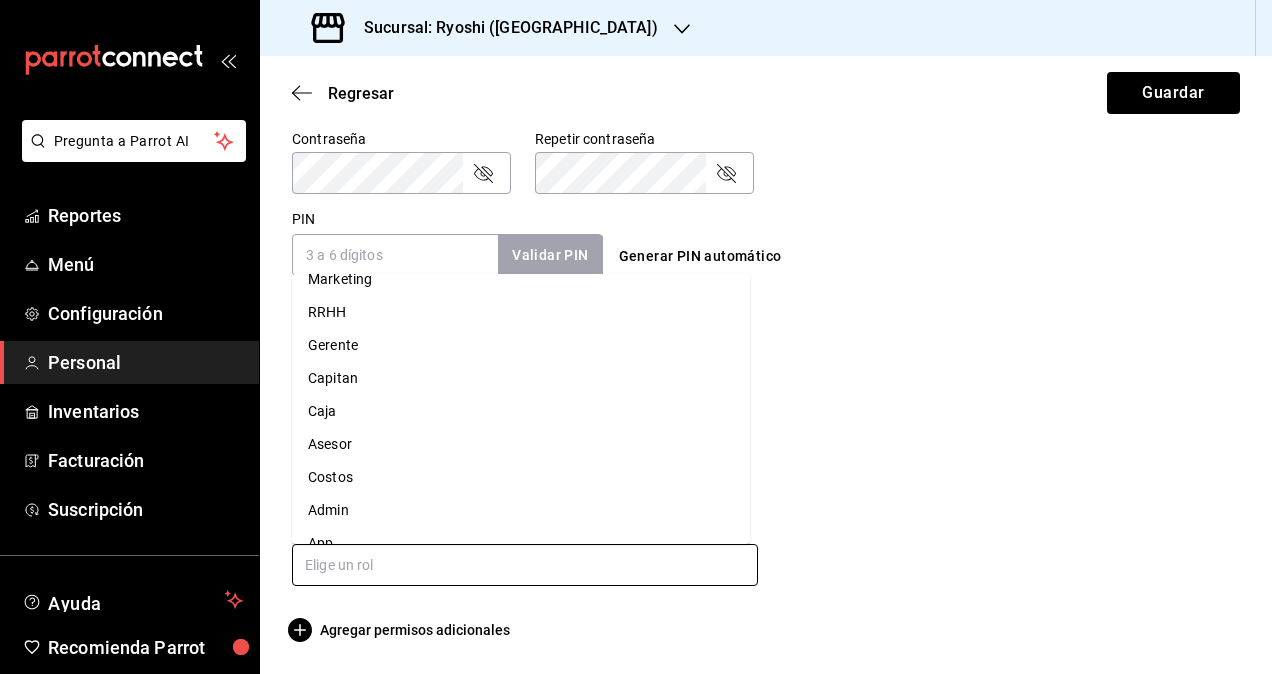 scroll, scrollTop: 76, scrollLeft: 0, axis: vertical 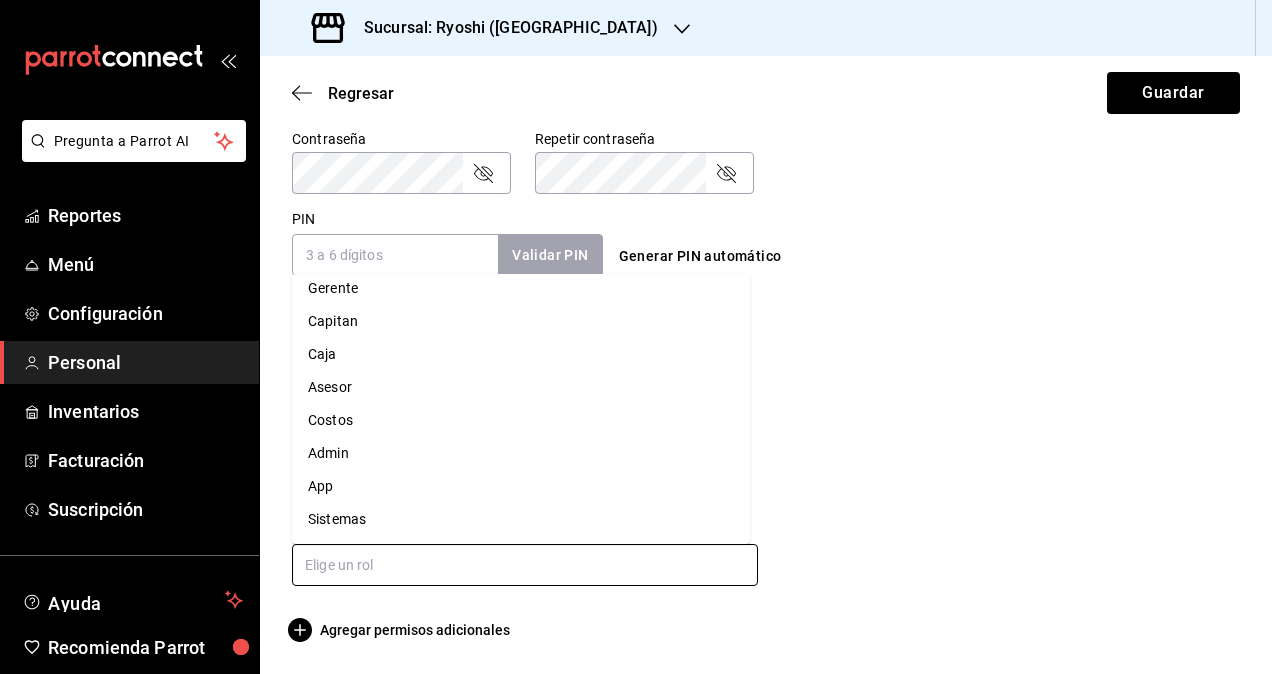 click on "Admin" at bounding box center [521, 453] 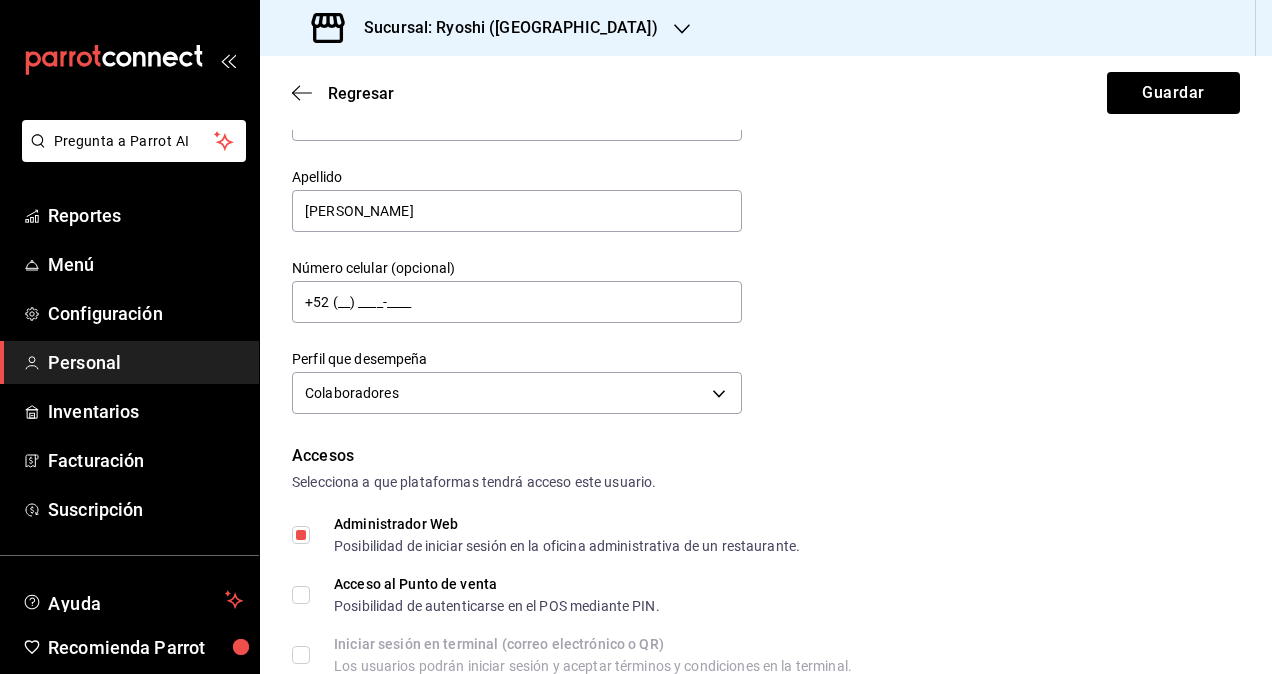 scroll, scrollTop: 0, scrollLeft: 0, axis: both 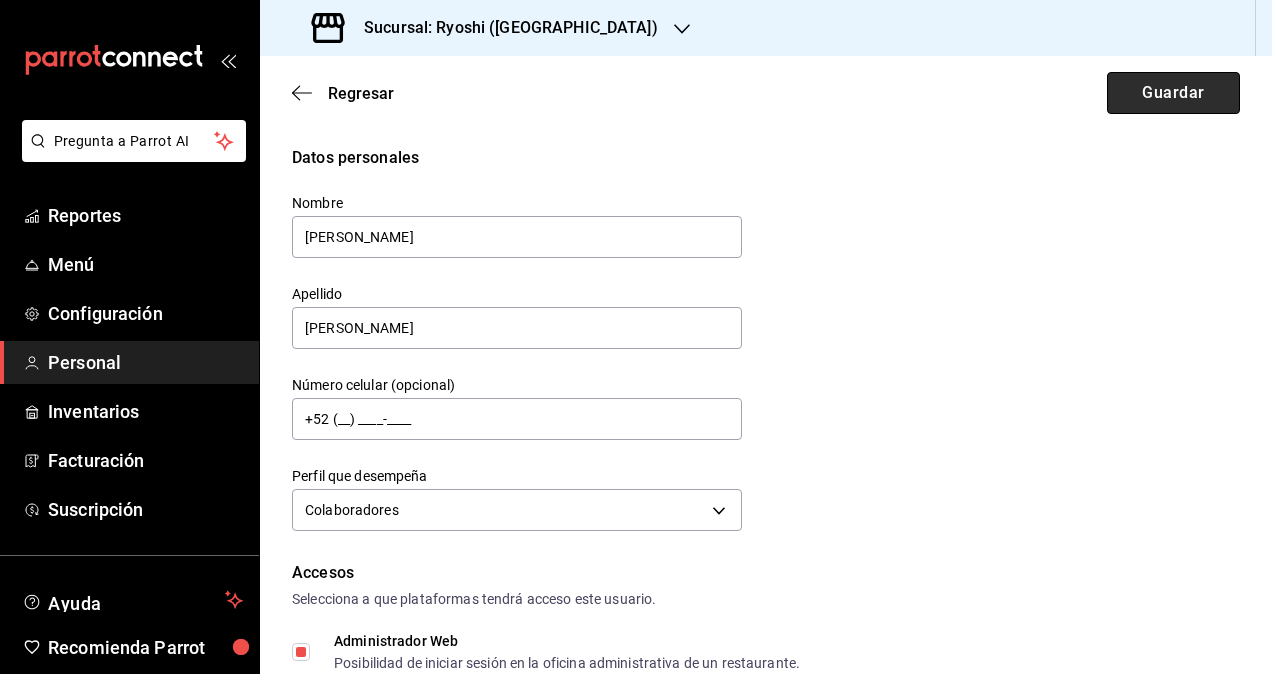 click on "Guardar" at bounding box center (1173, 93) 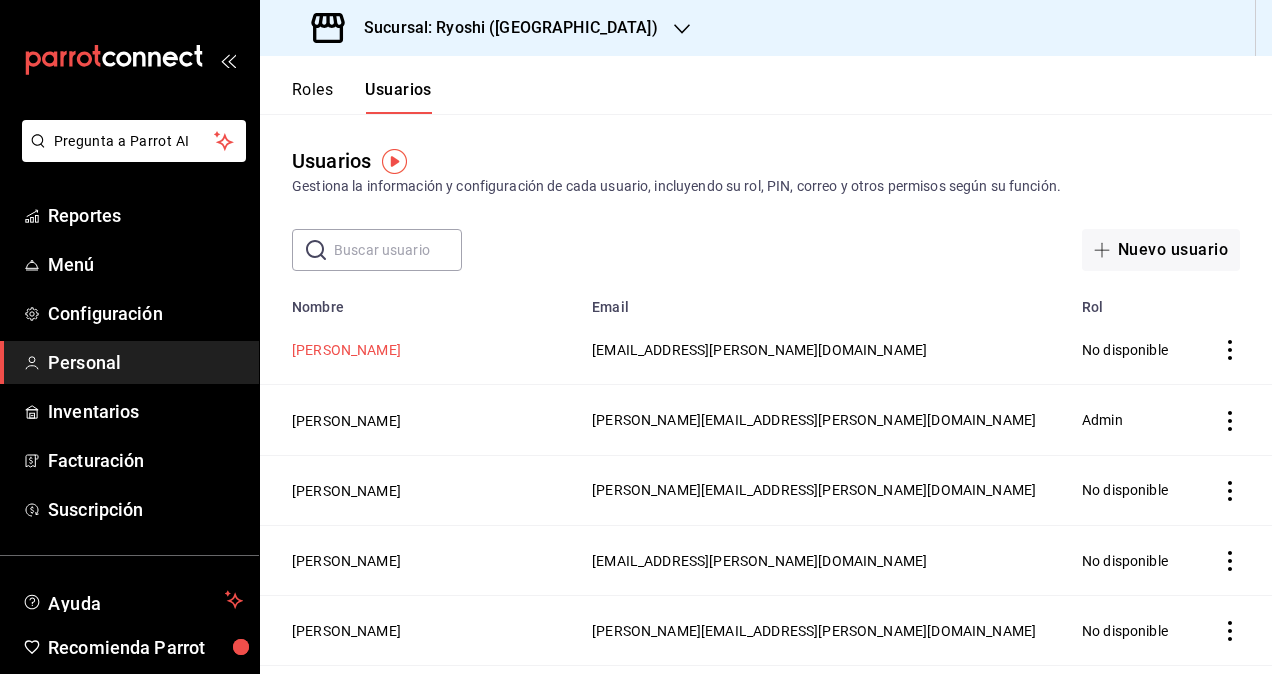 click on "[PERSON_NAME]" at bounding box center (346, 350) 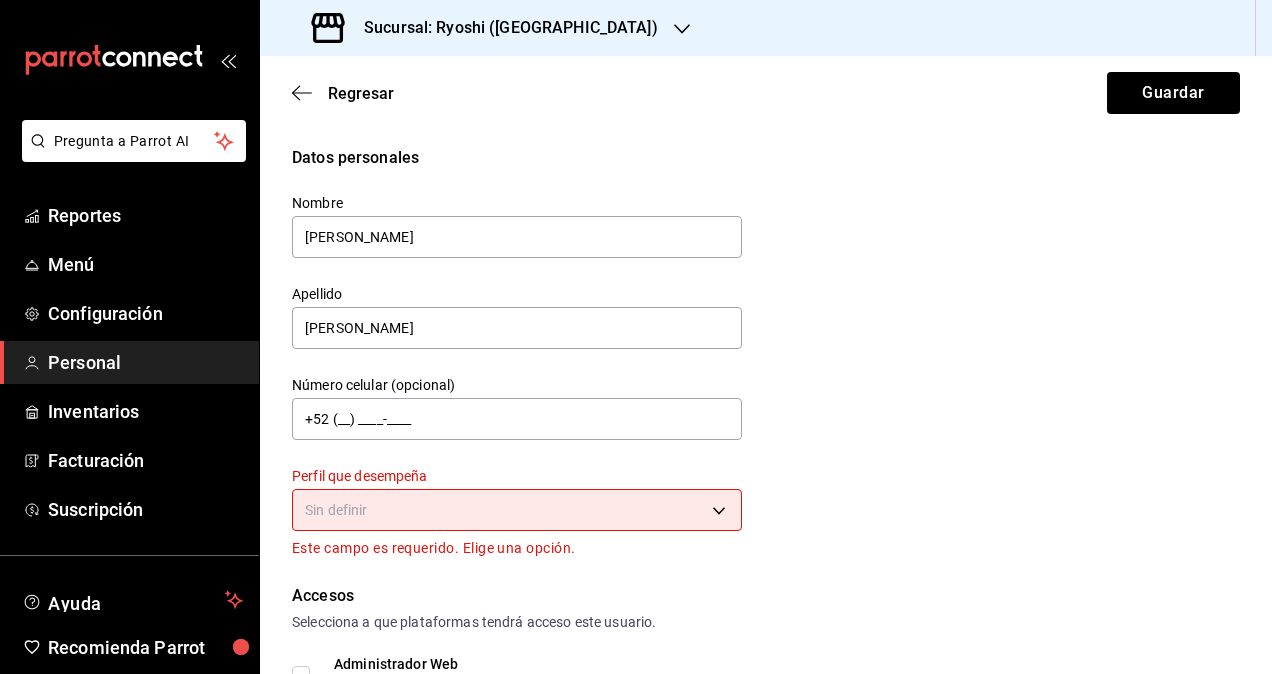 click on "Pregunta a Parrot AI Reportes   Menú   Configuración   Personal   Inventarios   Facturación   Suscripción   Ayuda Recomienda Parrot   Omar Hernandez   Sugerir nueva función   Sucursal: Ryoshi (Cancun) Regresar Guardar Datos personales Nombre Marco Apellido Ruiz Número celular (opcional) +52 (__) ____-____ Perfil que desempeña Sin definir Este campo es requerido. Elige una opción. Accesos Selecciona a que plataformas tendrá acceso este usuario. Administrador Web Posibilidad de iniciar sesión en la oficina administrativa de un restaurante.  Acceso al Punto de venta Posibilidad de autenticarse en el POS mediante PIN.  Iniciar sesión en terminal (correo electrónico o QR) Los usuarios podrán iniciar sesión y aceptar términos y condiciones en la terminal. Acceso uso de terminal Los usuarios podrán acceder y utilizar la terminal para visualizar y procesar pagos de sus órdenes. Correo electrónico Se volverá obligatorio al tener ciertos accesos activados. marco.ruiz@grupocosteno.com Contraseña PIN" at bounding box center (636, 337) 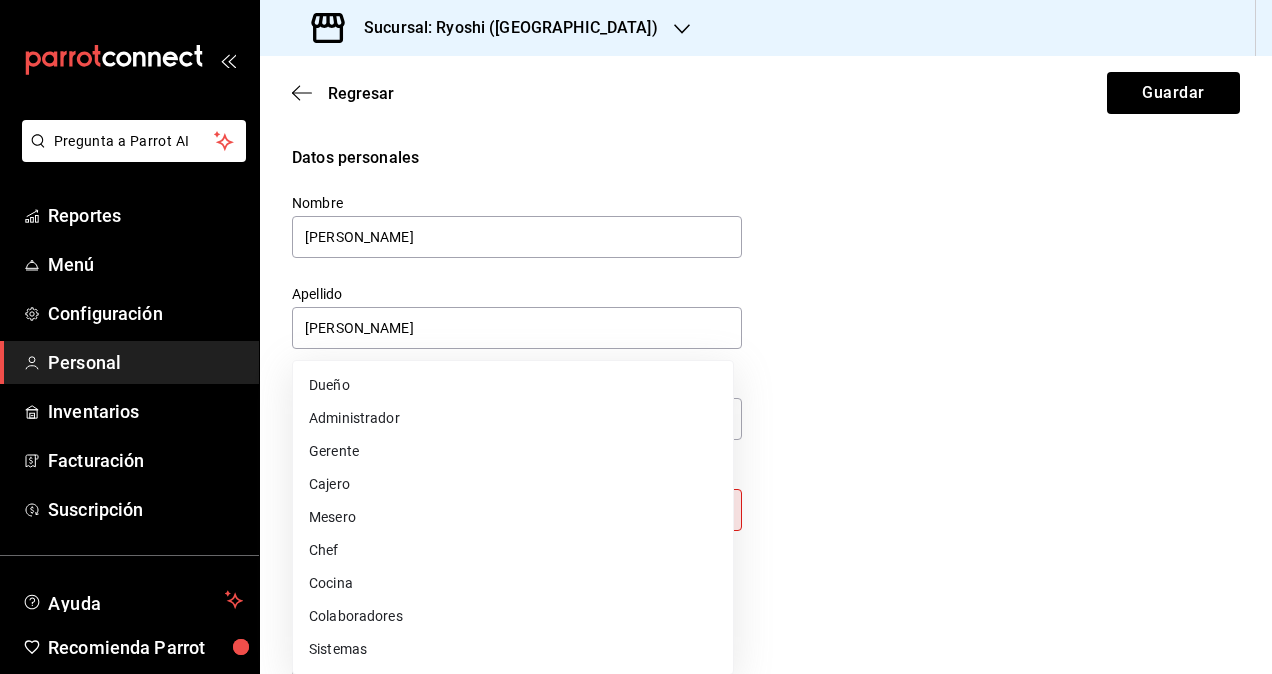click on "Colaboradores" at bounding box center [513, 616] 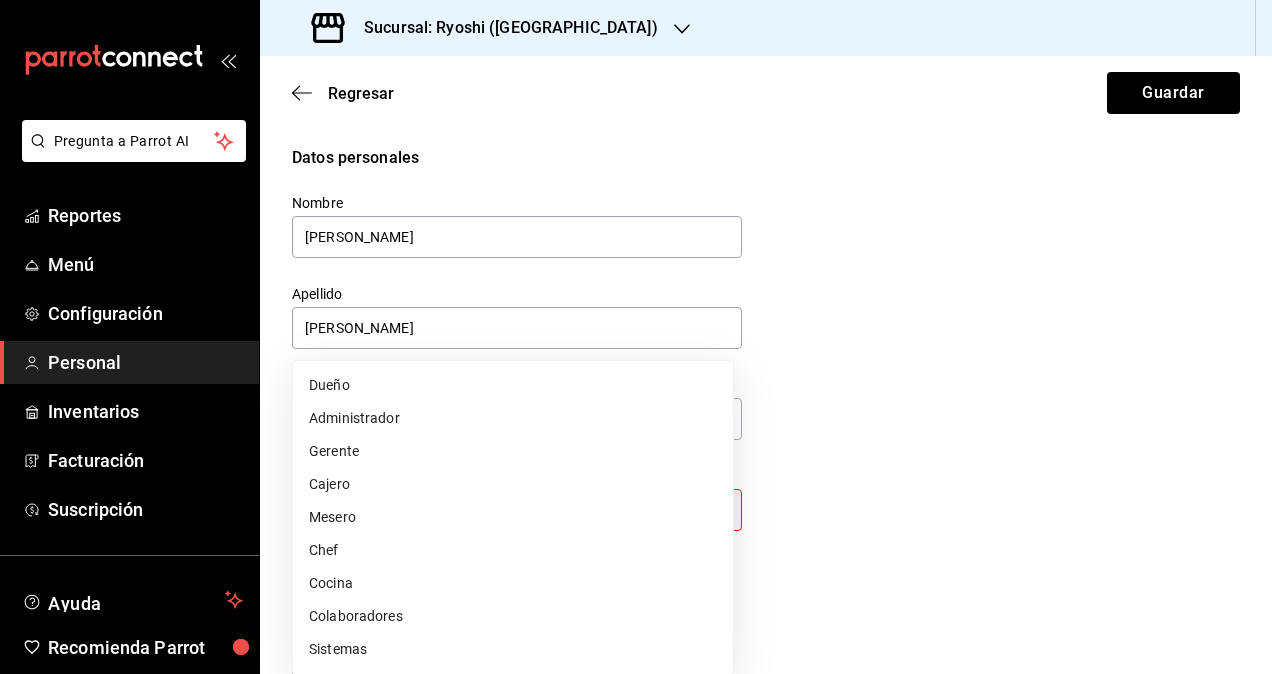 type on "STAFF" 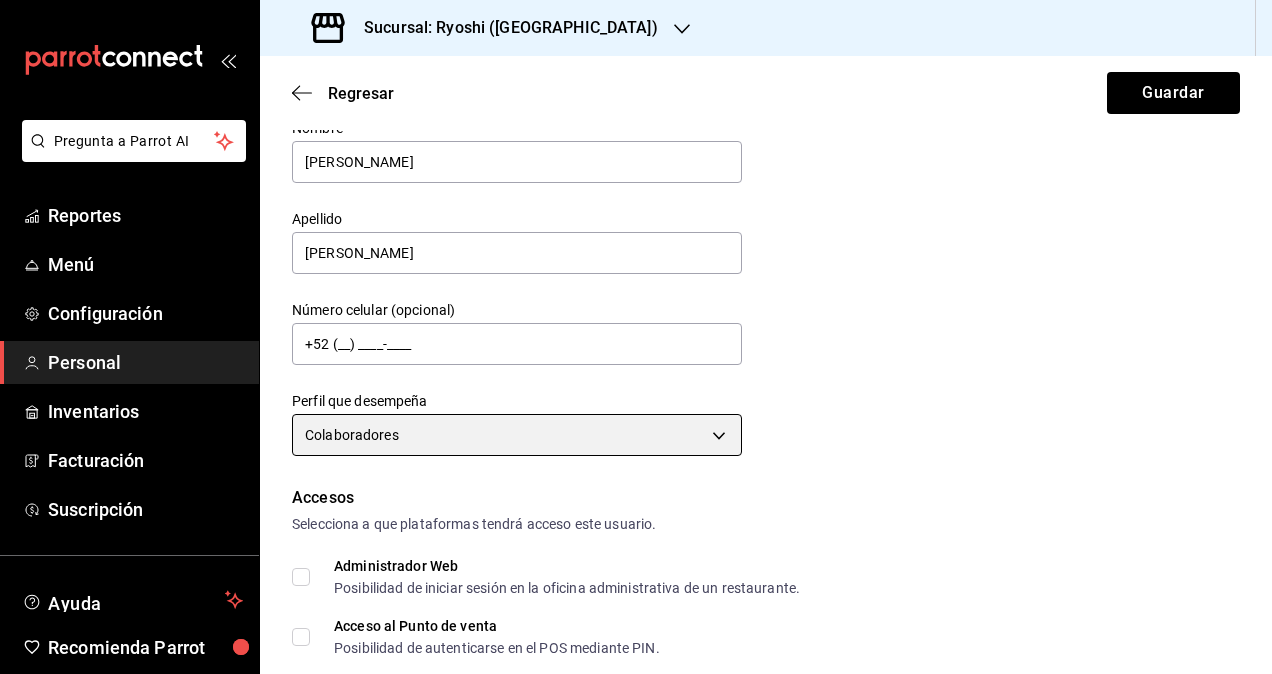 scroll, scrollTop: 100, scrollLeft: 0, axis: vertical 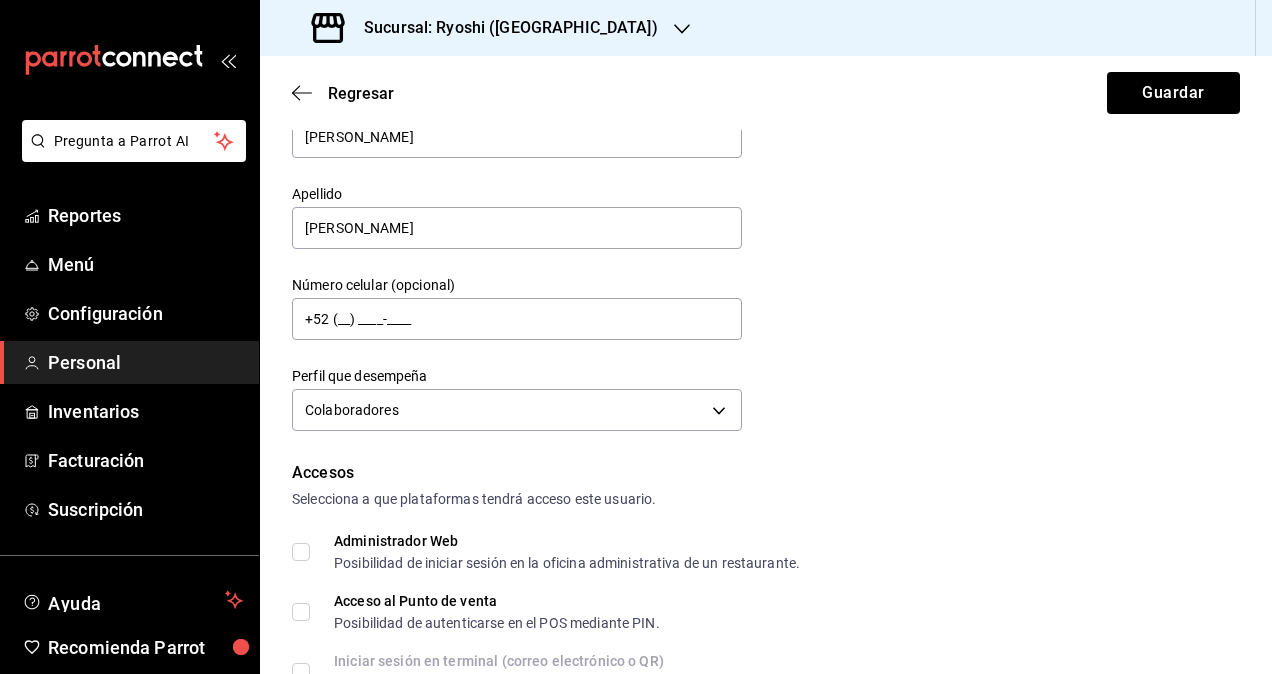 click on "Administrador Web Posibilidad de iniciar sesión en la oficina administrativa de un restaurante." at bounding box center [301, 552] 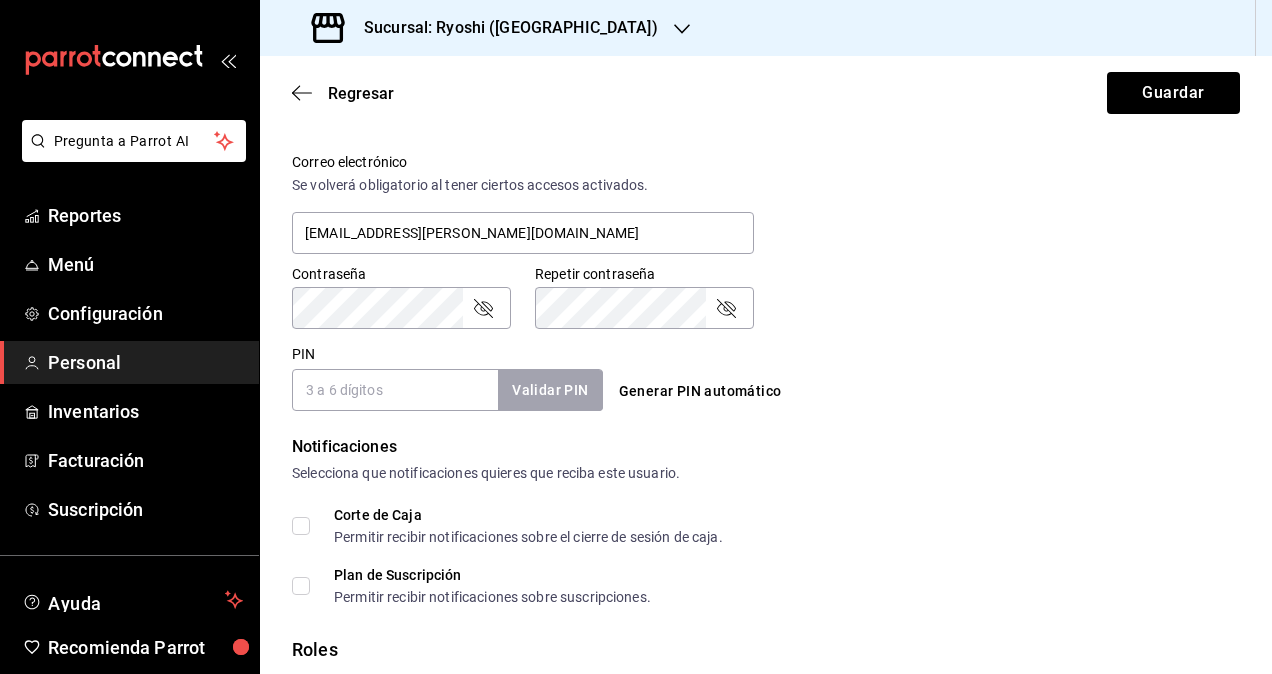 scroll, scrollTop: 864, scrollLeft: 0, axis: vertical 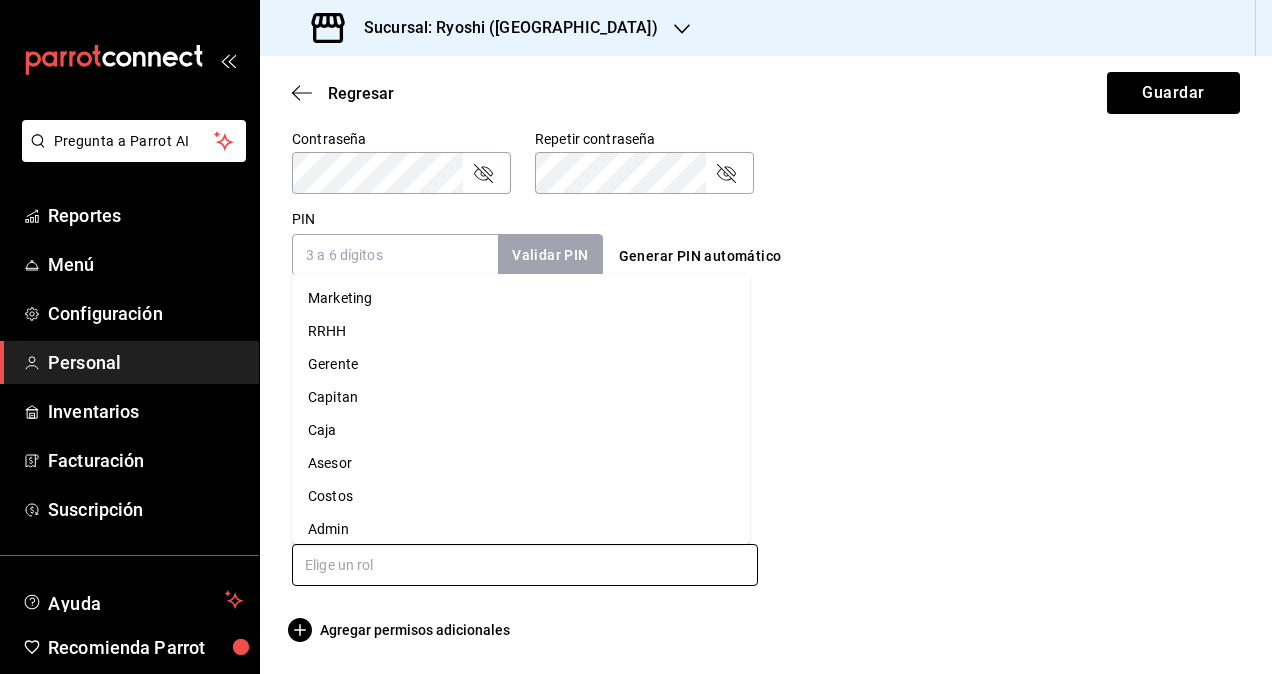click at bounding box center [525, 565] 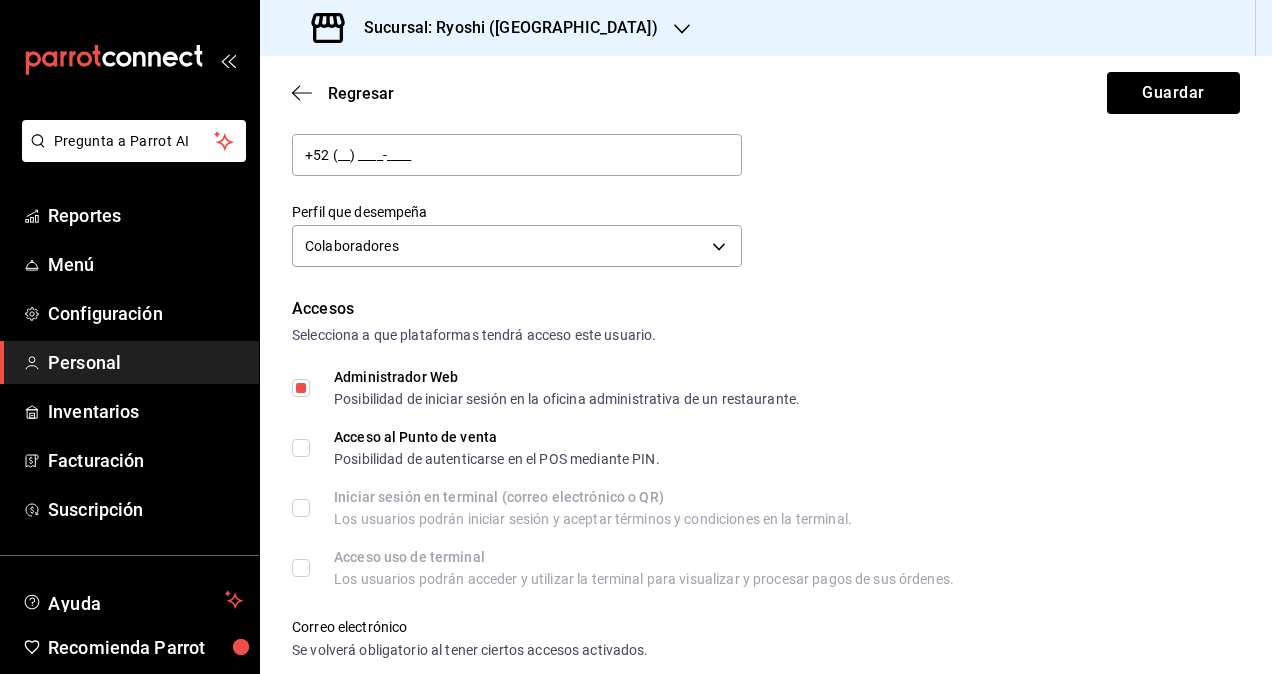 scroll, scrollTop: 0, scrollLeft: 0, axis: both 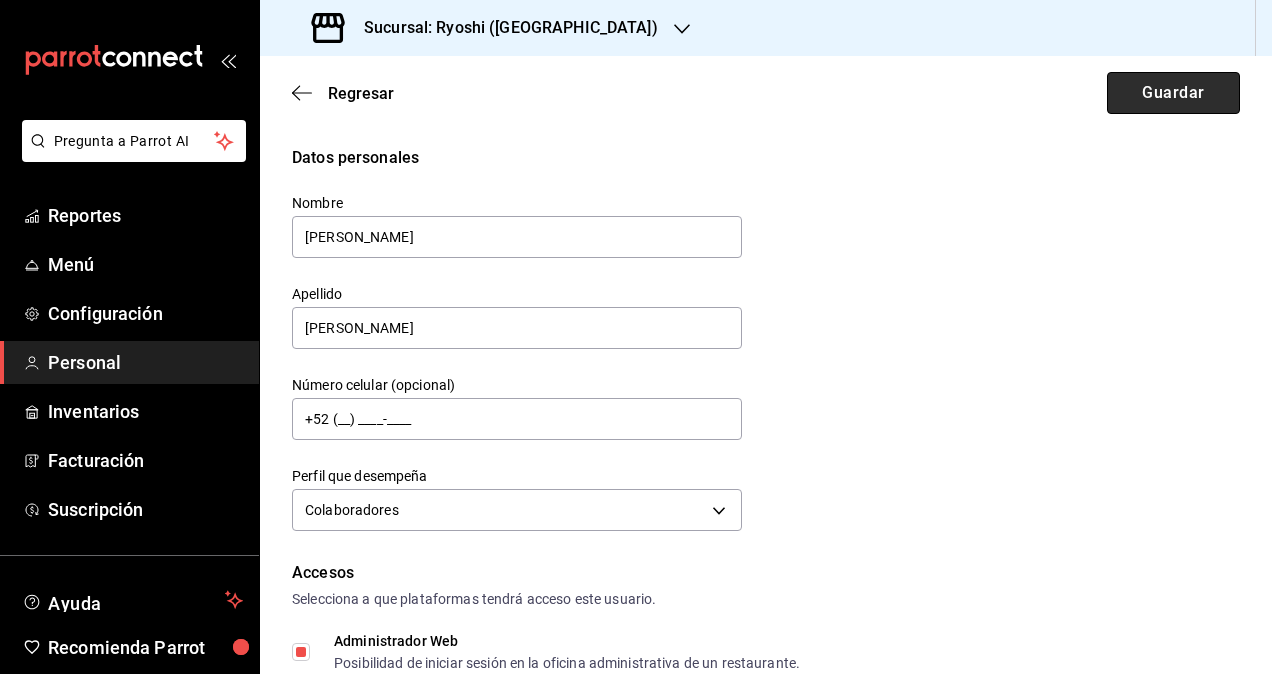 click on "Guardar" at bounding box center (1173, 93) 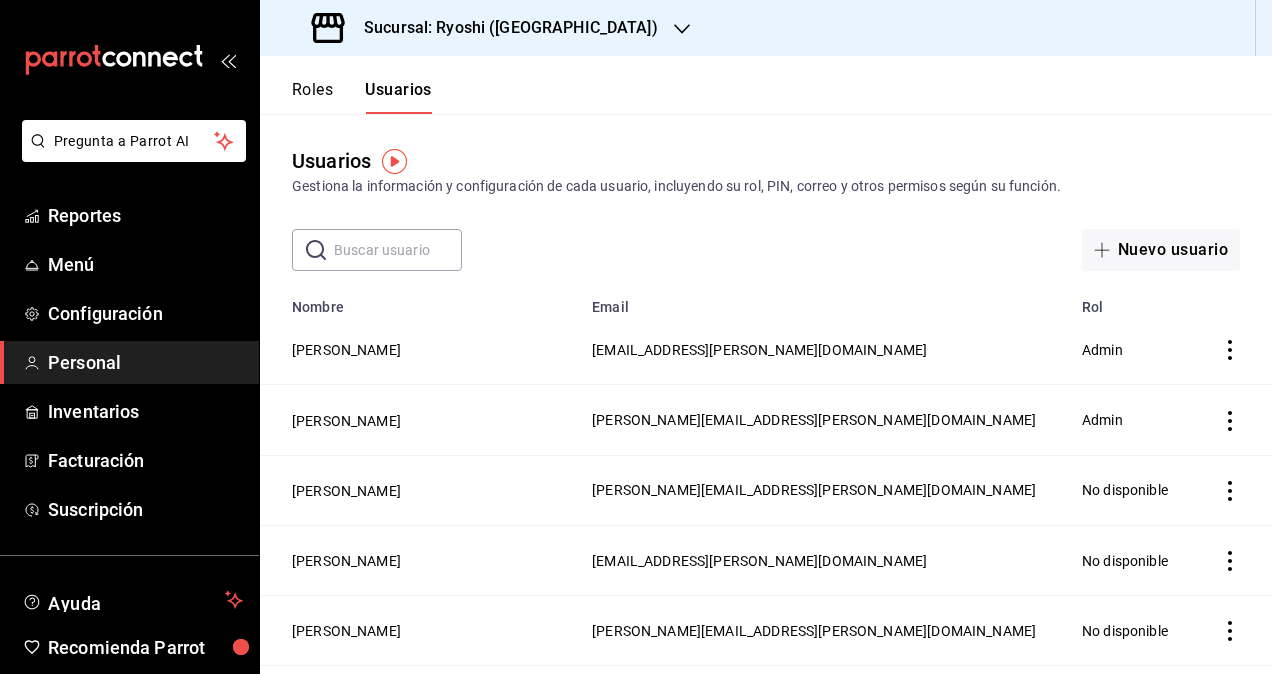 click on "Sucursal: Ryoshi ([GEOGRAPHIC_DATA])" at bounding box center (503, 28) 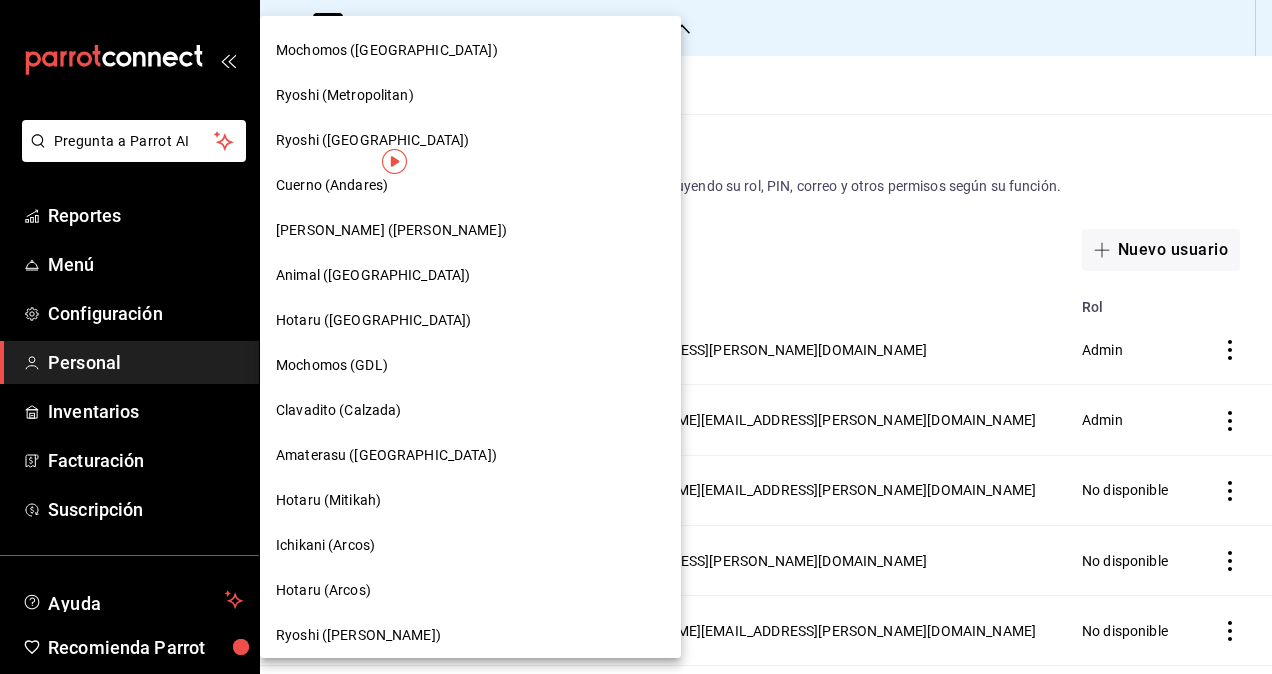 scroll, scrollTop: 1039, scrollLeft: 0, axis: vertical 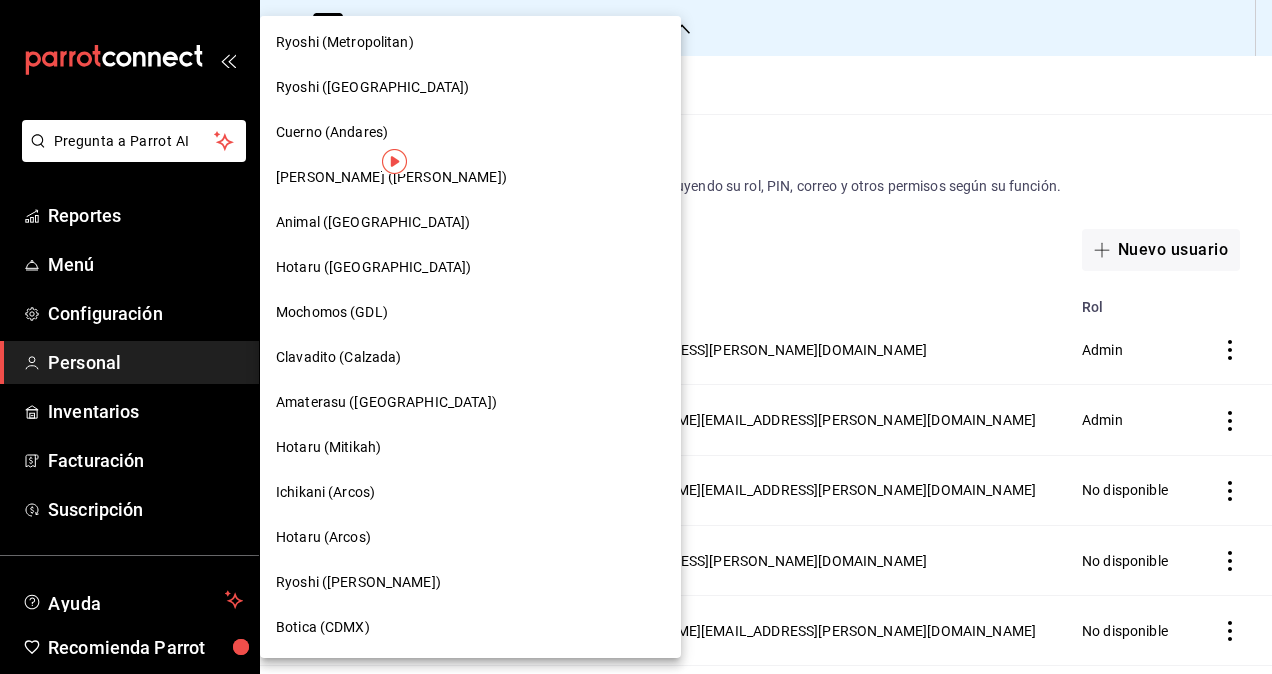 click on "Cuerno (Andares)" at bounding box center (332, 132) 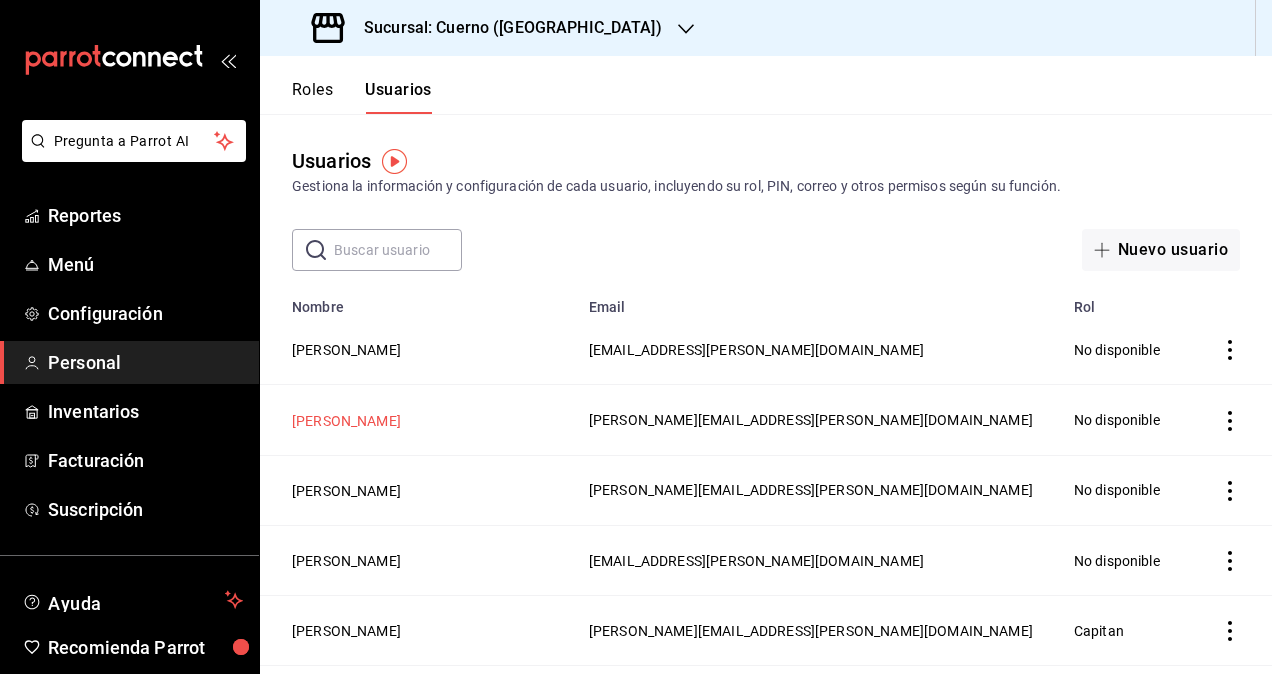 click on "[PERSON_NAME]" at bounding box center (346, 421) 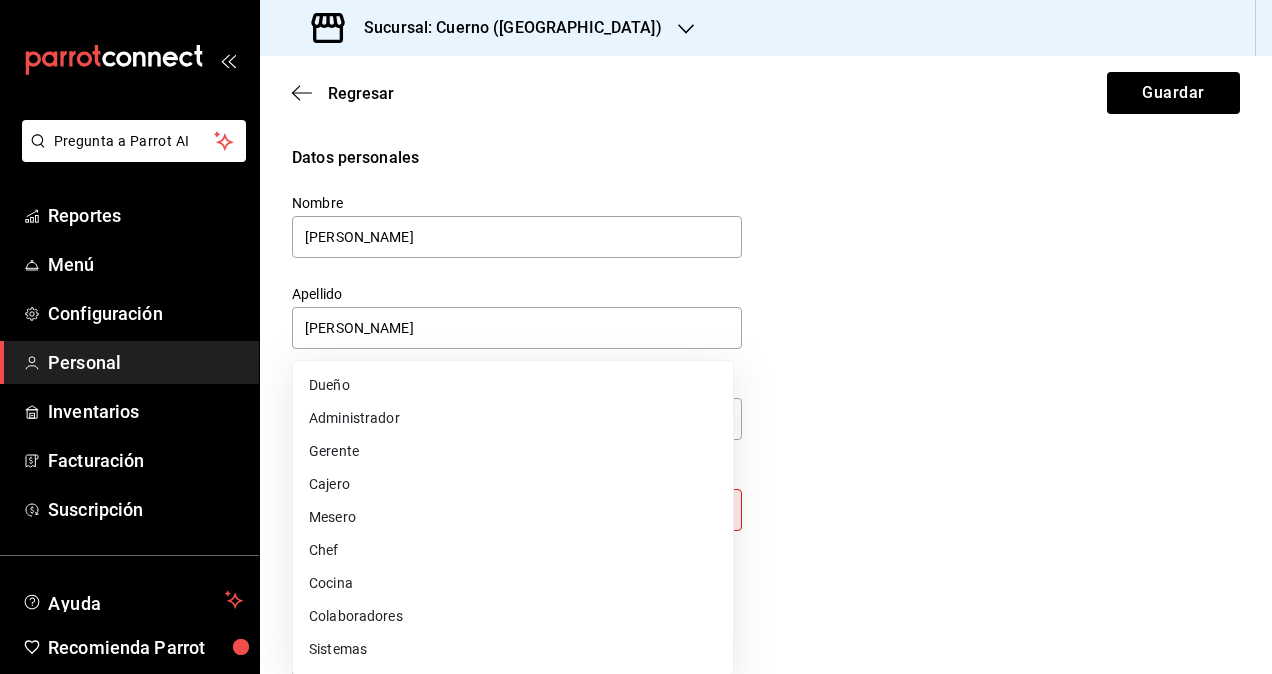 click on "Pregunta a Parrot AI Reportes   Menú   Configuración   Personal   Inventarios   Facturación   Suscripción   Ayuda Recomienda Parrot   Omar Hernandez   Sugerir nueva función   Sucursal: Cuerno (Andares) Regresar Guardar Datos personales Nombre daniela Apellido Diaz Número celular (opcional) +52 (__) ____-____ Perfil que desempeña Sin definir Este campo es requerido. Elige una opción. Accesos Selecciona a que plataformas tendrá acceso este usuario. Administrador Web Posibilidad de iniciar sesión en la oficina administrativa de un restaurante.  Acceso al Punto de venta Posibilidad de autenticarse en el POS mediante PIN.  Iniciar sesión en terminal (correo electrónico o QR) Los usuarios podrán iniciar sesión y aceptar términos y condiciones en la terminal. Acceso uso de terminal Los usuarios podrán acceder y utilizar la terminal para visualizar y procesar pagos de sus órdenes. Correo electrónico Se volverá obligatorio al tener ciertos accesos activados. daniela.diaz@grupocosteno.com Contraseña" at bounding box center [636, 337] 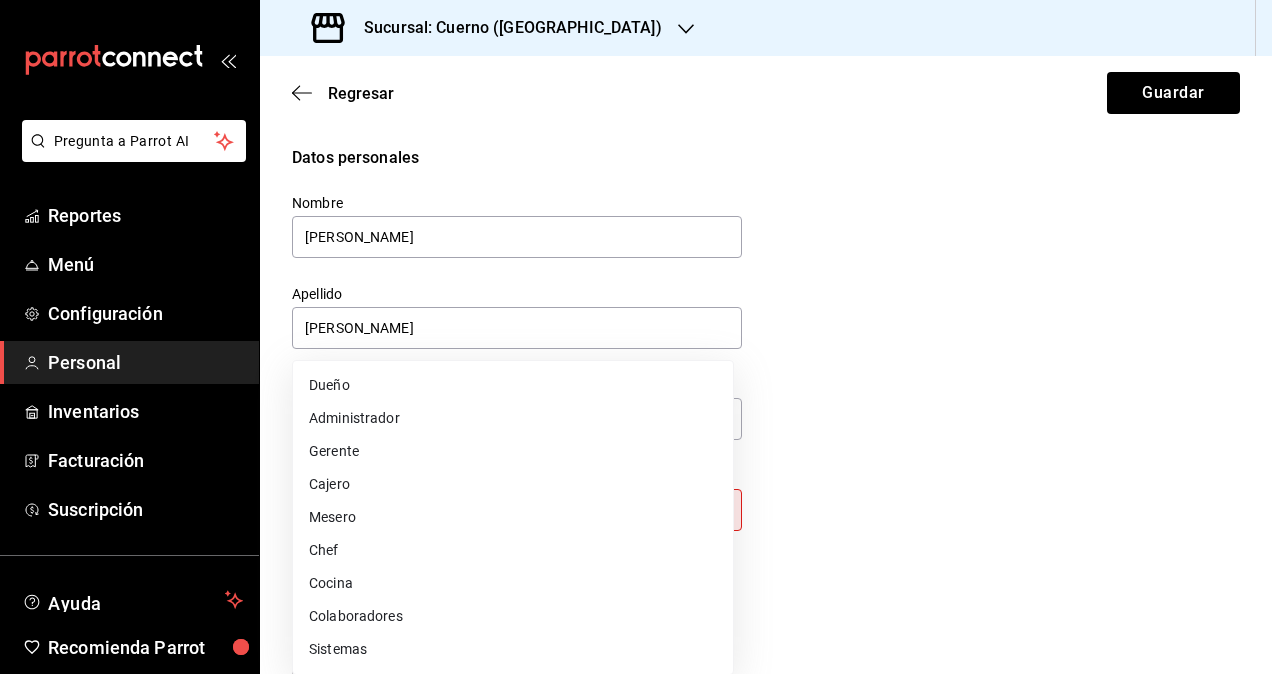 click on "Colaboradores" at bounding box center [513, 616] 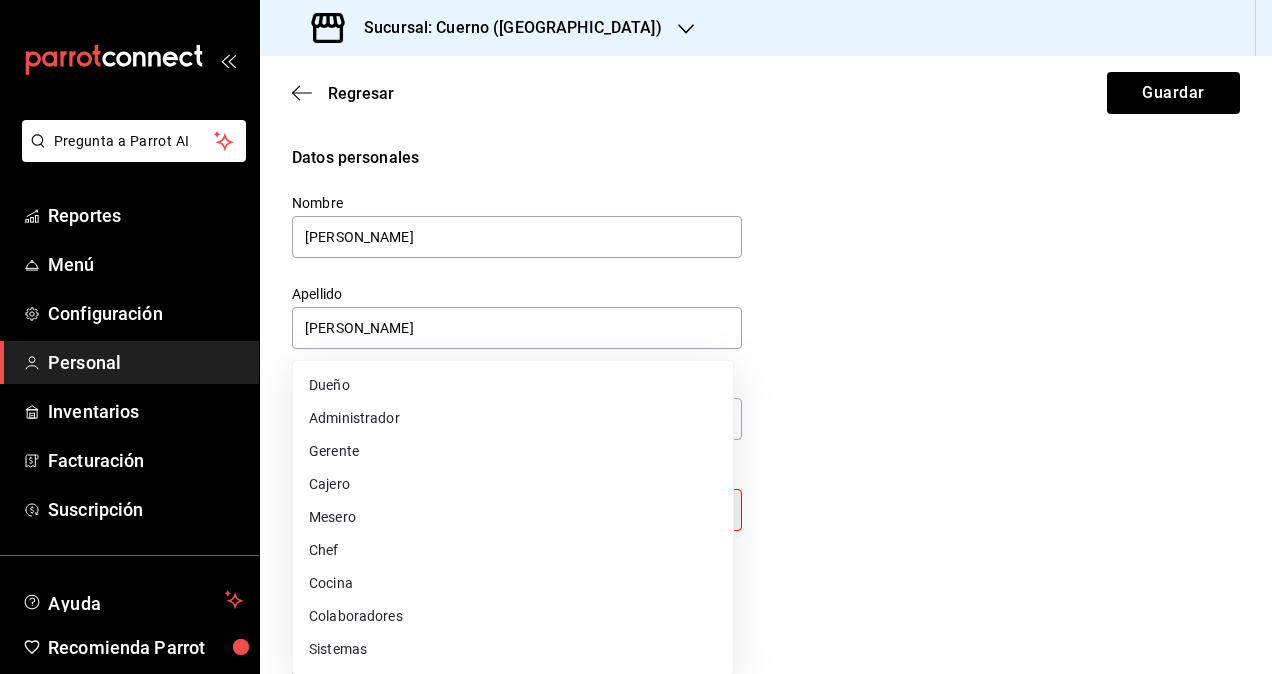 type on "STAFF" 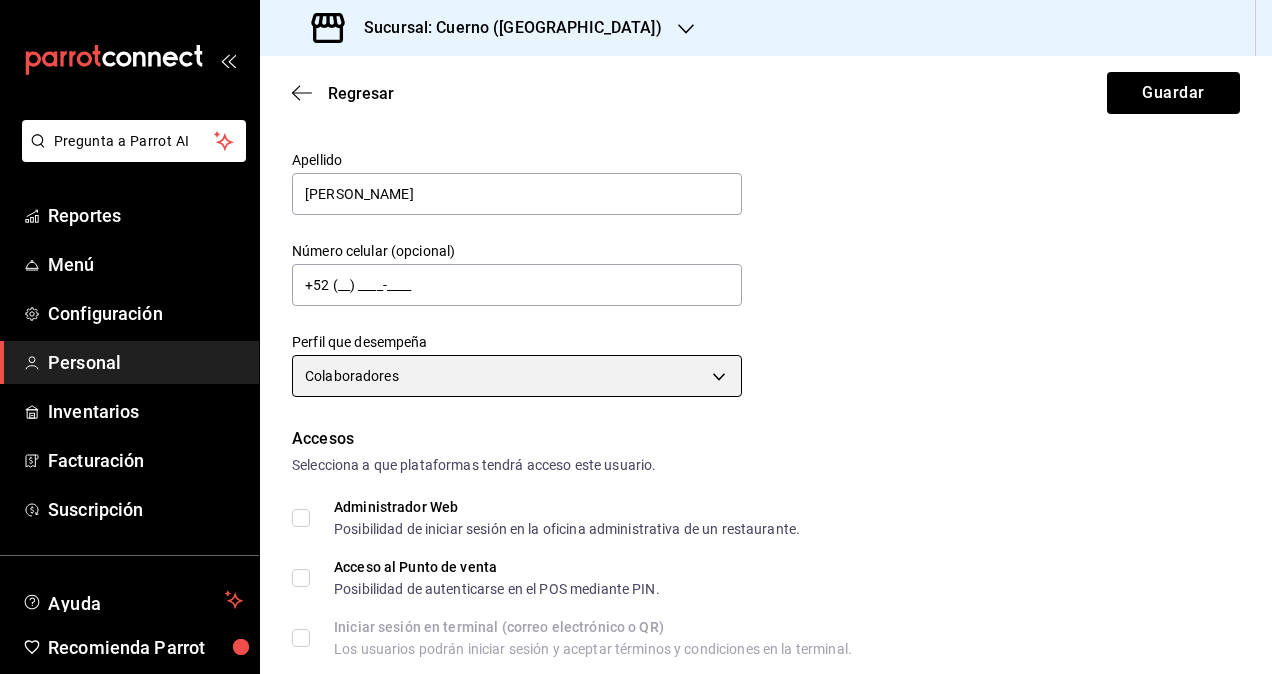 scroll, scrollTop: 300, scrollLeft: 0, axis: vertical 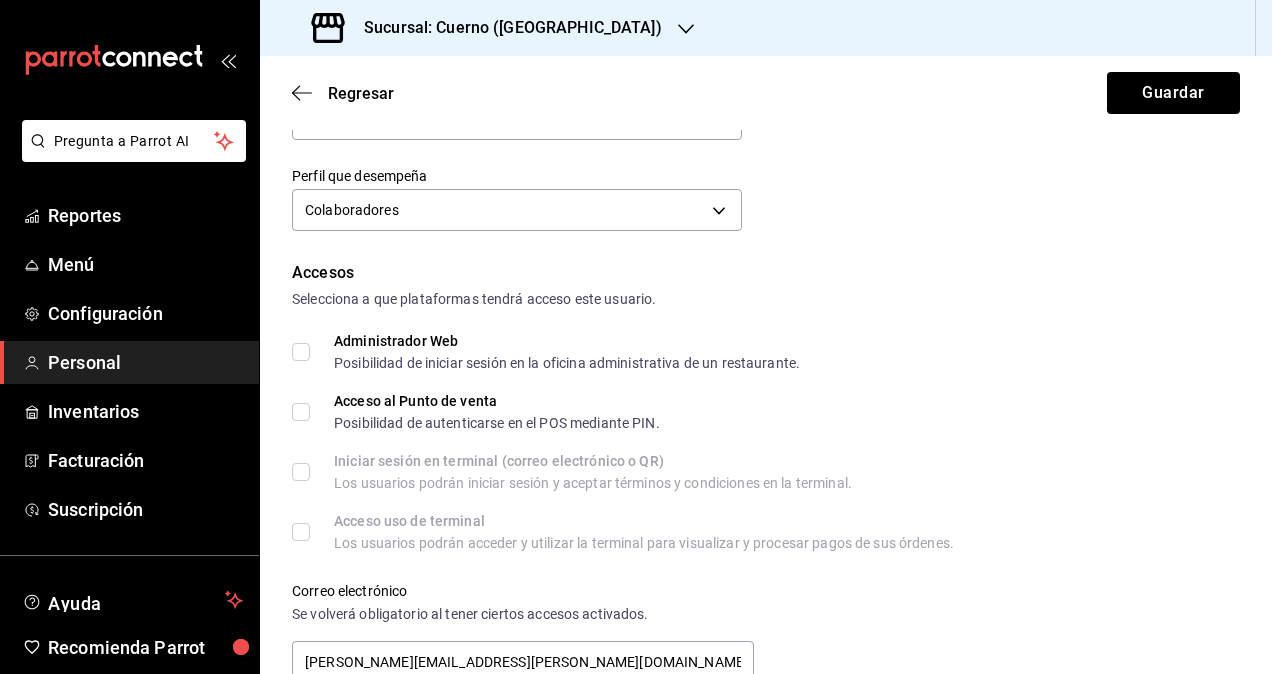 click on "Administrador Web Posibilidad de iniciar sesión en la oficina administrativa de un restaurante." at bounding box center [301, 352] 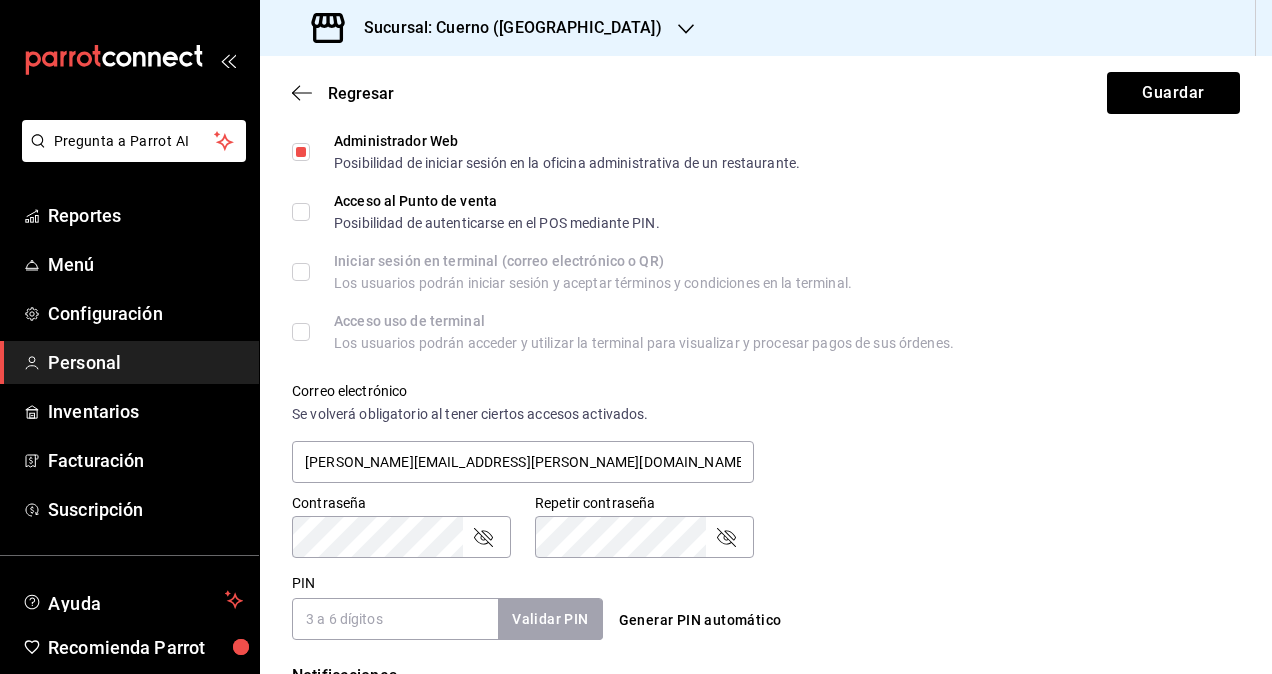 scroll, scrollTop: 864, scrollLeft: 0, axis: vertical 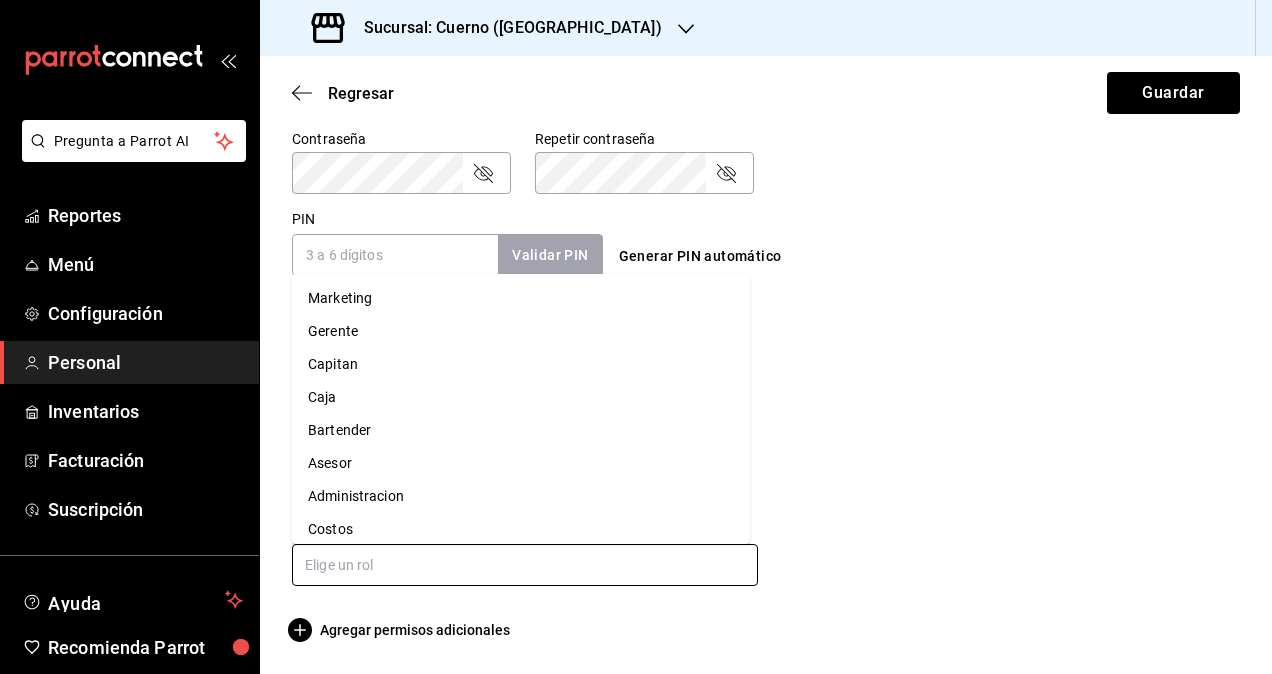 click at bounding box center [525, 565] 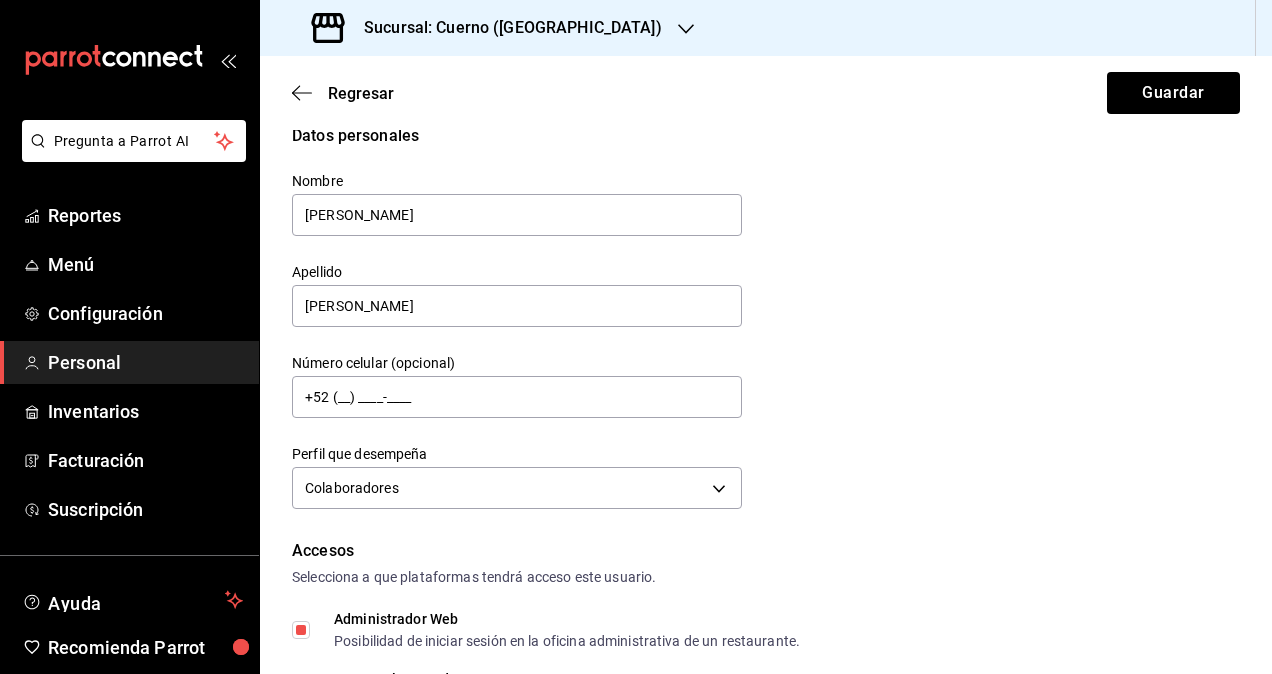 scroll, scrollTop: 0, scrollLeft: 0, axis: both 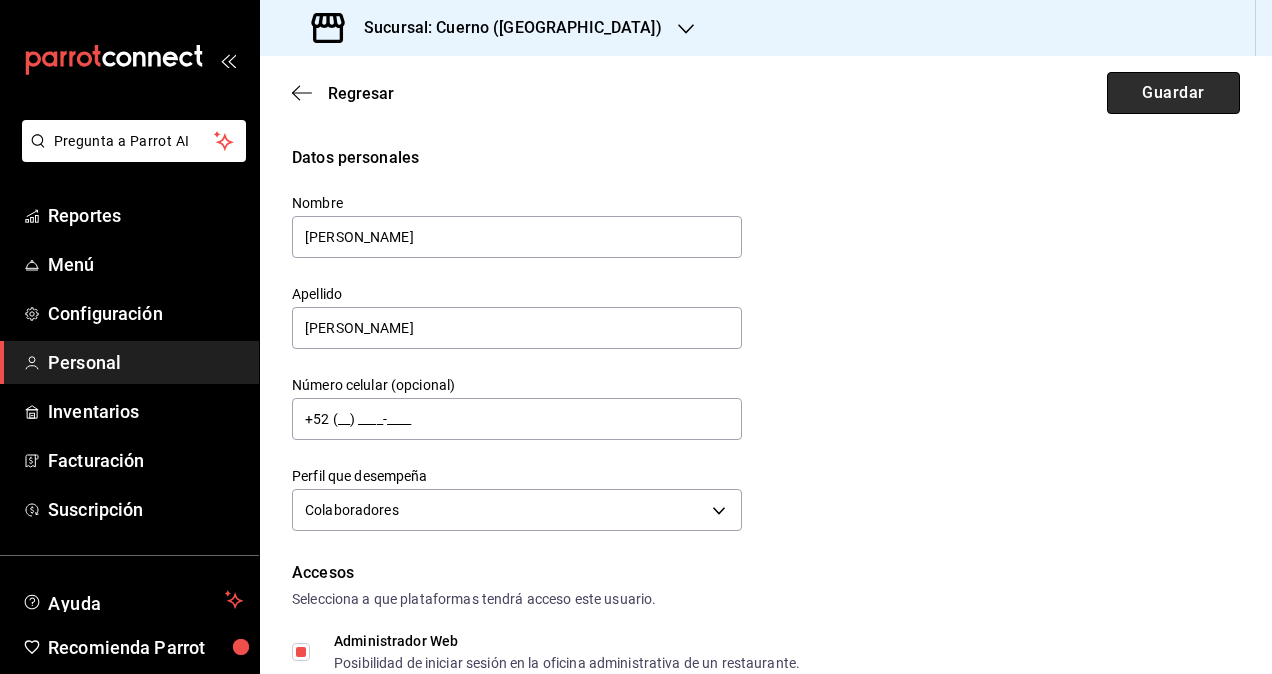 click on "Guardar" at bounding box center [1173, 93] 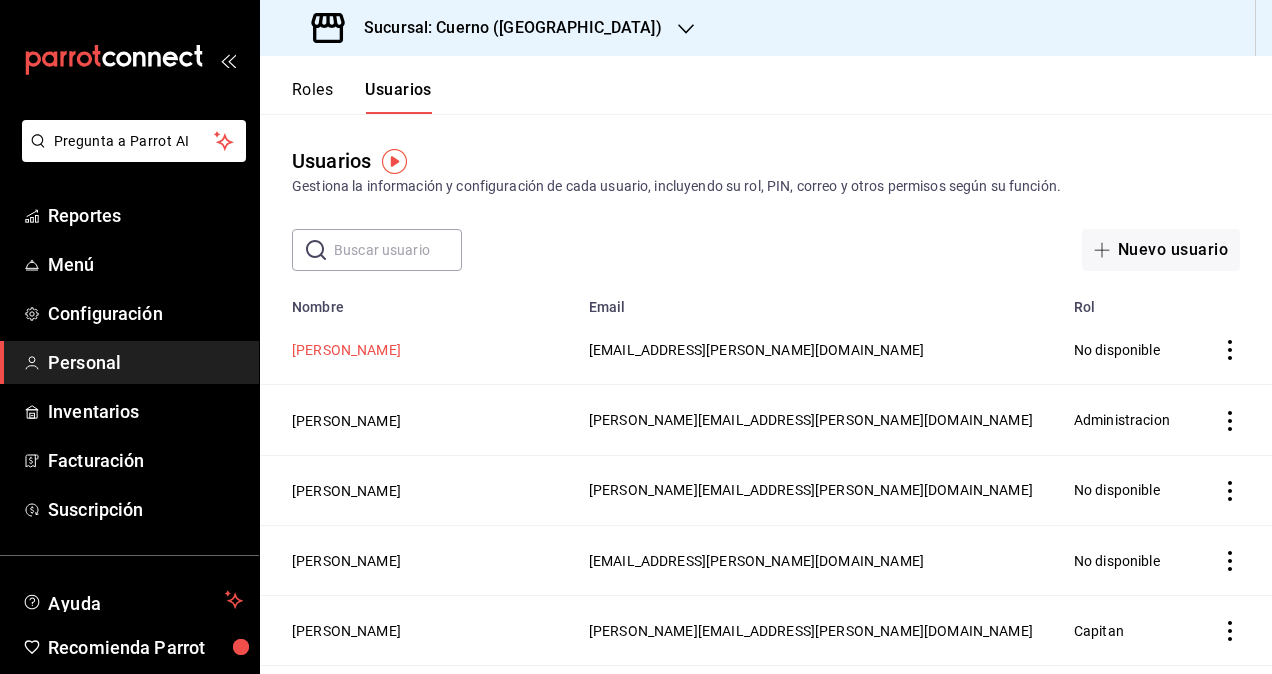 click on "[PERSON_NAME]" at bounding box center (346, 350) 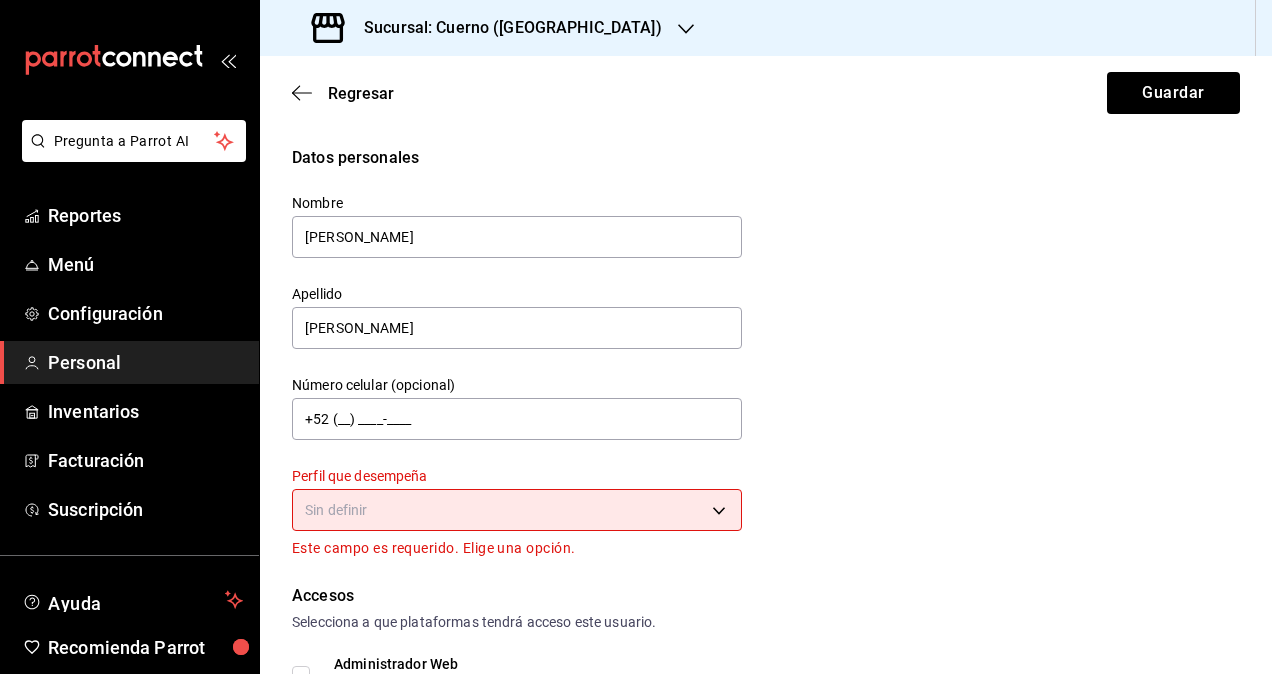 click on "Pregunta a Parrot AI Reportes   Menú   Configuración   Personal   Inventarios   Facturación   Suscripción   Ayuda Recomienda Parrot   Omar Hernandez   Sugerir nueva función   Sucursal: Cuerno (Andares) Regresar Guardar Datos personales Nombre Marco Apellido Ruiz Número celular (opcional) +52 (__) ____-____ Perfil que desempeña Sin definir Este campo es requerido. Elige una opción. Accesos Selecciona a que plataformas tendrá acceso este usuario. Administrador Web Posibilidad de iniciar sesión en la oficina administrativa de un restaurante.  Acceso al Punto de venta Posibilidad de autenticarse en el POS mediante PIN.  Iniciar sesión en terminal (correo electrónico o QR) Los usuarios podrán iniciar sesión y aceptar términos y condiciones en la terminal. Acceso uso de terminal Los usuarios podrán acceder y utilizar la terminal para visualizar y procesar pagos de sus órdenes. Correo electrónico Se volverá obligatorio al tener ciertos accesos activados. marco.ruiz@grupocosteno.com Contraseña PIN" at bounding box center (636, 337) 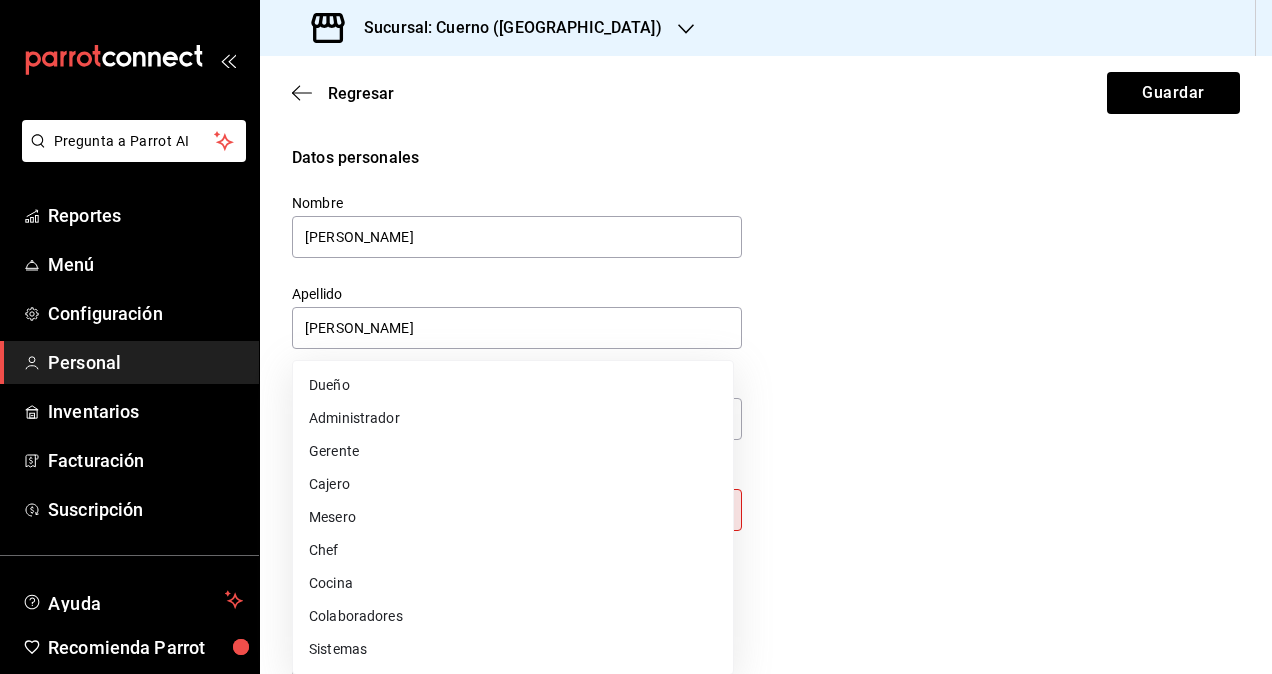 click on "Colaboradores" at bounding box center [513, 616] 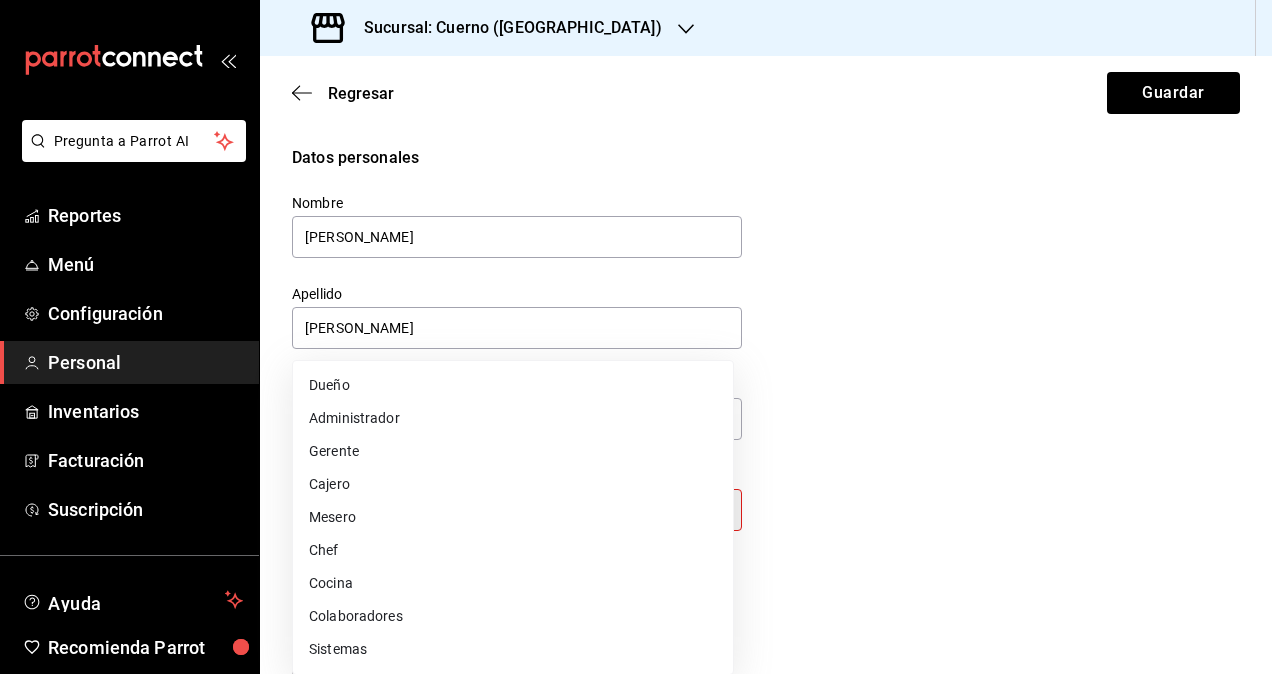 type on "STAFF" 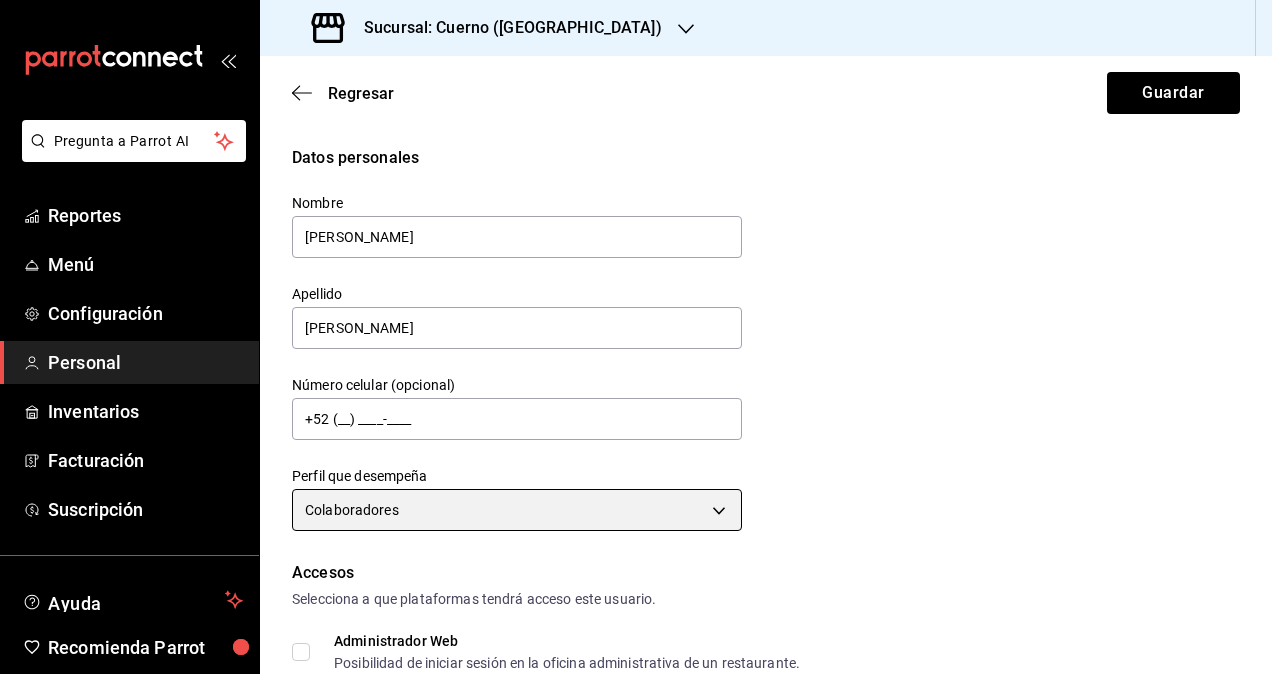 scroll, scrollTop: 400, scrollLeft: 0, axis: vertical 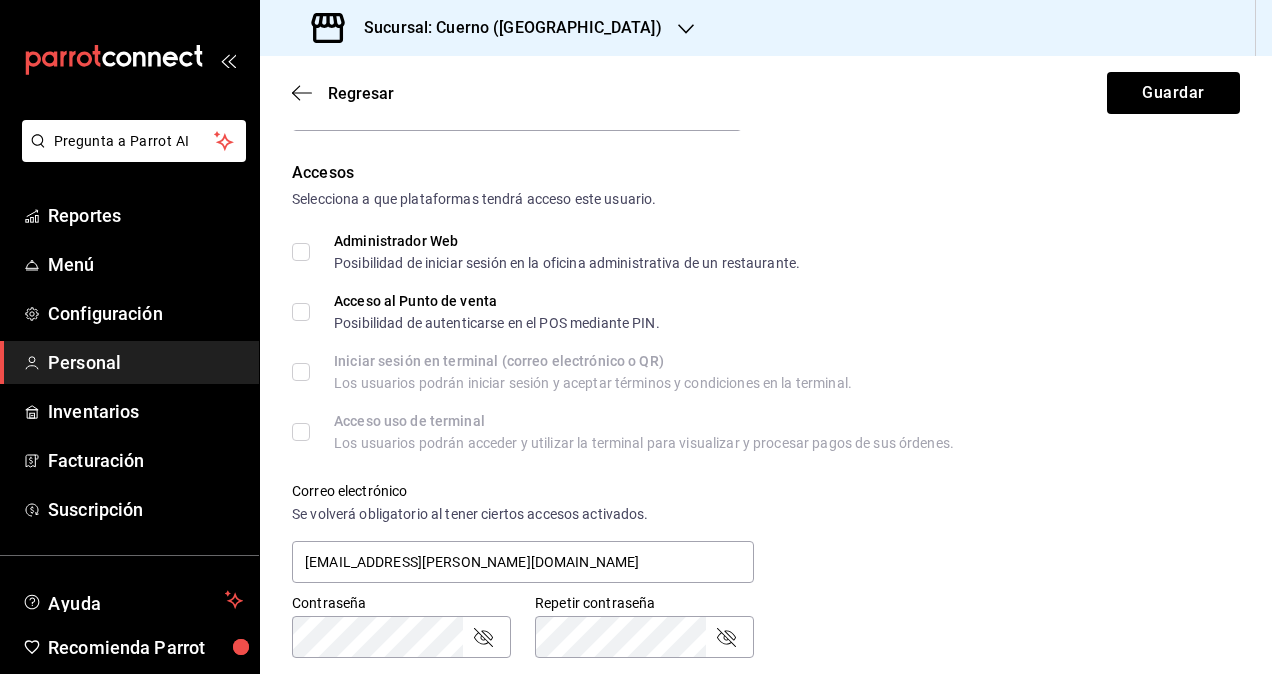 click on "Administrador Web Posibilidad de iniciar sesión en la oficina administrativa de un restaurante." at bounding box center [301, 252] 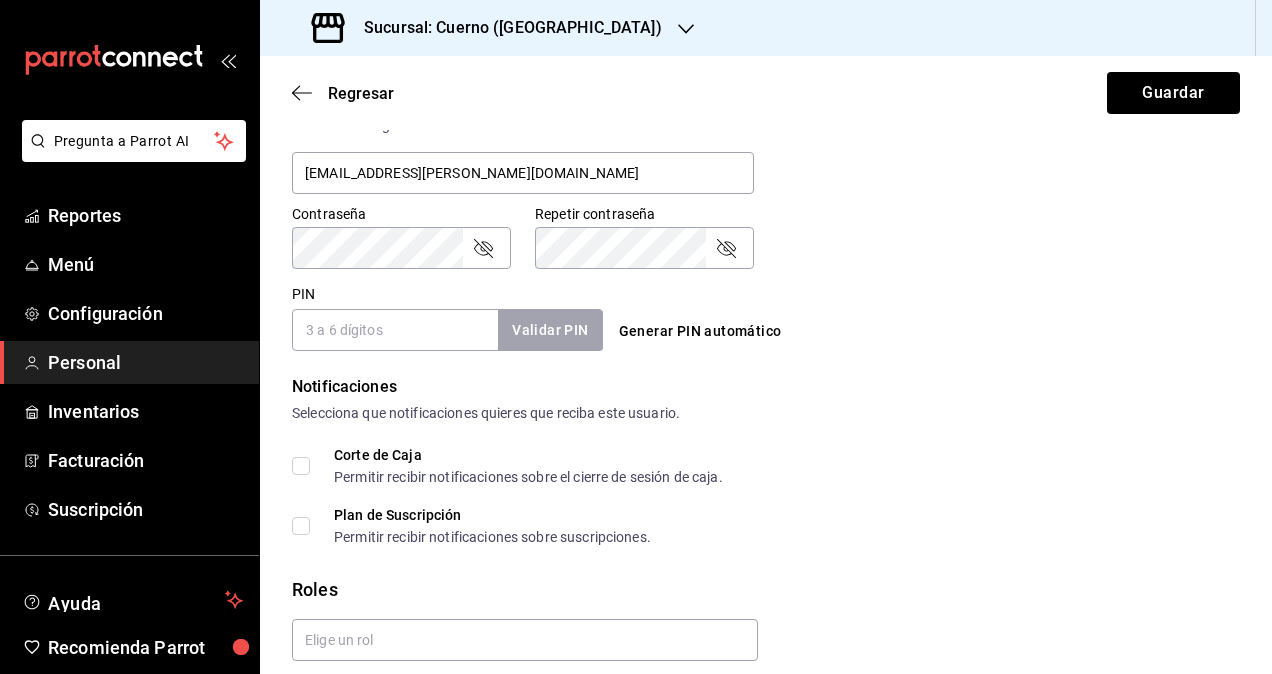 scroll, scrollTop: 864, scrollLeft: 0, axis: vertical 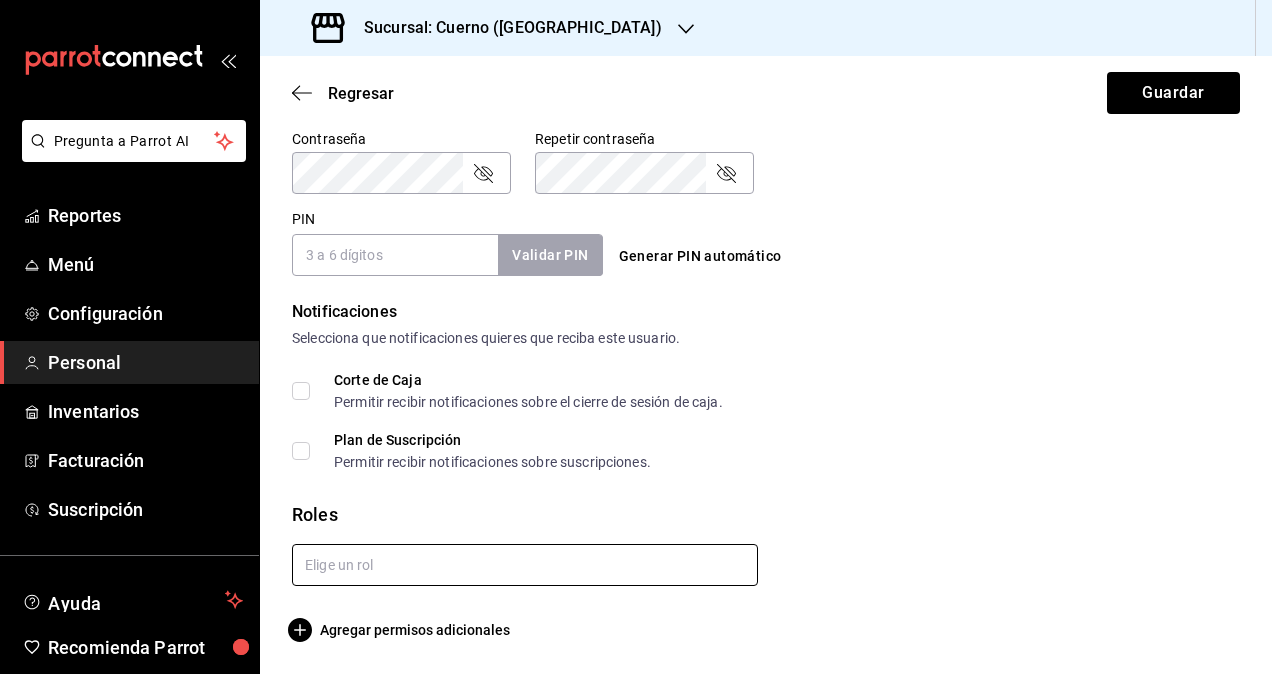 click at bounding box center [525, 565] 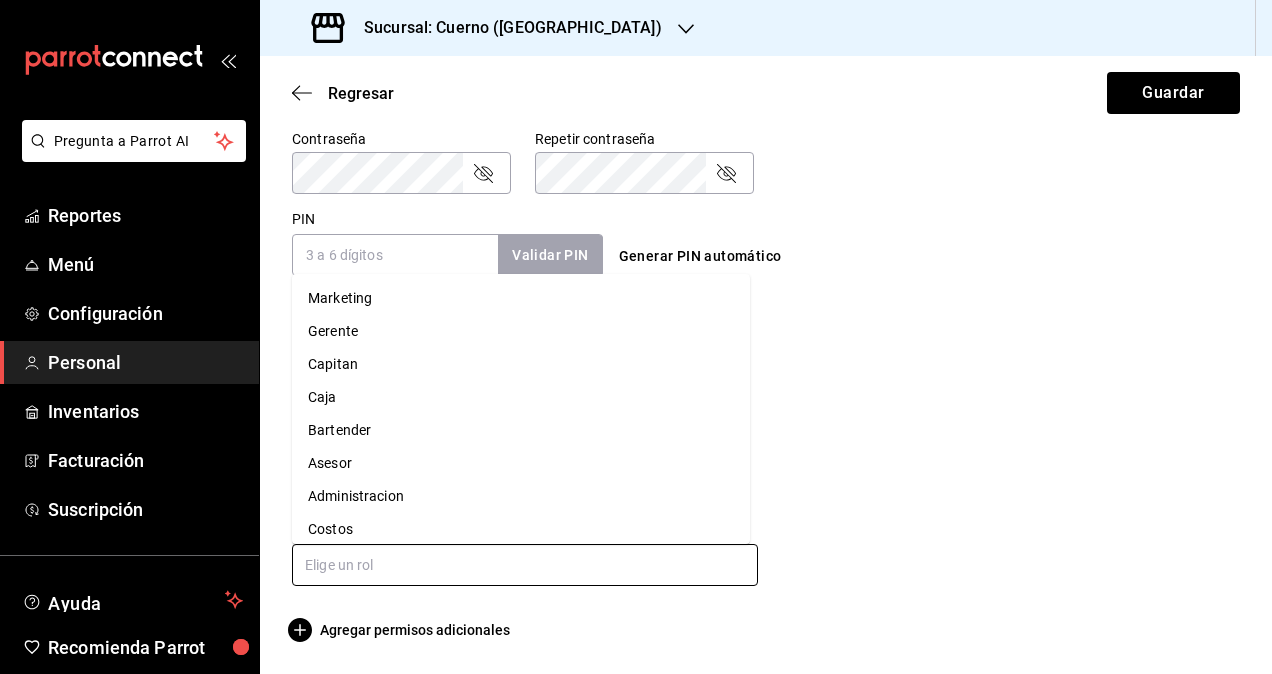 click on "Administracion" at bounding box center (521, 496) 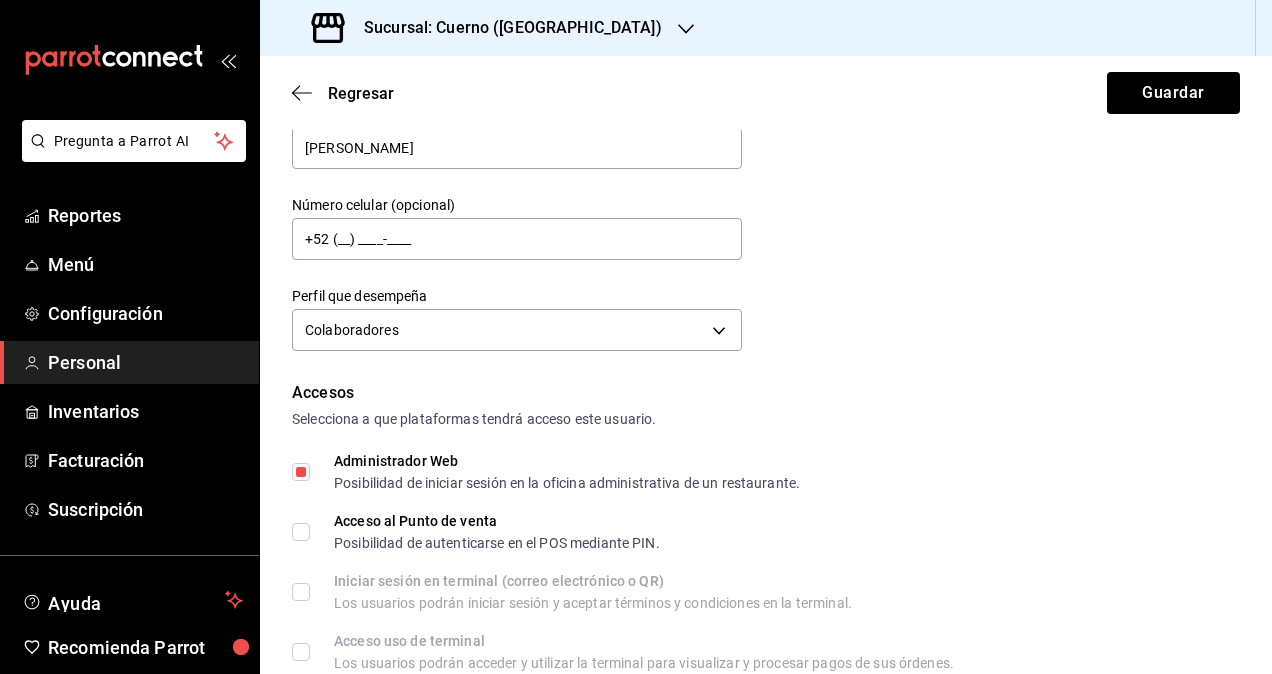 scroll, scrollTop: 0, scrollLeft: 0, axis: both 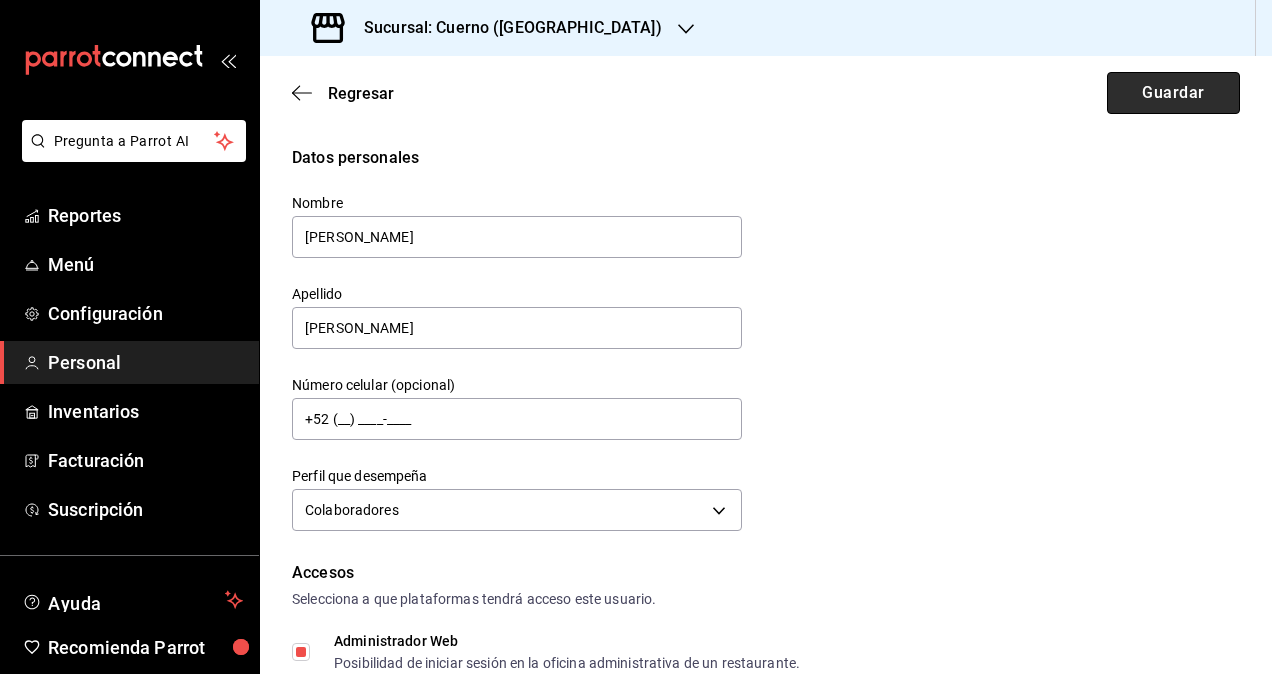 click on "Guardar" at bounding box center [1173, 93] 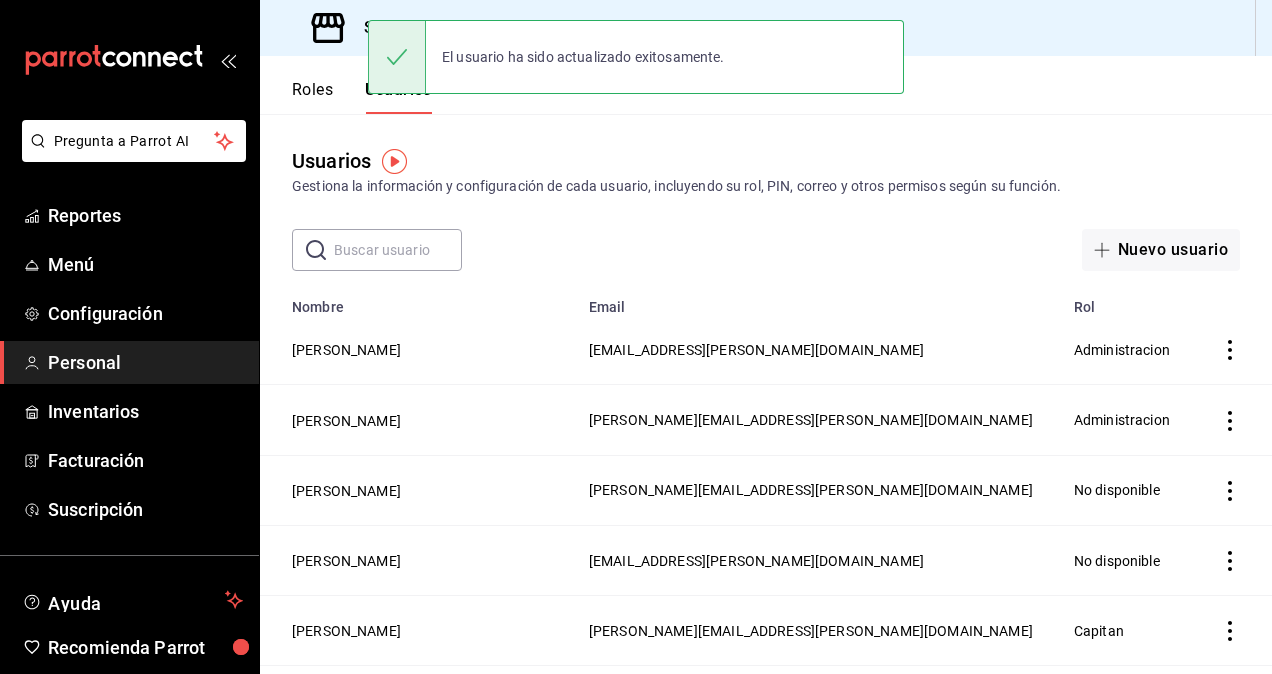 click on "Sucursal: Cuerno (Andares)" at bounding box center (505, 28) 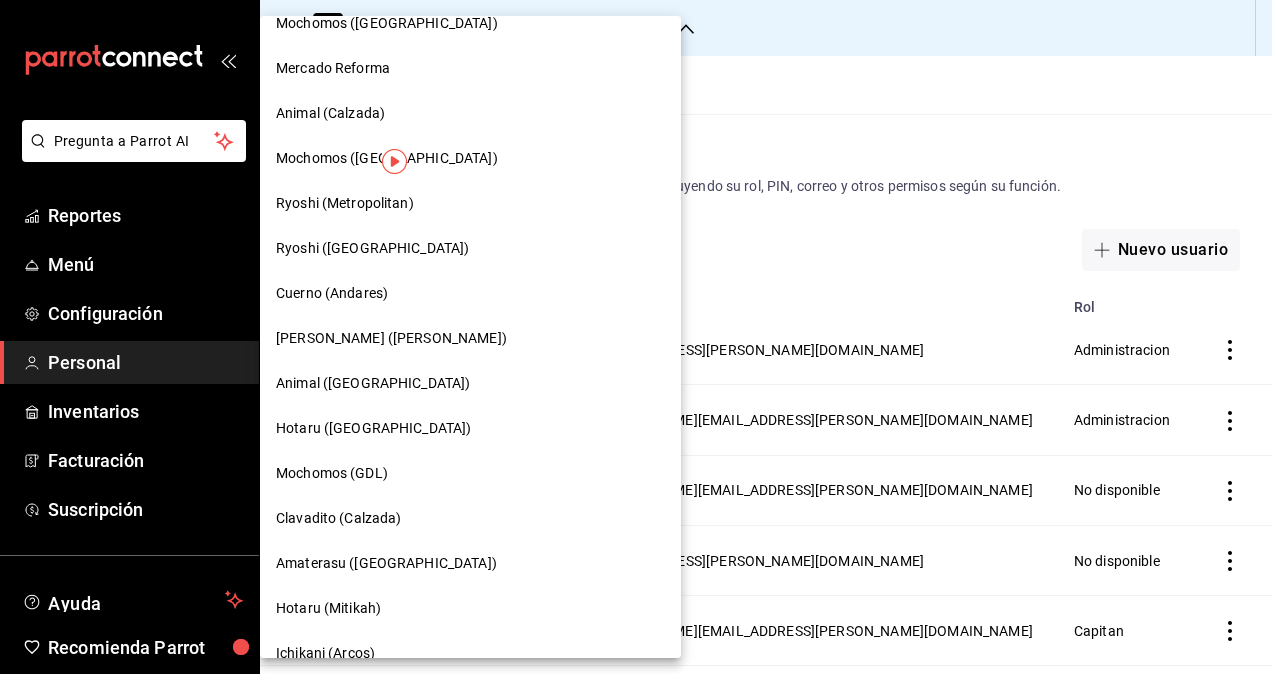 scroll, scrollTop: 1000, scrollLeft: 0, axis: vertical 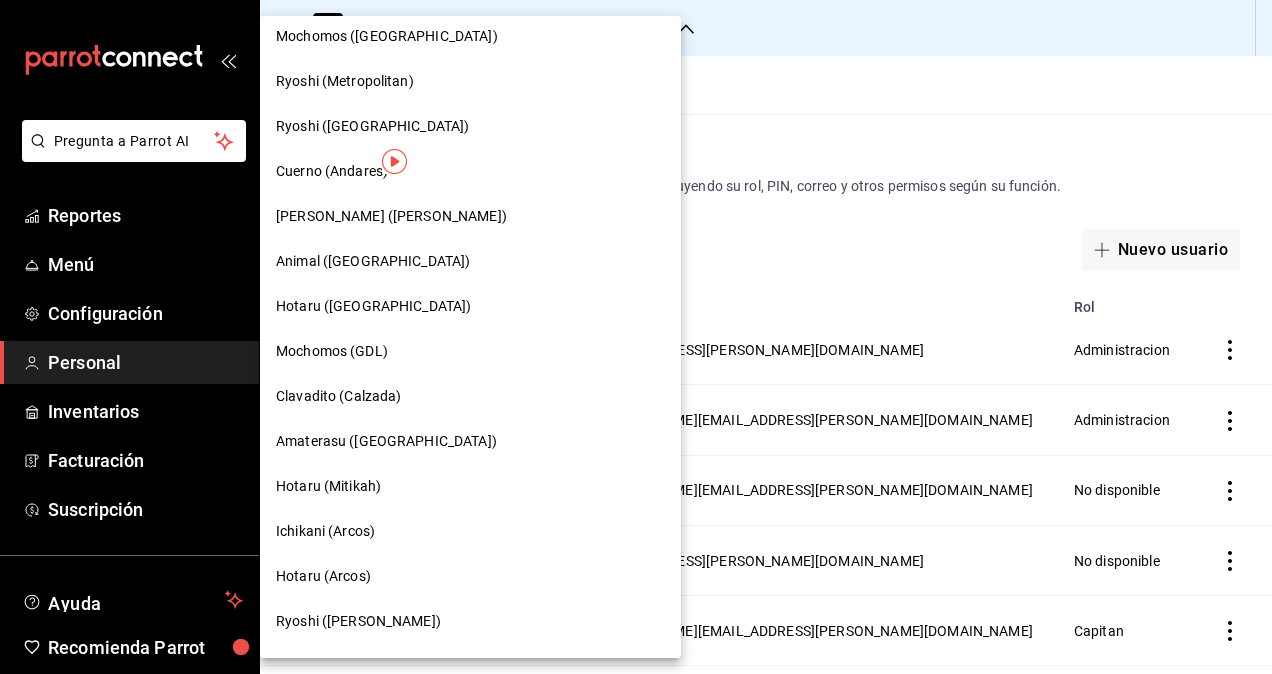 click at bounding box center (636, 337) 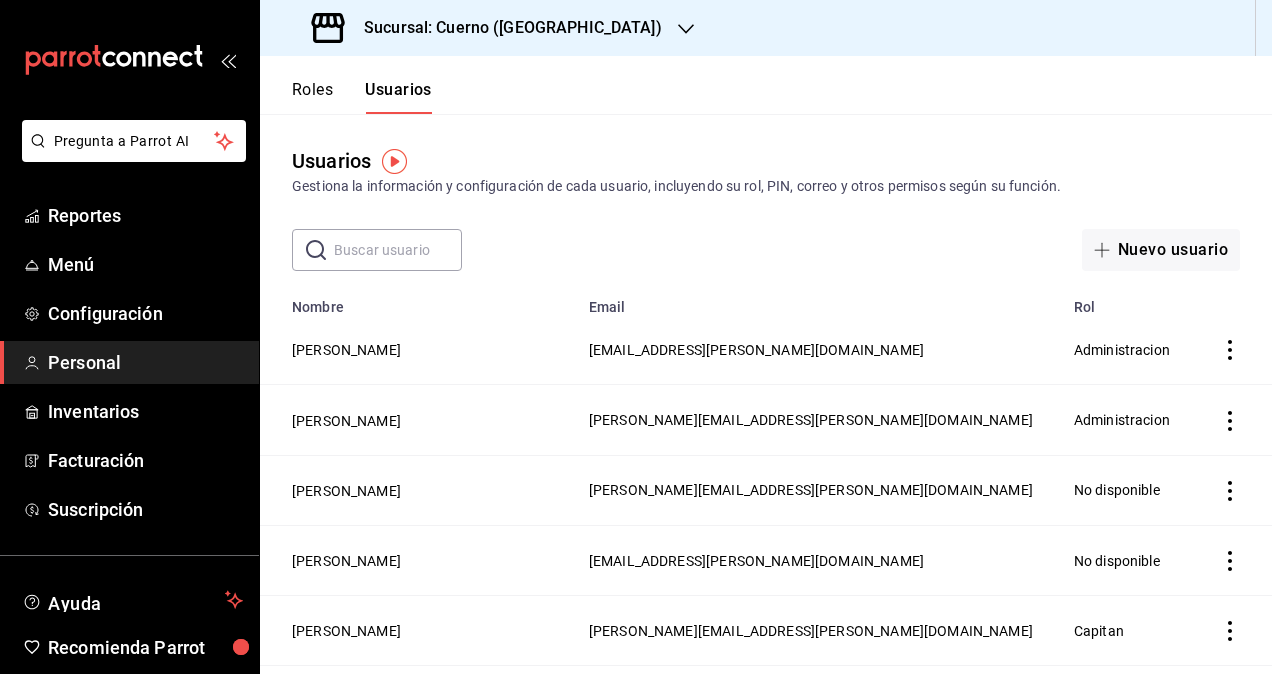 click on "Sucursal: Cuerno (Andares)" at bounding box center (505, 28) 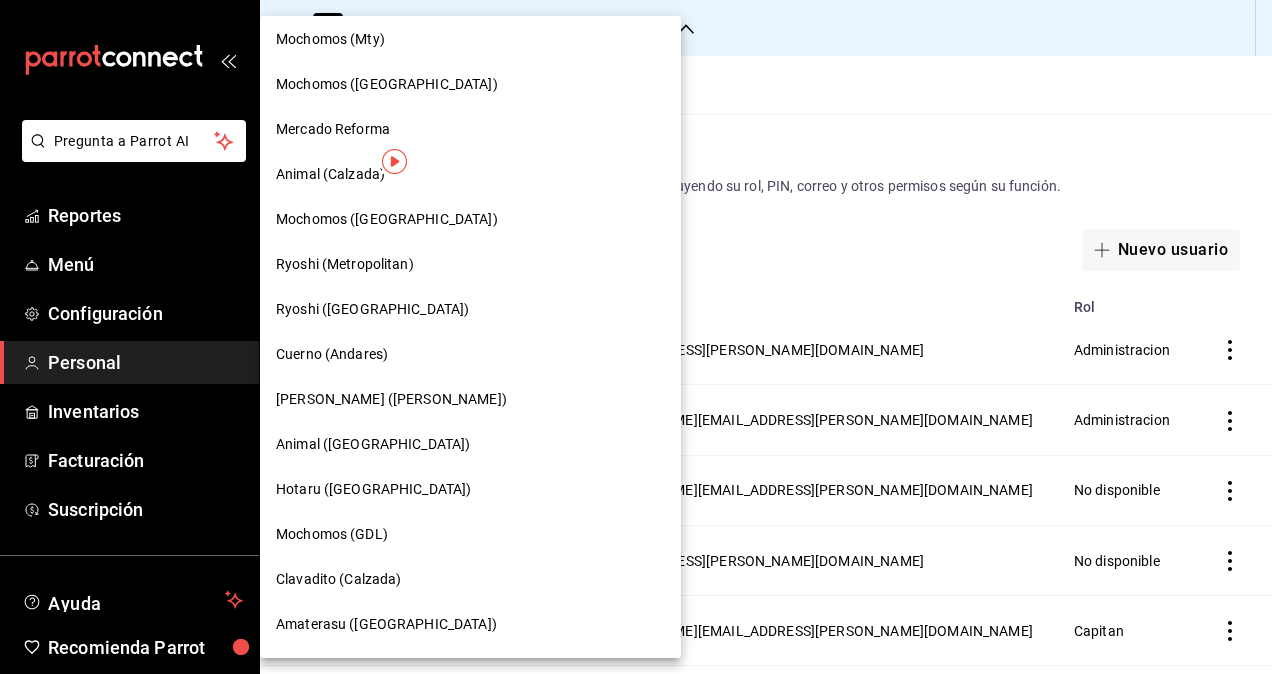 scroll, scrollTop: 1039, scrollLeft: 0, axis: vertical 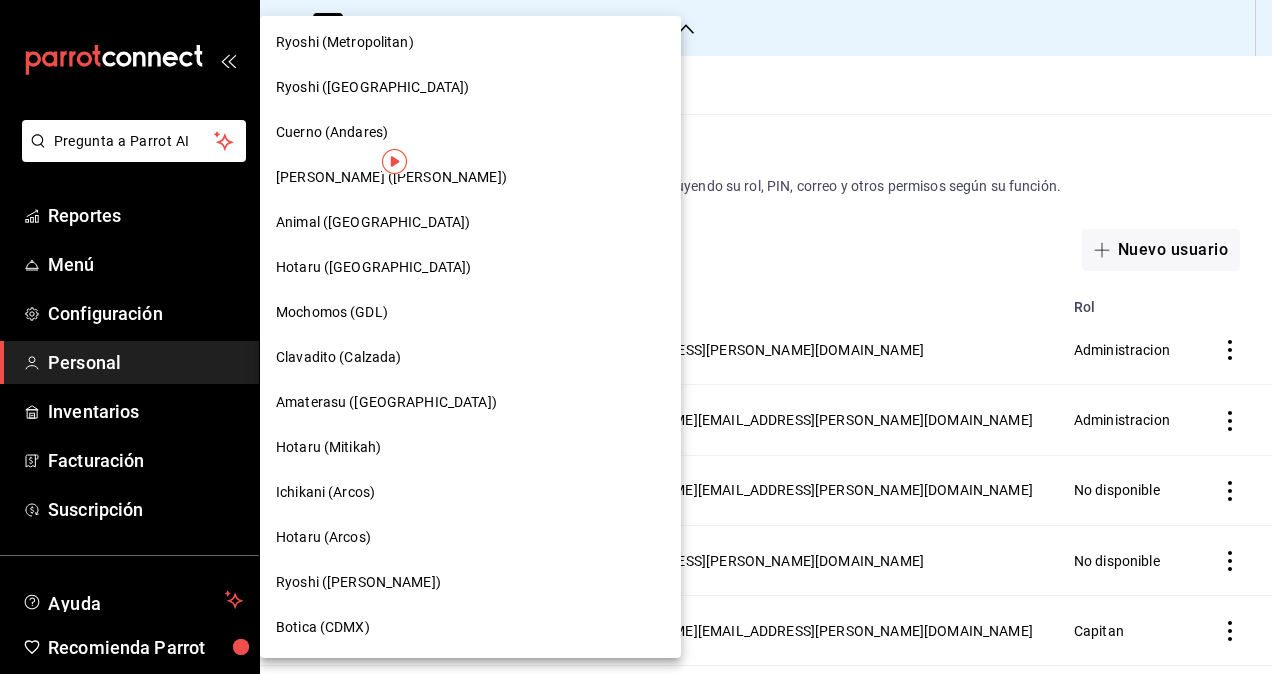 click on "Ichikani Sushi (Vasconcelos)" at bounding box center (391, 177) 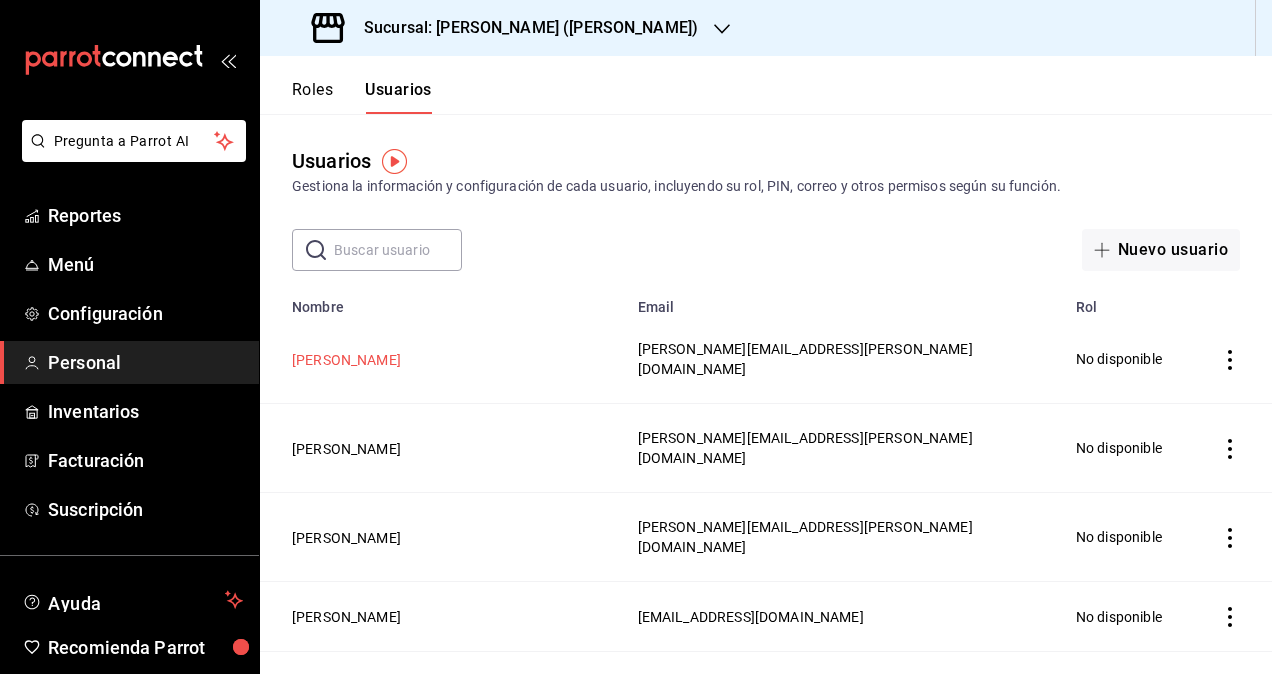 click on "[PERSON_NAME]" at bounding box center (346, 360) 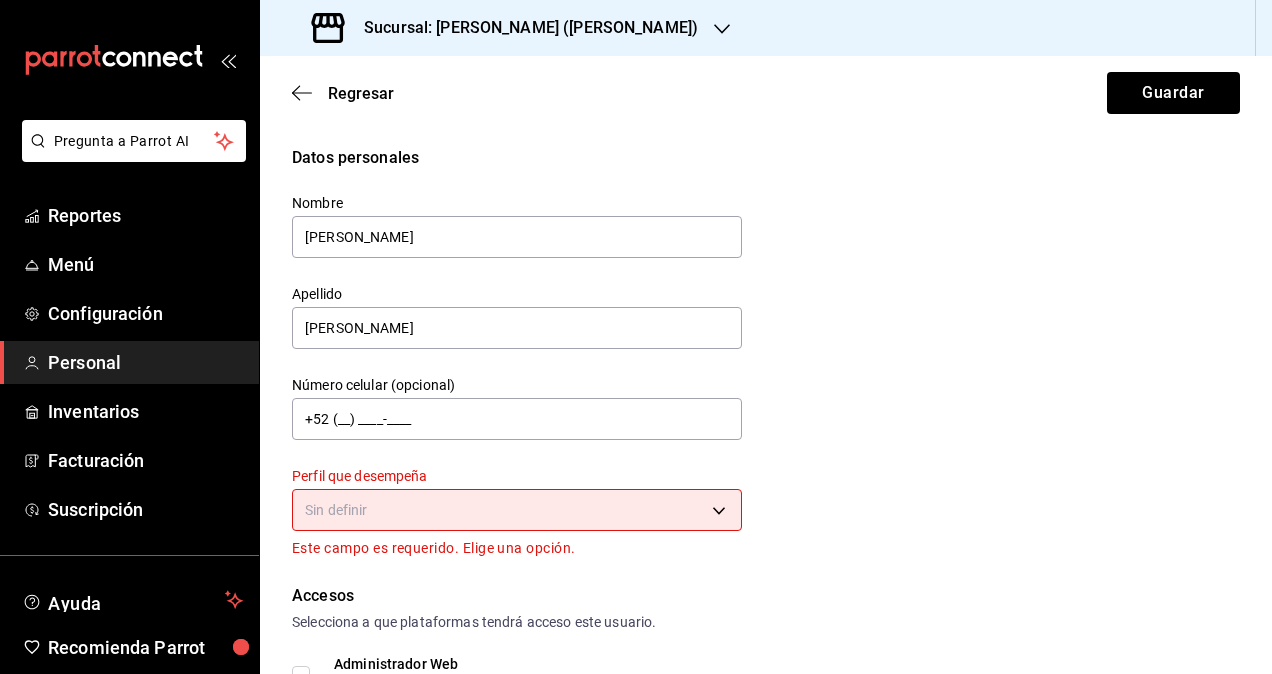 click on "Pregunta a Parrot AI Reportes   Menú   Configuración   Personal   Inventarios   Facturación   Suscripción   Ayuda Recomienda Parrot   Omar Hernandez   Sugerir nueva función   Sucursal: Ichikani Sushi (Vasconcelos) Regresar Guardar Datos personales Nombre daniela Apellido Diaz Número celular (opcional) +52 (__) ____-____ Perfil que desempeña Sin definir Este campo es requerido. Elige una opción. Accesos Selecciona a que plataformas tendrá acceso este usuario. Administrador Web Posibilidad de iniciar sesión en la oficina administrativa de un restaurante.  Acceso al Punto de venta Posibilidad de autenticarse en el POS mediante PIN.  Iniciar sesión en terminal (correo electrónico o QR) Los usuarios podrán iniciar sesión y aceptar términos y condiciones en la terminal. Acceso uso de terminal Los usuarios podrán acceder y utilizar la terminal para visualizar y procesar pagos de sus órdenes. Correo electrónico Se volverá obligatorio al tener ciertos accesos activados. daniela.diaz@grupocosteno.com" at bounding box center (636, 337) 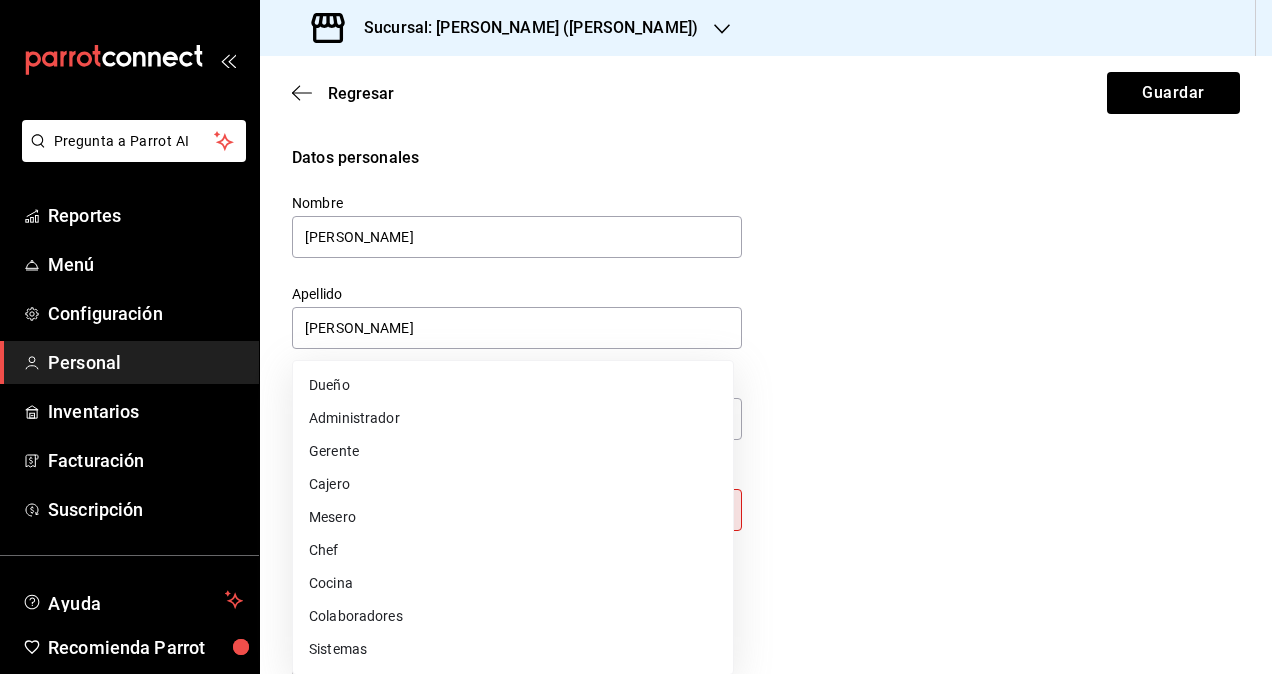 click on "Colaboradores" at bounding box center [513, 616] 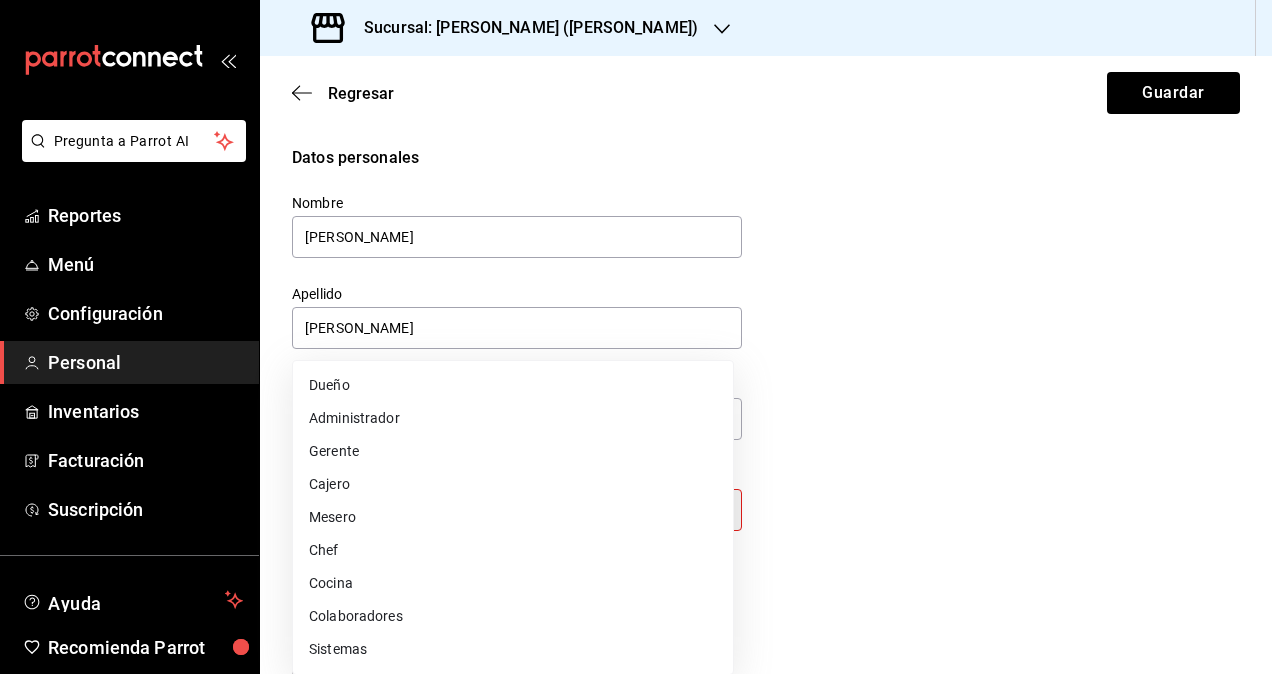 type on "STAFF" 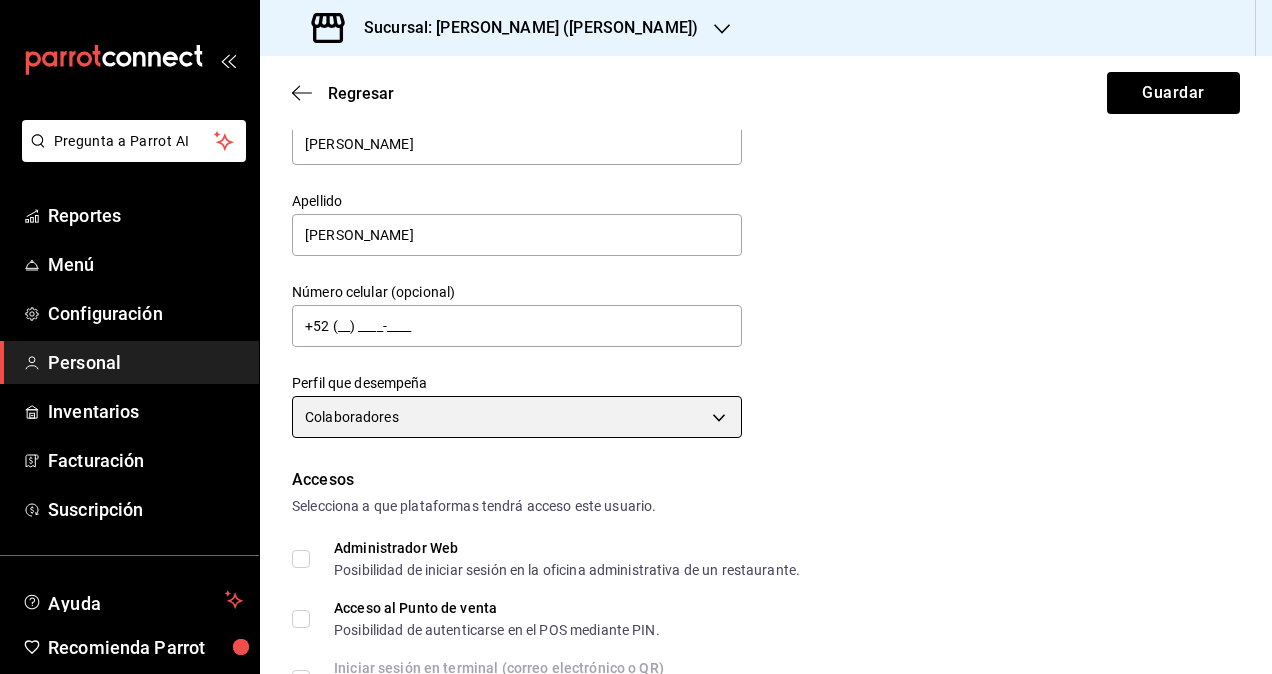 scroll, scrollTop: 200, scrollLeft: 0, axis: vertical 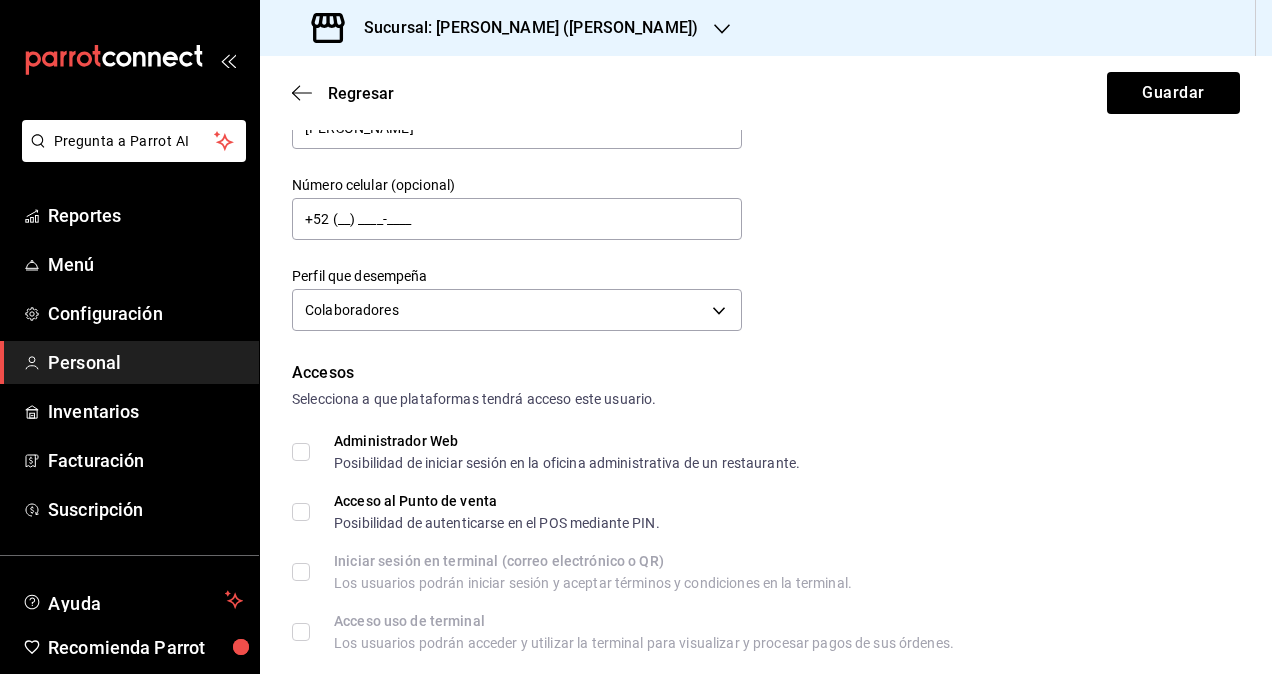 click on "Administrador Web Posibilidad de iniciar sesión en la oficina administrativa de un restaurante." at bounding box center (301, 452) 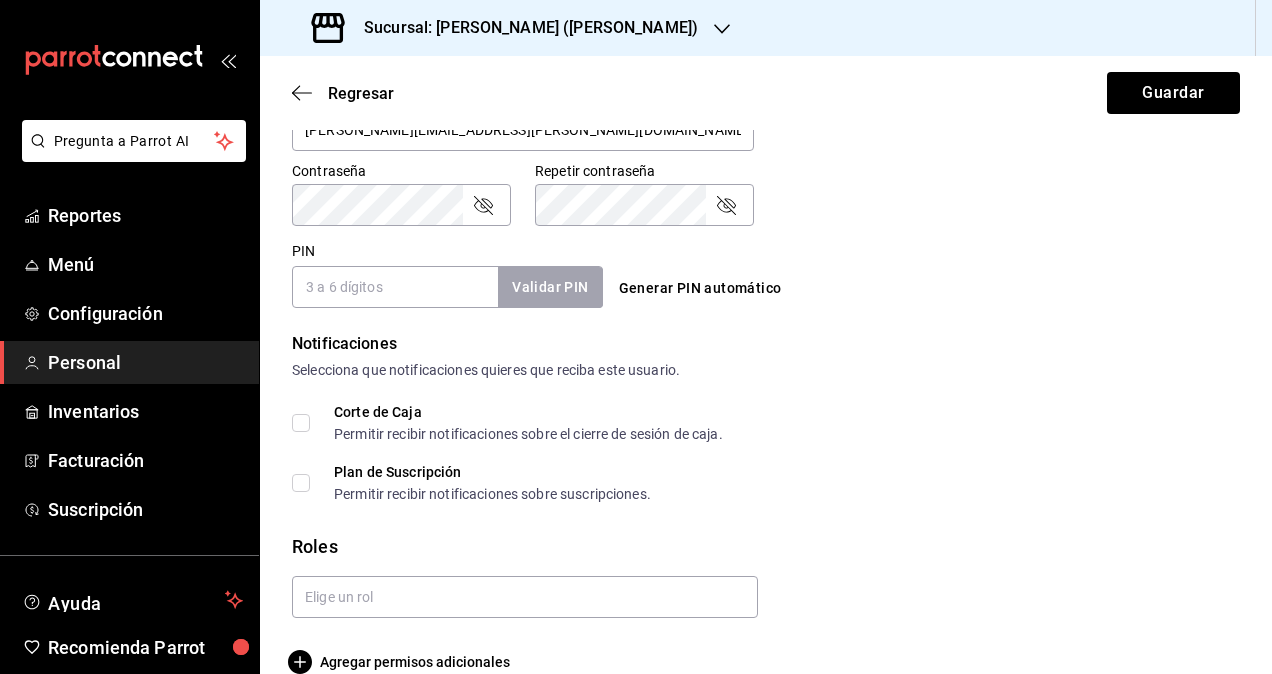 scroll, scrollTop: 864, scrollLeft: 0, axis: vertical 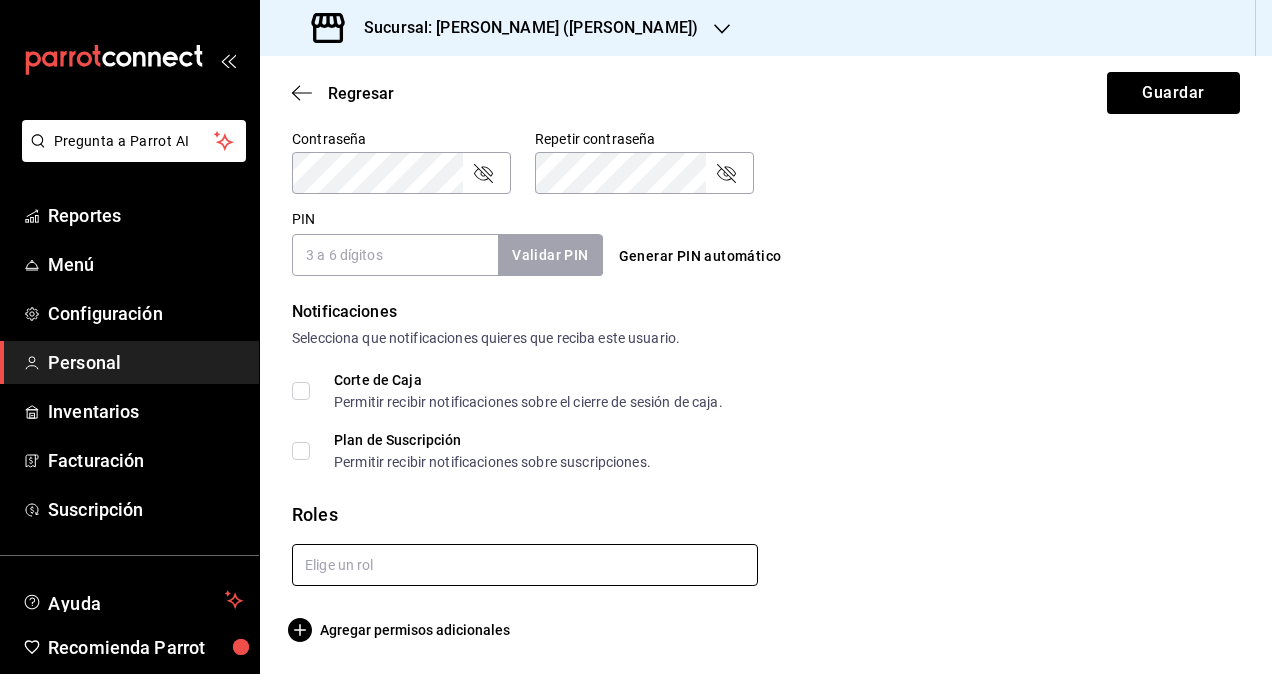 click at bounding box center [525, 565] 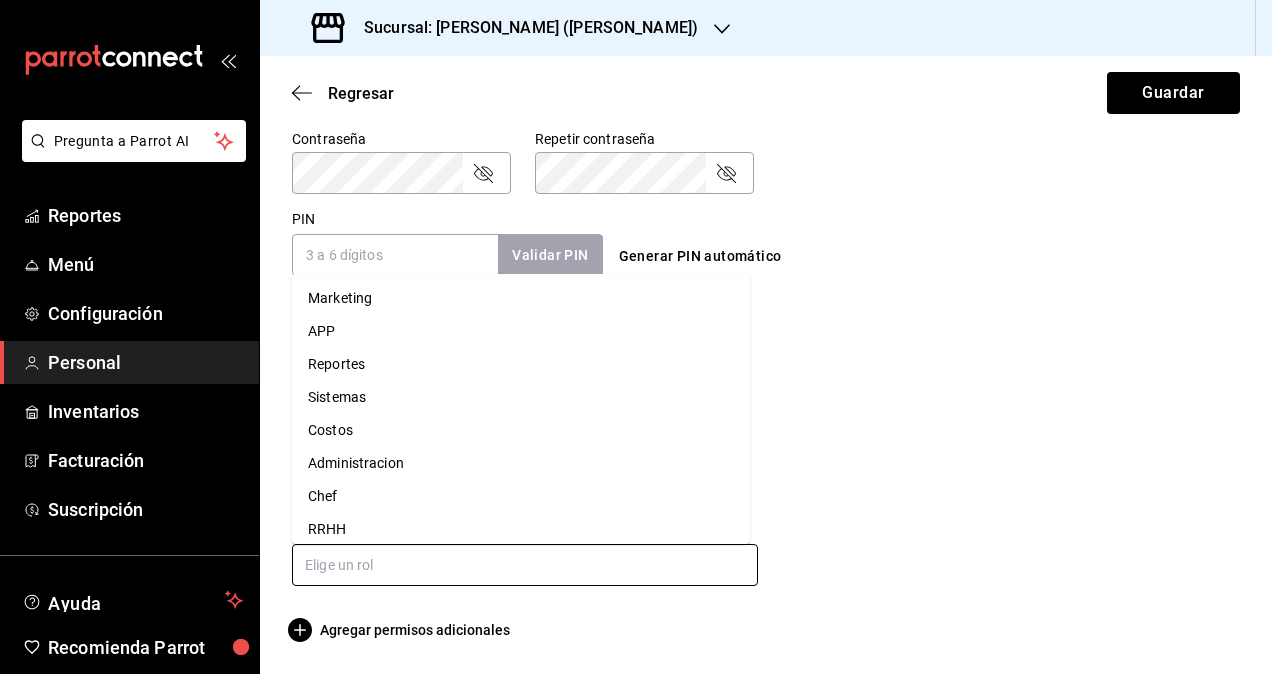click on "Administracion" at bounding box center [521, 463] 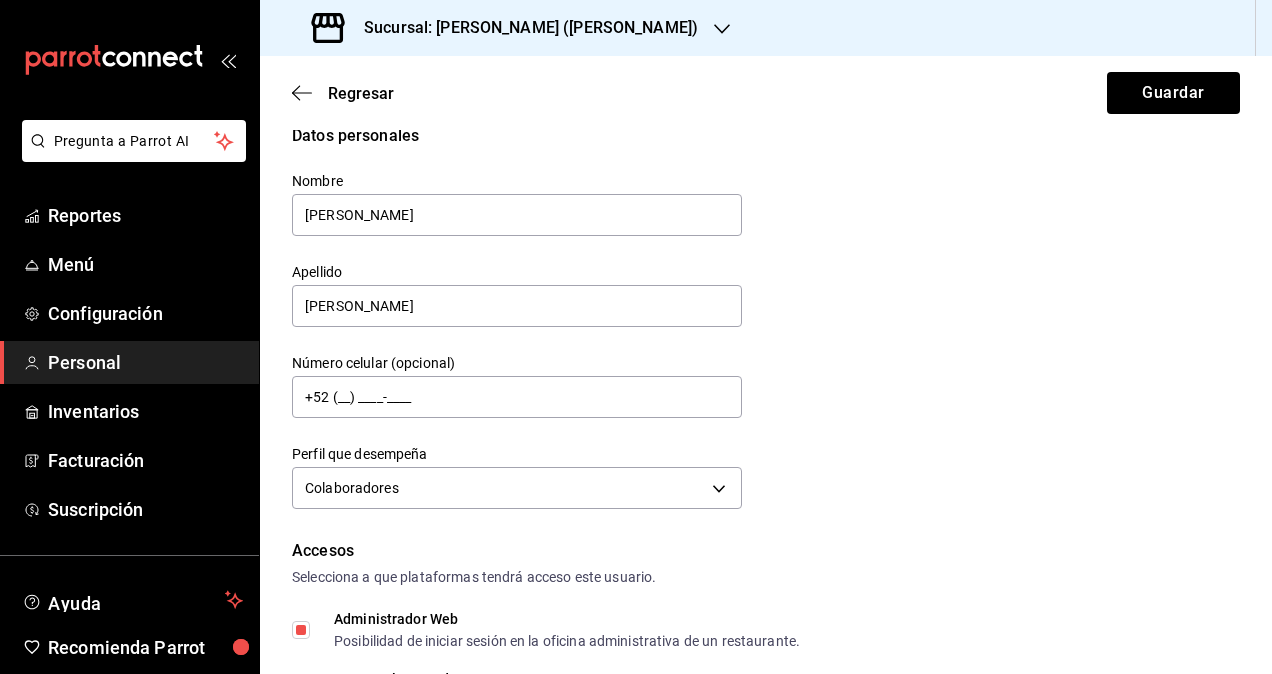 scroll, scrollTop: 0, scrollLeft: 0, axis: both 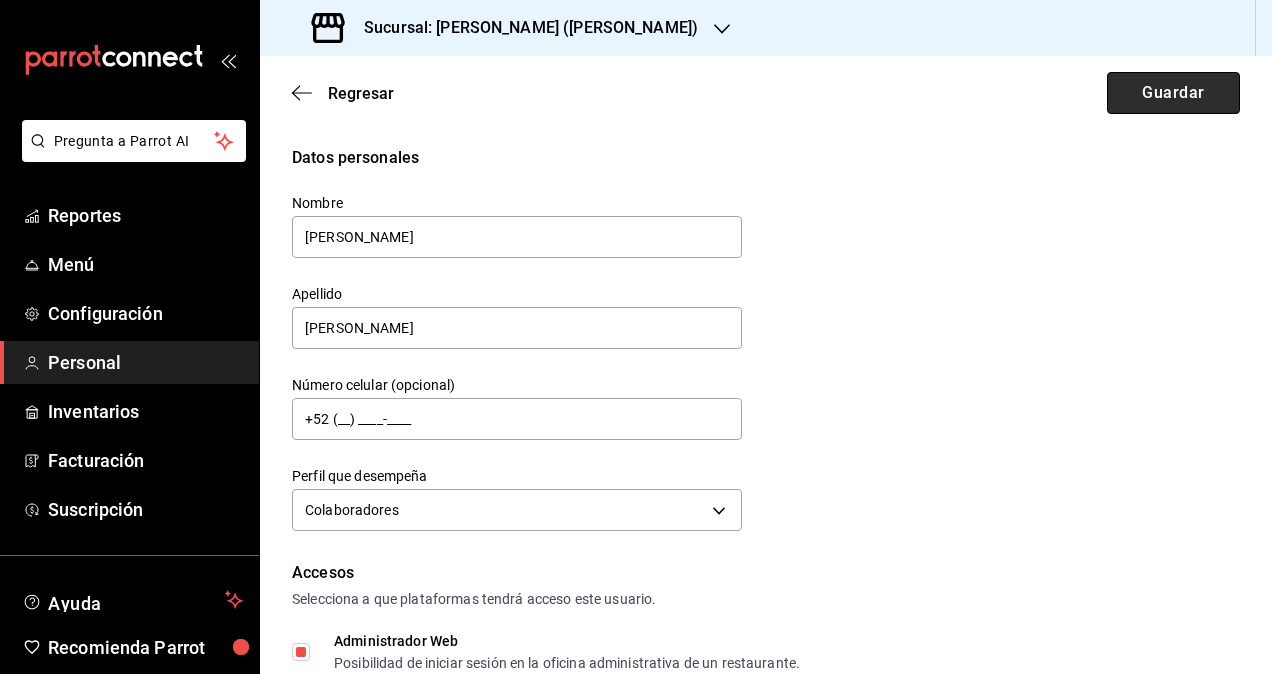 click on "Guardar" at bounding box center [1173, 93] 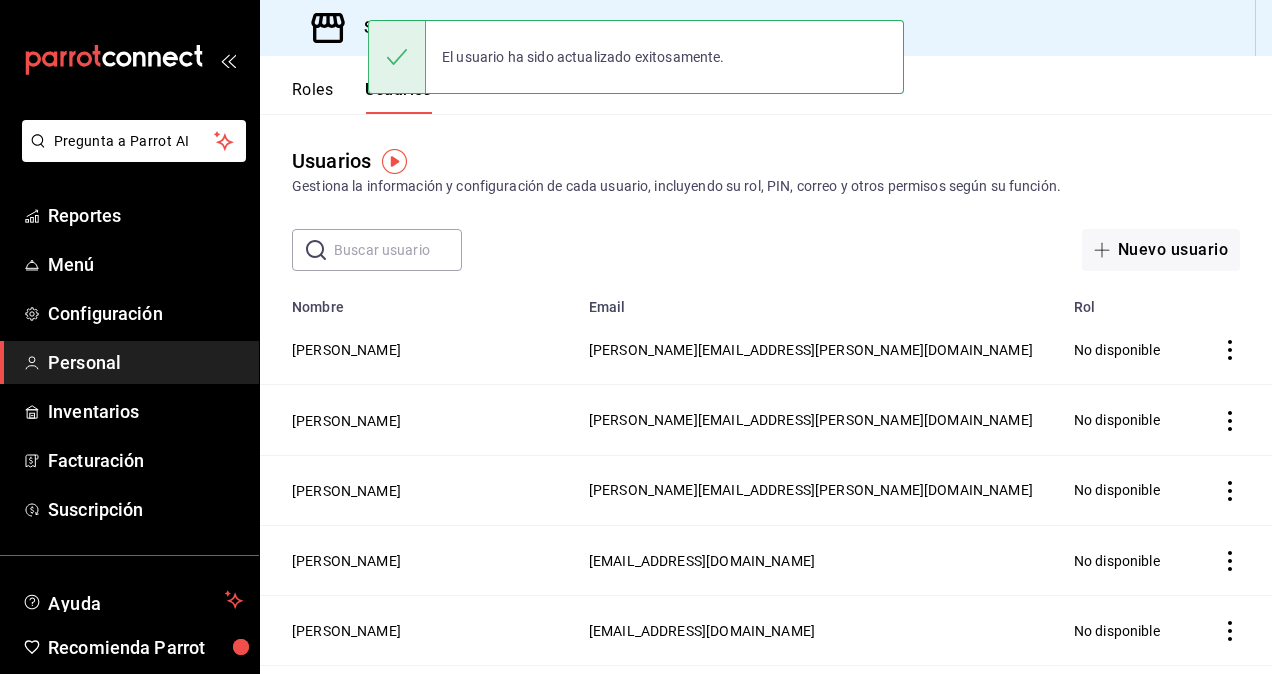 scroll, scrollTop: 0, scrollLeft: 0, axis: both 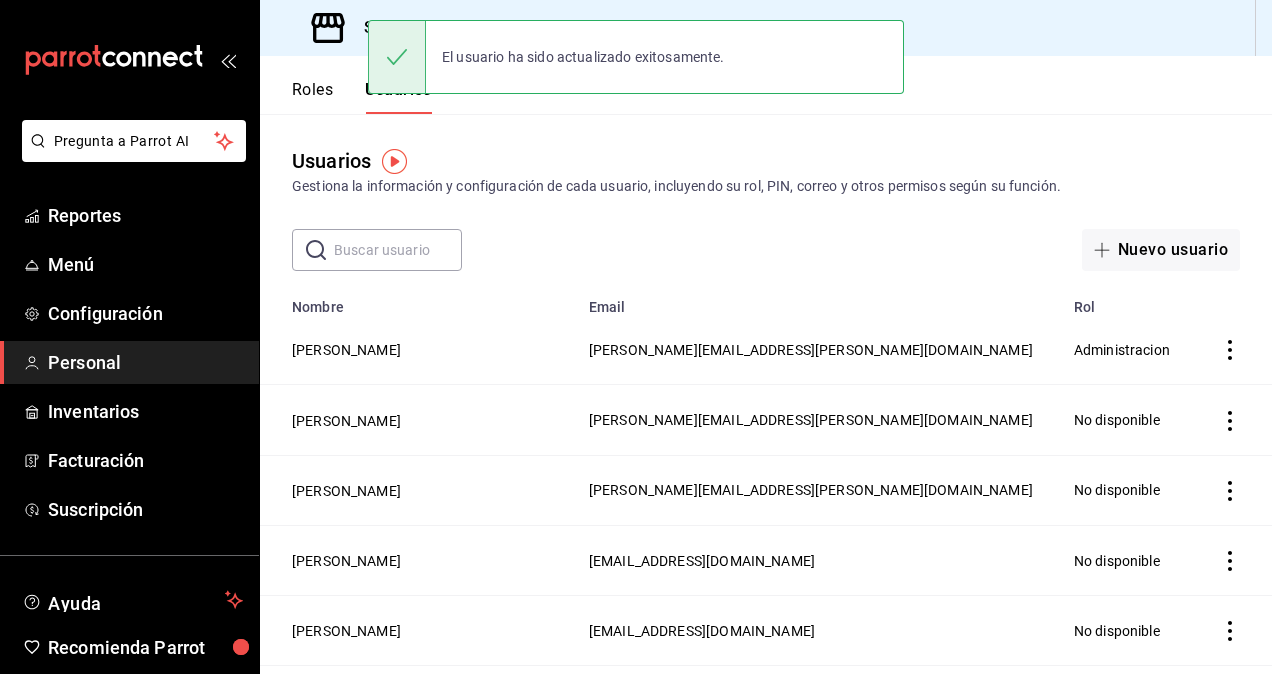 click at bounding box center [398, 250] 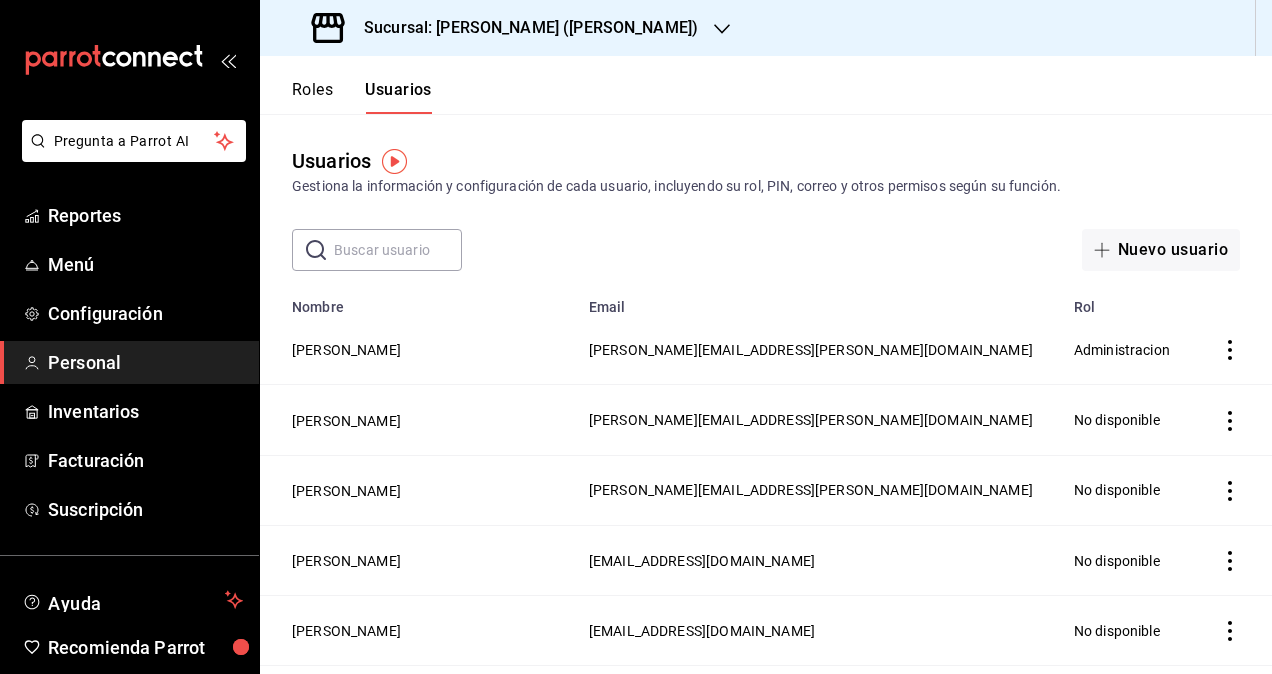 paste on "marco.[PERSON_NAME]" 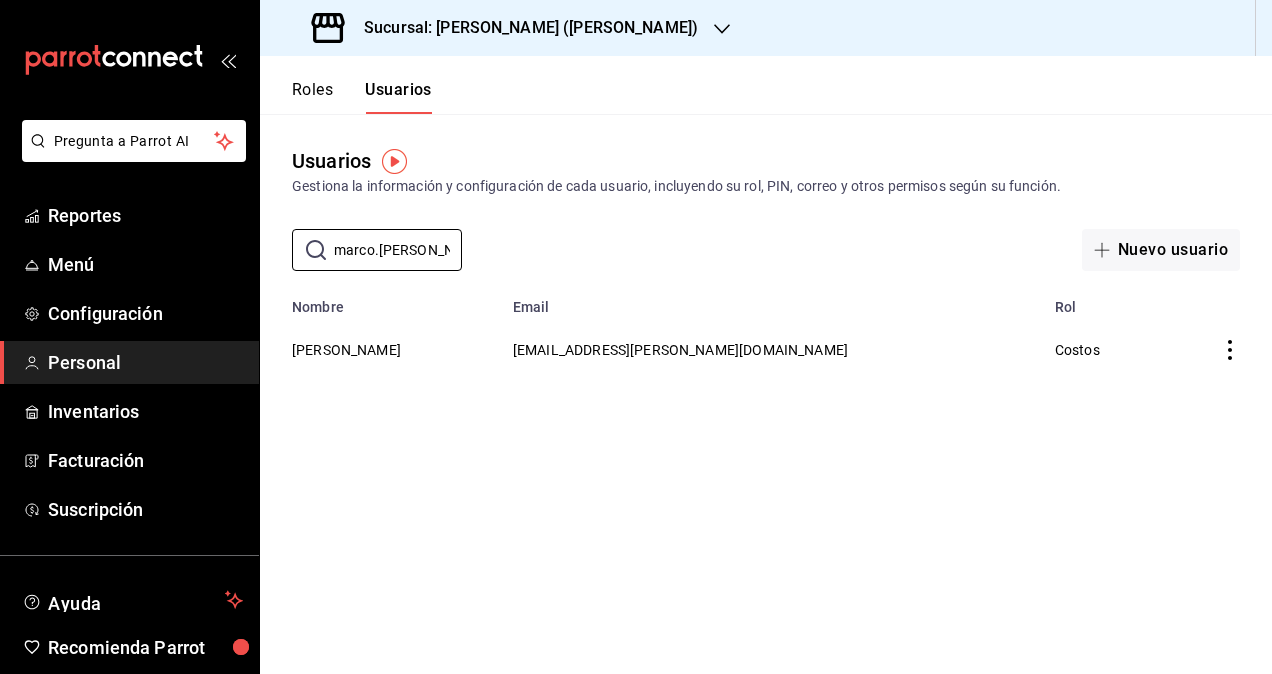 type on "marco.[PERSON_NAME]" 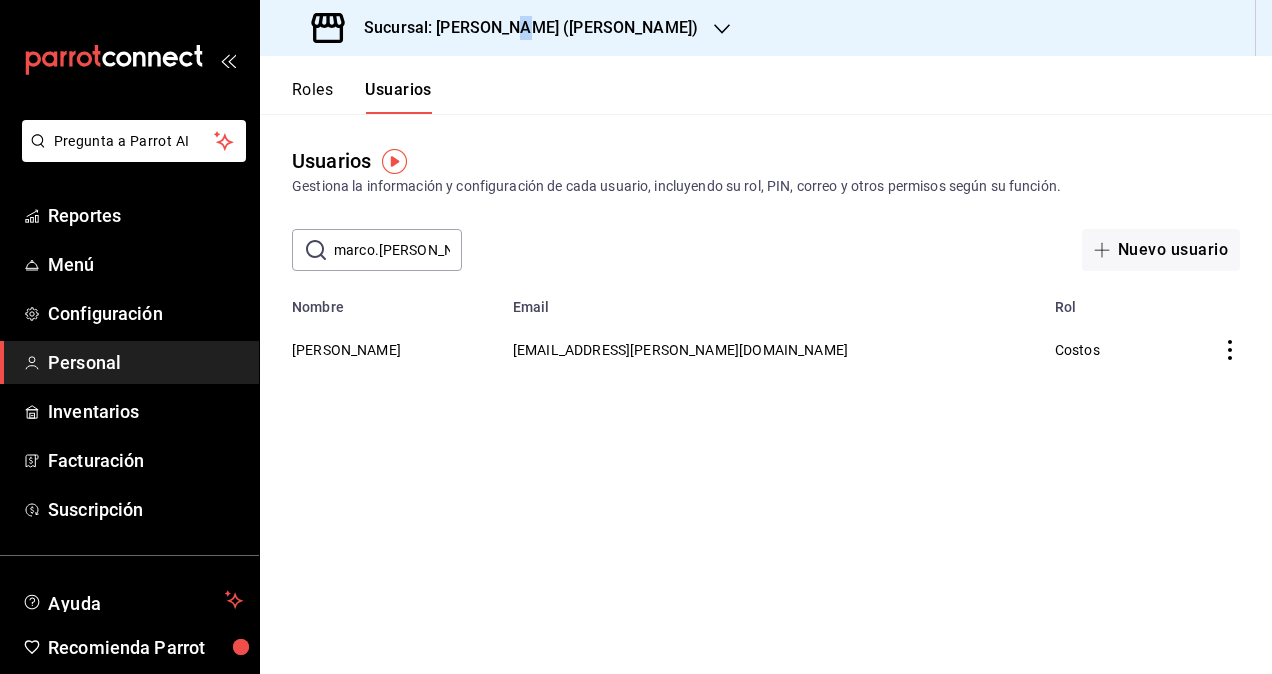click on "Sucursal: [PERSON_NAME] ([PERSON_NAME])" at bounding box center (507, 28) 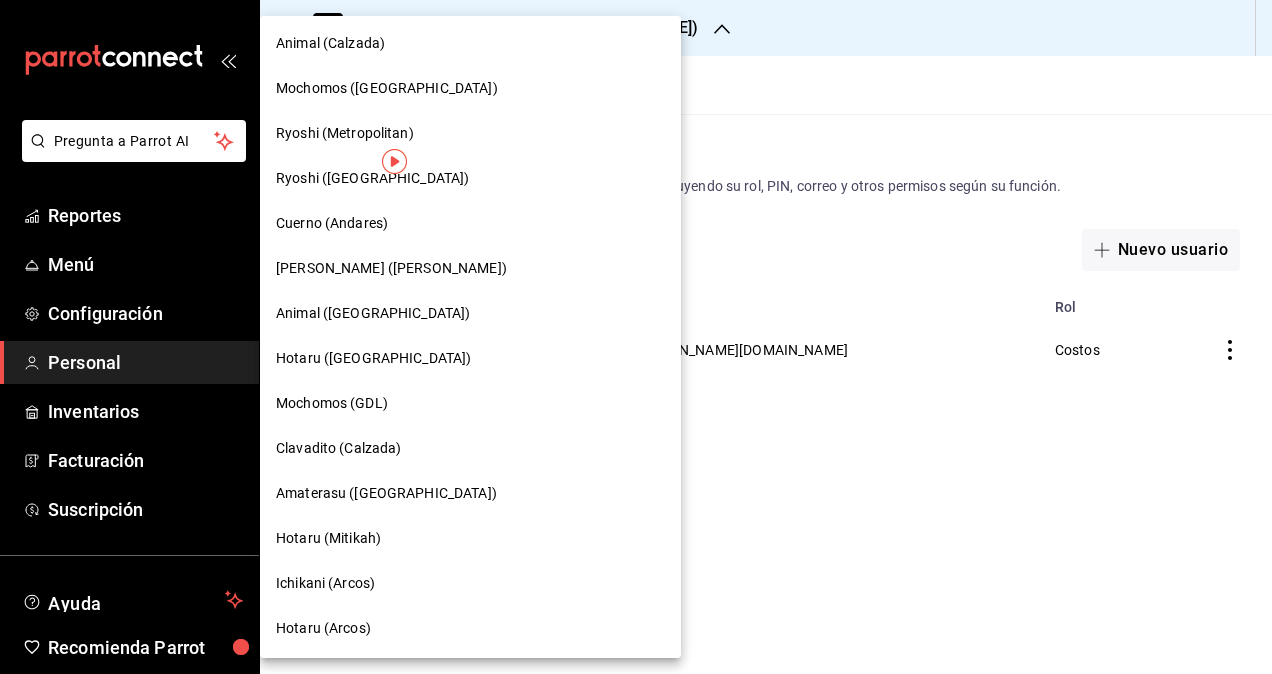 scroll, scrollTop: 1039, scrollLeft: 0, axis: vertical 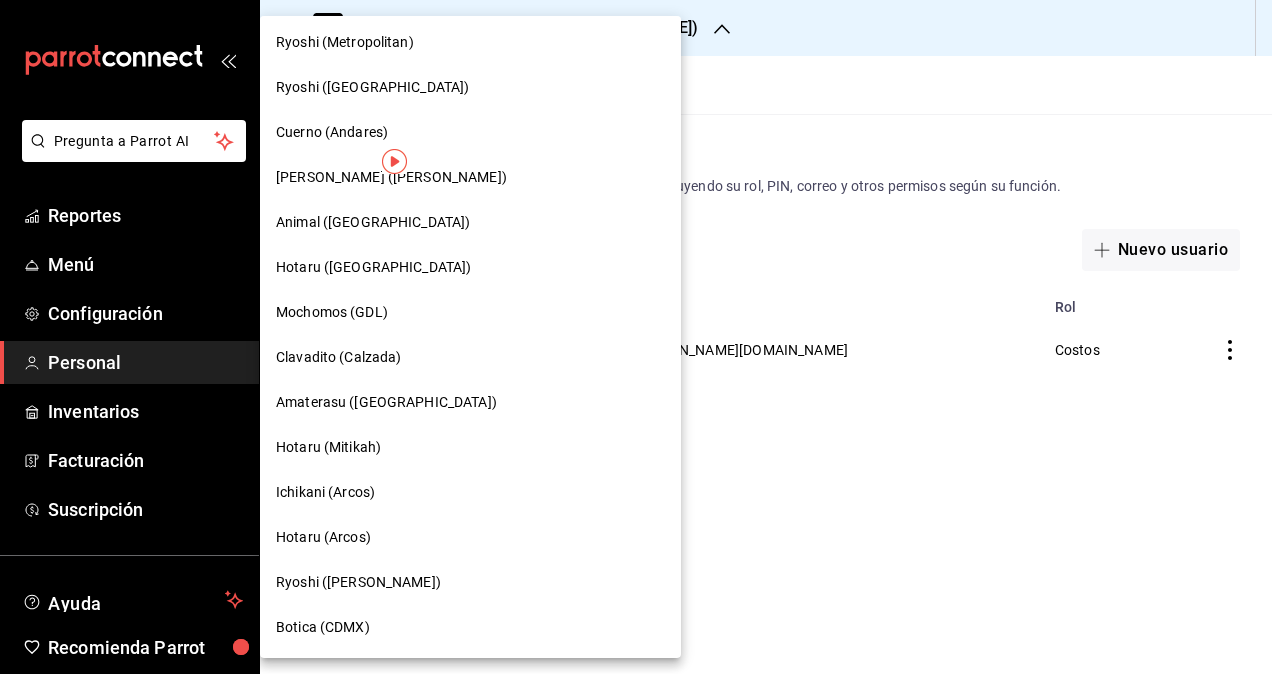 click at bounding box center (636, 337) 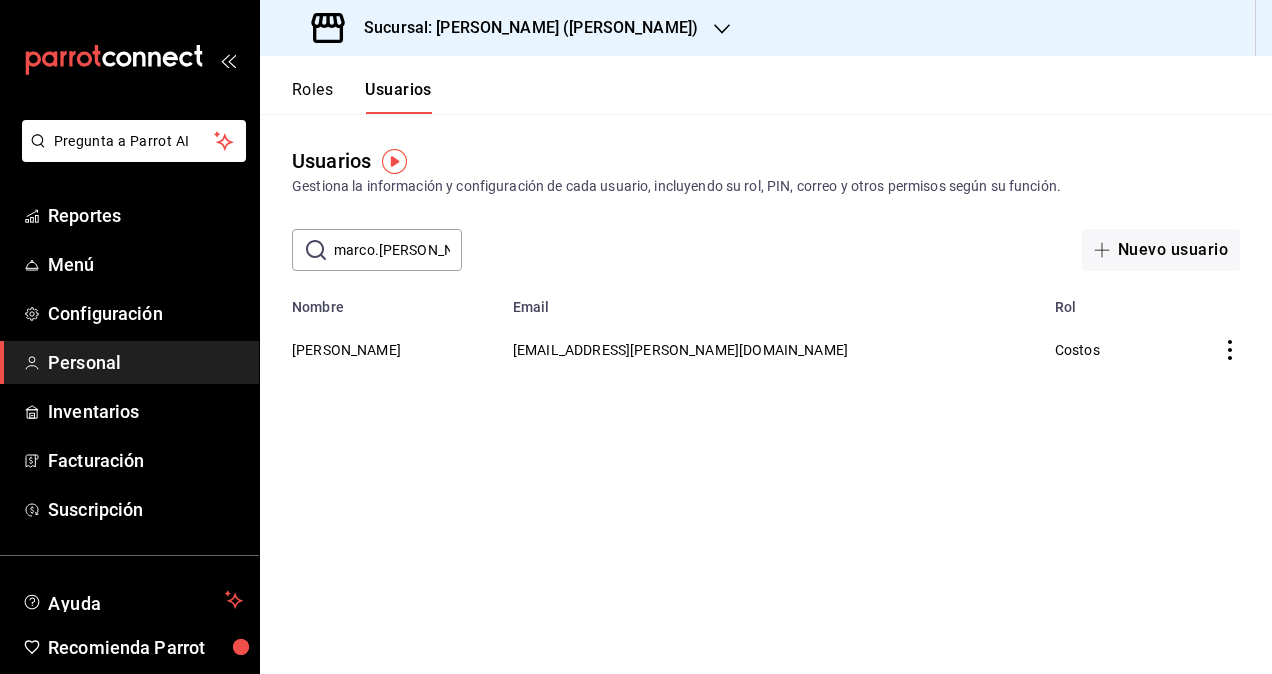 click on "Sucursal: Ichikani Sushi (Vasconcelos)" at bounding box center [523, 28] 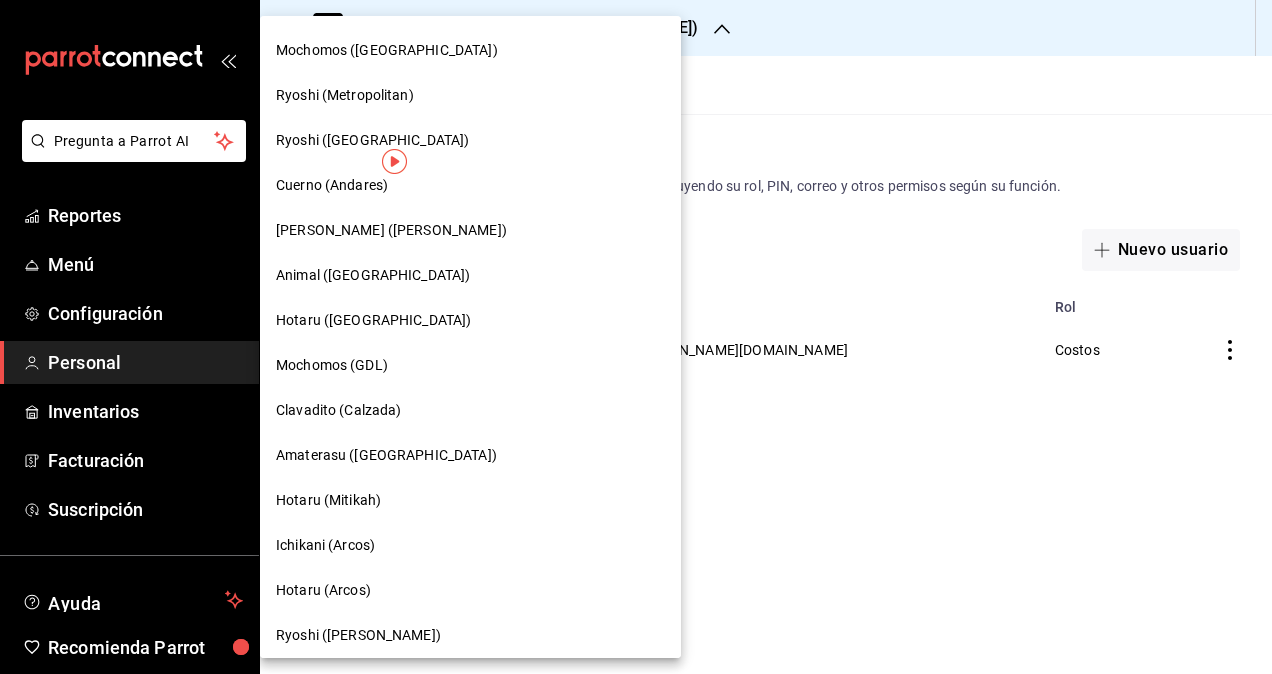 scroll, scrollTop: 1039, scrollLeft: 0, axis: vertical 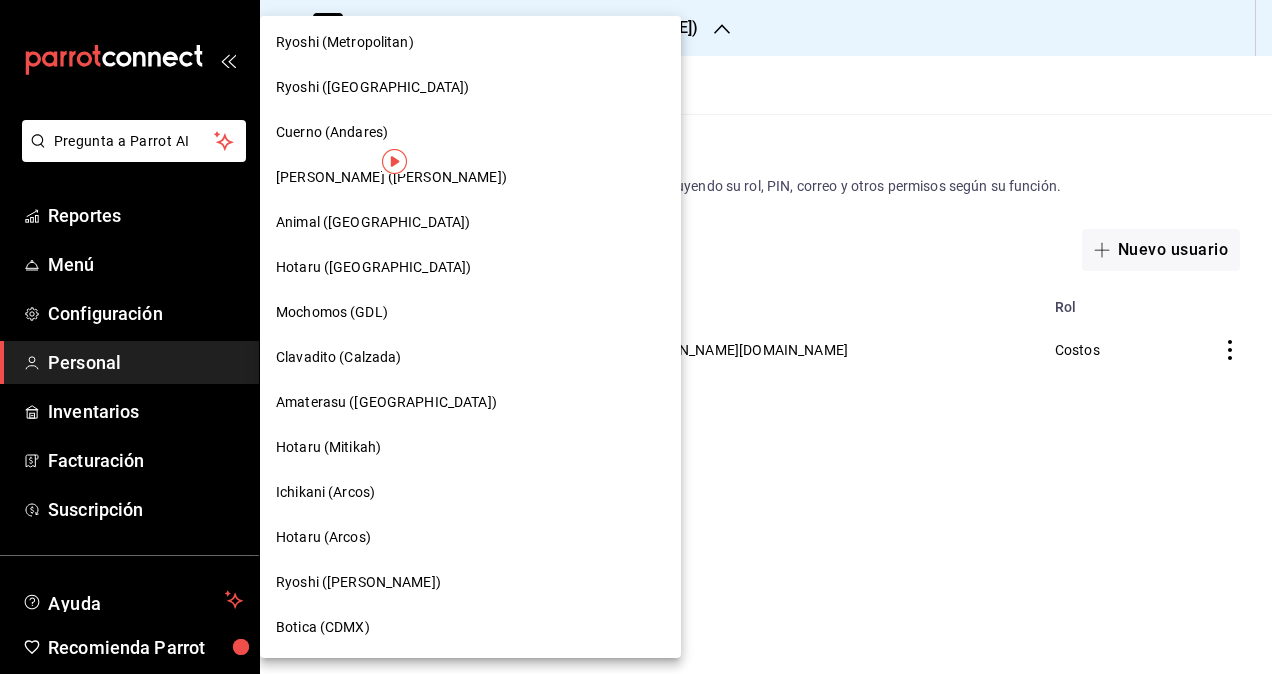 click on "Animal (Puebla)" at bounding box center (470, 222) 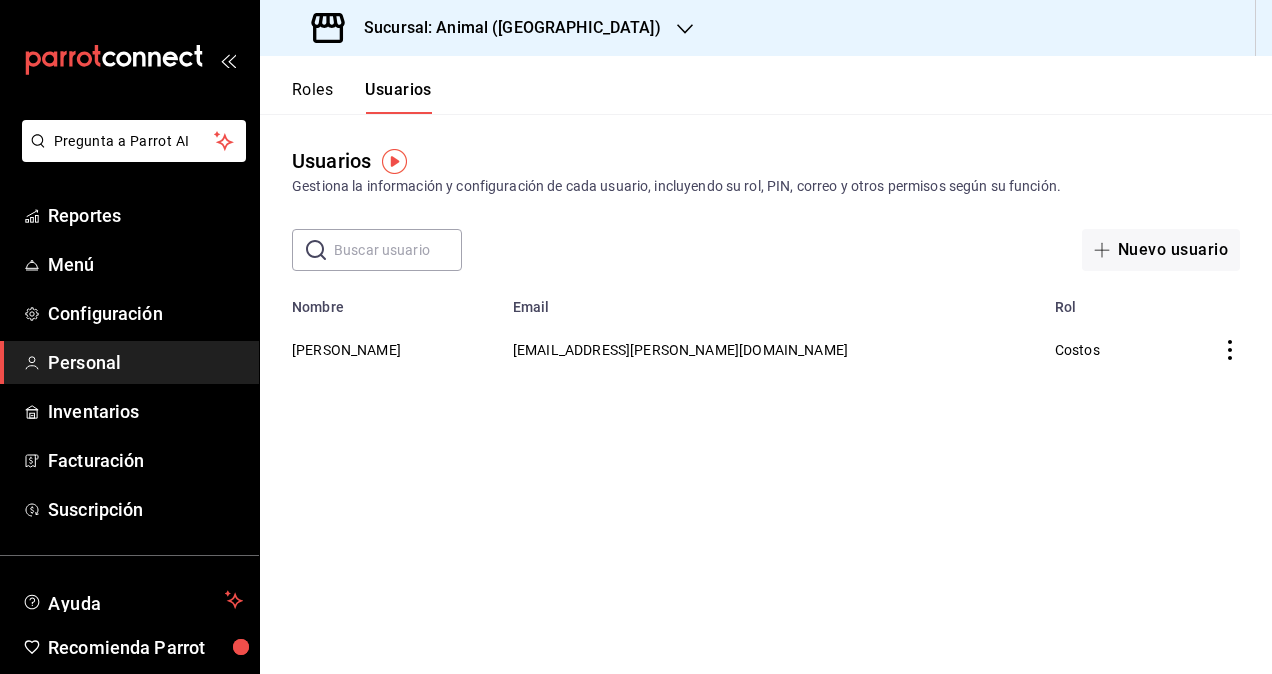 click at bounding box center [398, 250] 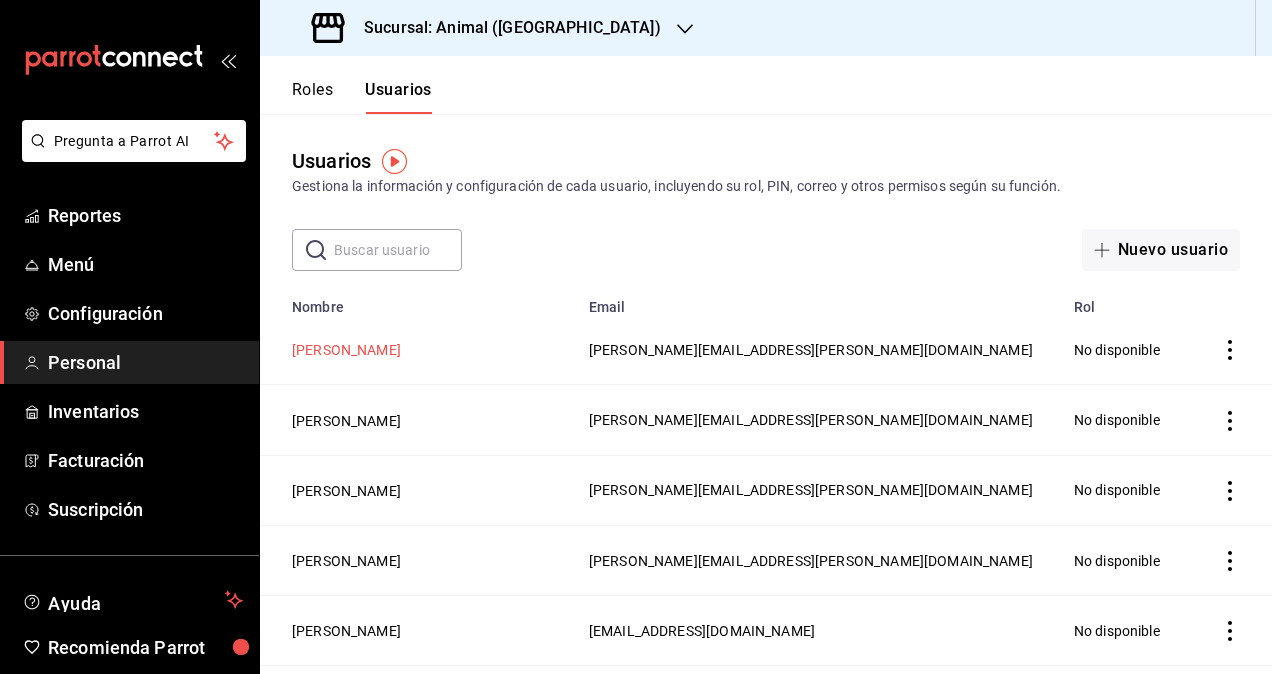 click on "[PERSON_NAME]" at bounding box center [346, 350] 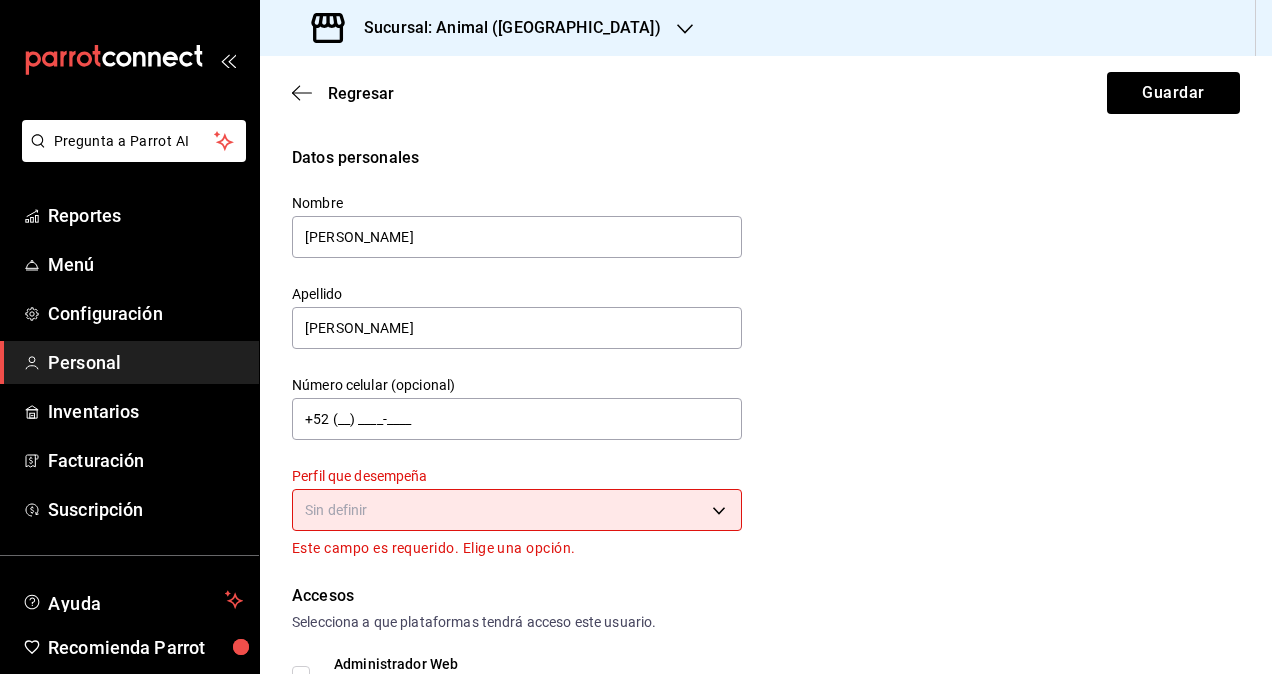 click on "Perfil que desempeña Sin definir Este campo es requerido. Elige una opción." at bounding box center (517, 513) 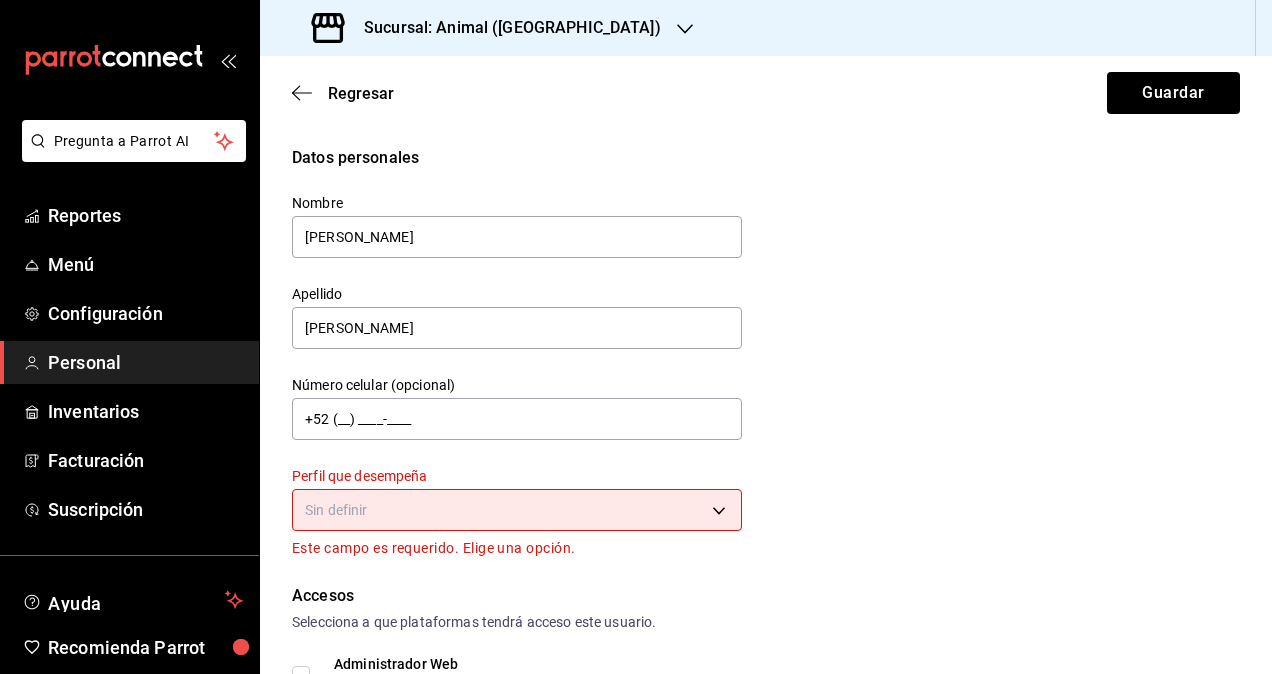 click on "Pregunta a Parrot AI Reportes   Menú   Configuración   Personal   Inventarios   Facturación   Suscripción   Ayuda Recomienda Parrot   Omar Hernandez   Sugerir nueva función   Sucursal: Animal (Puebla) Regresar Guardar Datos personales Nombre daniela Apellido Diaz Número celular (opcional) +52 (__) ____-____ Perfil que desempeña Sin definir Este campo es requerido. Elige una opción. Accesos Selecciona a que plataformas tendrá acceso este usuario. Administrador Web Posibilidad de iniciar sesión en la oficina administrativa de un restaurante.  Acceso al Punto de venta Posibilidad de autenticarse en el POS mediante PIN.  Iniciar sesión en terminal (correo electrónico o QR) Los usuarios podrán iniciar sesión y aceptar términos y condiciones en la terminal. Acceso uso de terminal Los usuarios podrán acceder y utilizar la terminal para visualizar y procesar pagos de sus órdenes. Correo electrónico Se volverá obligatorio al tener ciertos accesos activados. daniela.diaz@grupocosteno.com Contraseña" at bounding box center (636, 337) 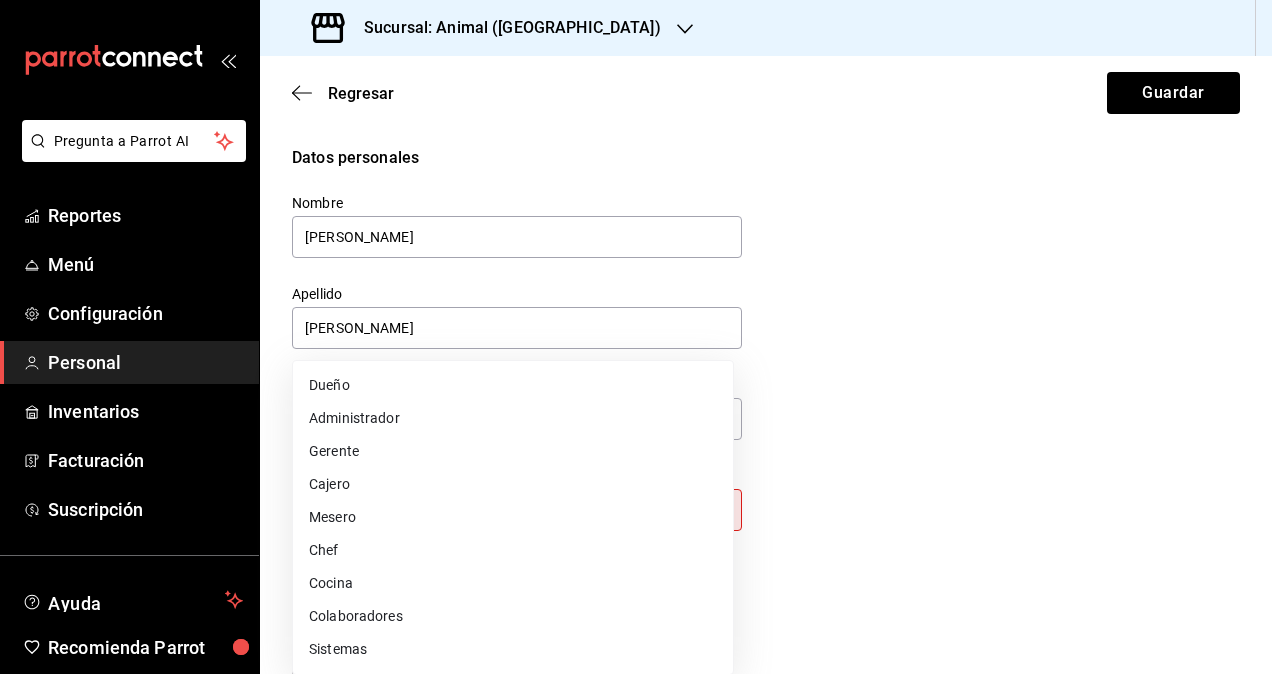 click on "Colaboradores" at bounding box center [513, 616] 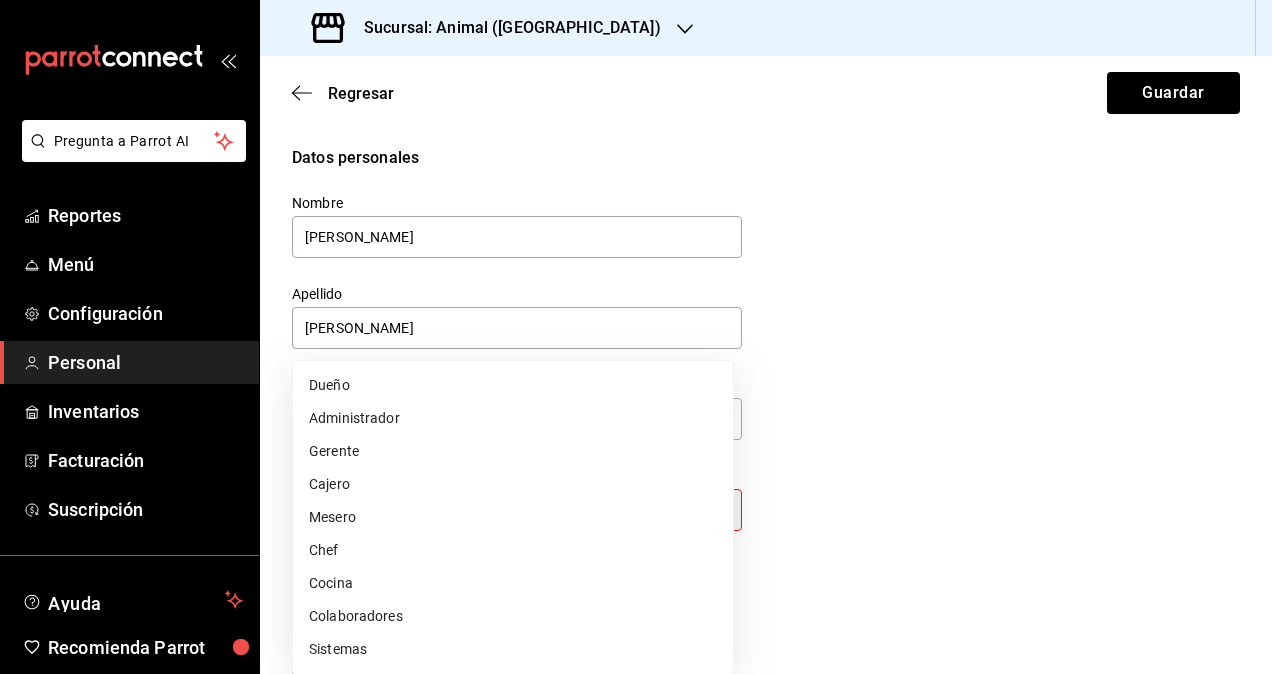 type on "STAFF" 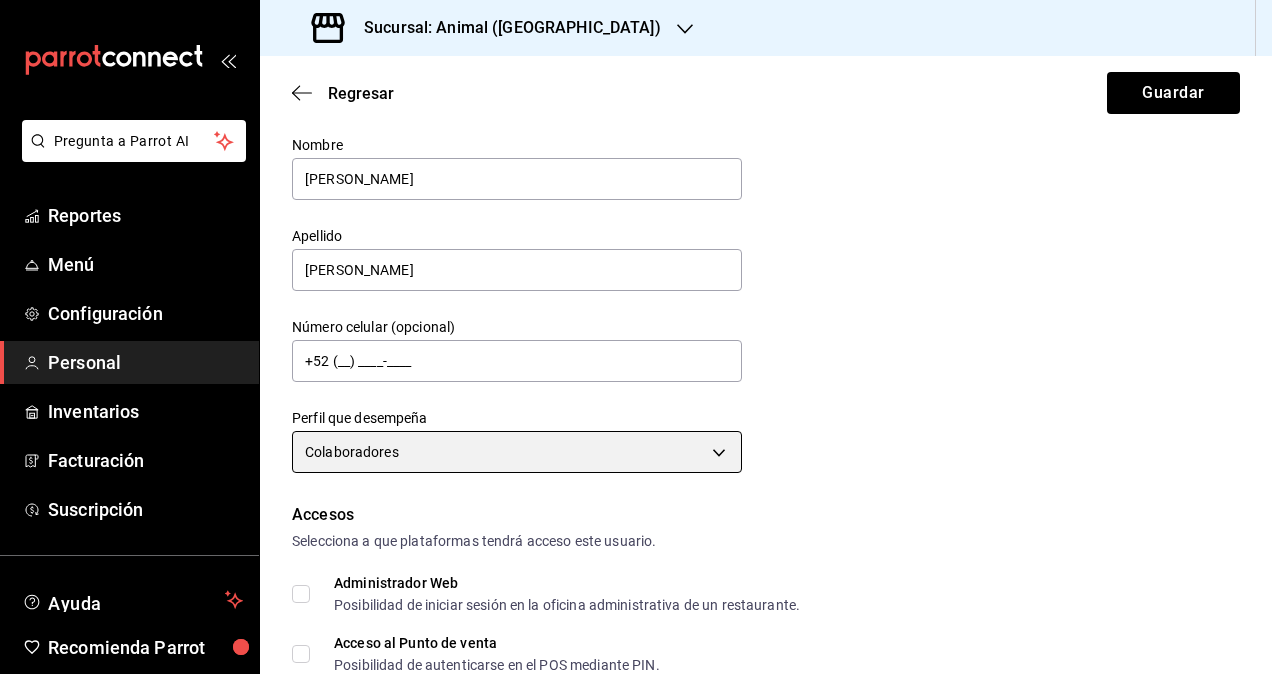 scroll, scrollTop: 100, scrollLeft: 0, axis: vertical 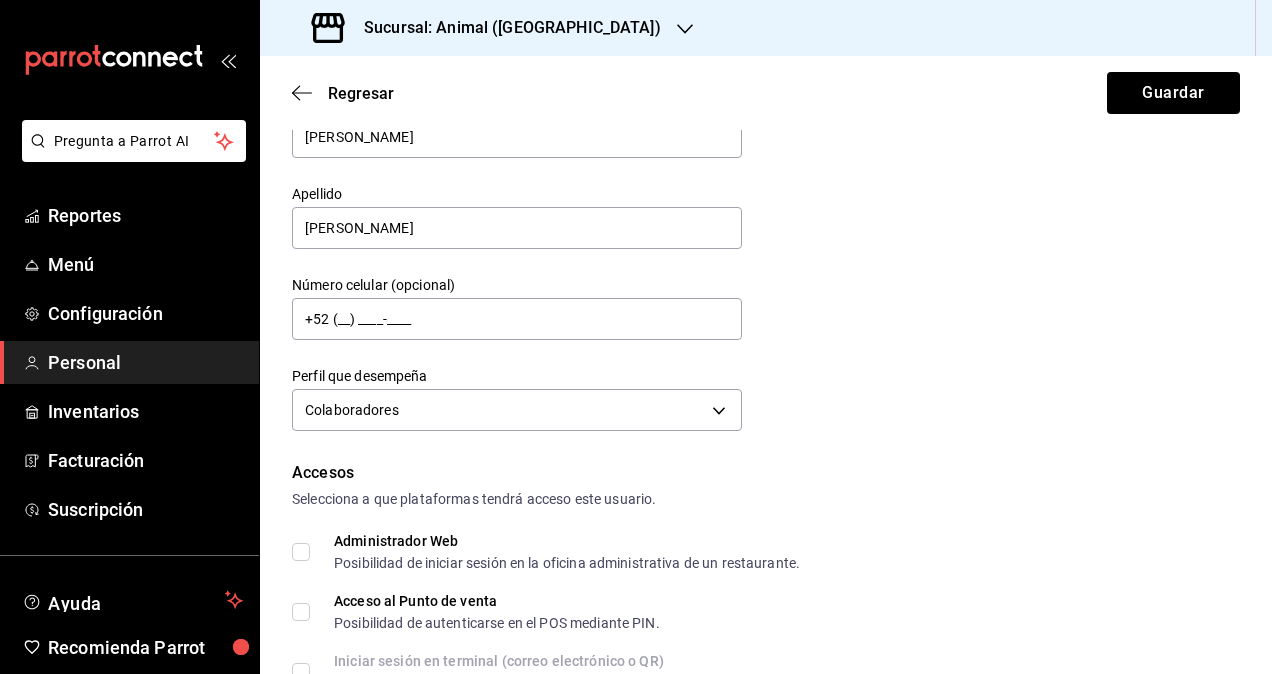 click on "Administrador Web Posibilidad de iniciar sesión en la oficina administrativa de un restaurante." at bounding box center [555, 552] 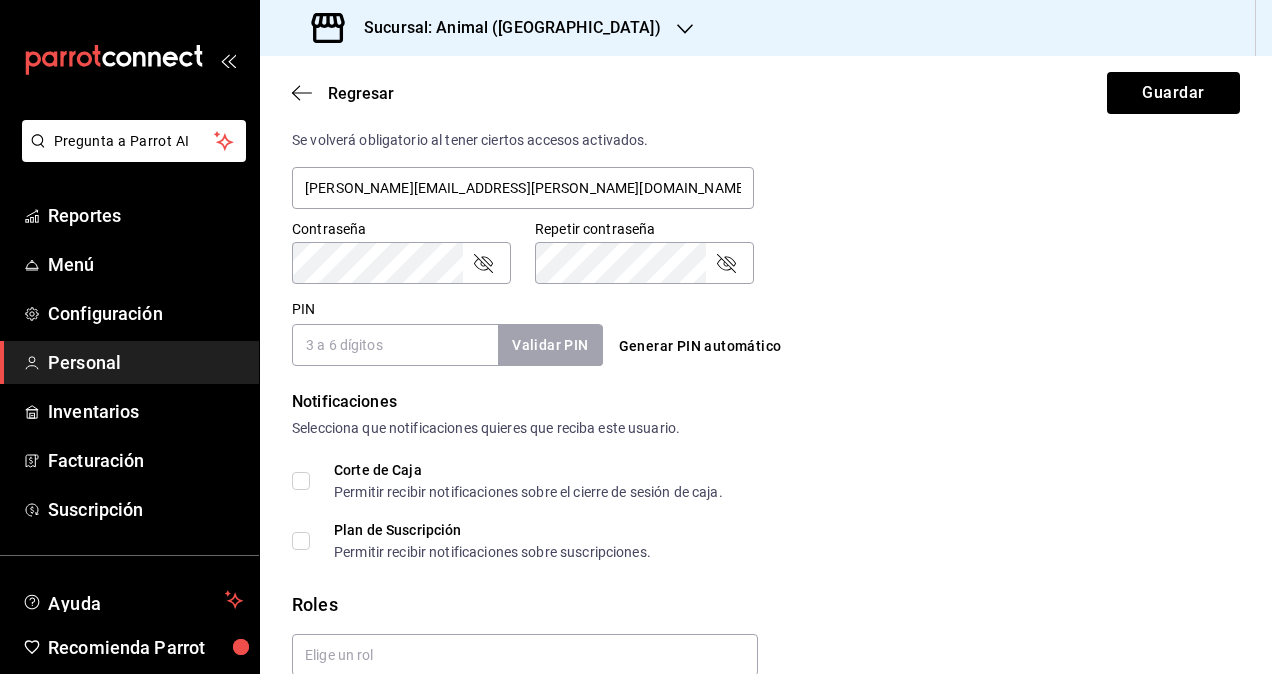 scroll, scrollTop: 864, scrollLeft: 0, axis: vertical 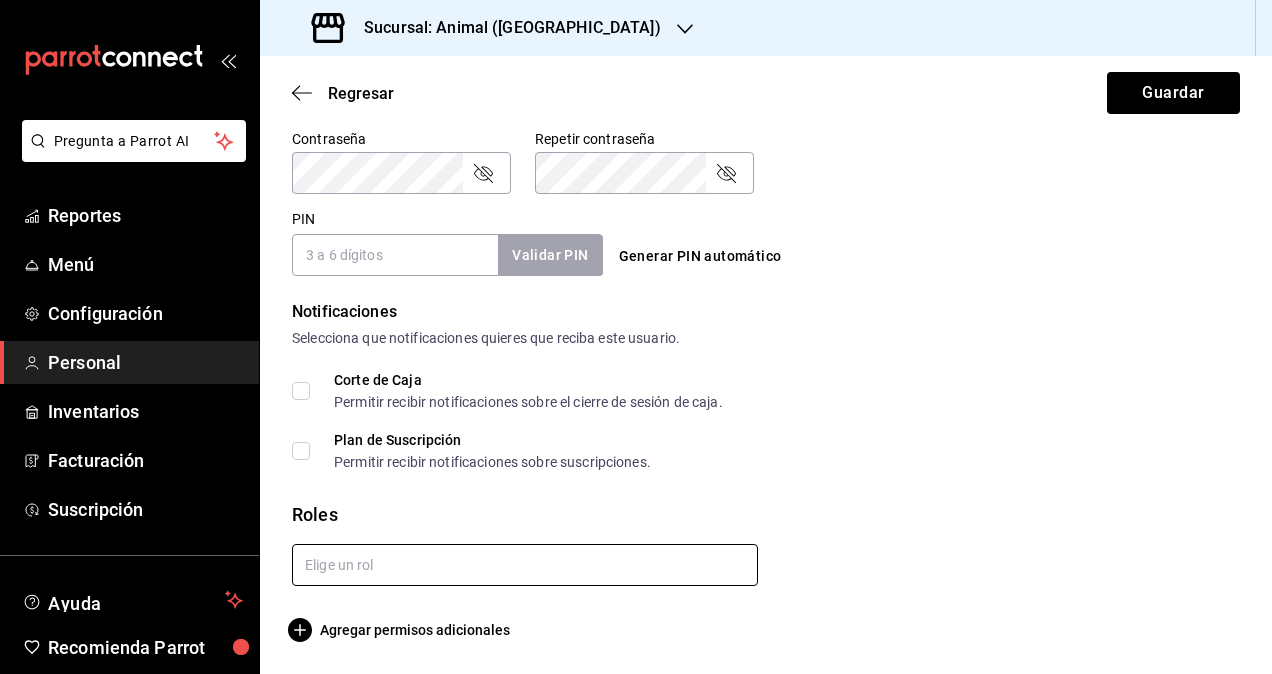 click at bounding box center (525, 565) 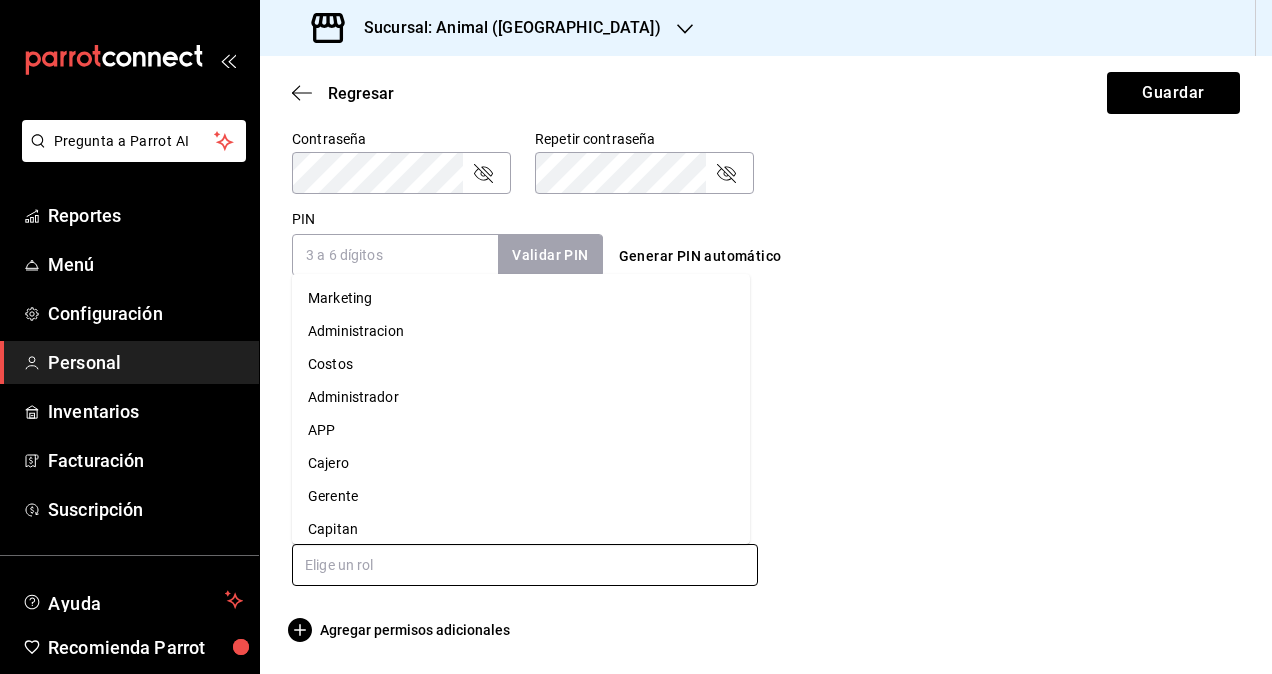 click on "Administrador" at bounding box center [521, 397] 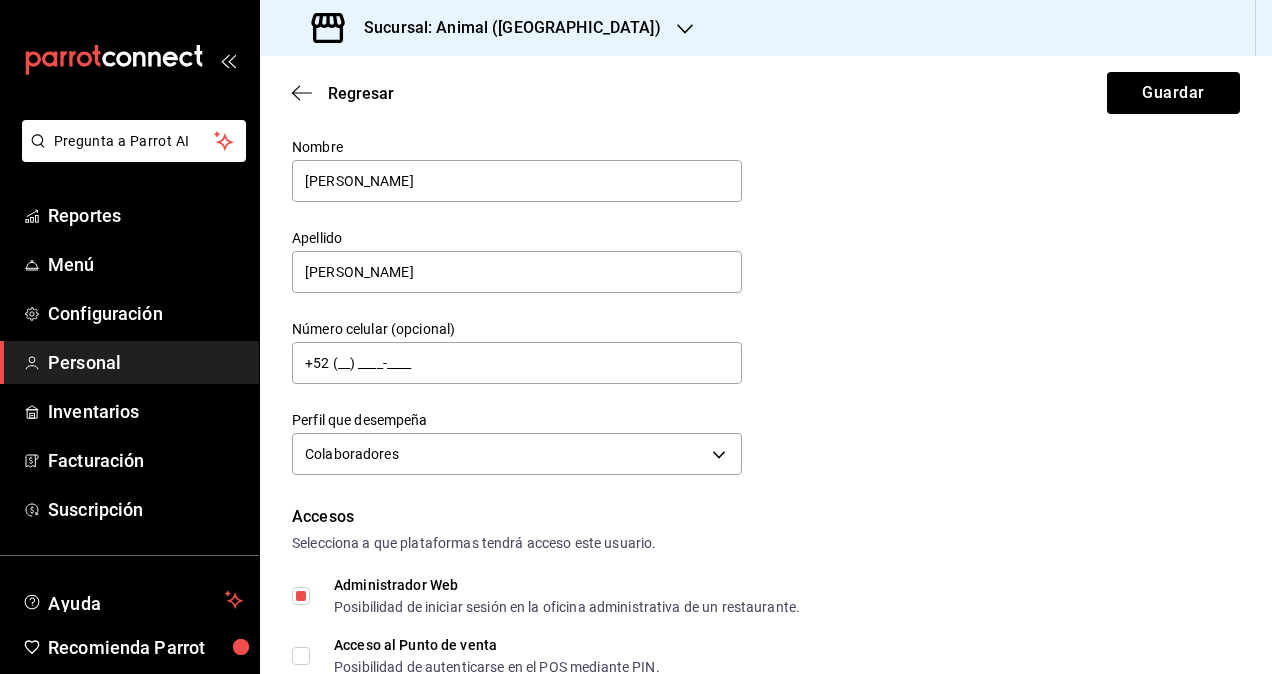 scroll, scrollTop: 0, scrollLeft: 0, axis: both 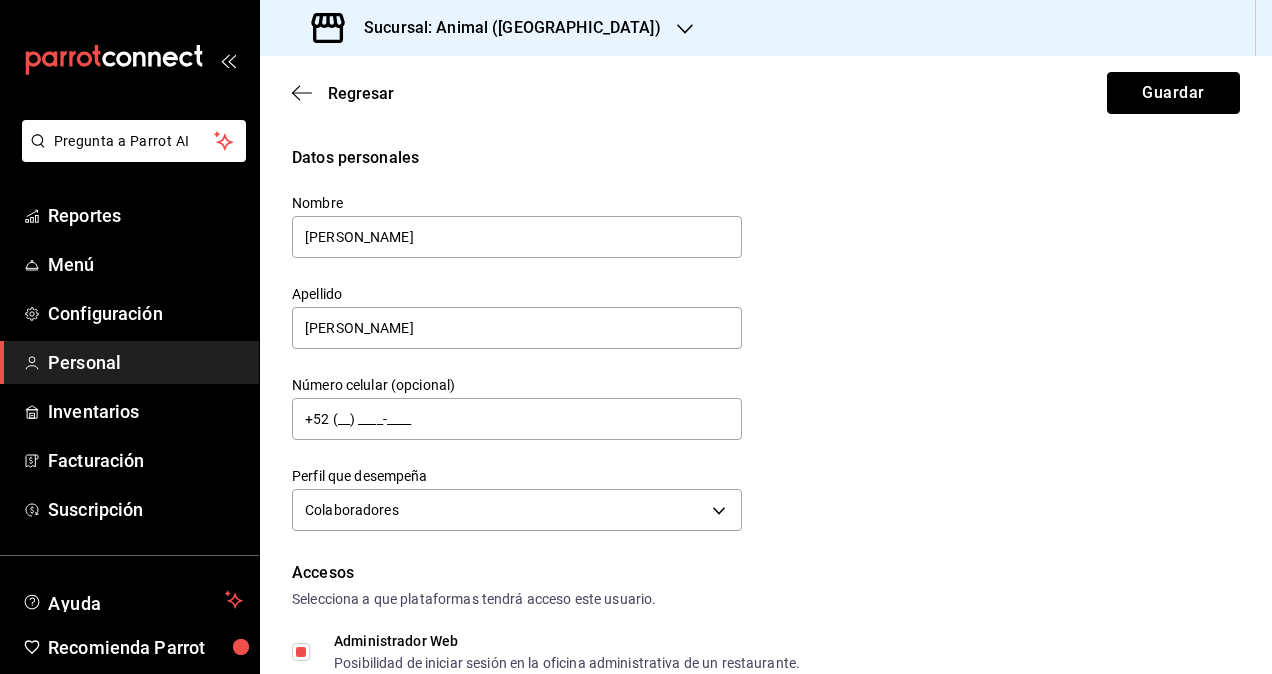 click on "Guardar" at bounding box center [1173, 93] 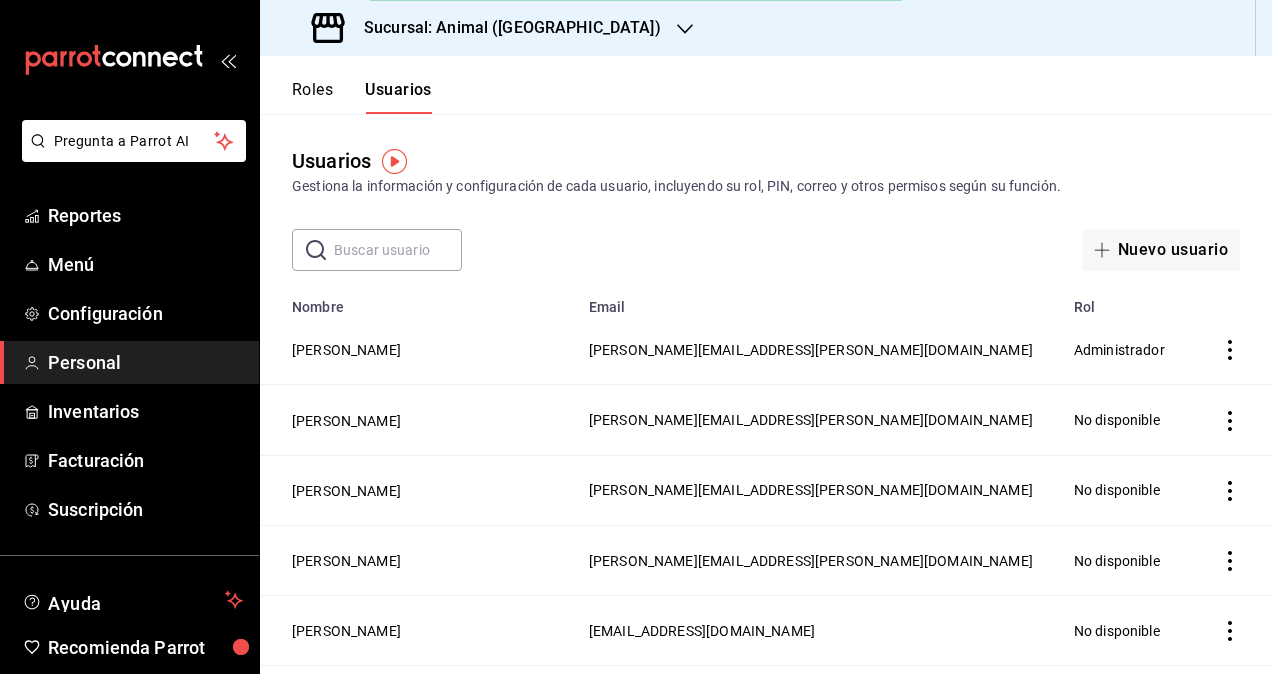click at bounding box center [398, 250] 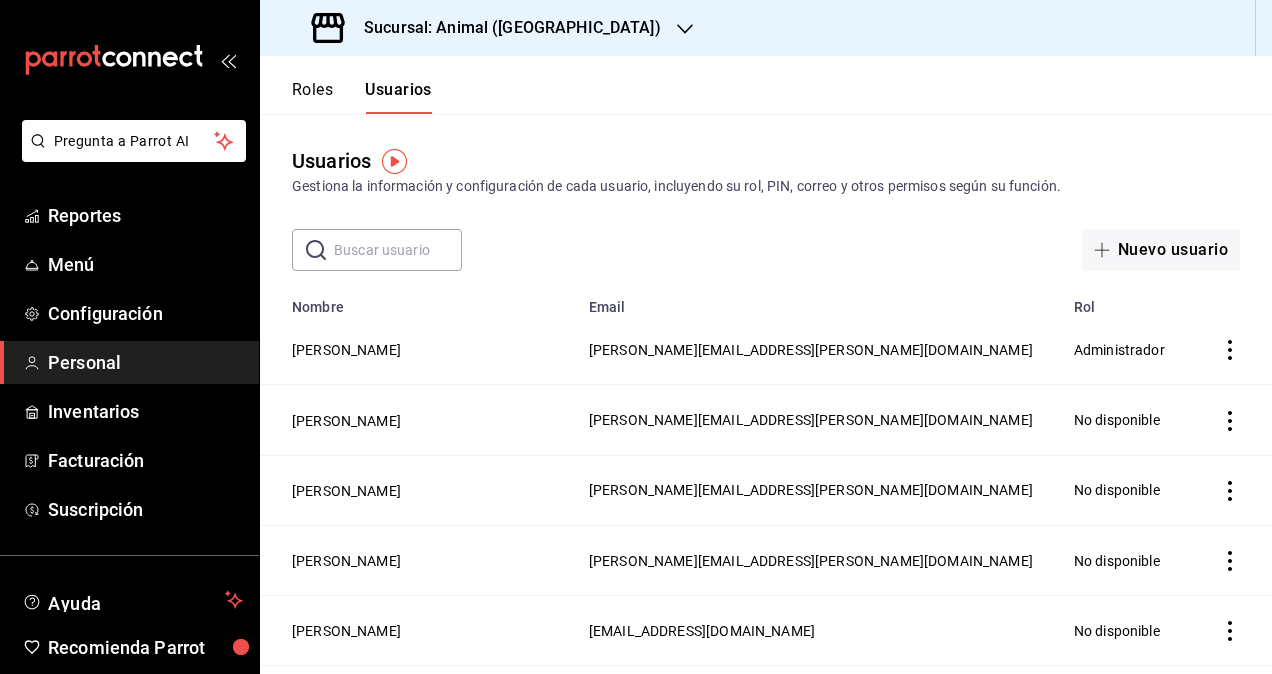 paste on "marco.ruiz" 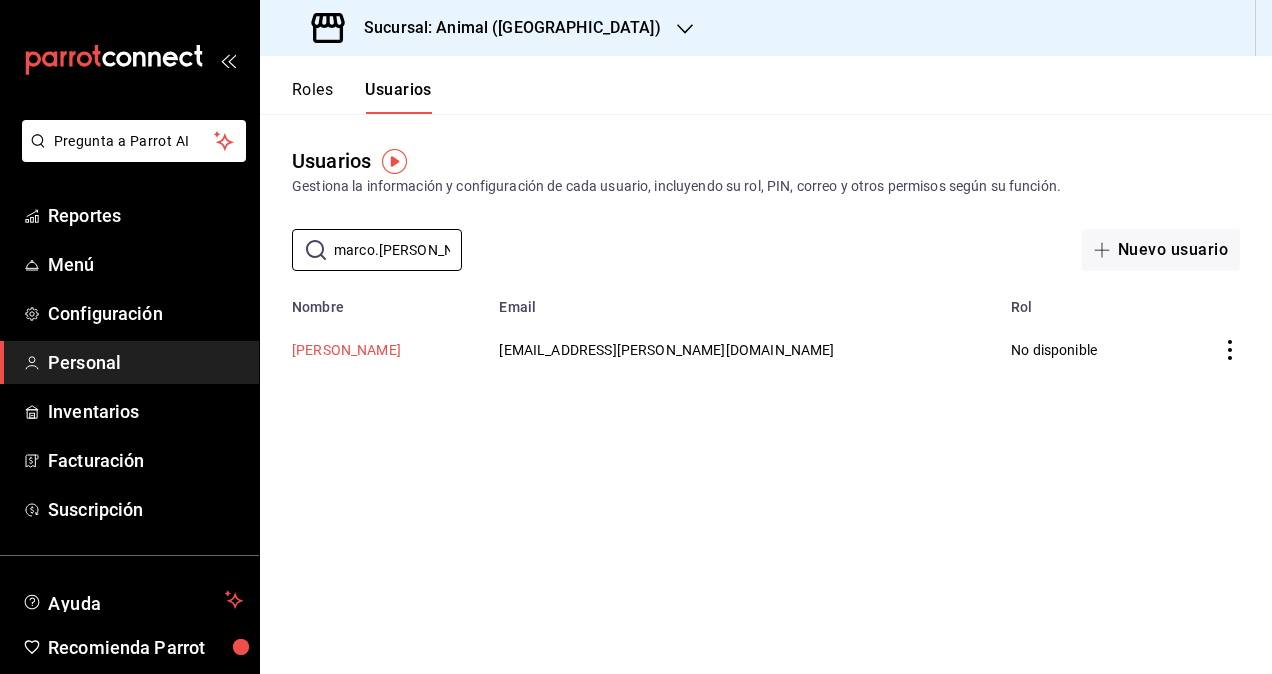 type on "marco.ruiz" 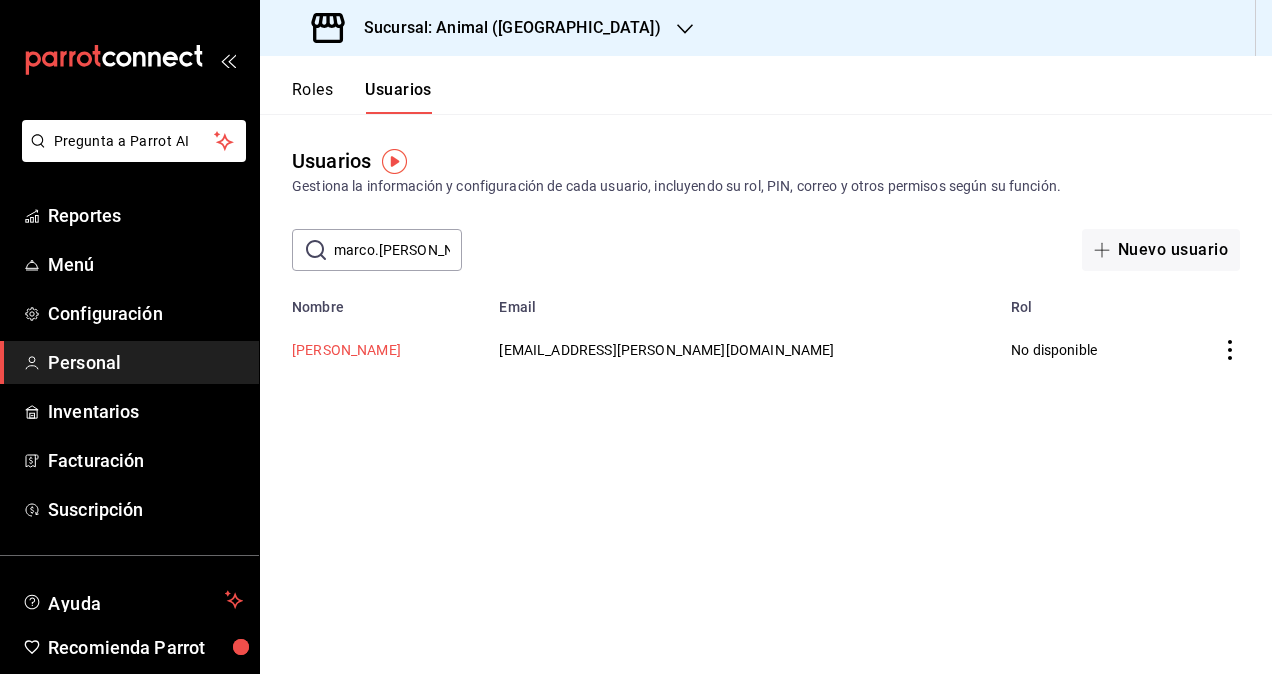 click on "[PERSON_NAME]" at bounding box center (346, 350) 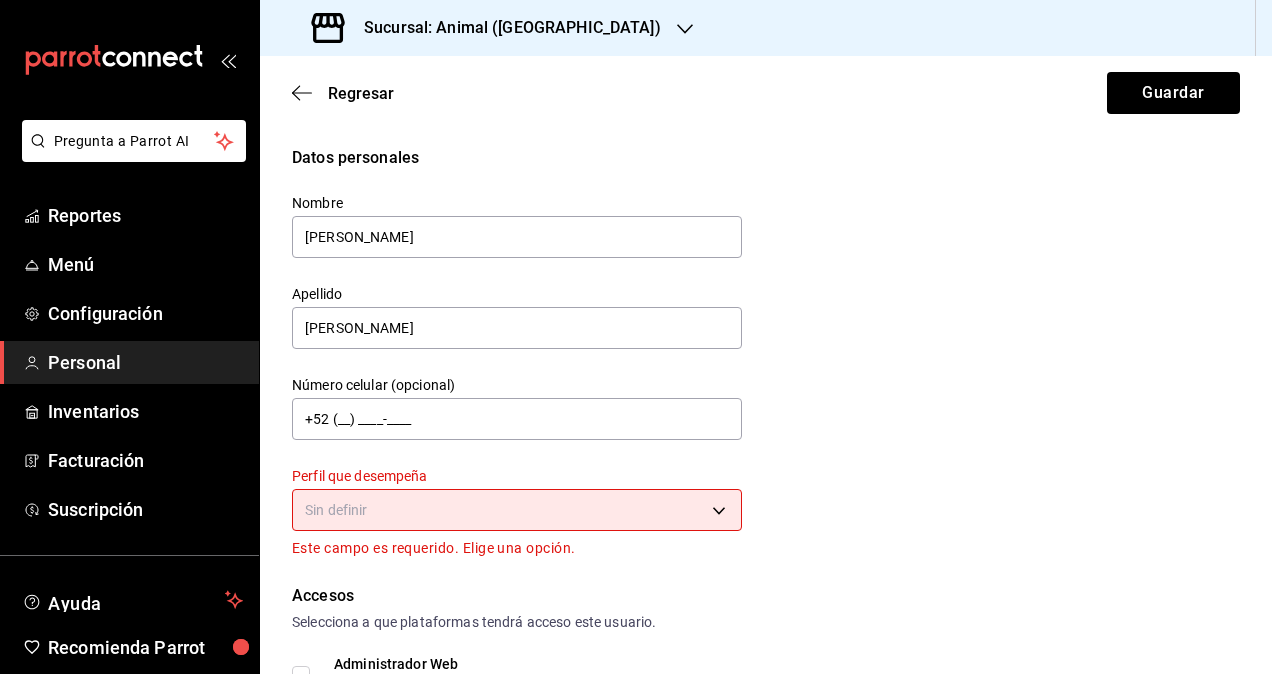 click on "Pregunta a Parrot AI Reportes   Menú   Configuración   Personal   Inventarios   Facturación   Suscripción   Ayuda Recomienda Parrot   Omar Hernandez   Sugerir nueva función   Sucursal: Animal (Puebla) Regresar Guardar Datos personales Nombre Marco Apellido Ruiz Número celular (opcional) +52 (__) ____-____ Perfil que desempeña Sin definir Este campo es requerido. Elige una opción. Accesos Selecciona a que plataformas tendrá acceso este usuario. Administrador Web Posibilidad de iniciar sesión en la oficina administrativa de un restaurante.  Acceso al Punto de venta Posibilidad de autenticarse en el POS mediante PIN.  Iniciar sesión en terminal (correo electrónico o QR) Los usuarios podrán iniciar sesión y aceptar términos y condiciones en la terminal. Acceso uso de terminal Los usuarios podrán acceder y utilizar la terminal para visualizar y procesar pagos de sus órdenes. Correo electrónico Se volverá obligatorio al tener ciertos accesos activados. marco.ruiz@grupocosteno.com Contraseña PIN" at bounding box center (636, 337) 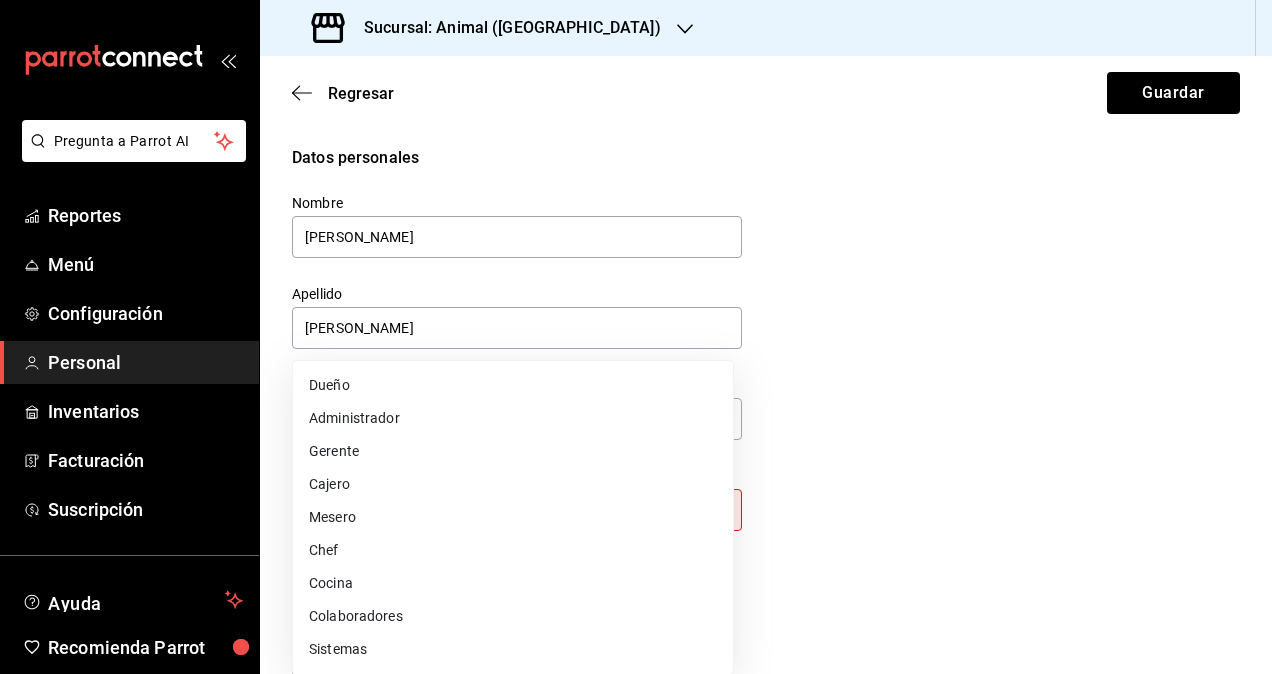 click on "Colaboradores" at bounding box center (513, 616) 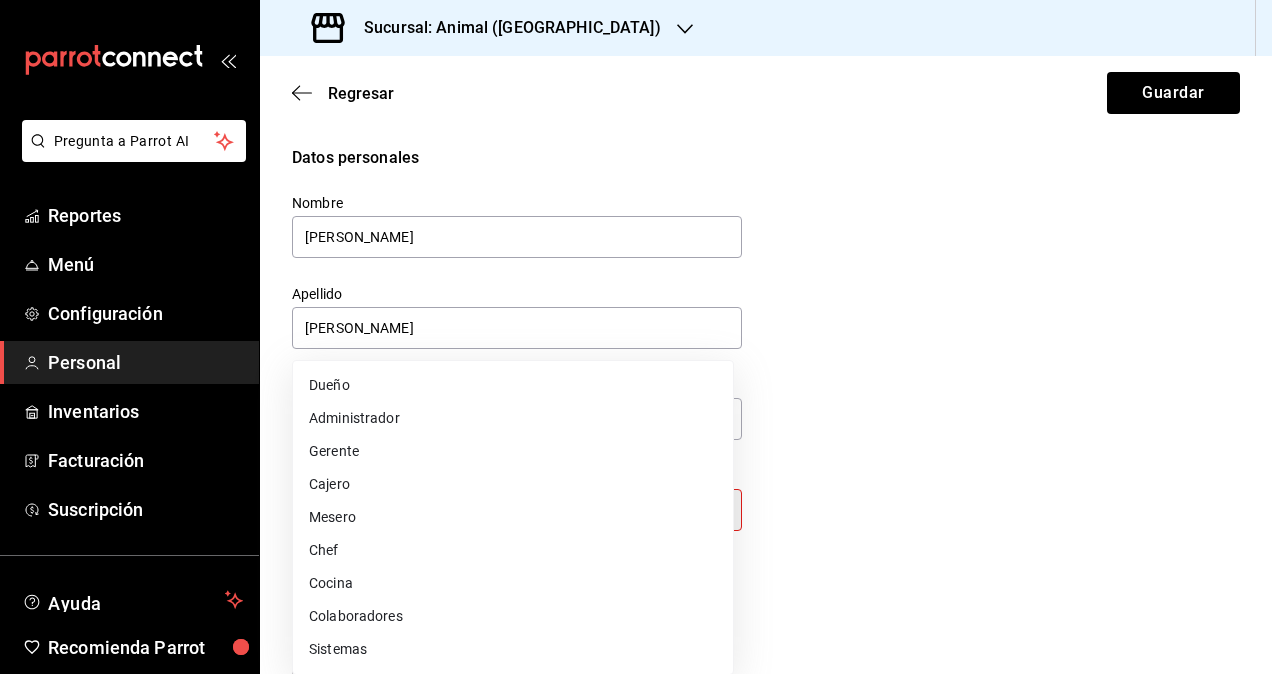 type on "STAFF" 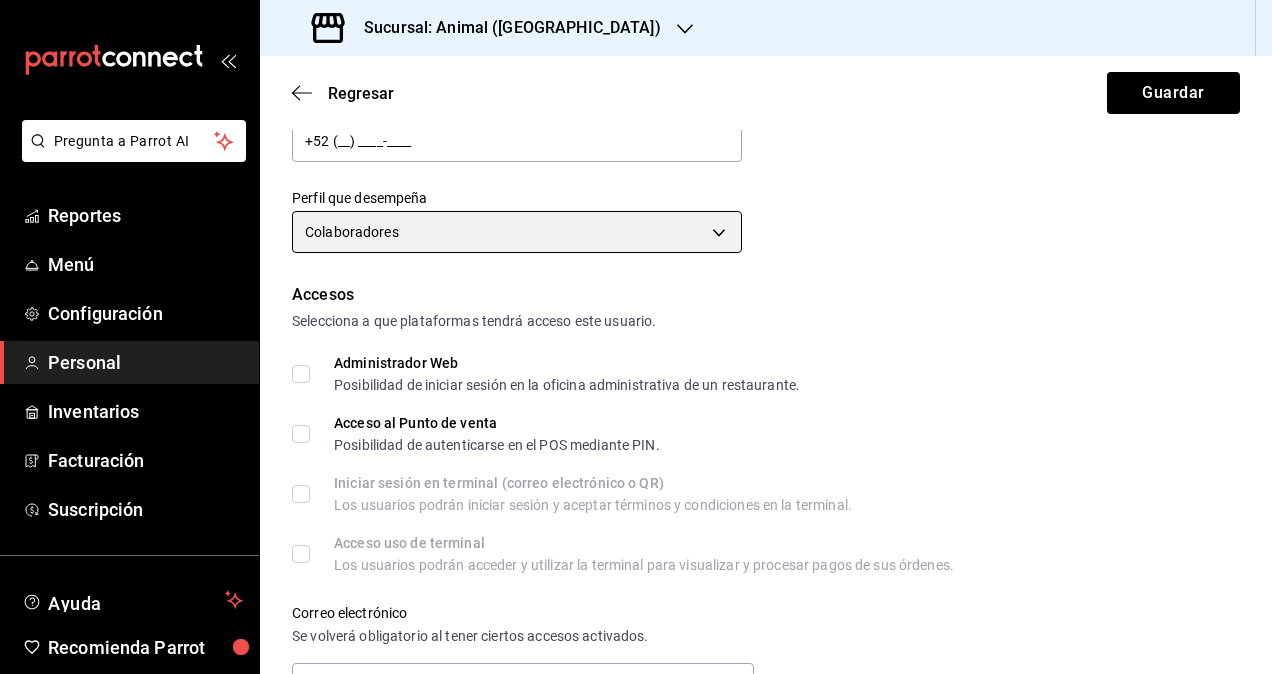 scroll, scrollTop: 400, scrollLeft: 0, axis: vertical 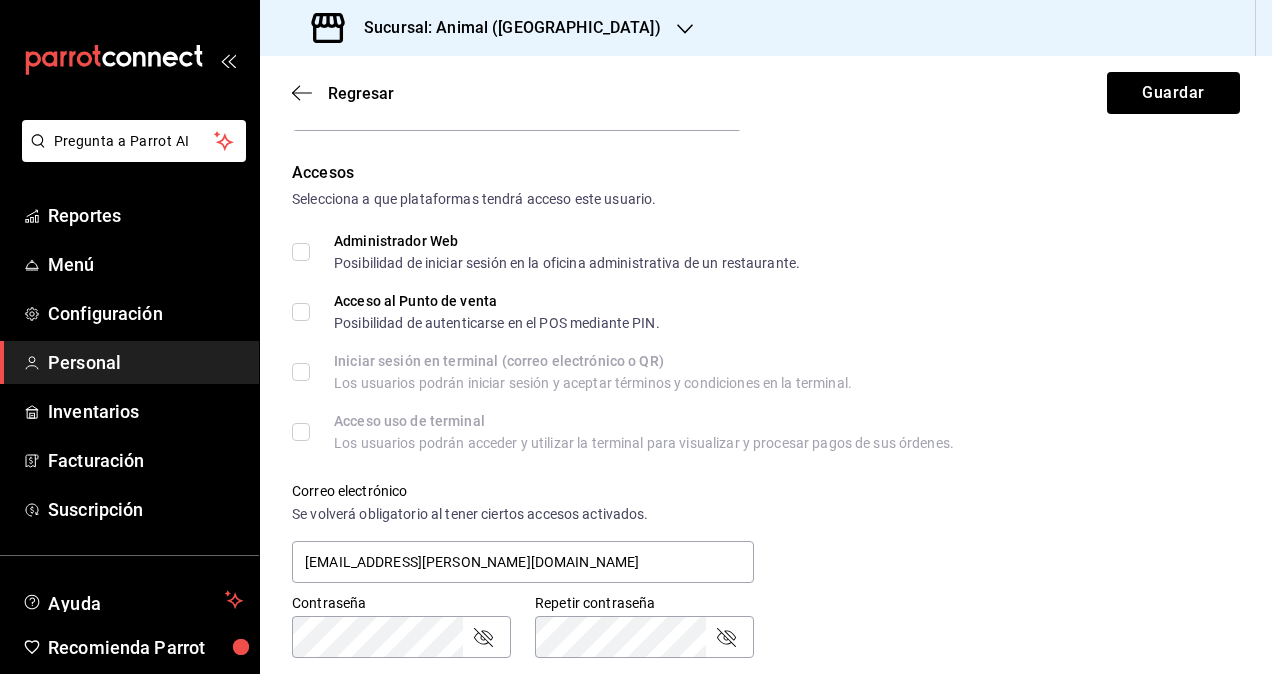 click on "Administrador Web Posibilidad de iniciar sesión en la oficina administrativa de un restaurante." at bounding box center [301, 252] 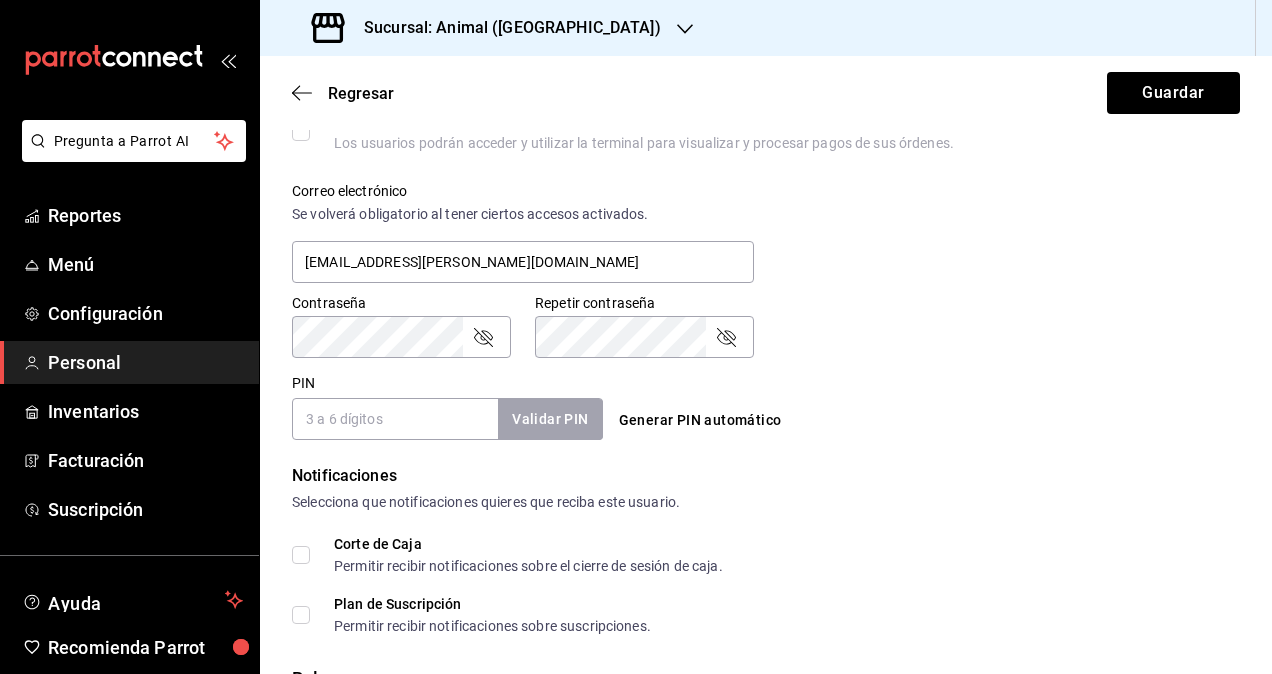 scroll, scrollTop: 800, scrollLeft: 0, axis: vertical 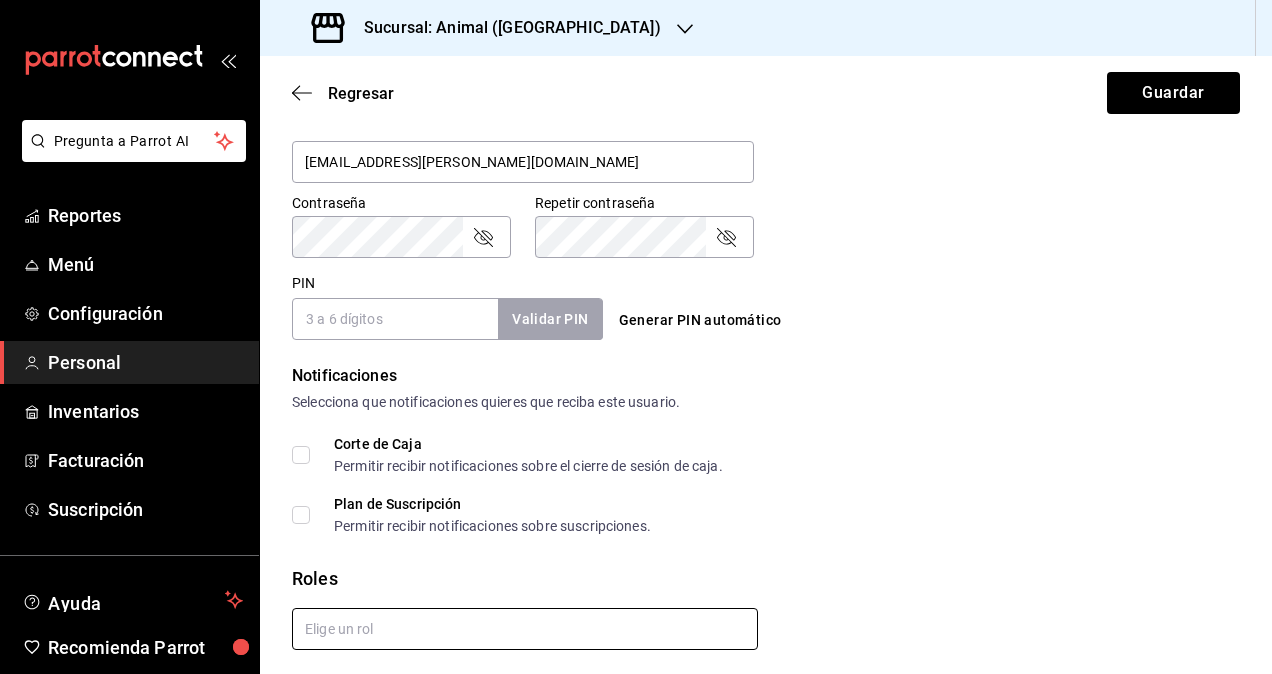 click at bounding box center [525, 629] 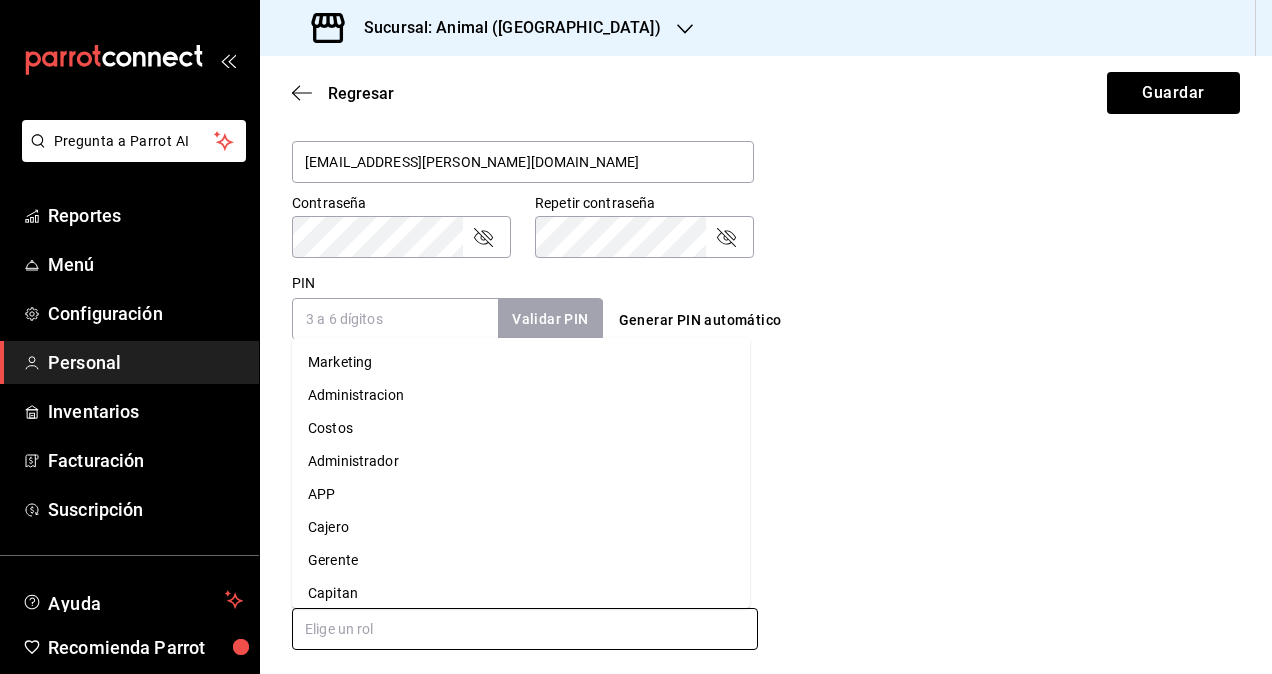 drag, startPoint x: 470, startPoint y: 402, endPoint x: 604, endPoint y: 396, distance: 134.13426 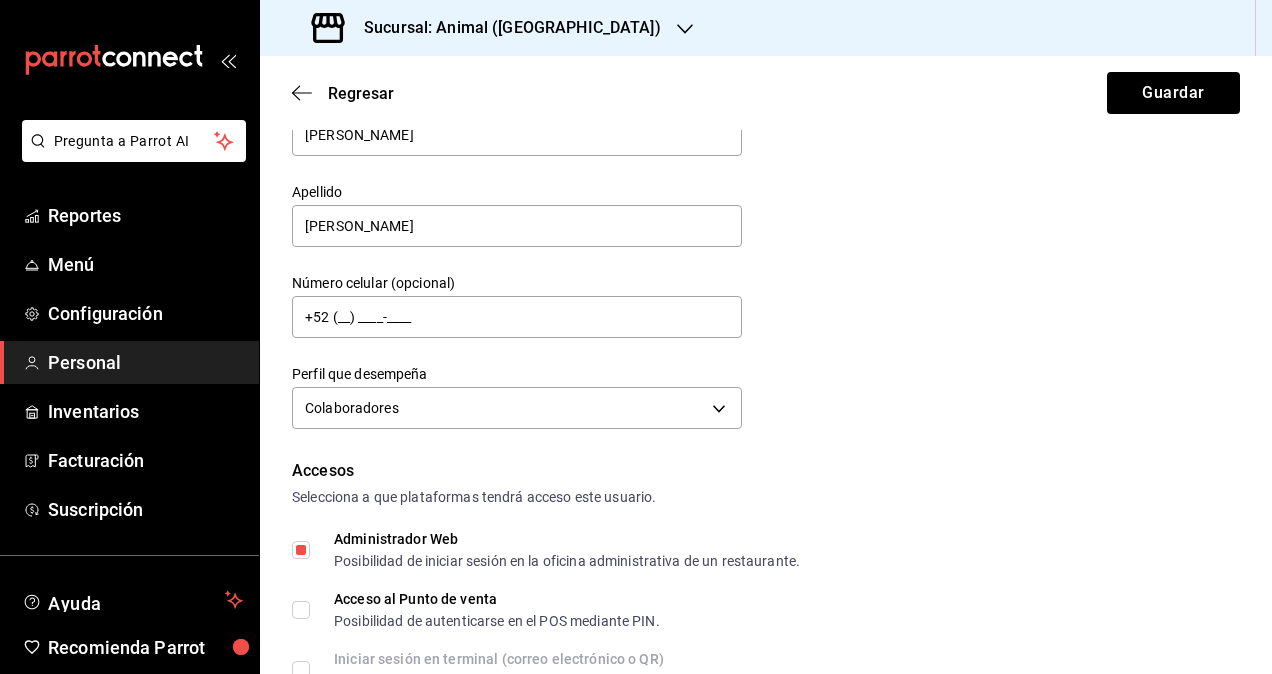 scroll, scrollTop: 0, scrollLeft: 0, axis: both 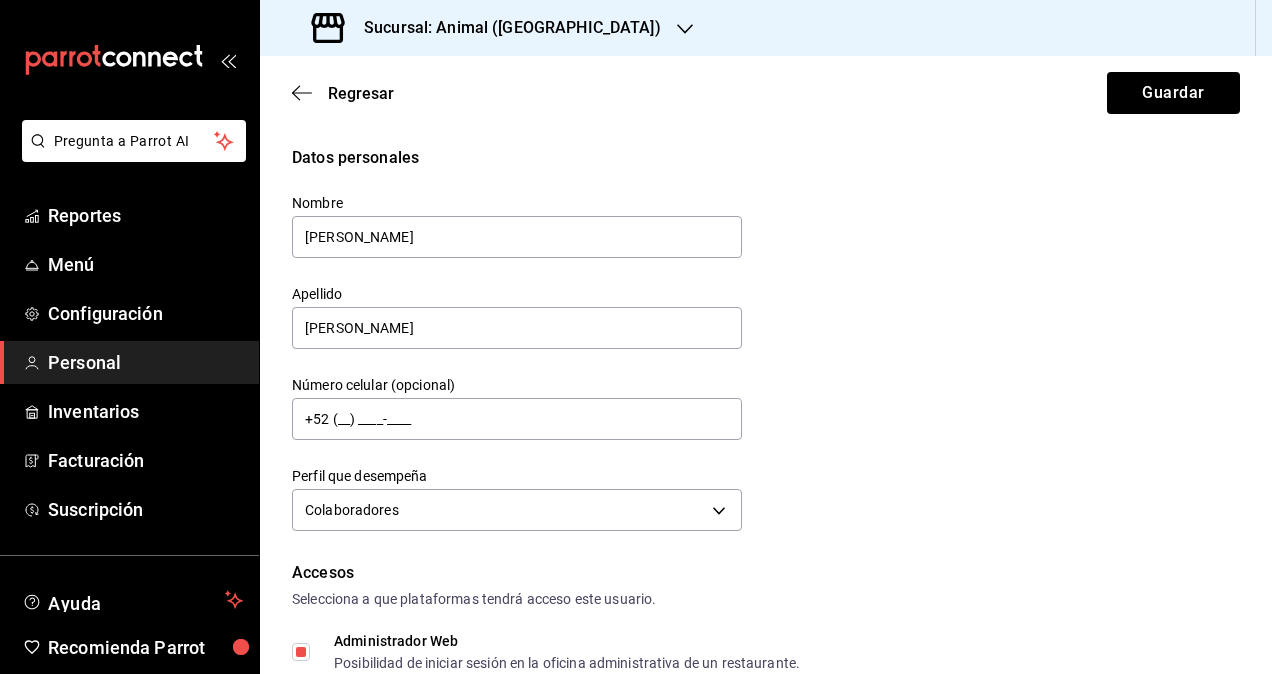 click on "Regresar Guardar" at bounding box center (766, 93) 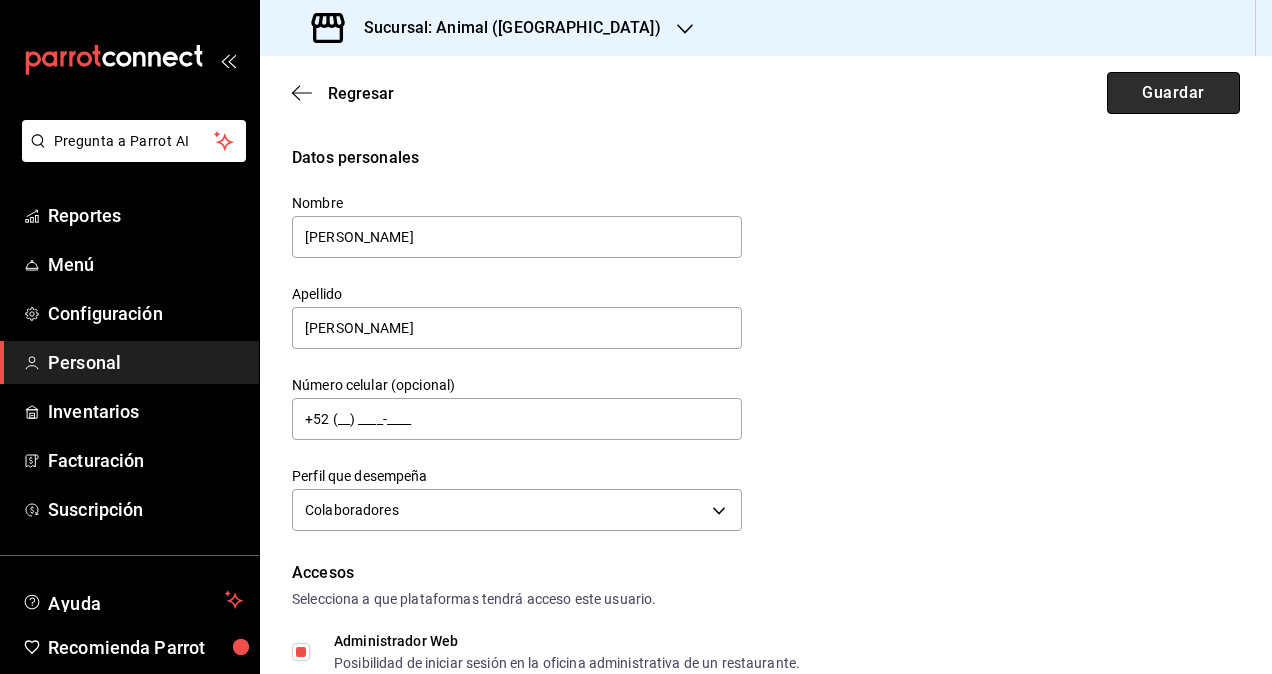 click on "Guardar" at bounding box center (1173, 93) 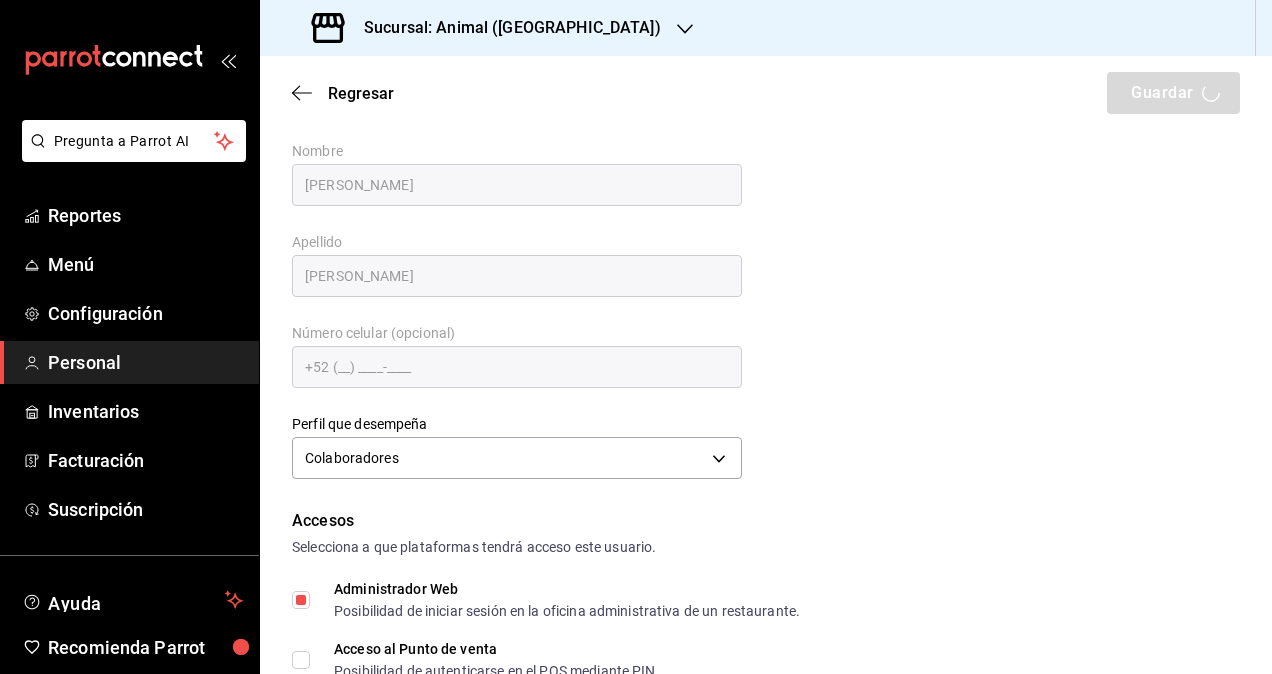 scroll, scrollTop: 0, scrollLeft: 0, axis: both 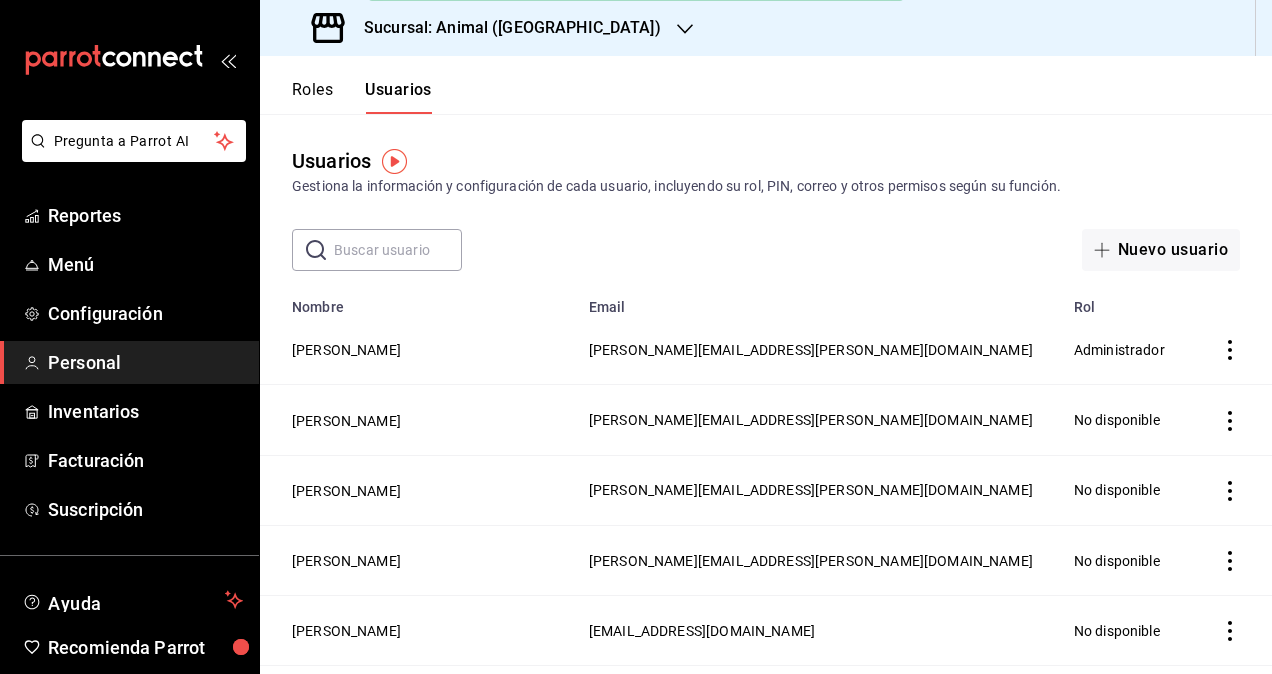 click on "Sucursal: Animal (Puebla)" at bounding box center [504, 28] 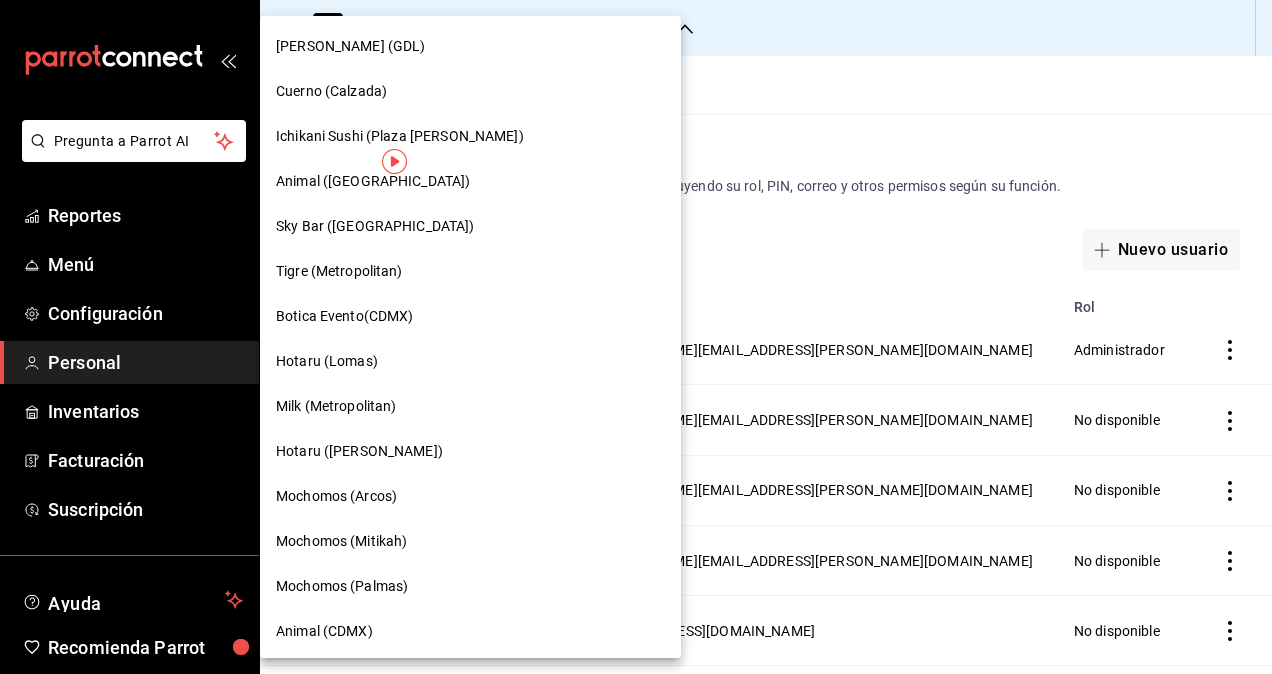 click at bounding box center [636, 337] 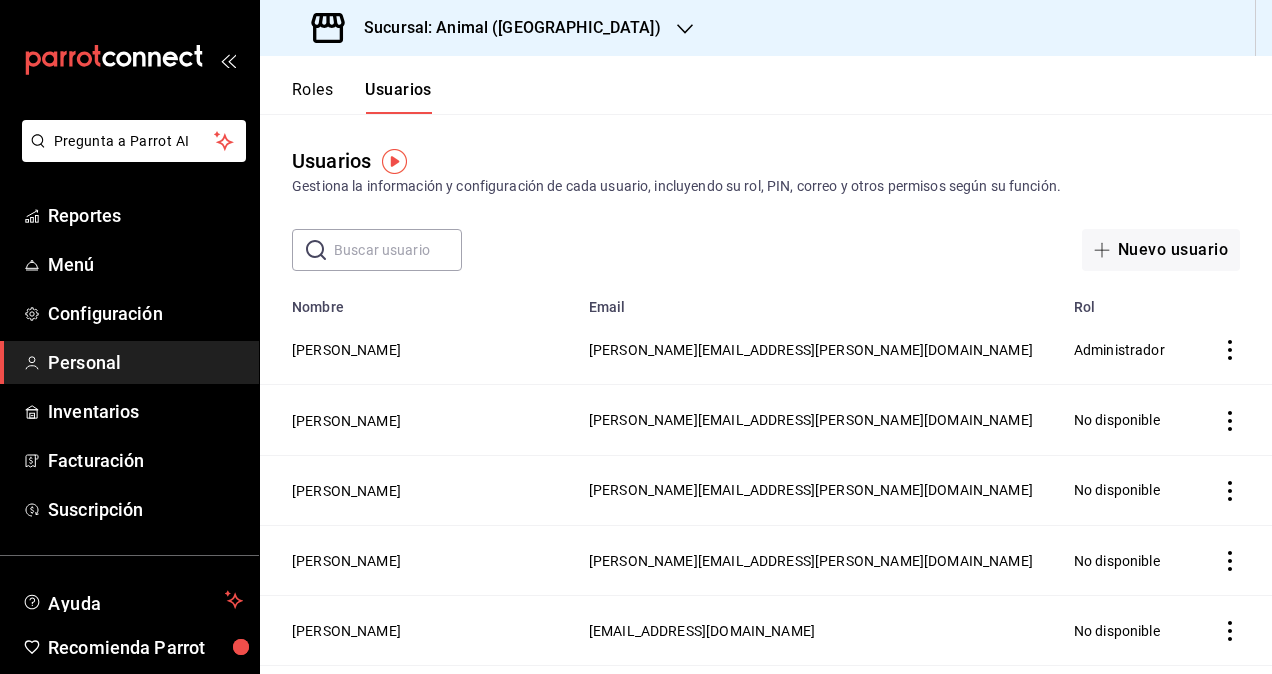 click 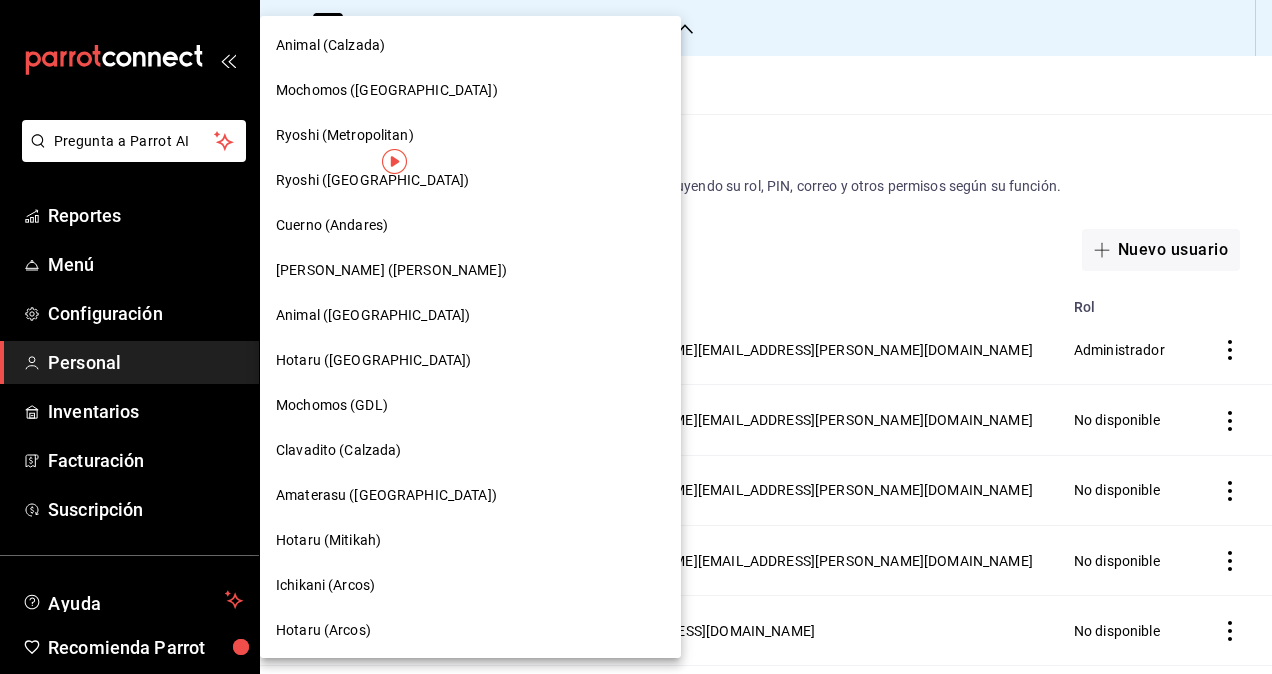 scroll, scrollTop: 1039, scrollLeft: 0, axis: vertical 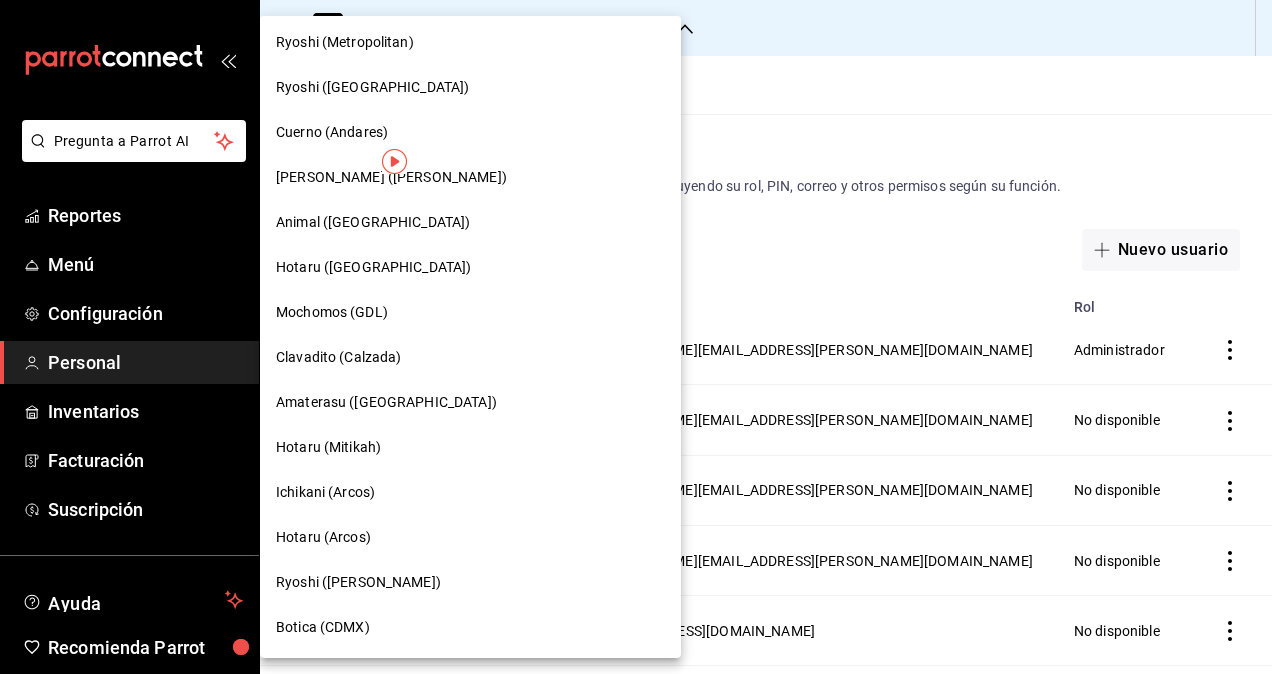 click on "Hotaru (Puebla)" at bounding box center [373, 267] 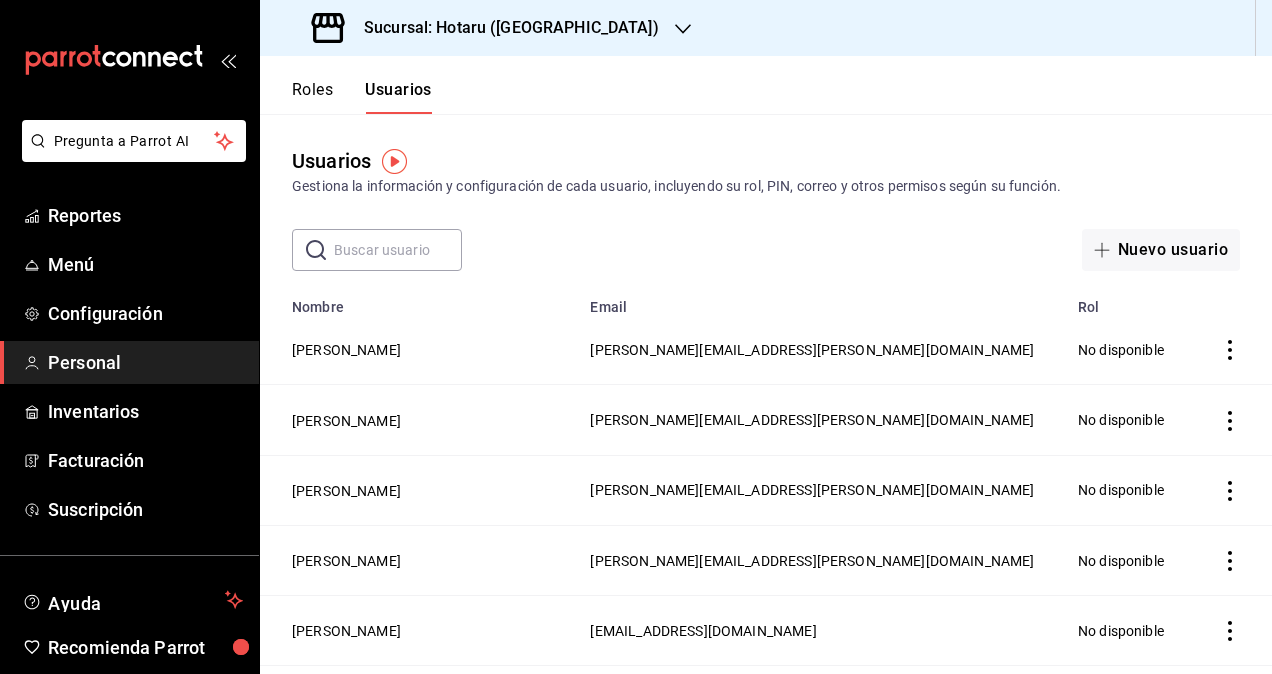 click at bounding box center [398, 250] 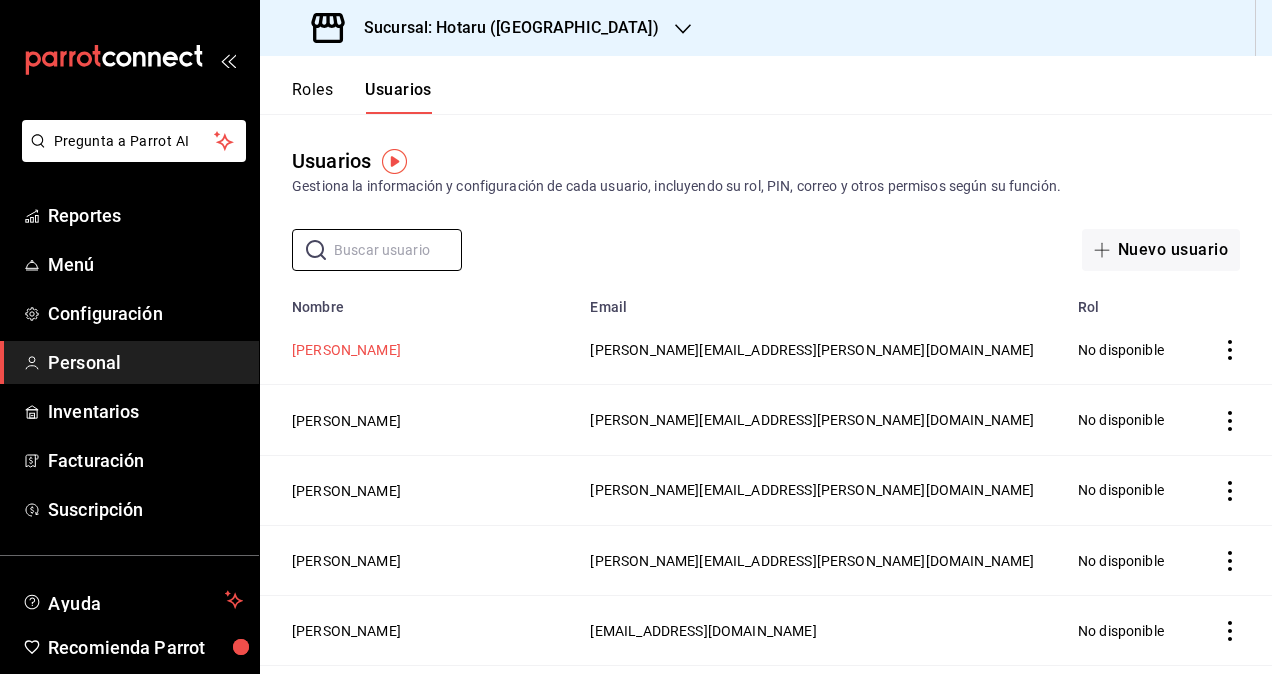 click on "[PERSON_NAME]" at bounding box center [346, 350] 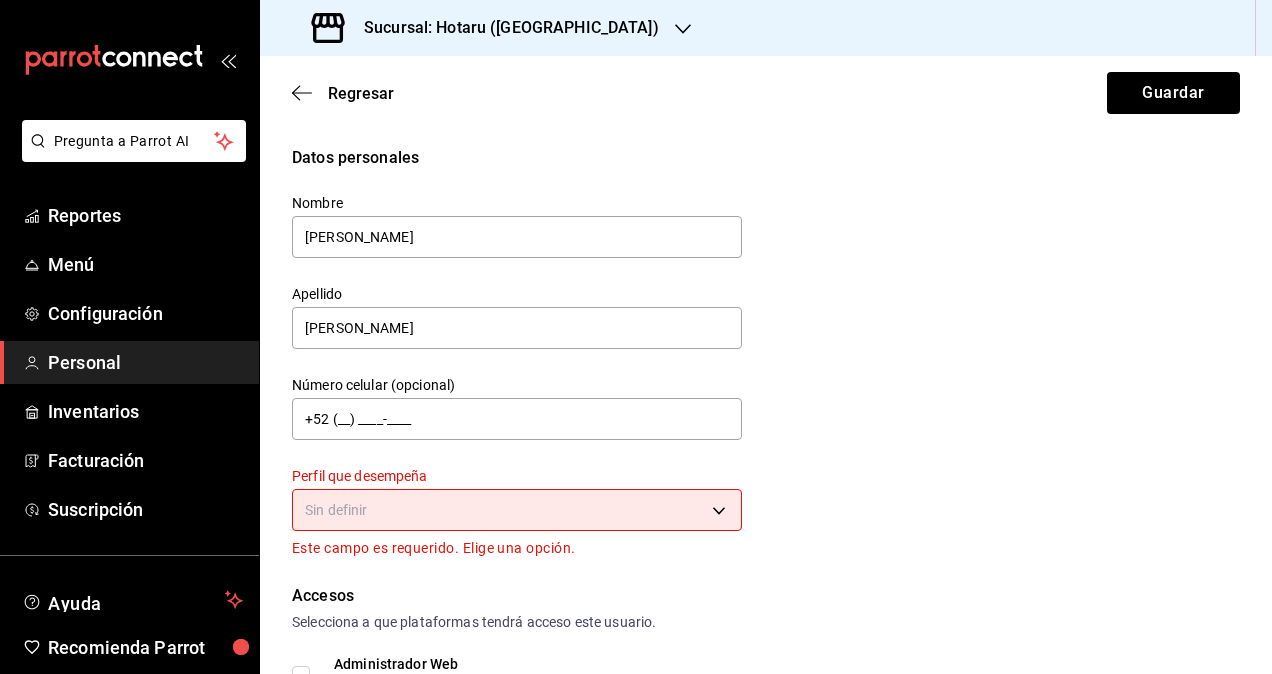 click on "Pregunta a Parrot AI Reportes   Menú   Configuración   Personal   Inventarios   Facturación   Suscripción   Ayuda Recomienda Parrot   Omar Hernandez   Sugerir nueva función   Sucursal: Hotaru (Puebla) Regresar Guardar Datos personales Nombre daniela Apellido Diaz Número celular (opcional) +52 (__) ____-____ Perfil que desempeña Sin definir Este campo es requerido. Elige una opción. Accesos Selecciona a que plataformas tendrá acceso este usuario. Administrador Web Posibilidad de iniciar sesión en la oficina administrativa de un restaurante.  Acceso al Punto de venta Posibilidad de autenticarse en el POS mediante PIN.  Iniciar sesión en terminal (correo electrónico o QR) Los usuarios podrán iniciar sesión y aceptar términos y condiciones en la terminal. Acceso uso de terminal Los usuarios podrán acceder y utilizar la terminal para visualizar y procesar pagos de sus órdenes. Correo electrónico Se volverá obligatorio al tener ciertos accesos activados. daniela.diaz@grupocosteno.com Contraseña" at bounding box center [636, 337] 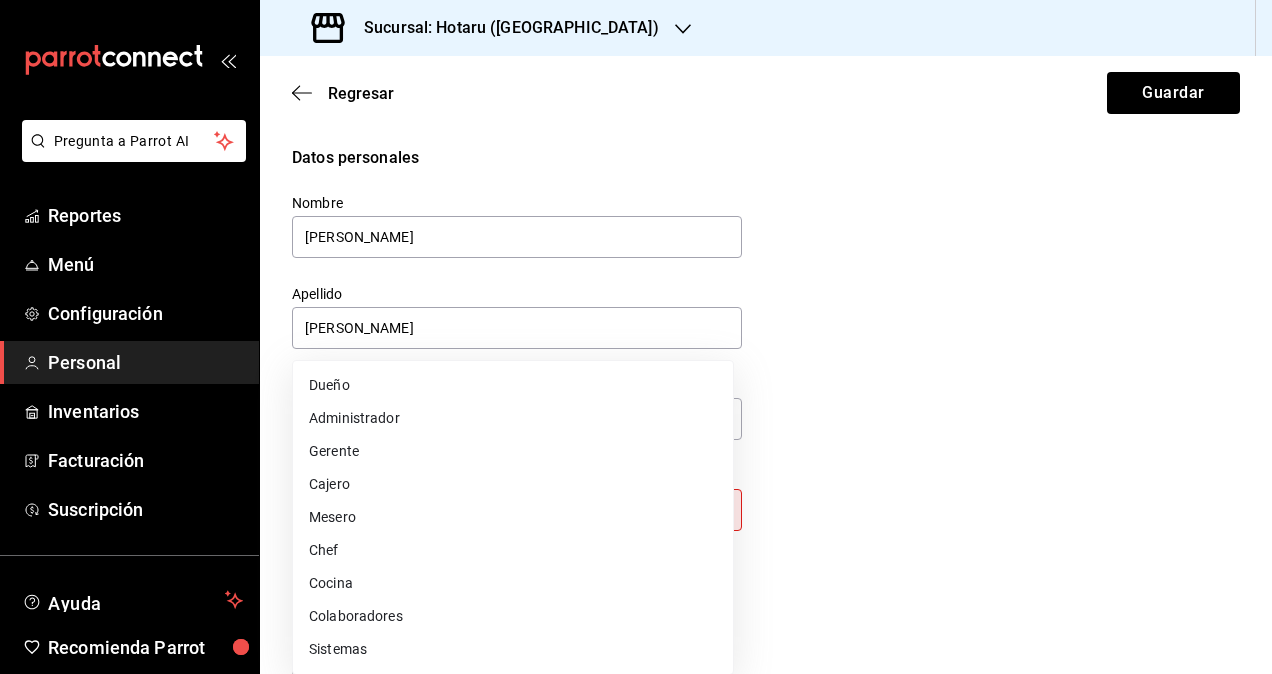 click on "Colaboradores" at bounding box center [513, 616] 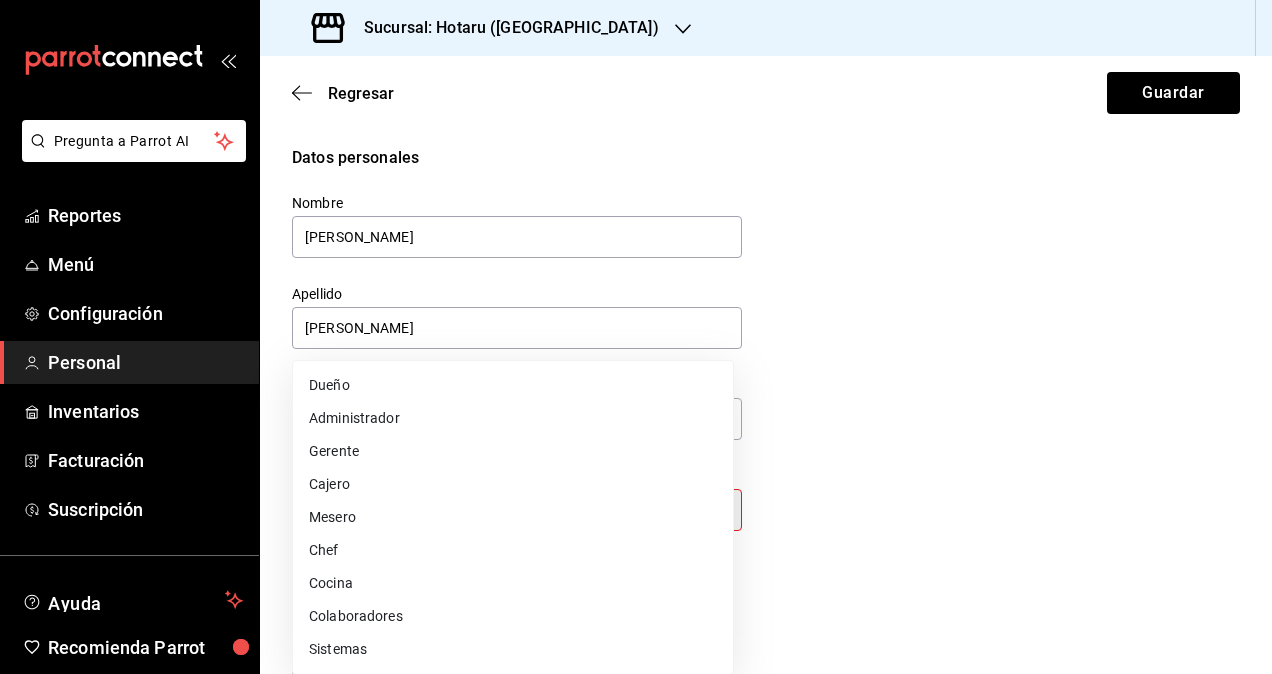 type on "STAFF" 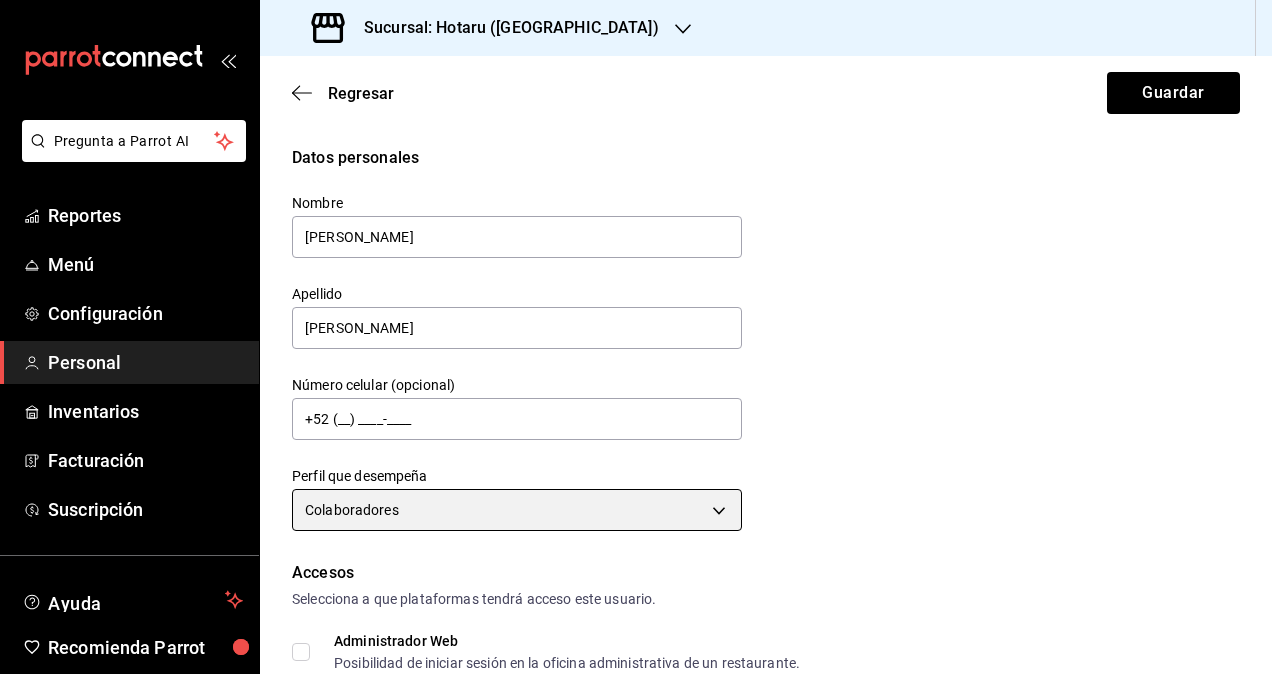 scroll, scrollTop: 300, scrollLeft: 0, axis: vertical 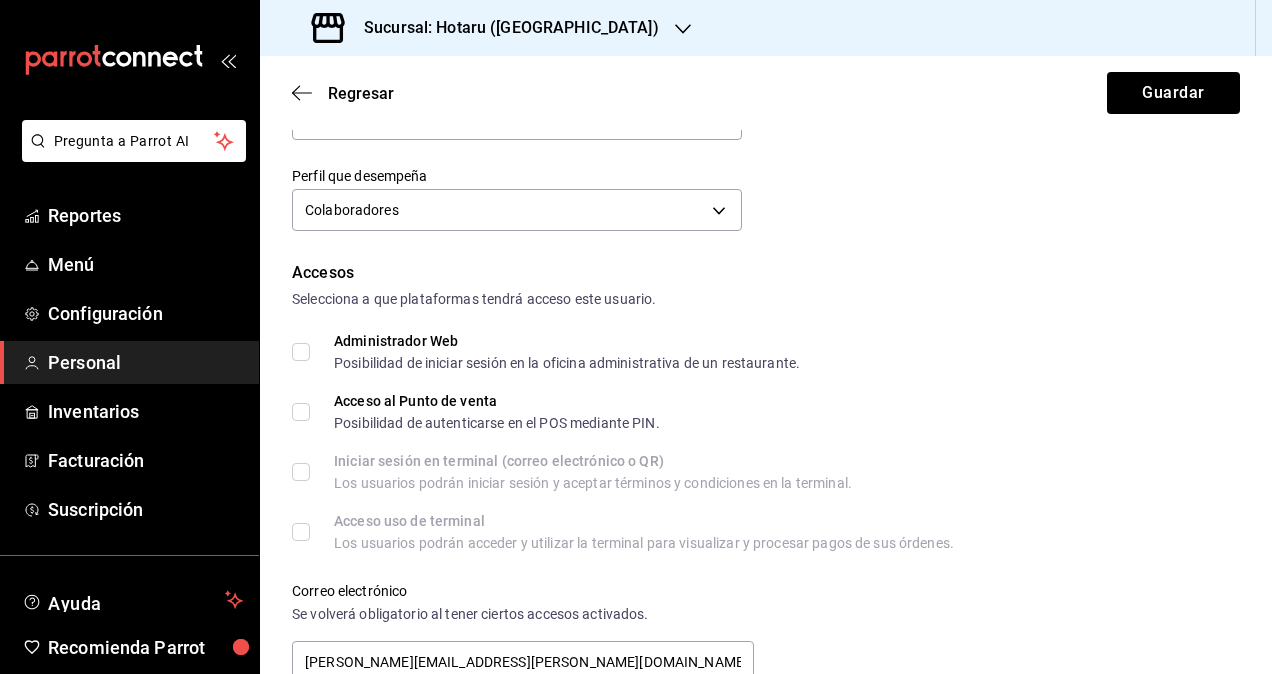click on "Administrador Web Posibilidad de iniciar sesión en la oficina administrativa de un restaurante." at bounding box center [546, 352] 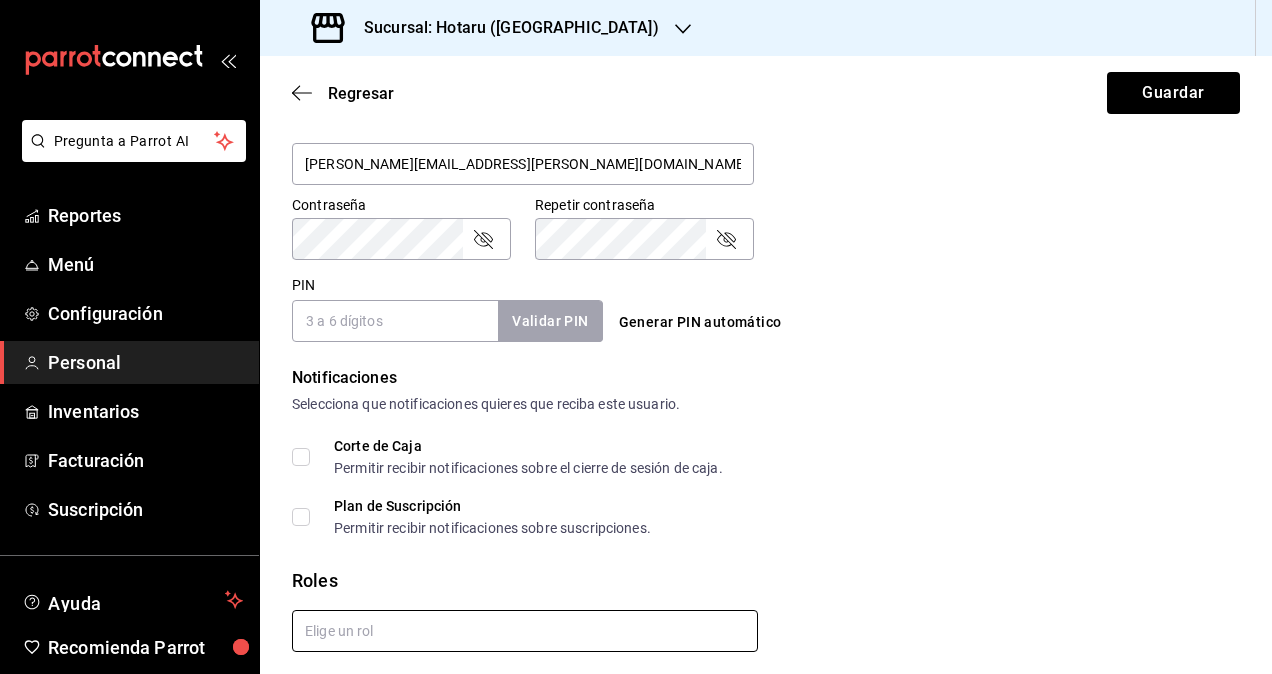 scroll, scrollTop: 864, scrollLeft: 0, axis: vertical 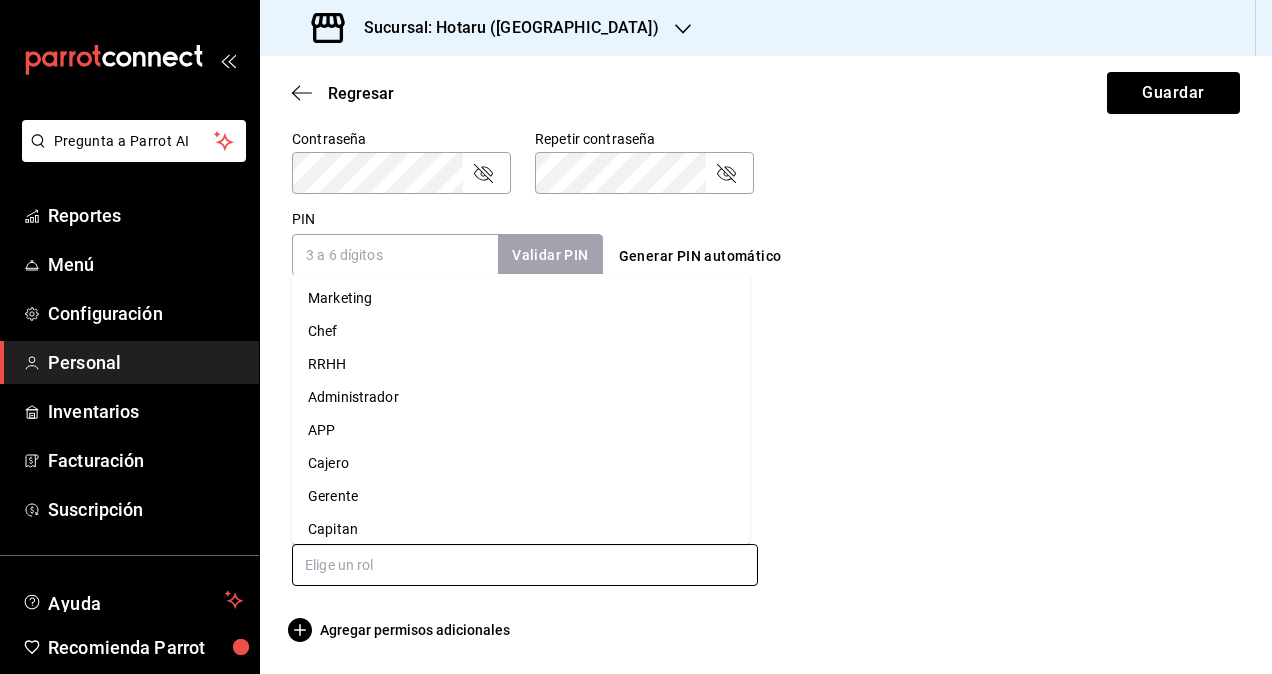 click at bounding box center (525, 565) 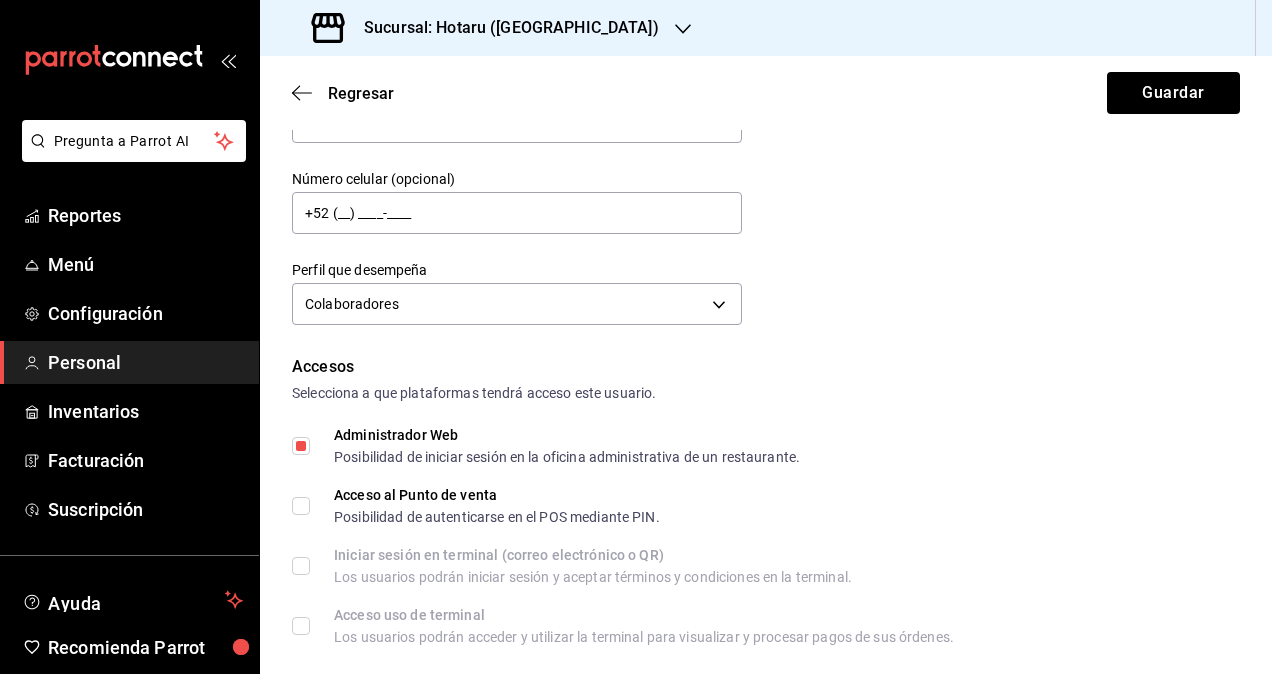 scroll, scrollTop: 0, scrollLeft: 0, axis: both 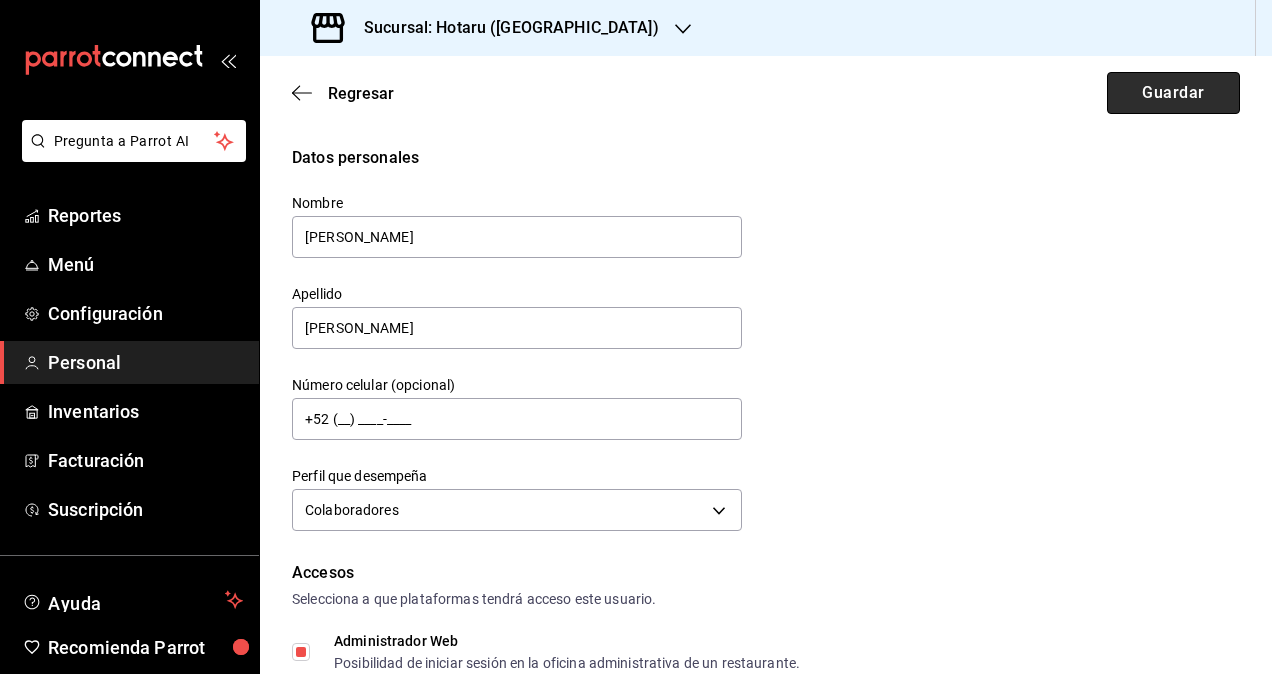 click on "Guardar" at bounding box center [1173, 93] 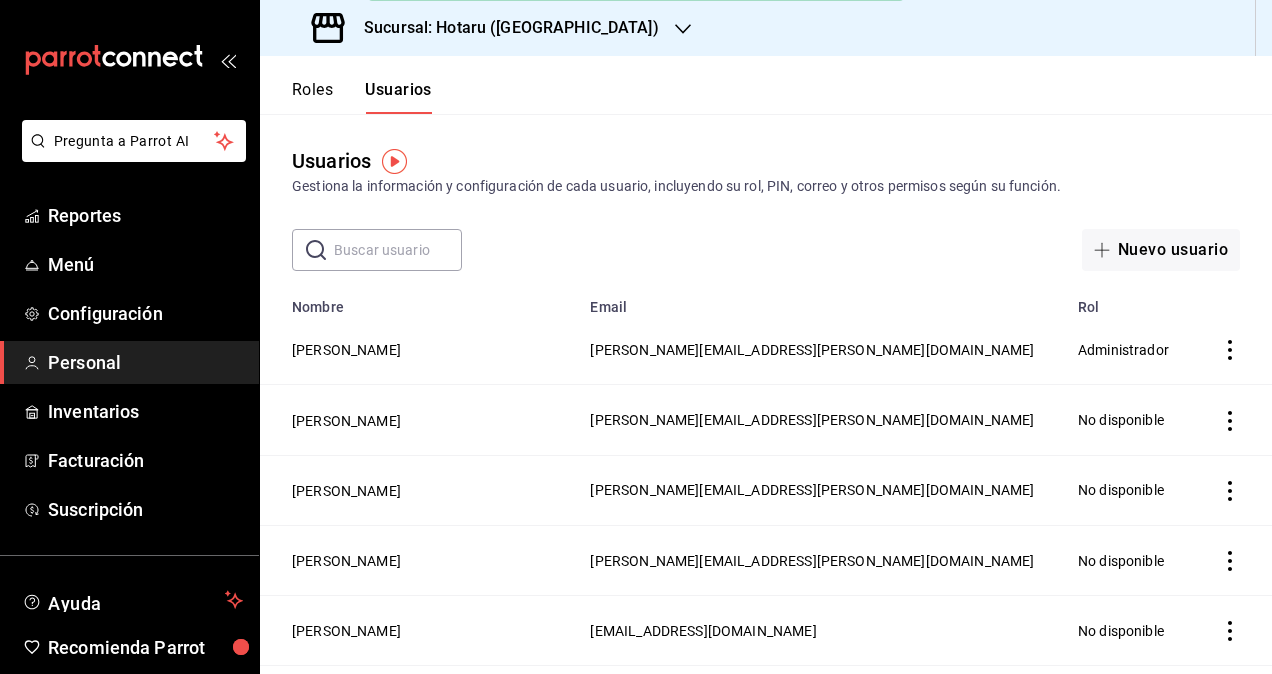 click at bounding box center [398, 250] 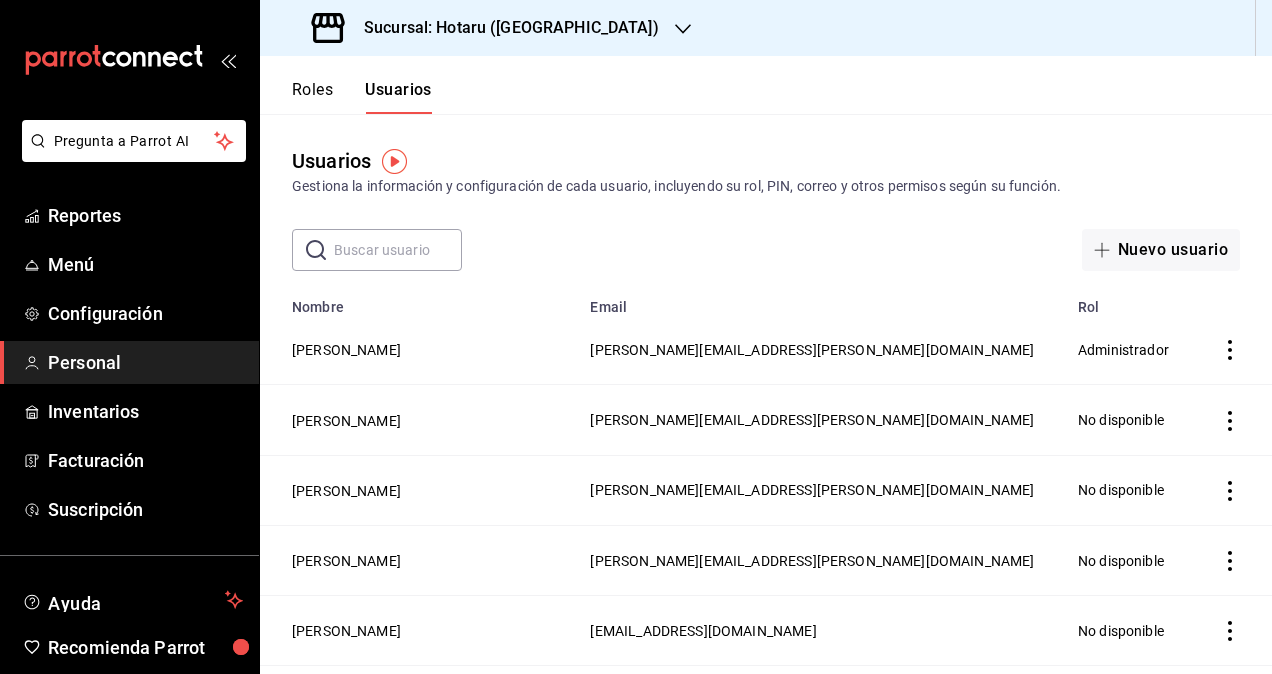 paste on "marco.ruiz" 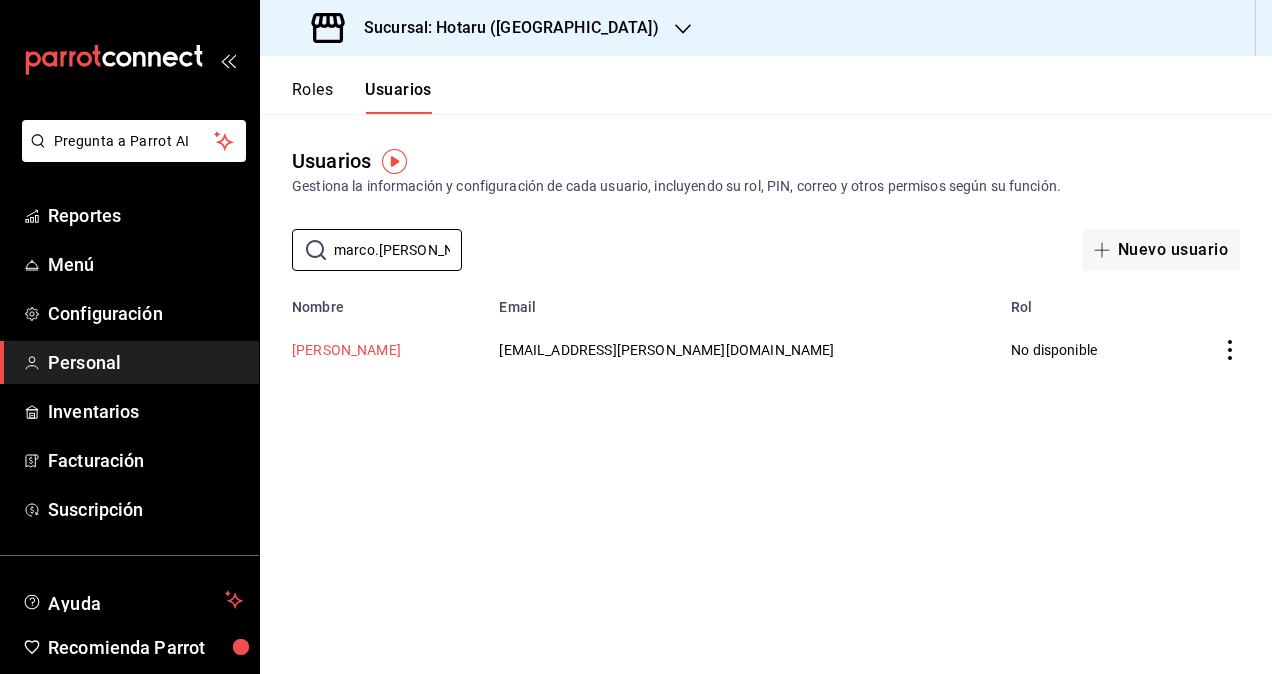 type on "marco.ruiz" 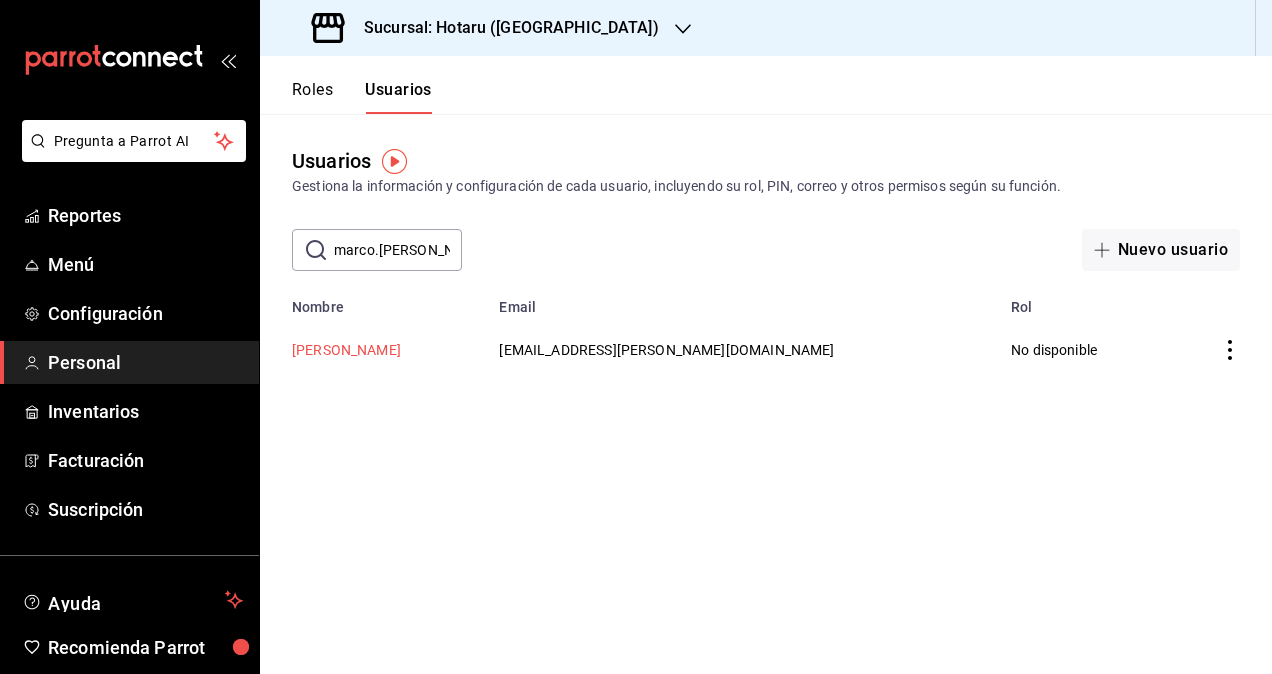 click on "[PERSON_NAME]" at bounding box center [346, 350] 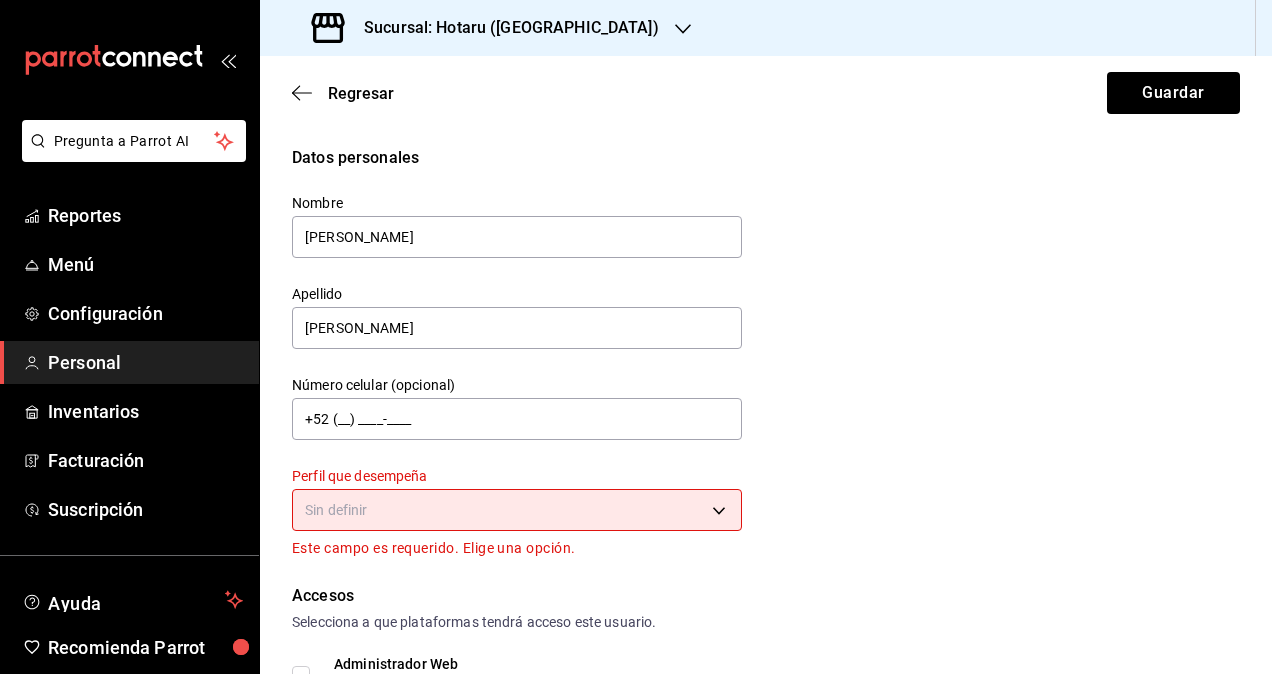click on "Pregunta a Parrot AI Reportes   Menú   Configuración   Personal   Inventarios   Facturación   Suscripción   Ayuda Recomienda Parrot   Omar Hernandez   Sugerir nueva función   Sucursal: Hotaru (Puebla) Regresar Guardar Datos personales Nombre Marco Apellido Ruiz Número celular (opcional) +52 (__) ____-____ Perfil que desempeña Sin definir Este campo es requerido. Elige una opción. Accesos Selecciona a que plataformas tendrá acceso este usuario. Administrador Web Posibilidad de iniciar sesión en la oficina administrativa de un restaurante.  Acceso al Punto de venta Posibilidad de autenticarse en el POS mediante PIN.  Iniciar sesión en terminal (correo electrónico o QR) Los usuarios podrán iniciar sesión y aceptar términos y condiciones en la terminal. Acceso uso de terminal Los usuarios podrán acceder y utilizar la terminal para visualizar y procesar pagos de sus órdenes. Correo electrónico Se volverá obligatorio al tener ciertos accesos activados. marco.ruiz@grupocosteno.com Contraseña PIN" at bounding box center (636, 337) 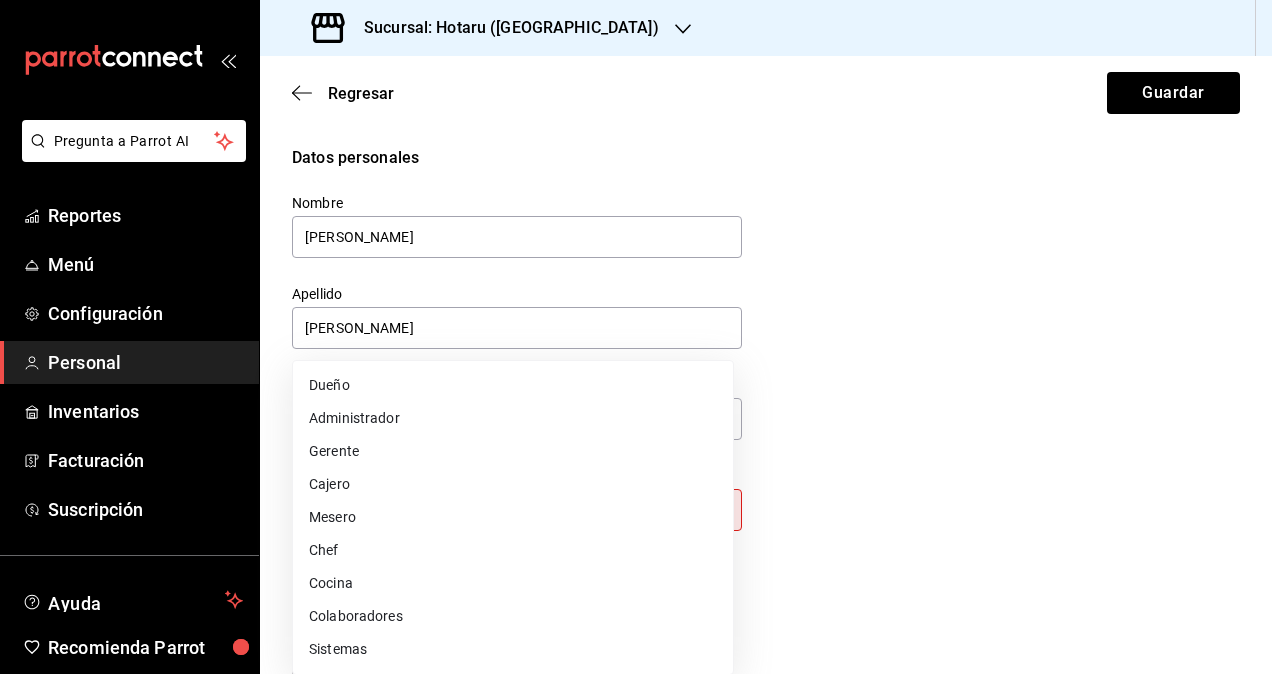 click on "Colaboradores" at bounding box center (513, 616) 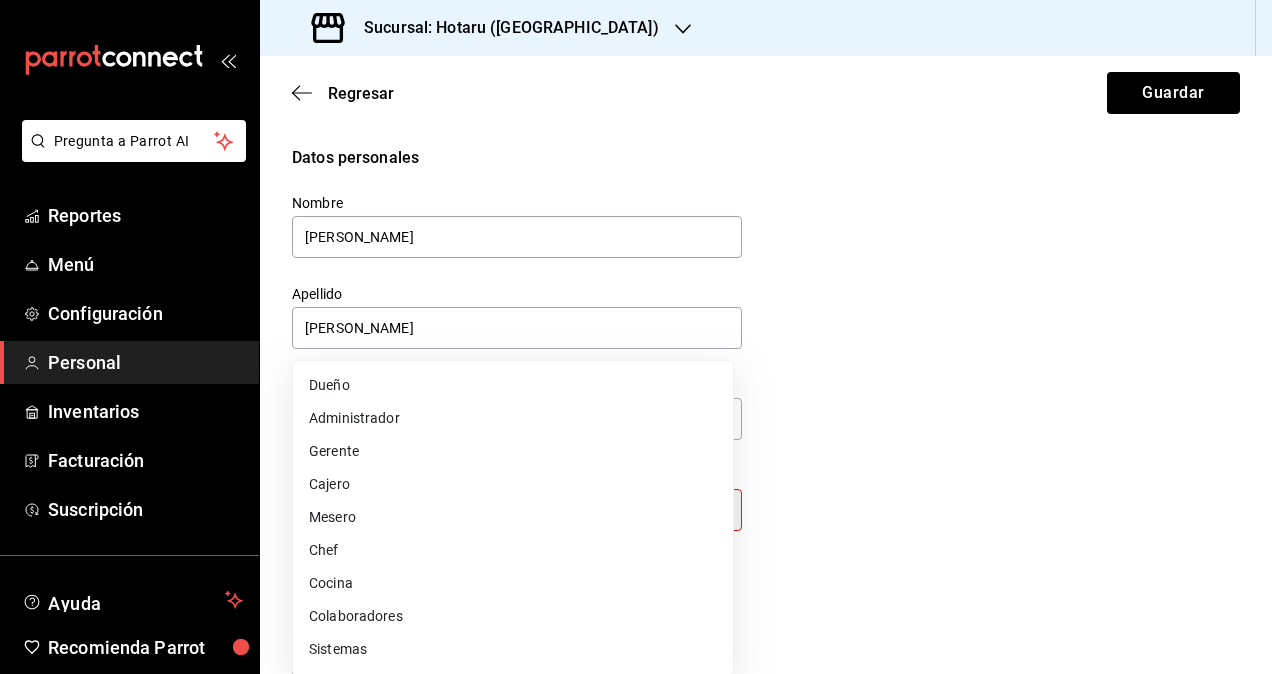 type on "STAFF" 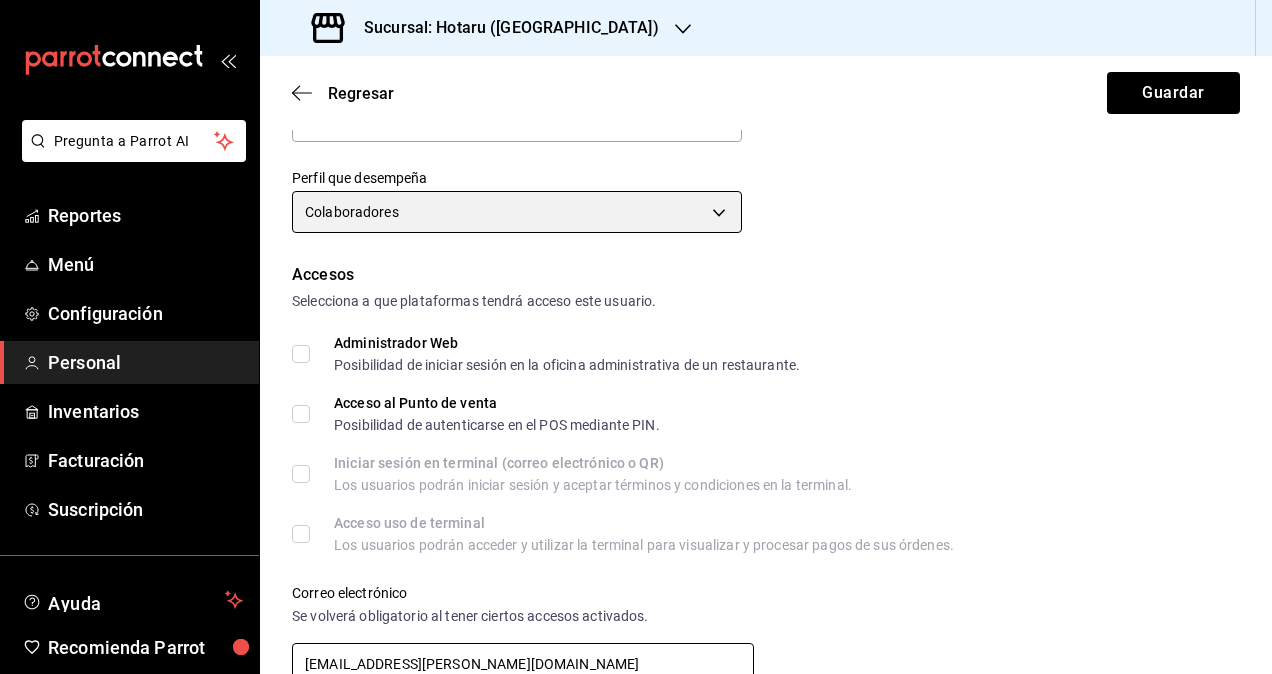 scroll, scrollTop: 400, scrollLeft: 0, axis: vertical 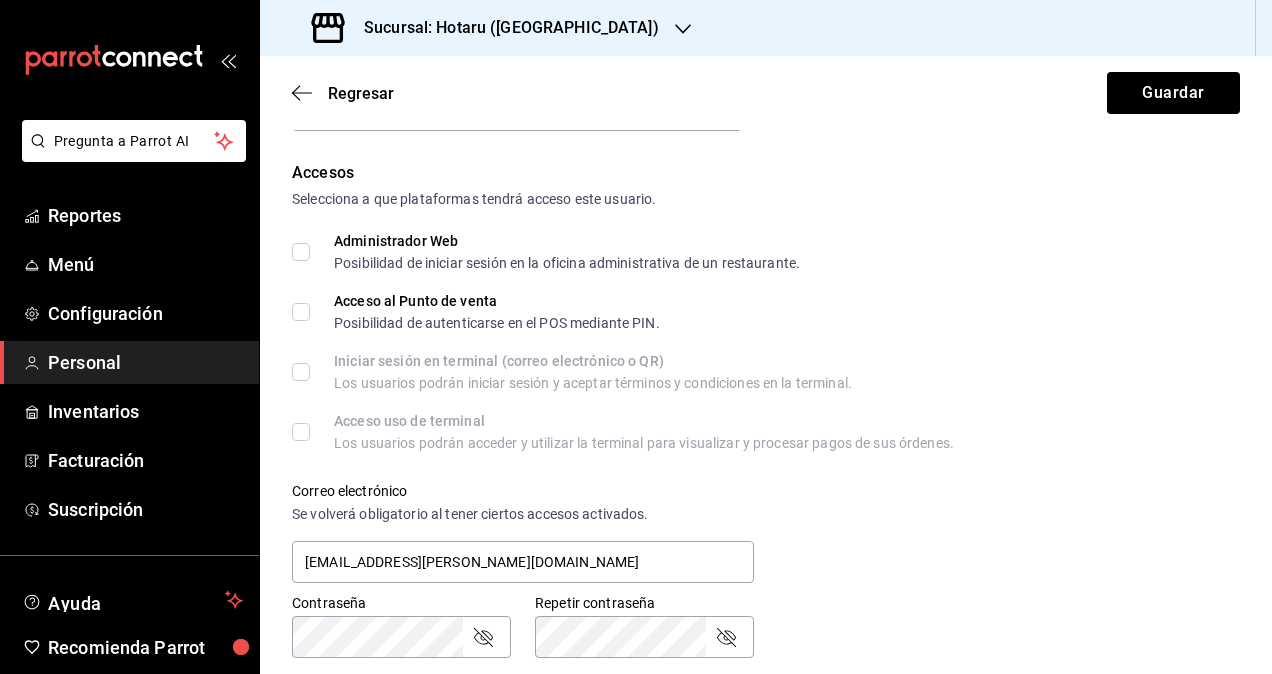 click on "Administrador Web Posibilidad de iniciar sesión en la oficina administrativa de un restaurante." at bounding box center [301, 252] 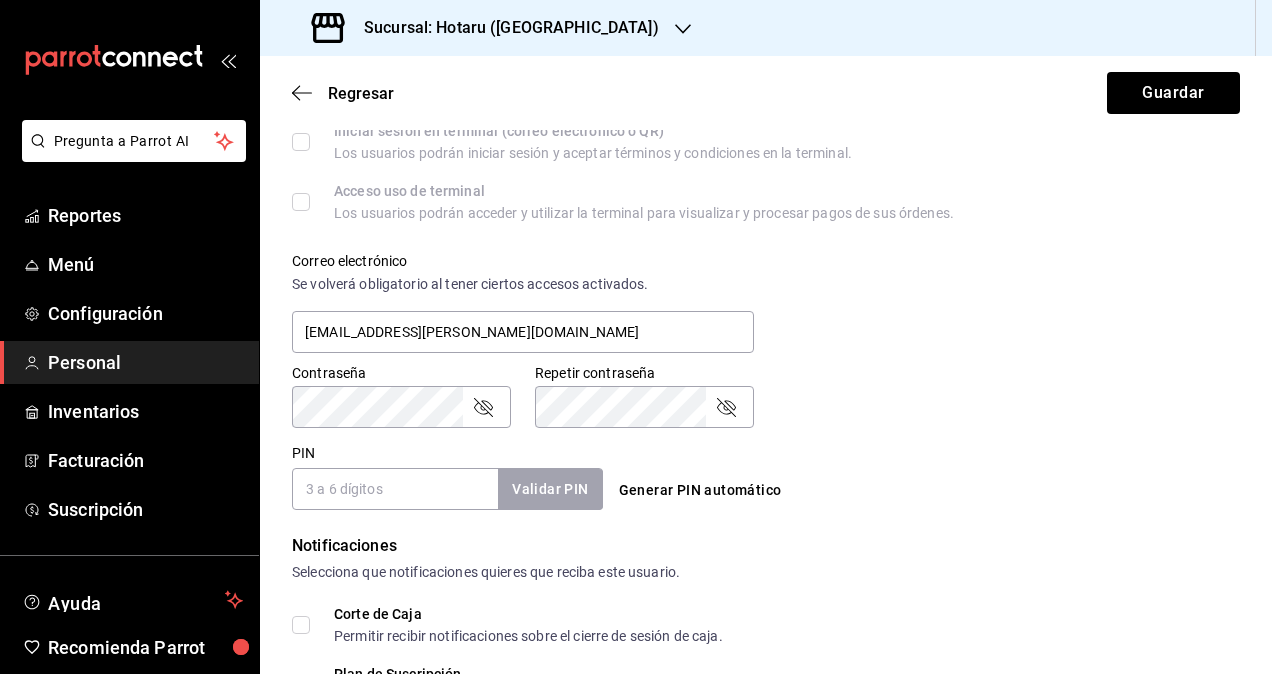 scroll, scrollTop: 864, scrollLeft: 0, axis: vertical 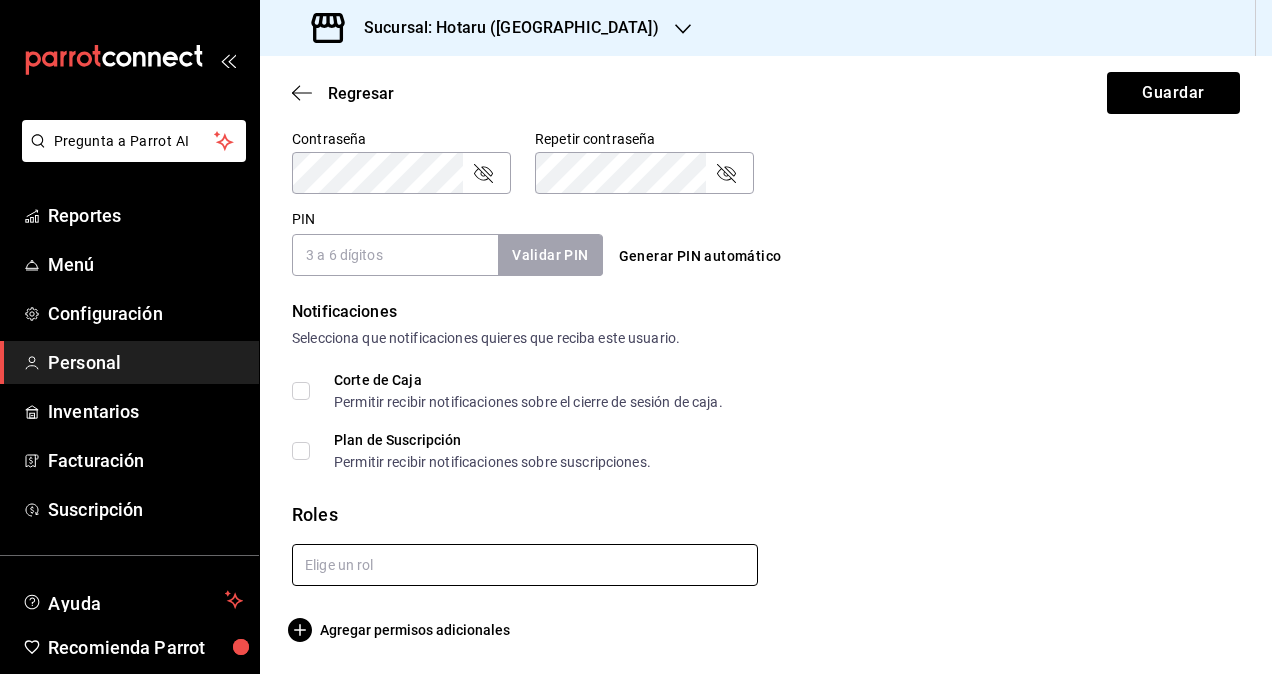 click at bounding box center (525, 565) 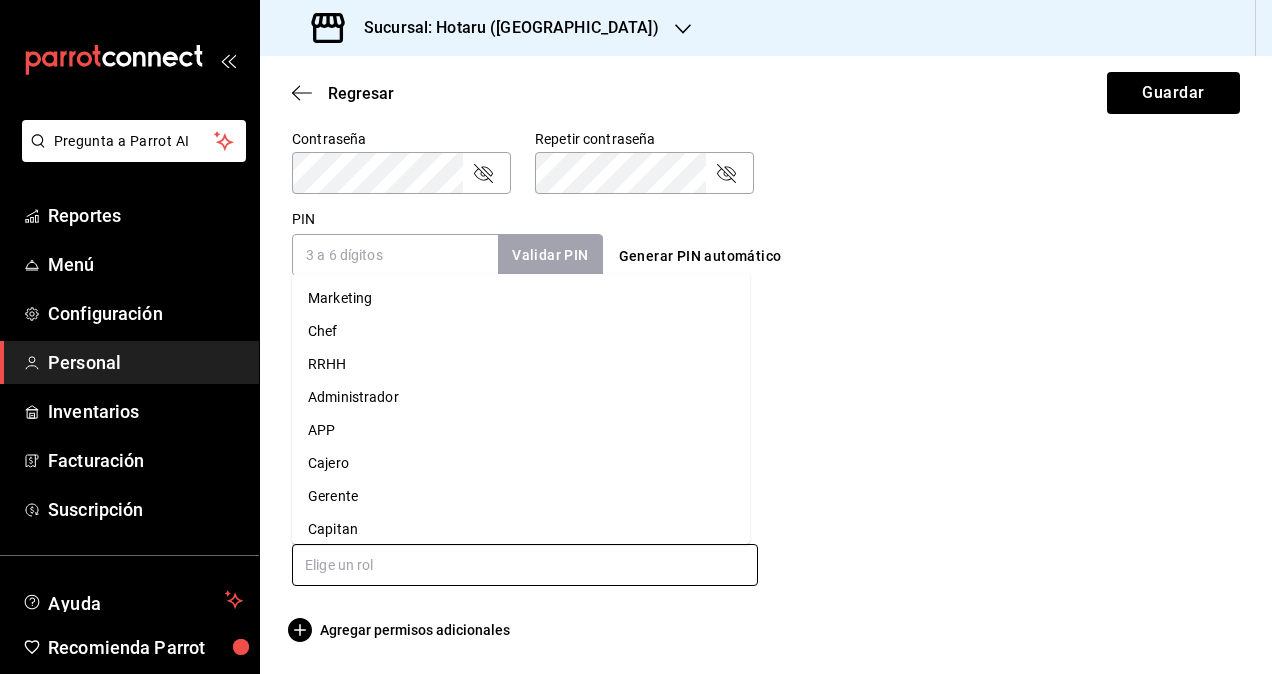 click on "Administrador" at bounding box center (521, 397) 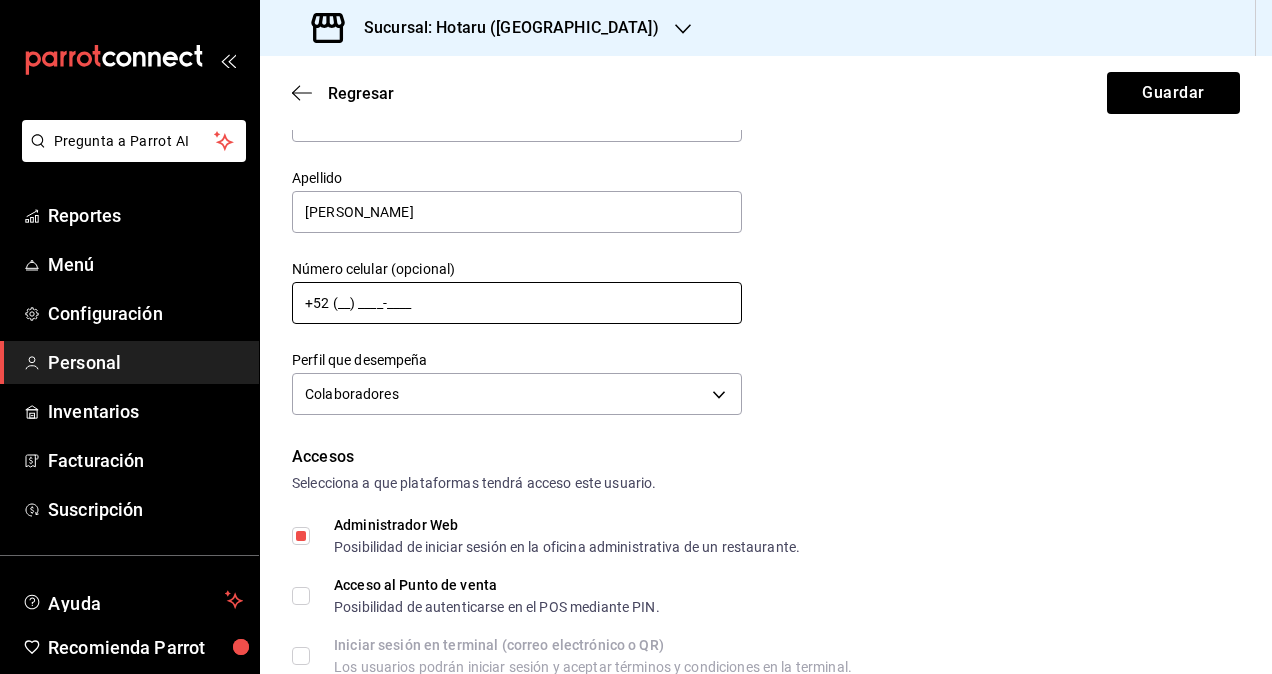 scroll, scrollTop: 0, scrollLeft: 0, axis: both 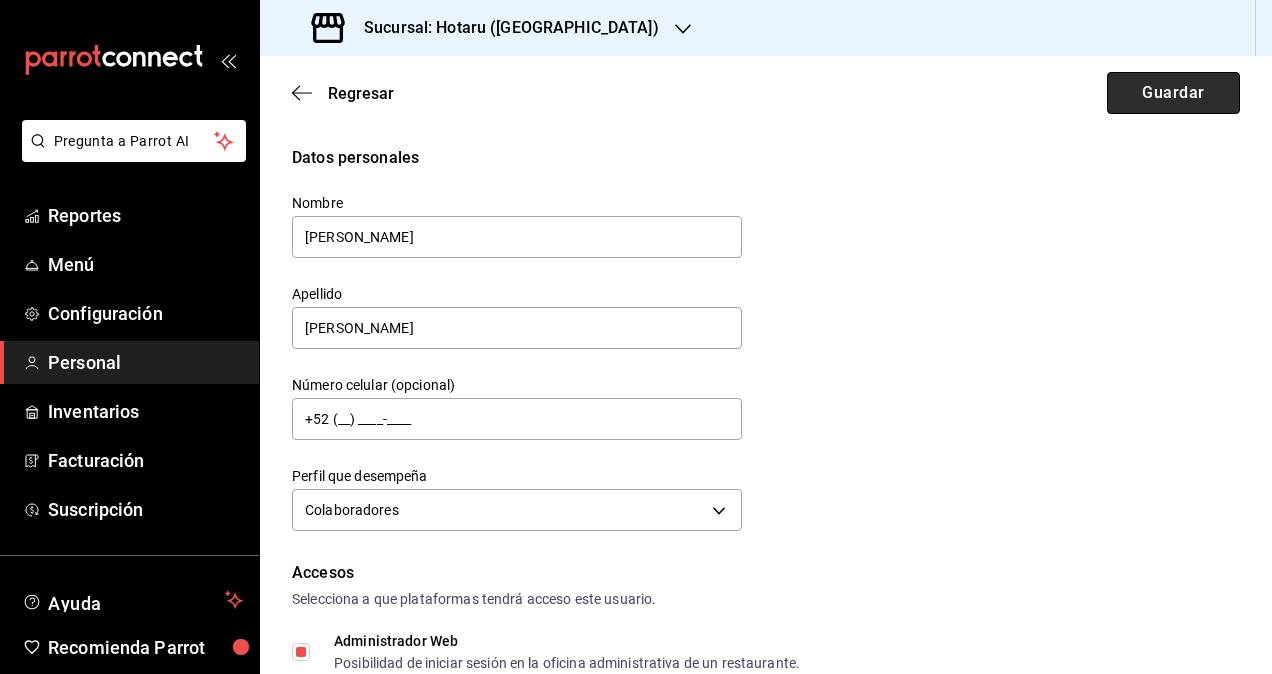 click on "Guardar" at bounding box center (1173, 93) 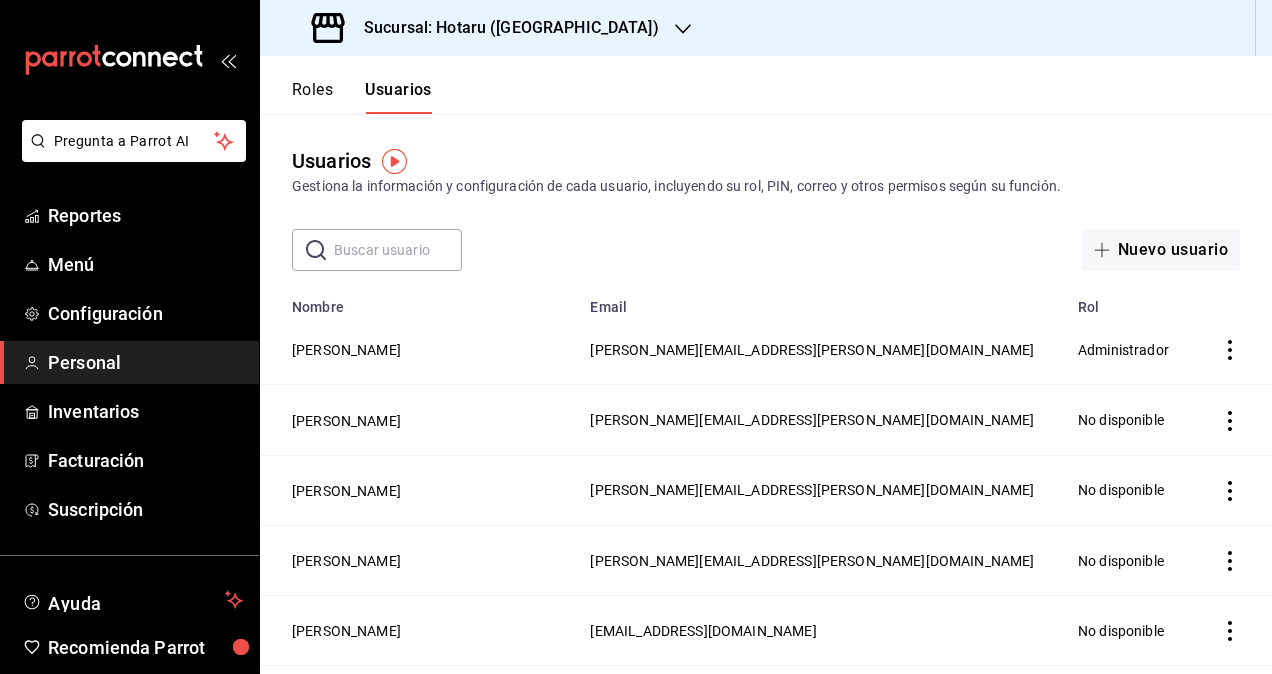 click at bounding box center [398, 250] 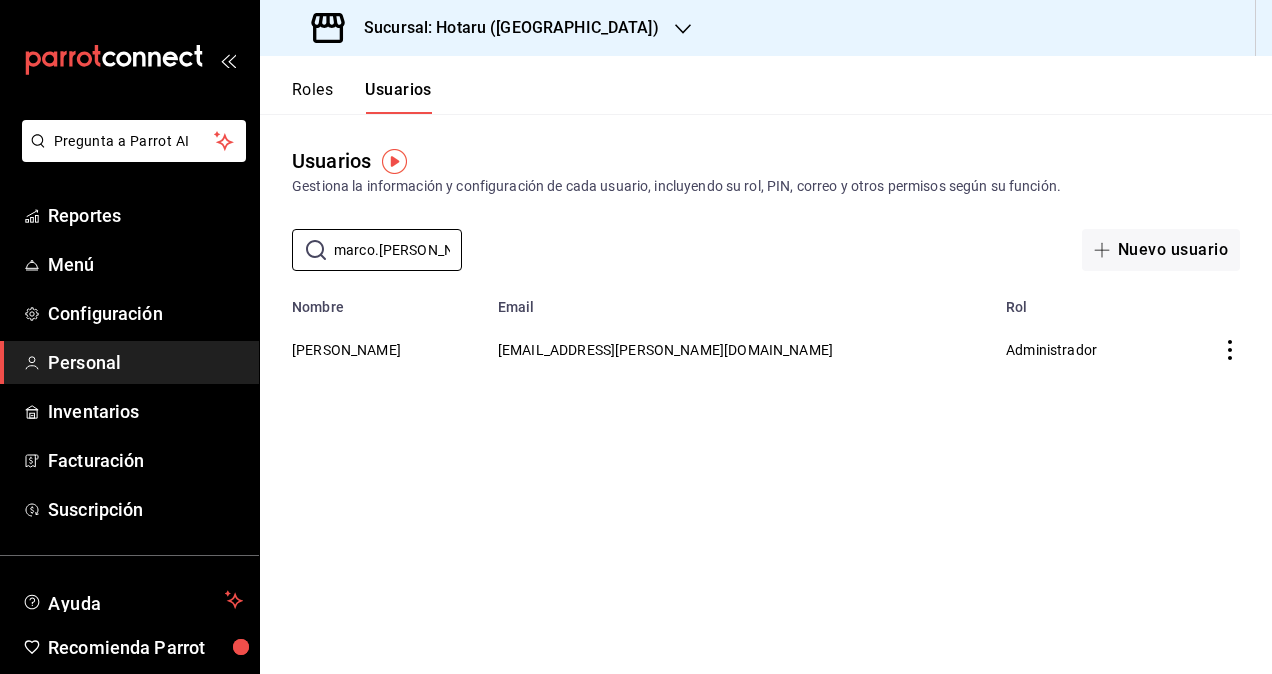 type on "marco.ruiz" 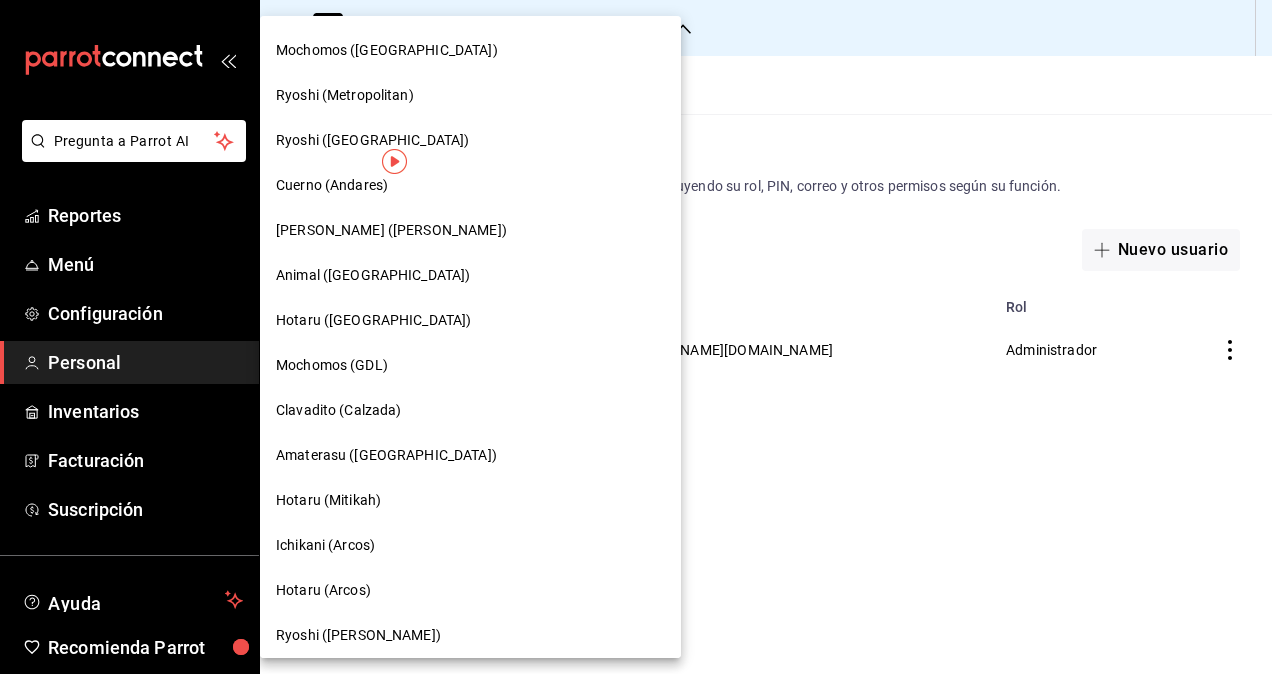 scroll, scrollTop: 1039, scrollLeft: 0, axis: vertical 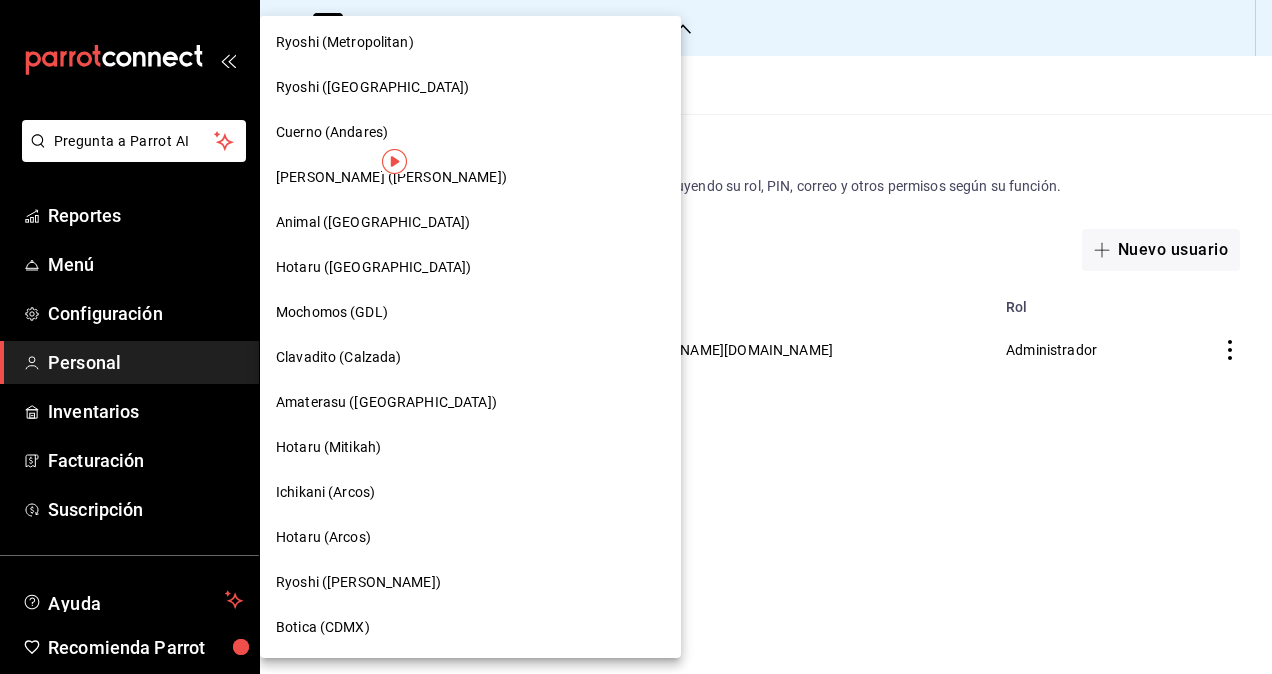 click on "Mochomos (GDL)" at bounding box center (332, 312) 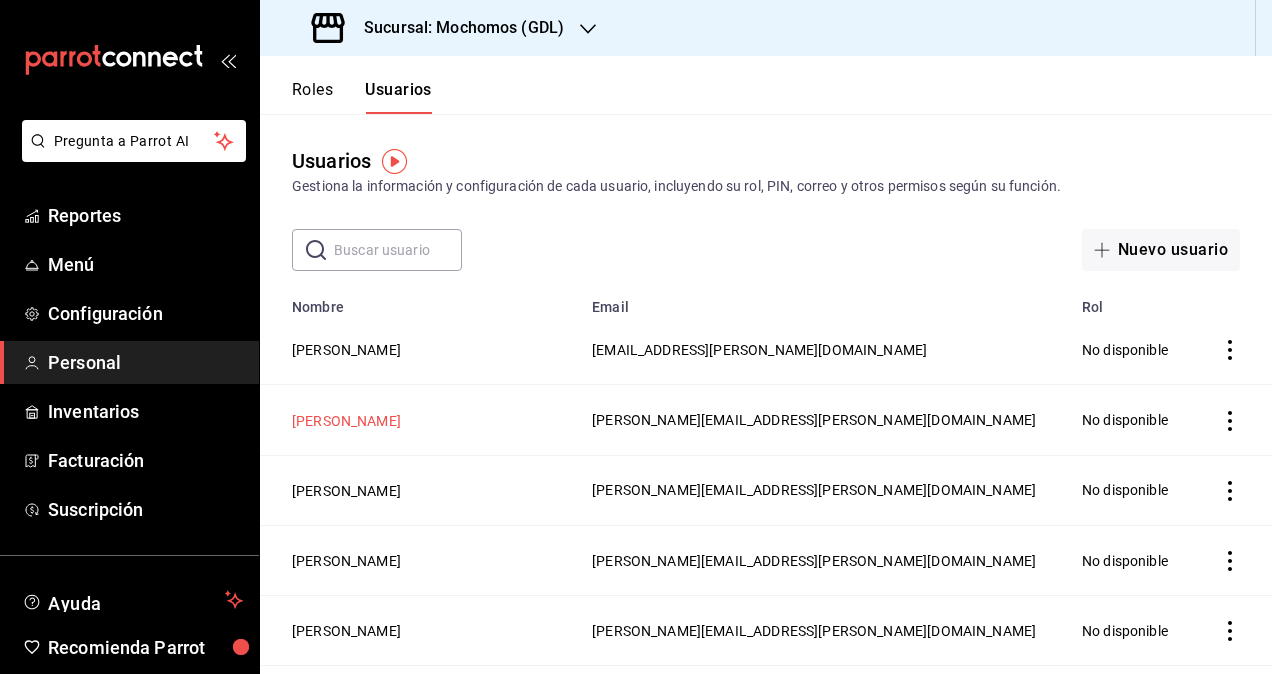 click on "[PERSON_NAME]" at bounding box center [346, 421] 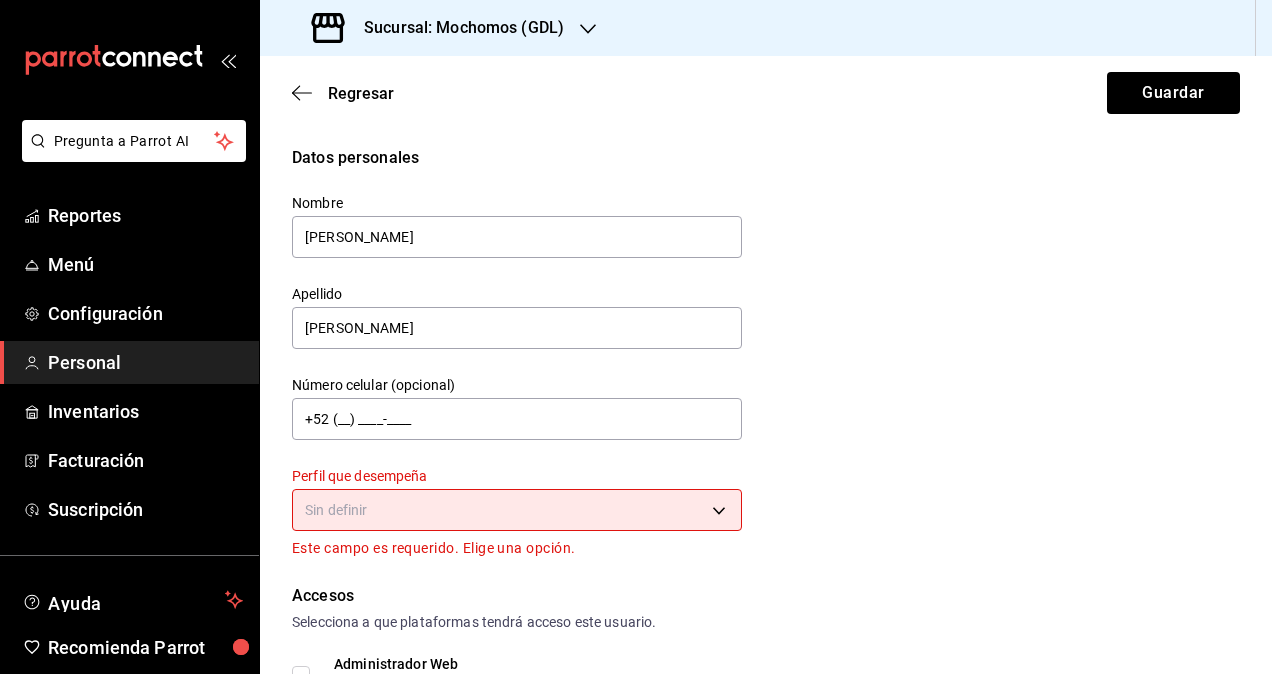 click on "Pregunta a Parrot AI Reportes   Menú   Configuración   Personal   Inventarios   Facturación   Suscripción   Ayuda Recomienda Parrot   Omar Hernandez   Sugerir nueva función   Sucursal: Mochomos (GDL) Regresar Guardar Datos personales Nombre daniela Apellido Diaz Número celular (opcional) +52 (__) ____-____ Perfil que desempeña Sin definir Este campo es requerido. Elige una opción. Accesos Selecciona a que plataformas tendrá acceso este usuario. Administrador Web Posibilidad de iniciar sesión en la oficina administrativa de un restaurante.  Acceso al Punto de venta Posibilidad de autenticarse en el POS mediante PIN.  Iniciar sesión en terminal (correo electrónico o QR) Los usuarios podrán iniciar sesión y aceptar términos y condiciones en la terminal. Acceso uso de terminal Los usuarios podrán acceder y utilizar la terminal para visualizar y procesar pagos de sus órdenes. Correo electrónico Se volverá obligatorio al tener ciertos accesos activados. daniela.diaz@grupocosteno.com Contraseña" at bounding box center [636, 337] 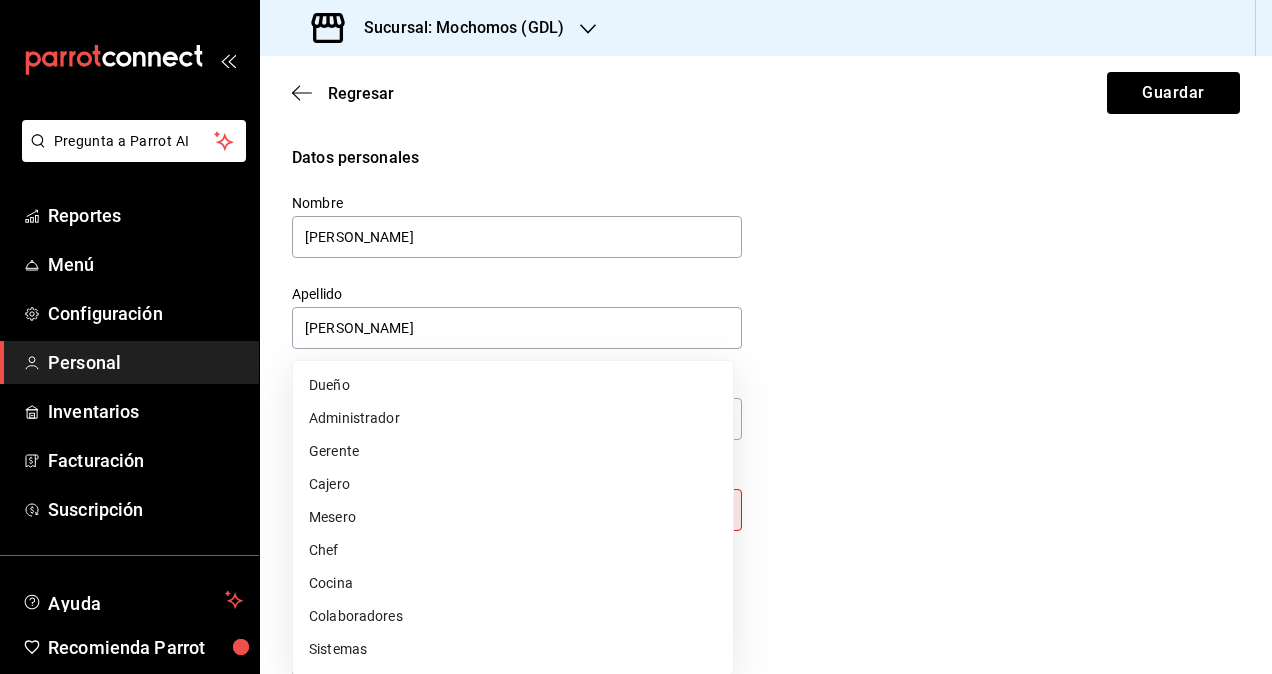 click on "Colaboradores" at bounding box center [513, 616] 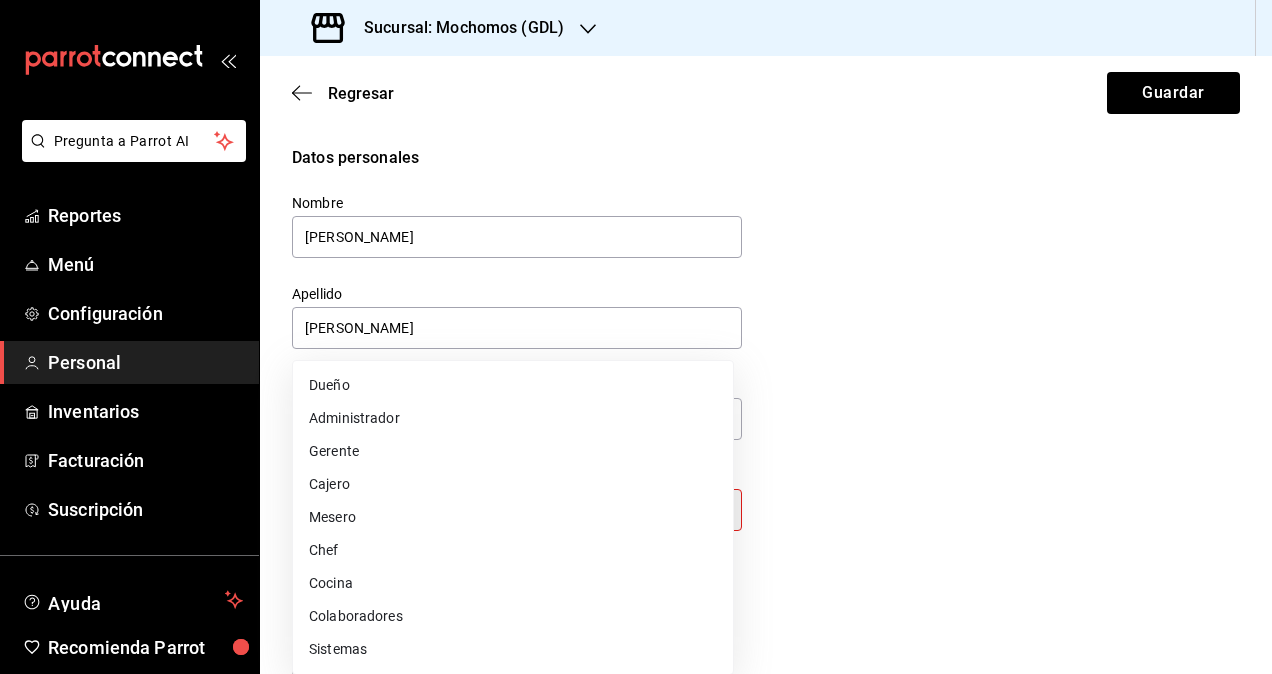 type on "STAFF" 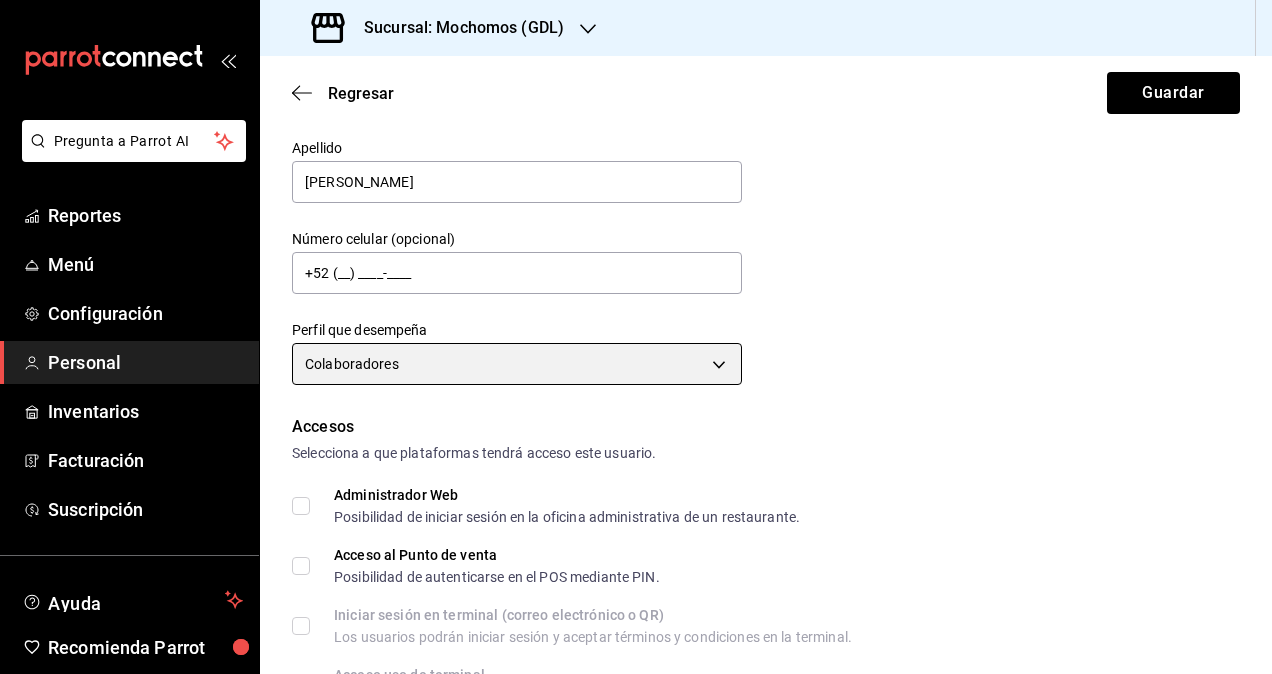 scroll, scrollTop: 300, scrollLeft: 0, axis: vertical 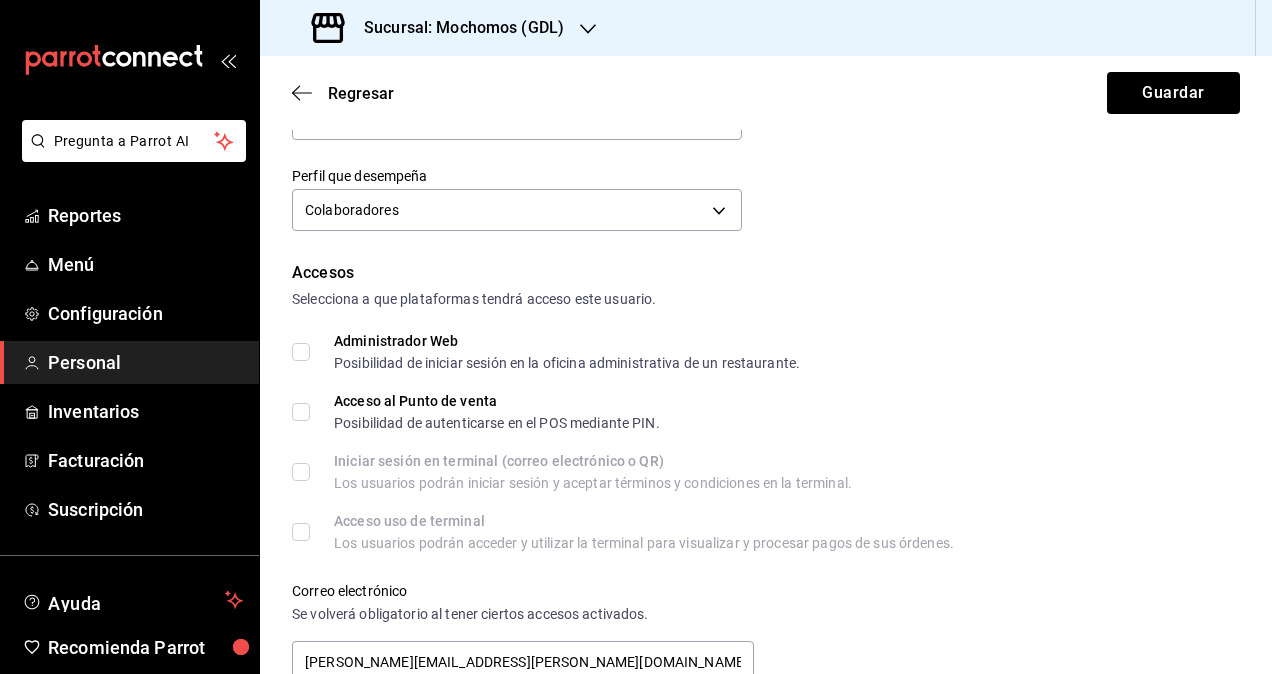 click on "Administrador Web Posibilidad de iniciar sesión en la oficina administrativa de un restaurante." at bounding box center (555, 352) 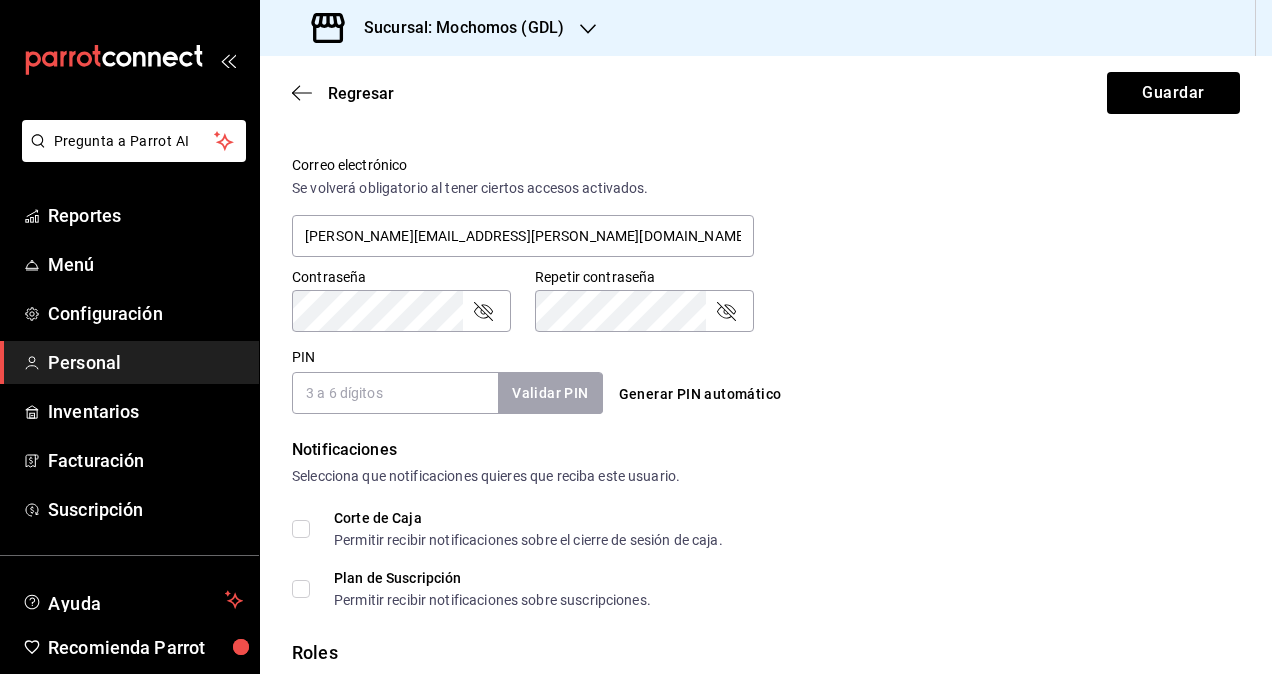 scroll, scrollTop: 864, scrollLeft: 0, axis: vertical 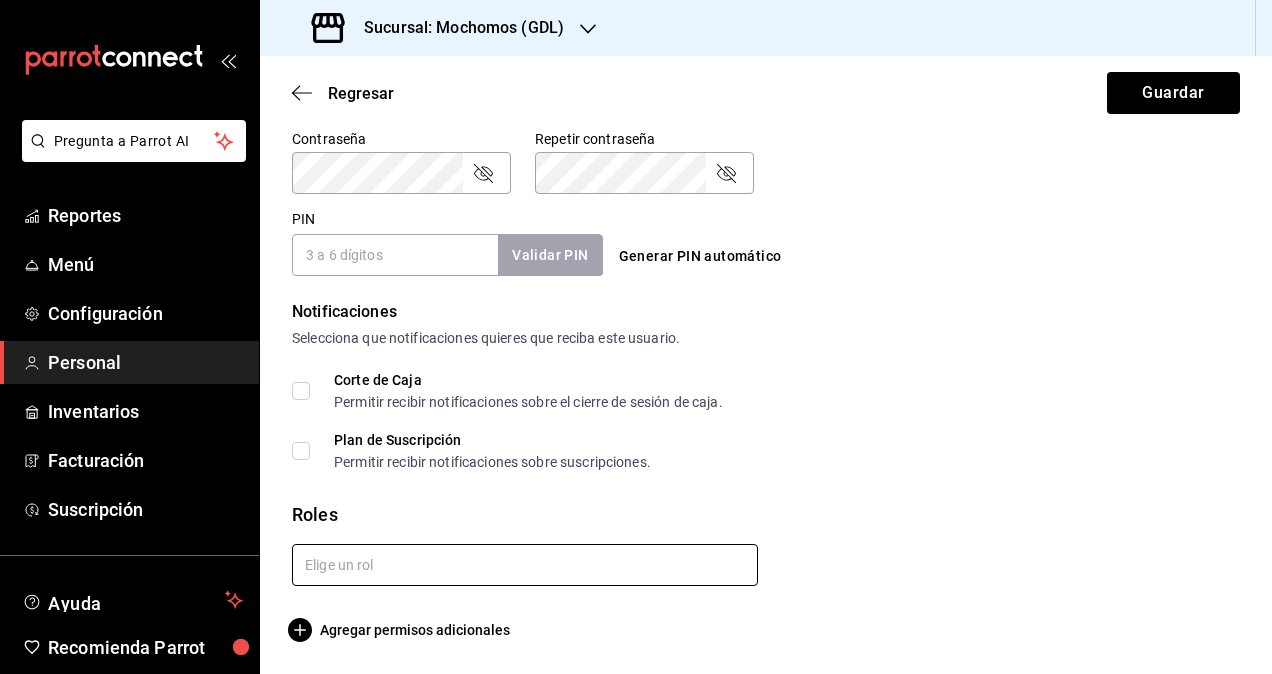 click at bounding box center [525, 565] 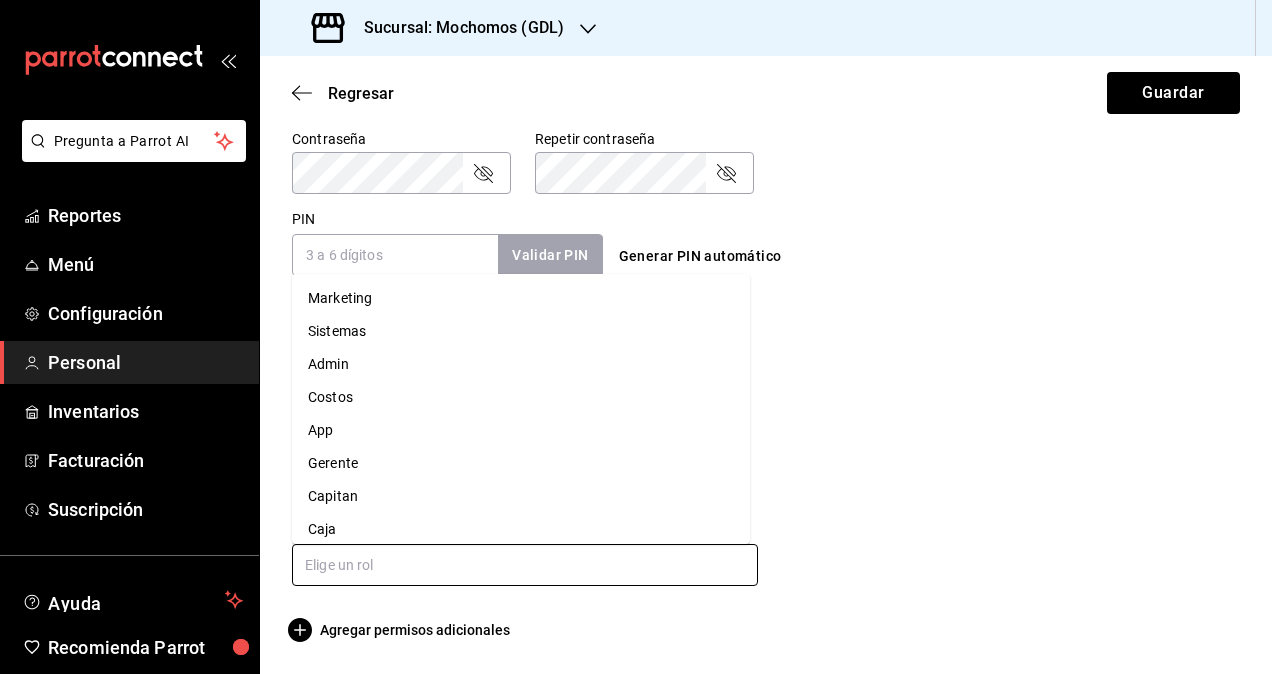 click on "Admin" at bounding box center [521, 364] 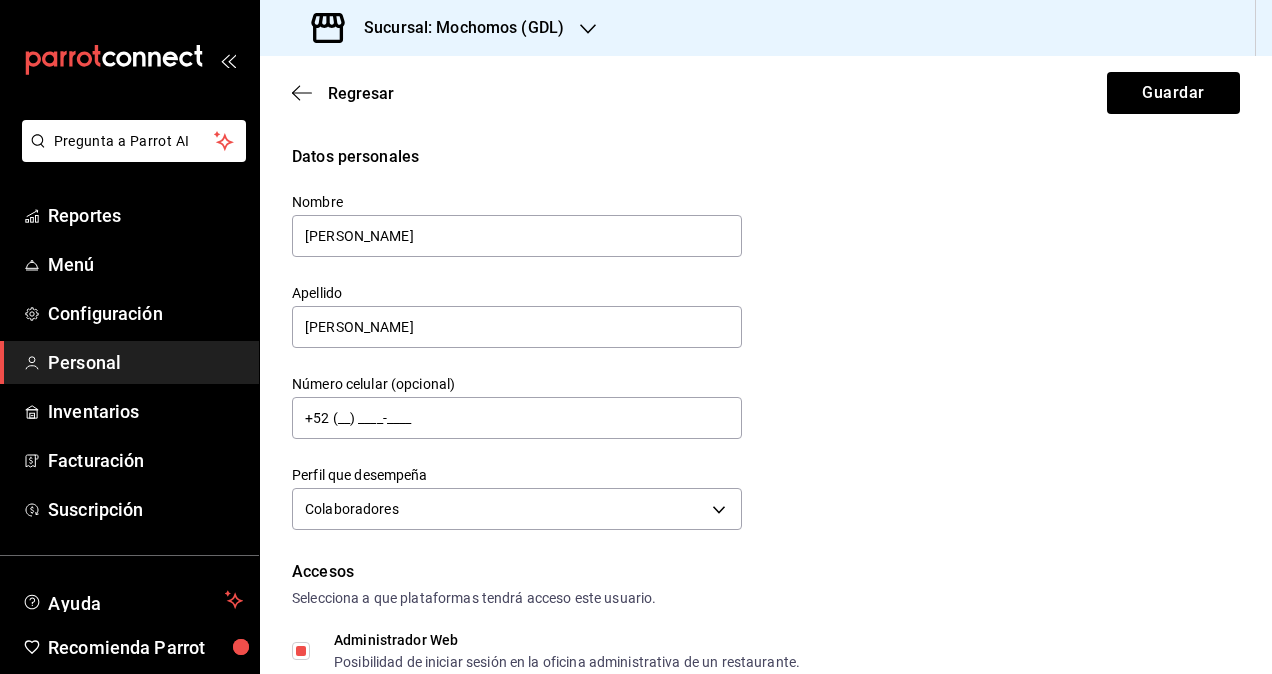 scroll, scrollTop: 0, scrollLeft: 0, axis: both 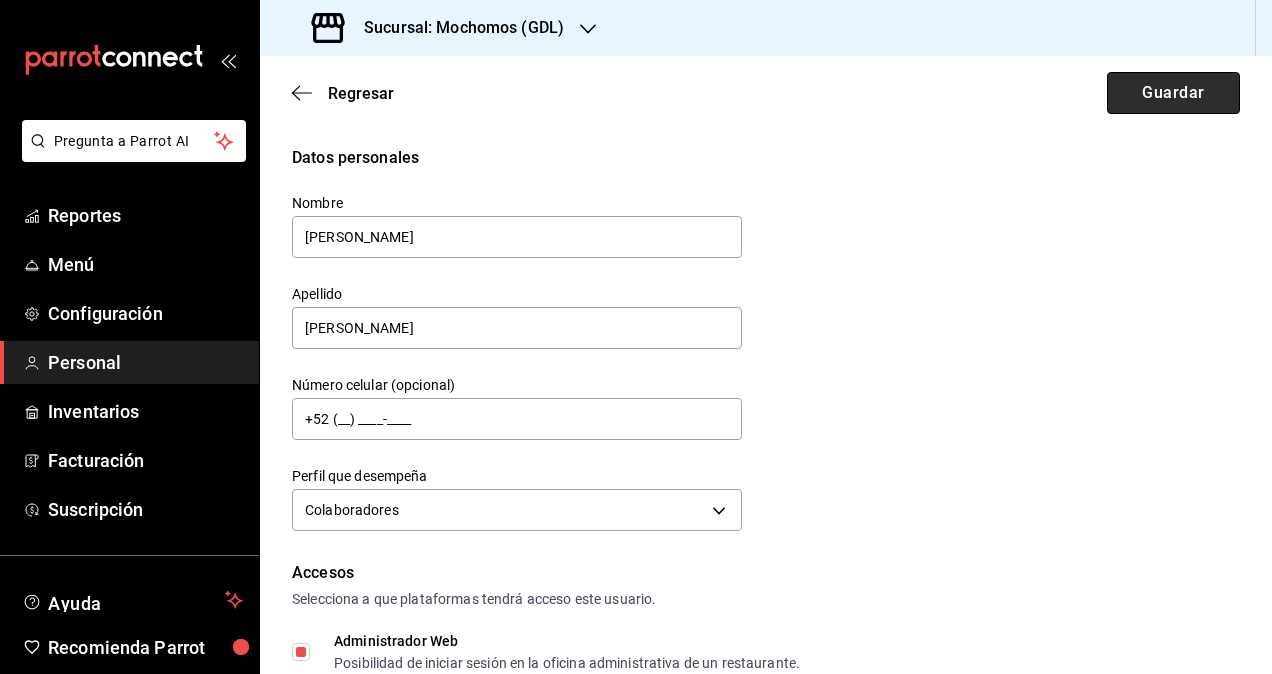click on "Guardar" at bounding box center [1173, 93] 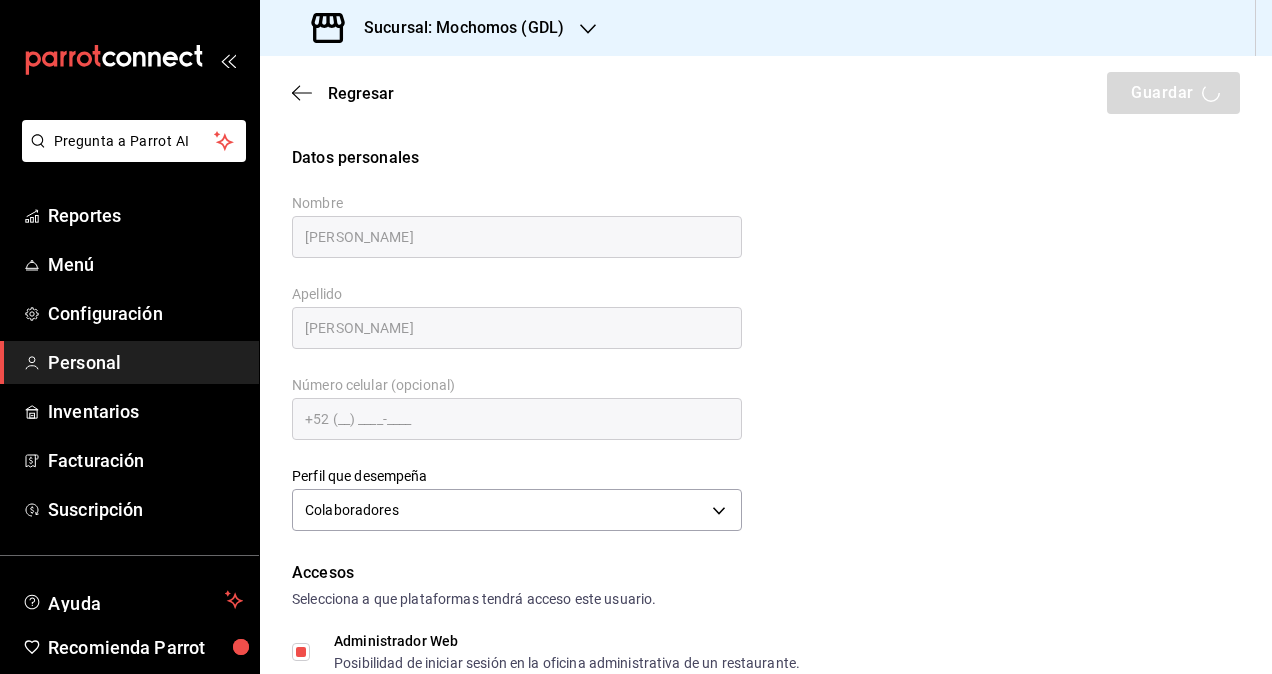 checkbox on "true" 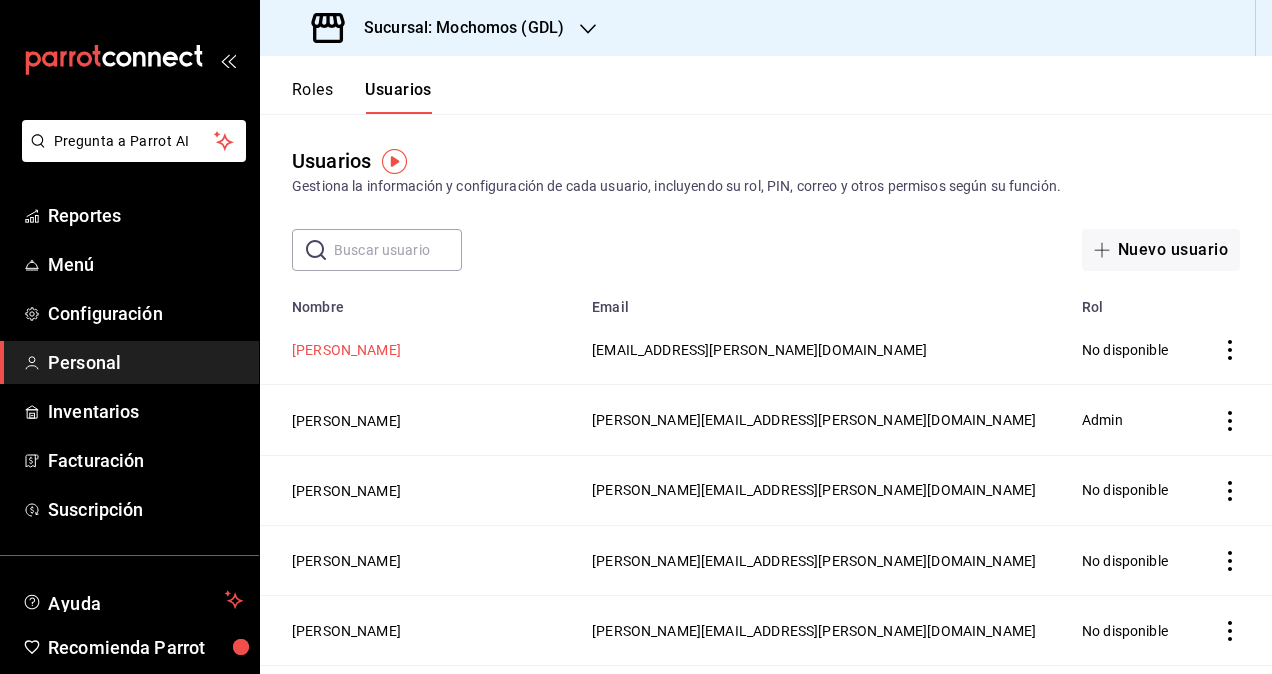 click on "[PERSON_NAME]" at bounding box center [346, 350] 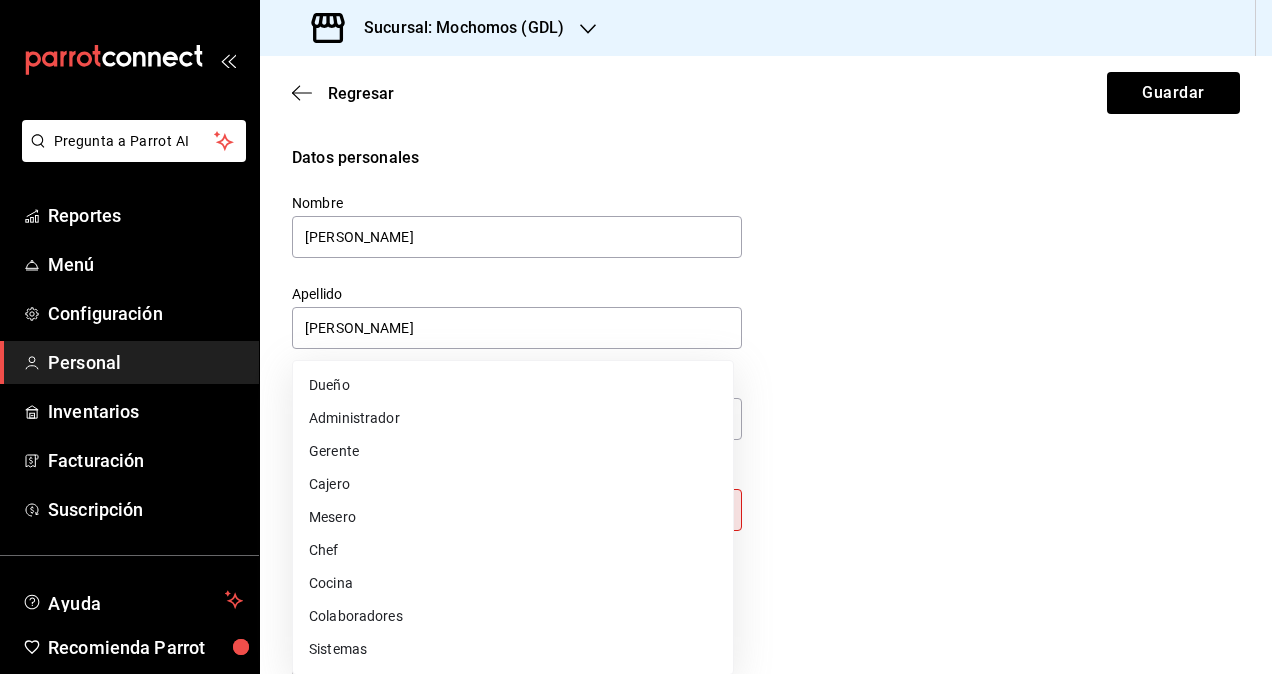 click on "Pregunta a Parrot AI Reportes   Menú   Configuración   Personal   Inventarios   Facturación   Suscripción   Ayuda Recomienda Parrot   Omar Hernandez   Sugerir nueva función   Sucursal: Mochomos (GDL) Regresar Guardar Datos personales Nombre Marco Apellido Ruiz Número celular (opcional) +52 (__) ____-____ Perfil que desempeña Sin definir Este campo es requerido. Elige una opción. Accesos Selecciona a que plataformas tendrá acceso este usuario. Administrador Web Posibilidad de iniciar sesión en la oficina administrativa de un restaurante.  Acceso al Punto de venta Posibilidad de autenticarse en el POS mediante PIN.  Iniciar sesión en terminal (correo electrónico o QR) Los usuarios podrán iniciar sesión y aceptar términos y condiciones en la terminal. Acceso uso de terminal Los usuarios podrán acceder y utilizar la terminal para visualizar y procesar pagos de sus órdenes. Correo electrónico Se volverá obligatorio al tener ciertos accesos activados. marco.ruiz@grupocosteno.com Contraseña PIN" at bounding box center [636, 337] 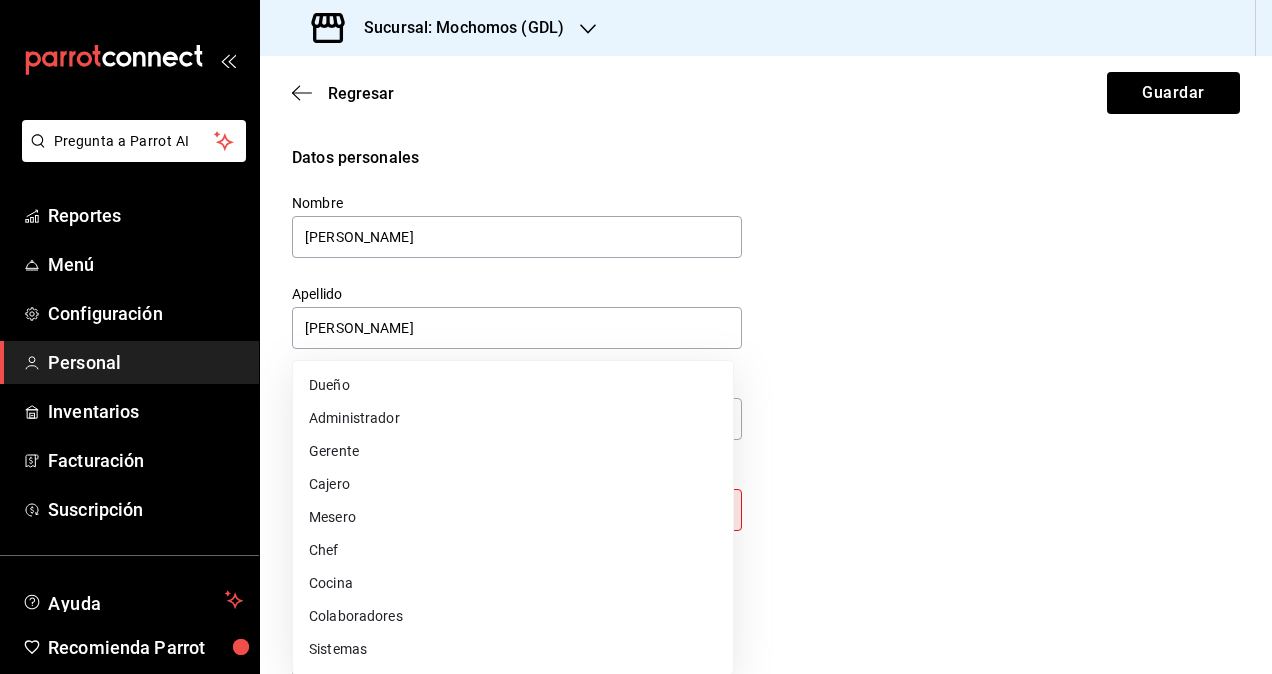 click on "Colaboradores" at bounding box center (513, 616) 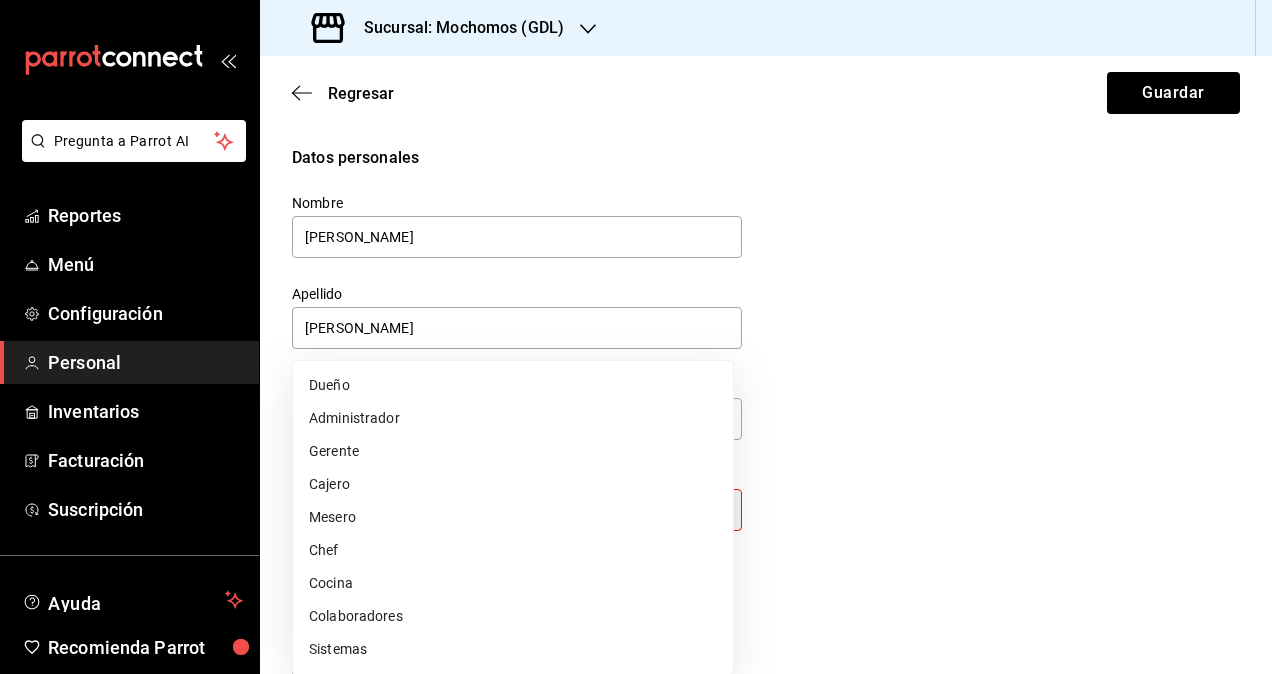 type on "STAFF" 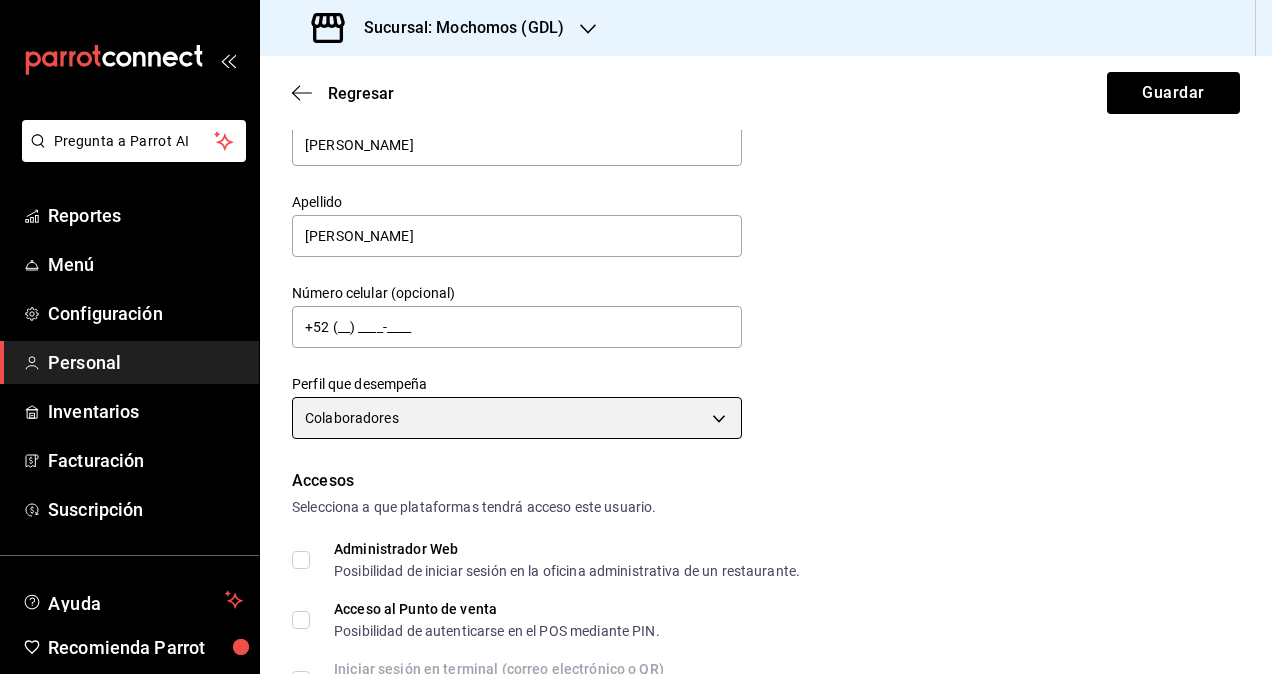 scroll, scrollTop: 300, scrollLeft: 0, axis: vertical 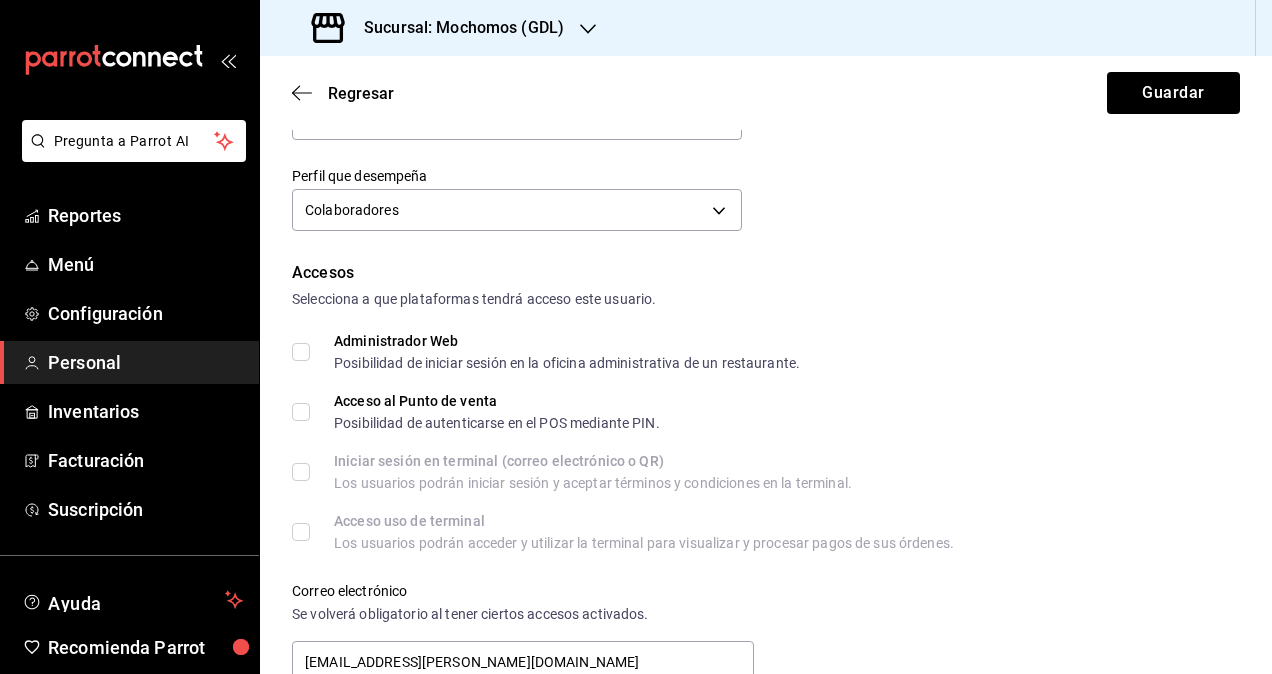 click on "Administrador Web Posibilidad de iniciar sesión en la oficina administrativa de un restaurante." at bounding box center [546, 352] 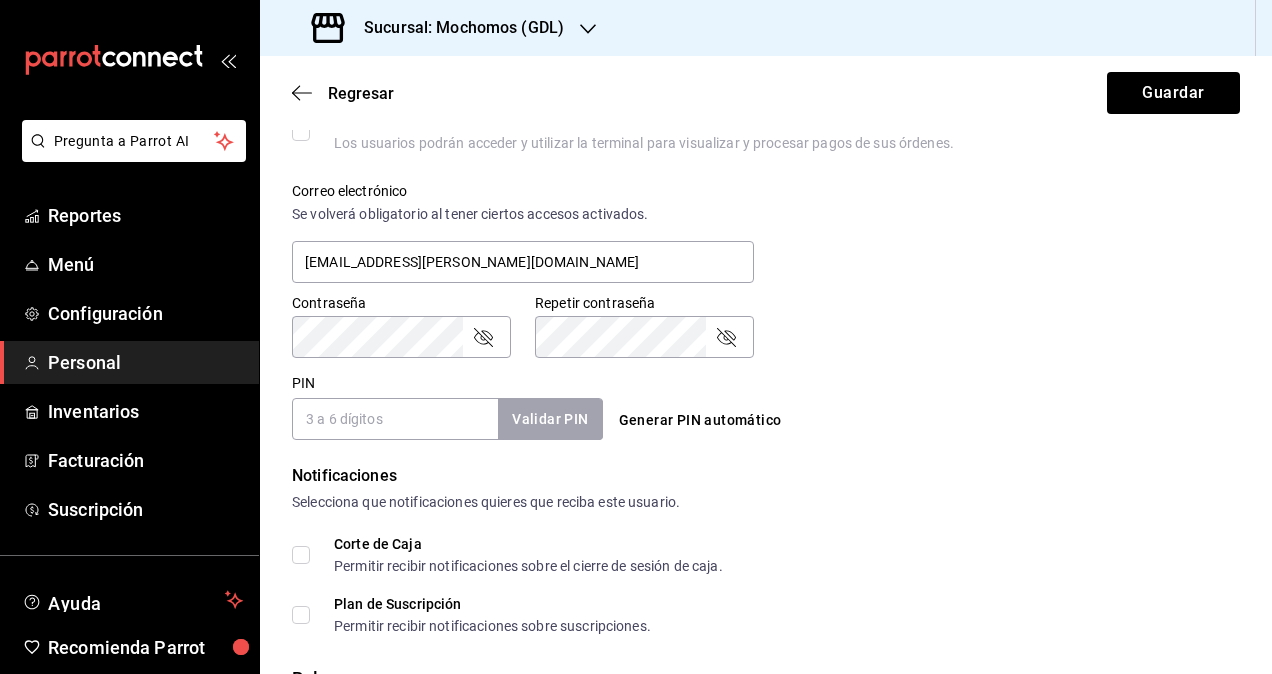 scroll, scrollTop: 864, scrollLeft: 0, axis: vertical 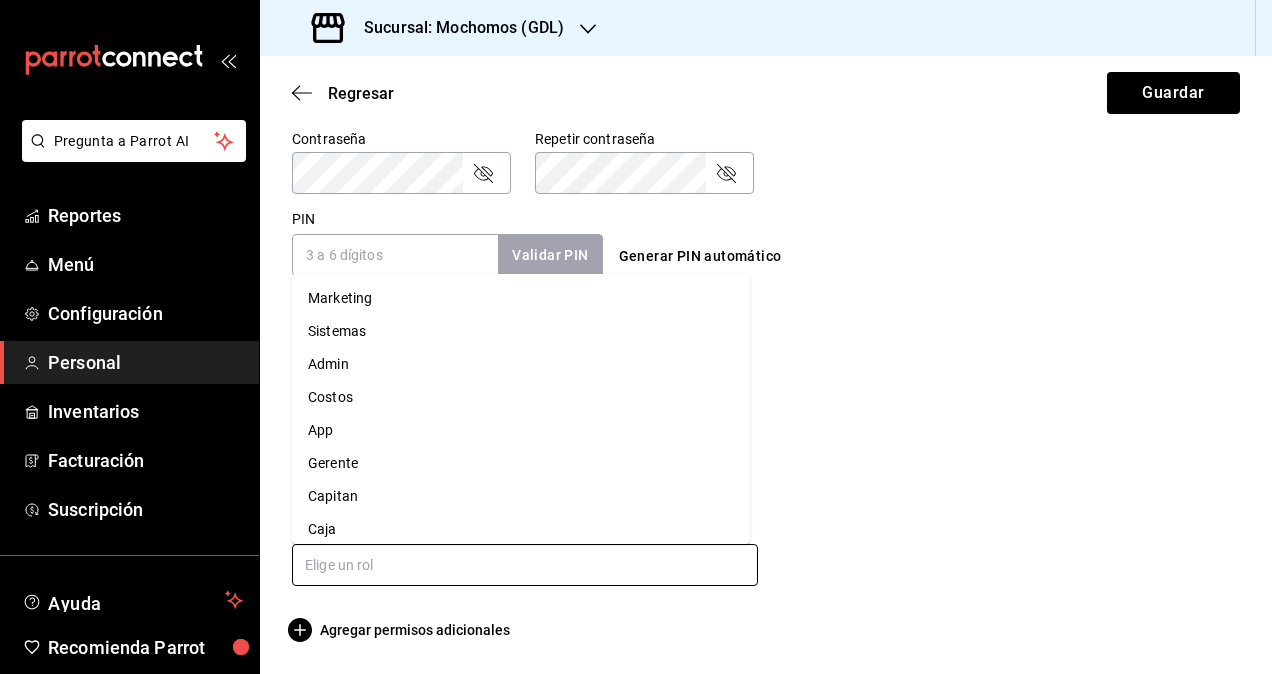 click at bounding box center (525, 565) 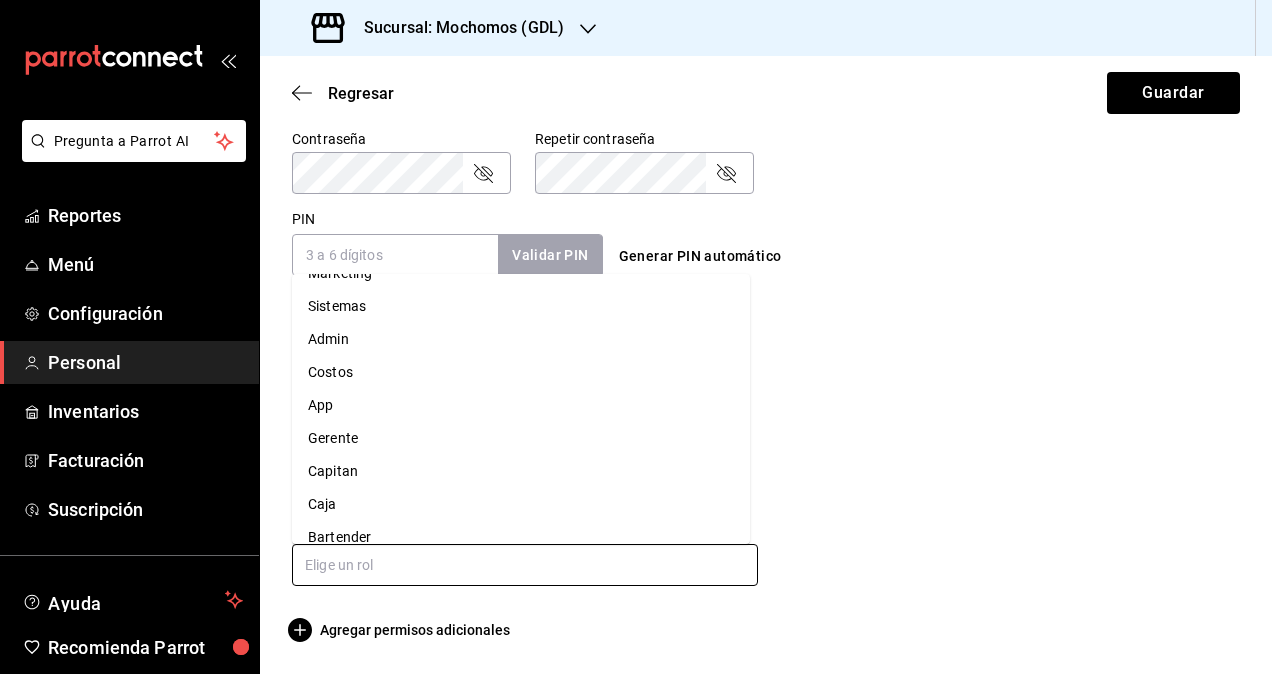 scroll, scrollTop: 0, scrollLeft: 0, axis: both 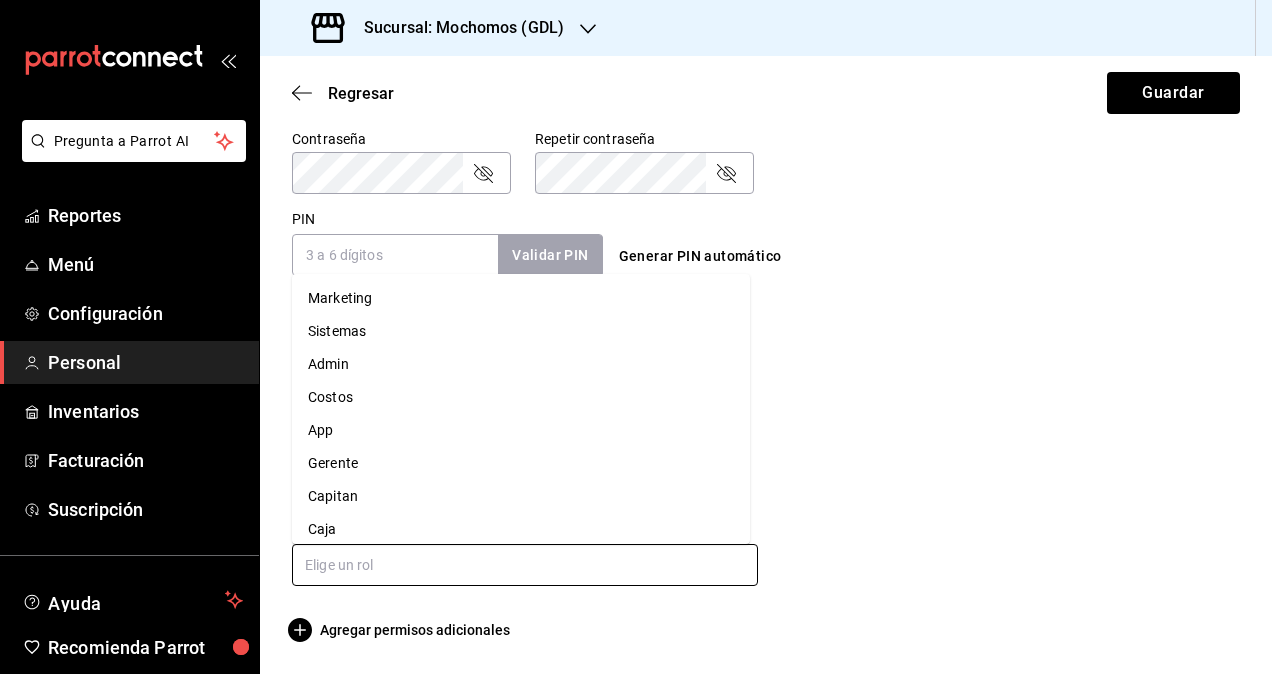 click on "Admin" at bounding box center (521, 364) 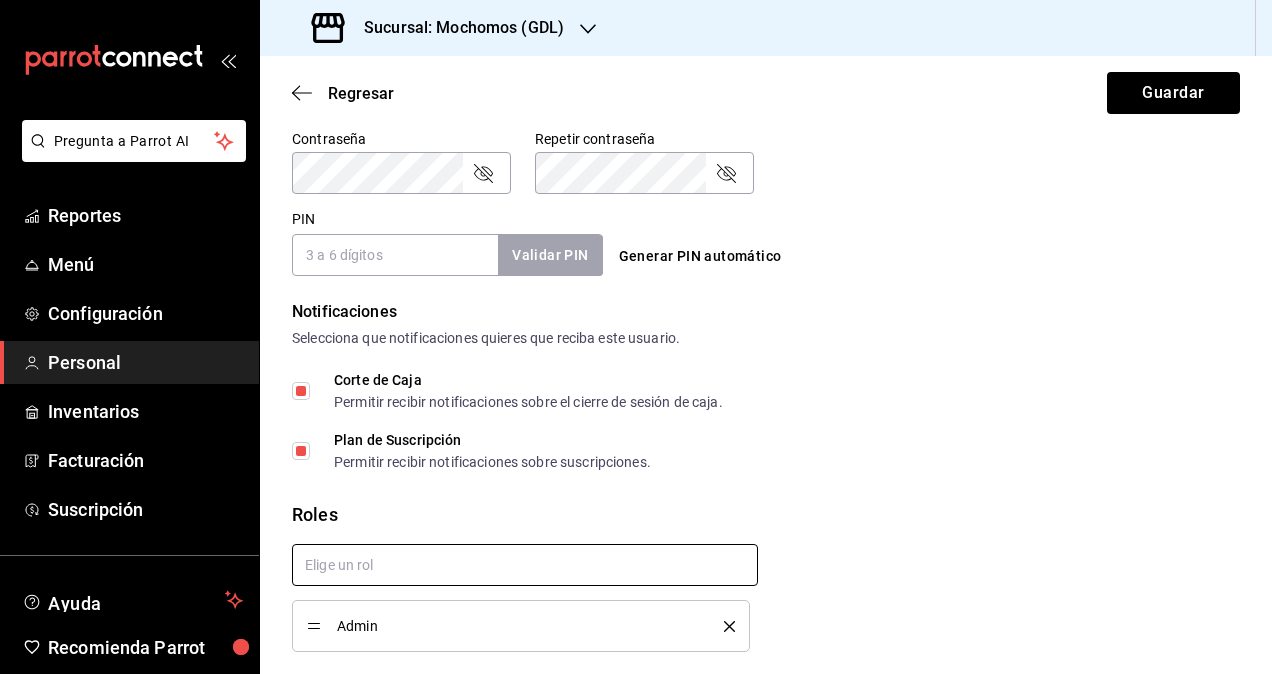 checkbox on "true" 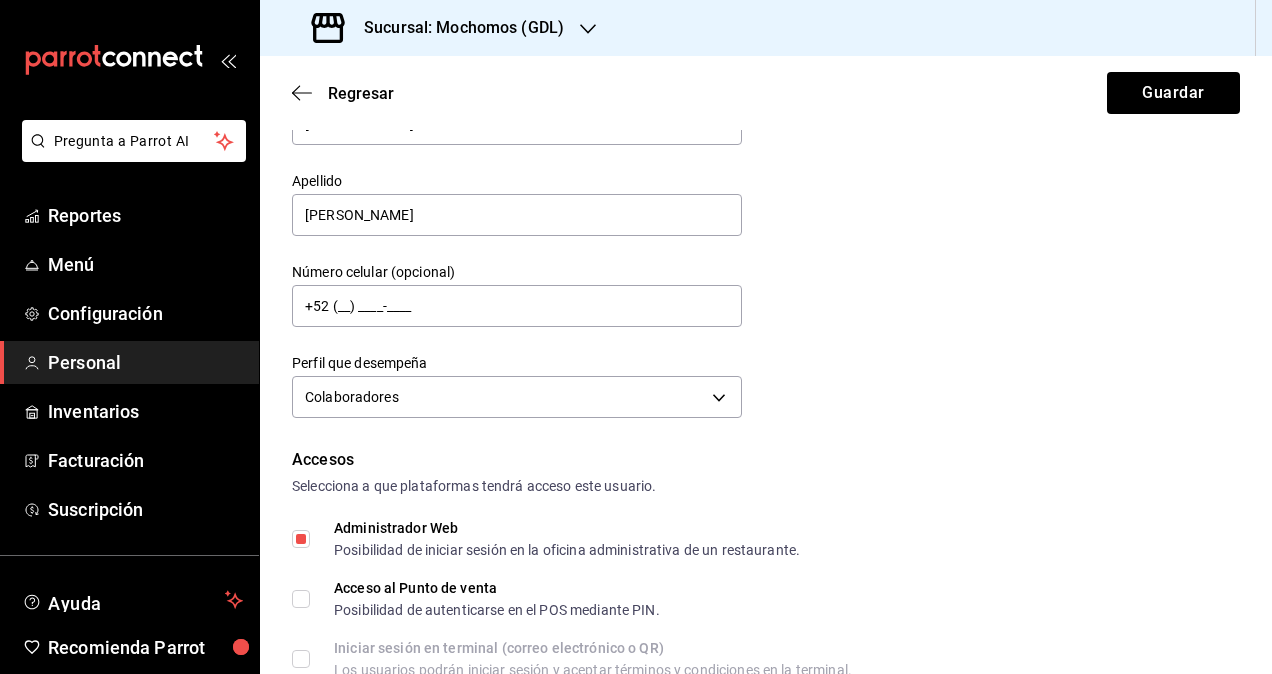 scroll, scrollTop: 0, scrollLeft: 0, axis: both 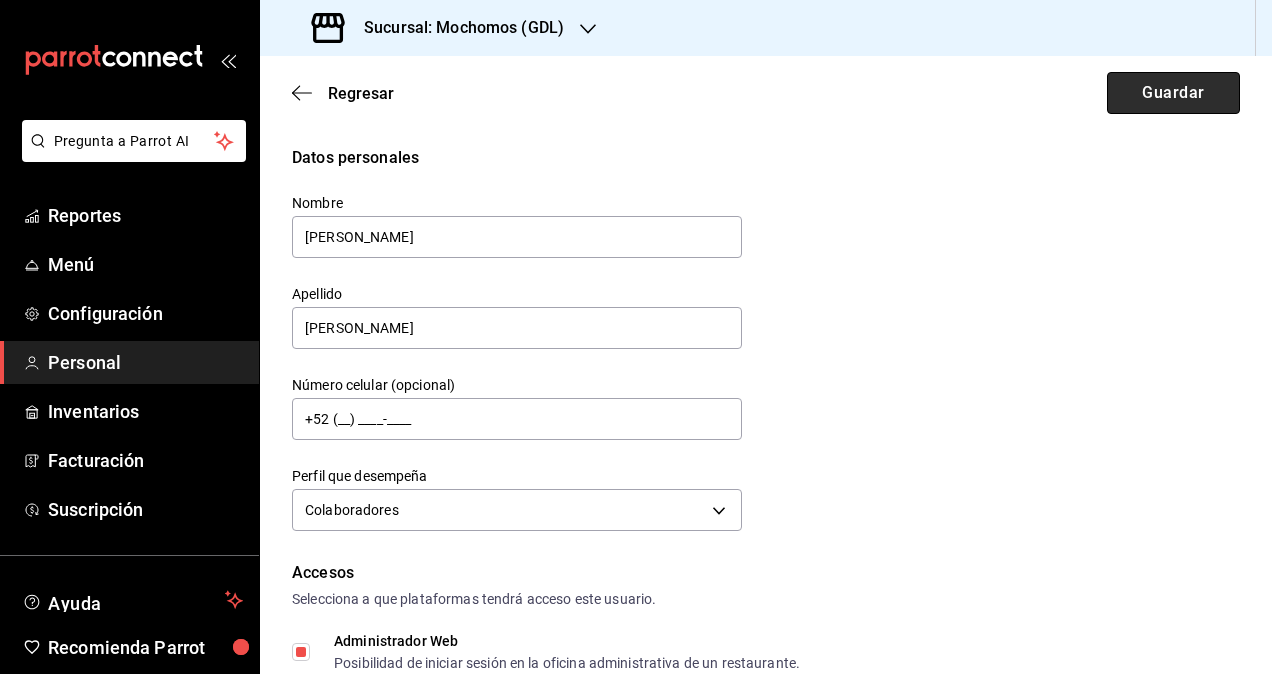click on "Guardar" at bounding box center (1173, 93) 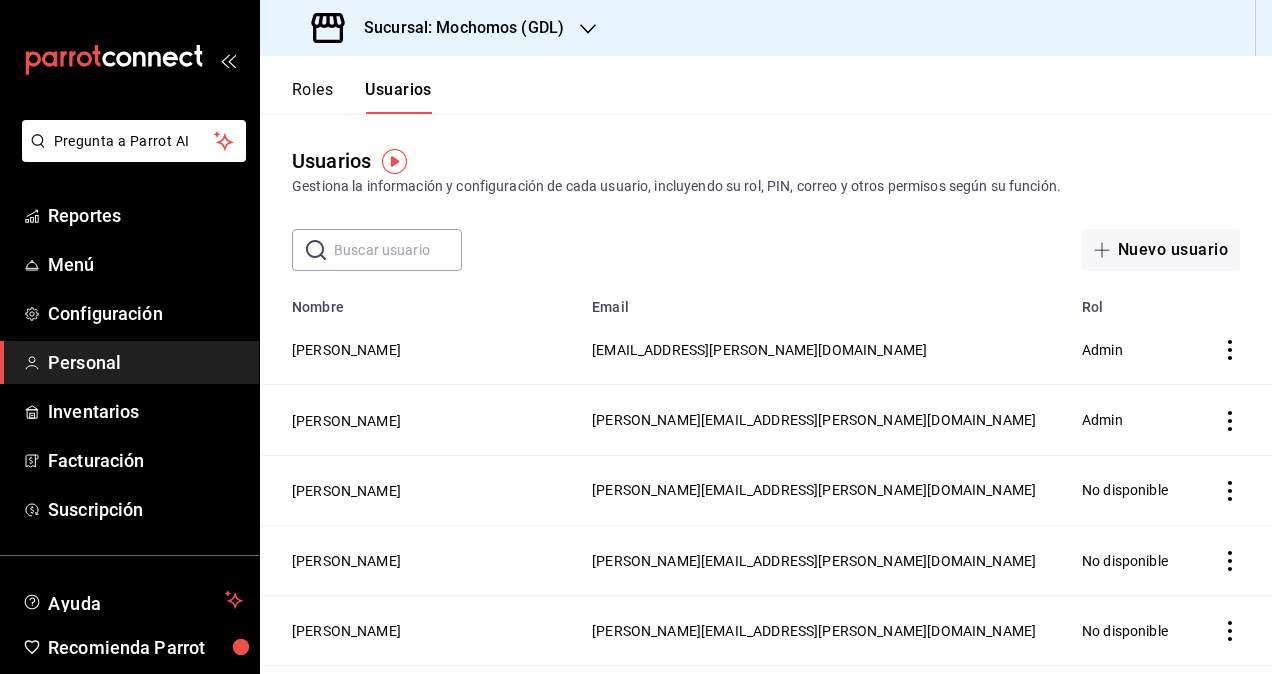 click on "Sucursal: Mochomos (GDL)" at bounding box center (456, 28) 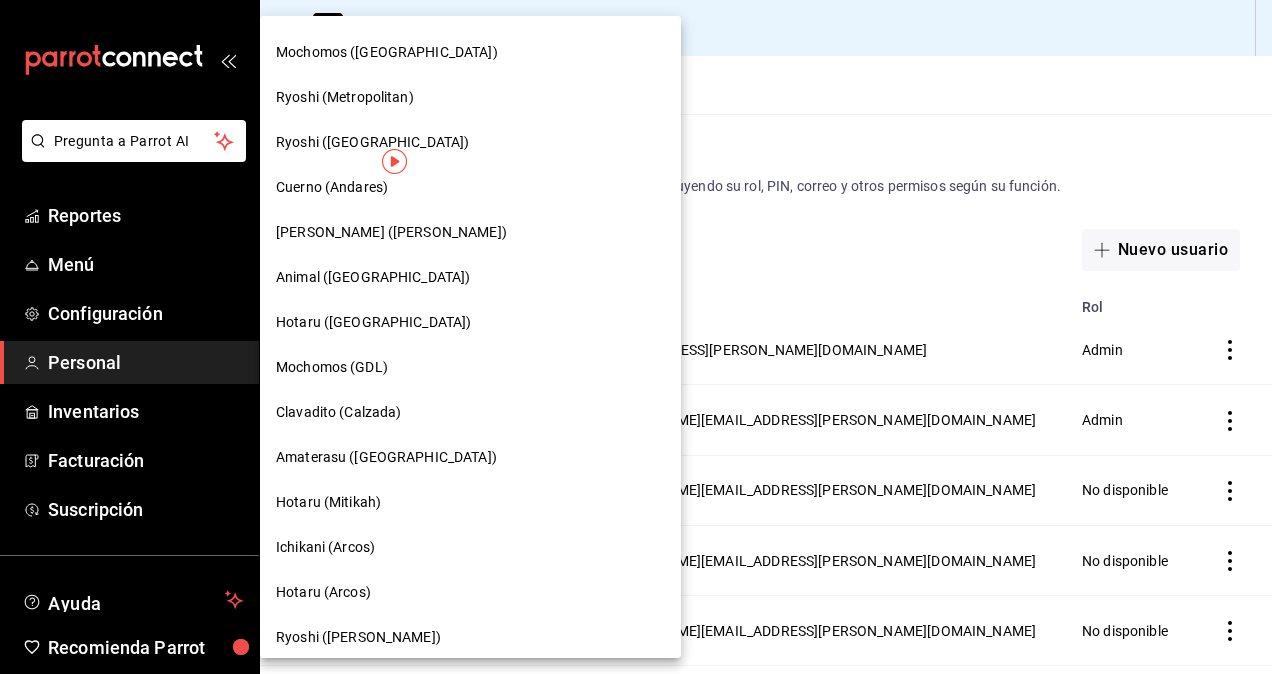 scroll, scrollTop: 1039, scrollLeft: 0, axis: vertical 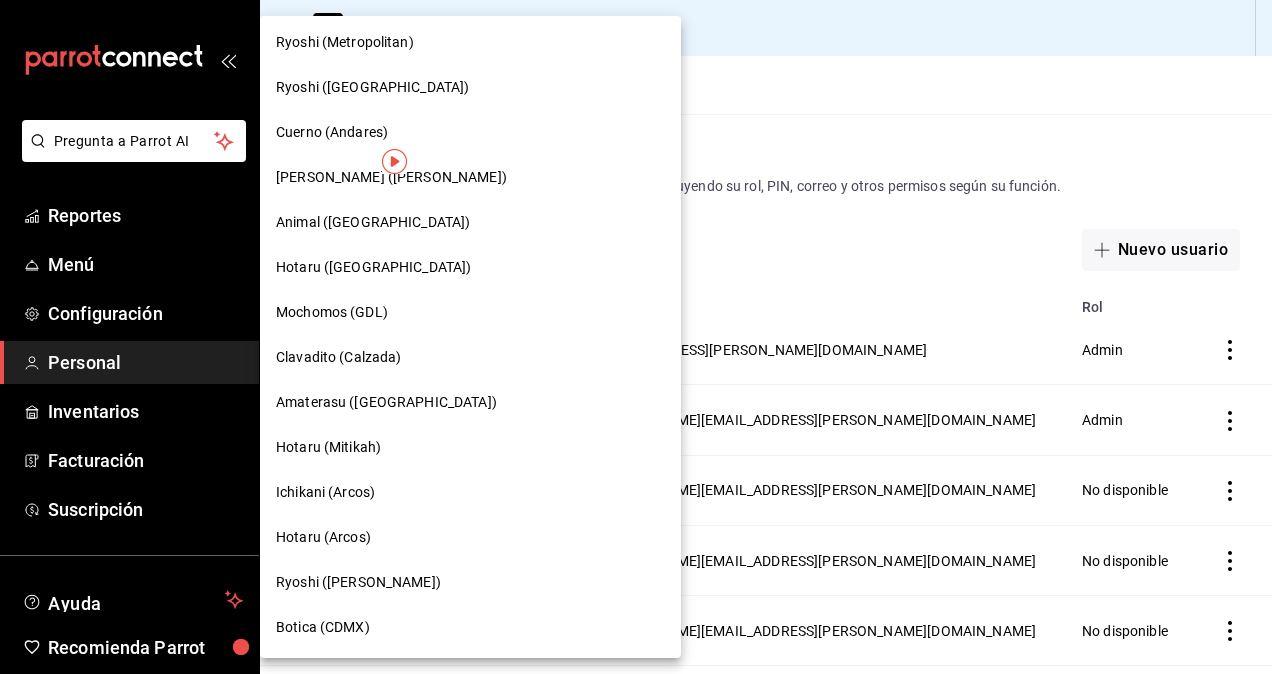 click on "Clavadito (Calzada)" at bounding box center (339, 357) 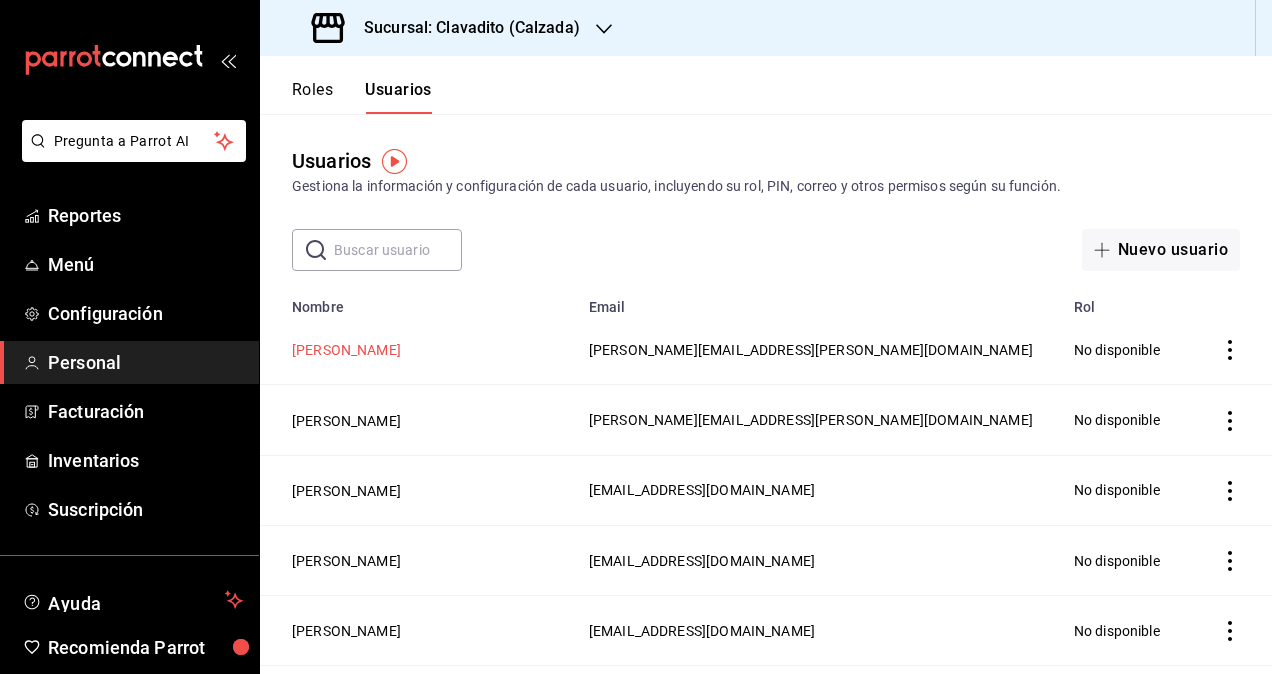 click on "[PERSON_NAME]" at bounding box center [346, 350] 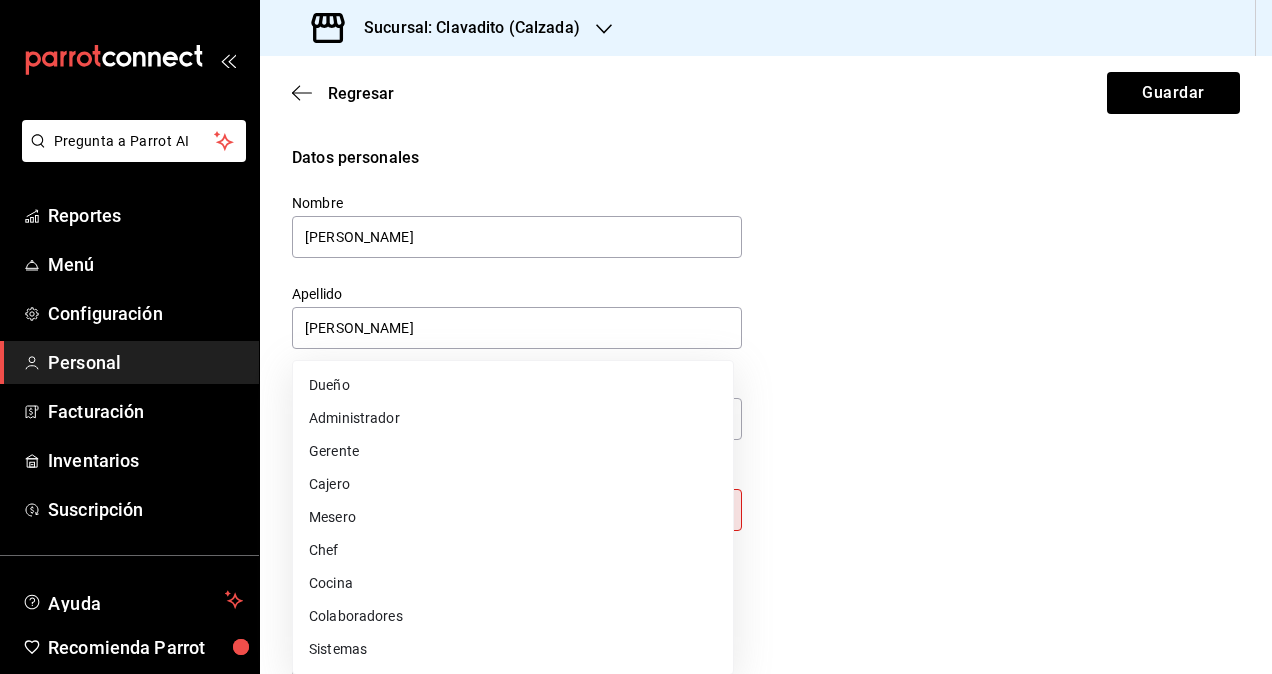 click on "Pregunta a Parrot AI Reportes   Menú   Configuración   Personal   Facturación   Inventarios   Suscripción   Ayuda Recomienda Parrot   Omar Hernandez   Sugerir nueva función   Sucursal: Clavadito (Calzada) Regresar Guardar Datos personales Nombre daniela Apellido Diaz Número celular (opcional) +52 (__) ____-____ Perfil que desempeña Sin definir Este campo es requerido. Elige una opción. Accesos Selecciona a que plataformas tendrá acceso este usuario. Administrador Web Posibilidad de iniciar sesión en la oficina administrativa de un restaurante.  Acceso al Punto de venta Posibilidad de autenticarse en el POS mediante PIN.  Iniciar sesión en terminal (correo electrónico o QR) Los usuarios podrán iniciar sesión y aceptar términos y condiciones en la terminal. Acceso uso de terminal Los usuarios podrán acceder y utilizar la terminal para visualizar y procesar pagos de sus órdenes. Correo electrónico Se volverá obligatorio al tener ciertos accesos activados. daniela.diaz@grupocosteno.com PIN ​" at bounding box center [636, 337] 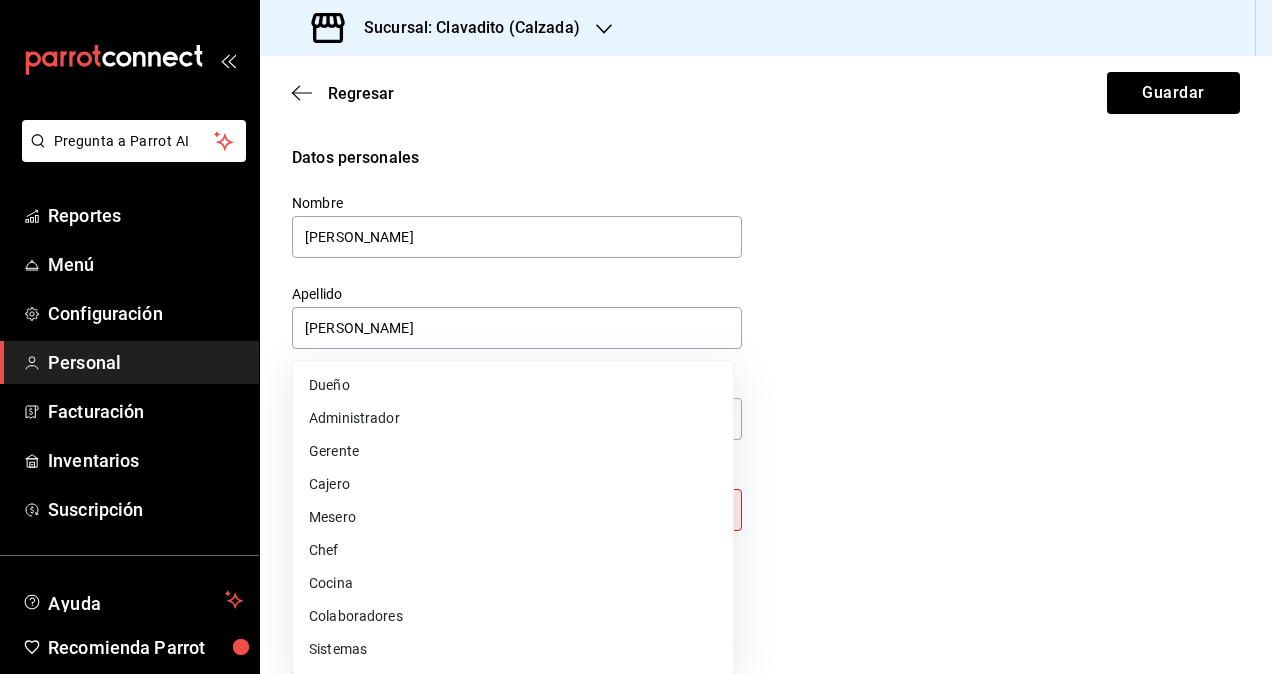 click on "Colaboradores" at bounding box center (513, 616) 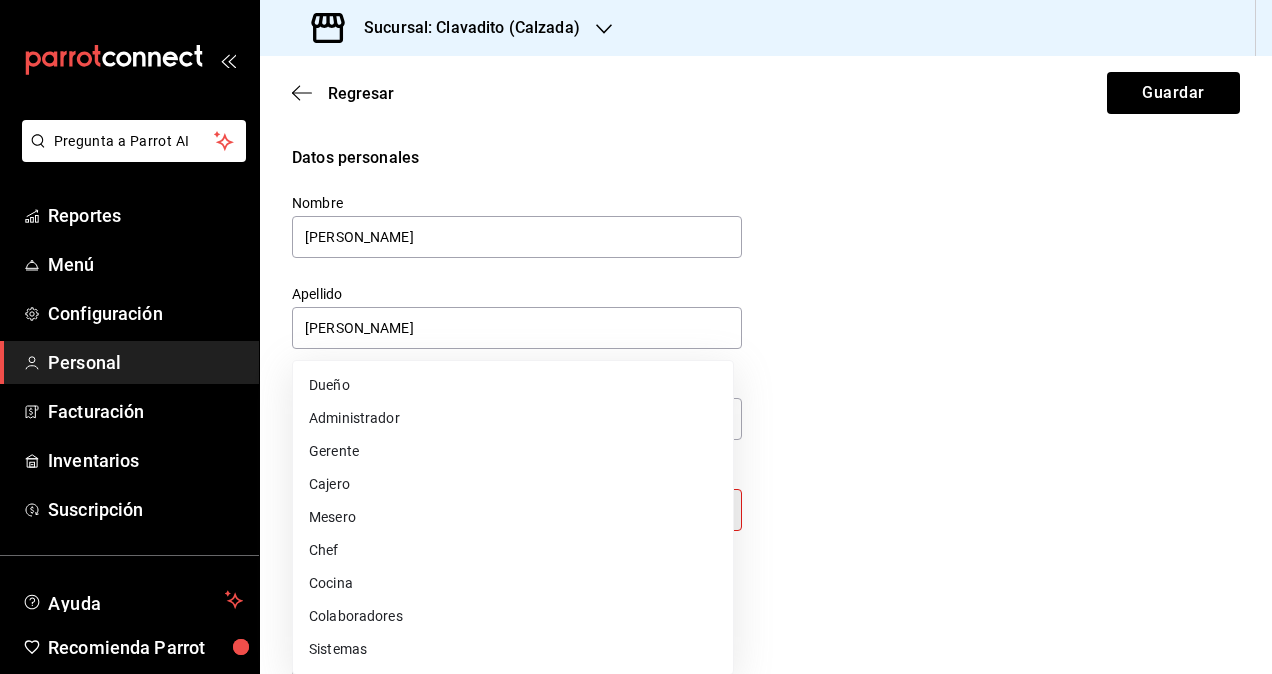 type on "STAFF" 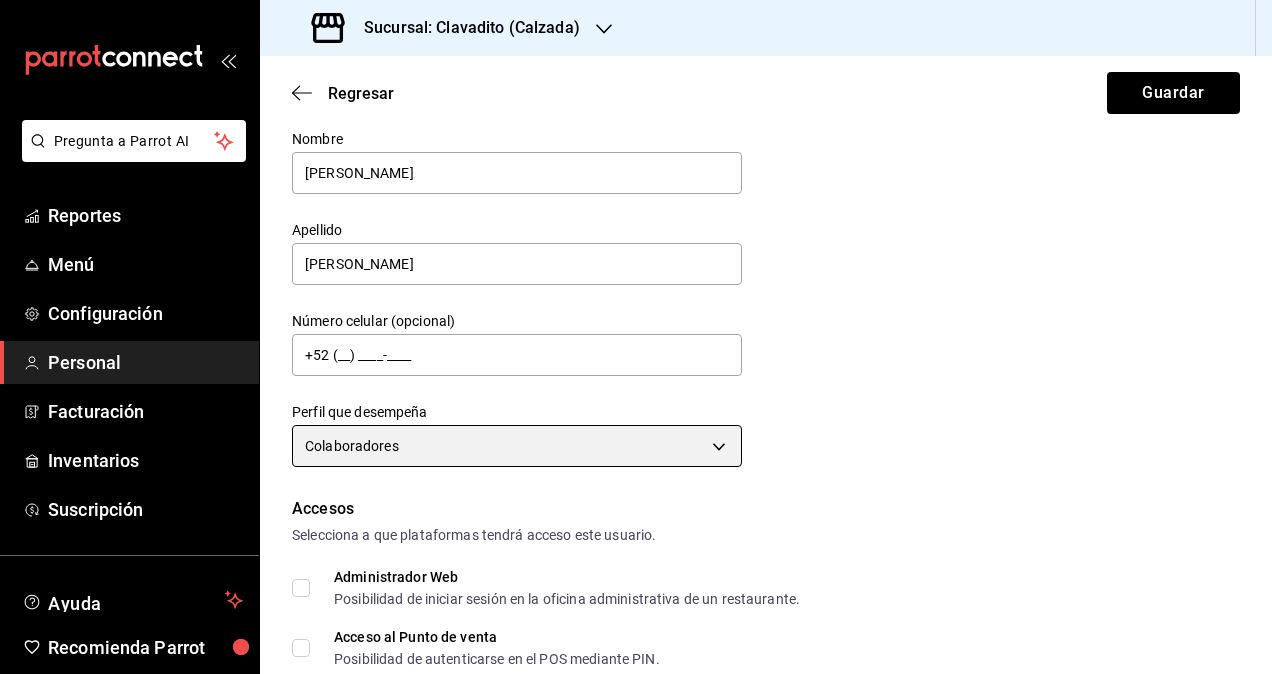 scroll, scrollTop: 200, scrollLeft: 0, axis: vertical 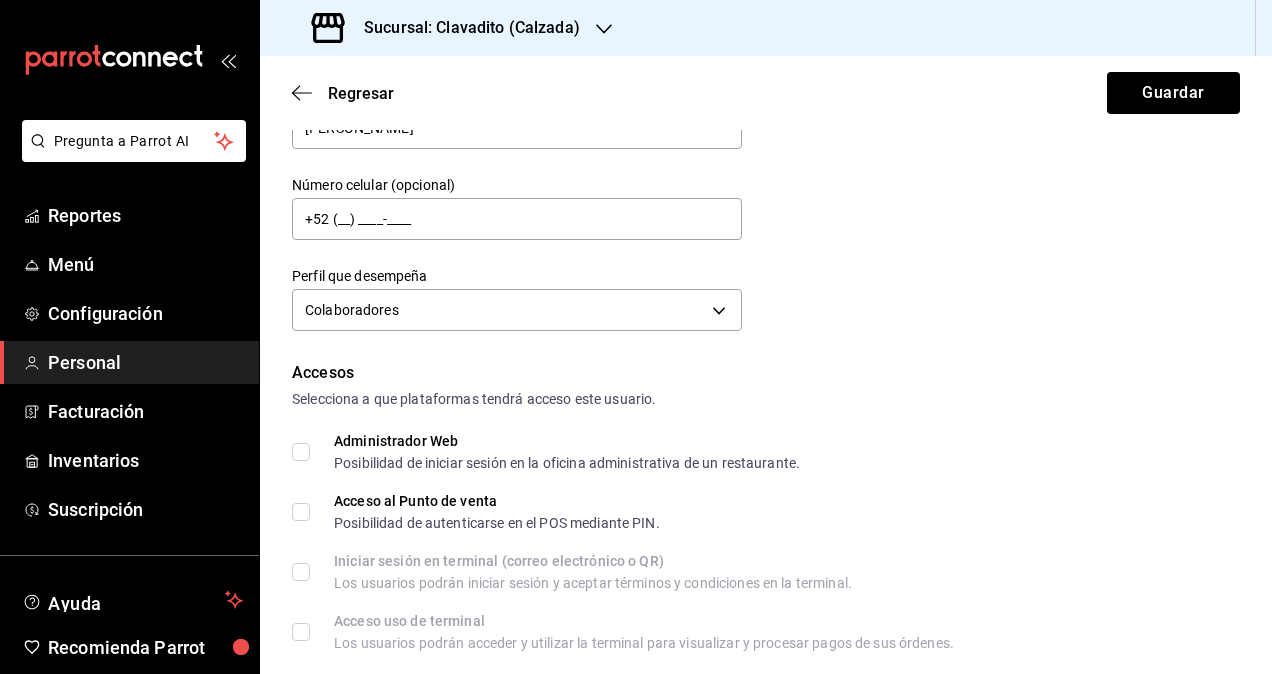 click on "Administrador Web Posibilidad de iniciar sesión en la oficina administrativa de un restaurante." at bounding box center [301, 452] 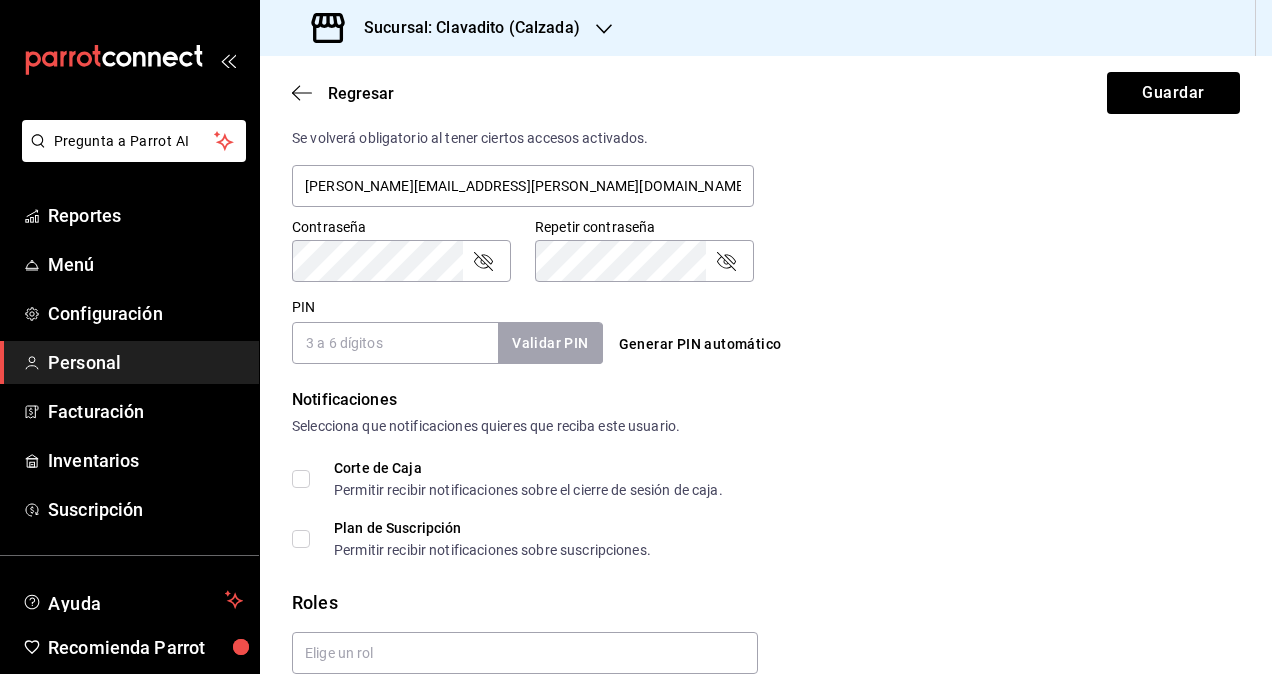 scroll, scrollTop: 864, scrollLeft: 0, axis: vertical 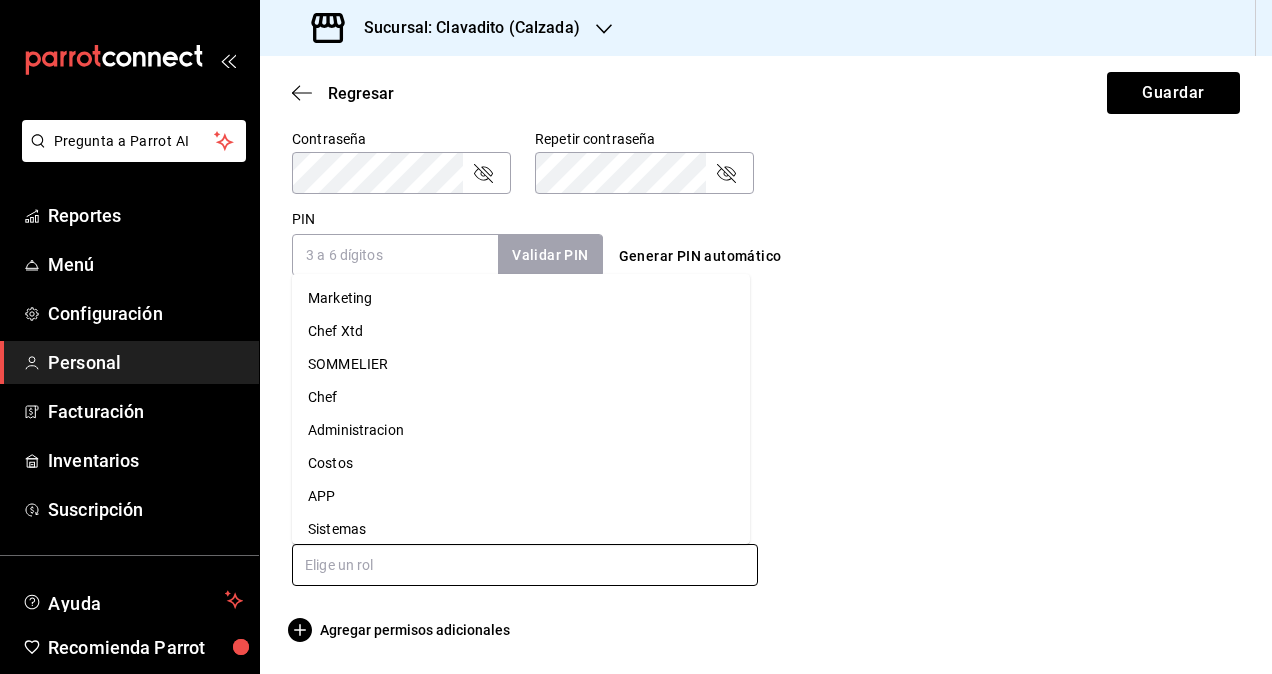 click at bounding box center (525, 565) 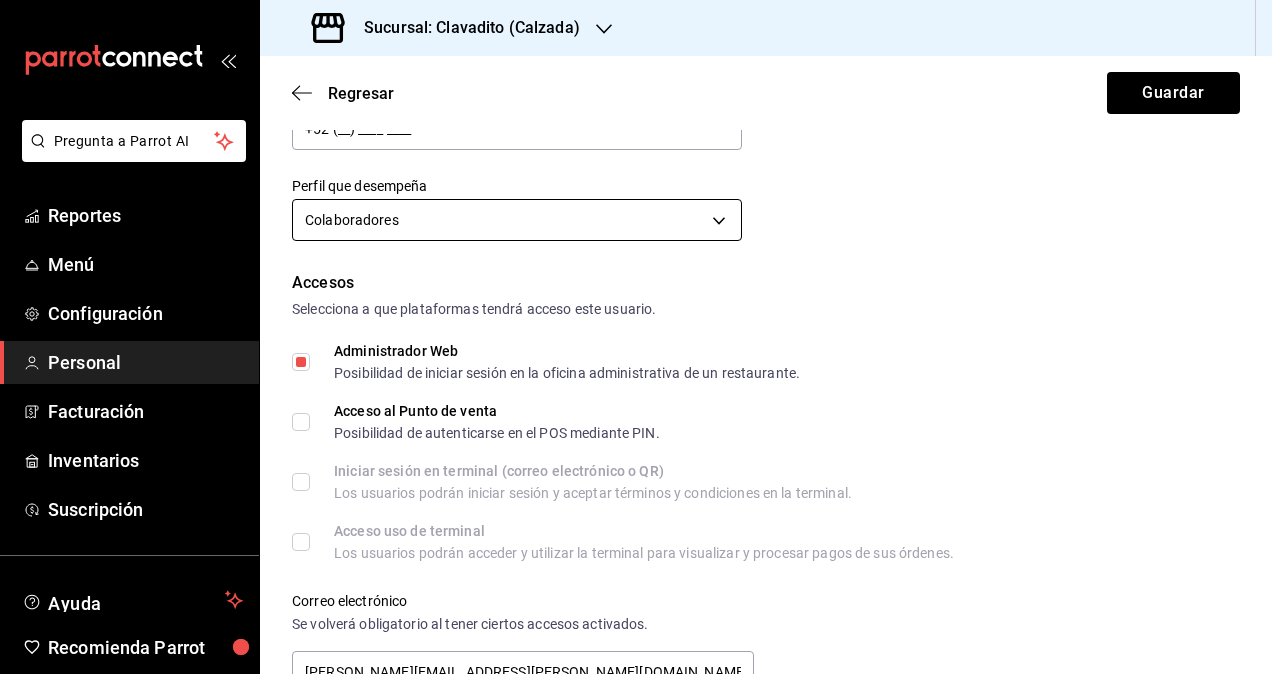 scroll, scrollTop: 0, scrollLeft: 0, axis: both 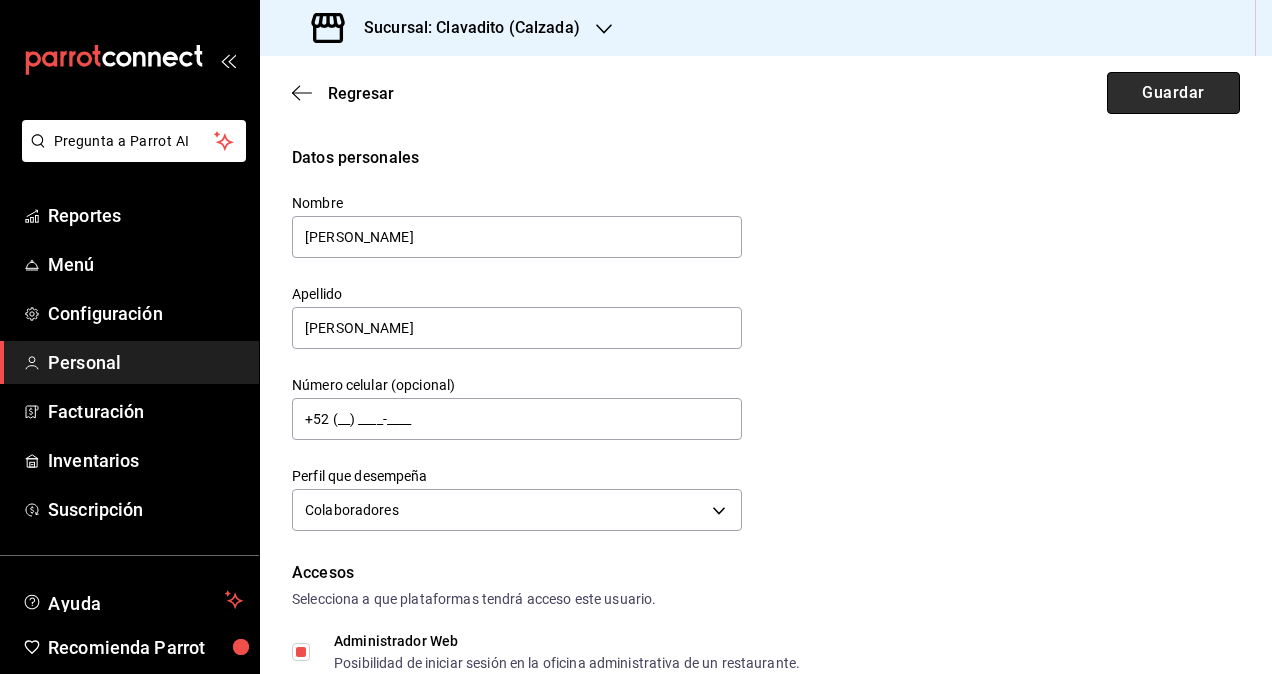 click on "Guardar" at bounding box center [1173, 93] 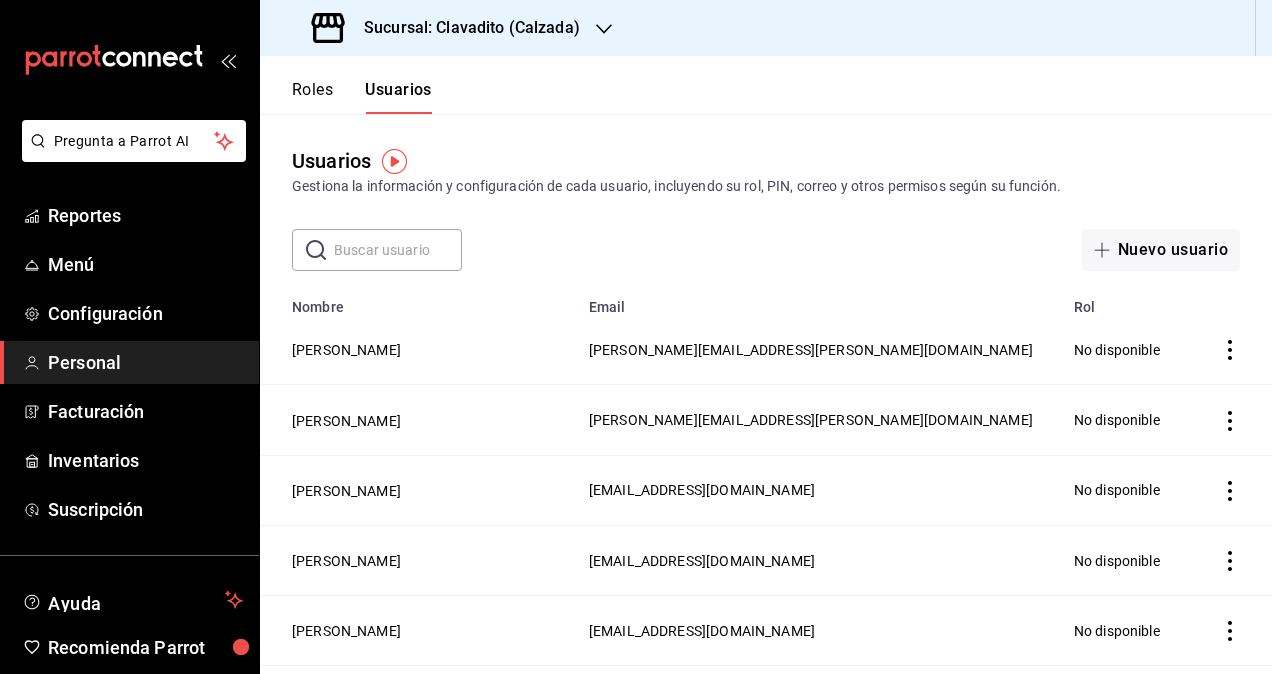 click at bounding box center [398, 250] 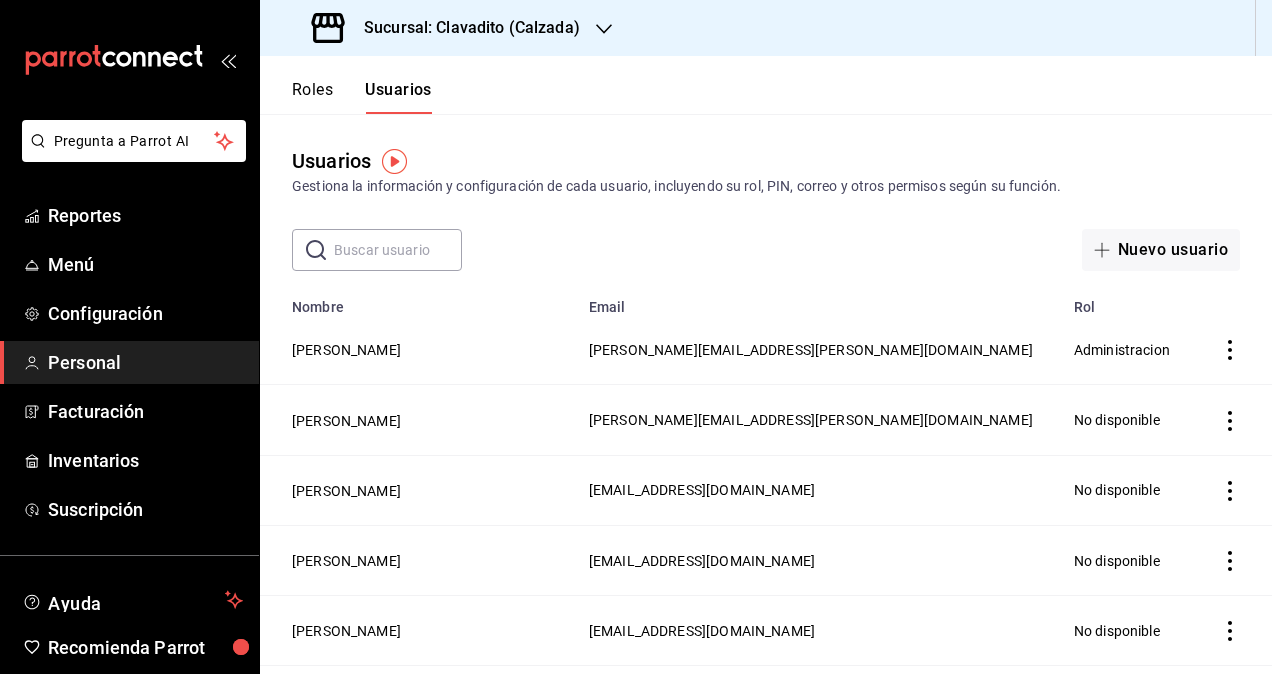 paste on "marco.ruiz" 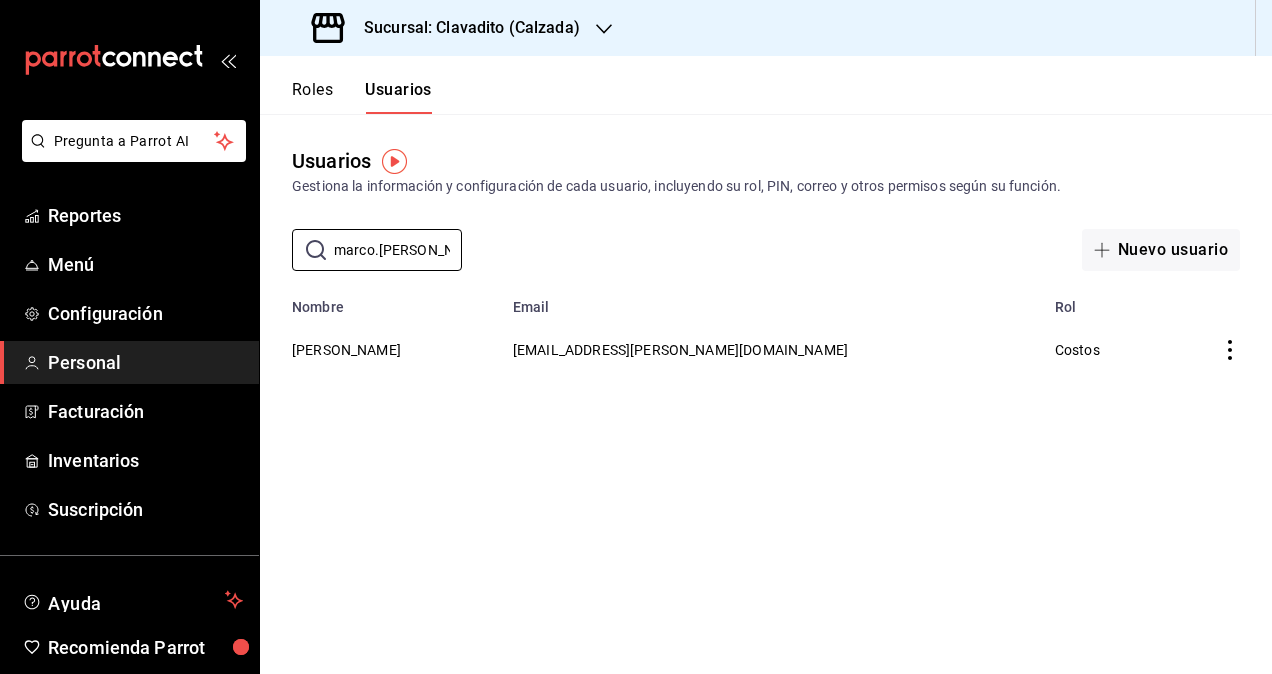 type on "marco.ruiz" 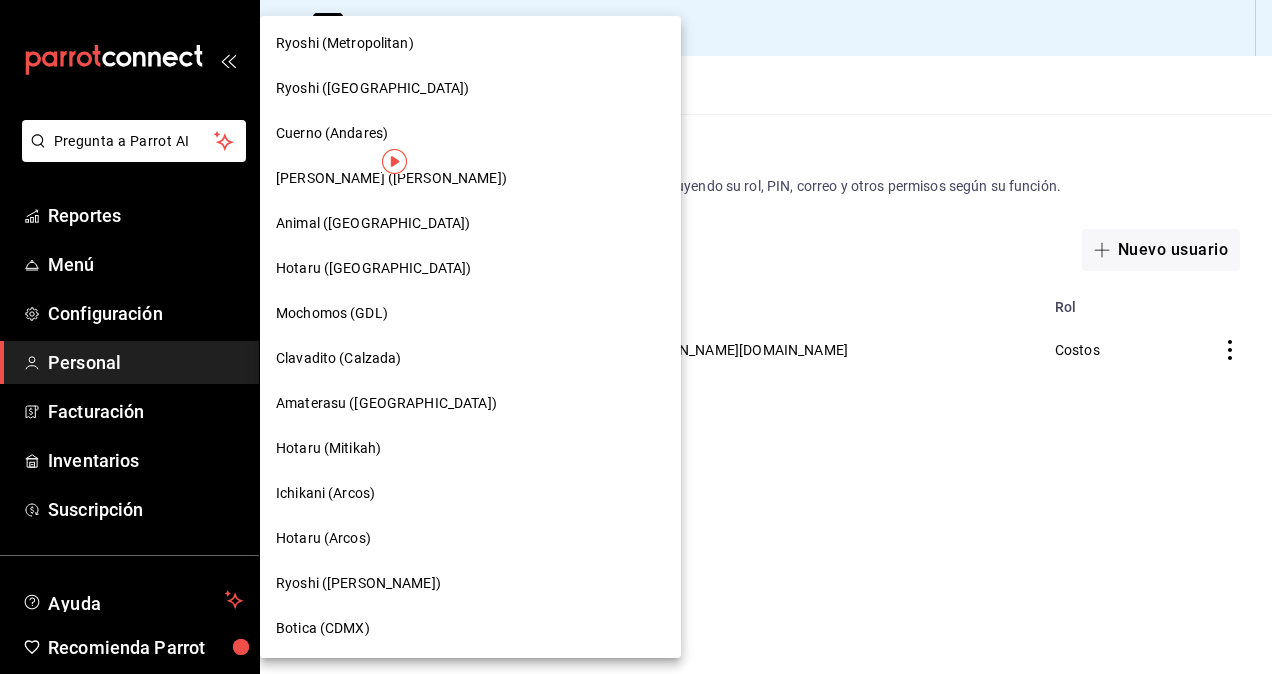 scroll, scrollTop: 1039, scrollLeft: 0, axis: vertical 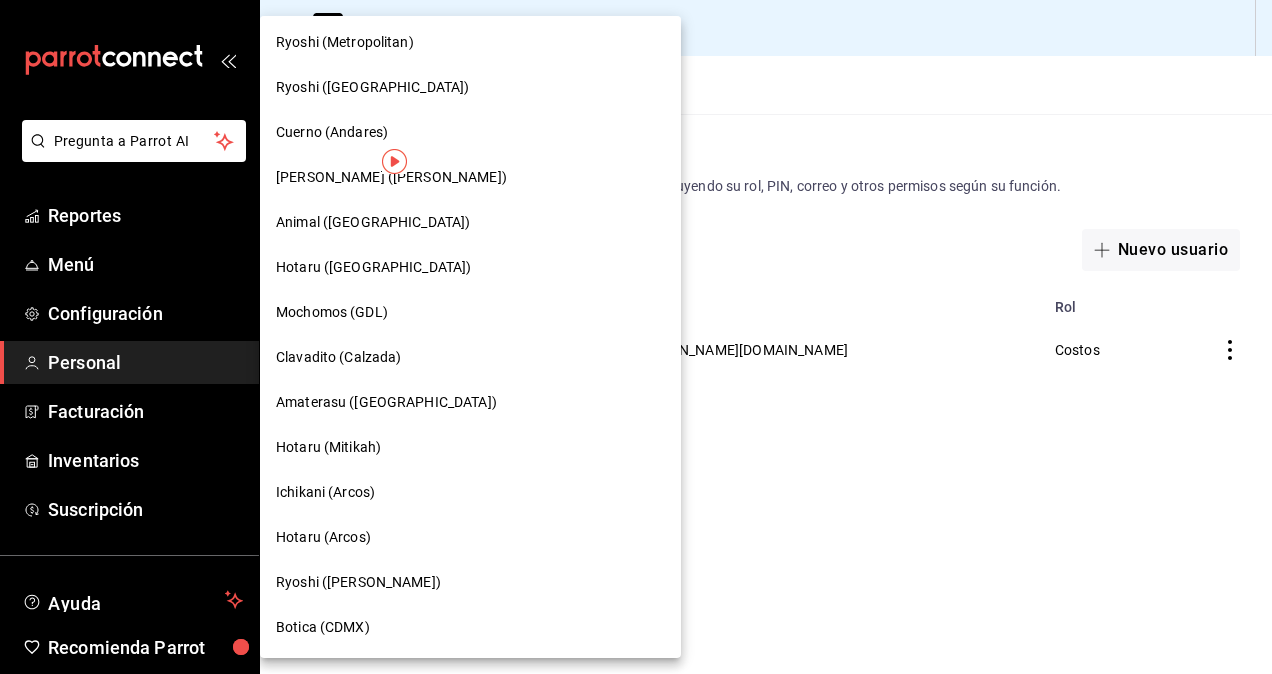 click on "Amaterasu (Metropolitan)" at bounding box center (386, 402) 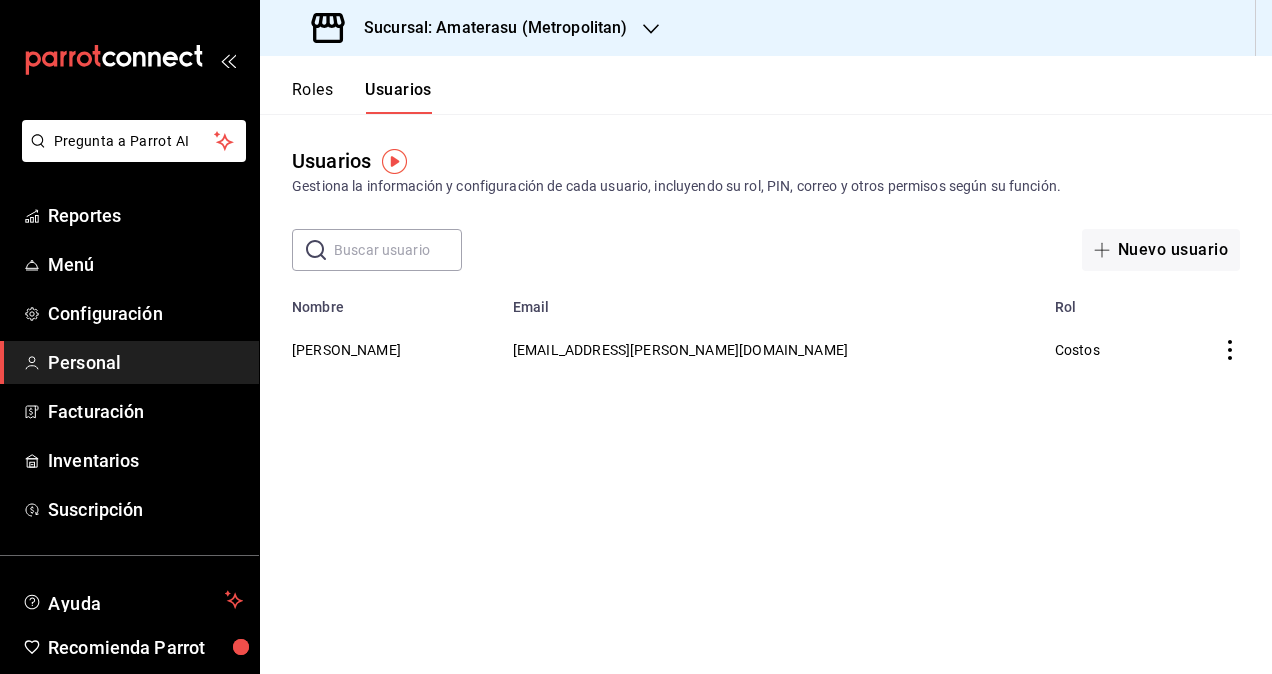 click at bounding box center (398, 250) 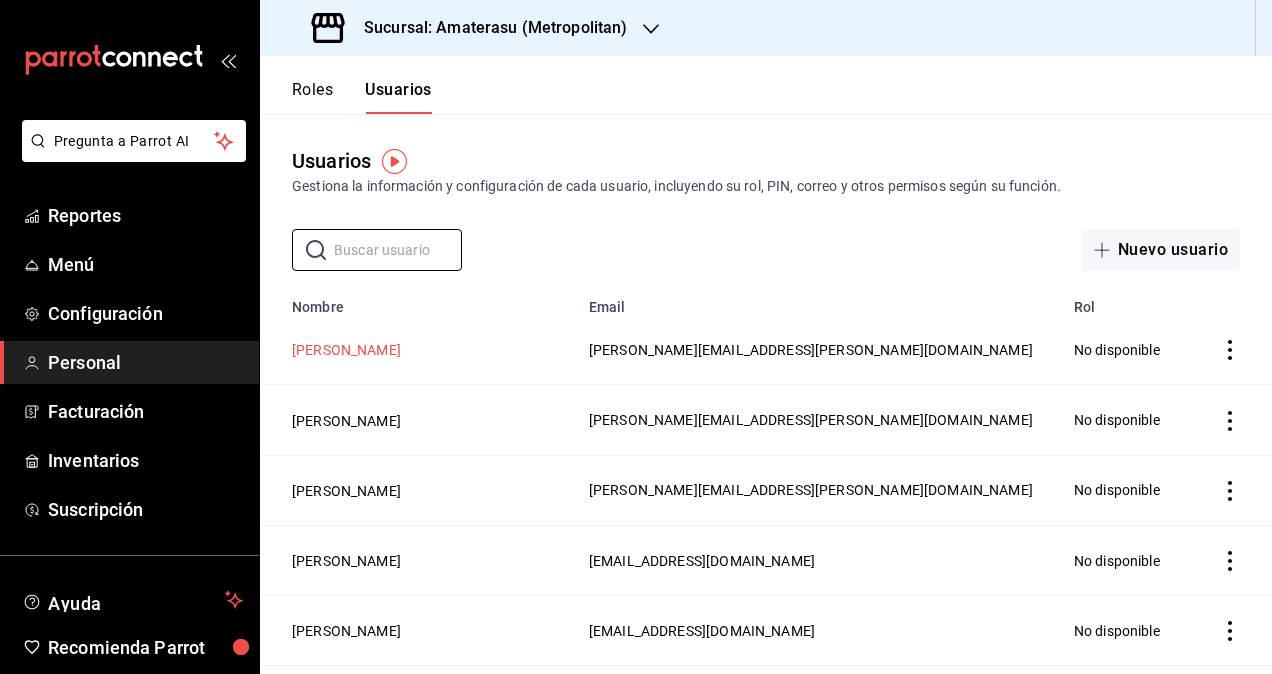 click on "[PERSON_NAME]" at bounding box center [346, 350] 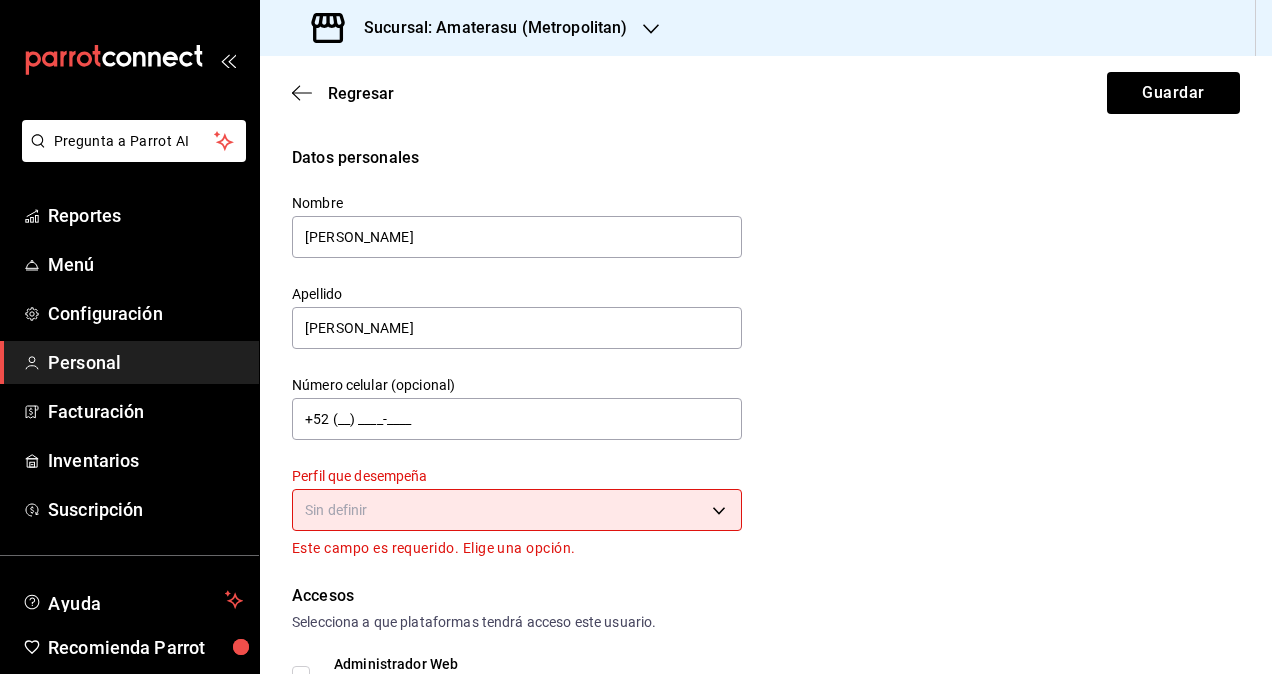 click on "Pregunta a Parrot AI Reportes   Menú   Configuración   Personal   Facturación   Inventarios   Suscripción   Ayuda Recomienda Parrot   Omar Hernandez   Sugerir nueva función   Sucursal: Amaterasu (Metropolitan) Regresar Guardar Datos personales Nombre daniela Apellido Diaz Número celular (opcional) +52 (__) ____-____ Perfil que desempeña Sin definir Este campo es requerido. Elige una opción. Accesos Selecciona a que plataformas tendrá acceso este usuario. Administrador Web Posibilidad de iniciar sesión en la oficina administrativa de un restaurante.  Acceso al Punto de venta Posibilidad de autenticarse en el POS mediante PIN.  Iniciar sesión en terminal (correo electrónico o QR) Los usuarios podrán iniciar sesión y aceptar términos y condiciones en la terminal. Acceso uso de terminal Los usuarios podrán acceder y utilizar la terminal para visualizar y procesar pagos de sus órdenes. Correo electrónico Se volverá obligatorio al tener ciertos accesos activados. daniela.diaz@grupocosteno.com PIN" at bounding box center (636, 337) 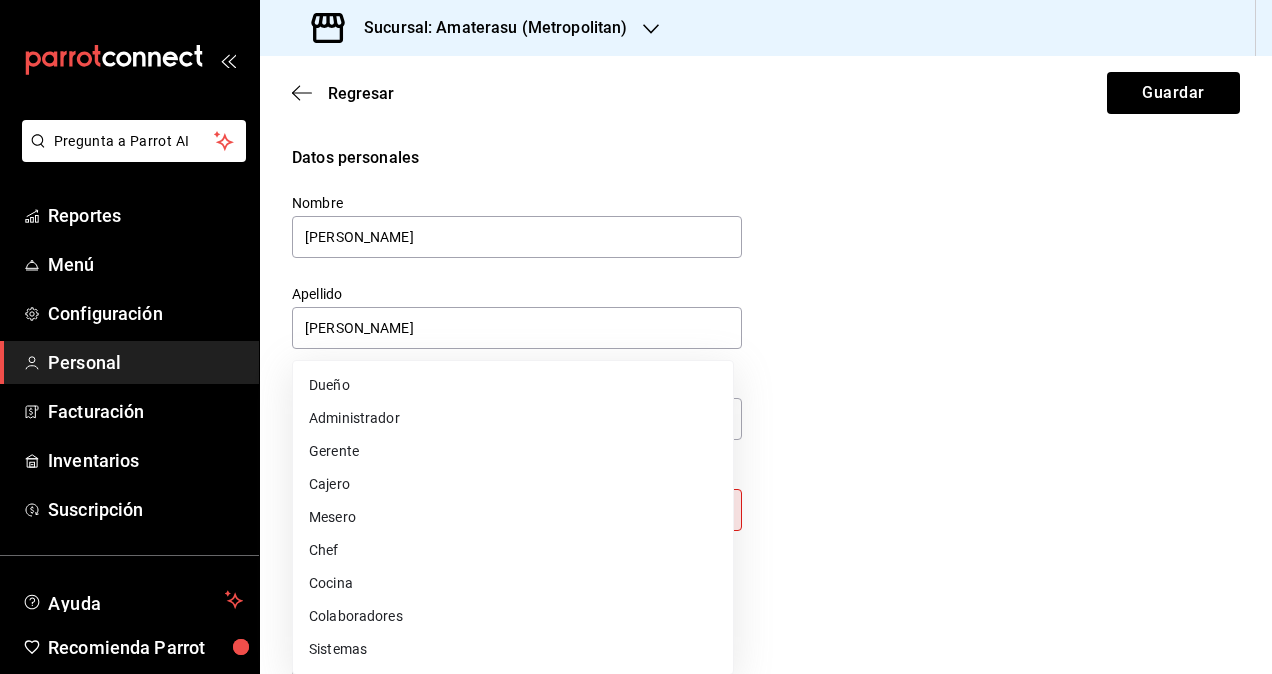 click on "Colaboradores" at bounding box center (513, 616) 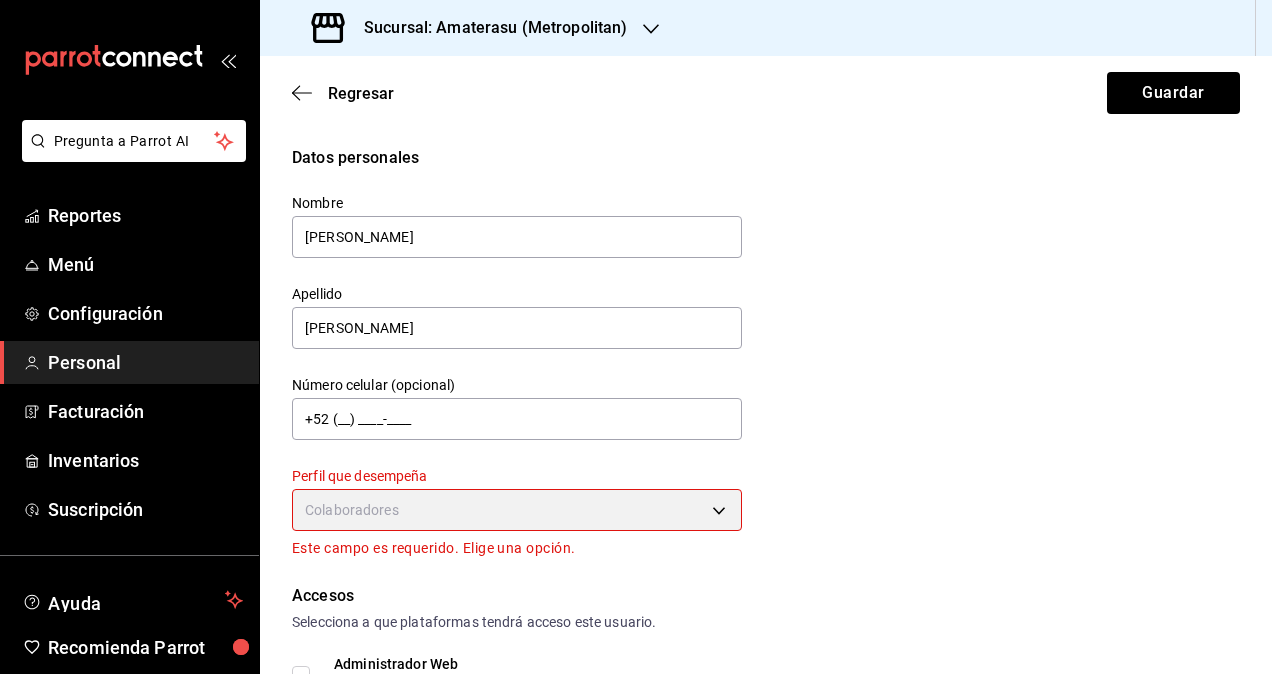 type on "STAFF" 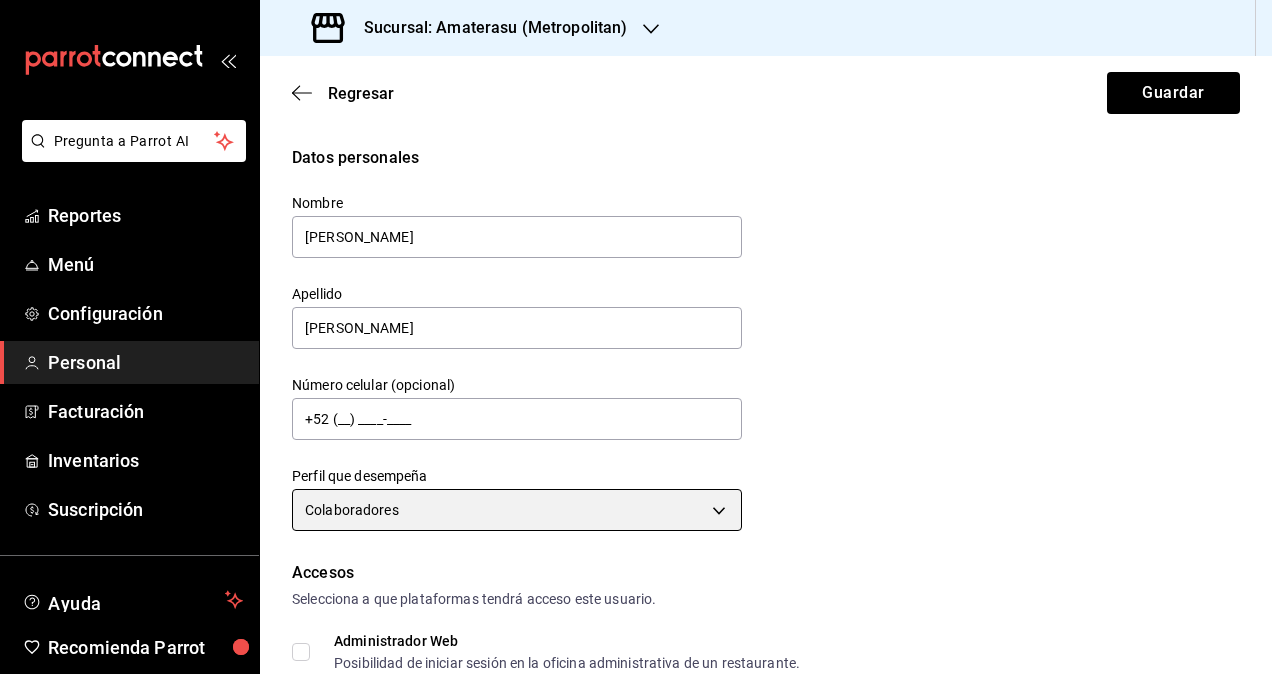 scroll, scrollTop: 400, scrollLeft: 0, axis: vertical 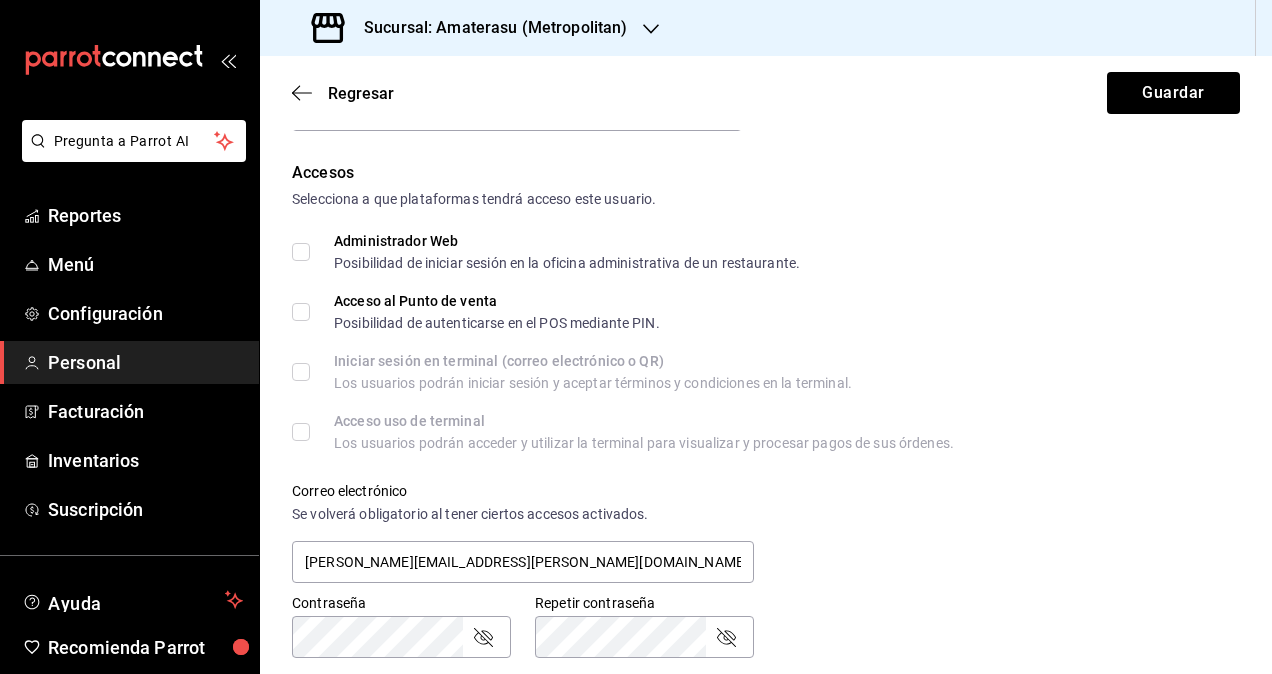 click on "Administrador Web Posibilidad de iniciar sesión en la oficina administrativa de un restaurante." at bounding box center (301, 252) 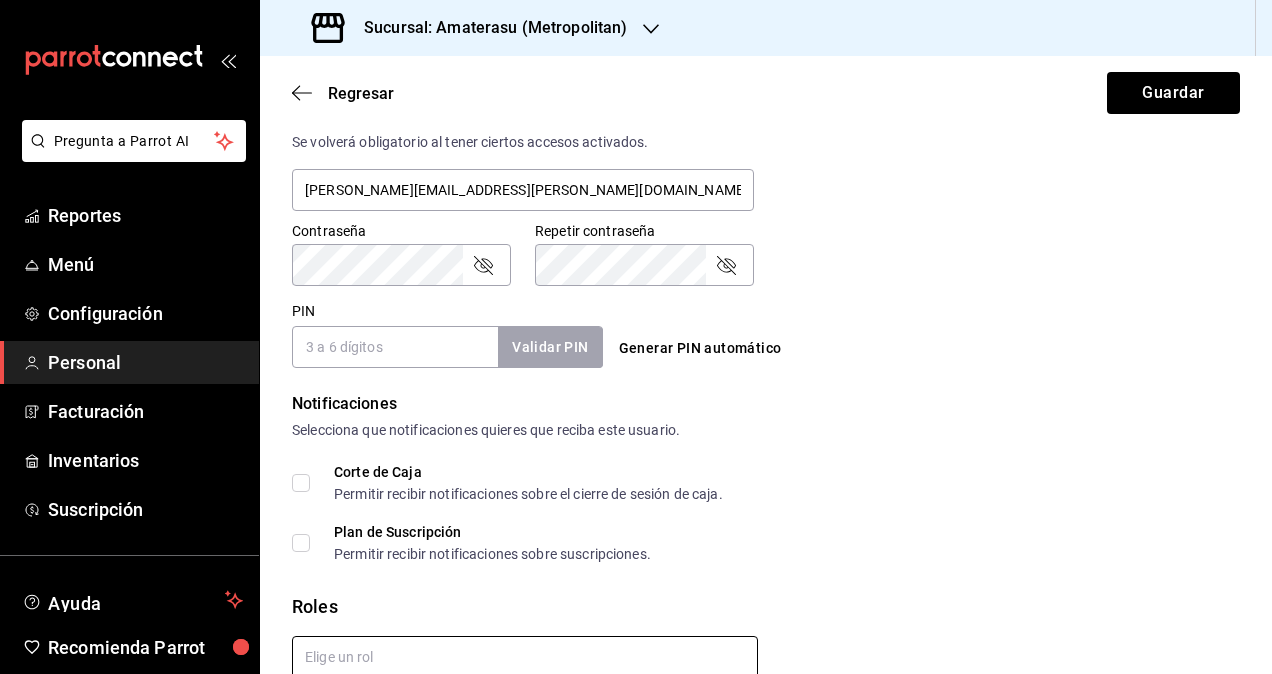 scroll, scrollTop: 864, scrollLeft: 0, axis: vertical 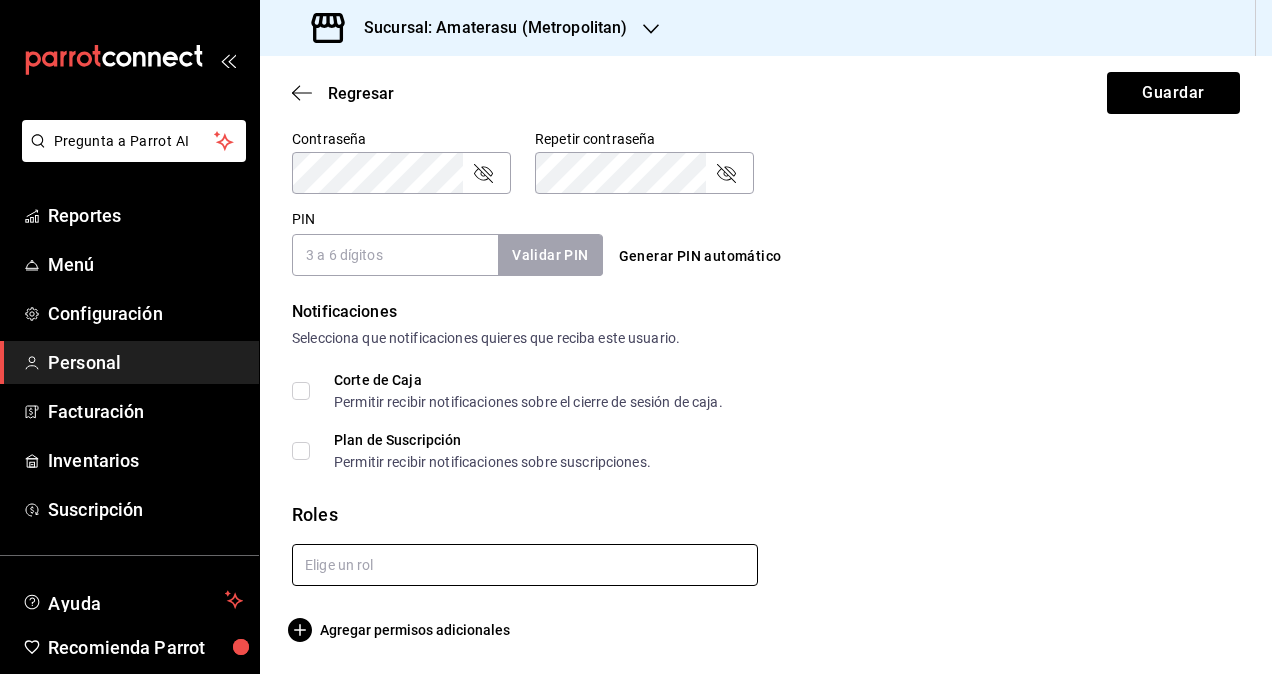 click at bounding box center (525, 565) 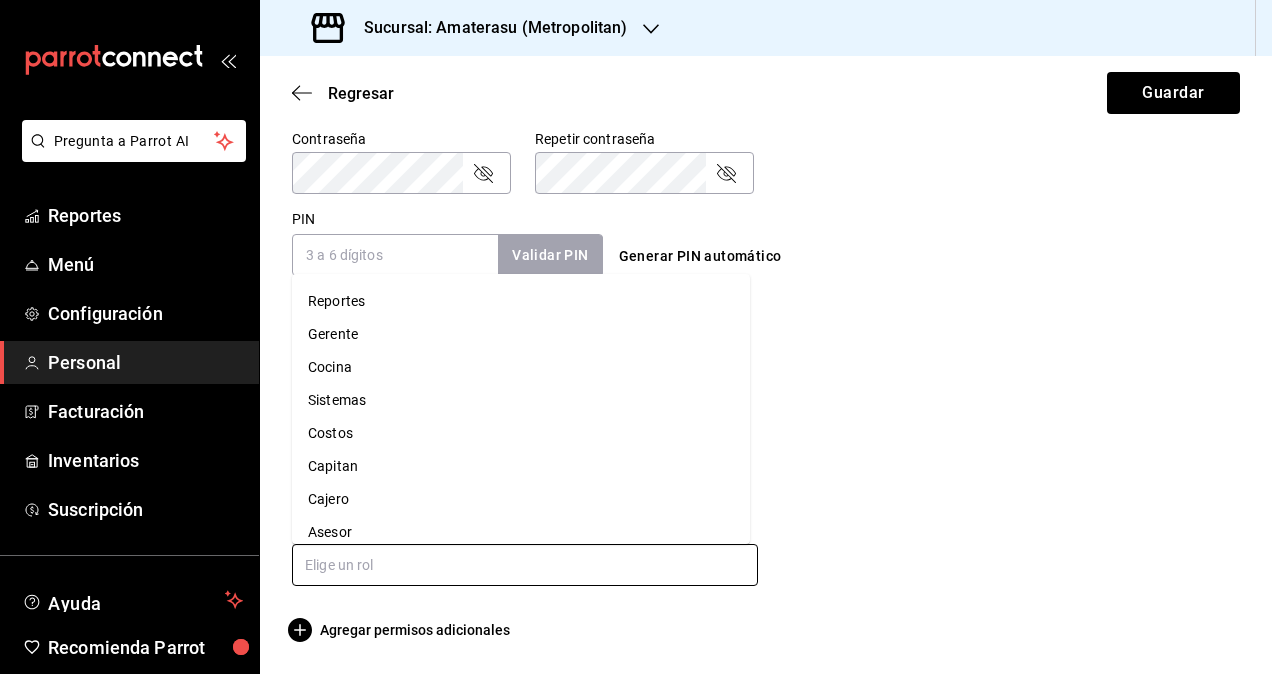 scroll, scrollTop: 109, scrollLeft: 0, axis: vertical 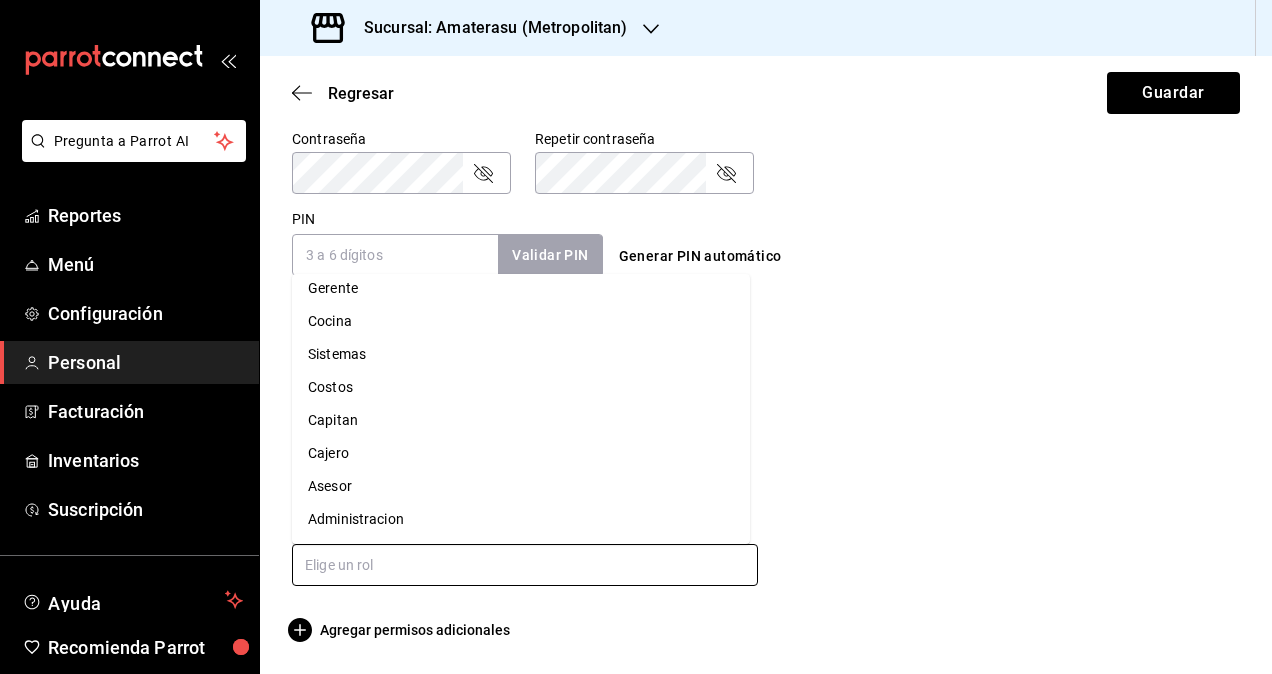 click on "Administracion" at bounding box center [521, 519] 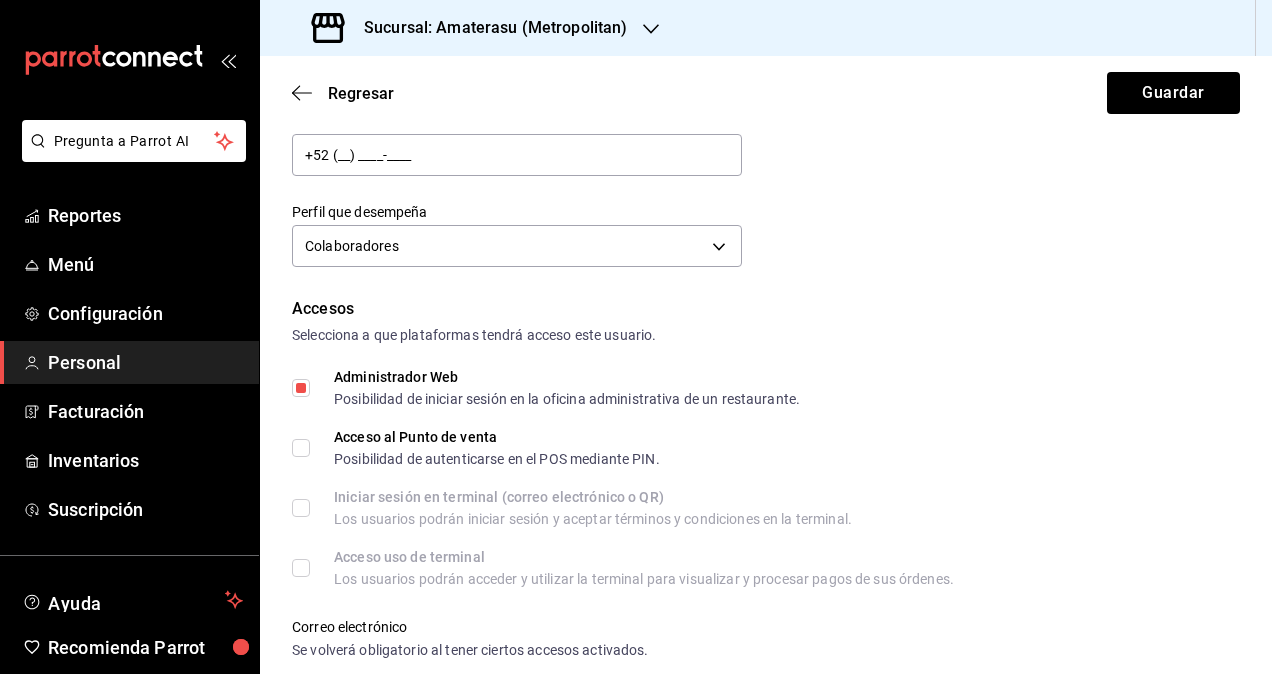 scroll, scrollTop: 0, scrollLeft: 0, axis: both 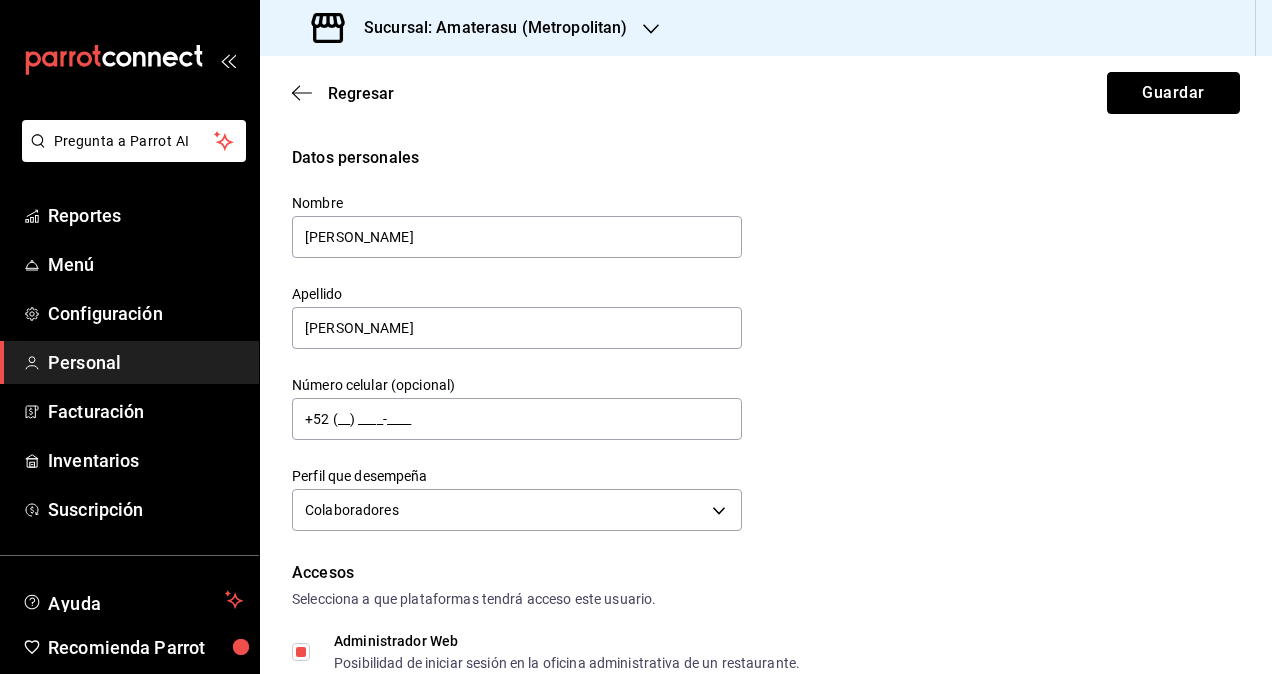 click on "Guardar" at bounding box center (1173, 93) 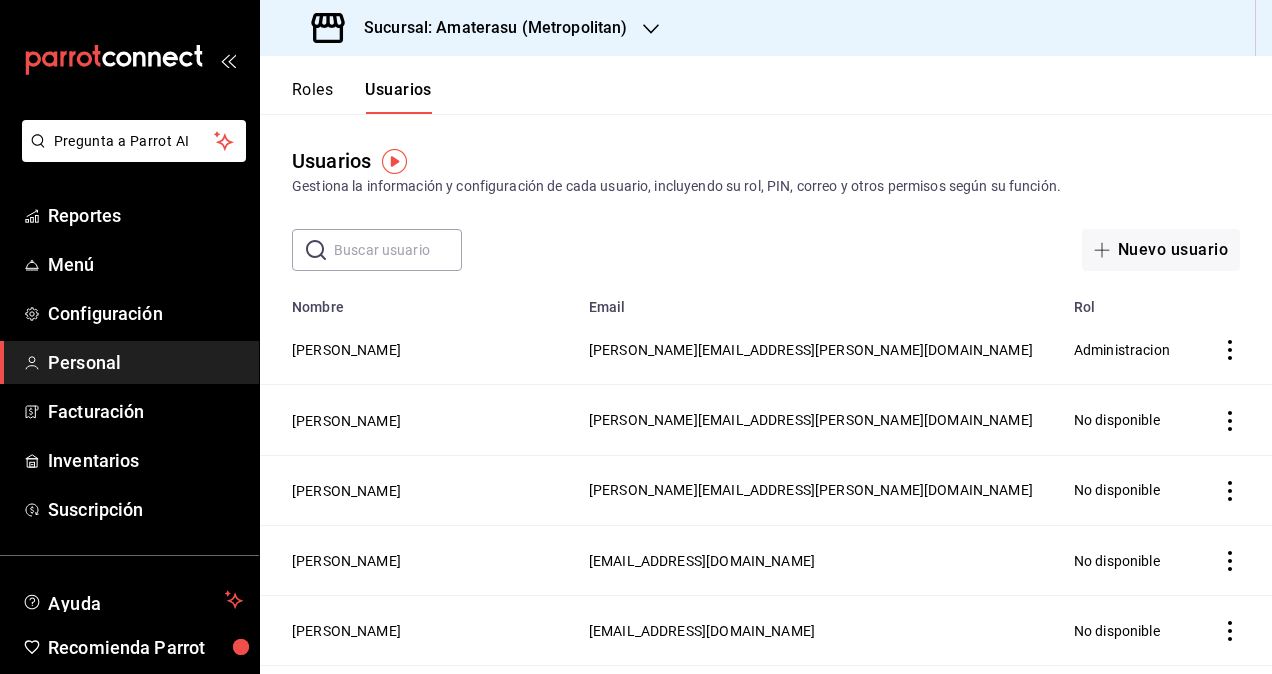 click at bounding box center (398, 250) 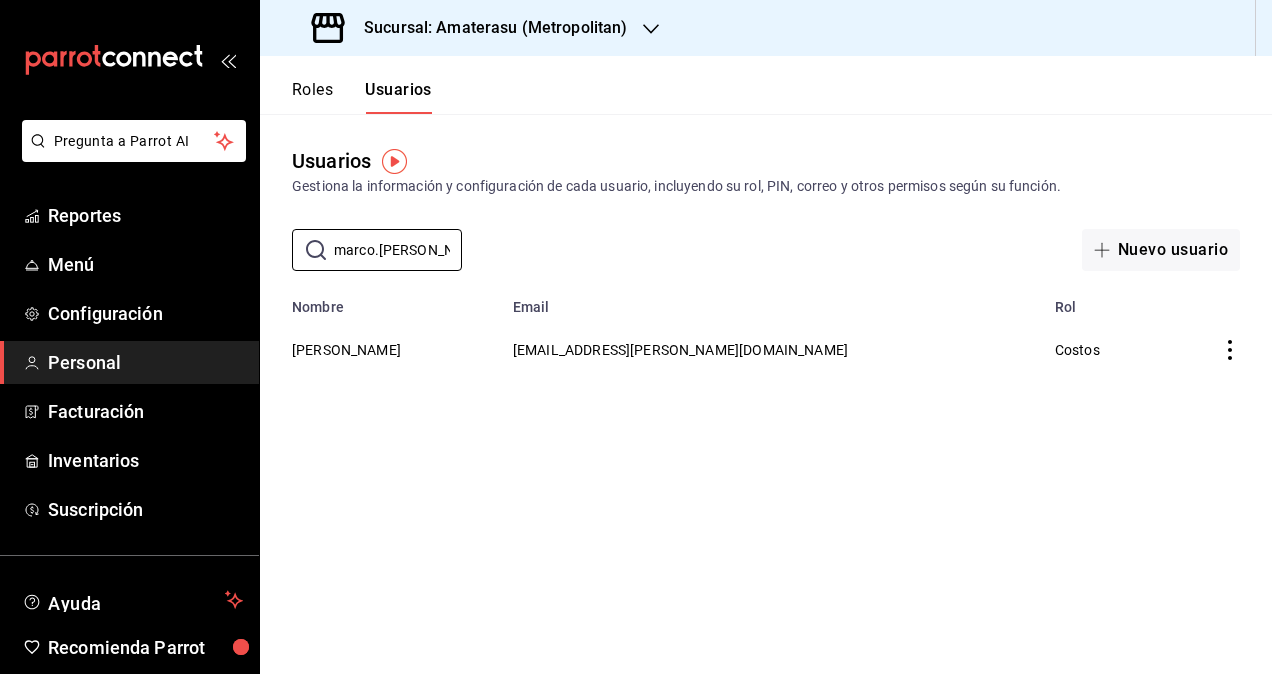 type on "marco.ruiz" 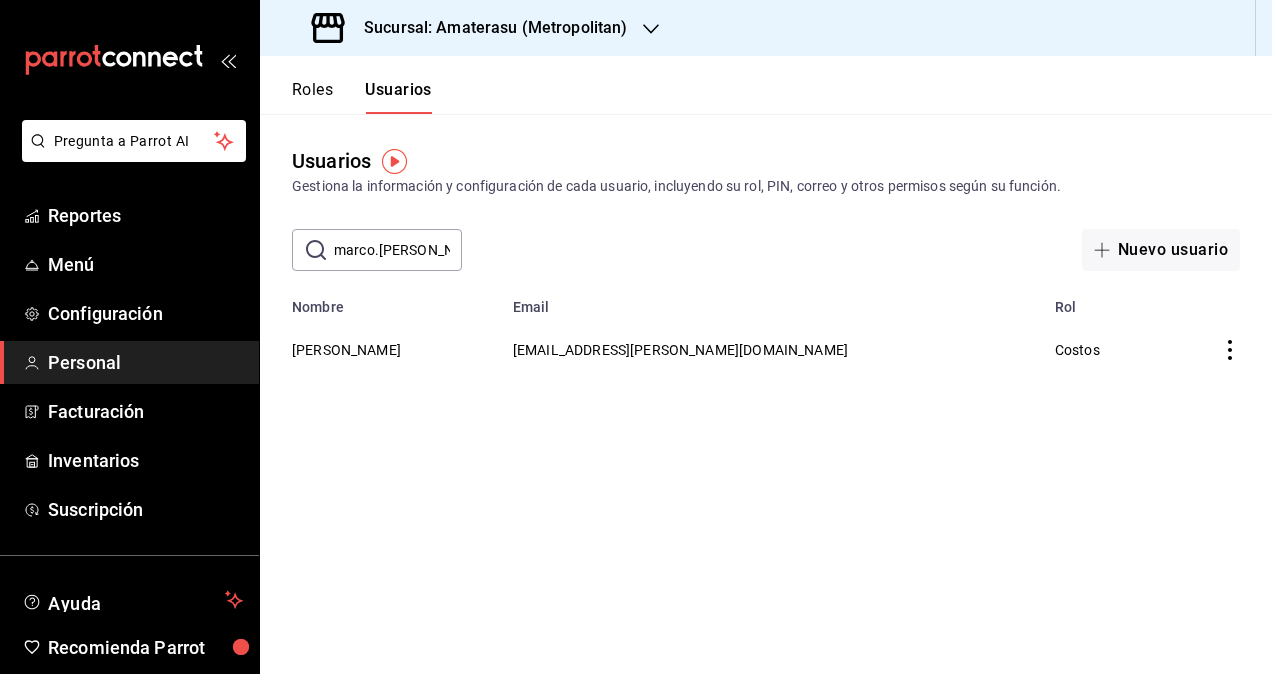click on "Sucursal: Amaterasu (Metropolitan)" at bounding box center [487, 28] 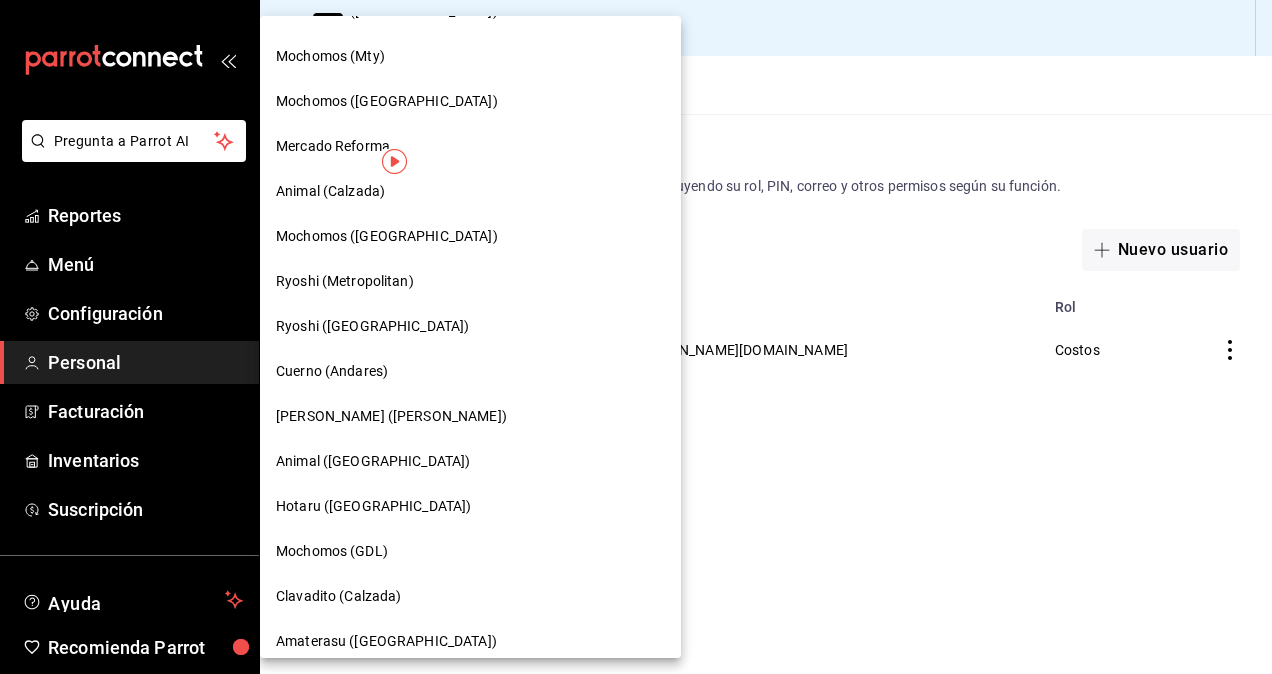 scroll, scrollTop: 1039, scrollLeft: 0, axis: vertical 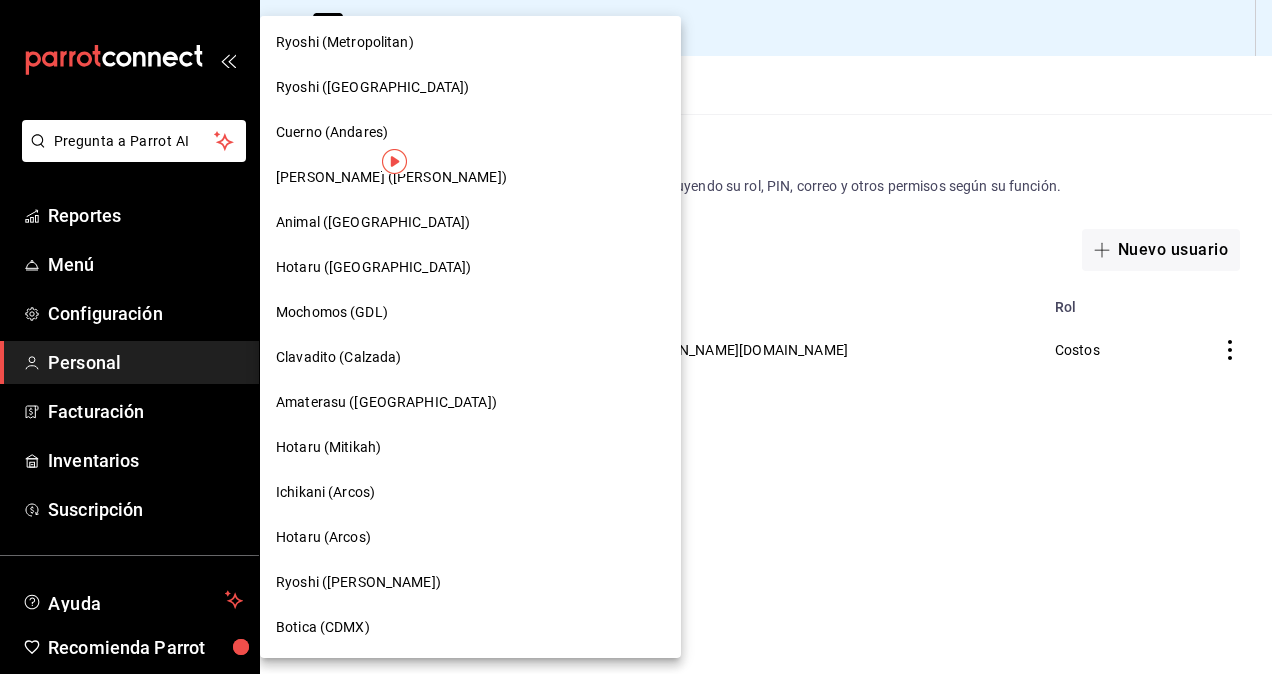 click on "Hotaru (Mitikah)" at bounding box center [328, 447] 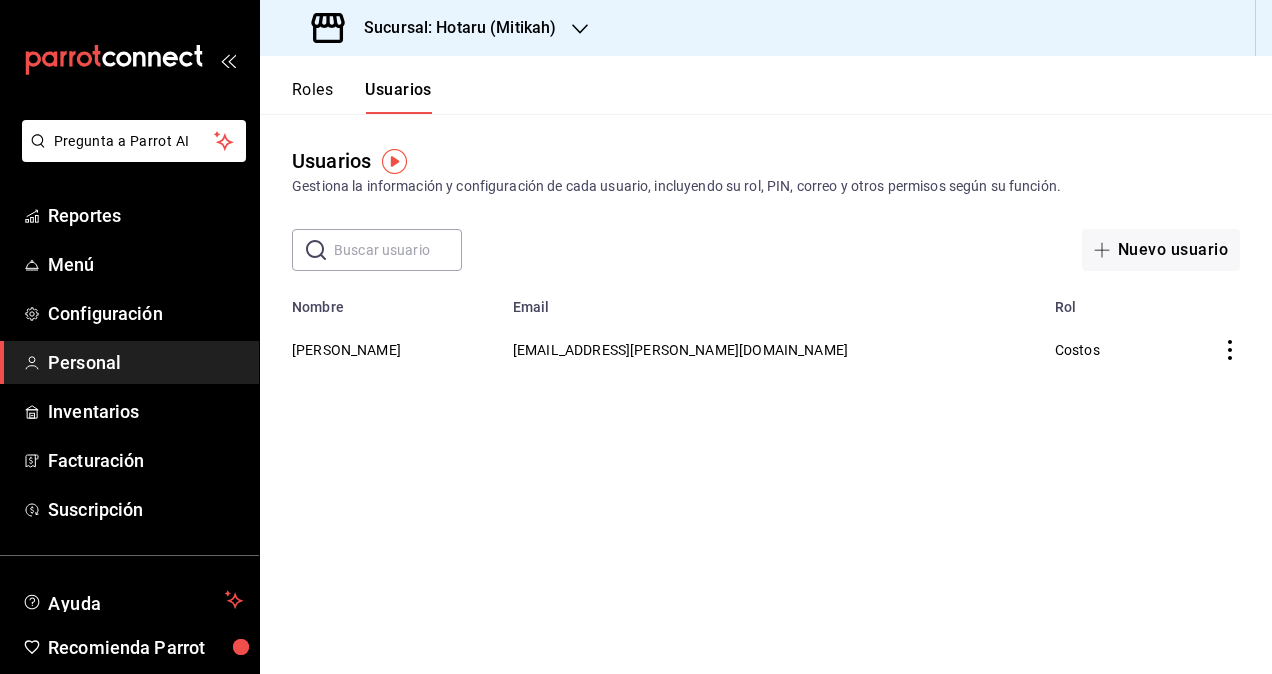 click at bounding box center (398, 250) 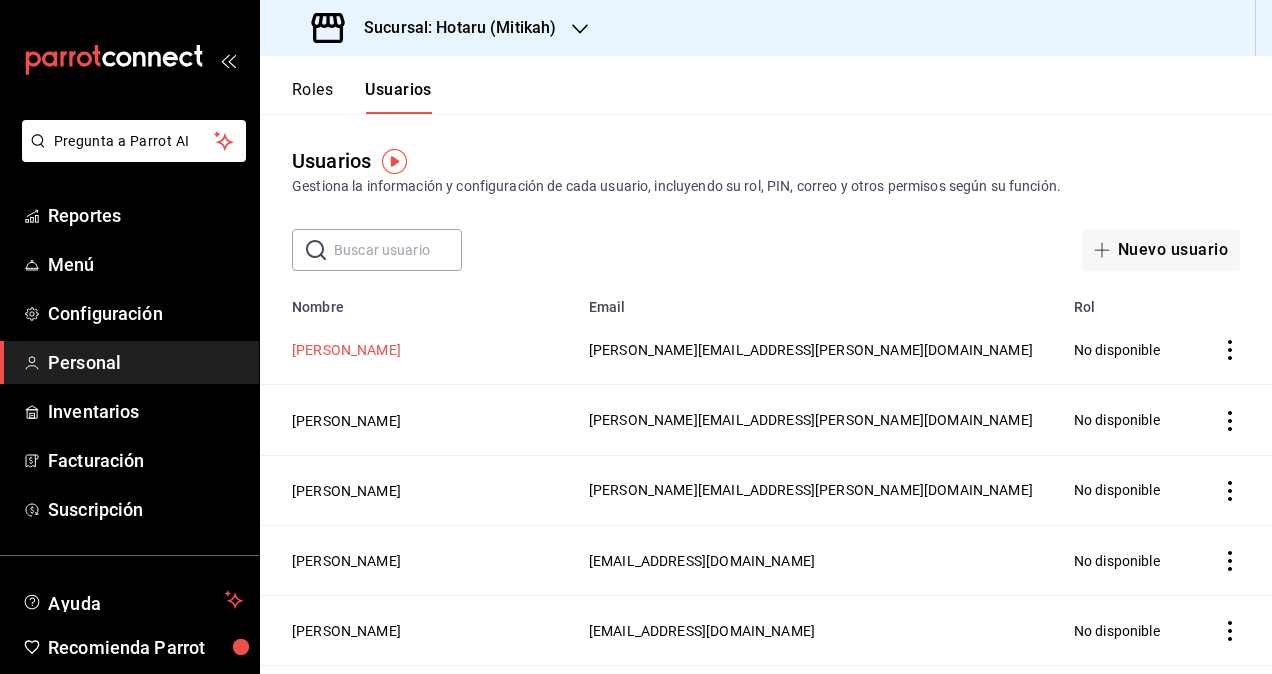 click on "[PERSON_NAME]" at bounding box center (346, 350) 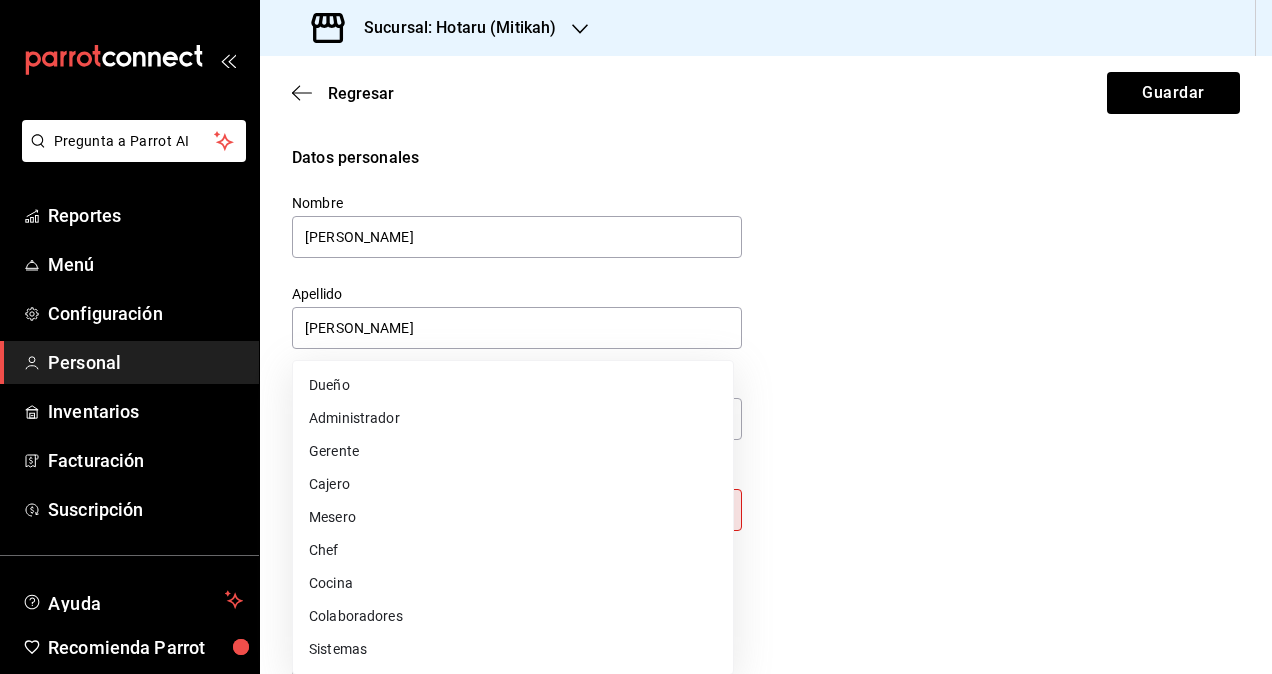click on "Pregunta a Parrot AI Reportes   Menú   Configuración   Personal   Inventarios   Facturación   Suscripción   Ayuda Recomienda Parrot   Omar Hernandez   Sugerir nueva función   Sucursal: Hotaru (Mitikah) Regresar Guardar Datos personales Nombre daniela Apellido Diaz Número celular (opcional) +52 (__) ____-____ Perfil que desempeña Sin definir Este campo es requerido. Elige una opción. Accesos Selecciona a que plataformas tendrá acceso este usuario. Administrador Web Posibilidad de iniciar sesión en la oficina administrativa de un restaurante.  Acceso al Punto de venta Posibilidad de autenticarse en el POS mediante PIN.  Iniciar sesión en terminal (correo electrónico o QR) Los usuarios podrán iniciar sesión y aceptar términos y condiciones en la terminal. Acceso uso de terminal Los usuarios podrán acceder y utilizar la terminal para visualizar y procesar pagos de sus órdenes. Correo electrónico Se volverá obligatorio al tener ciertos accesos activados. daniela.diaz@grupocosteno.com Contraseña" at bounding box center (636, 337) 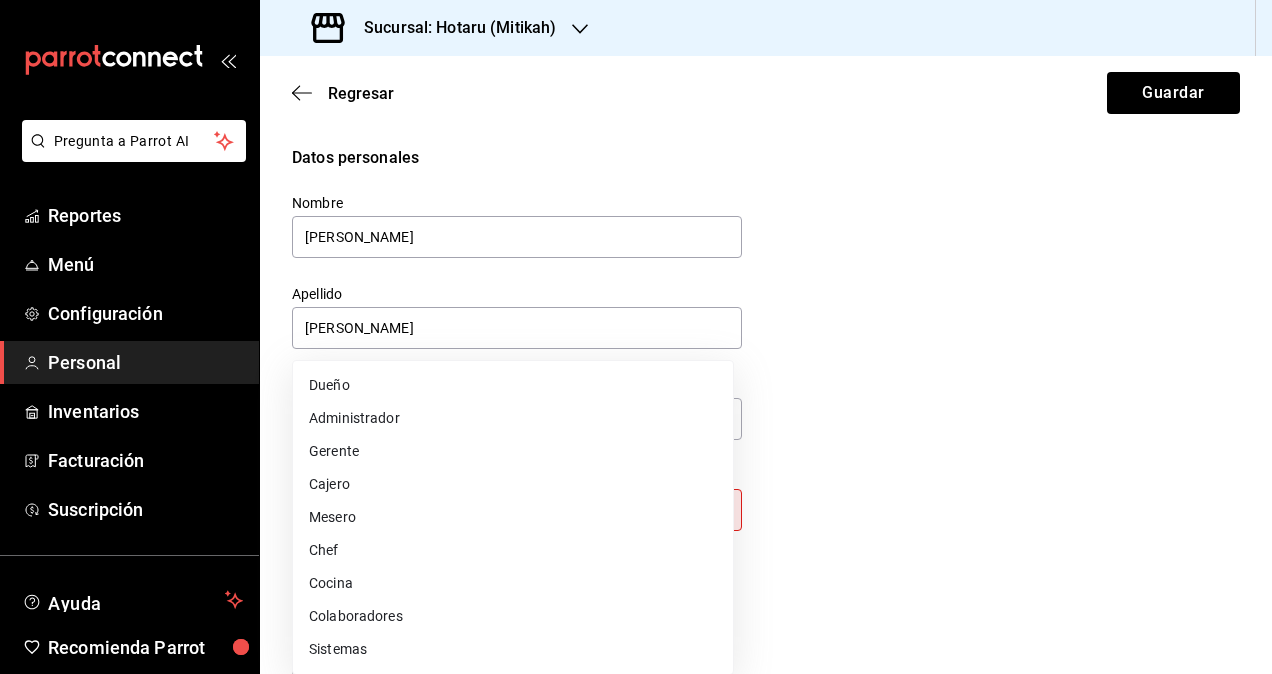 click on "Colaboradores" at bounding box center [513, 616] 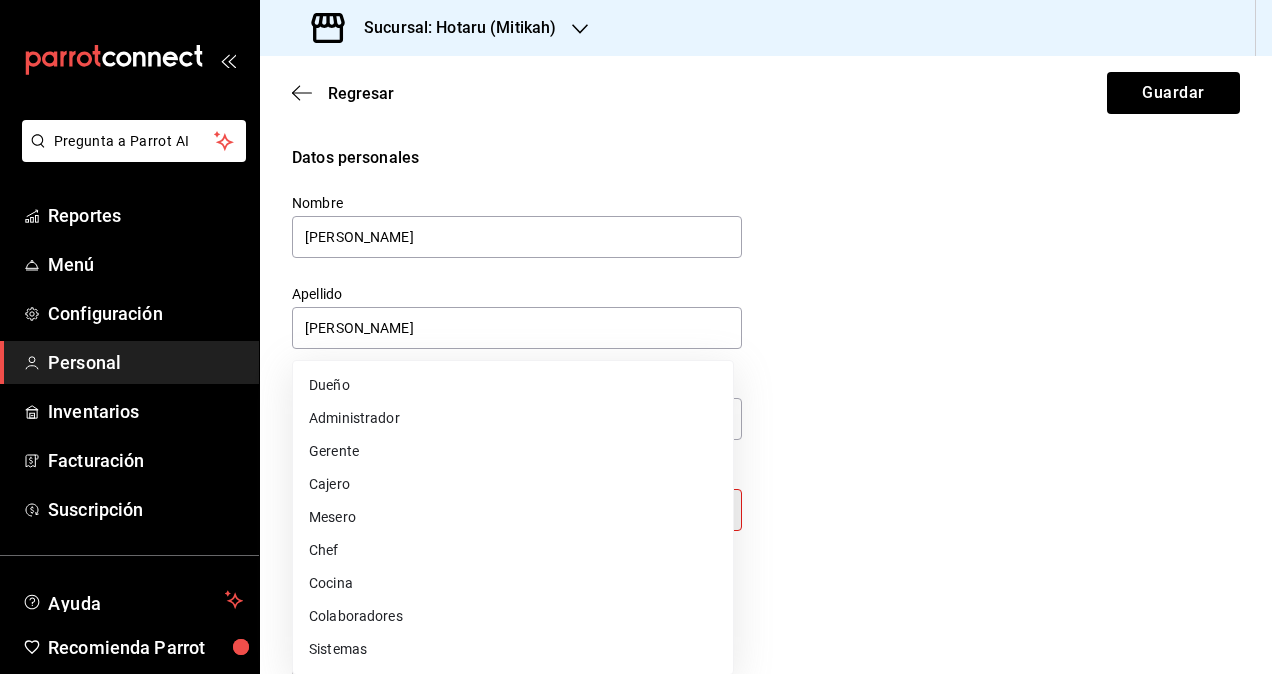 type on "STAFF" 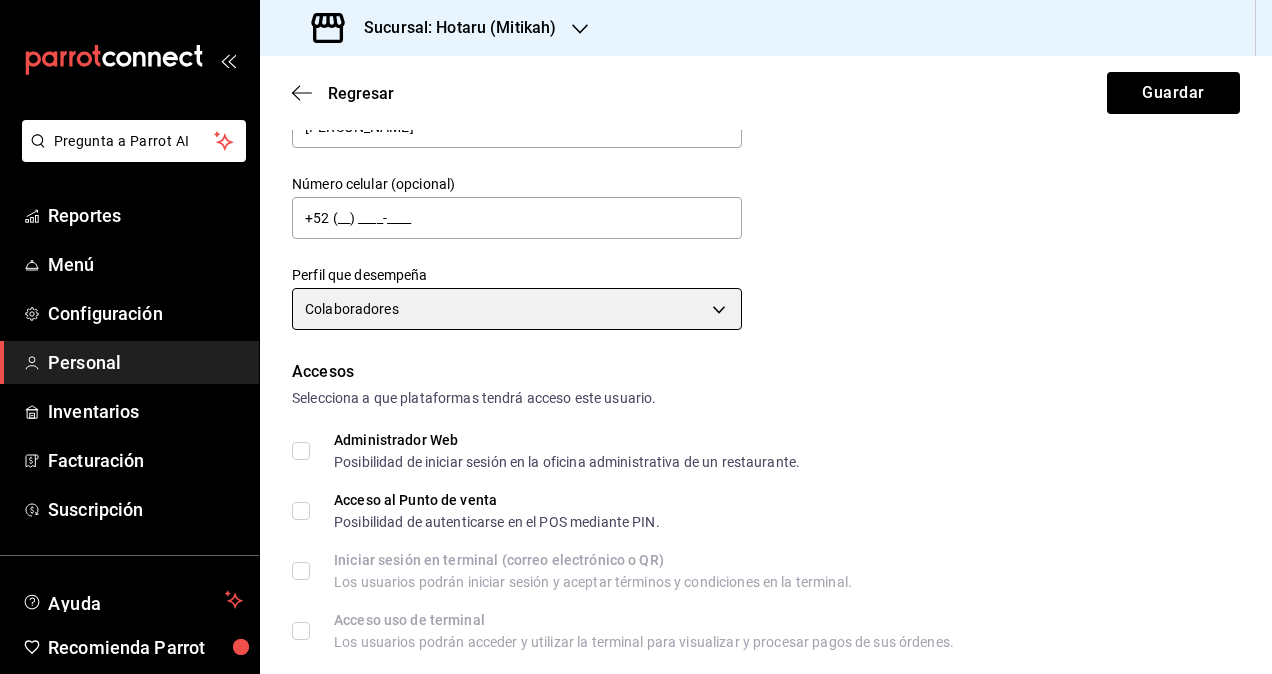 scroll, scrollTop: 300, scrollLeft: 0, axis: vertical 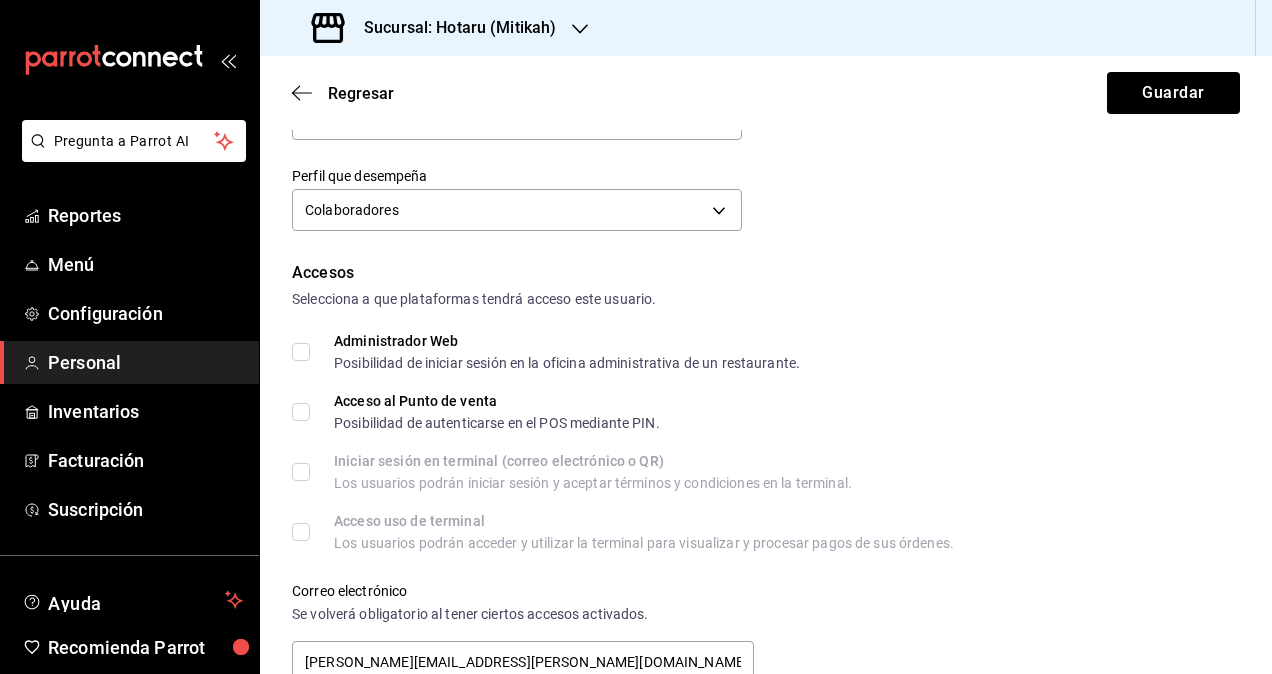 click on "Administrador Web Posibilidad de iniciar sesión en la oficina administrativa de un restaurante." at bounding box center (301, 352) 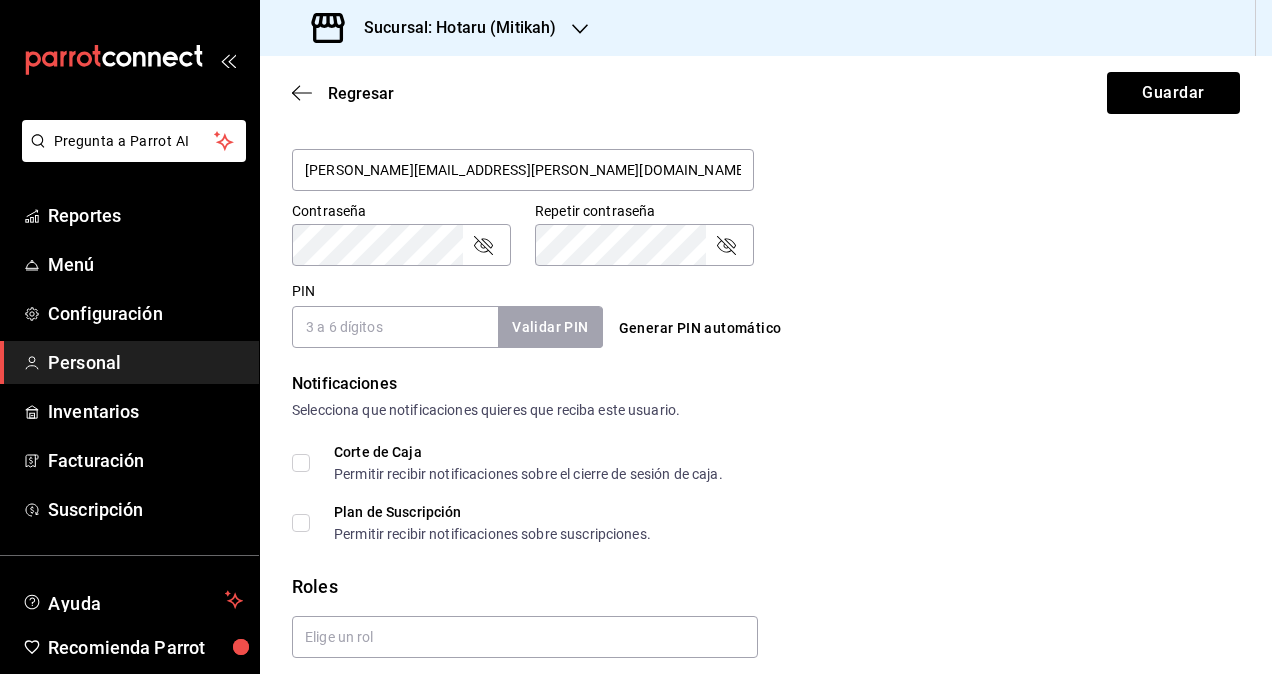 scroll, scrollTop: 864, scrollLeft: 0, axis: vertical 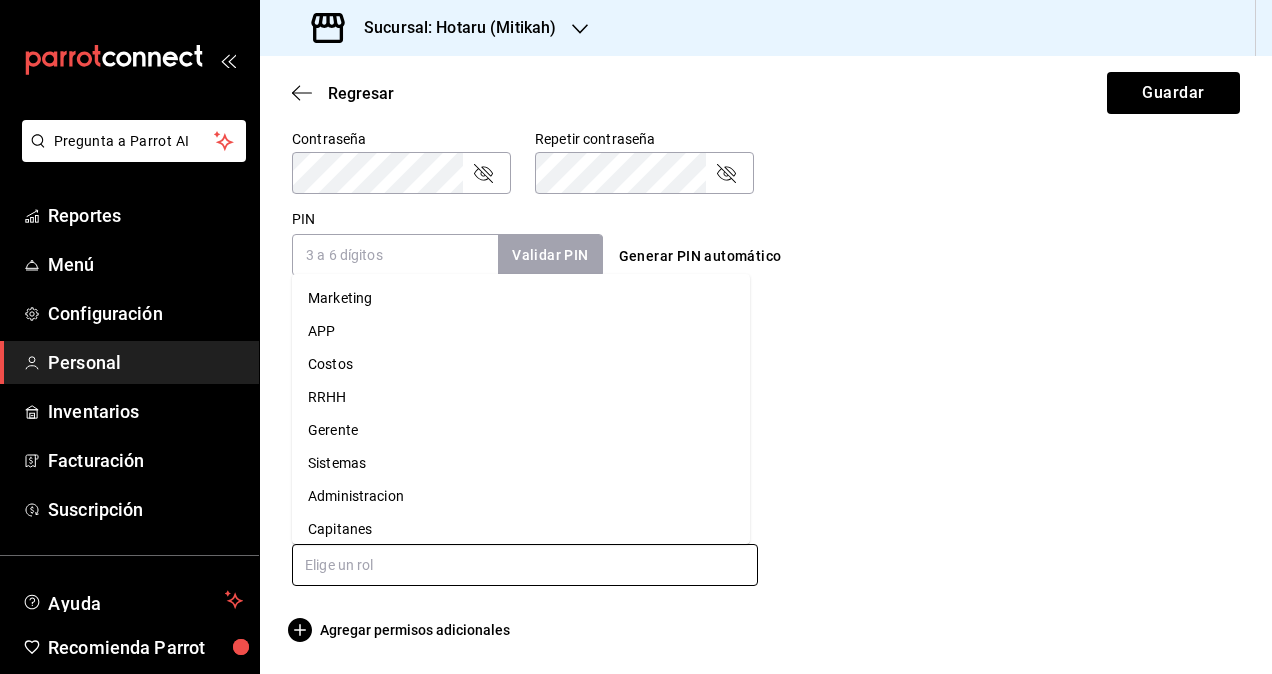 click at bounding box center [525, 565] 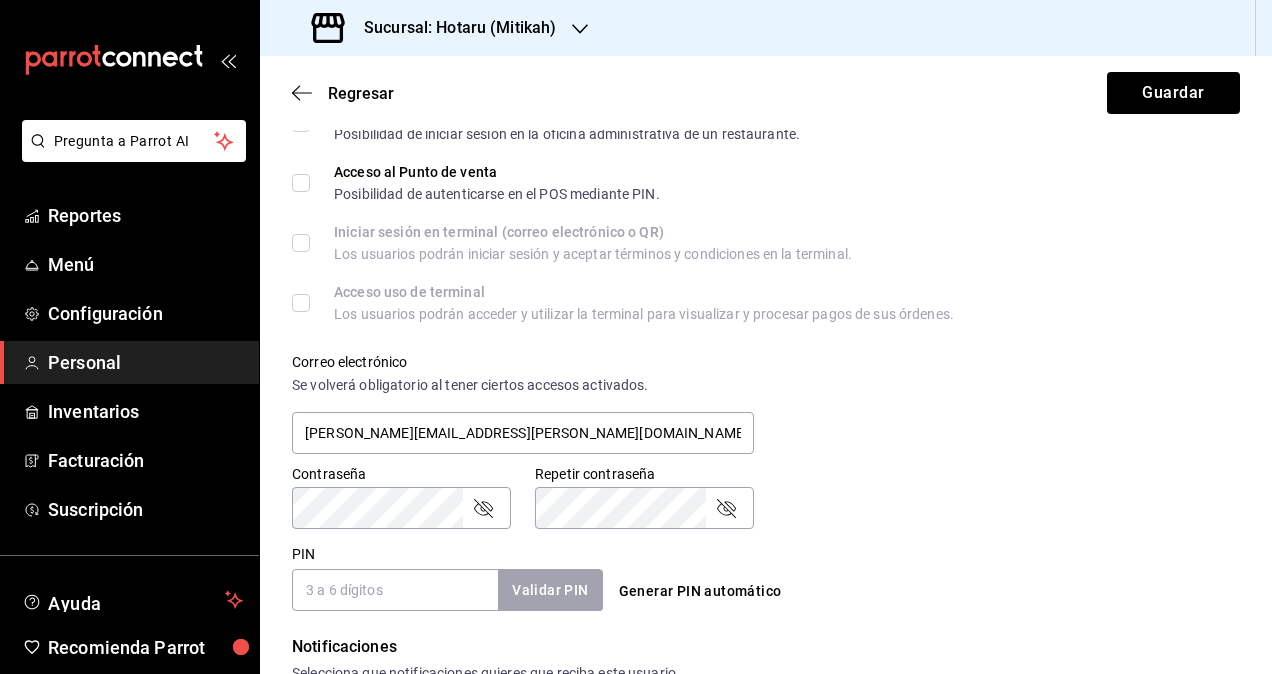 scroll, scrollTop: 0, scrollLeft: 0, axis: both 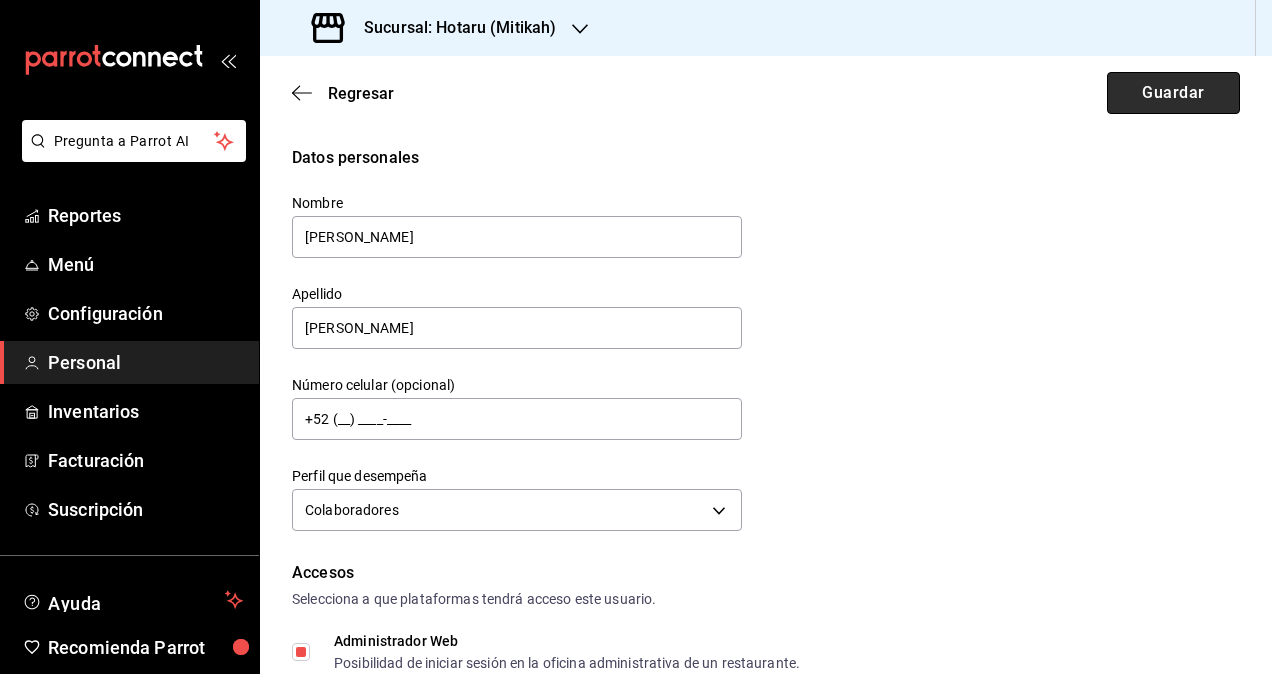 click on "Guardar" at bounding box center [1173, 93] 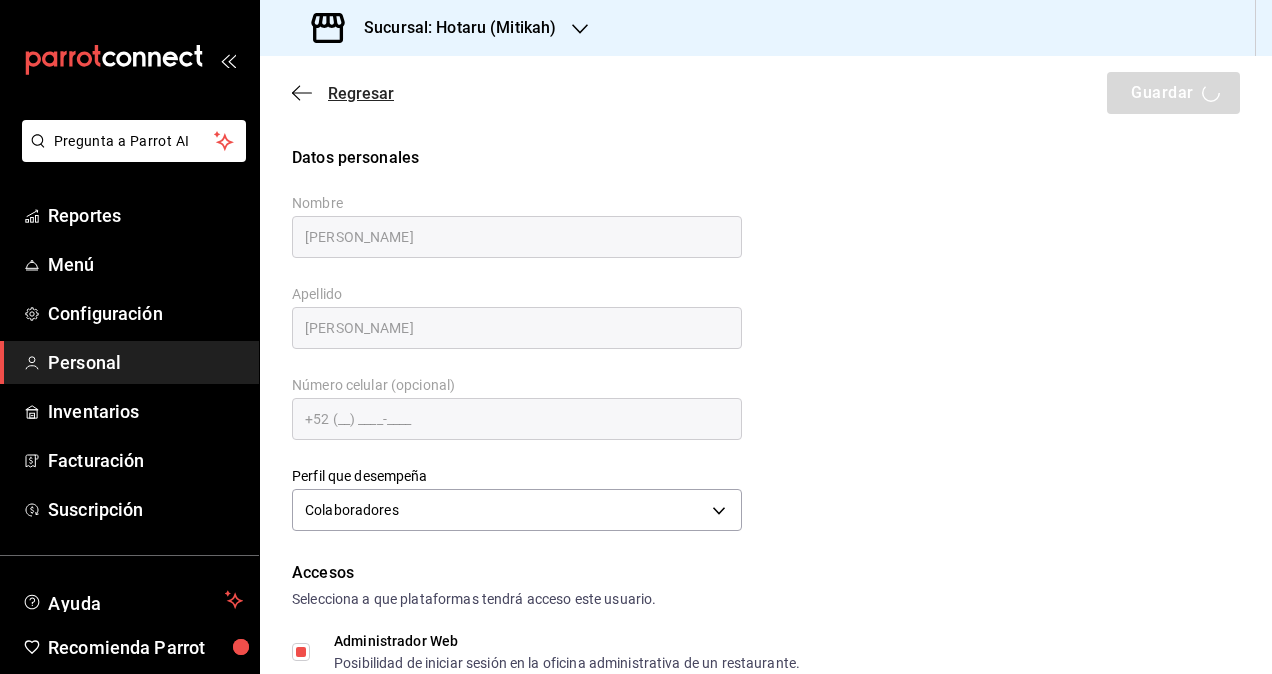 checkbox on "true" 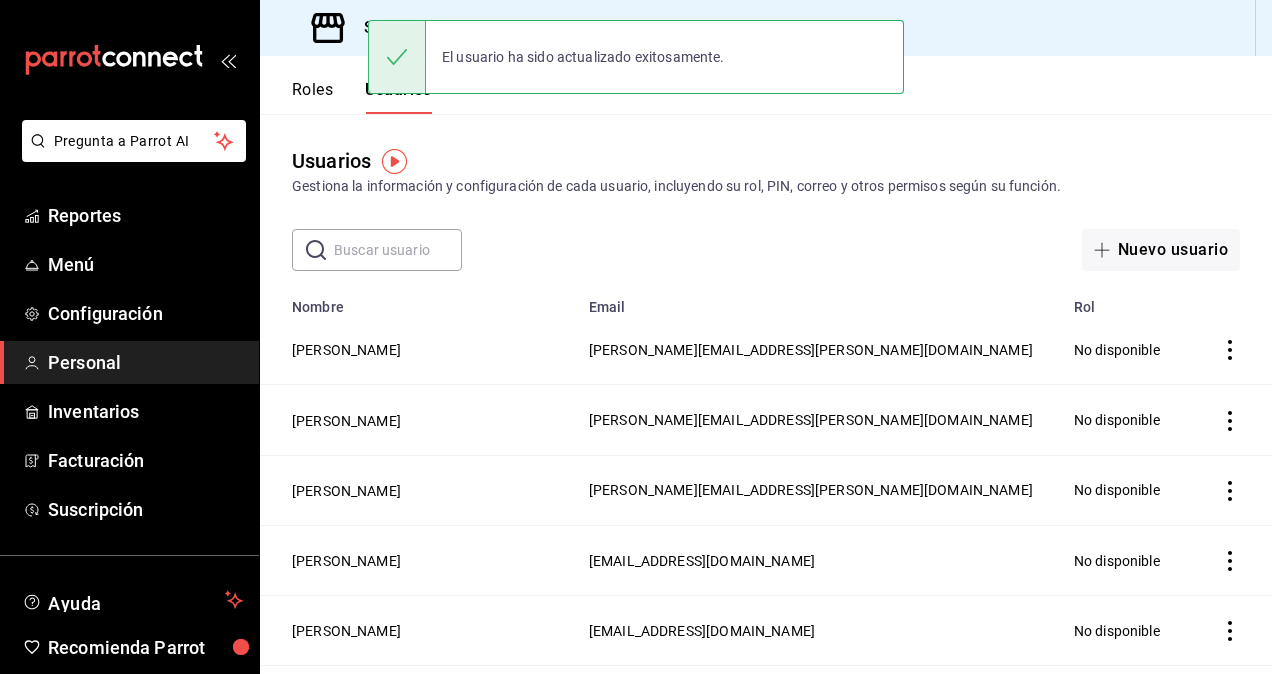 click at bounding box center [398, 250] 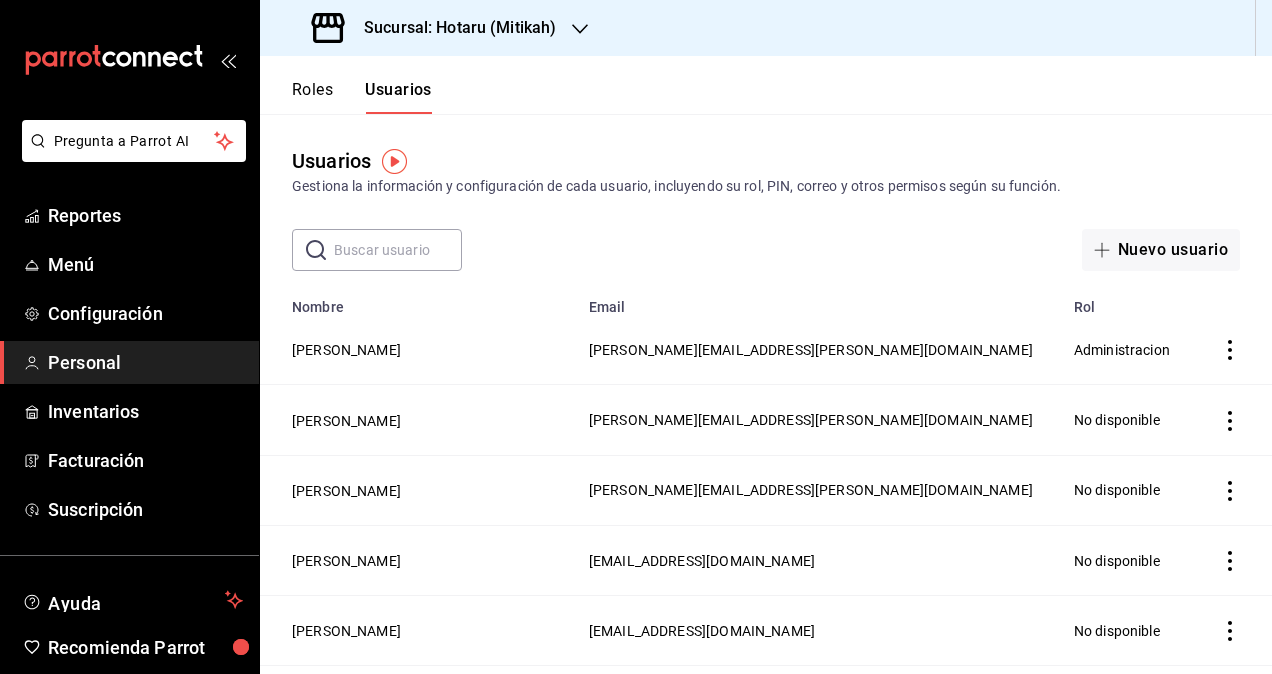 paste on "marco.ruiz" 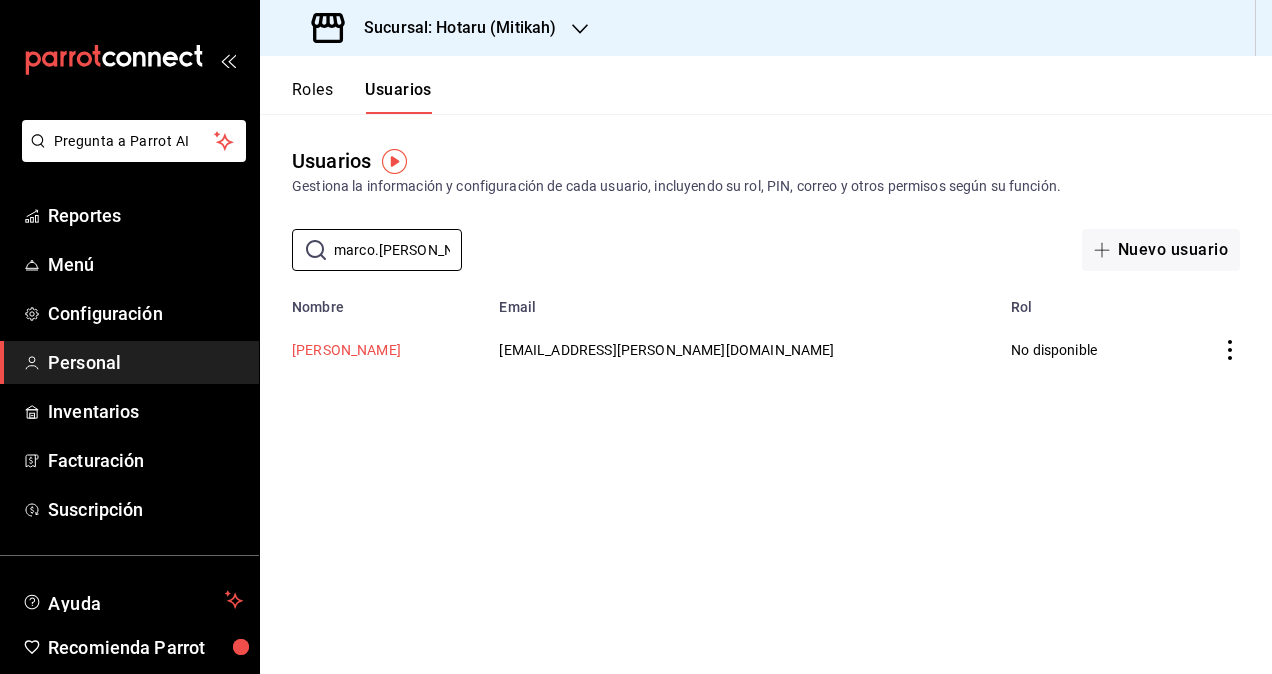 type on "marco.ruiz" 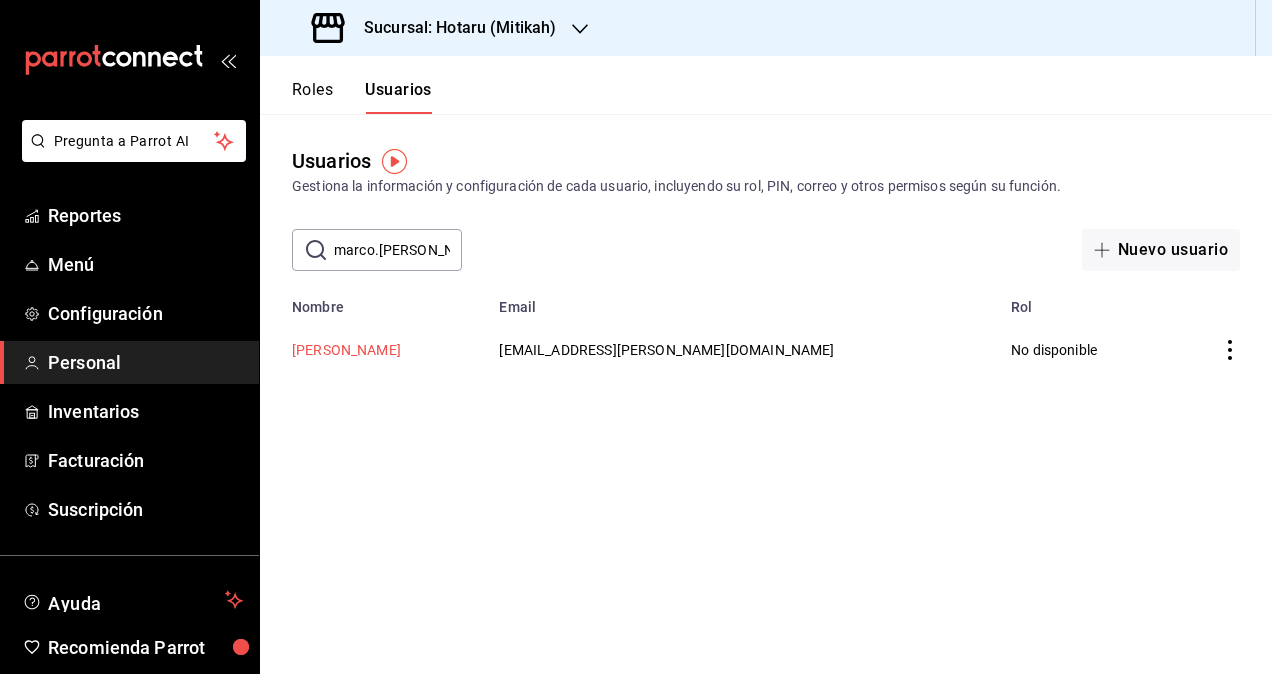 click on "[PERSON_NAME]" at bounding box center (346, 350) 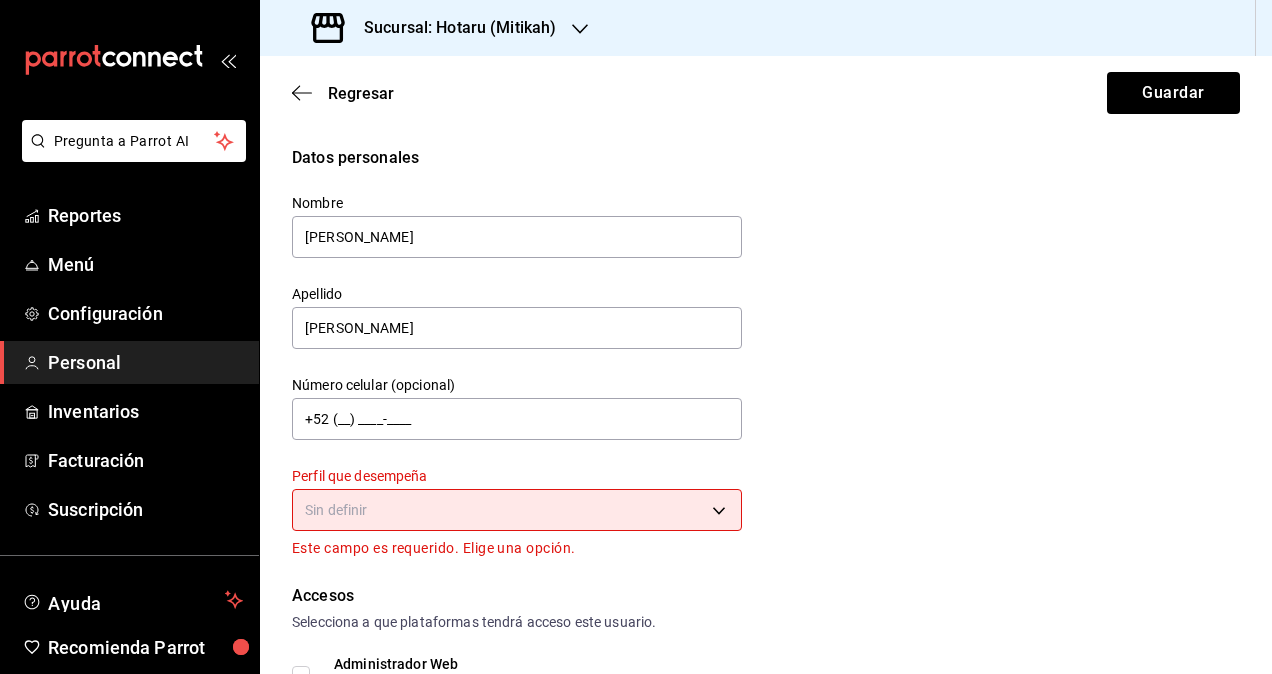 click on "Pregunta a Parrot AI Reportes   Menú   Configuración   Personal   Inventarios   Facturación   Suscripción   Ayuda Recomienda Parrot   Omar Hernandez   Sugerir nueva función   Sucursal: Hotaru (Mitikah) Regresar Guardar Datos personales Nombre Marco Apellido Ruiz Número celular (opcional) +52 (__) ____-____ Perfil que desempeña Sin definir Este campo es requerido. Elige una opción. Accesos Selecciona a que plataformas tendrá acceso este usuario. Administrador Web Posibilidad de iniciar sesión en la oficina administrativa de un restaurante.  Acceso al Punto de venta Posibilidad de autenticarse en el POS mediante PIN.  Iniciar sesión en terminal (correo electrónico o QR) Los usuarios podrán iniciar sesión y aceptar términos y condiciones en la terminal. Acceso uso de terminal Los usuarios podrán acceder y utilizar la terminal para visualizar y procesar pagos de sus órdenes. Correo electrónico Se volverá obligatorio al tener ciertos accesos activados. marco.ruiz@grupocosteno.com Contraseña PIN" at bounding box center [636, 337] 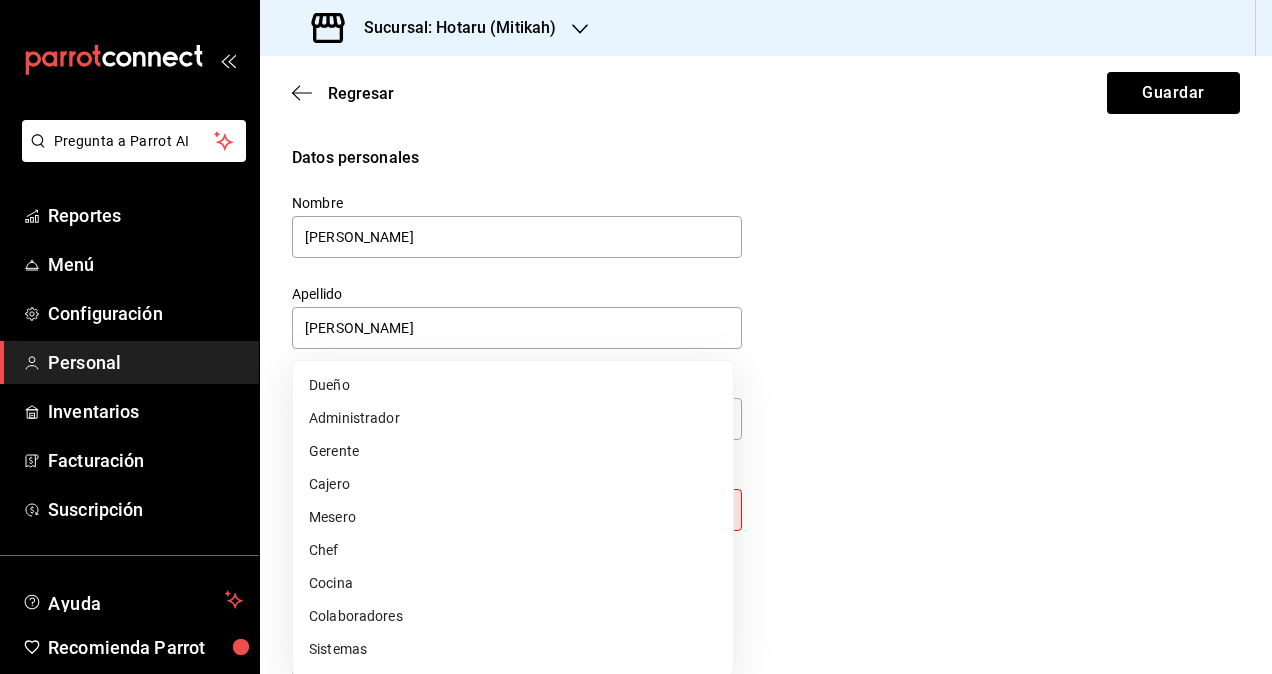 click on "Colaboradores" at bounding box center [513, 616] 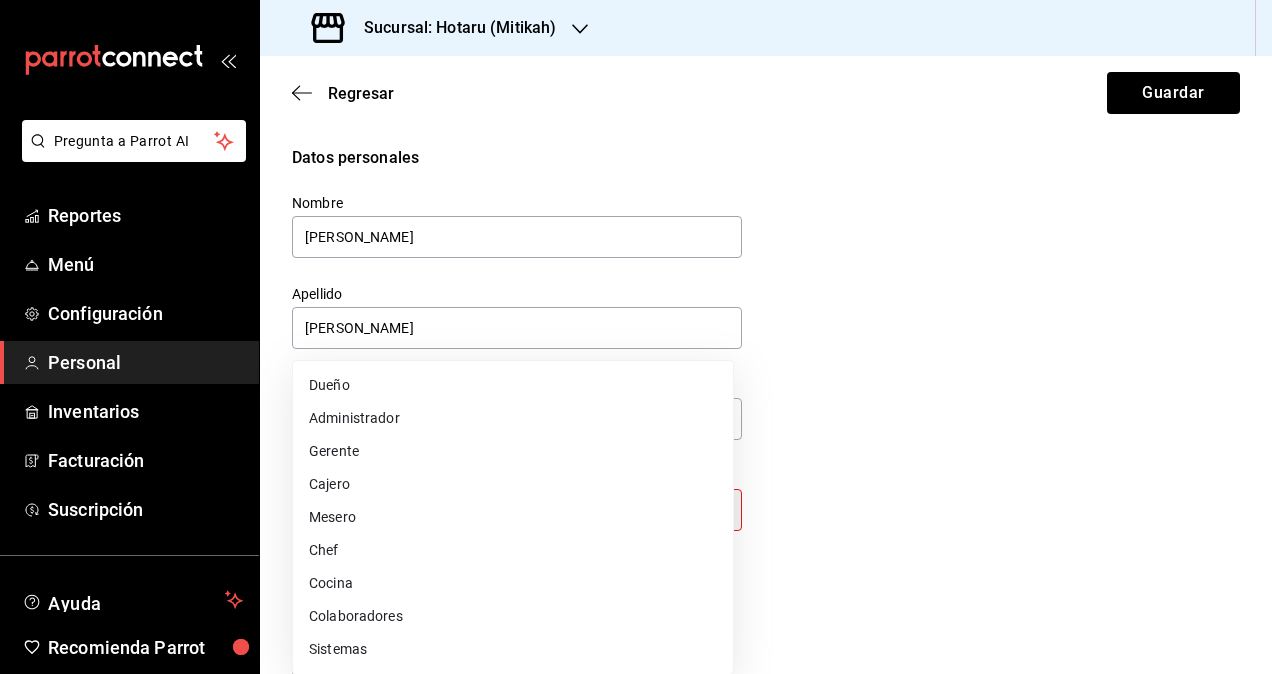 type on "STAFF" 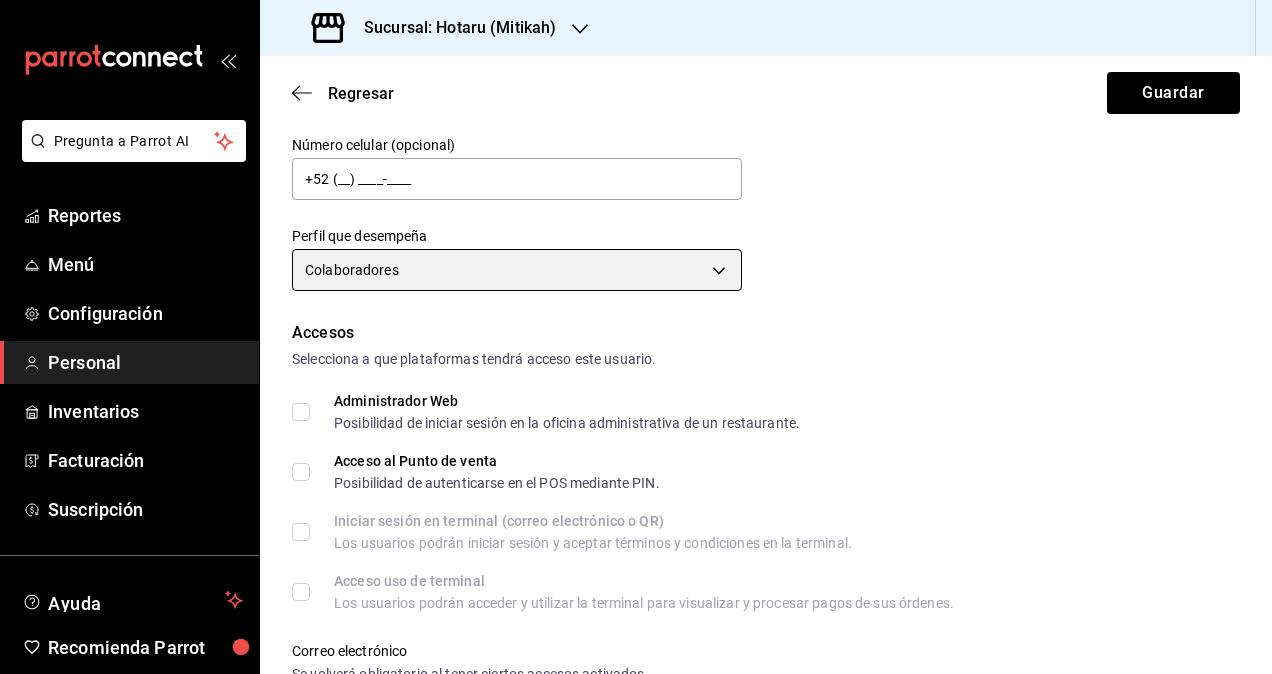 scroll, scrollTop: 300, scrollLeft: 0, axis: vertical 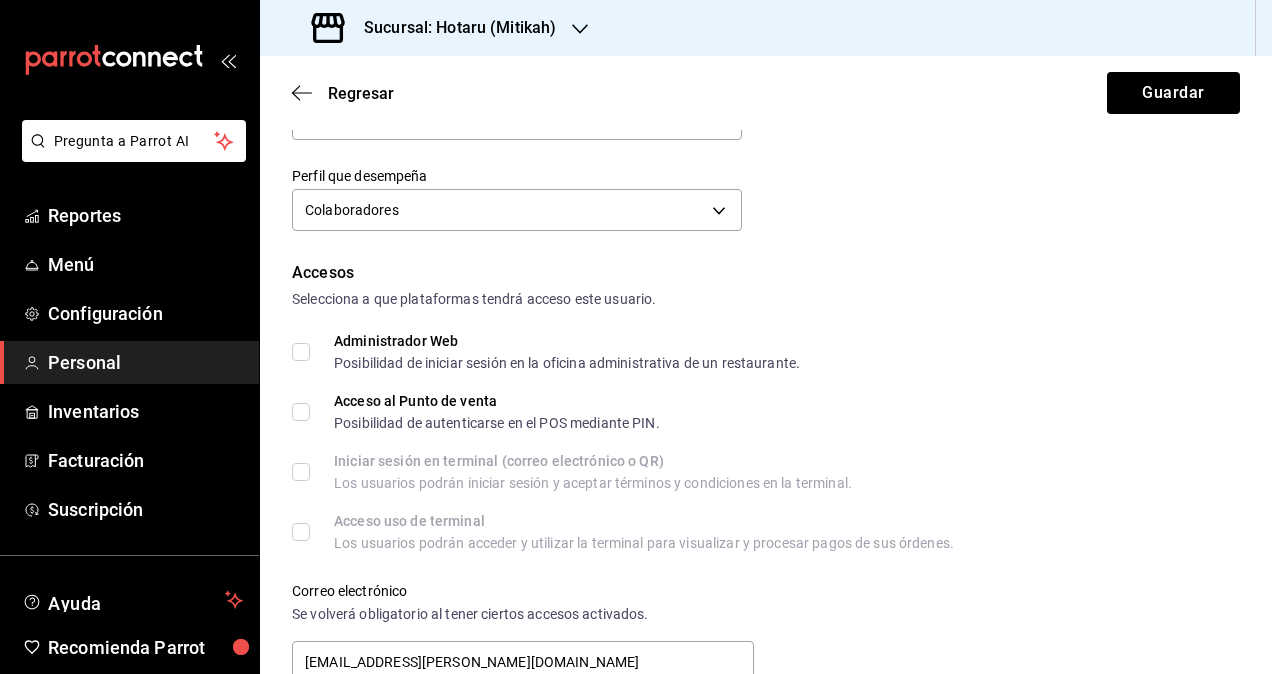 click on "Administrador Web Posibilidad de iniciar sesión en la oficina administrativa de un restaurante." at bounding box center (301, 352) 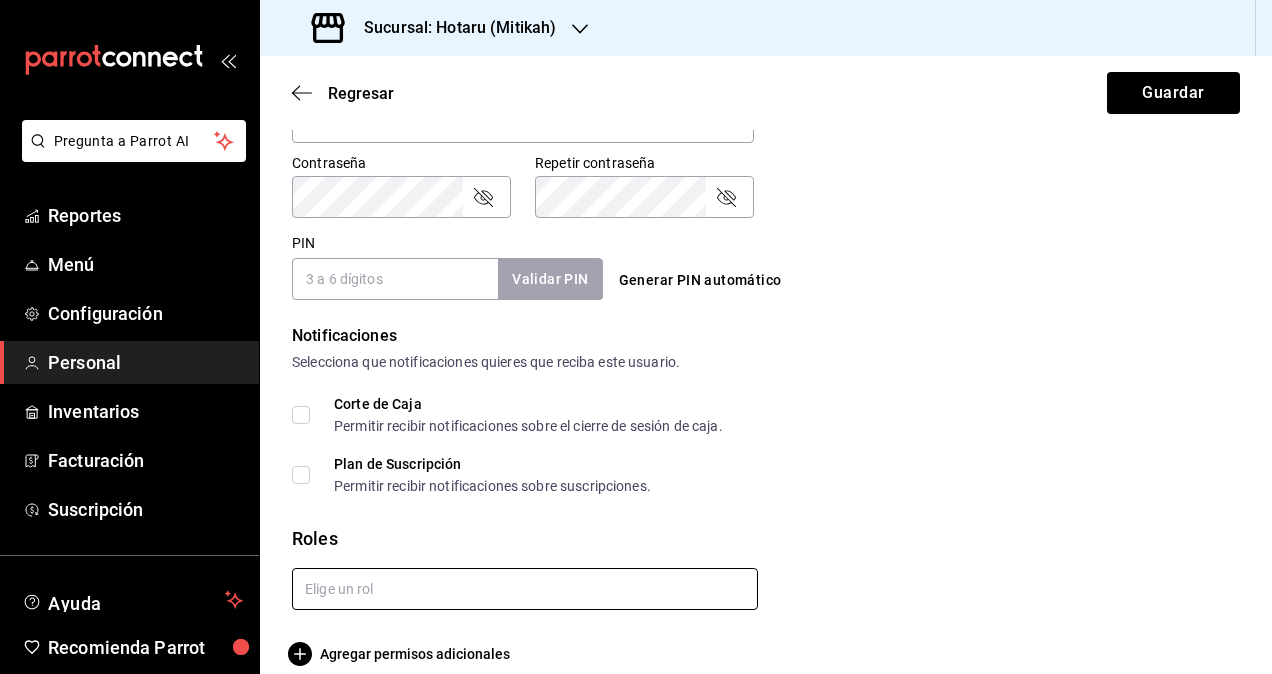 scroll, scrollTop: 864, scrollLeft: 0, axis: vertical 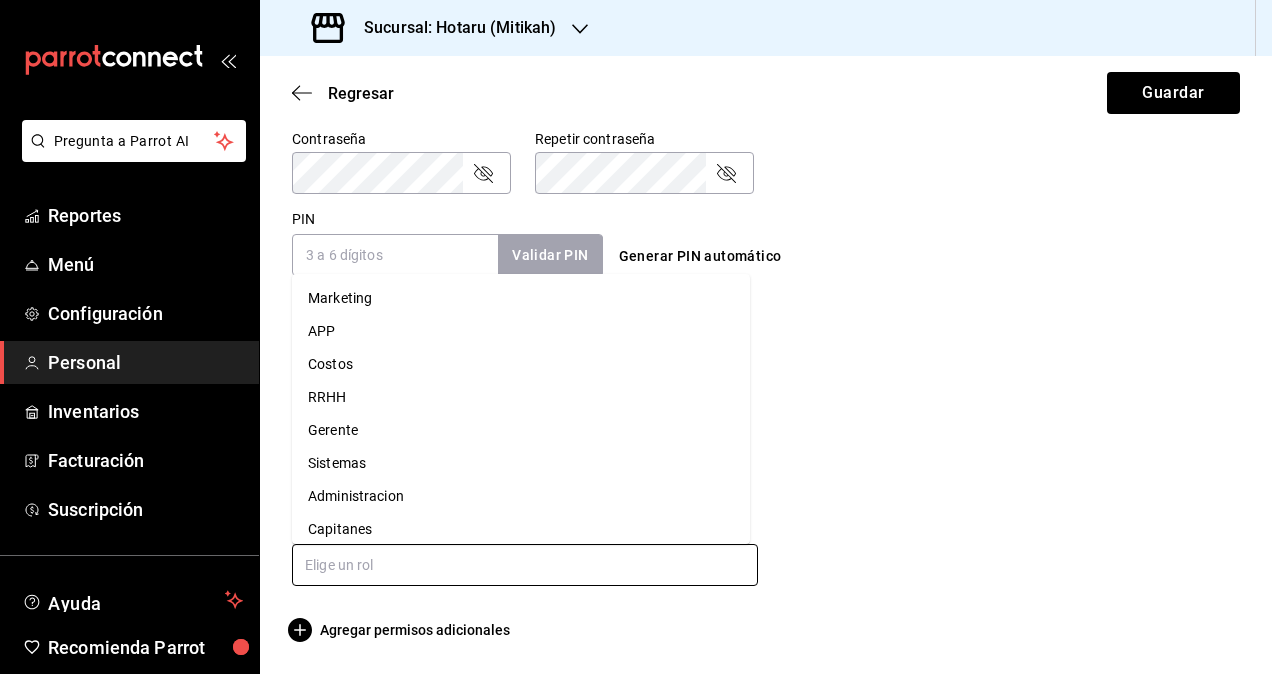 click at bounding box center (525, 565) 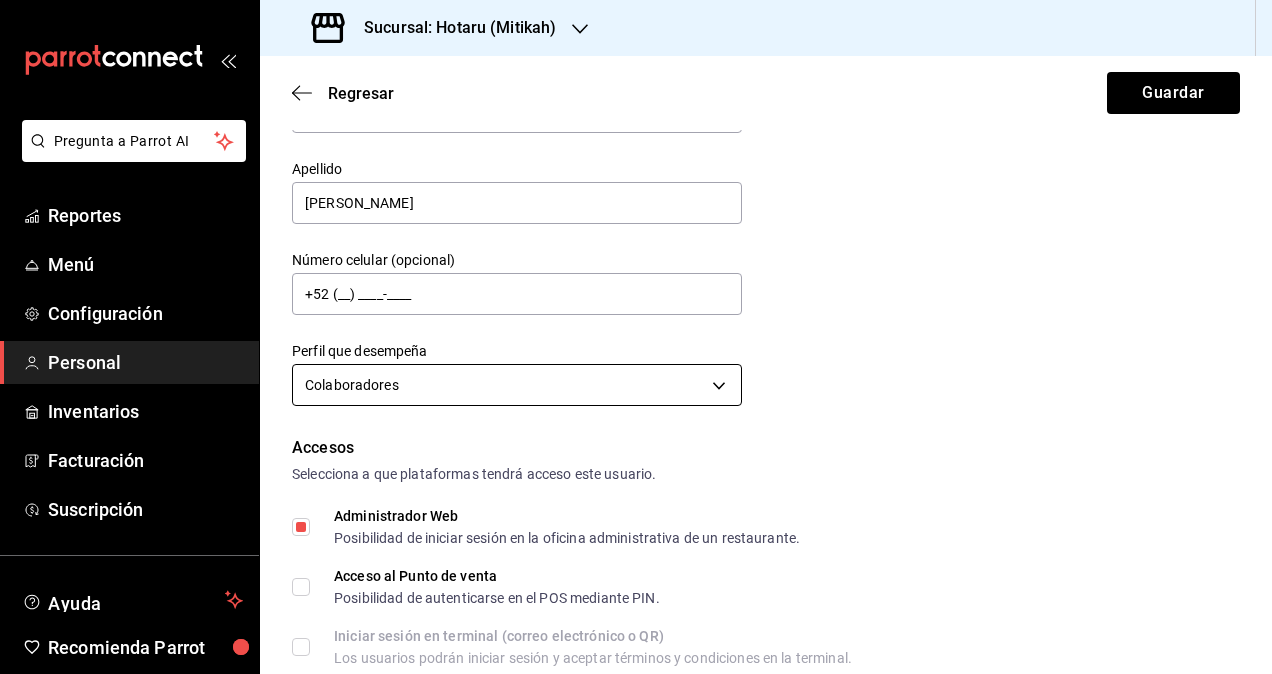 scroll, scrollTop: 0, scrollLeft: 0, axis: both 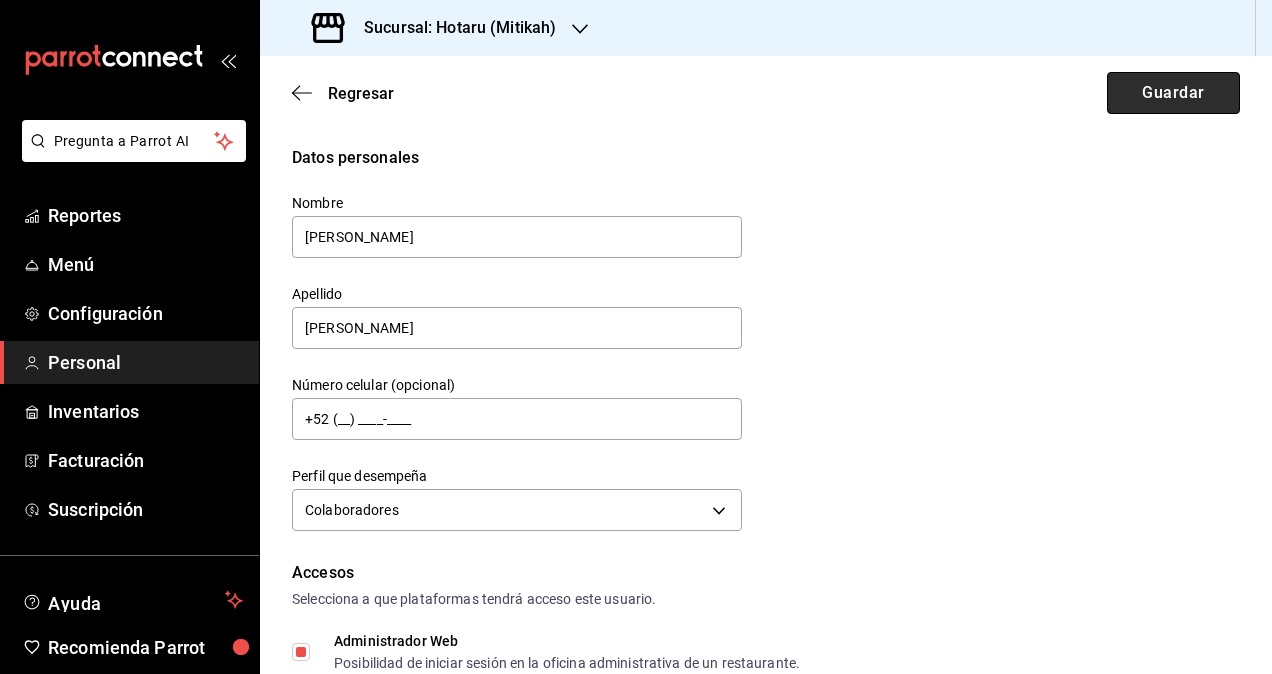 click on "Guardar" at bounding box center [1173, 93] 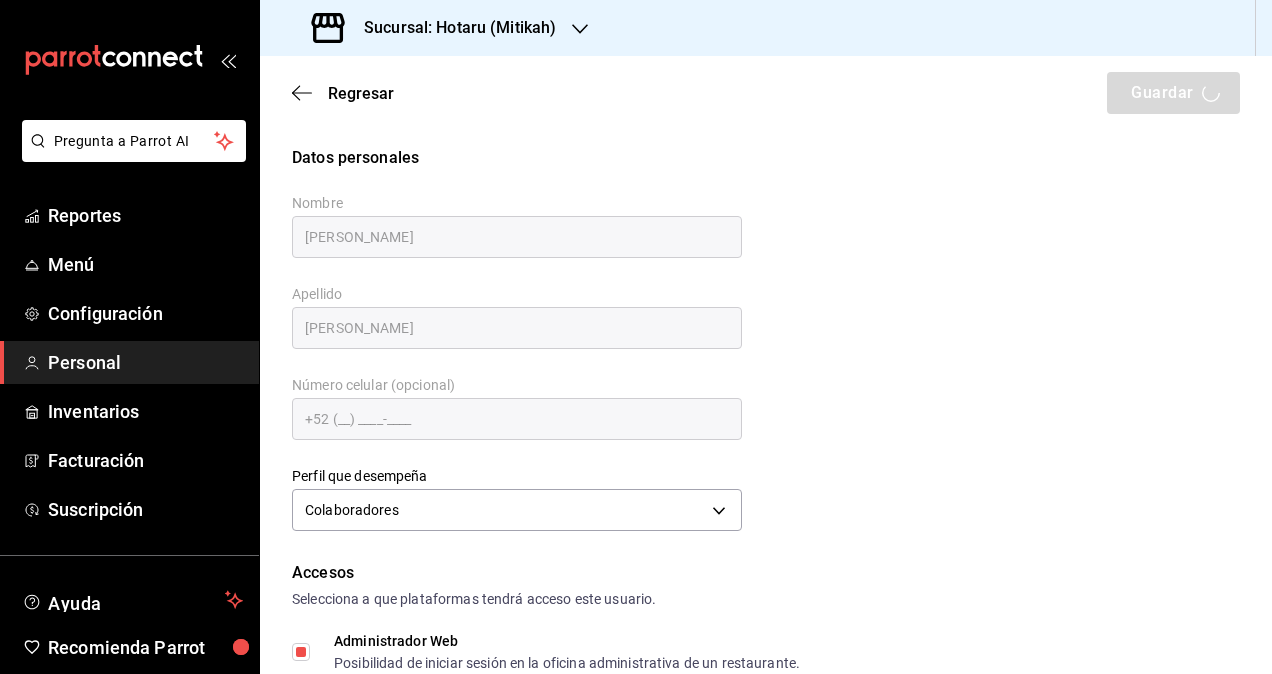 checkbox on "true" 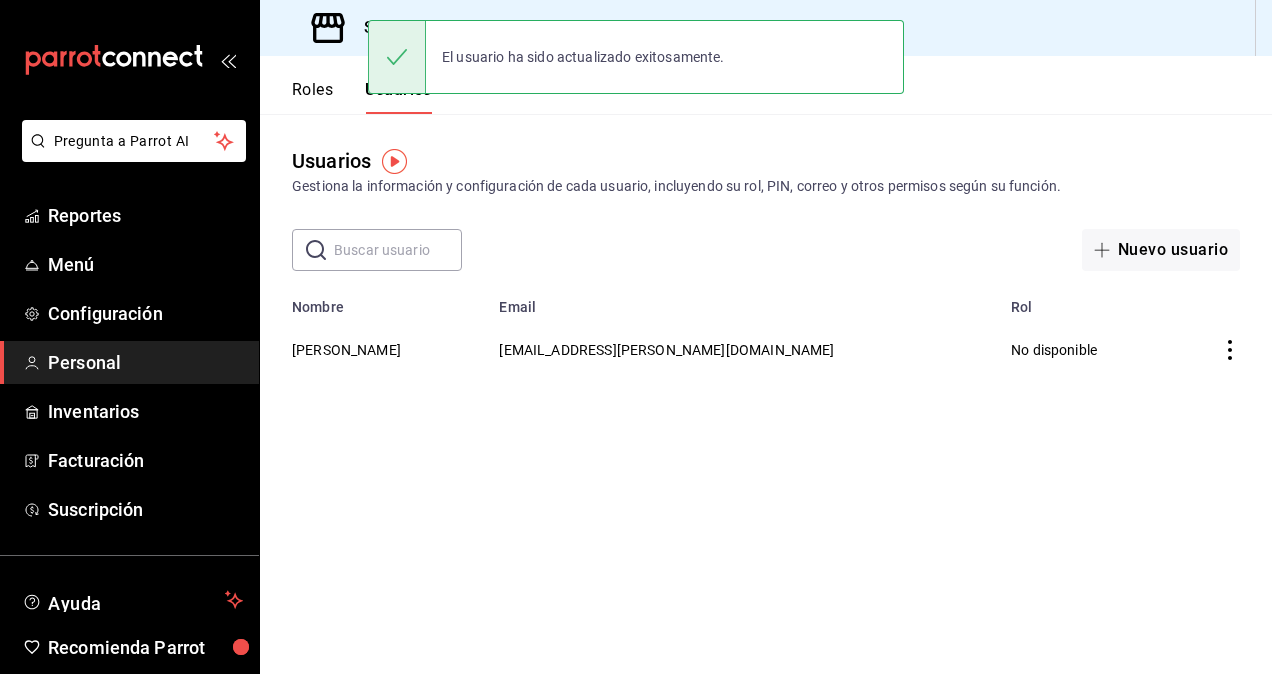 click at bounding box center (397, 57) 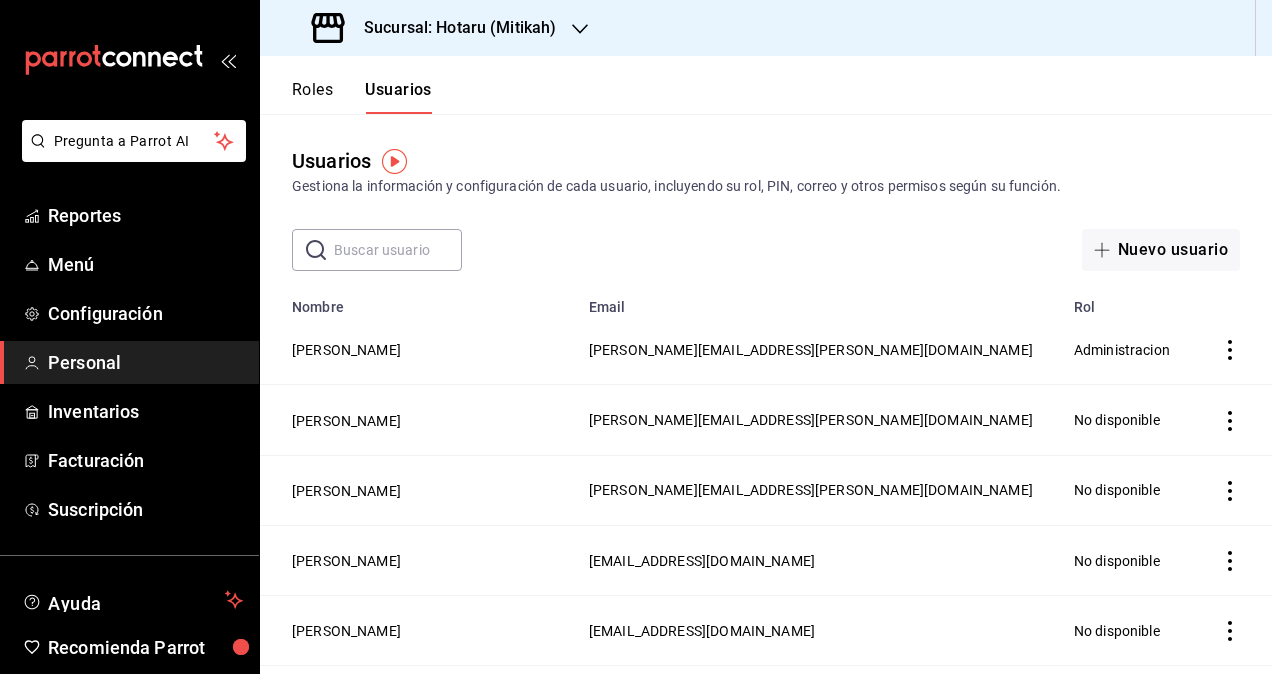 click on "Sucursal: Hotaru (Mitikah)" at bounding box center (452, 28) 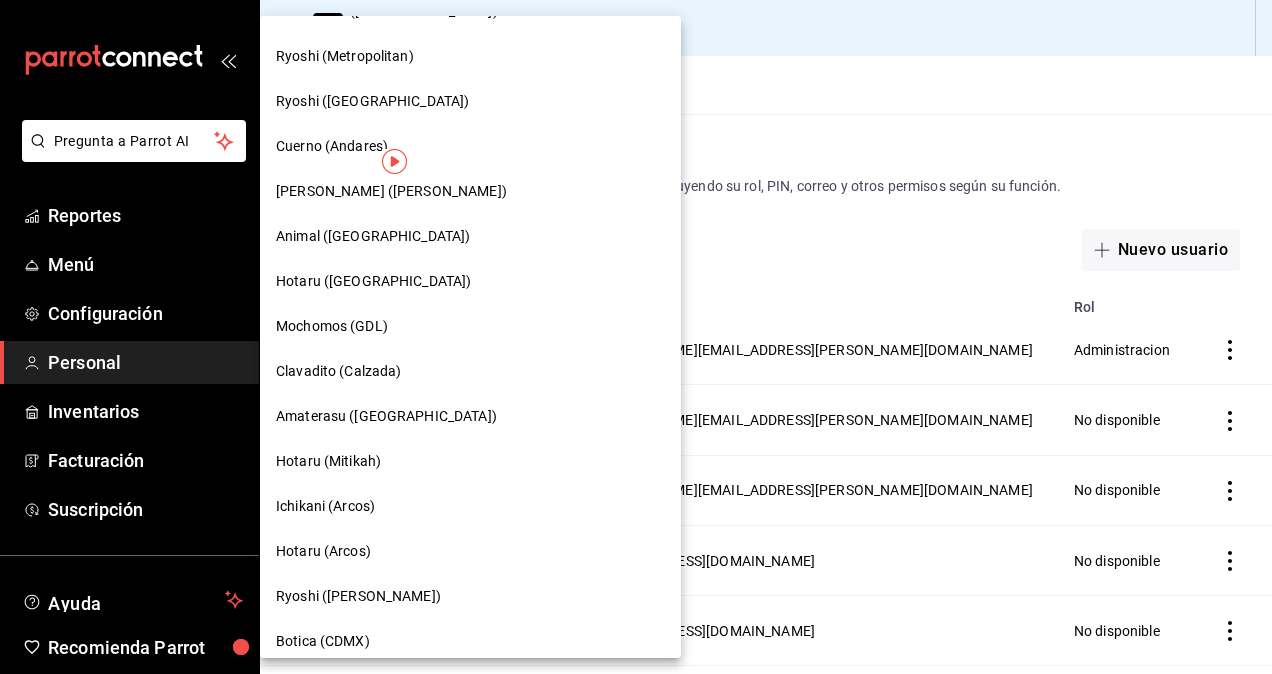 scroll, scrollTop: 1039, scrollLeft: 0, axis: vertical 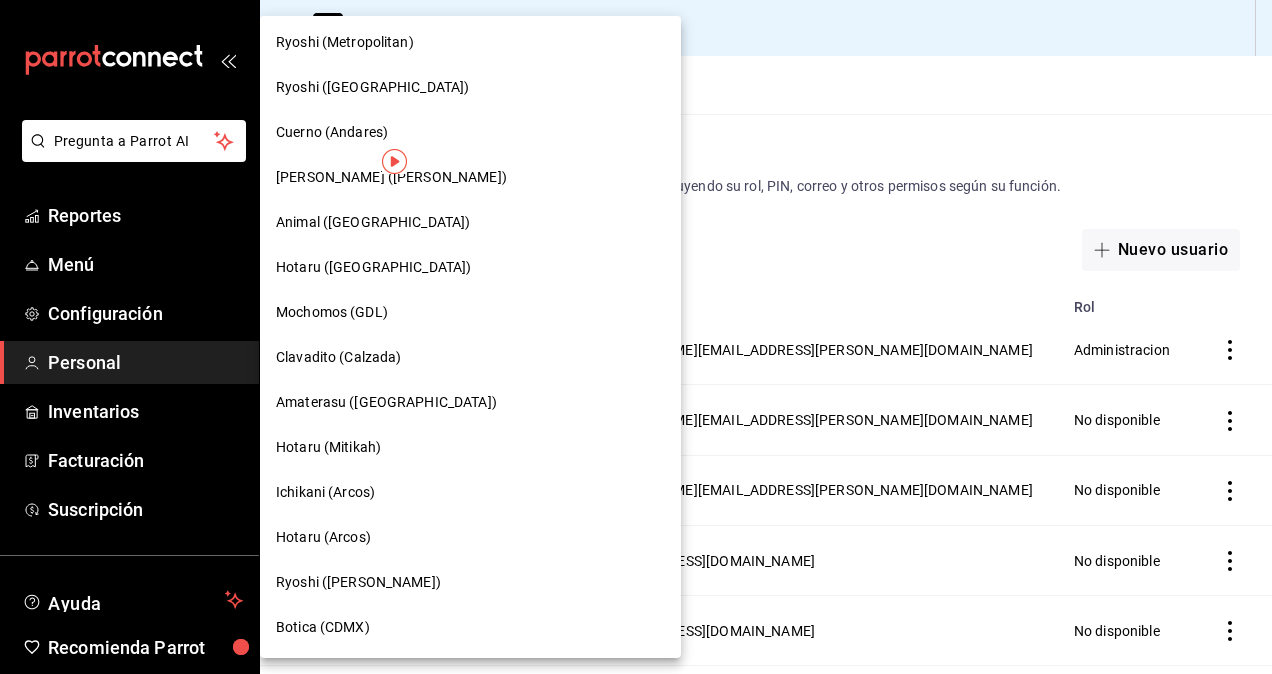 click on "Ichikani (Arcos)" at bounding box center (470, 492) 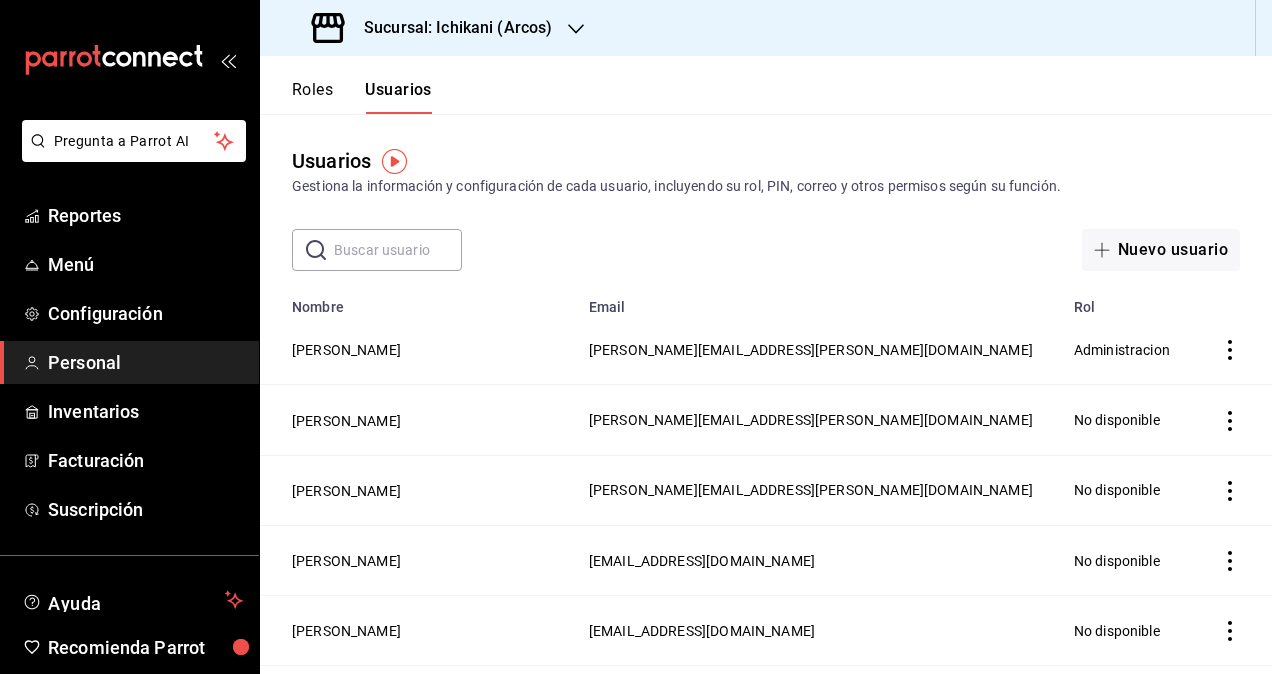 click at bounding box center [398, 250] 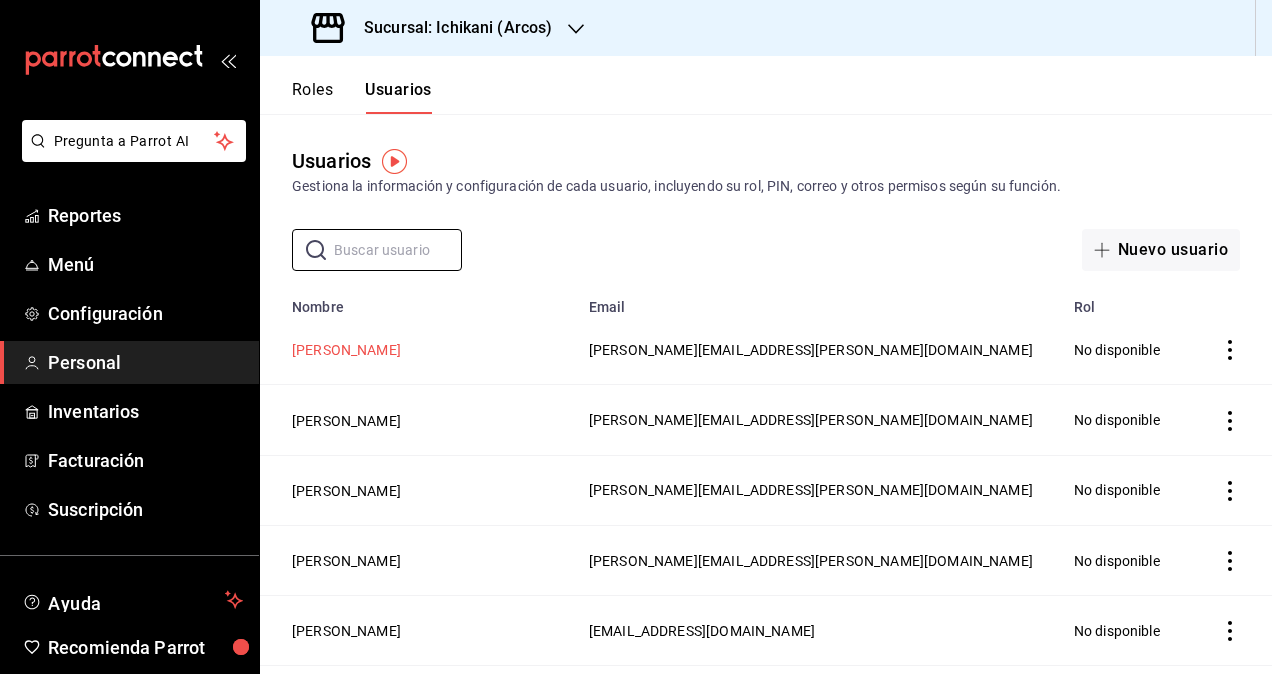 click on "[PERSON_NAME]" at bounding box center (346, 350) 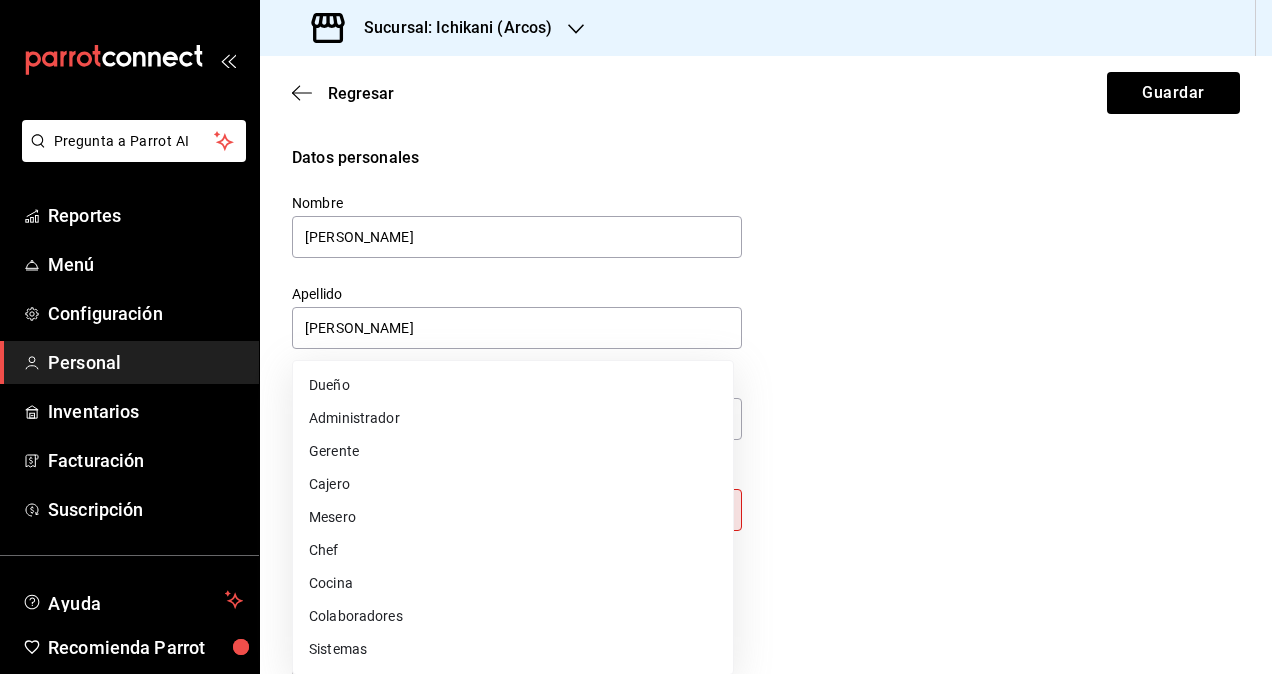 click on "Pregunta a Parrot AI Reportes   Menú   Configuración   Personal   Inventarios   Facturación   Suscripción   Ayuda Recomienda Parrot   Omar Hernandez   Sugerir nueva función   Sucursal: Ichikani (Arcos) Regresar Guardar Datos personales Nombre daniela Apellido Diaz Número celular (opcional) +52 (__) ____-____ Perfil que desempeña Sin definir Este campo es requerido. Elige una opción. Accesos Selecciona a que plataformas tendrá acceso este usuario. Administrador Web Posibilidad de iniciar sesión en la oficina administrativa de un restaurante.  Acceso al Punto de venta Posibilidad de autenticarse en el POS mediante PIN.  Iniciar sesión en terminal (correo electrónico o QR) Los usuarios podrán iniciar sesión y aceptar términos y condiciones en la terminal. Acceso uso de terminal Los usuarios podrán acceder y utilizar la terminal para visualizar y procesar pagos de sus órdenes. Correo electrónico Se volverá obligatorio al tener ciertos accesos activados. daniela.diaz@grupocosteno.com Contraseña" at bounding box center (636, 337) 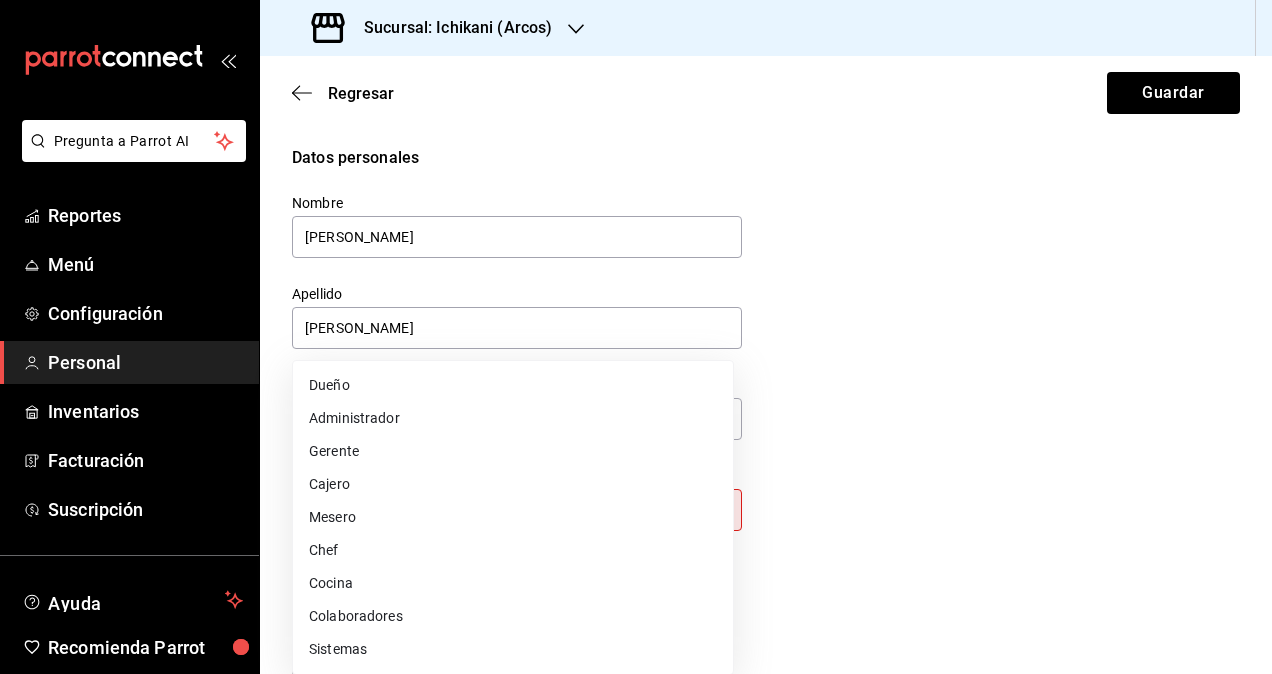 click on "Colaboradores" at bounding box center [513, 616] 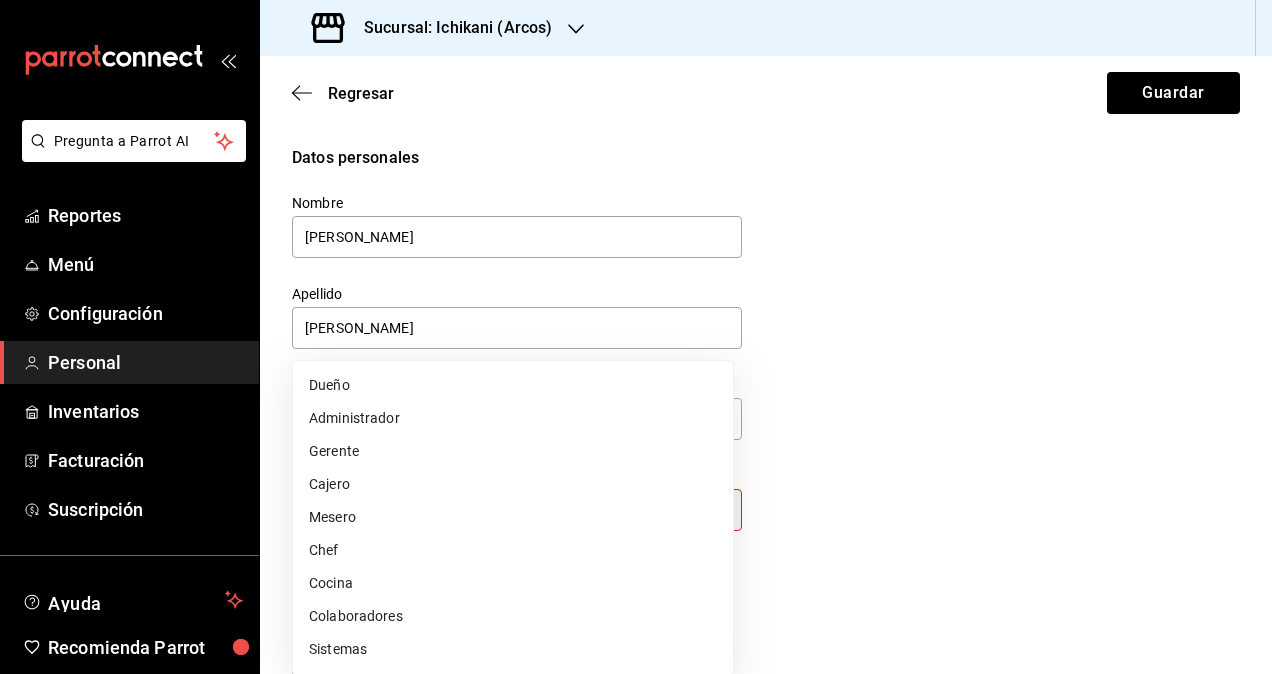 type on "STAFF" 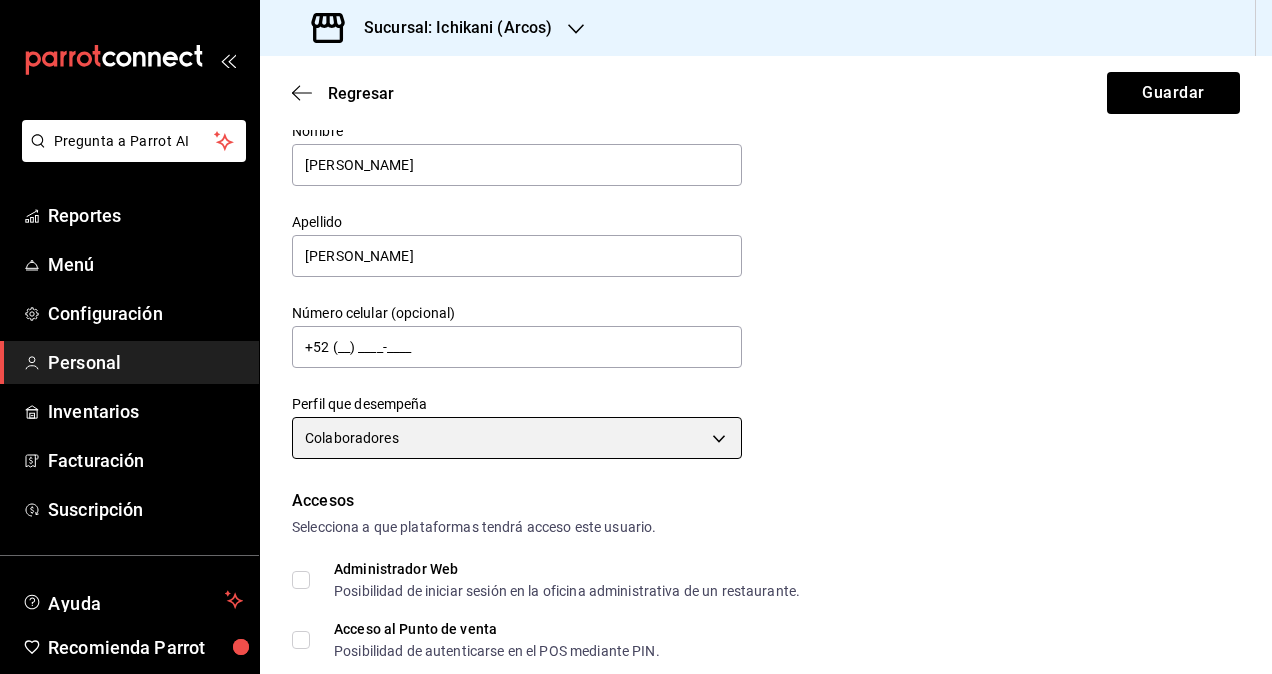 scroll, scrollTop: 200, scrollLeft: 0, axis: vertical 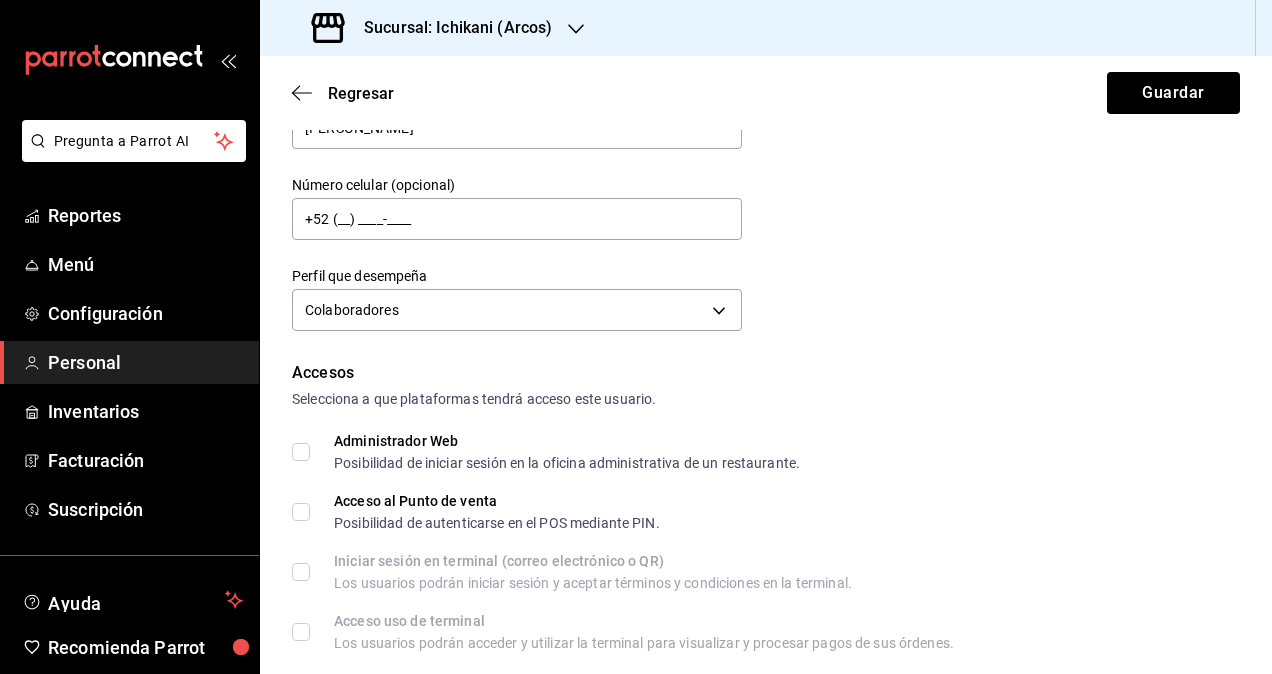 click on "Administrador Web Posibilidad de iniciar sesión en la oficina administrativa de un restaurante." at bounding box center [301, 452] 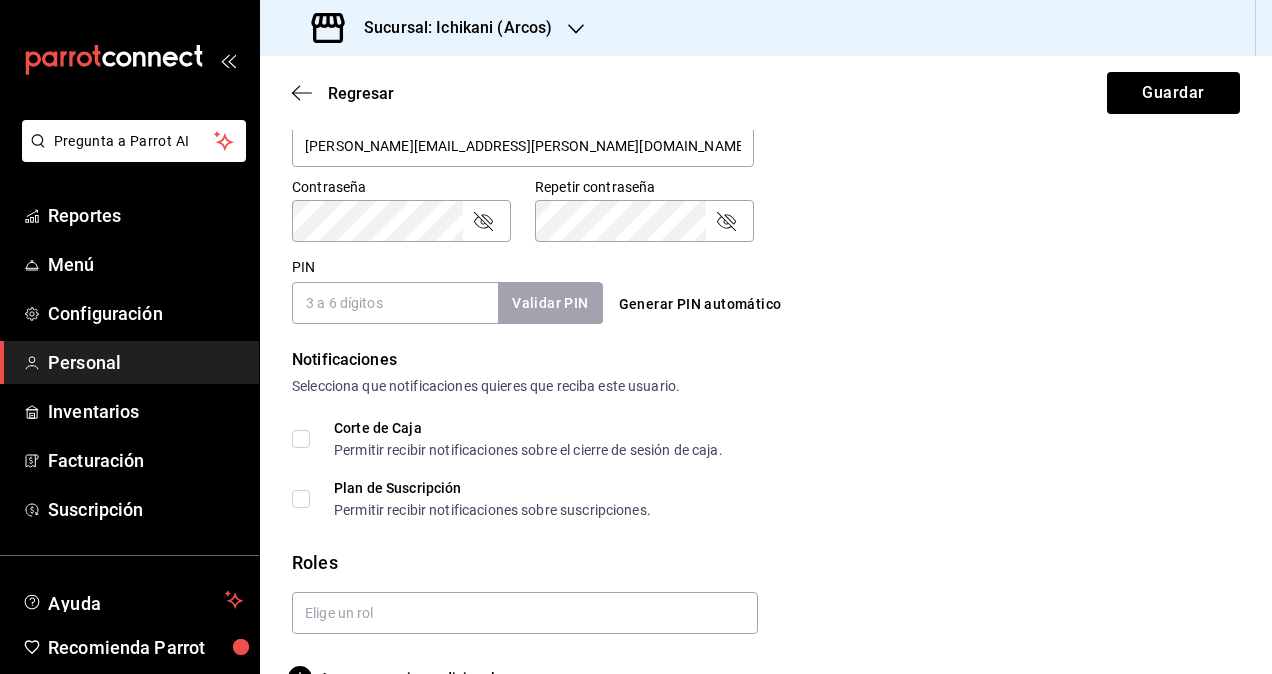 scroll, scrollTop: 864, scrollLeft: 0, axis: vertical 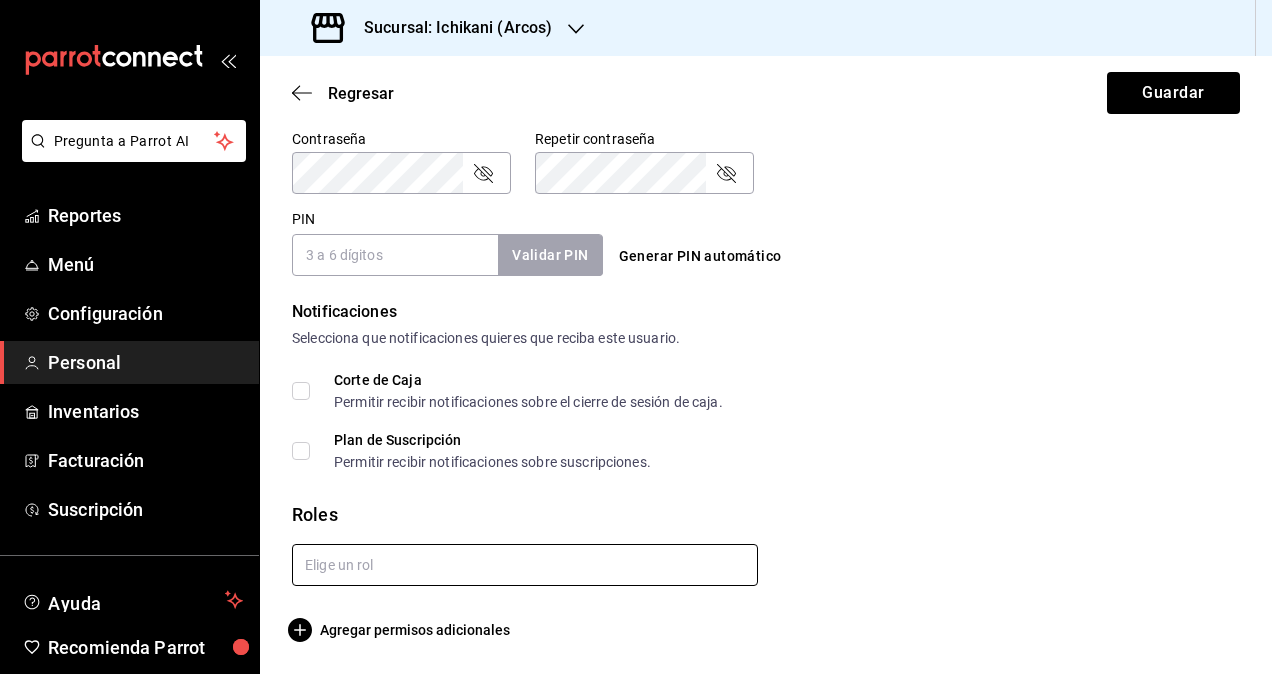 click at bounding box center [525, 565] 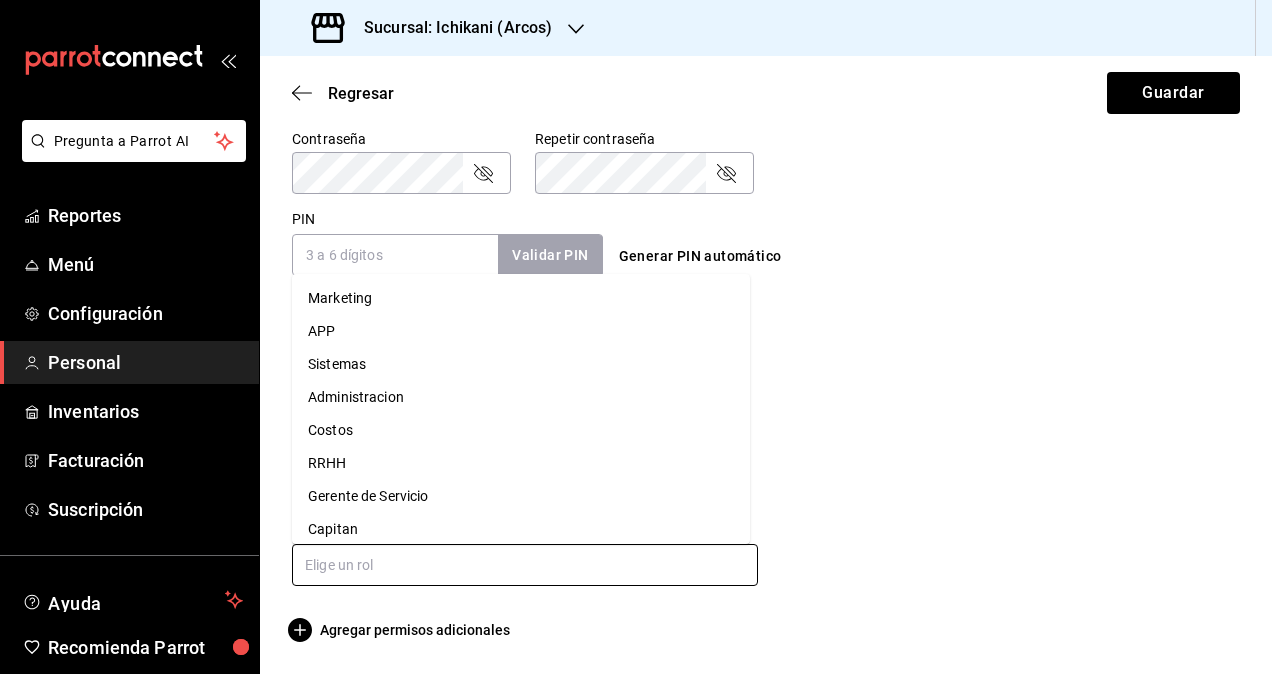 click on "Administracion" at bounding box center (521, 397) 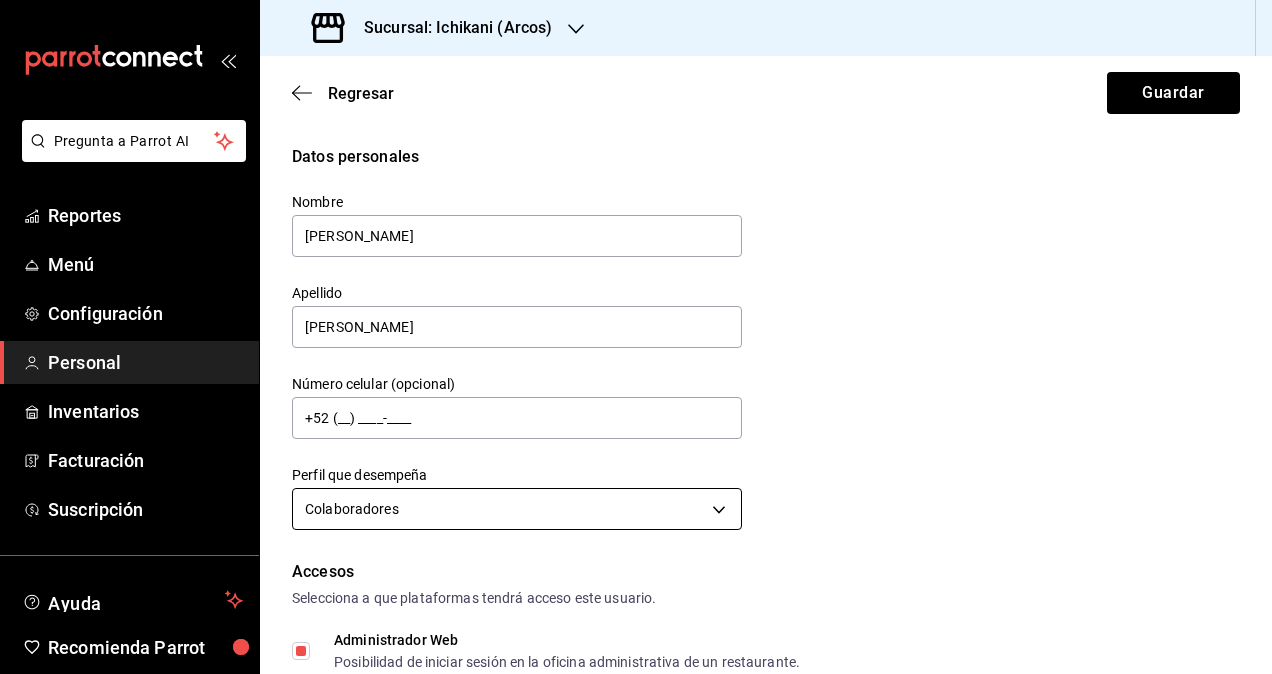 scroll, scrollTop: 0, scrollLeft: 0, axis: both 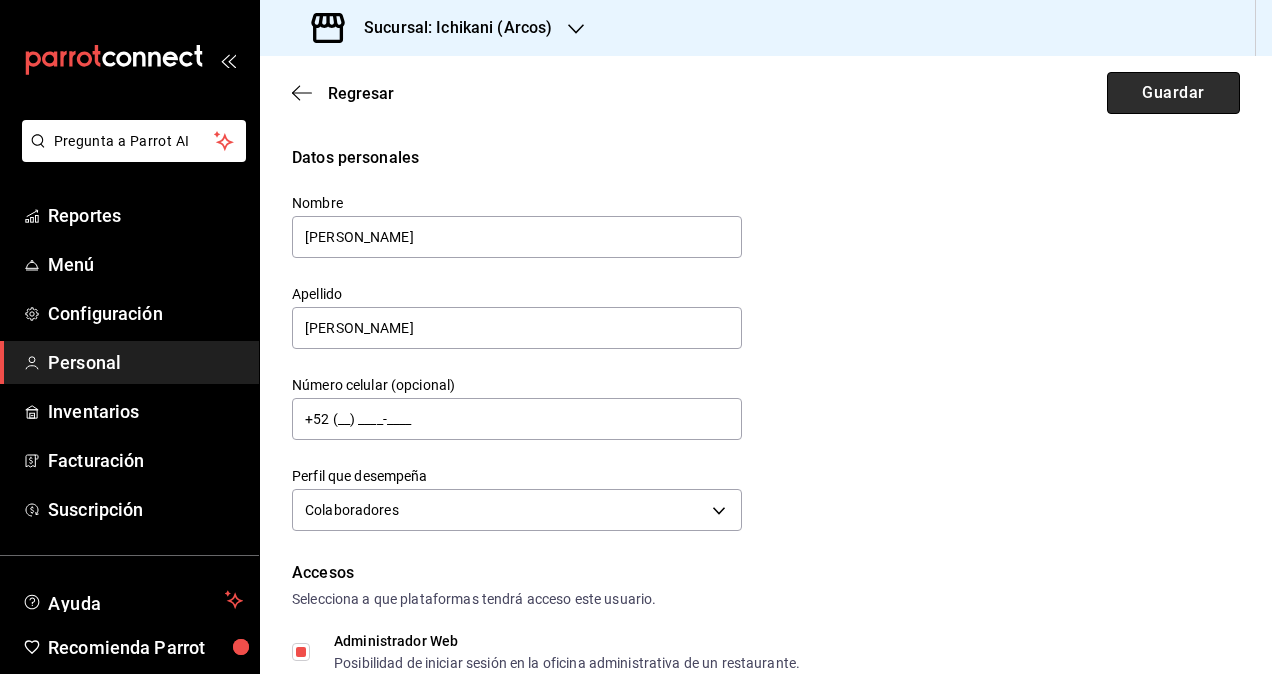click on "Guardar" at bounding box center [1173, 93] 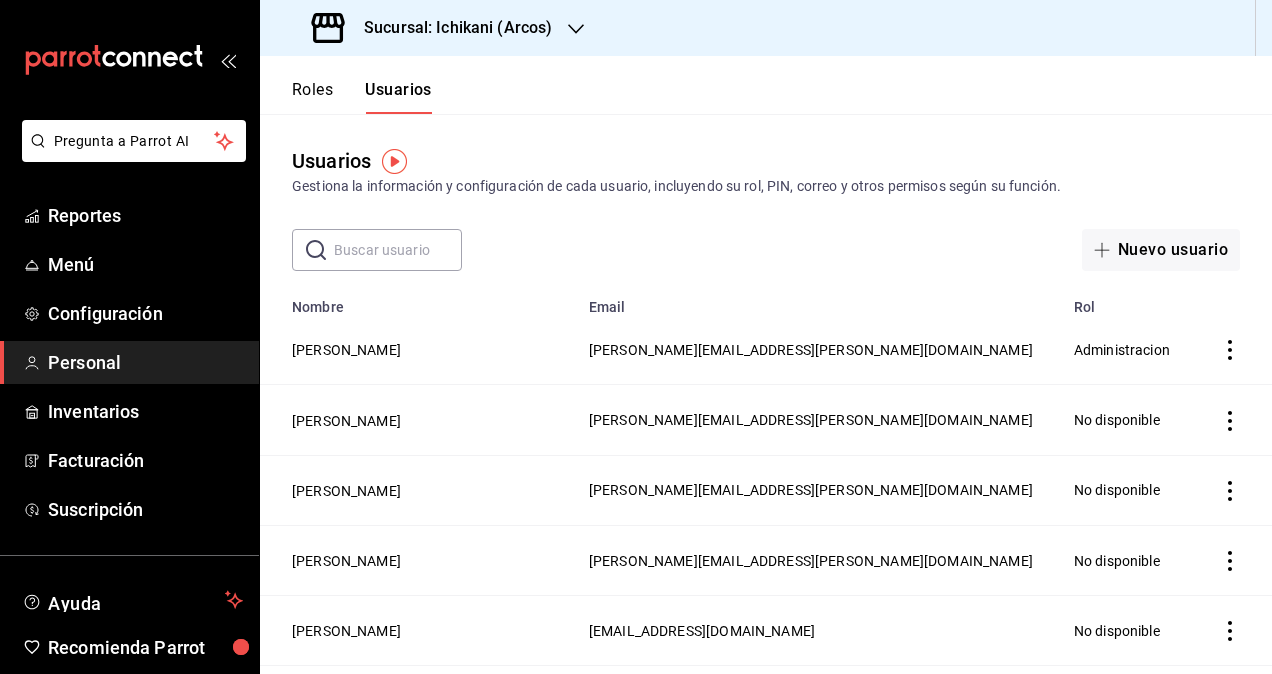 click at bounding box center (398, 250) 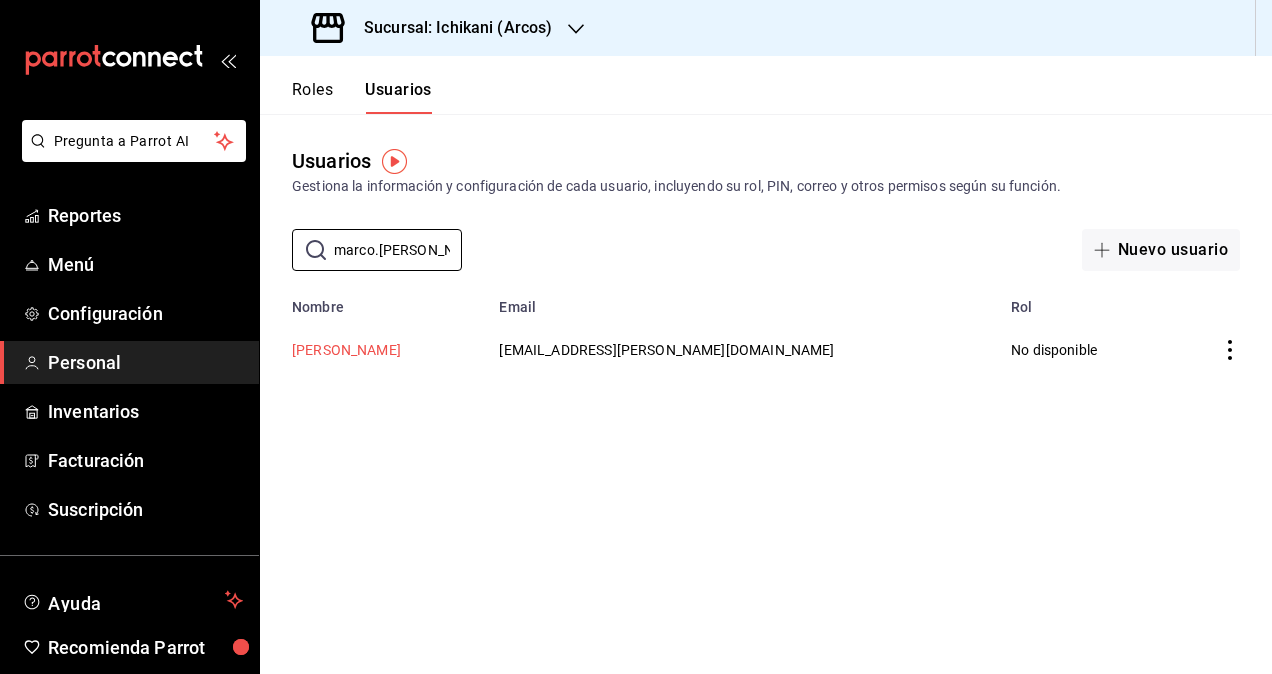 type on "marco.ruiz" 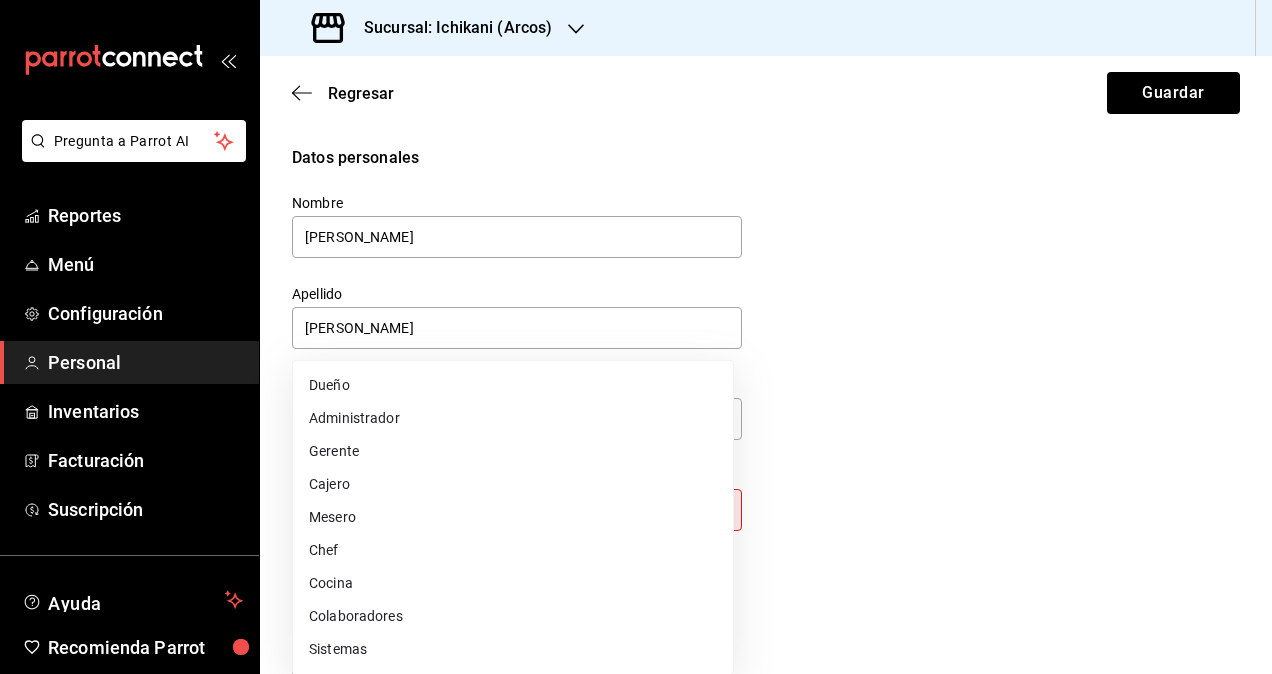 click on "Pregunta a Parrot AI Reportes   Menú   Configuración   Personal   Inventarios   Facturación   Suscripción   Ayuda Recomienda Parrot   Omar Hernandez   Sugerir nueva función   Sucursal: Ichikani (Arcos) Regresar Guardar Datos personales Nombre Marco Apellido Ruiz Número celular (opcional) +52 (__) ____-____ Perfil que desempeña Sin definir Este campo es requerido. Elige una opción. Accesos Selecciona a que plataformas tendrá acceso este usuario. Administrador Web Posibilidad de iniciar sesión en la oficina administrativa de un restaurante.  Acceso al Punto de venta Posibilidad de autenticarse en el POS mediante PIN.  Iniciar sesión en terminal (correo electrónico o QR) Los usuarios podrán iniciar sesión y aceptar términos y condiciones en la terminal. Acceso uso de terminal Los usuarios podrán acceder y utilizar la terminal para visualizar y procesar pagos de sus órdenes. Correo electrónico Se volverá obligatorio al tener ciertos accesos activados. marco.ruiz@grupocosteno.com Contraseña PIN" at bounding box center (636, 337) 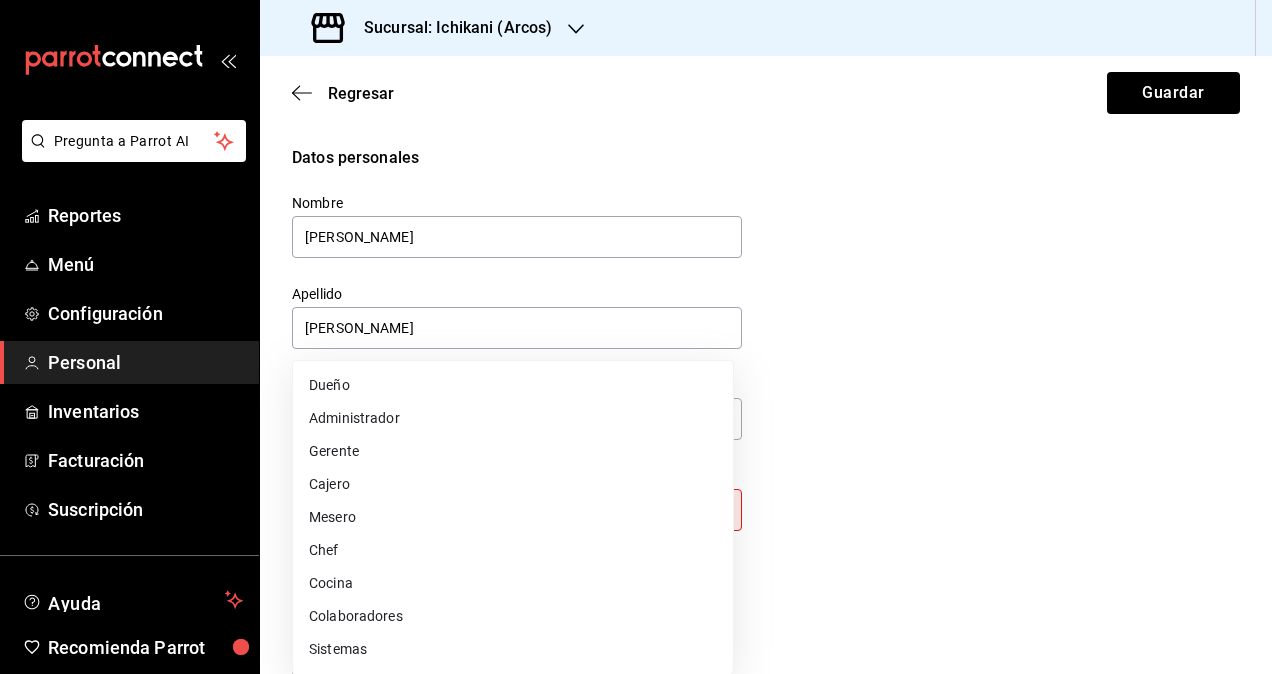 click on "Colaboradores" at bounding box center [513, 616] 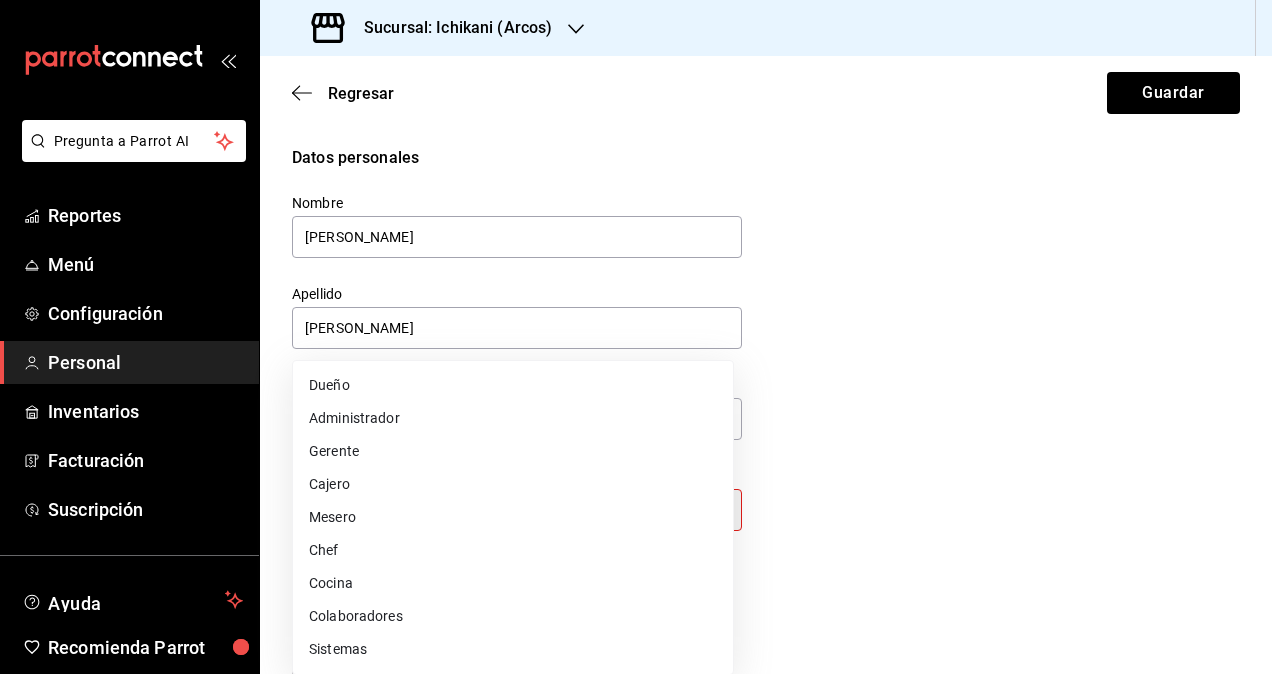 type on "STAFF" 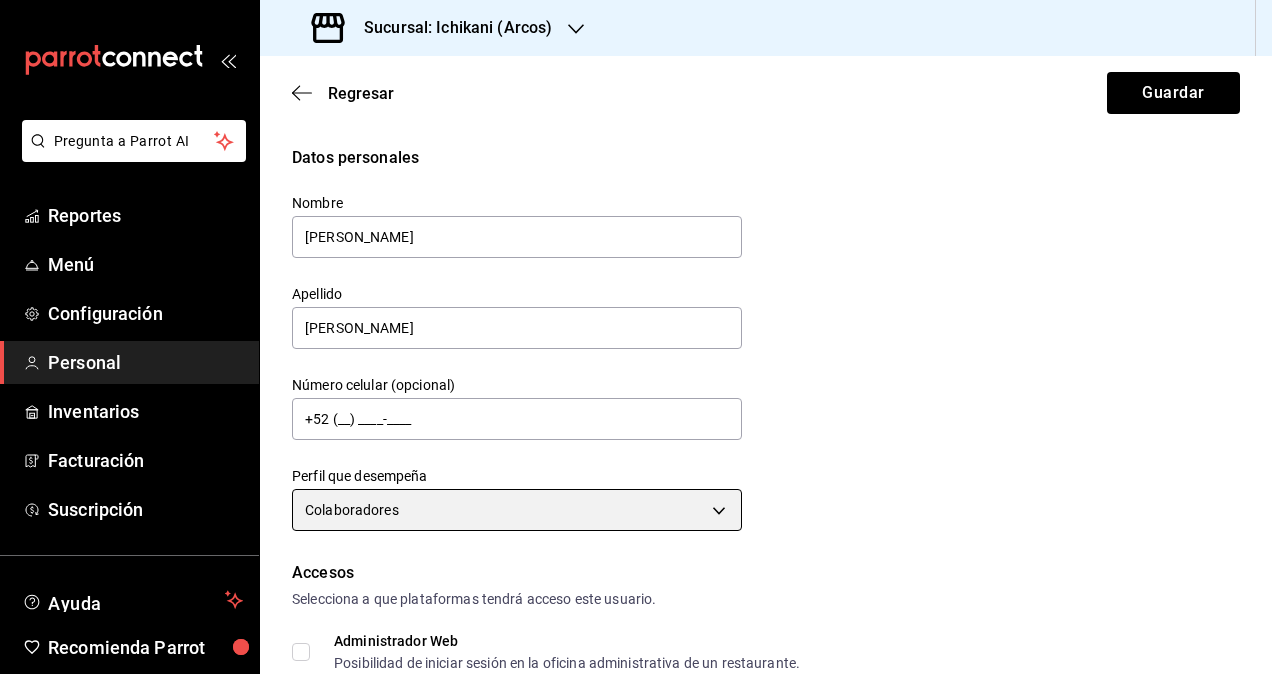 scroll, scrollTop: 500, scrollLeft: 0, axis: vertical 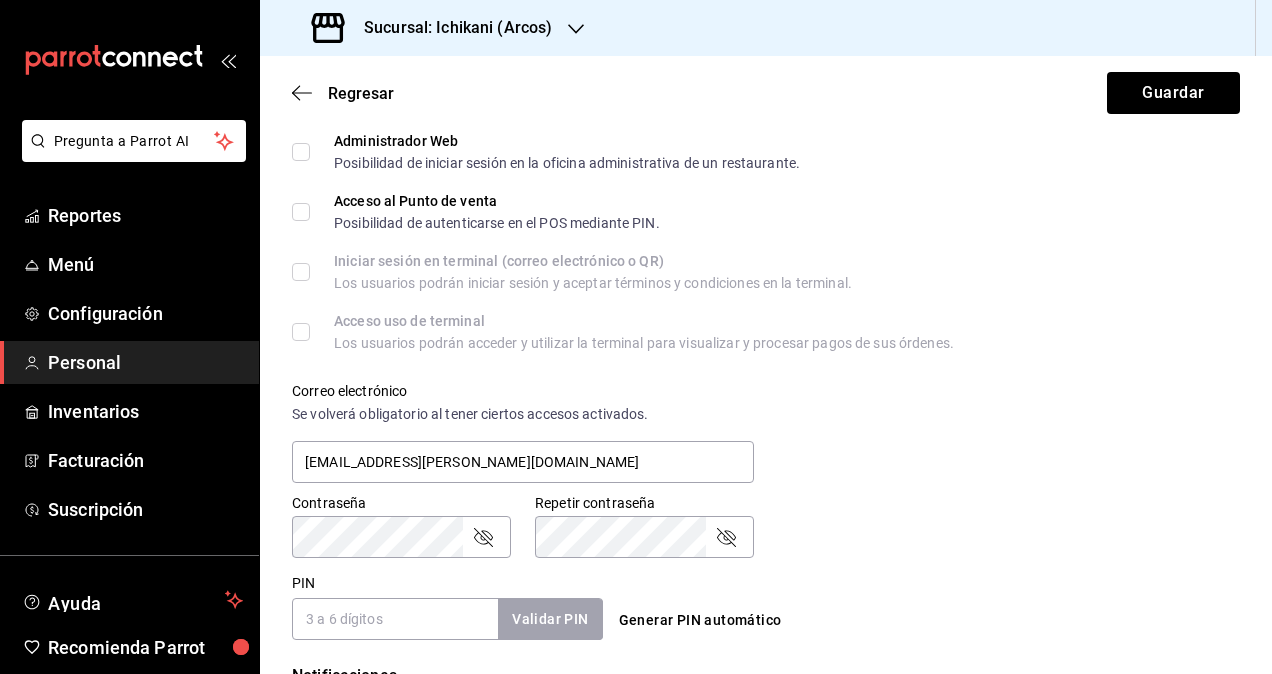 click on "Administrador Web Posibilidad de iniciar sesión en la oficina administrativa de un restaurante." at bounding box center [301, 152] 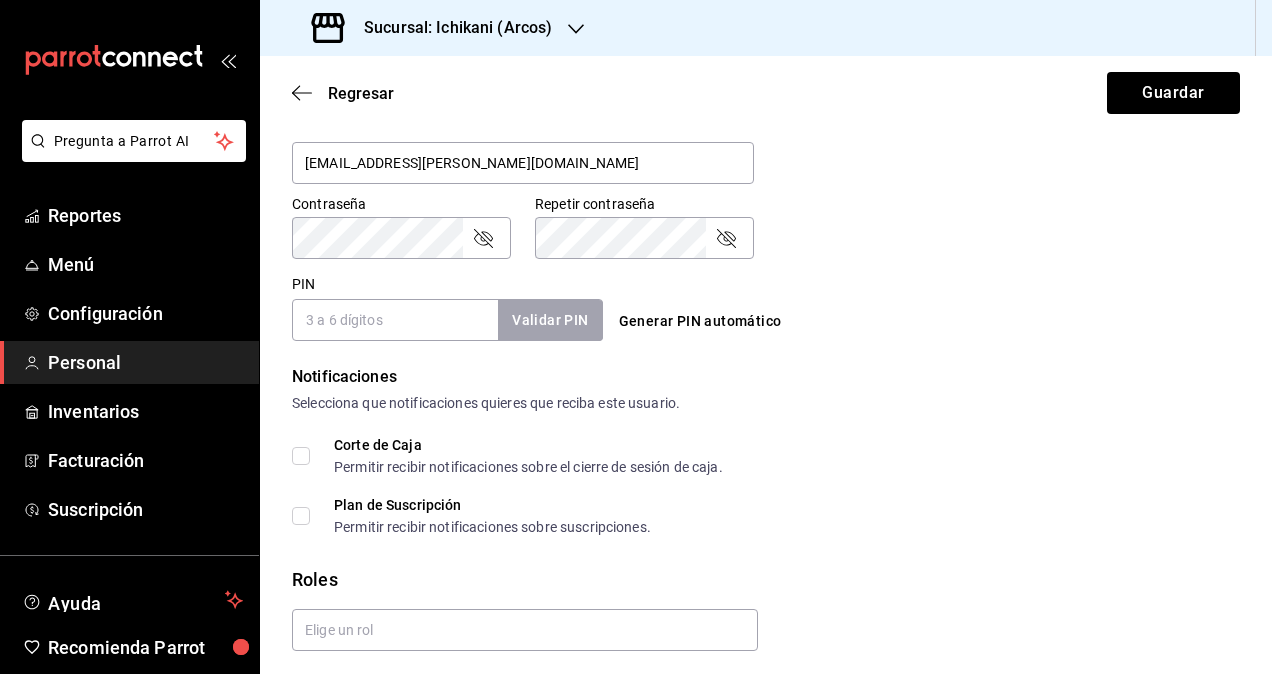 scroll, scrollTop: 864, scrollLeft: 0, axis: vertical 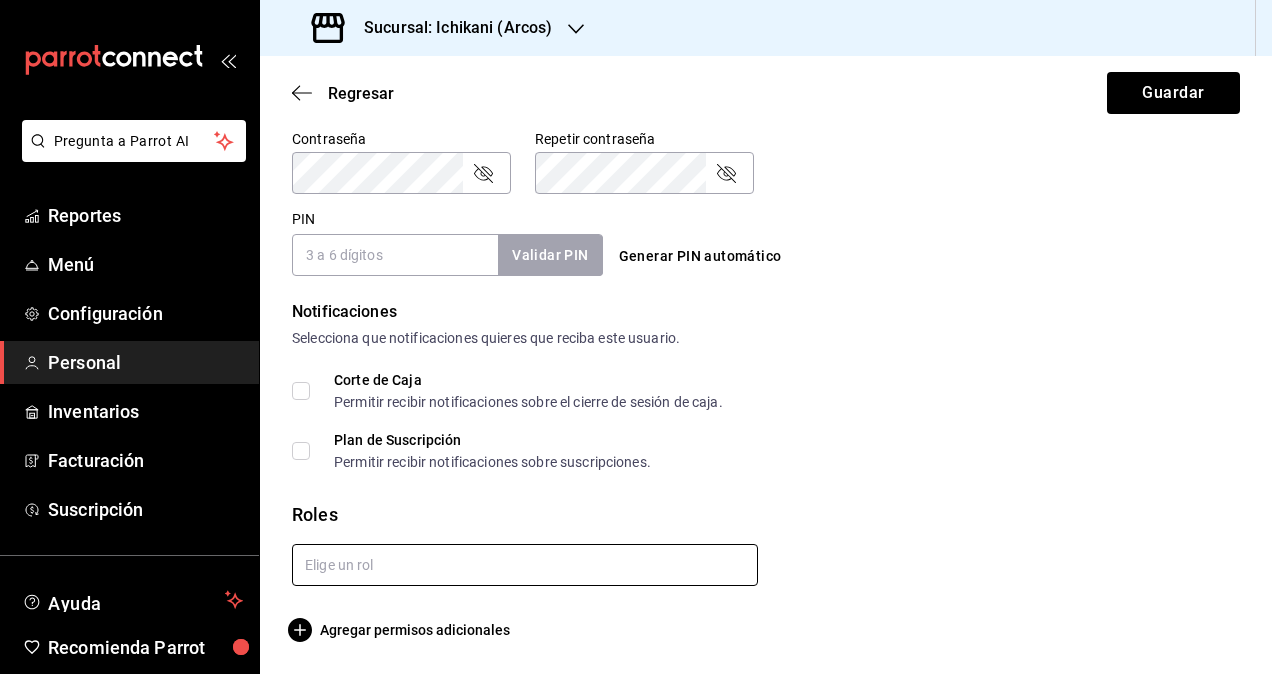 click at bounding box center [525, 565] 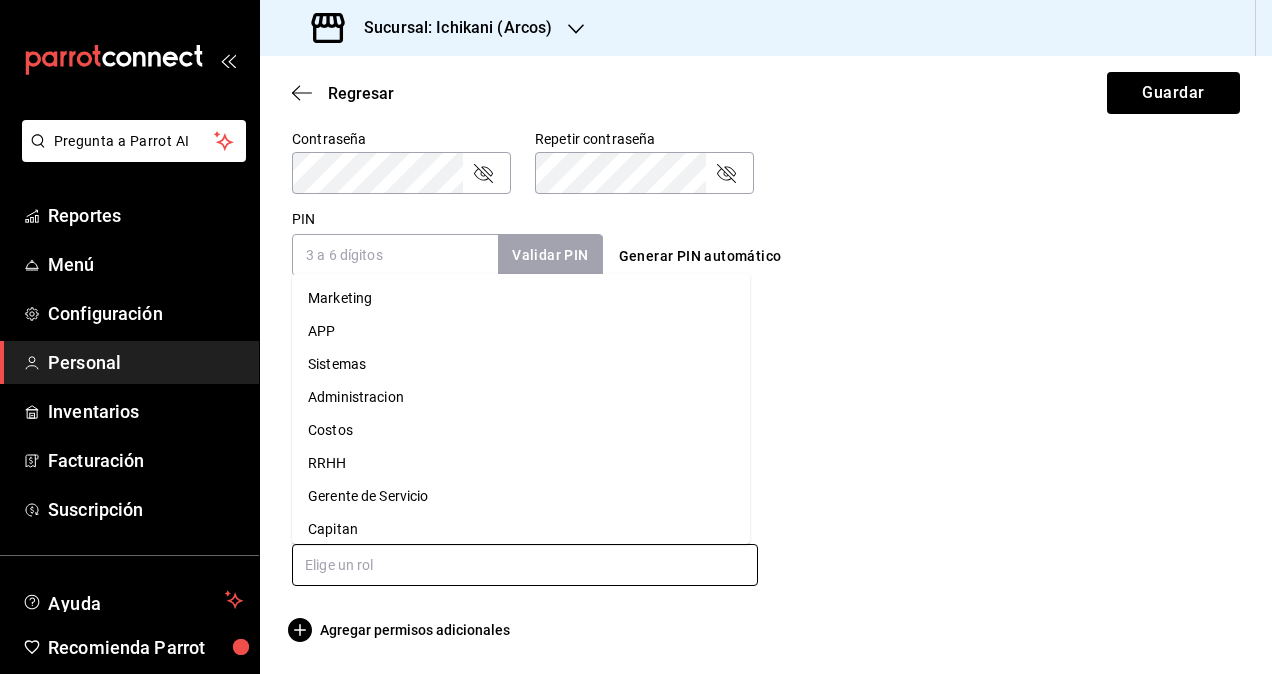 click on "Administracion" at bounding box center (521, 397) 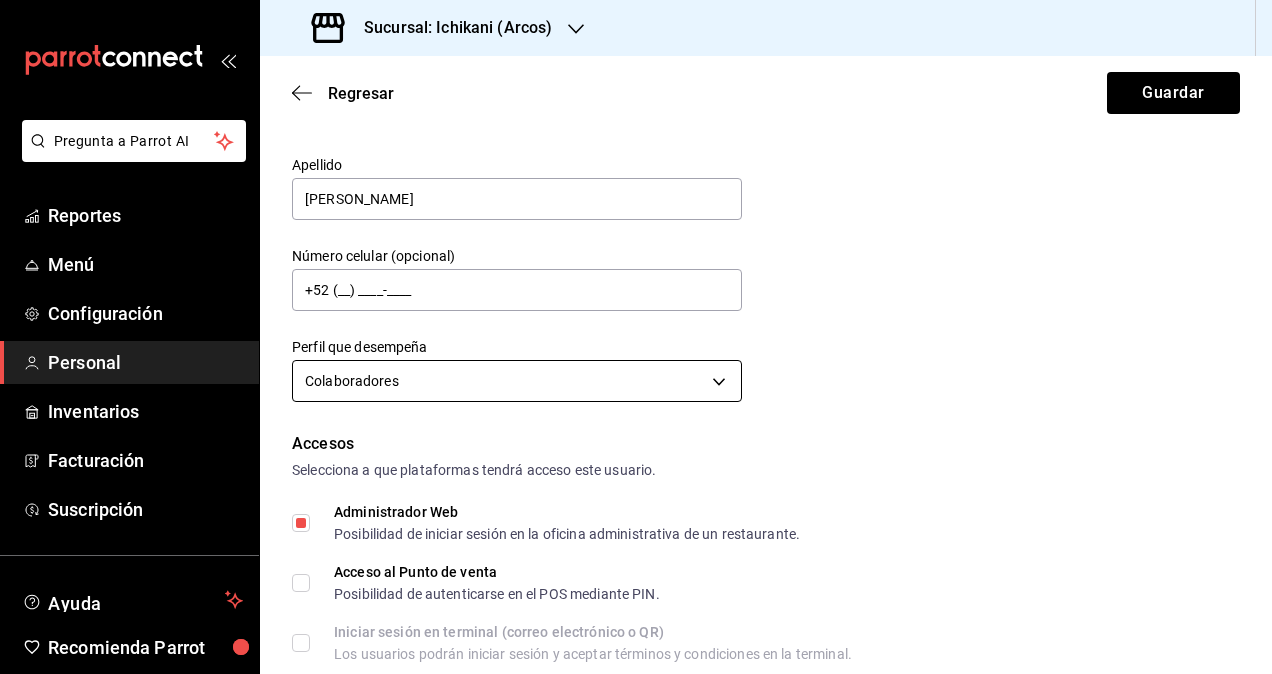 scroll, scrollTop: 0, scrollLeft: 0, axis: both 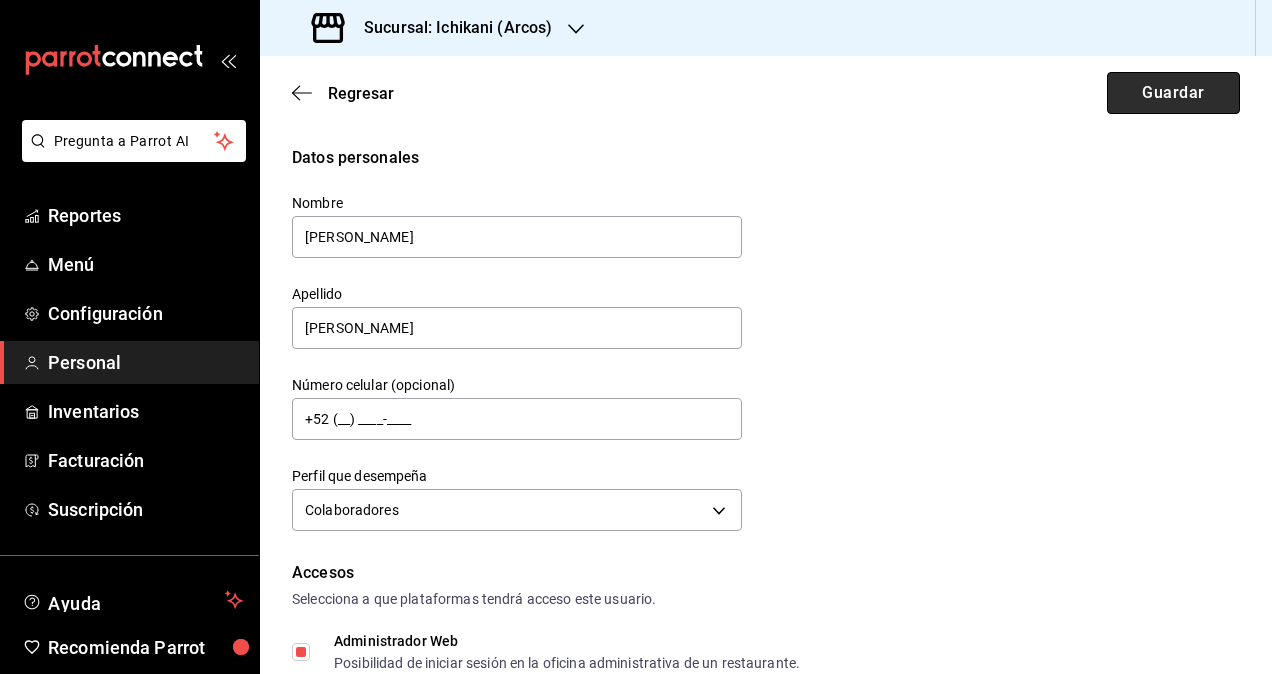 click on "Guardar" at bounding box center (1173, 93) 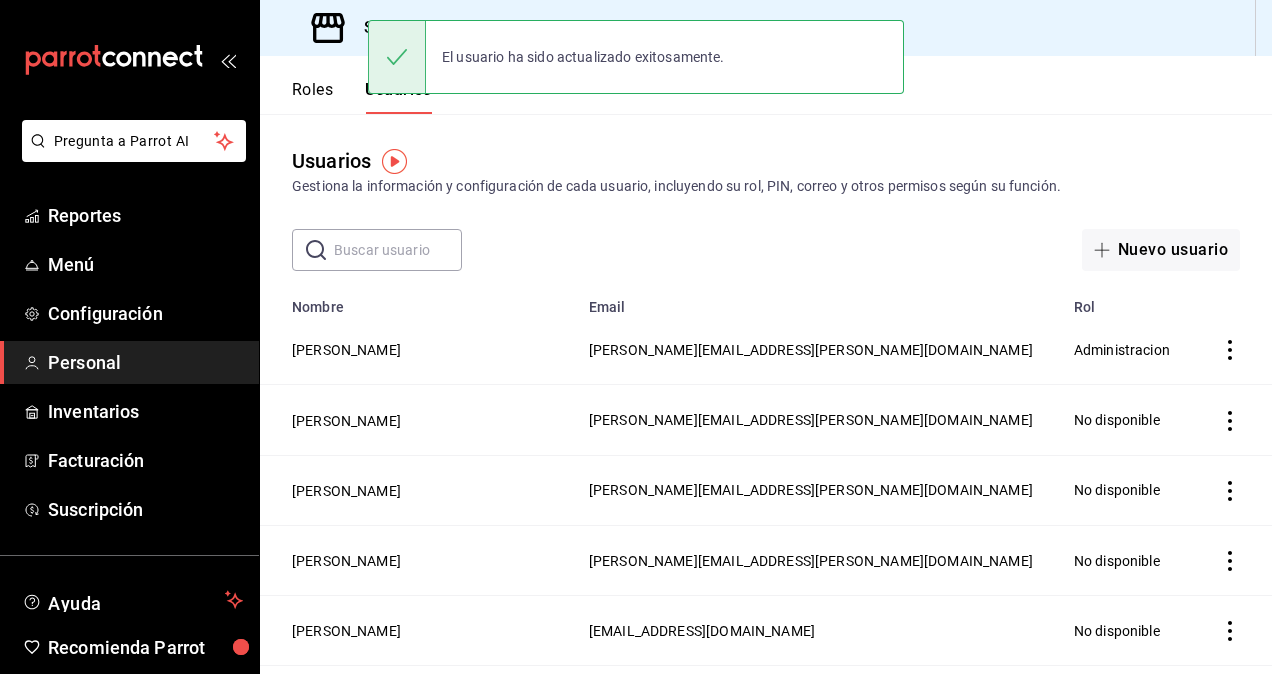 click 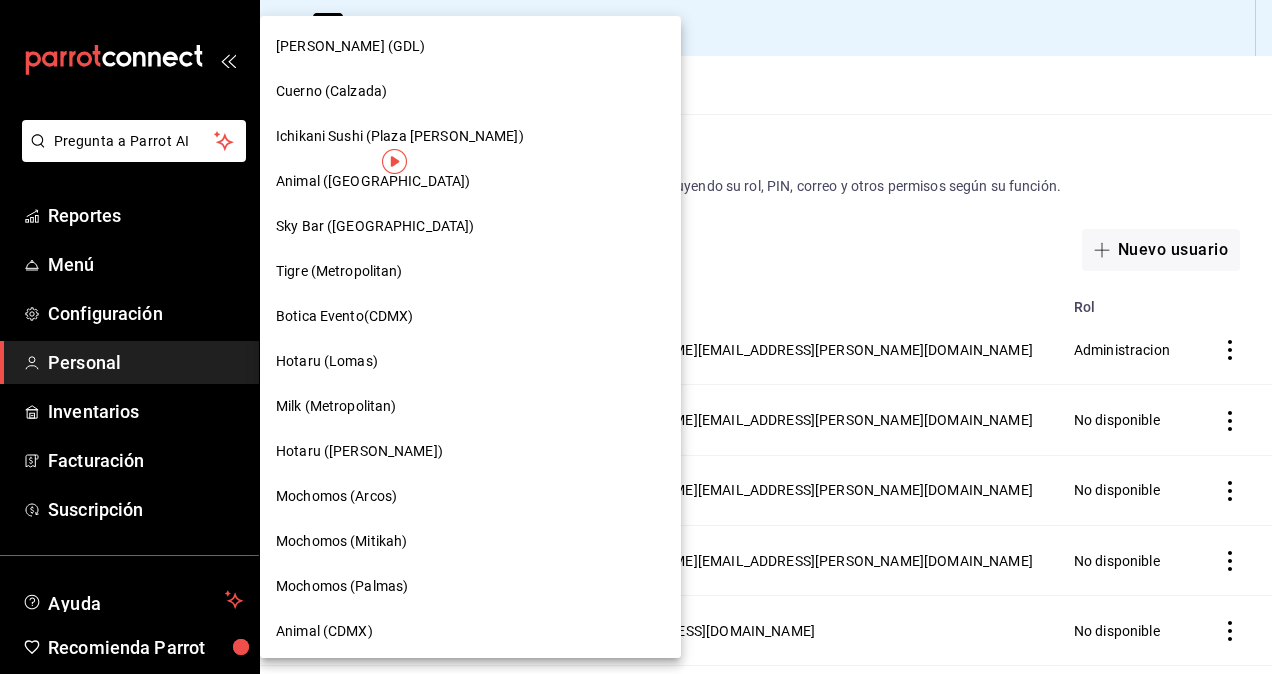 click at bounding box center (636, 337) 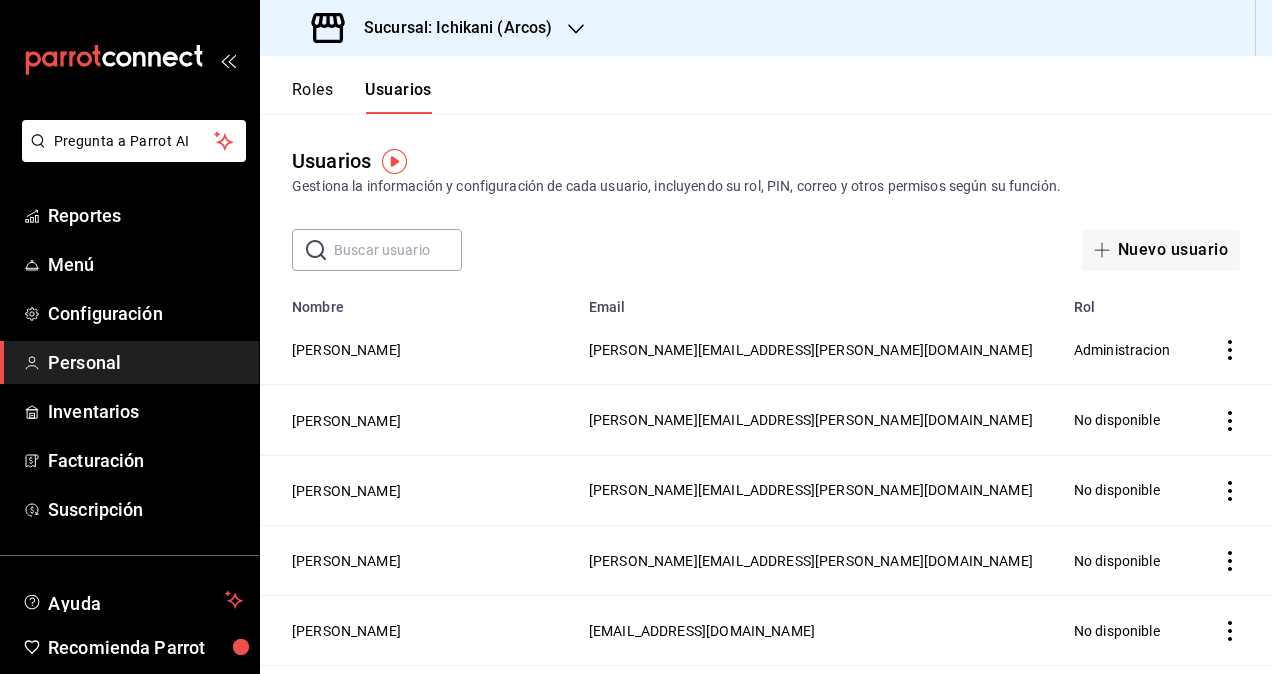 click on "Sucursal: Ichikani (Arcos)" at bounding box center [450, 28] 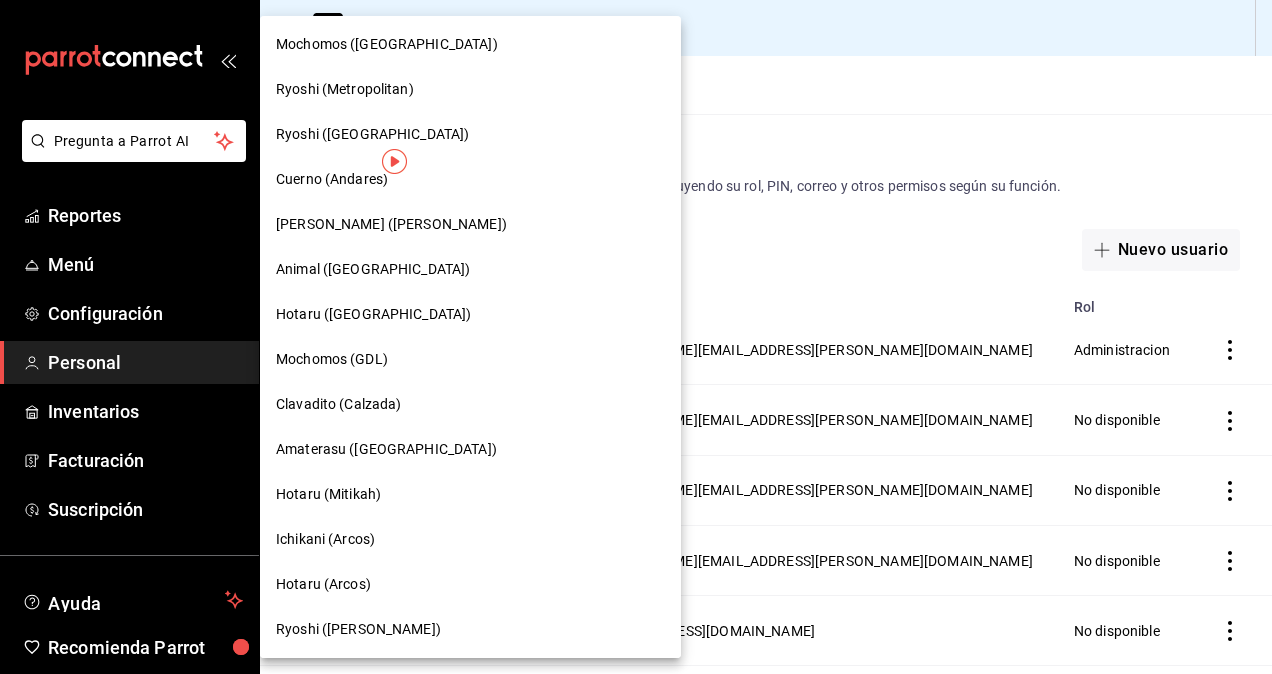 scroll, scrollTop: 1039, scrollLeft: 0, axis: vertical 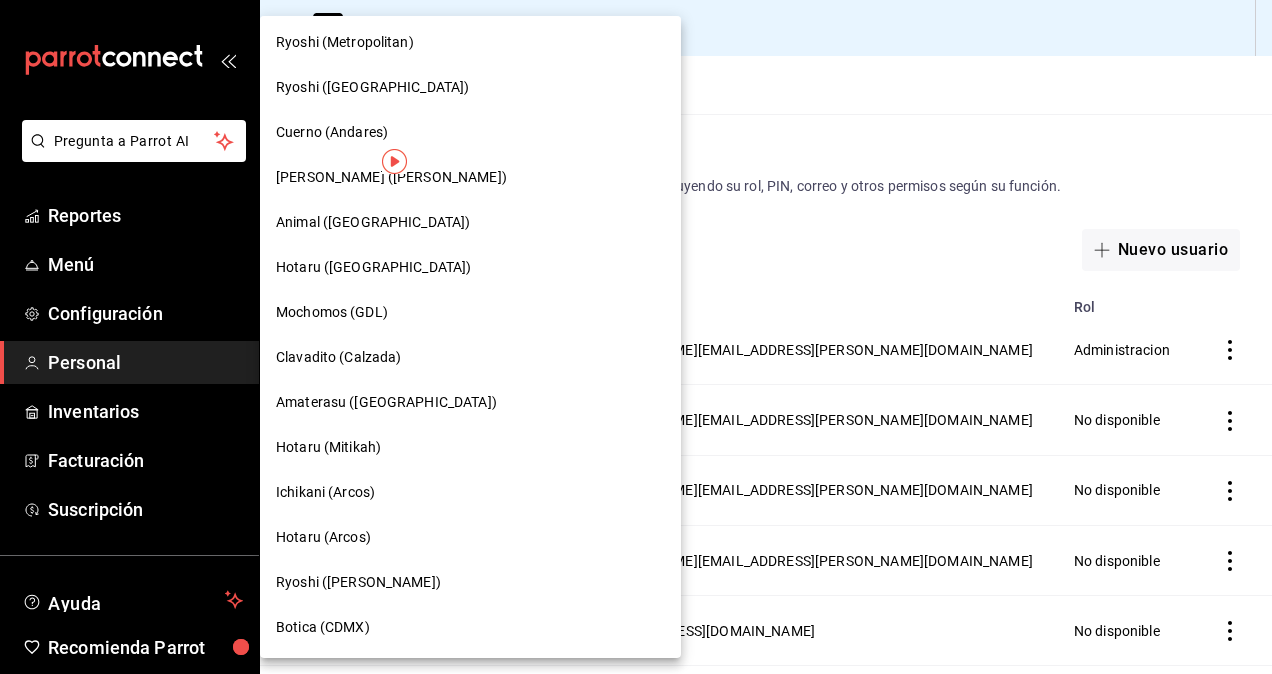 click on "Hotaru (Arcos)" at bounding box center (470, 537) 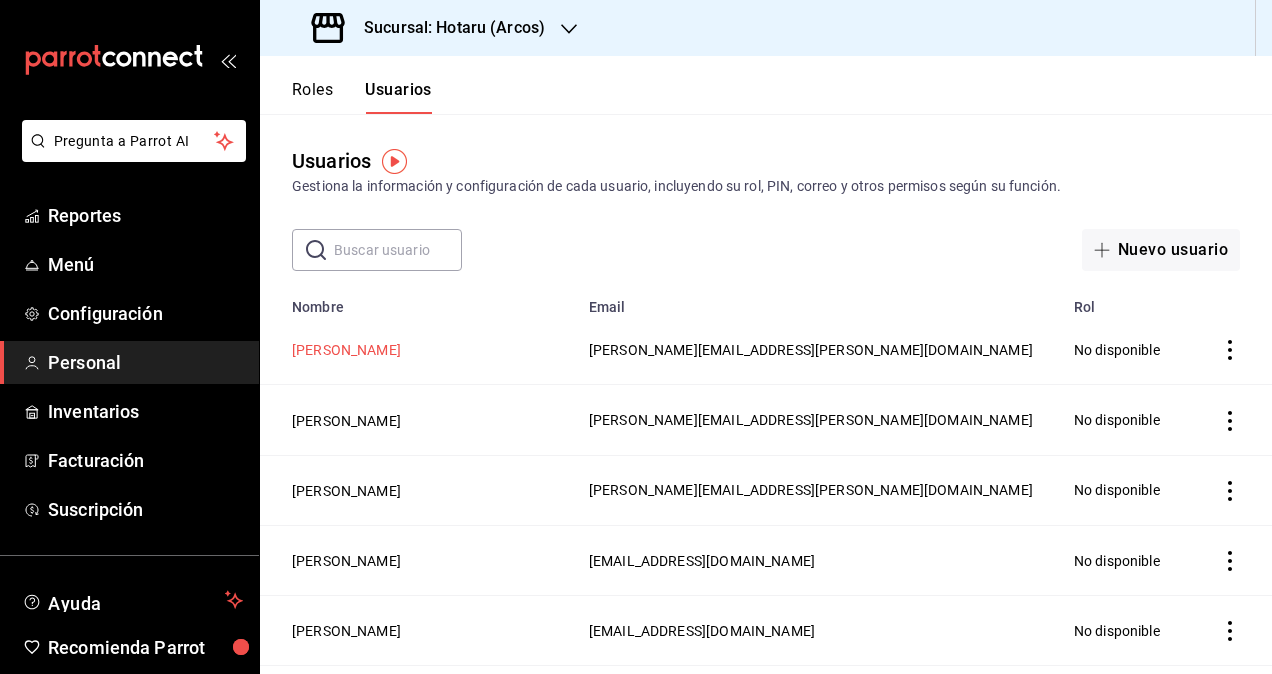 click on "[PERSON_NAME]" at bounding box center (346, 350) 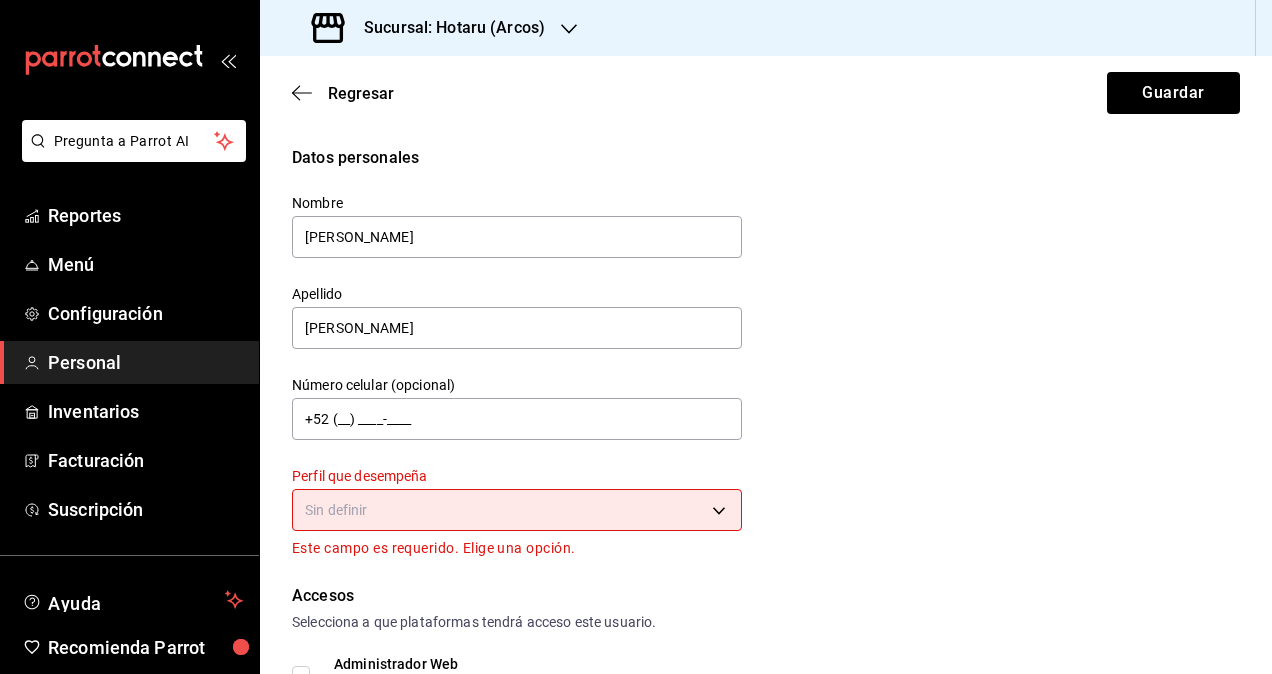 click on "Pregunta a Parrot AI Reportes   Menú   Configuración   Personal   Inventarios   Facturación   Suscripción   Ayuda Recomienda Parrot   Omar Hernandez   Sugerir nueva función   Sucursal: Hotaru (Arcos) Regresar Guardar Datos personales Nombre daniela Apellido Diaz Número celular (opcional) +52 (__) ____-____ Perfil que desempeña Sin definir Este campo es requerido. Elige una opción. Accesos Selecciona a que plataformas tendrá acceso este usuario. Administrador Web Posibilidad de iniciar sesión en la oficina administrativa de un restaurante.  Acceso al Punto de venta Posibilidad de autenticarse en el POS mediante PIN.  Iniciar sesión en terminal (correo electrónico o QR) Los usuarios podrán iniciar sesión y aceptar términos y condiciones en la terminal. Acceso uso de terminal Los usuarios podrán acceder y utilizar la terminal para visualizar y procesar pagos de sus órdenes. Correo electrónico Se volverá obligatorio al tener ciertos accesos activados. daniela.diaz@grupocosteno.com Contraseña" at bounding box center (636, 337) 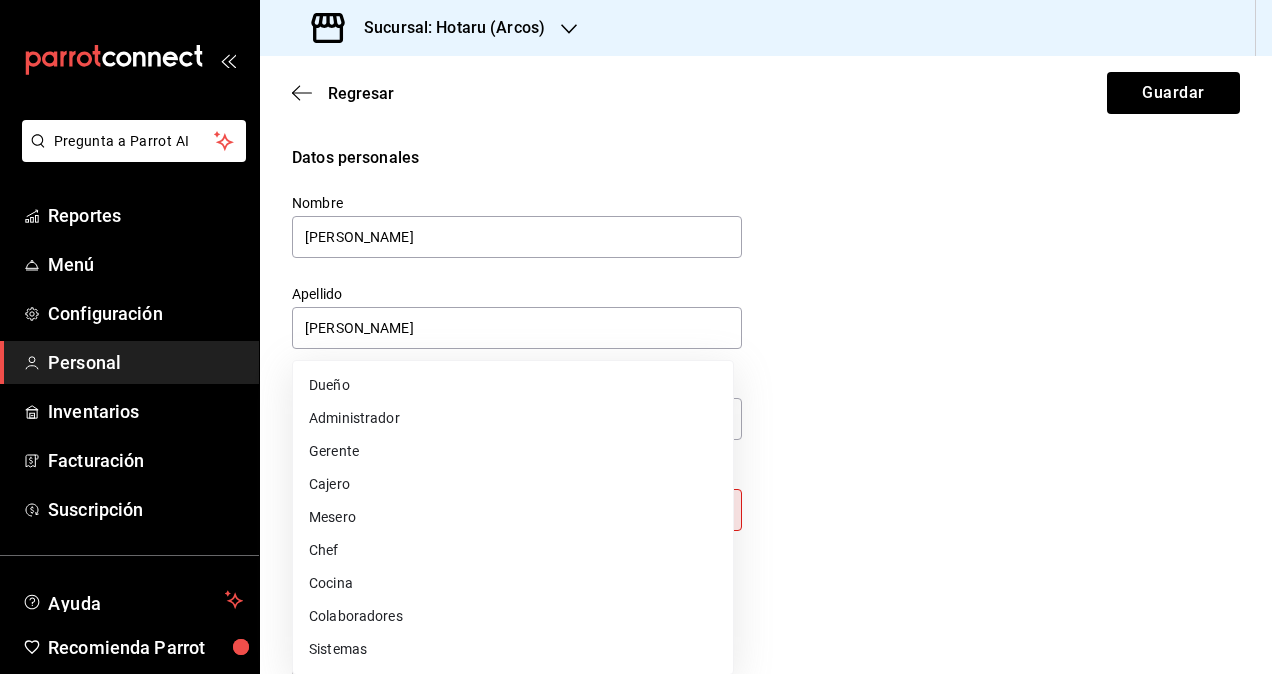 click on "Colaboradores" at bounding box center [513, 616] 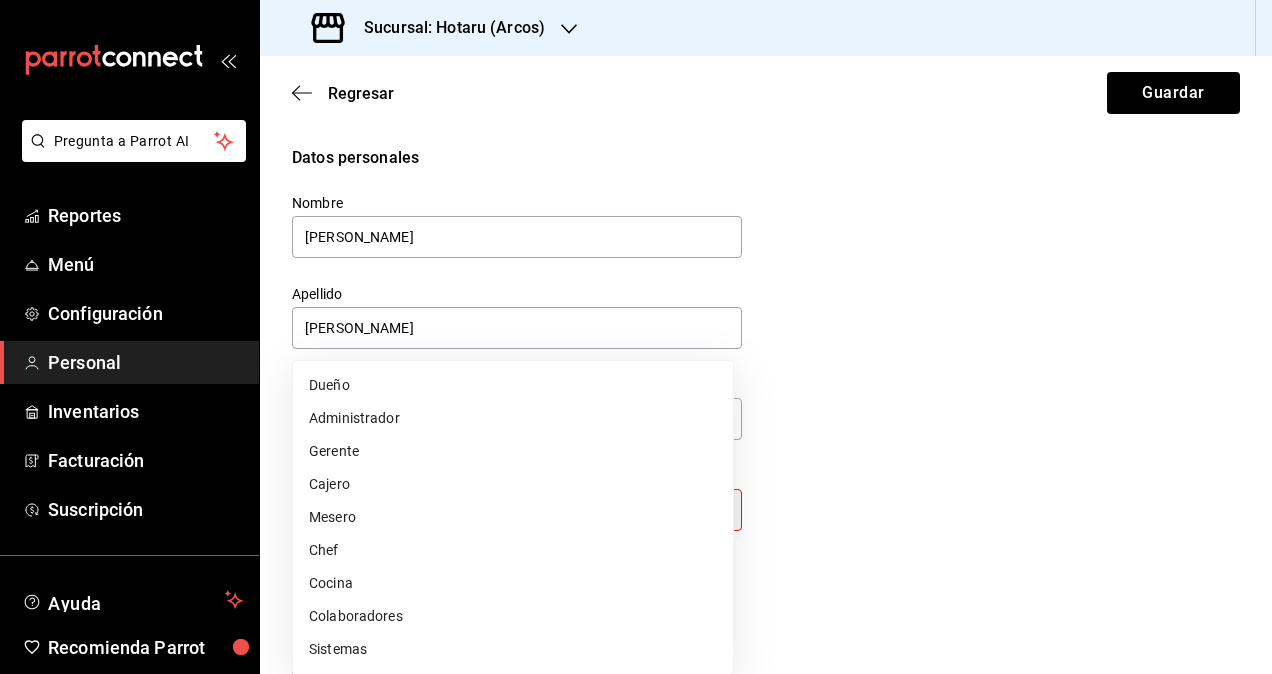 type on "STAFF" 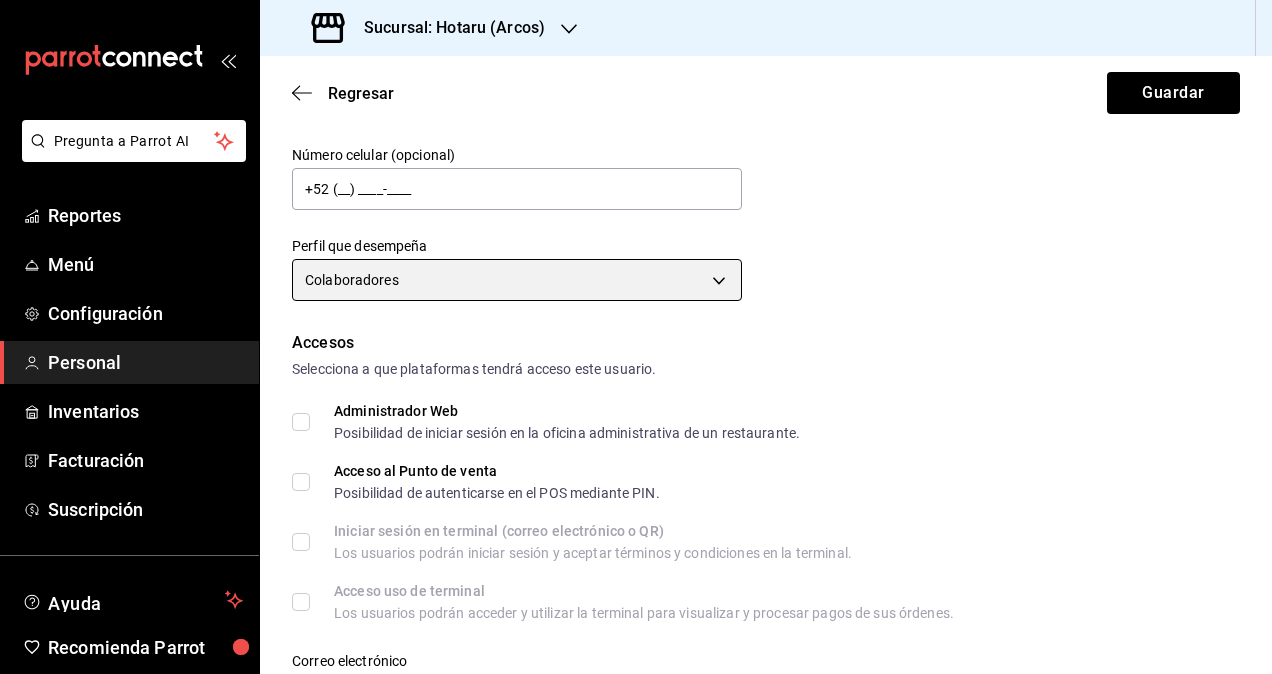 scroll, scrollTop: 400, scrollLeft: 0, axis: vertical 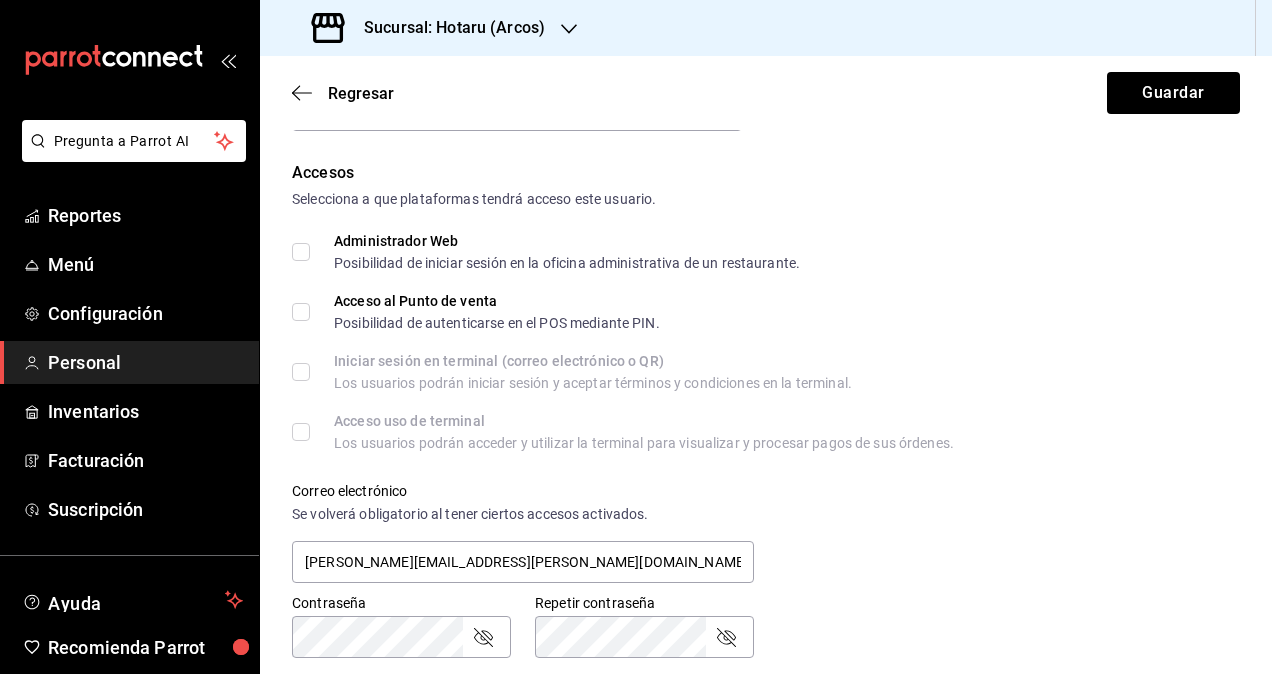 click on "Administrador Web Posibilidad de iniciar sesión en la oficina administrativa de un restaurante." at bounding box center (301, 252) 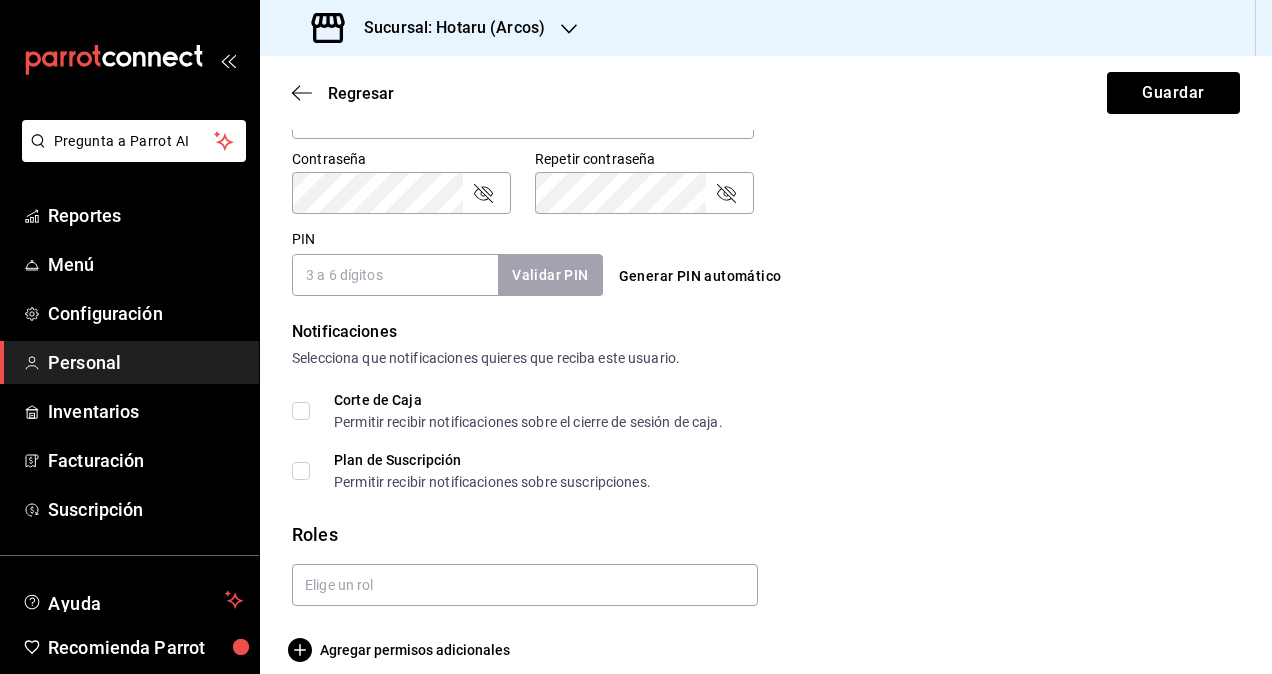 scroll, scrollTop: 864, scrollLeft: 0, axis: vertical 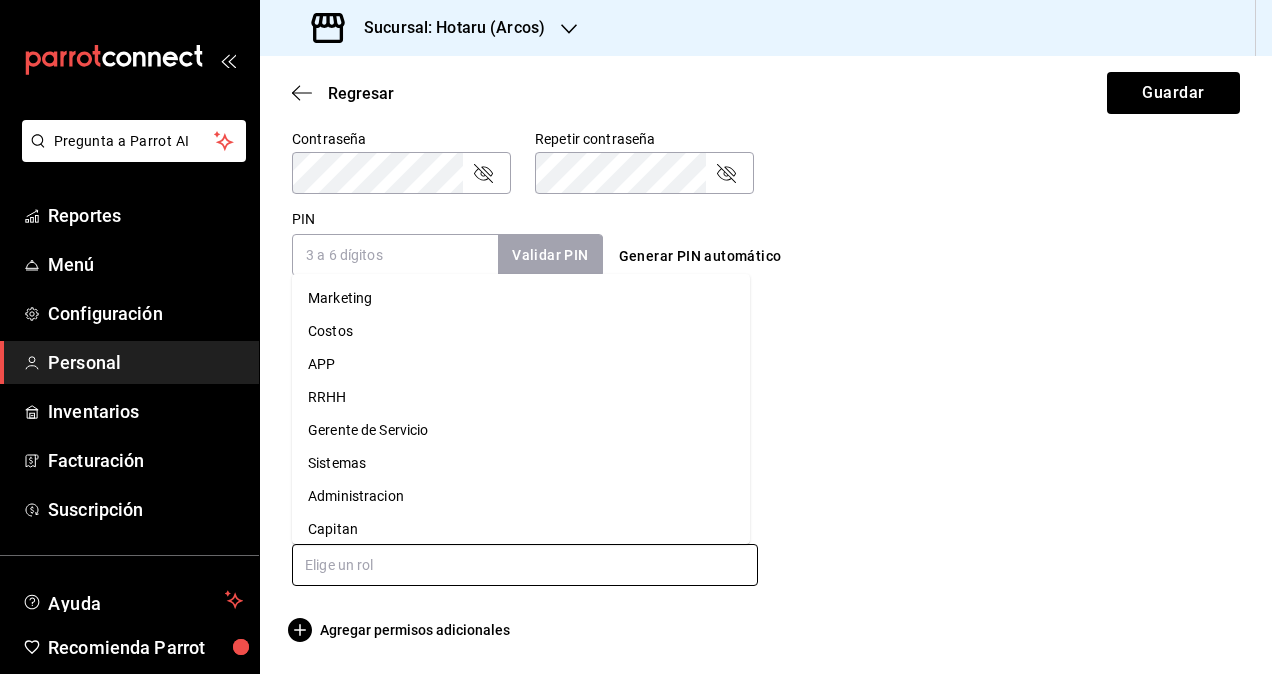 click at bounding box center [525, 565] 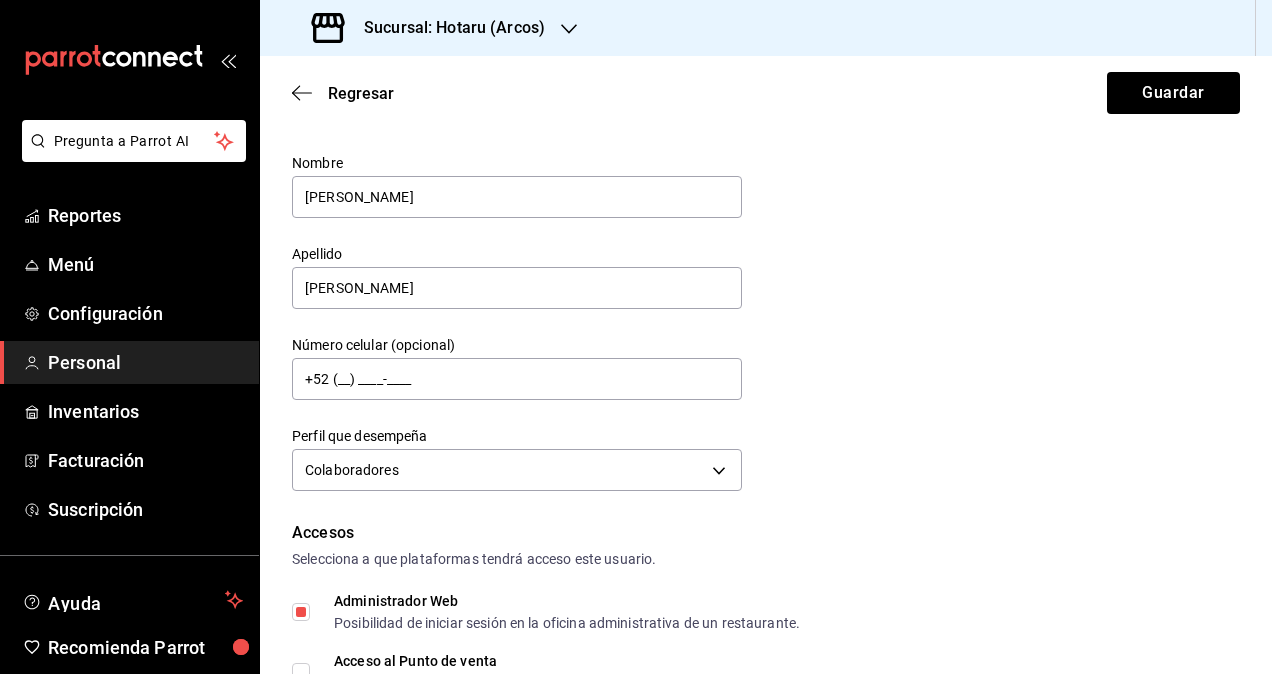 scroll, scrollTop: 0, scrollLeft: 0, axis: both 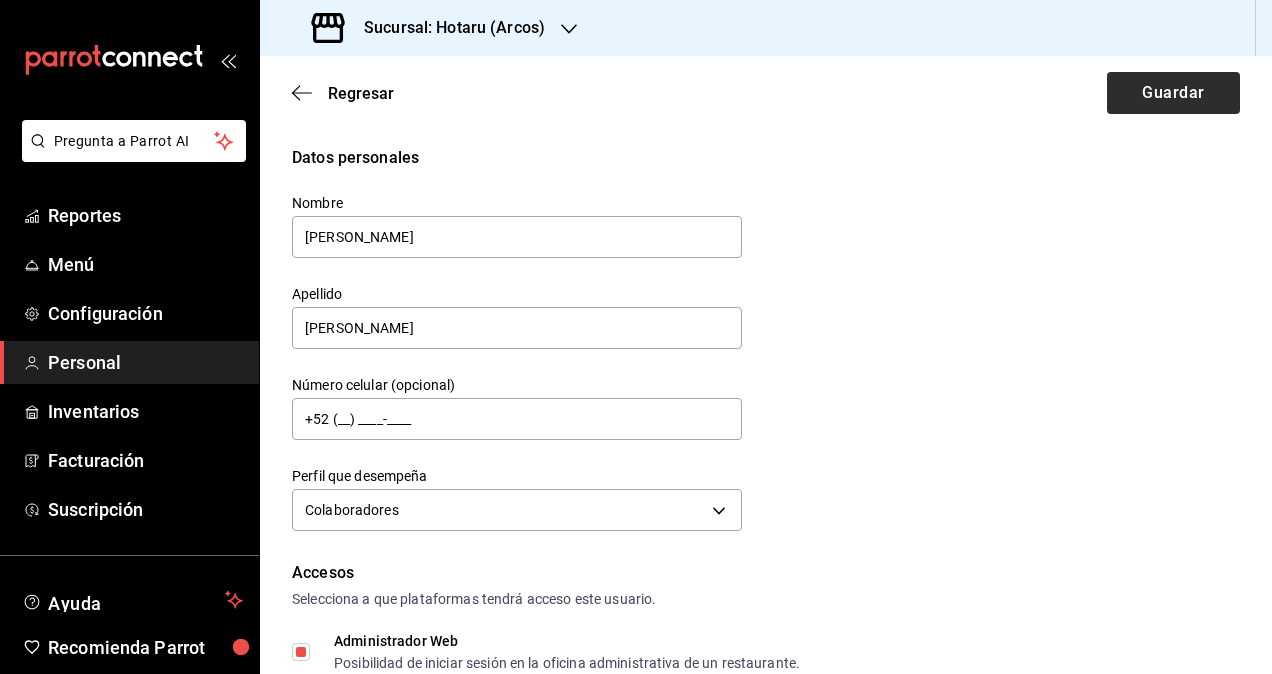 checkbox on "true" 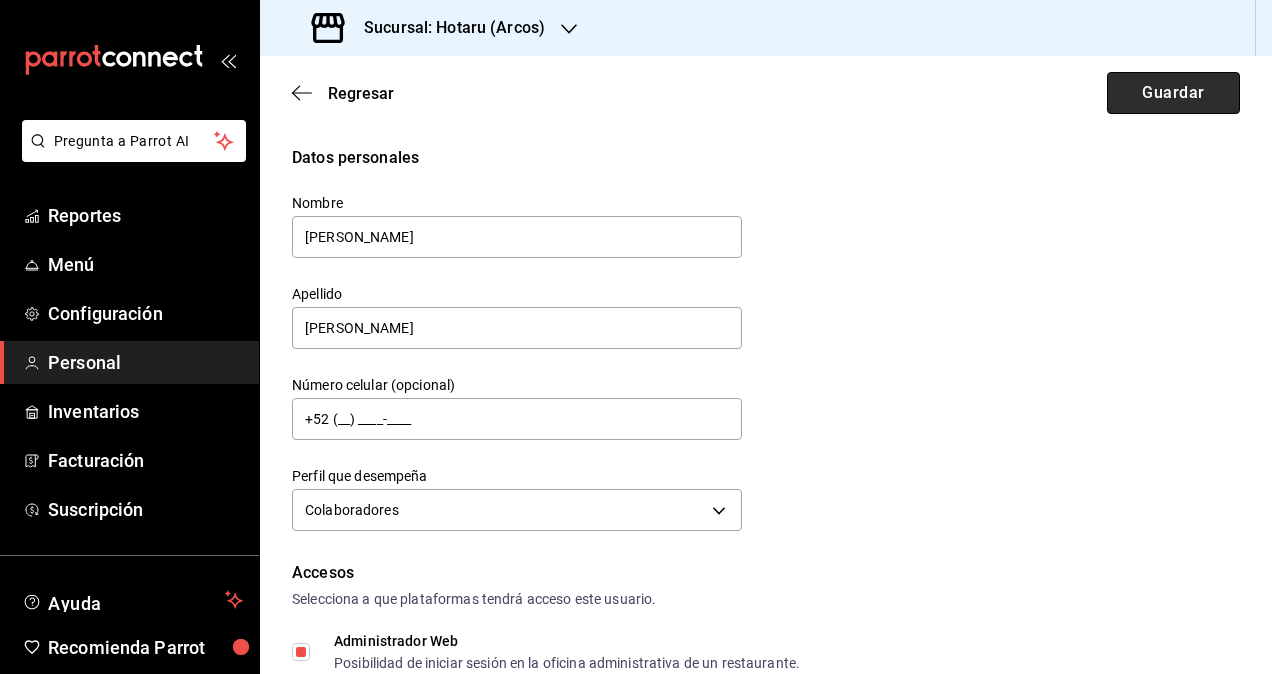 click on "Guardar" at bounding box center [1173, 93] 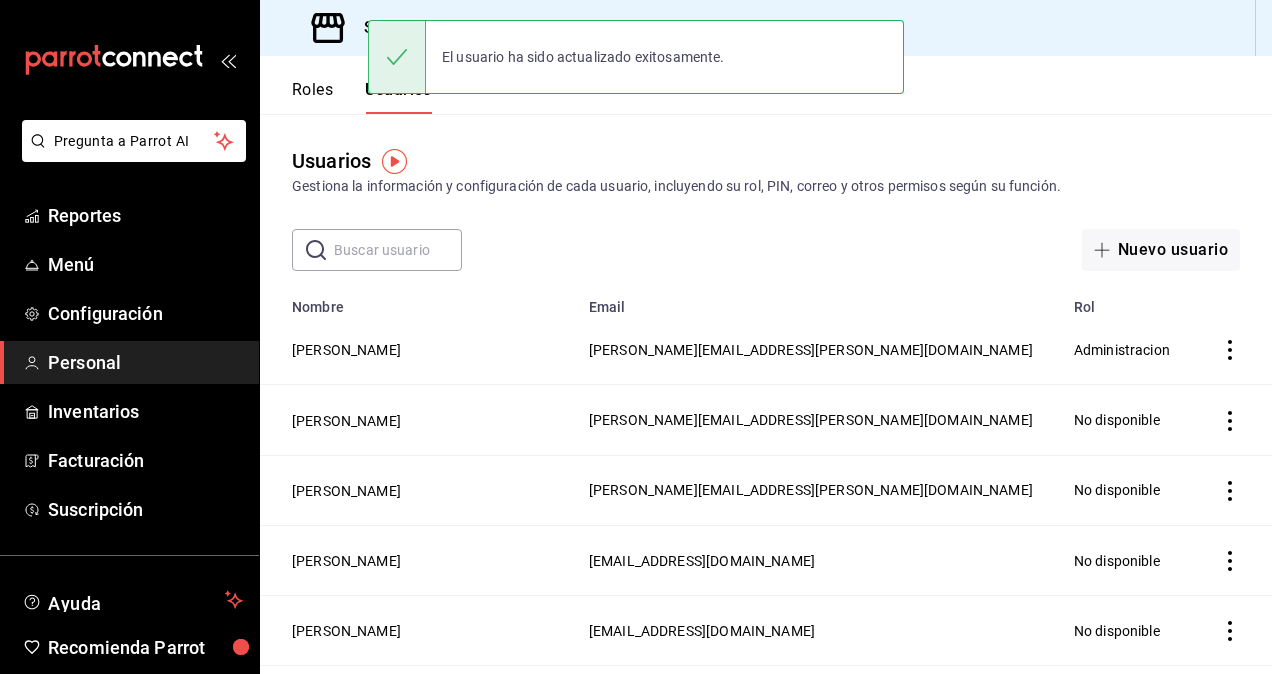 click at bounding box center (398, 250) 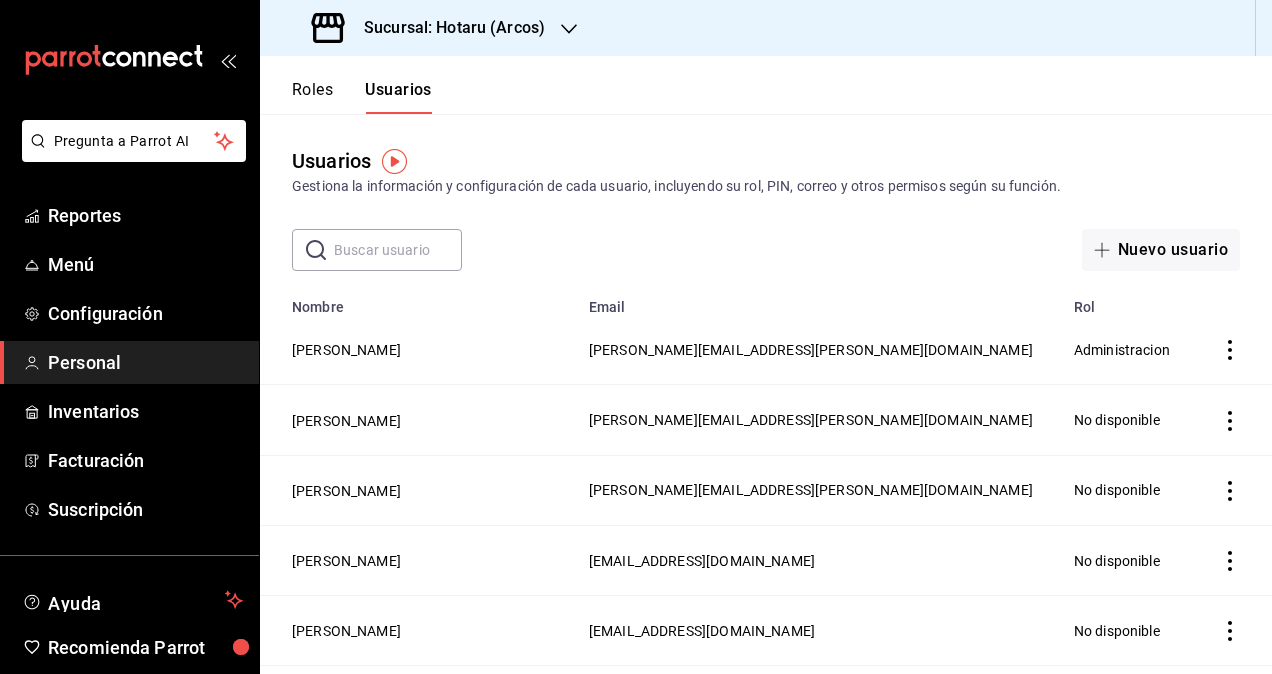 paste on "marco.ruiz" 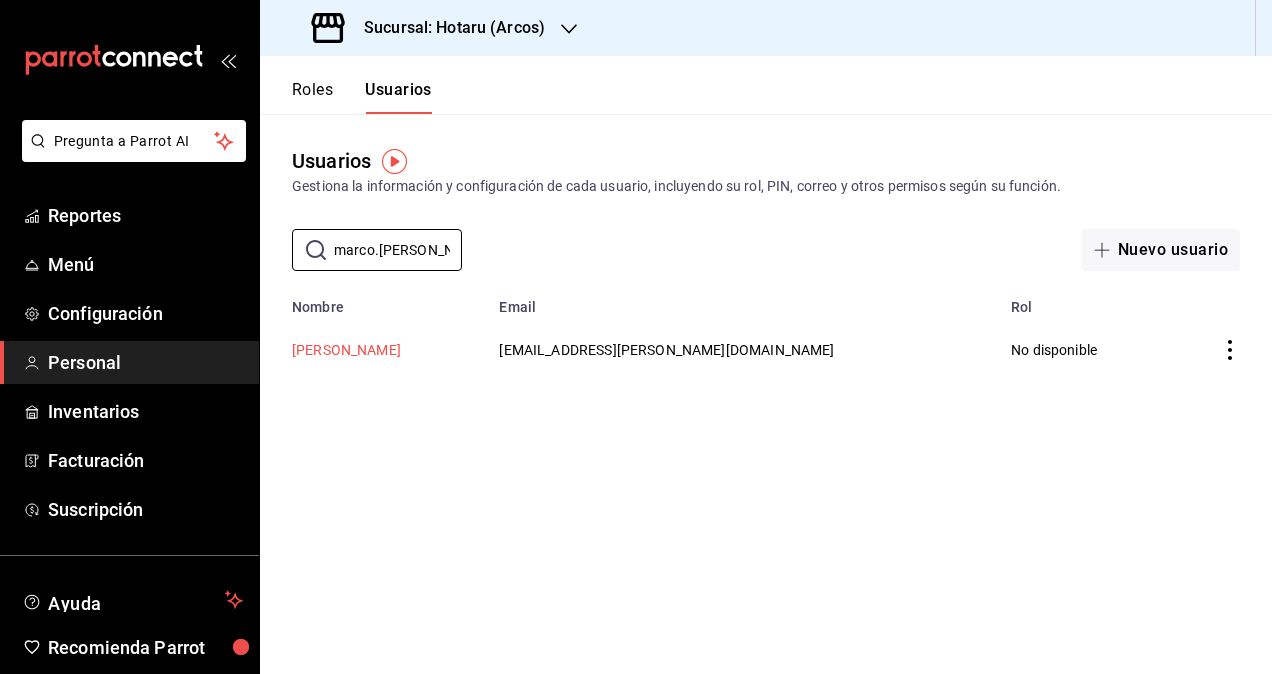 type on "marco.ruiz" 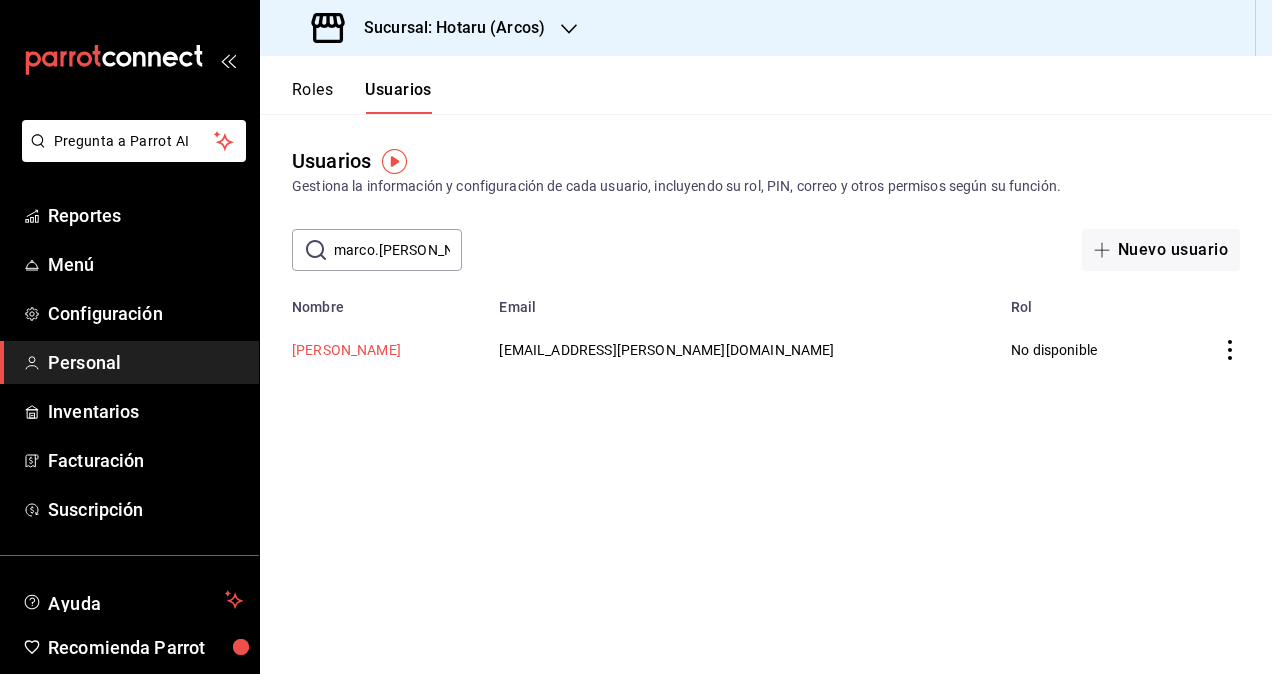 click on "[PERSON_NAME]" at bounding box center (346, 350) 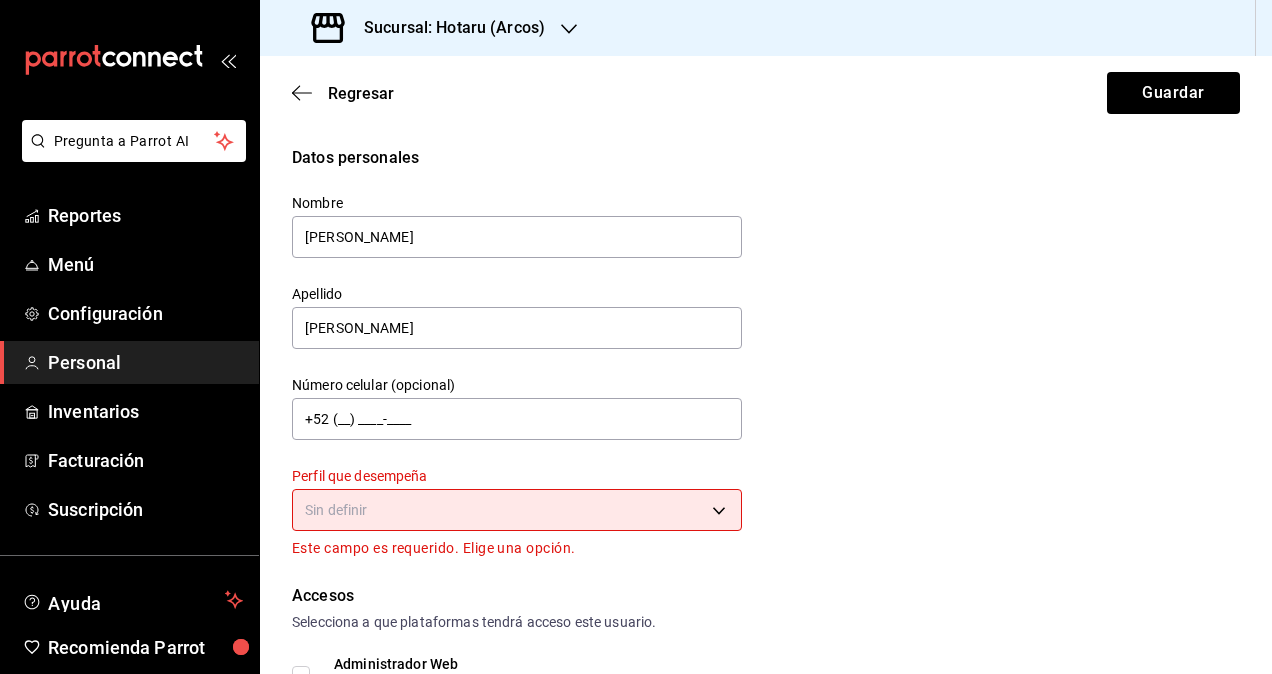 click on "Pregunta a Parrot AI Reportes   Menú   Configuración   Personal   Inventarios   Facturación   Suscripción   Ayuda Recomienda Parrot   Omar Hernandez   Sugerir nueva función   Sucursal: Hotaru (Arcos) Regresar Guardar Datos personales Nombre Marco Apellido Ruiz Número celular (opcional) +52 (__) ____-____ Perfil que desempeña Sin definir Este campo es requerido. Elige una opción. Accesos Selecciona a que plataformas tendrá acceso este usuario. Administrador Web Posibilidad de iniciar sesión en la oficina administrativa de un restaurante.  Acceso al Punto de venta Posibilidad de autenticarse en el POS mediante PIN.  Iniciar sesión en terminal (correo electrónico o QR) Los usuarios podrán iniciar sesión y aceptar términos y condiciones en la terminal. Acceso uso de terminal Los usuarios podrán acceder y utilizar la terminal para visualizar y procesar pagos de sus órdenes. Correo electrónico Se volverá obligatorio al tener ciertos accesos activados. marco.ruiz@grupocosteno.com Contraseña PIN" at bounding box center (636, 337) 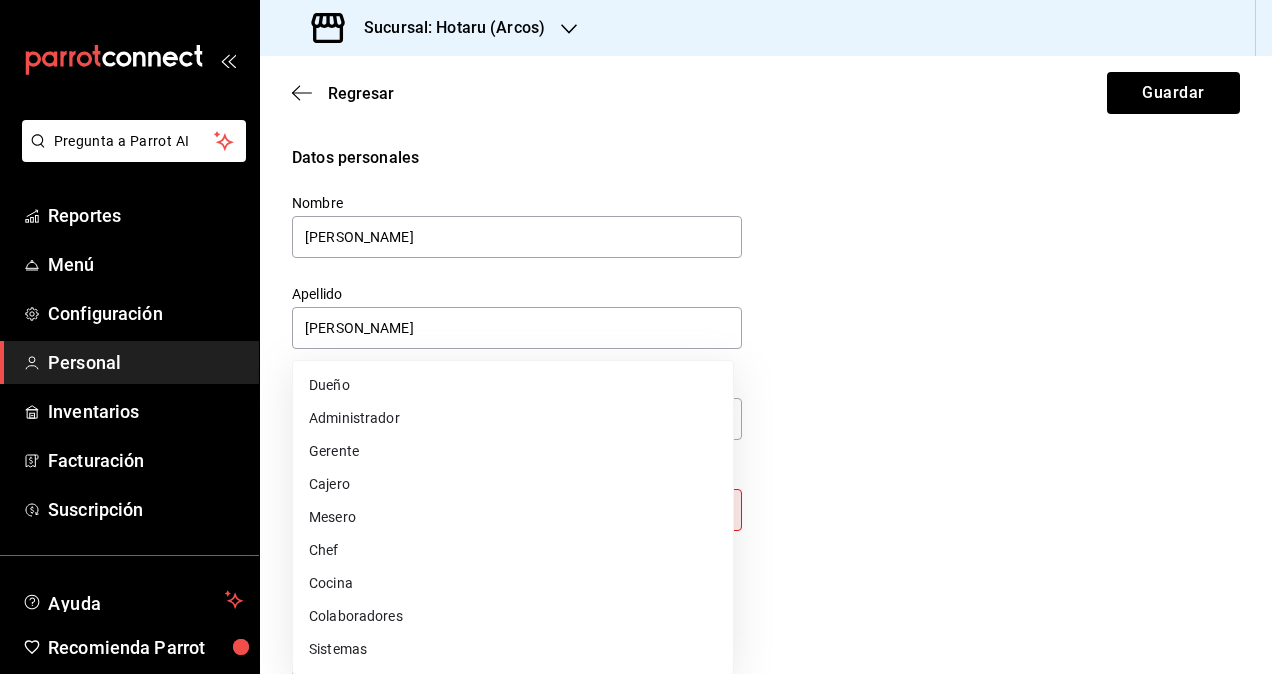 click on "Colaboradores" at bounding box center (513, 616) 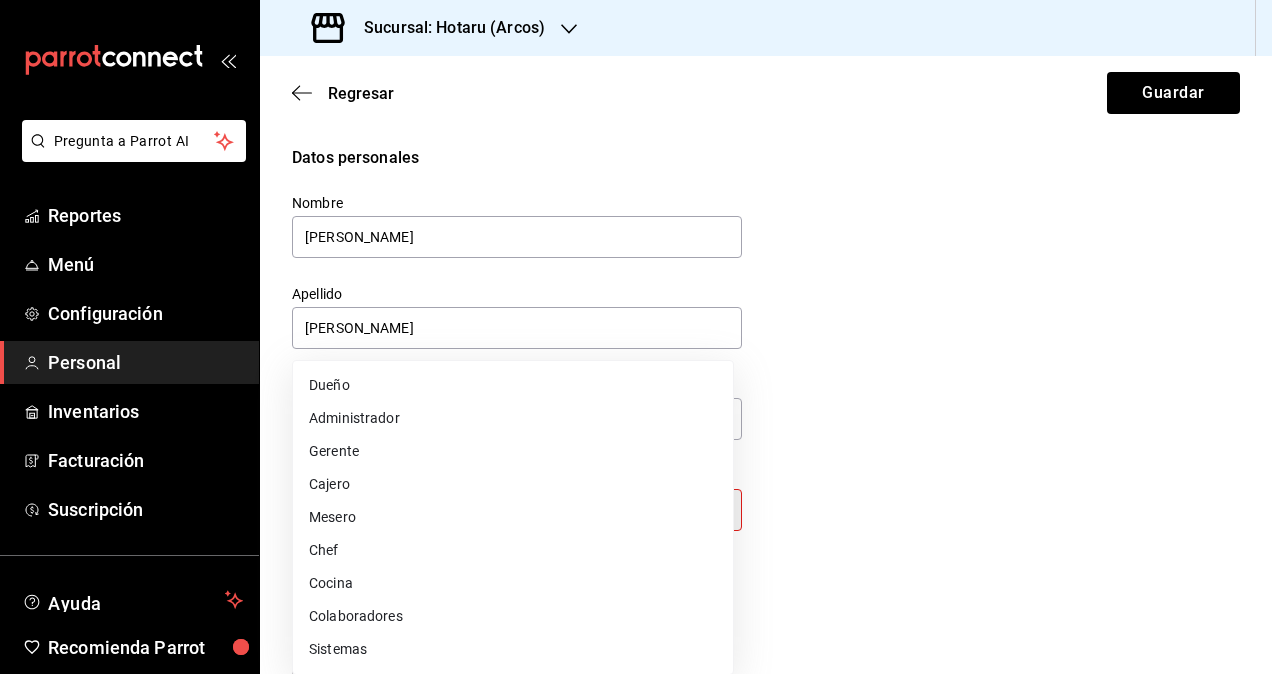 type on "STAFF" 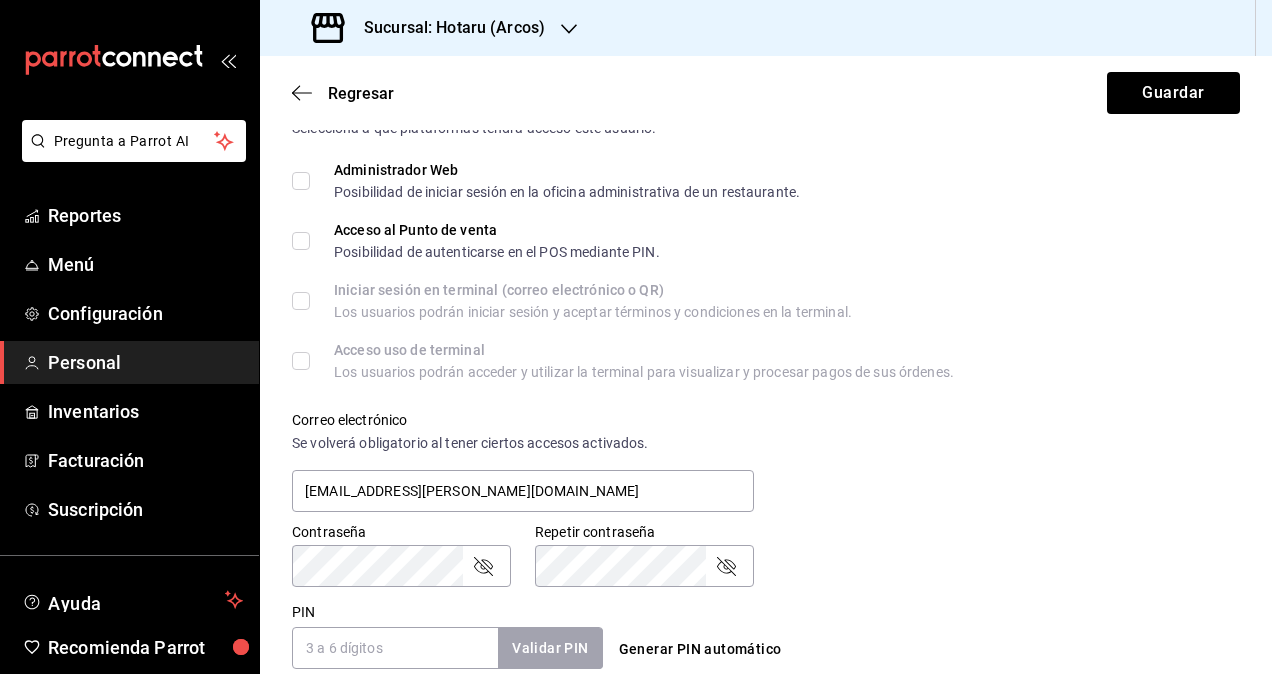 scroll, scrollTop: 500, scrollLeft: 0, axis: vertical 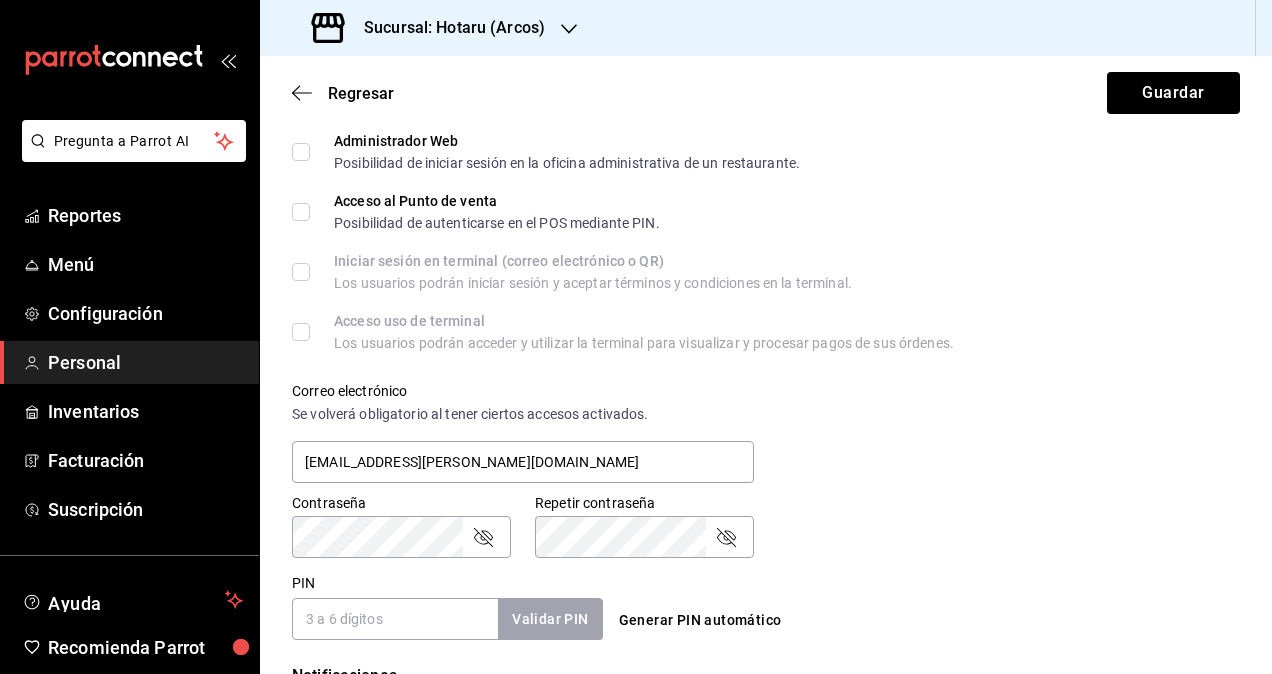 click on "Administrador Web Posibilidad de iniciar sesión en la oficina administrativa de un restaurante." at bounding box center (301, 152) 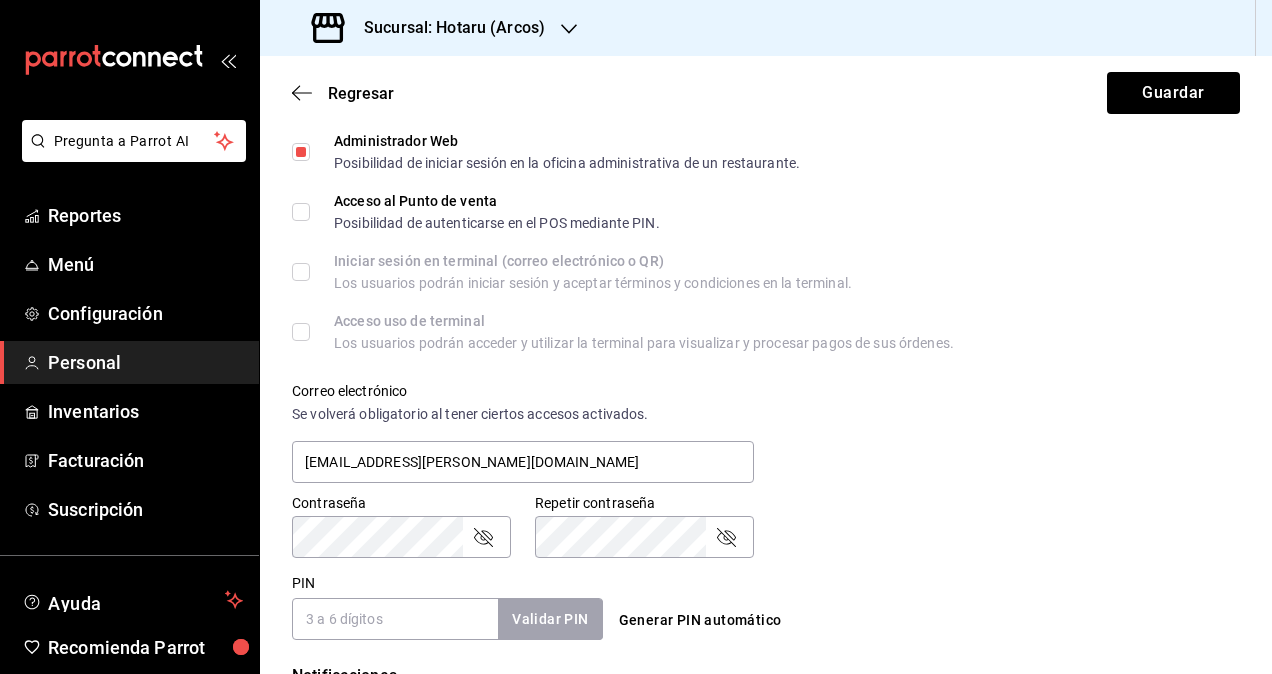 scroll, scrollTop: 864, scrollLeft: 0, axis: vertical 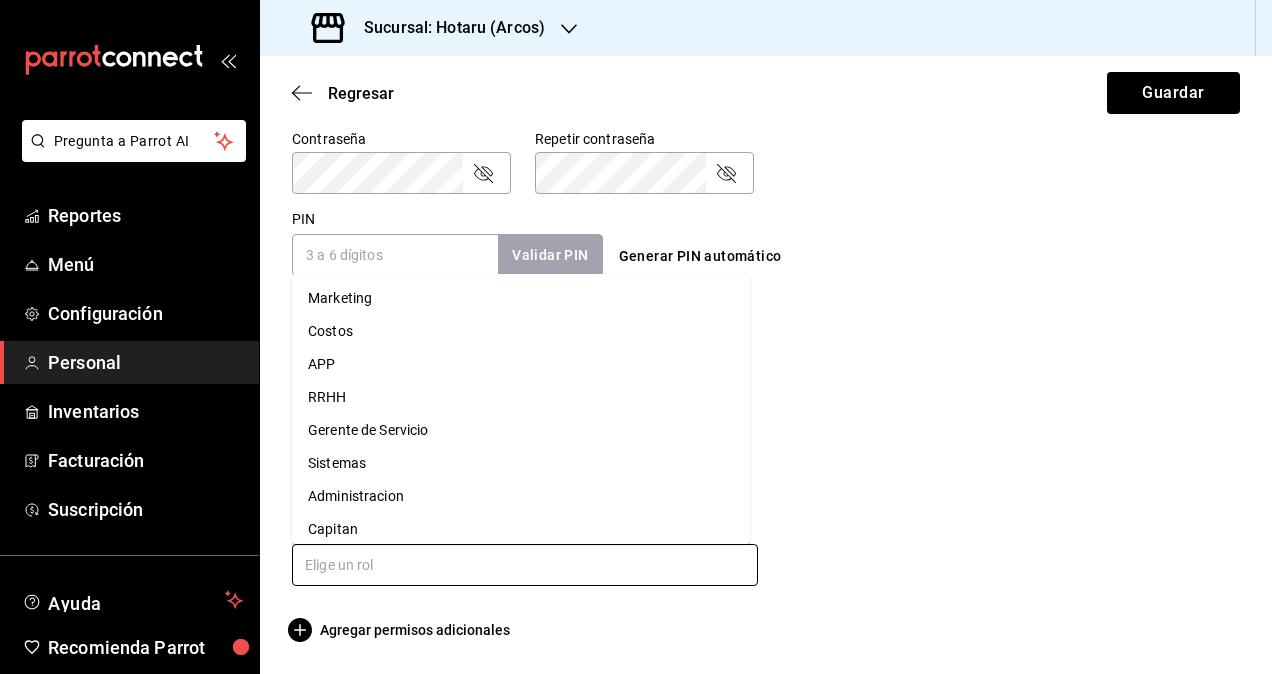click at bounding box center [525, 565] 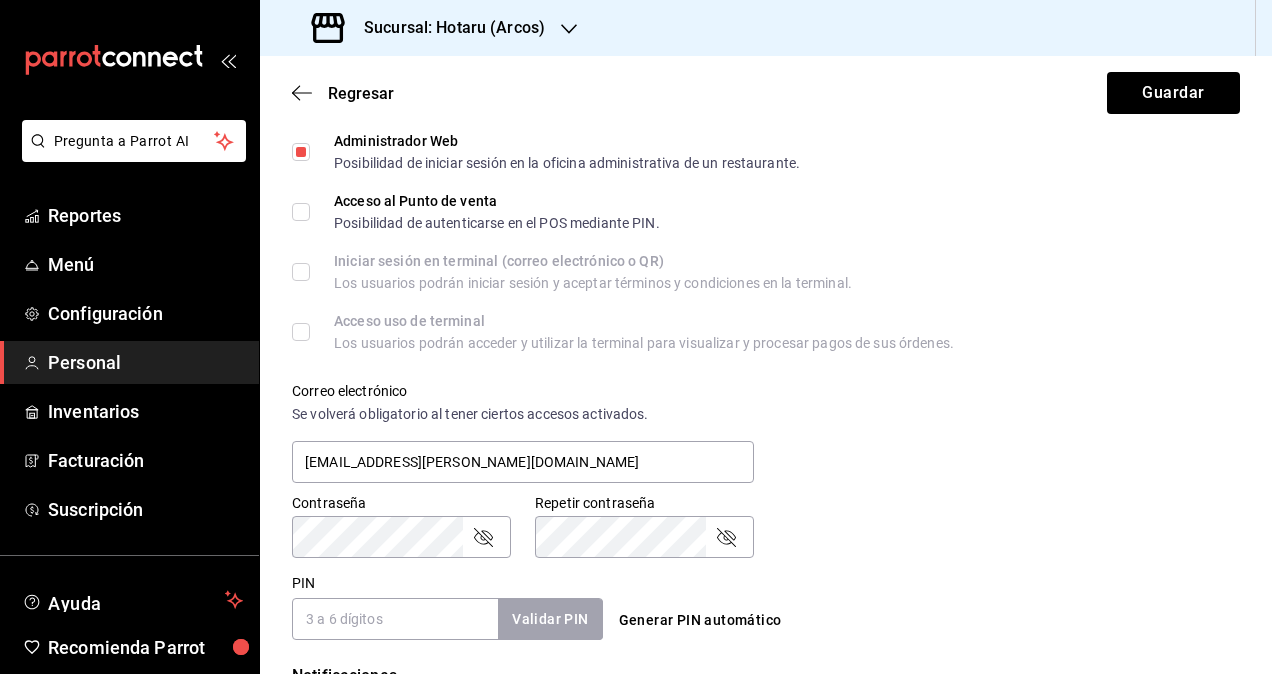 scroll, scrollTop: 974, scrollLeft: 0, axis: vertical 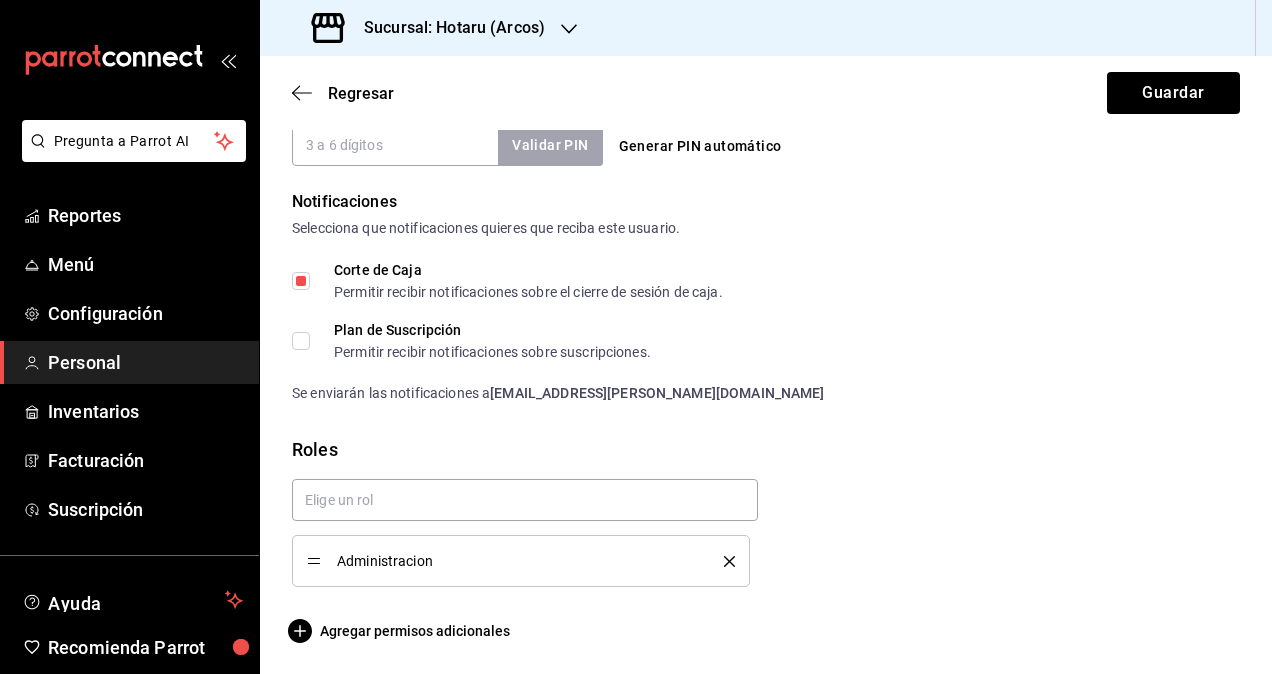 click on "Corte de Caja Permitir recibir notificaciones sobre el cierre de sesión de caja." at bounding box center [301, 281] 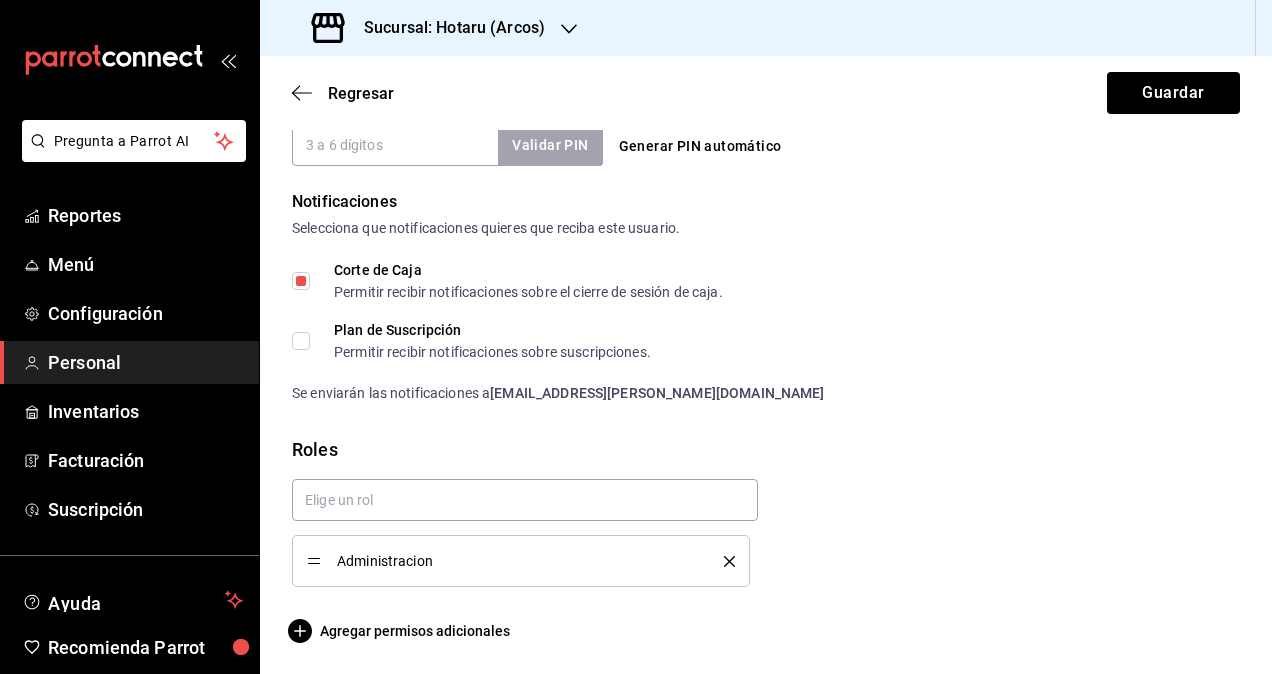 click on "Corte de Caja Permitir recibir notificaciones sobre el cierre de sesión de caja." at bounding box center (301, 281) 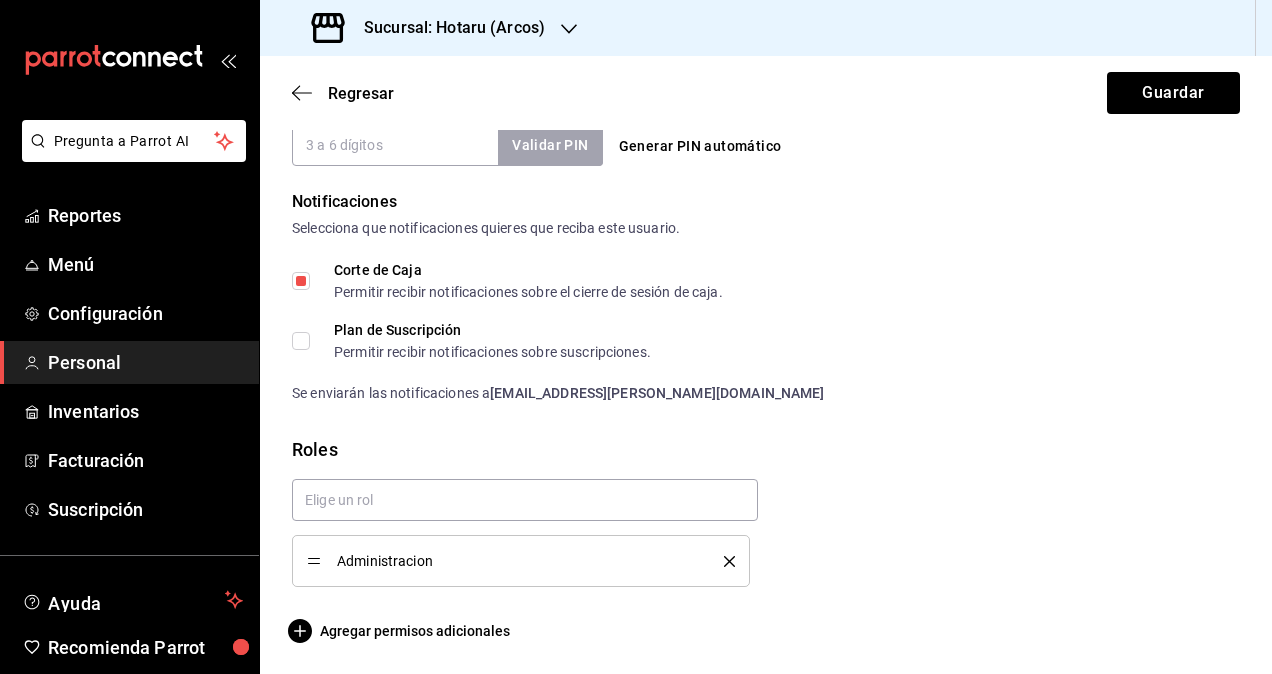 click on "Corte de Caja Permitir recibir notificaciones sobre el cierre de sesión de caja." at bounding box center [301, 281] 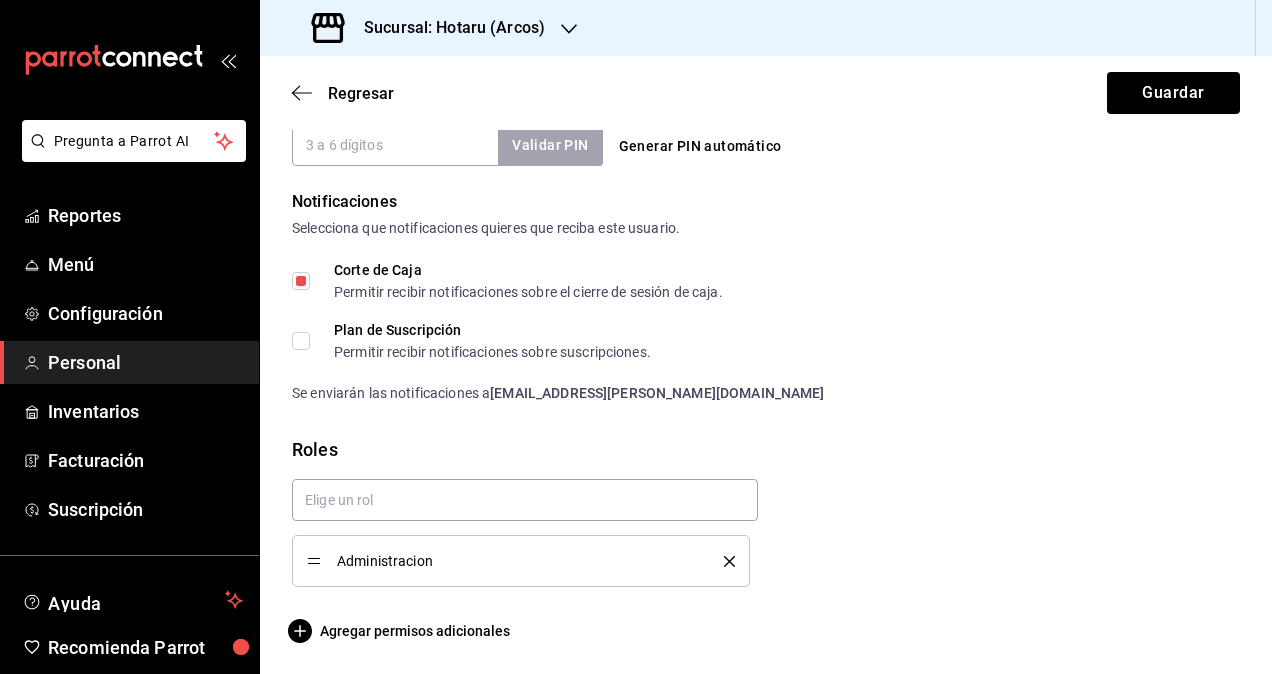 click on "Corte de Caja Permitir recibir notificaciones sobre el cierre de sesión de caja." at bounding box center (301, 281) 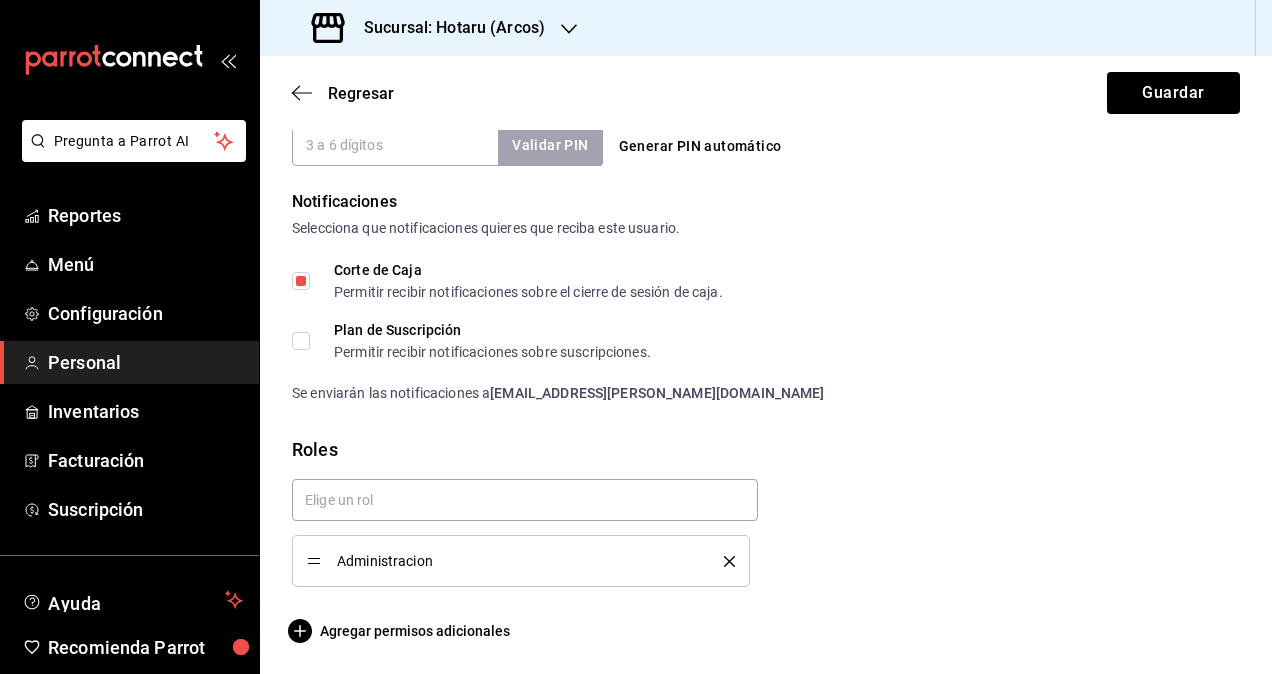 click on "Corte de Caja Permitir recibir notificaciones sobre el cierre de sesión de caja." at bounding box center (301, 281) 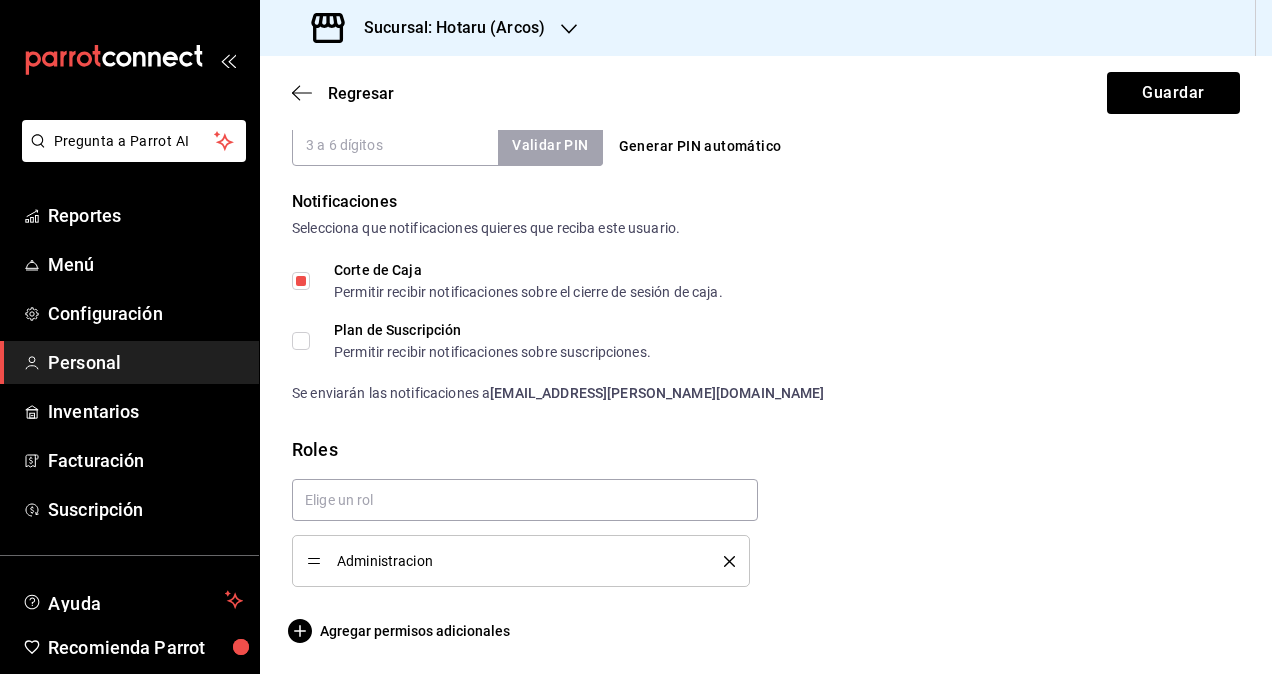 click on "Corte de Caja Permitir recibir notificaciones sobre el cierre de sesión de caja." at bounding box center [301, 281] 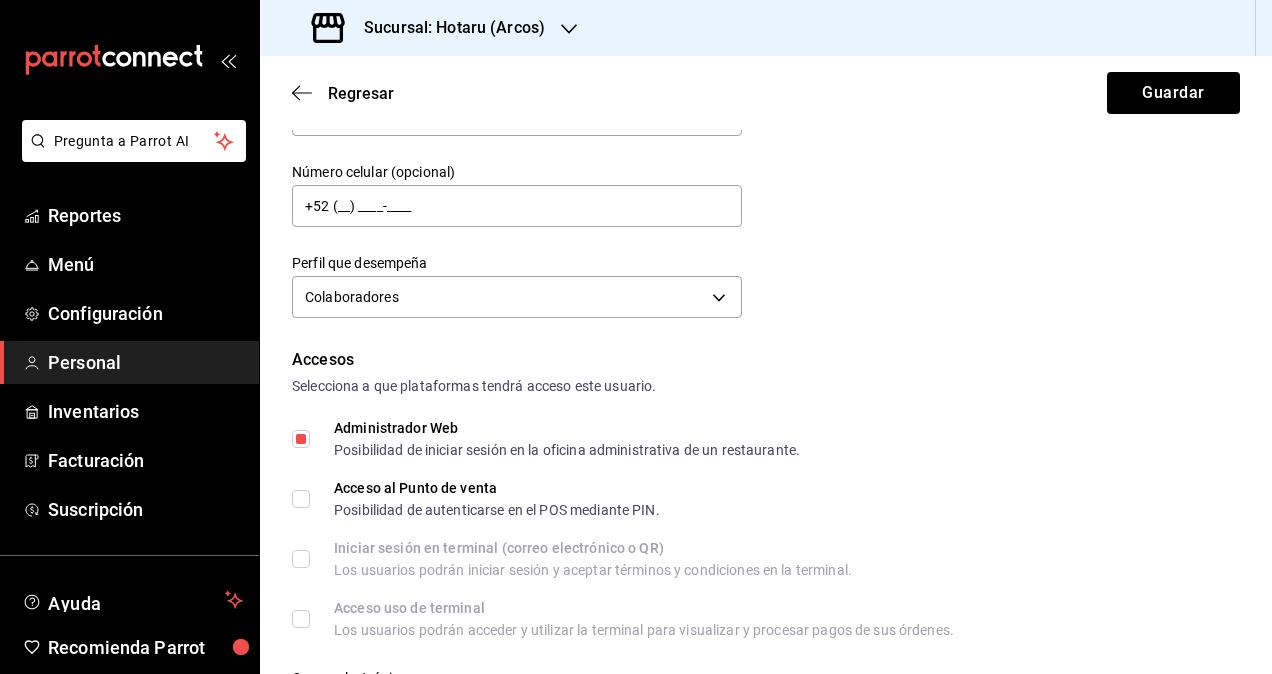 scroll, scrollTop: 0, scrollLeft: 0, axis: both 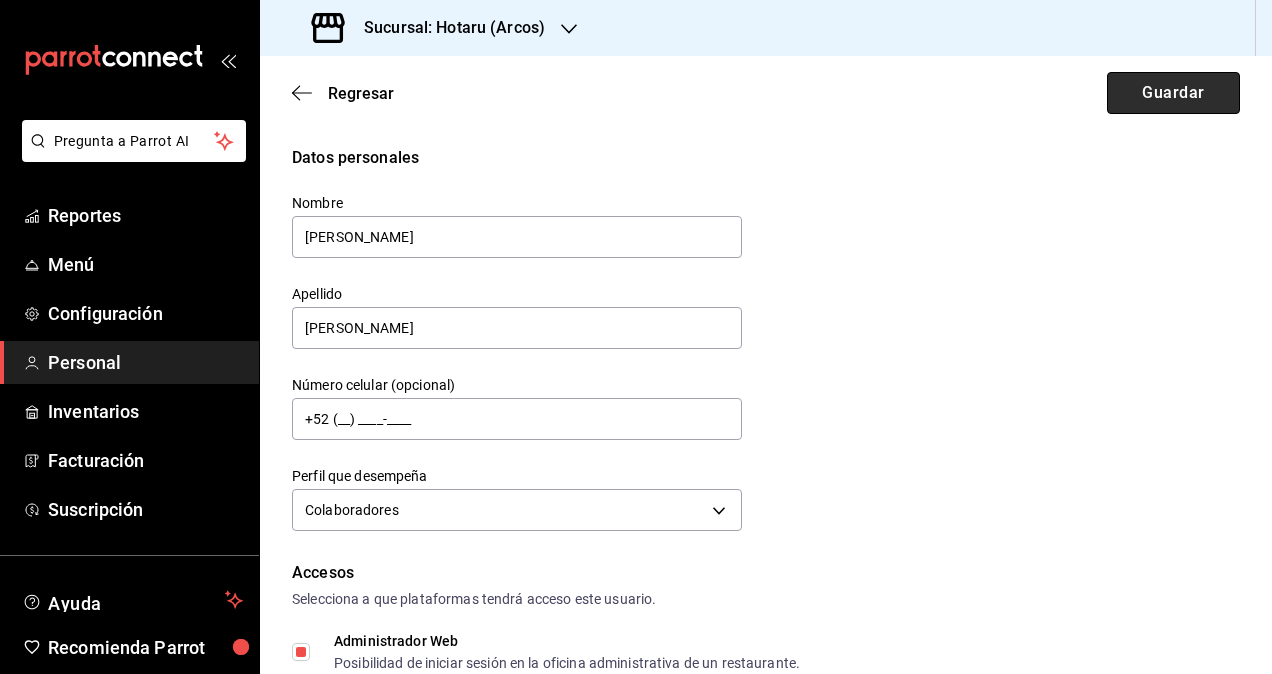 click on "Guardar" at bounding box center [1173, 93] 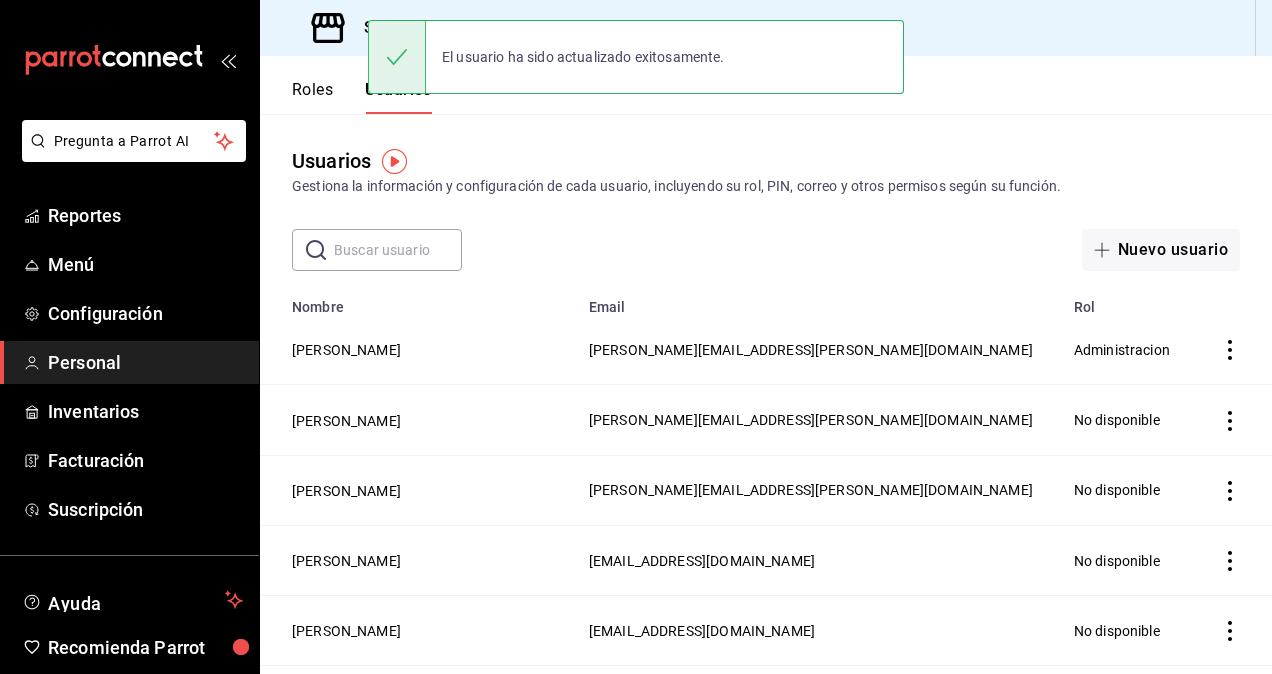click on "El usuario ha sido actualizado exitosamente." at bounding box center [636, 57] 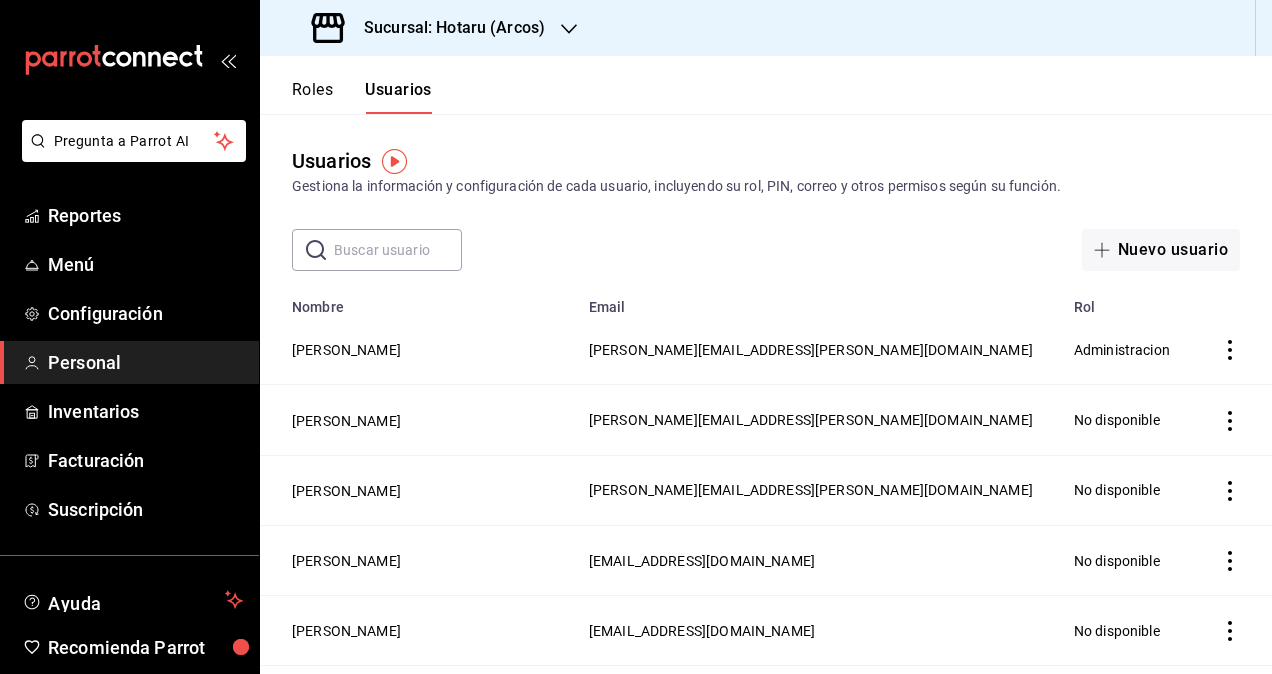 click on "Sucursal: Hotaru (Arcos)" at bounding box center (446, 28) 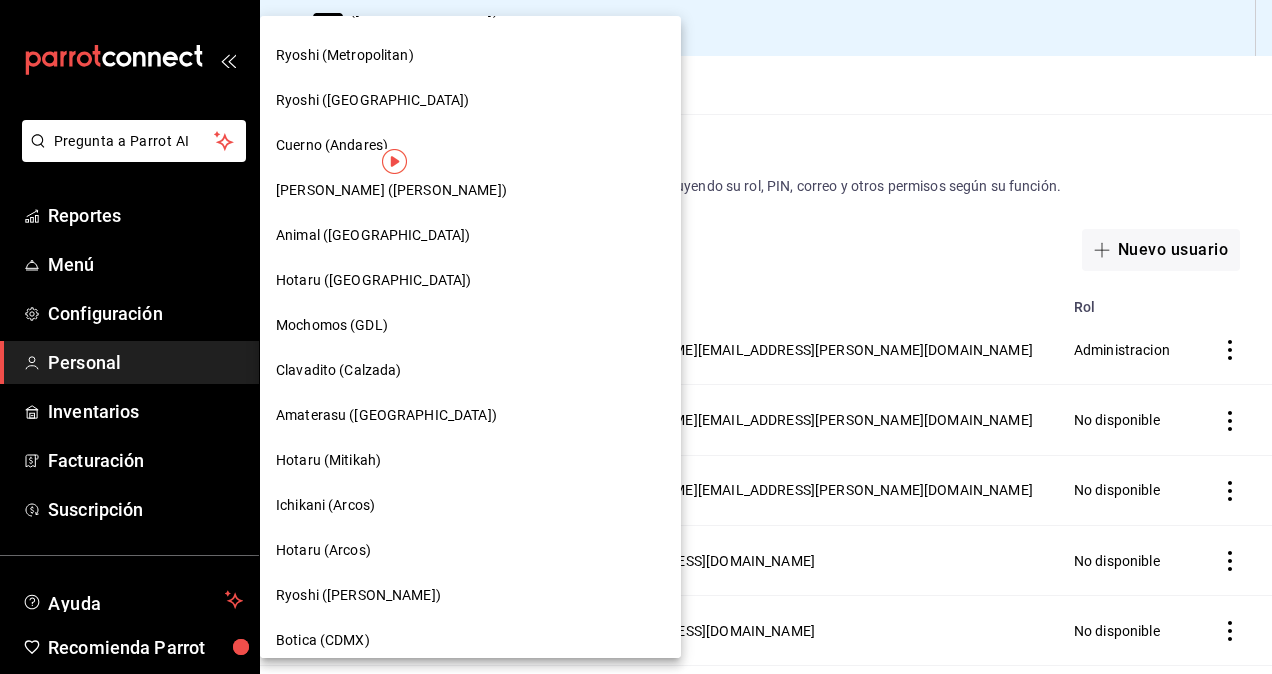 scroll, scrollTop: 1039, scrollLeft: 0, axis: vertical 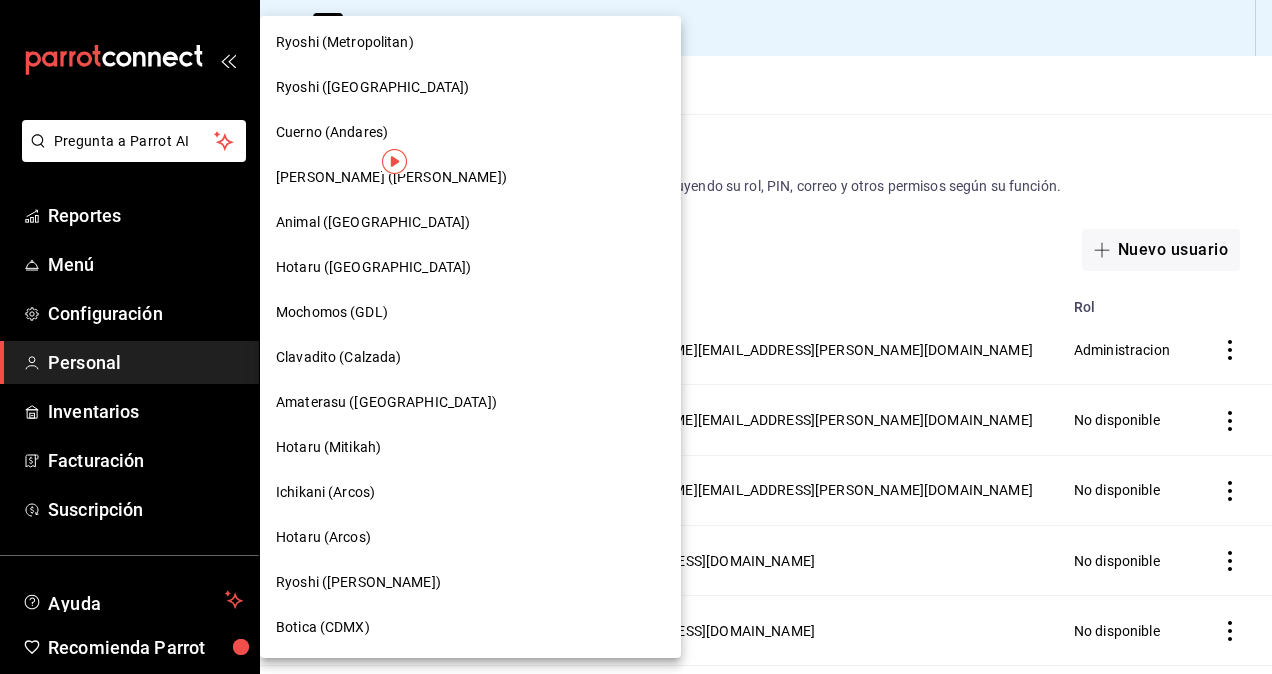 click on "Ryoshi (Polanco)" at bounding box center [470, 582] 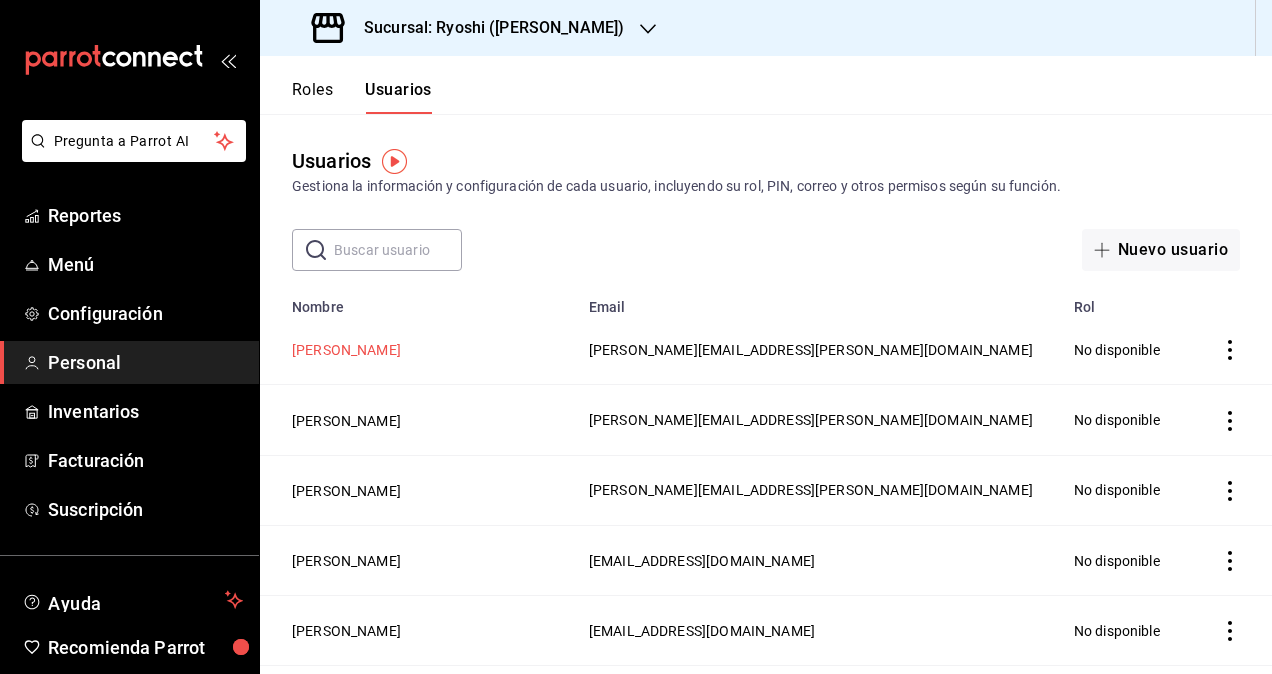 click on "[PERSON_NAME]" at bounding box center [346, 350] 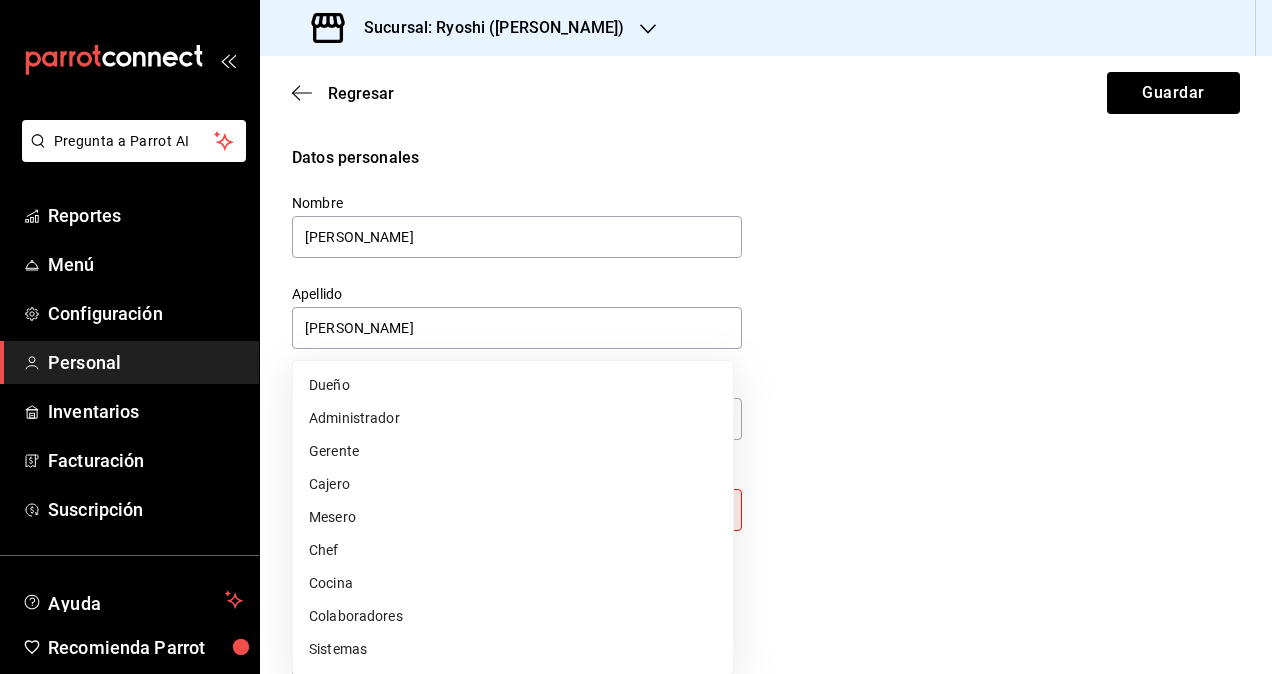 click on "Pregunta a Parrot AI Reportes   Menú   Configuración   Personal   Inventarios   Facturación   Suscripción   Ayuda Recomienda Parrot   Omar Hernandez   Sugerir nueva función   Sucursal: Ryoshi (Polanco) Regresar Guardar Datos personales Nombre daniela Apellido Diaz Número celular (opcional) +52 (__) ____-____ Perfil que desempeña Sin definir Este campo es requerido. Elige una opción. Accesos Selecciona a que plataformas tendrá acceso este usuario. Administrador Web Posibilidad de iniciar sesión en la oficina administrativa de un restaurante.  Acceso al Punto de venta Posibilidad de autenticarse en el POS mediante PIN.  Iniciar sesión en terminal (correo electrónico o QR) Los usuarios podrán iniciar sesión y aceptar términos y condiciones en la terminal. Acceso uso de terminal Los usuarios podrán acceder y utilizar la terminal para visualizar y procesar pagos de sus órdenes. Correo electrónico Se volverá obligatorio al tener ciertos accesos activados. daniela.diaz@grupocosteno.com Contraseña" at bounding box center [636, 337] 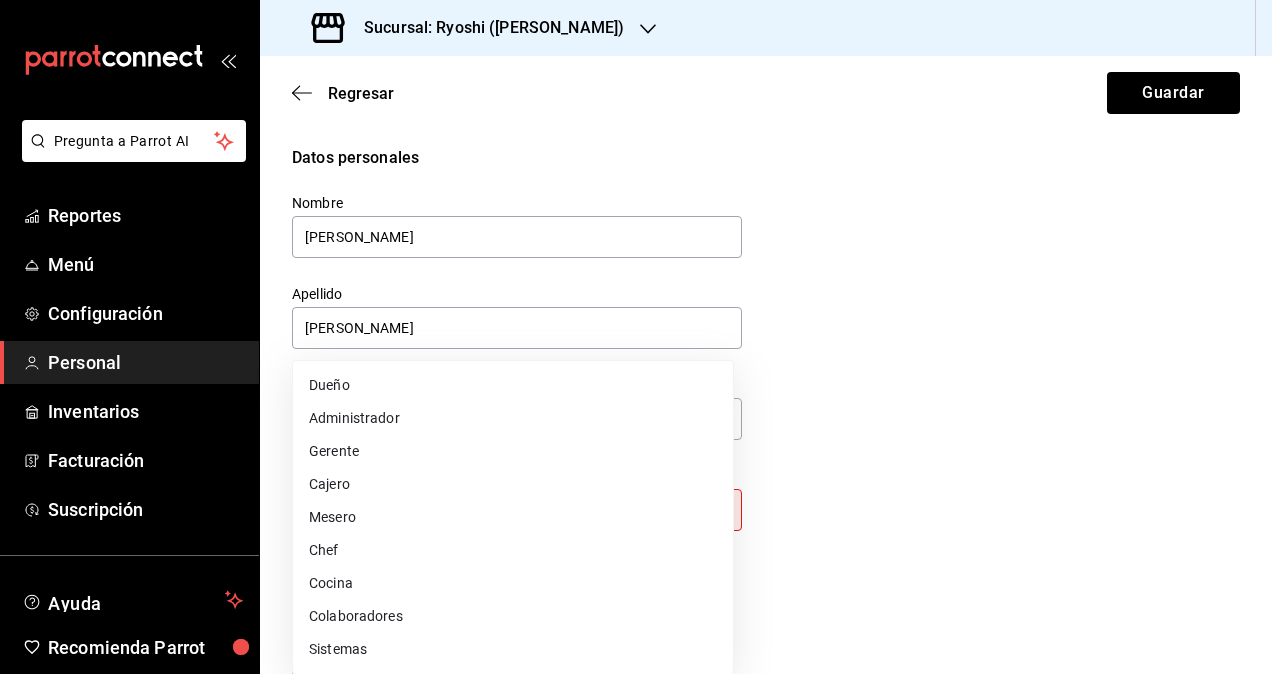 click on "Colaboradores" at bounding box center (513, 616) 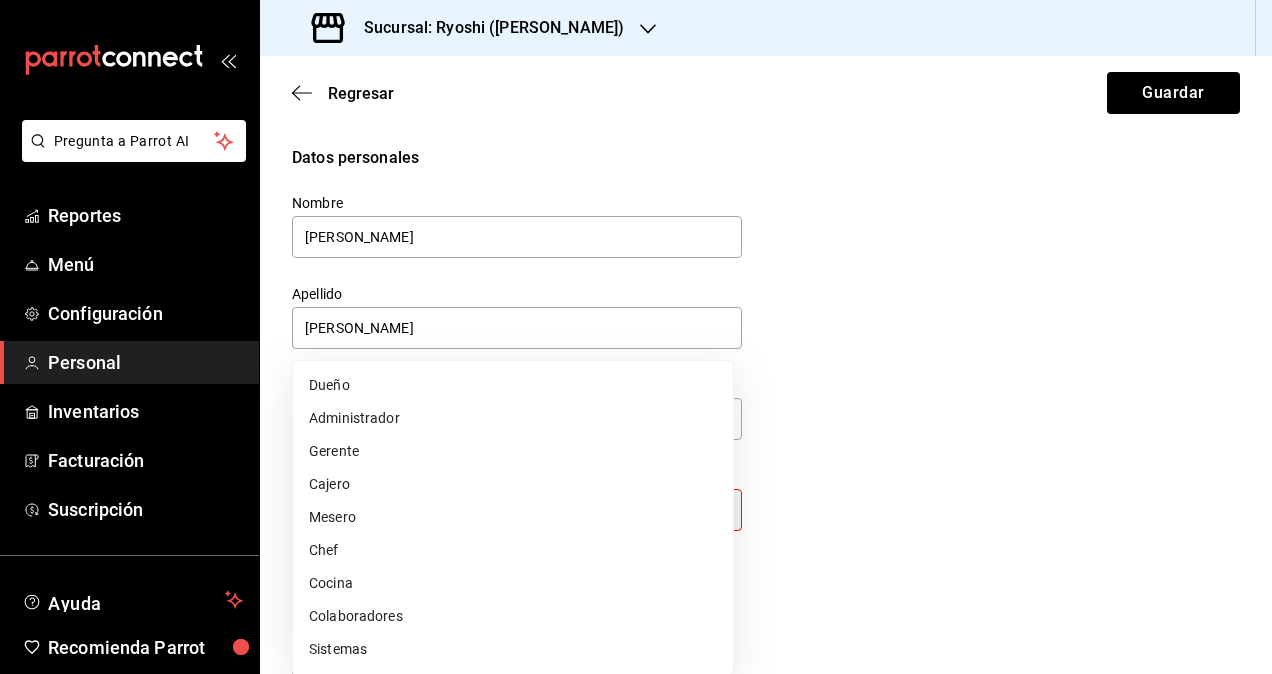 type on "STAFF" 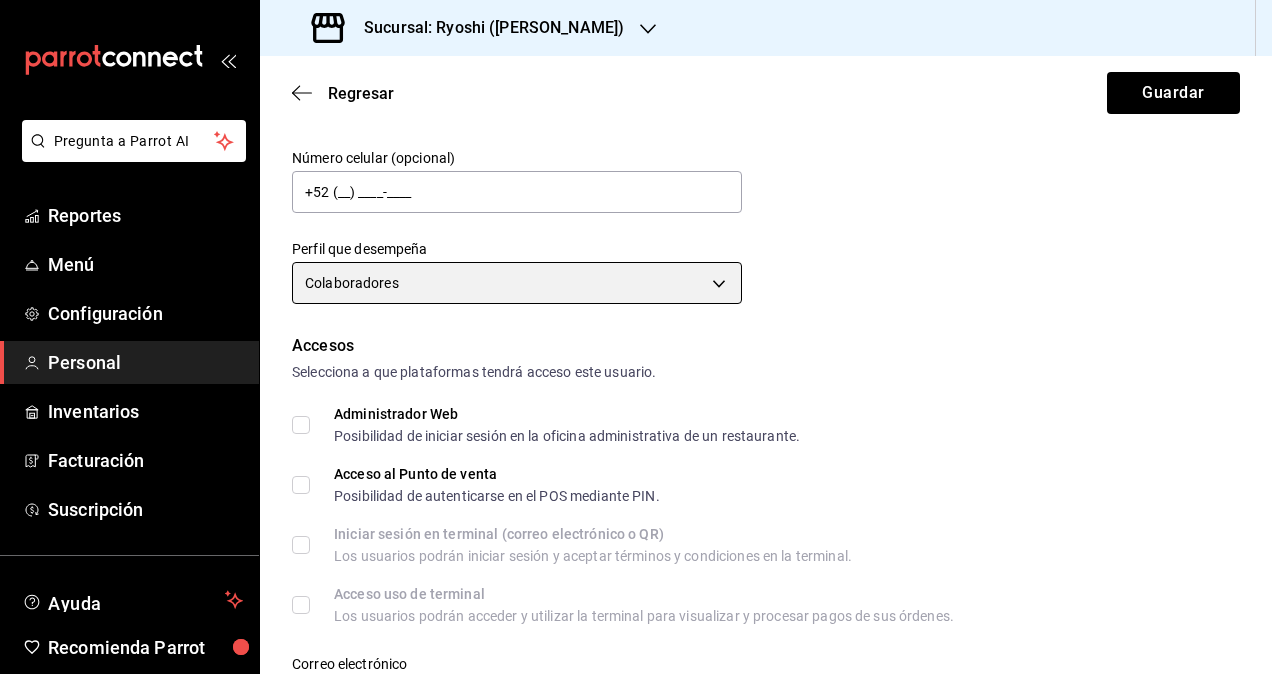 scroll, scrollTop: 500, scrollLeft: 0, axis: vertical 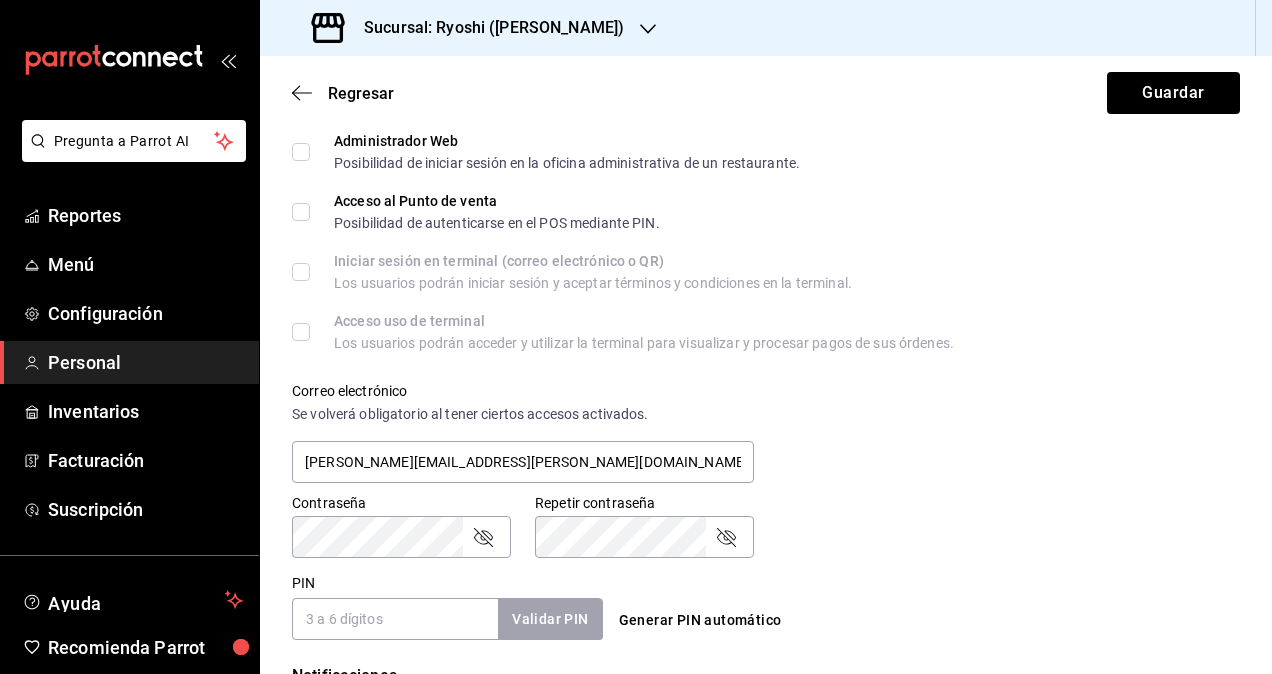 click on "Administrador Web Posibilidad de iniciar sesión en la oficina administrativa de un restaurante." at bounding box center [301, 152] 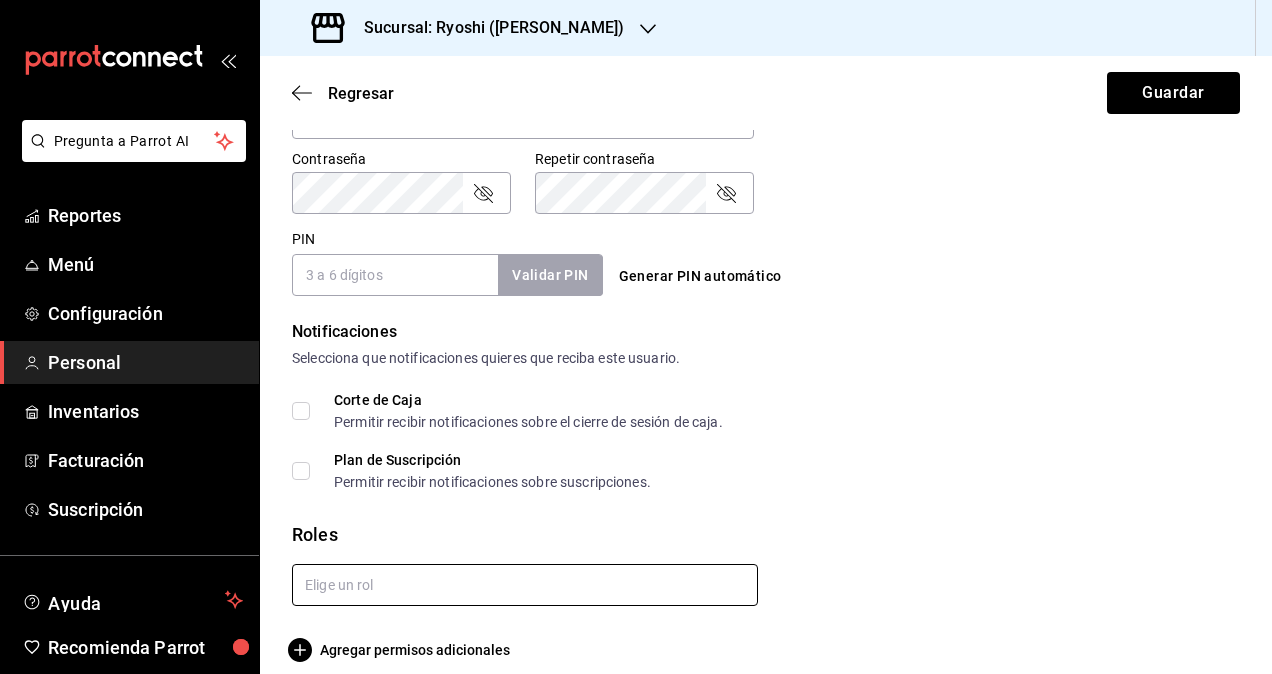 scroll, scrollTop: 864, scrollLeft: 0, axis: vertical 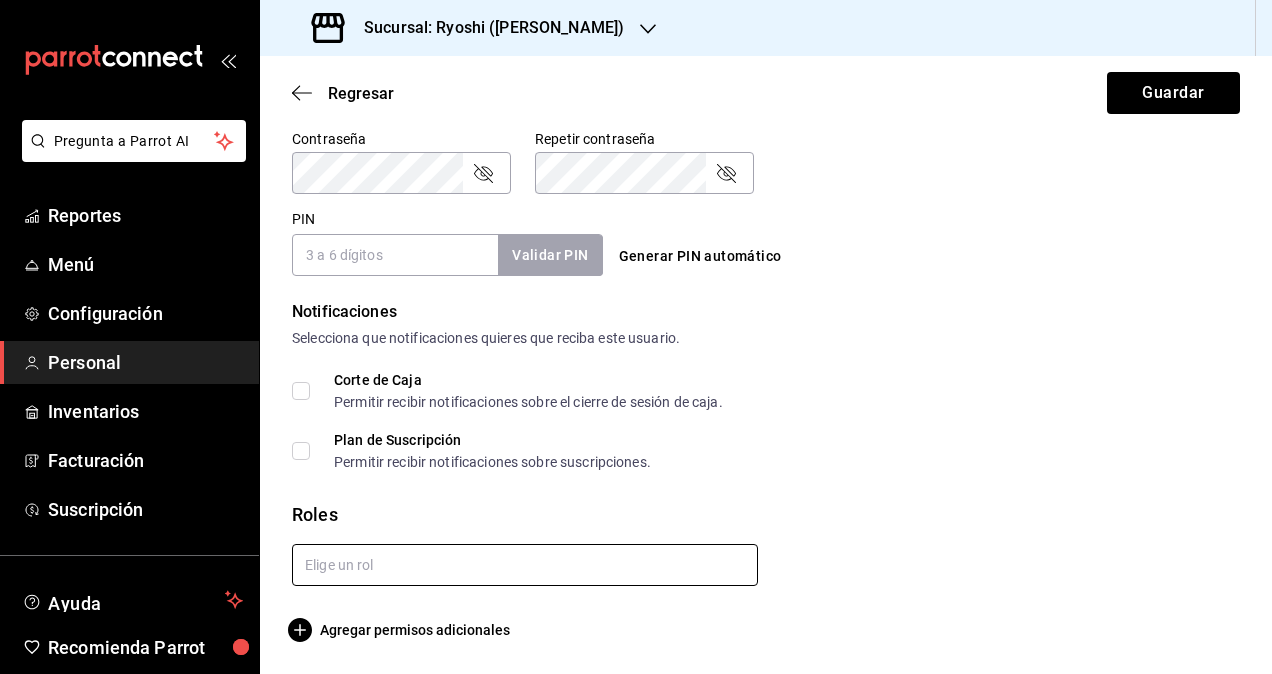 click at bounding box center [525, 565] 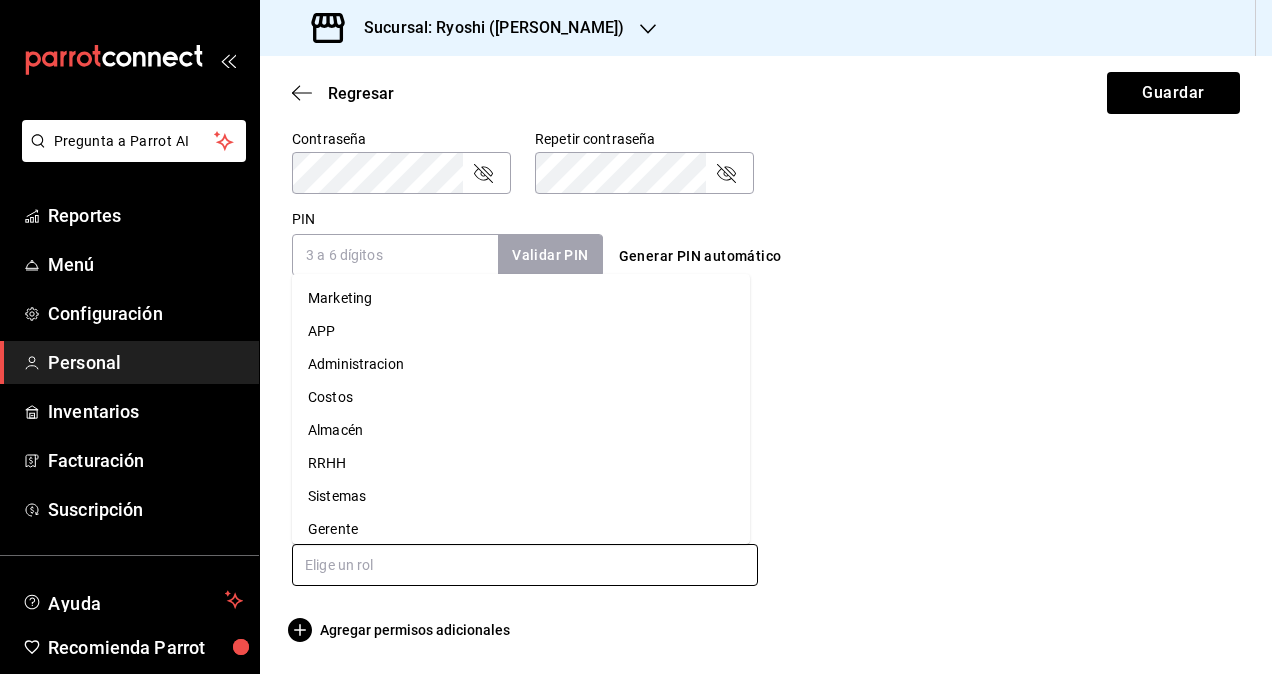 click on "Administracion" at bounding box center (521, 364) 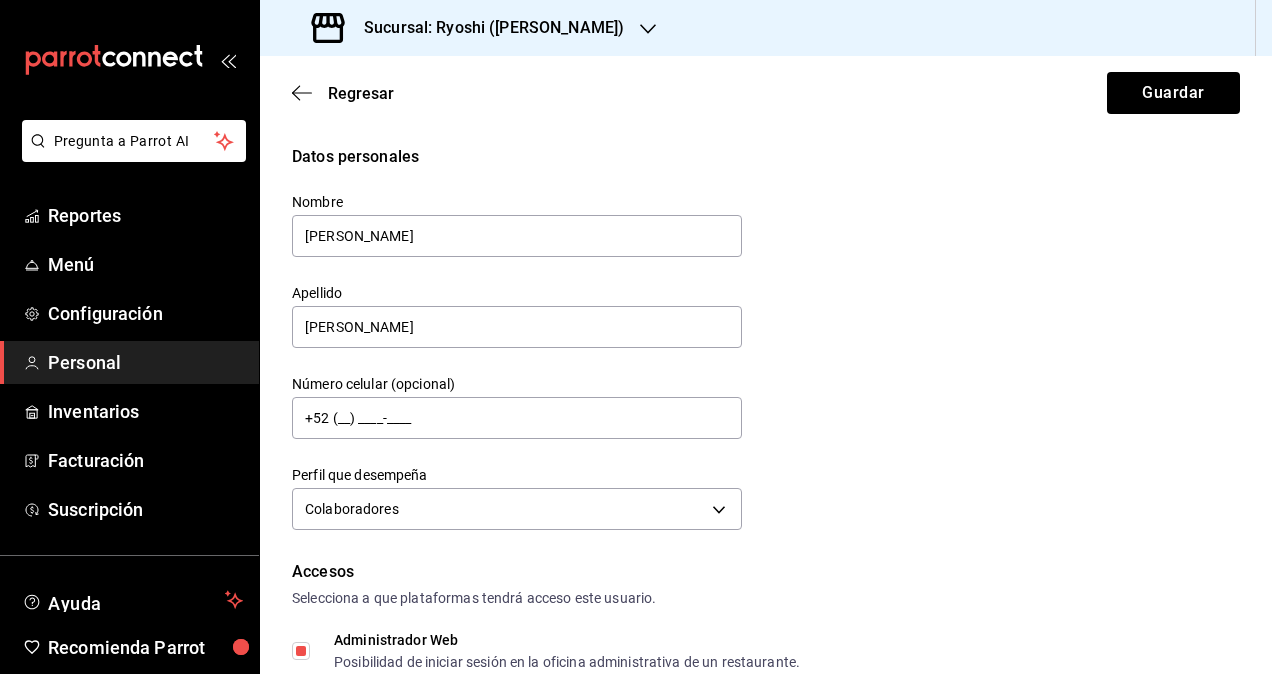 scroll, scrollTop: 0, scrollLeft: 0, axis: both 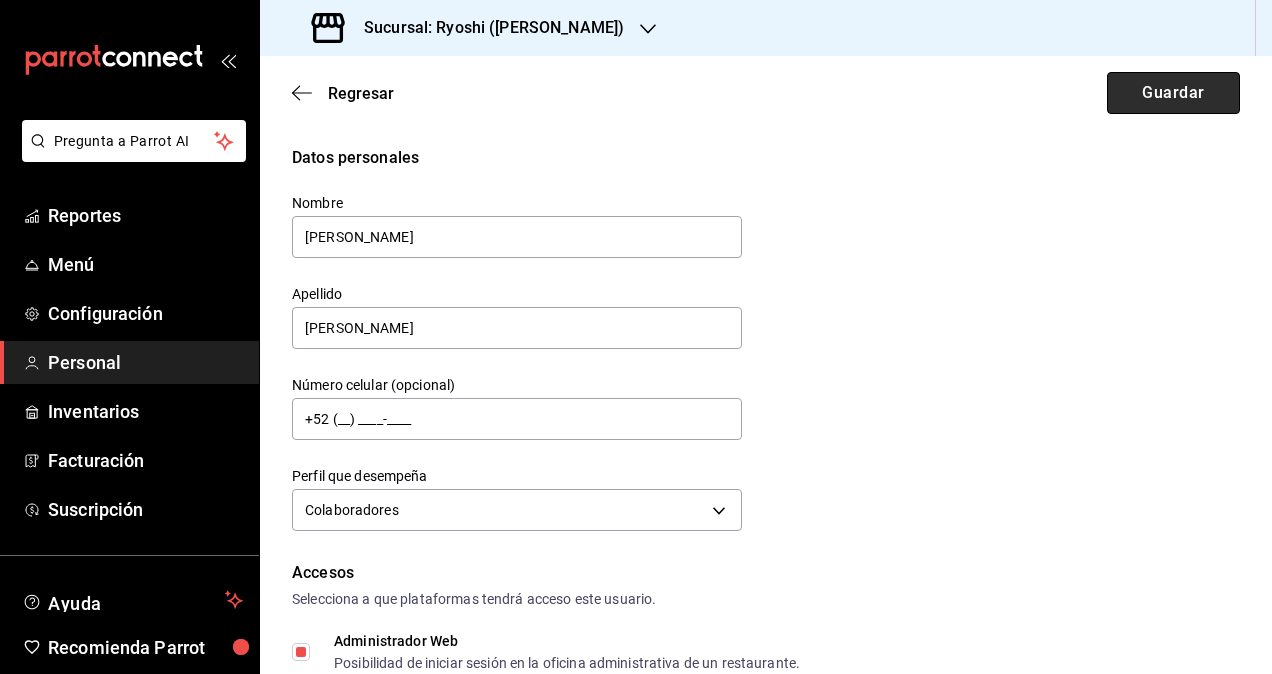click on "Guardar" at bounding box center (1173, 93) 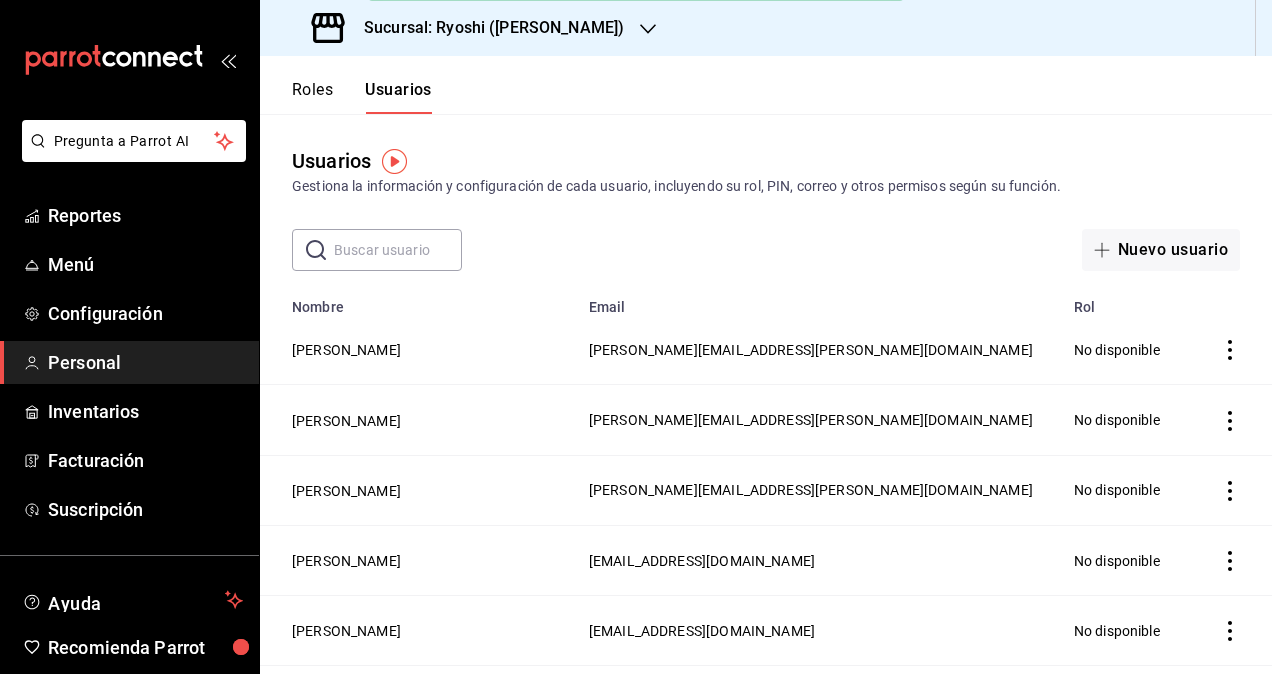 click at bounding box center (398, 250) 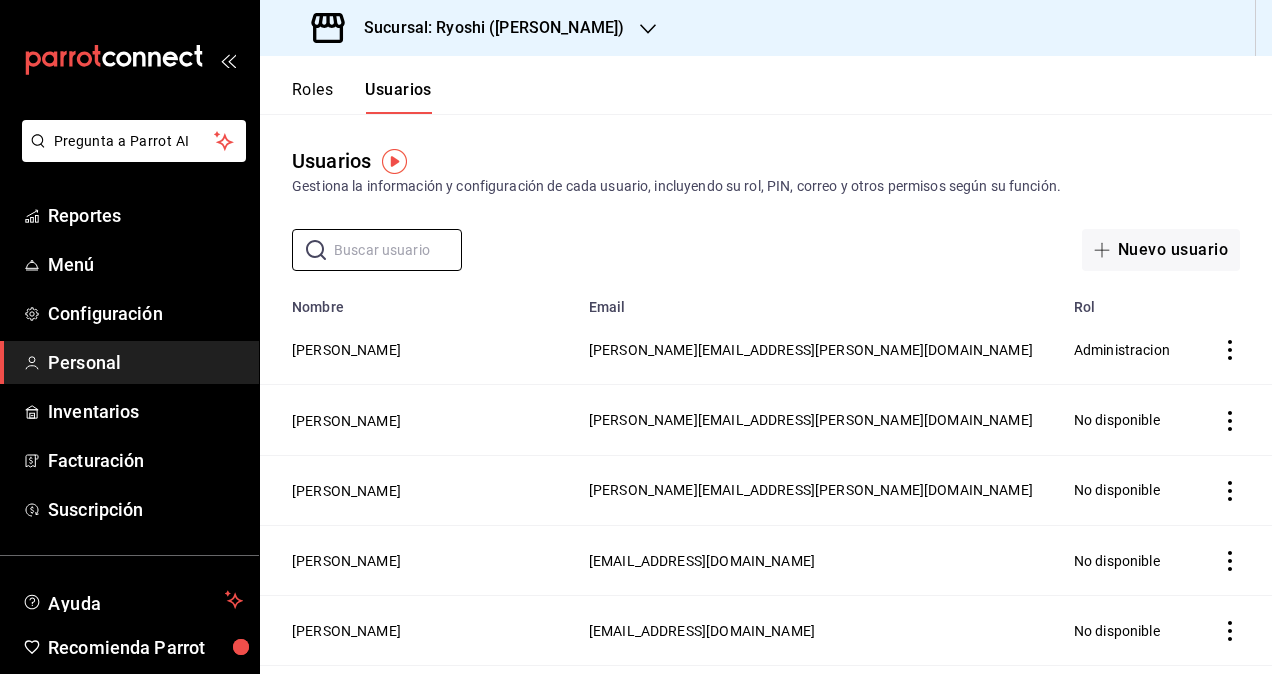 paste on "marco.ruiz" 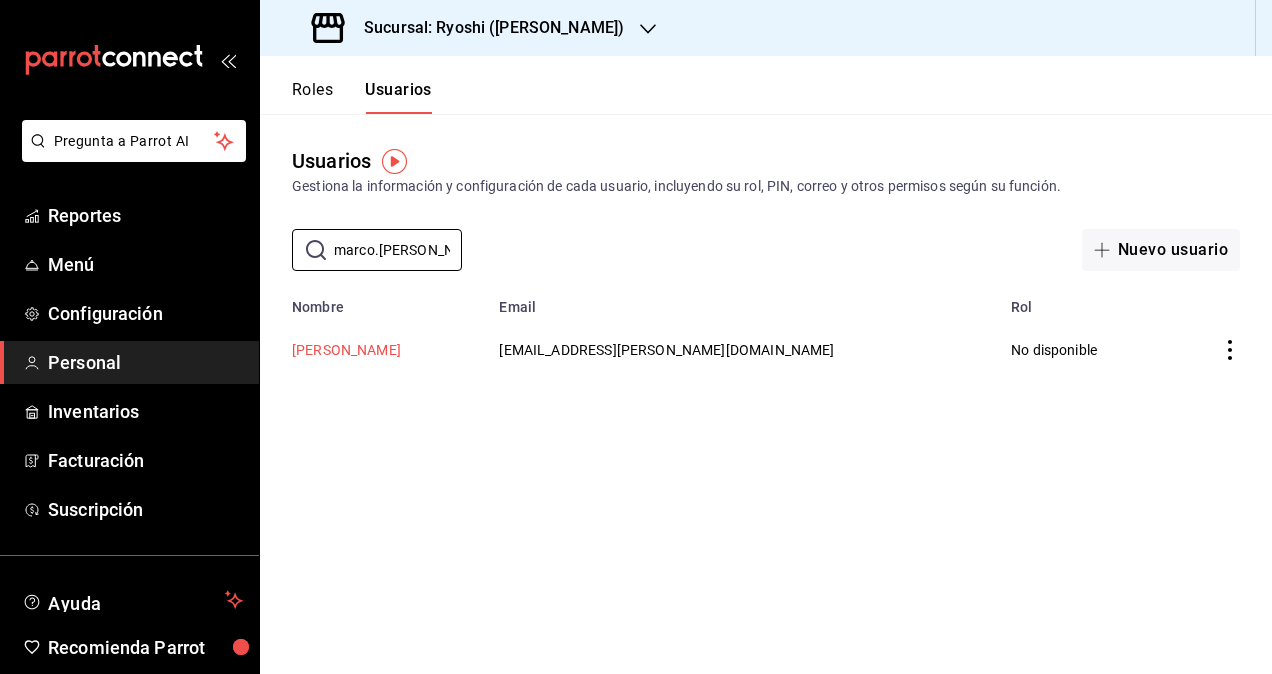 type on "marco.ruiz" 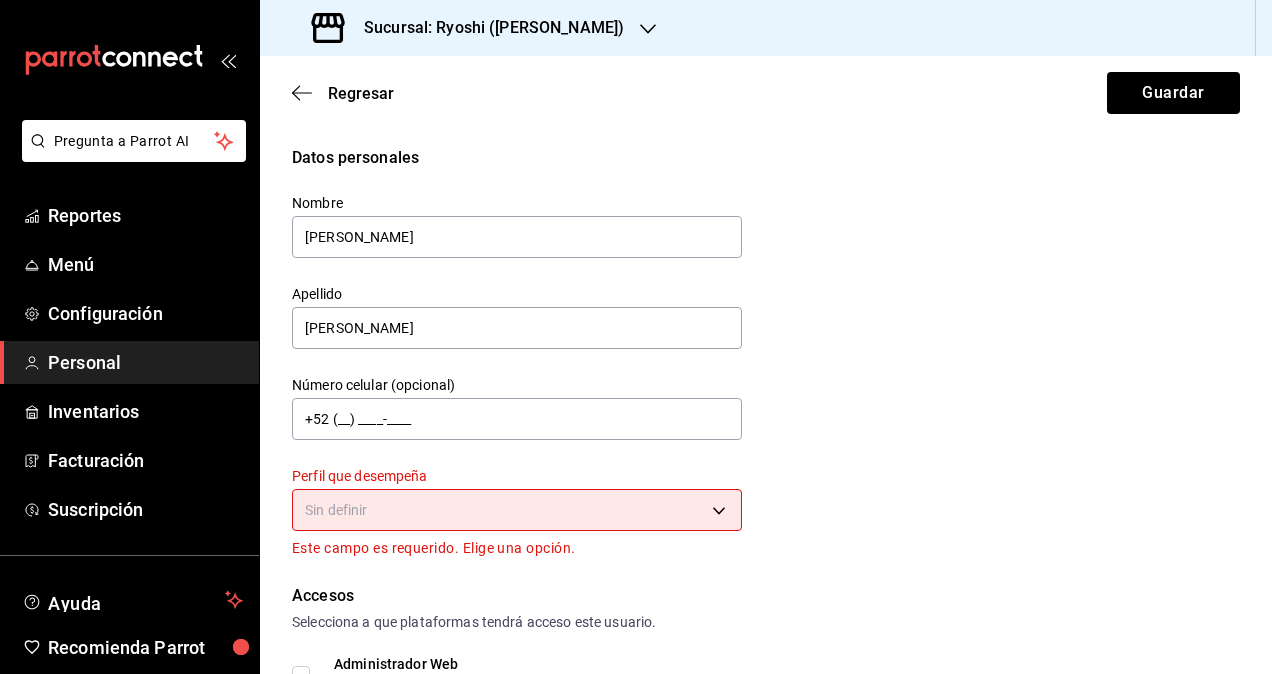 click on "Pregunta a Parrot AI Reportes   Menú   Configuración   Personal   Inventarios   Facturación   Suscripción   Ayuda Recomienda Parrot   Omar Hernandez   Sugerir nueva función   Sucursal: Ryoshi (Polanco) Regresar Guardar Datos personales Nombre Marco Apellido Ruiz Número celular (opcional) +52 (__) ____-____ Perfil que desempeña Sin definir Este campo es requerido. Elige una opción. Accesos Selecciona a que plataformas tendrá acceso este usuario. Administrador Web Posibilidad de iniciar sesión en la oficina administrativa de un restaurante.  Acceso al Punto de venta Posibilidad de autenticarse en el POS mediante PIN.  Iniciar sesión en terminal (correo electrónico o QR) Los usuarios podrán iniciar sesión y aceptar términos y condiciones en la terminal. Acceso uso de terminal Los usuarios podrán acceder y utilizar la terminal para visualizar y procesar pagos de sus órdenes. Correo electrónico Se volverá obligatorio al tener ciertos accesos activados. marco.ruiz@grupocosteno.com Contraseña PIN" at bounding box center [636, 337] 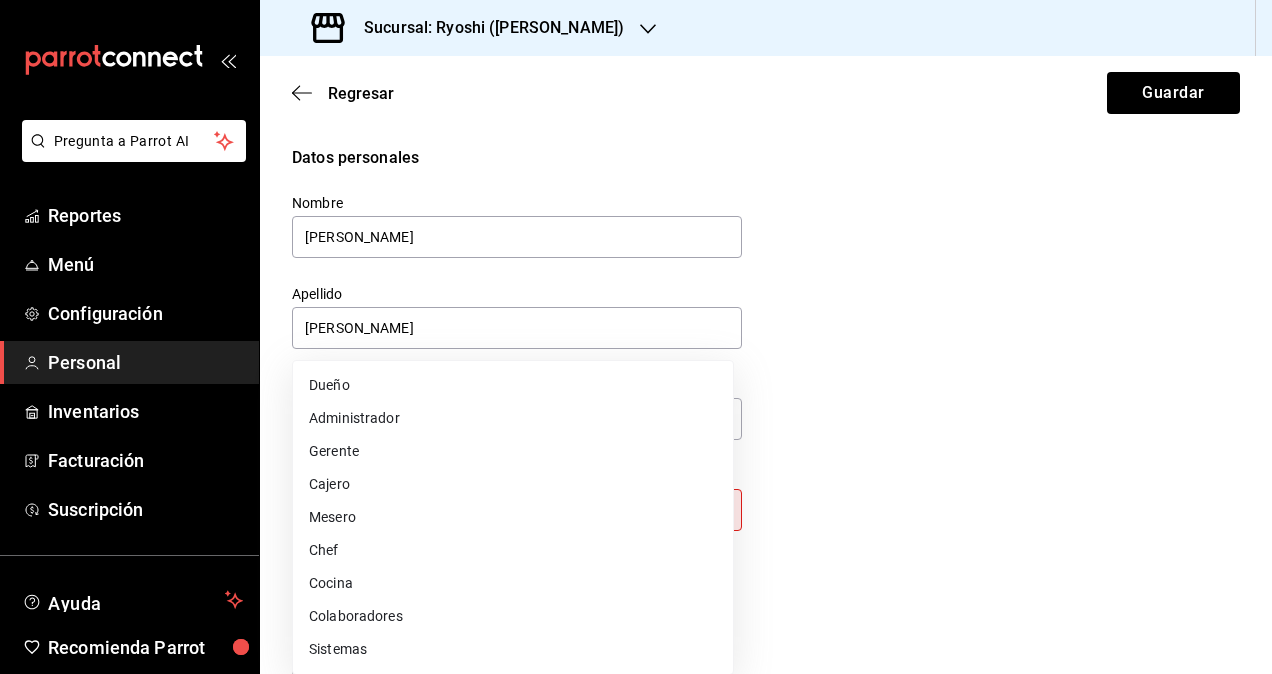 click on "Colaboradores" at bounding box center [513, 616] 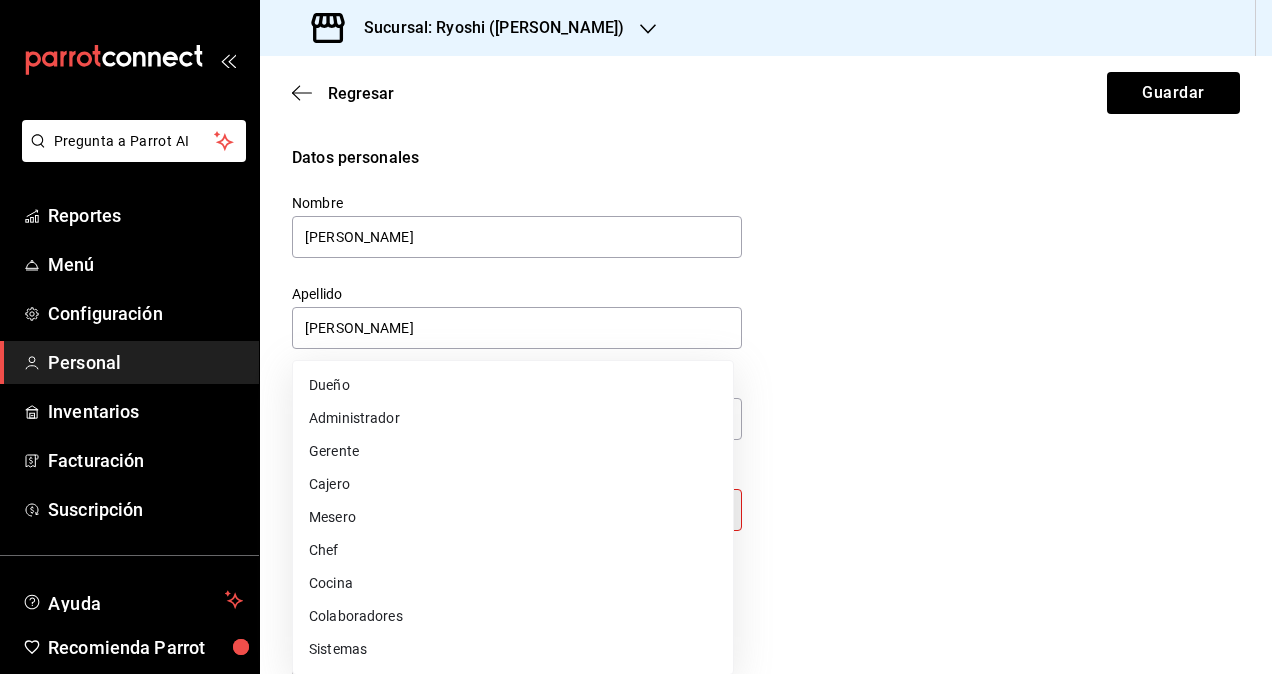 type on "STAFF" 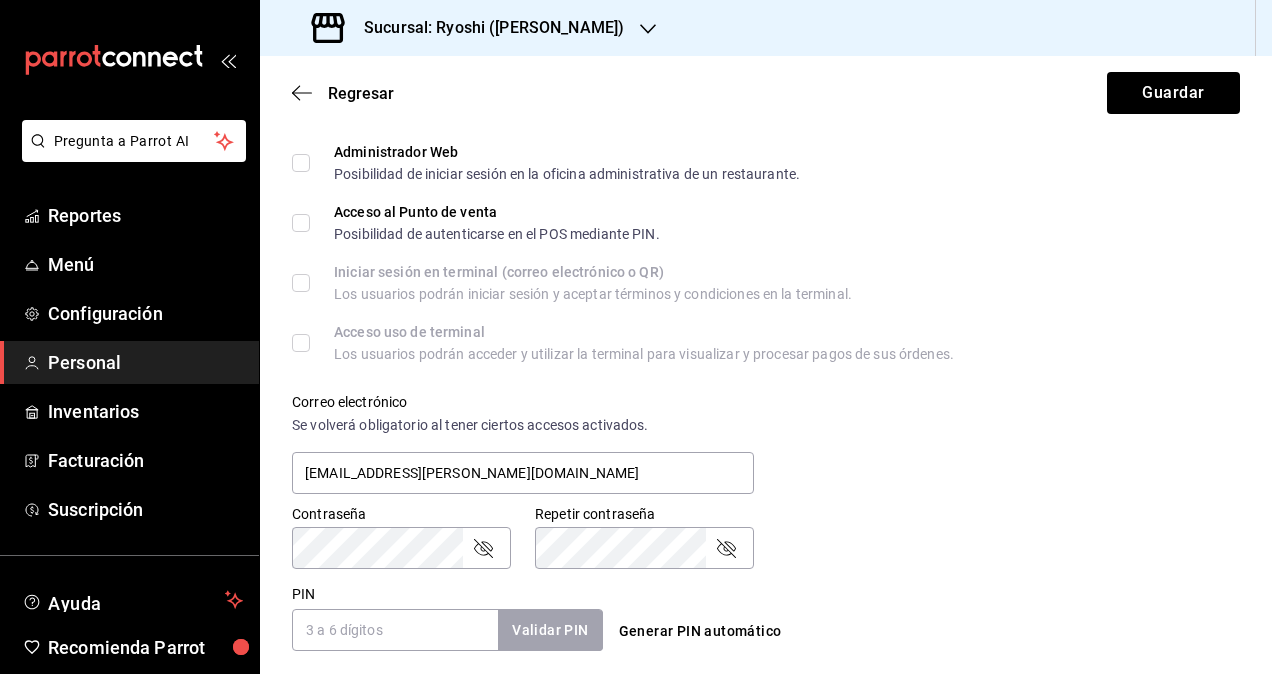 scroll, scrollTop: 300, scrollLeft: 0, axis: vertical 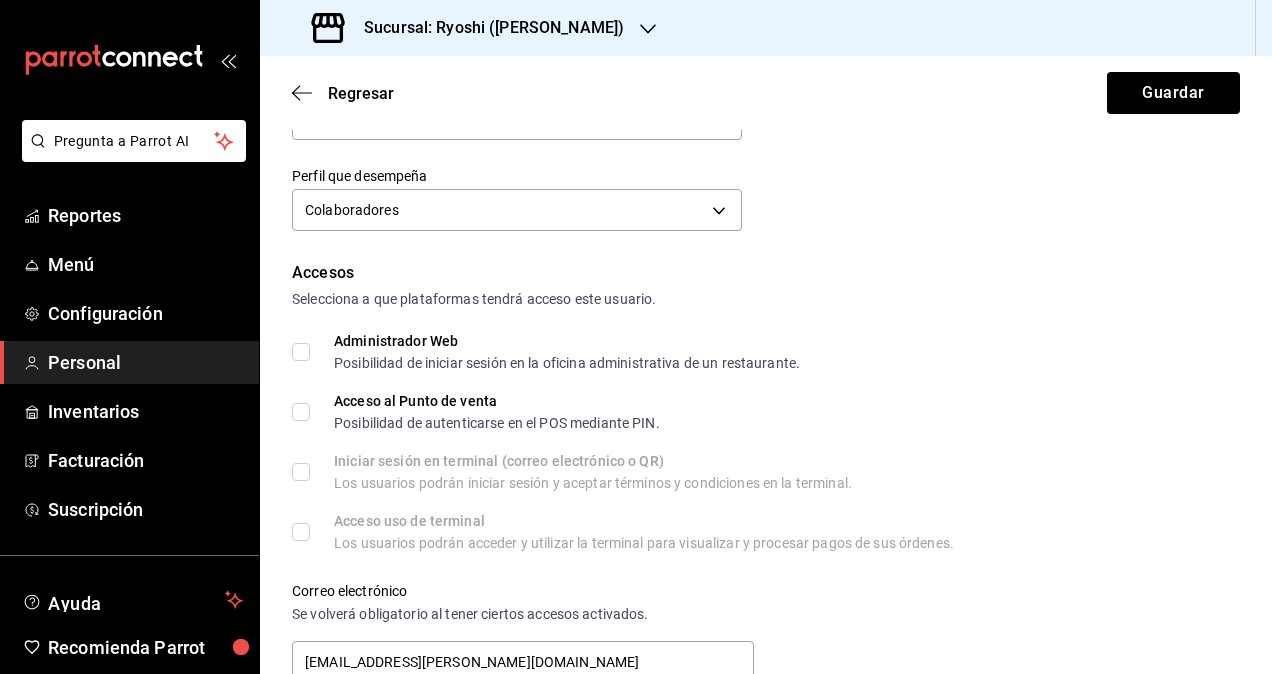 click on "Administrador Web Posibilidad de iniciar sesión en la oficina administrativa de un restaurante." at bounding box center (301, 352) 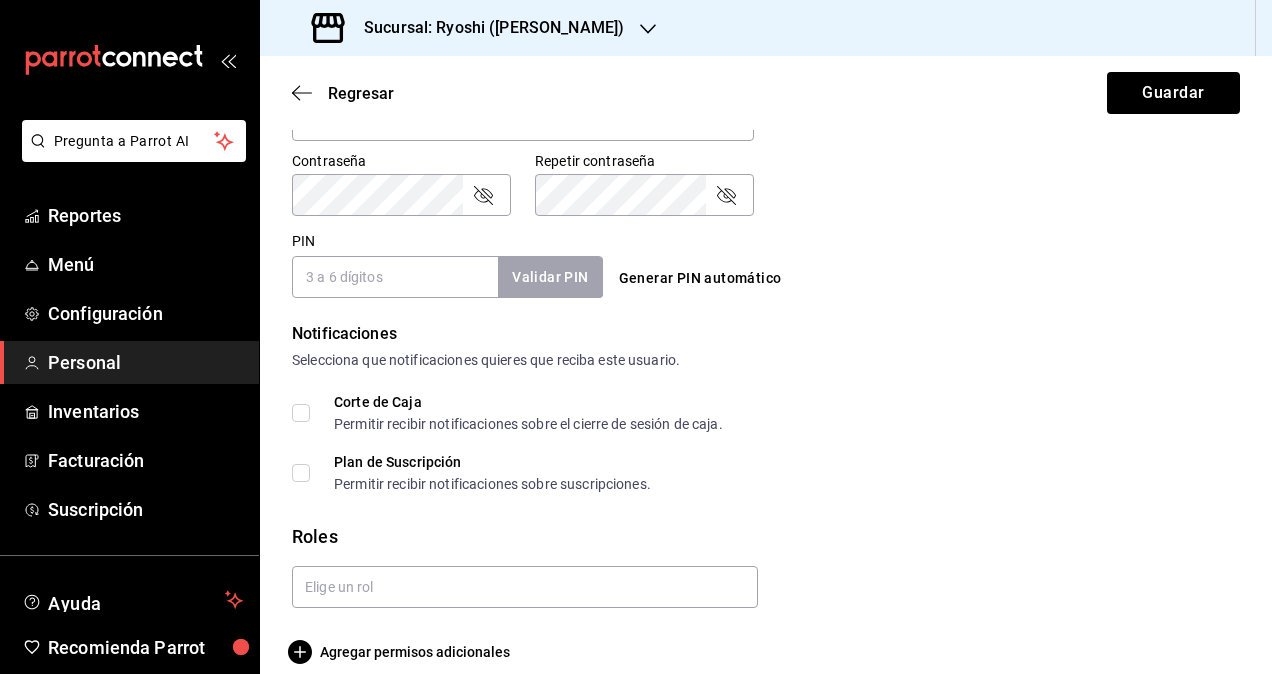 scroll, scrollTop: 864, scrollLeft: 0, axis: vertical 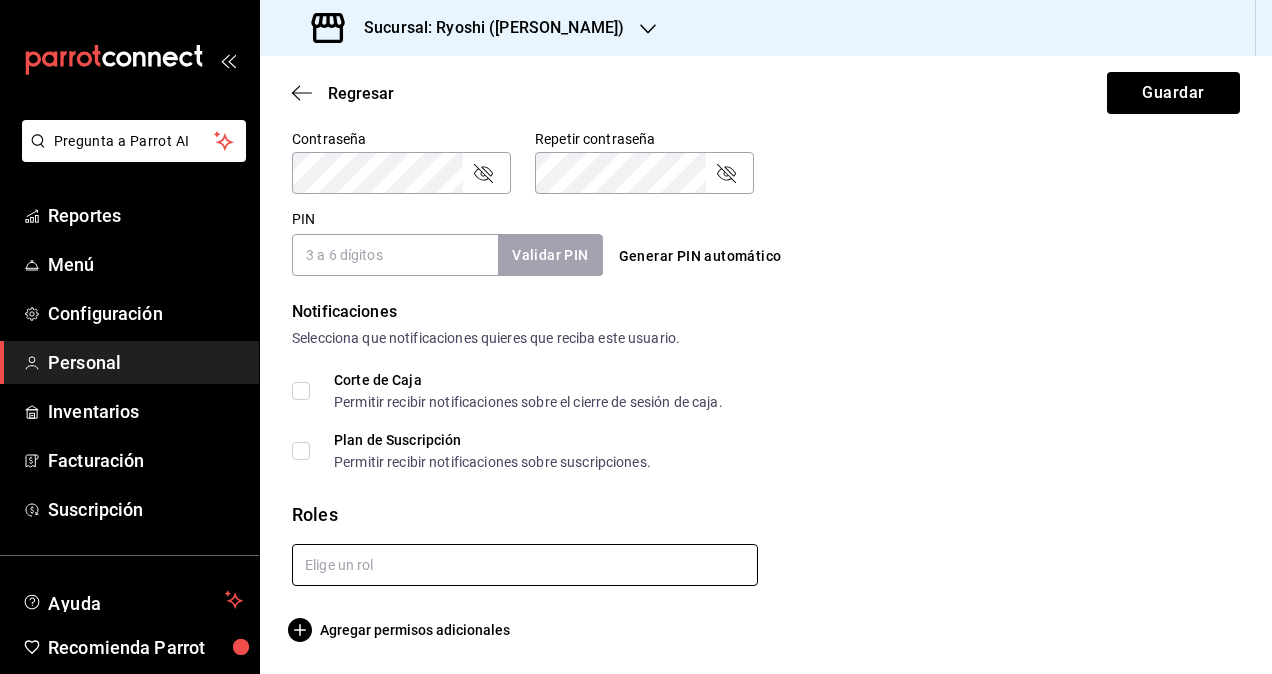 click at bounding box center [525, 565] 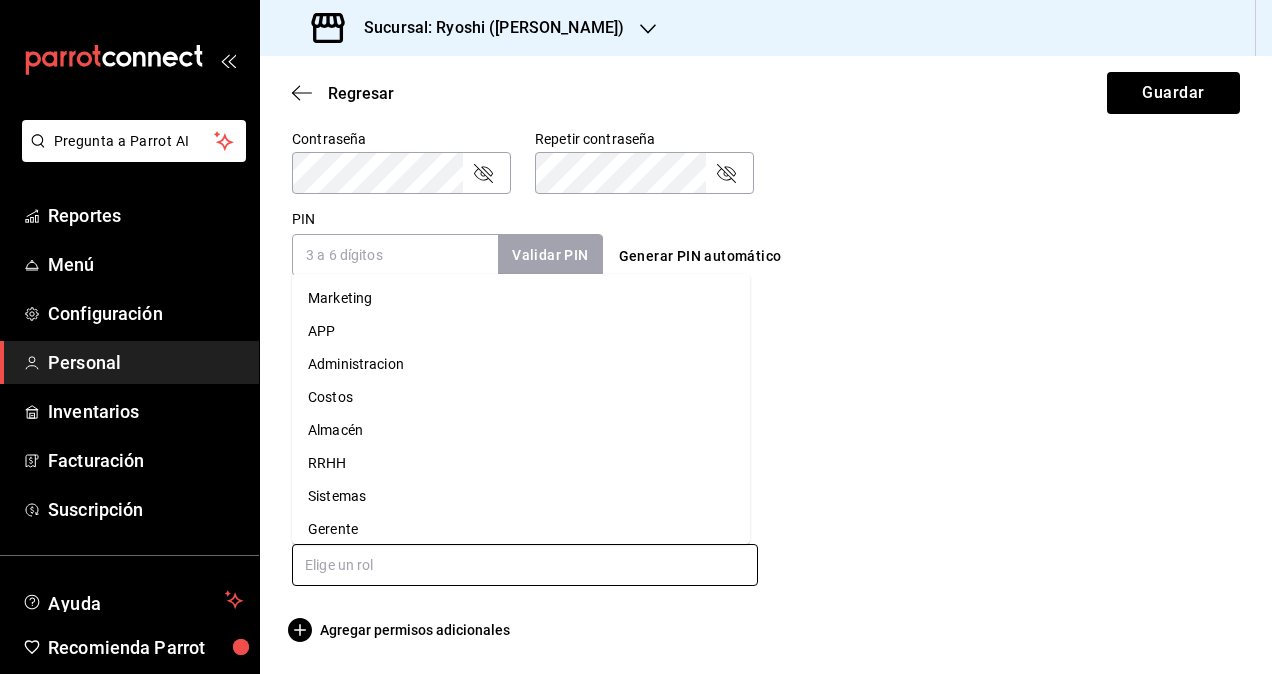 click on "Administracion" at bounding box center [521, 364] 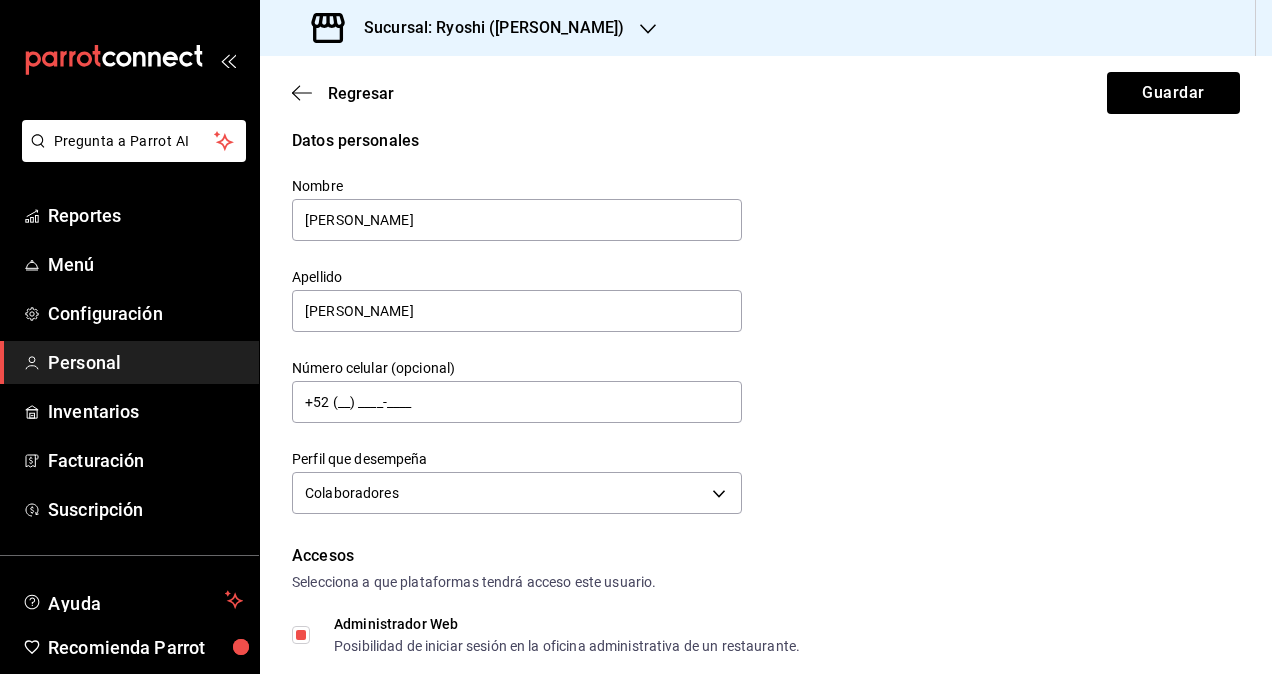scroll, scrollTop: 0, scrollLeft: 0, axis: both 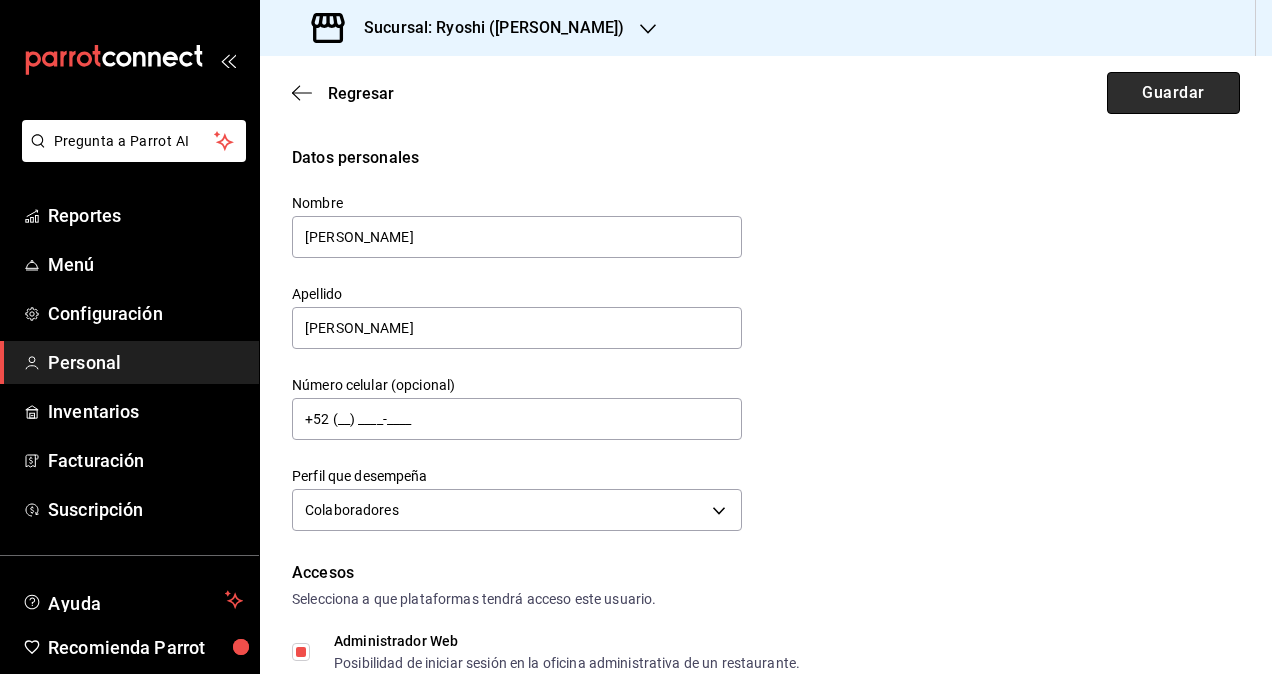 click on "Guardar" at bounding box center [1173, 93] 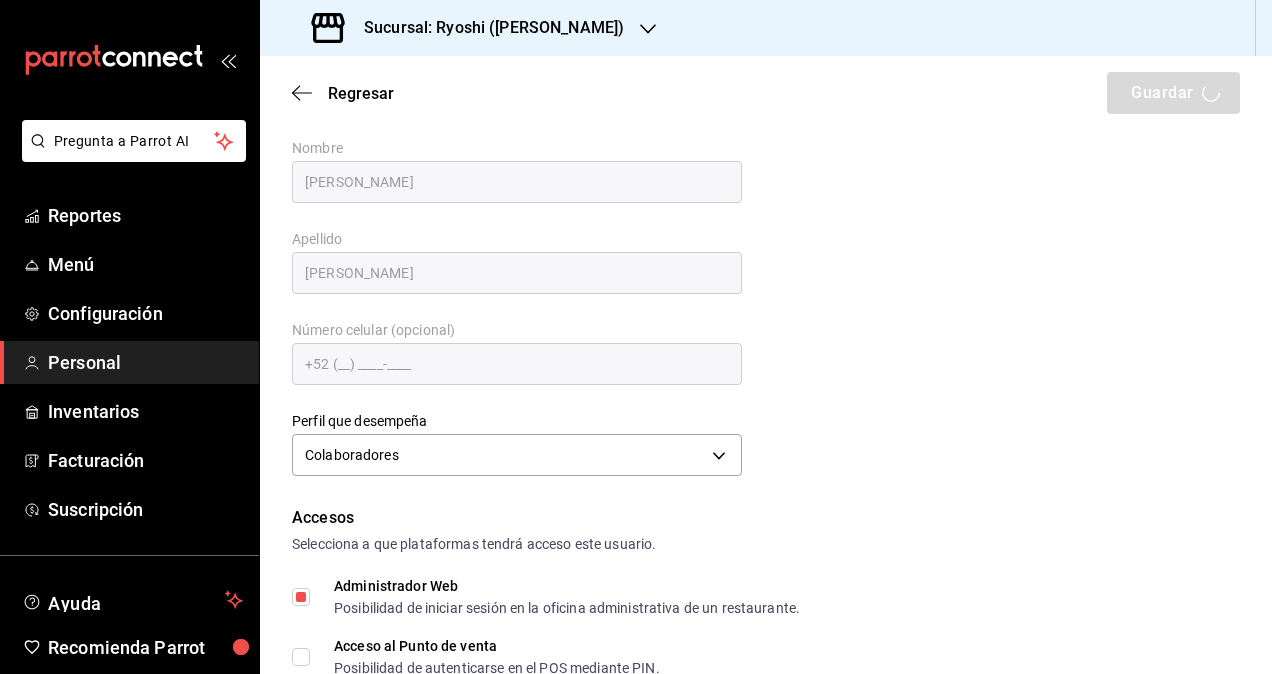 scroll, scrollTop: 0, scrollLeft: 0, axis: both 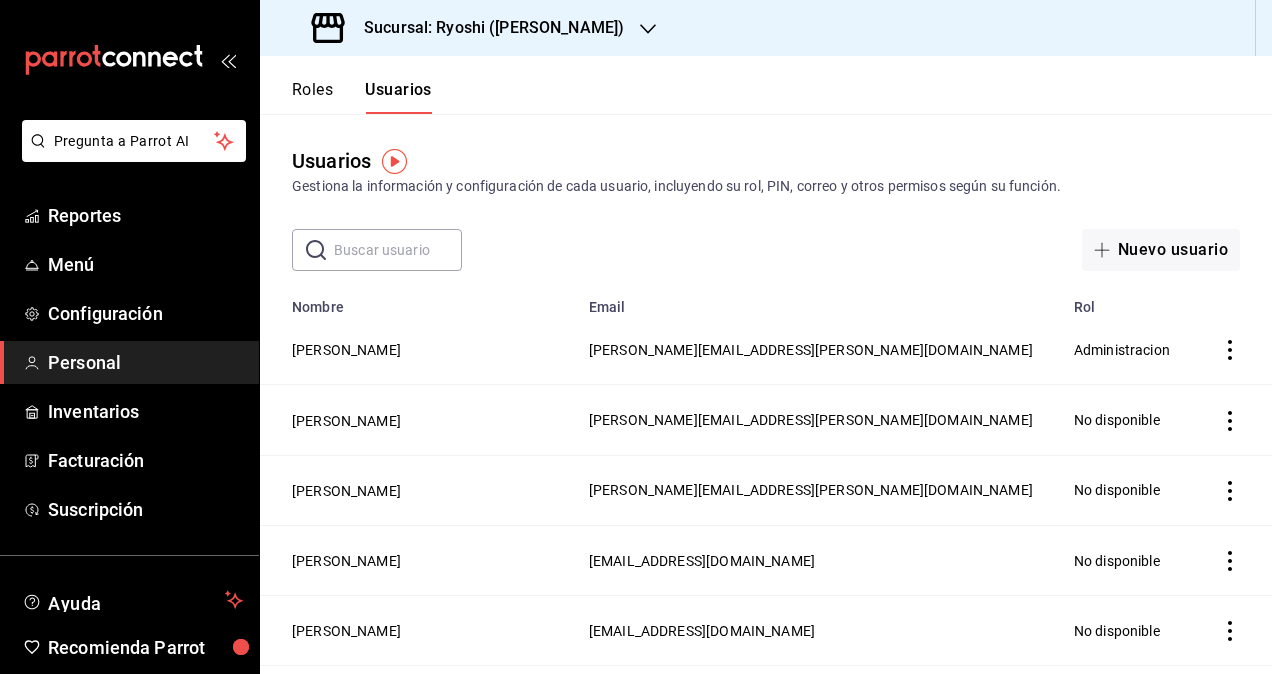 click on "Sucursal: Ryoshi (Polanco)" at bounding box center [486, 28] 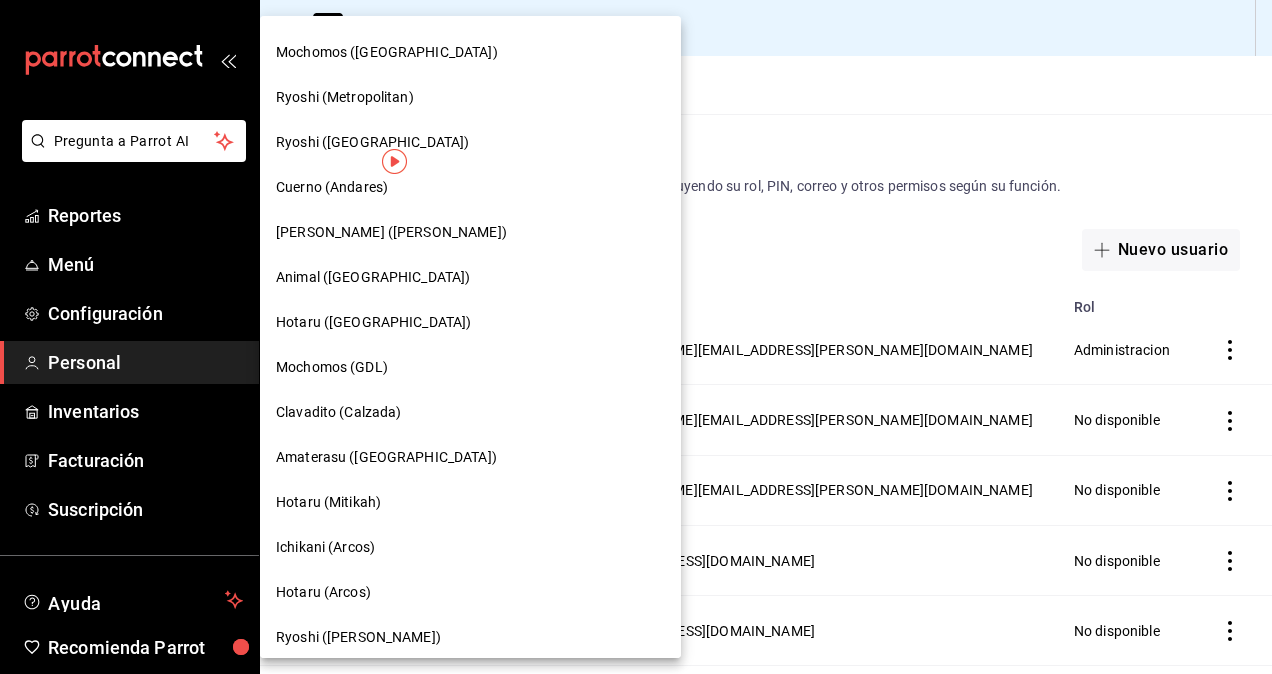scroll, scrollTop: 1039, scrollLeft: 0, axis: vertical 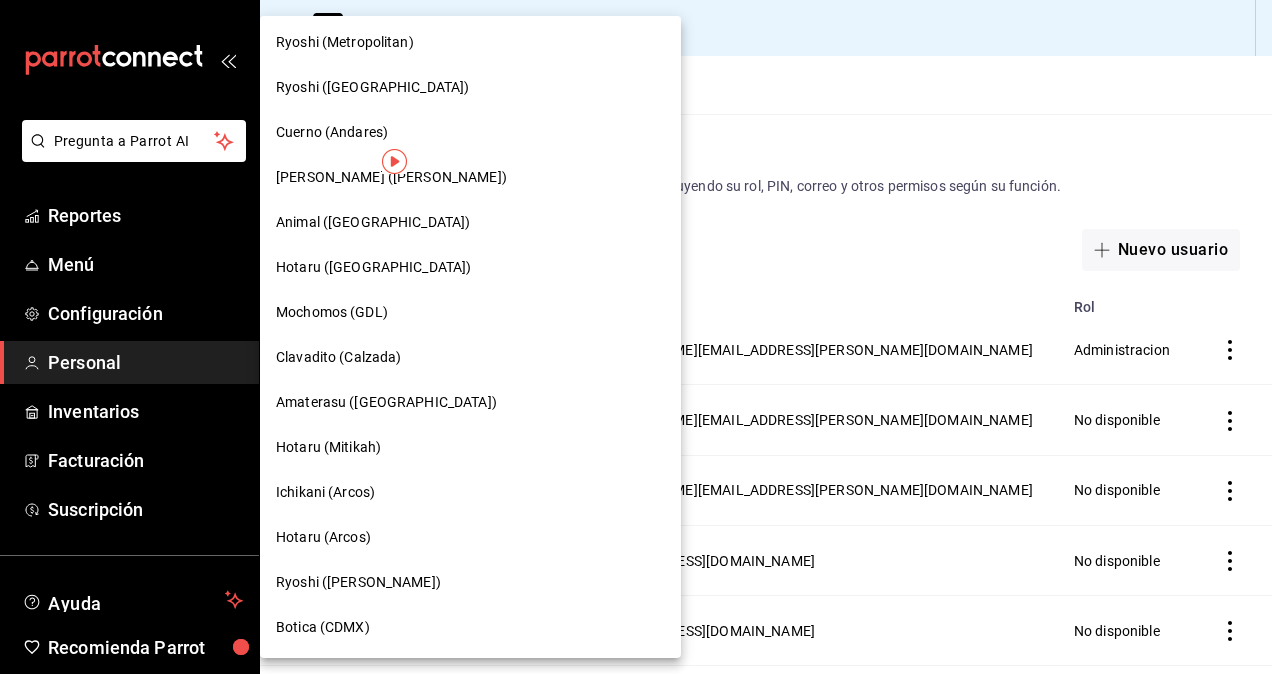 click on "Botica (CDMX)" at bounding box center [323, 627] 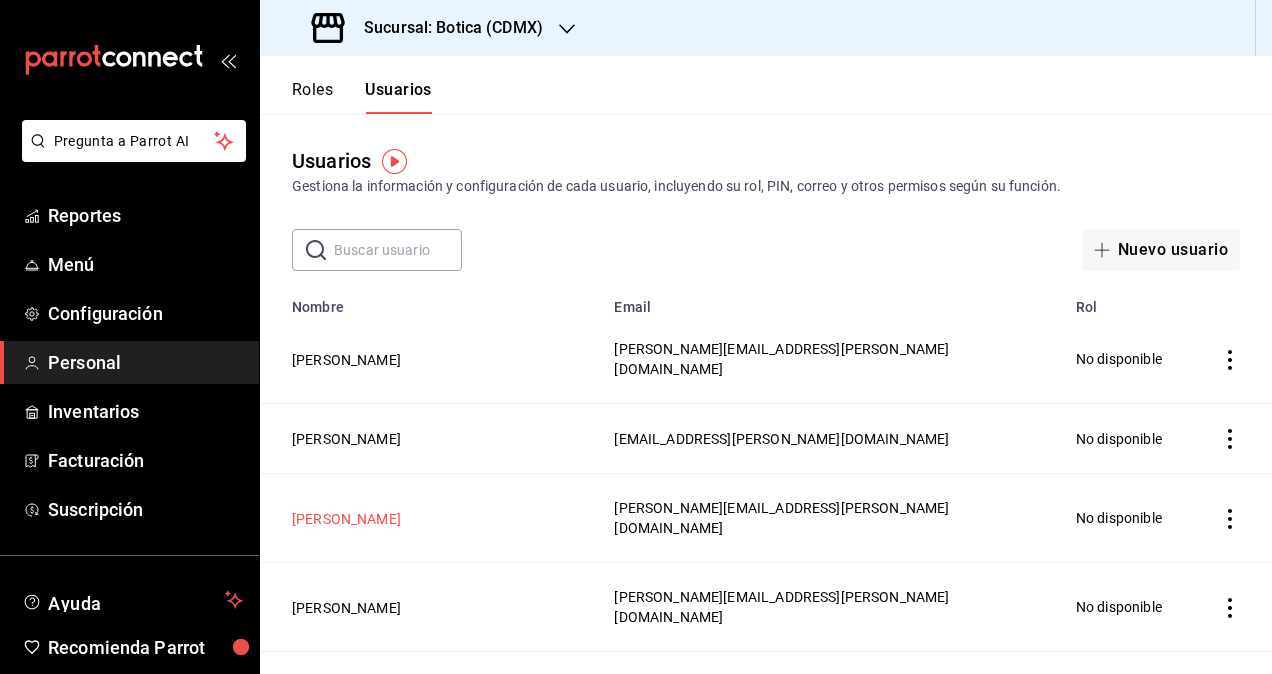 click on "[PERSON_NAME]" at bounding box center (346, 519) 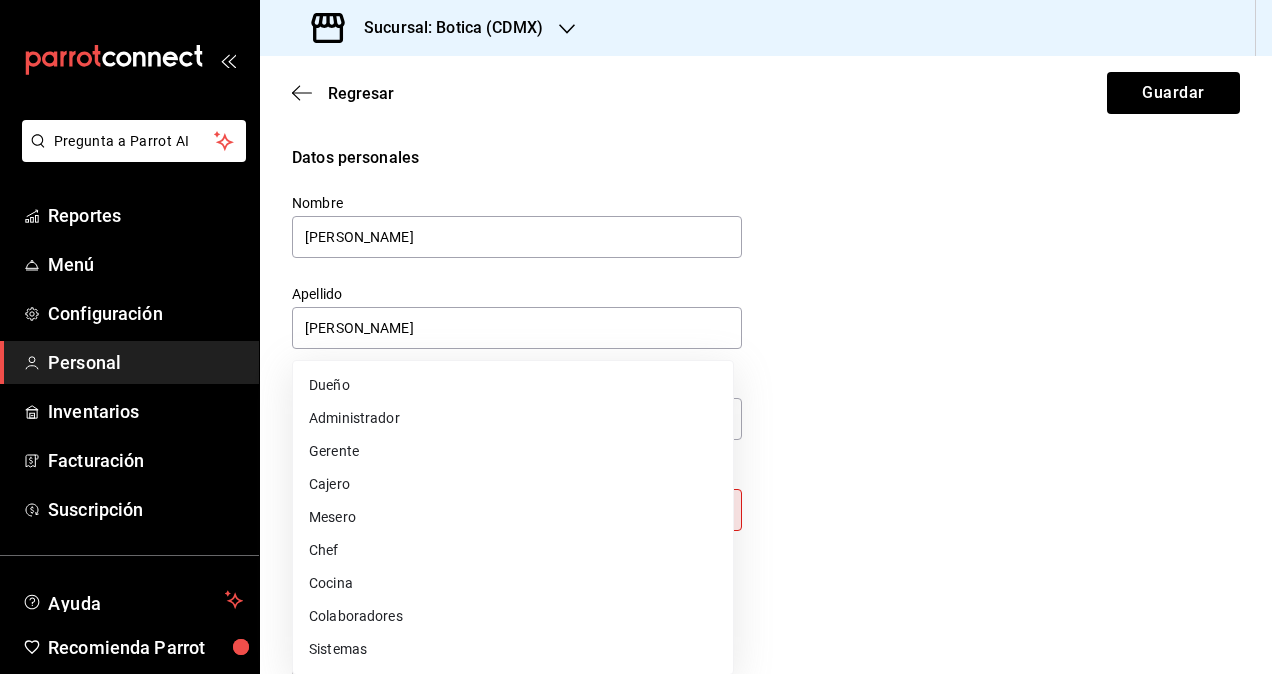 click on "Pregunta a Parrot AI Reportes   Menú   Configuración   Personal   Inventarios   Facturación   Suscripción   Ayuda Recomienda Parrot   Omar Hernandez   Sugerir nueva función   Sucursal: Botica (CDMX) Regresar Guardar Datos personales Nombre daniela Apellido Diaz Número celular (opcional) +52 (__) ____-____ Perfil que desempeña Sin definir Este campo es requerido. Elige una opción. Accesos Selecciona a que plataformas tendrá acceso este usuario. Administrador Web Posibilidad de iniciar sesión en la oficina administrativa de un restaurante.  Acceso al Punto de venta Posibilidad de autenticarse en el POS mediante PIN.  Iniciar sesión en terminal (correo electrónico o QR) Los usuarios podrán iniciar sesión y aceptar términos y condiciones en la terminal. Acceso uso de terminal Los usuarios podrán acceder y utilizar la terminal para visualizar y procesar pagos de sus órdenes. Correo electrónico Se volverá obligatorio al tener ciertos accesos activados. daniela.diaz@grupocosteno.com Contraseña" at bounding box center (636, 337) 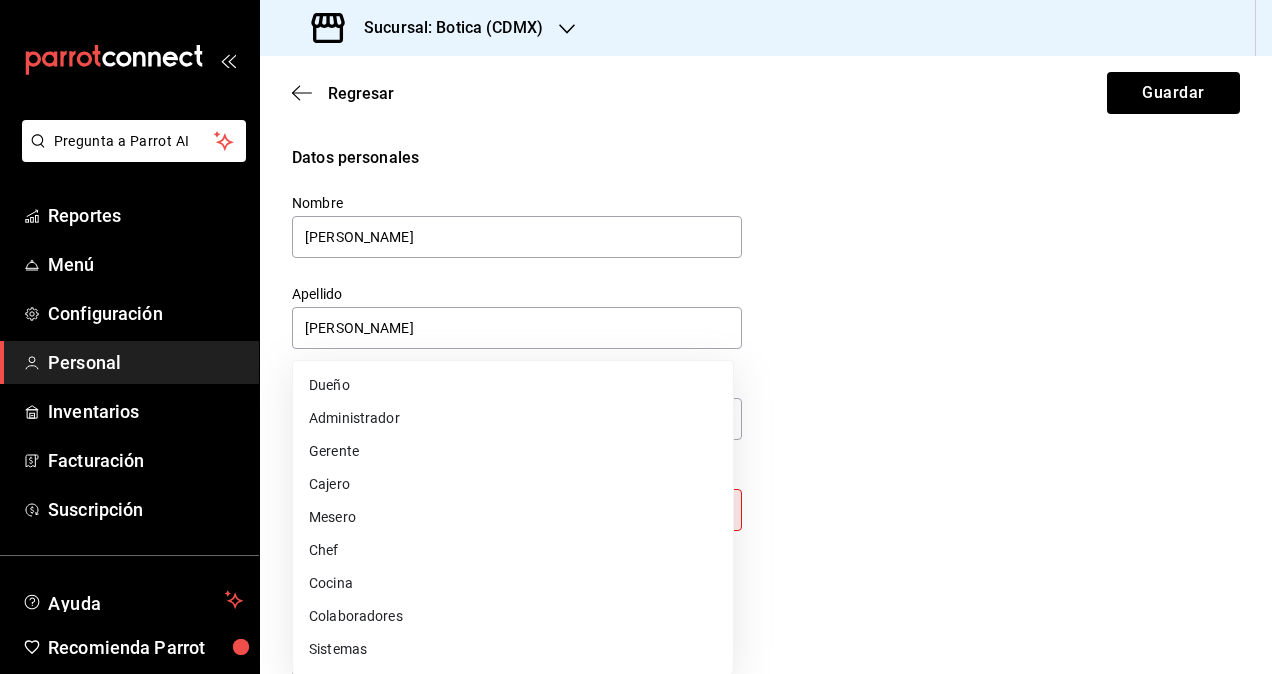 click on "Colaboradores" at bounding box center [513, 616] 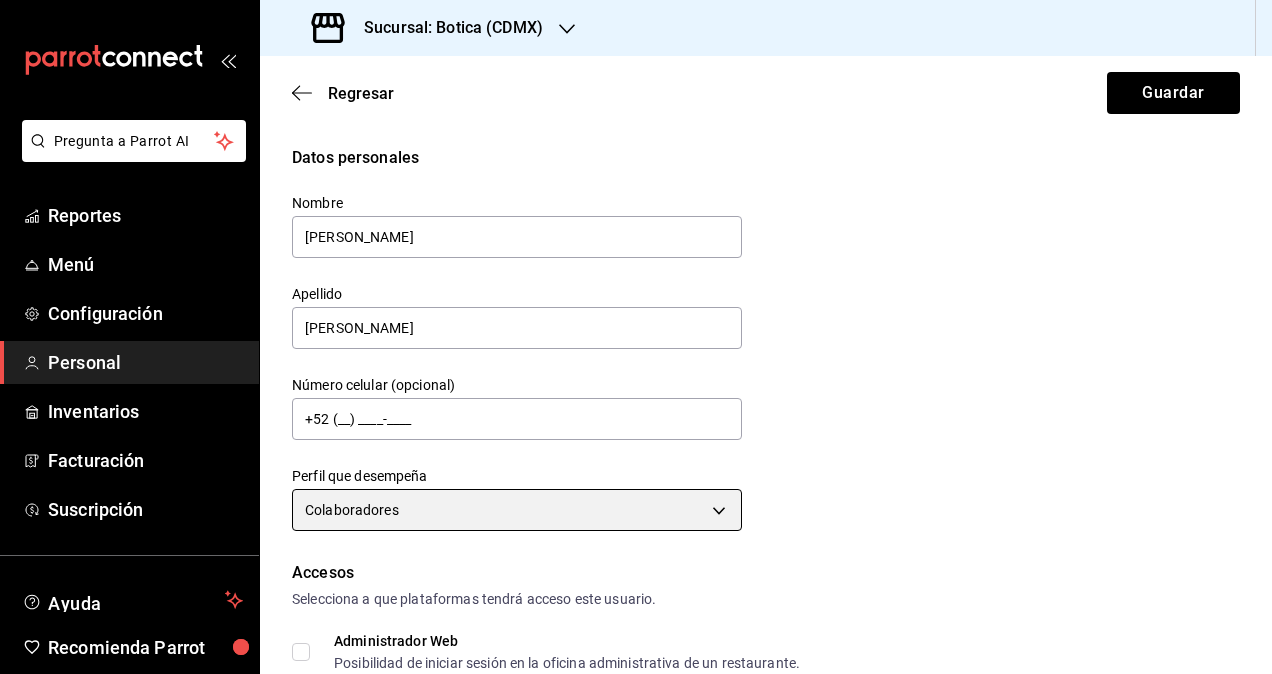 type on "STAFF" 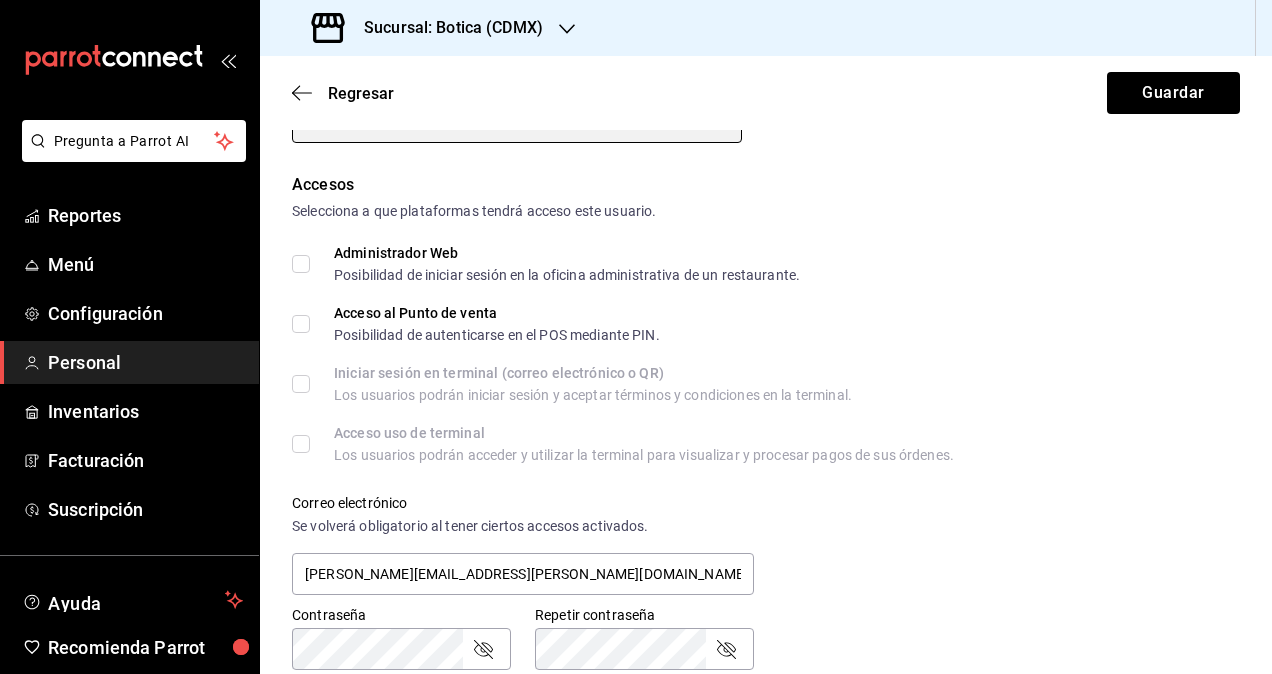 scroll, scrollTop: 500, scrollLeft: 0, axis: vertical 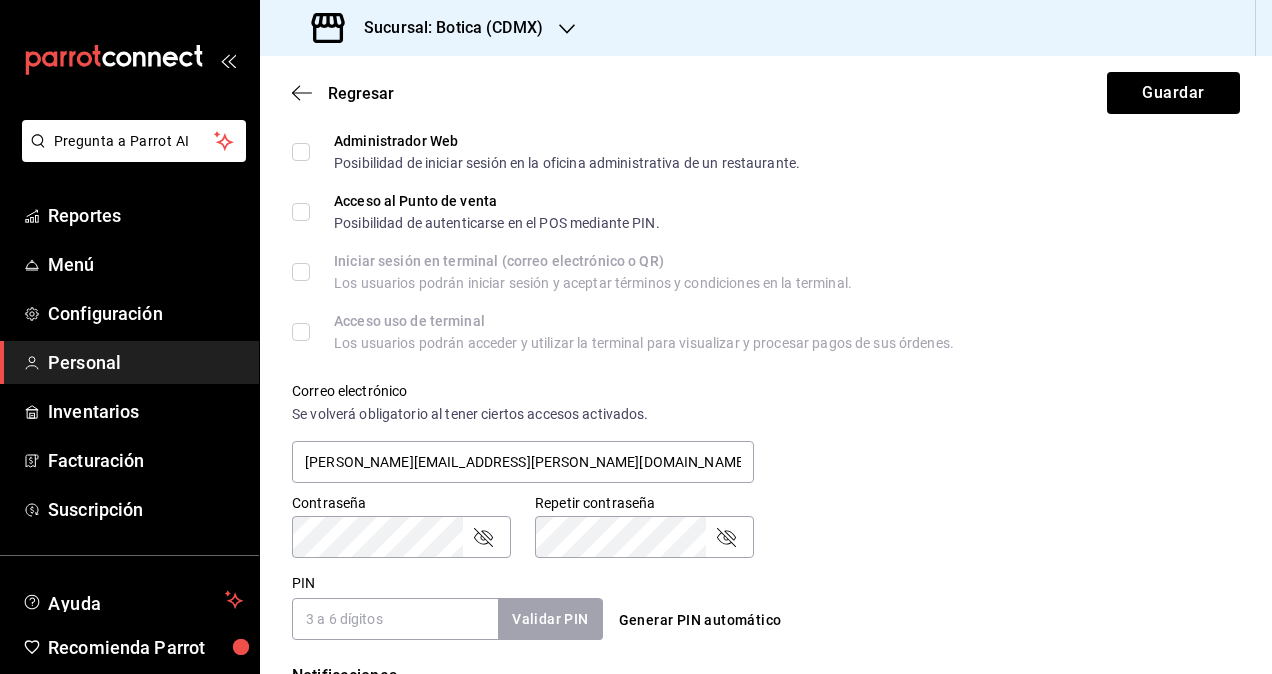 click on "Administrador Web Posibilidad de iniciar sesión en la oficina administrativa de un restaurante." at bounding box center (301, 152) 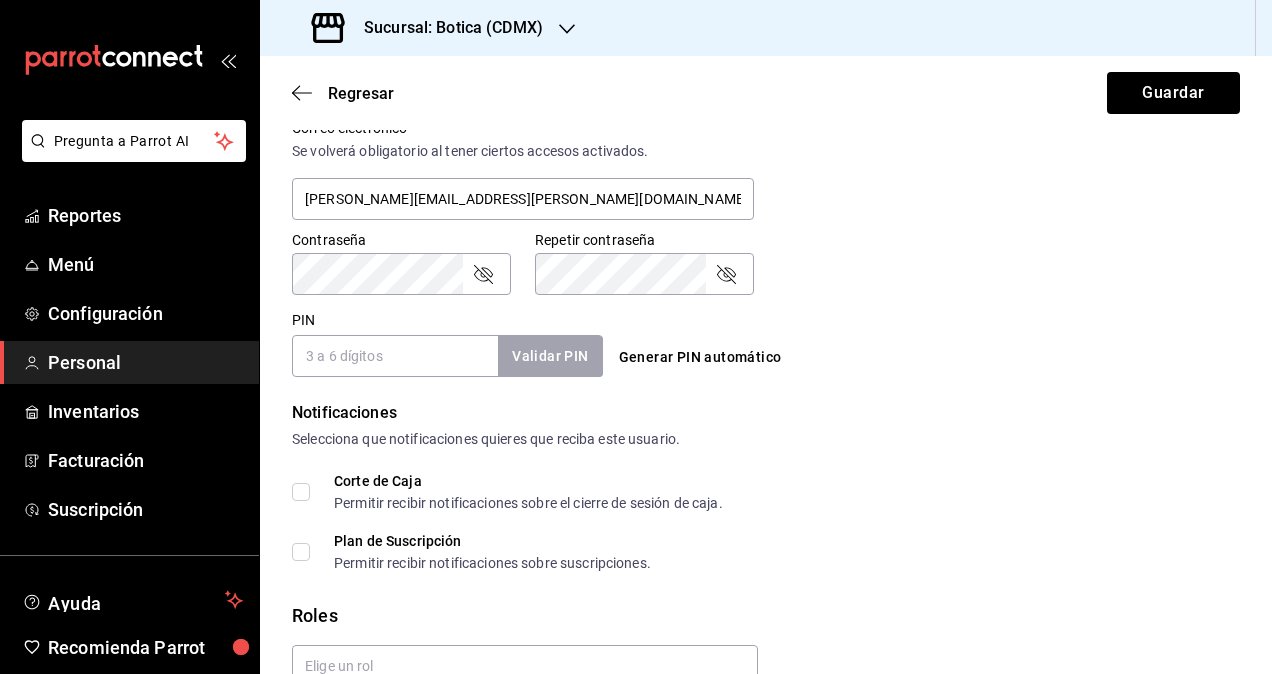 scroll, scrollTop: 864, scrollLeft: 0, axis: vertical 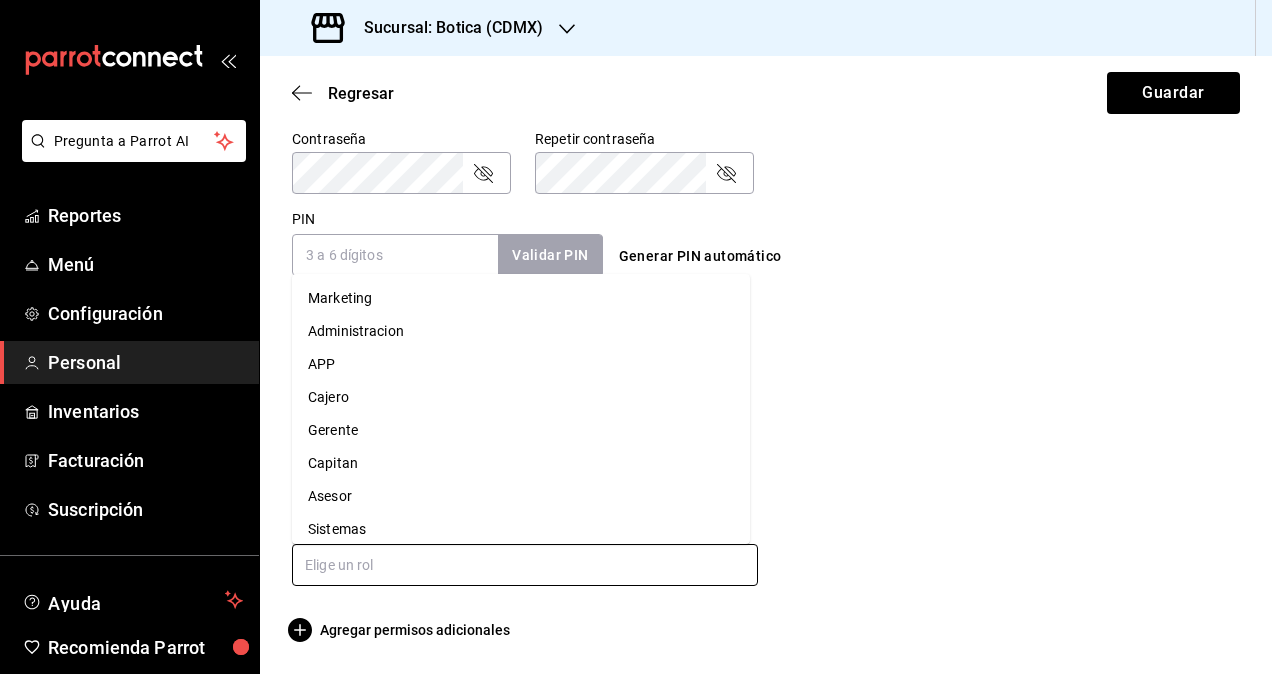 click at bounding box center [525, 565] 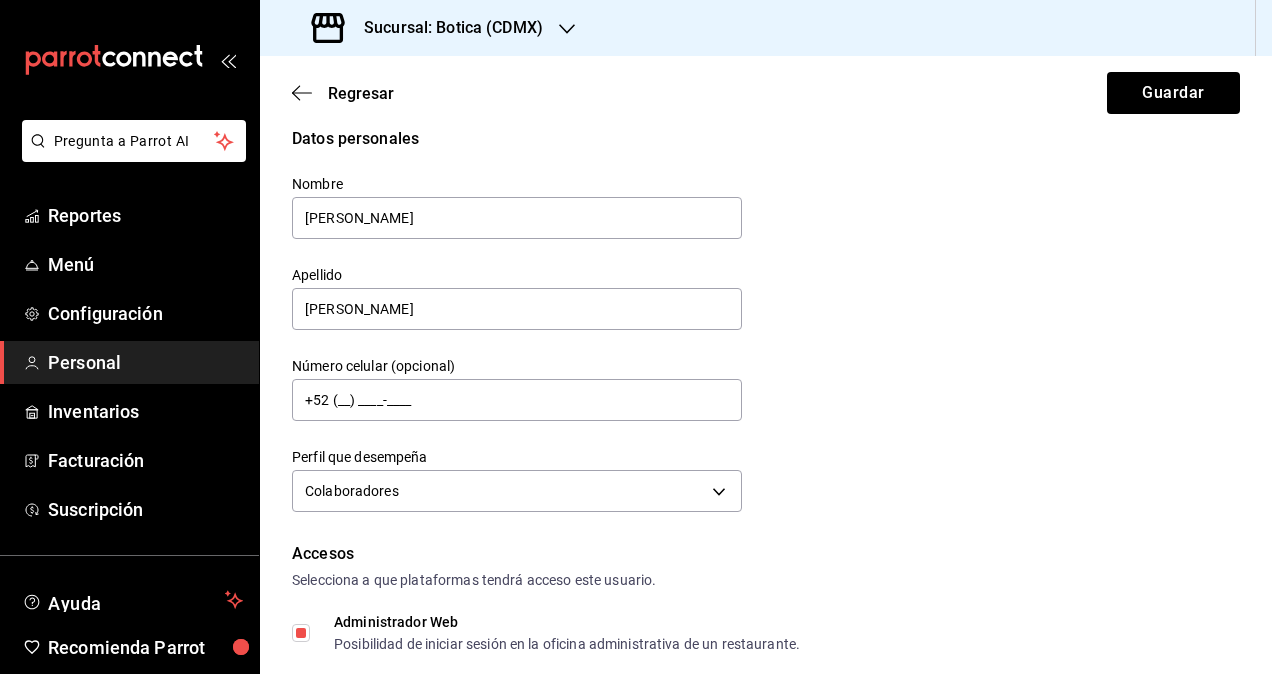 scroll, scrollTop: 0, scrollLeft: 0, axis: both 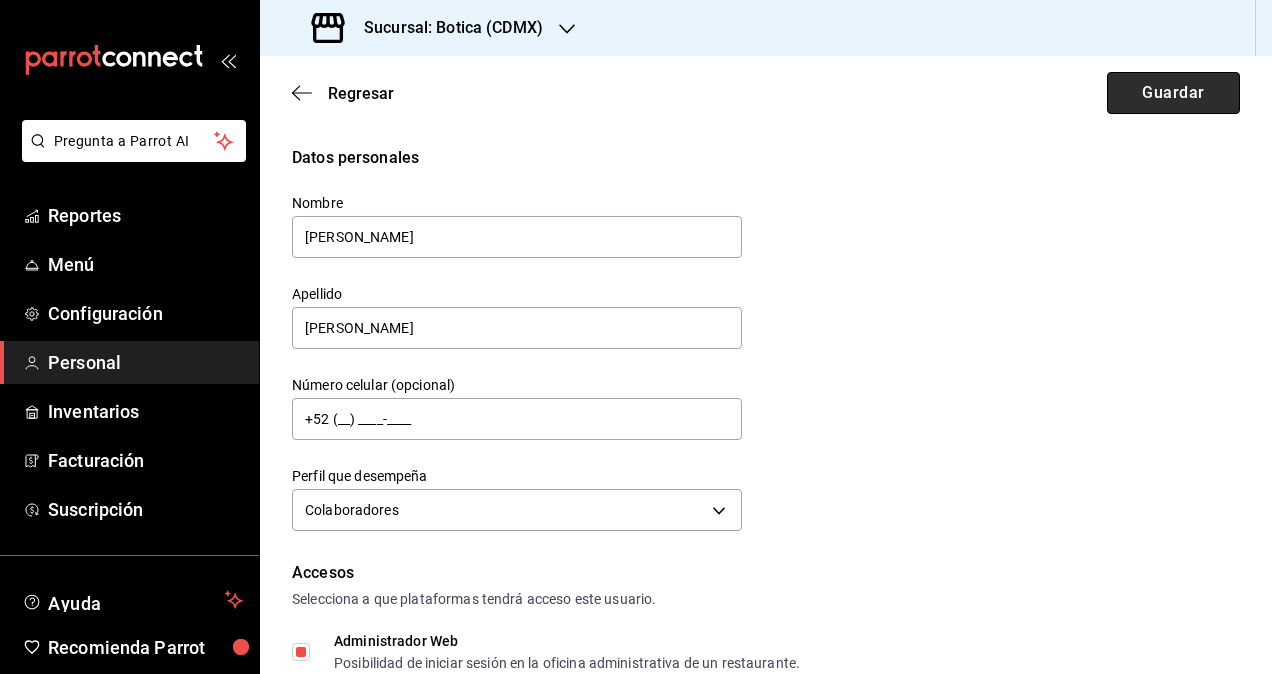 click on "Guardar" at bounding box center [1173, 93] 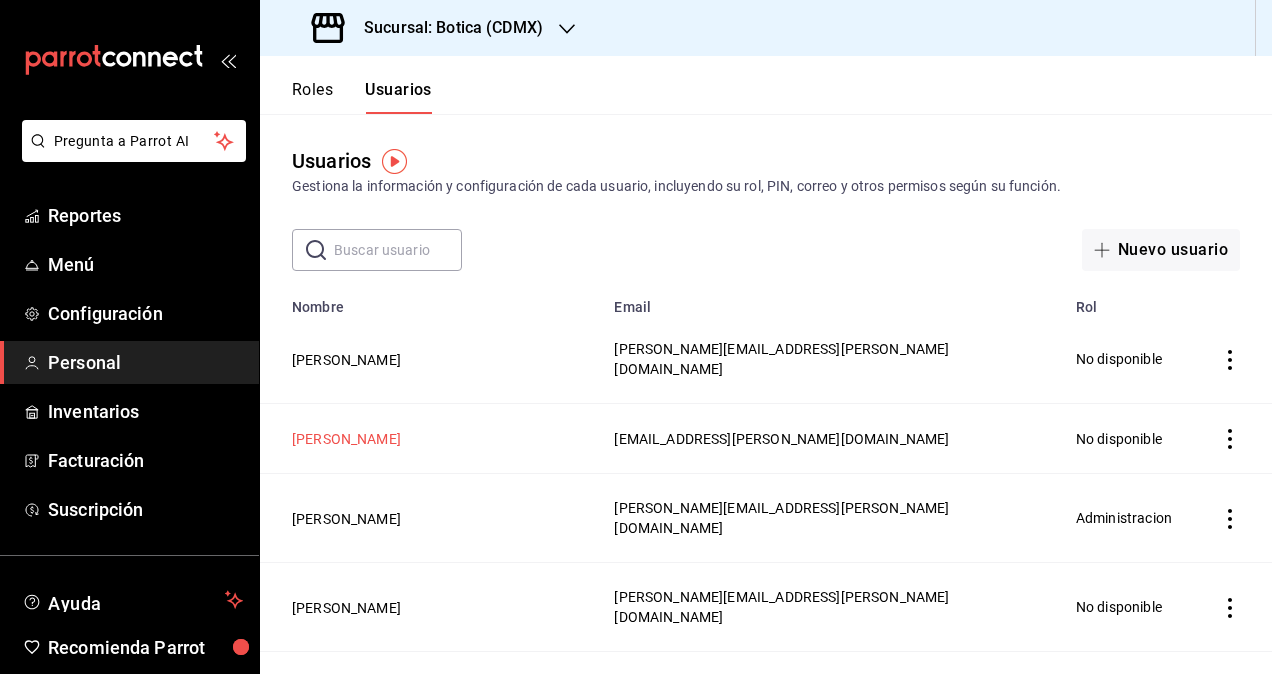 click on "[PERSON_NAME]" at bounding box center (346, 439) 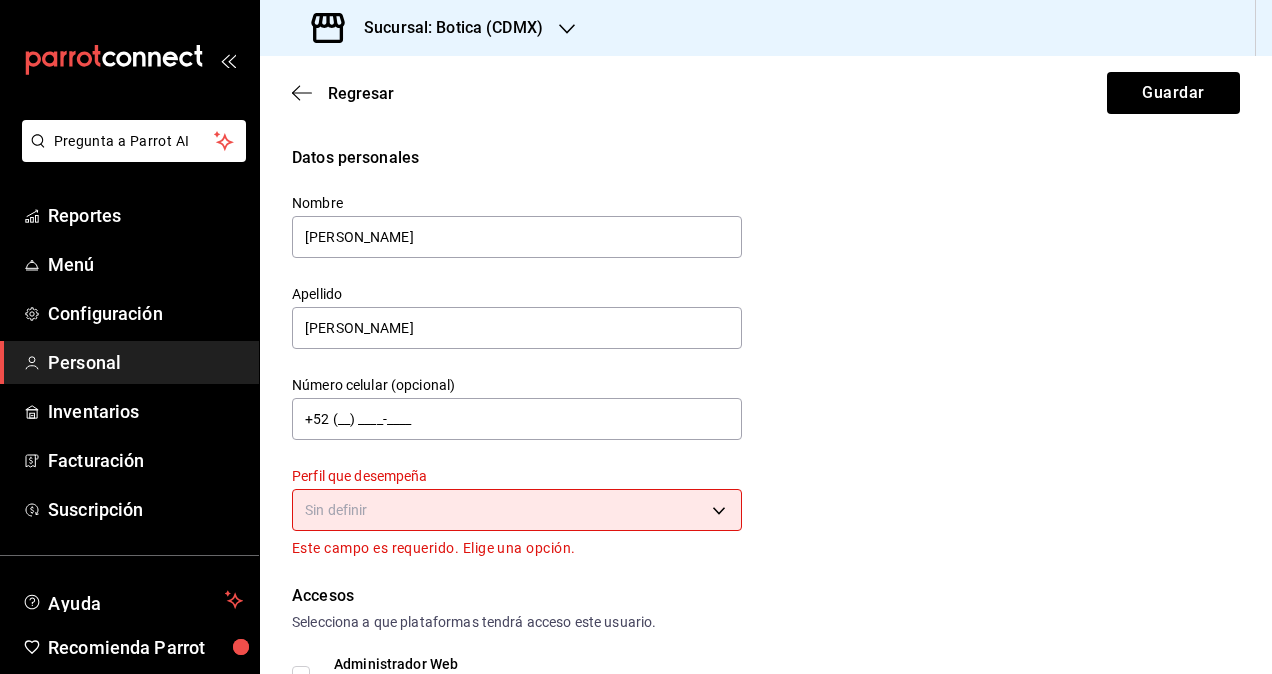 click on "Pregunta a Parrot AI Reportes   Menú   Configuración   Personal   Inventarios   Facturación   Suscripción   Ayuda Recomienda Parrot   Omar Hernandez   Sugerir nueva función   Sucursal: Botica (CDMX) Regresar Guardar Datos personales Nombre Marco Apellido Ruiz Número celular (opcional) +52 (__) ____-____ Perfil que desempeña Sin definir Este campo es requerido. Elige una opción. Accesos Selecciona a que plataformas tendrá acceso este usuario. Administrador Web Posibilidad de iniciar sesión en la oficina administrativa de un restaurante.  Acceso al Punto de venta Posibilidad de autenticarse en el POS mediante PIN.  Iniciar sesión en terminal (correo electrónico o QR) Los usuarios podrán iniciar sesión y aceptar términos y condiciones en la terminal. Acceso uso de terminal Los usuarios podrán acceder y utilizar la terminal para visualizar y procesar pagos de sus órdenes. Correo electrónico Se volverá obligatorio al tener ciertos accesos activados. marco.ruiz@grupocosteno.com Contraseña PIN" at bounding box center (636, 337) 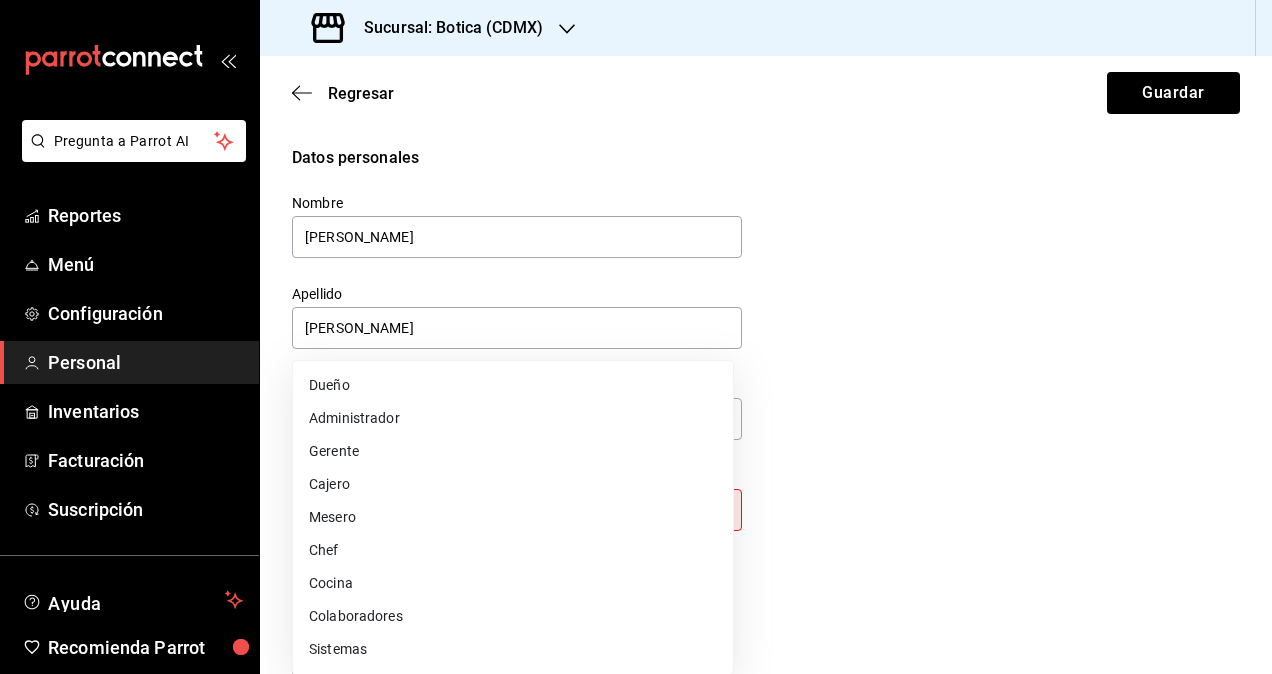 click on "Colaboradores" at bounding box center [513, 616] 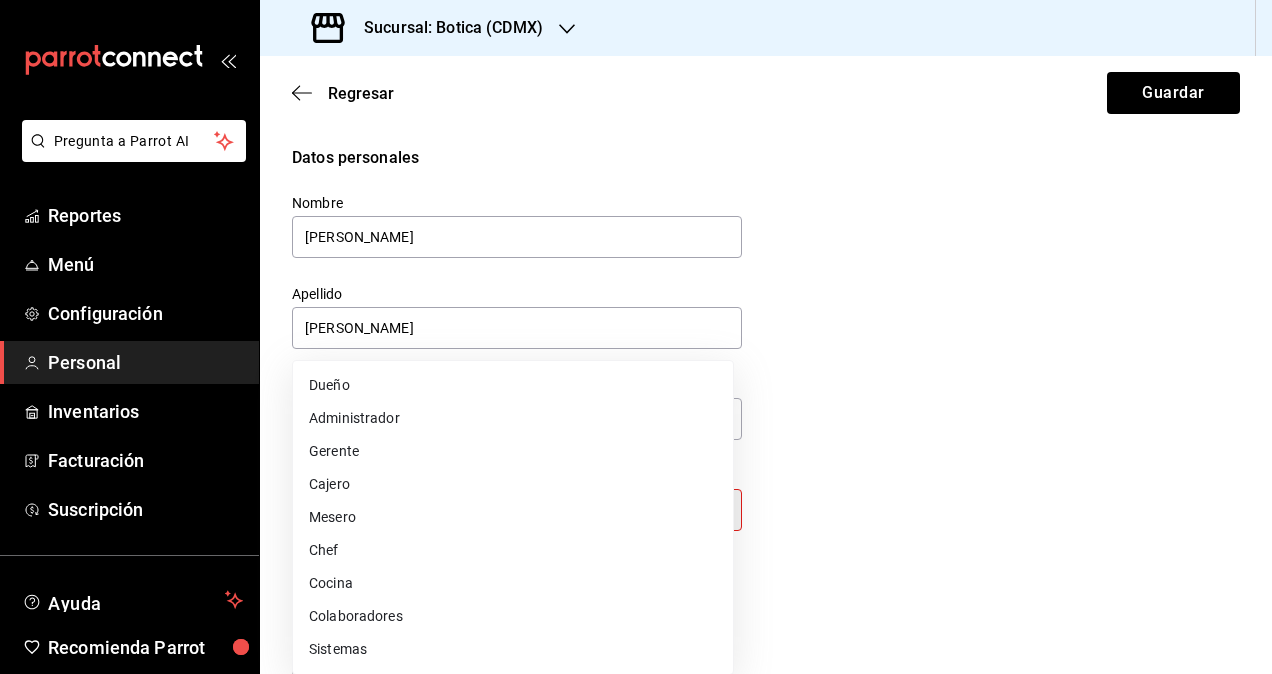 type on "STAFF" 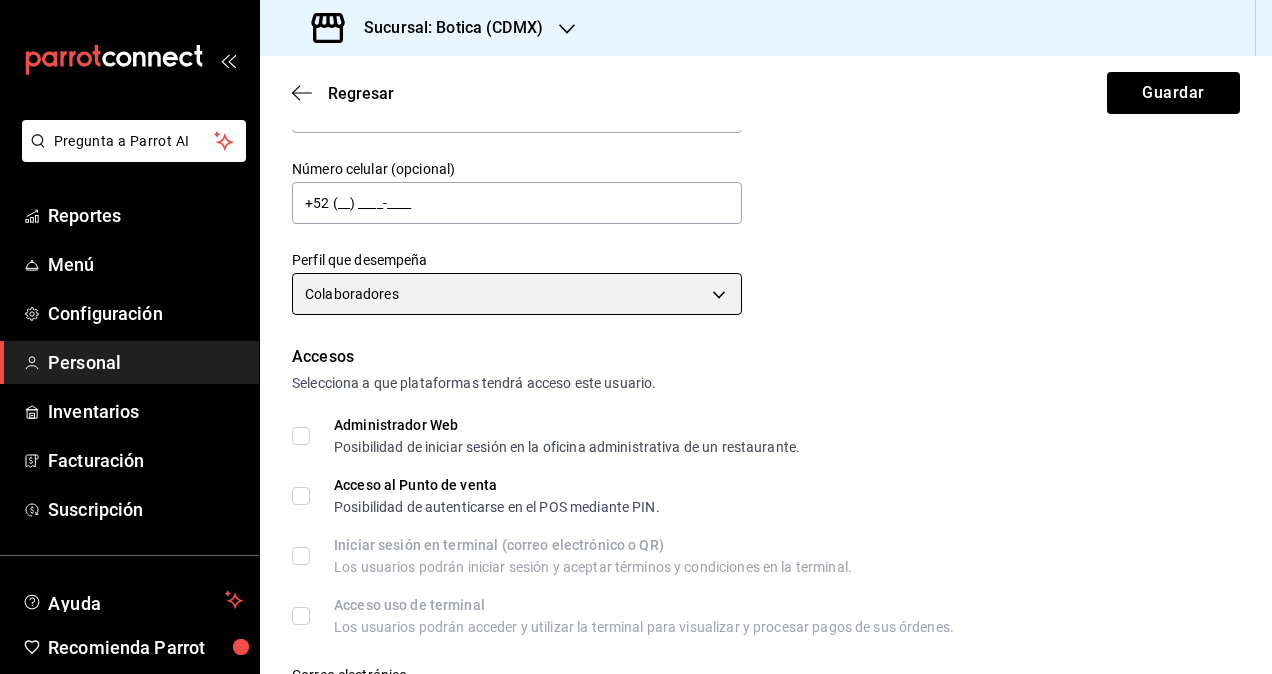 scroll, scrollTop: 300, scrollLeft: 0, axis: vertical 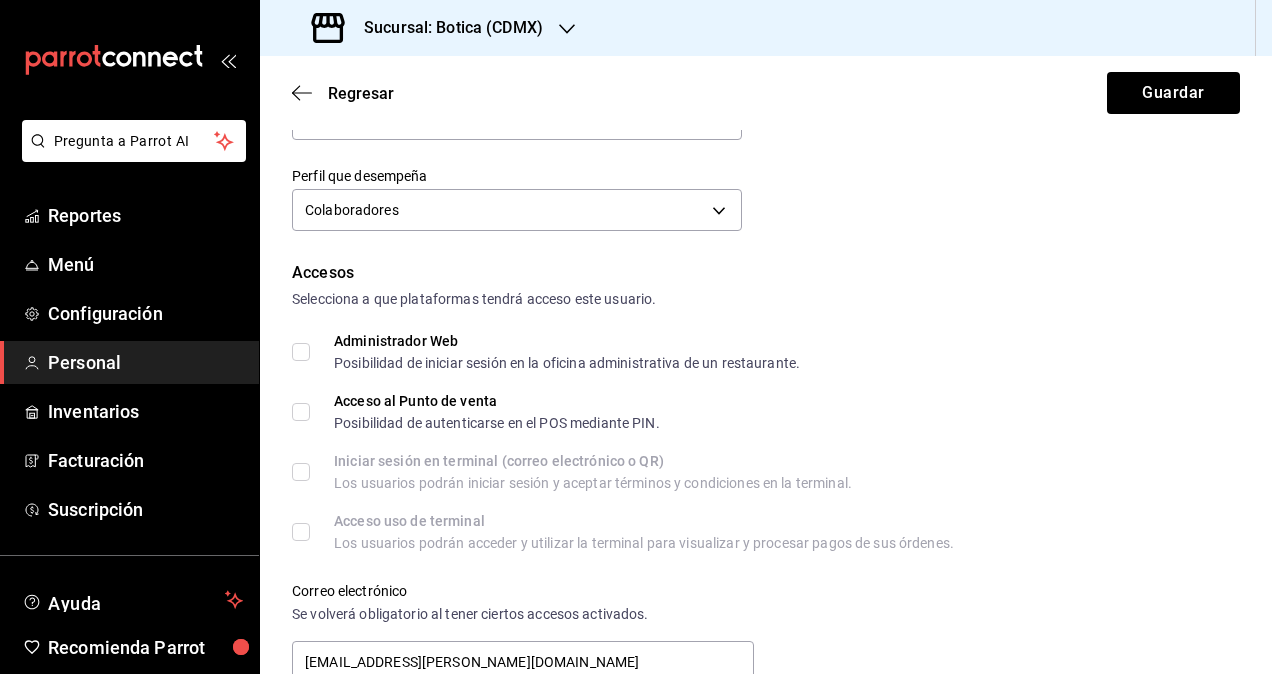 click on "Administrador Web Posibilidad de iniciar sesión en la oficina administrativa de un restaurante." at bounding box center [301, 352] 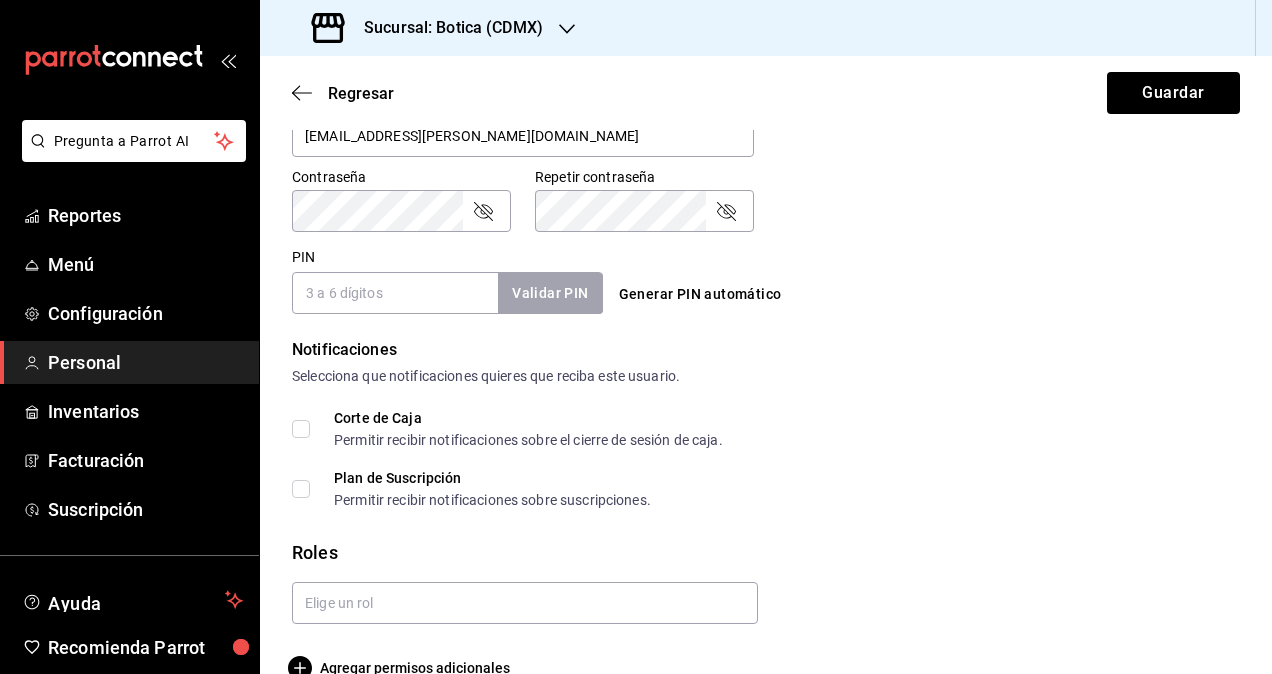 scroll, scrollTop: 864, scrollLeft: 0, axis: vertical 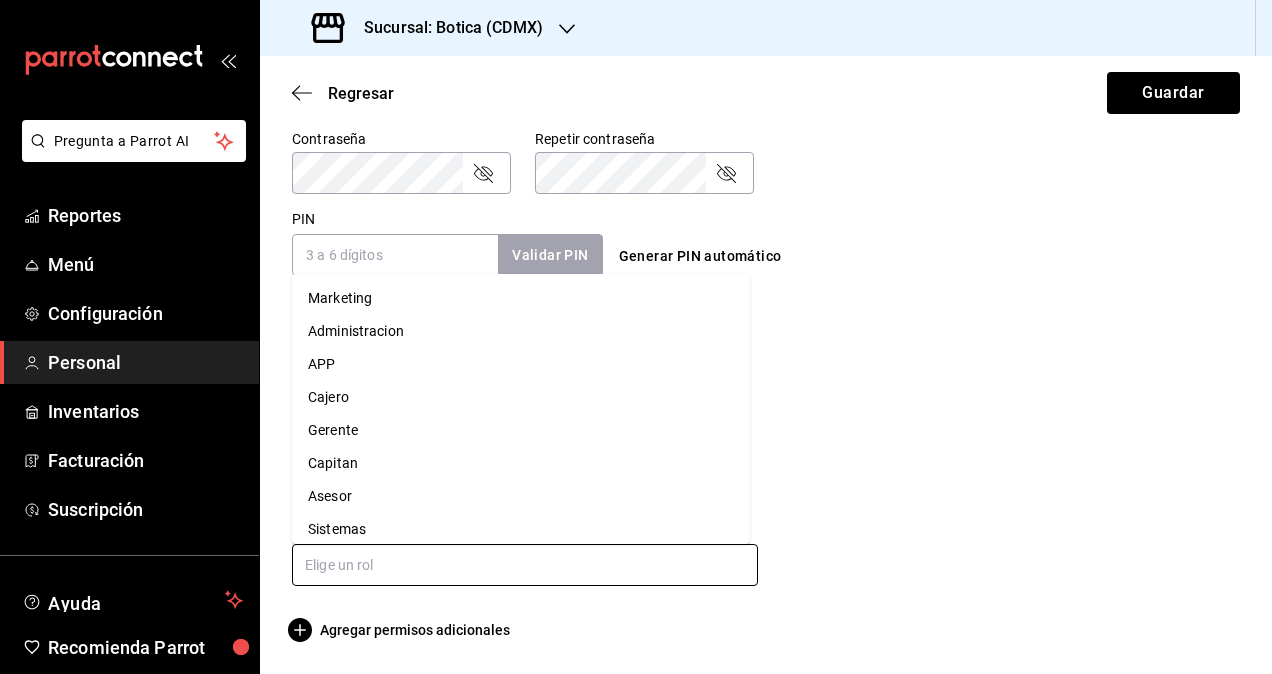 click at bounding box center [525, 565] 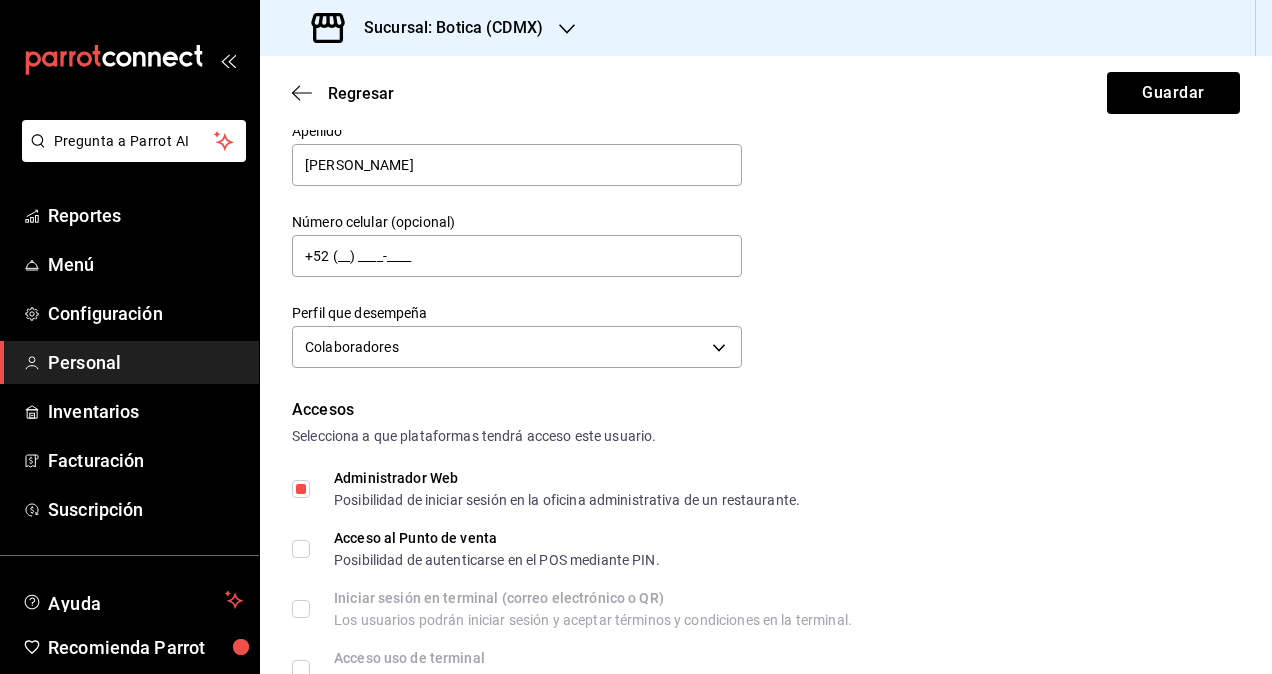 scroll, scrollTop: 0, scrollLeft: 0, axis: both 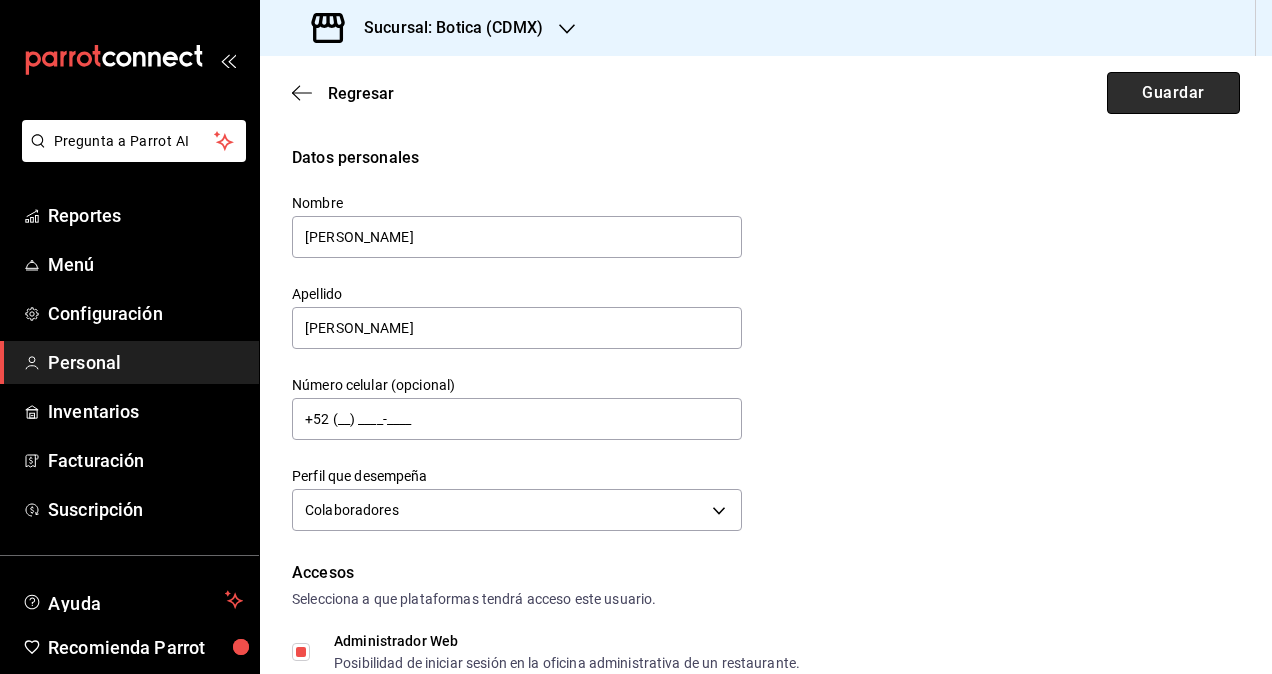 click on "Guardar" at bounding box center (1173, 93) 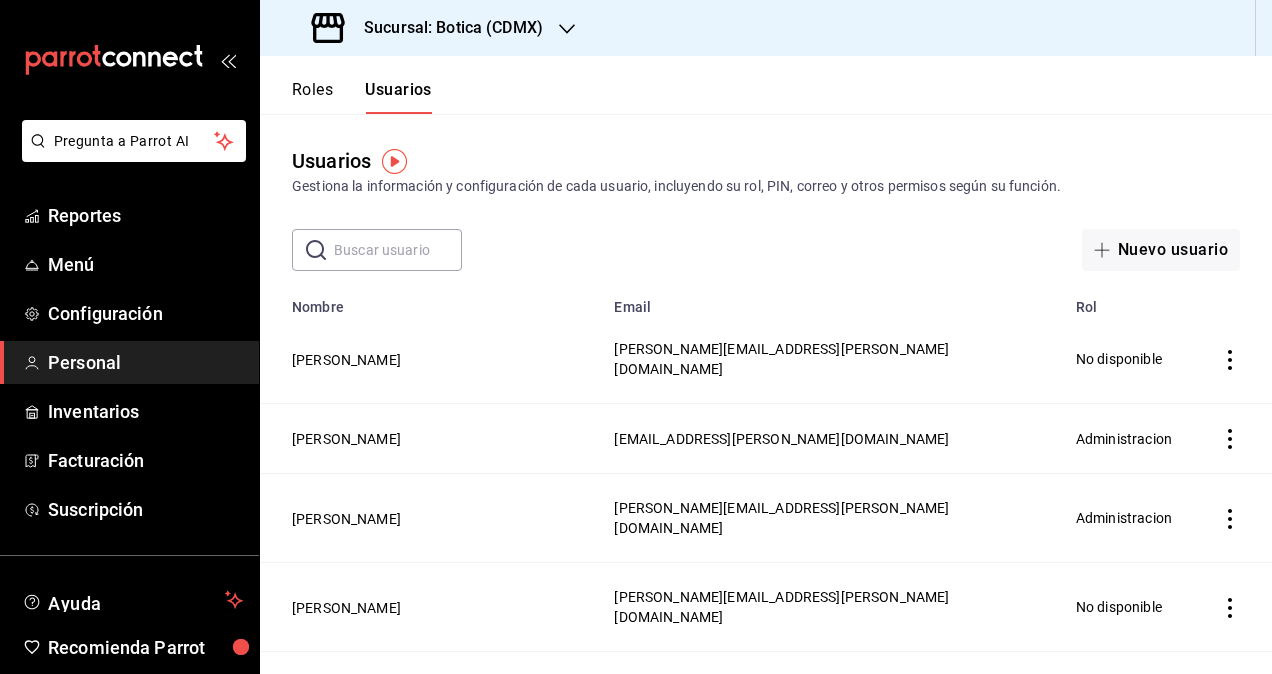 click on "Sucursal: Botica (CDMX)" at bounding box center [445, 28] 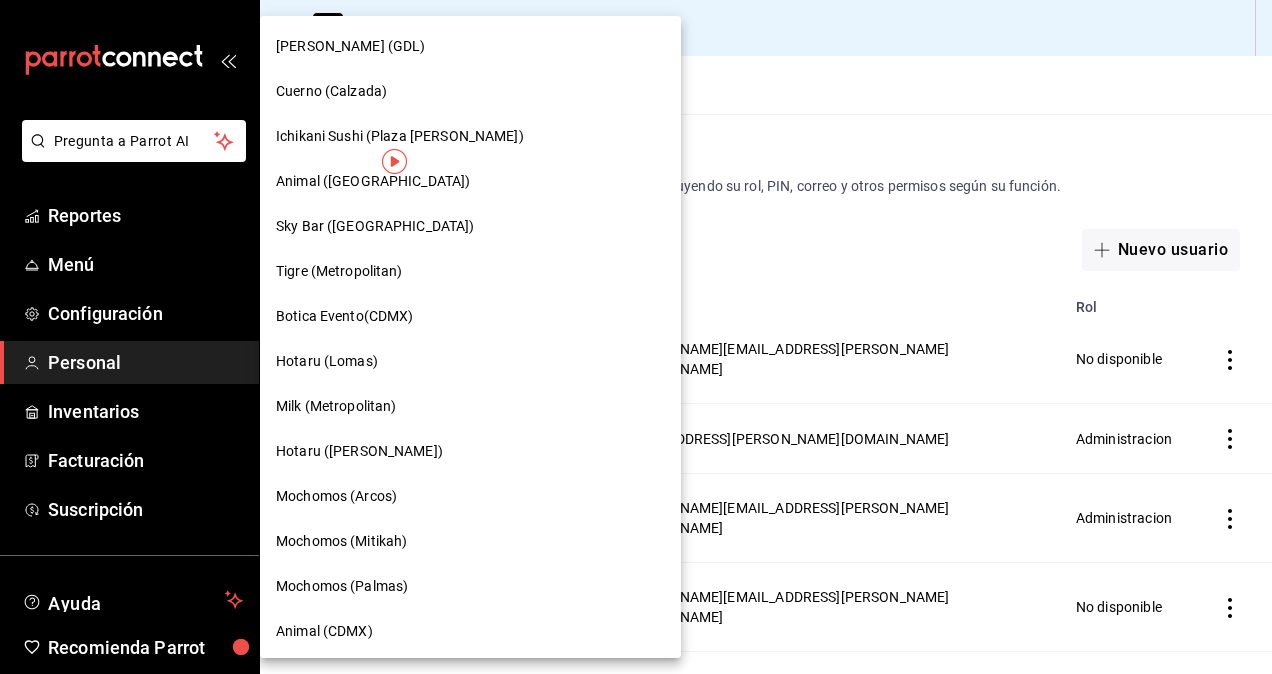 click at bounding box center [636, 337] 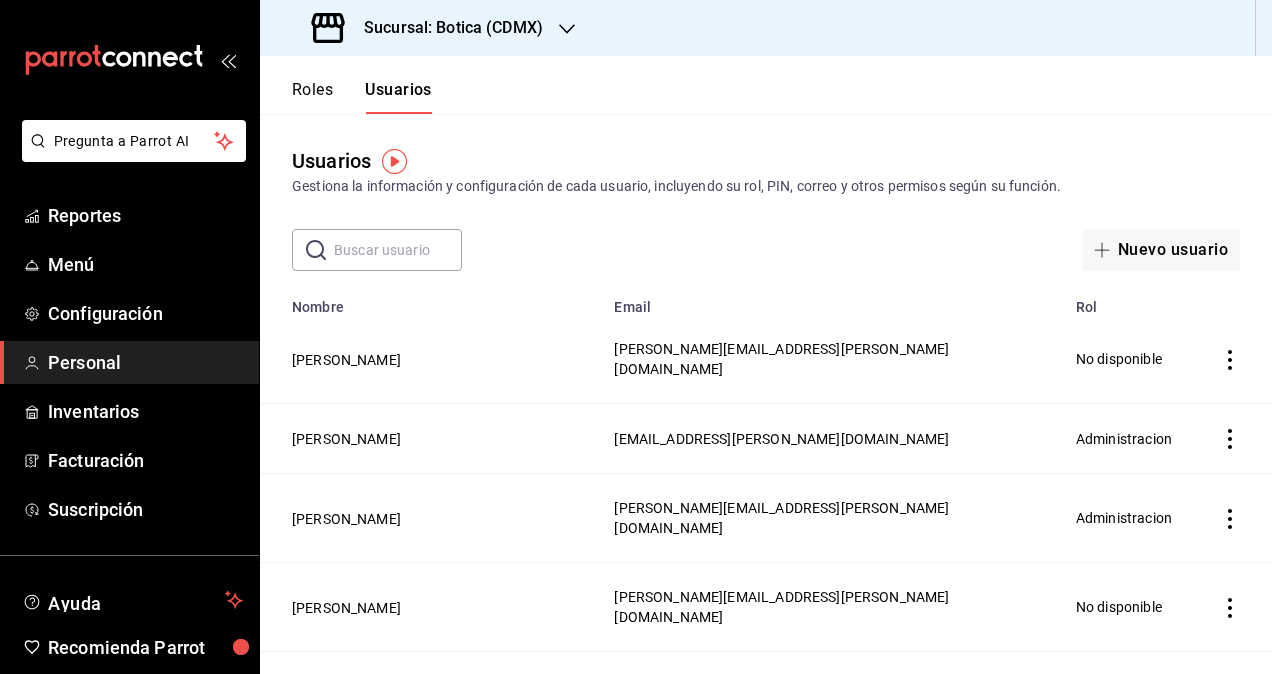 click on "Sucursal: Botica (CDMX)" at bounding box center [429, 28] 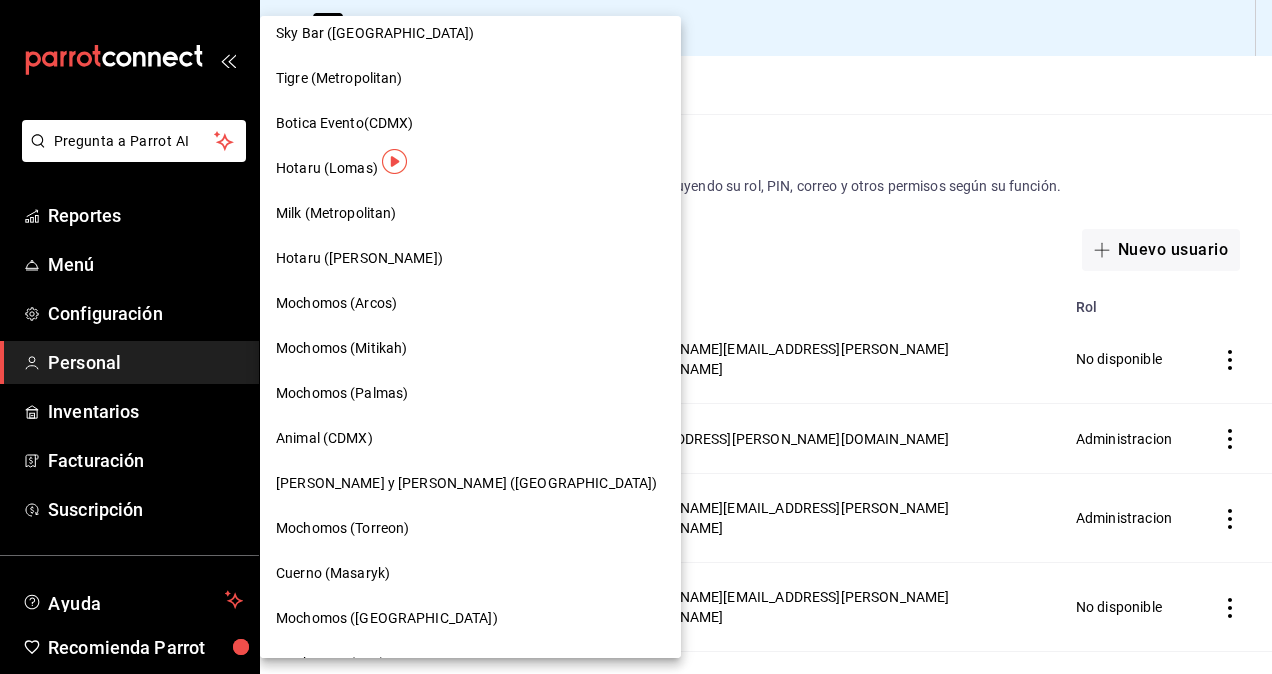 scroll, scrollTop: 500, scrollLeft: 0, axis: vertical 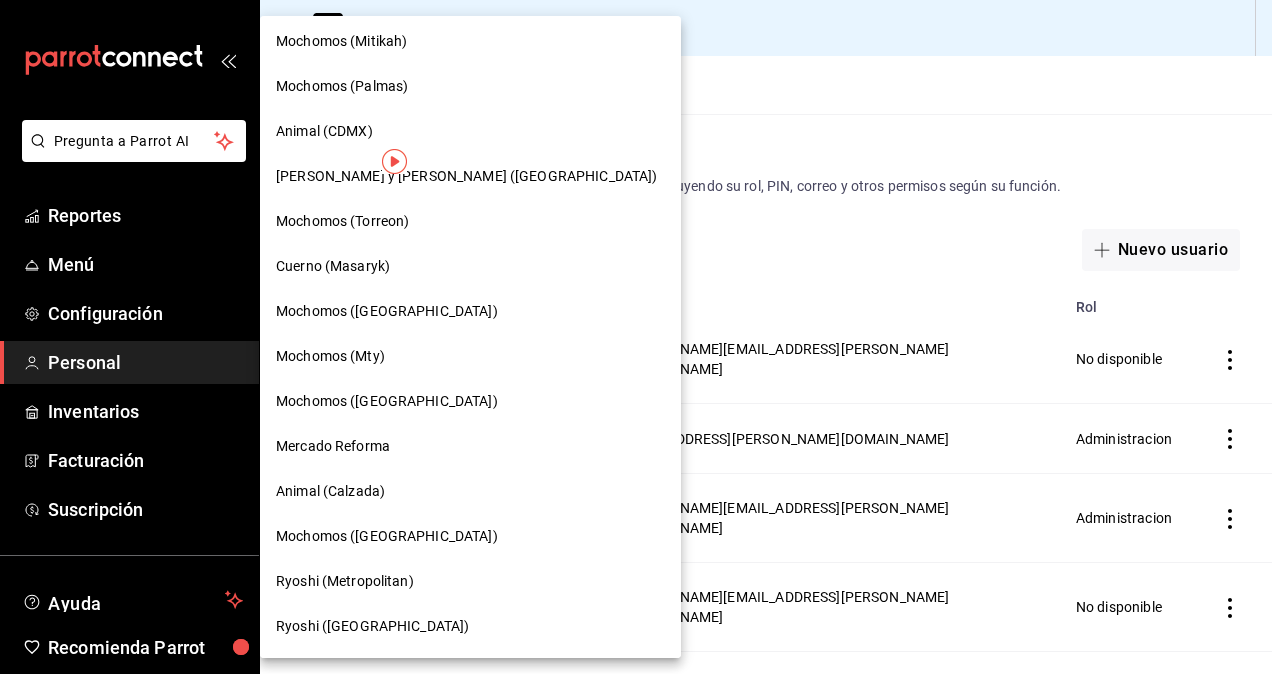 click on "Mochomos (Cancun)" at bounding box center (387, 536) 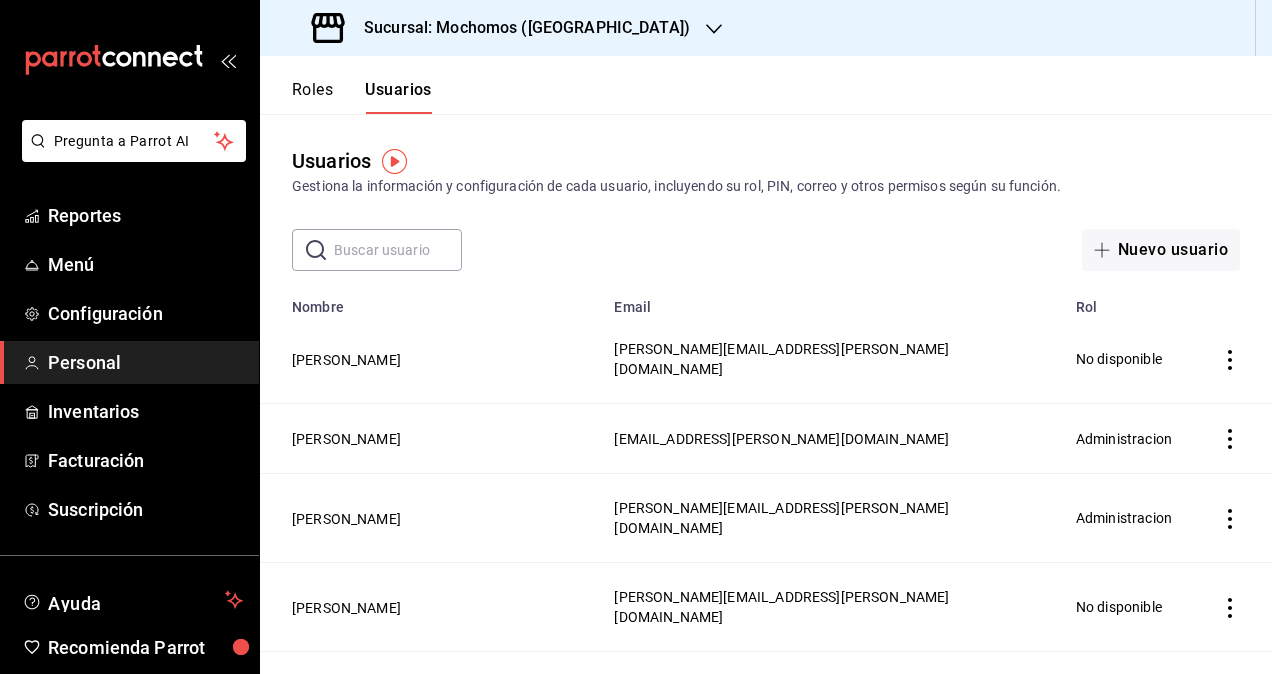 click at bounding box center [398, 250] 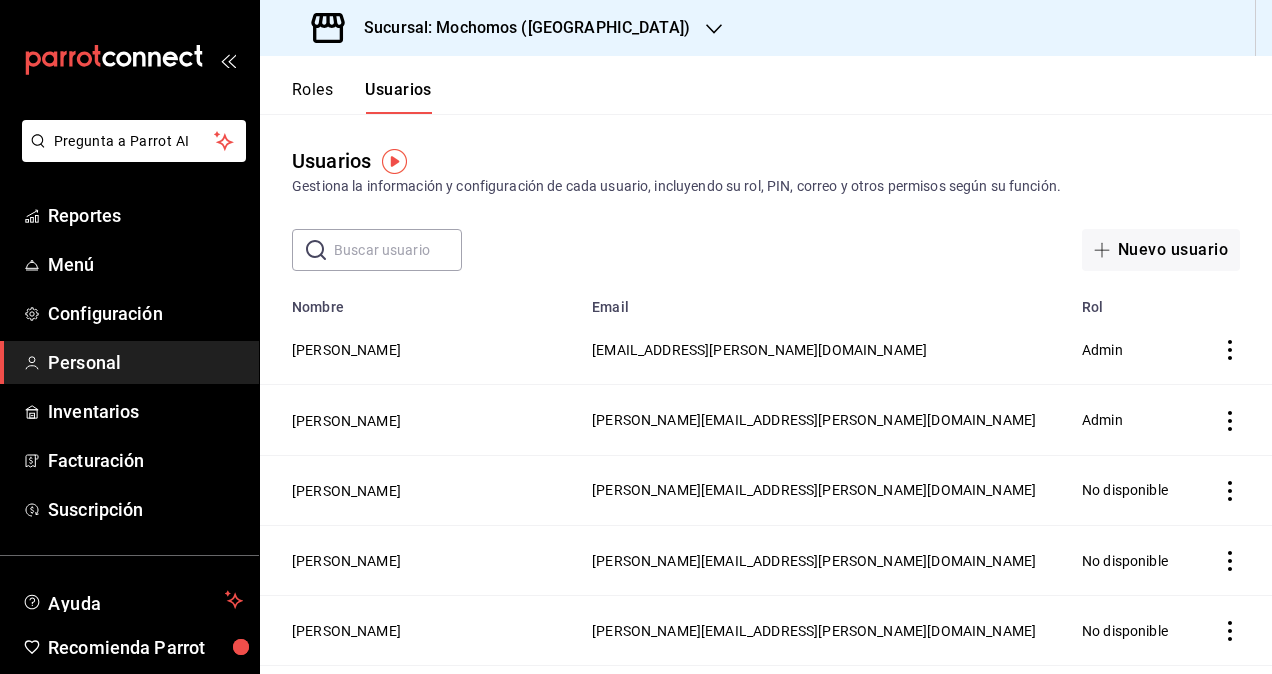 paste on "roman.contreras@grupocosteno.com" 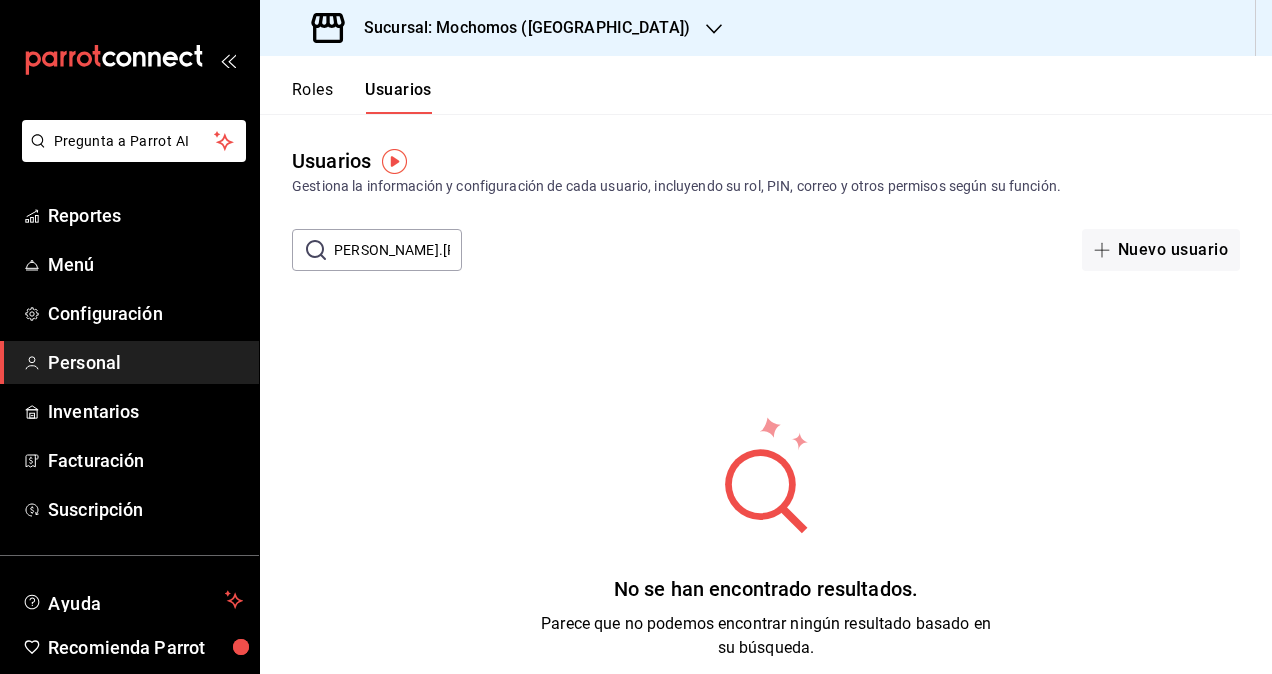 scroll, scrollTop: 0, scrollLeft: 0, axis: both 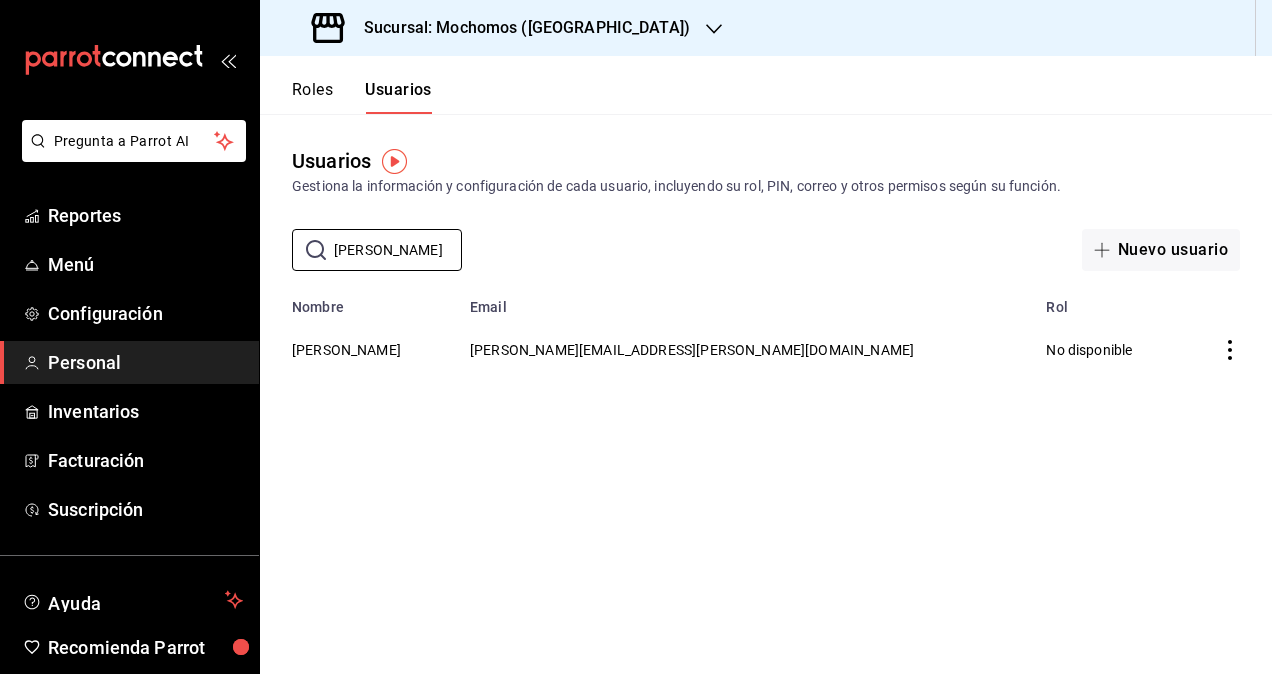 type on "roman" 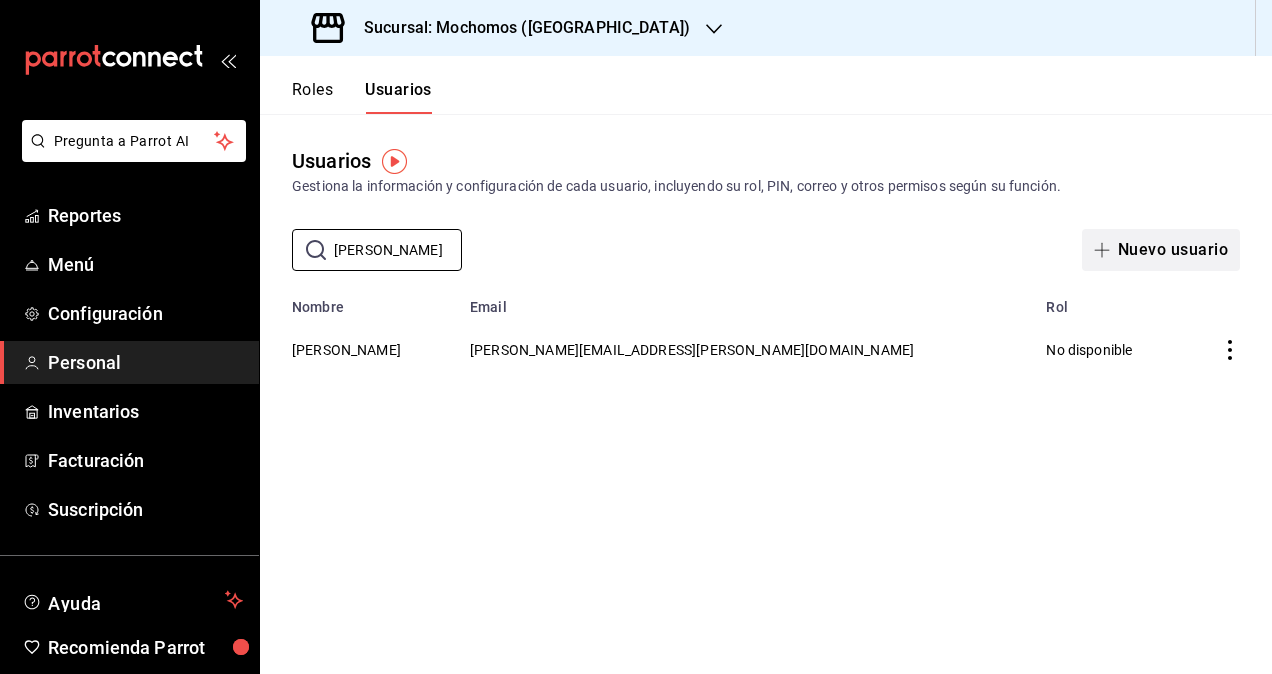 click on "Nuevo usuario" at bounding box center (1161, 250) 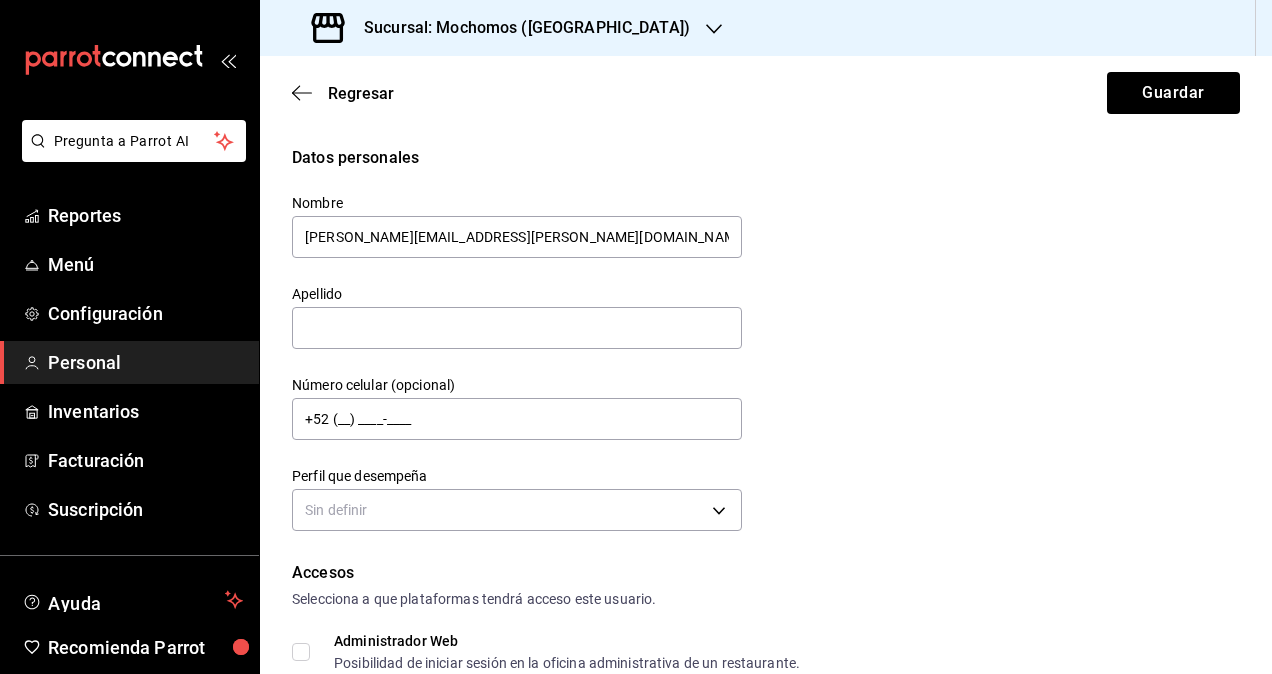 drag, startPoint x: 584, startPoint y: 233, endPoint x: 349, endPoint y: 266, distance: 237.30571 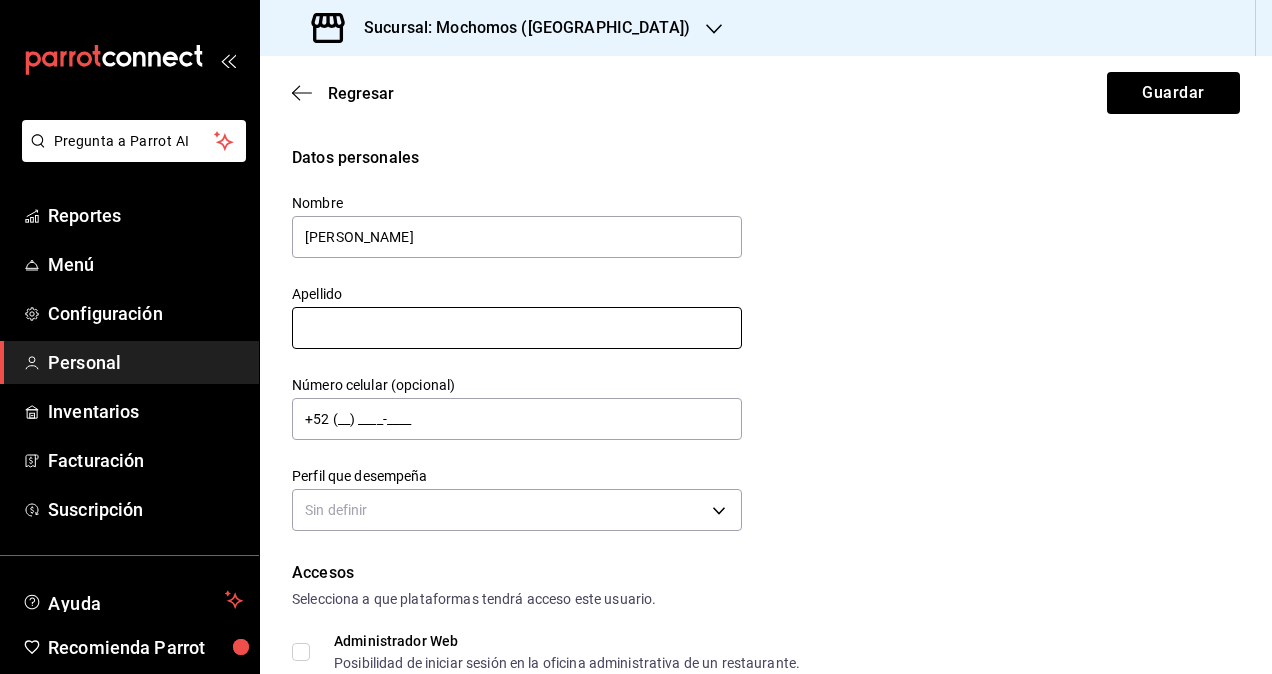 type on "roman" 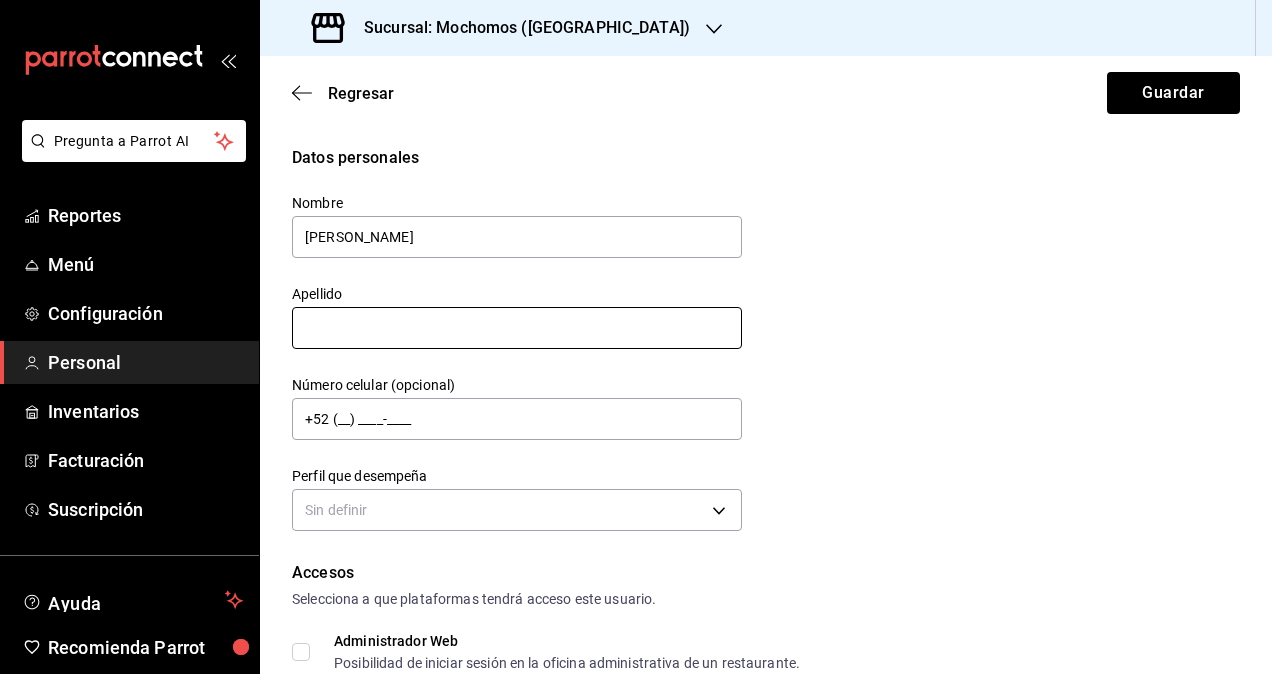click at bounding box center [517, 328] 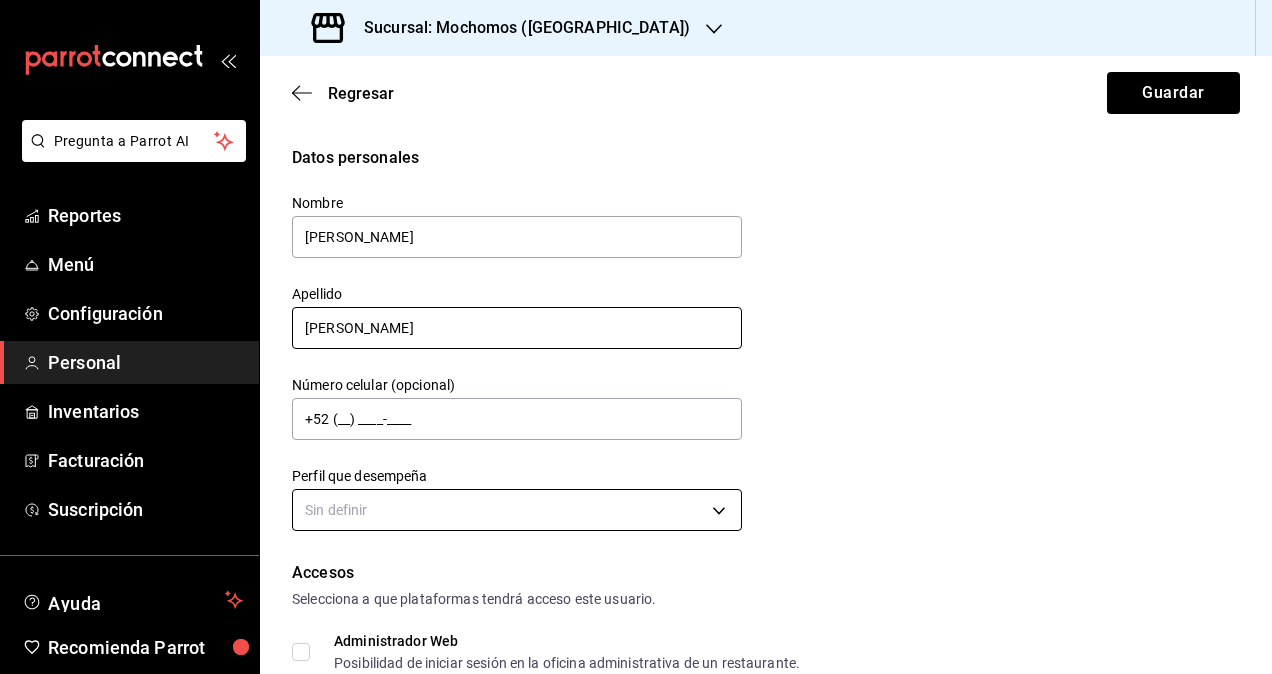 type on "Contreras" 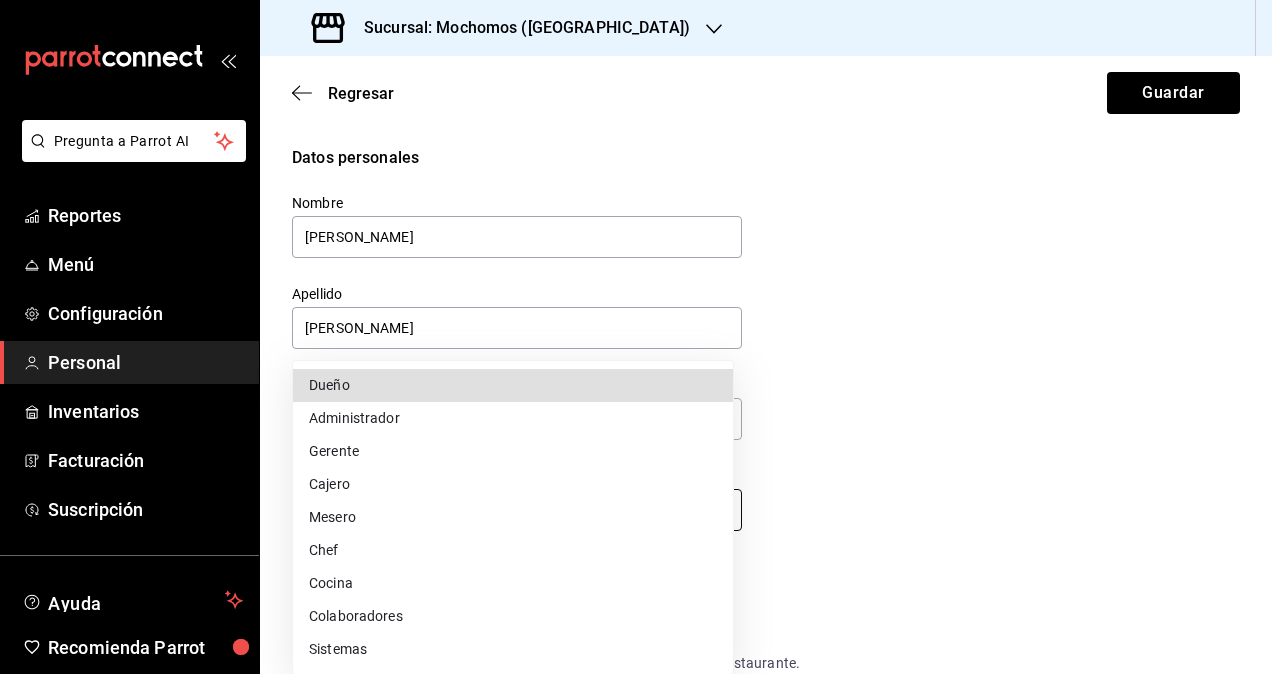 click on "Pregunta a Parrot AI Reportes   Menú   Configuración   Personal   Inventarios   Facturación   Suscripción   Ayuda Recomienda Parrot   Omar Hernandez   Sugerir nueva función   Sucursal: Mochomos (Cancun) Regresar Guardar Datos personales Nombre roman Apellido Contreras Número celular (opcional) +52 (__) ____-____ Perfil que desempeña Sin definir Accesos Selecciona a que plataformas tendrá acceso este usuario. Administrador Web Posibilidad de iniciar sesión en la oficina administrativa de un restaurante.  Acceso al Punto de venta Posibilidad de autenticarse en el POS mediante PIN.  Iniciar sesión en terminal (correo electrónico o QR) Los usuarios podrán iniciar sesión y aceptar términos y condiciones en la terminal. Acceso uso de terminal Los usuarios podrán acceder y utilizar la terminal para visualizar y procesar pagos de sus órdenes. Correo electrónico Se volverá obligatorio al tener ciertos accesos activados. Contraseña Contraseña Repetir contraseña Repetir contraseña PIN Validar PIN" at bounding box center (636, 337) 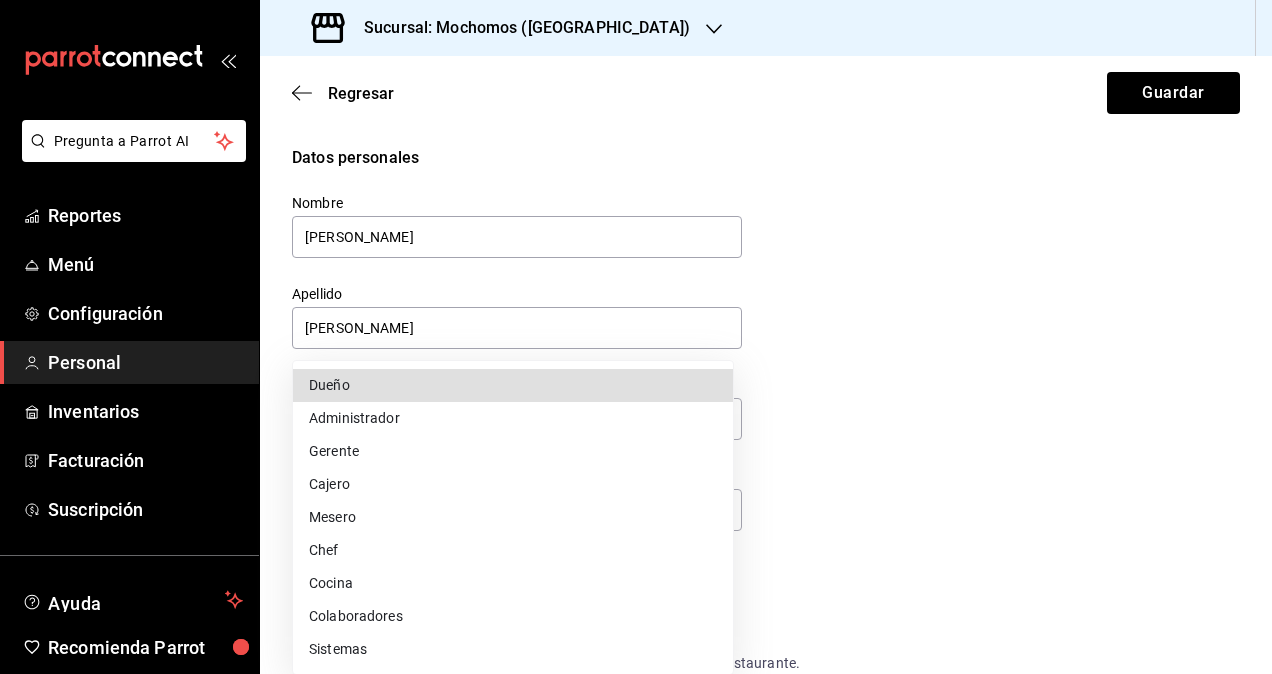 click on "Colaboradores" at bounding box center (513, 616) 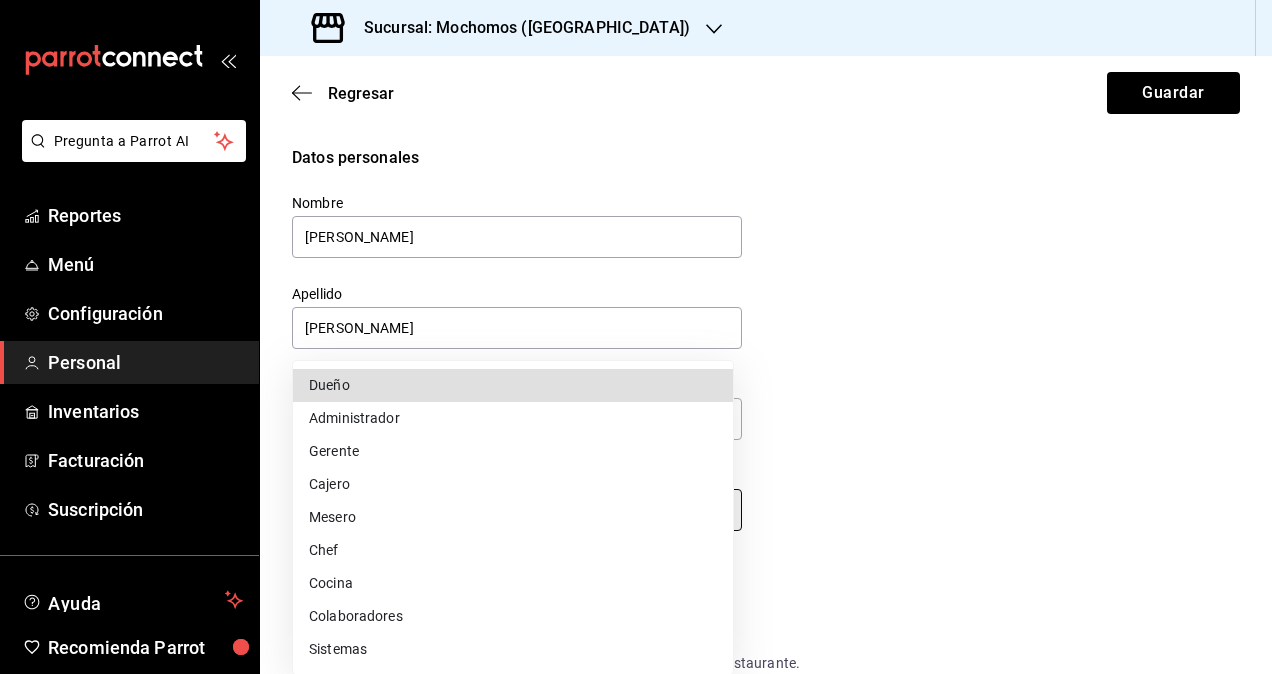 type on "STAFF" 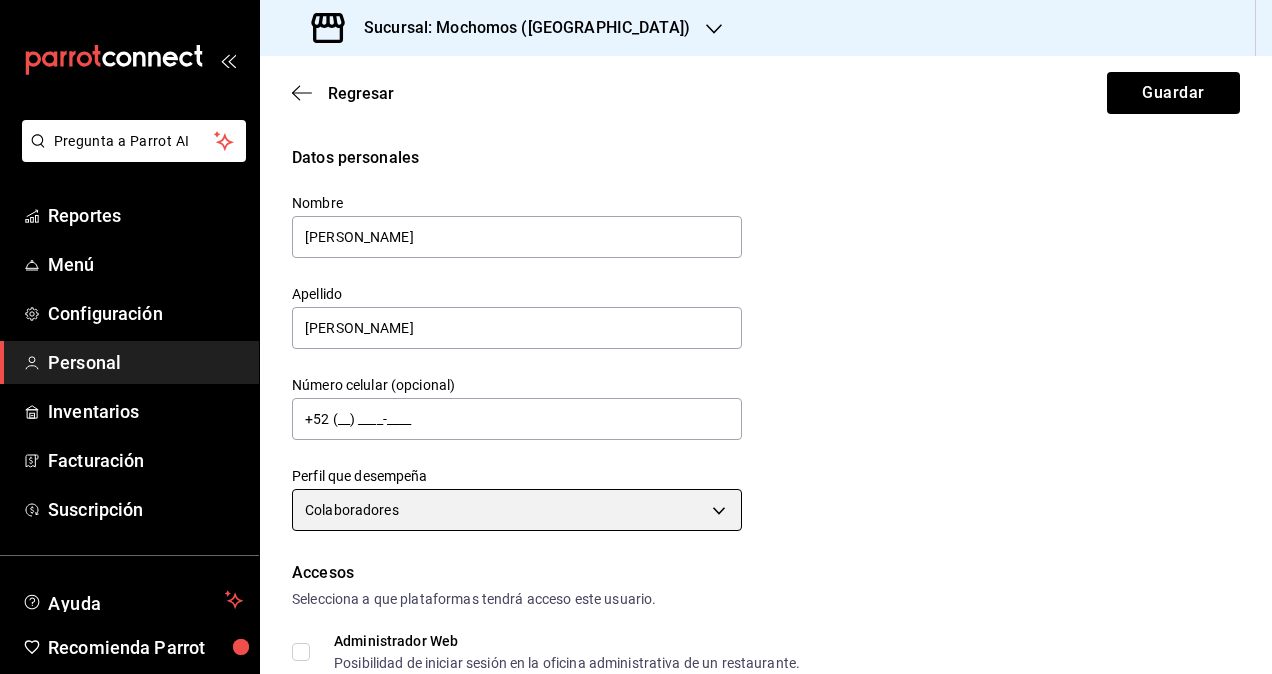 scroll, scrollTop: 300, scrollLeft: 0, axis: vertical 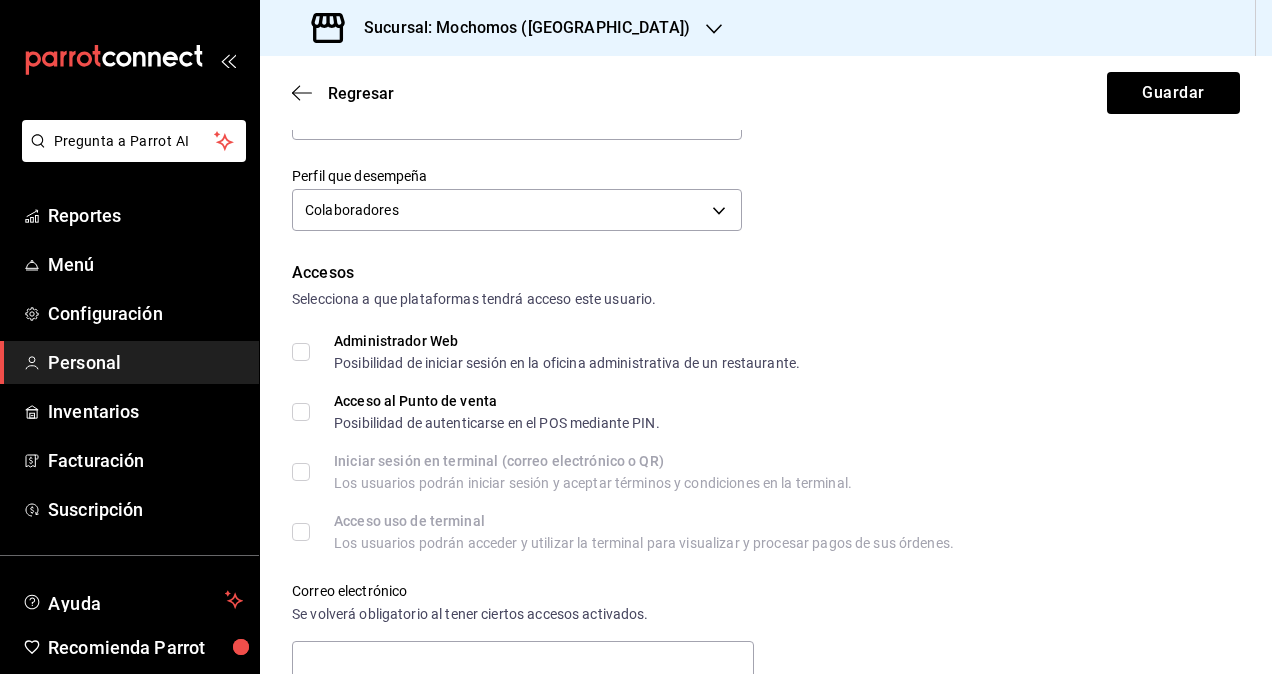 click on "Administrador Web Posibilidad de iniciar sesión en la oficina administrativa de un restaurante." at bounding box center [301, 352] 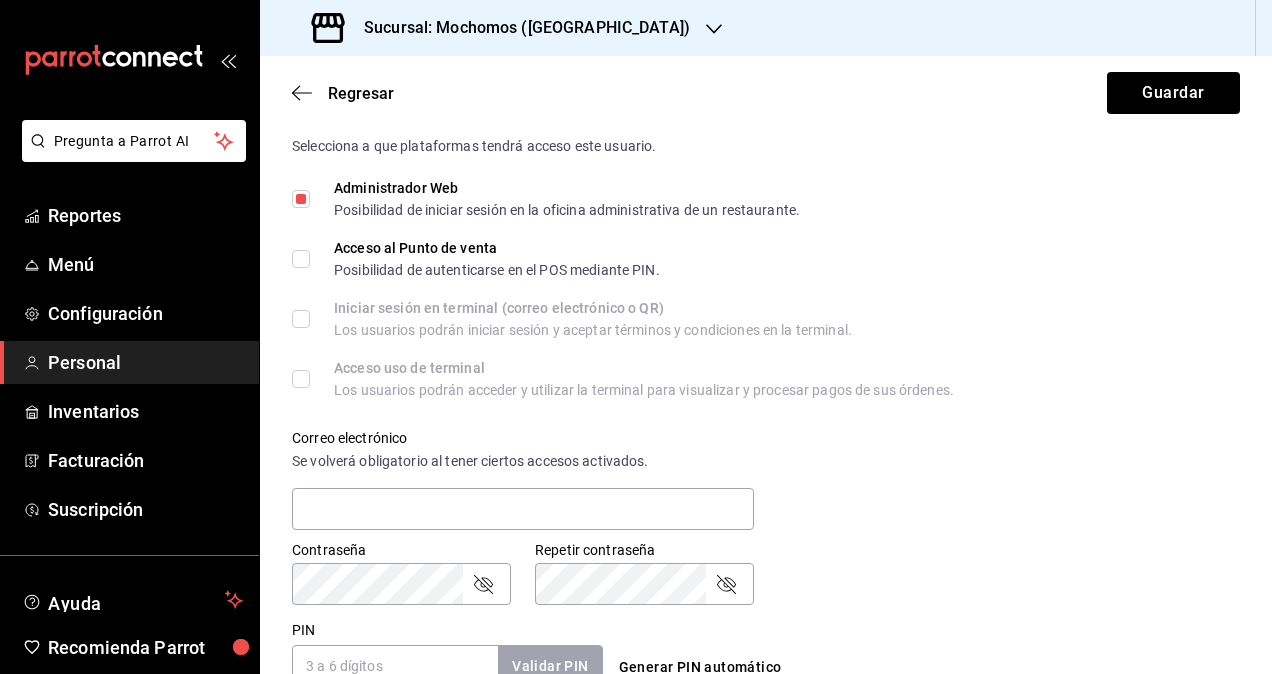 scroll, scrollTop: 800, scrollLeft: 0, axis: vertical 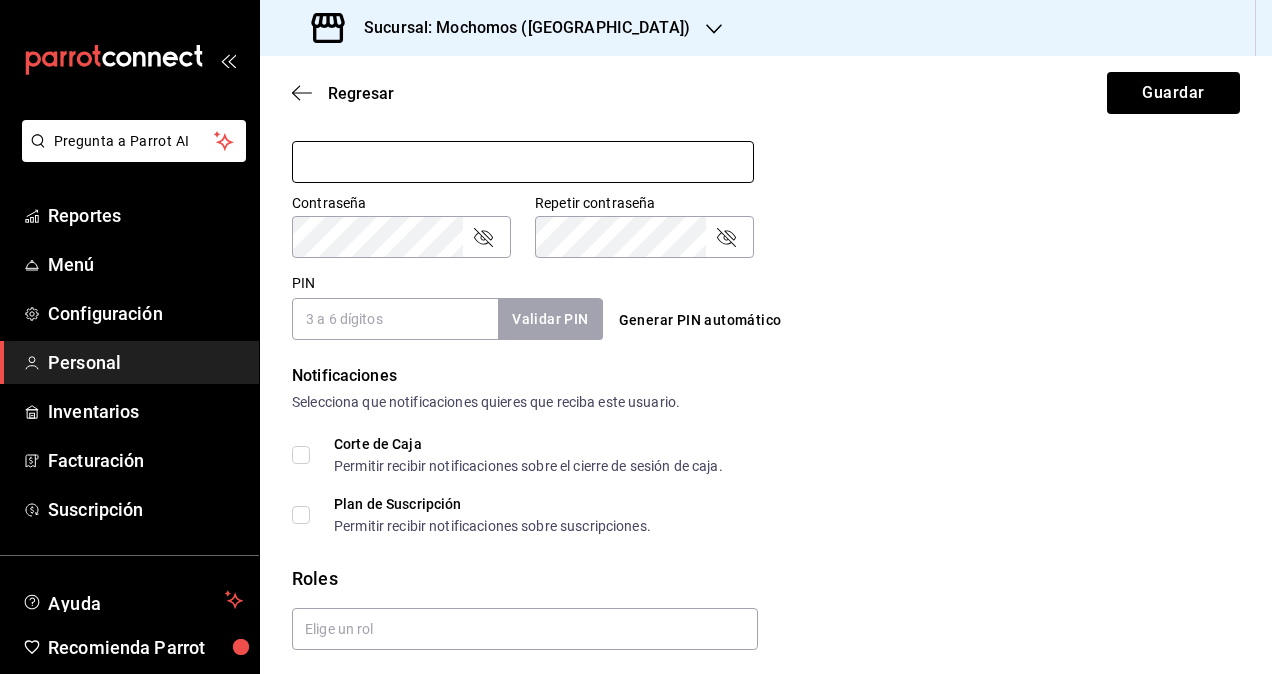 click at bounding box center [523, 162] 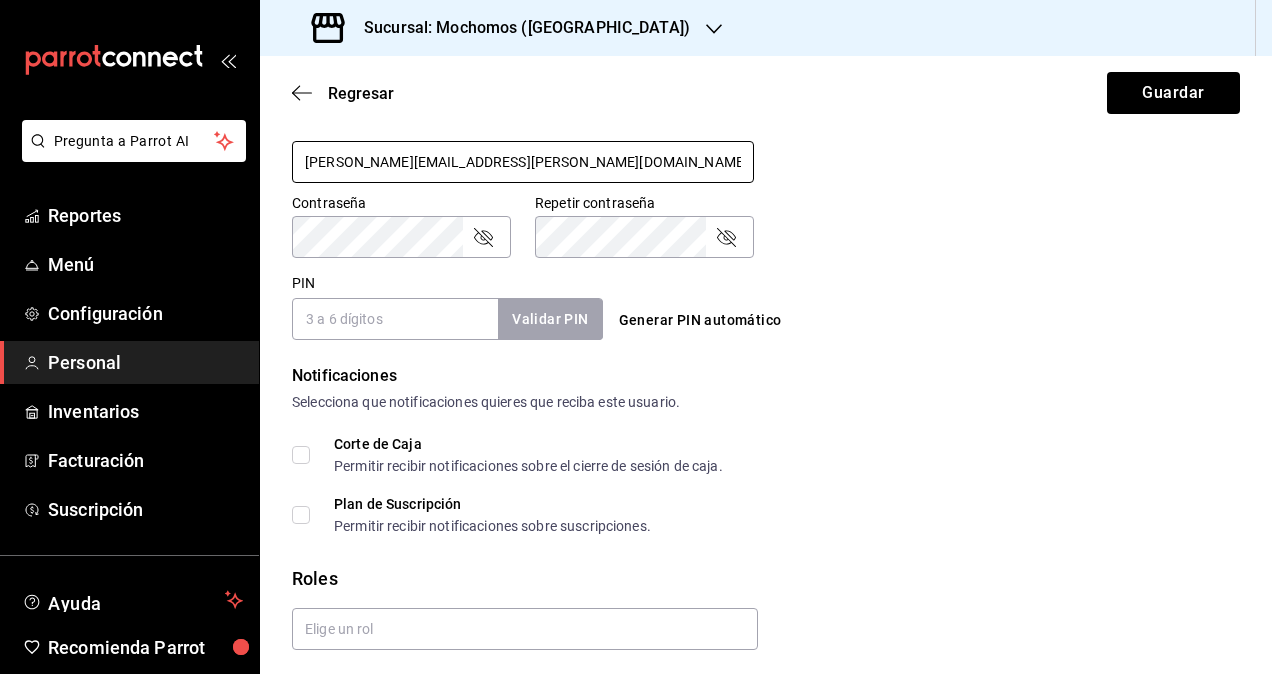 type on "roman.contreras@grupocosteno.com" 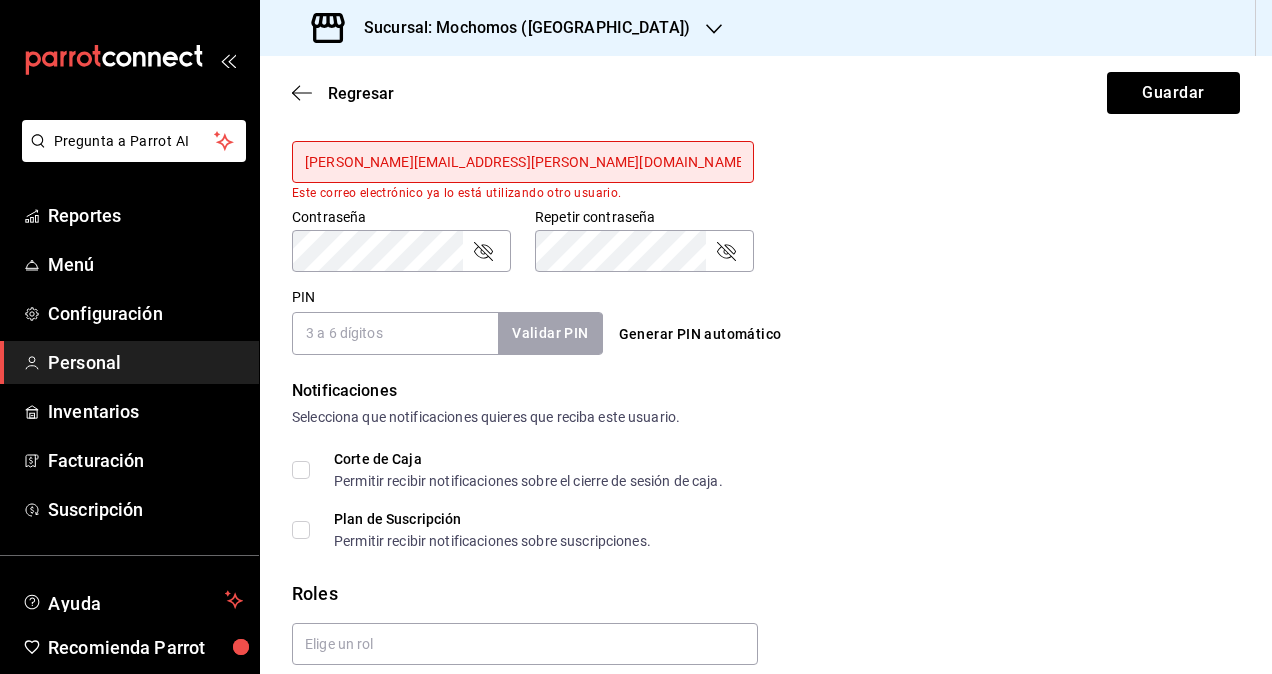 click on "Regresar Guardar" at bounding box center [766, 93] 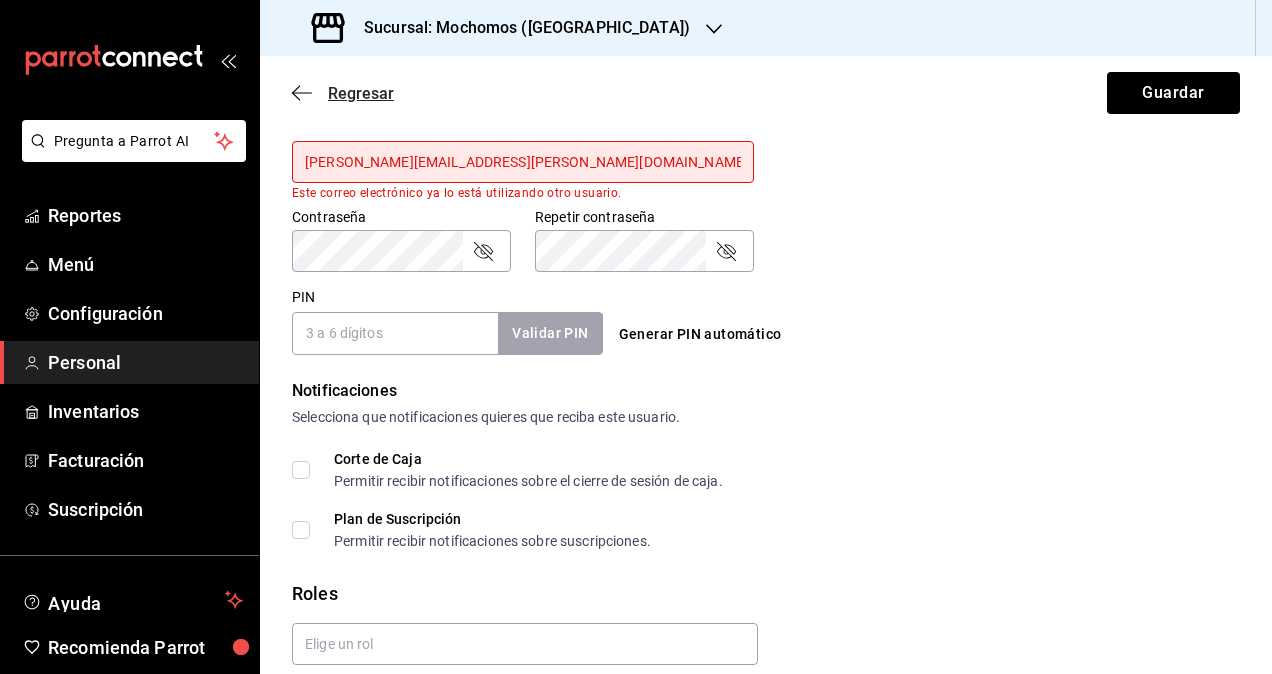 click 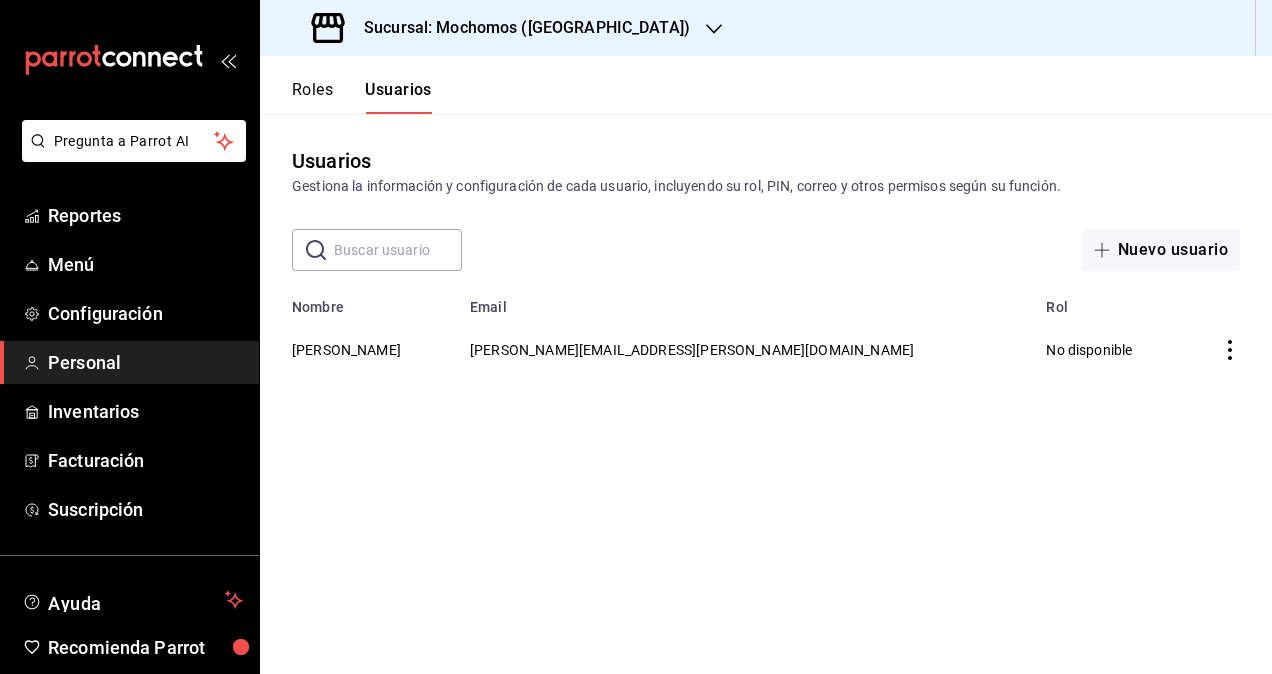 scroll, scrollTop: 0, scrollLeft: 0, axis: both 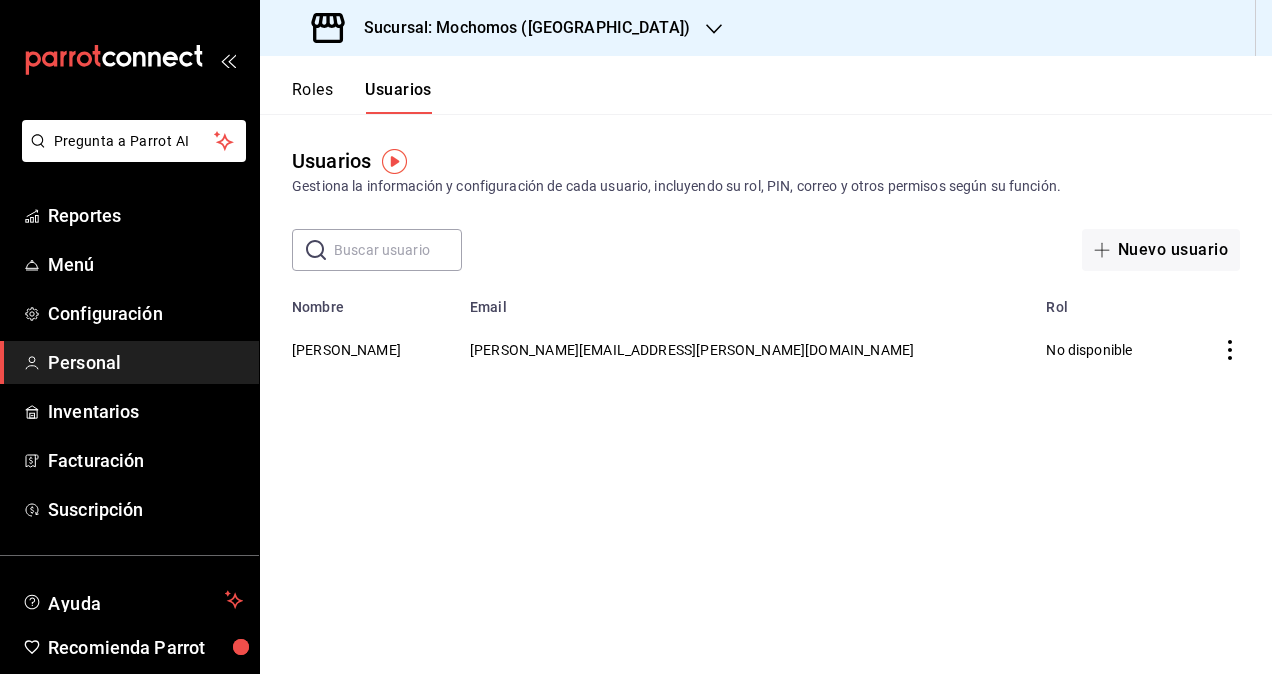 click at bounding box center [398, 250] 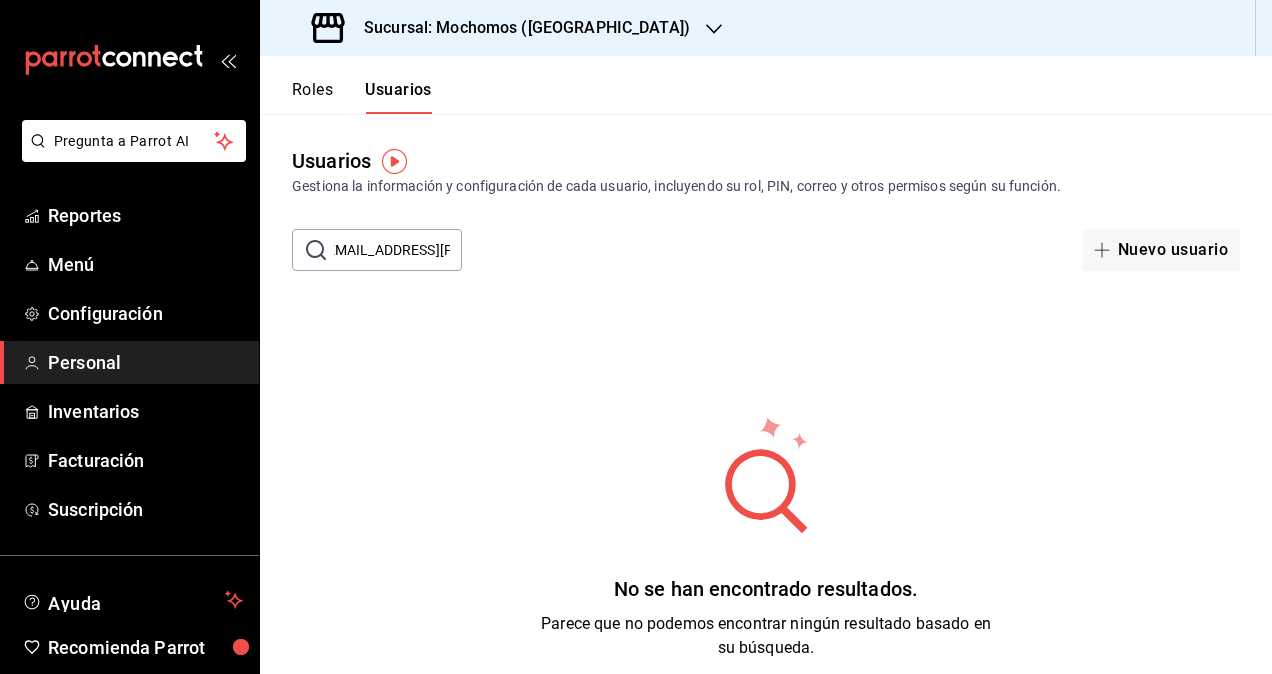 scroll, scrollTop: 0, scrollLeft: 0, axis: both 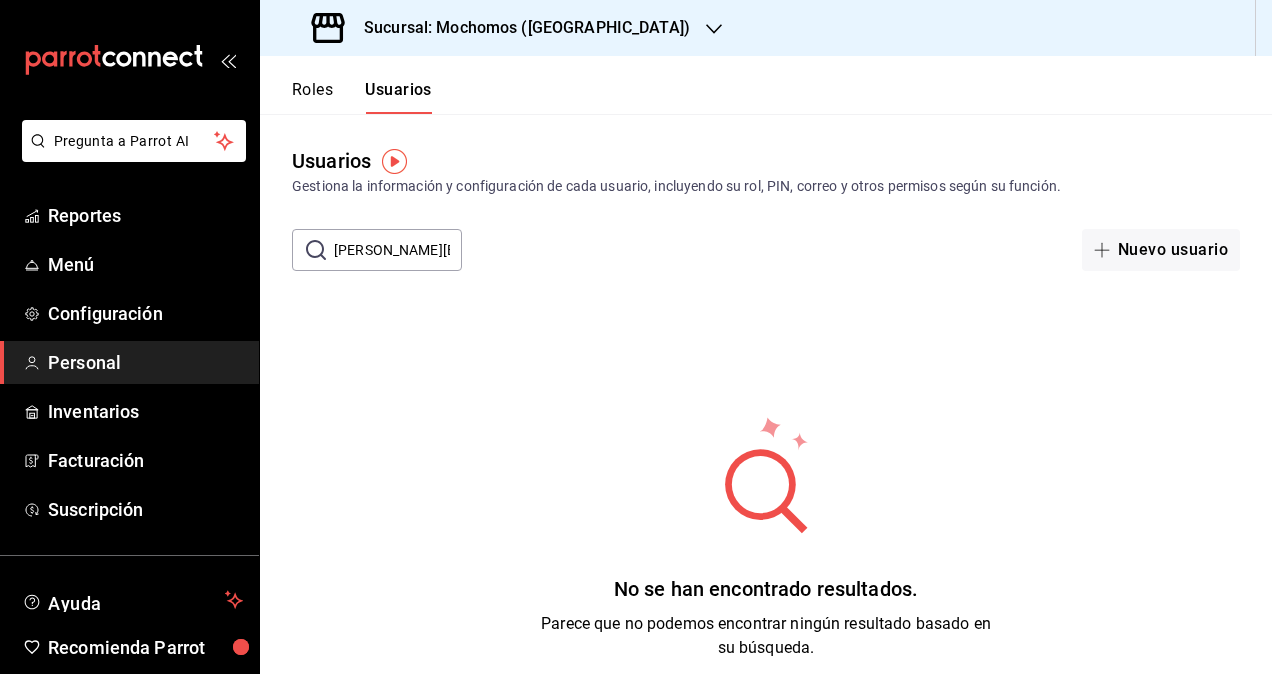 click on "roman.contreras@grupocosteno.com" at bounding box center (398, 250) 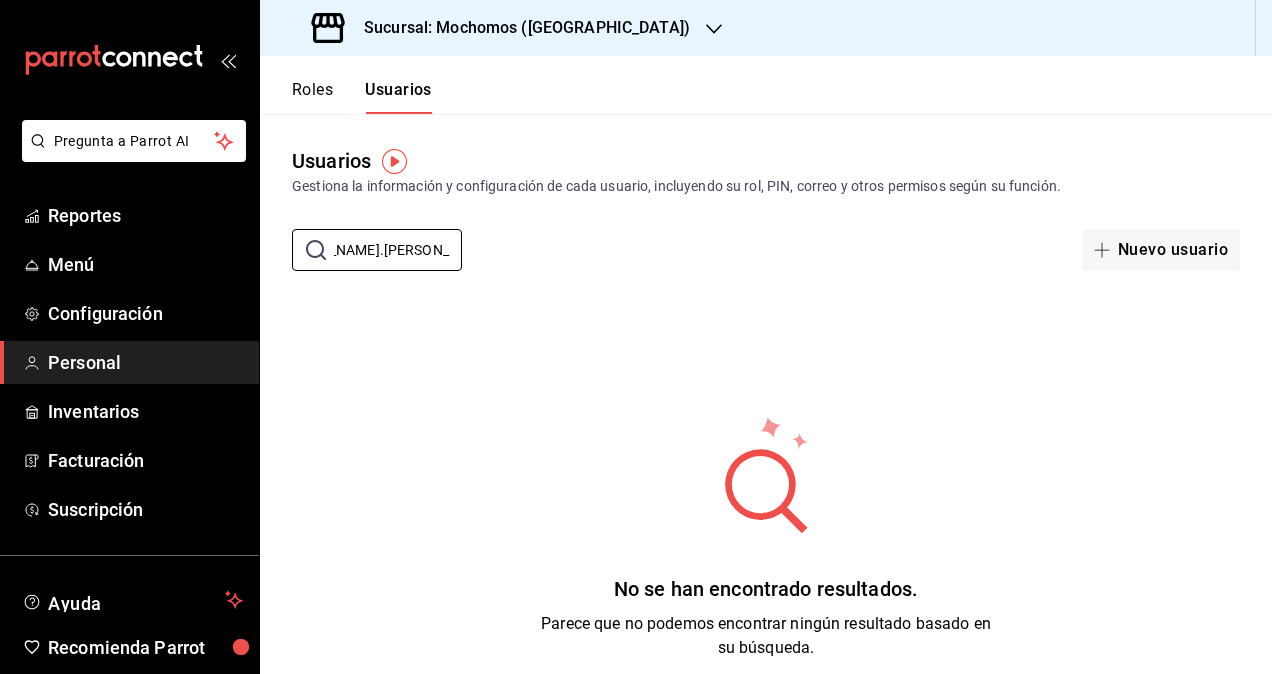 scroll, scrollTop: 0, scrollLeft: 36, axis: horizontal 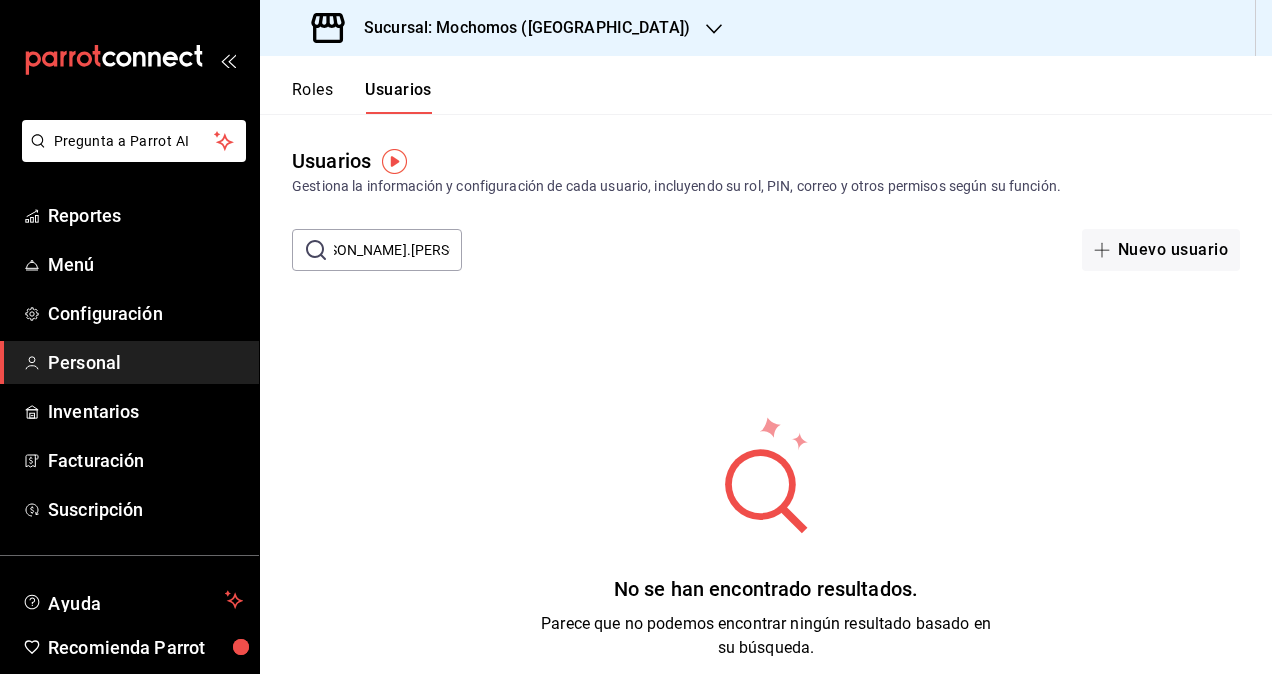 click on "roman.contreras@.com" at bounding box center [398, 250] 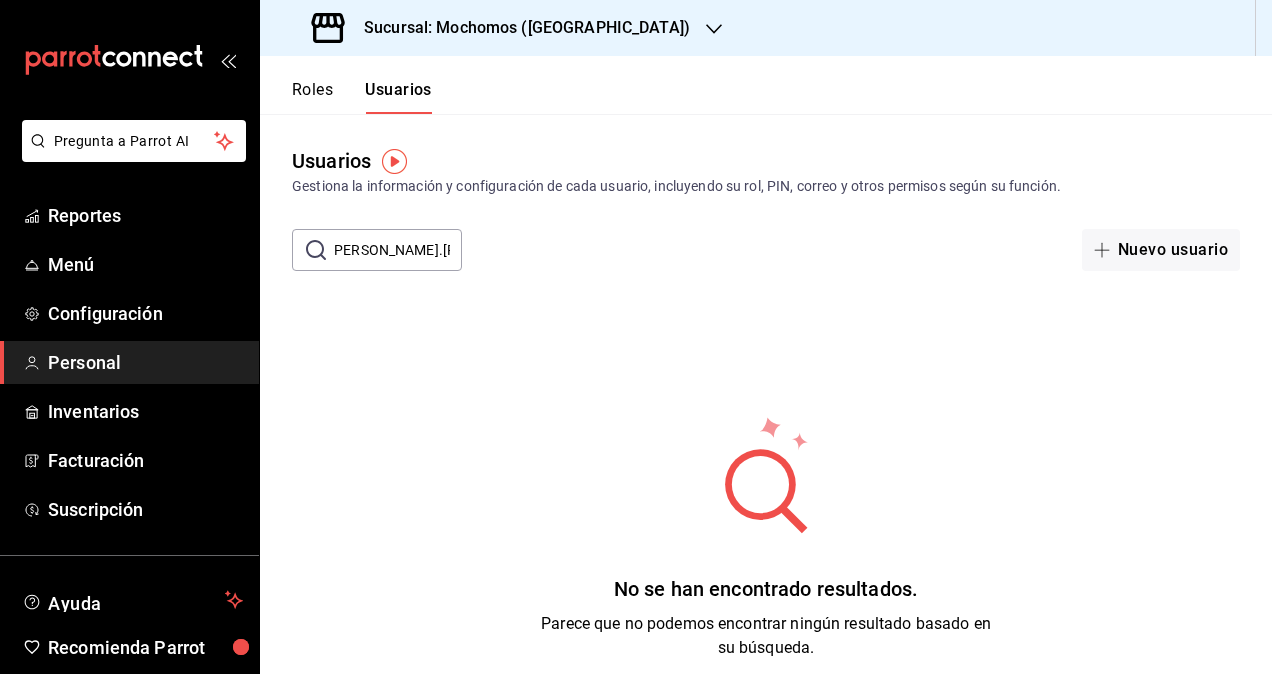scroll, scrollTop: 0, scrollLeft: 0, axis: both 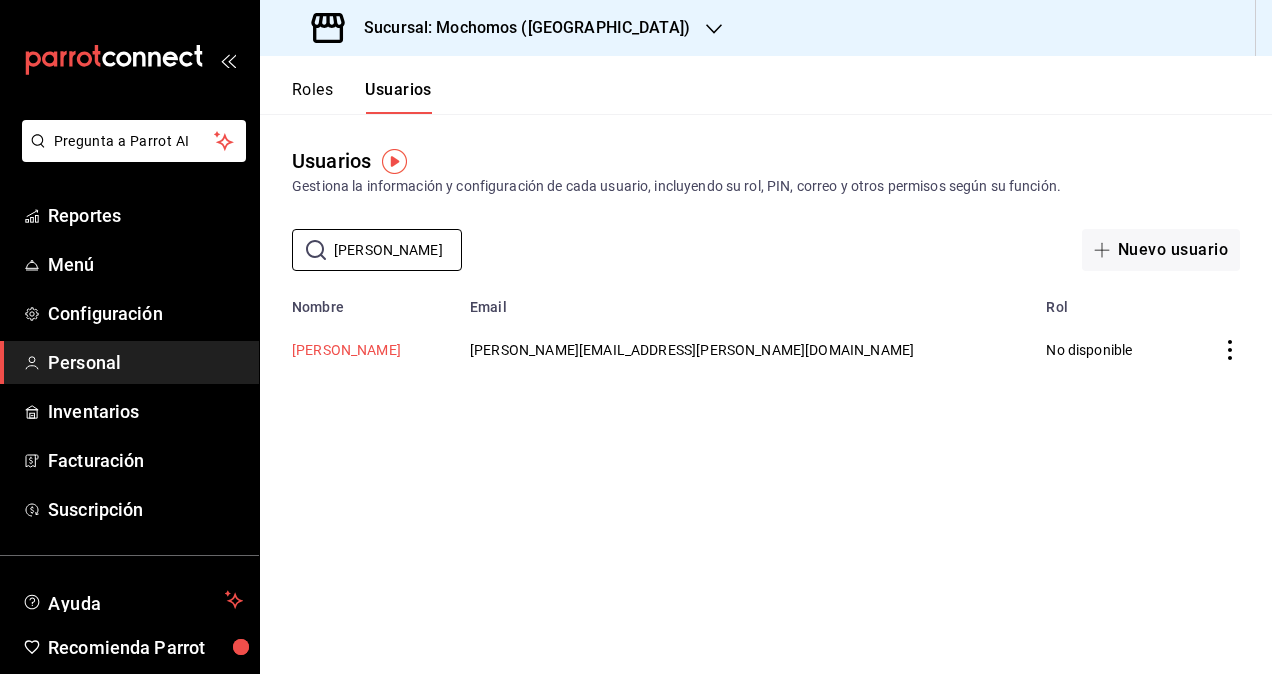 type on "roman" 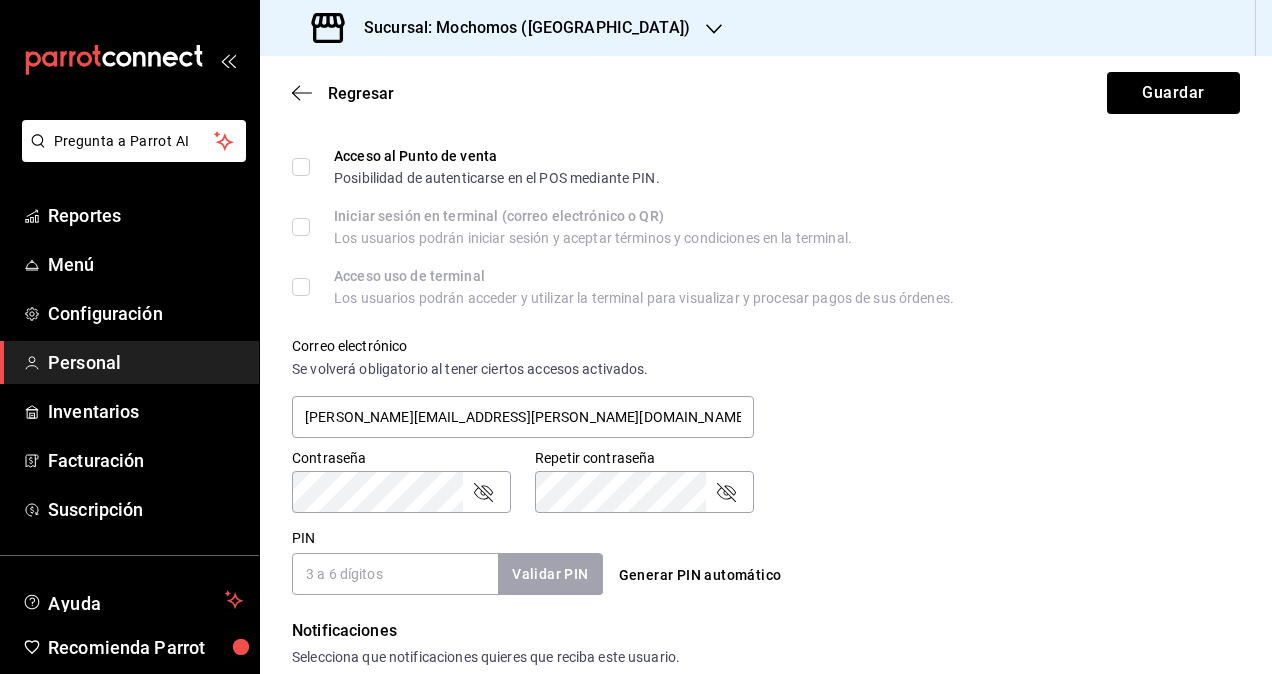 scroll, scrollTop: 587, scrollLeft: 0, axis: vertical 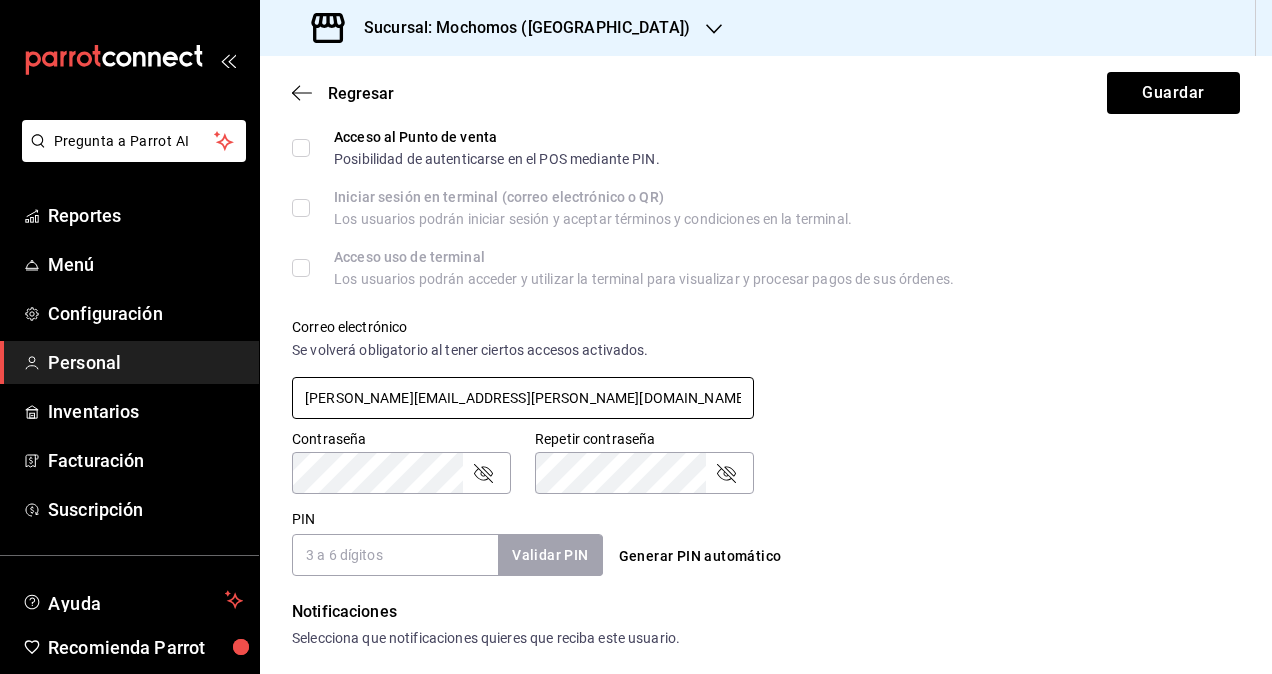 click on "roman.castillo@grupocosteno.com" at bounding box center [523, 398] 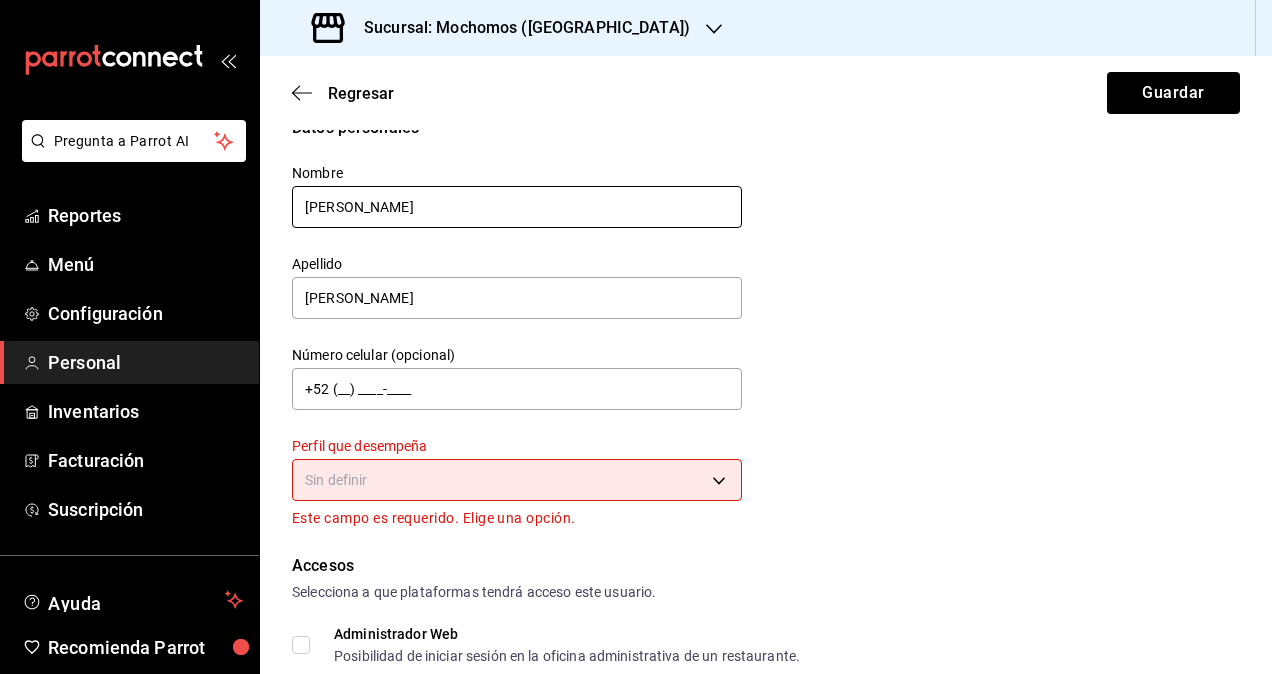 scroll, scrollTop: 0, scrollLeft: 0, axis: both 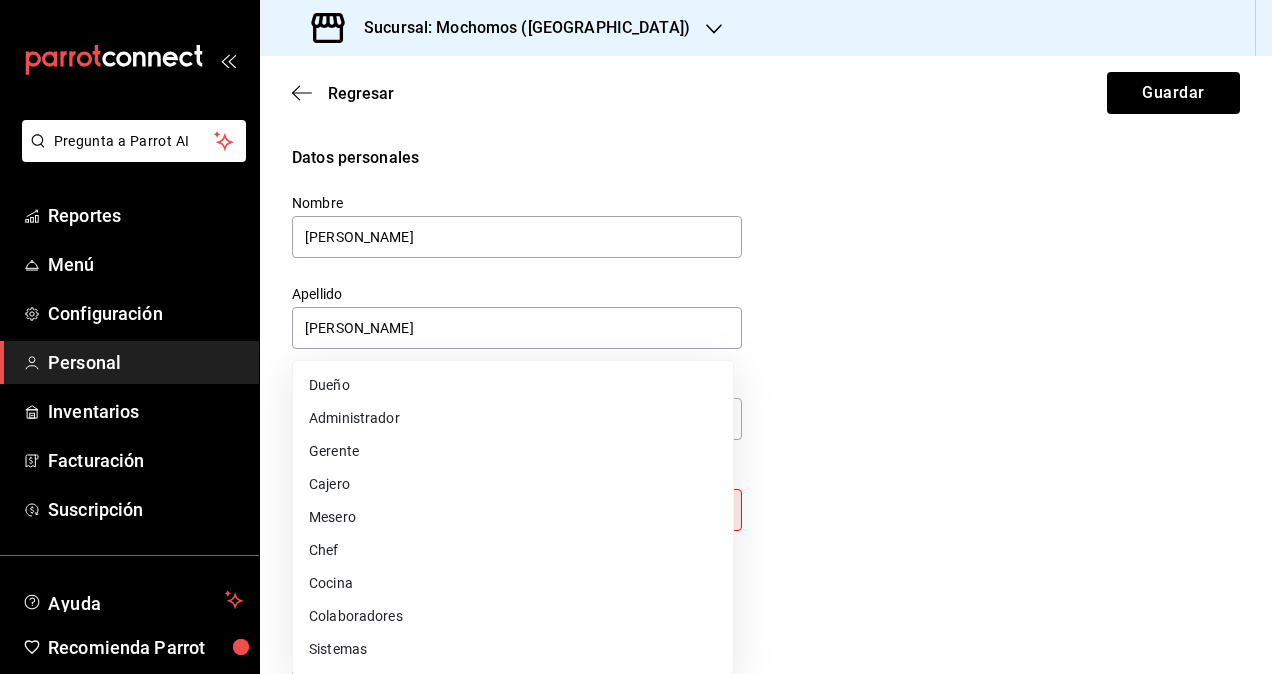 click on "Pregunta a Parrot AI Reportes   Menú   Configuración   Personal   Inventarios   Facturación   Suscripción   Ayuda Recomienda Parrot   Omar Hernandez   Sugerir nueva función   Sucursal: Mochomos (Cancun) Regresar Guardar Datos personales Nombre Roman Apellido Castillo Número celular (opcional) +52 (__) ____-____ Perfil que desempeña Sin definir Este campo es requerido. Elige una opción. Accesos Selecciona a que plataformas tendrá acceso este usuario. Administrador Web Posibilidad de iniciar sesión en la oficina administrativa de un restaurante.  Acceso al Punto de venta Posibilidad de autenticarse en el POS mediante PIN.  Iniciar sesión en terminal (correo electrónico o QR) Los usuarios podrán iniciar sesión y aceptar términos y condiciones en la terminal. Acceso uso de terminal Los usuarios podrán acceder y utilizar la terminal para visualizar y procesar pagos de sus órdenes. Correo electrónico Se volverá obligatorio al tener ciertos accesos activados. roman.contreras@grupocosteno.com PIN" at bounding box center [636, 337] 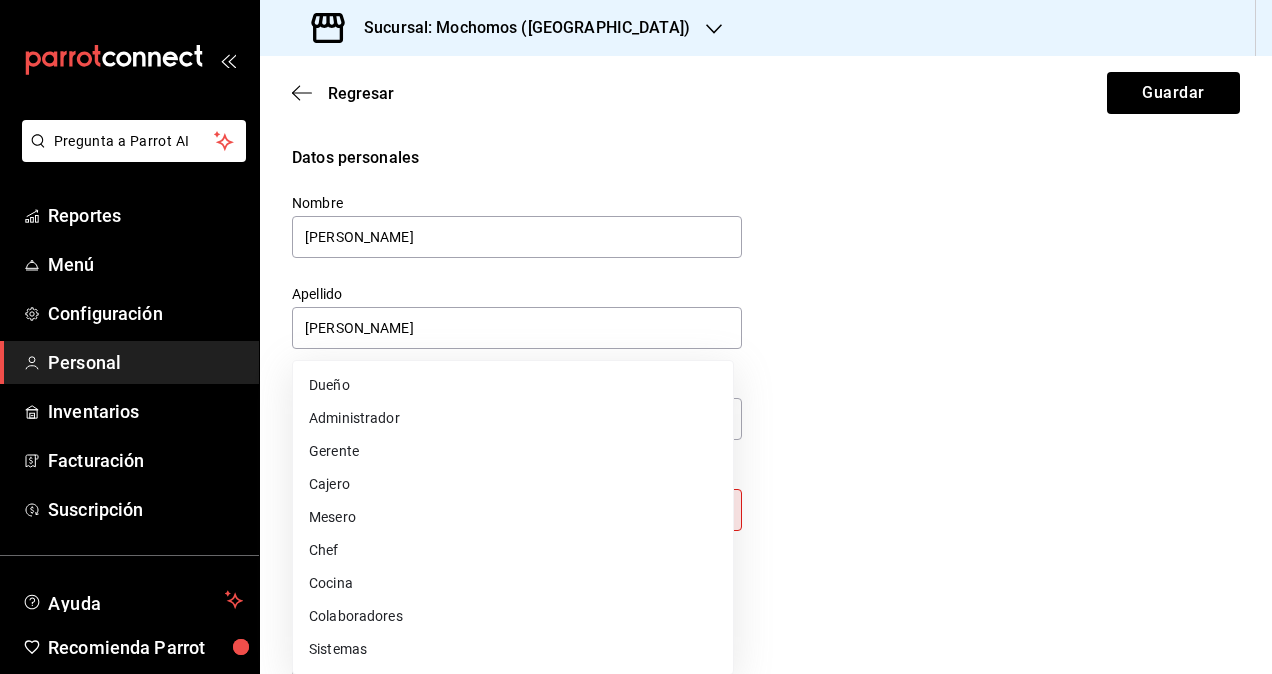 click on "Colaboradores" at bounding box center [513, 616] 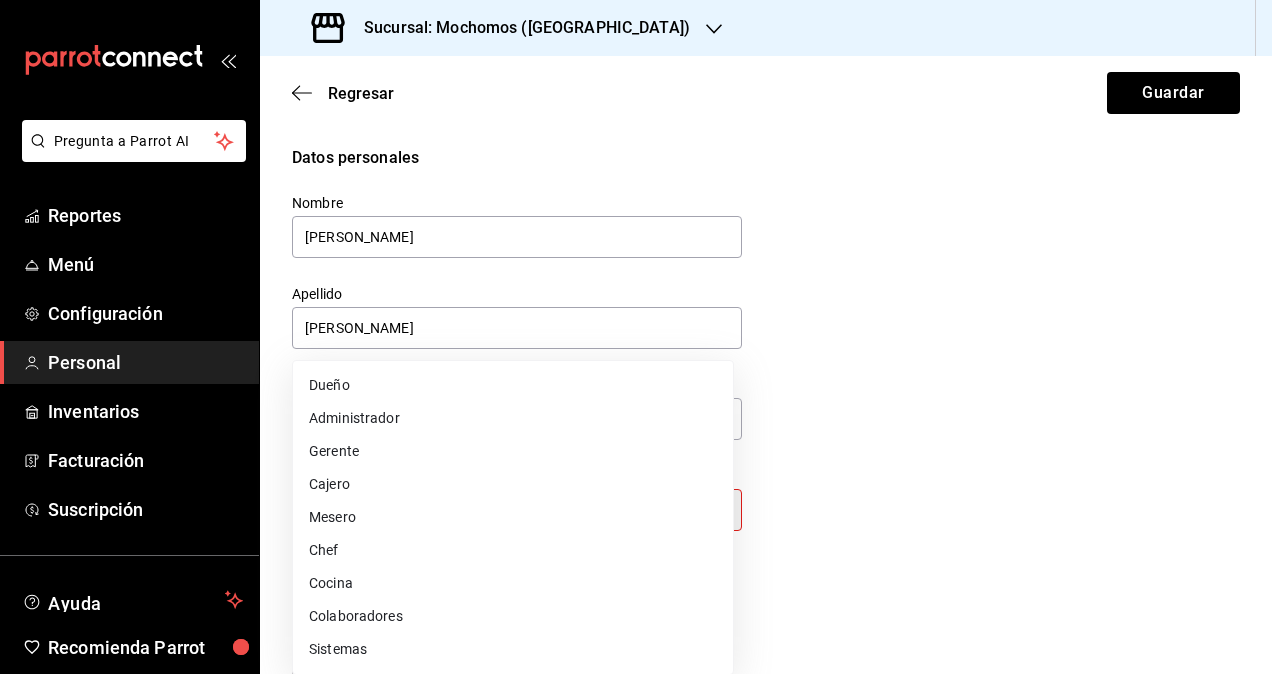 type on "STAFF" 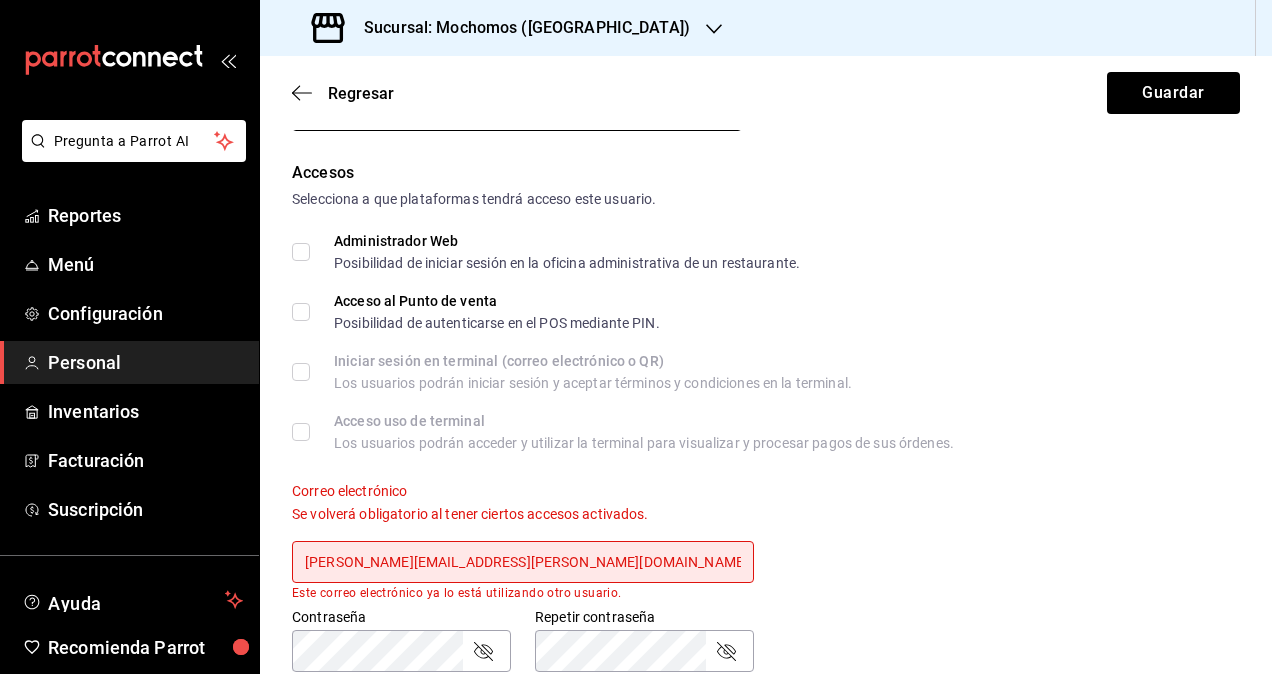 scroll, scrollTop: 700, scrollLeft: 0, axis: vertical 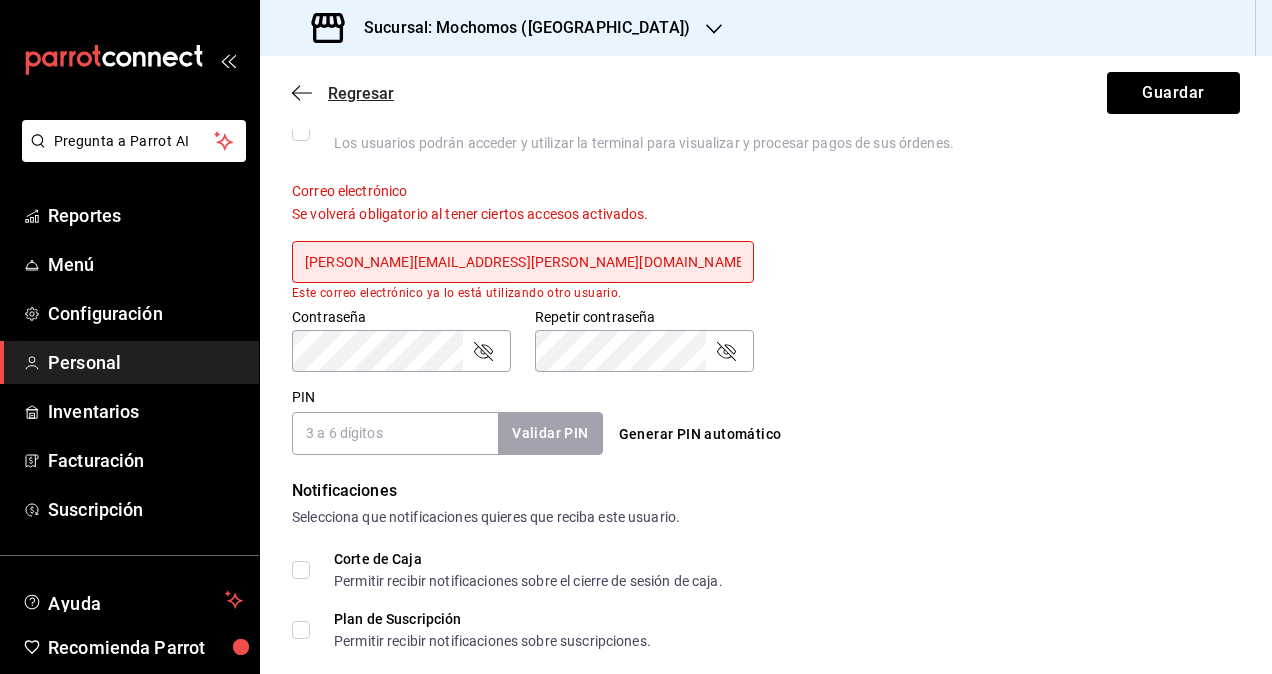 click 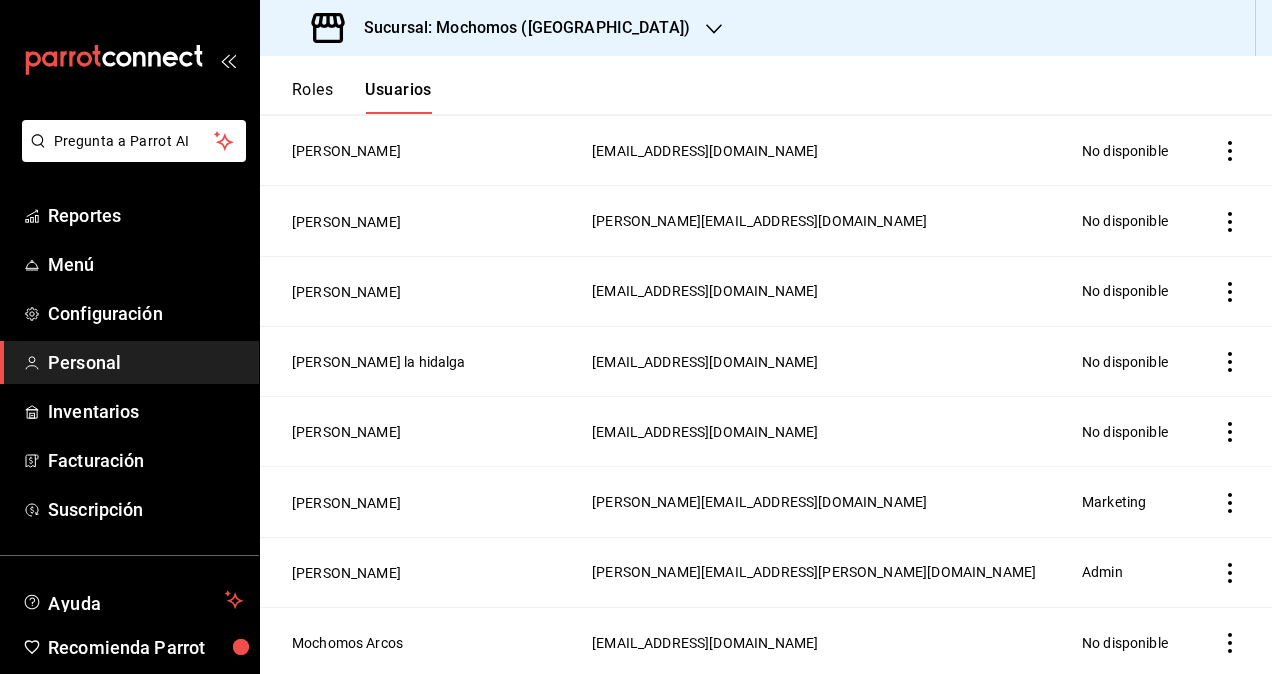 scroll, scrollTop: 3122, scrollLeft: 0, axis: vertical 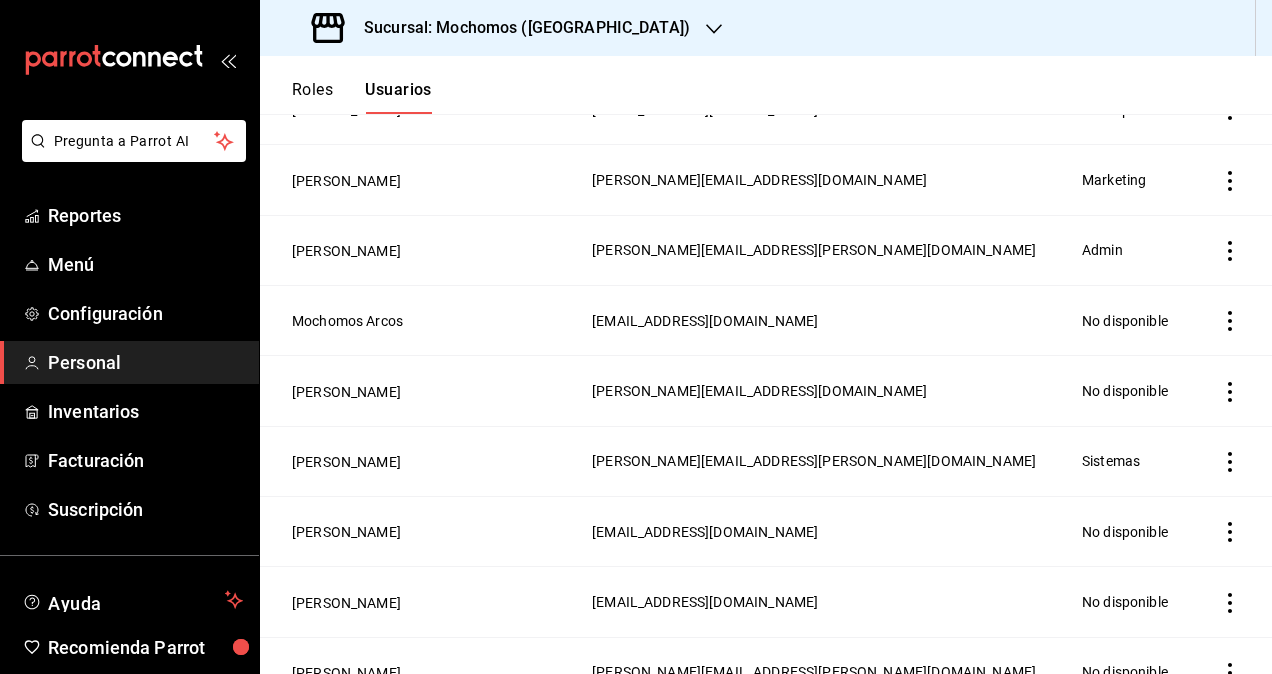 click on "Sucursal: Mochomos (Cancun)" at bounding box center [519, 28] 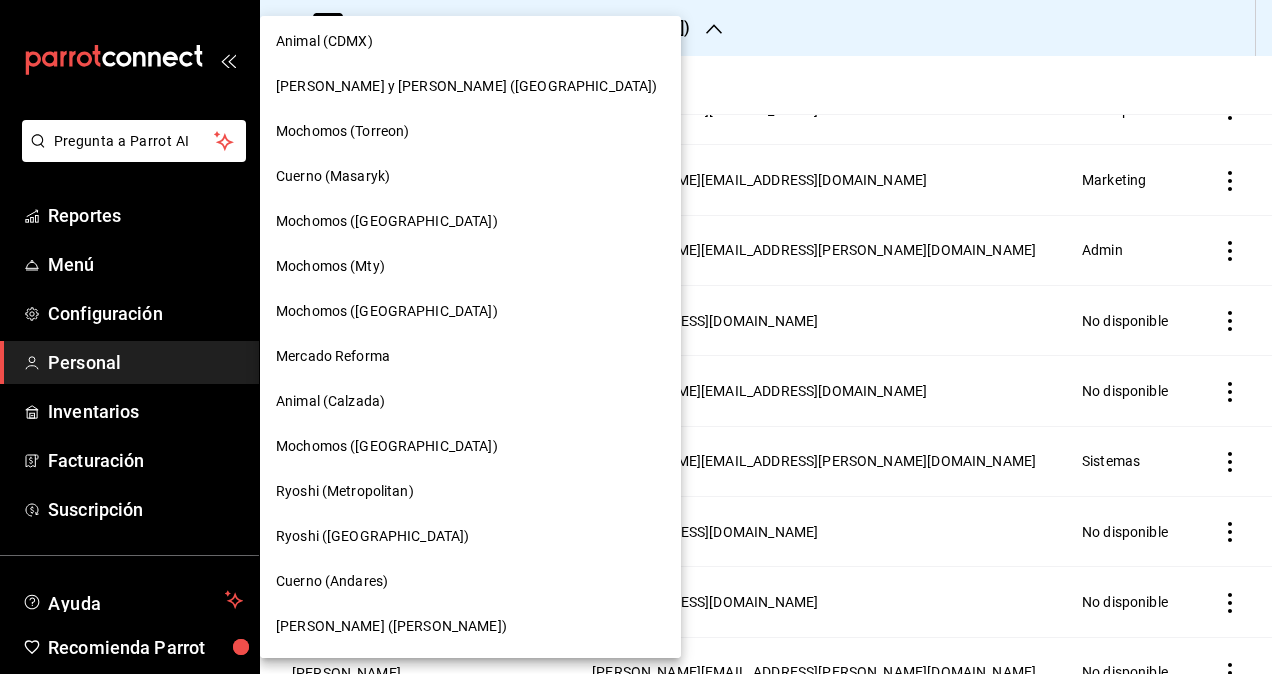 scroll, scrollTop: 700, scrollLeft: 0, axis: vertical 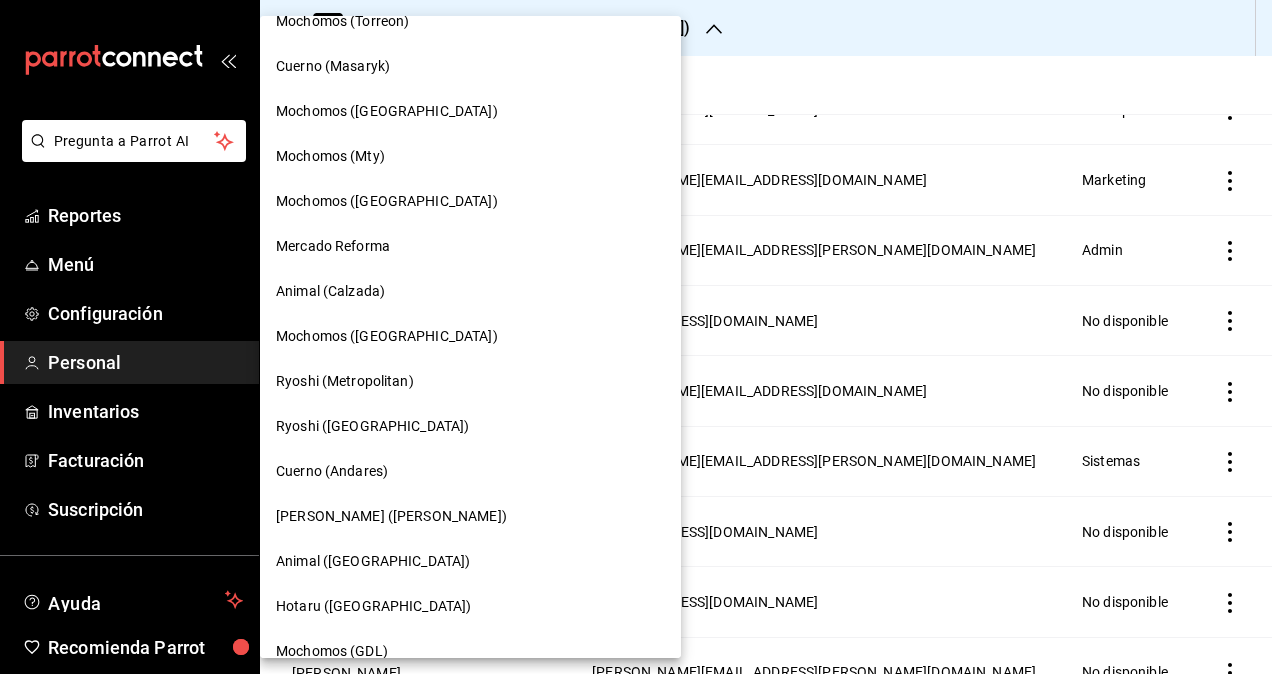 click on "Ryoshi (Cancun)" at bounding box center (470, 426) 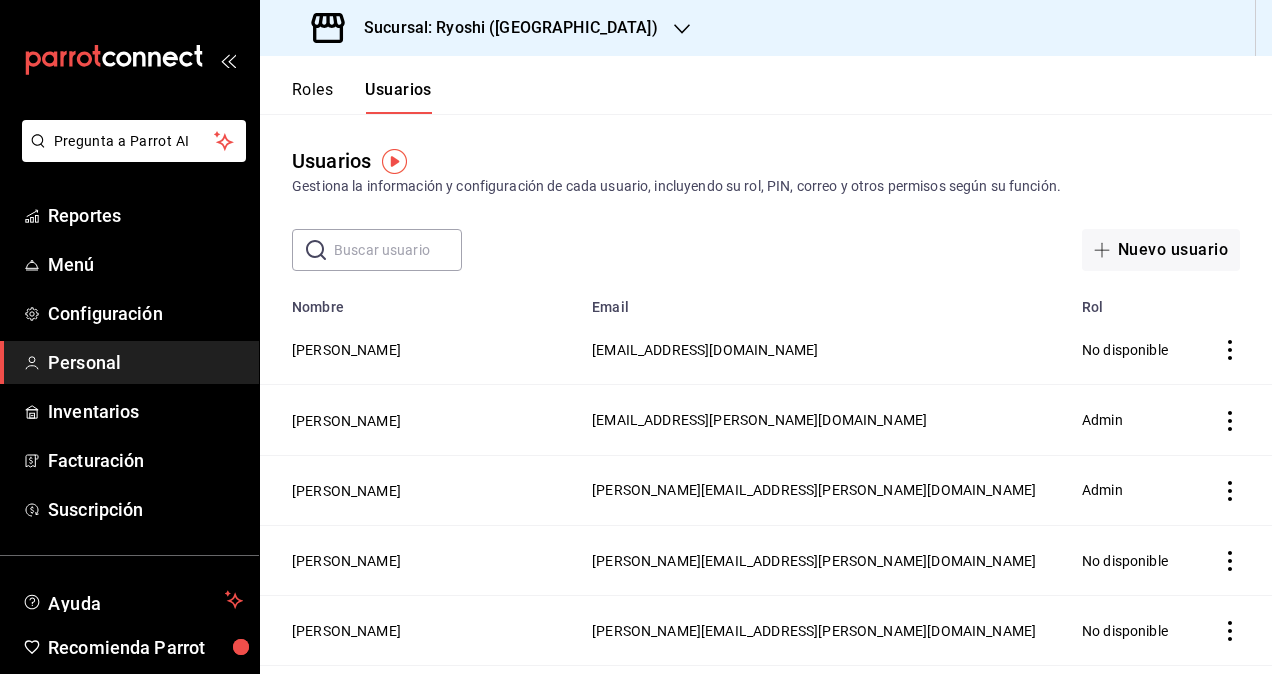 click at bounding box center [398, 250] 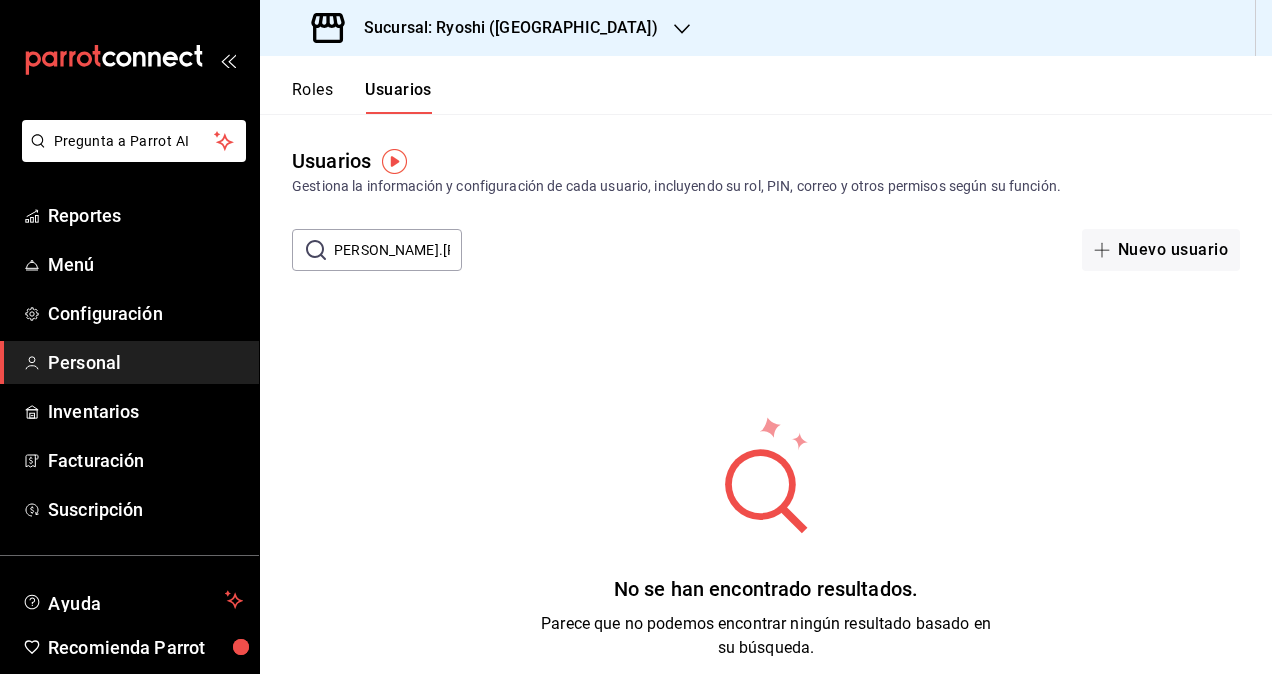 scroll, scrollTop: 0, scrollLeft: 0, axis: both 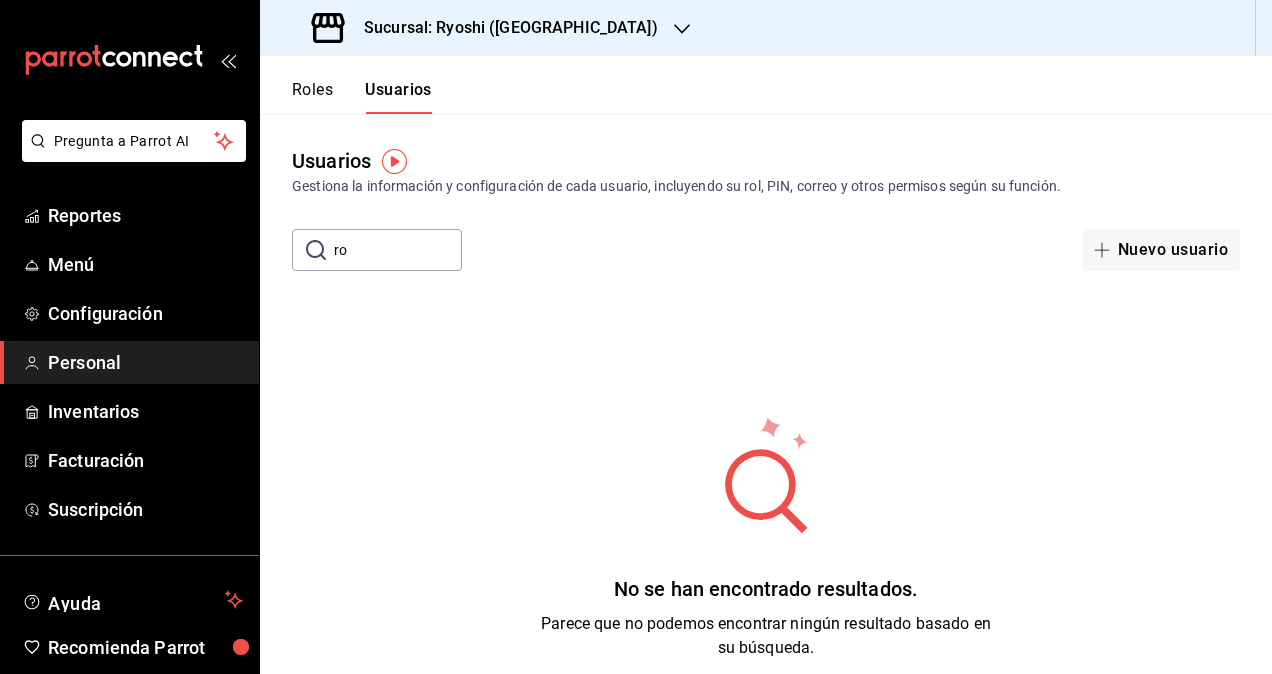 type on "r" 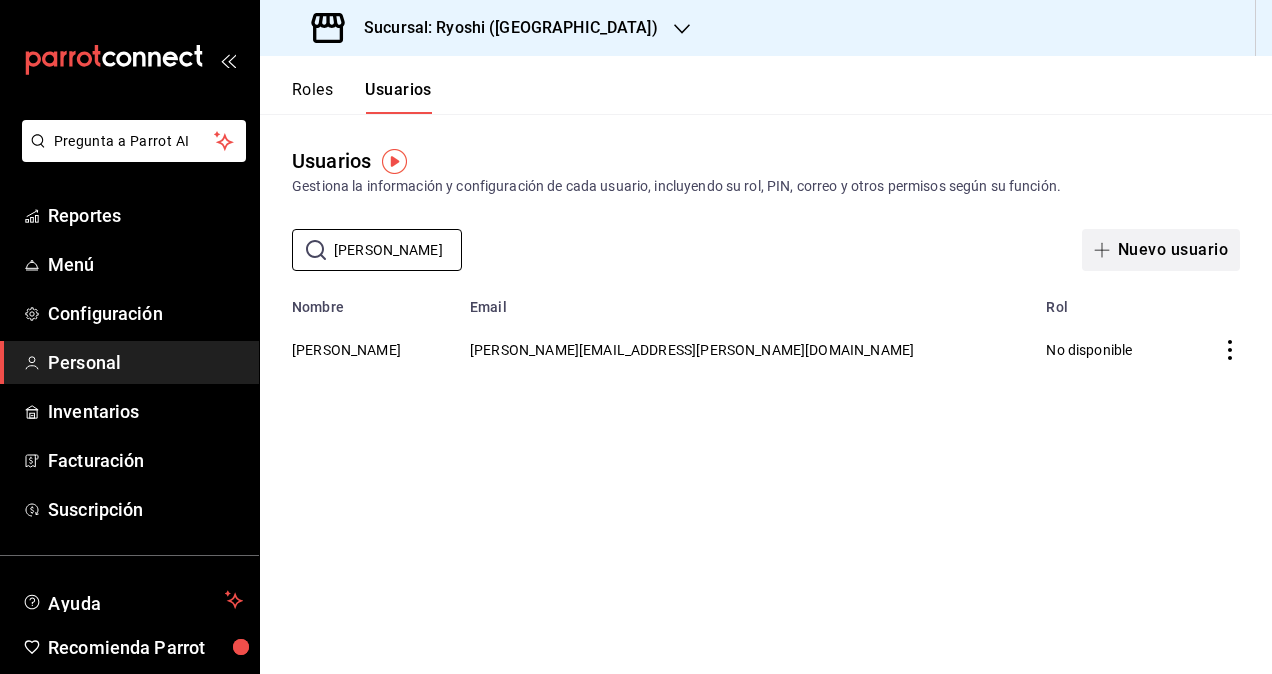 type on "roman" 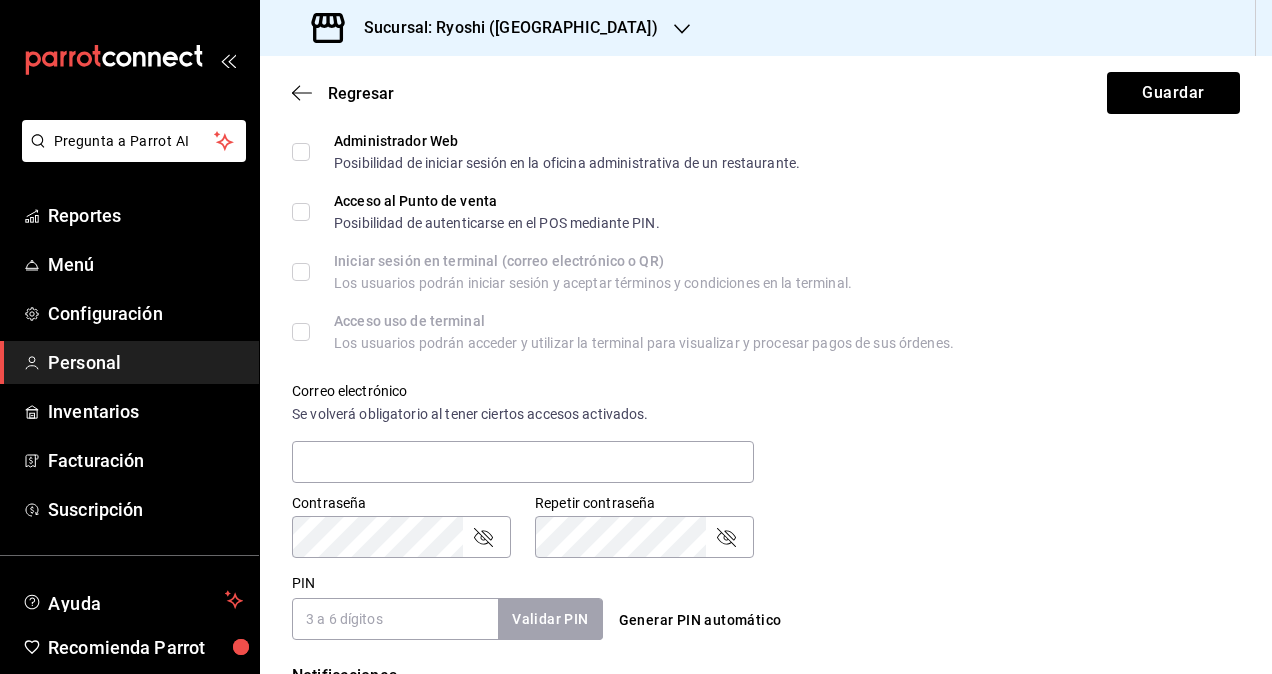 scroll, scrollTop: 700, scrollLeft: 0, axis: vertical 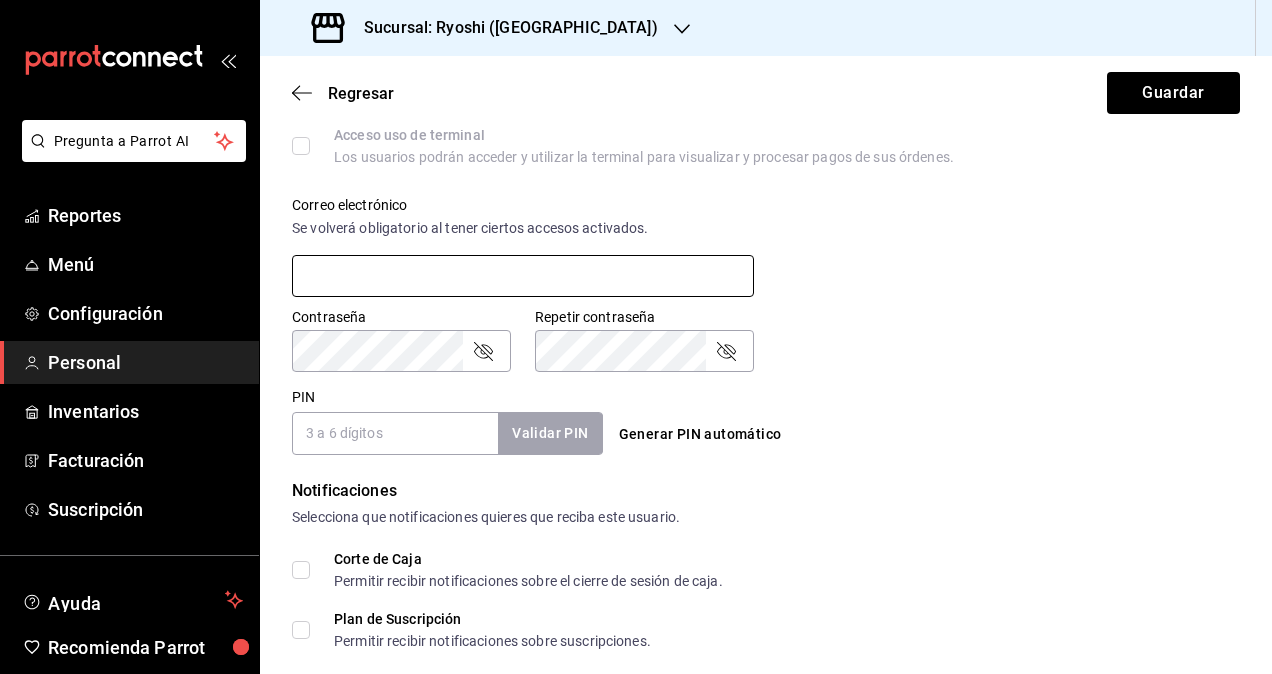 click at bounding box center [523, 276] 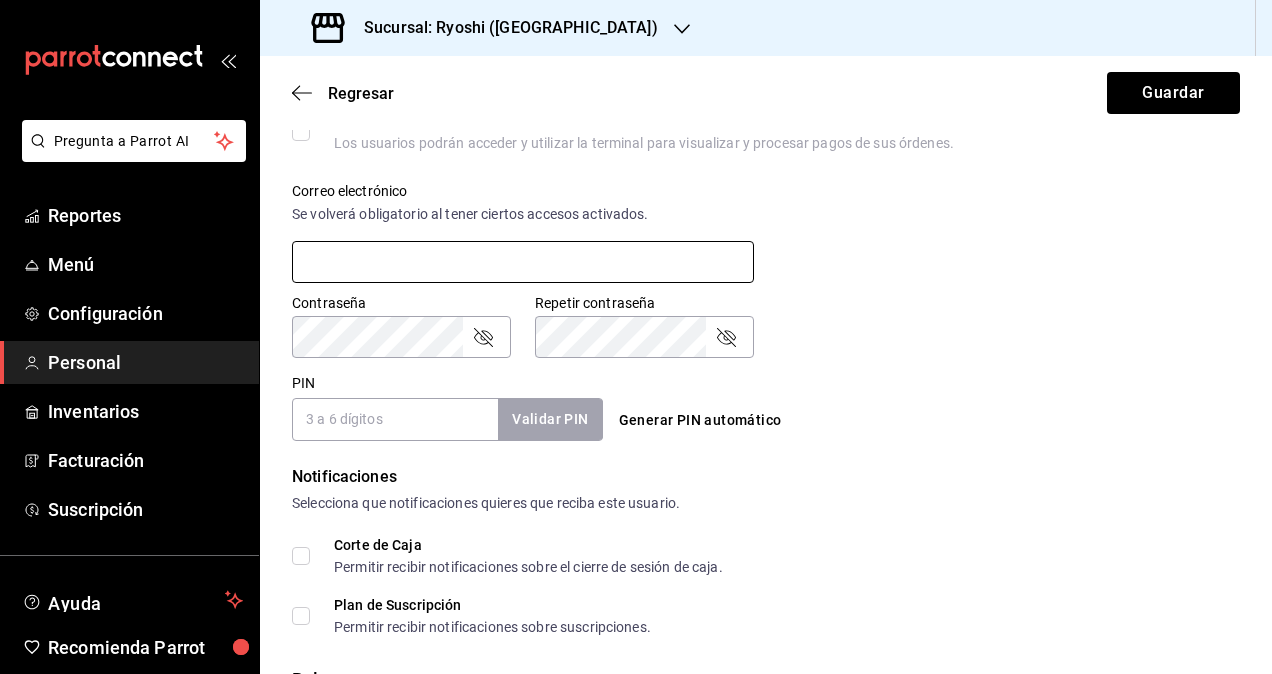paste on "roman.contreras@grupocosteno.com" 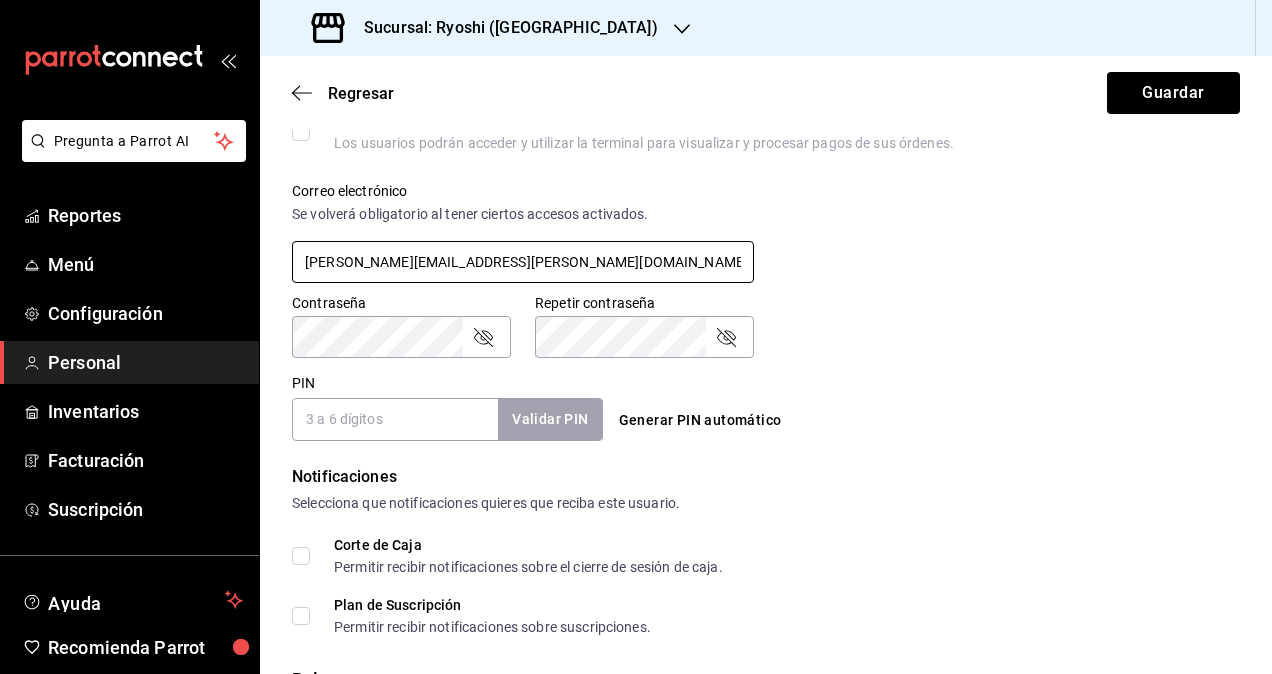 type on "roman.contreras@grupocosteno.com" 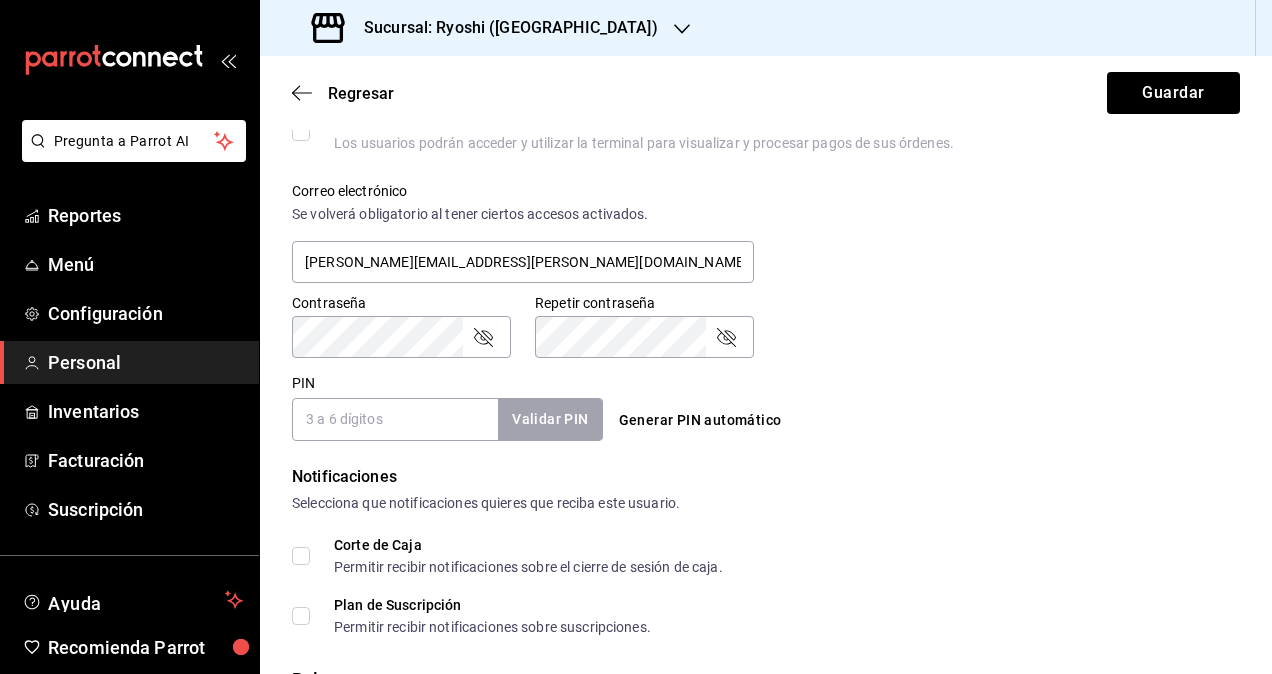 click on "Datos personales Nombre Este campo es requerido. Apellido Número celular (opcional) +52 (__) ____-____ Perfil que desempeña Sin definir Accesos Selecciona a que plataformas tendrá acceso este usuario. Administrador Web Posibilidad de iniciar sesión en la oficina administrativa de un restaurante.  Acceso al Punto de venta Posibilidad de autenticarse en el POS mediante PIN.  Iniciar sesión en terminal (correo electrónico o QR) Los usuarios podrán iniciar sesión y aceptar términos y condiciones en la terminal. Acceso uso de terminal Los usuarios podrán acceder y utilizar la terminal para visualizar y procesar pagos de sus órdenes. Correo electrónico Se volverá obligatorio al tener ciertos accesos activados. roman.contreras@grupocosteno.com Contraseña Contraseña Repetir contraseña Repetir contraseña PIN Validar PIN ​ Generar PIN automático Notificaciones Selecciona que notificaciones quieres que reciba este usuario. Corte de Caja Plan de Suscripción Roles Agregar permisos adicionales" at bounding box center [766, 119] 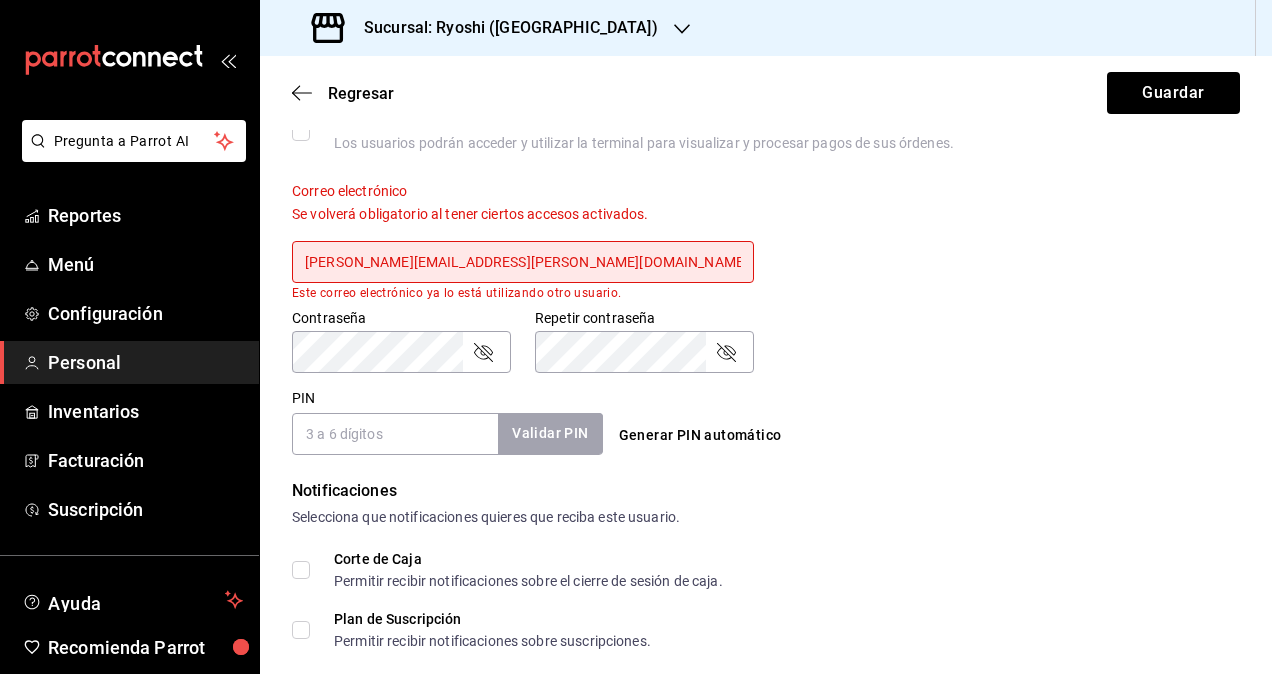 click on "Regresar Guardar" at bounding box center [766, 93] 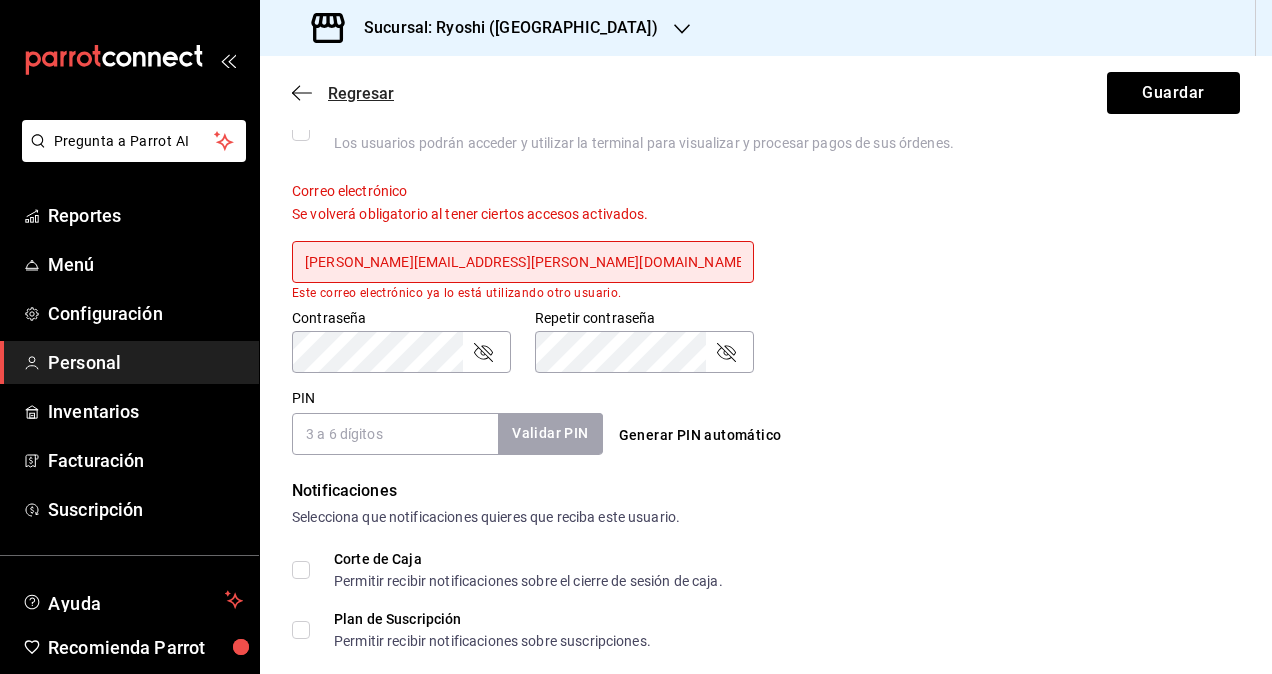 click 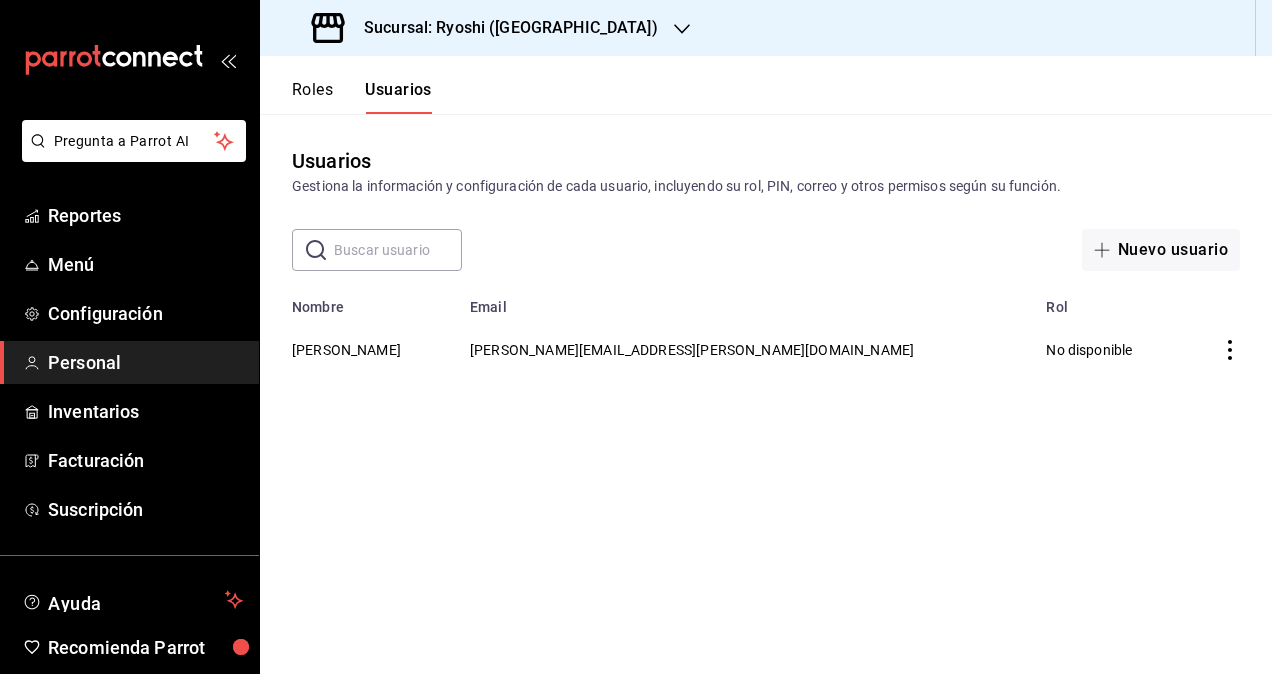 scroll, scrollTop: 0, scrollLeft: 0, axis: both 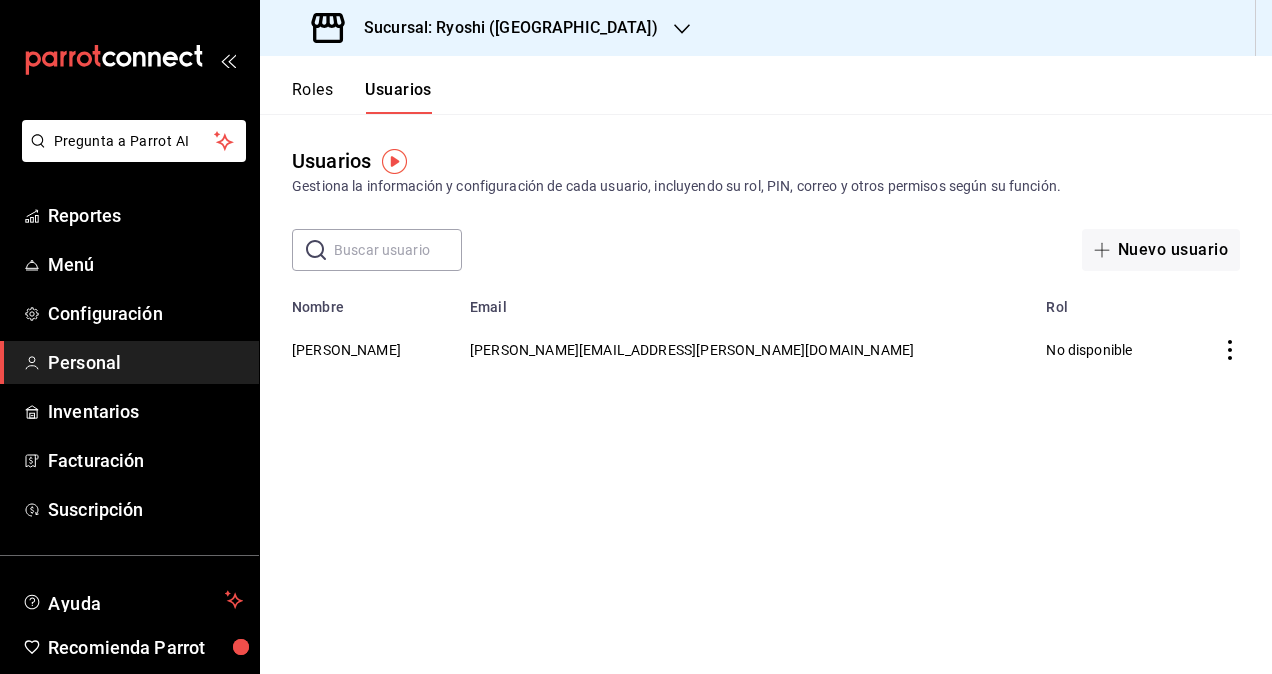 click at bounding box center [398, 250] 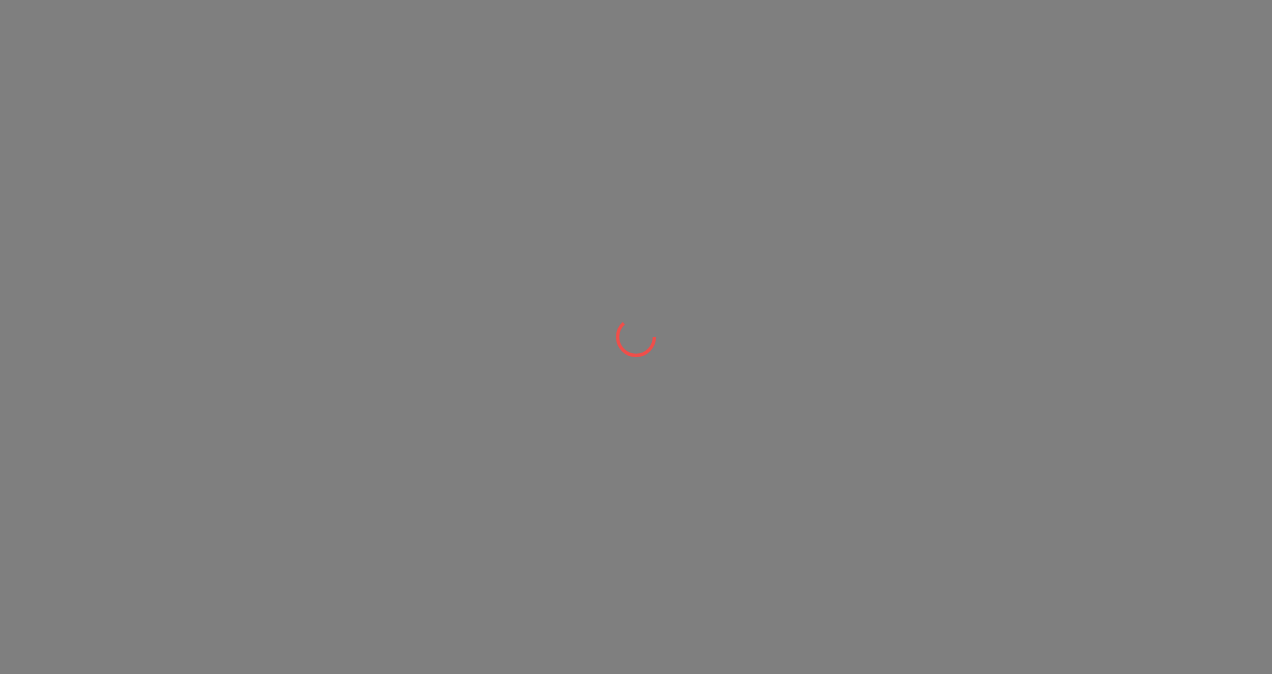 scroll, scrollTop: 0, scrollLeft: 0, axis: both 